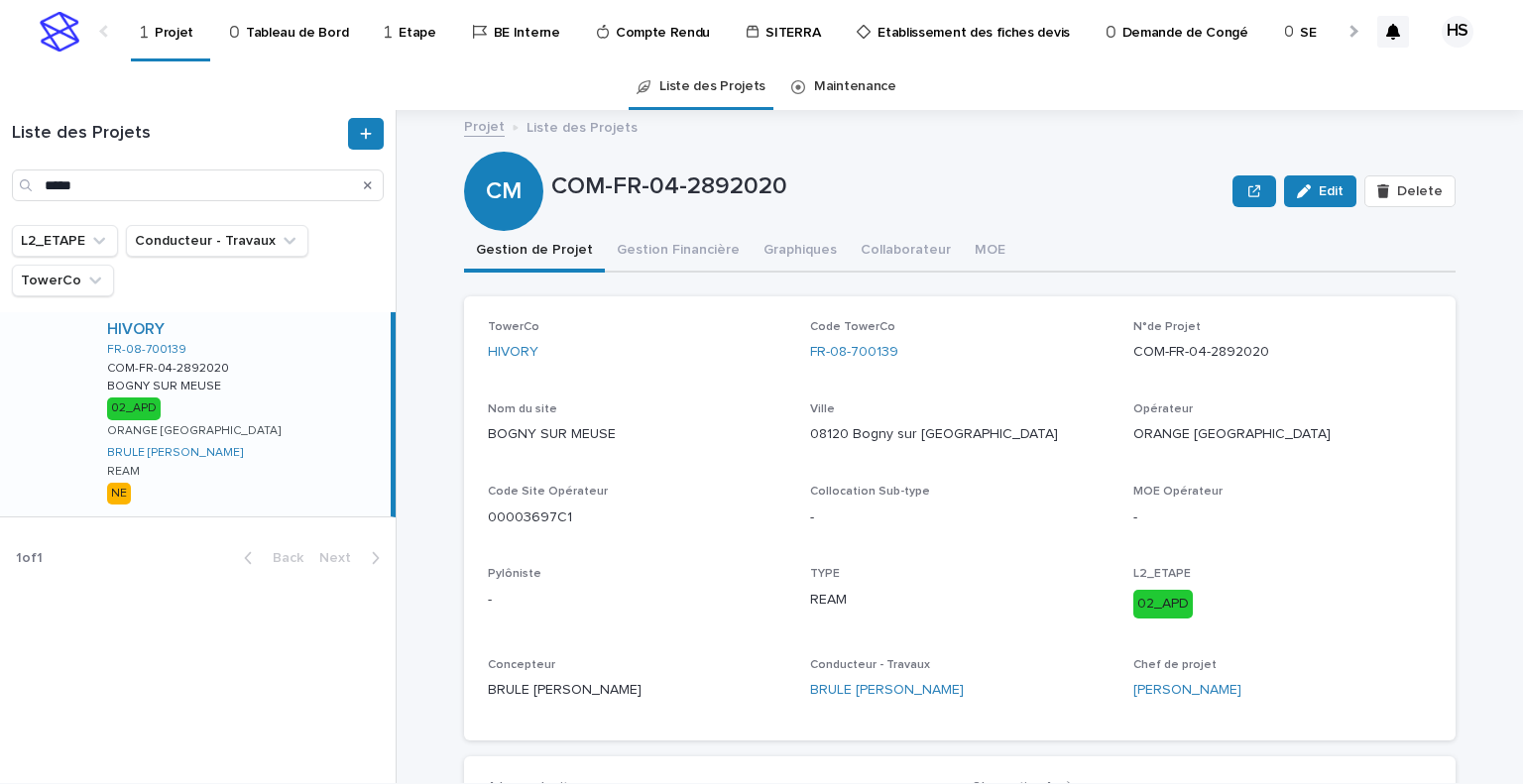 scroll, scrollTop: 0, scrollLeft: 0, axis: both 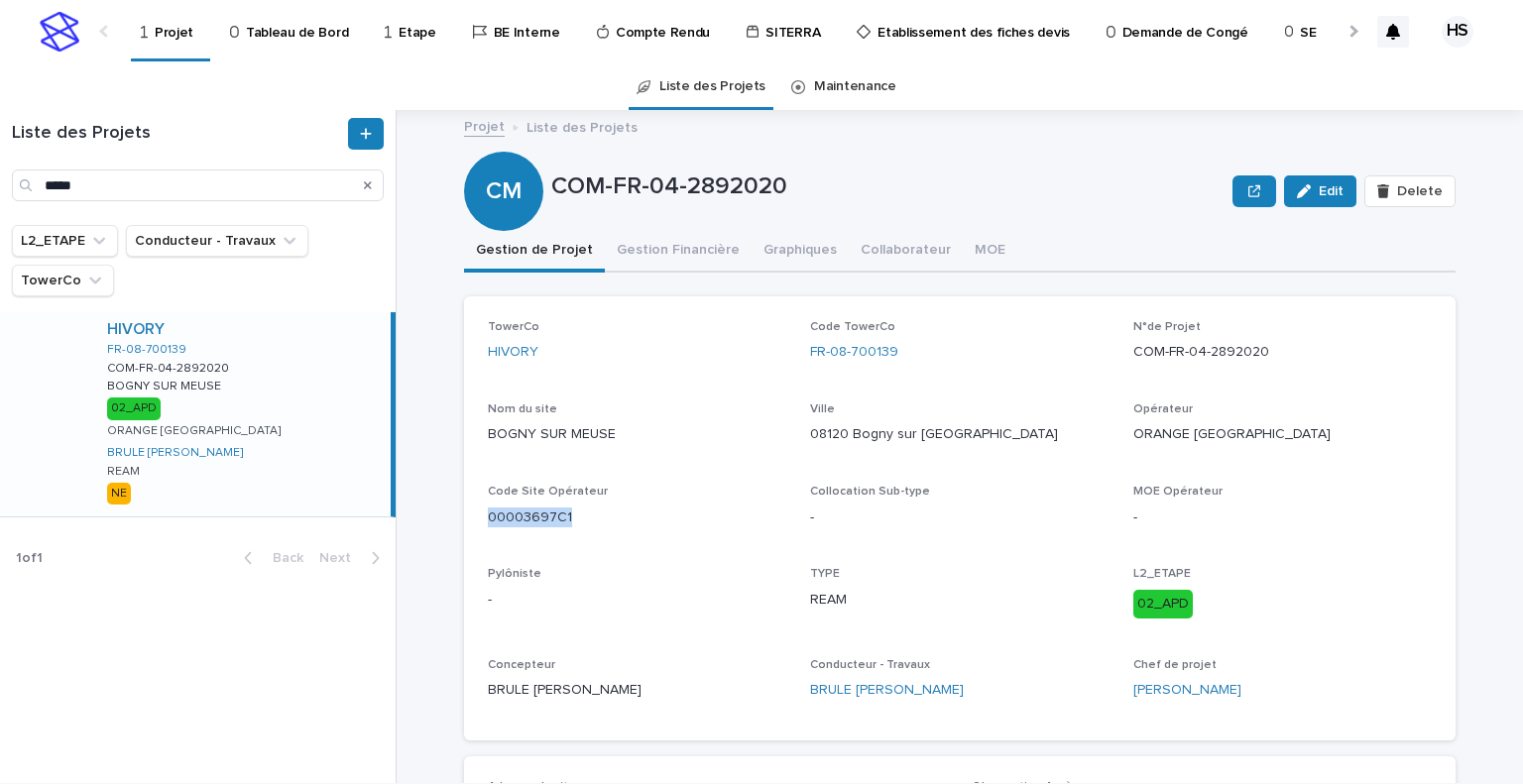 click on "Compte Rendu" at bounding box center [662, 21] 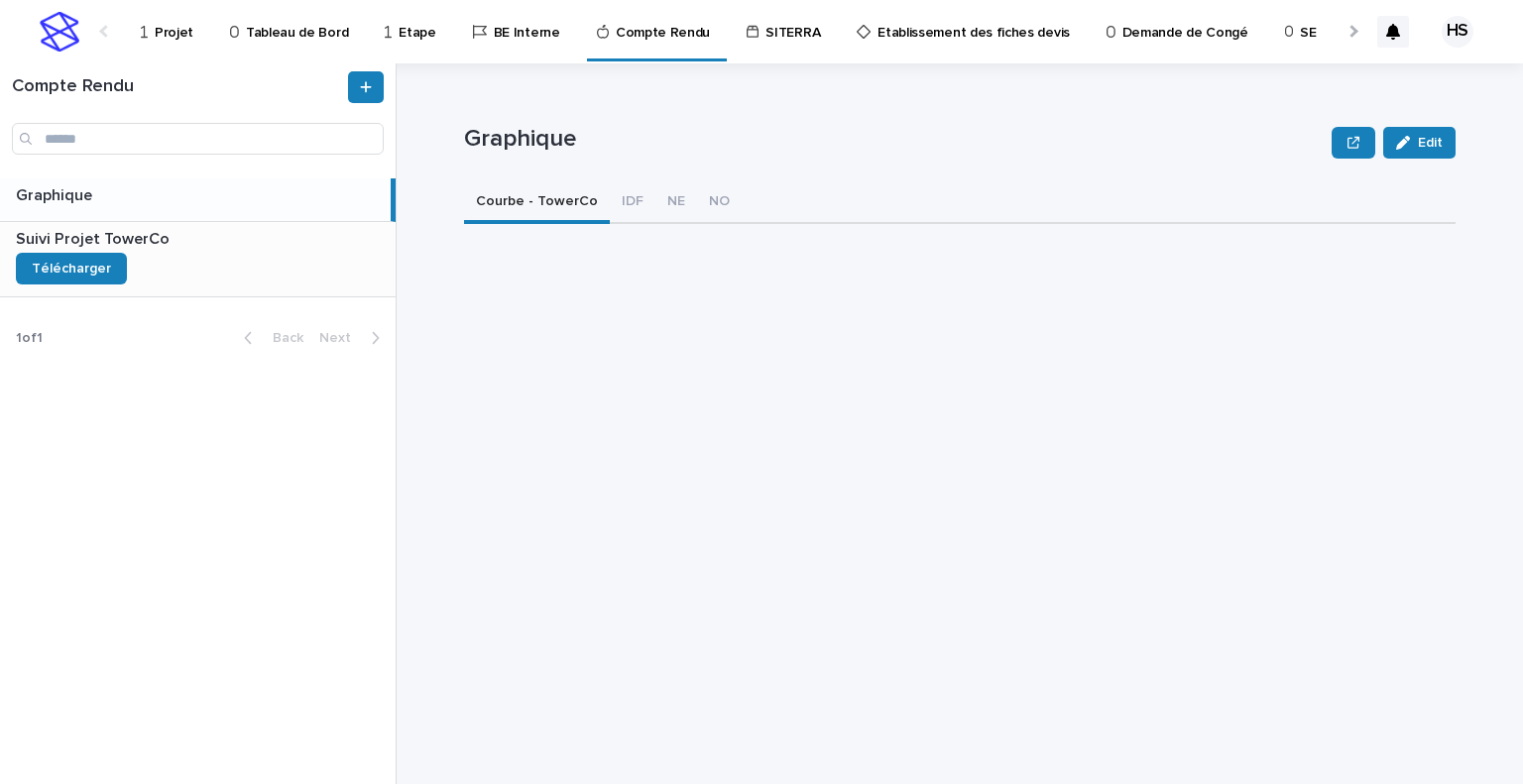 click on "Suivi Projet TowerCo Suivi Projet TowerCo   Télécharger" at bounding box center [197, 259] 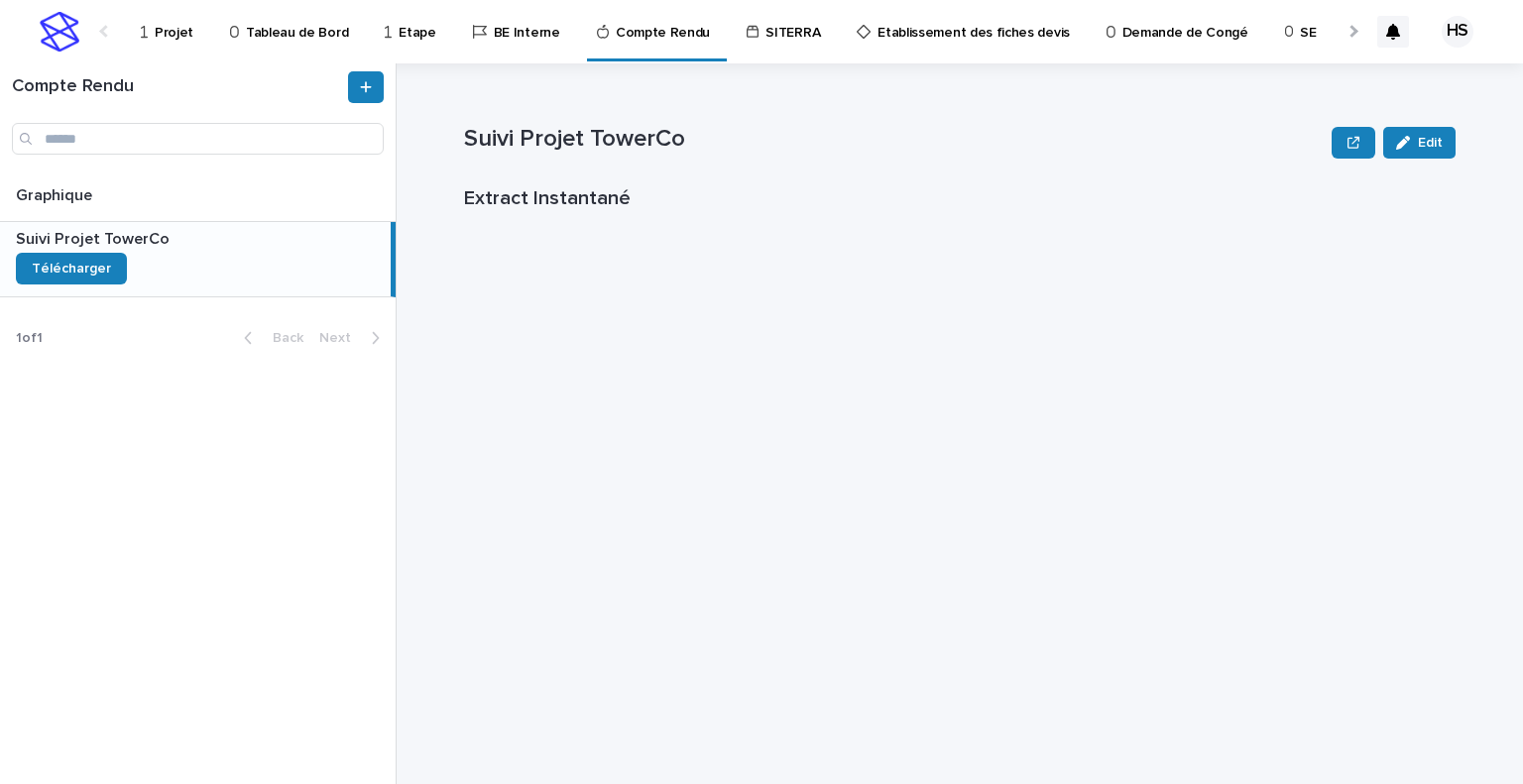 click on "Projet" at bounding box center [174, 21] 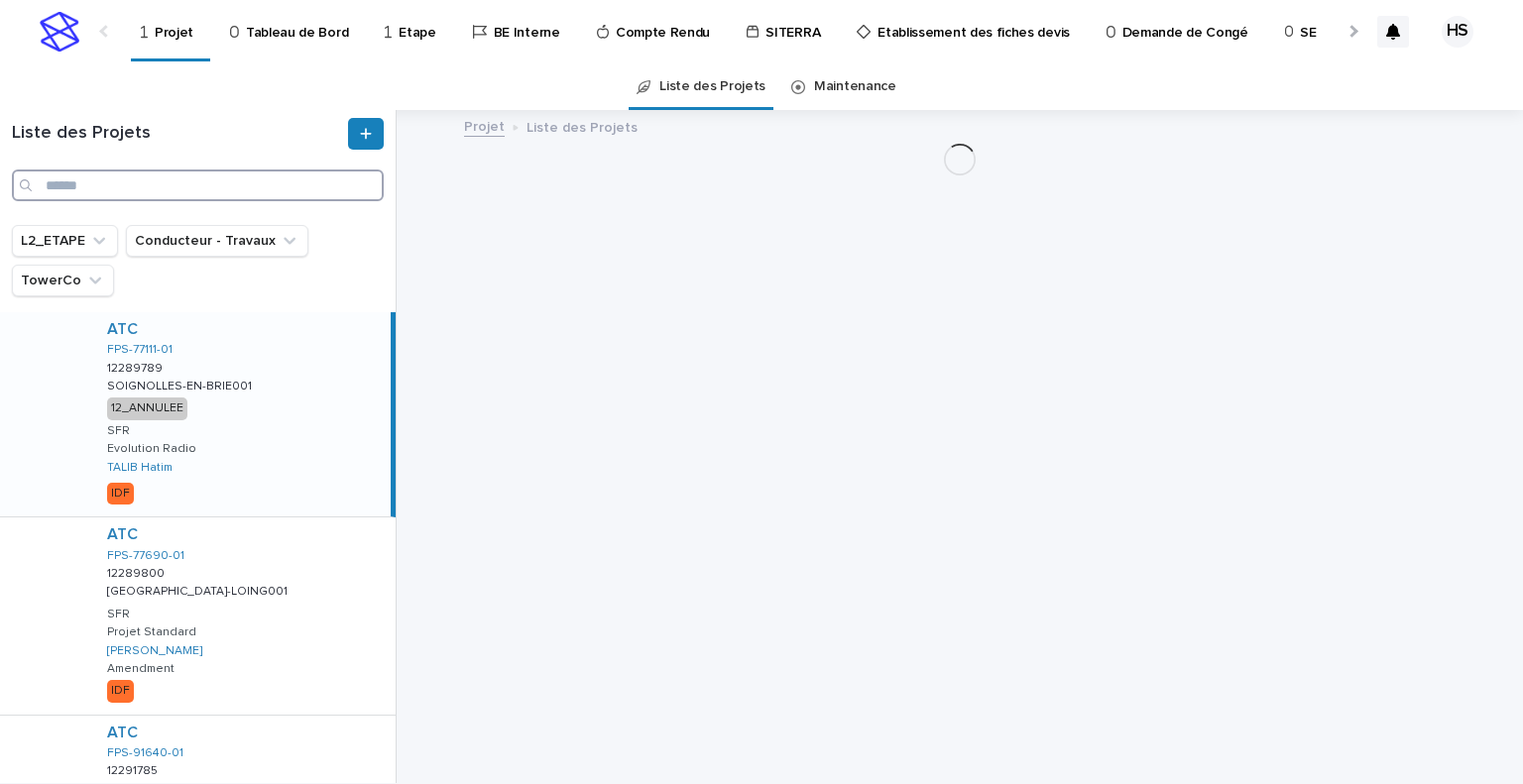 click at bounding box center [197, 185] 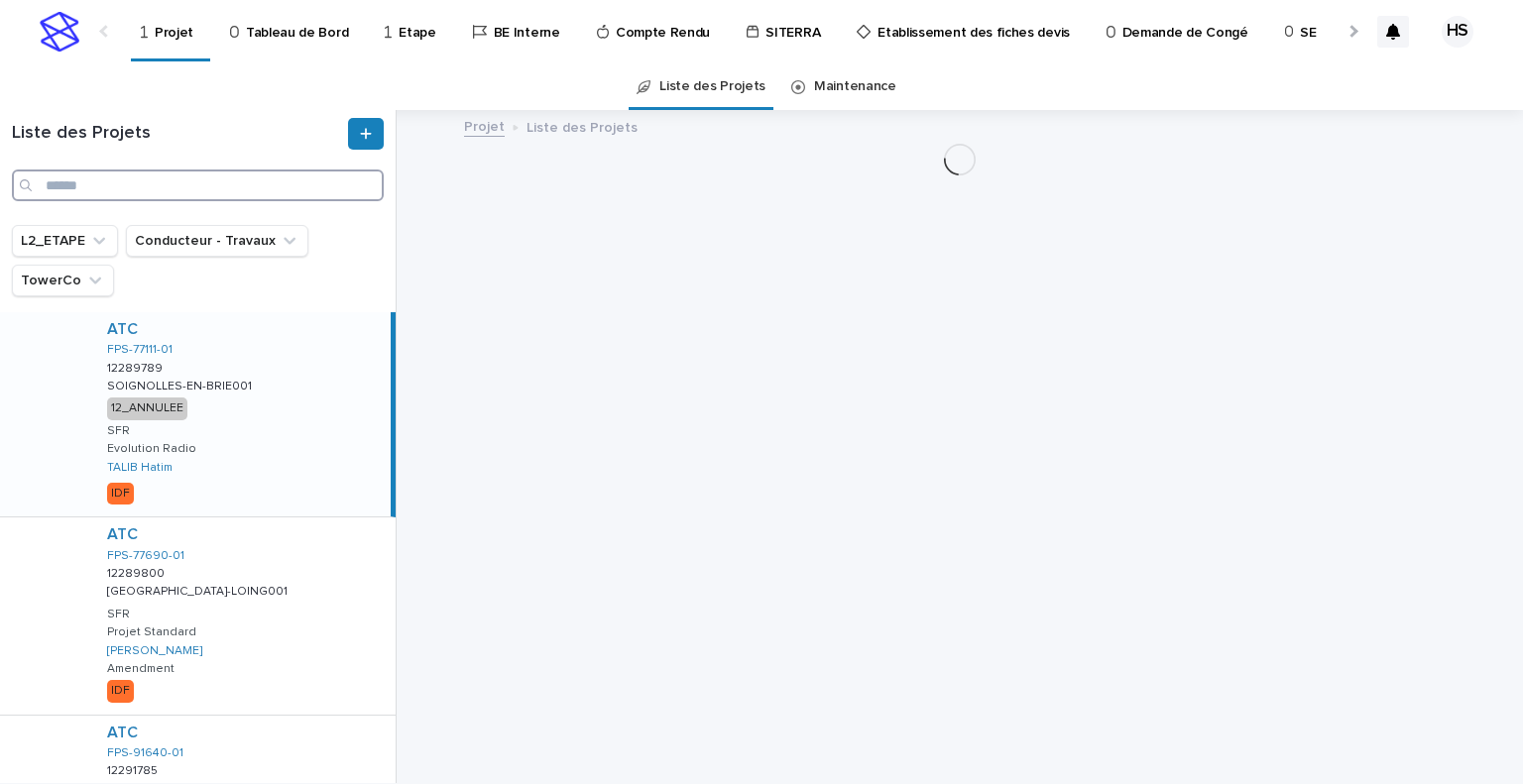 paste on "**********" 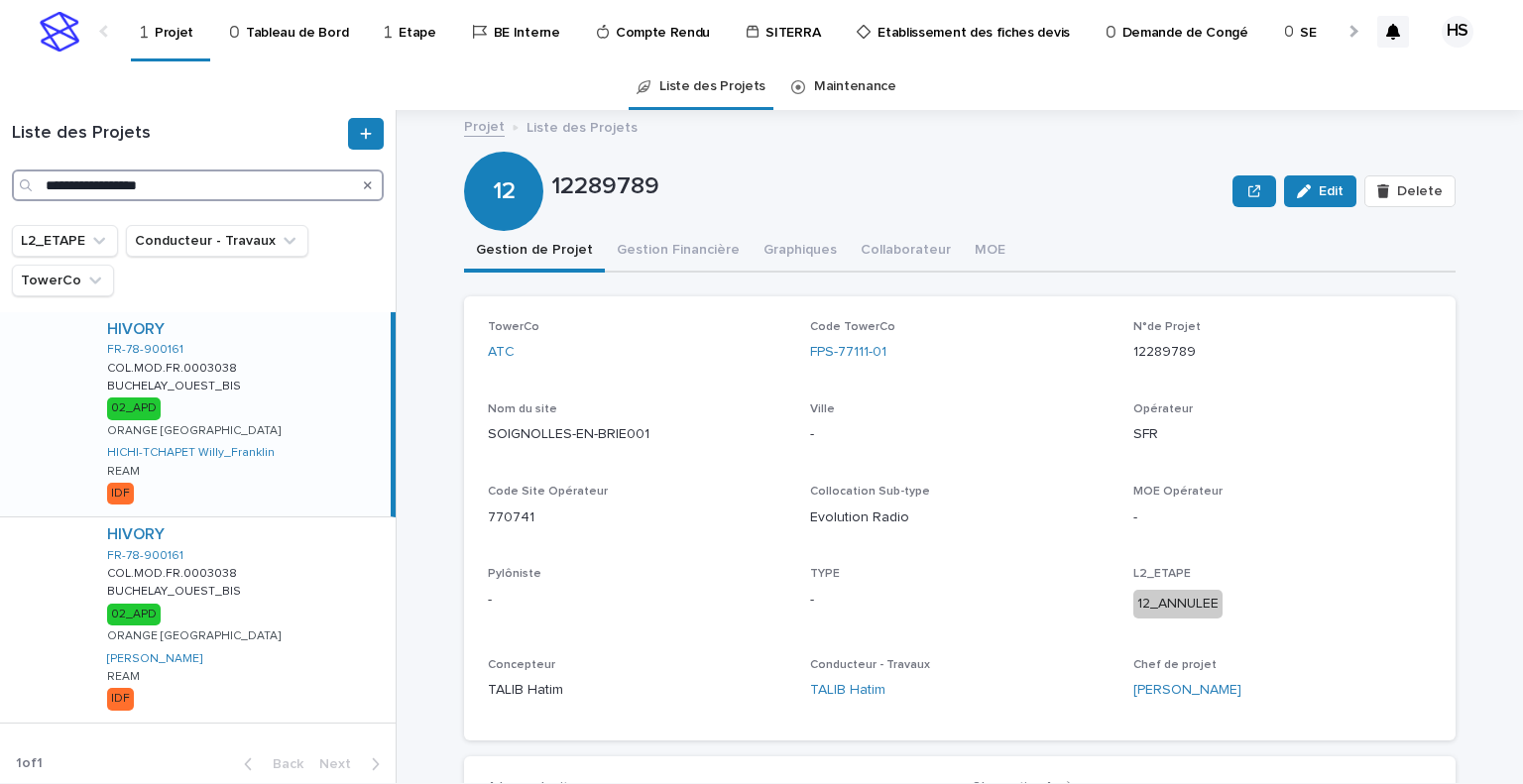 scroll, scrollTop: 4, scrollLeft: 0, axis: vertical 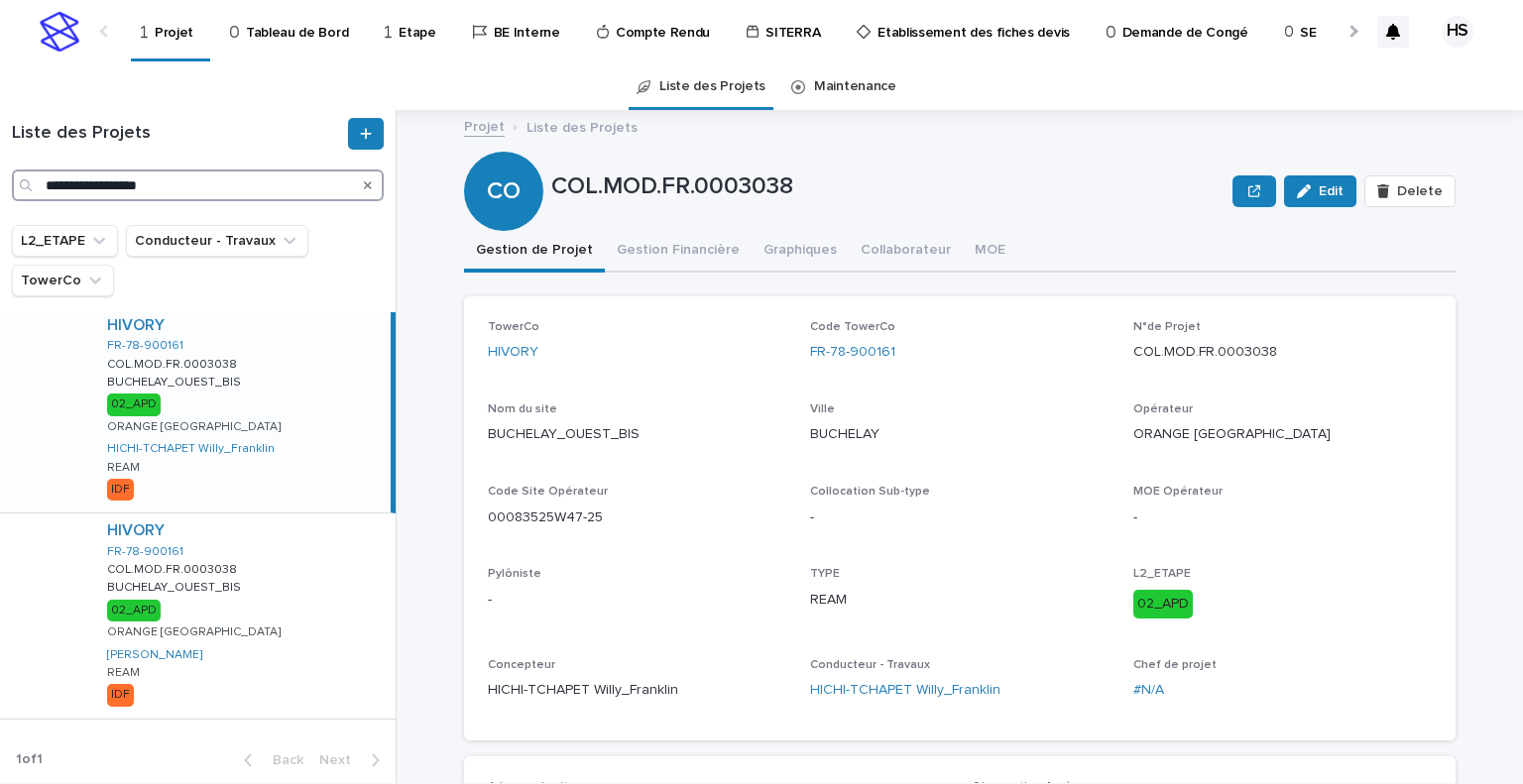 click on "**********" at bounding box center [197, 185] 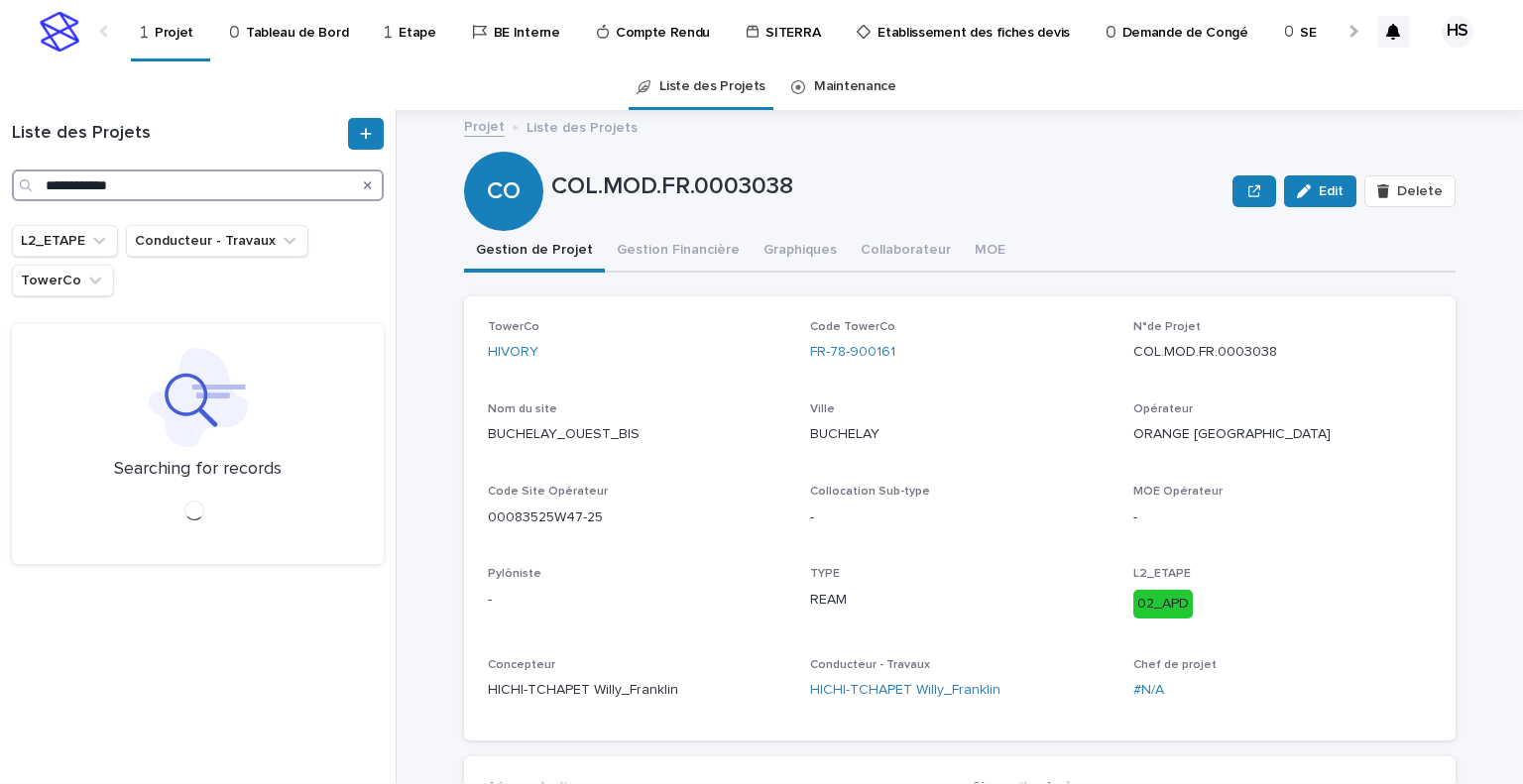 scroll, scrollTop: 0, scrollLeft: 0, axis: both 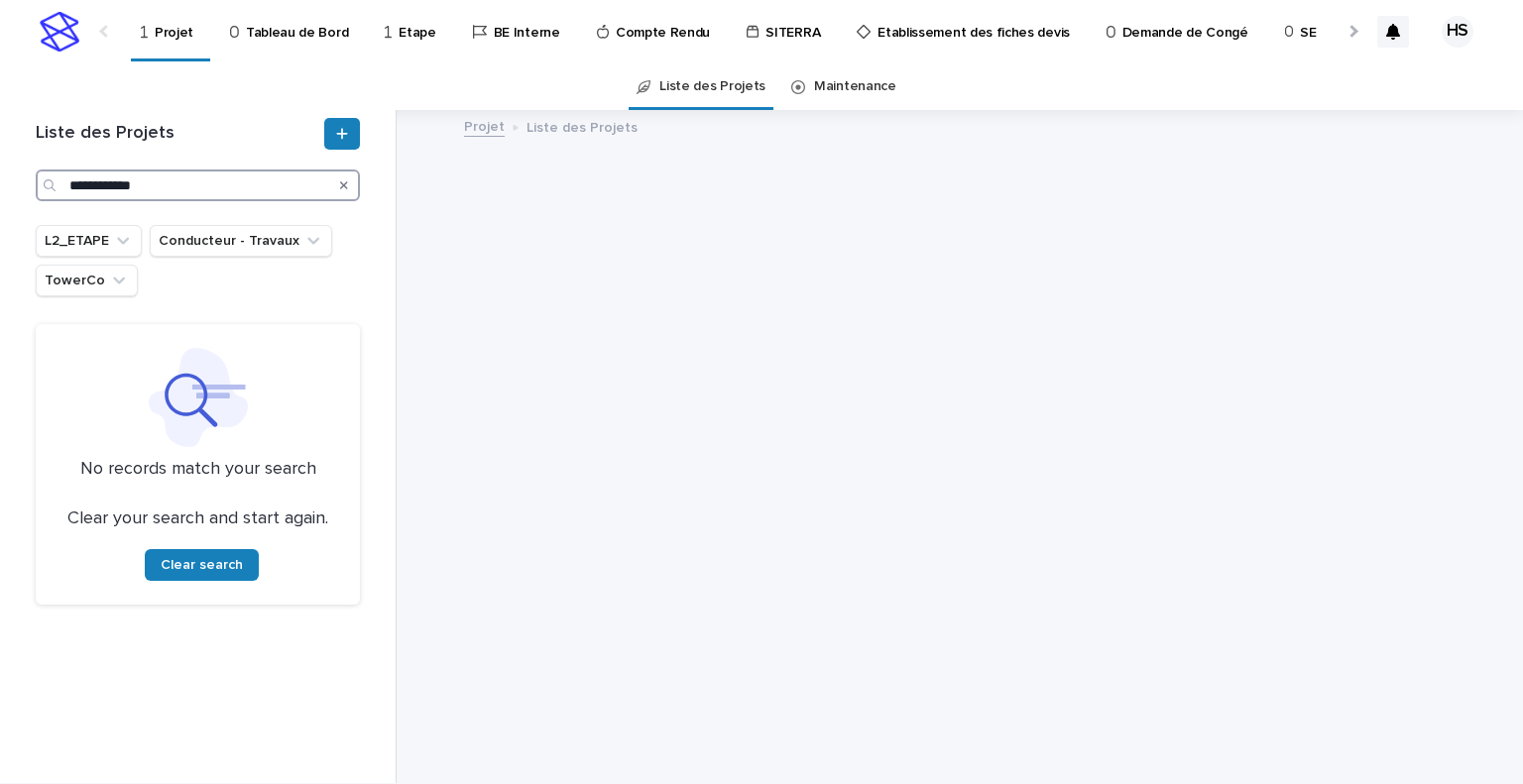 drag, startPoint x: 180, startPoint y: 181, endPoint x: 190, endPoint y: 185, distance: 10.77033 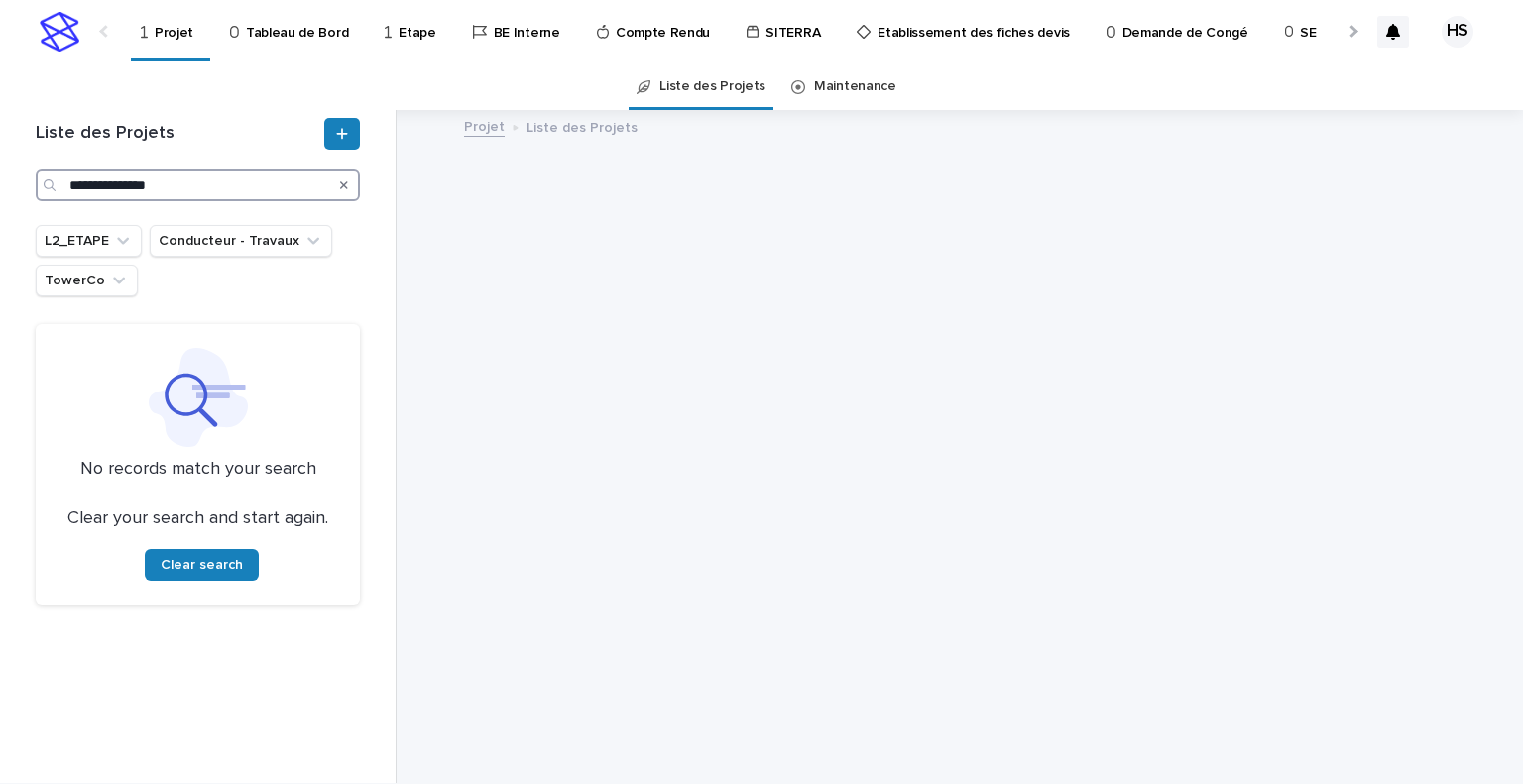 click on "**********" at bounding box center (197, 185) 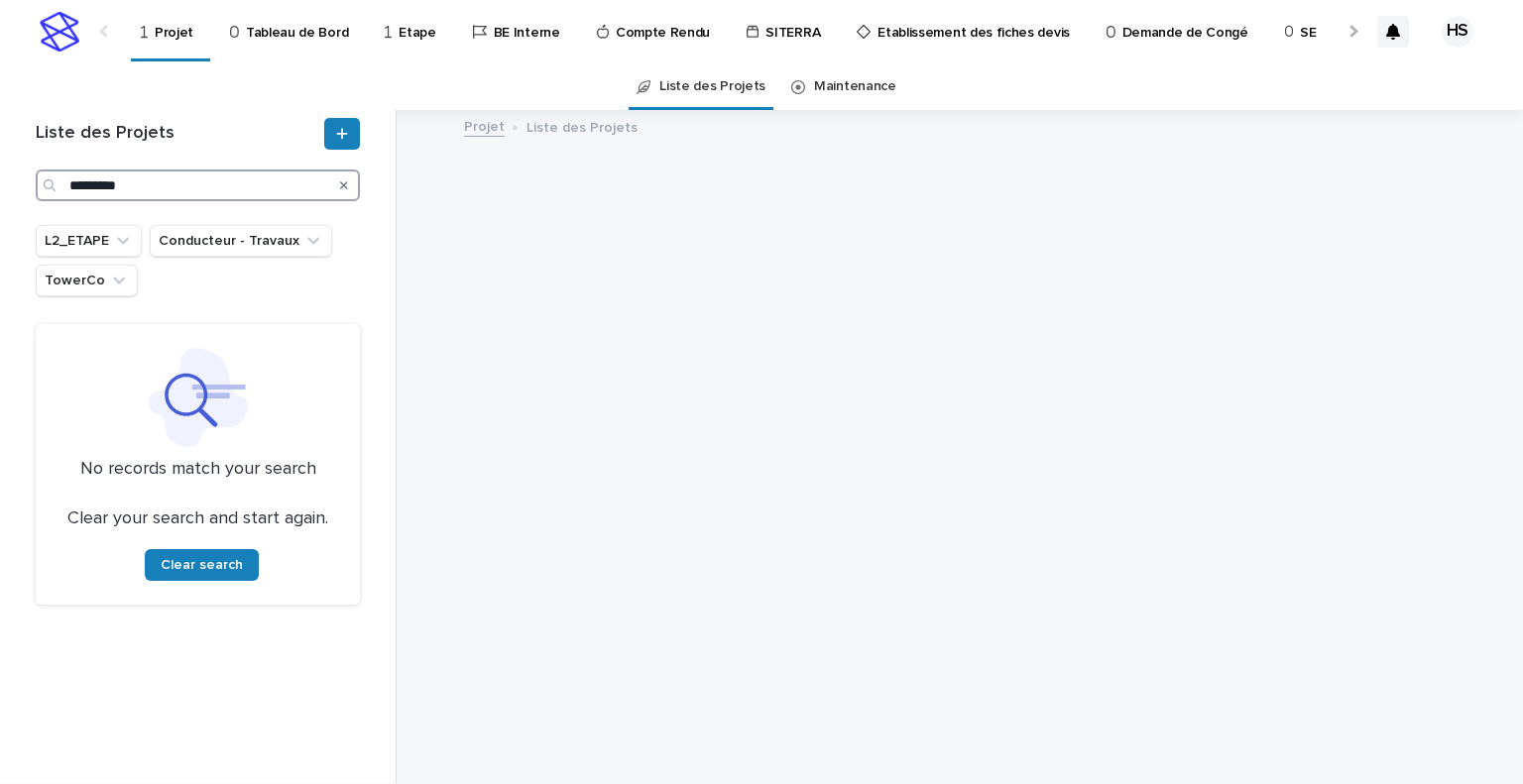 drag, startPoint x: 157, startPoint y: 186, endPoint x: -52, endPoint y: 169, distance: 209.69025 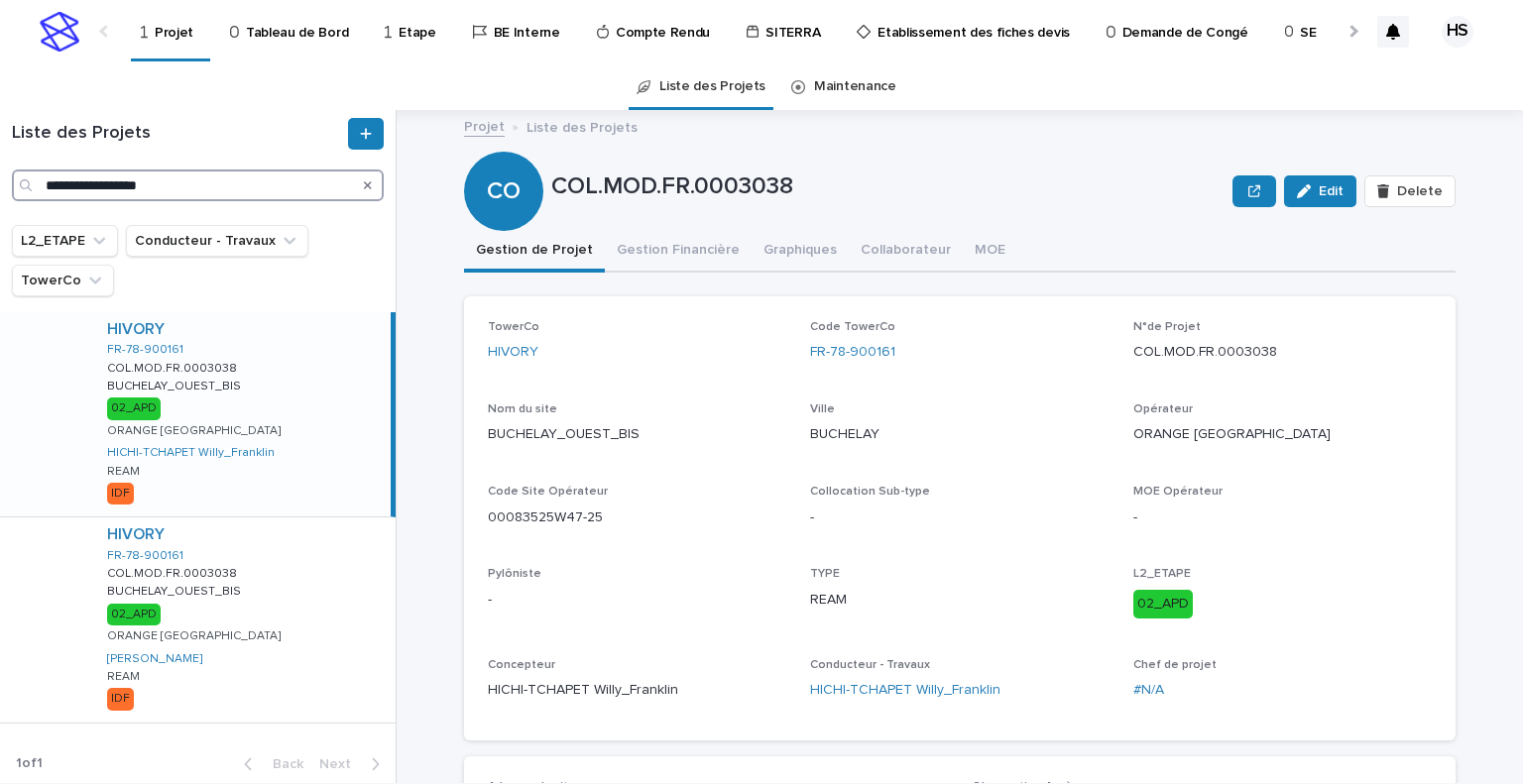 drag, startPoint x: 198, startPoint y: 187, endPoint x: -51, endPoint y: 185, distance: 249.00803 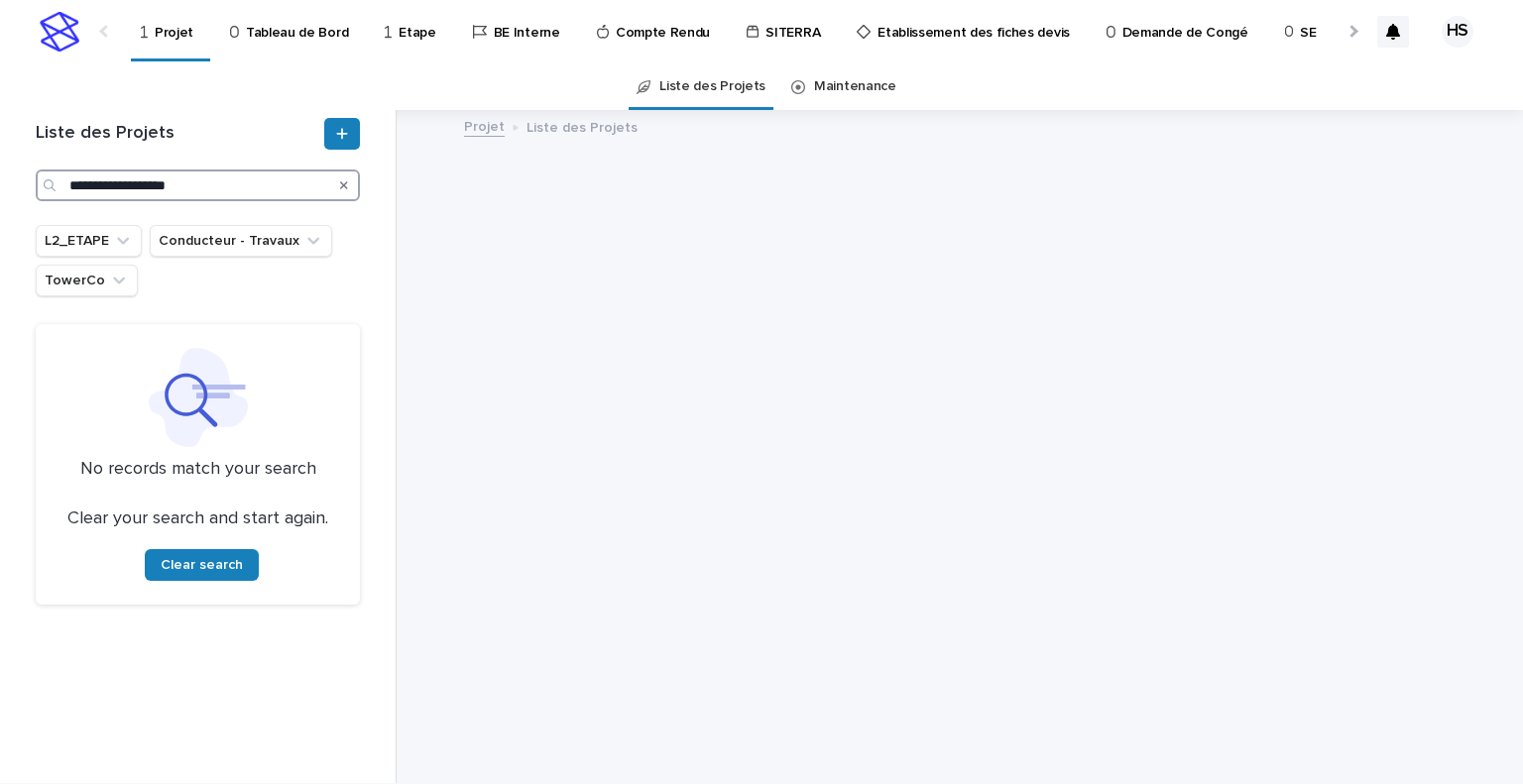 click on "**********" at bounding box center (197, 185) 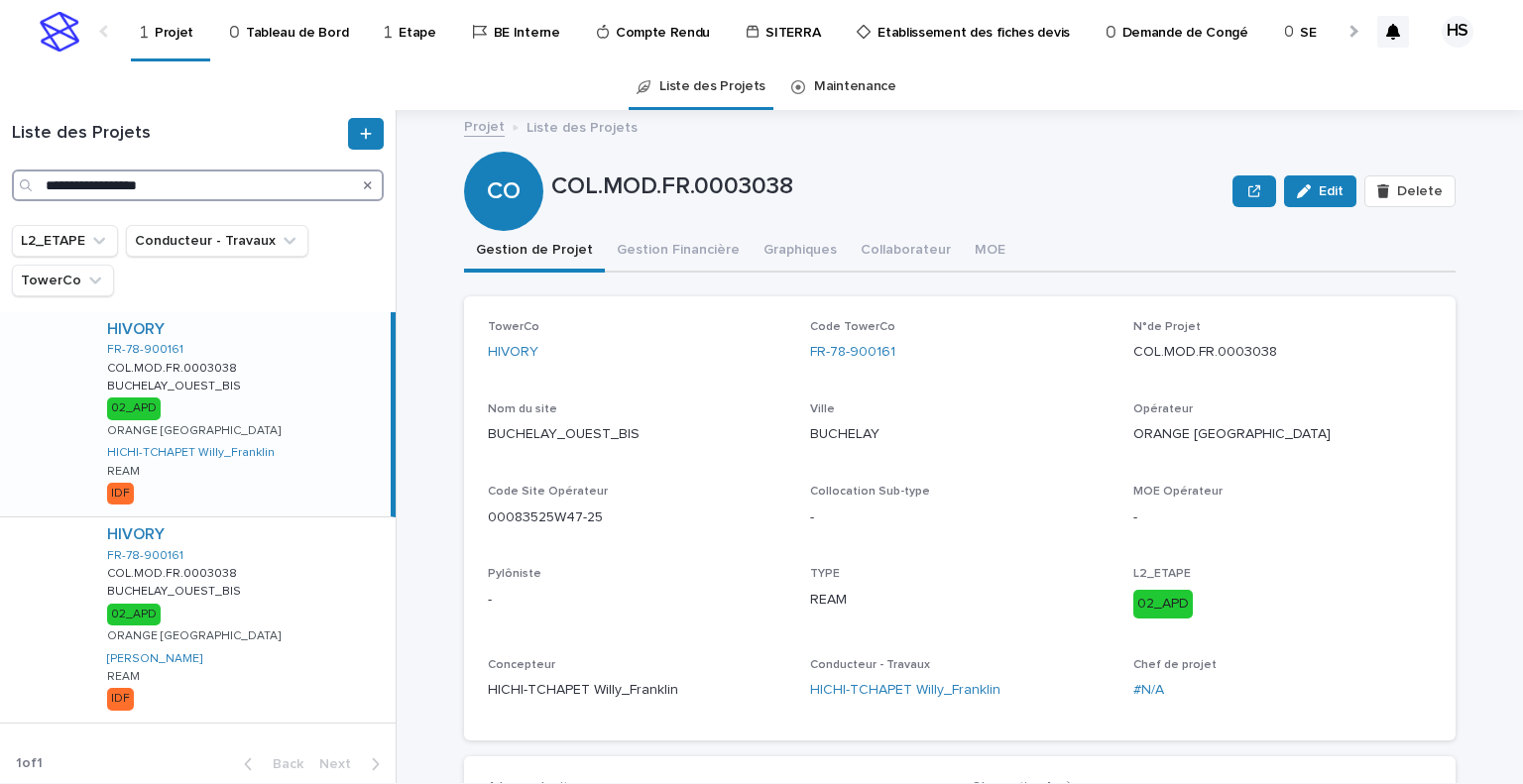 type on "**********" 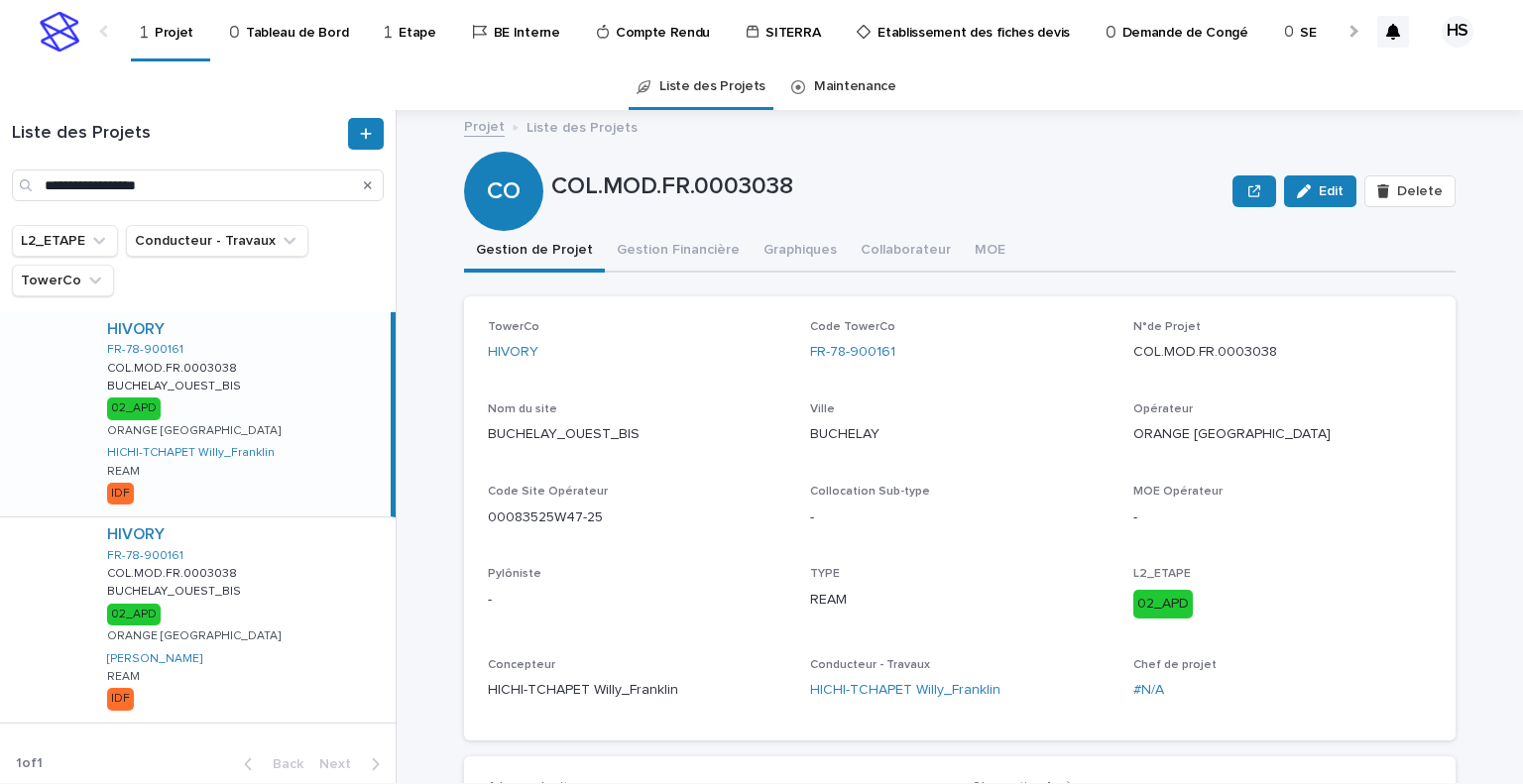click on "HIVORY   FR-78-900161   COL.MOD.FR.0003038 COL.MOD.FR.0003038   BUCHELAY_OUEST_BIS BUCHELAY_OUEST_BIS   02_APD ORANGE FRANCE HICHI-TCHAPET Willy_Franklin   REAM IDF" at bounding box center [241, 414] 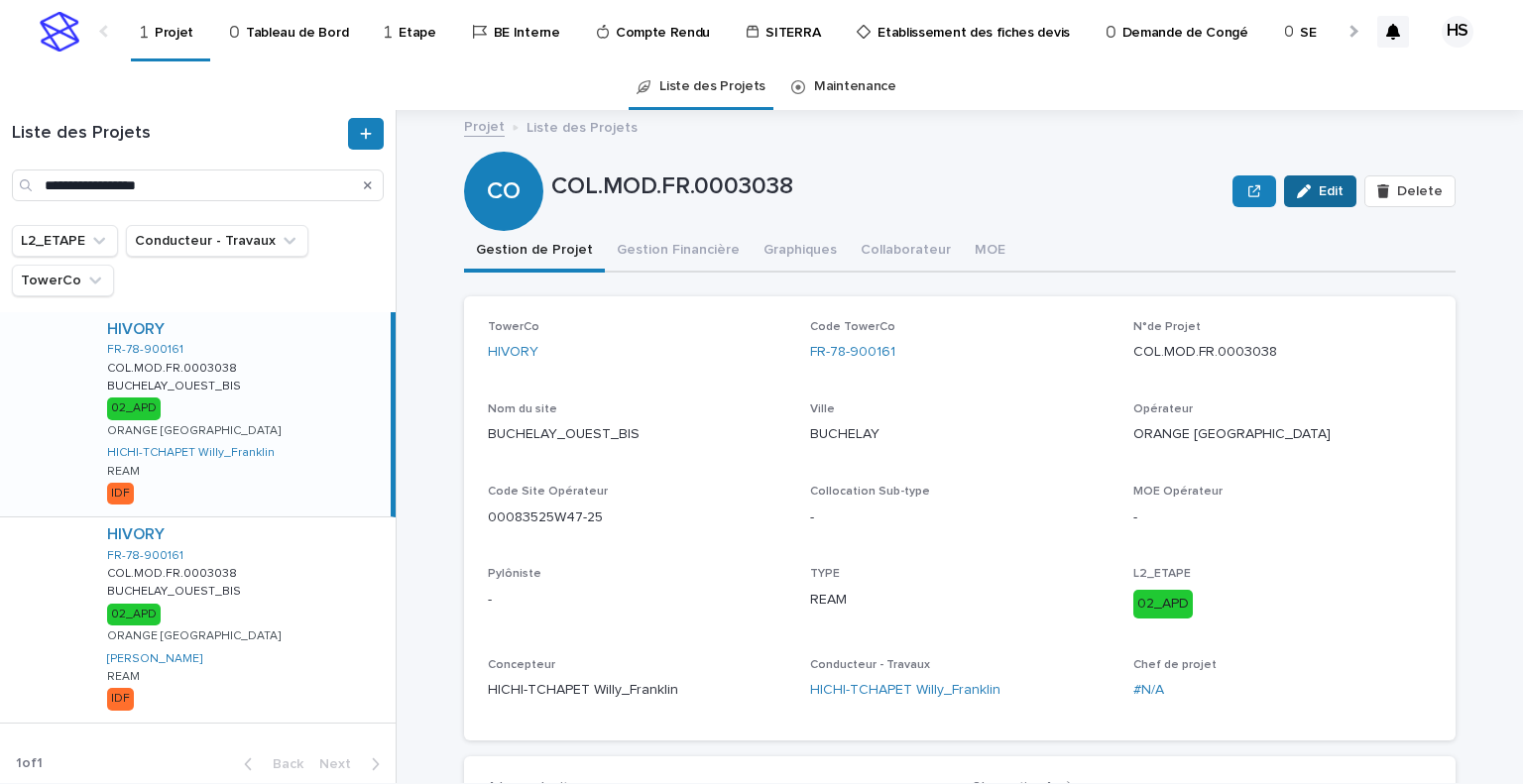 click on "Edit" at bounding box center (1331, 191) 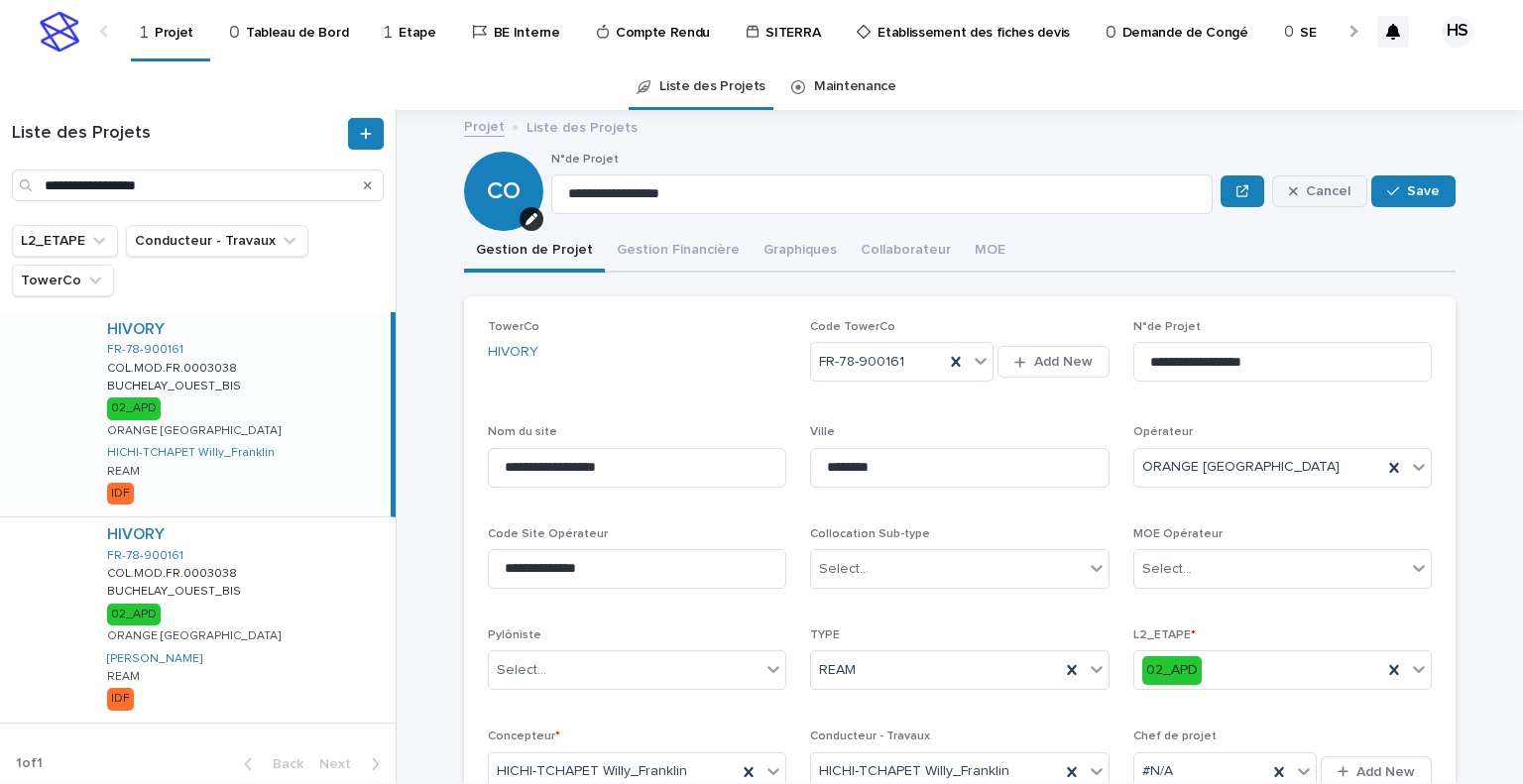 click 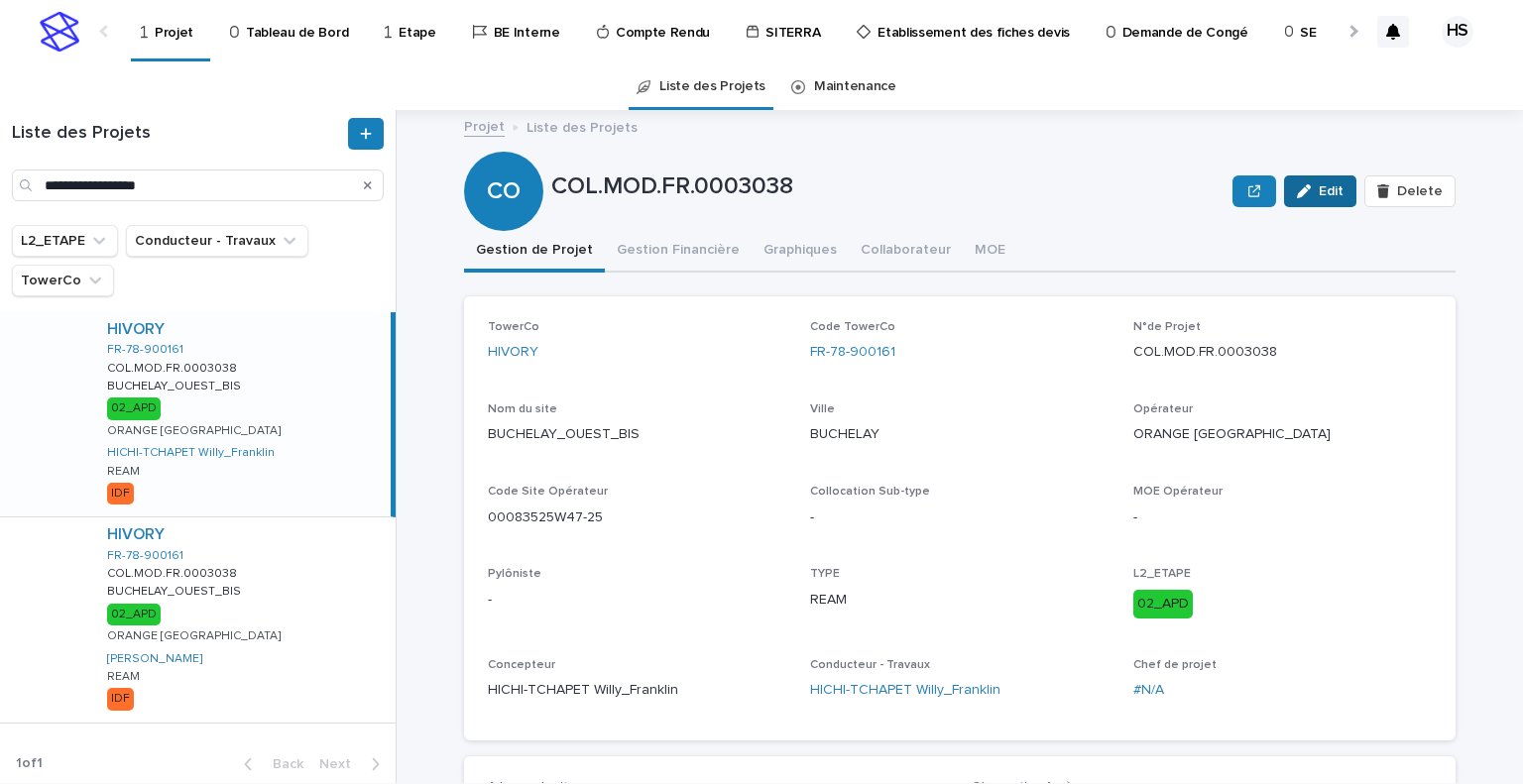 click on "Edit" at bounding box center [1331, 191] 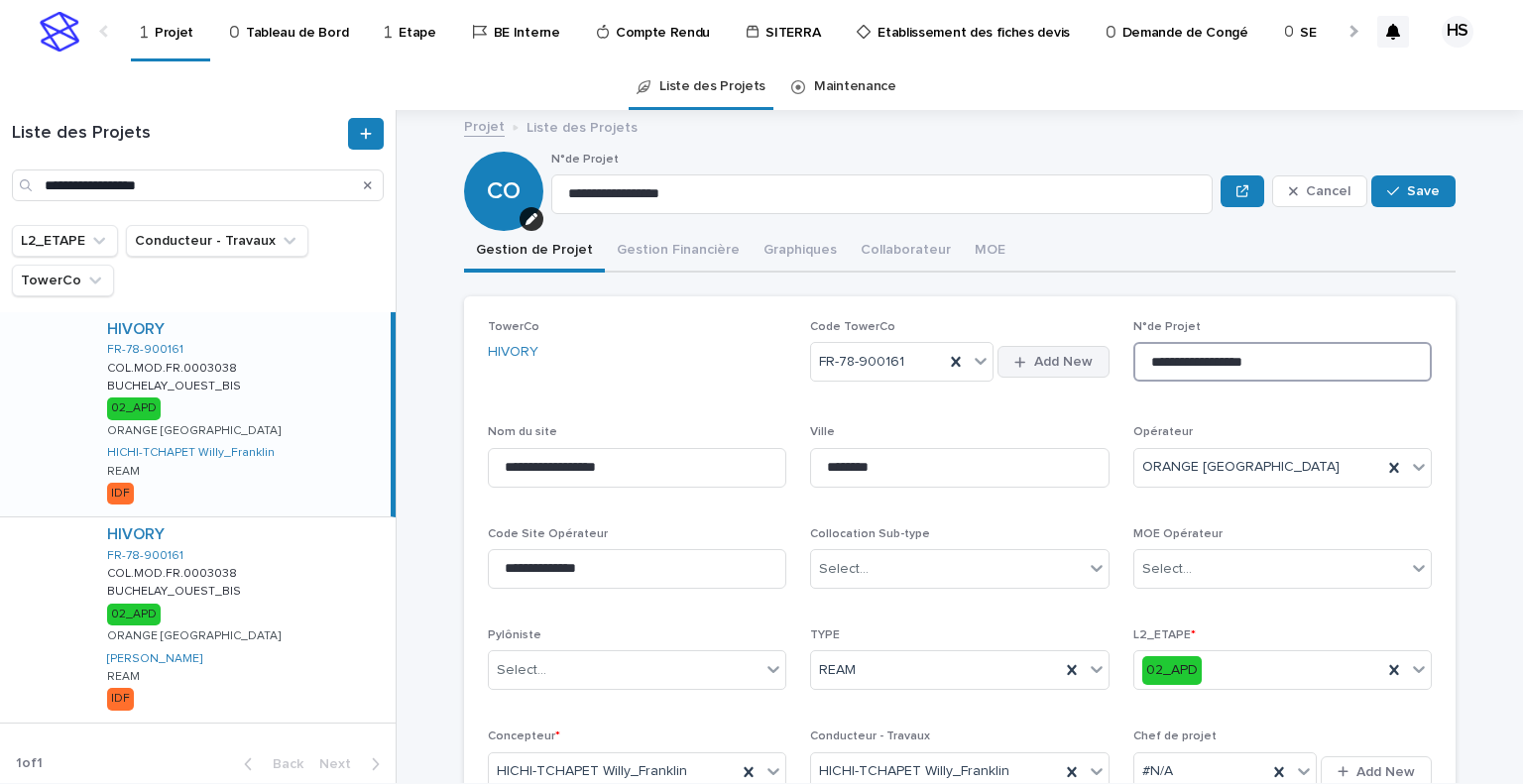 drag, startPoint x: 1289, startPoint y: 356, endPoint x: 1014, endPoint y: 372, distance: 275.4651 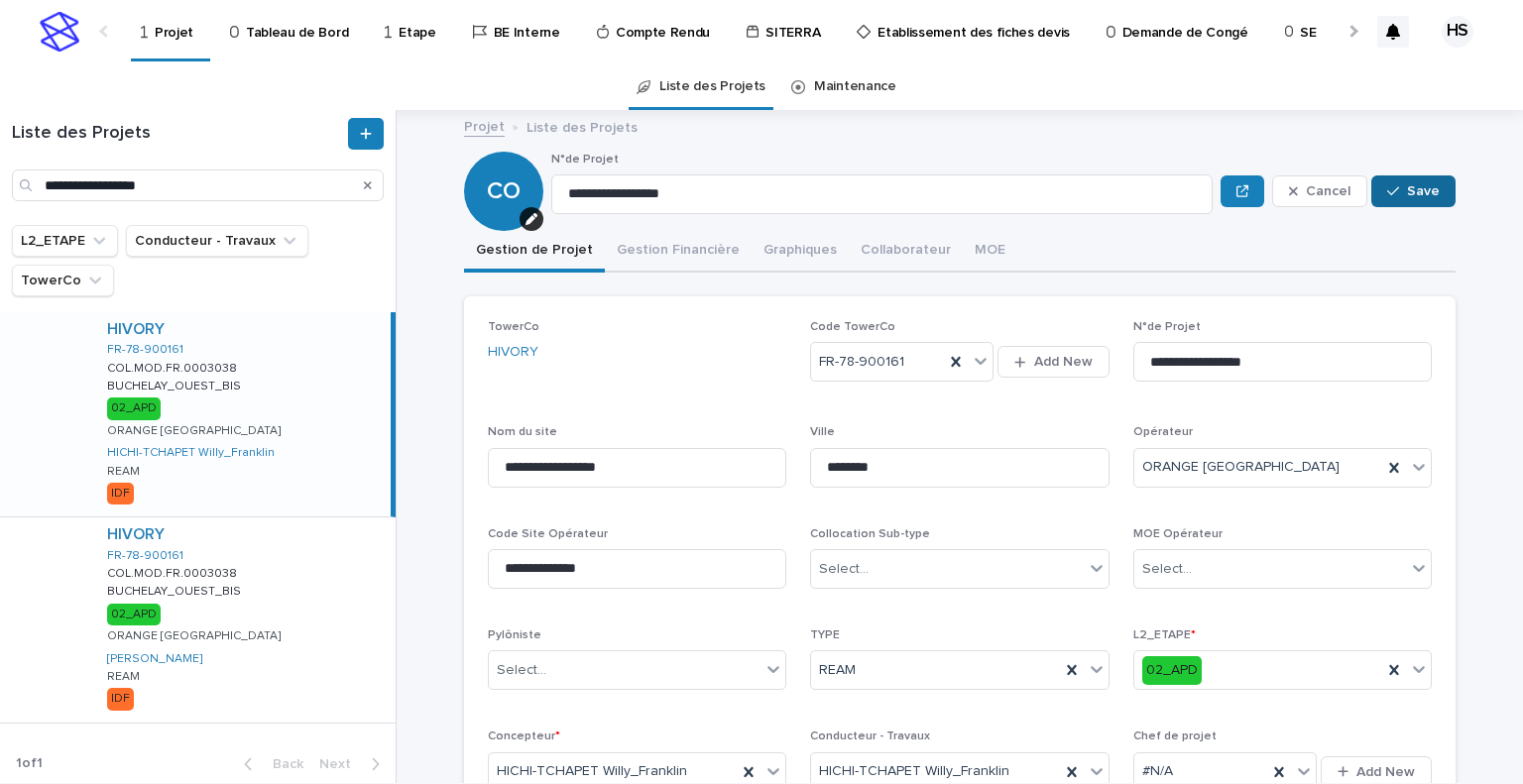click 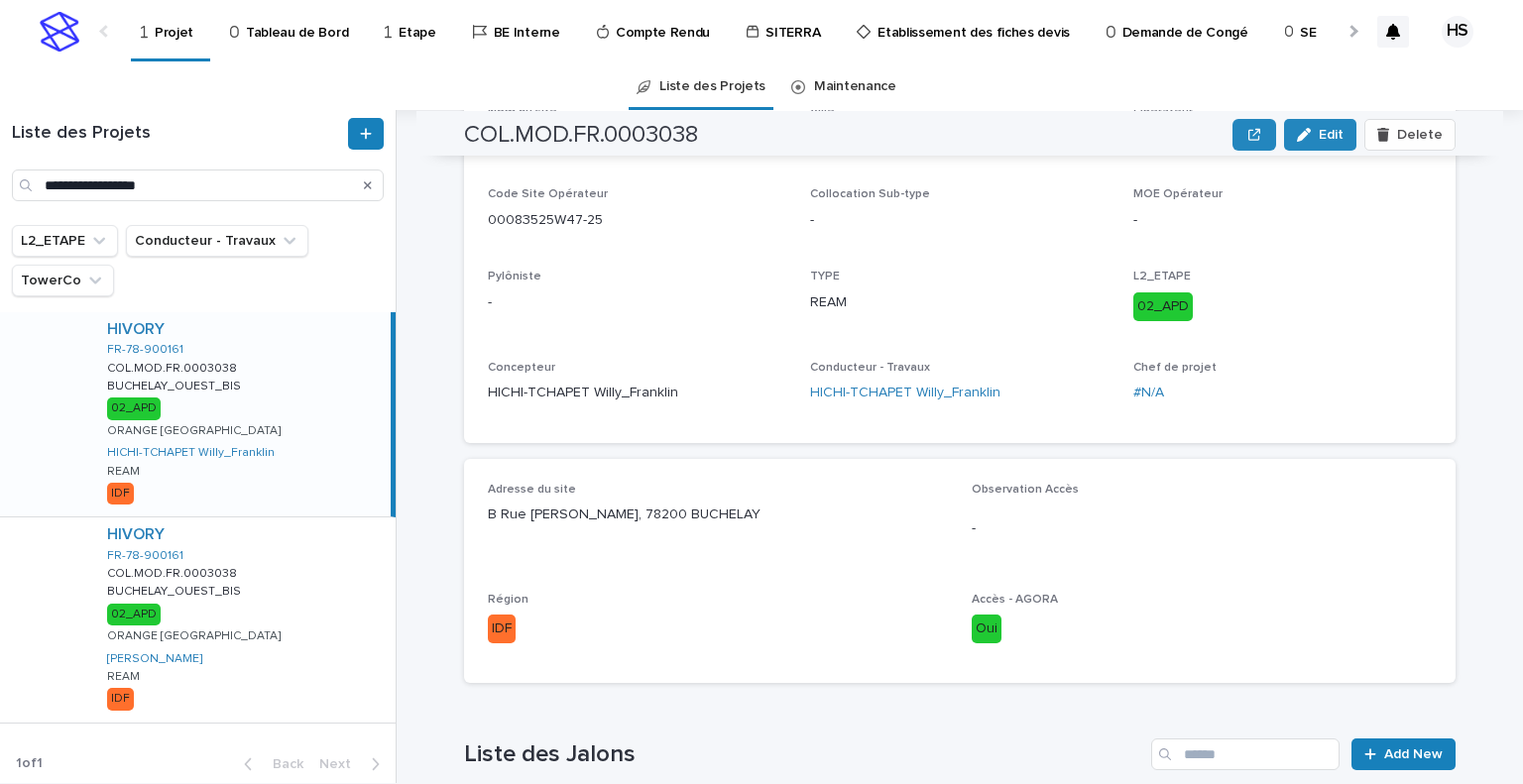 scroll, scrollTop: 0, scrollLeft: 0, axis: both 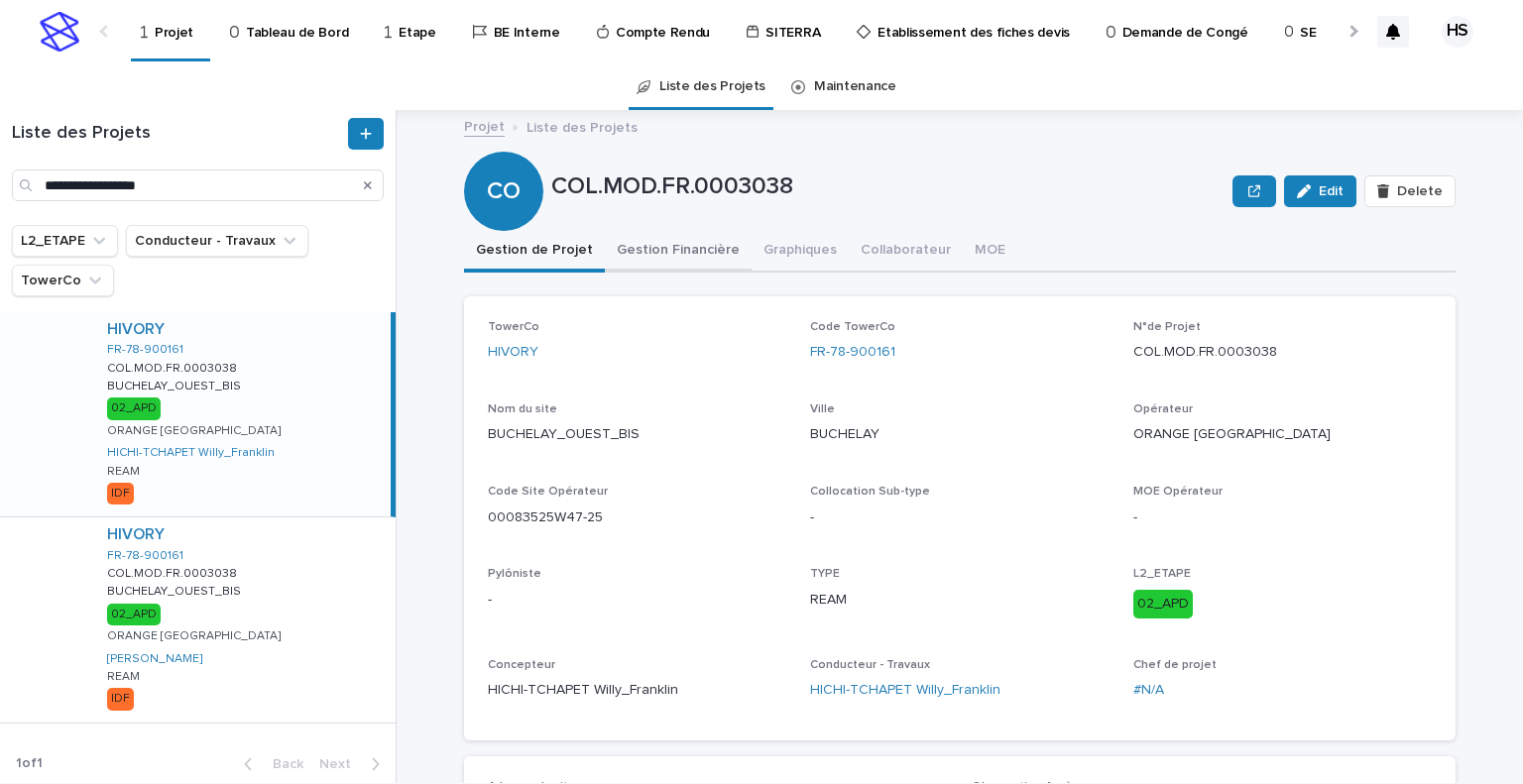 click on "Gestion Financière" at bounding box center (678, 252) 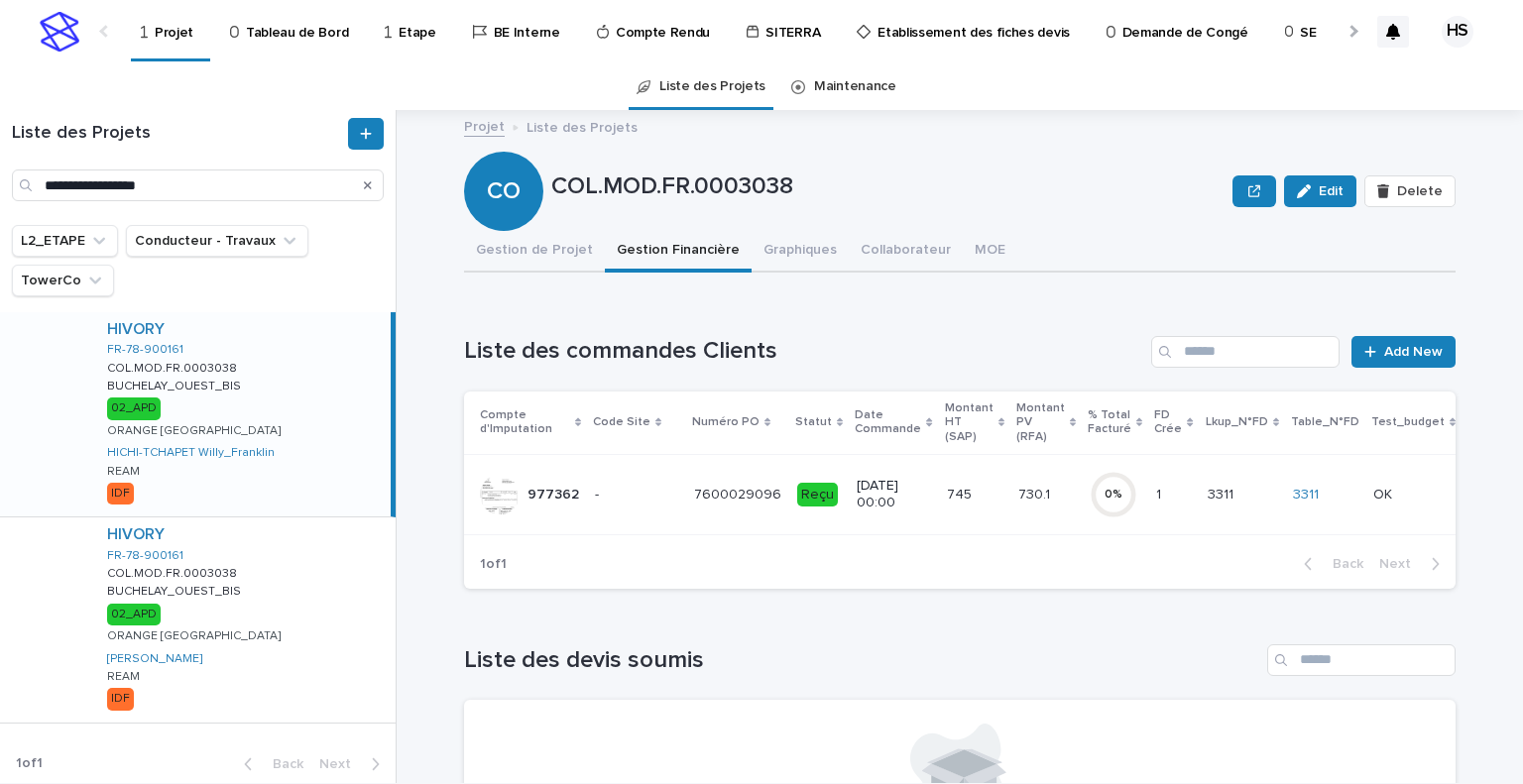 click on "[DATE] 00:00" at bounding box center (893, 495) 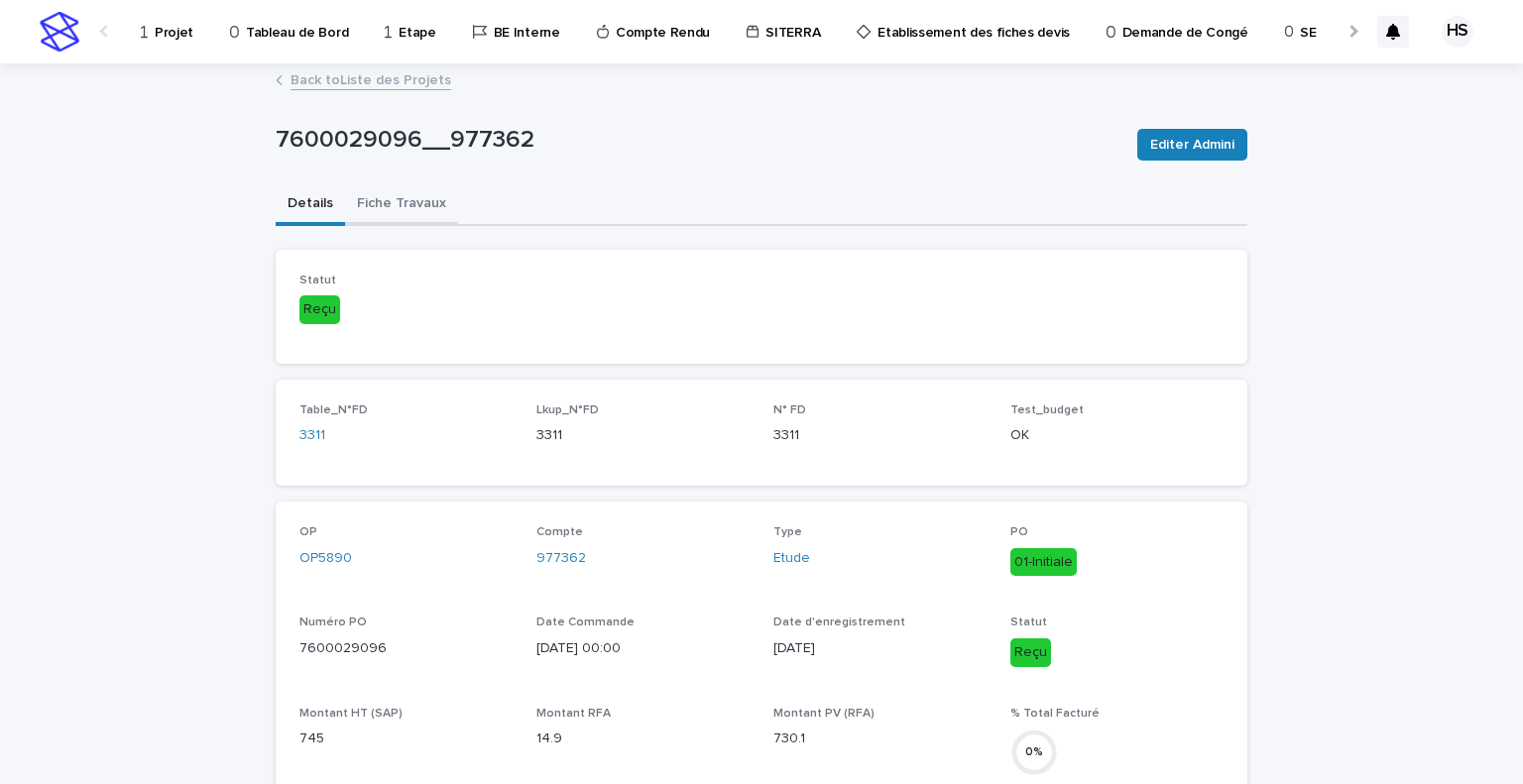click on "Fiche Travaux" at bounding box center (402, 205) 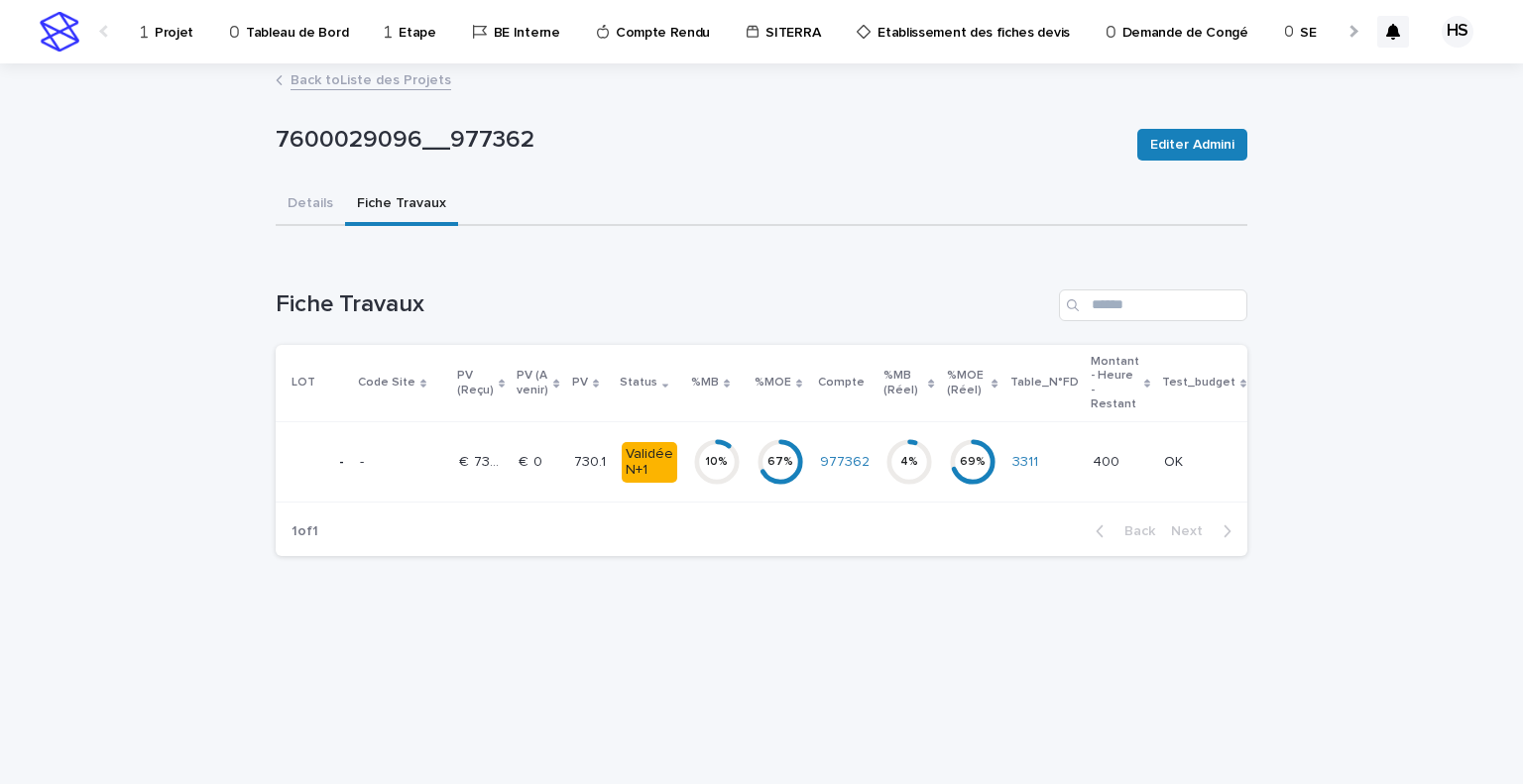 click on "730.1 730.1" at bounding box center (590, 462) 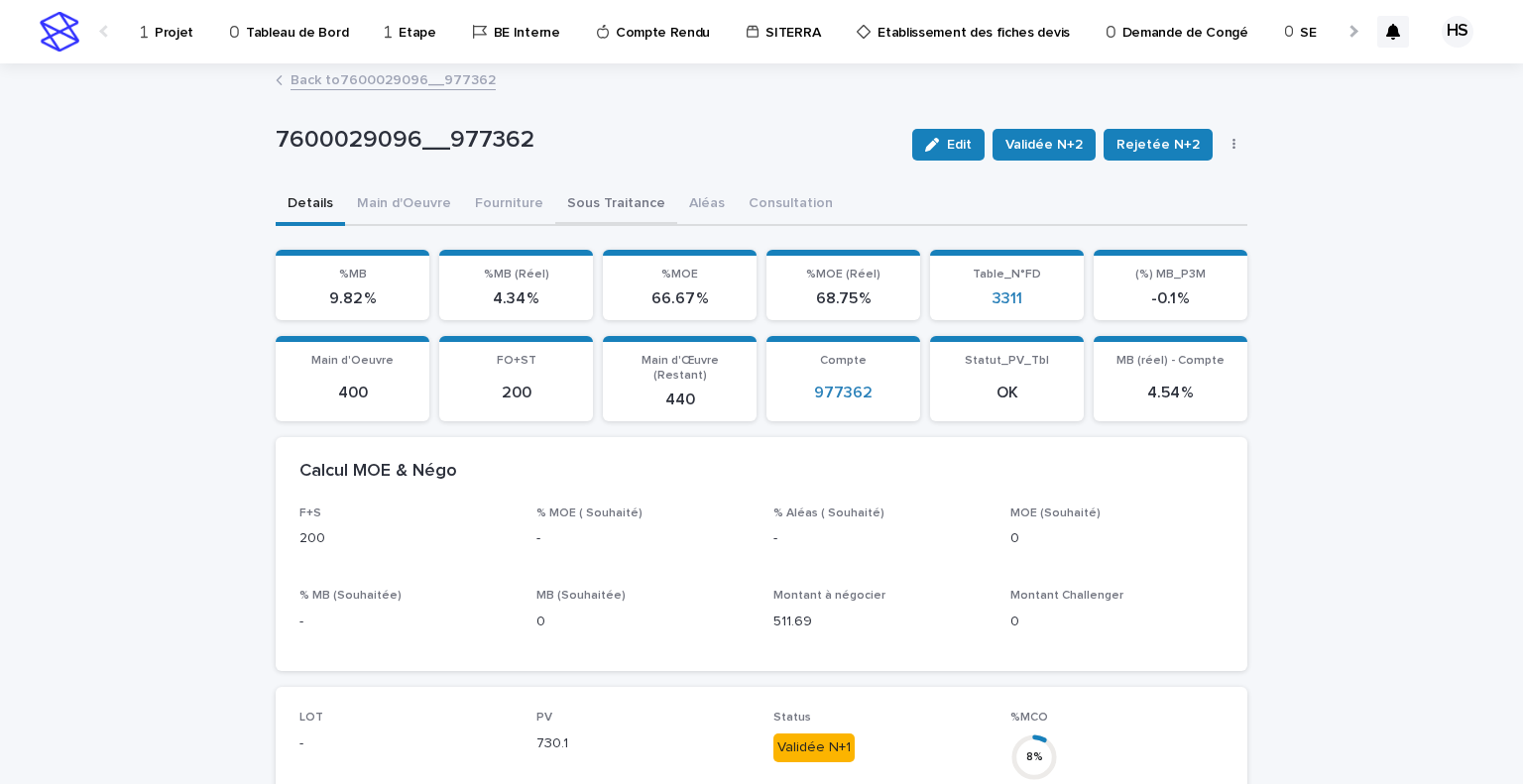 click on "Sous Traitance" at bounding box center [616, 205] 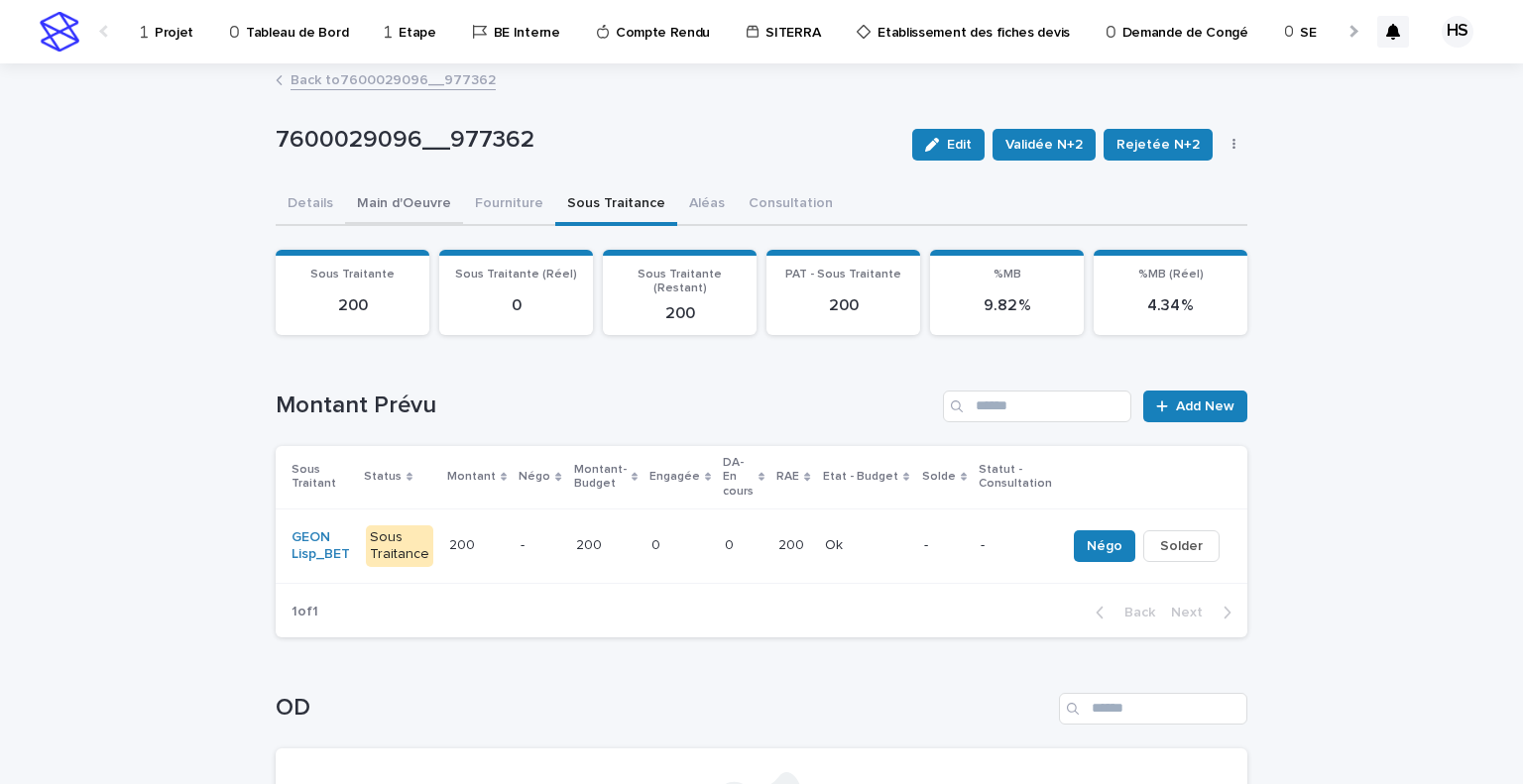 click on "Main d'Oeuvre" at bounding box center (404, 205) 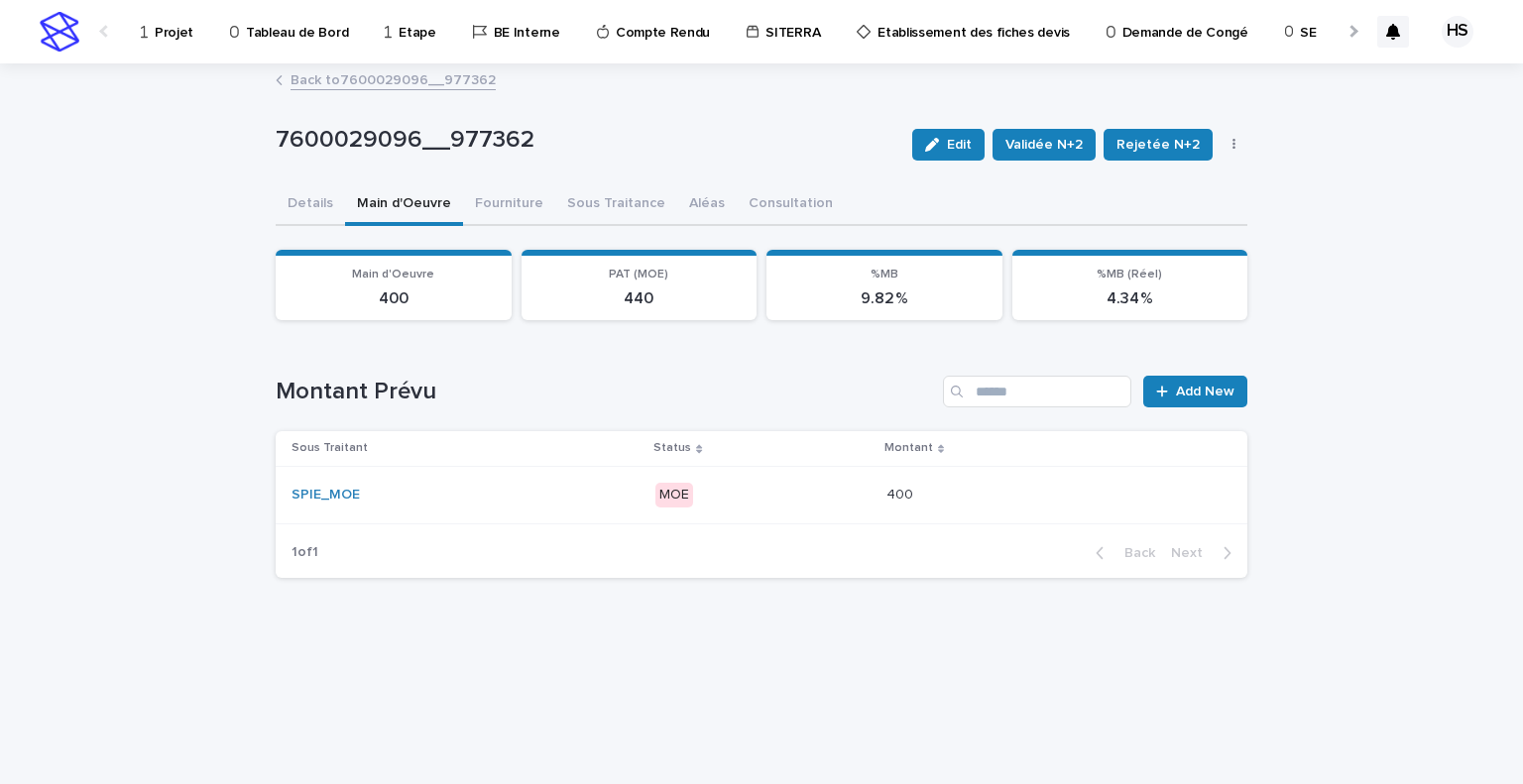 click on "MOE" at bounding box center [762, 495] 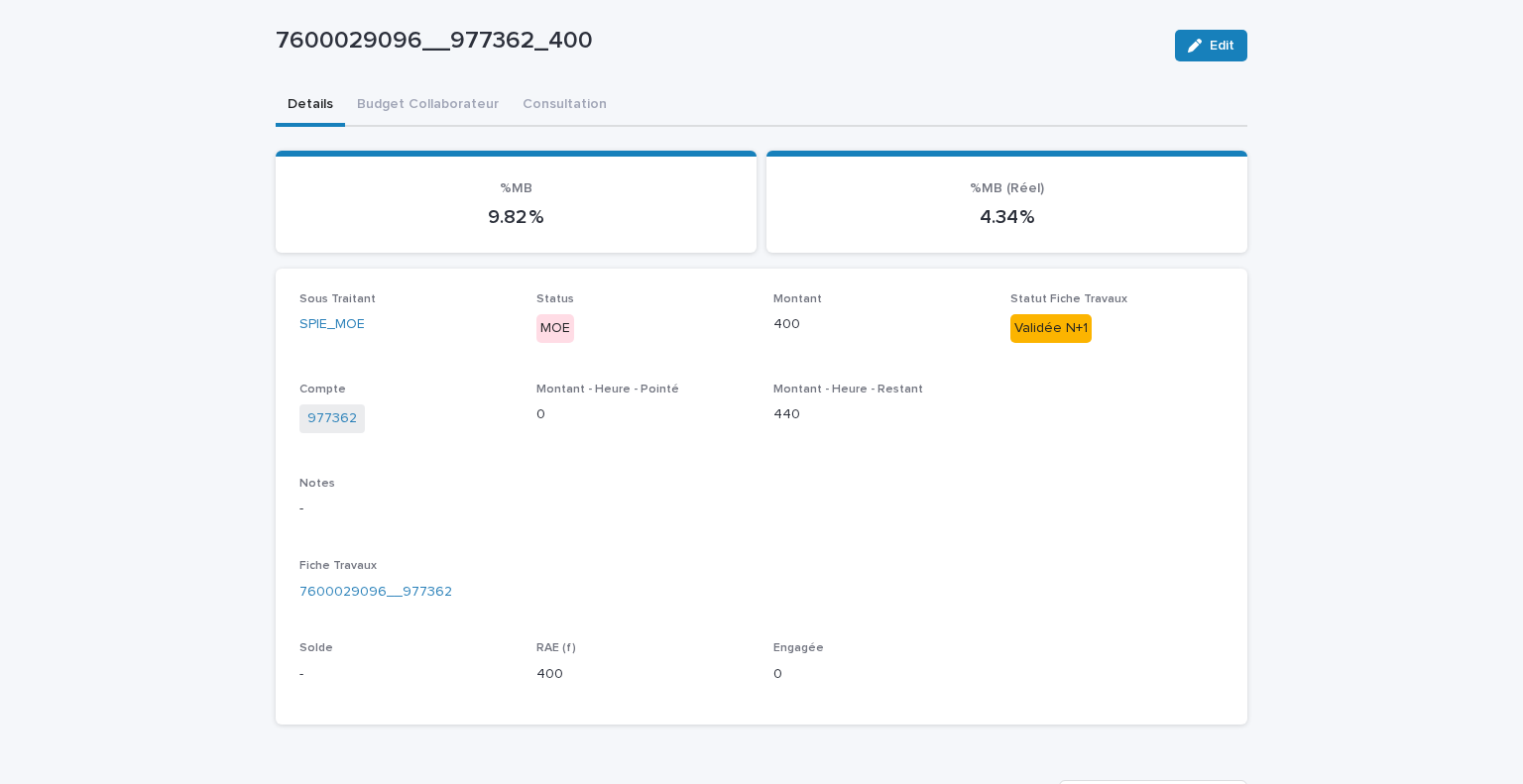 scroll, scrollTop: 0, scrollLeft: 0, axis: both 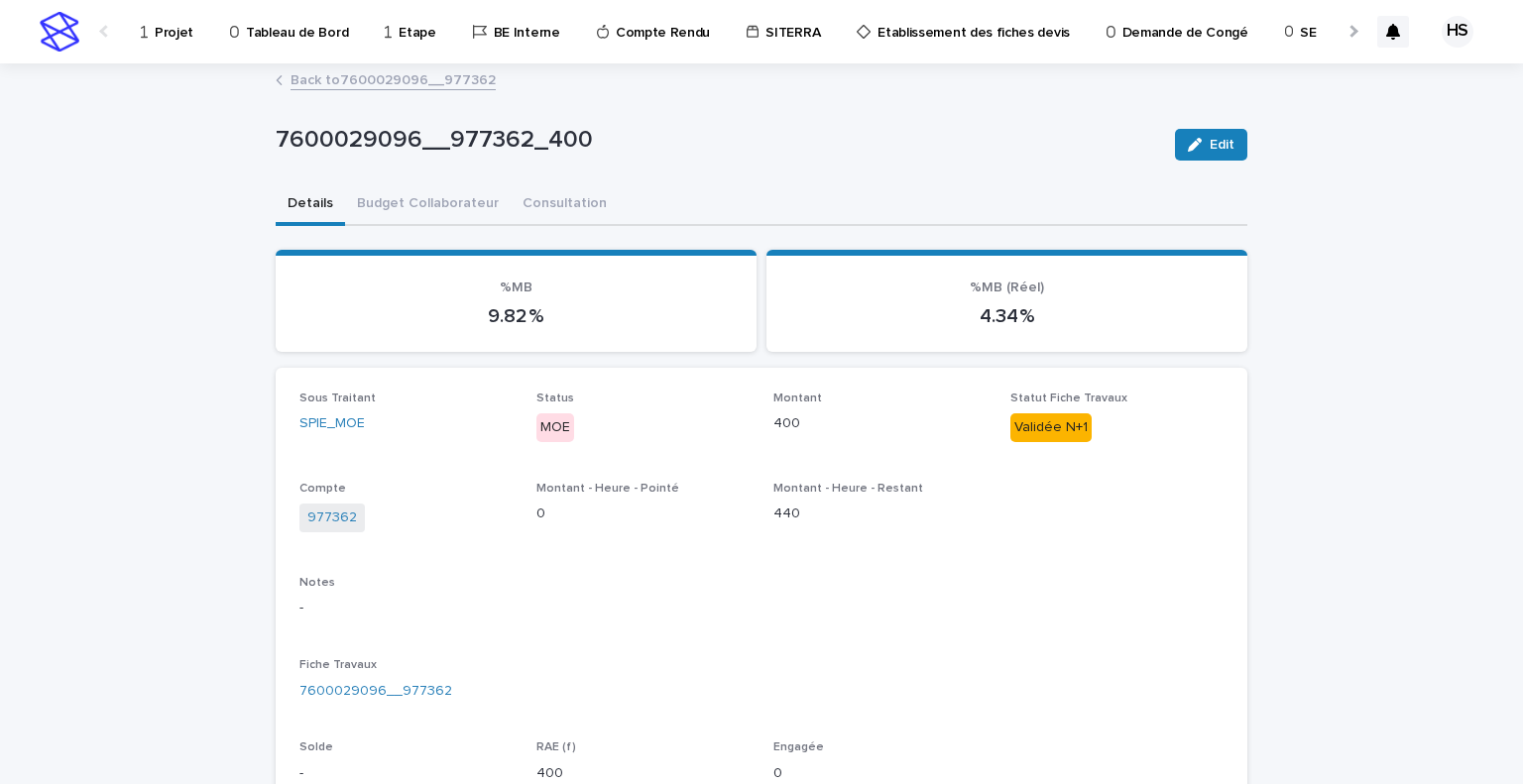 click on "Back to  7600029096__977362" at bounding box center [393, 78] 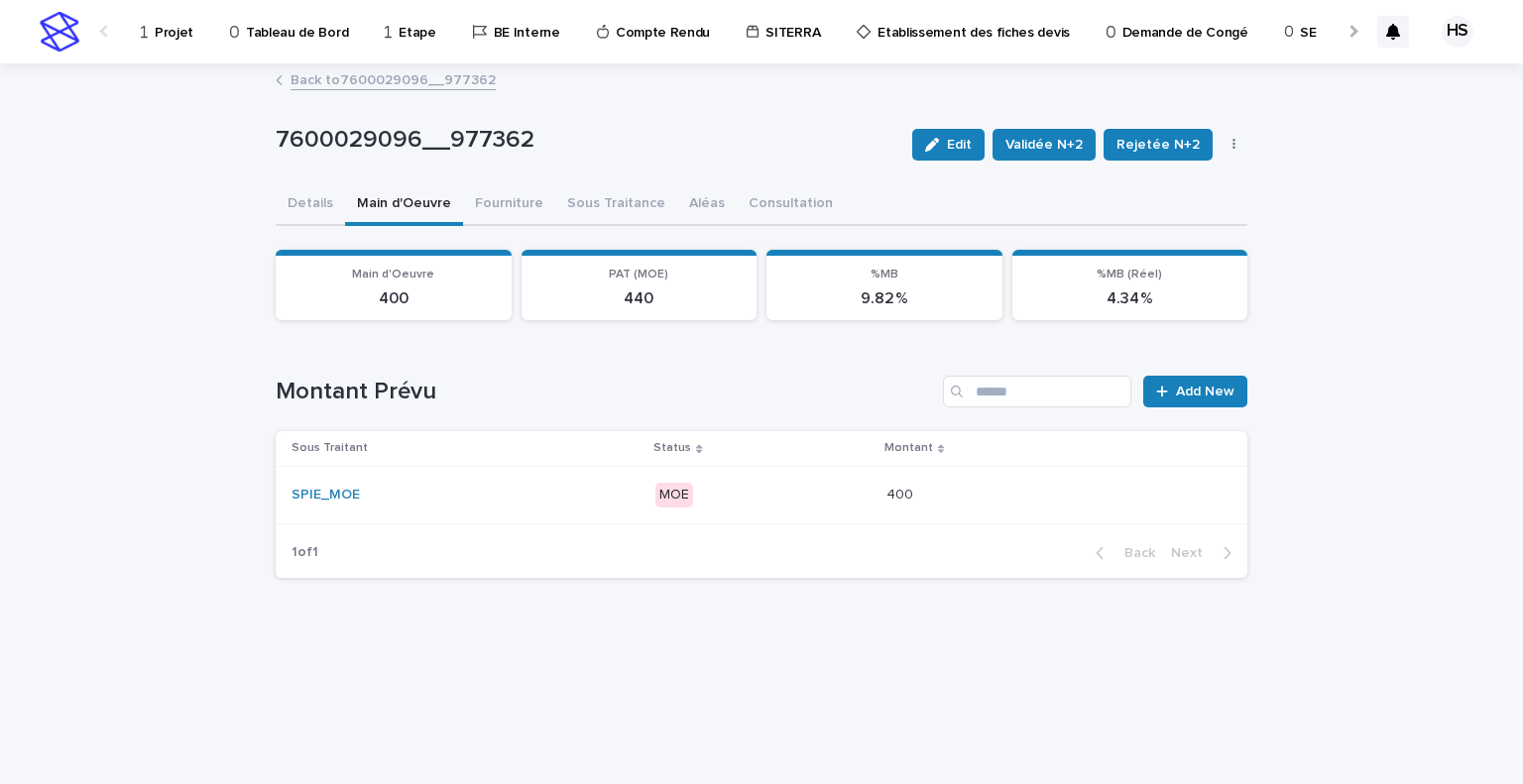 click at bounding box center [1234, 145] 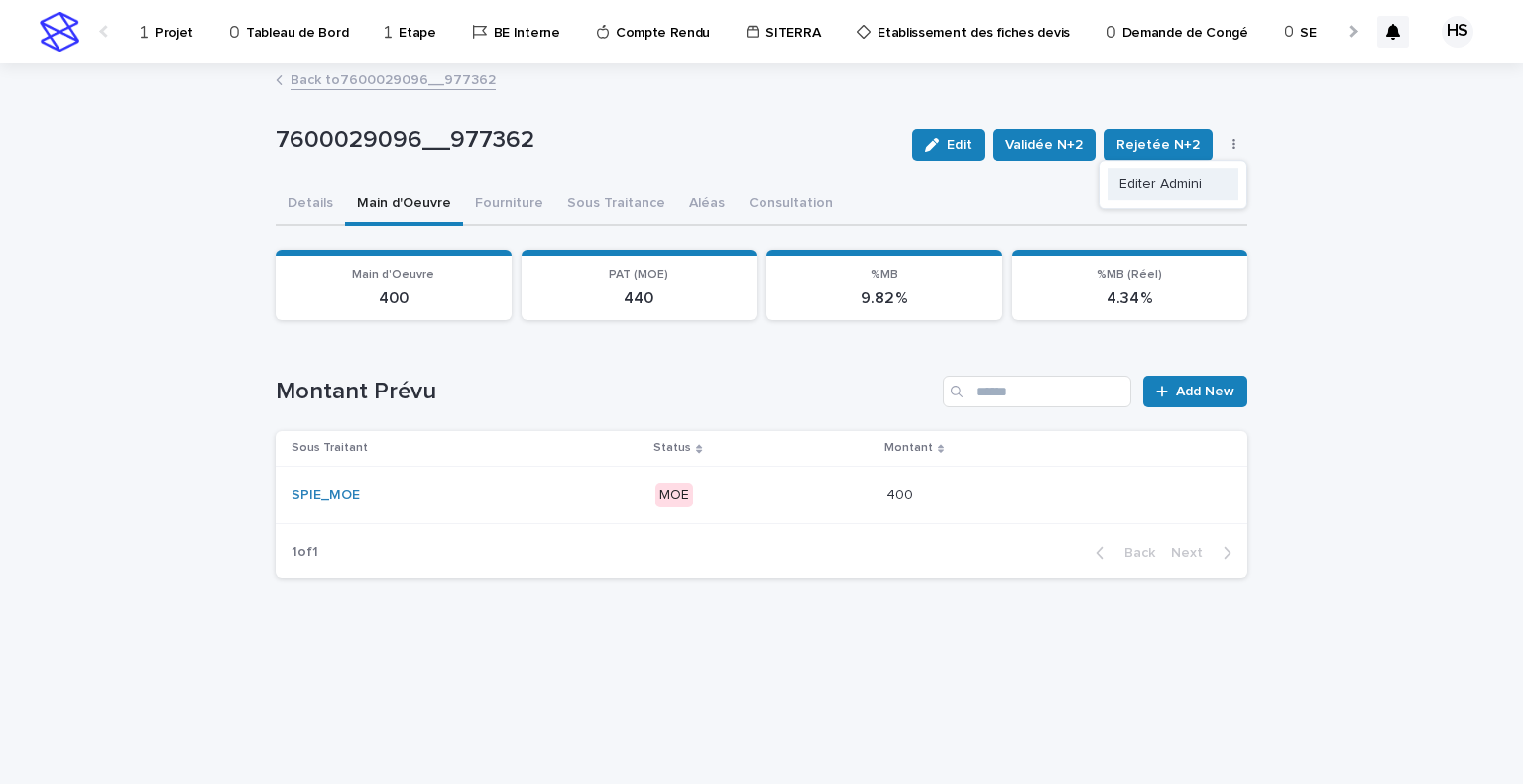 click on "Editer Admini" at bounding box center [1160, 184] 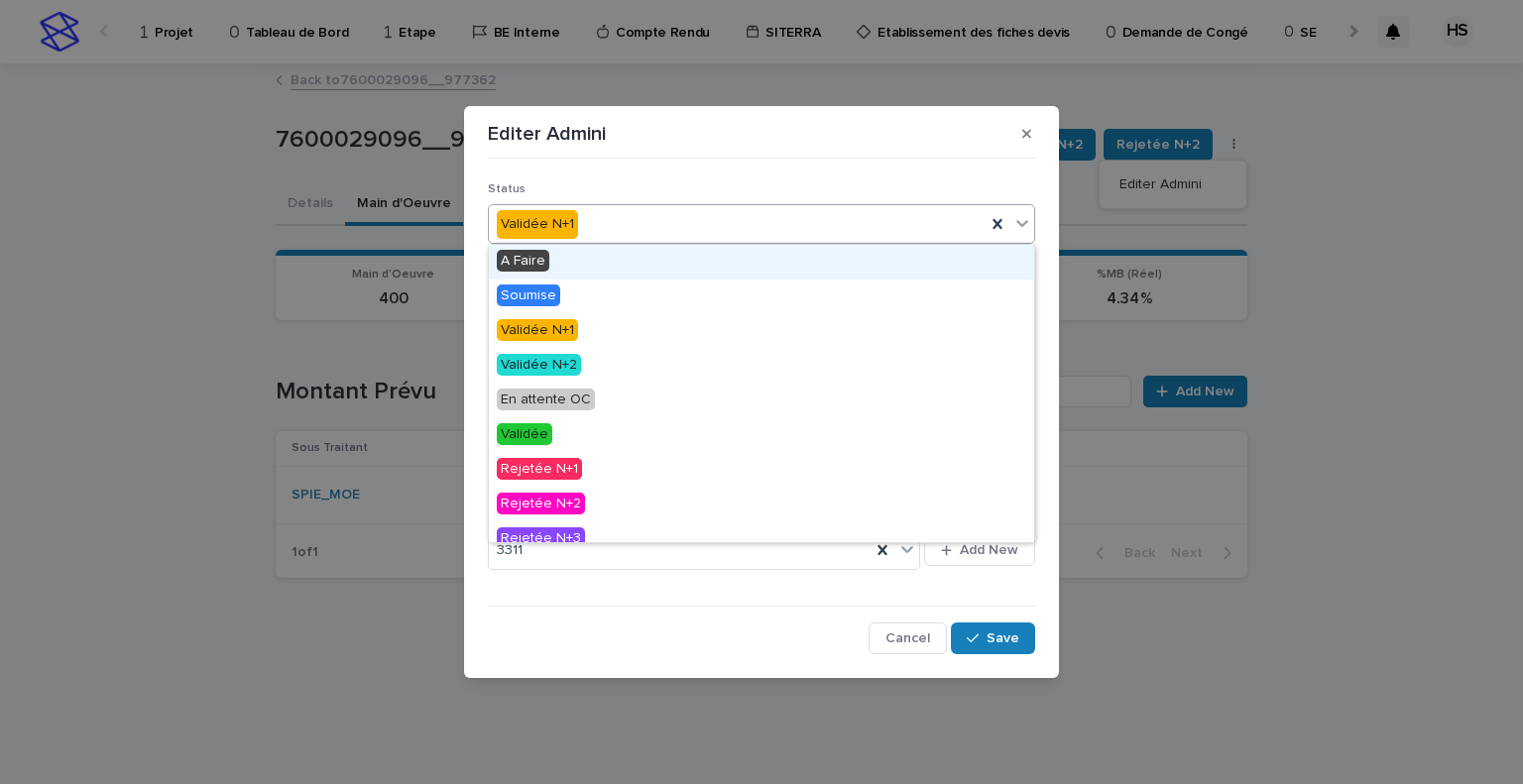 click on "Validée N+1" at bounding box center (737, 224) 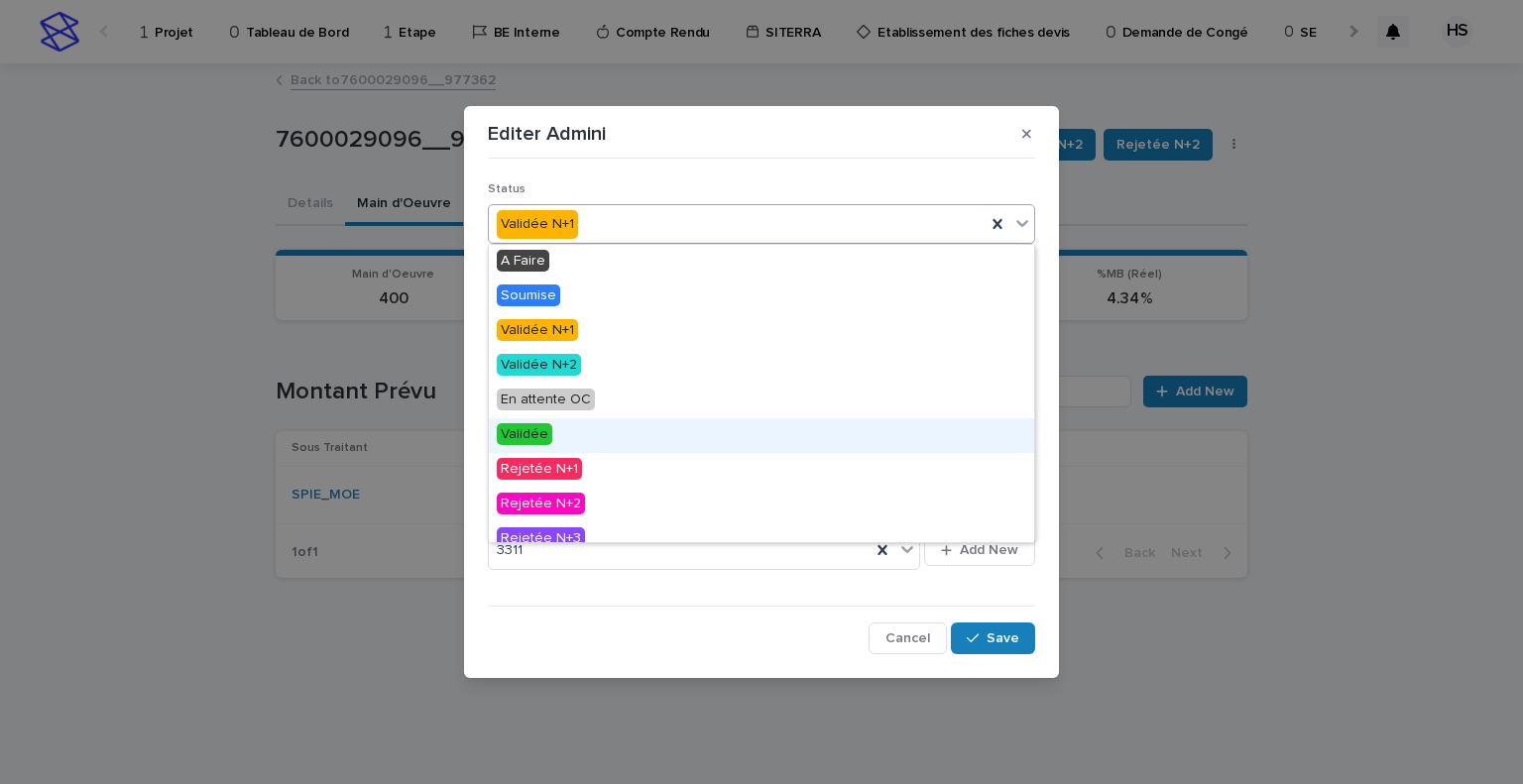 click on "Validée" at bounding box center [762, 435] 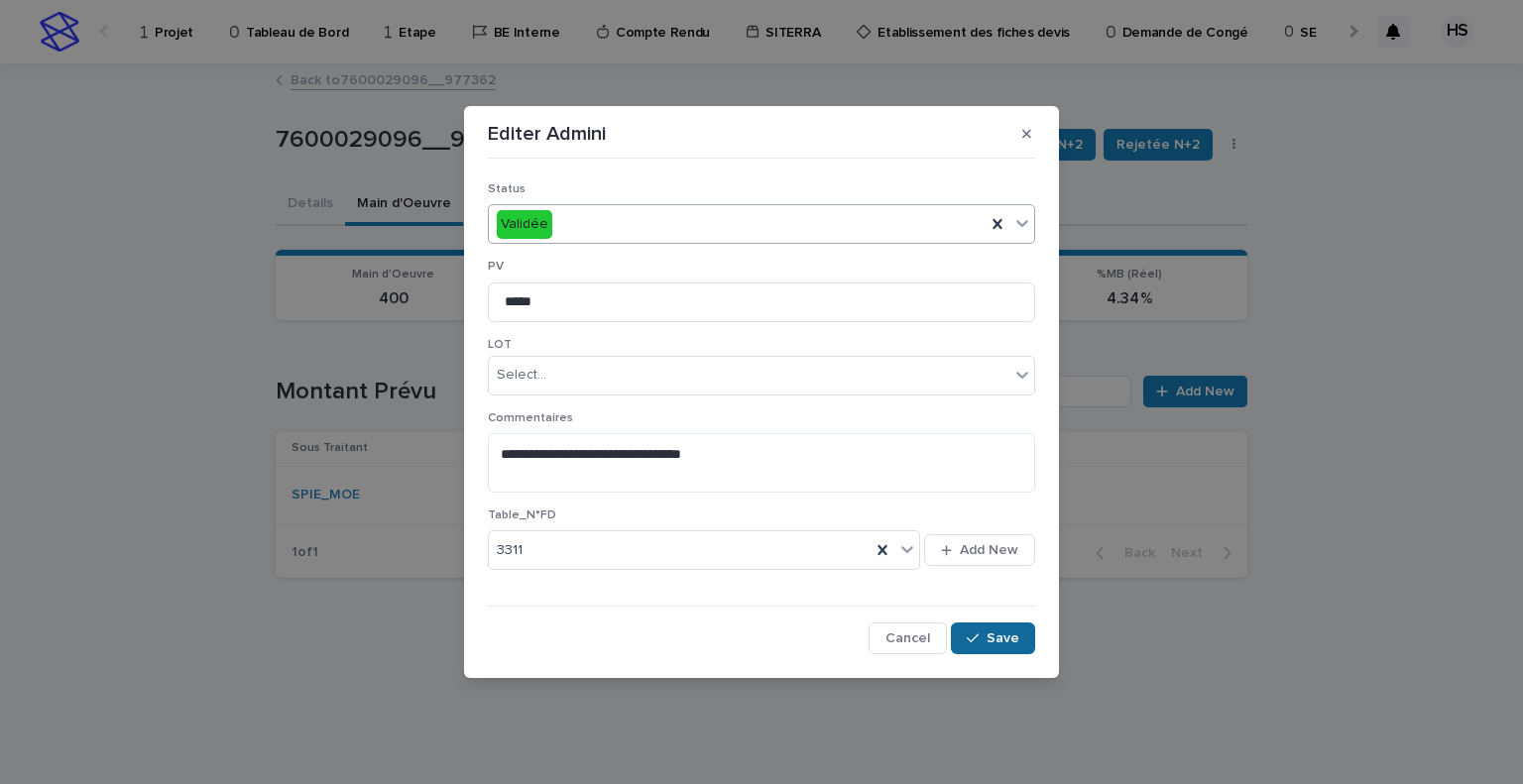 click on "Save" at bounding box center [993, 638] 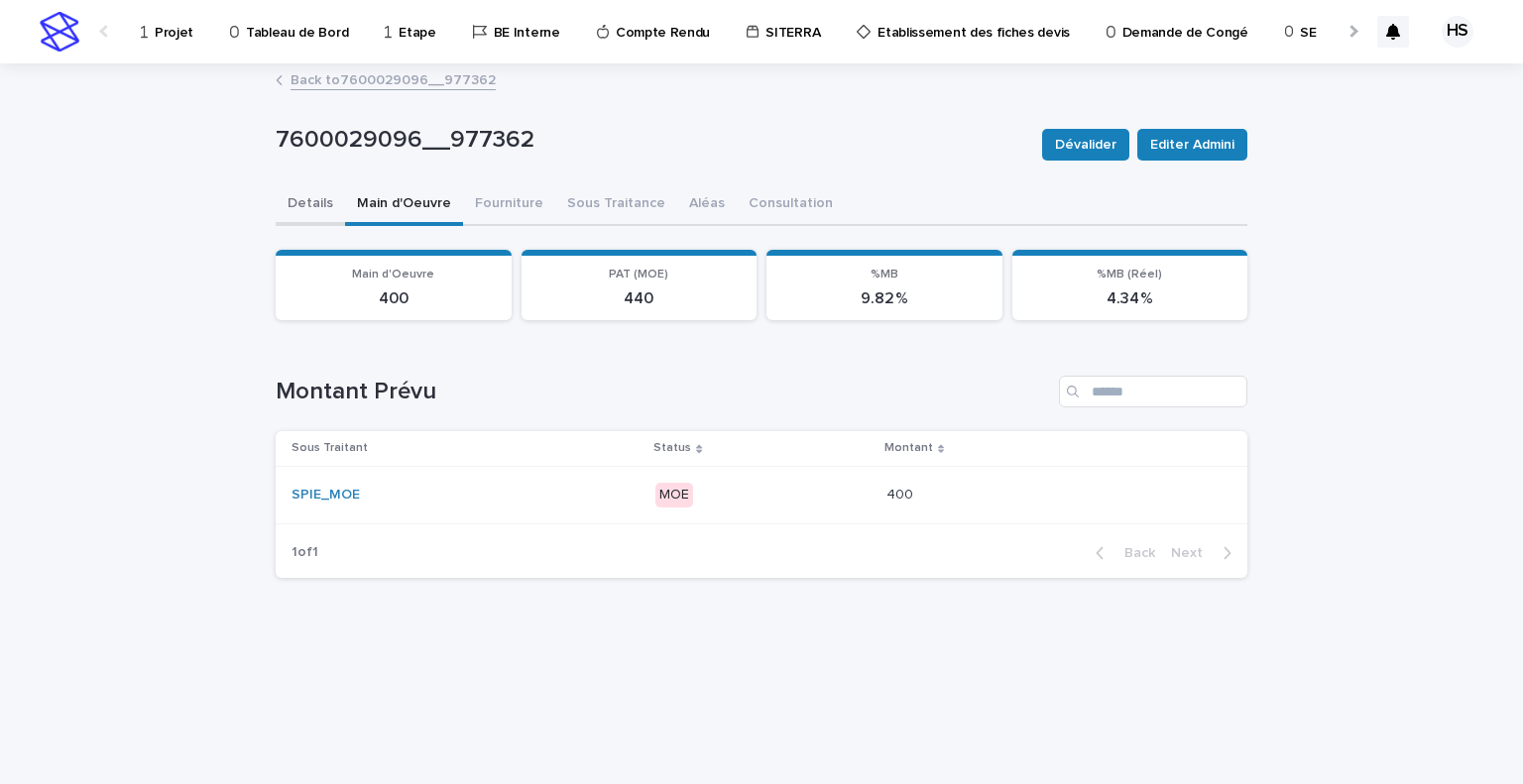 click on "Details" at bounding box center (310, 205) 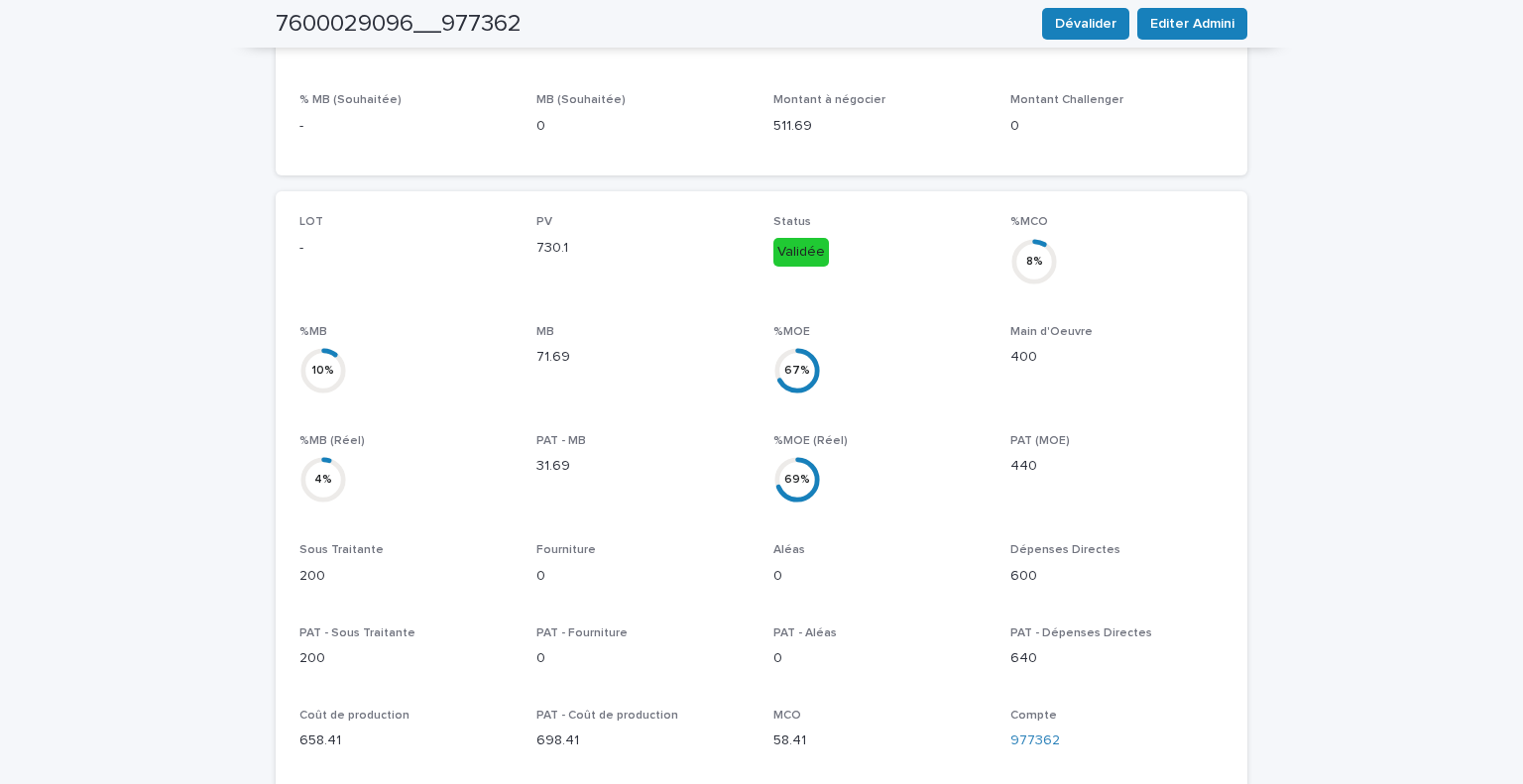scroll, scrollTop: 0, scrollLeft: 0, axis: both 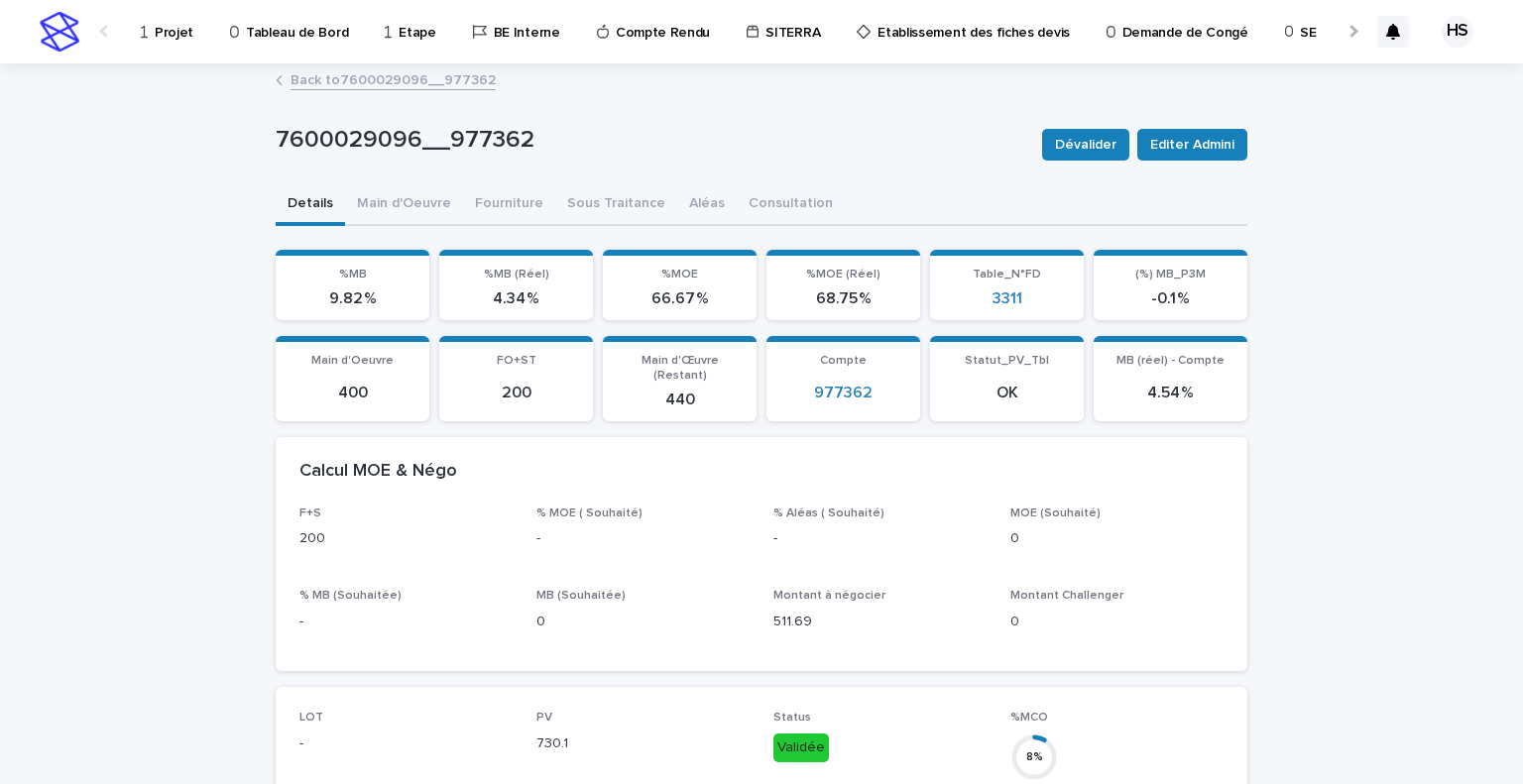 click on "Back to  7600029096__977362" at bounding box center [393, 78] 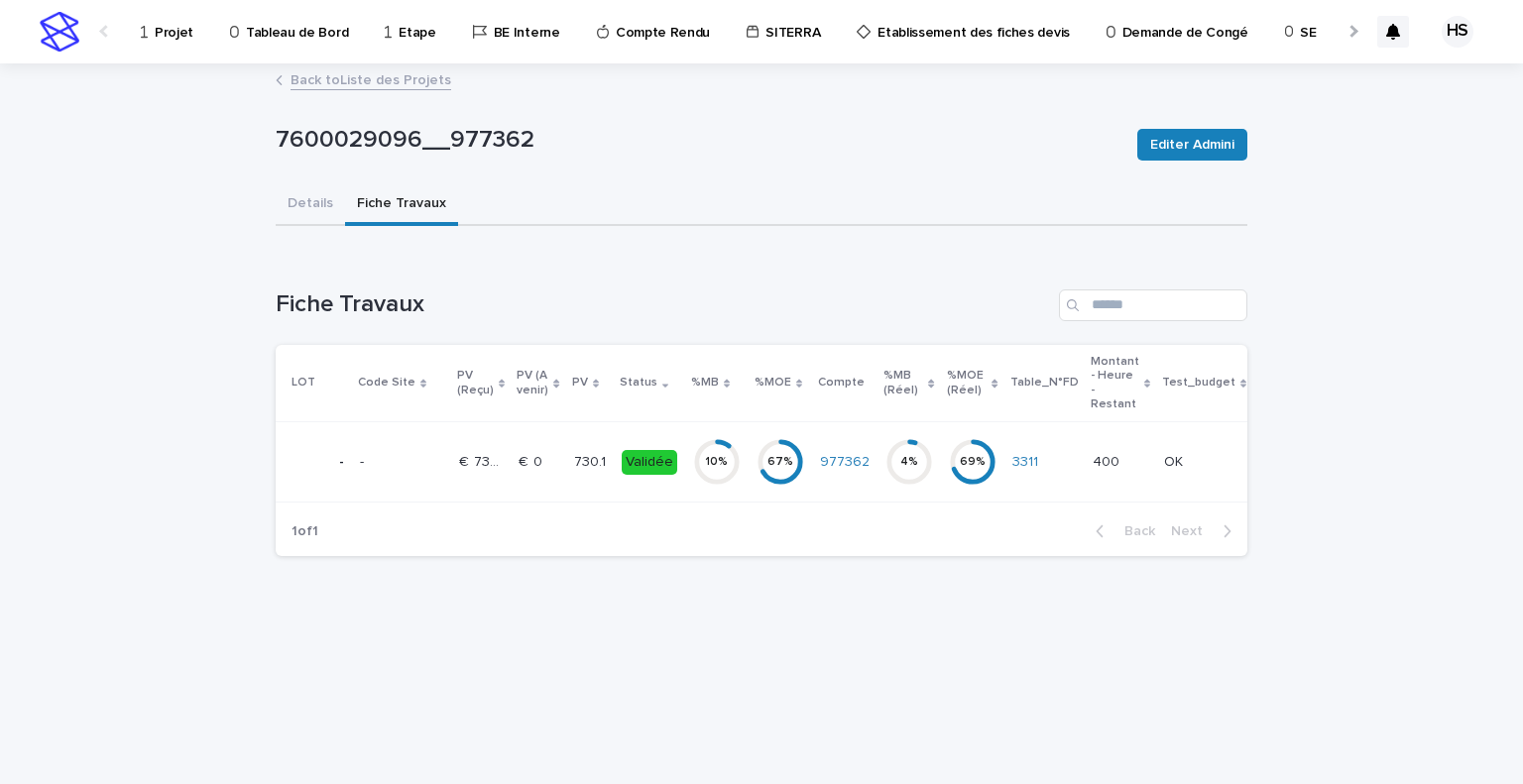 click on "730.1" at bounding box center [592, 460] 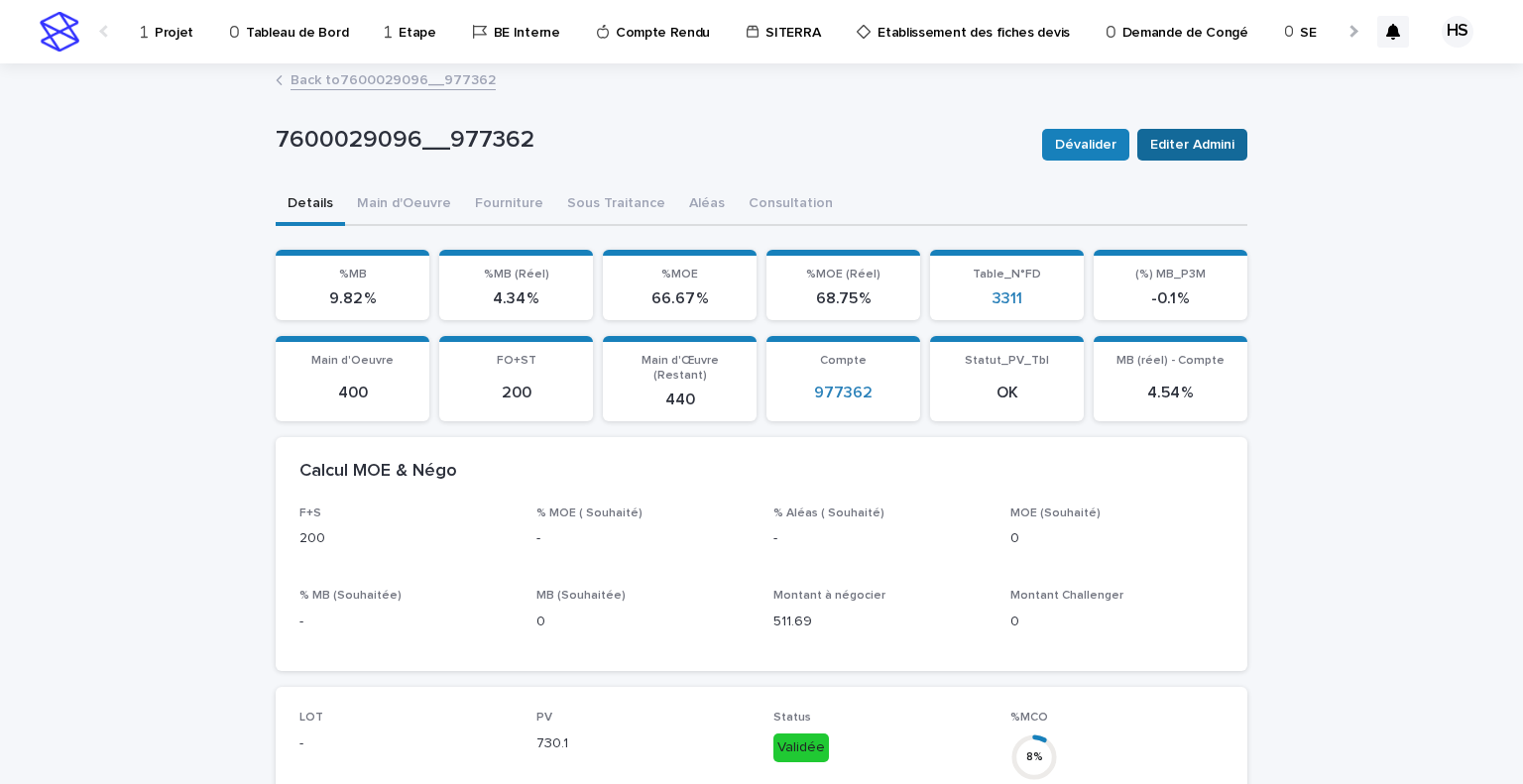 click on "Editer Admini" at bounding box center [1192, 145] 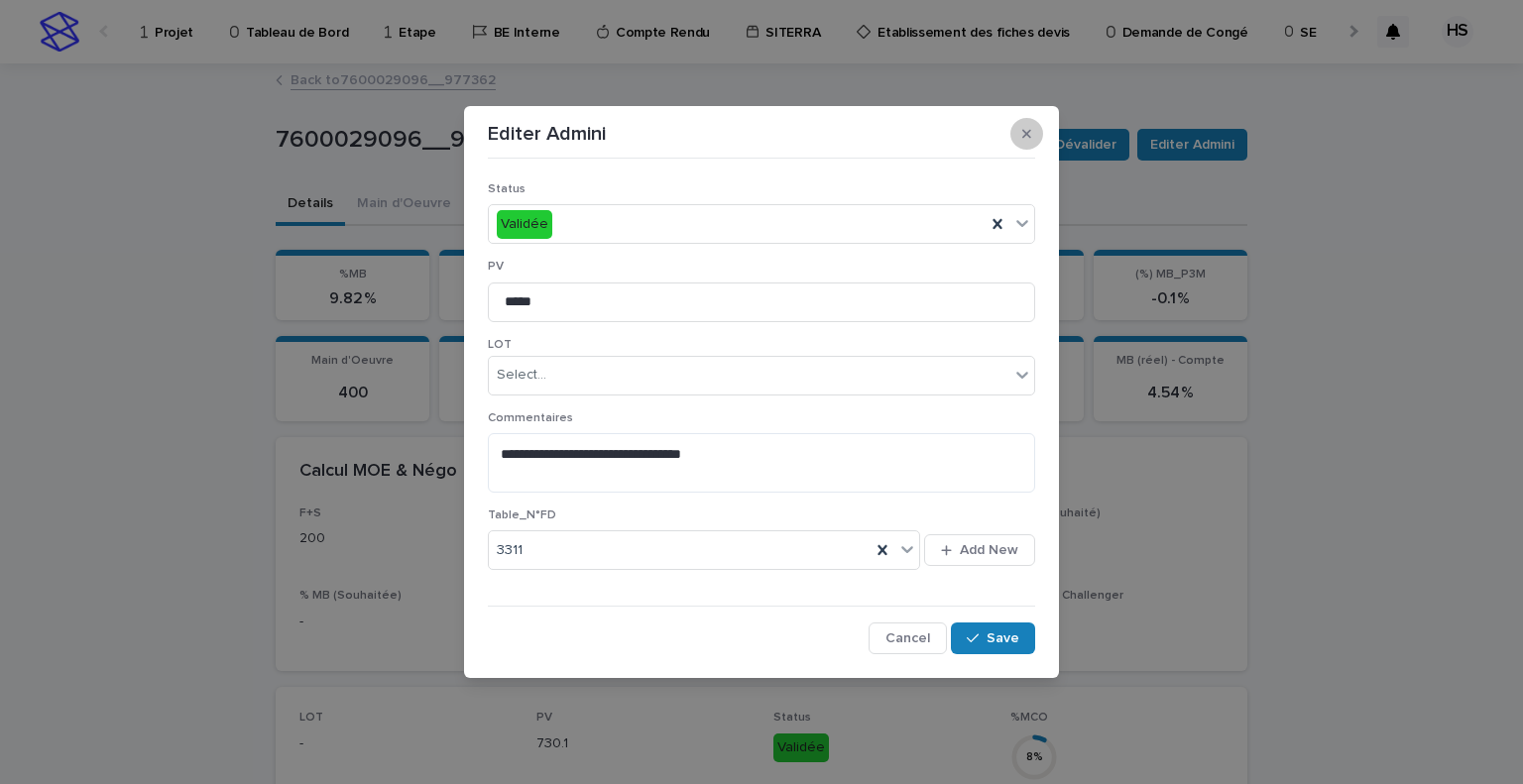 click at bounding box center [1026, 134] 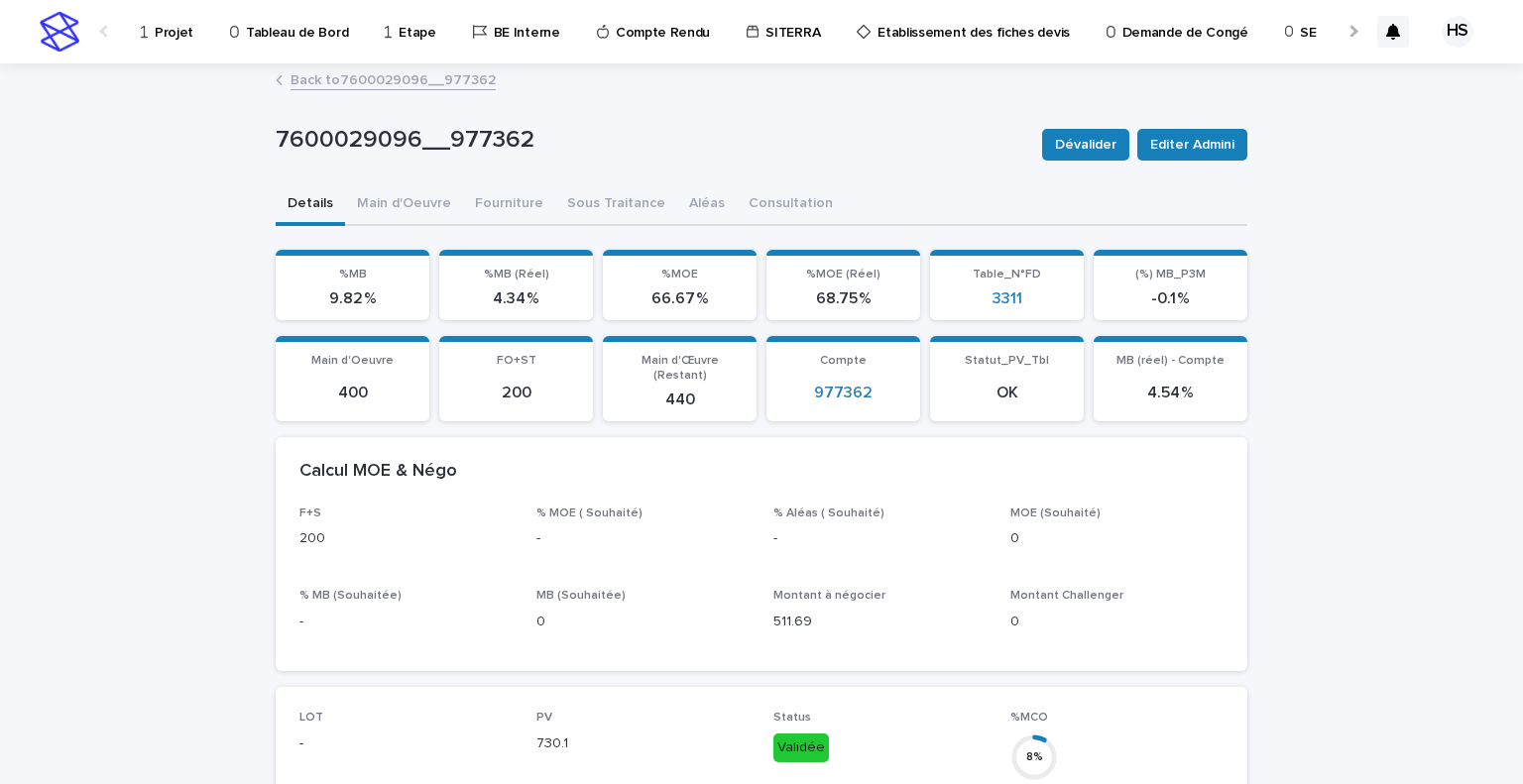 click on "Back to  7600029096__977362" at bounding box center [393, 78] 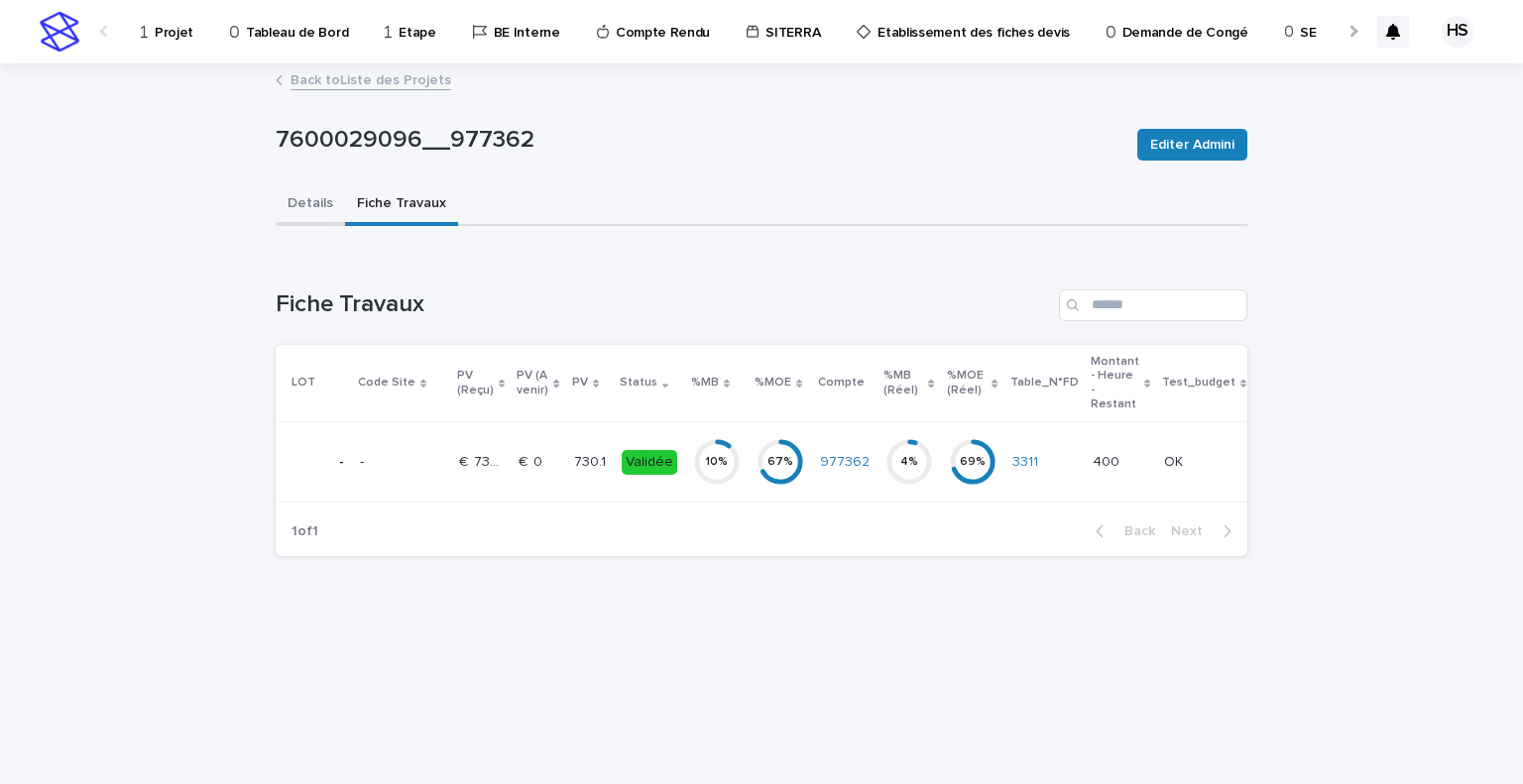 click on "Details" at bounding box center [310, 205] 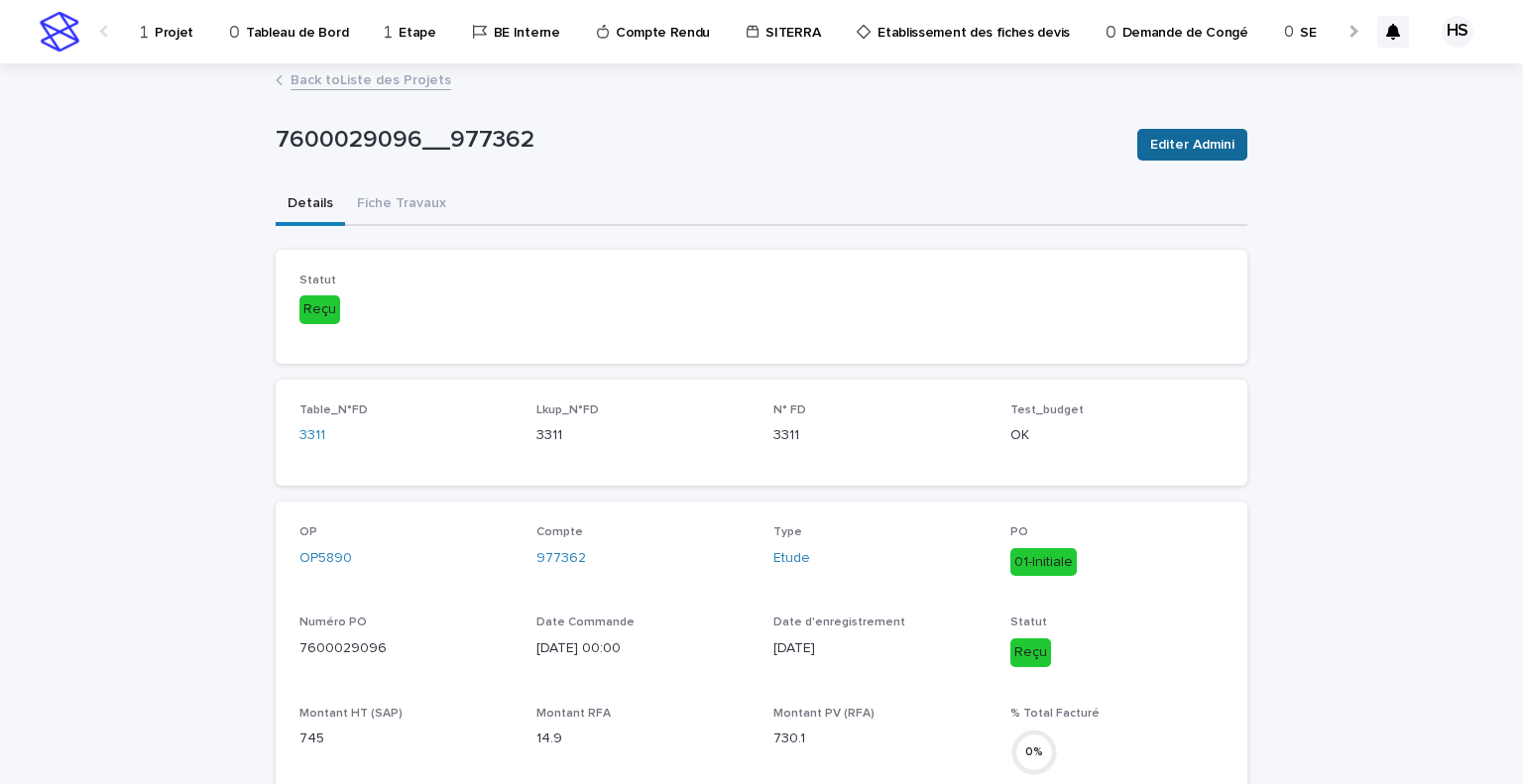 click on "Editer Admini" at bounding box center (1192, 145) 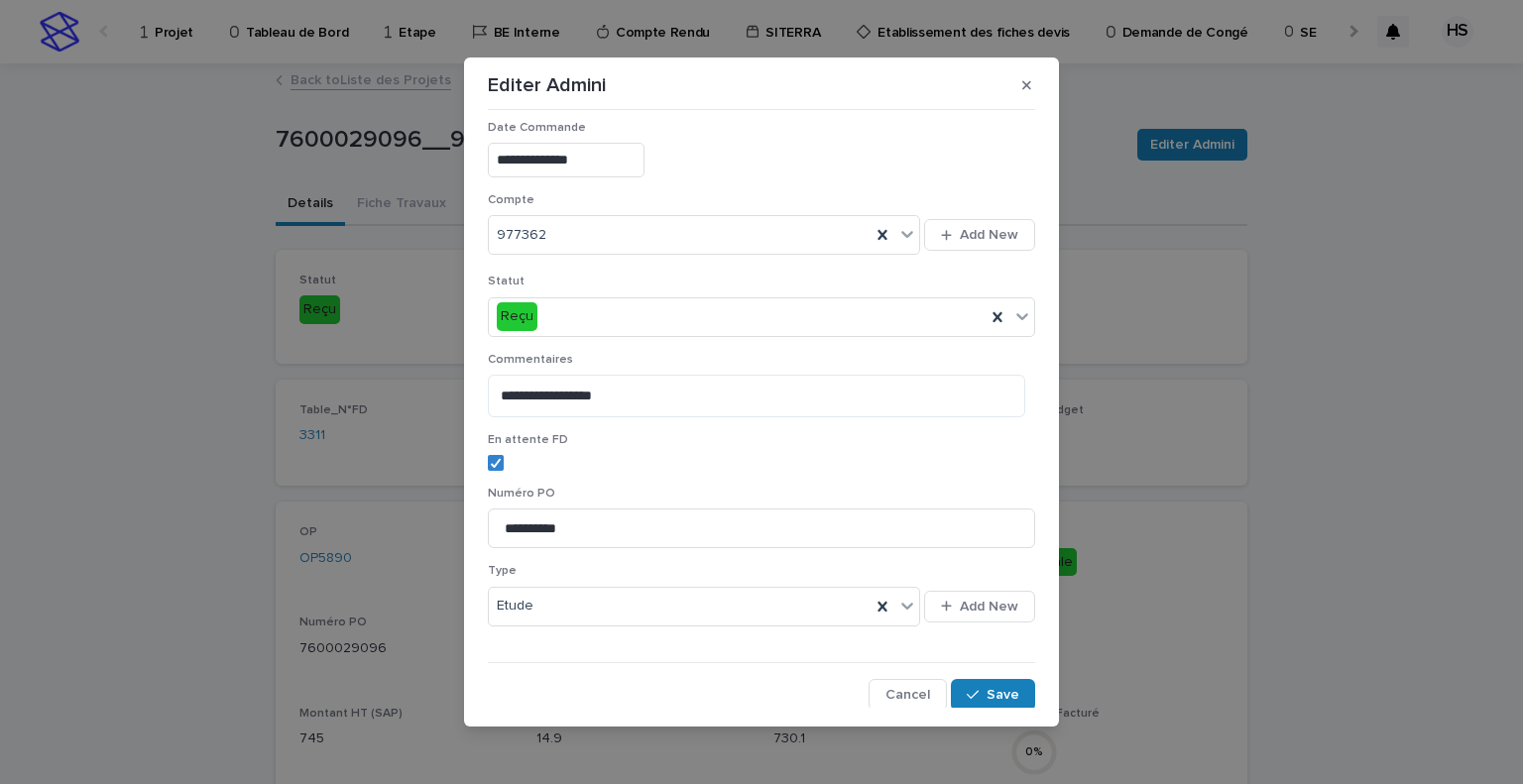 scroll, scrollTop: 27, scrollLeft: 0, axis: vertical 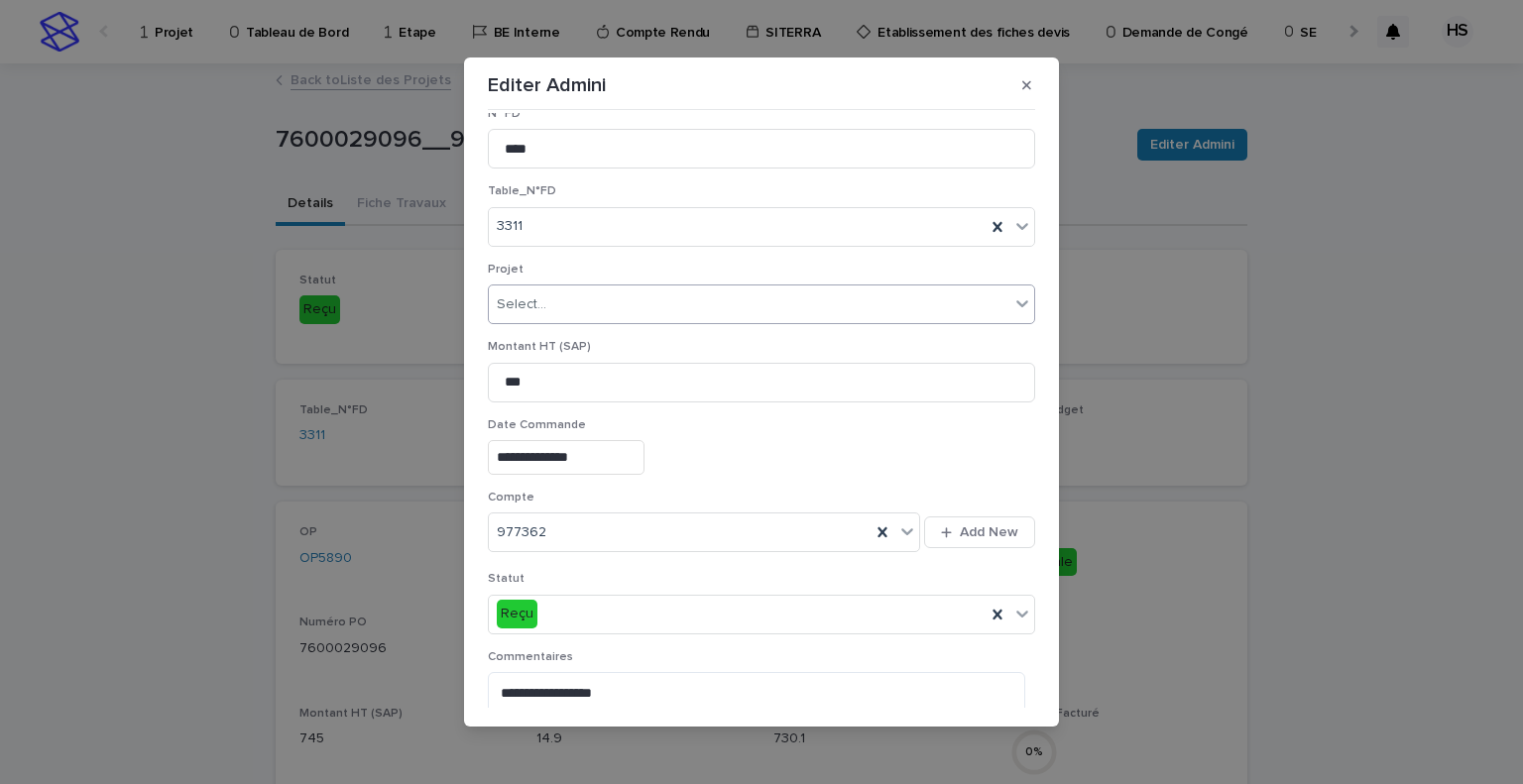 click on "Select..." at bounding box center [749, 304] 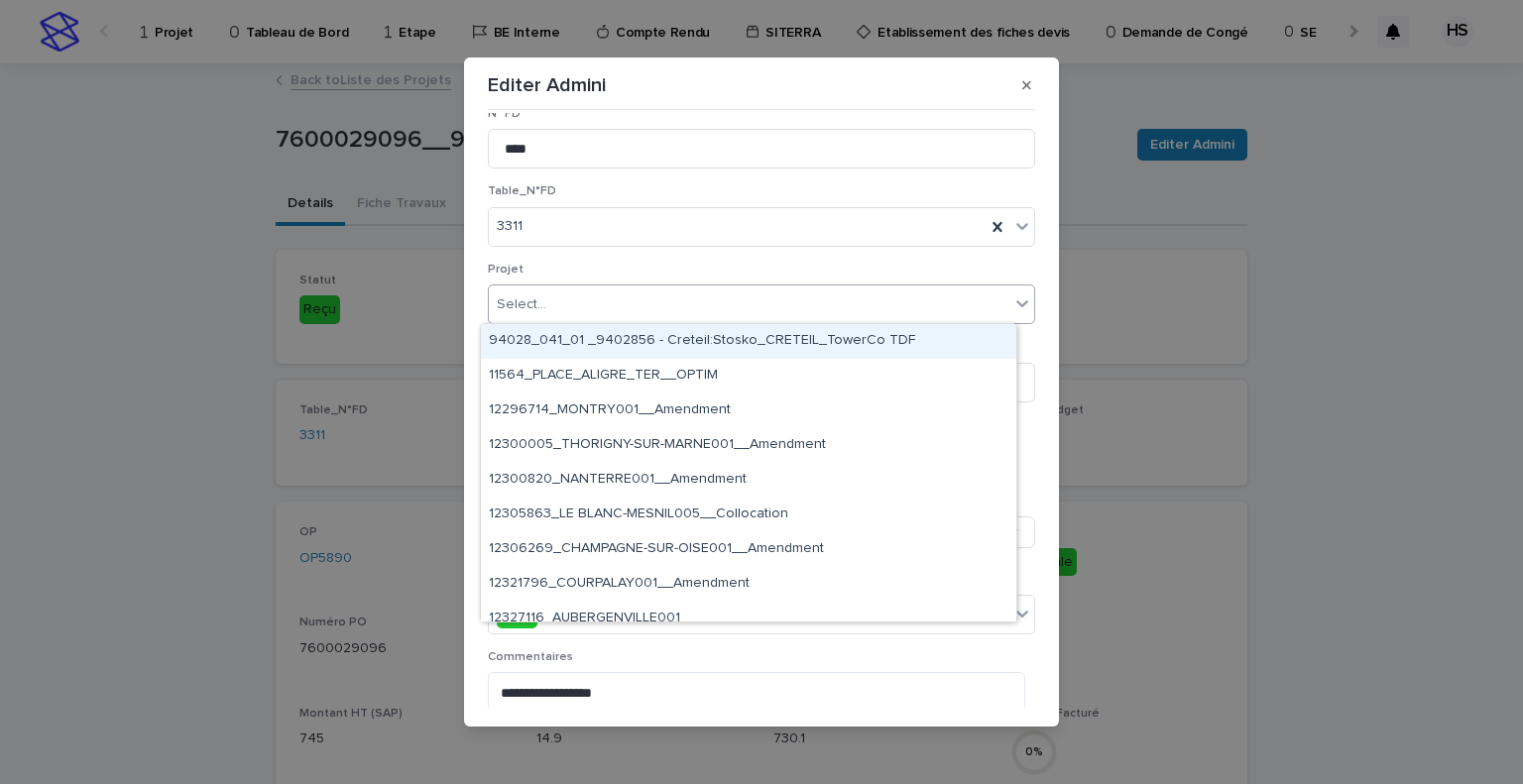 paste on "**********" 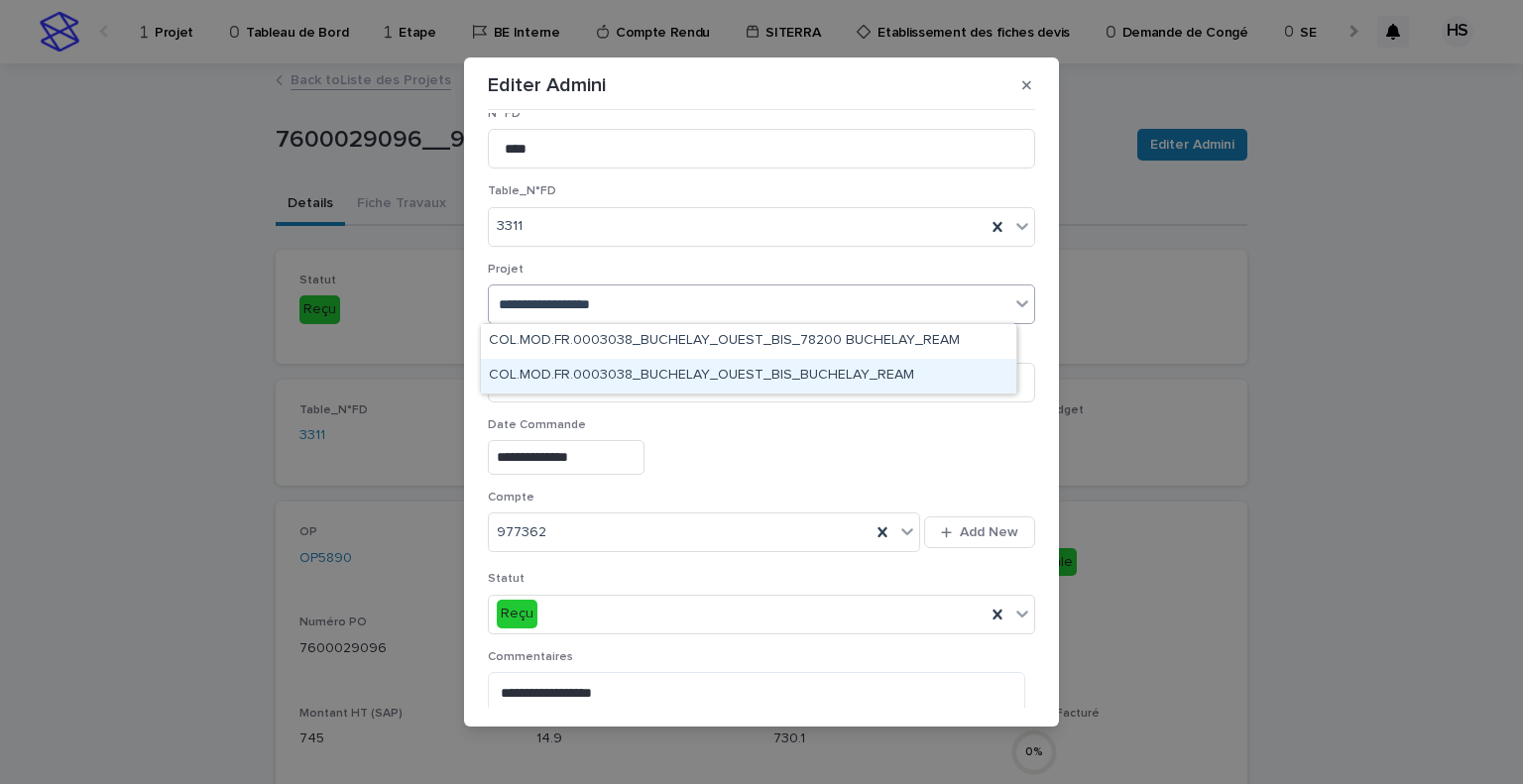 type on "**********" 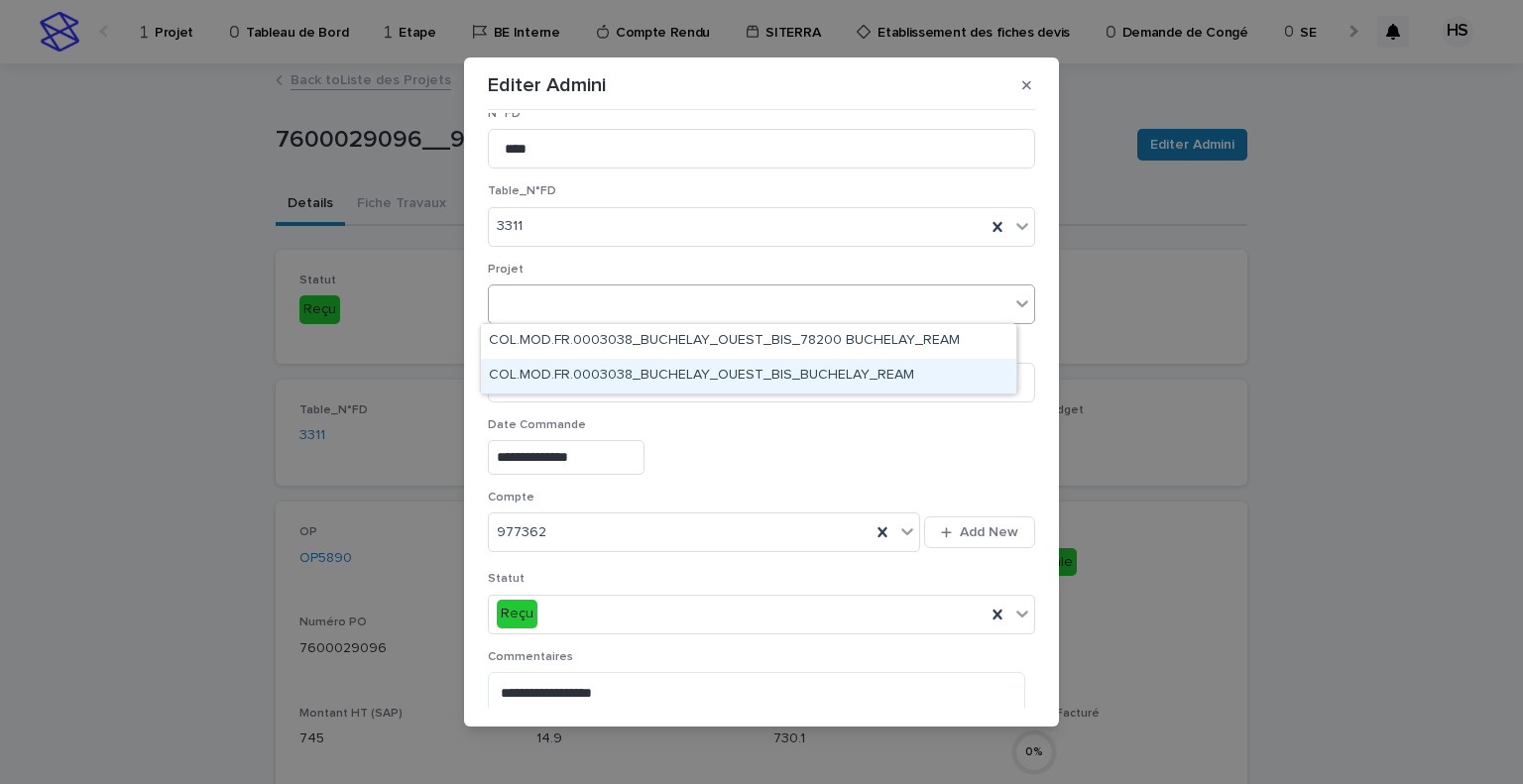 click on "**********" at bounding box center [762, 392] 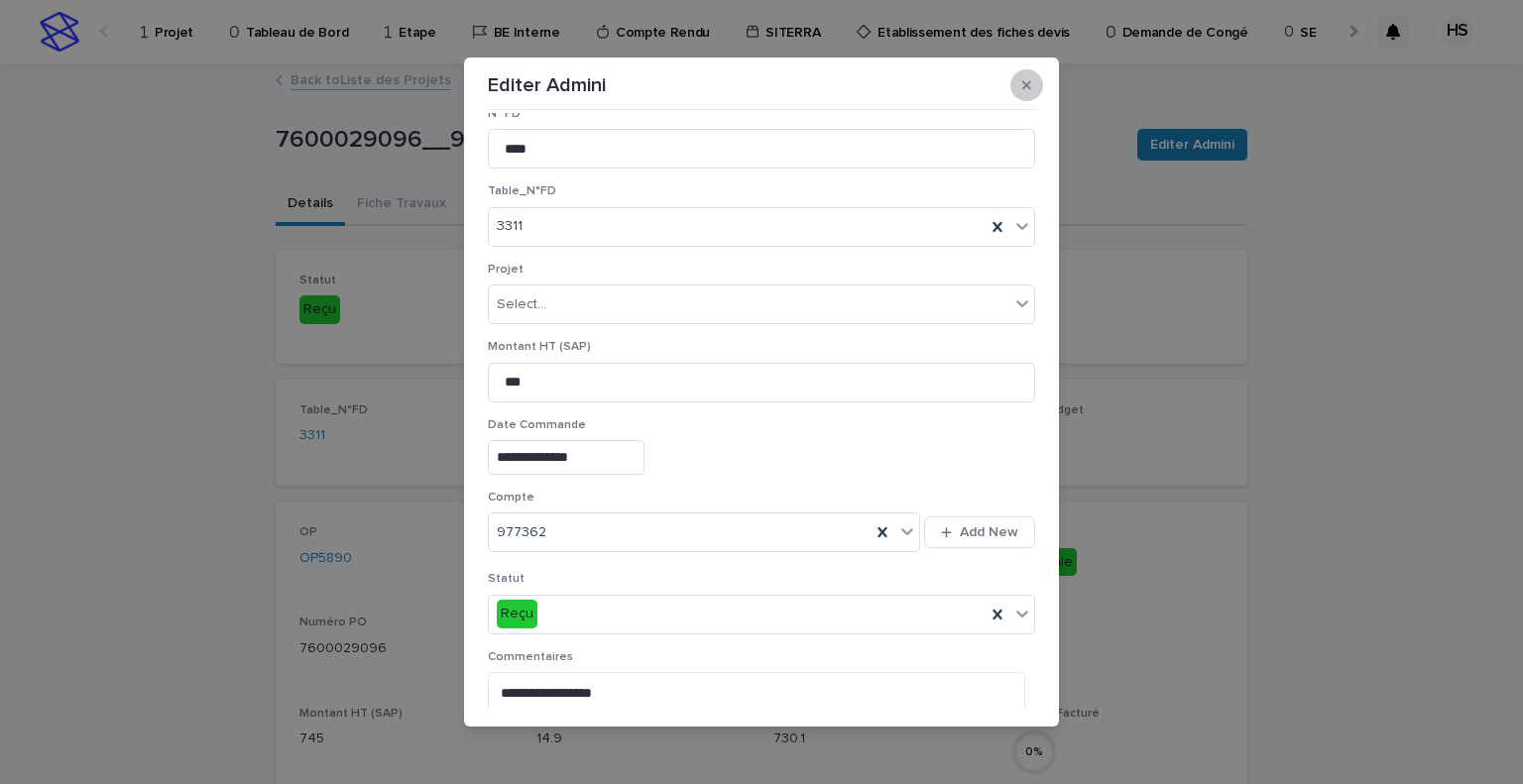 click 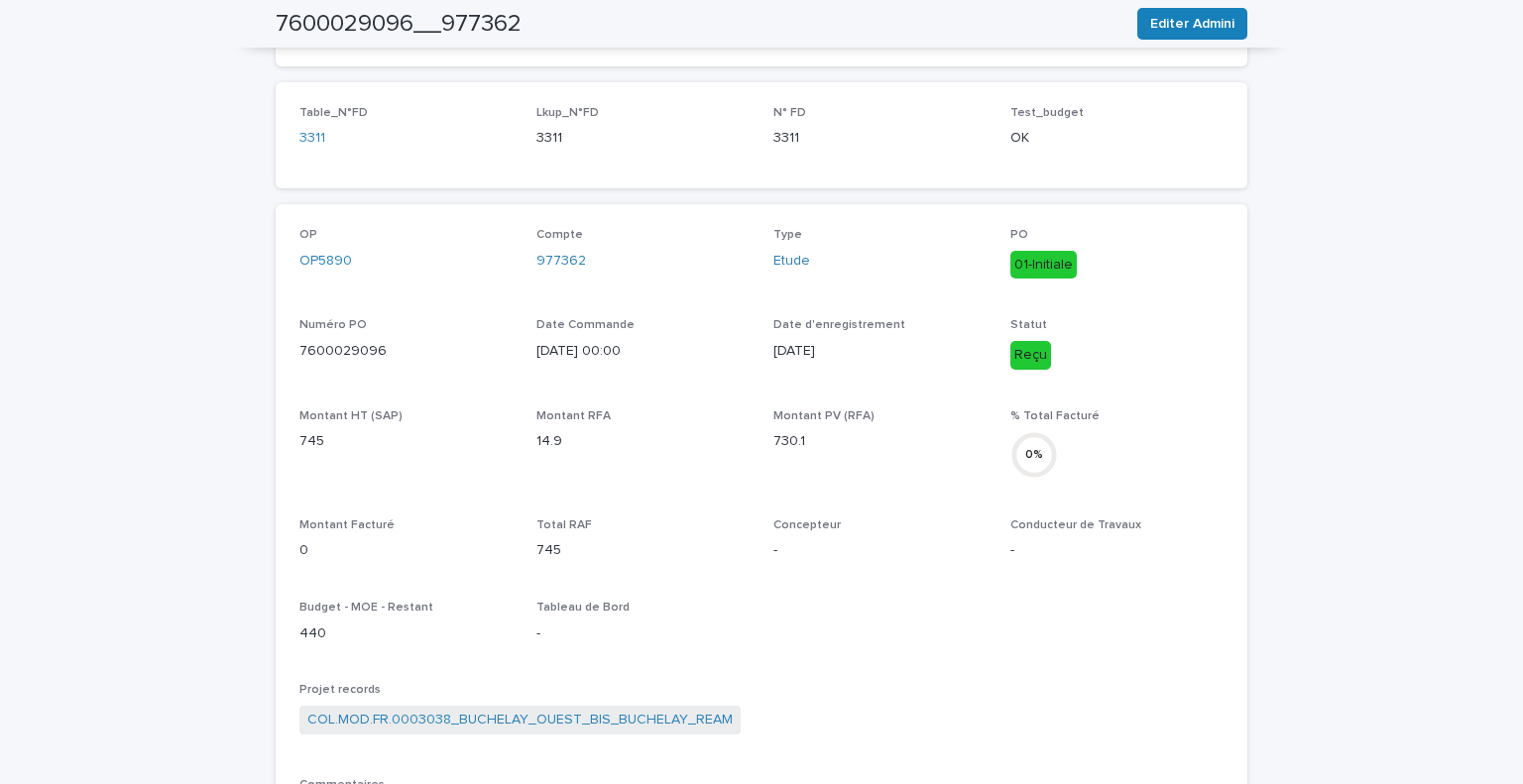 scroll, scrollTop: 595, scrollLeft: 0, axis: vertical 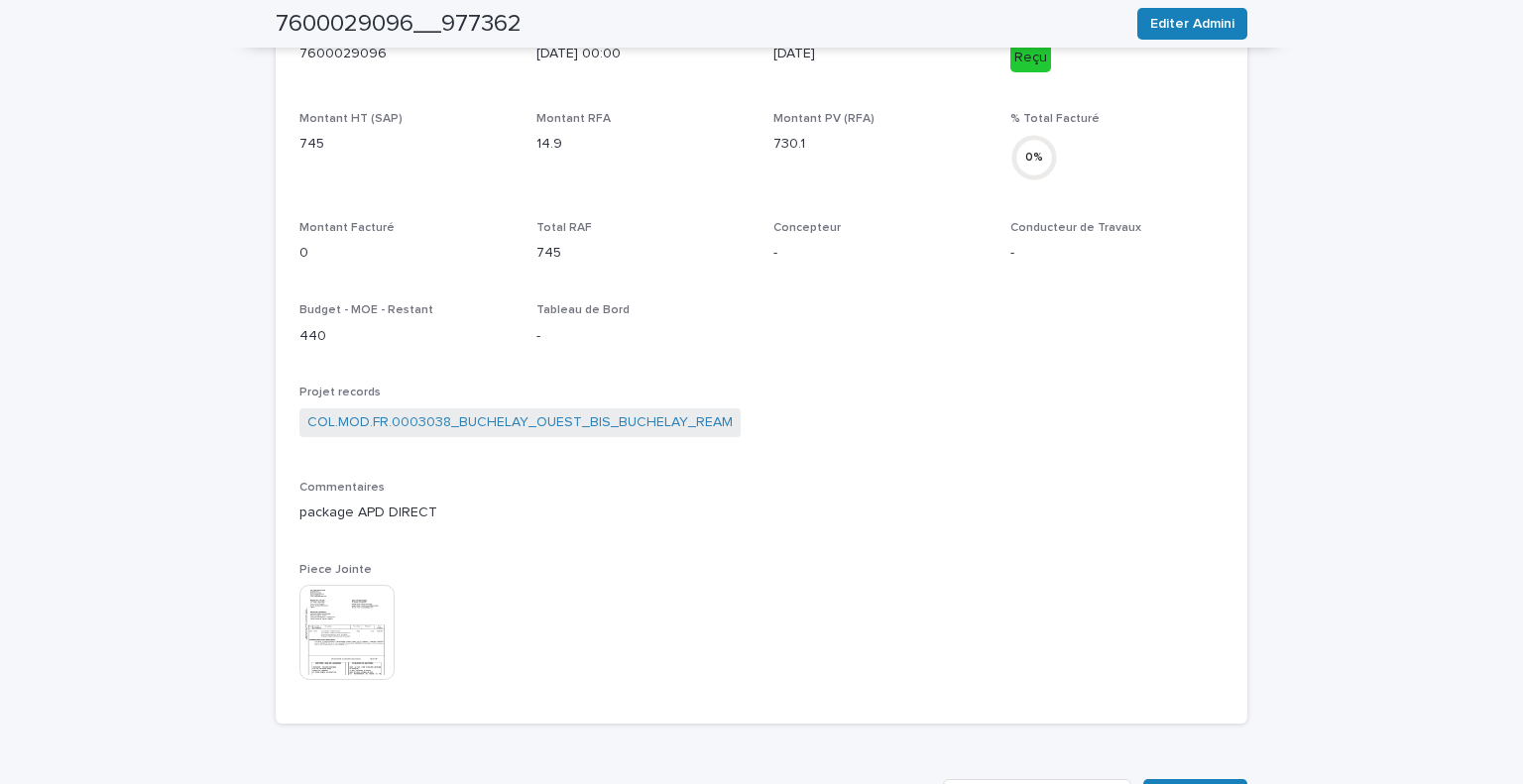 click at bounding box center (347, 632) 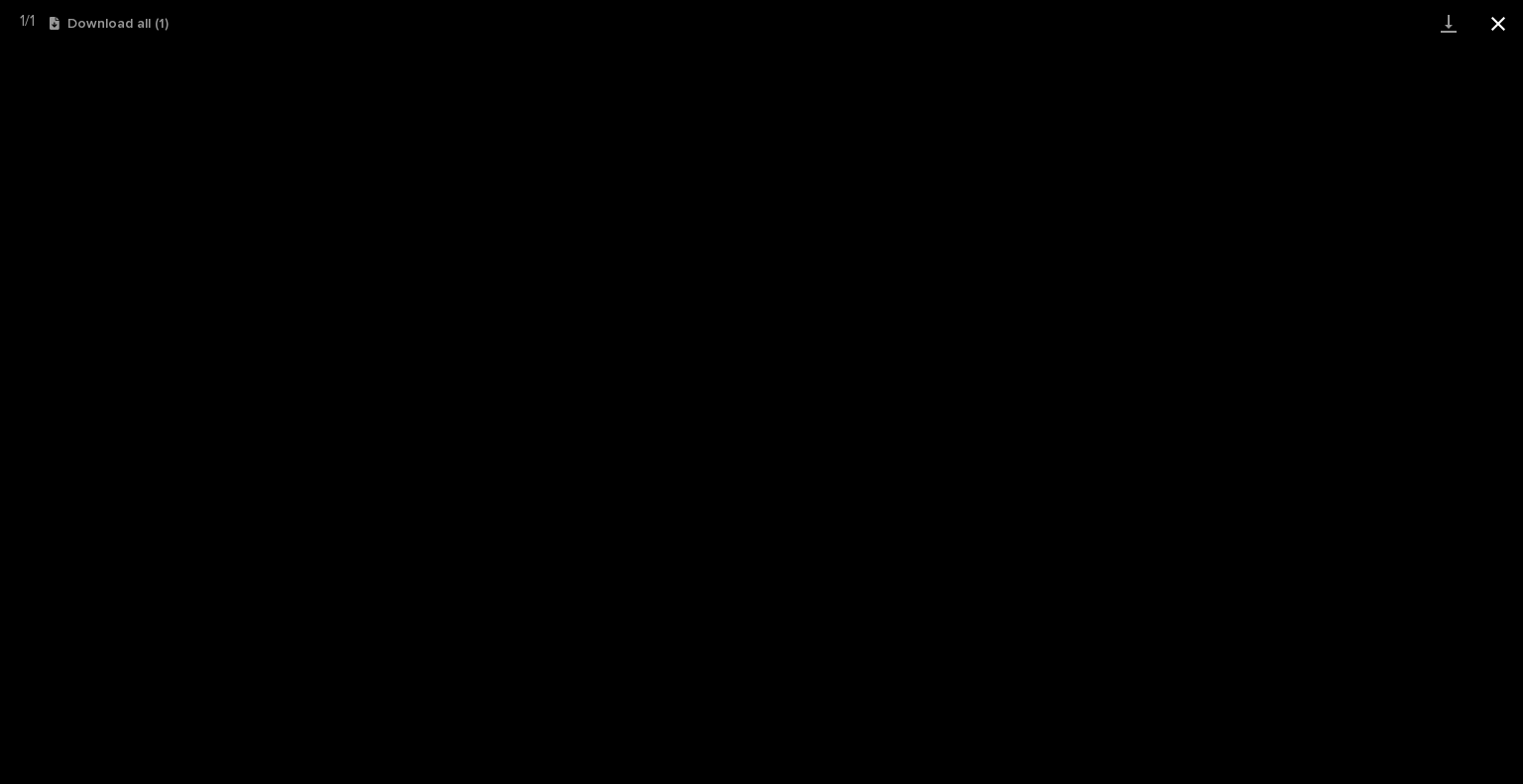click at bounding box center (1498, 23) 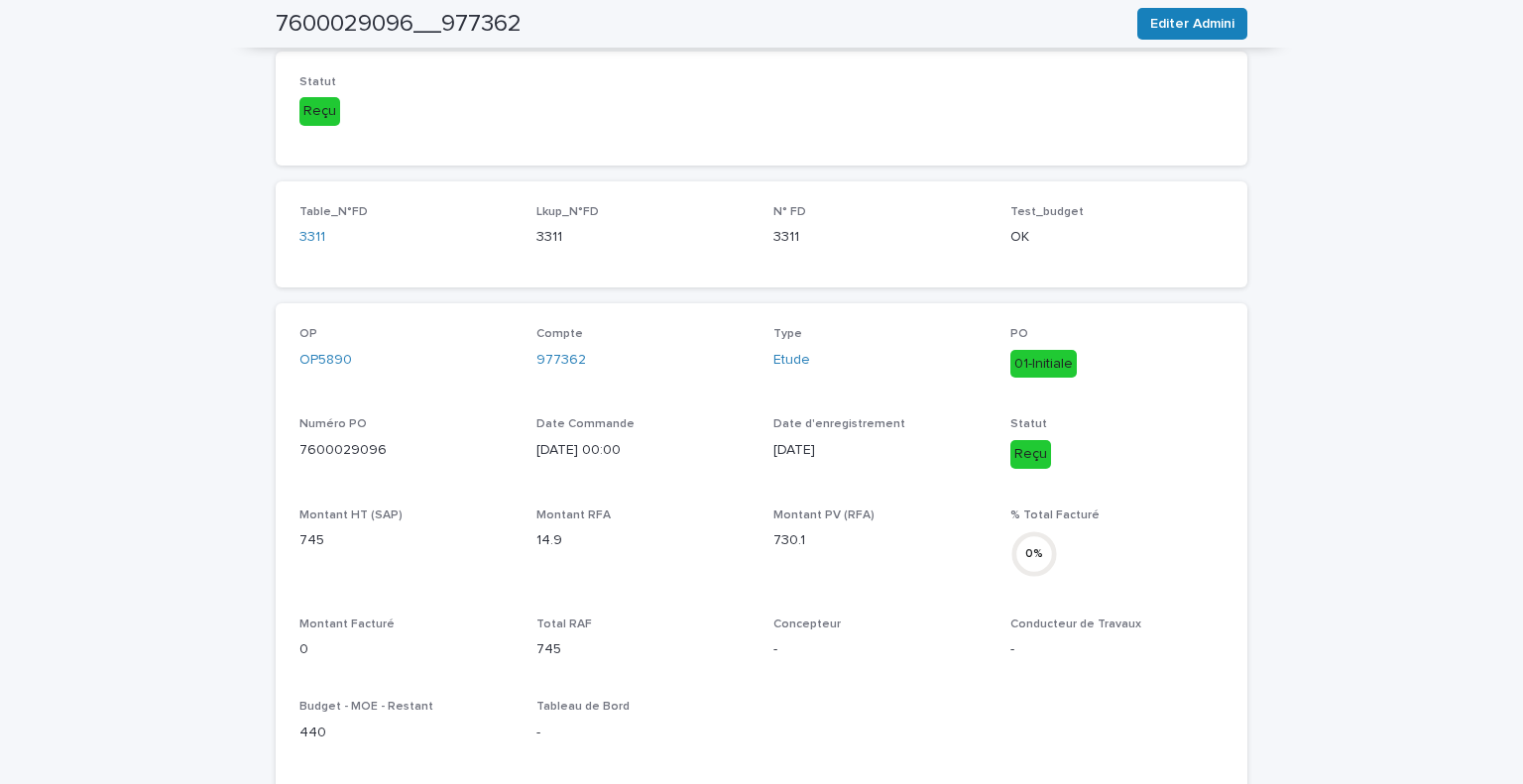 scroll, scrollTop: 0, scrollLeft: 0, axis: both 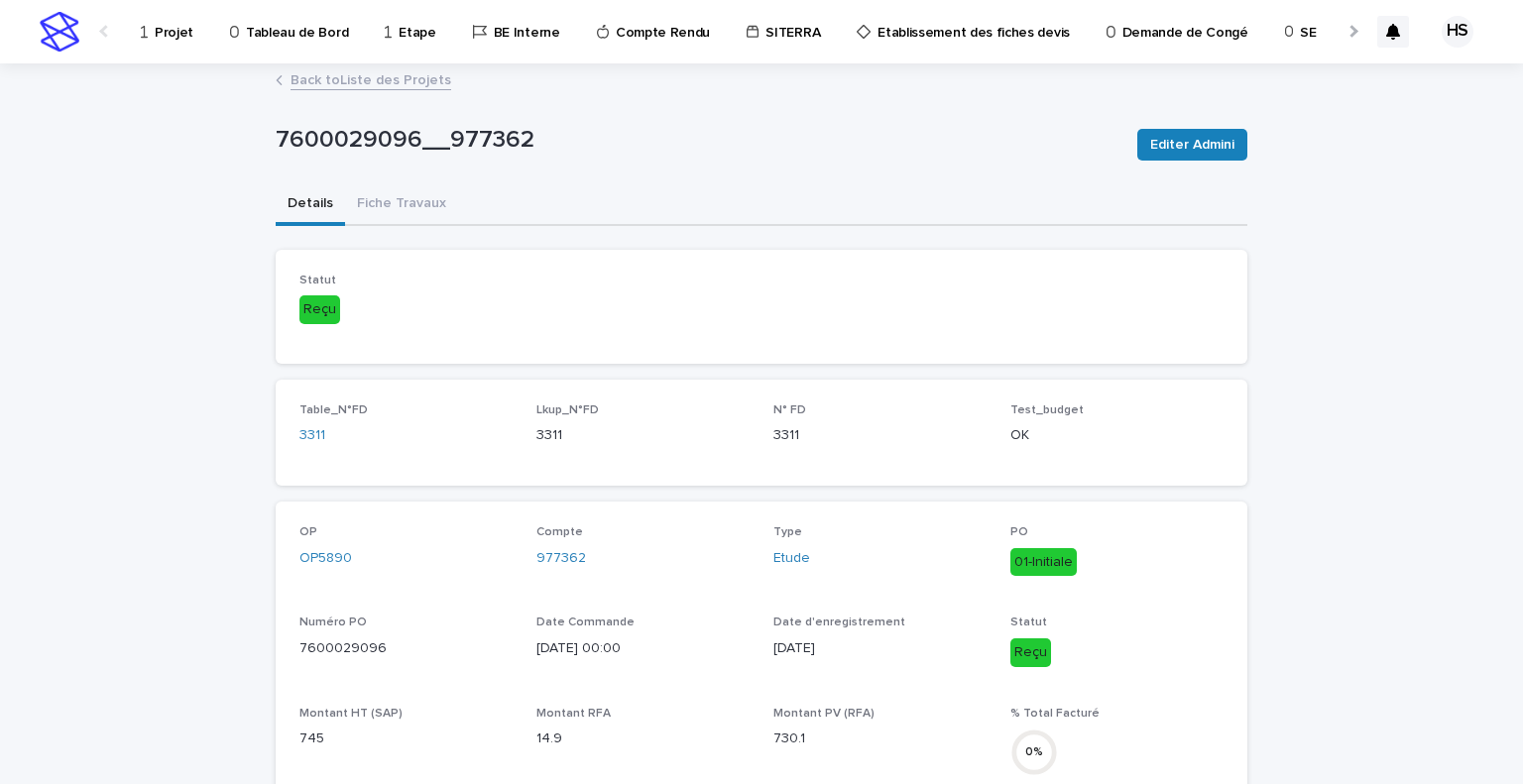 click on "Back to  Liste des Projets" at bounding box center (371, 78) 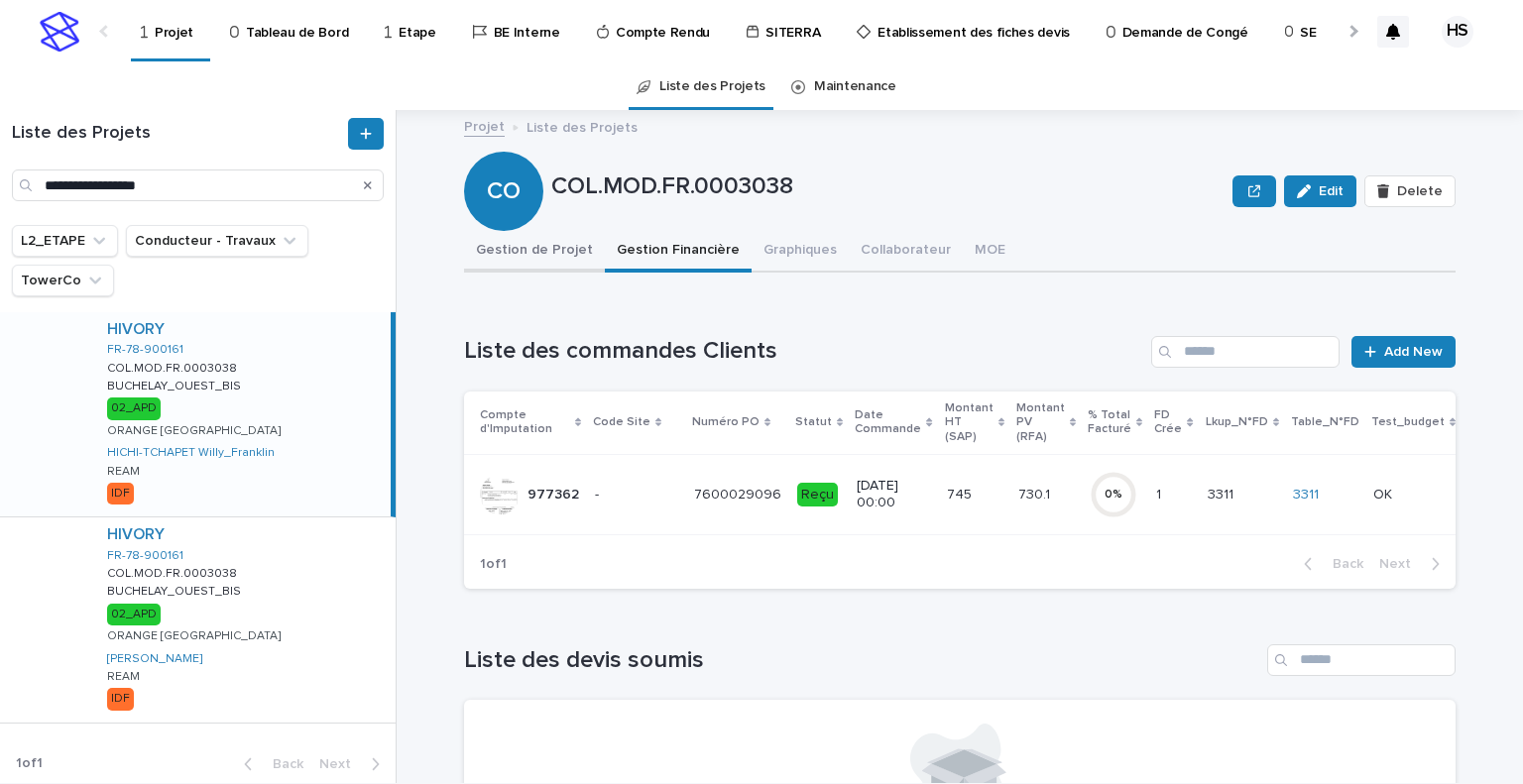 click on "Gestion de Projet" at bounding box center (534, 252) 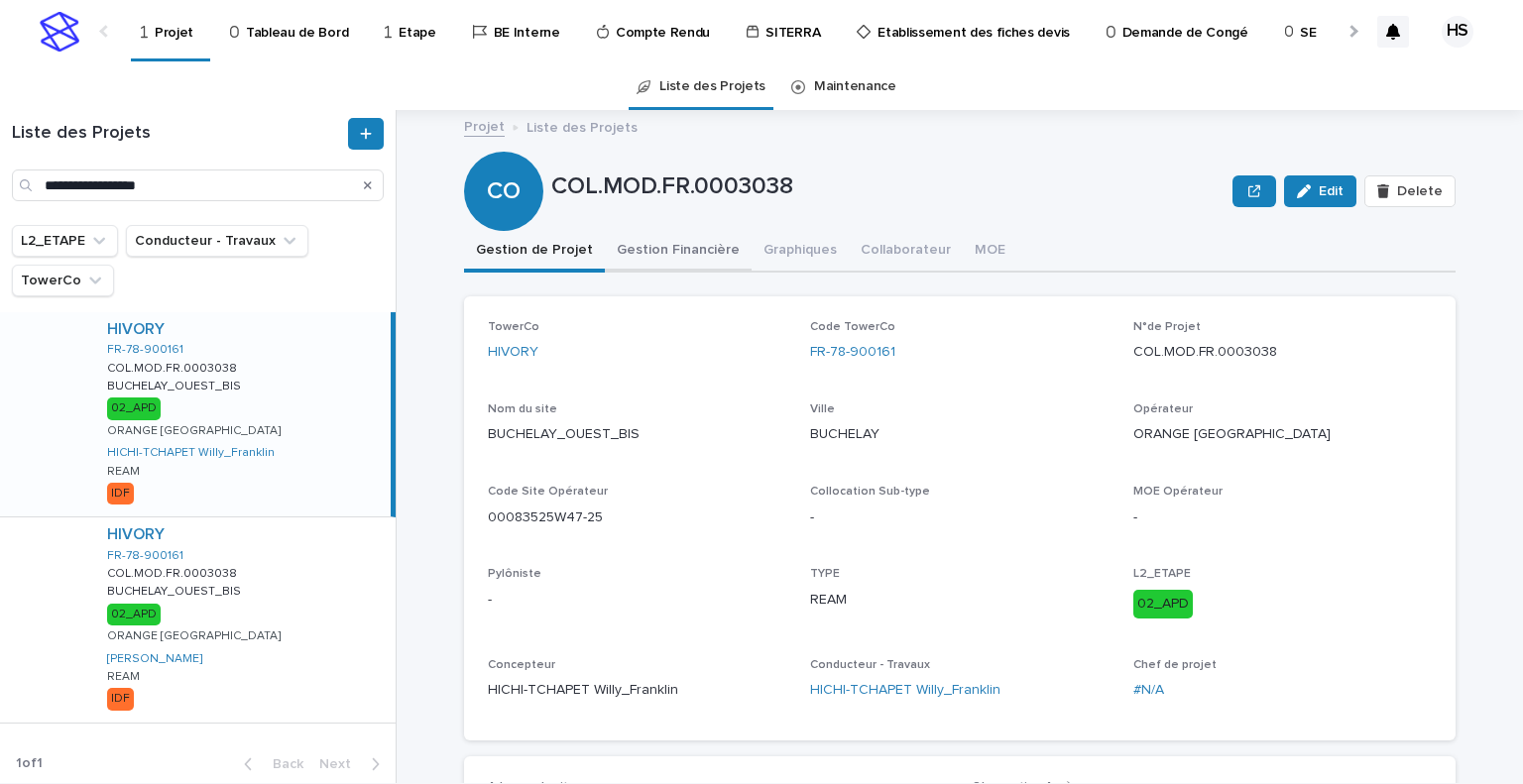 click on "Gestion Financière" at bounding box center [678, 252] 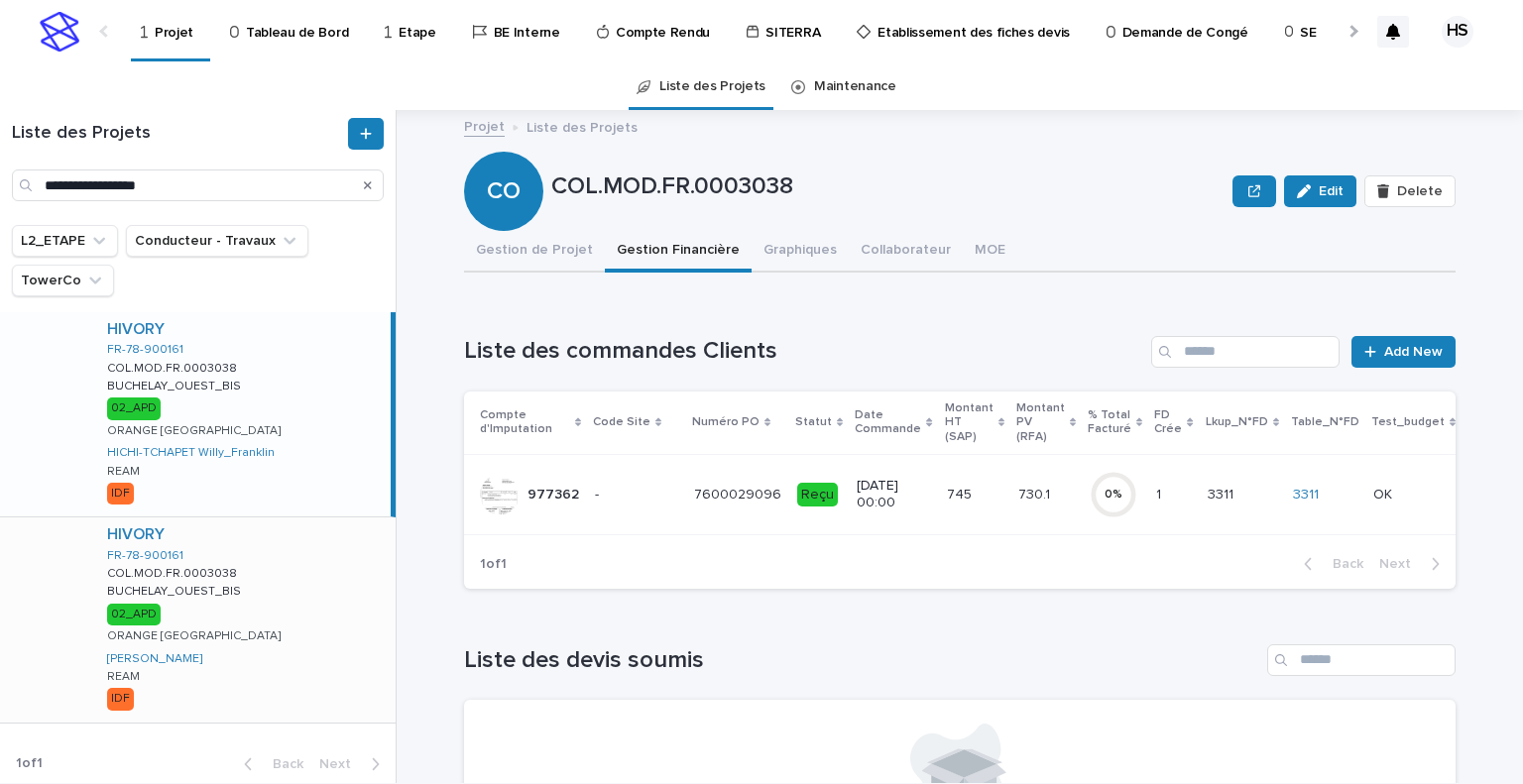 click on "HIVORY   FR-78-900161   COL.MOD.FR.0003038 COL.MOD.FR.0003038   BUCHELAY_OUEST_BIS BUCHELAY_OUEST_BIS   02_APD ORANGE FRANCE NIARE MORIBA   REAM IDF" at bounding box center [243, 619] 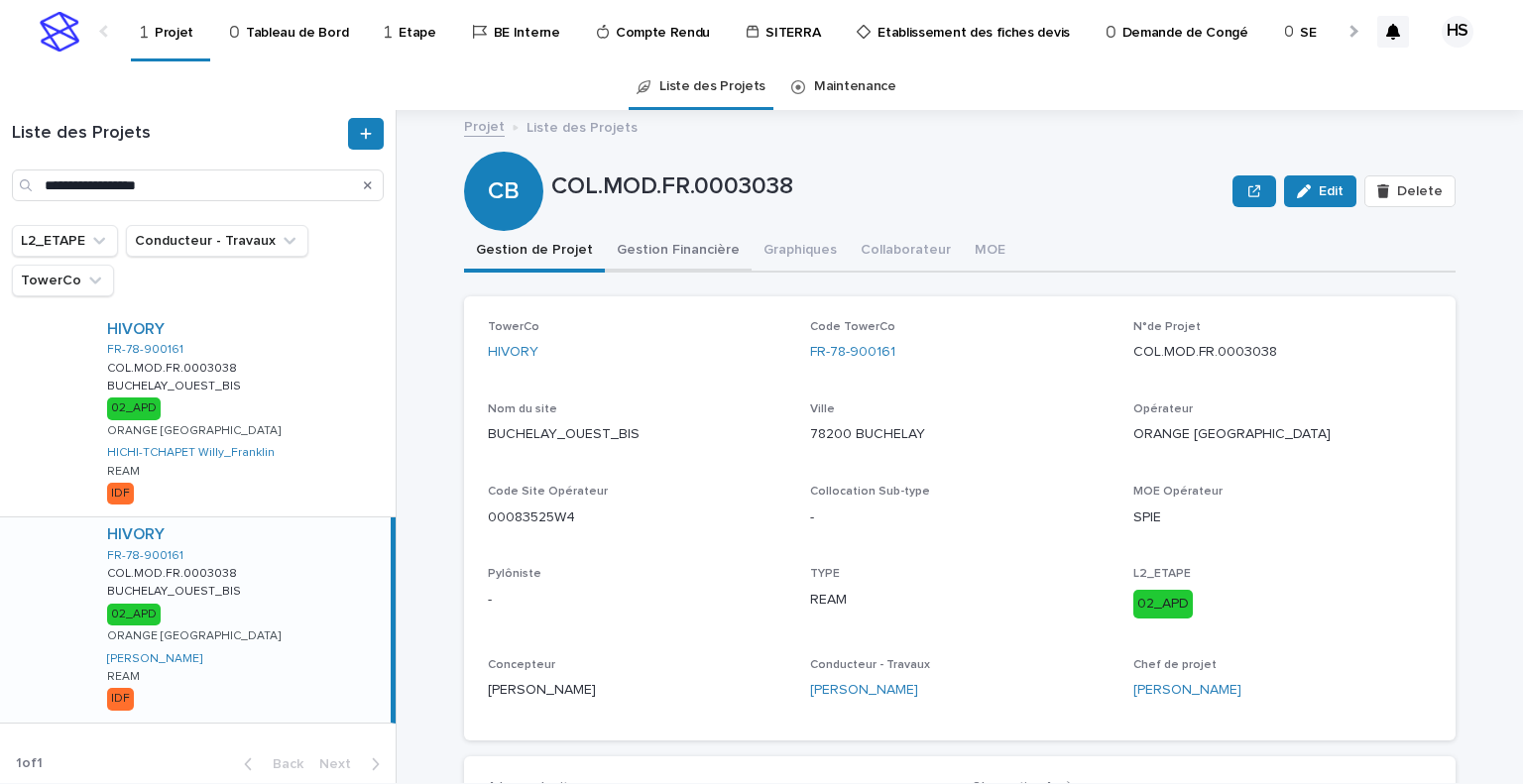 click on "Gestion Financière" at bounding box center [678, 252] 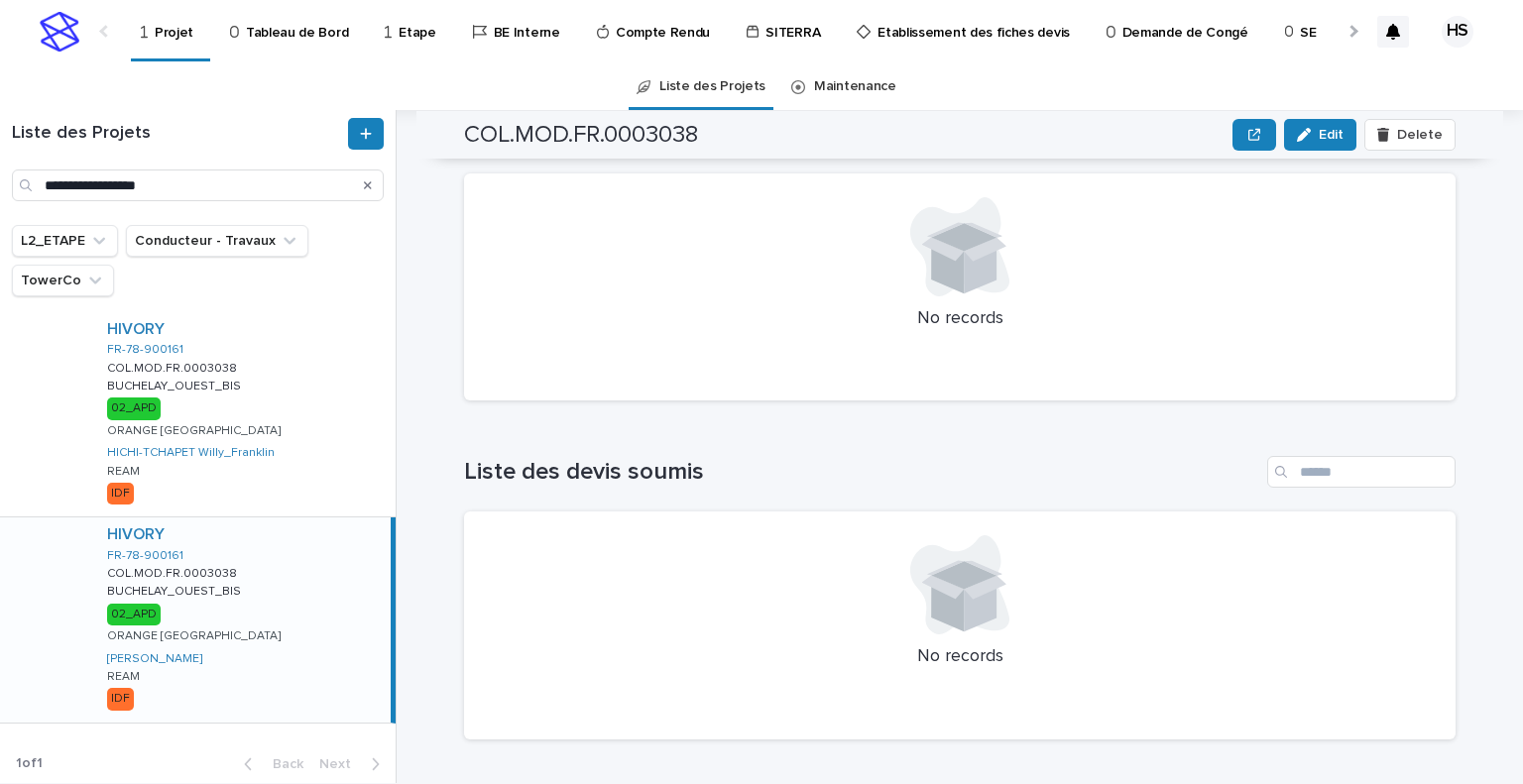 scroll, scrollTop: 0, scrollLeft: 0, axis: both 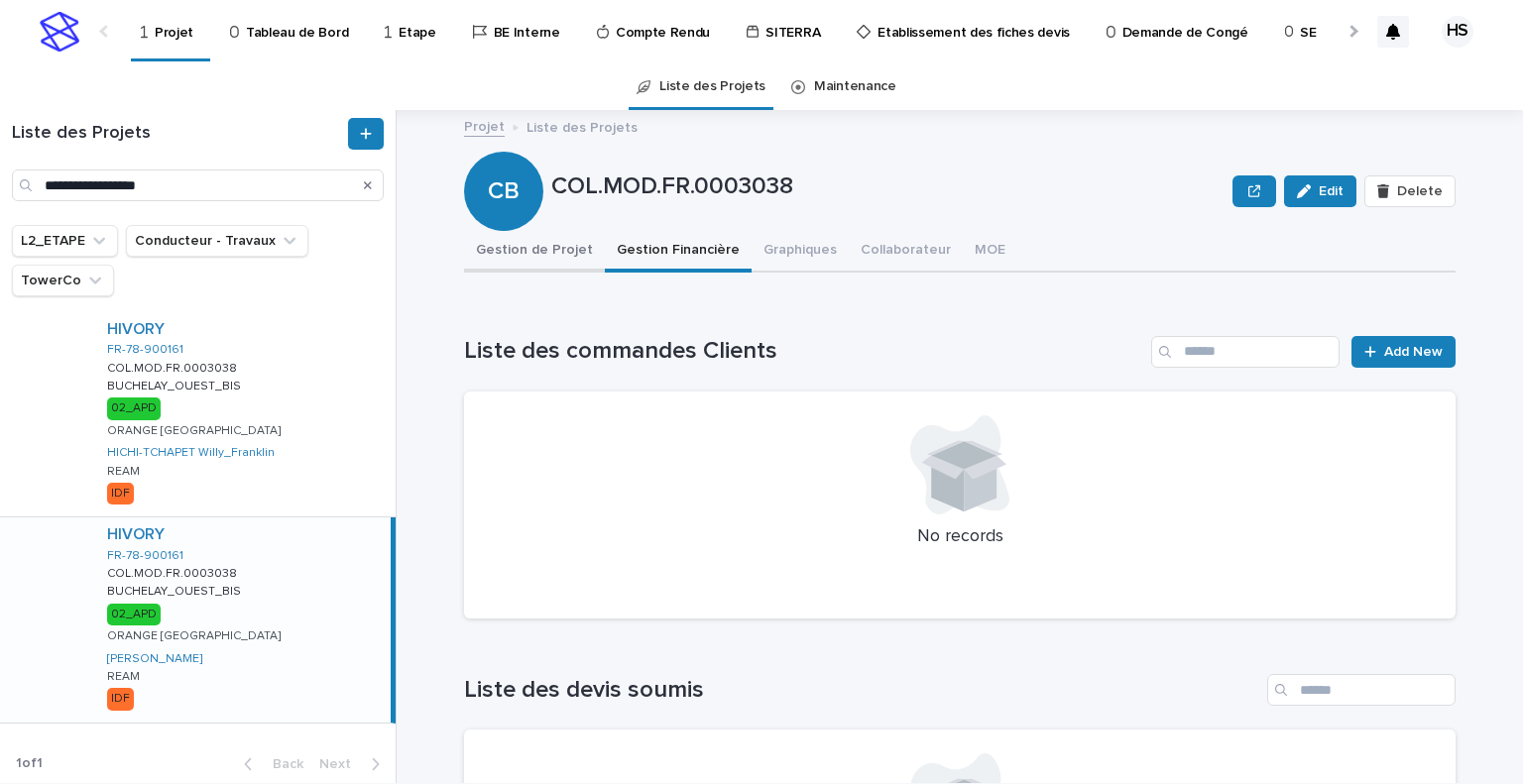 click on "Gestion de Projet" at bounding box center (534, 252) 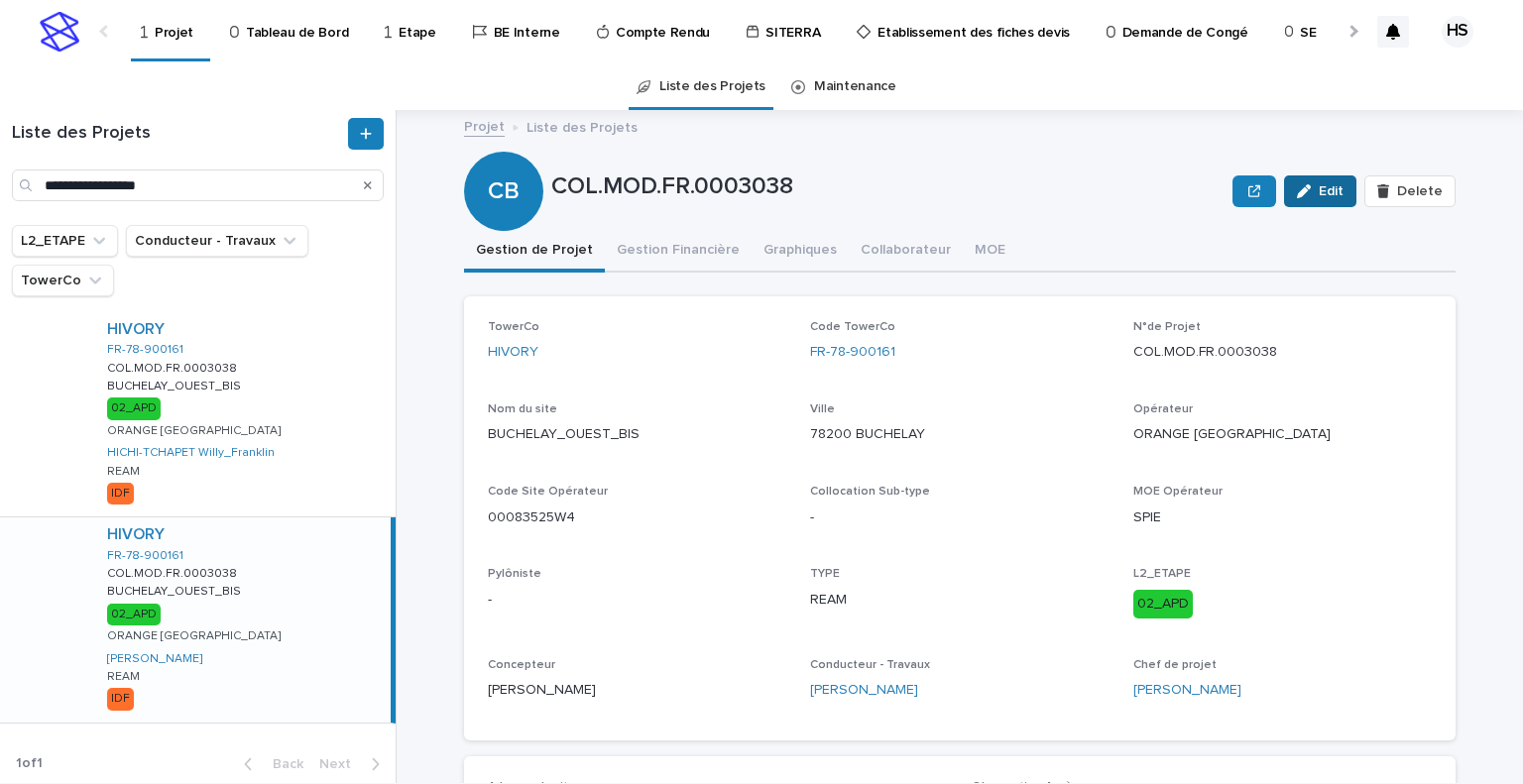 click on "Edit" at bounding box center [1320, 191] 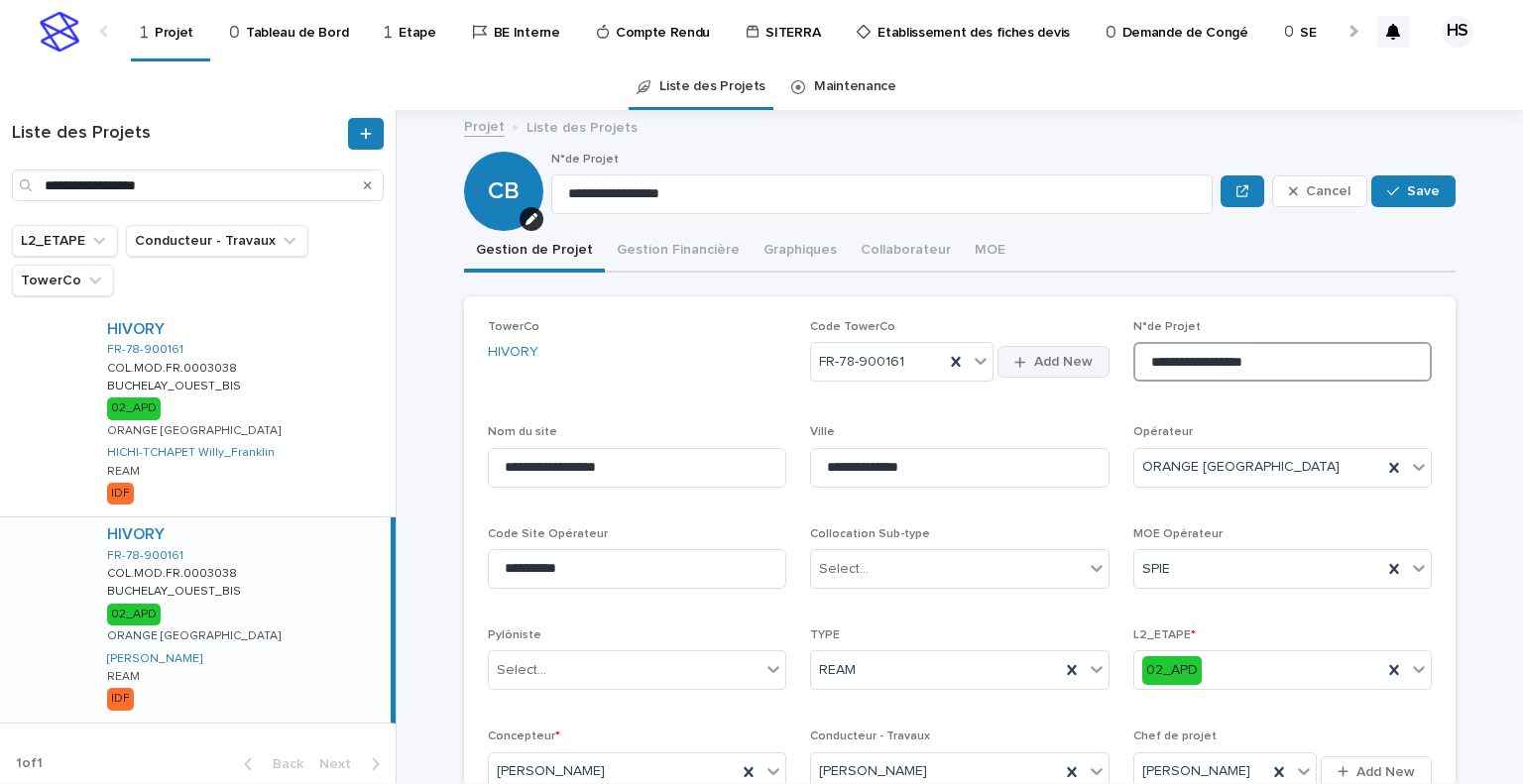 drag, startPoint x: 1313, startPoint y: 359, endPoint x: 1017, endPoint y: 361, distance: 296.0068 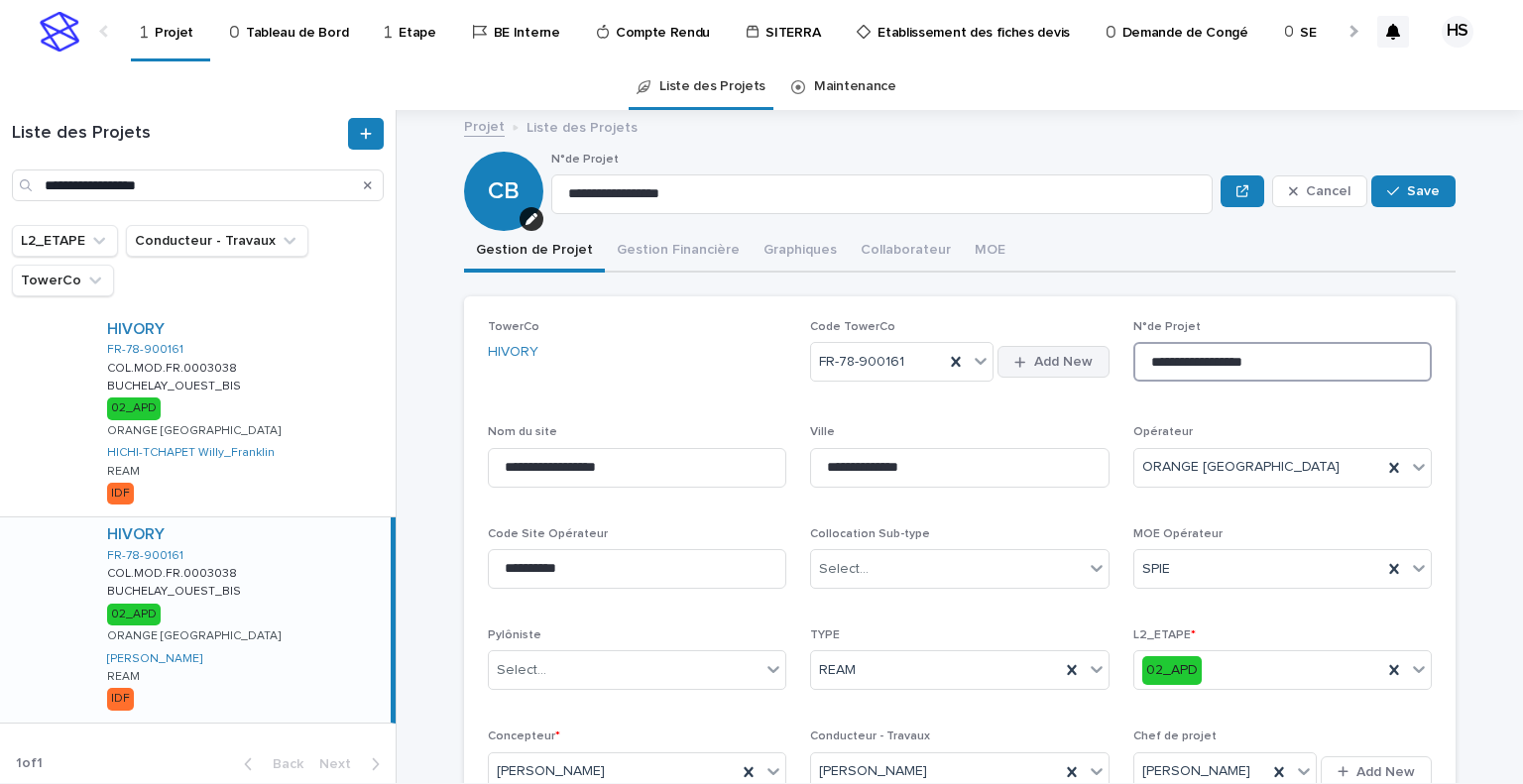 paste 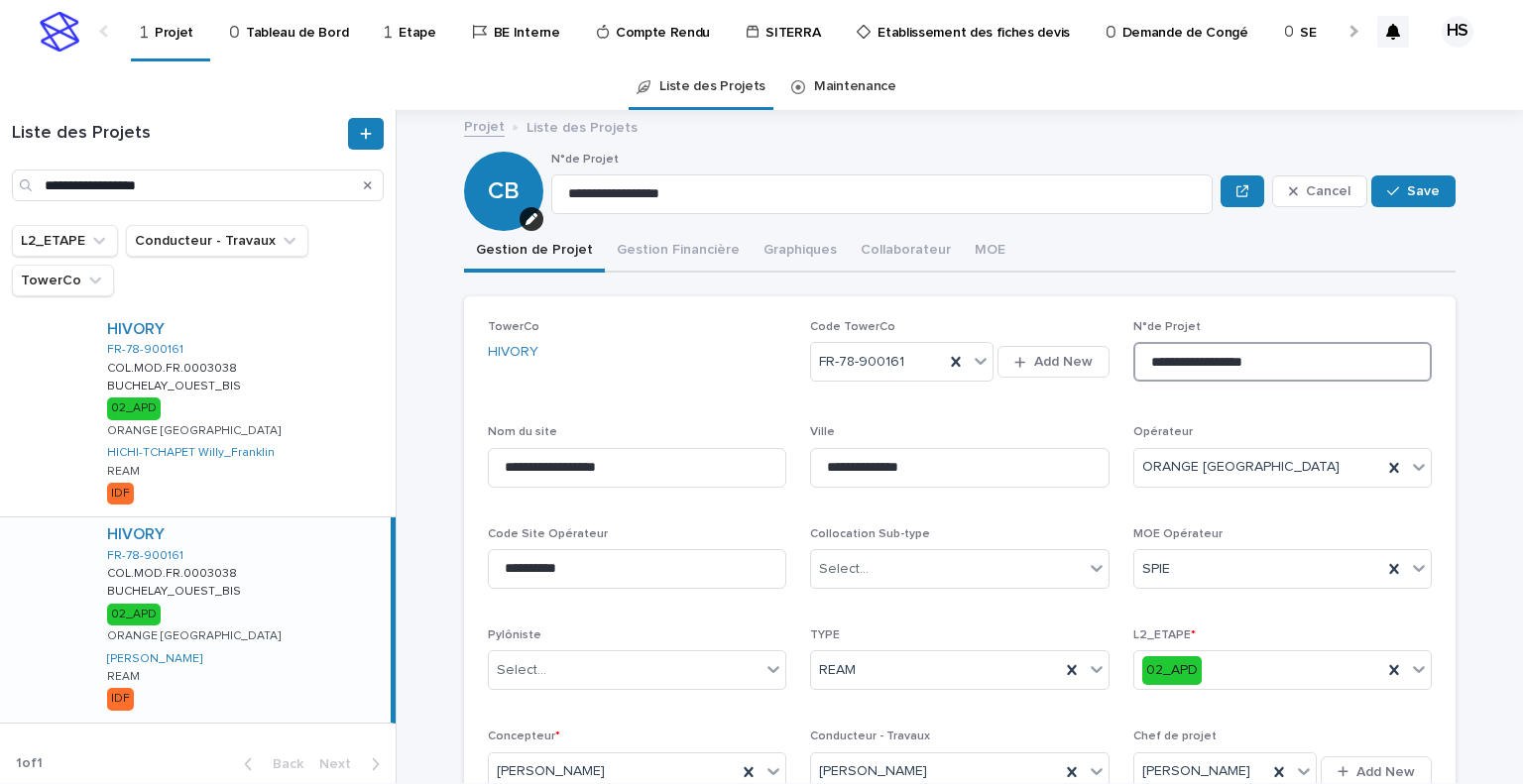 type on "**********" 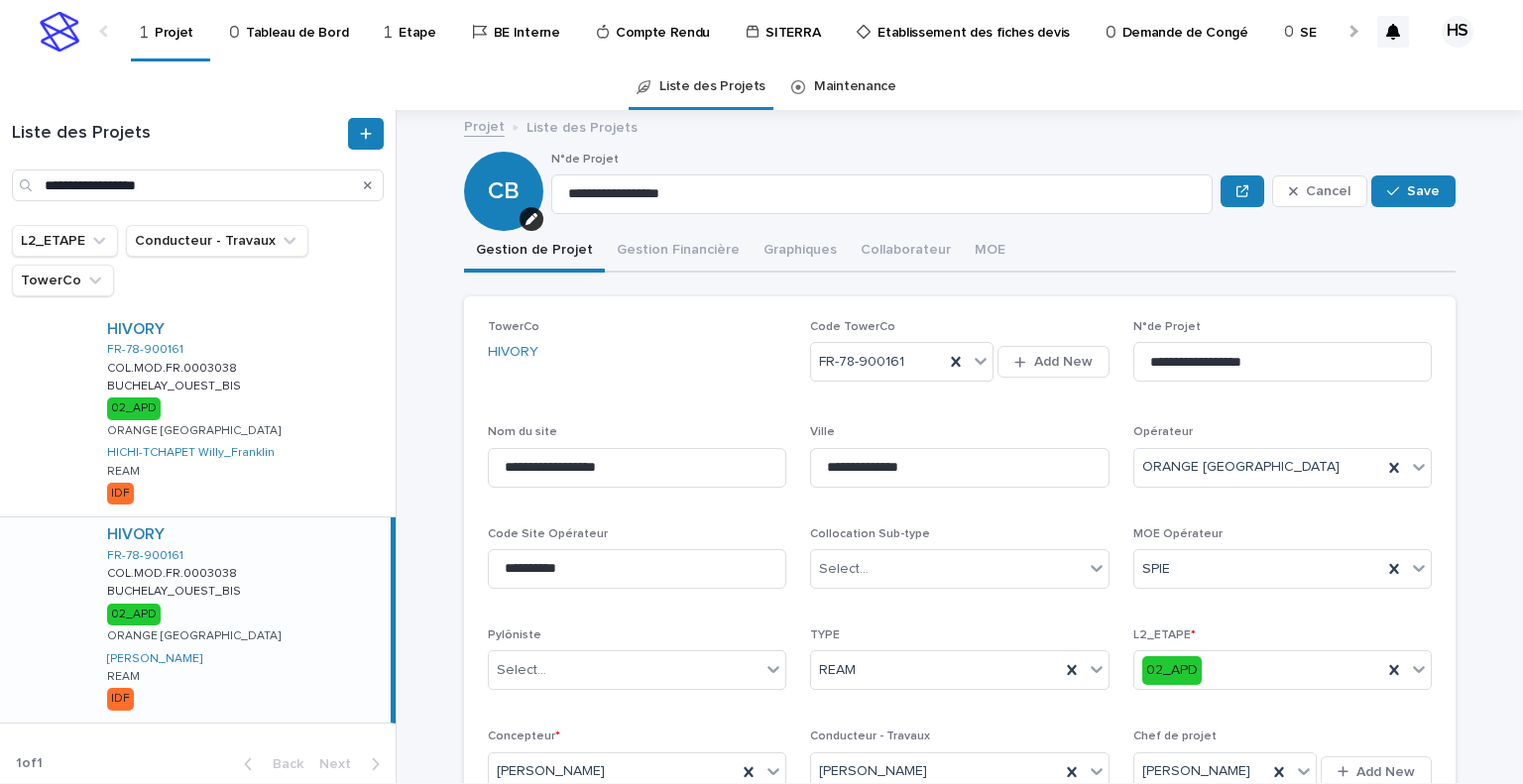 scroll, scrollTop: 99, scrollLeft: 0, axis: vertical 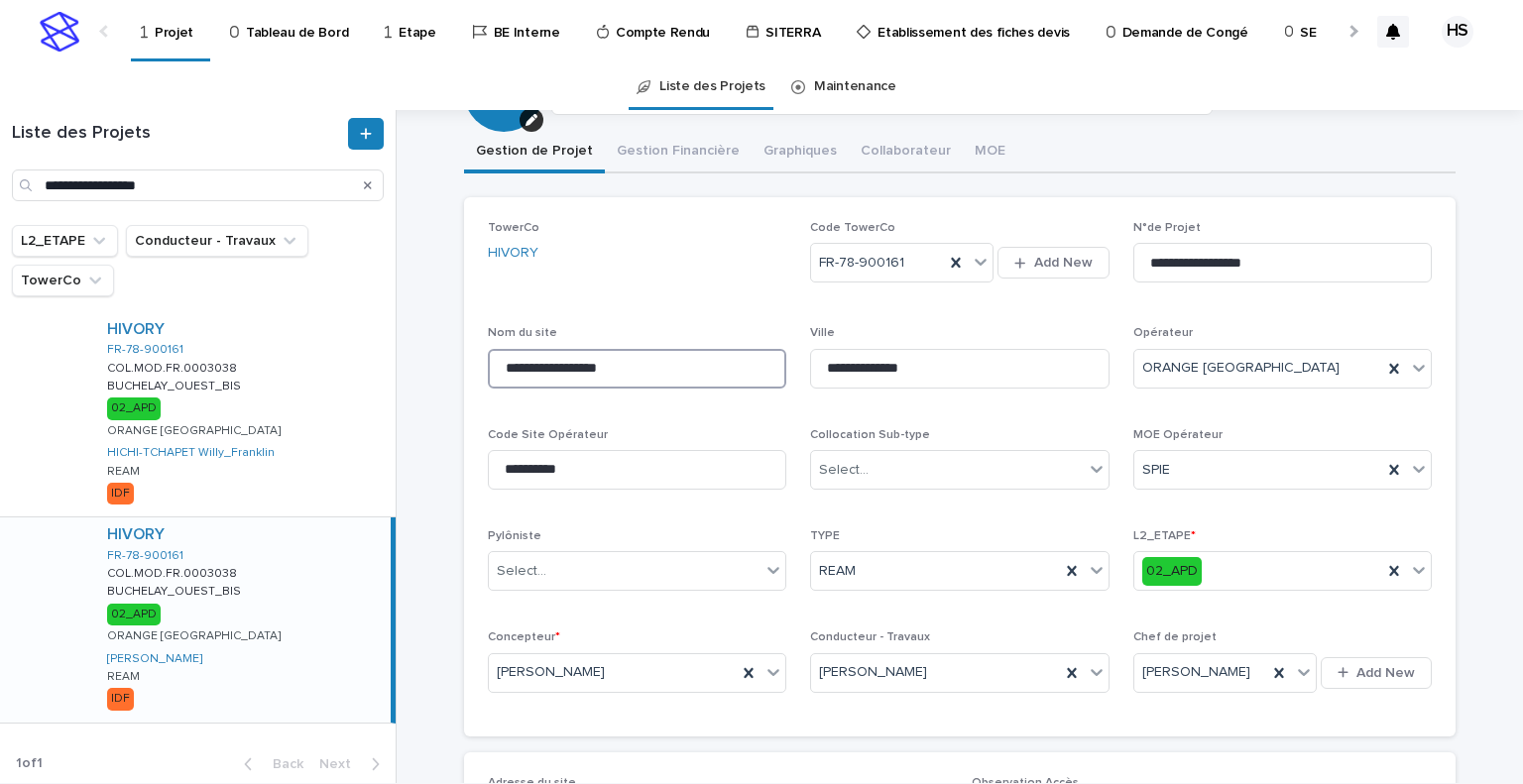 drag, startPoint x: 673, startPoint y: 362, endPoint x: 451, endPoint y: 362, distance: 222 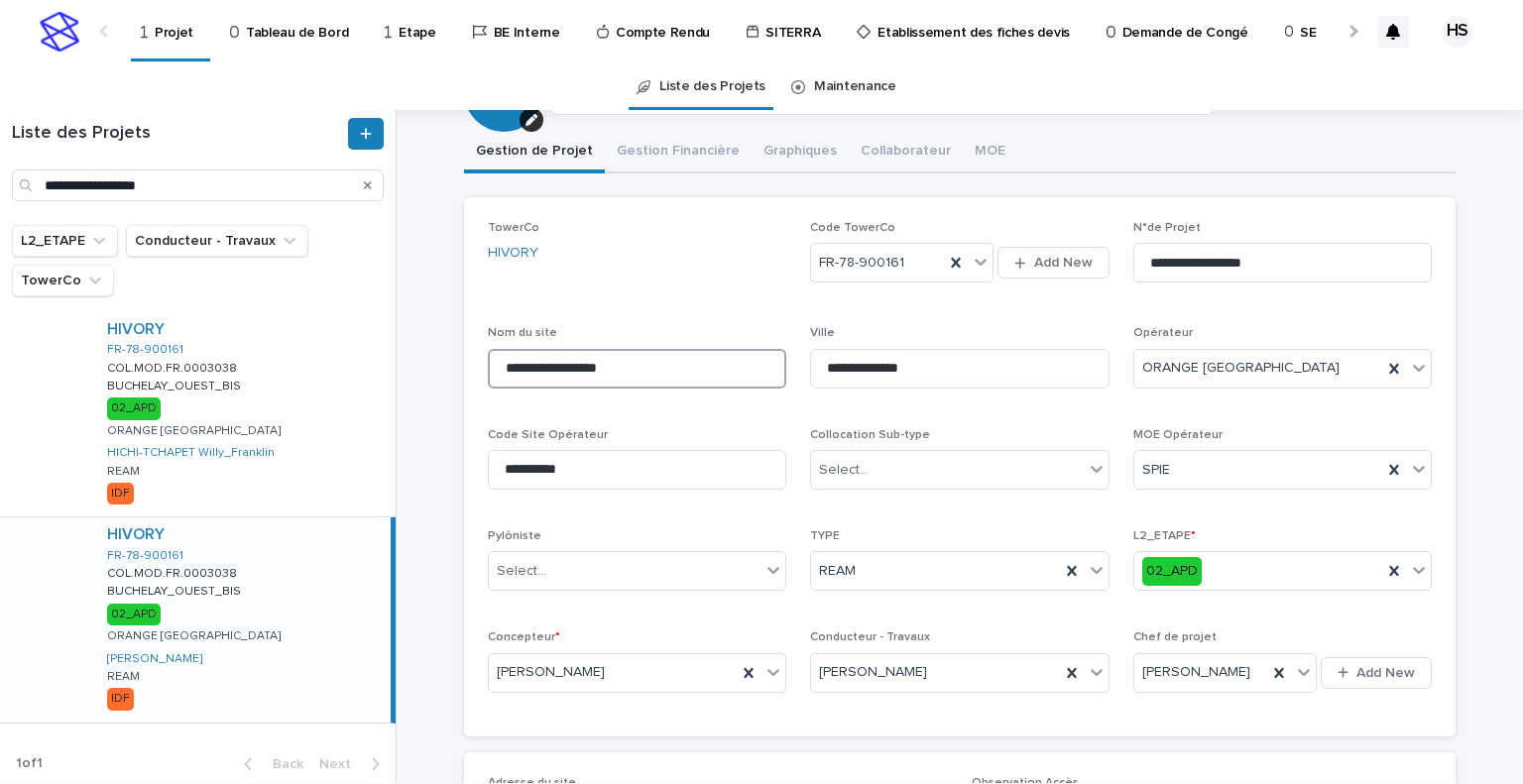paste 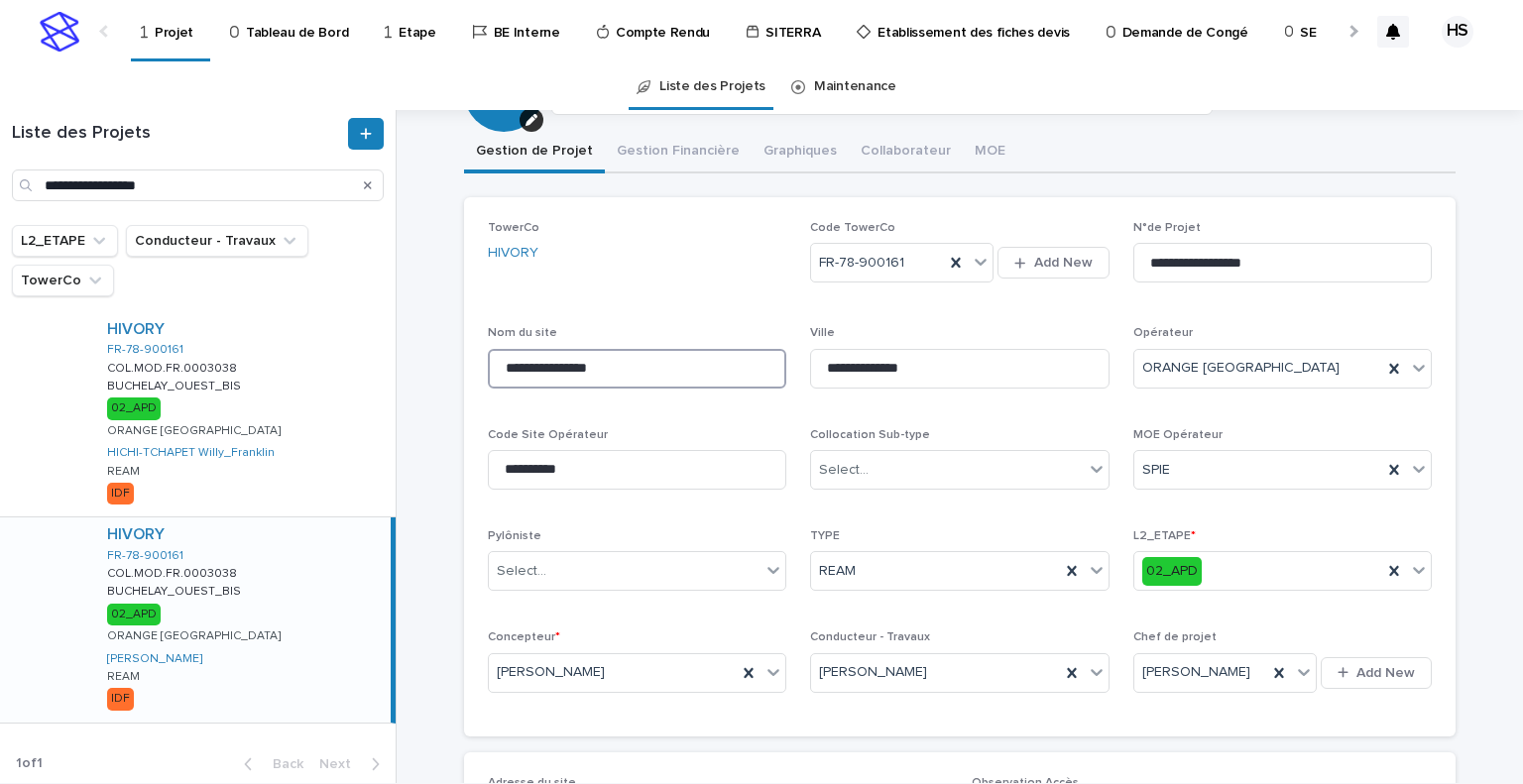 type on "**********" 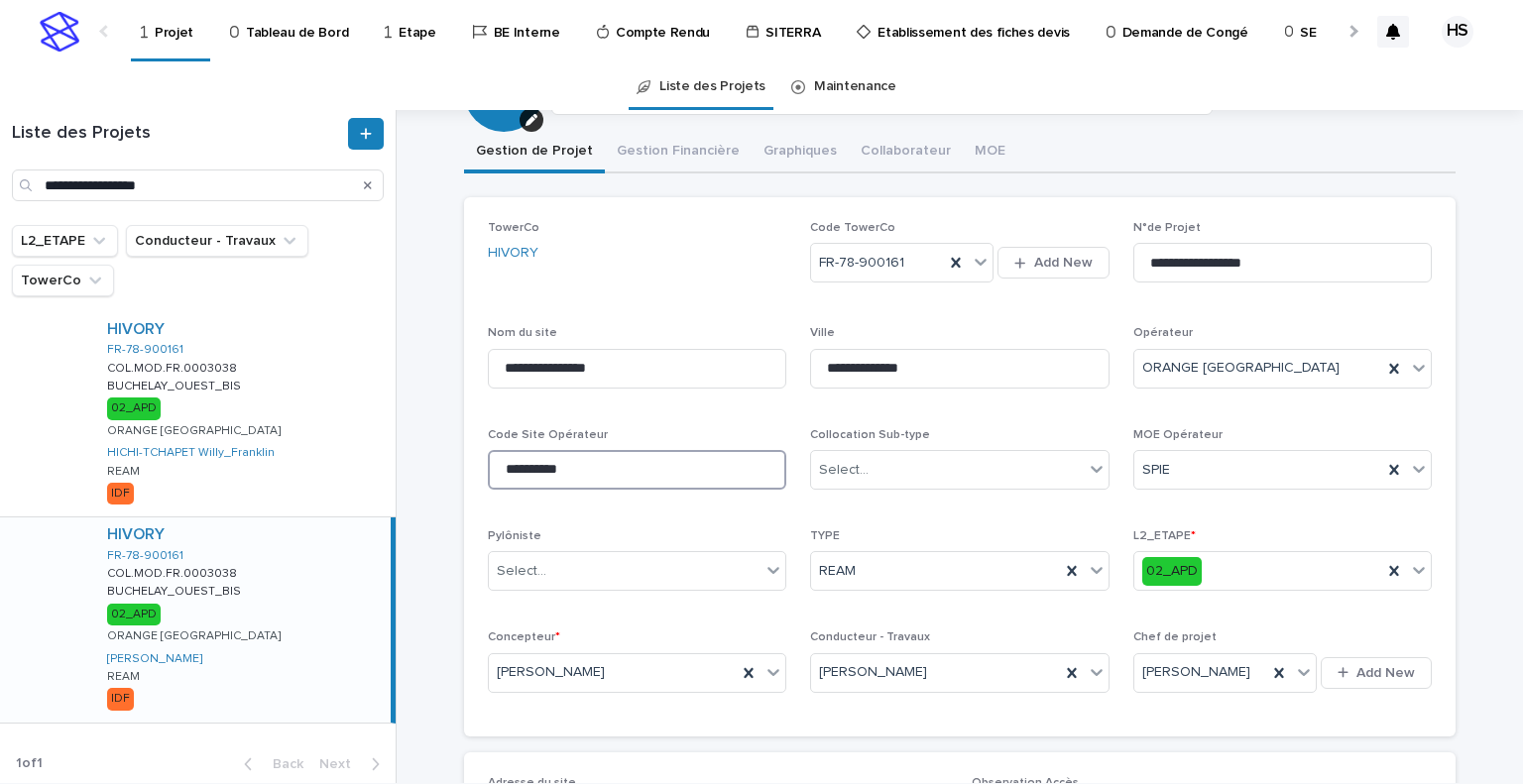 drag, startPoint x: 616, startPoint y: 471, endPoint x: 418, endPoint y: 461, distance: 198.2524 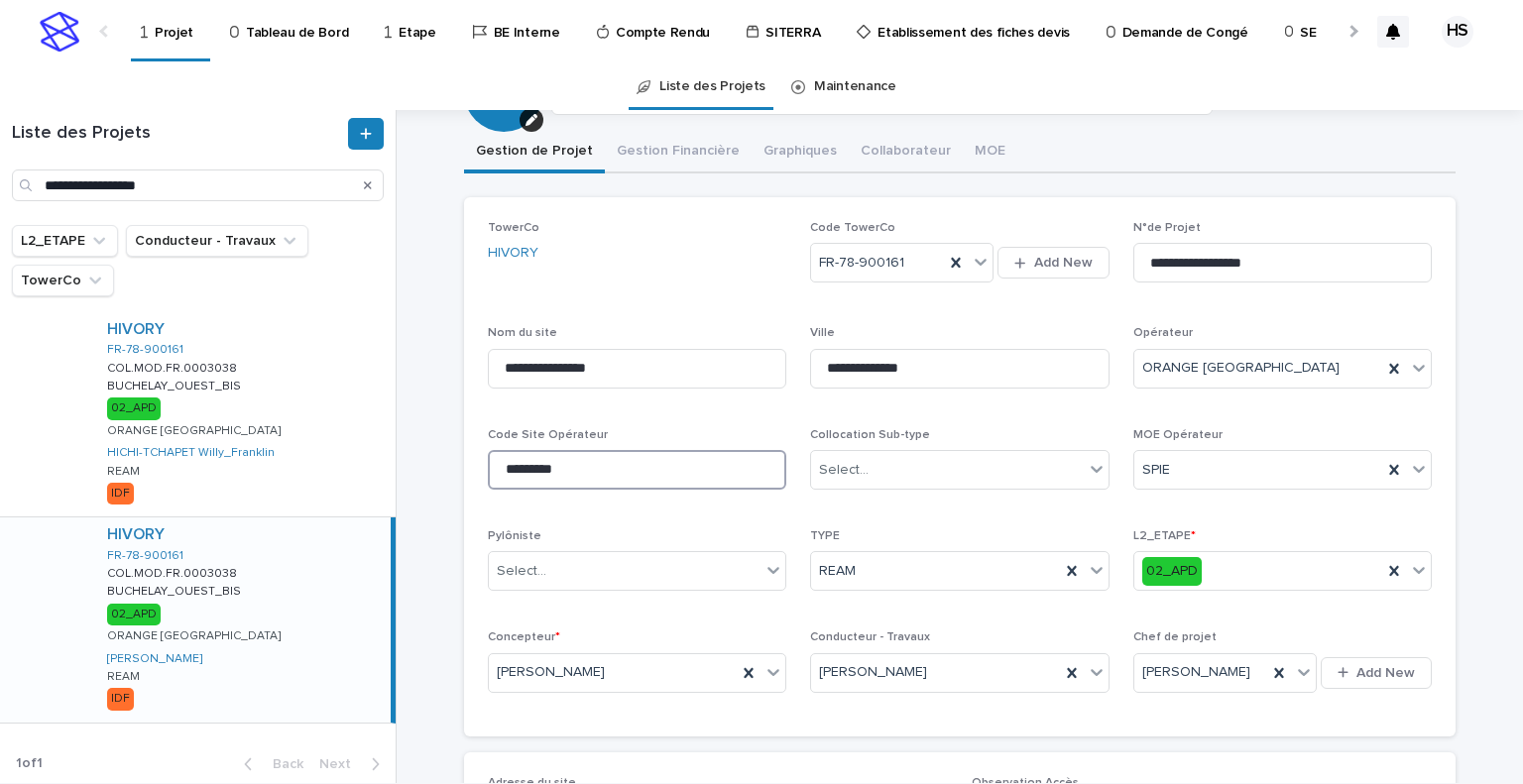 type on "*********" 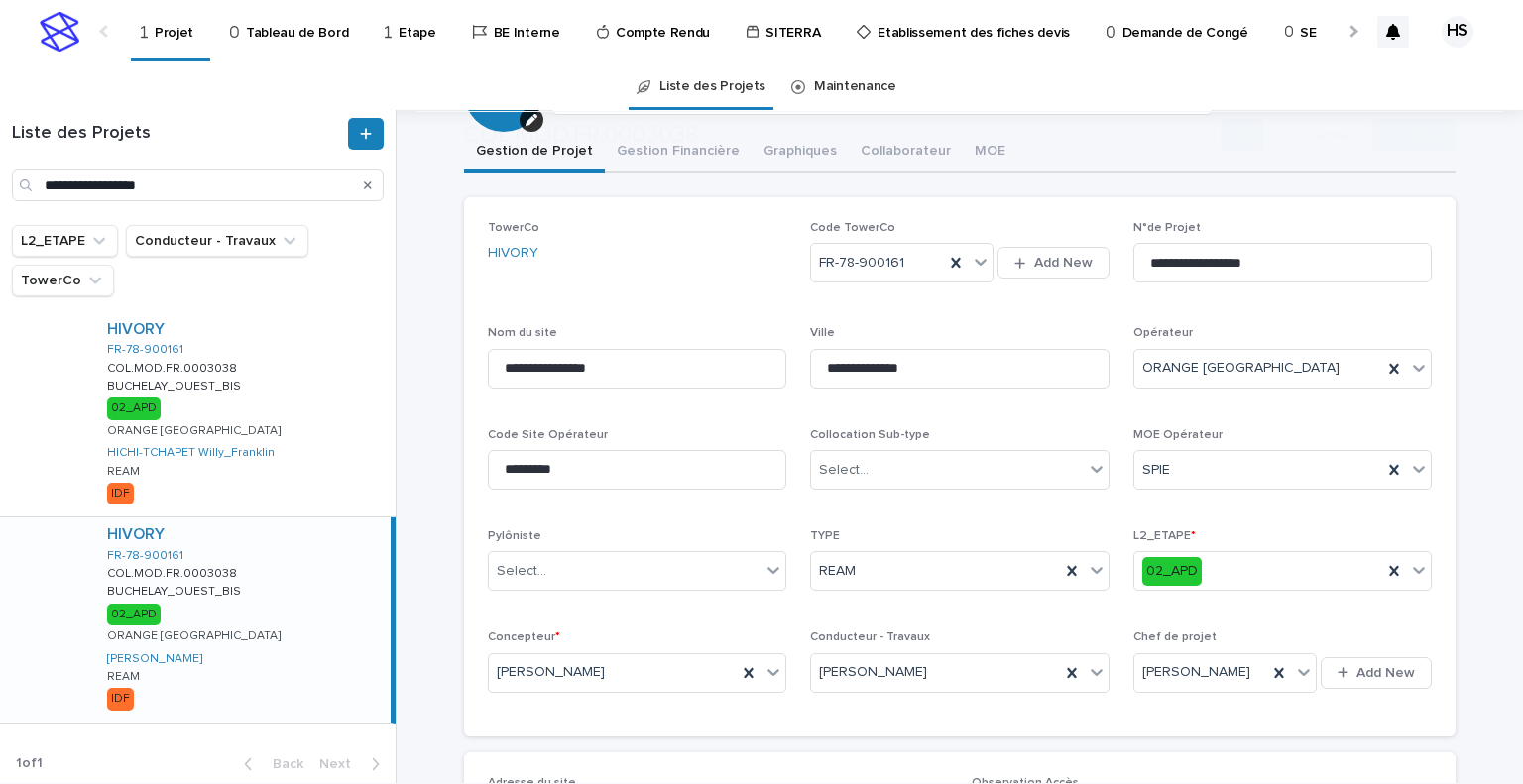 scroll, scrollTop: 297, scrollLeft: 0, axis: vertical 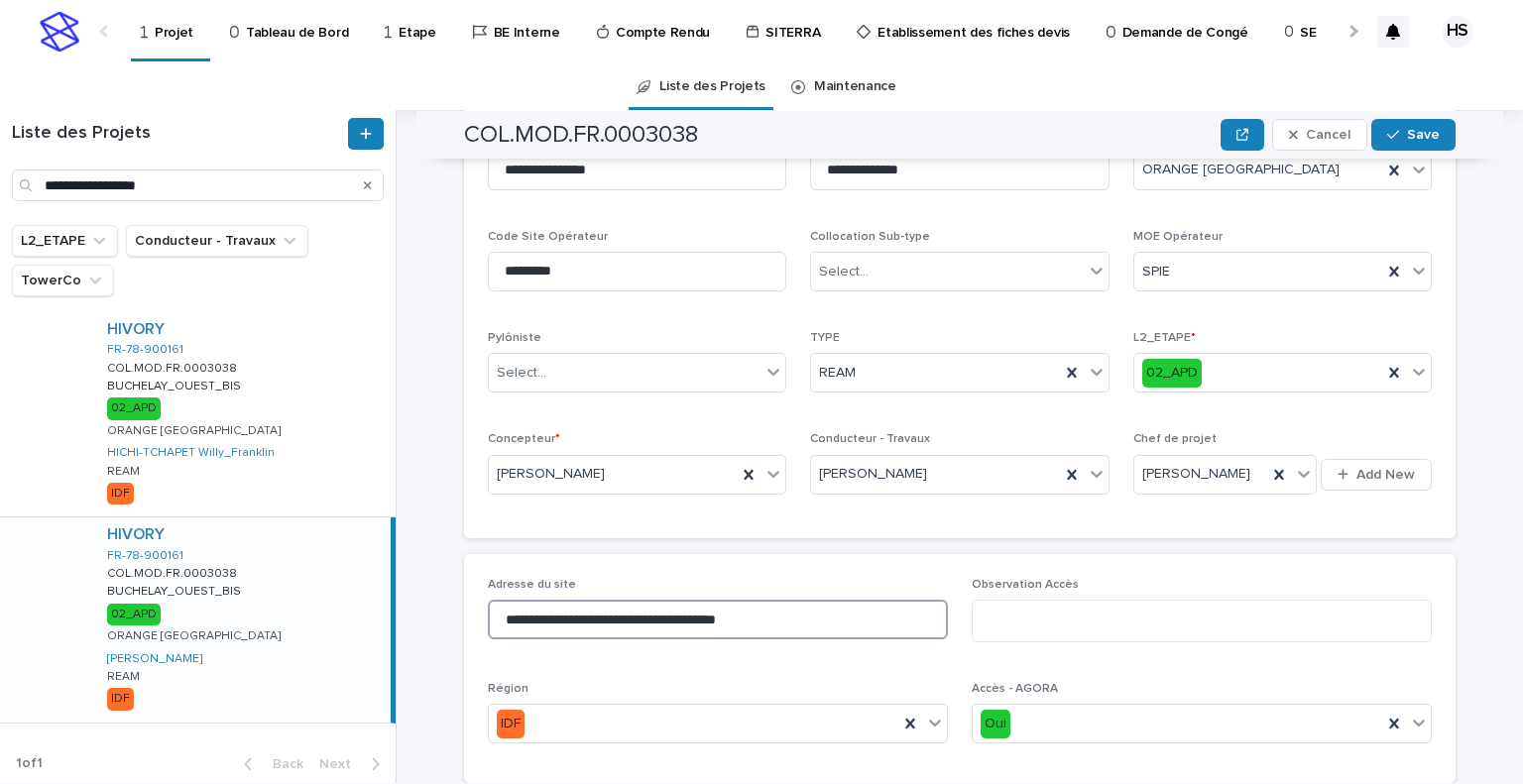 drag, startPoint x: 792, startPoint y: 625, endPoint x: 375, endPoint y: 620, distance: 417.03 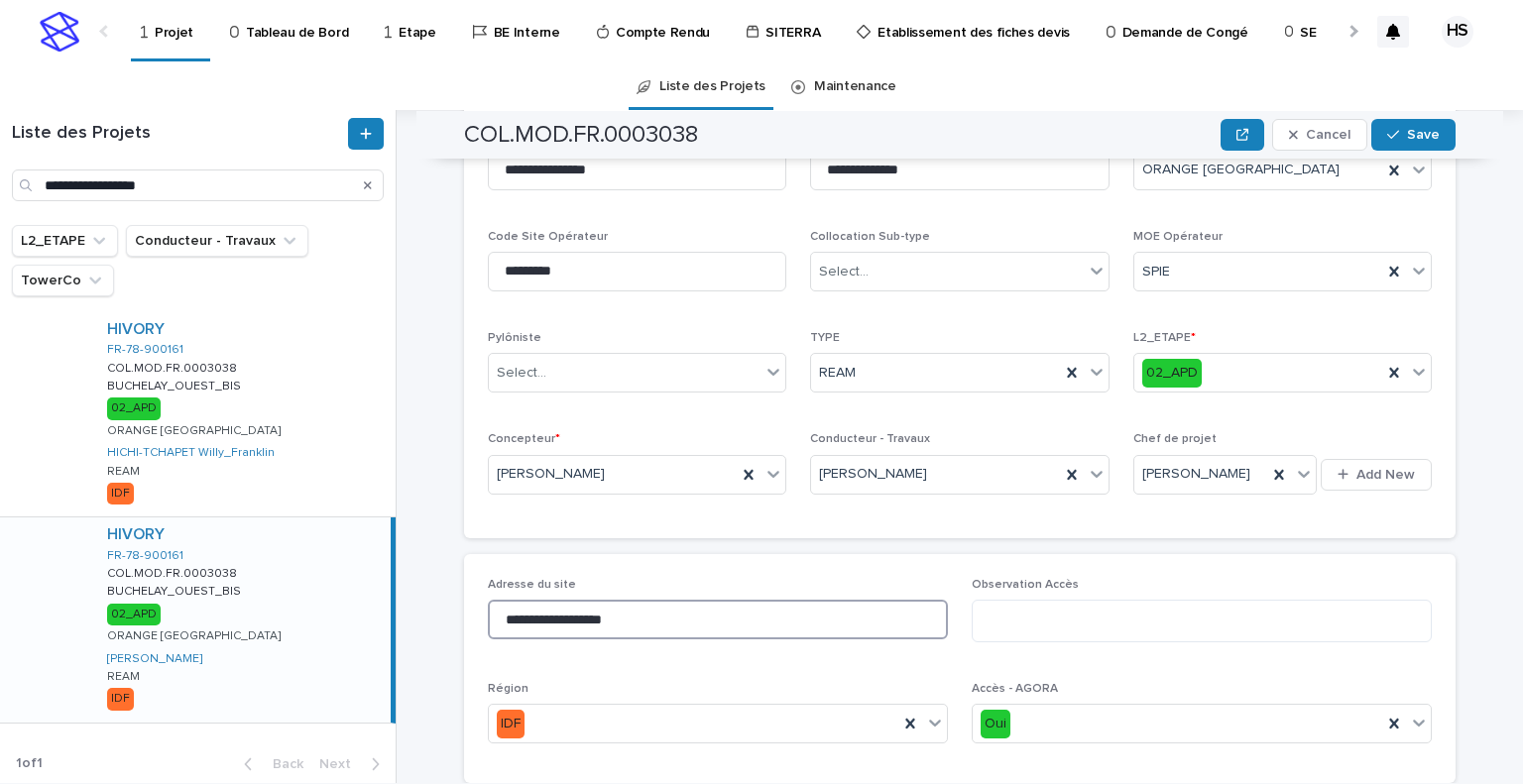 click on "**********" at bounding box center [718, 619] 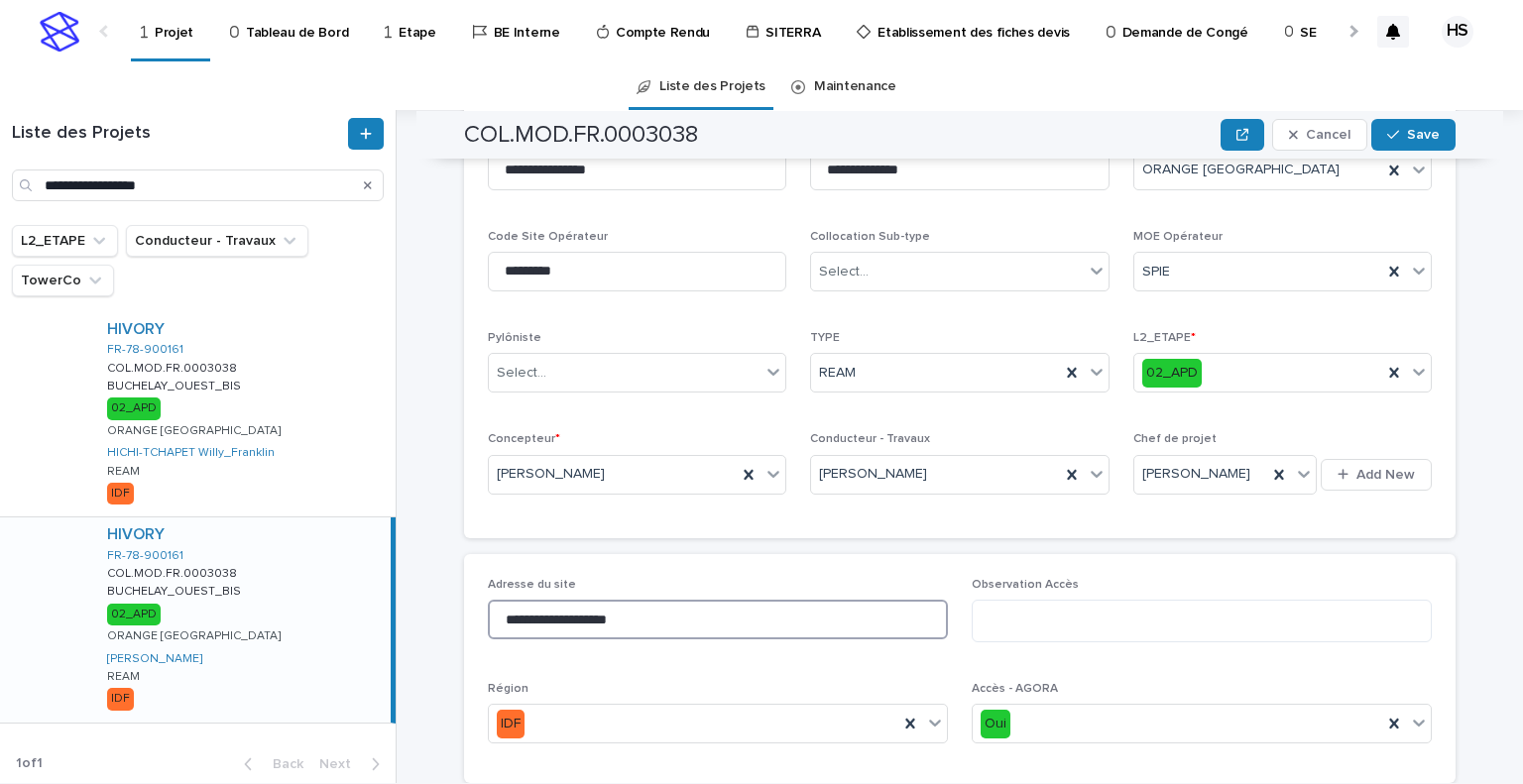 paste on "**********" 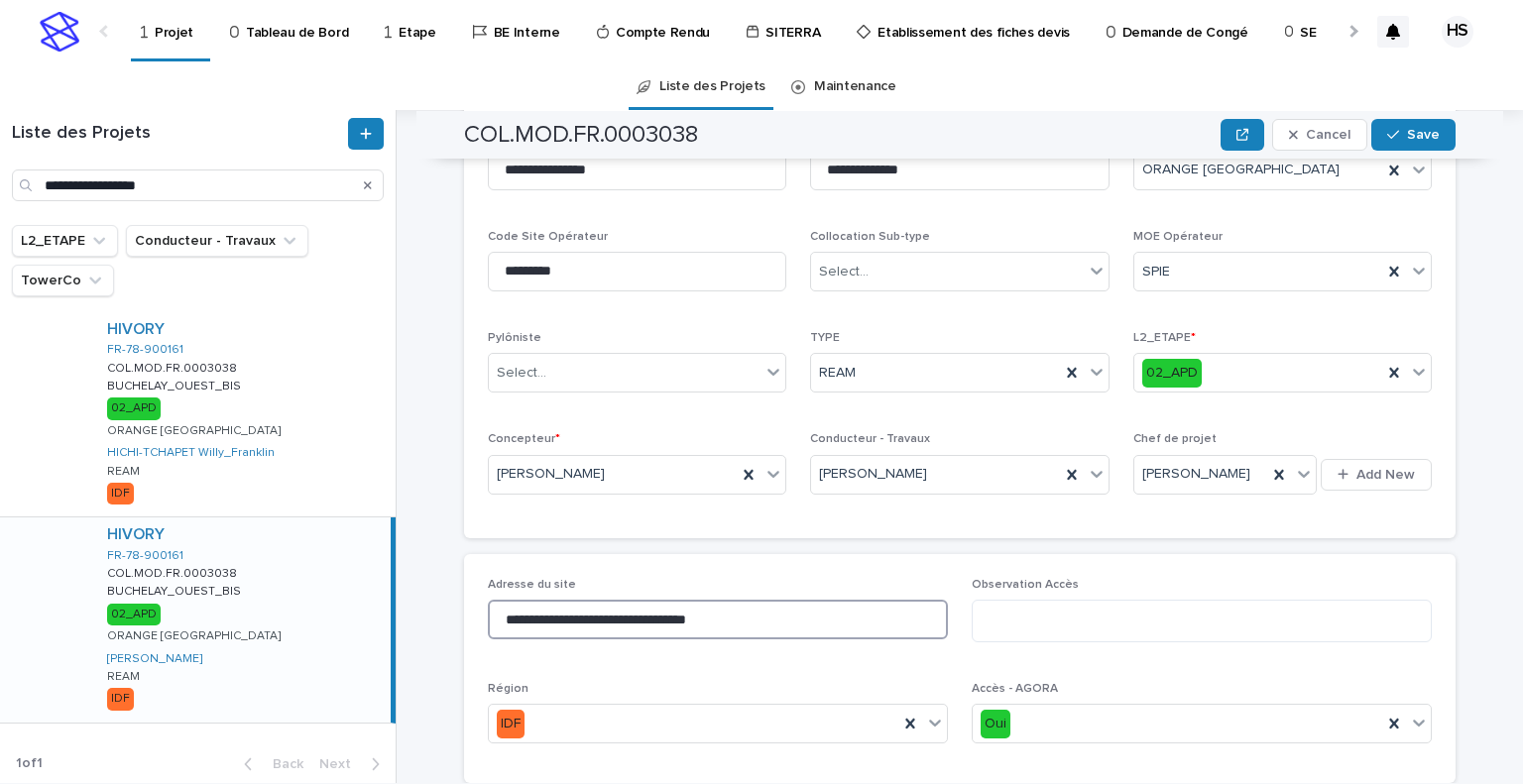 click on "**********" at bounding box center [718, 619] 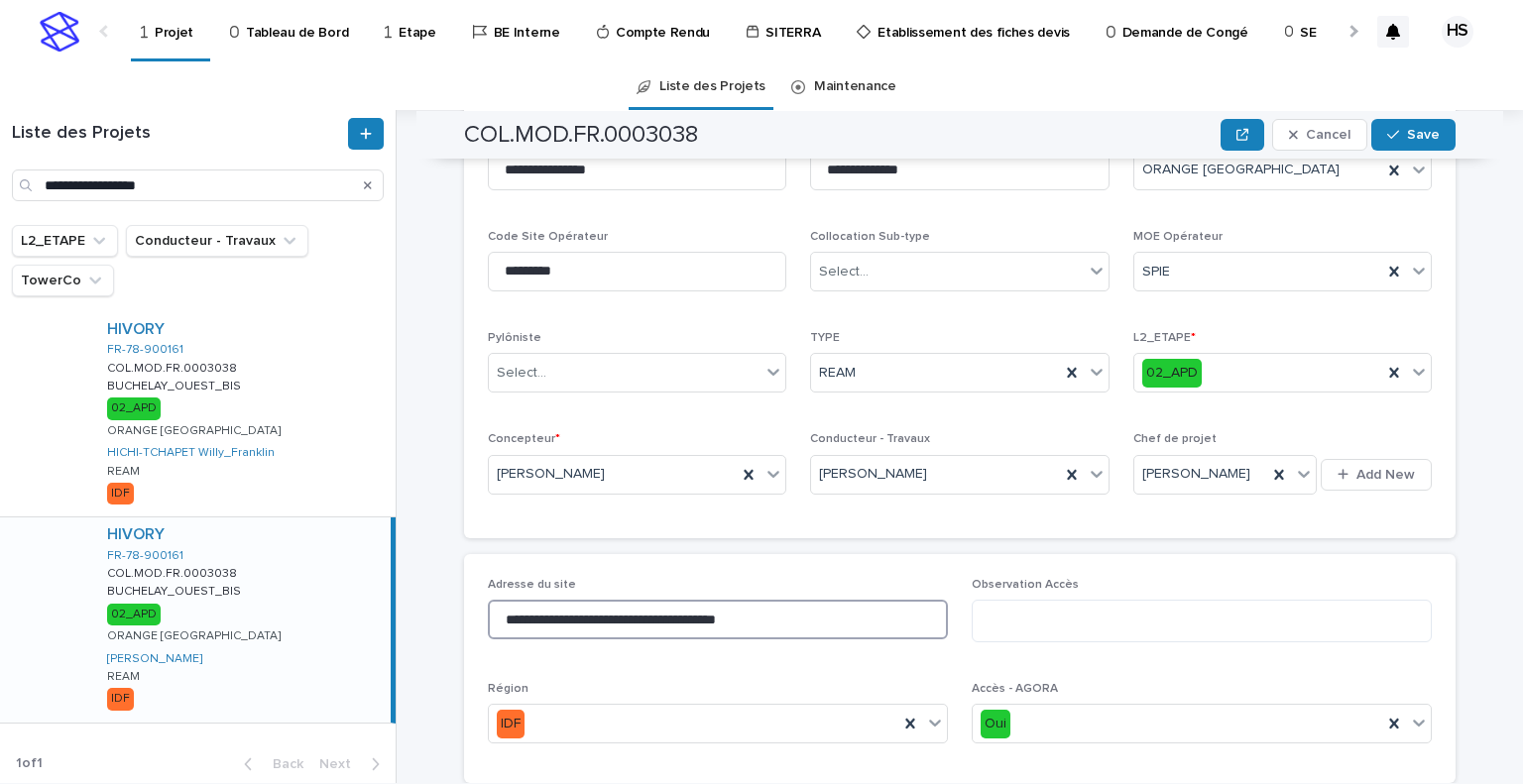type on "**********" 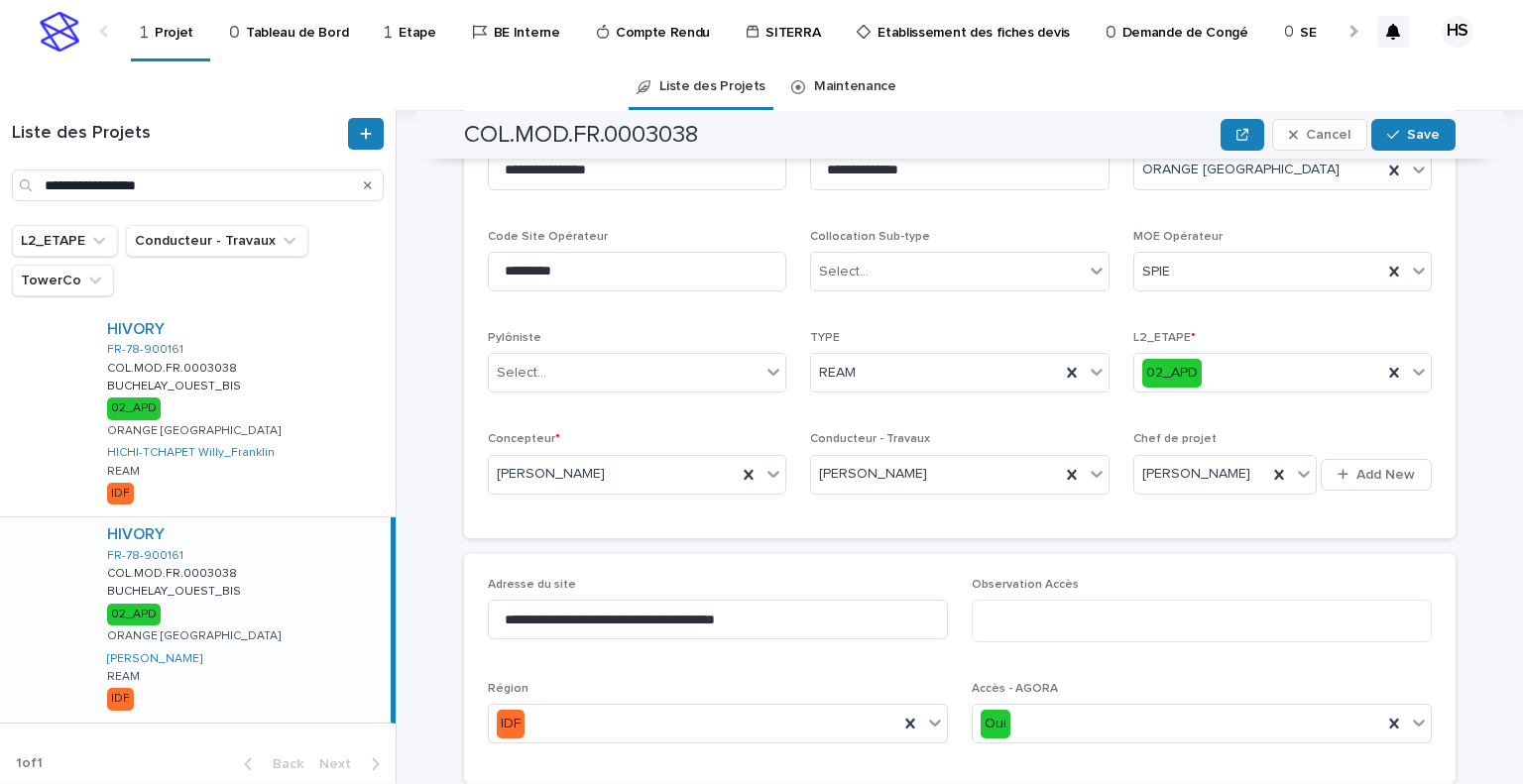 scroll, scrollTop: 0, scrollLeft: 0, axis: both 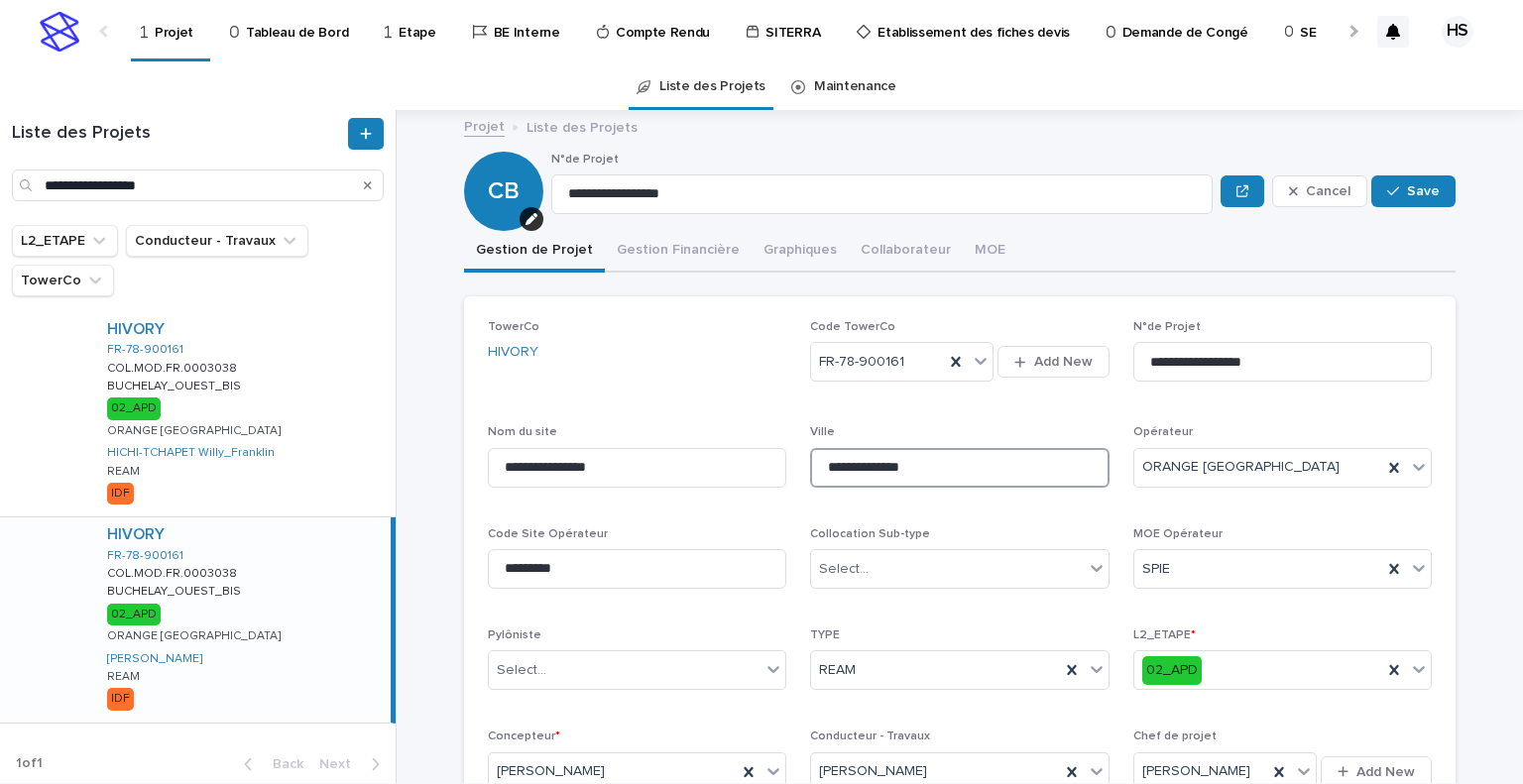 click on "**********" at bounding box center [959, 468] 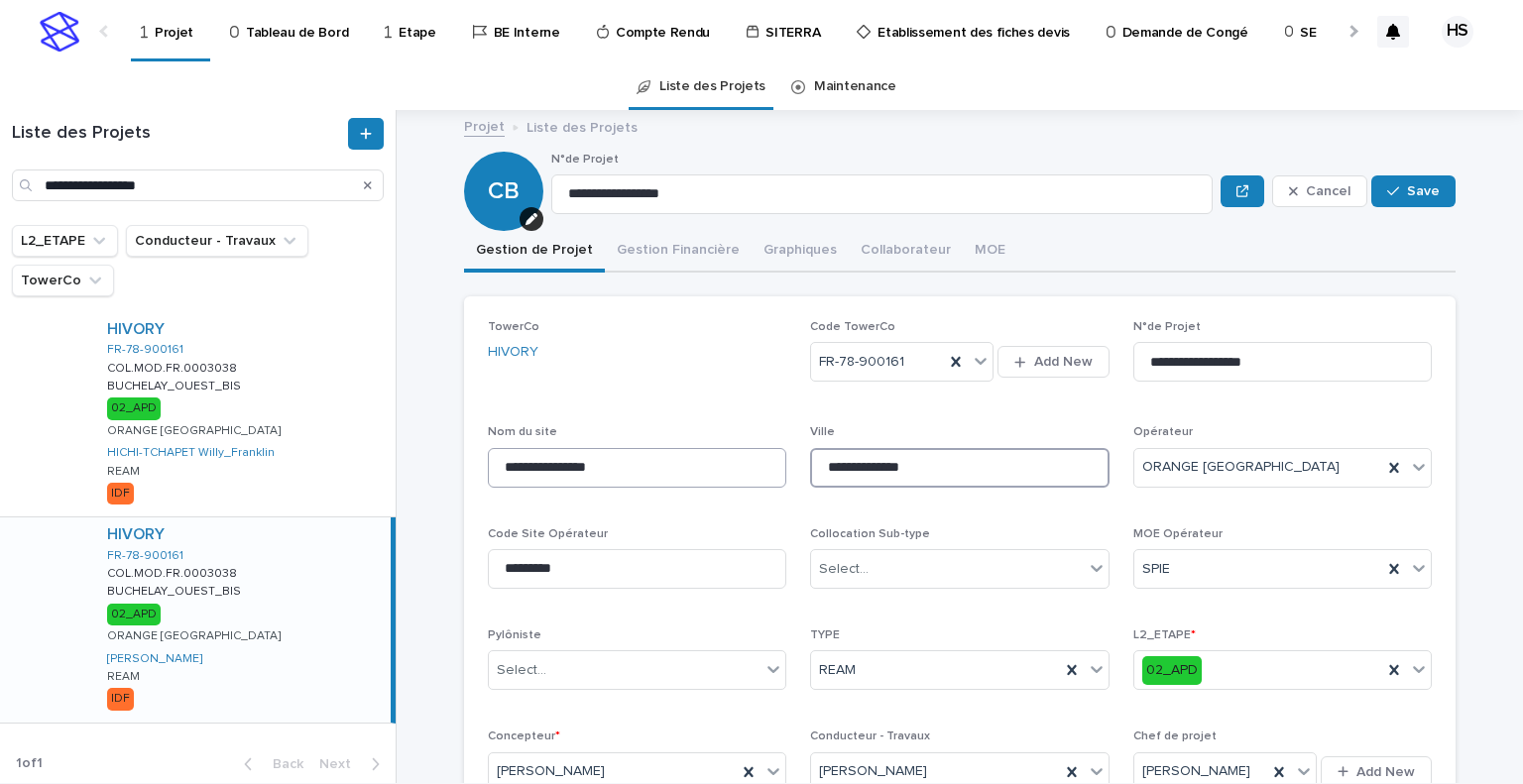 drag, startPoint x: 972, startPoint y: 461, endPoint x: 654, endPoint y: 469, distance: 318.10061 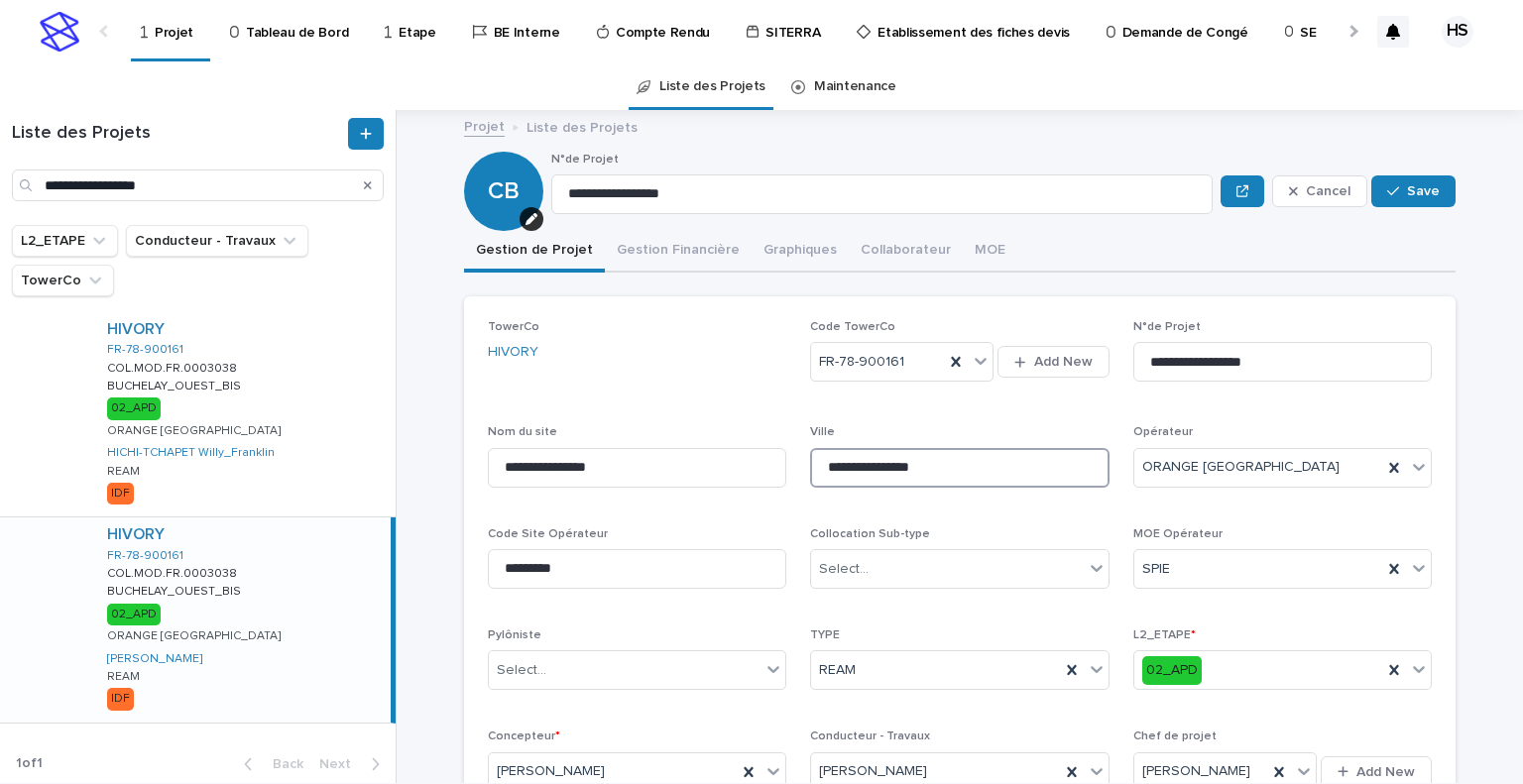 click on "**********" at bounding box center (959, 468) 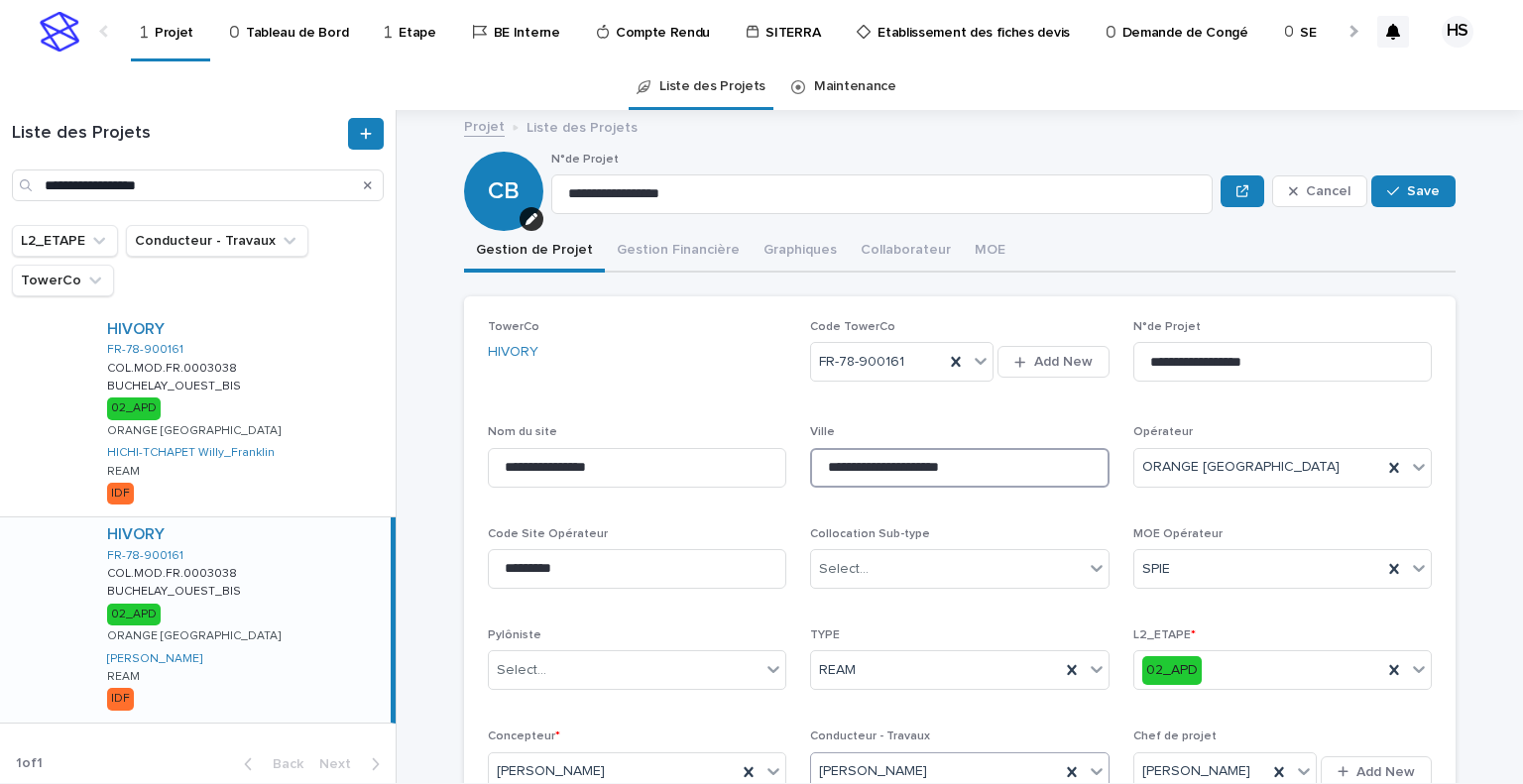 type on "**********" 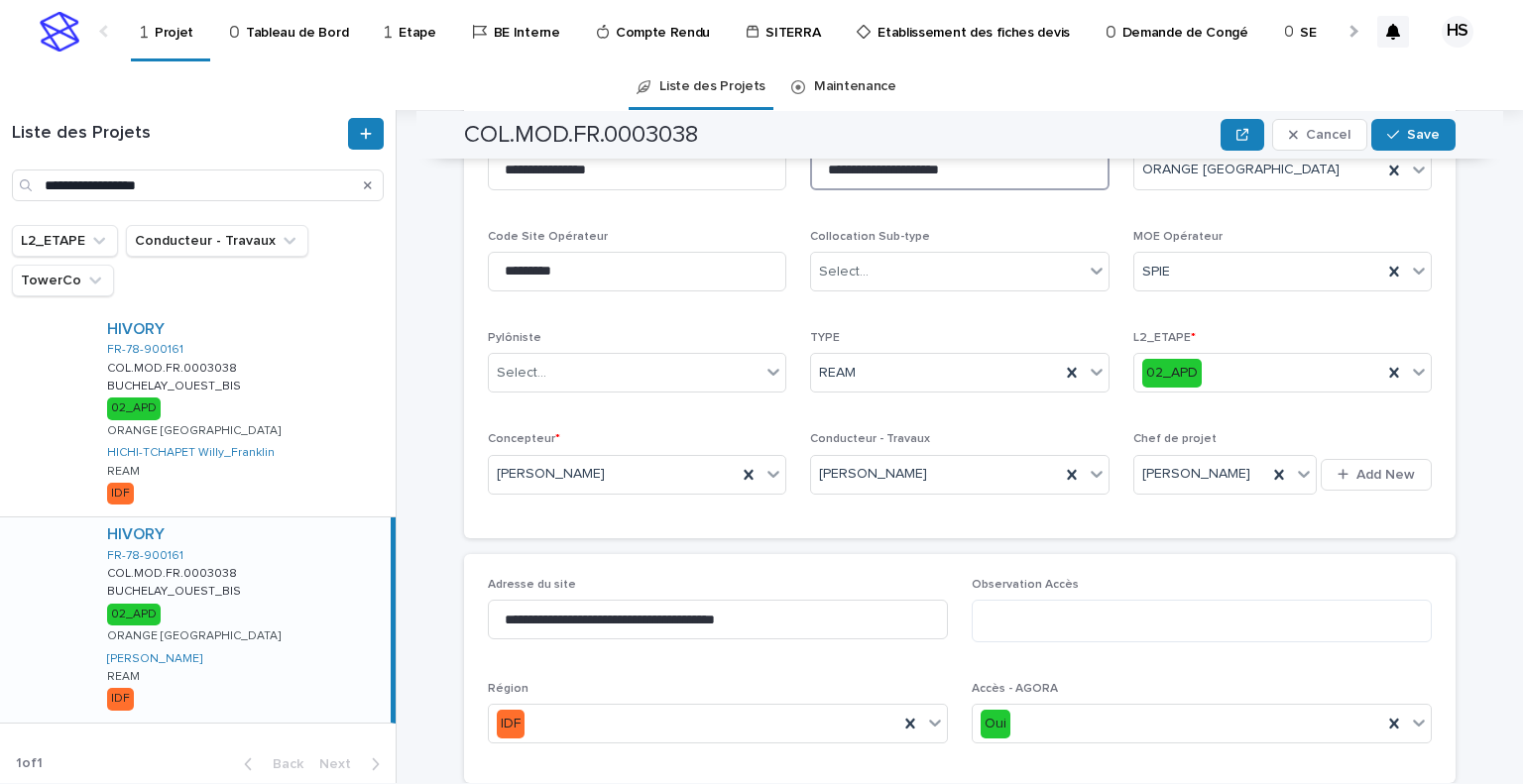 scroll, scrollTop: 0, scrollLeft: 0, axis: both 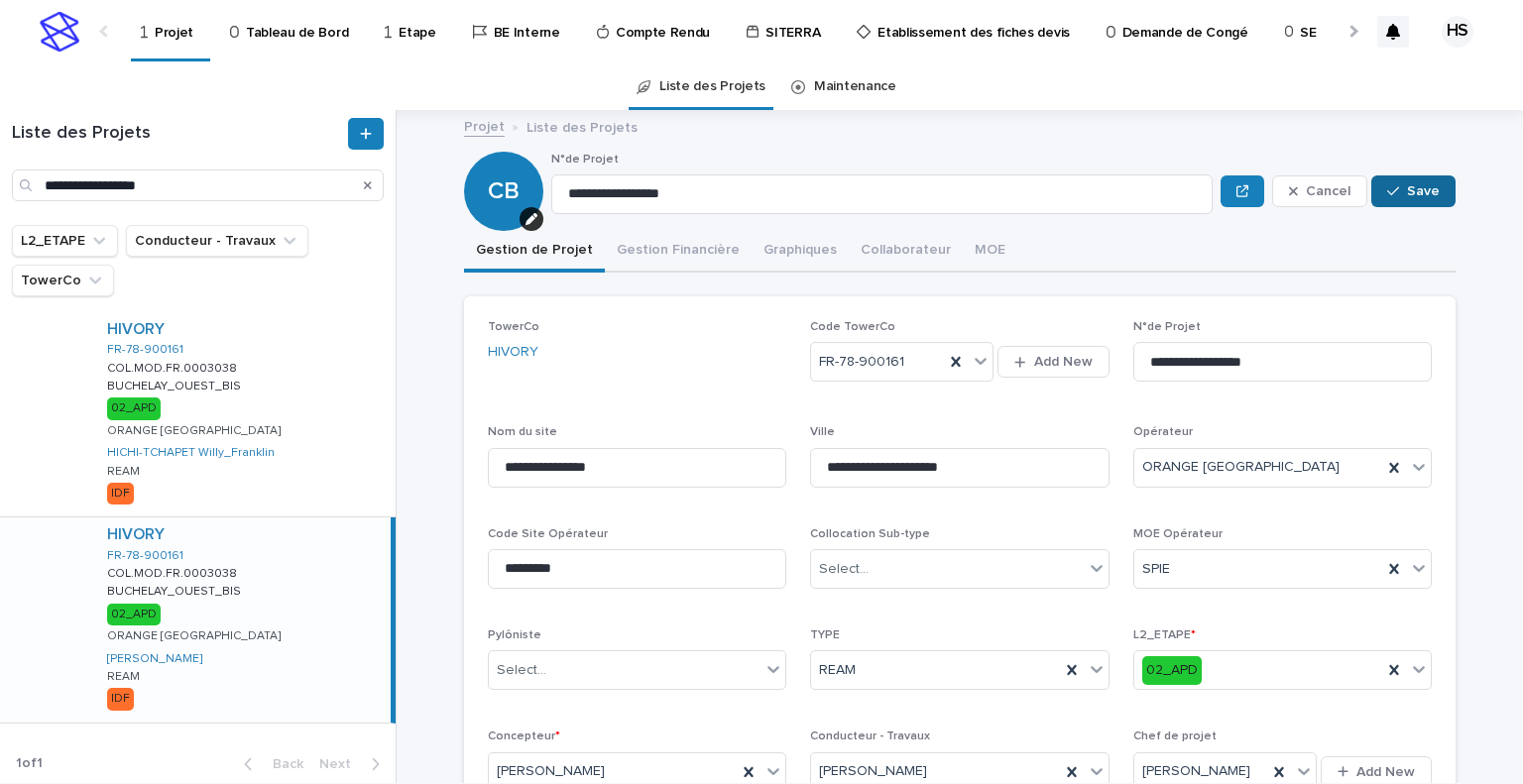 click on "Save" at bounding box center [1413, 191] 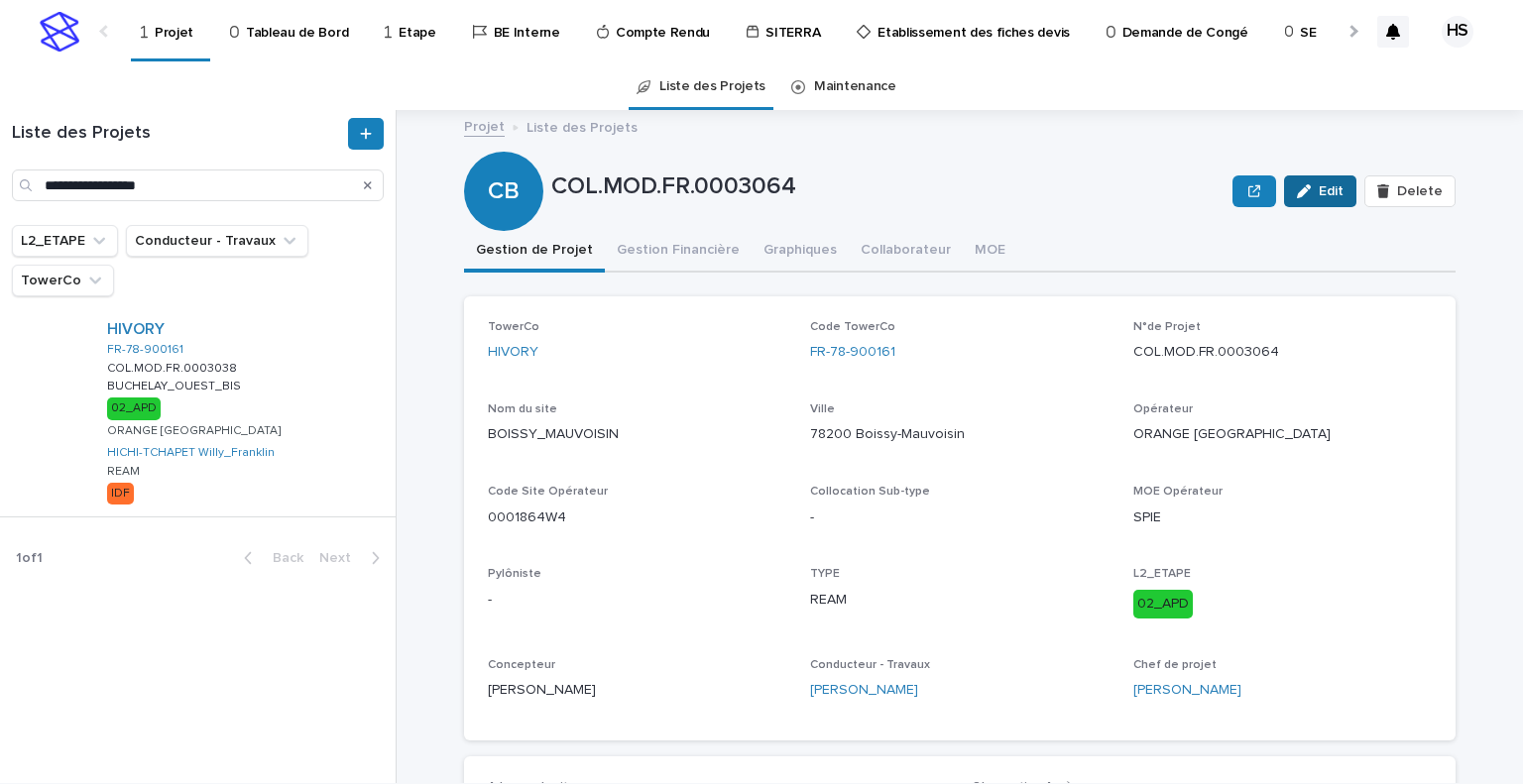click on "Edit" at bounding box center [1320, 191] 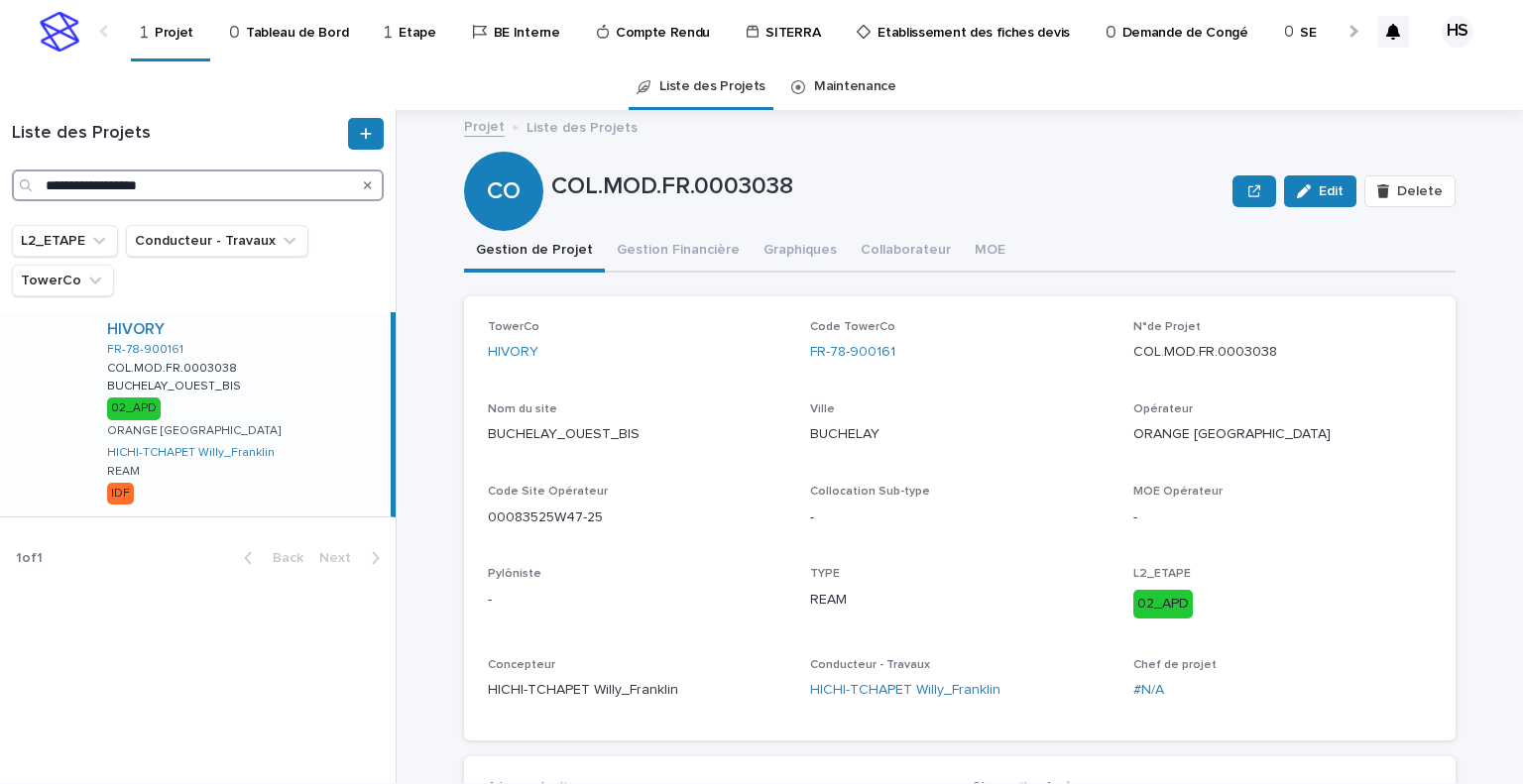 drag, startPoint x: 196, startPoint y: 185, endPoint x: 207, endPoint y: 185, distance: 11 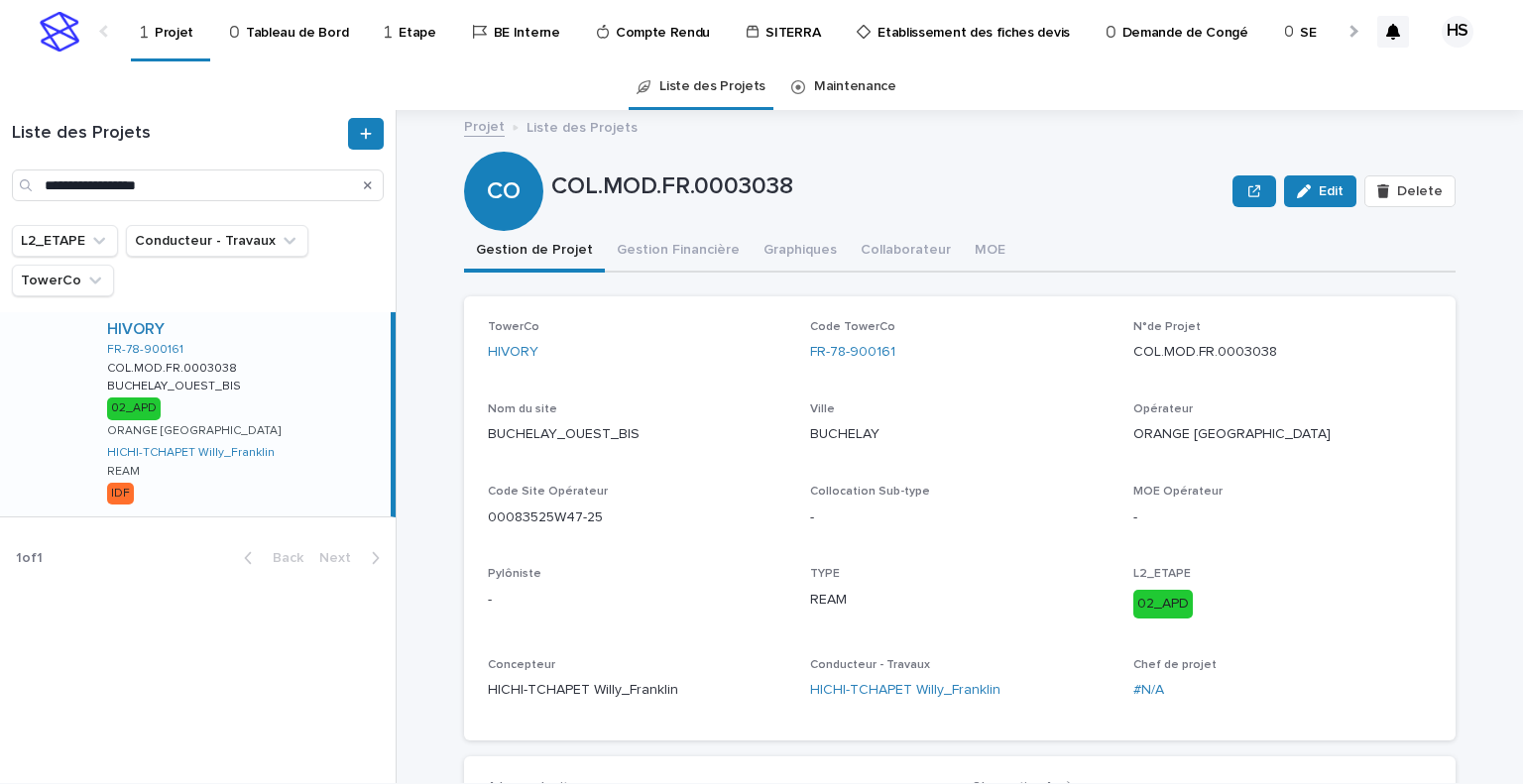 click on "HIVORY   FR-78-900161   COL.MOD.FR.0003038 COL.MOD.FR.0003038   BUCHELAY_OUEST_BIS BUCHELAY_OUEST_BIS   02_APD ORANGE FRANCE HICHI-TCHAPET Willy_Franklin   REAM IDF" at bounding box center (241, 414) 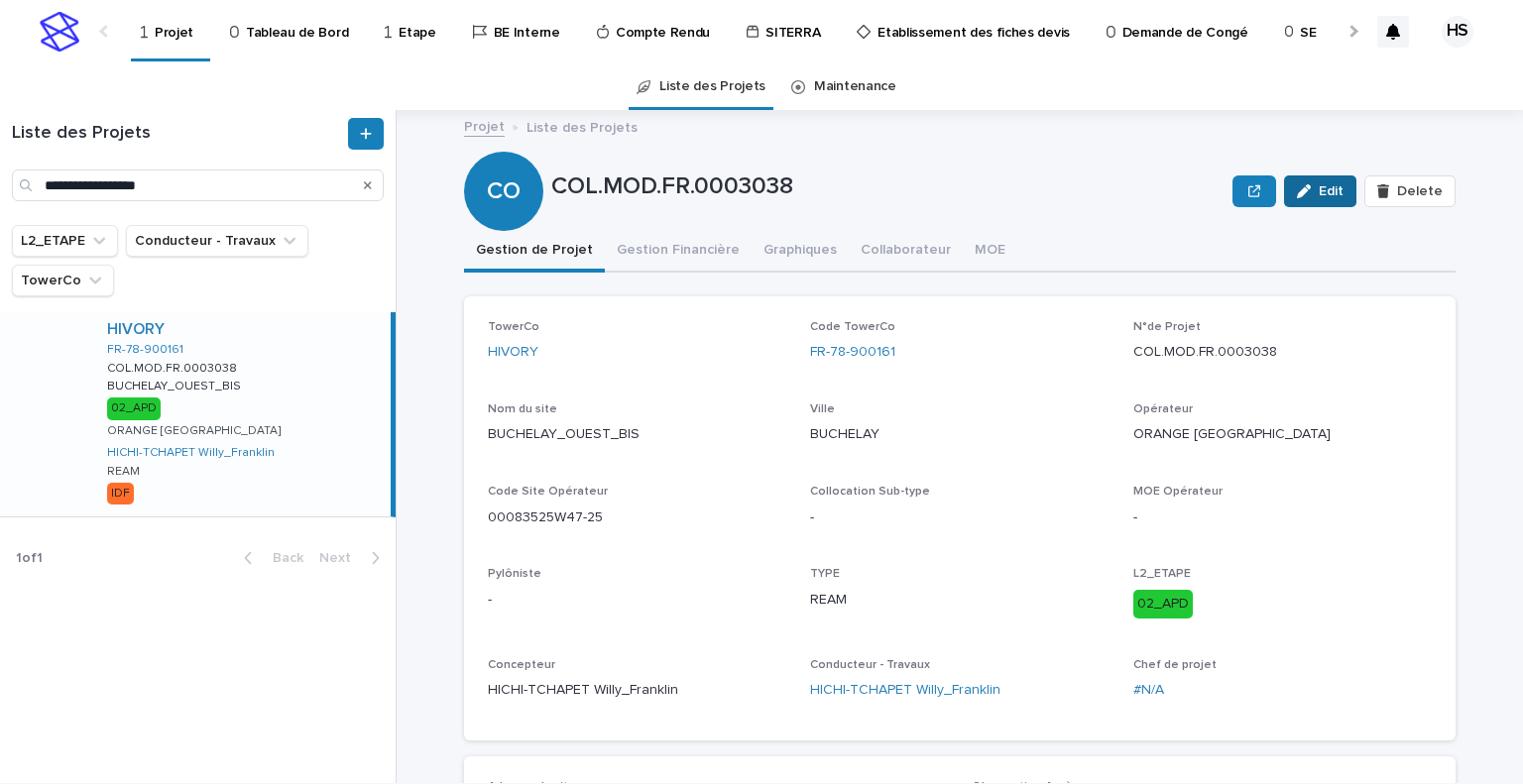 click 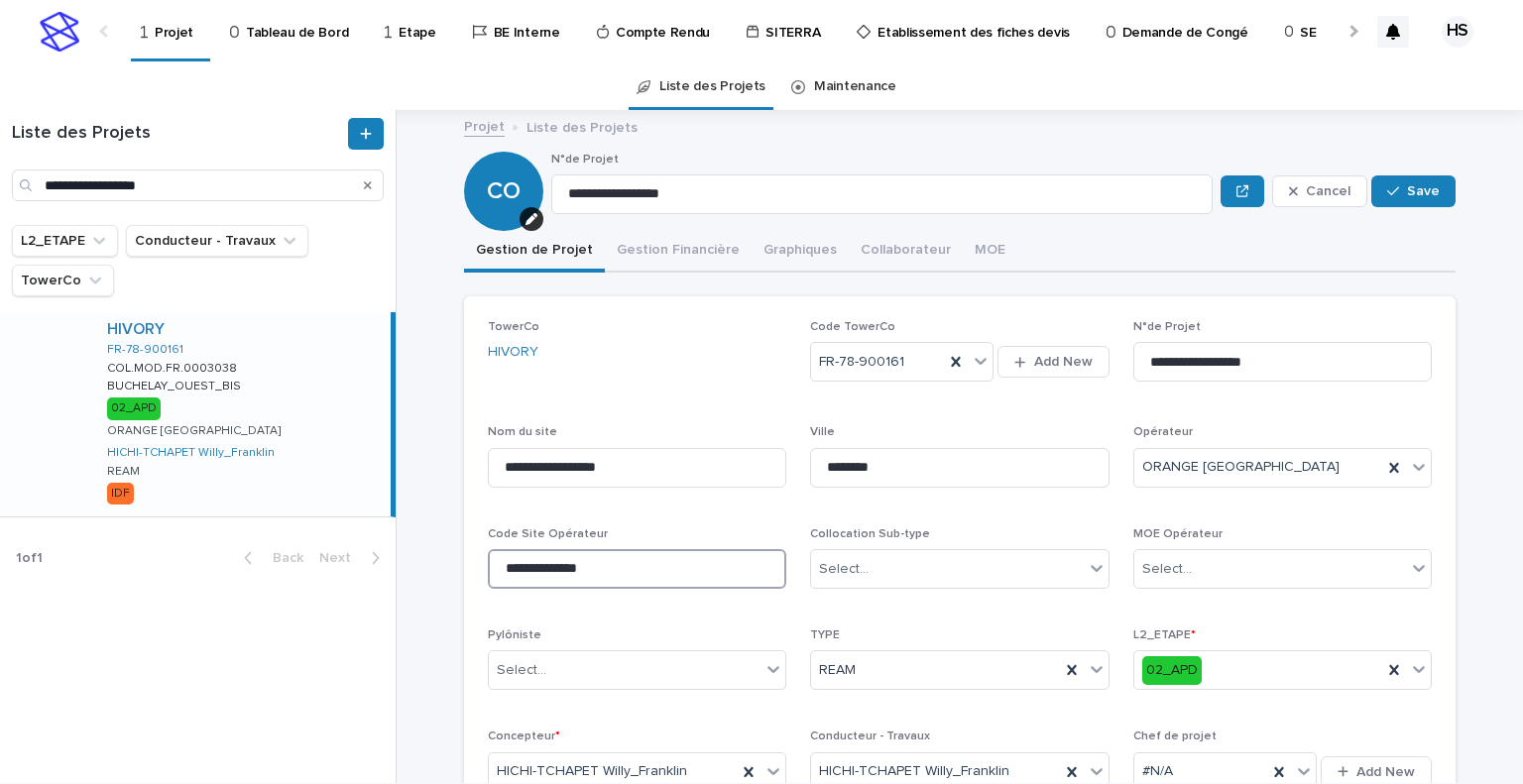 click on "**********" at bounding box center [762, 446] 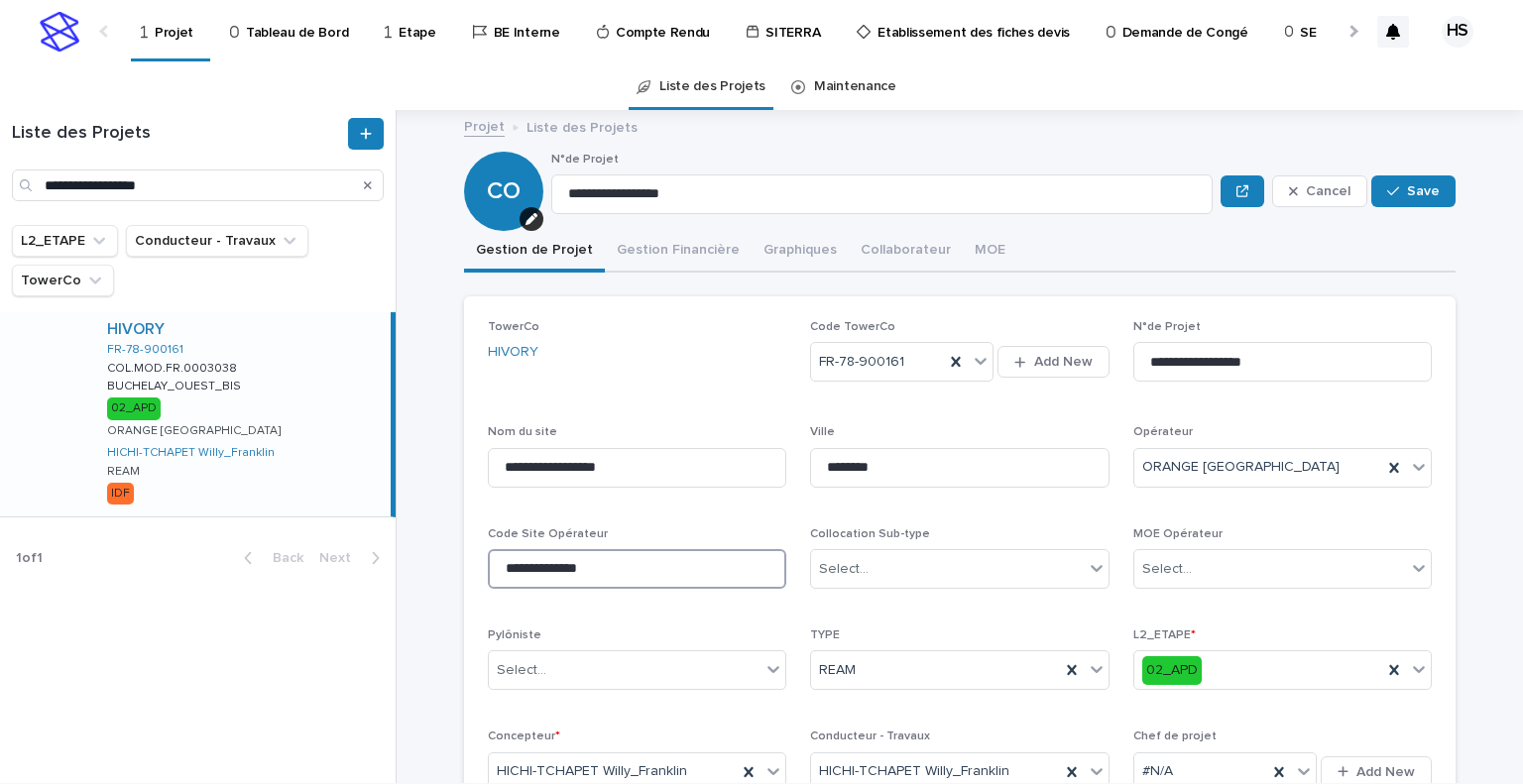 paste 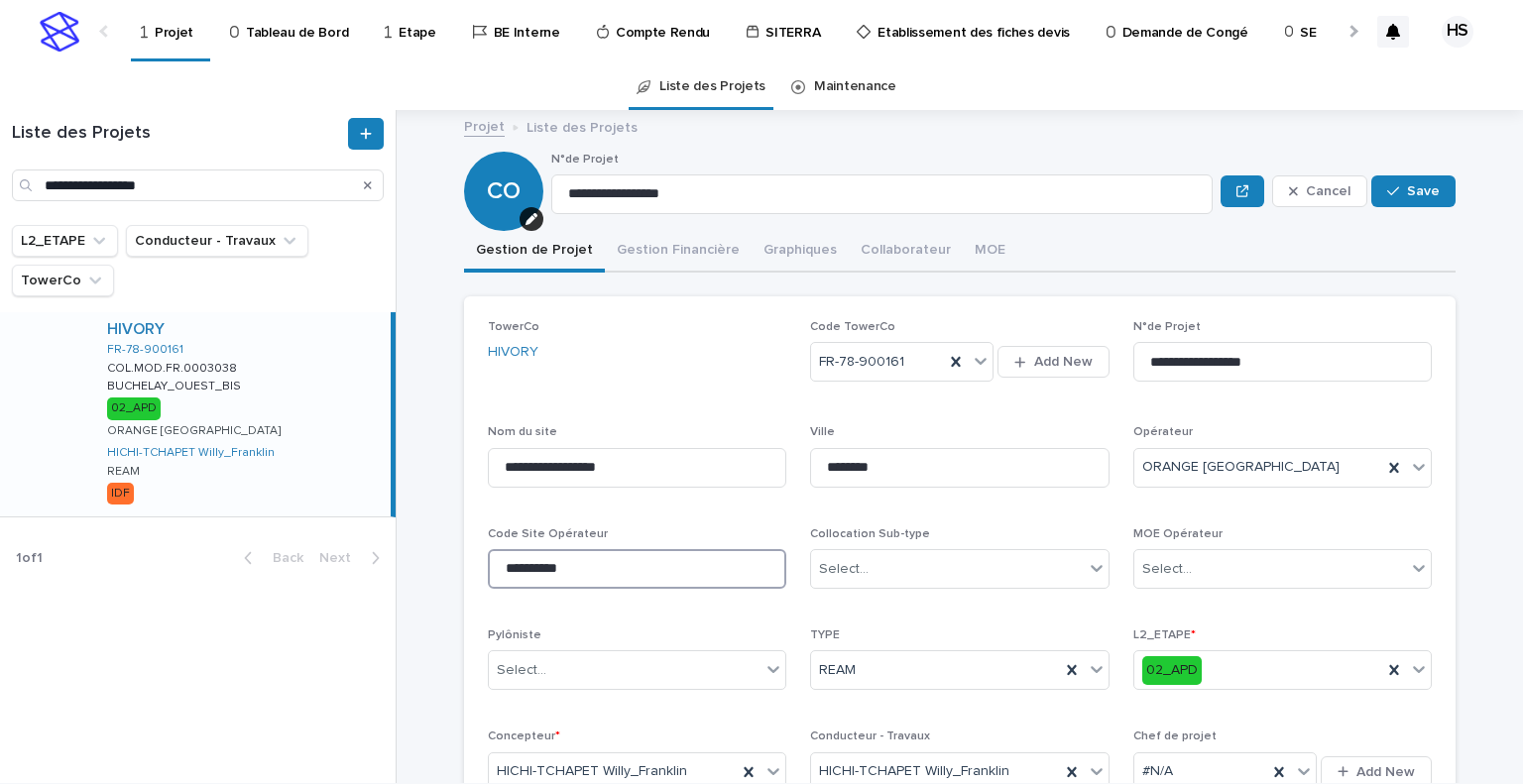 type on "**********" 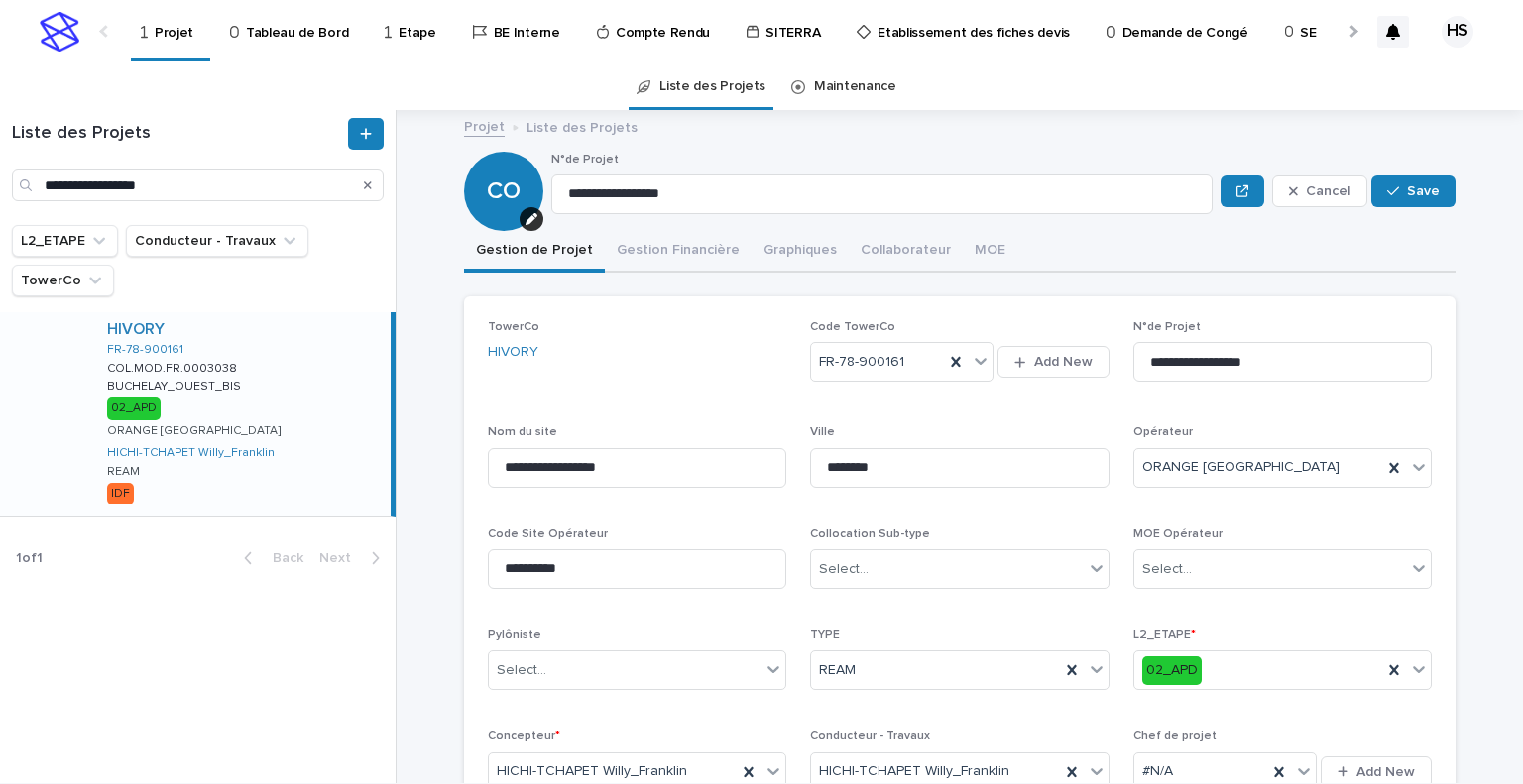 click on "**********" at bounding box center [960, 566] 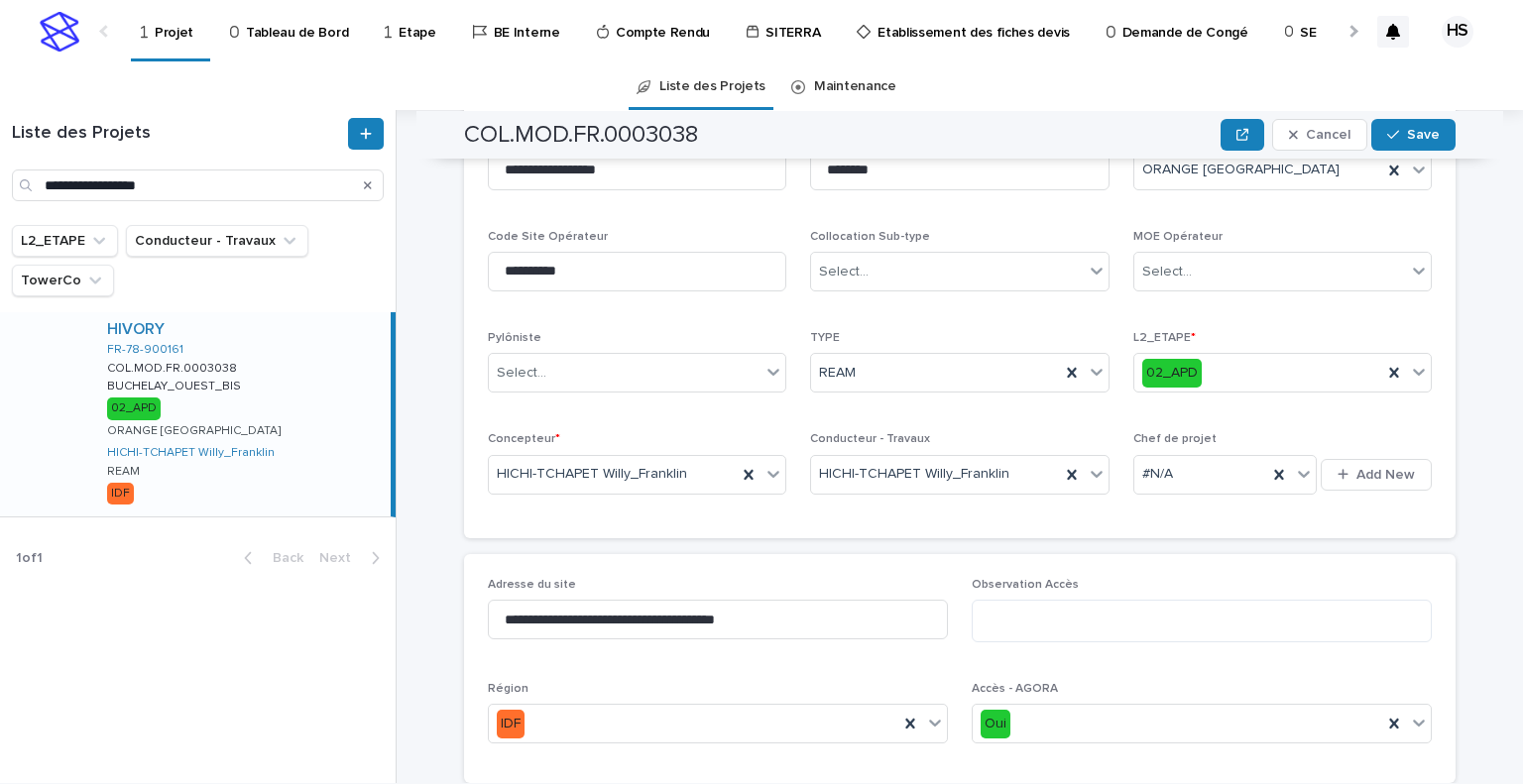 scroll, scrollTop: 99, scrollLeft: 0, axis: vertical 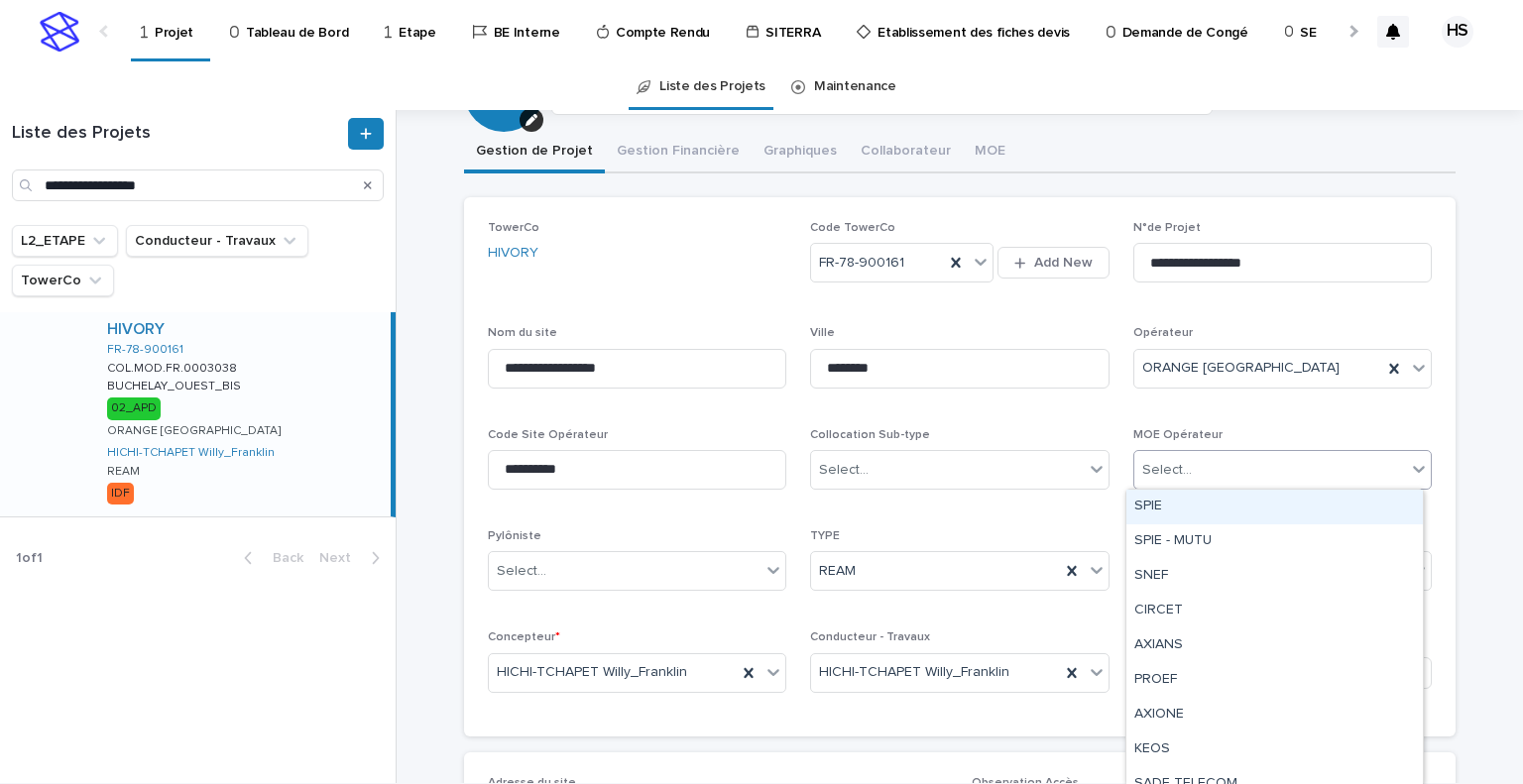 click on "Select..." at bounding box center (1167, 470) 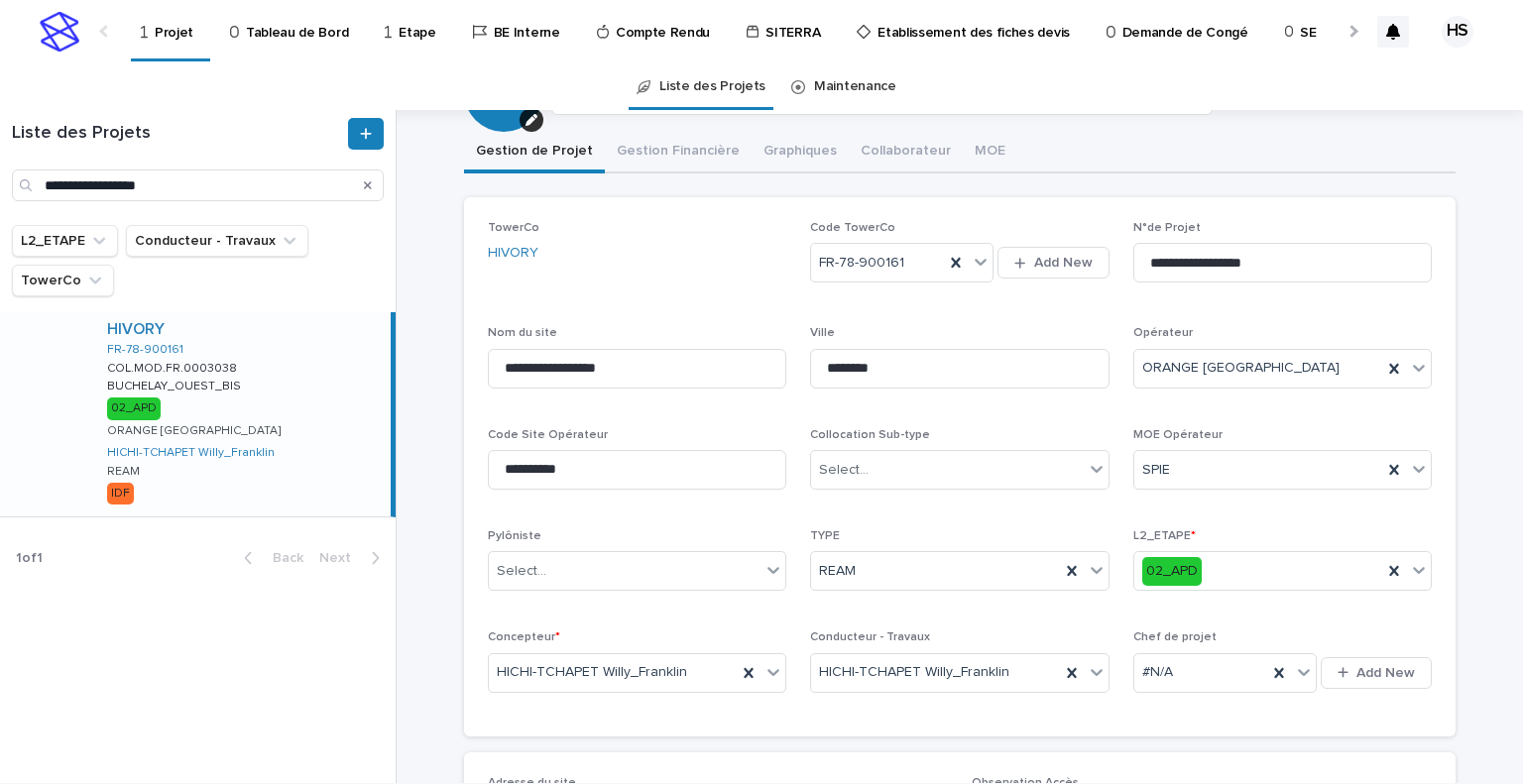 click on "HIVORY" at bounding box center [637, 253] 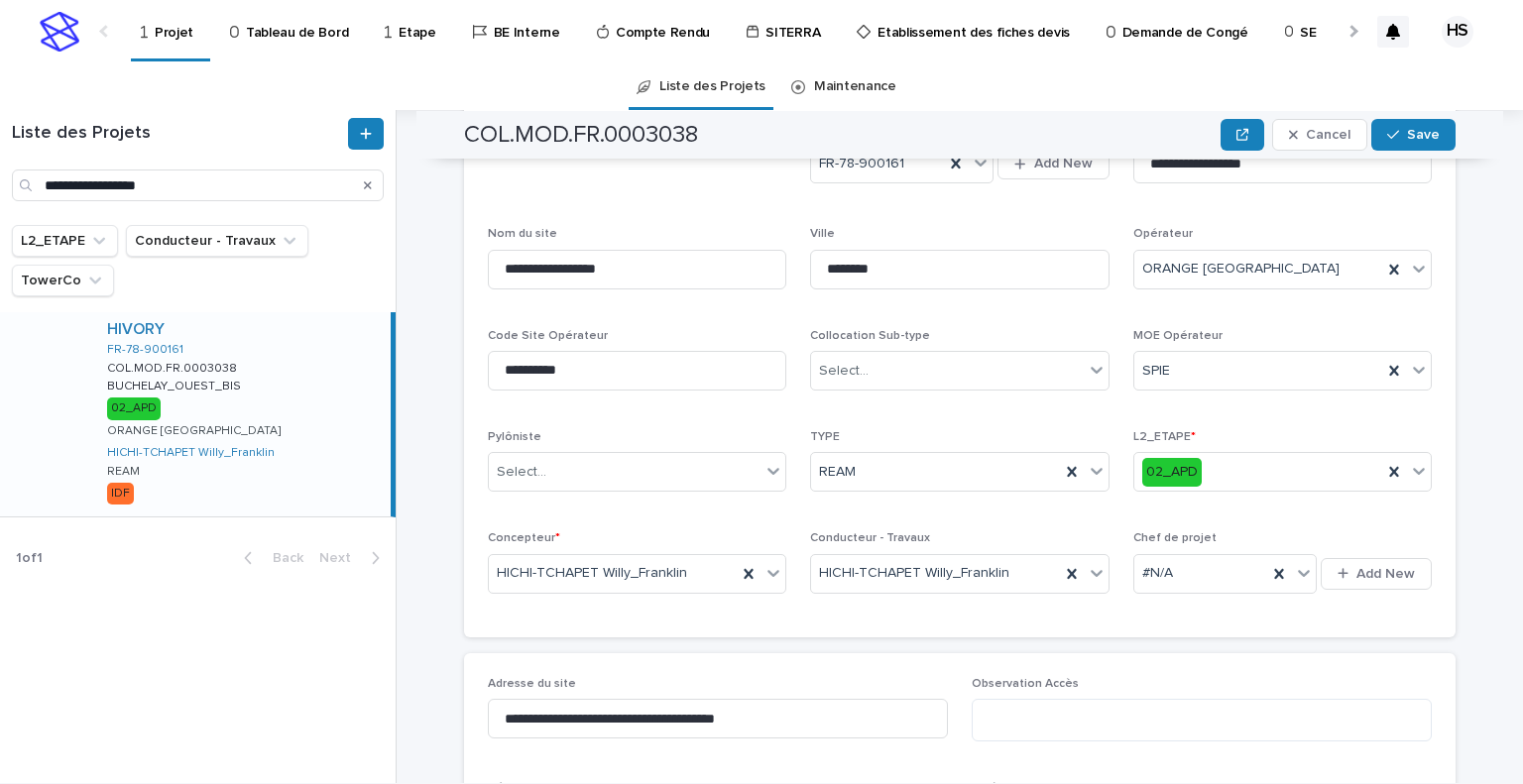 scroll, scrollTop: 297, scrollLeft: 0, axis: vertical 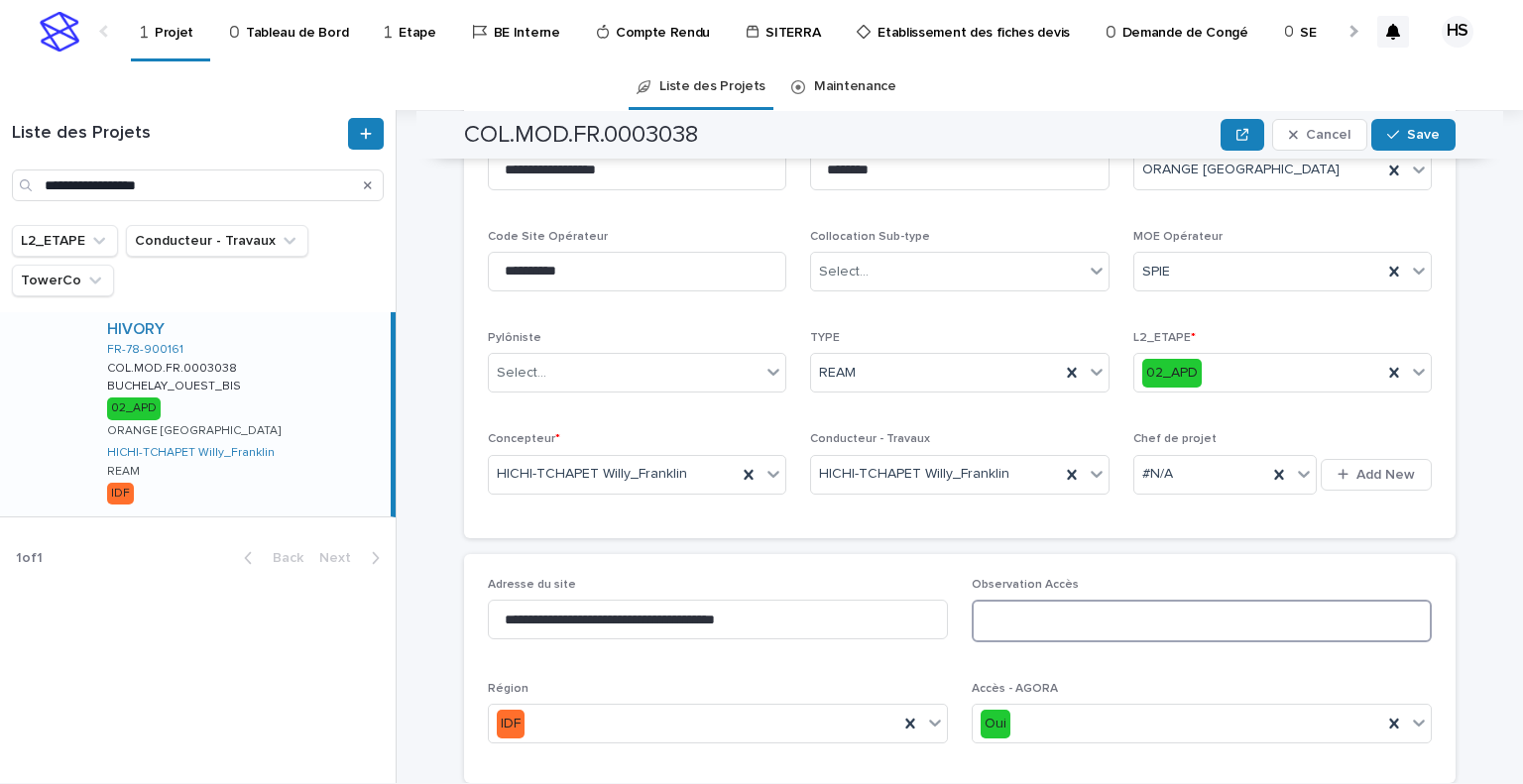 click at bounding box center (1202, 620) 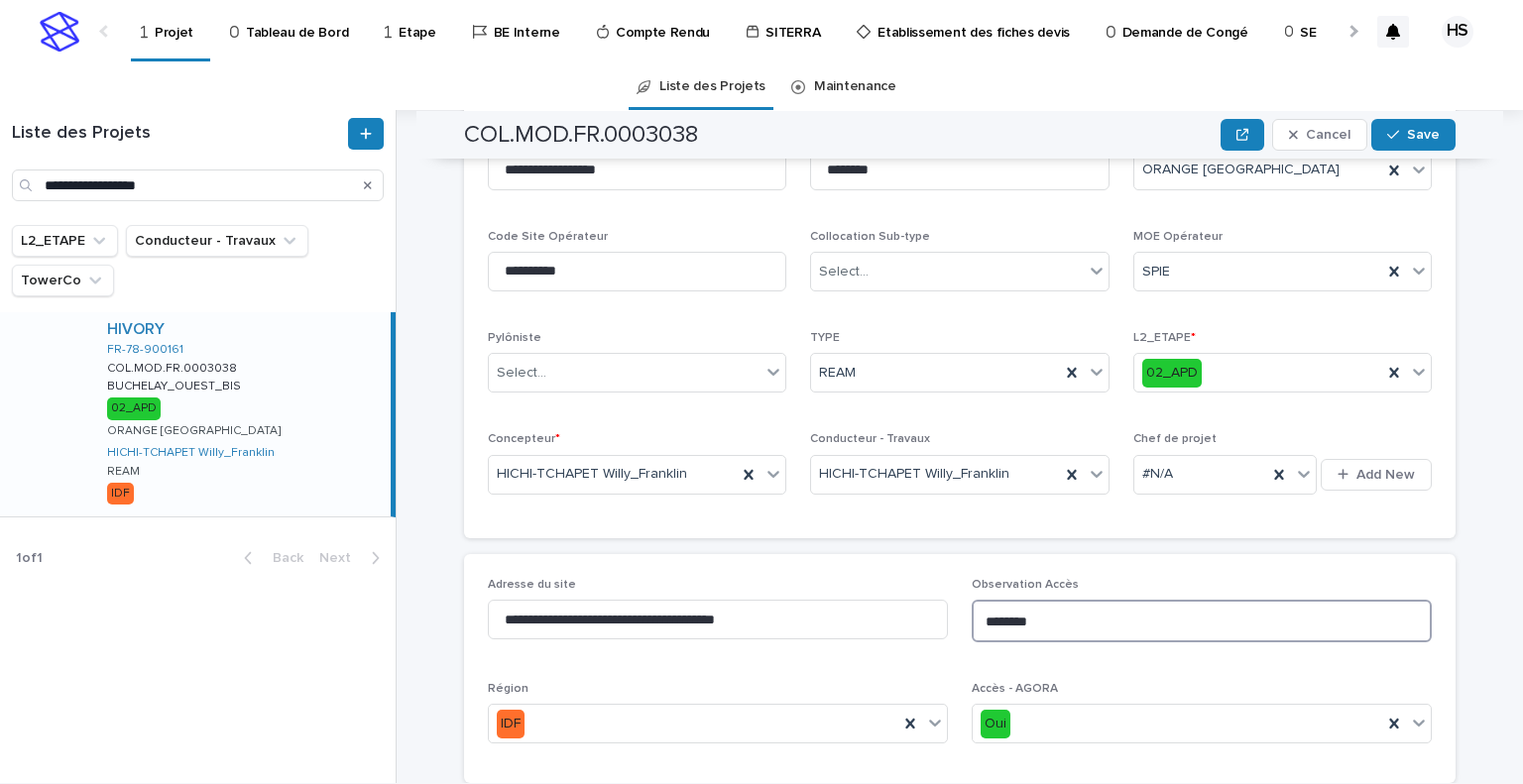 click on "********" at bounding box center (1202, 620) 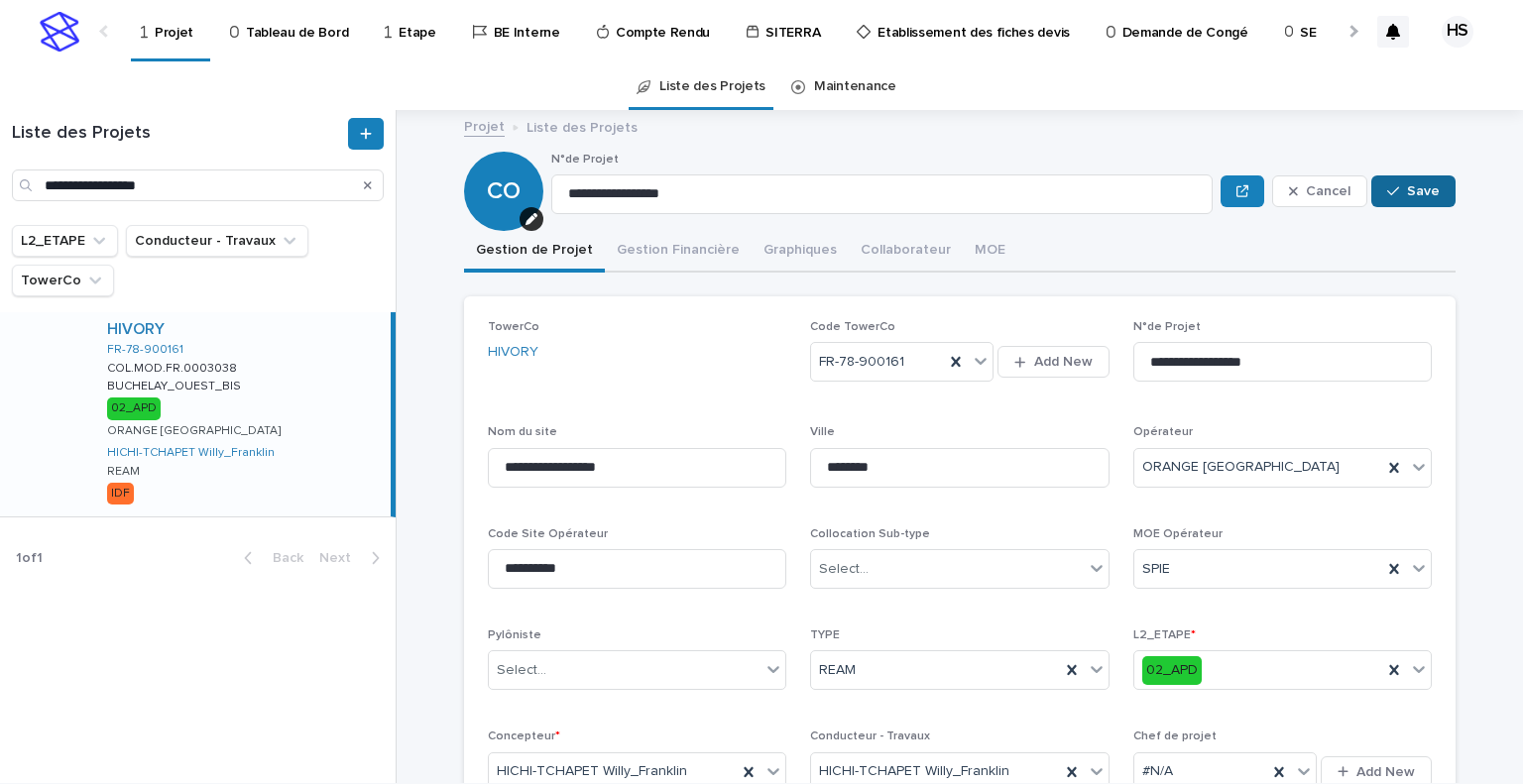 type on "********" 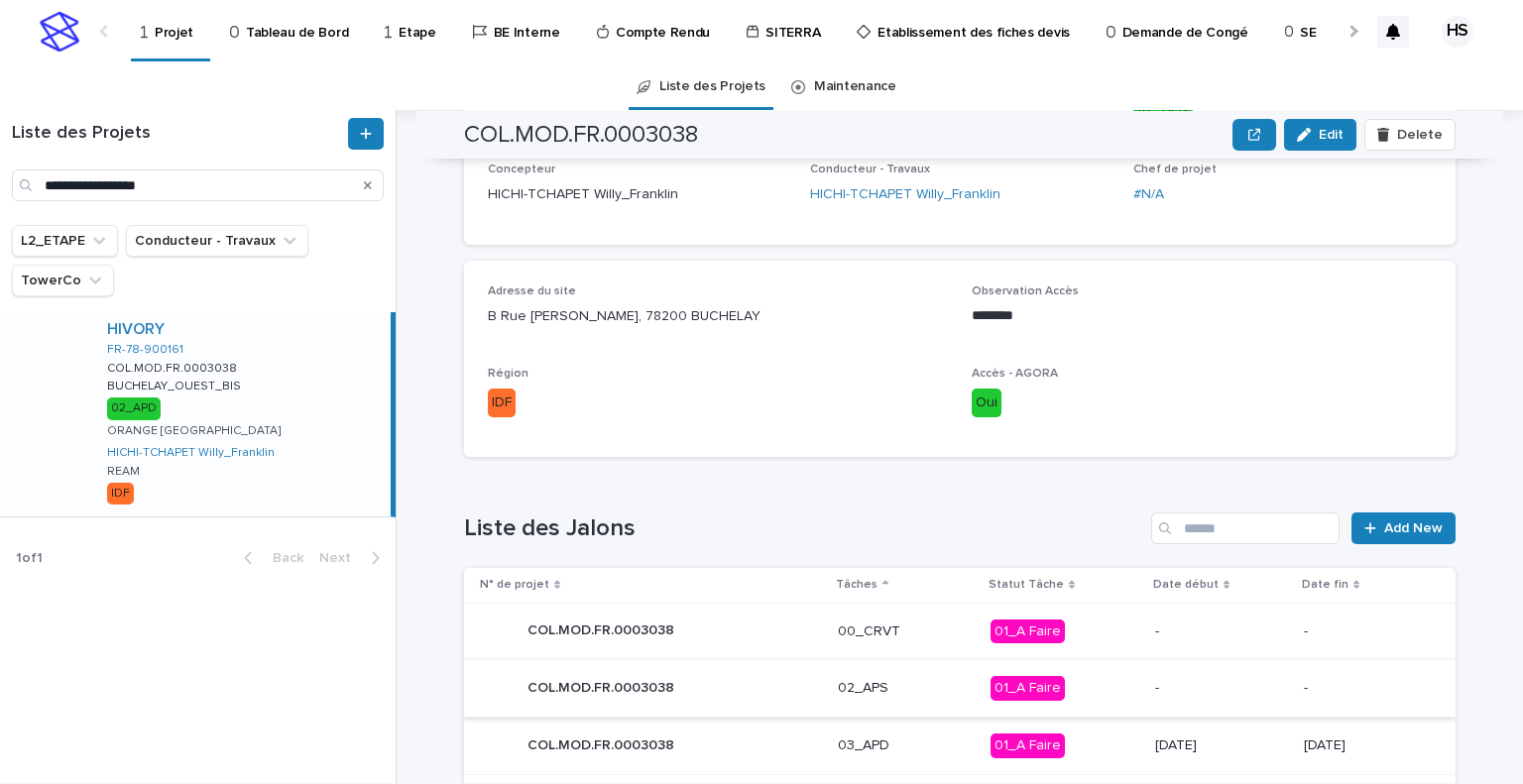 scroll, scrollTop: 595, scrollLeft: 0, axis: vertical 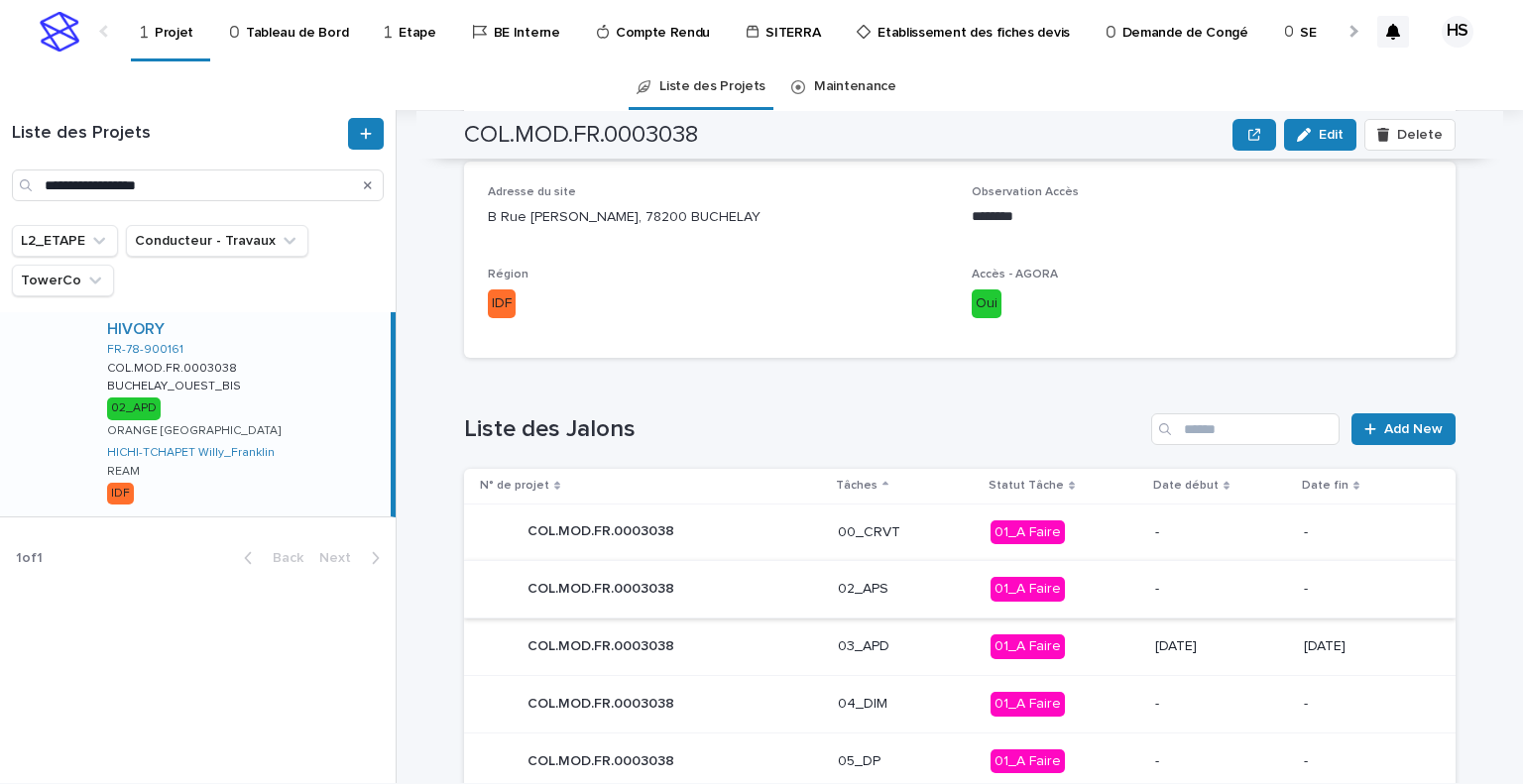 click on "HIVORY   FR-78-900161   COL.MOD.FR.0003038 COL.MOD.FR.0003038   BUCHELAY_OUEST_BIS BUCHELAY_OUEST_BIS   02_APD ORANGE FRANCE HICHI-TCHAPET Willy_Franklin   REAM IDF" at bounding box center (241, 414) 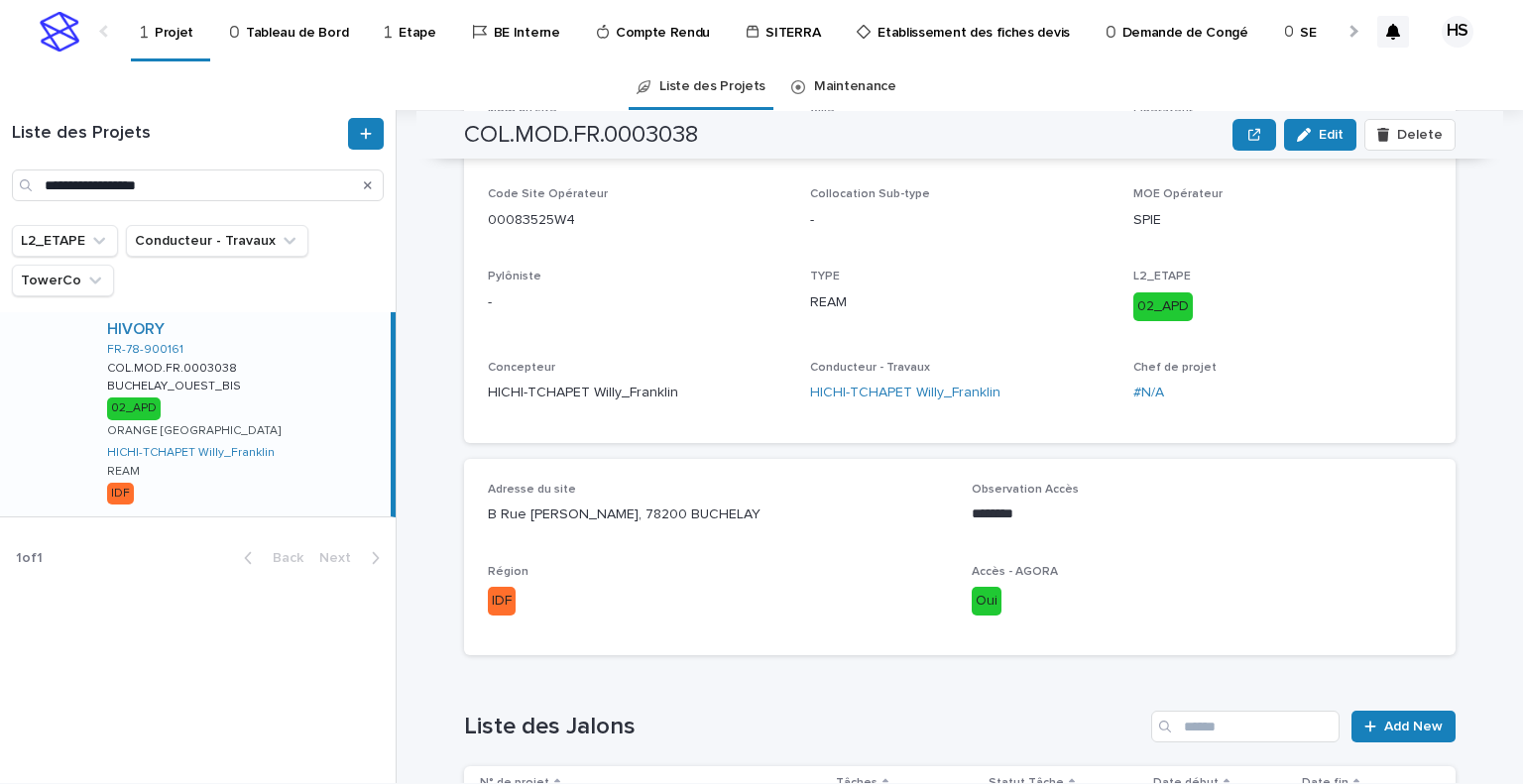 scroll, scrollTop: 0, scrollLeft: 0, axis: both 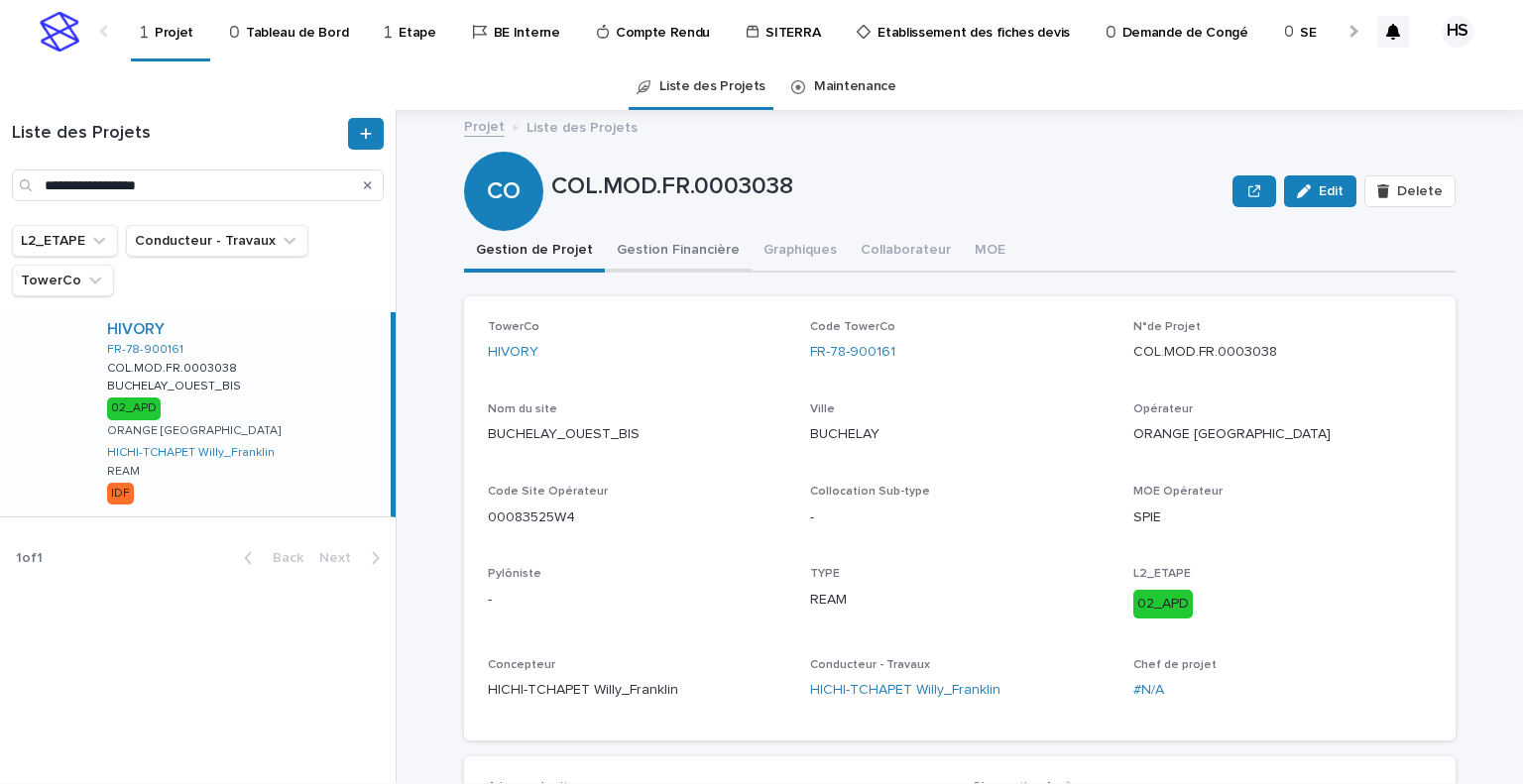 click on "Gestion Financière" at bounding box center (678, 252) 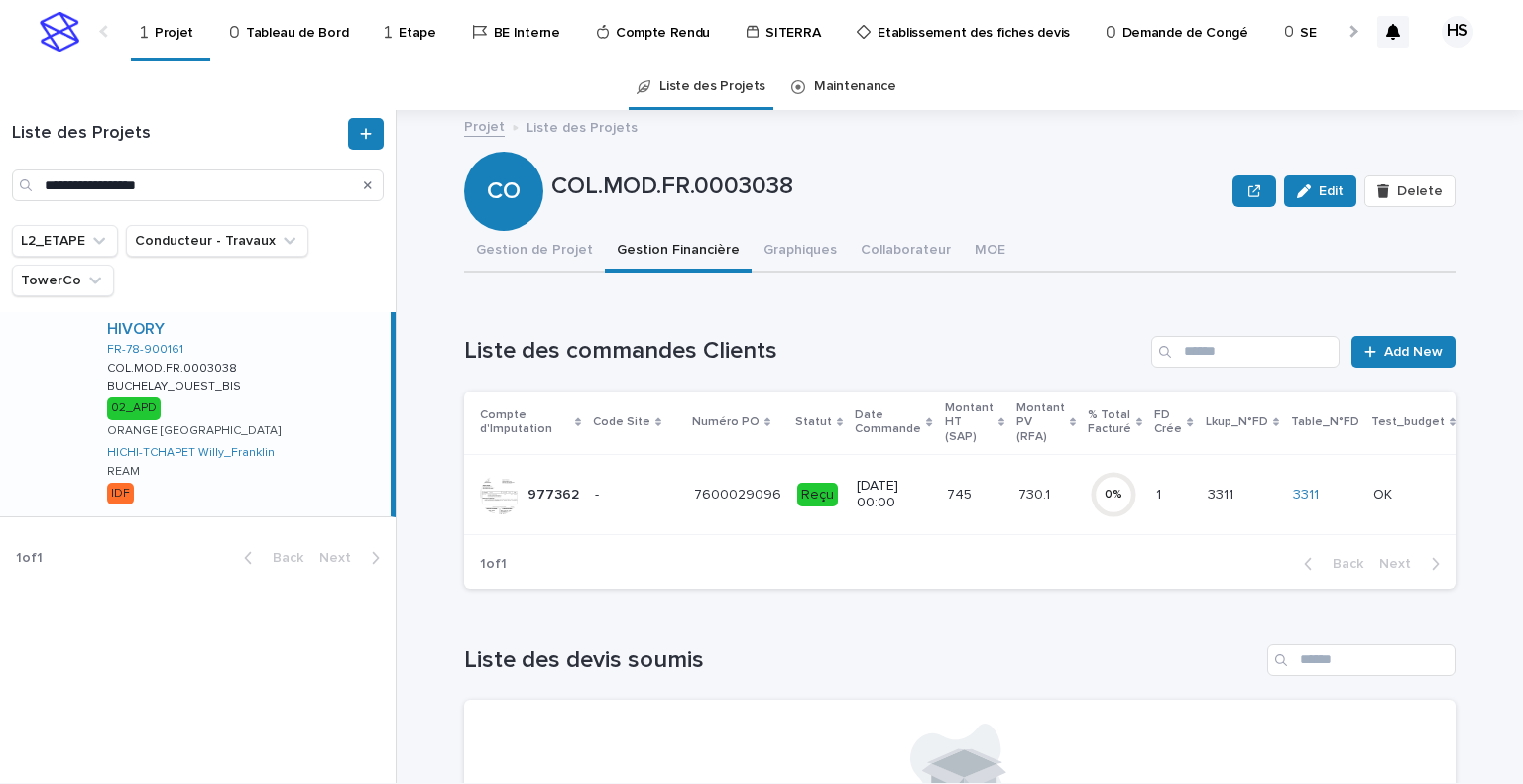 click on "745 745" at bounding box center [975, 495] 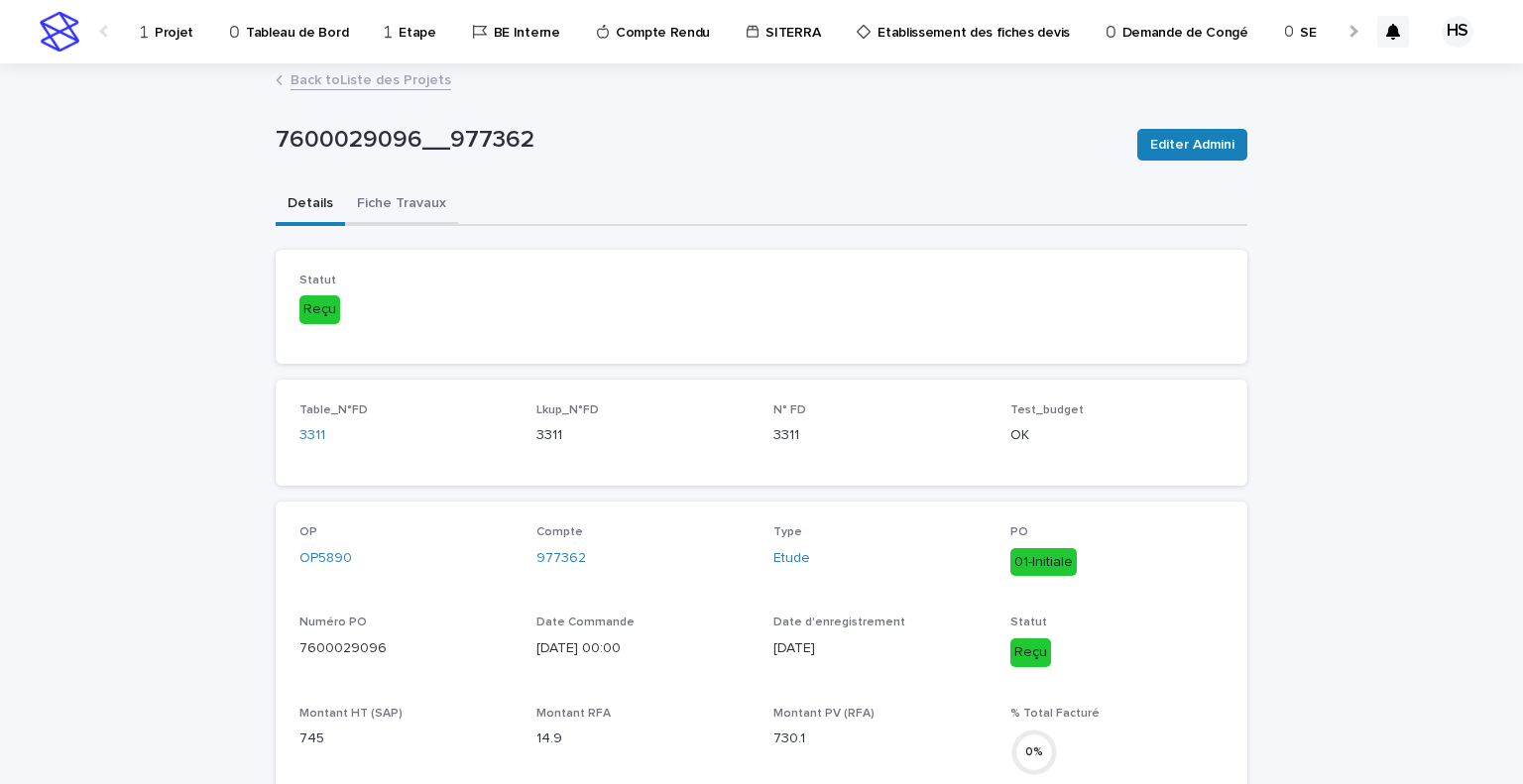 click on "Fiche Travaux" at bounding box center (402, 205) 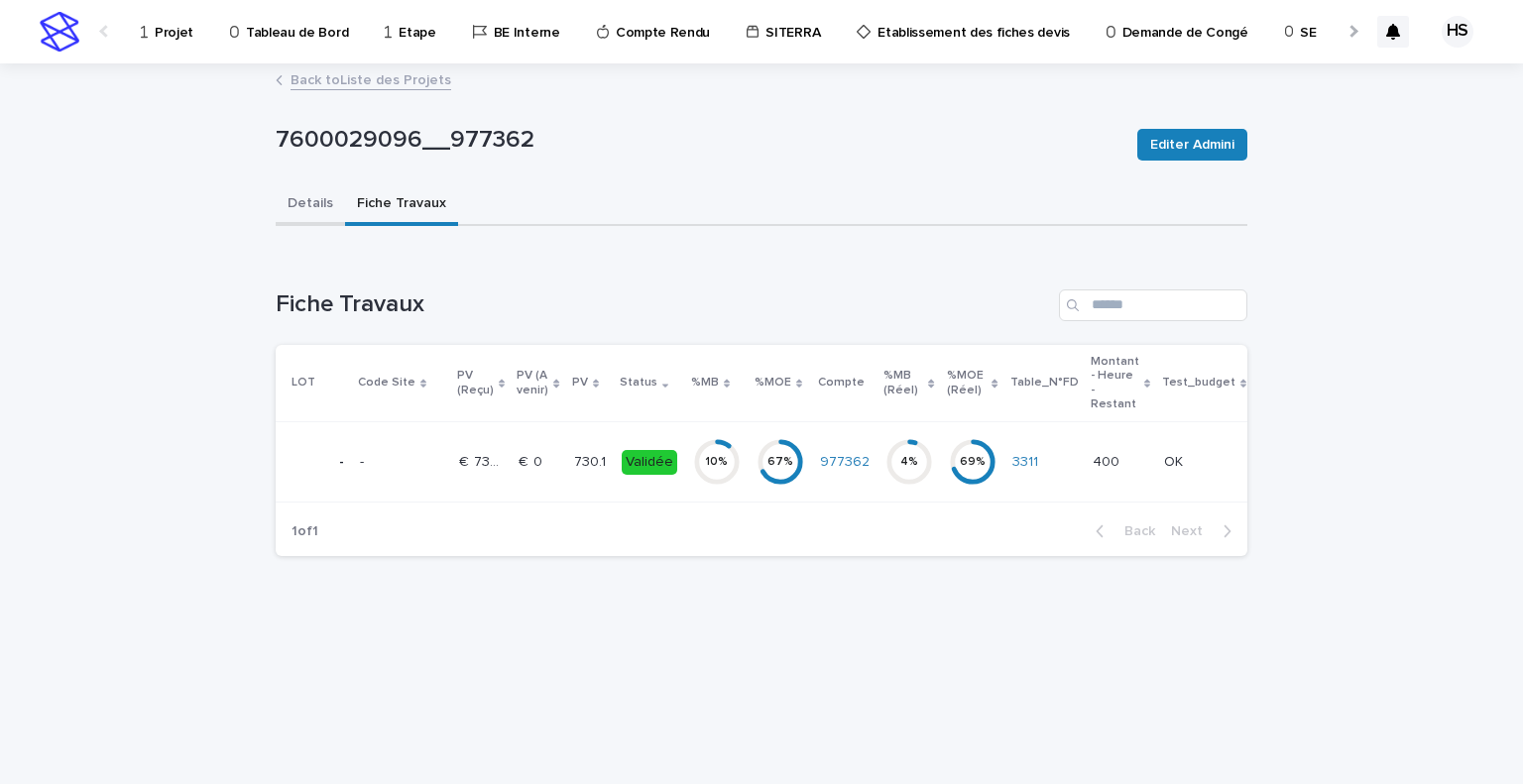 click on "Details" at bounding box center [310, 205] 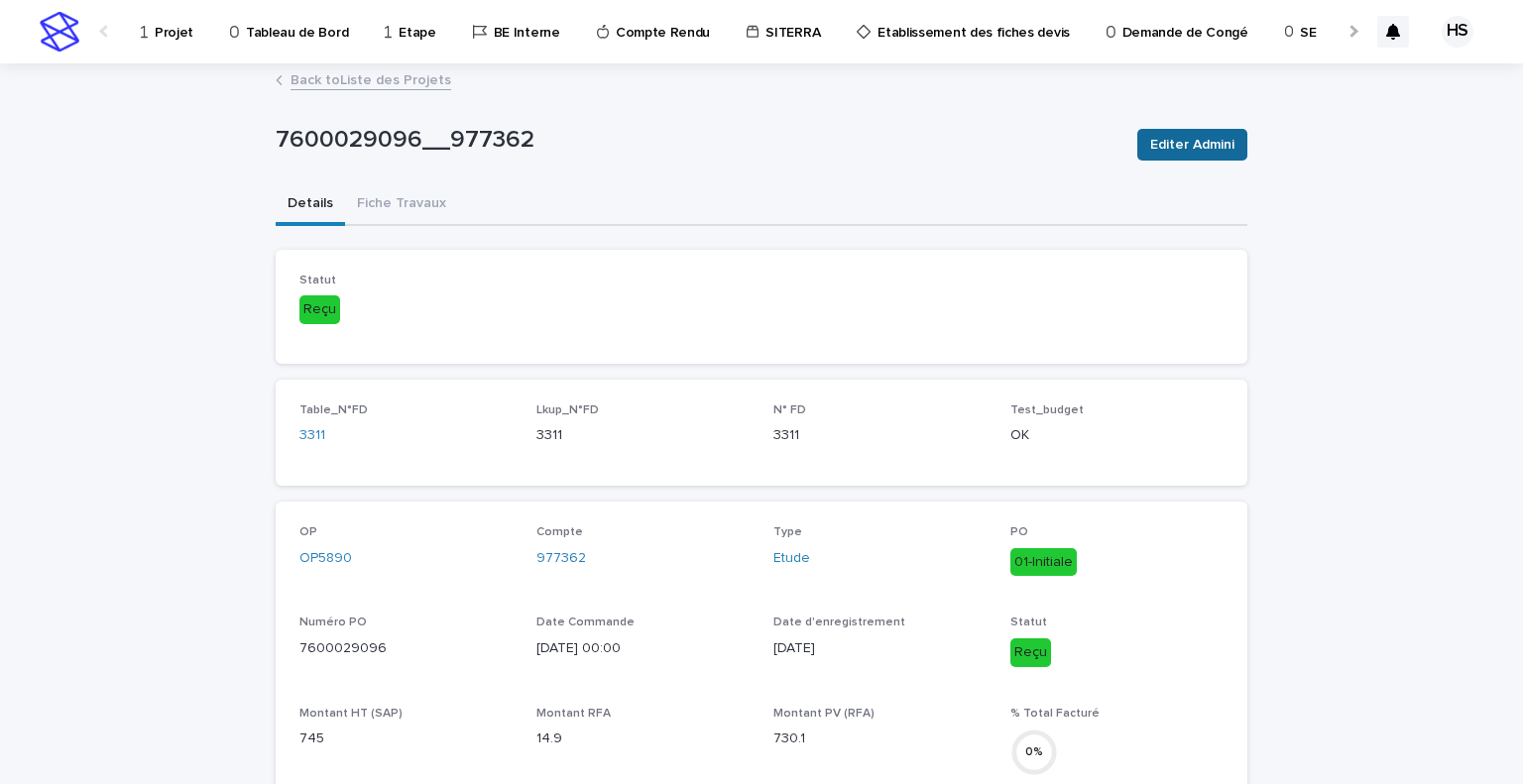 click on "Editer Admini" at bounding box center [1192, 145] 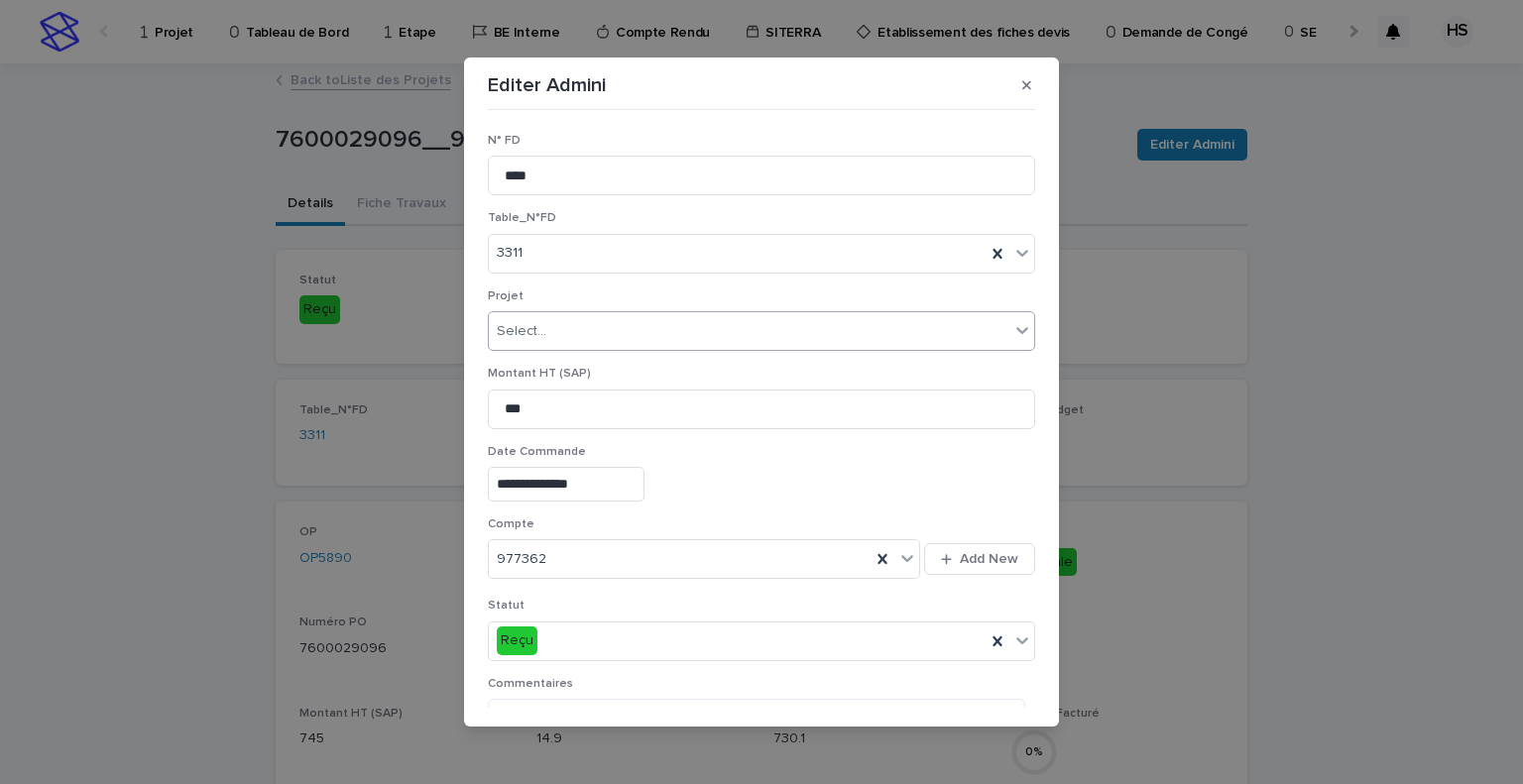 click on "Select..." at bounding box center (522, 331) 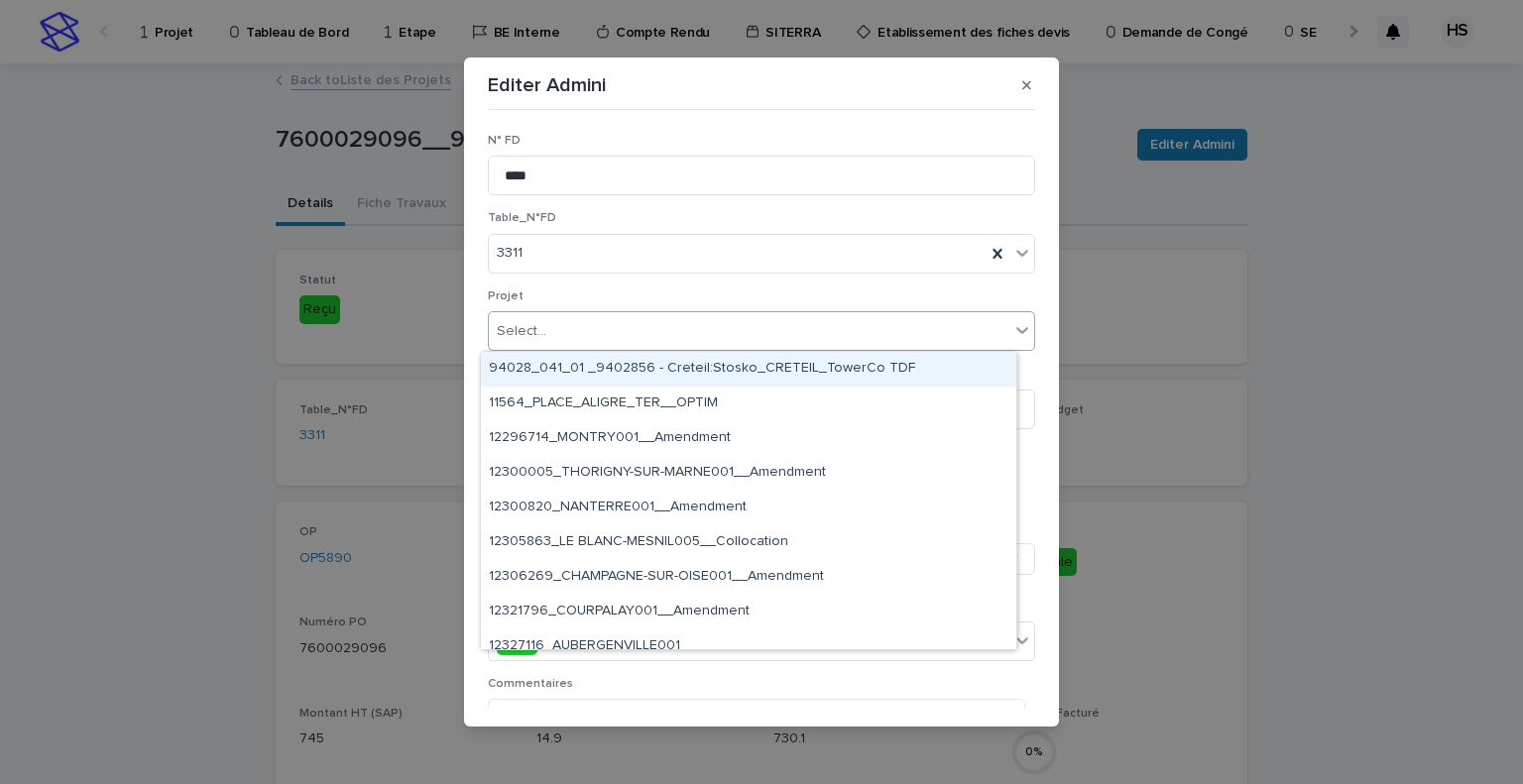 paste on "**********" 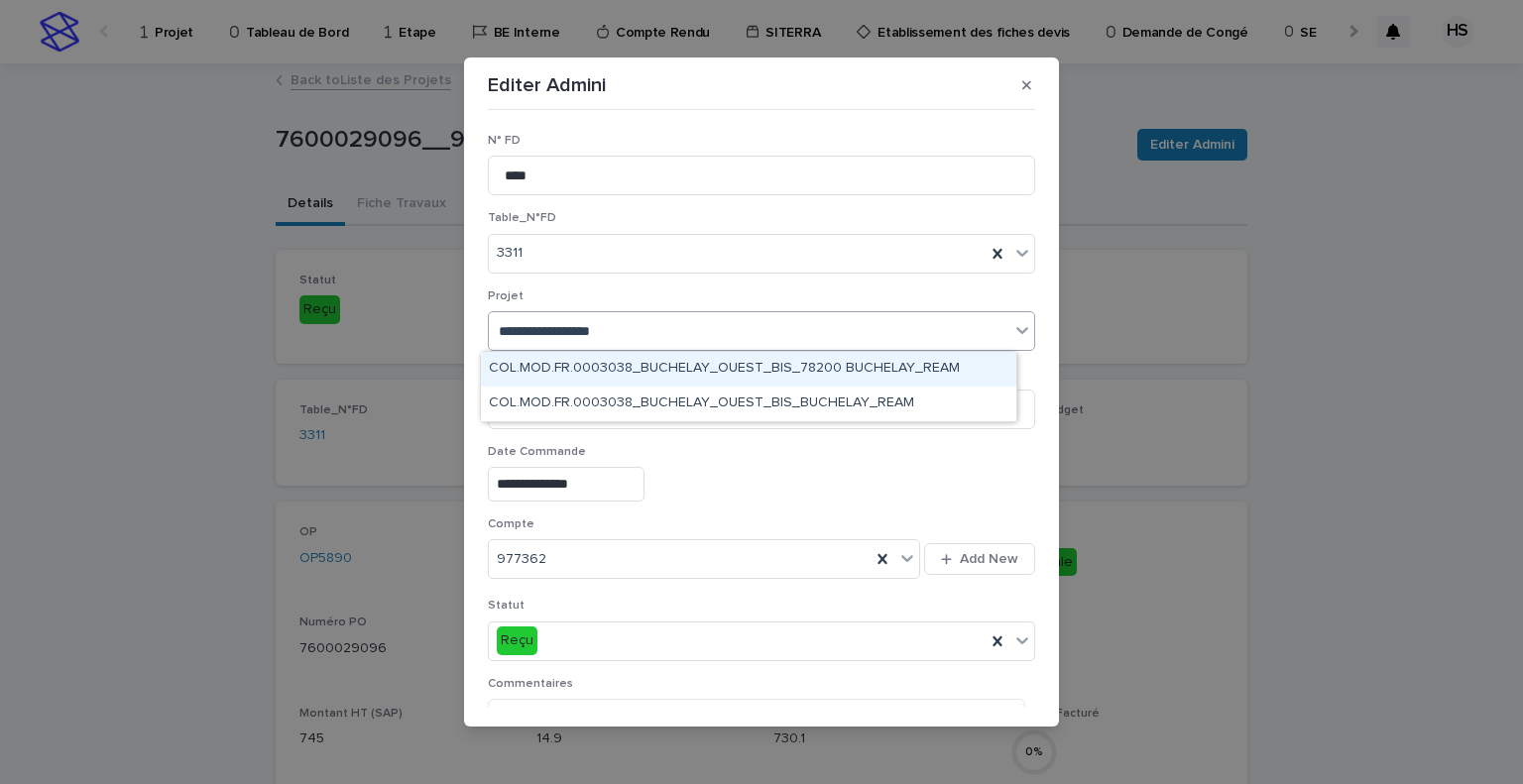 type on "**********" 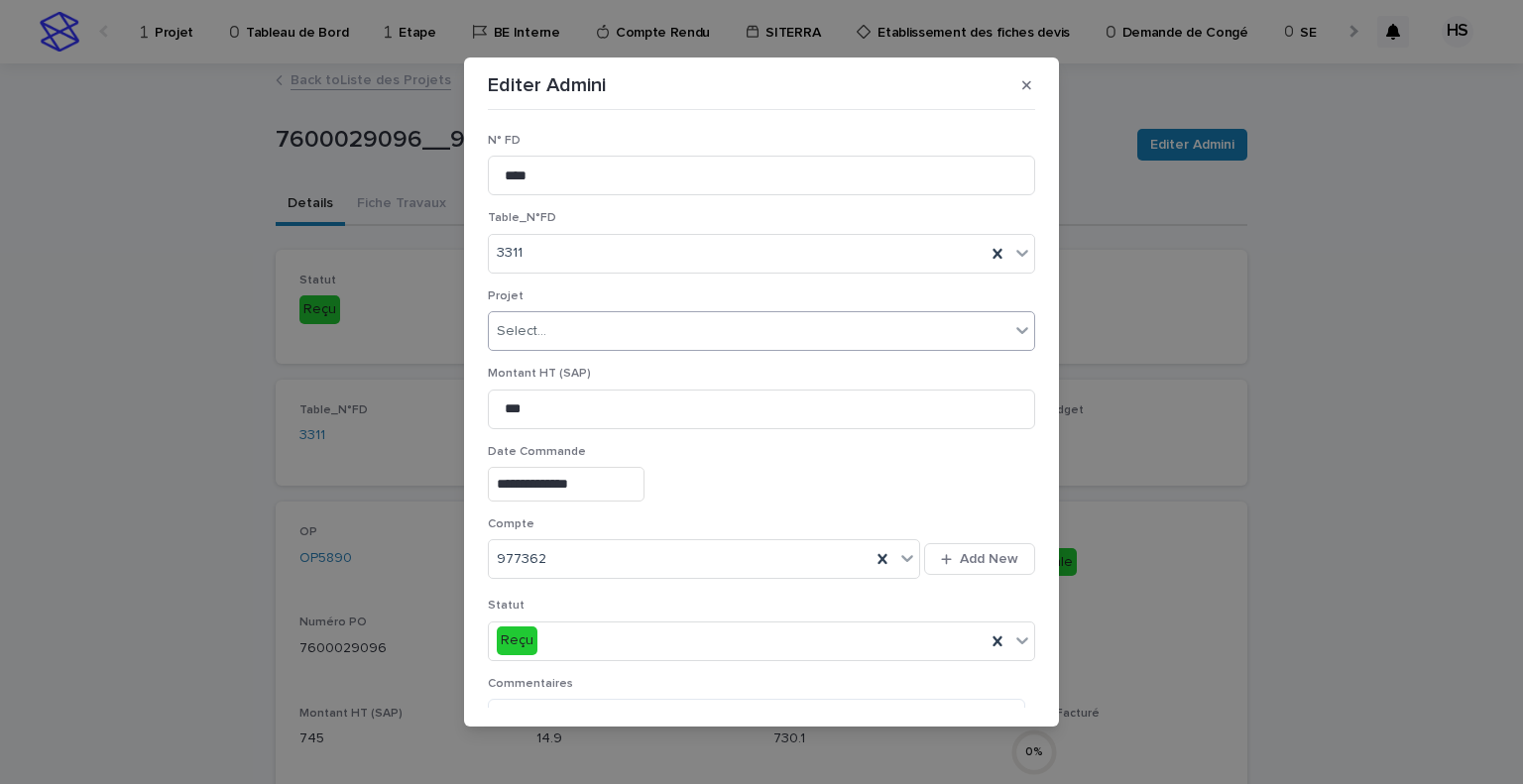paste on "**********" 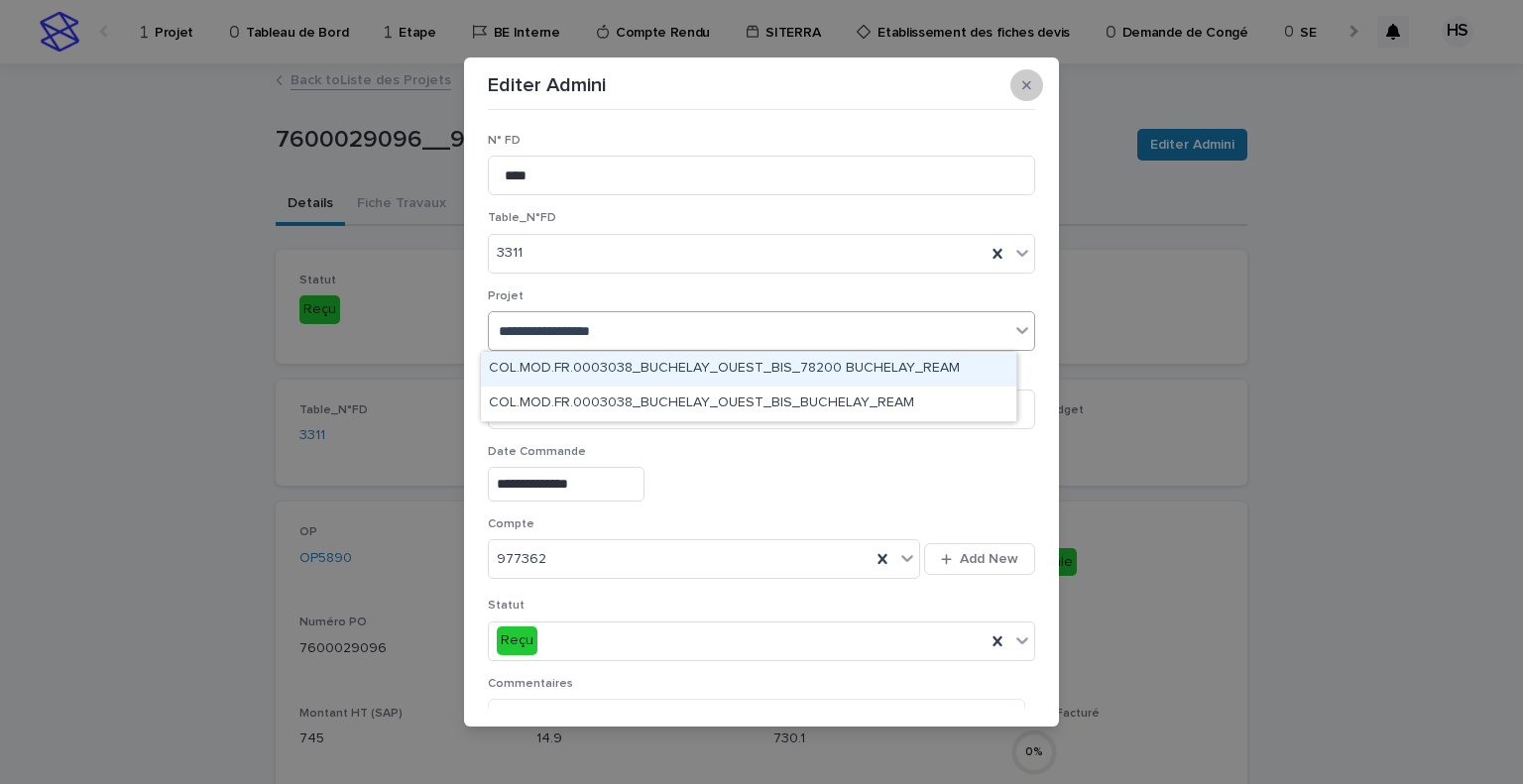 type on "**********" 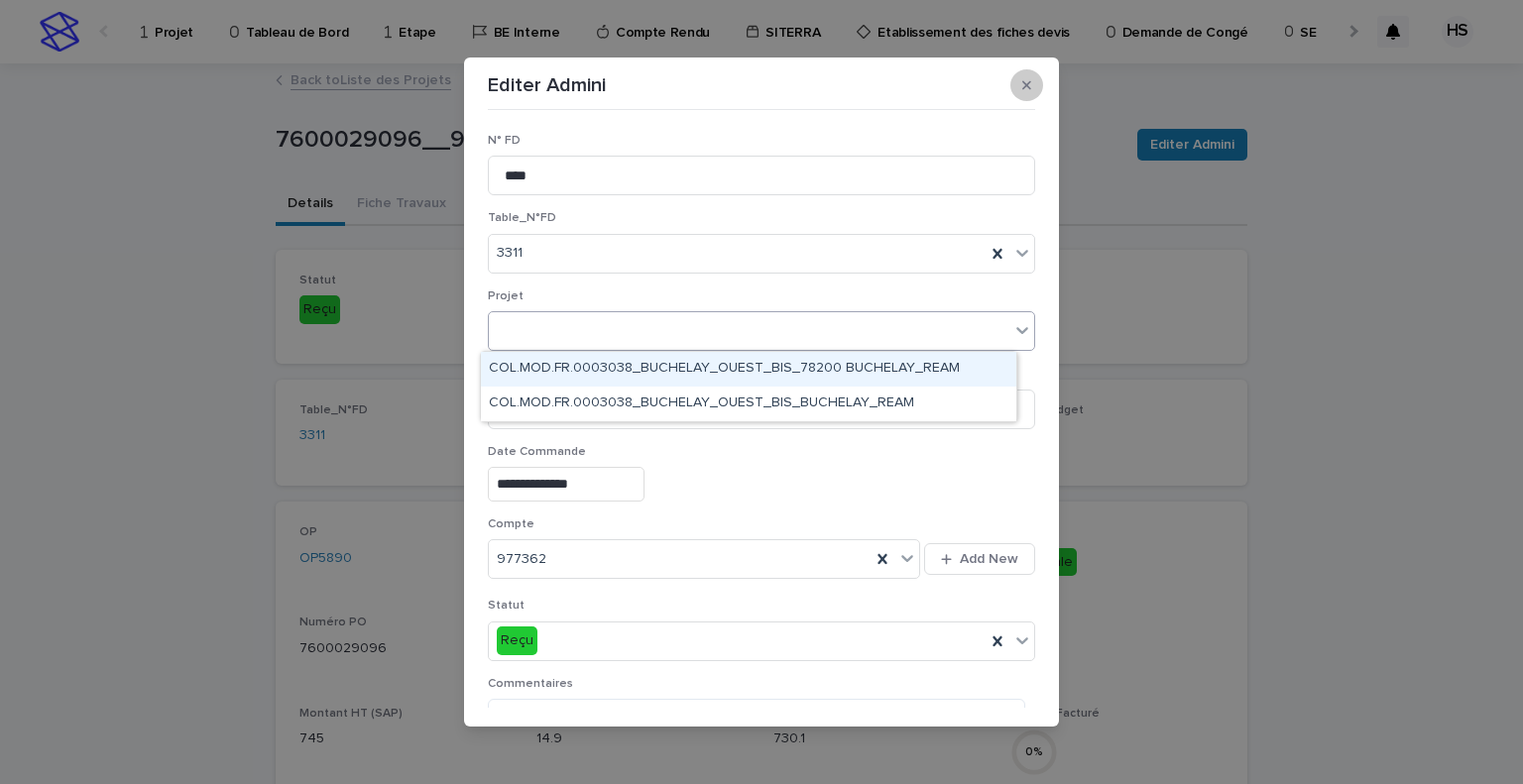 click at bounding box center [1026, 85] 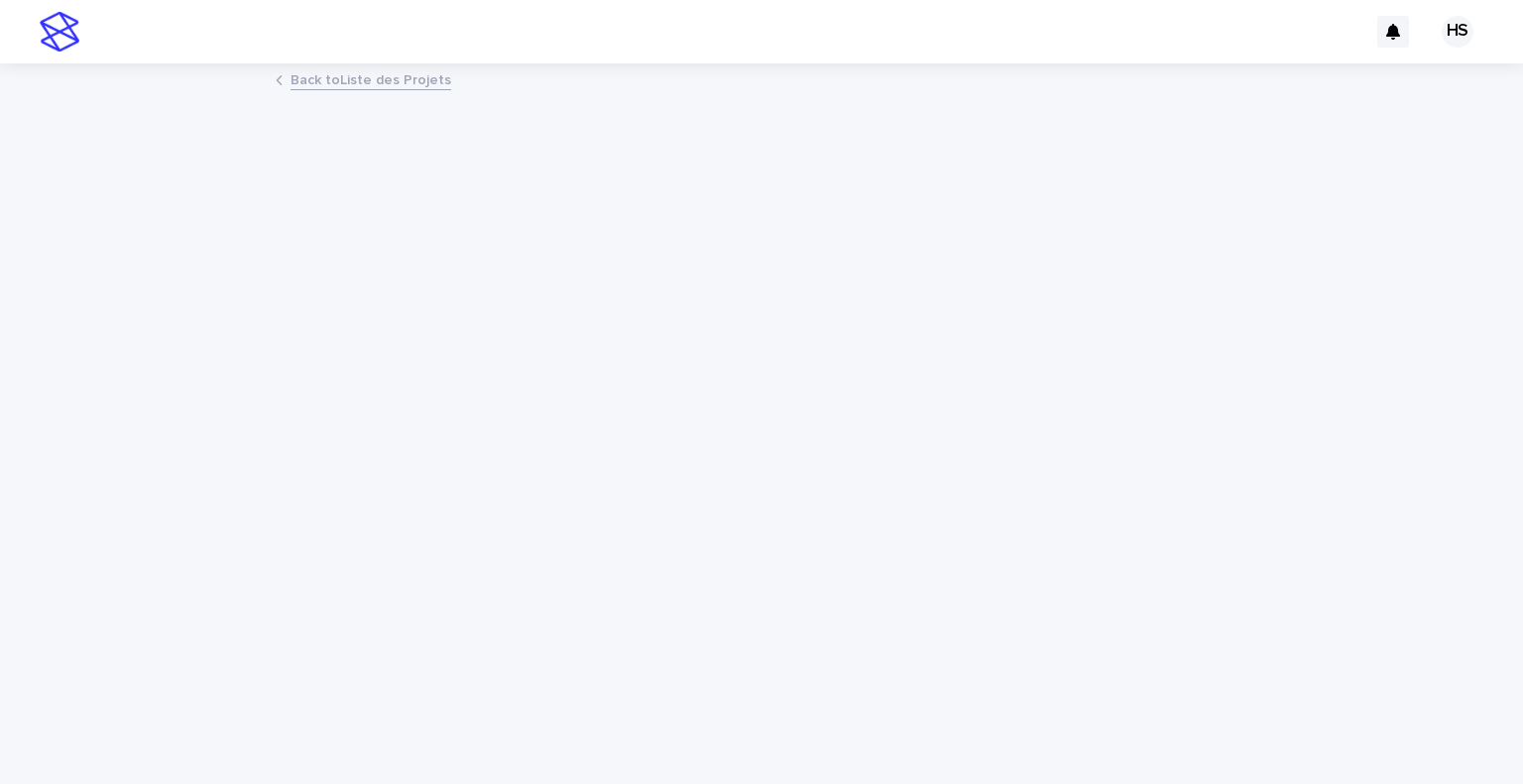 scroll, scrollTop: 0, scrollLeft: 0, axis: both 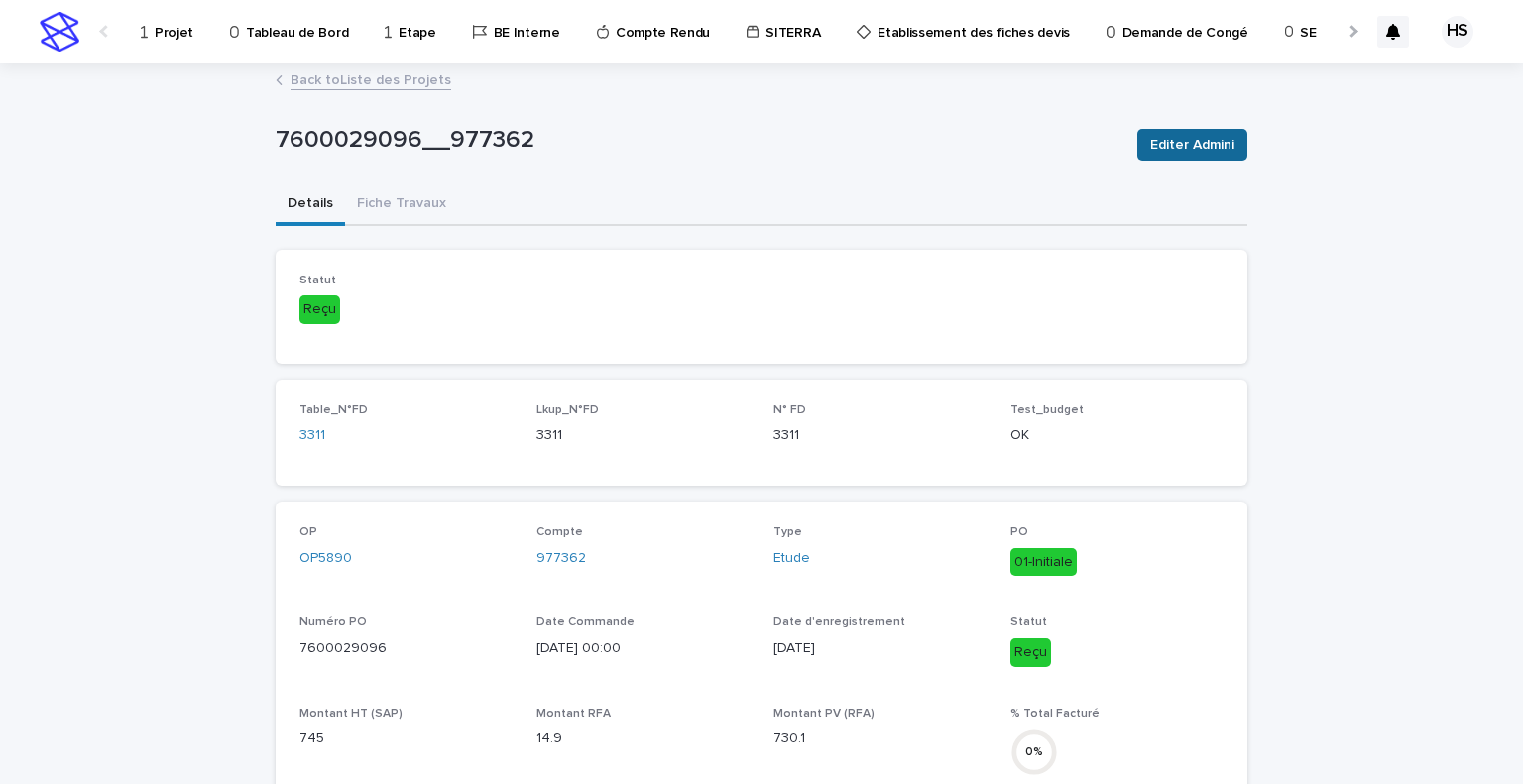 click on "Editer Admini" at bounding box center [1192, 145] 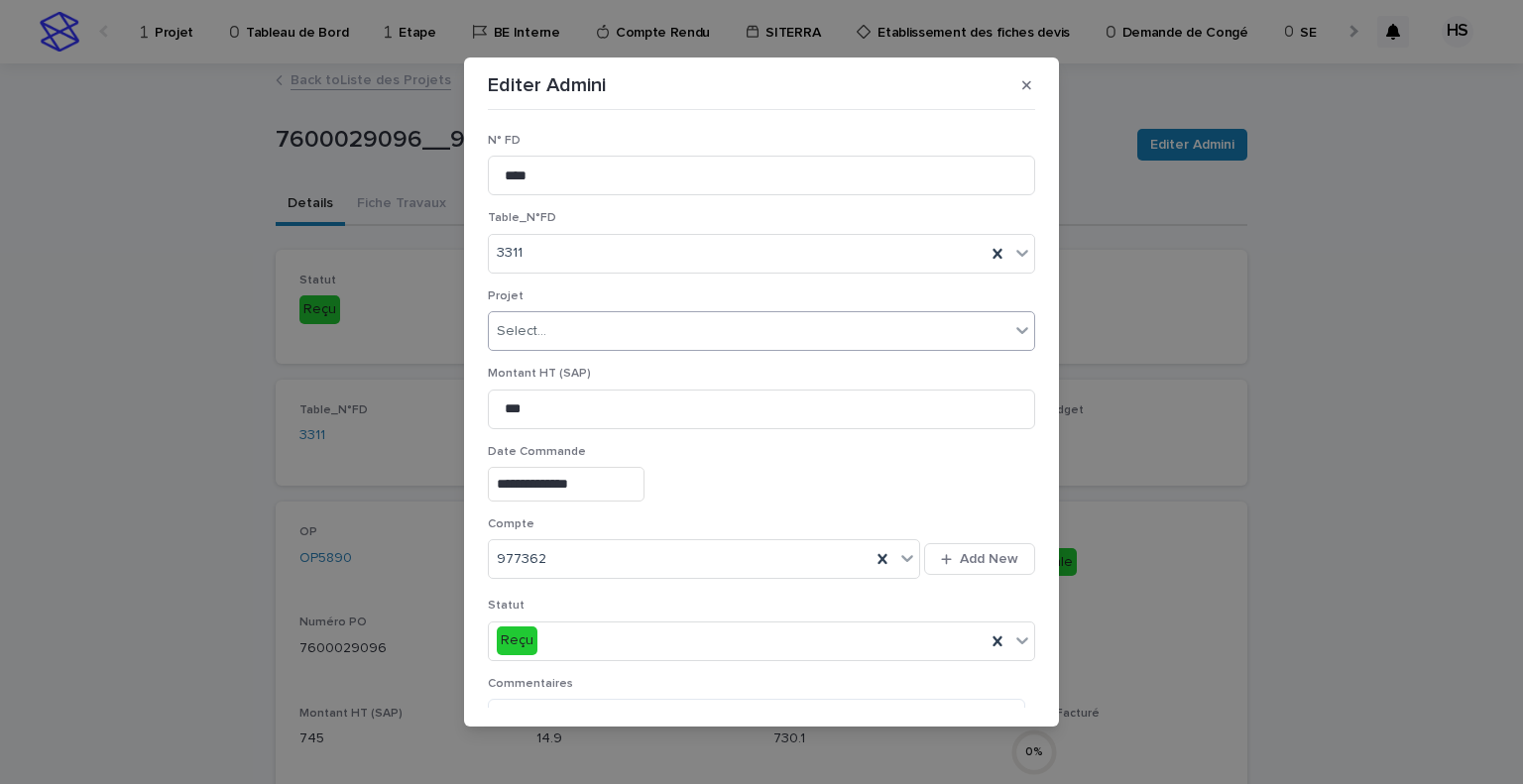 click on "Select..." at bounding box center (749, 331) 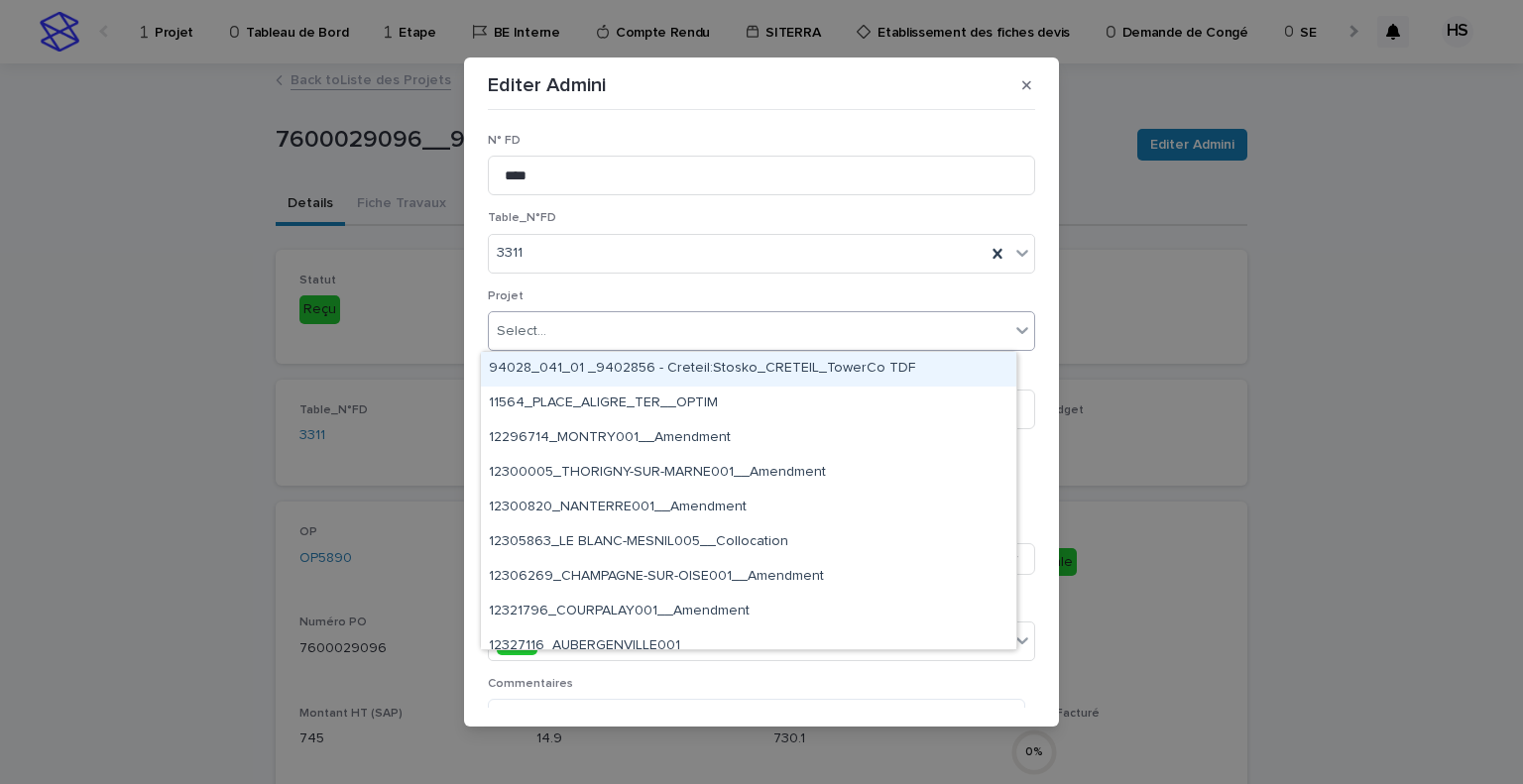 paste on "**********" 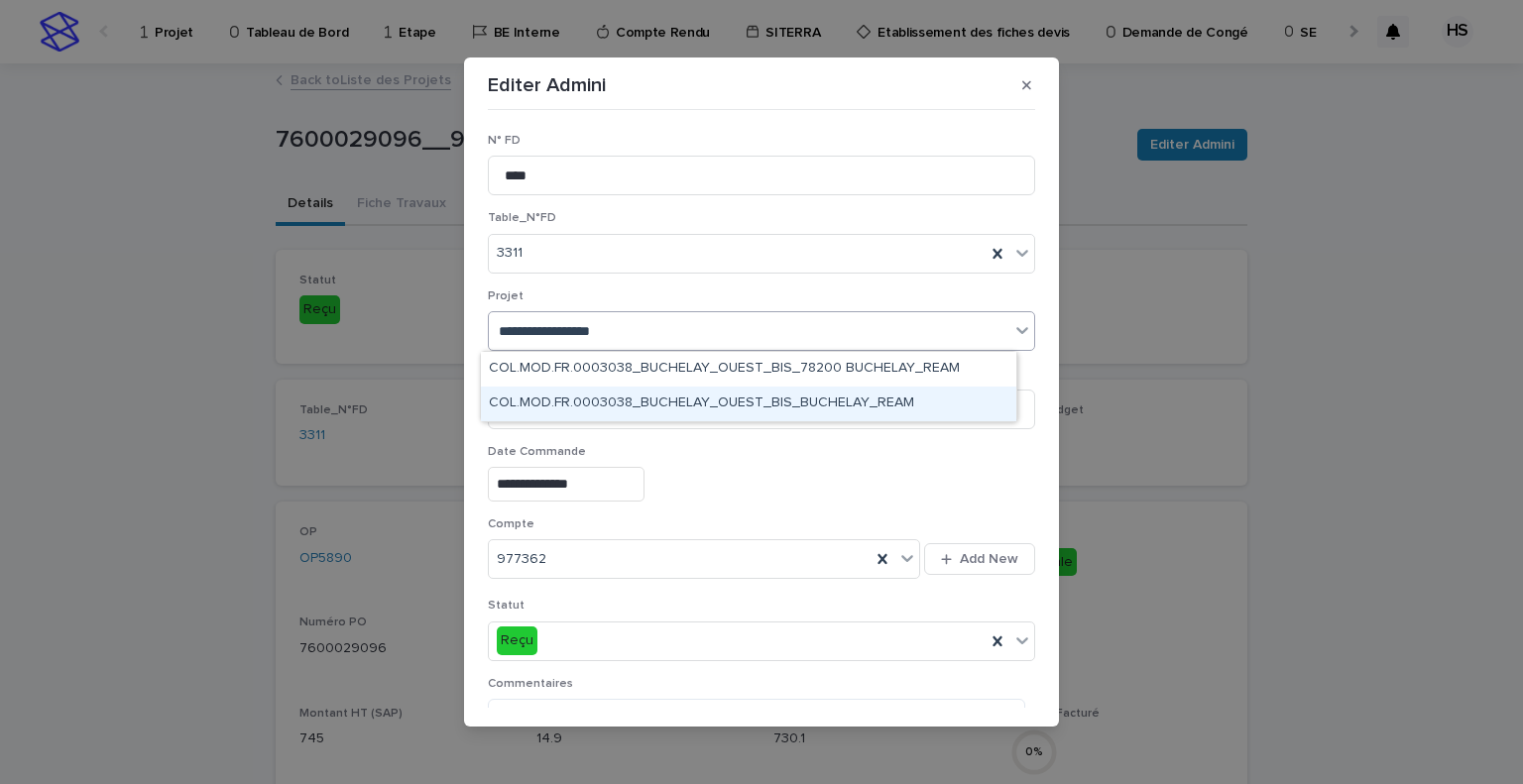 click on "COL.MOD.FR.0003038_BUCHELAY_OUEST_BIS_BUCHELAY_REAM" at bounding box center [749, 403] 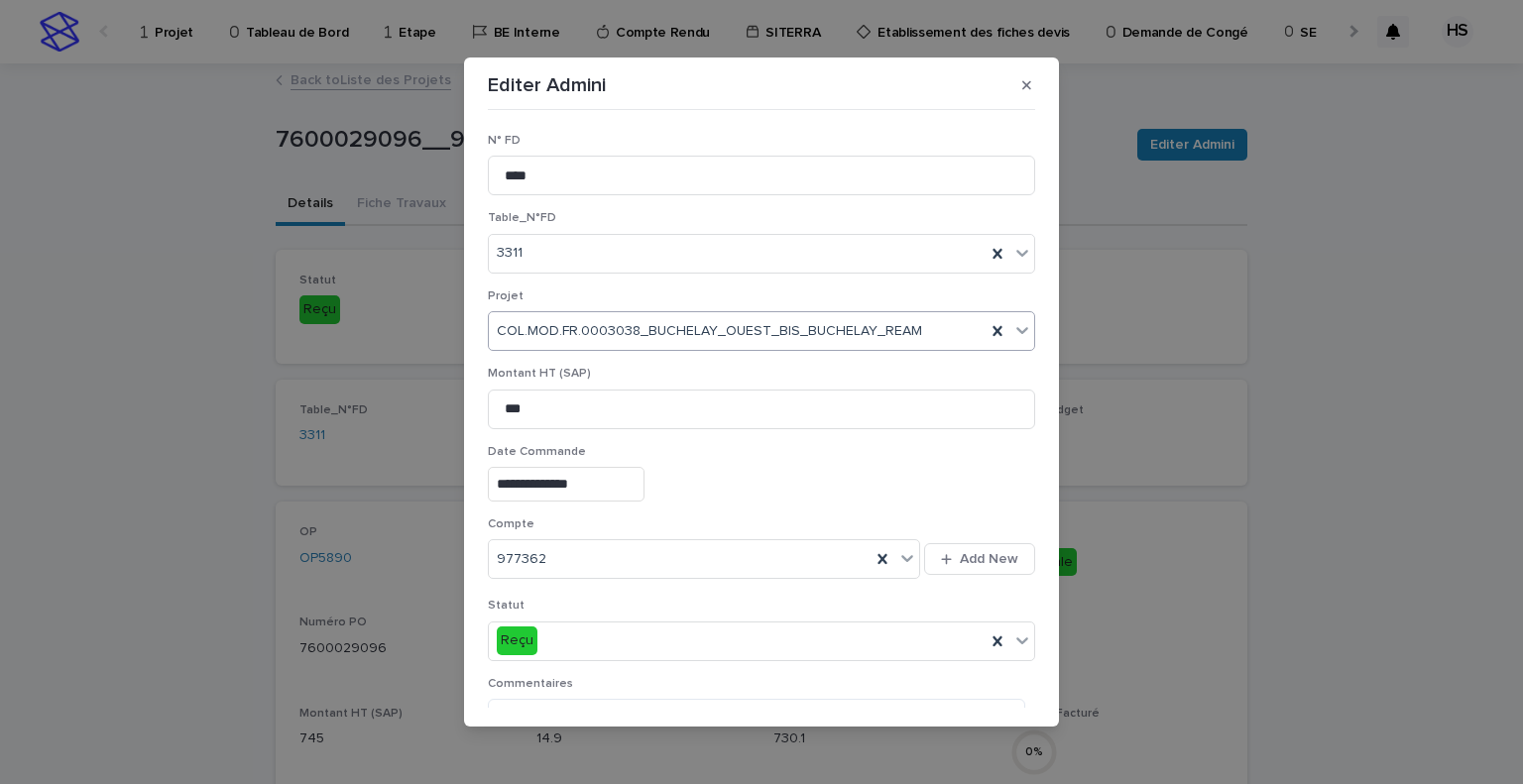 scroll, scrollTop: 324, scrollLeft: 0, axis: vertical 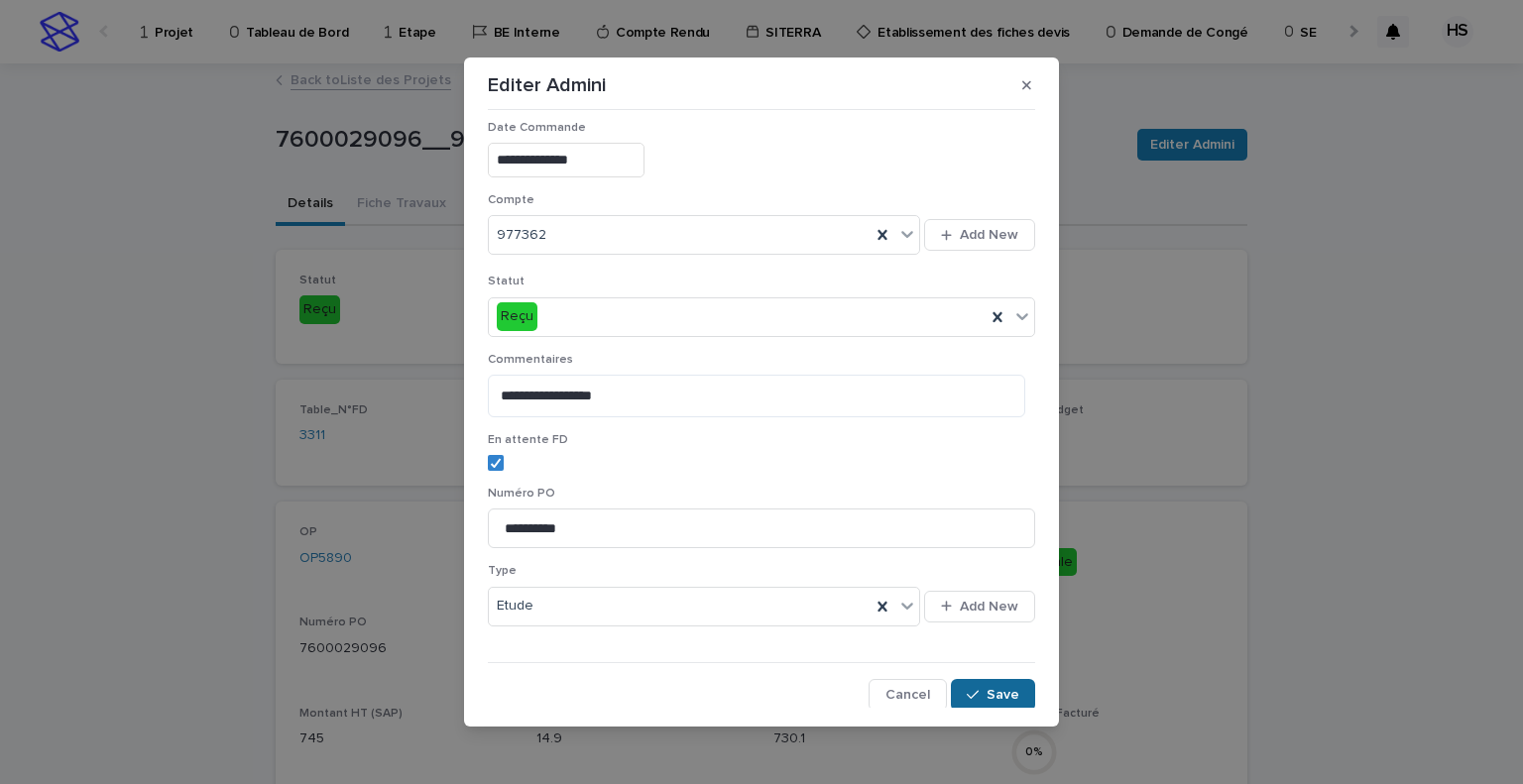 click on "Save" at bounding box center [1002, 695] 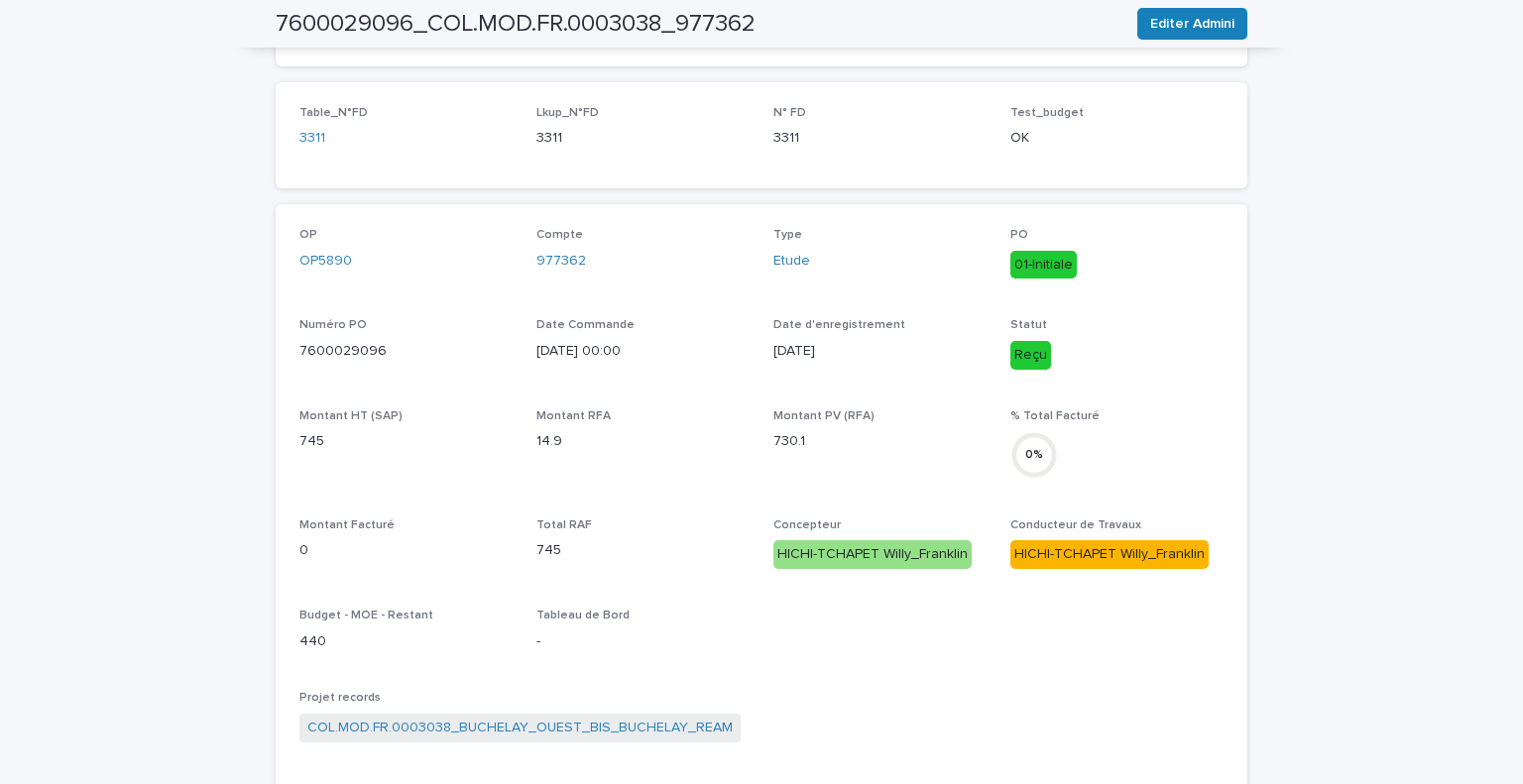 scroll, scrollTop: 0, scrollLeft: 0, axis: both 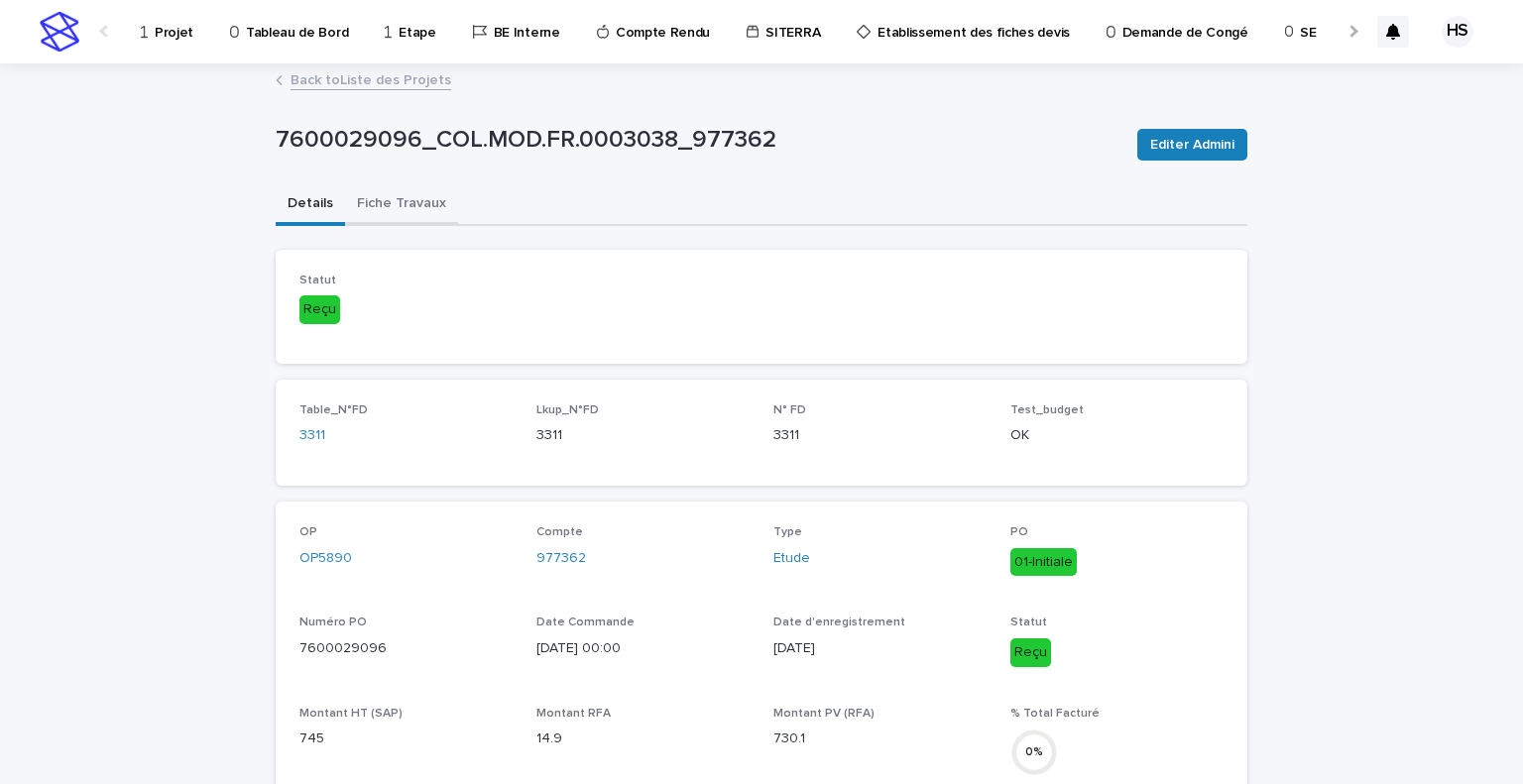 click on "Fiche Travaux" at bounding box center (402, 205) 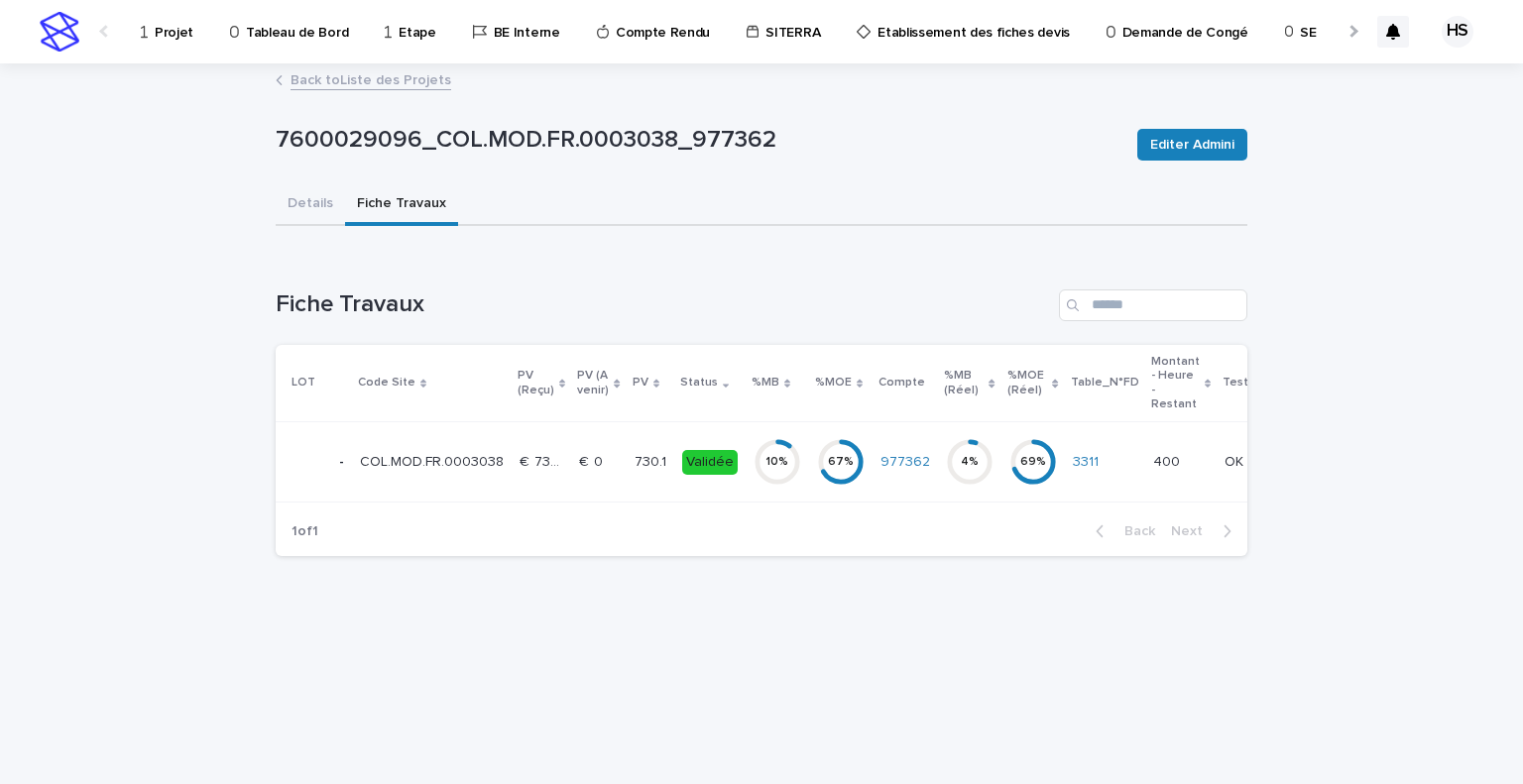click on "Back to  Liste des Projets" at bounding box center (371, 78) 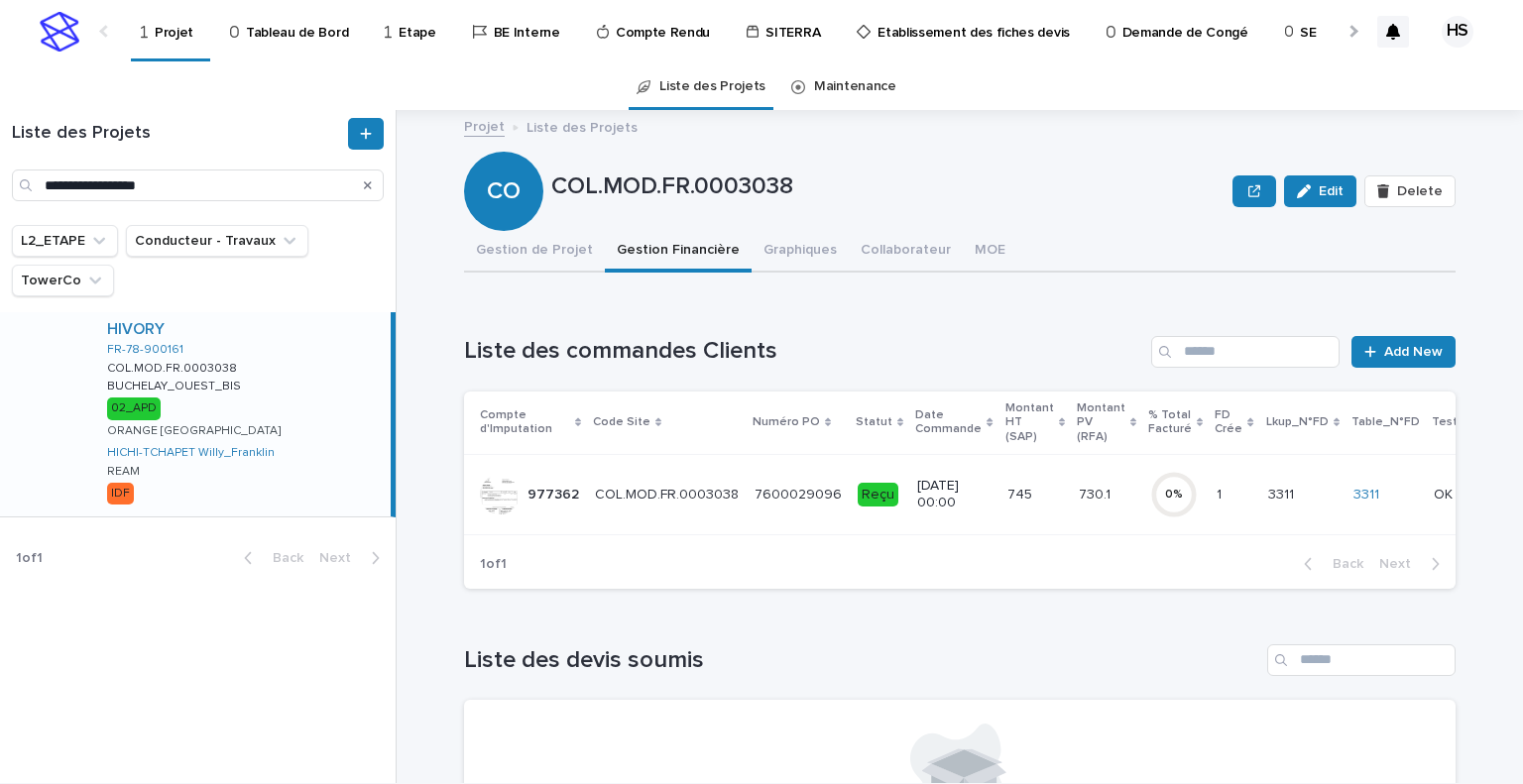 click on "HIVORY   FR-78-900161   COL.MOD.FR.0003038 COL.MOD.FR.0003038   BUCHELAY_OUEST_BIS BUCHELAY_OUEST_BIS   02_APD ORANGE FRANCE HICHI-TCHAPET Willy_Franklin   REAM IDF" at bounding box center [241, 414] 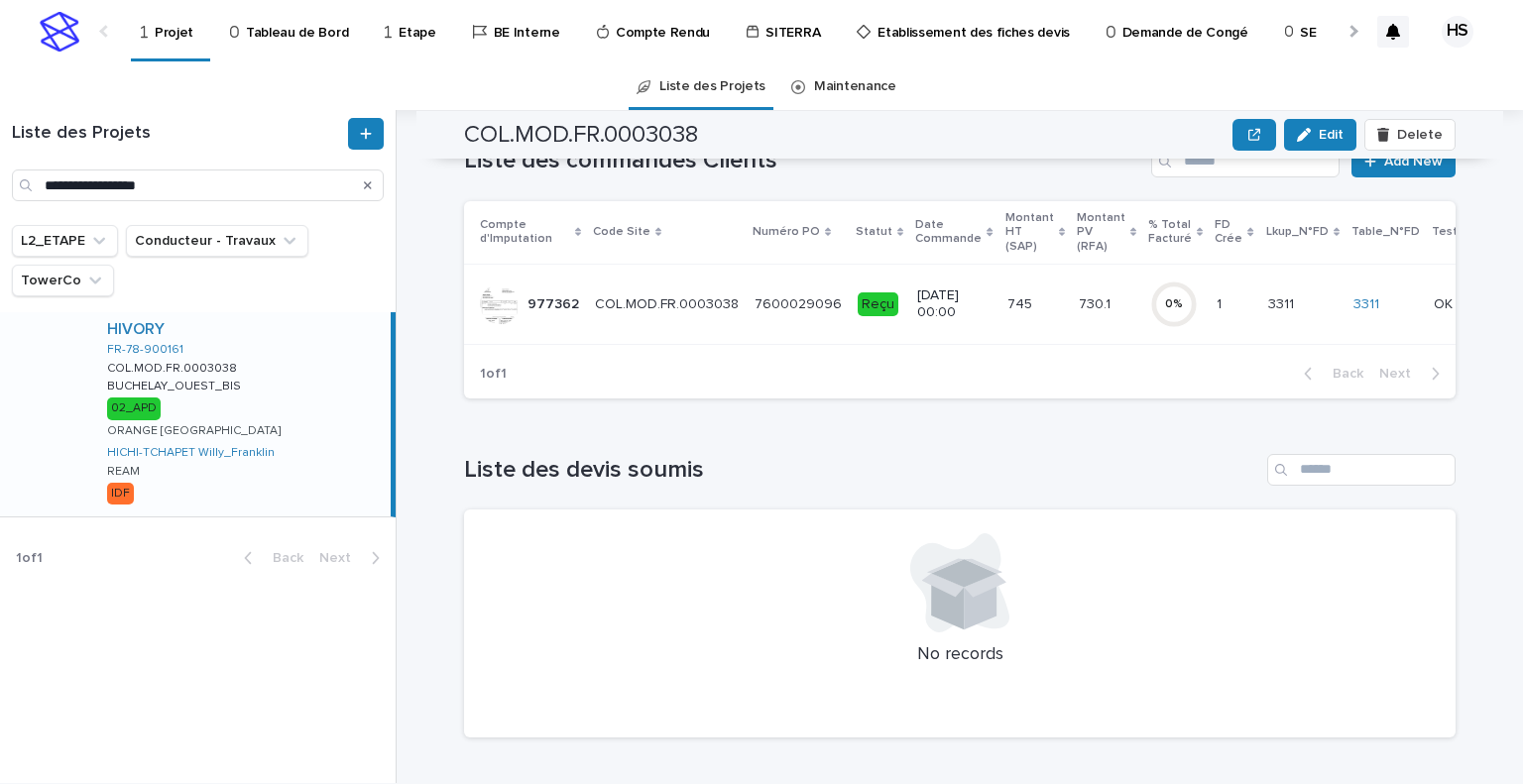 scroll, scrollTop: 0, scrollLeft: 0, axis: both 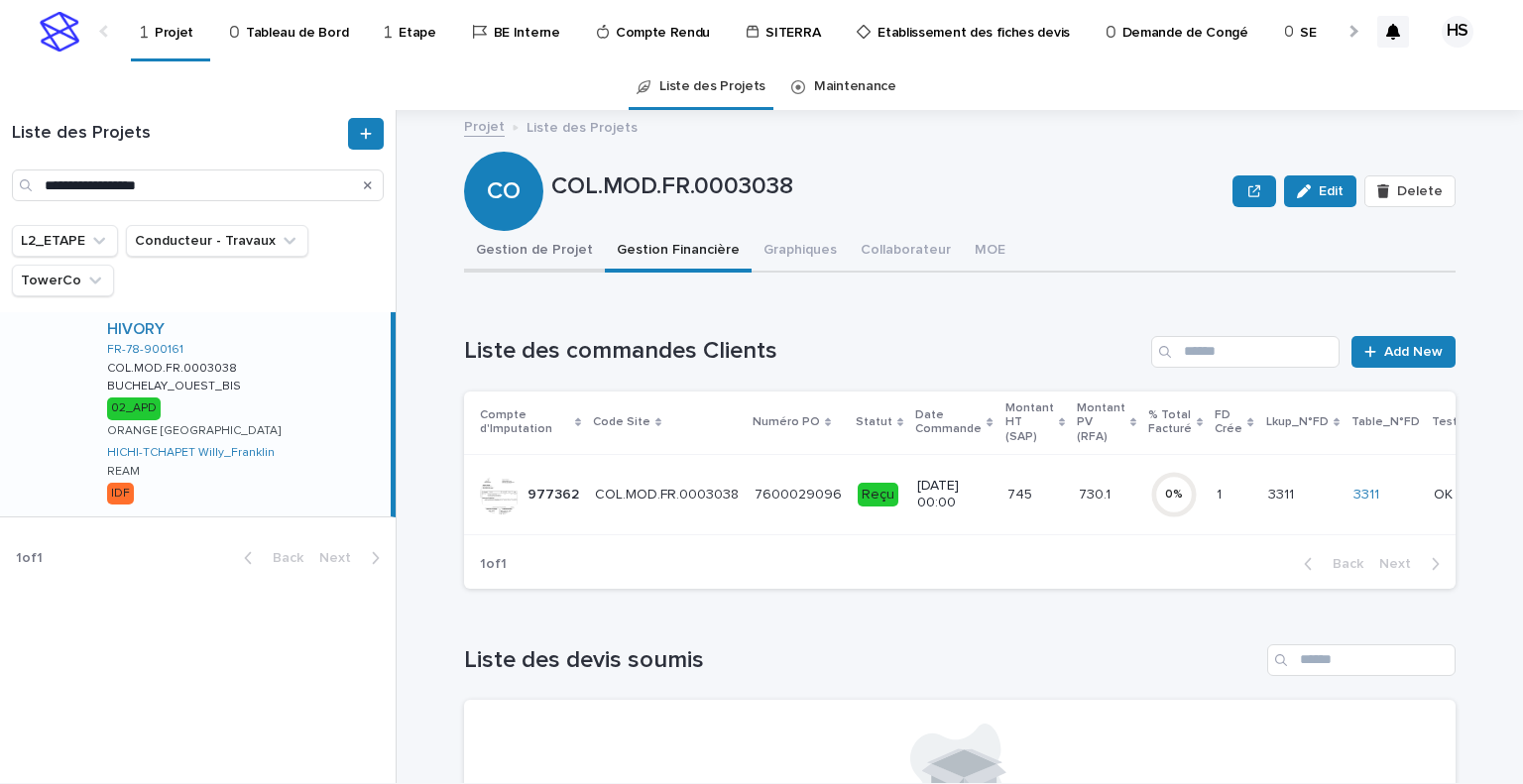 click on "Gestion de Projet" at bounding box center (534, 252) 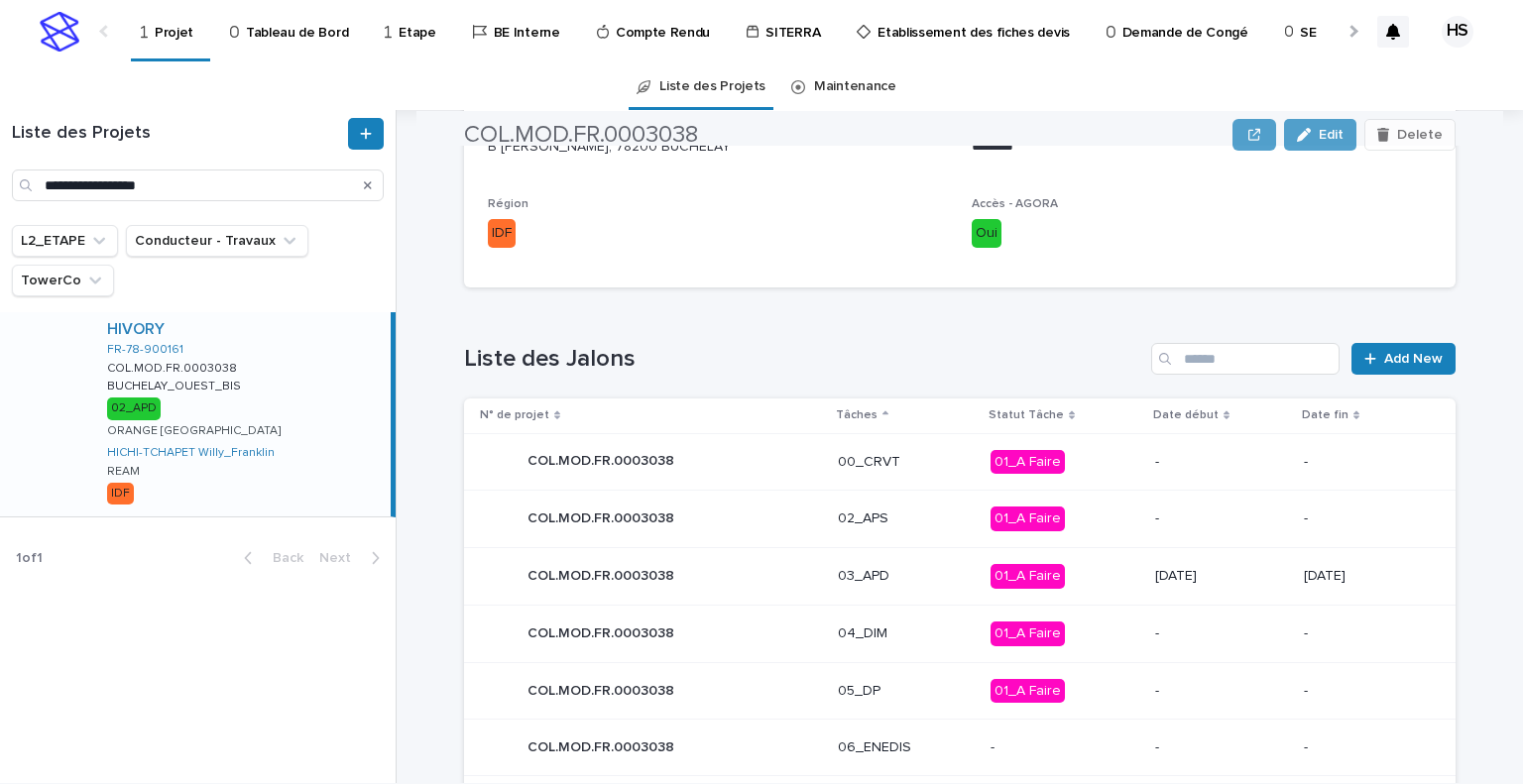 scroll, scrollTop: 863, scrollLeft: 0, axis: vertical 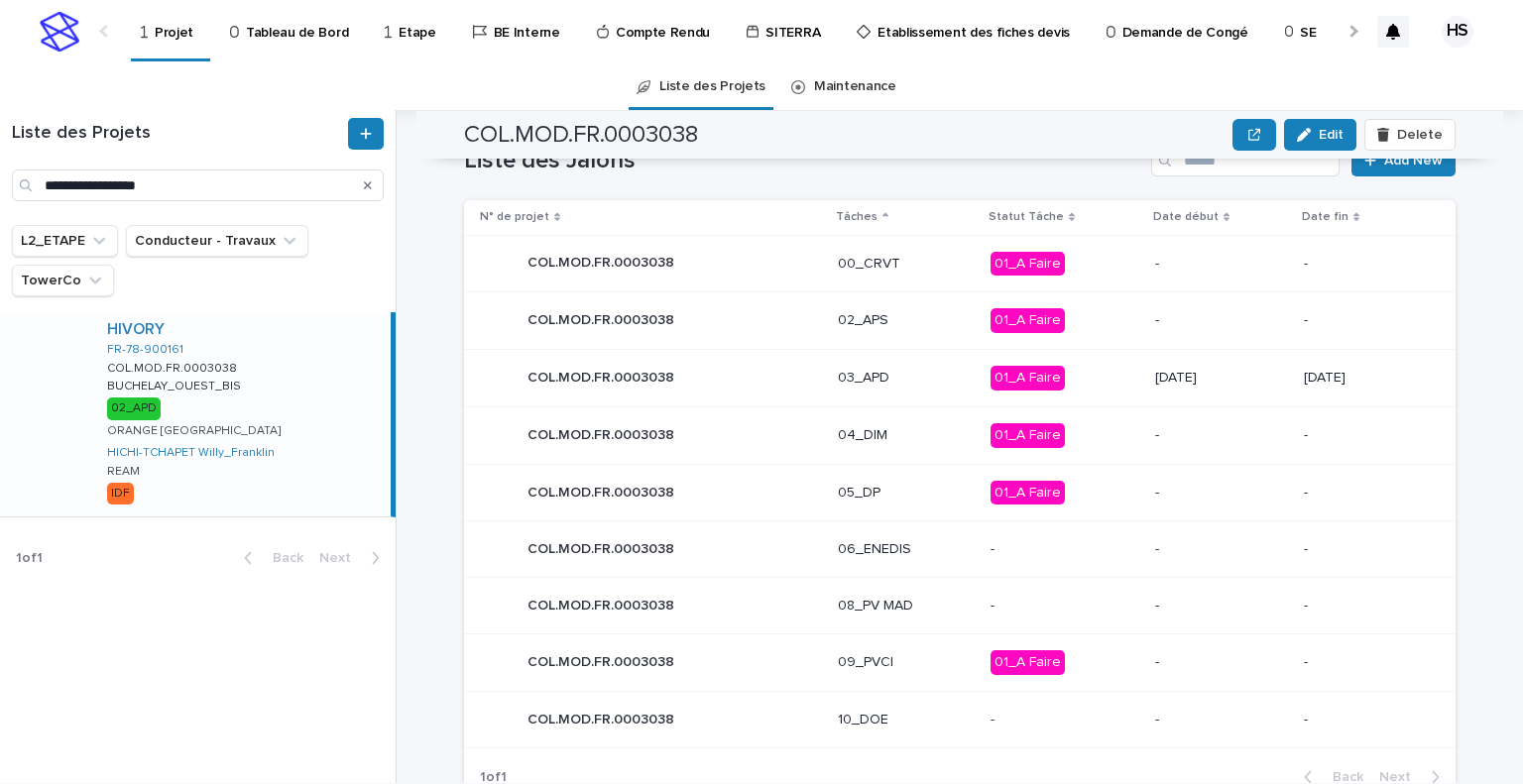 click on "03_APD" at bounding box center (906, 378) 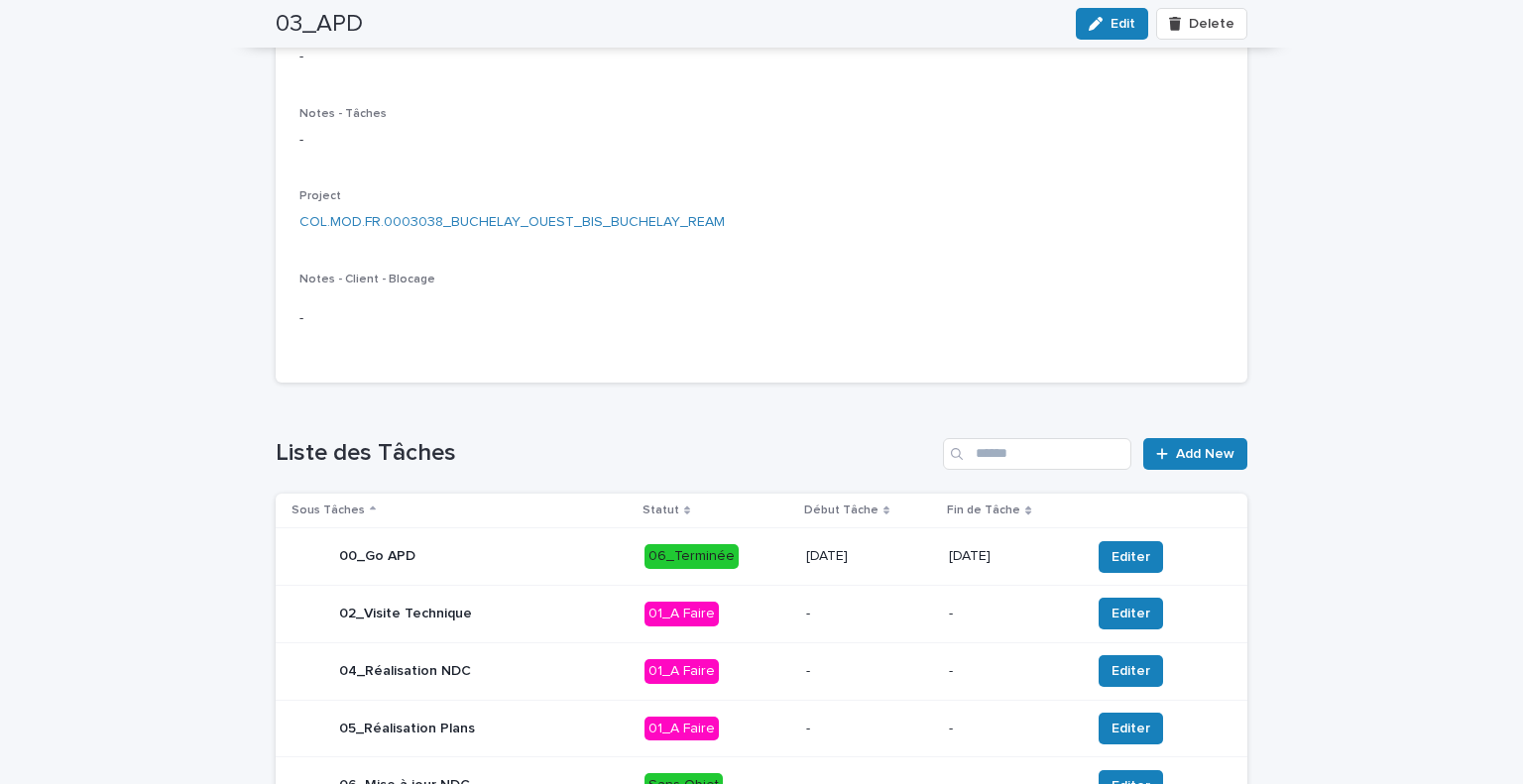 scroll, scrollTop: 496, scrollLeft: 0, axis: vertical 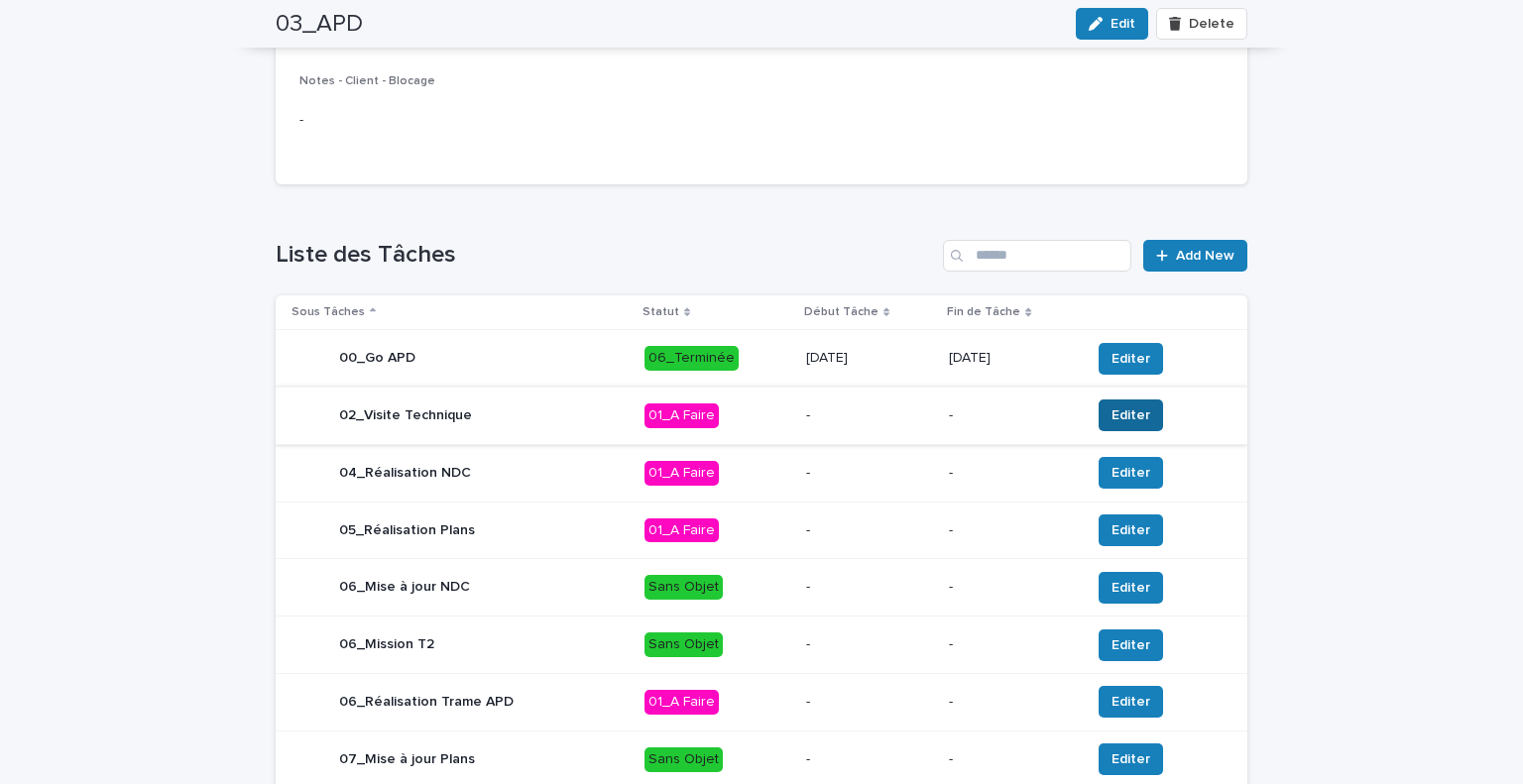 click on "Editer" at bounding box center [1130, 415] 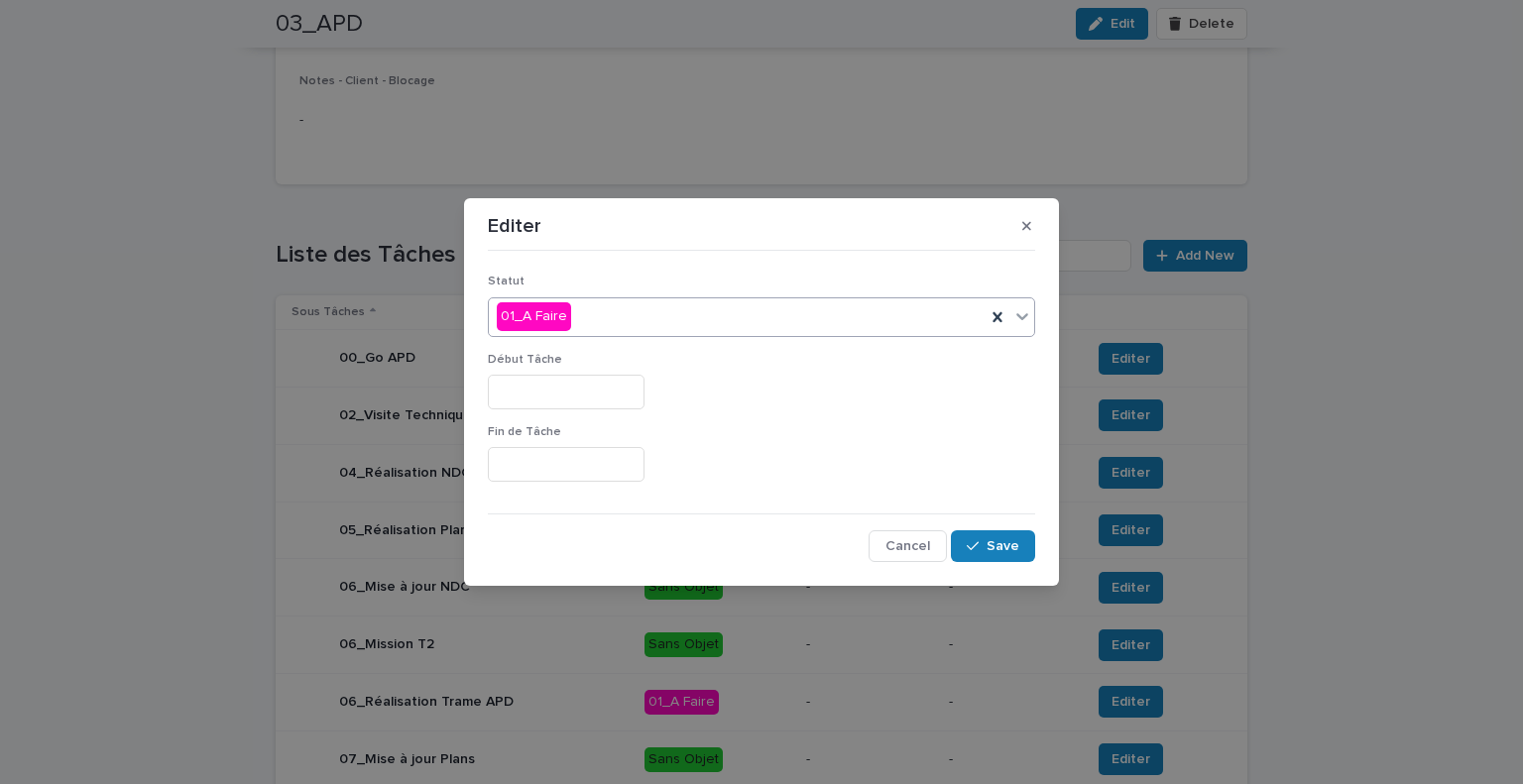 click on "01_A Faire" at bounding box center [737, 316] 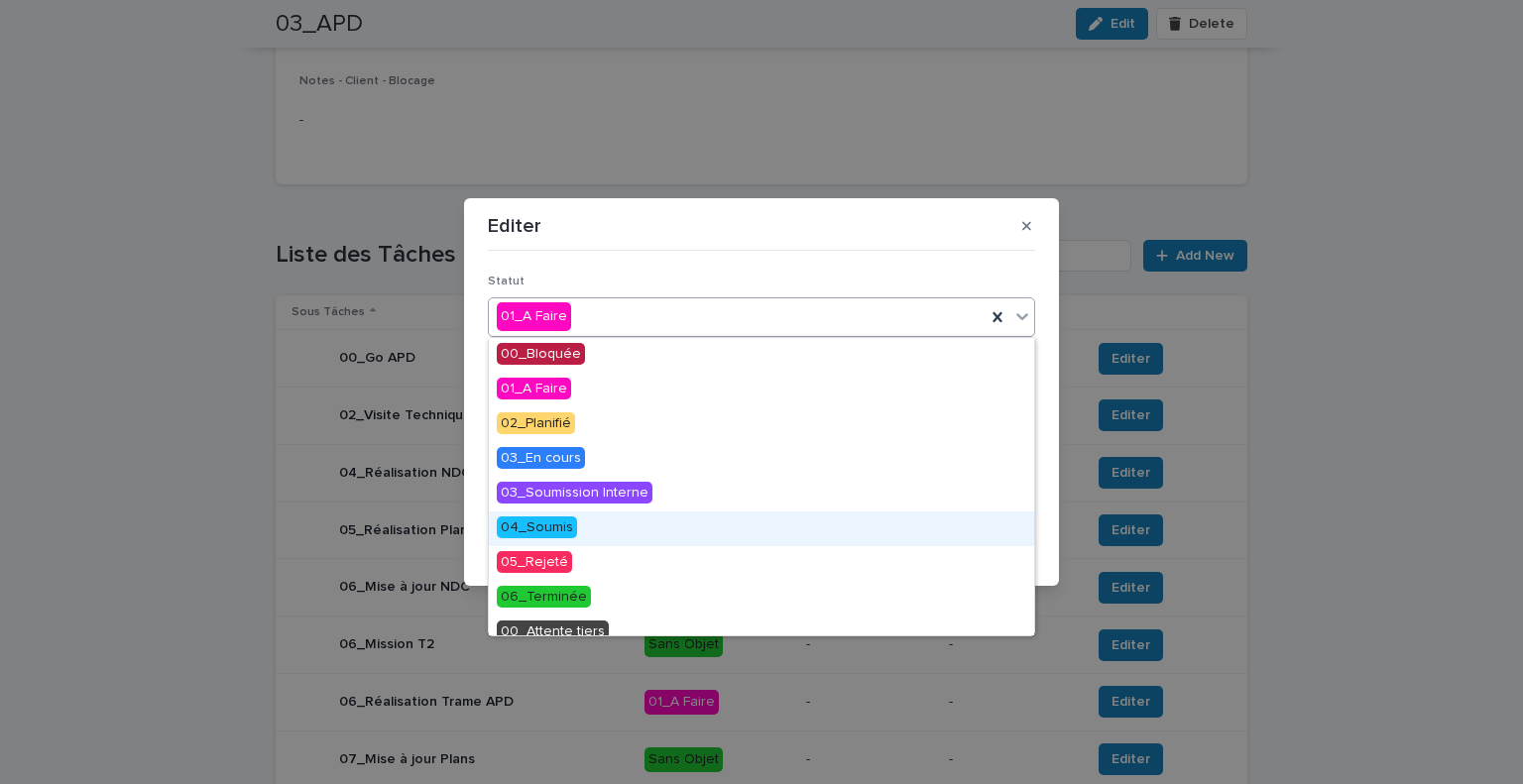 scroll, scrollTop: 83, scrollLeft: 0, axis: vertical 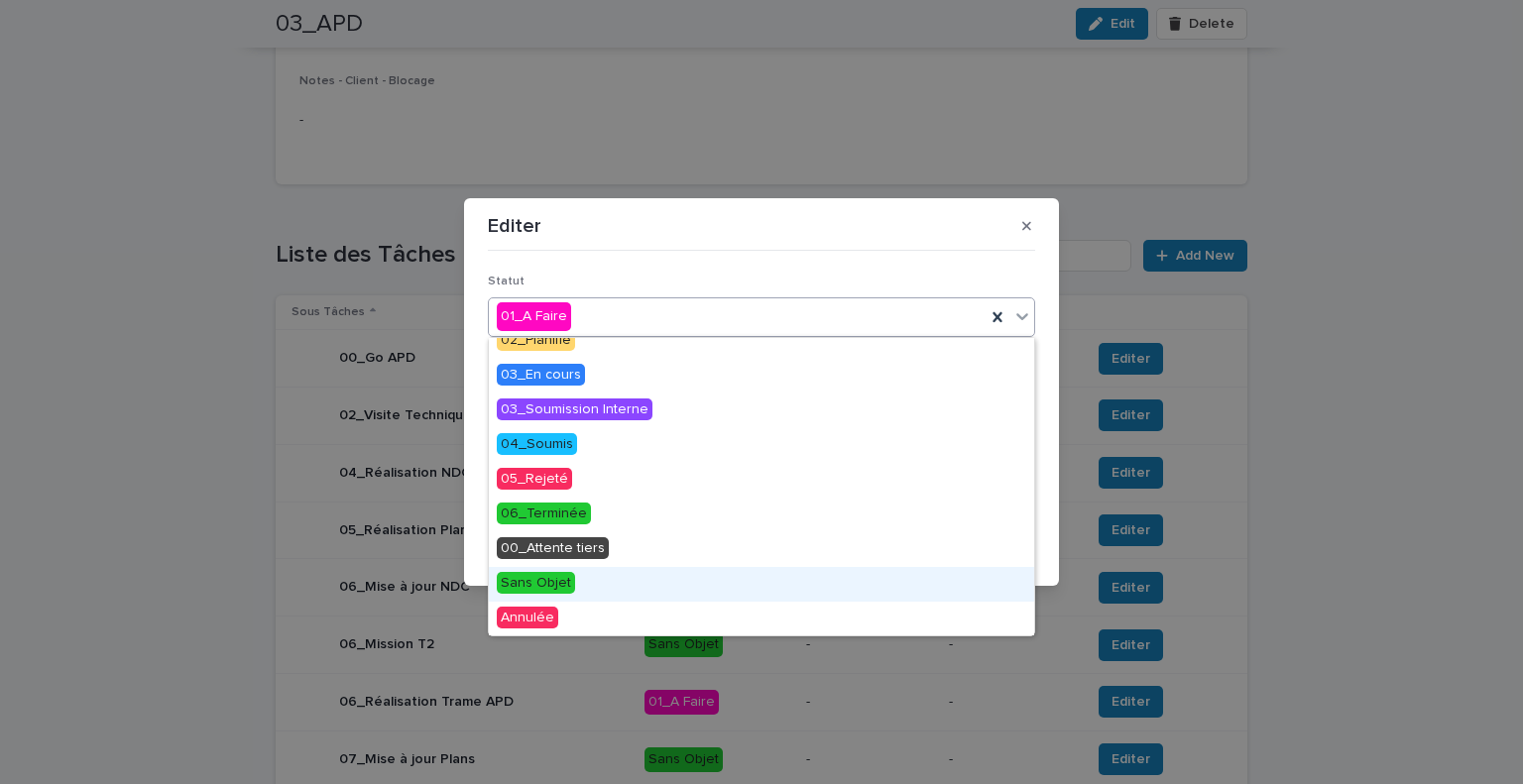 click on "Sans Objet" at bounding box center (762, 584) 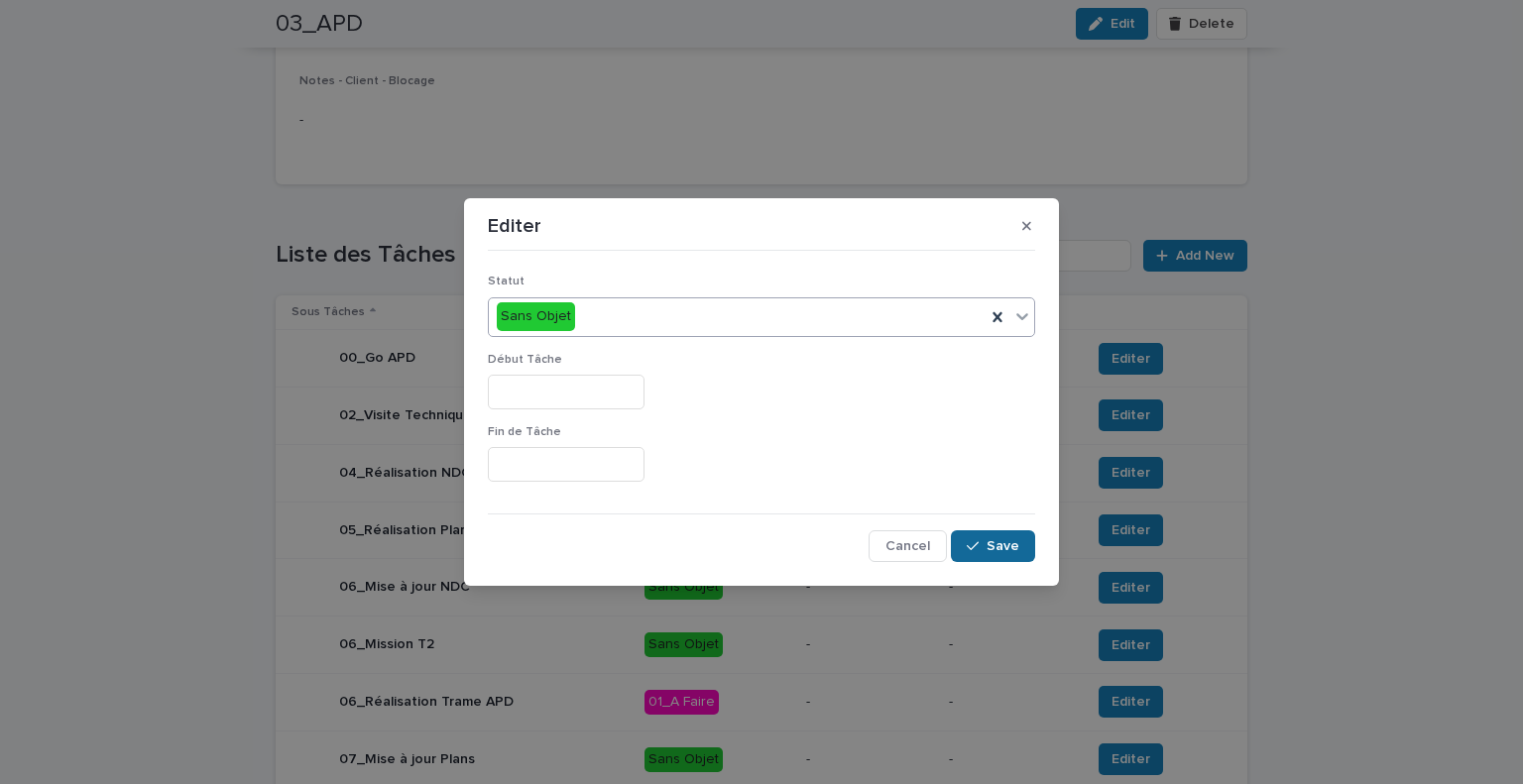 click 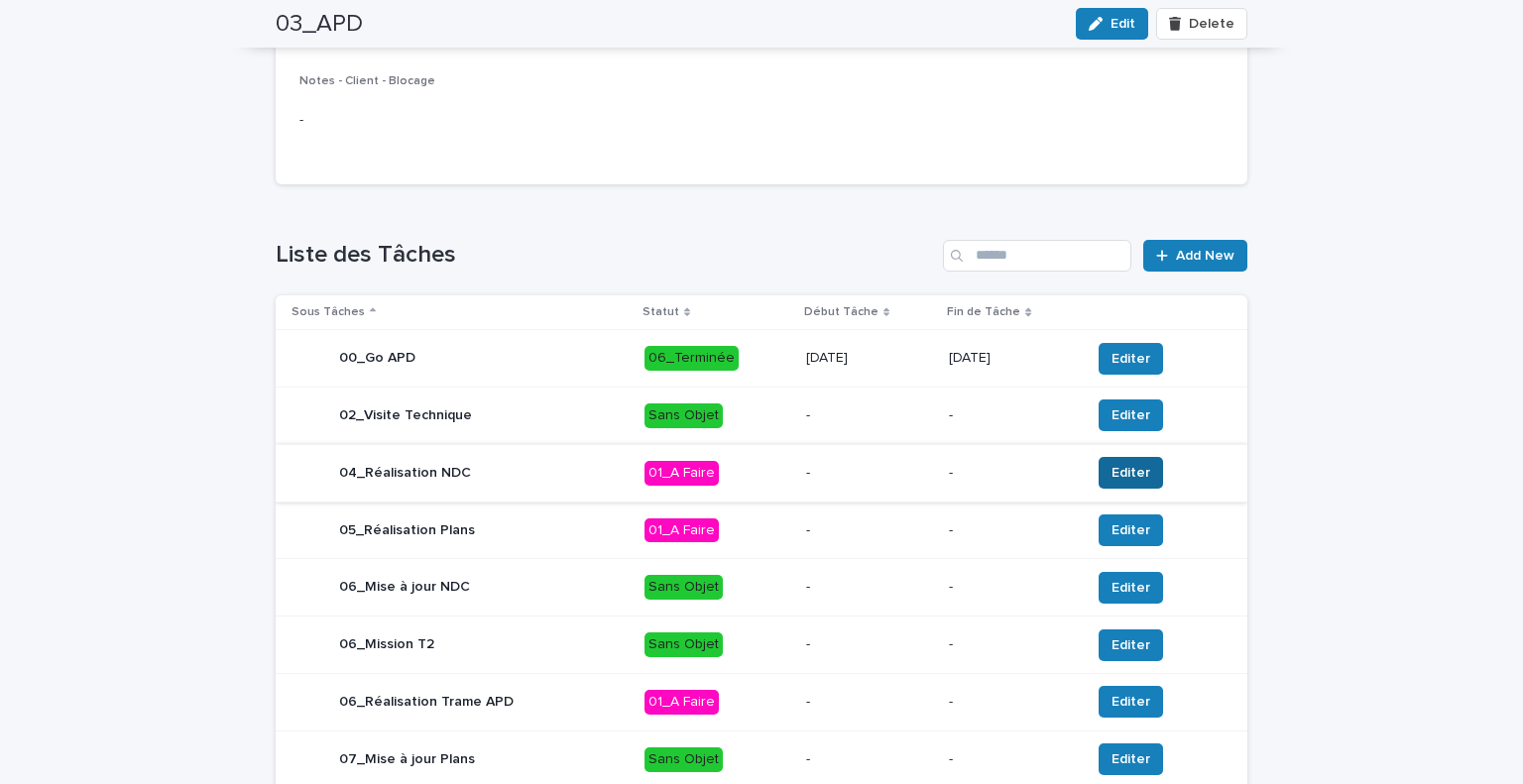 click on "Editer" at bounding box center [1130, 473] 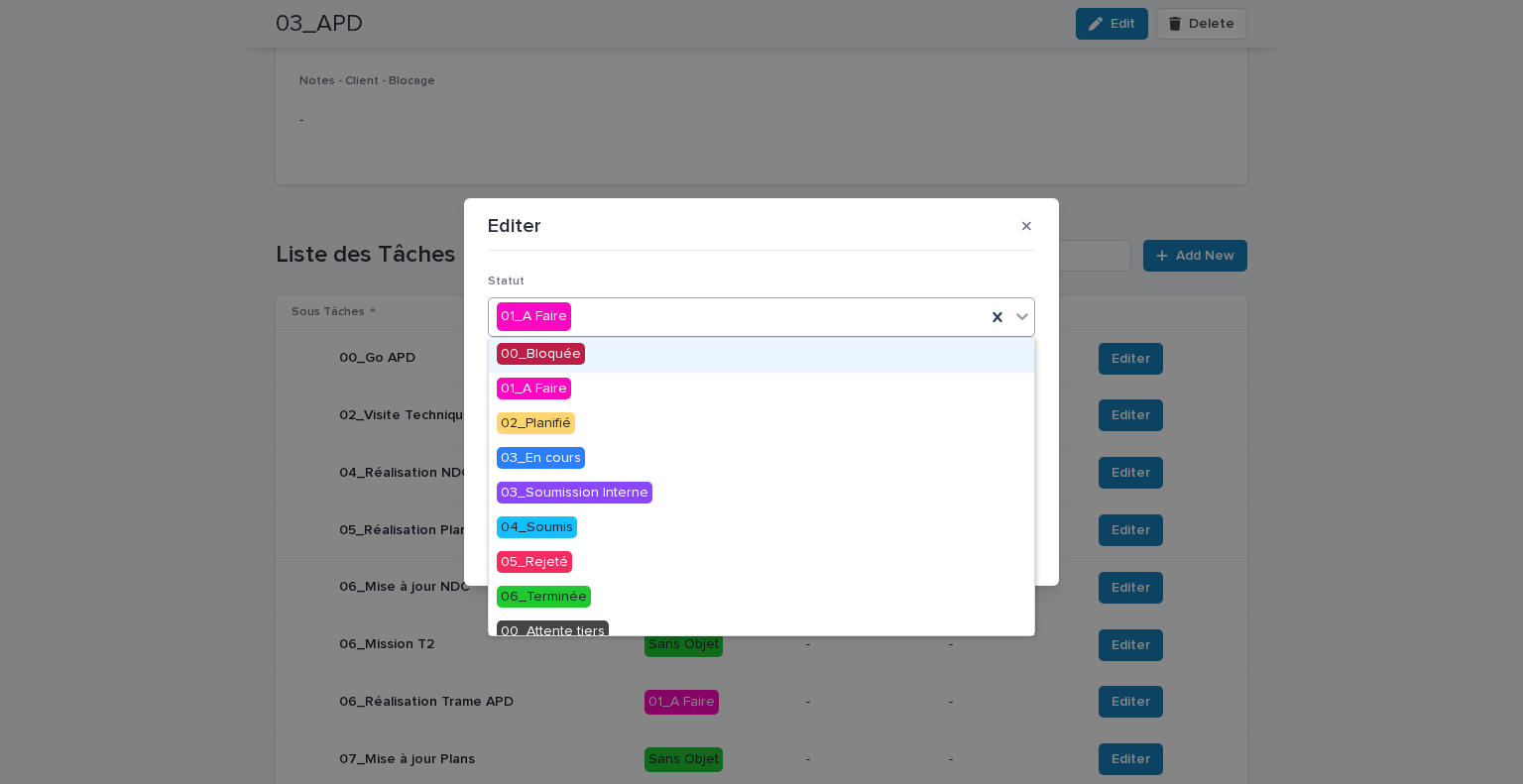 click on "01_A Faire" at bounding box center [737, 316] 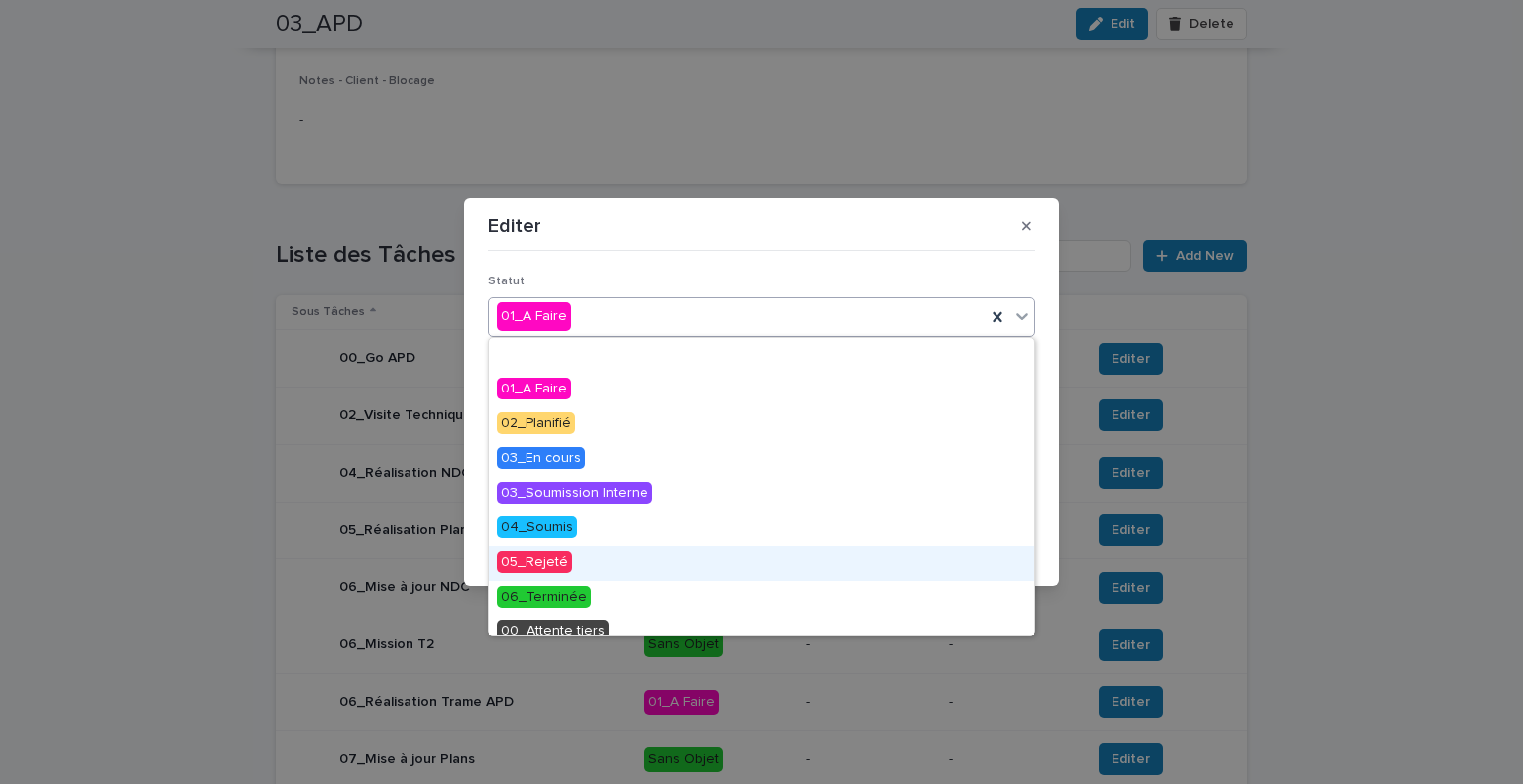 scroll, scrollTop: 83, scrollLeft: 0, axis: vertical 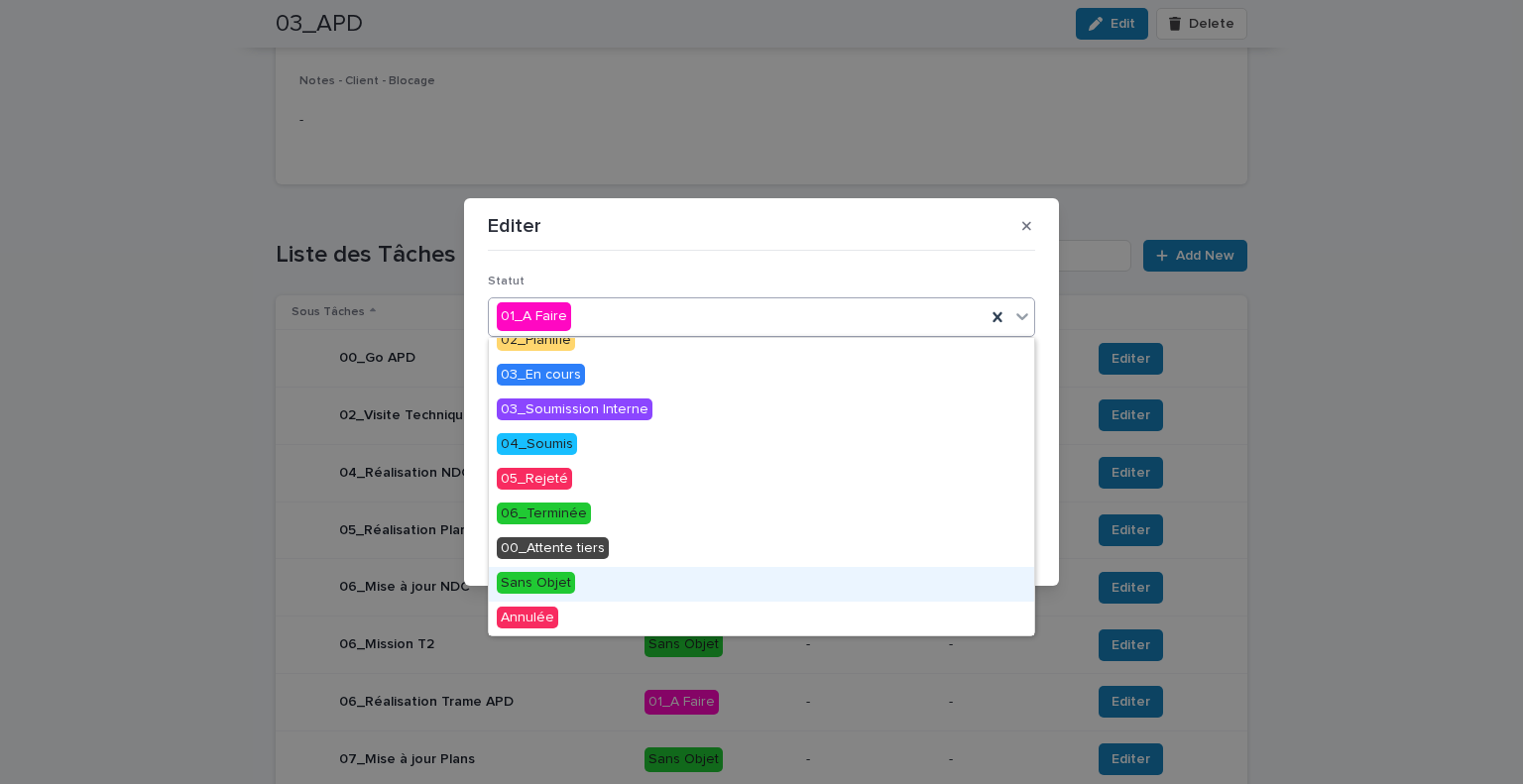 click on "Sans Objet" at bounding box center [762, 584] 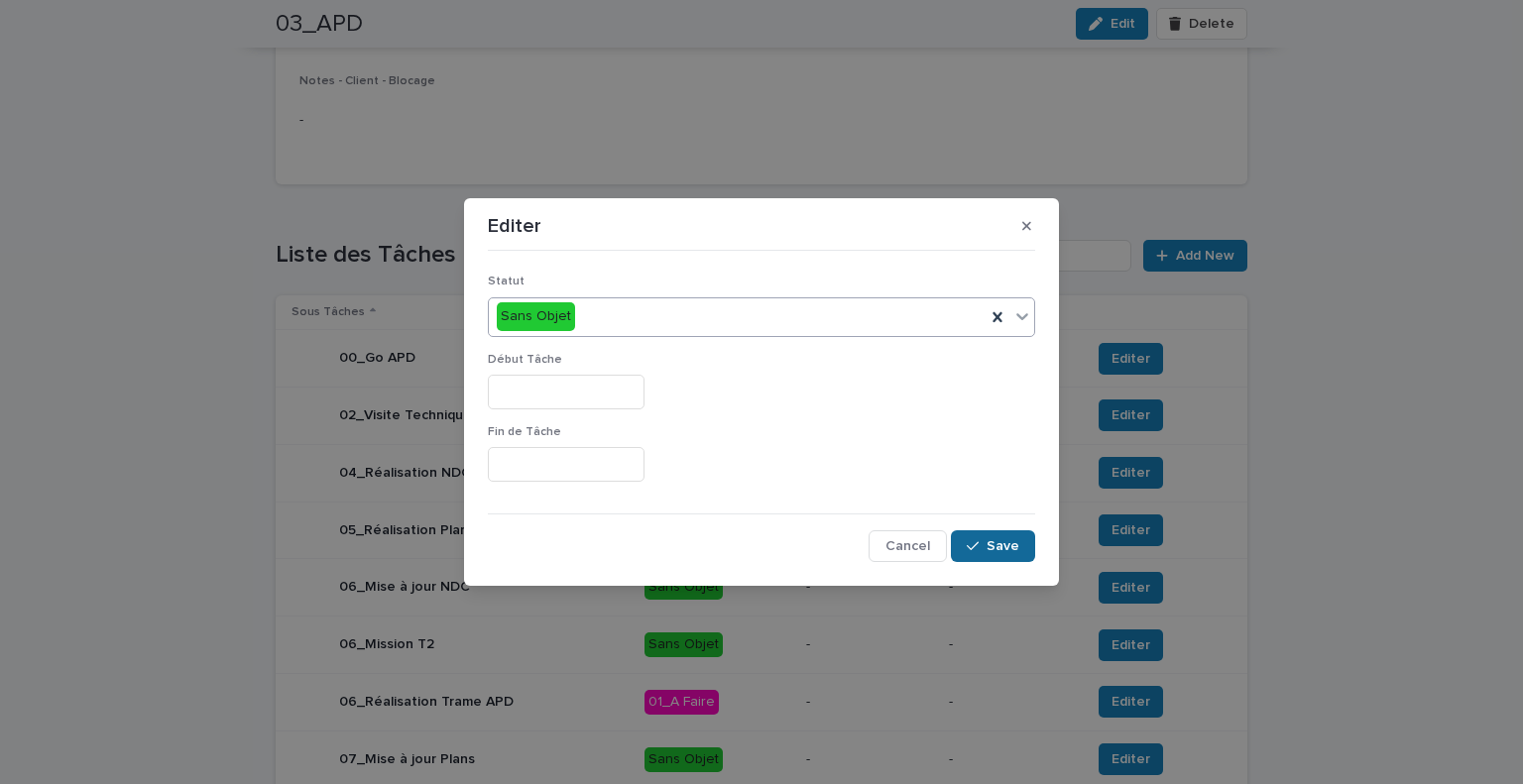 click on "Save" at bounding box center [1002, 546] 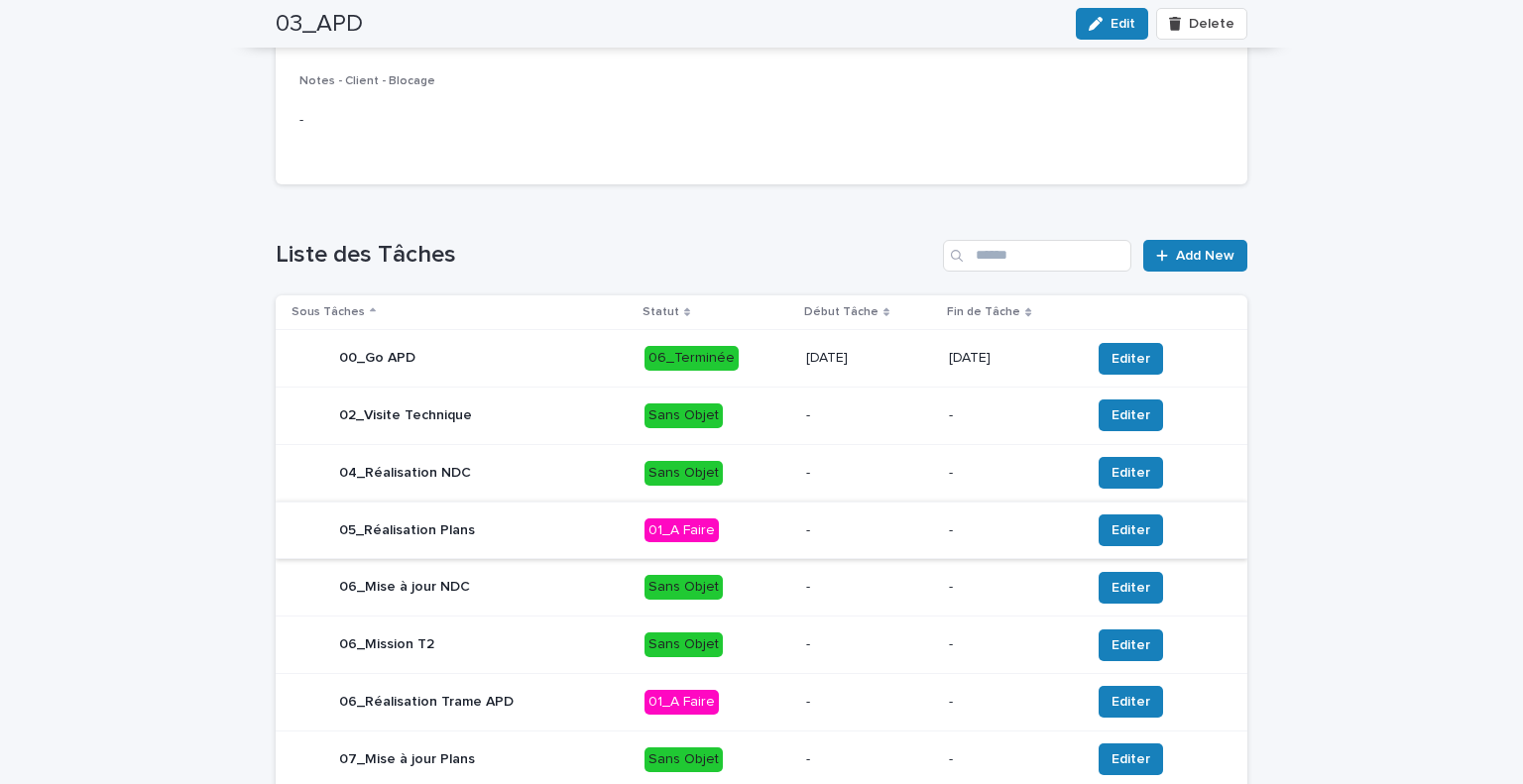 scroll, scrollTop: 595, scrollLeft: 0, axis: vertical 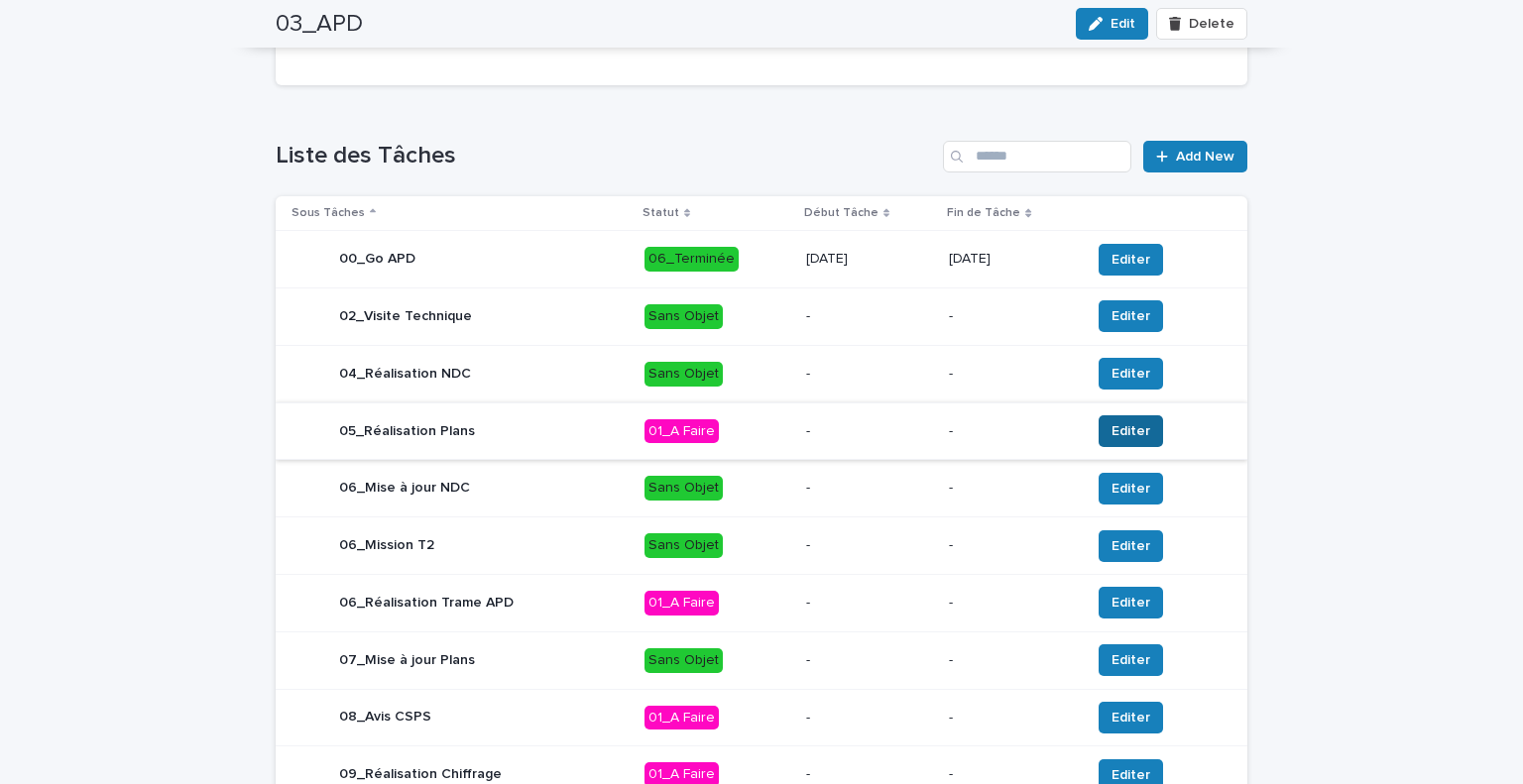 click on "Editer" at bounding box center (1130, 431) 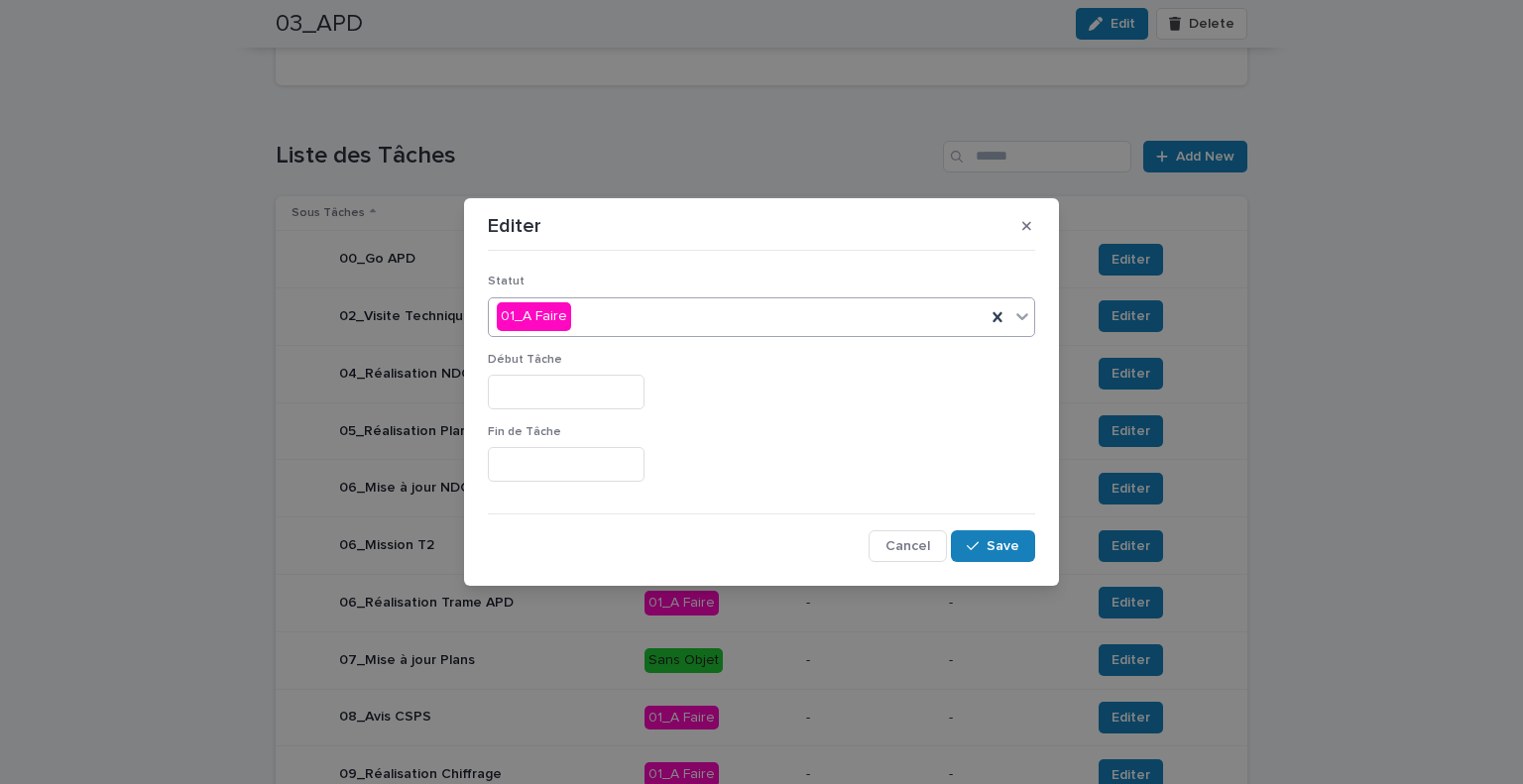 click on "01_A Faire" at bounding box center (737, 316) 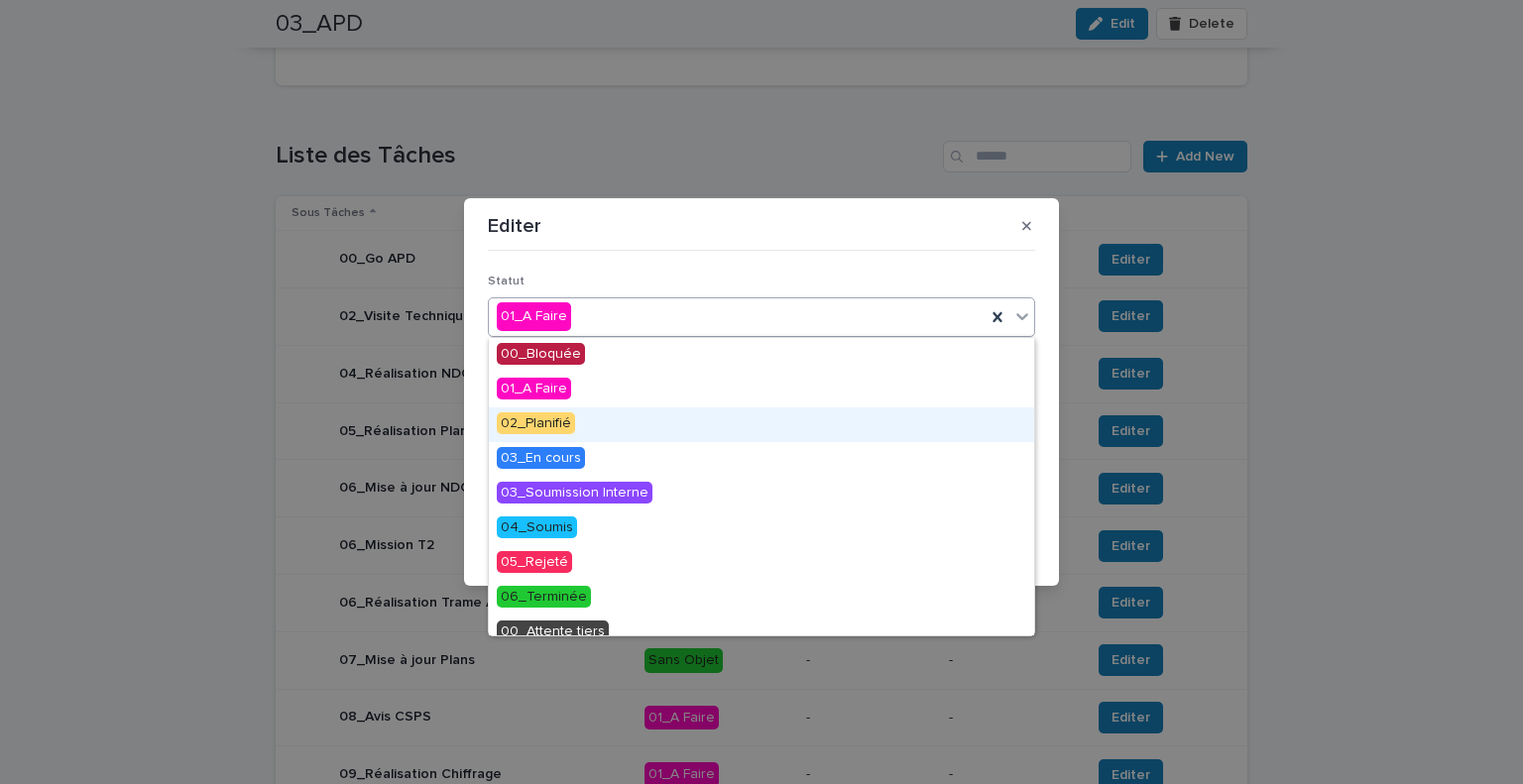 click on "02_Planifié" at bounding box center (762, 424) 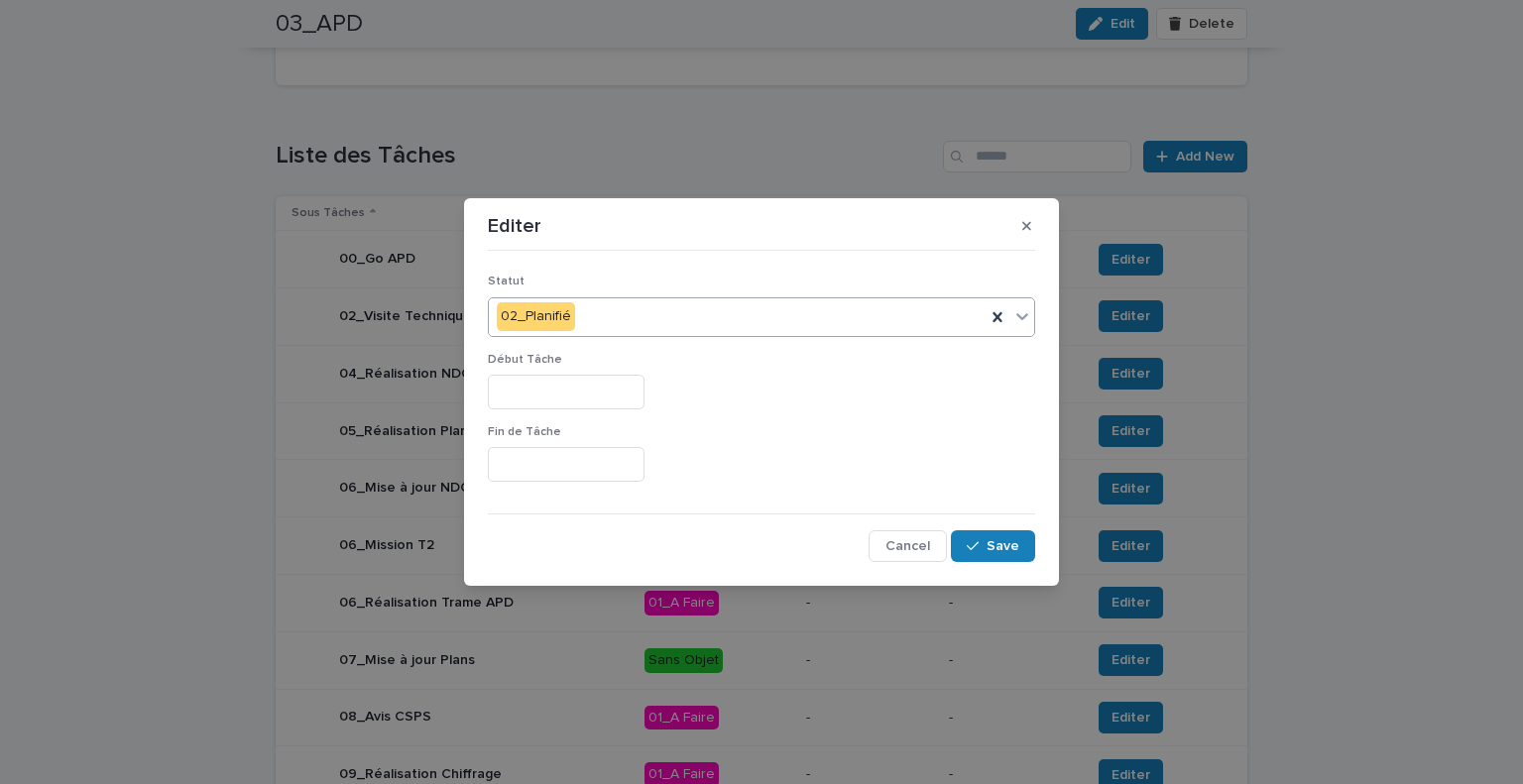 click at bounding box center (566, 392) 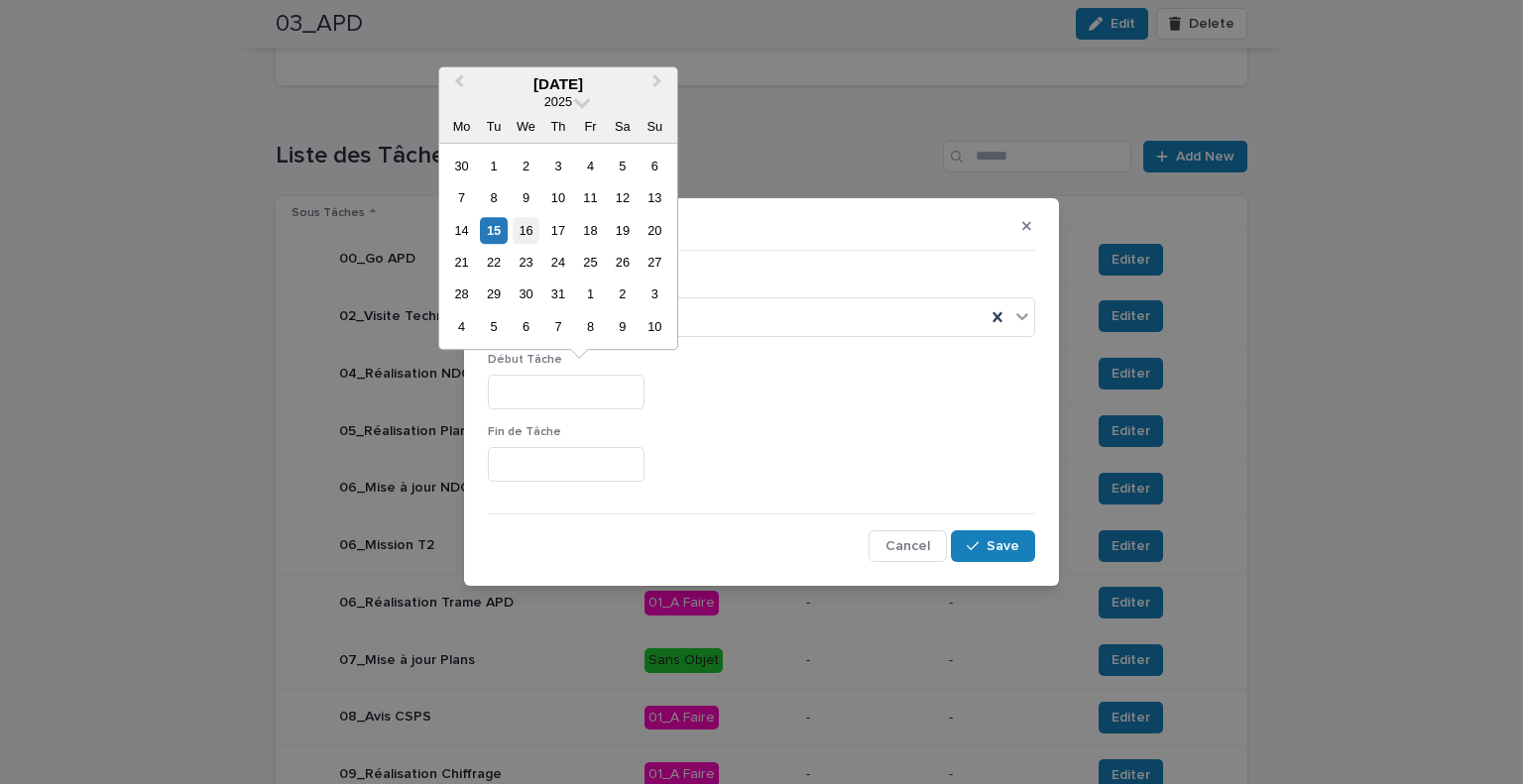 click on "16" at bounding box center [526, 230] 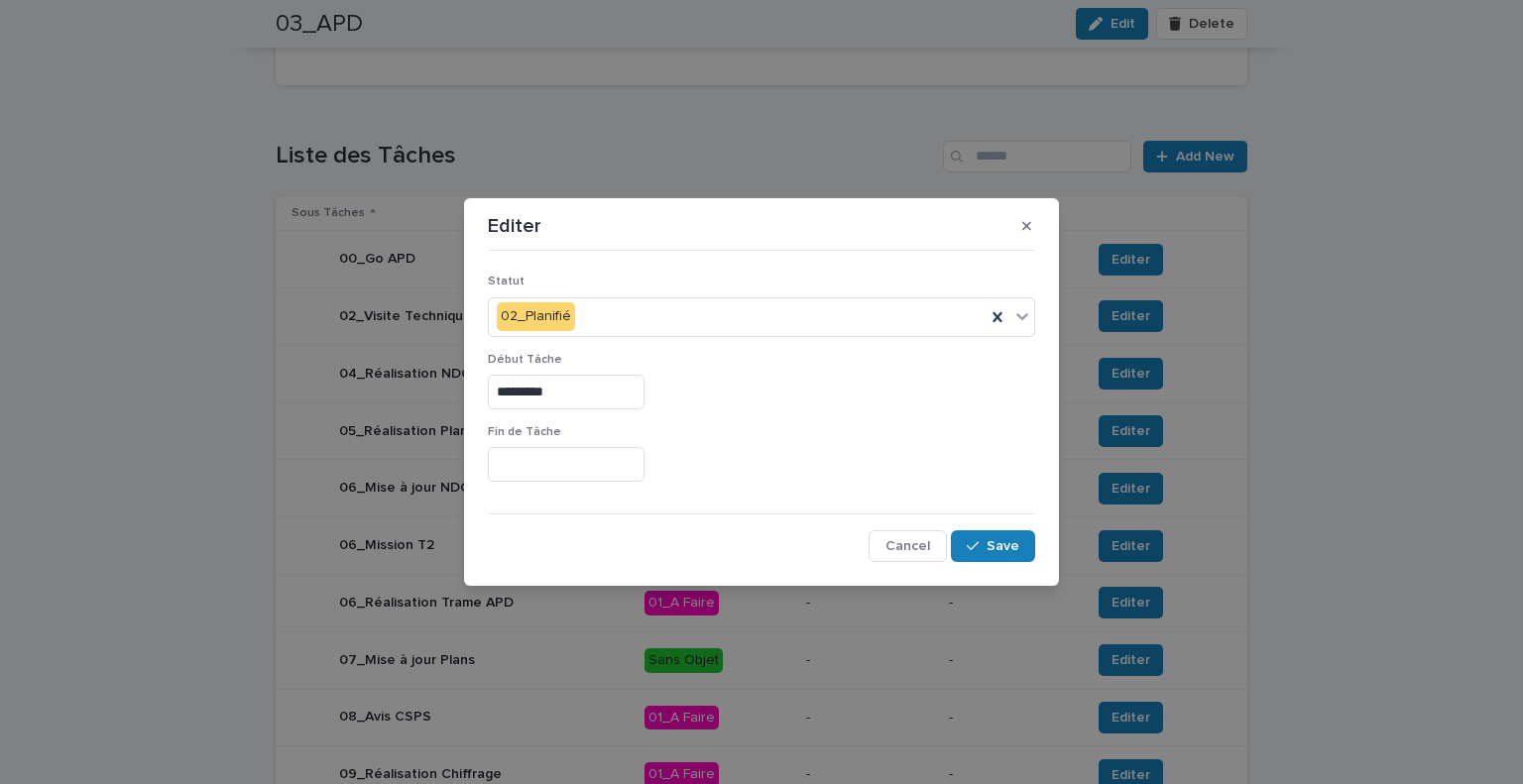 click at bounding box center [566, 464] 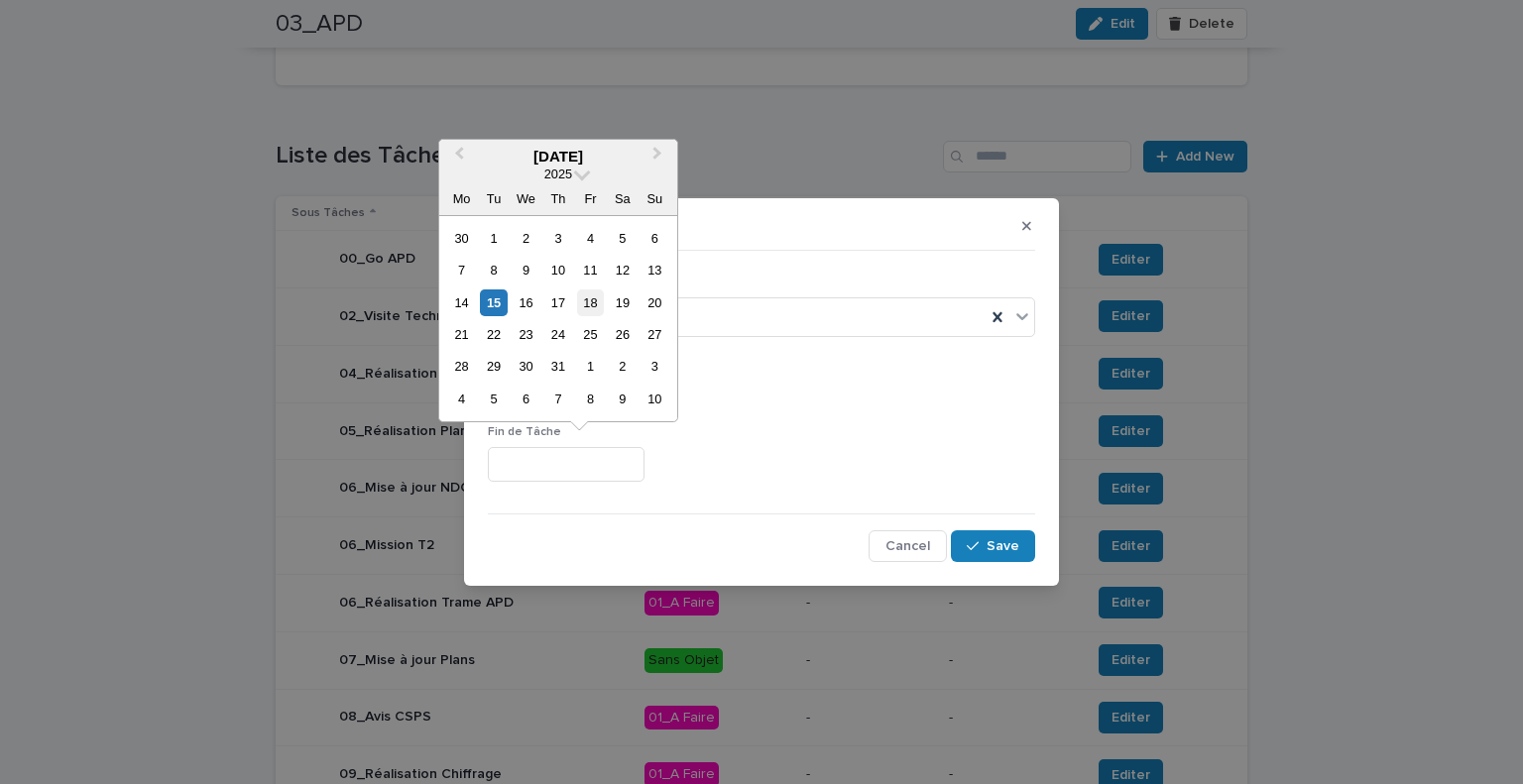 click on "18" at bounding box center (590, 302) 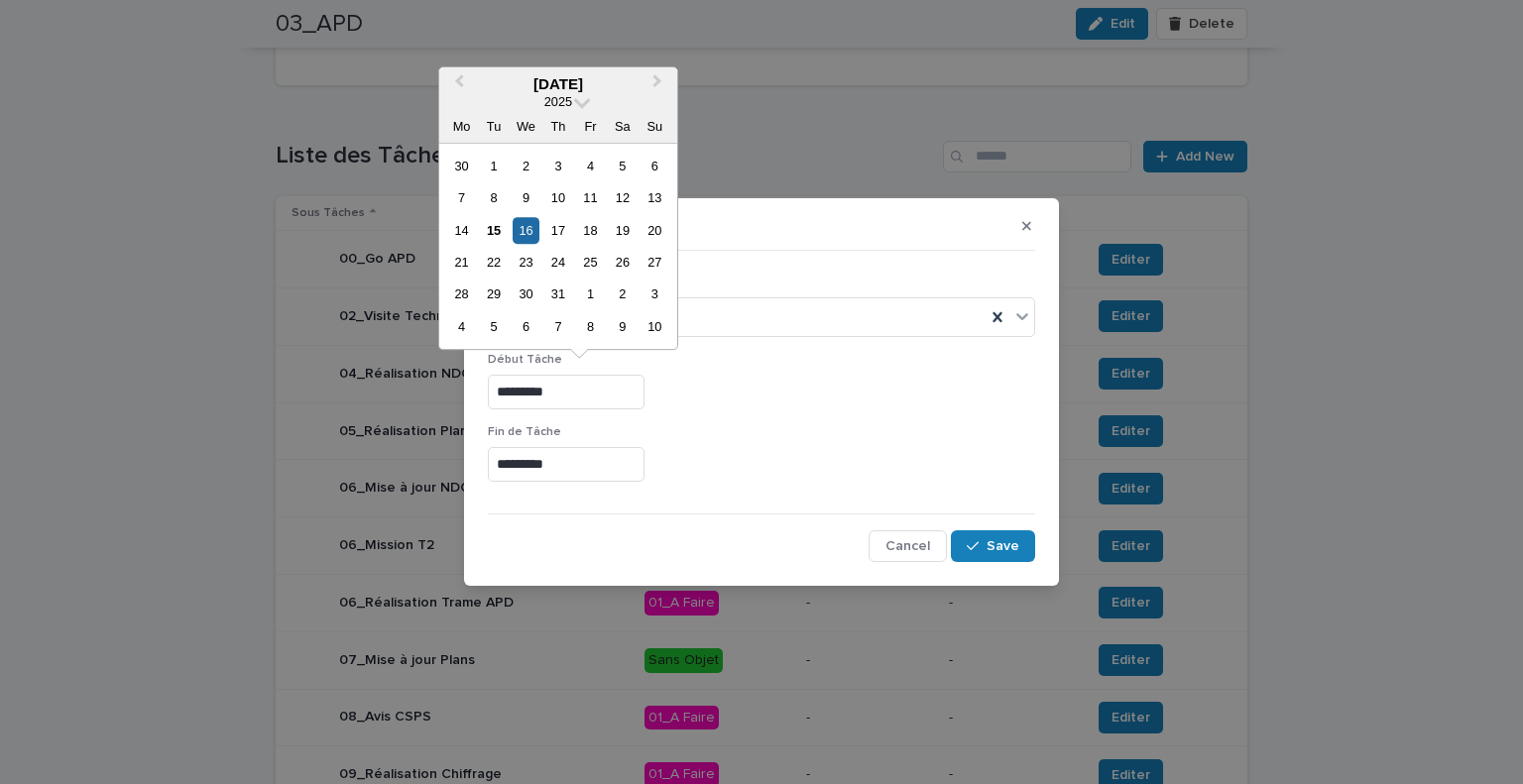 click on "*********" at bounding box center [566, 392] 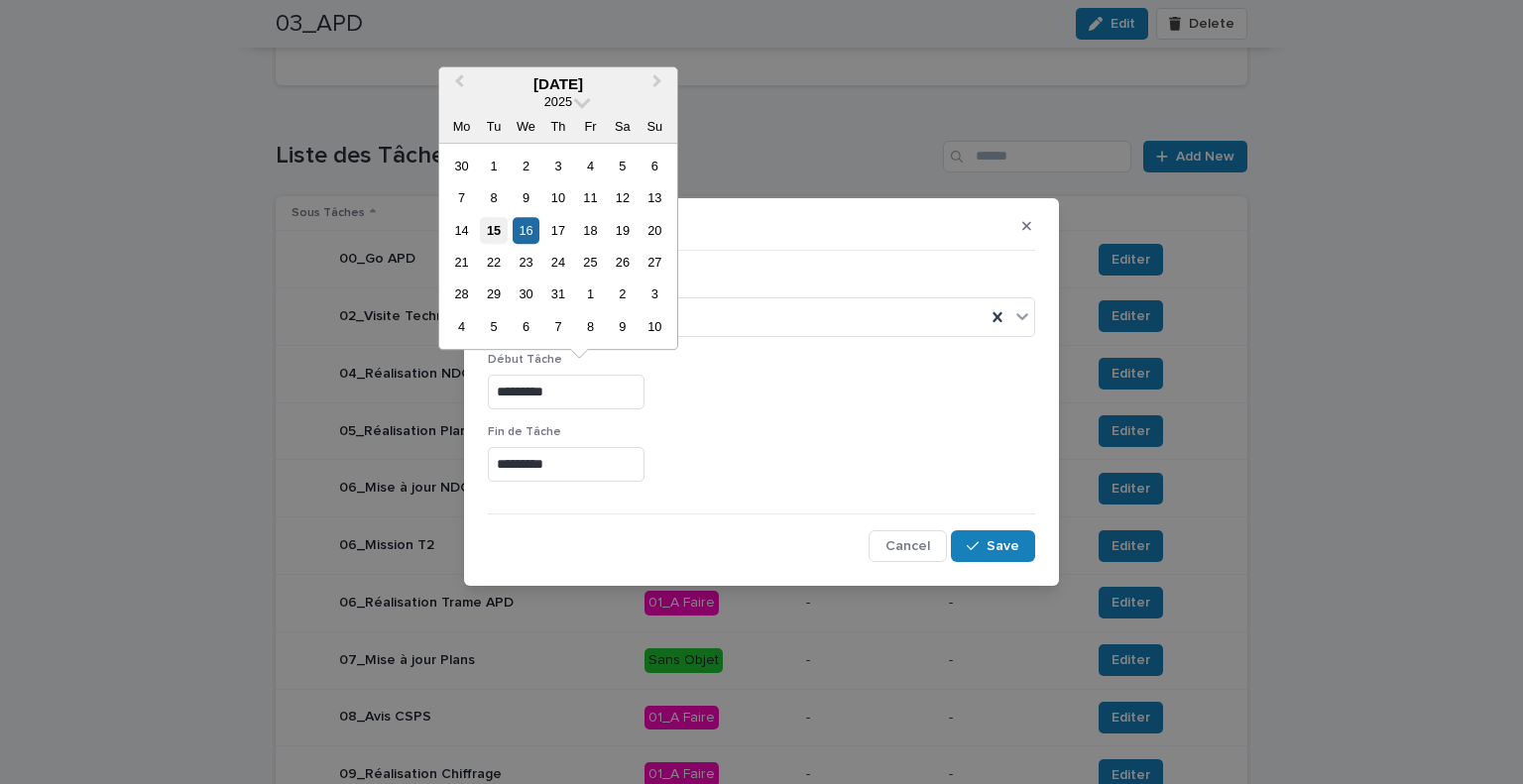 click on "15" at bounding box center (493, 230) 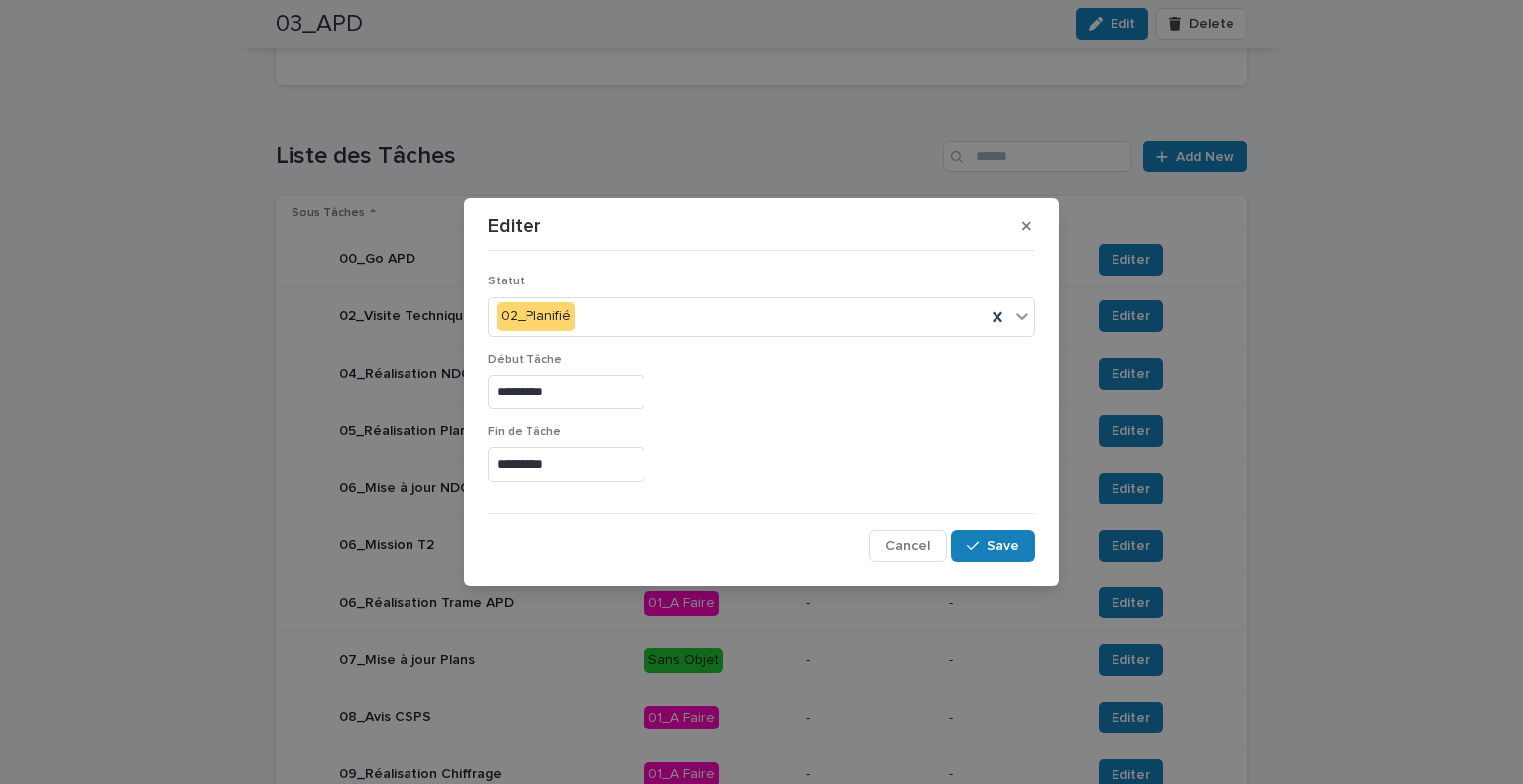 type on "*********" 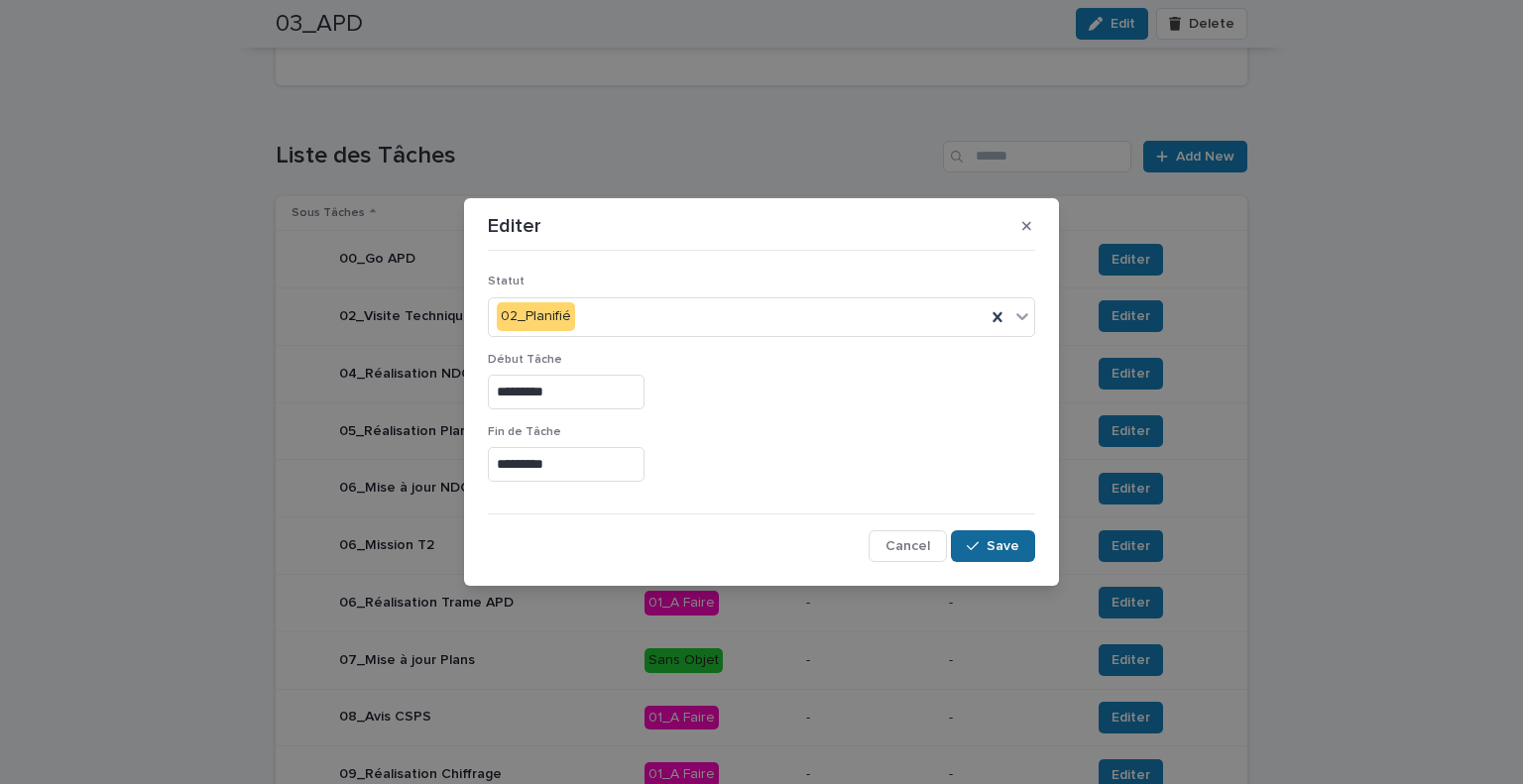 click on "Save" at bounding box center [1002, 546] 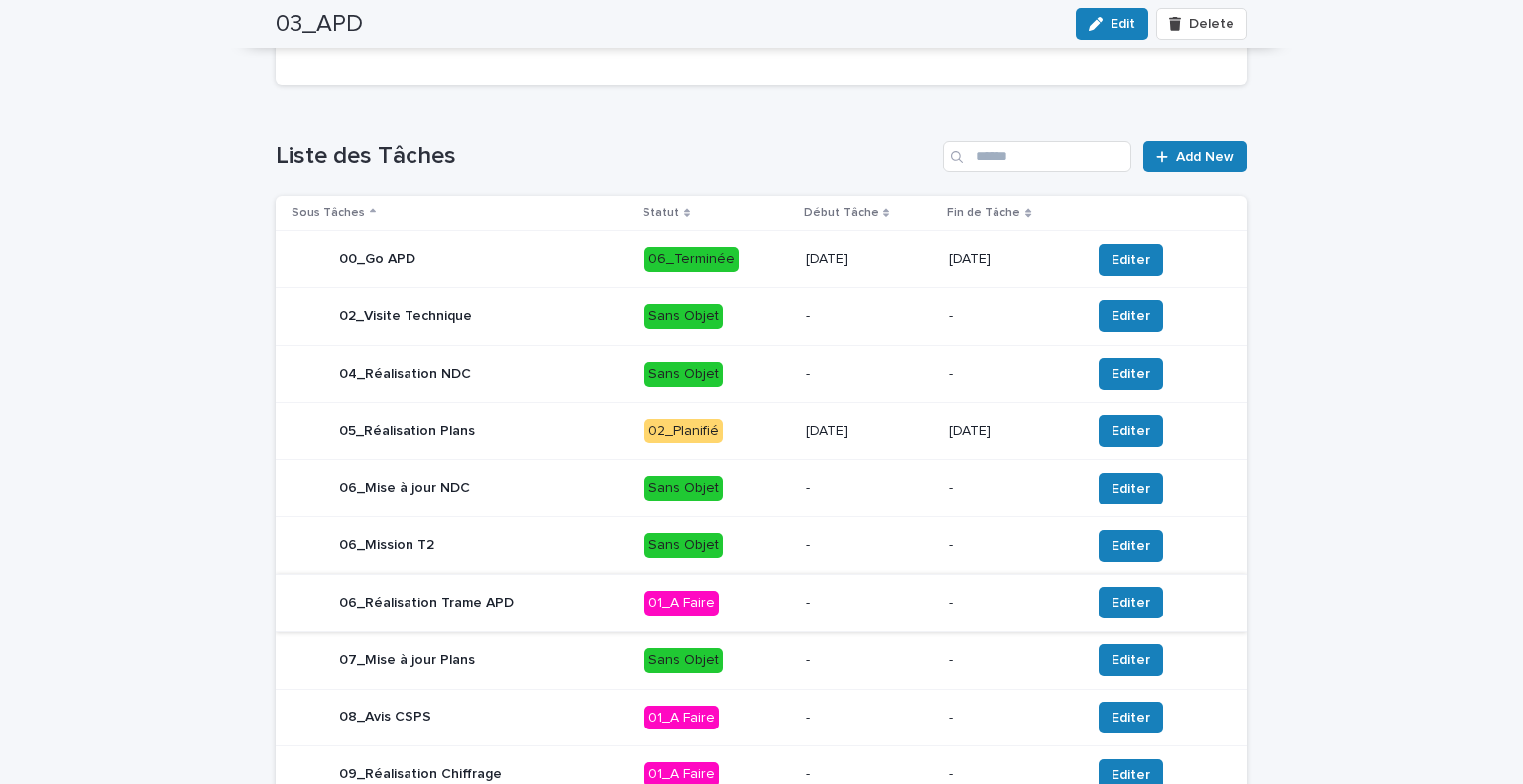 scroll, scrollTop: 694, scrollLeft: 0, axis: vertical 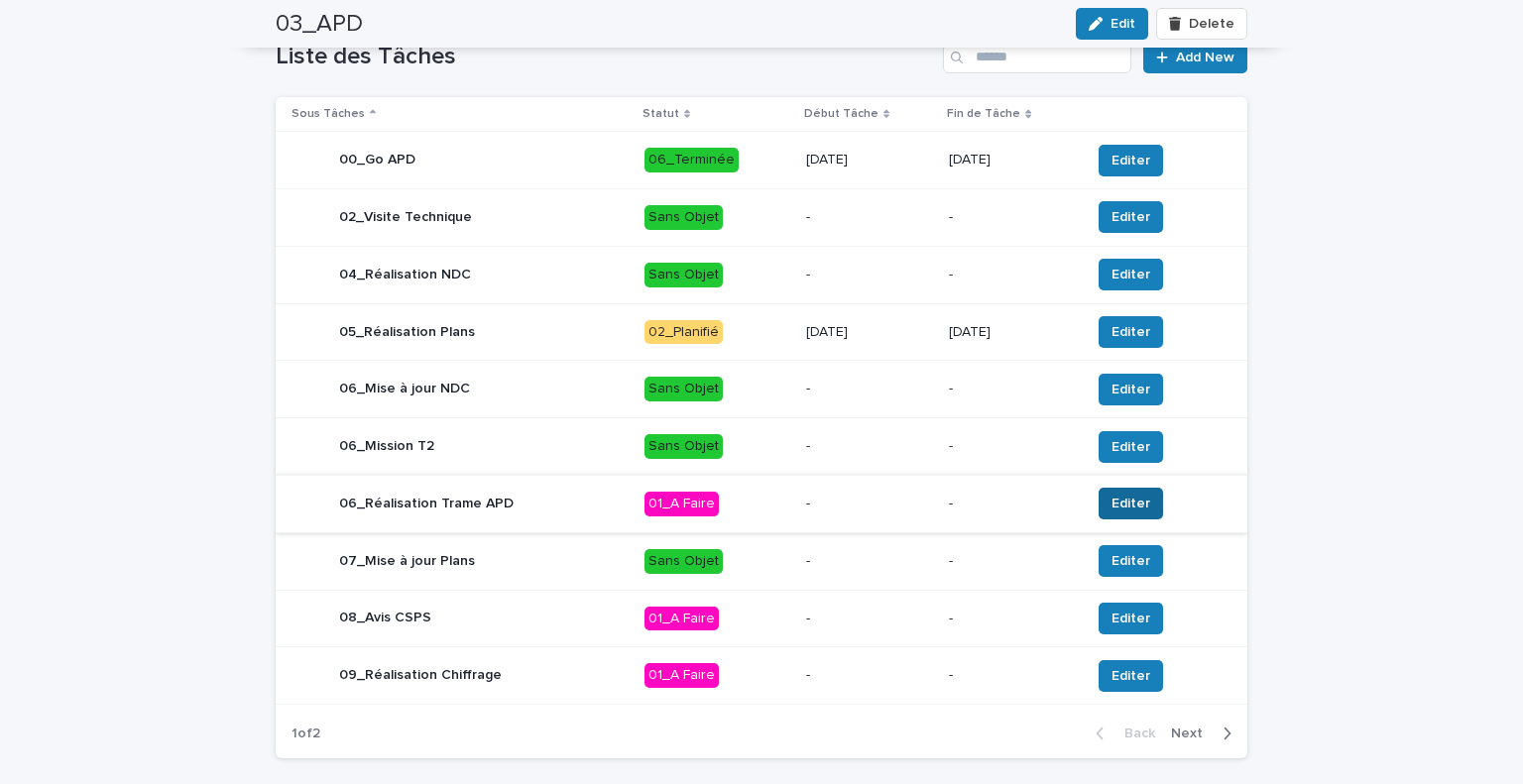 click on "Editer" at bounding box center (1130, 504) 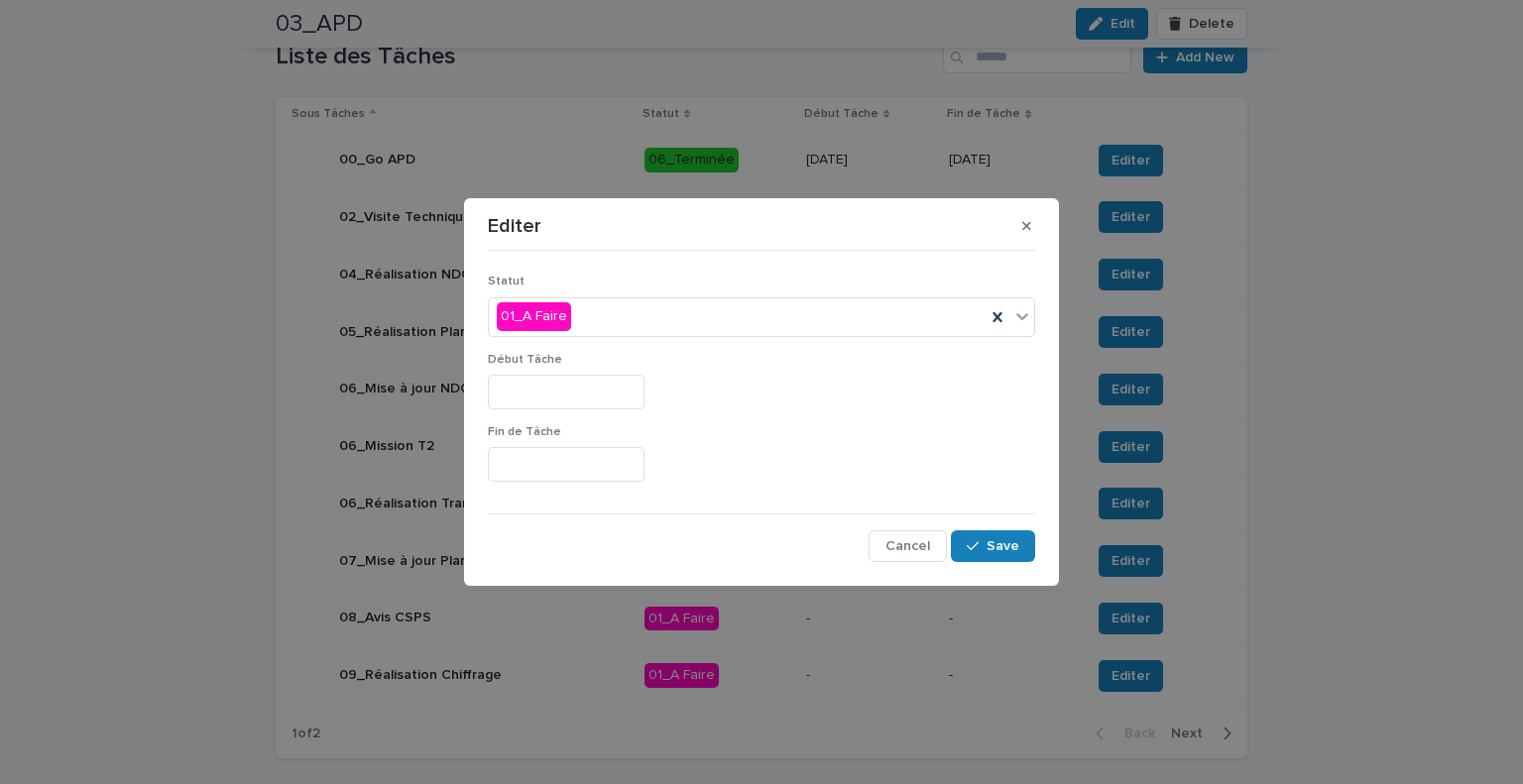 click on "Statut 01_A Faire" at bounding box center [762, 313] 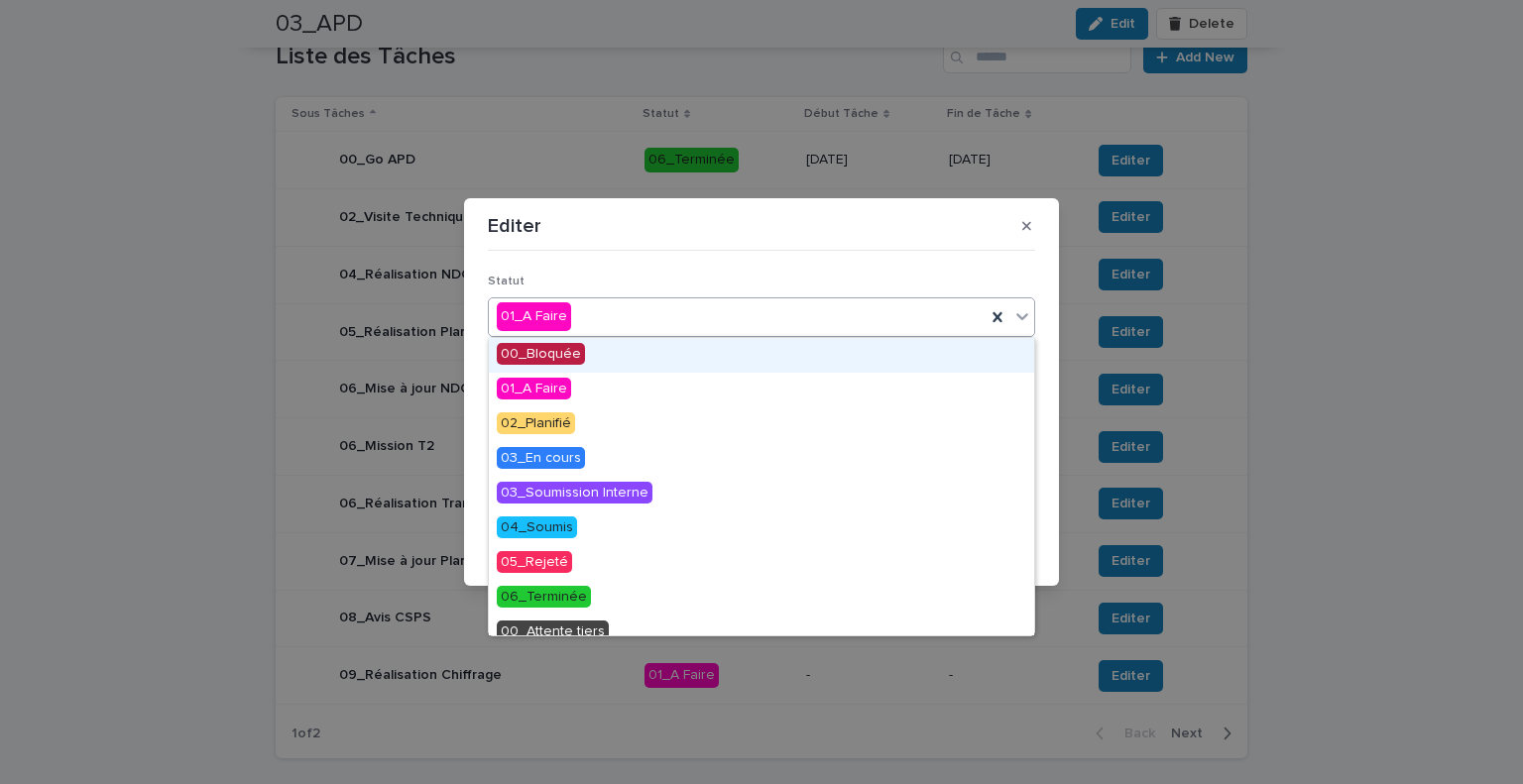 click on "01_A Faire" at bounding box center [737, 316] 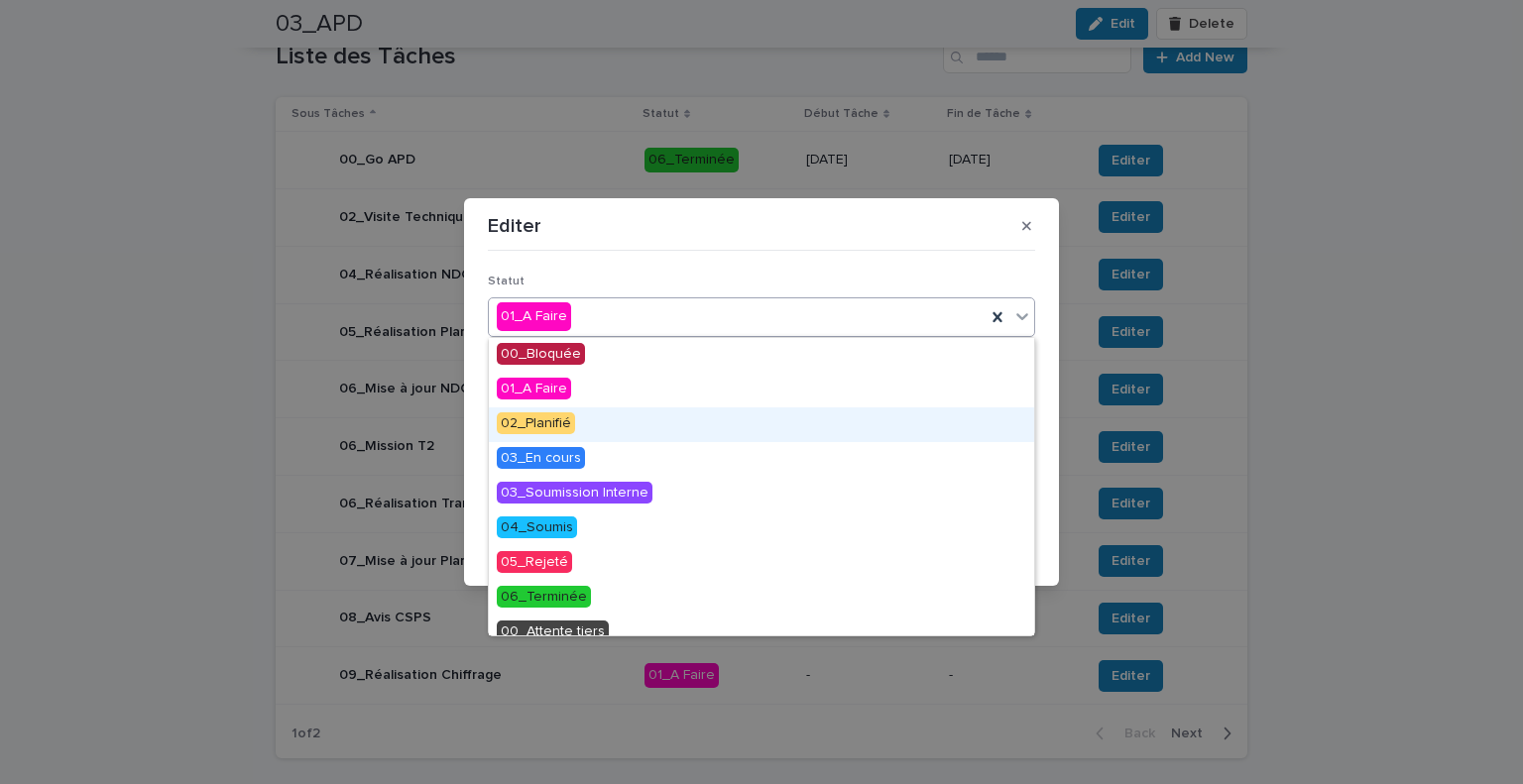click on "02_Planifié" at bounding box center (535, 423) 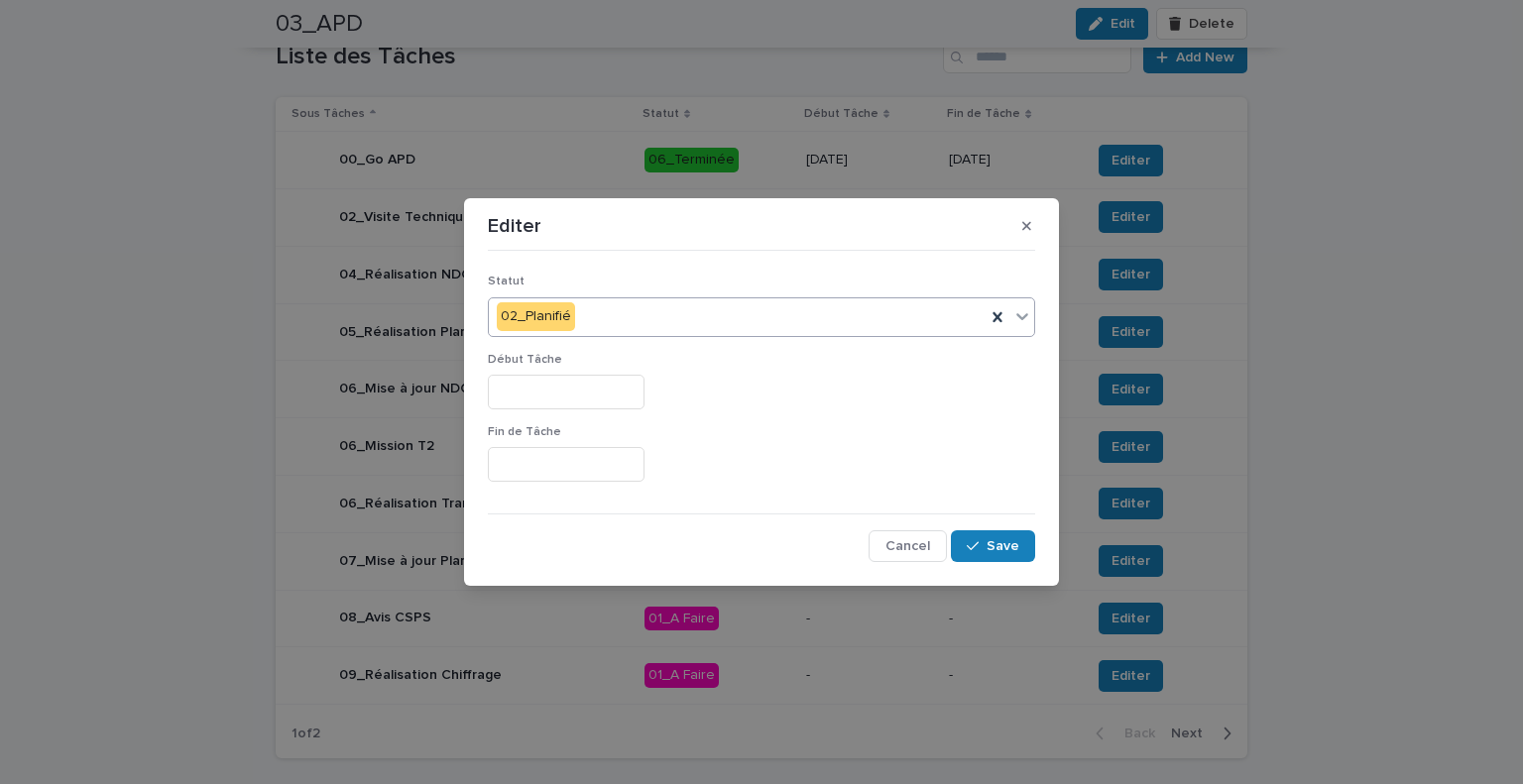 click at bounding box center (566, 392) 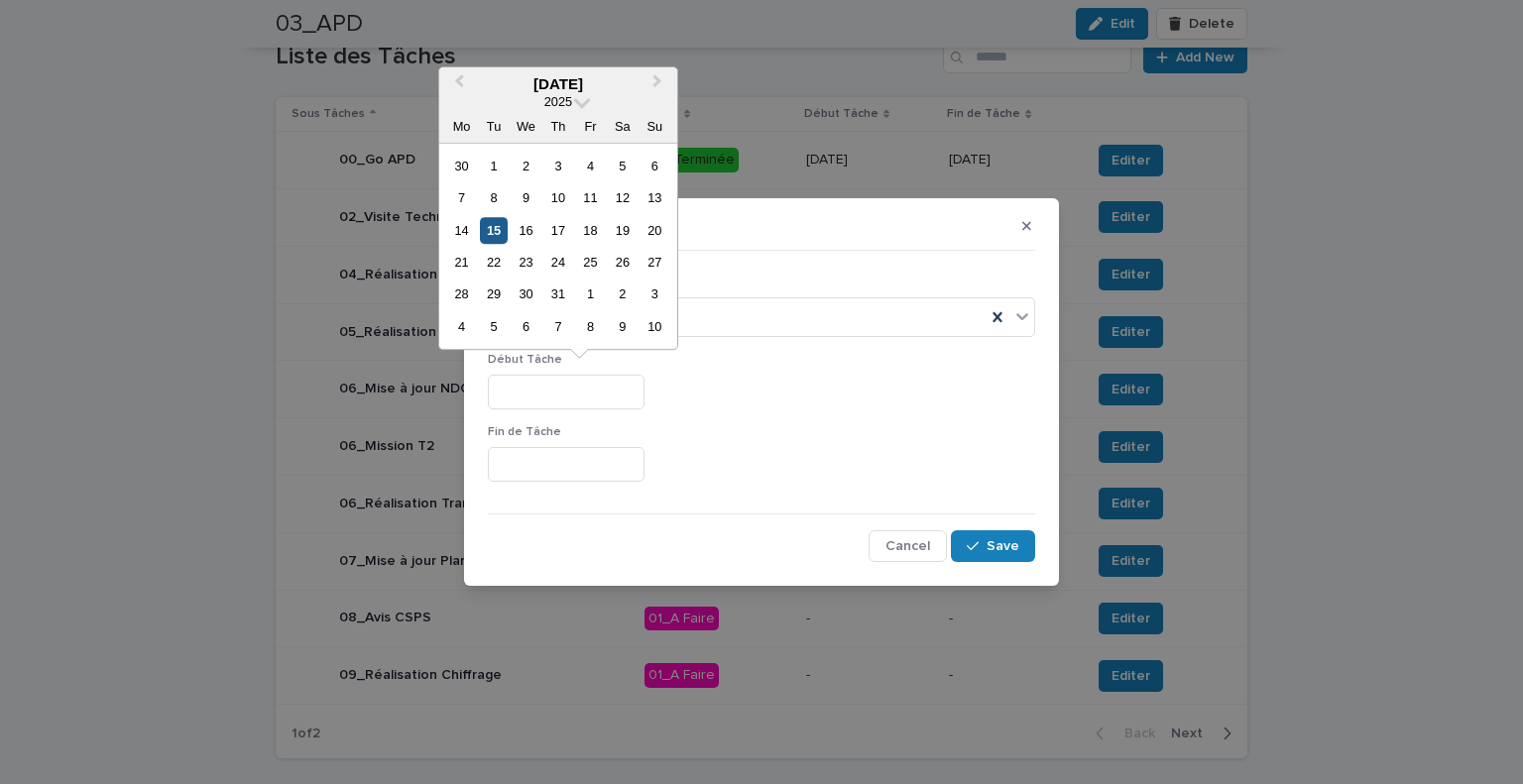 click on "15" at bounding box center (493, 230) 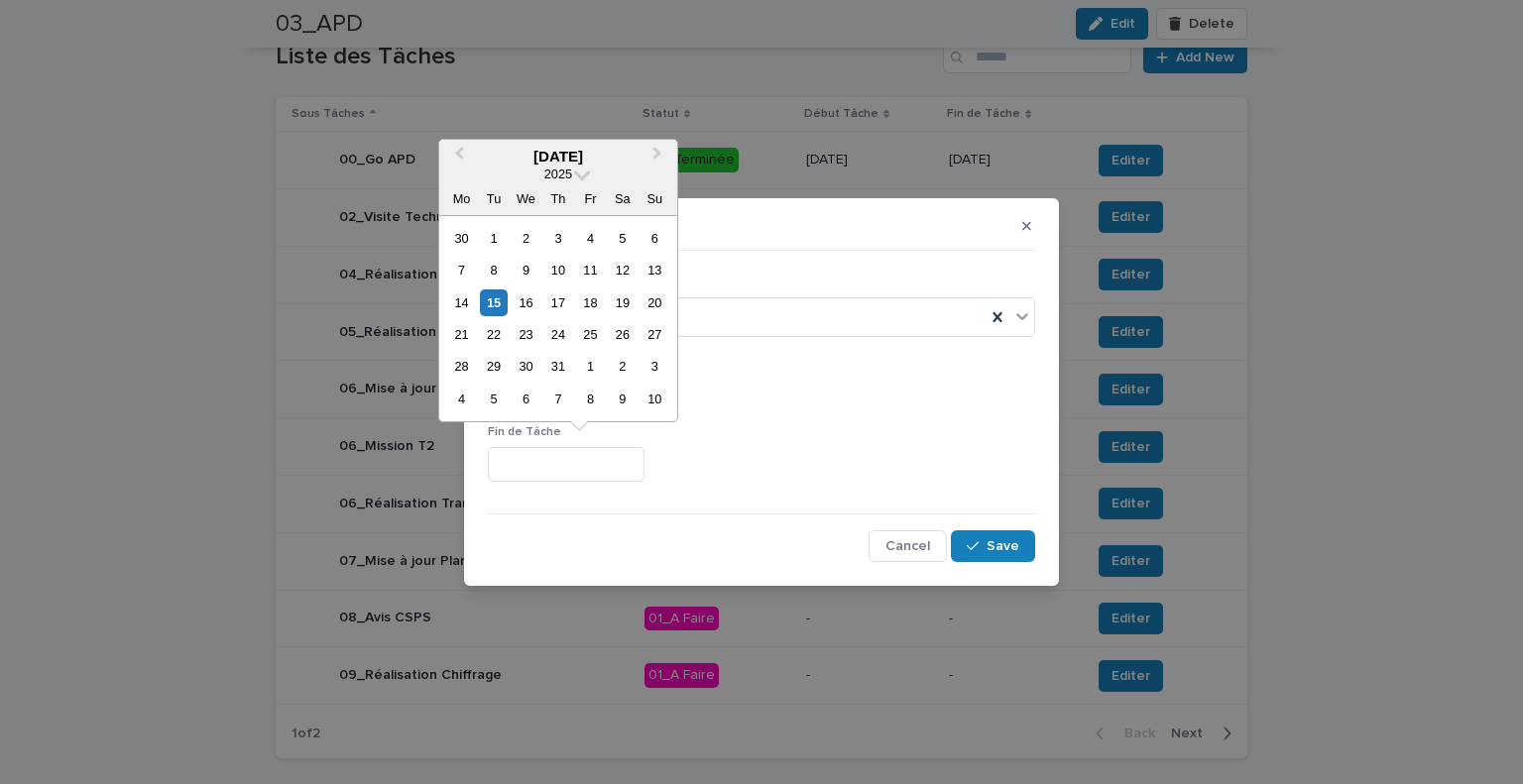 click at bounding box center (566, 464) 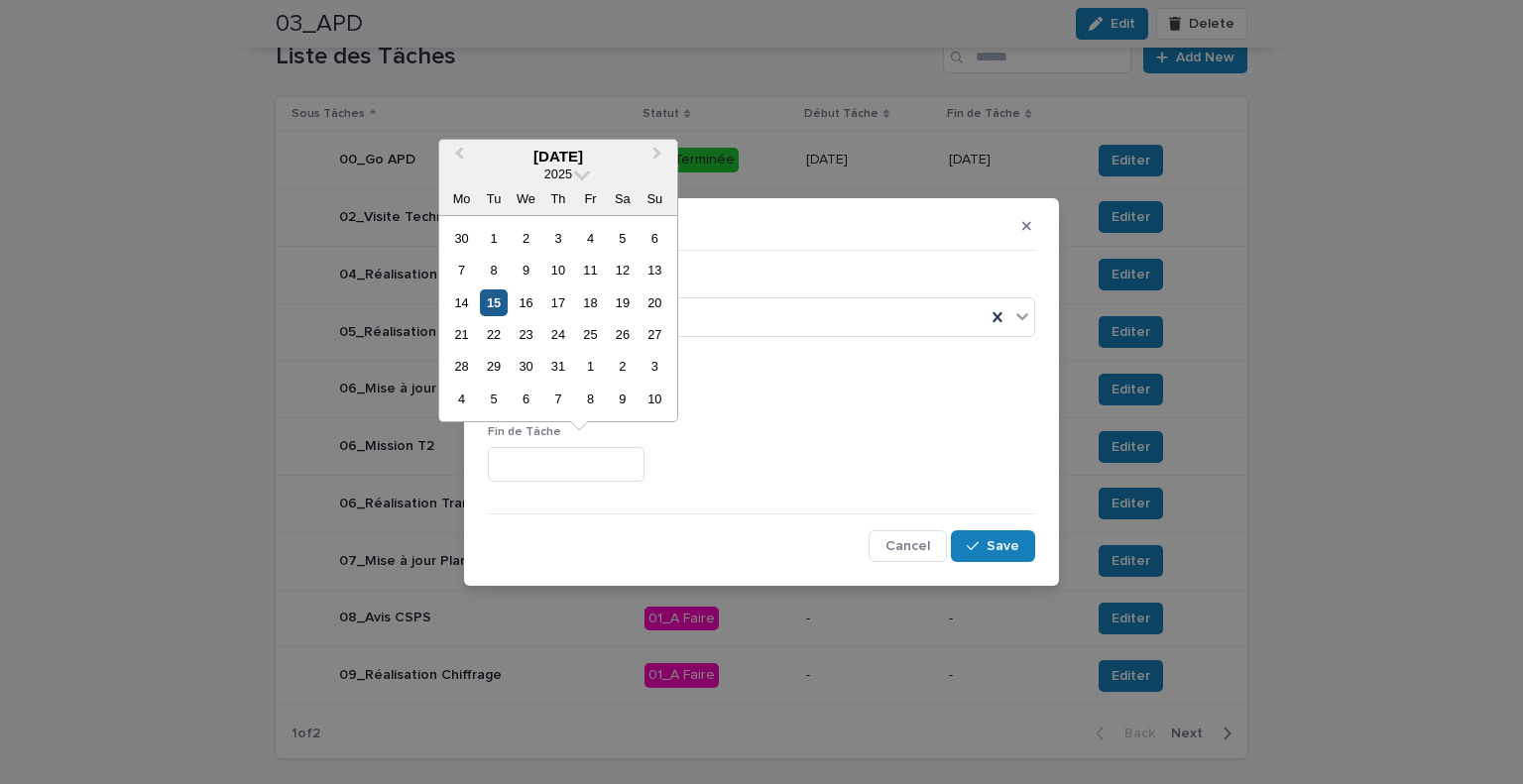 click on "15" at bounding box center [493, 302] 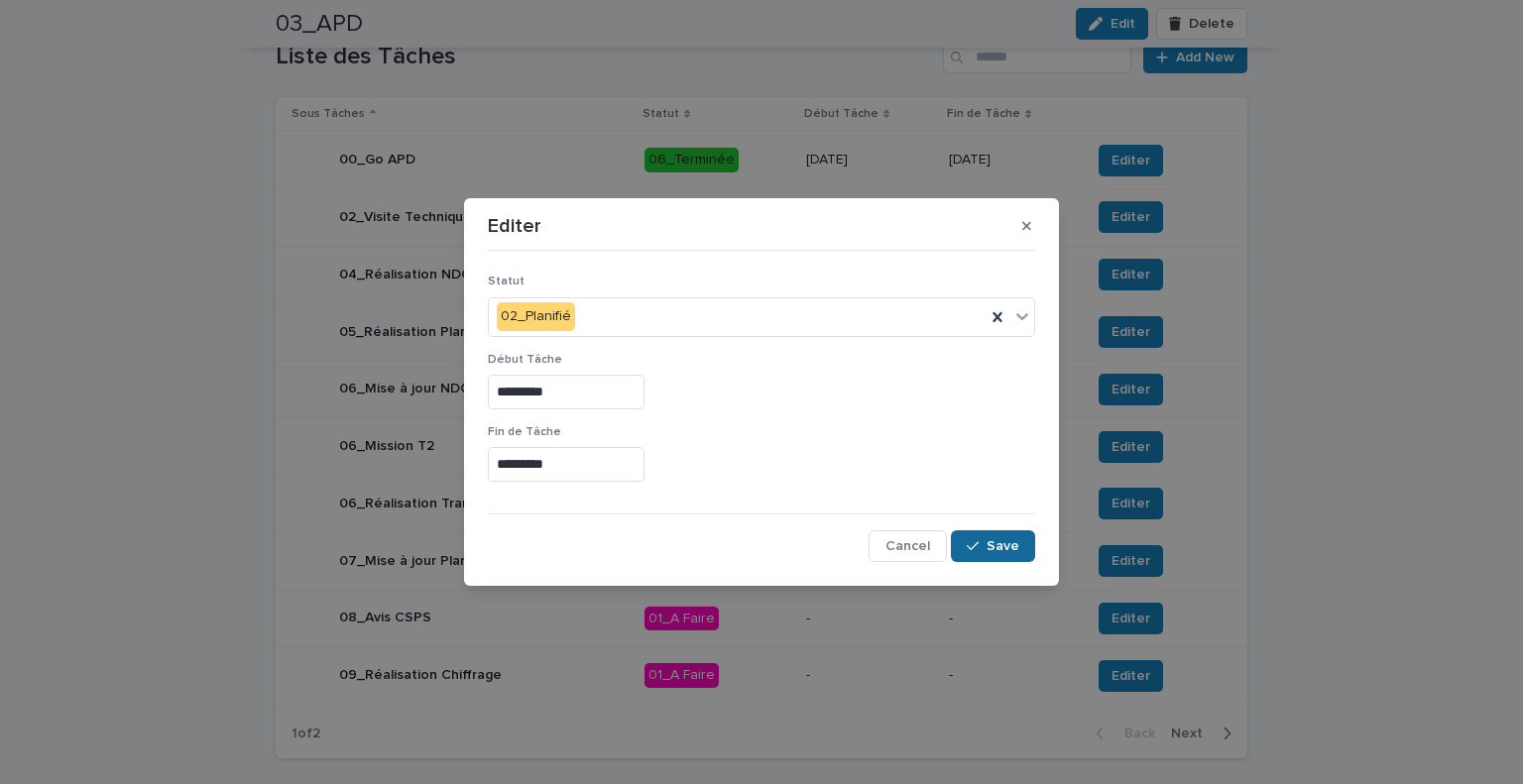 click on "Save" at bounding box center [1002, 546] 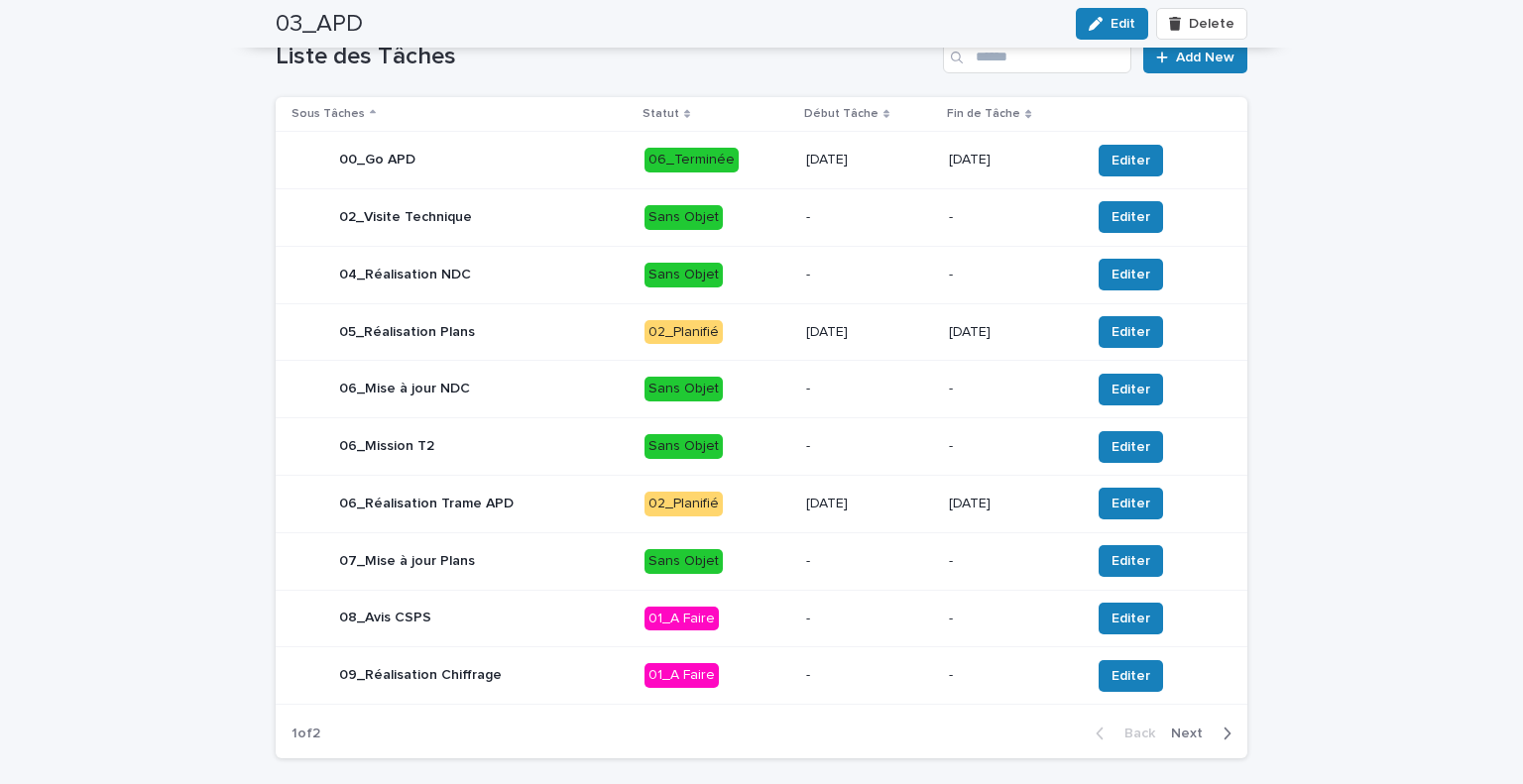 click on "02_Planifié" at bounding box center (683, 504) 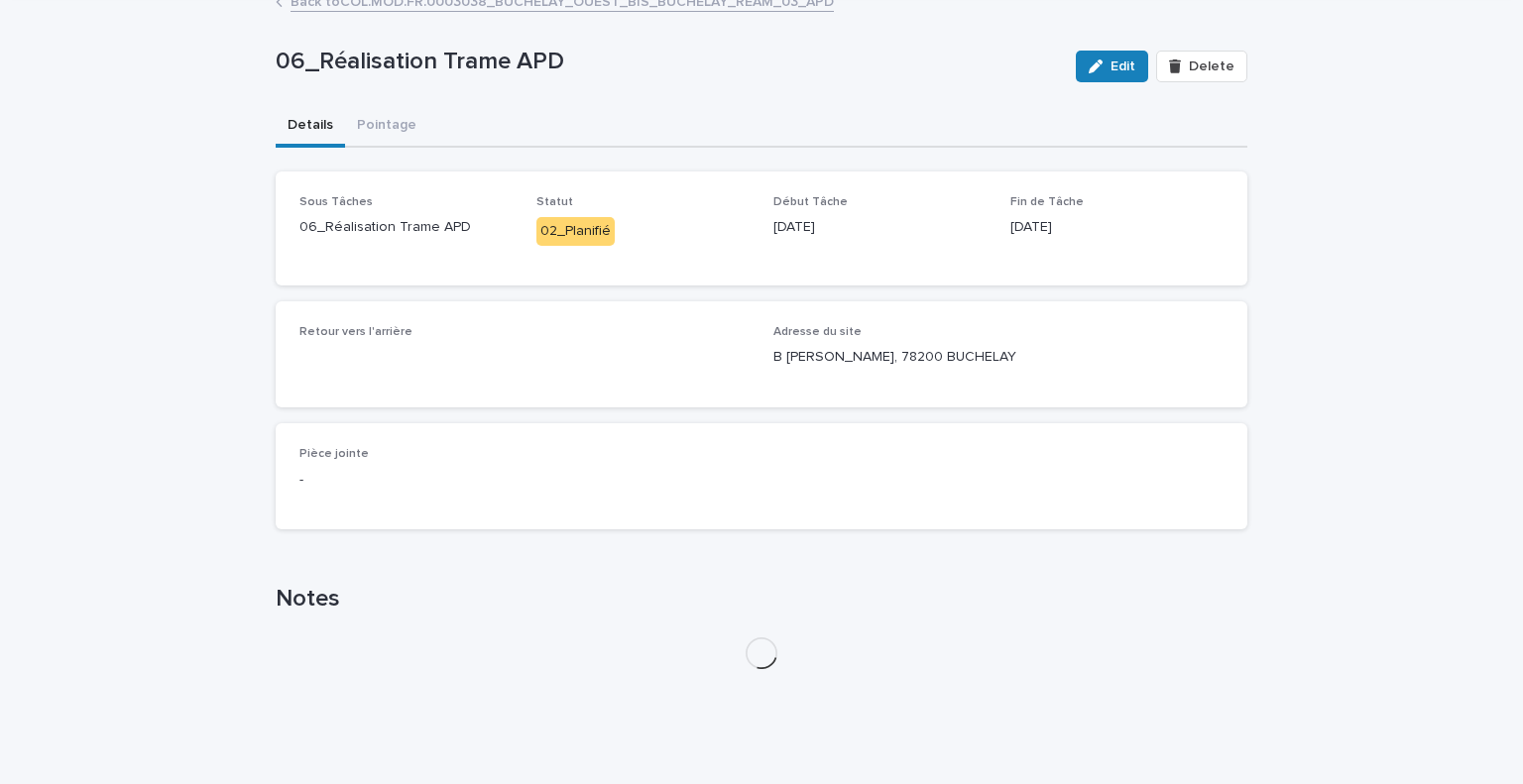 scroll, scrollTop: 0, scrollLeft: 0, axis: both 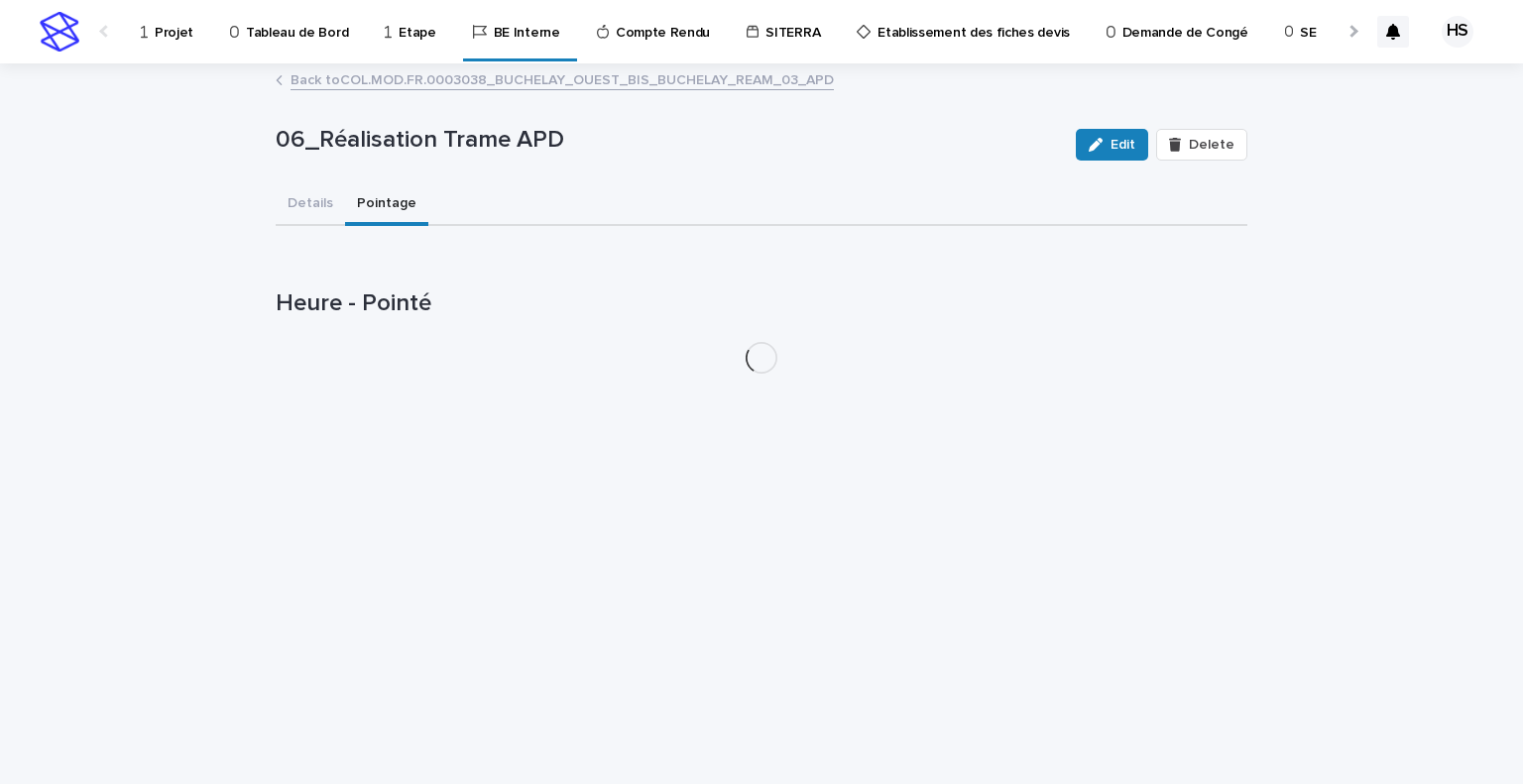 click on "Pointage" at bounding box center (387, 205) 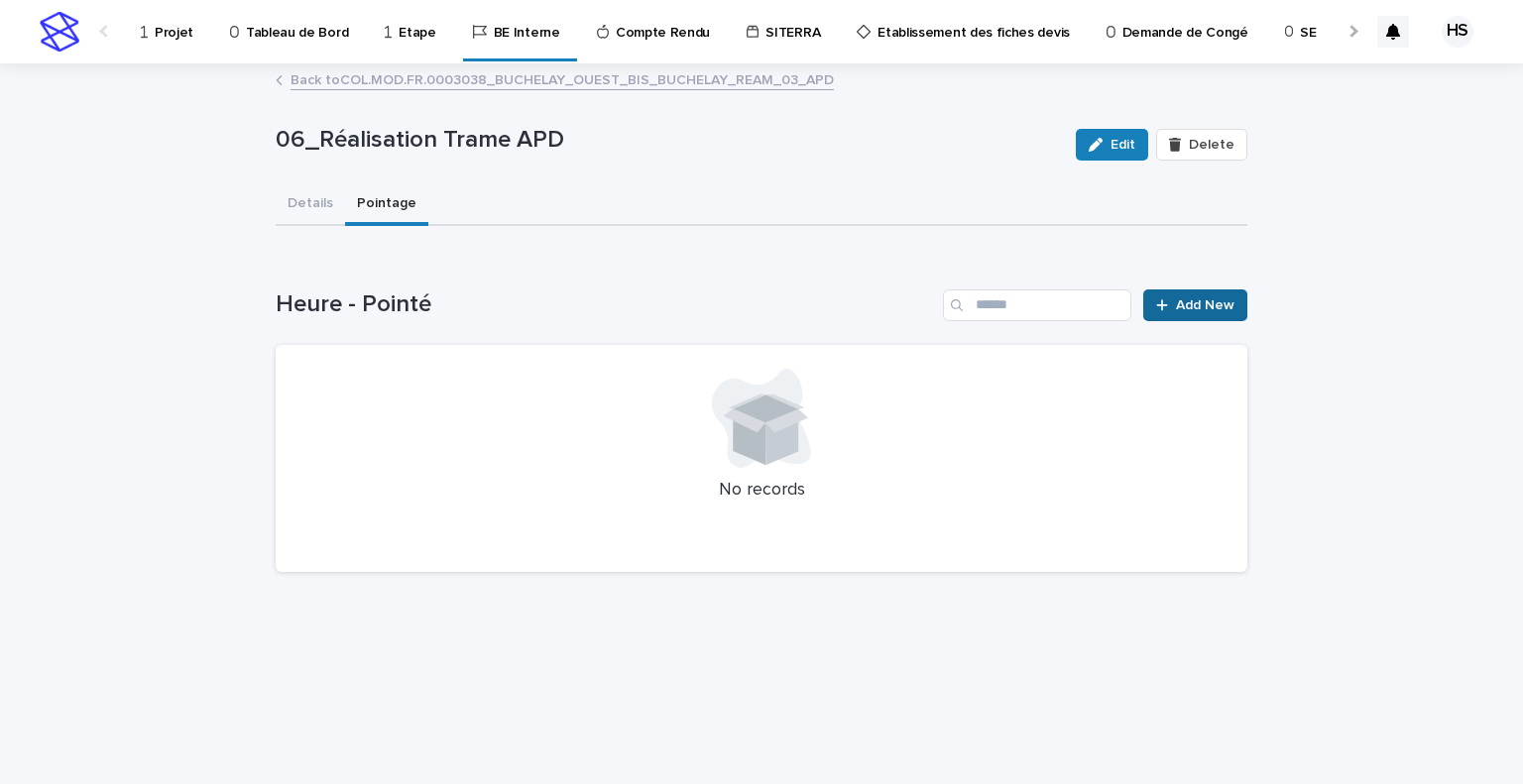 click on "Add New" at bounding box center [1205, 305] 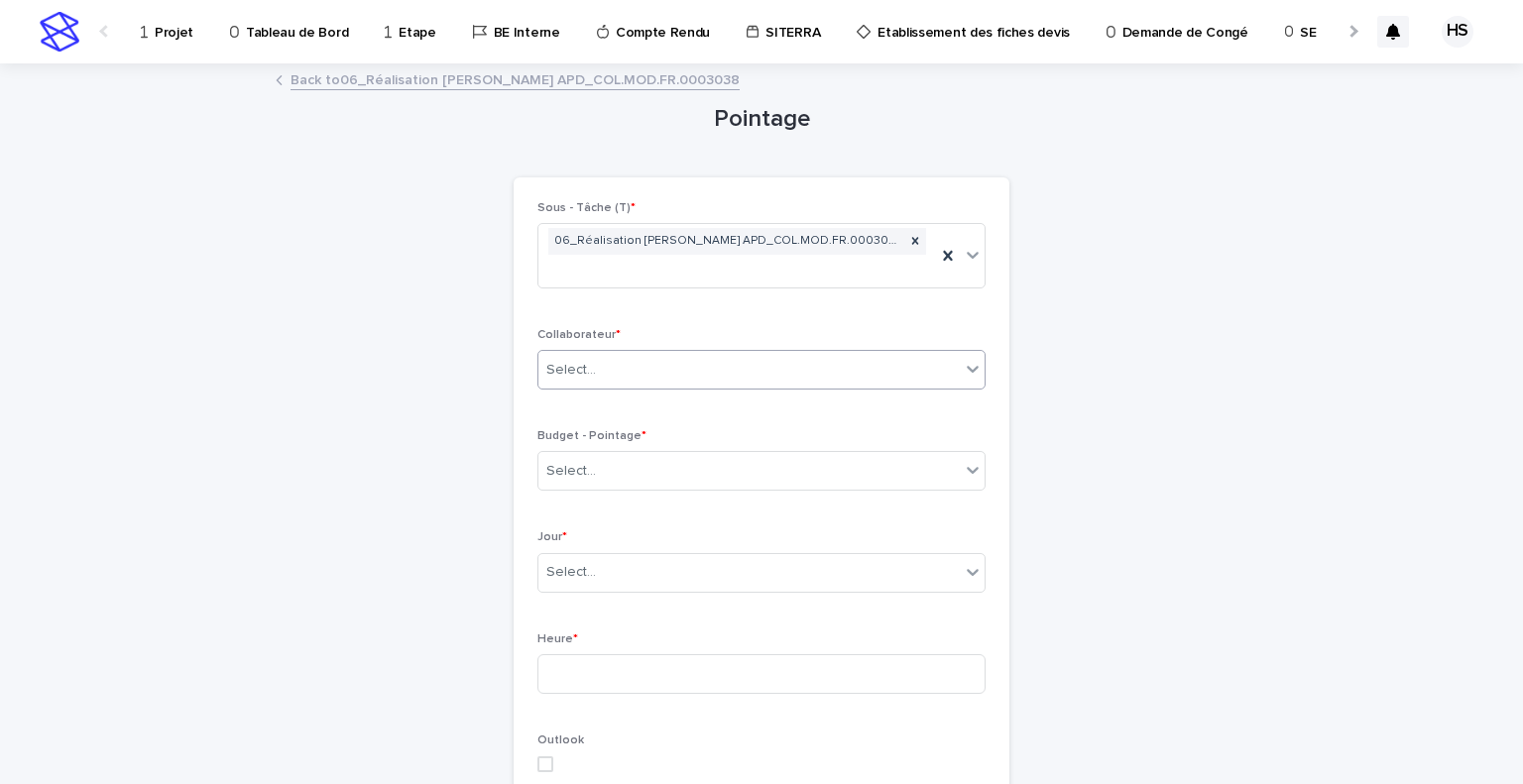click on "Select..." at bounding box center [749, 370] 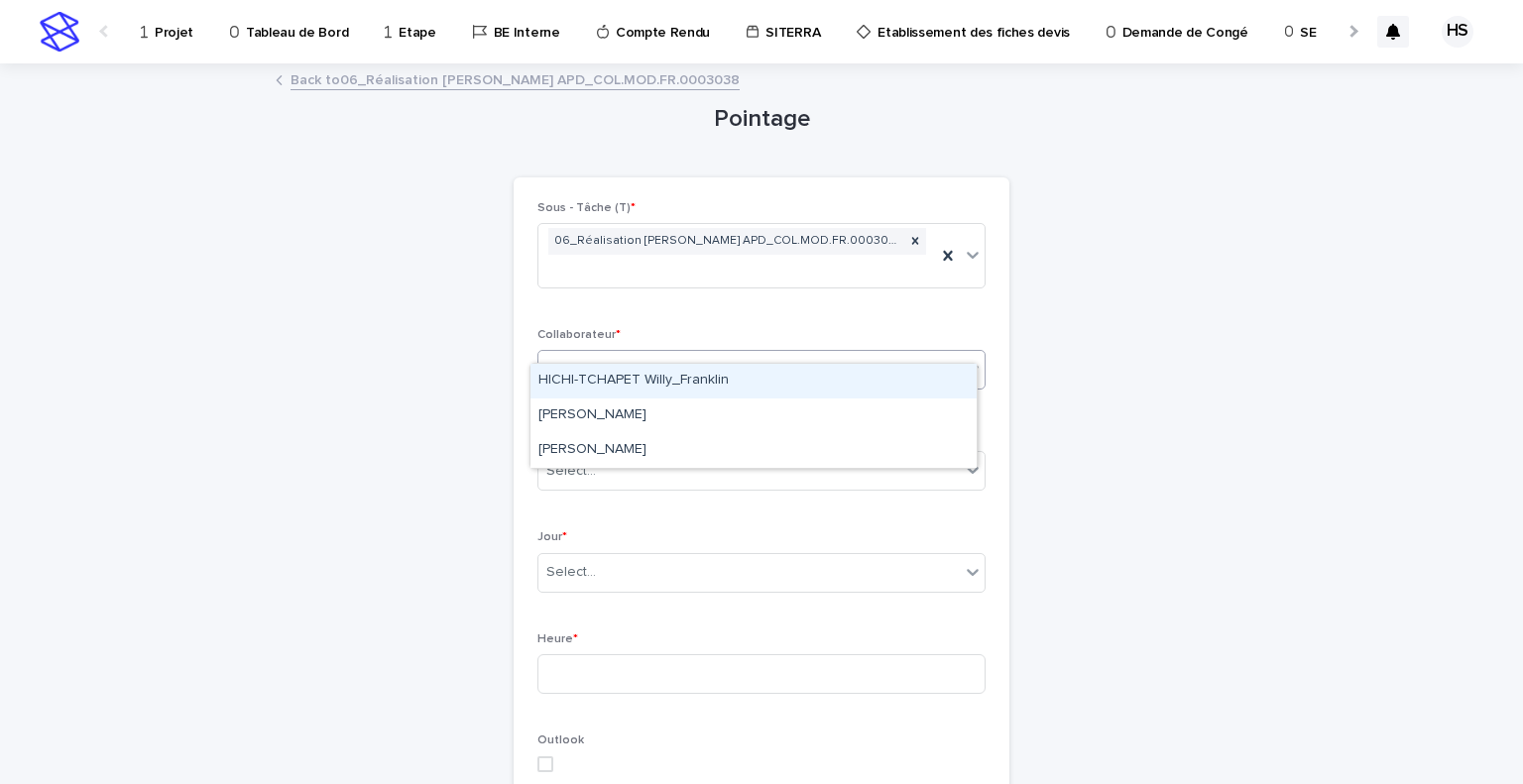 type on "***" 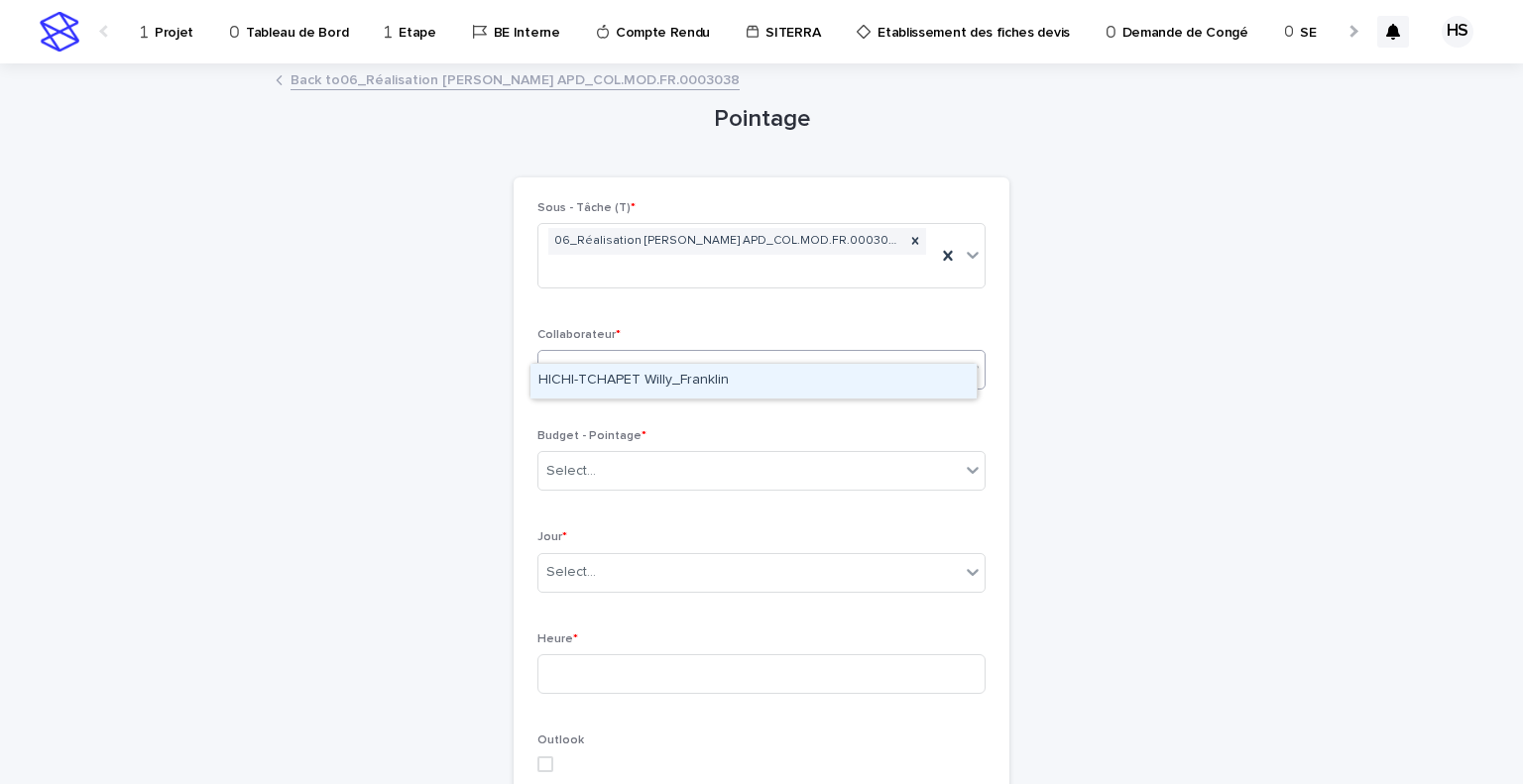 click on "HICHI-TCHAPET Willy_Franklin" at bounding box center (754, 381) 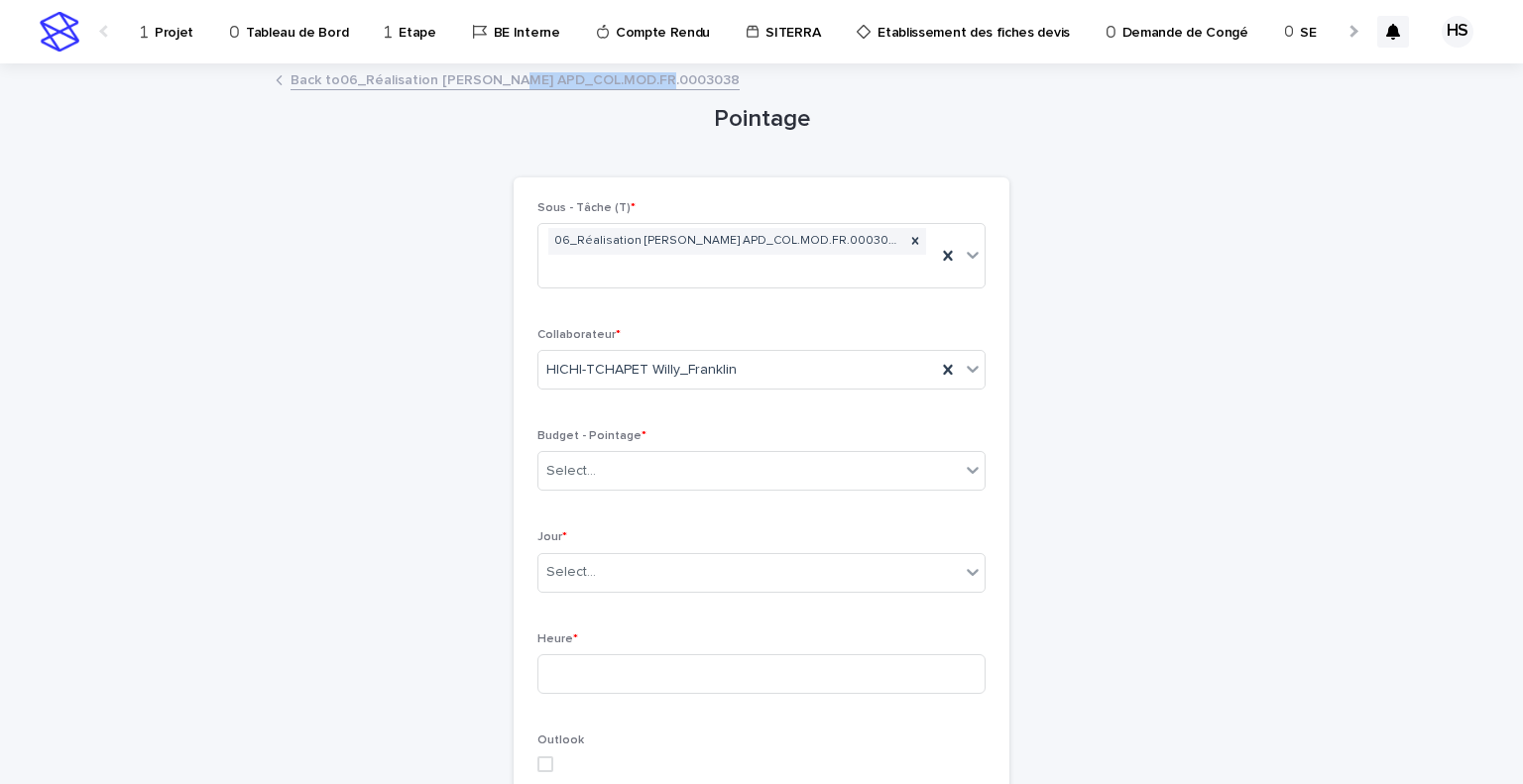 drag, startPoint x: 670, startPoint y: 90, endPoint x: 505, endPoint y: 87, distance: 165.02727 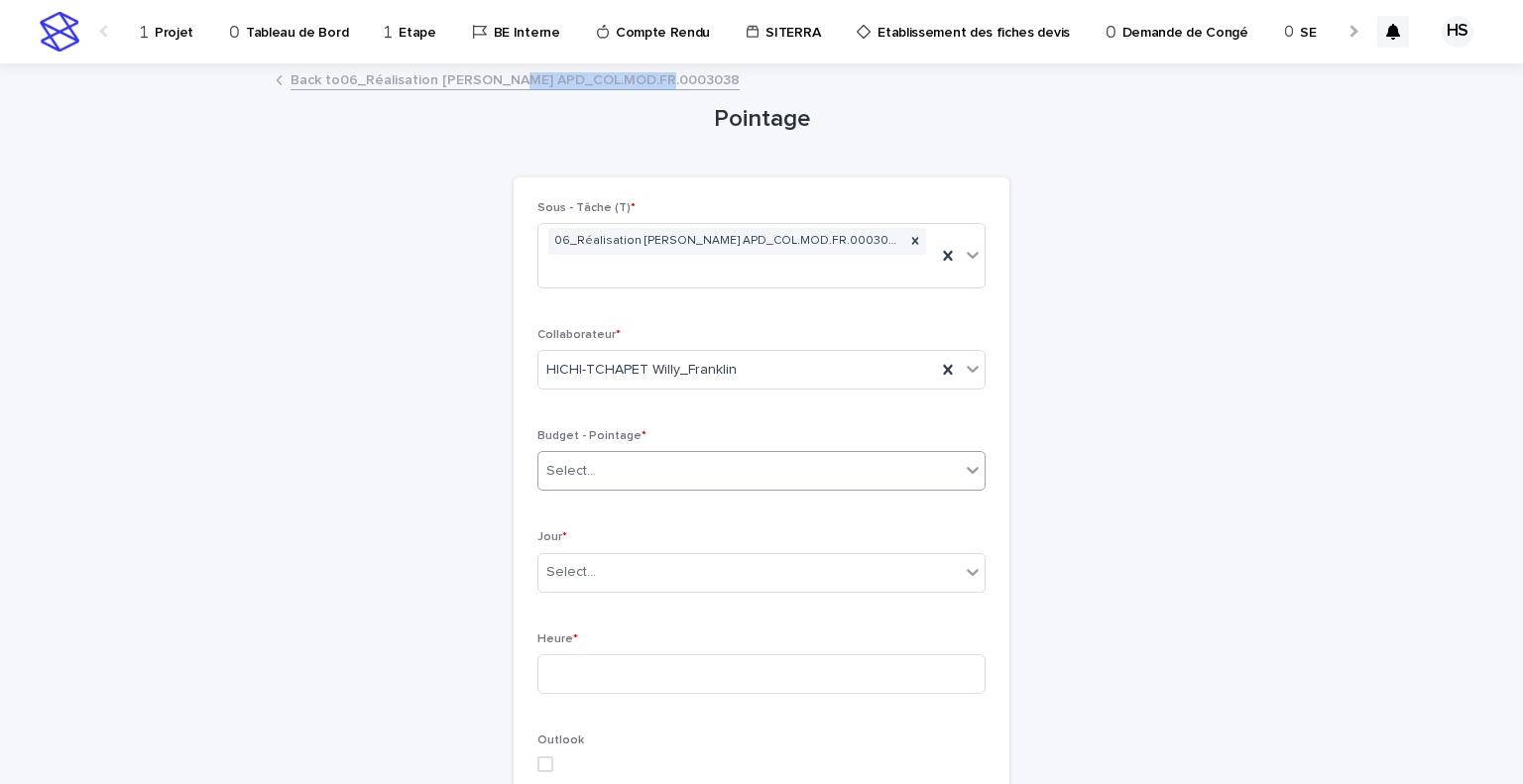 copy on "COL.MOD.FR.0003038" 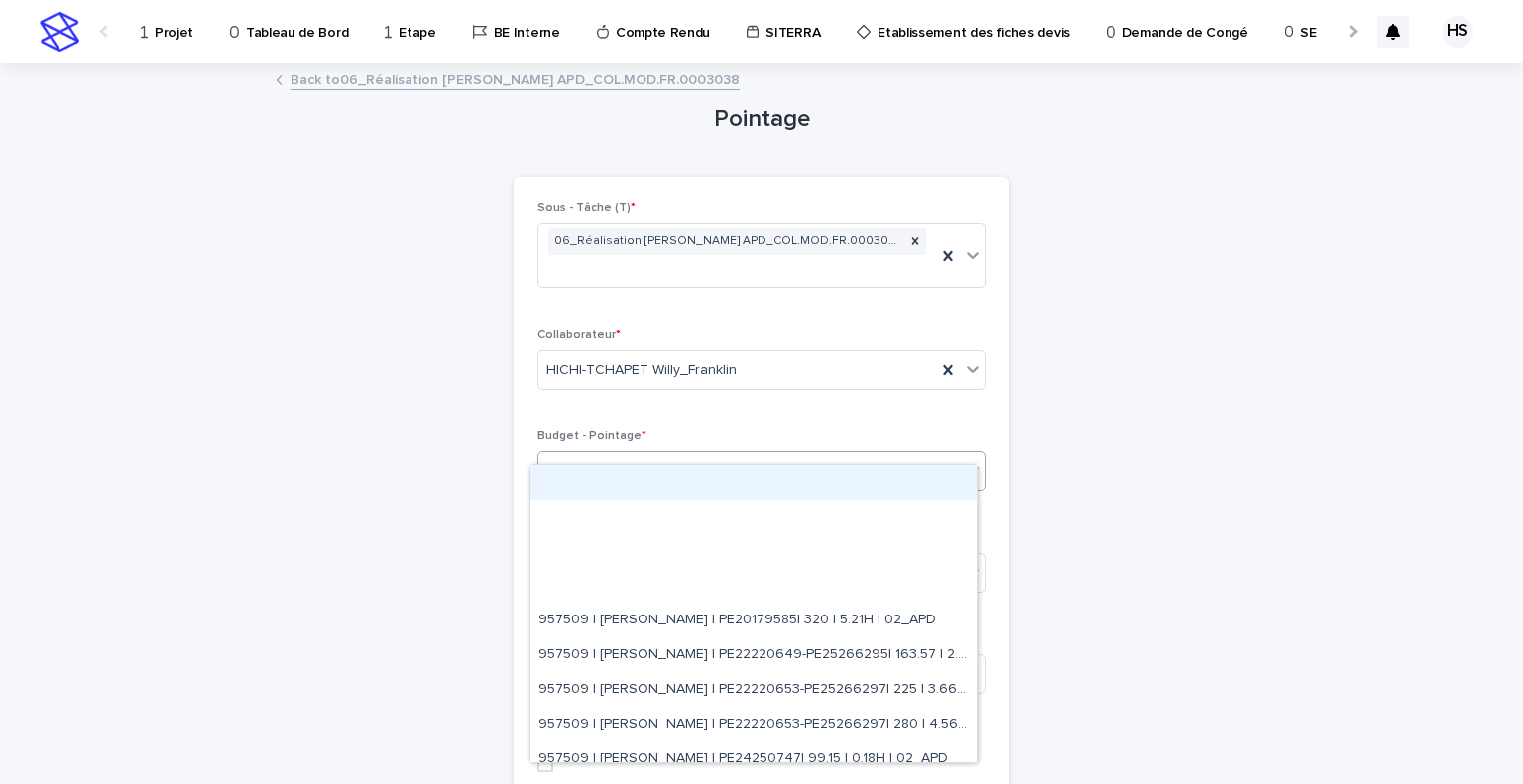 click on "Select..." at bounding box center [749, 471] 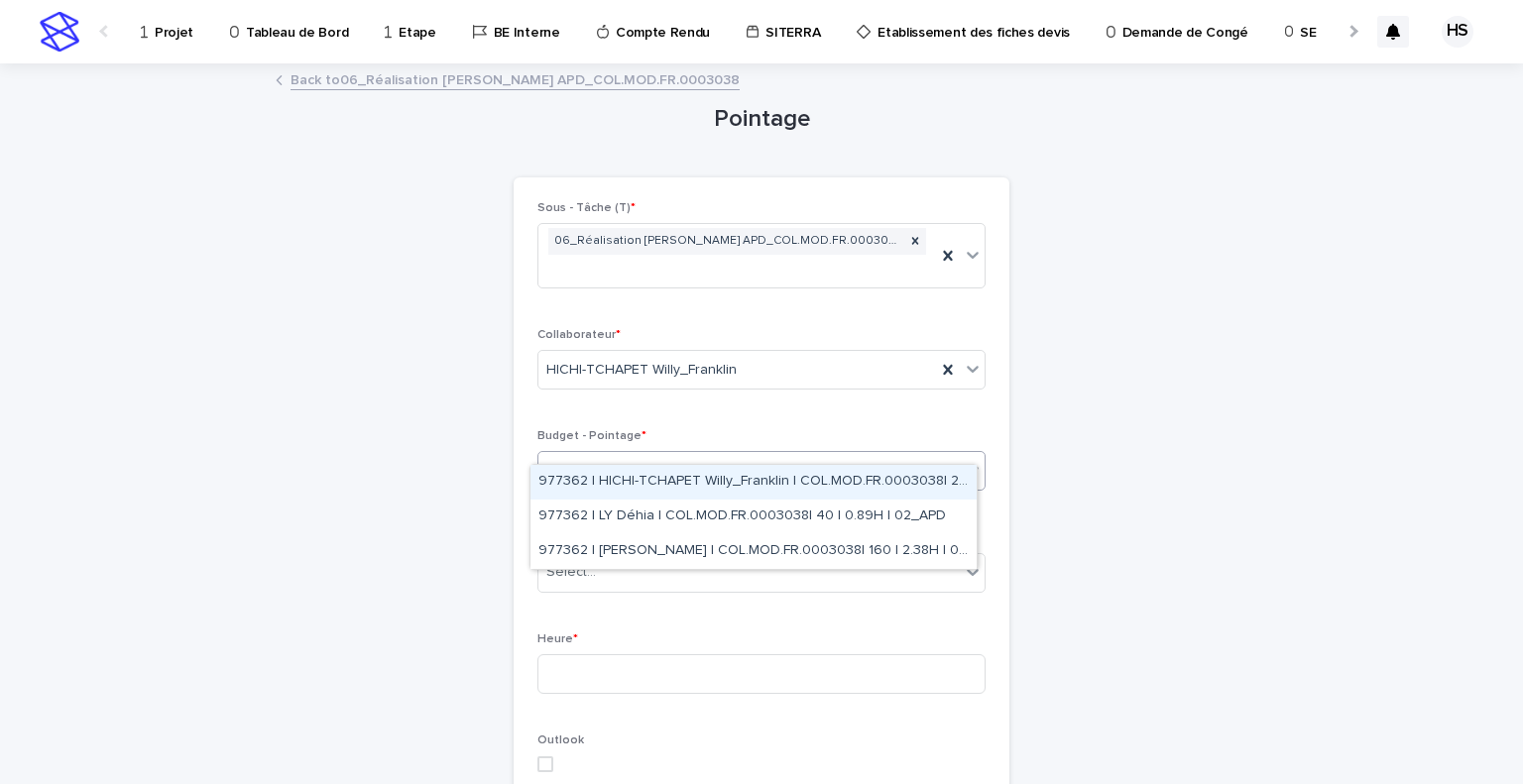 click on "977362 | HICHI-TCHAPET Willy_Franklin | COL.MOD.FR.0003038| 240 | 3.69H  | 02_APD" at bounding box center [754, 482] 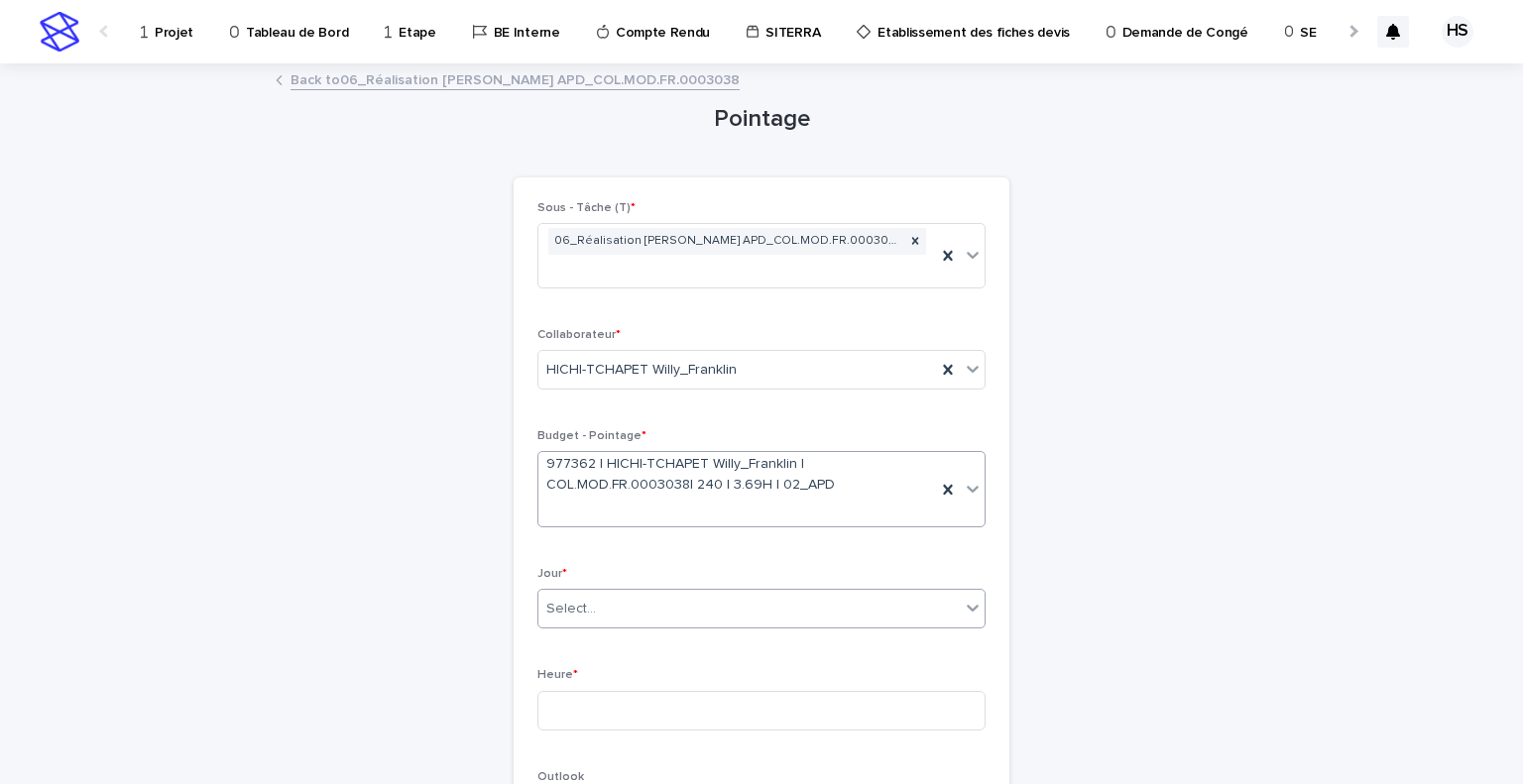 click on "Select..." at bounding box center (749, 609) 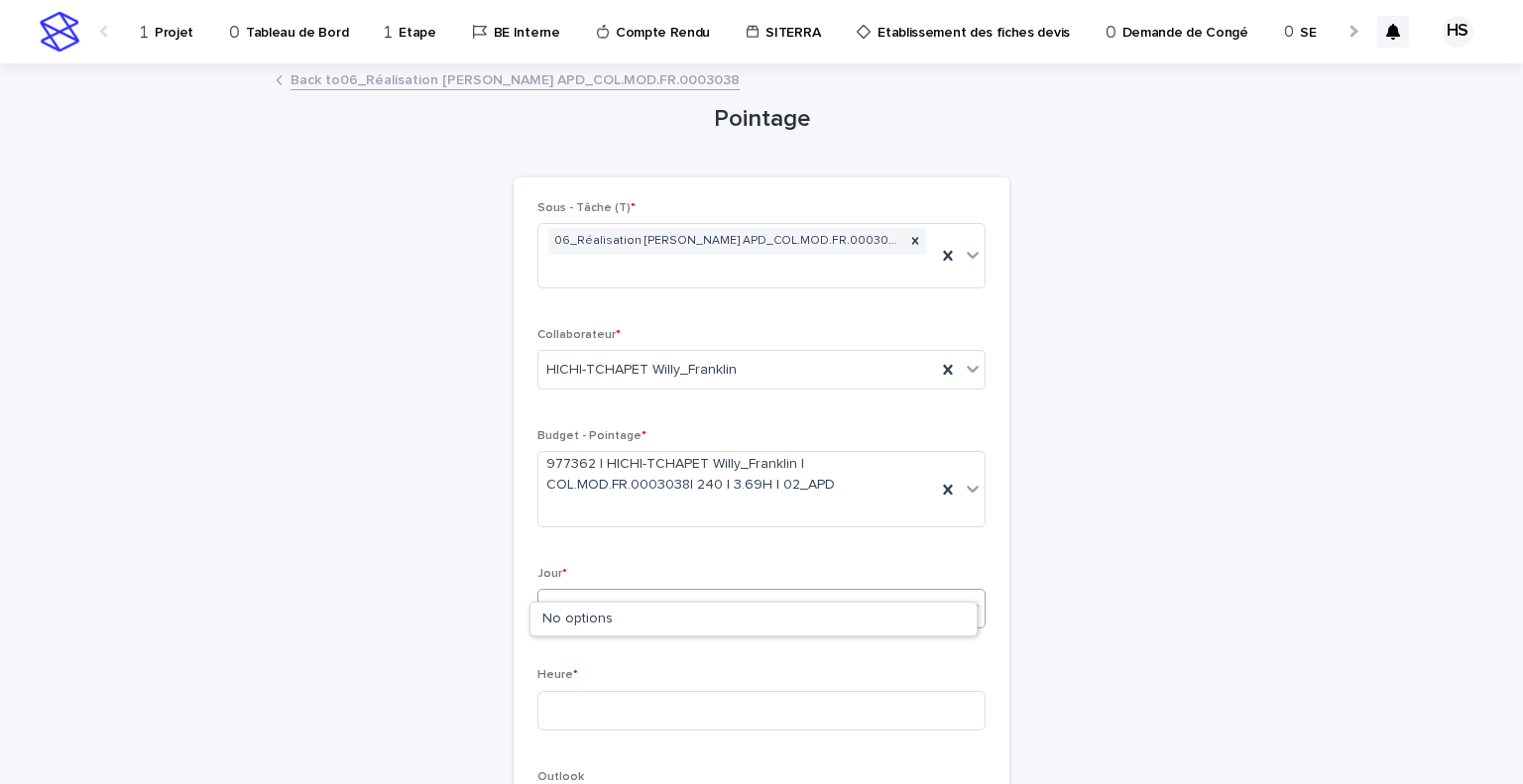 type on "***" 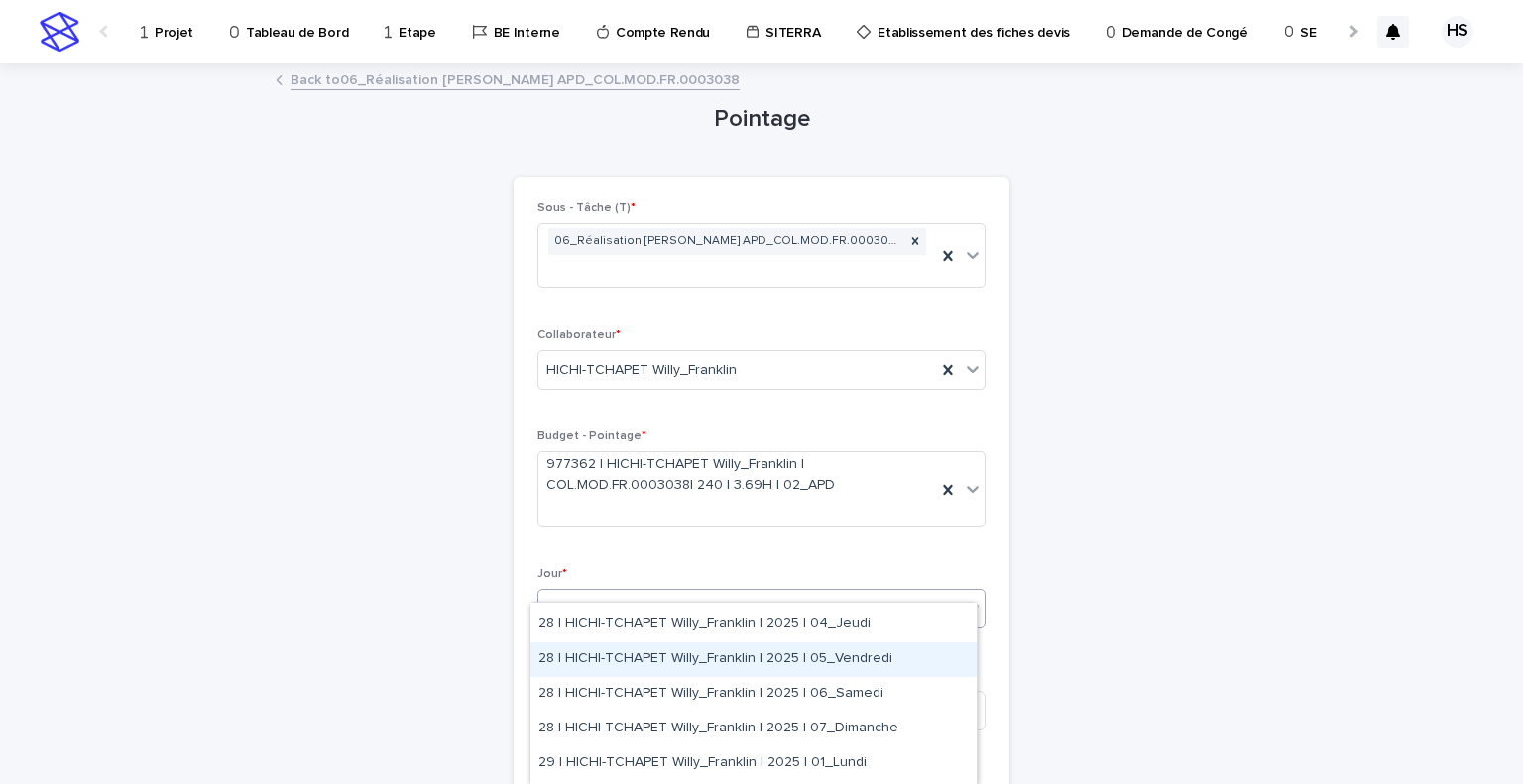 scroll, scrollTop: 198, scrollLeft: 0, axis: vertical 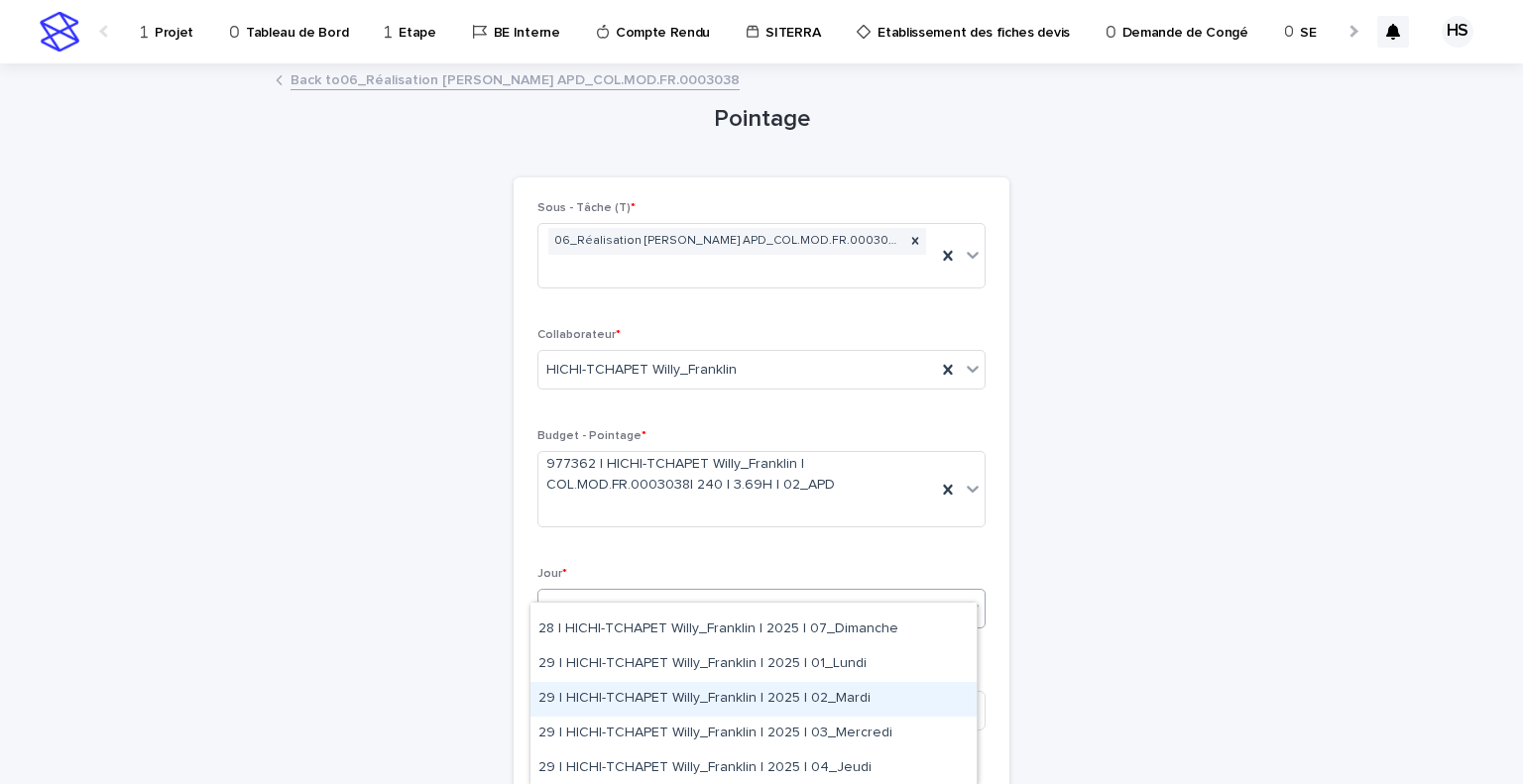 click on "29 | HICHI-TCHAPET Willy_Franklin | 2025 | 02_Mardi" at bounding box center [754, 699] 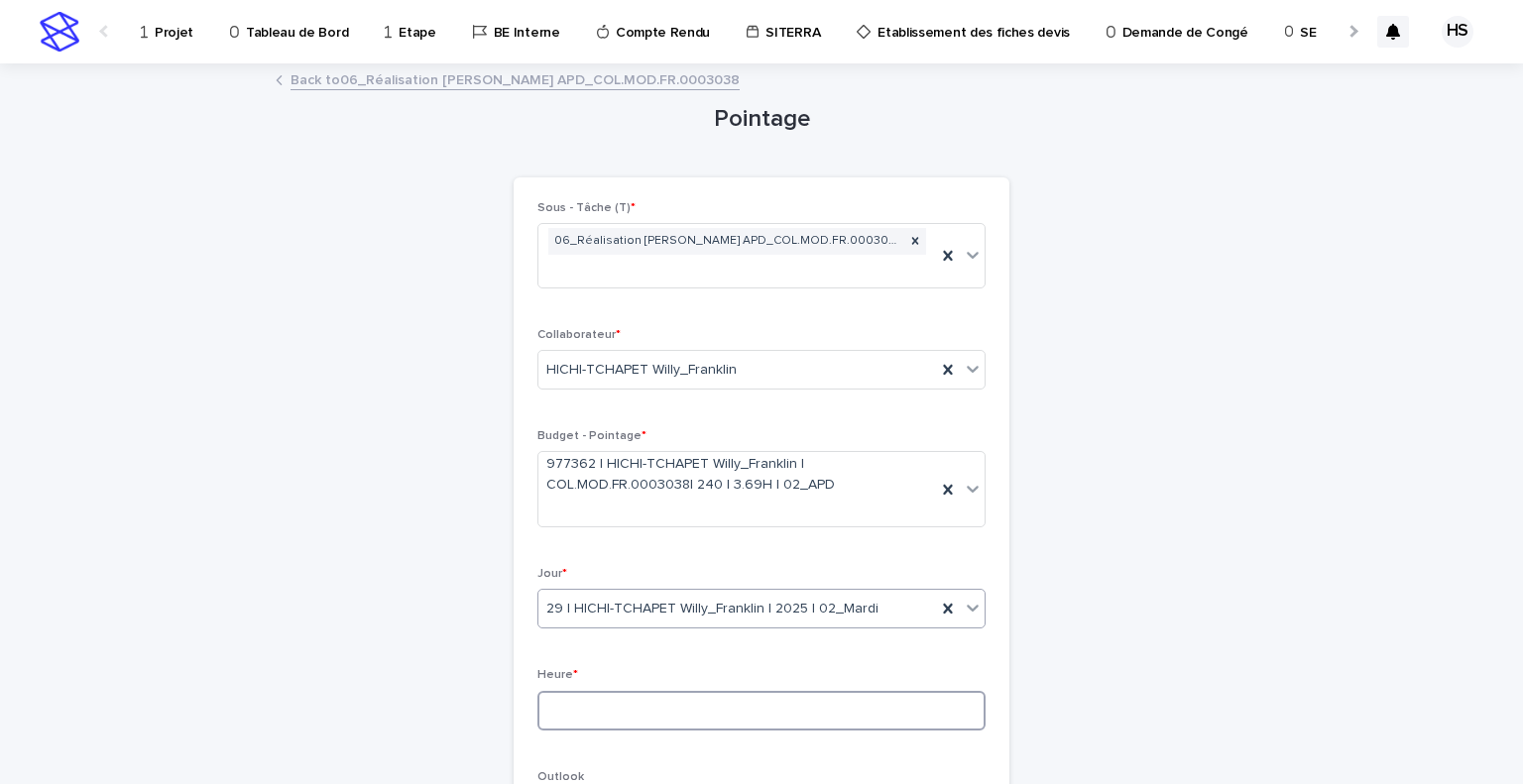 click at bounding box center (762, 711) 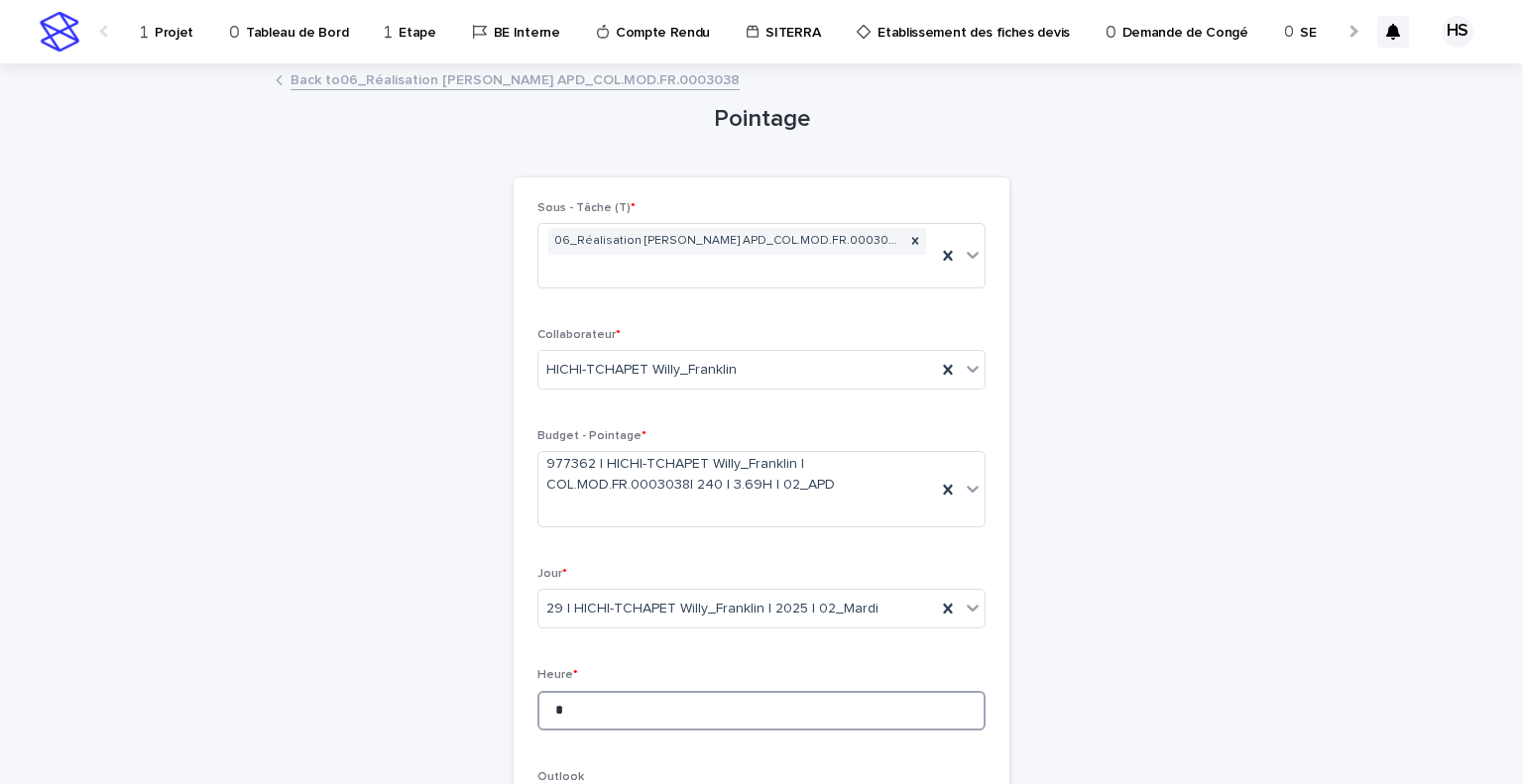 scroll, scrollTop: 198, scrollLeft: 0, axis: vertical 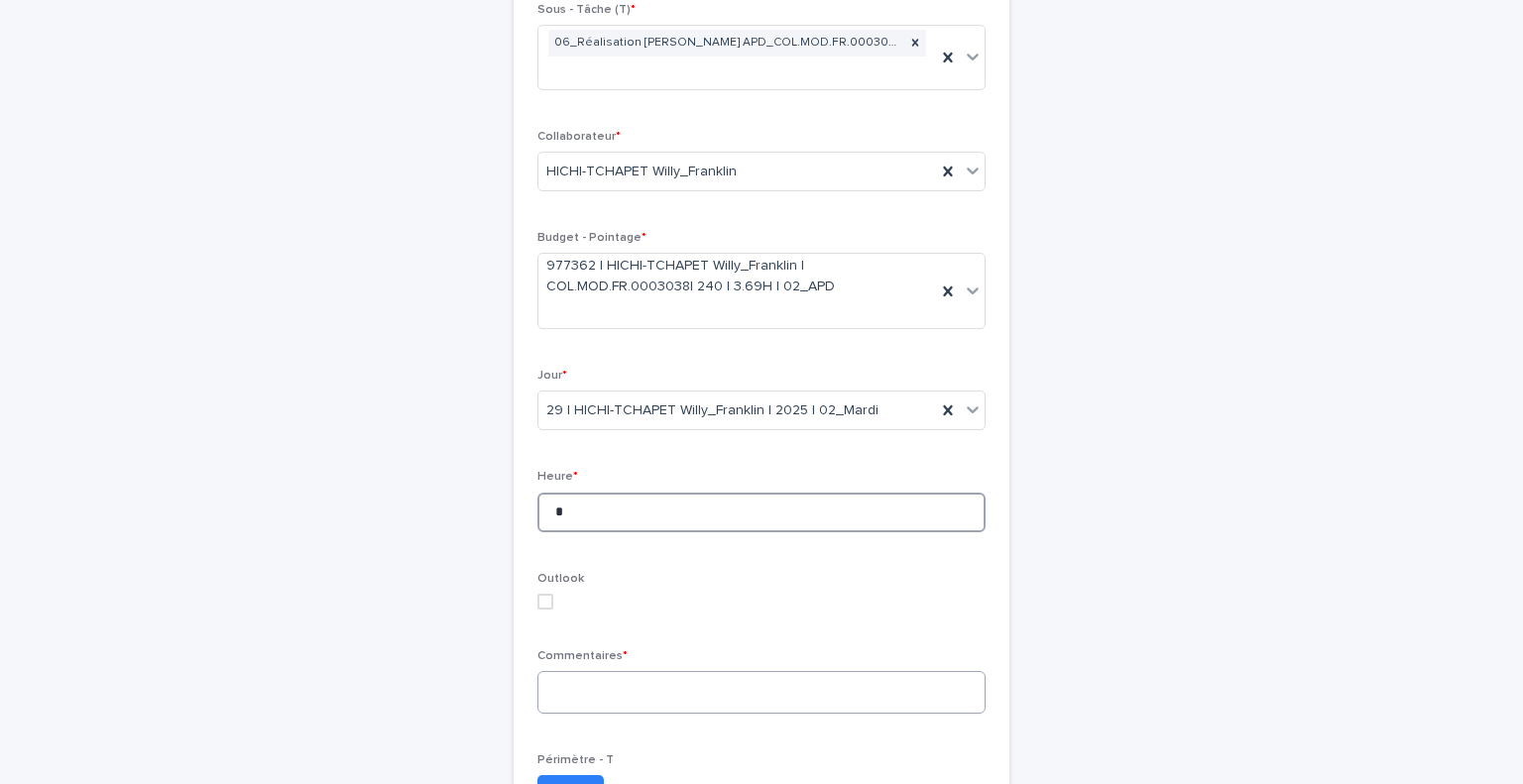 type on "*" 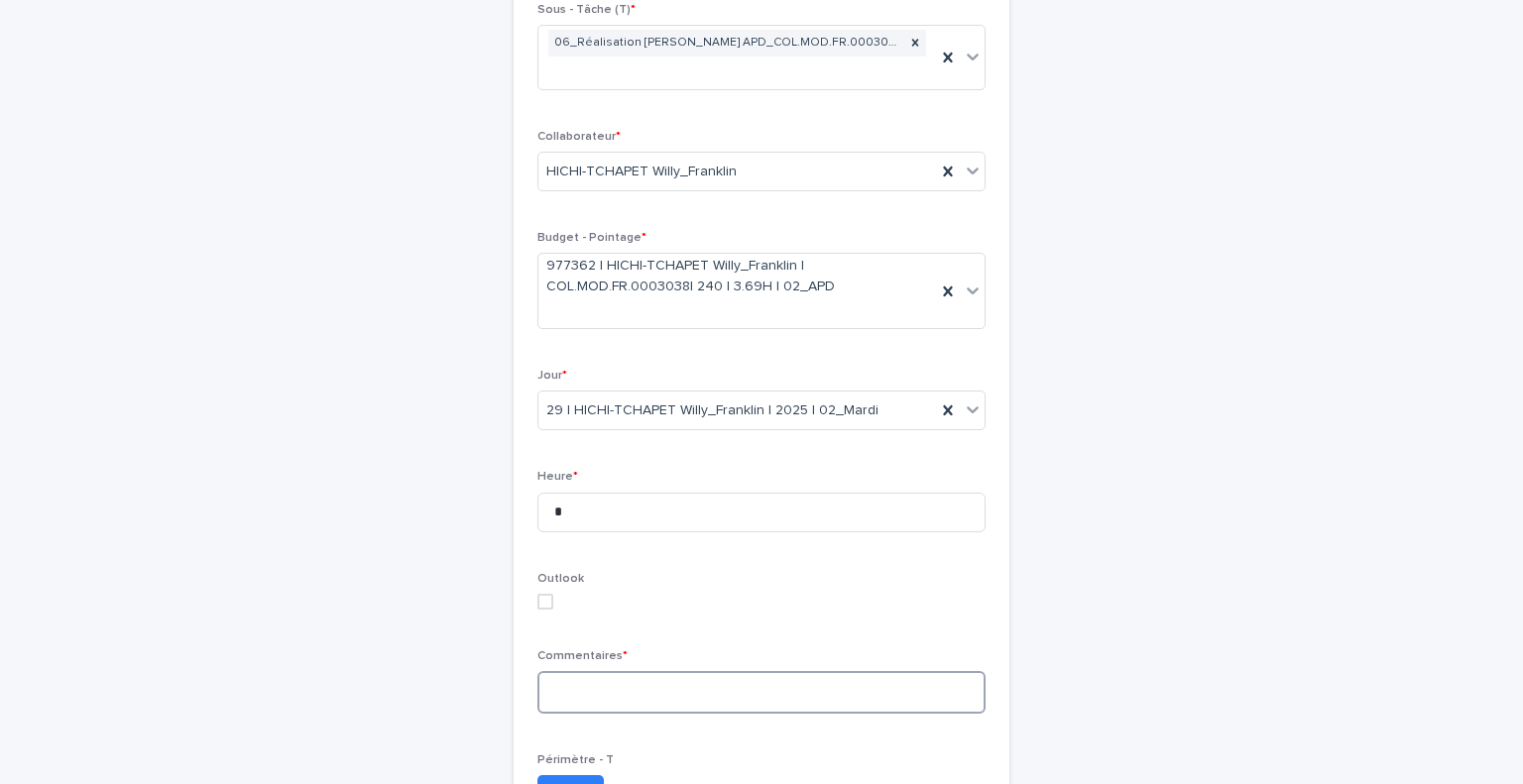 click at bounding box center (762, 692) 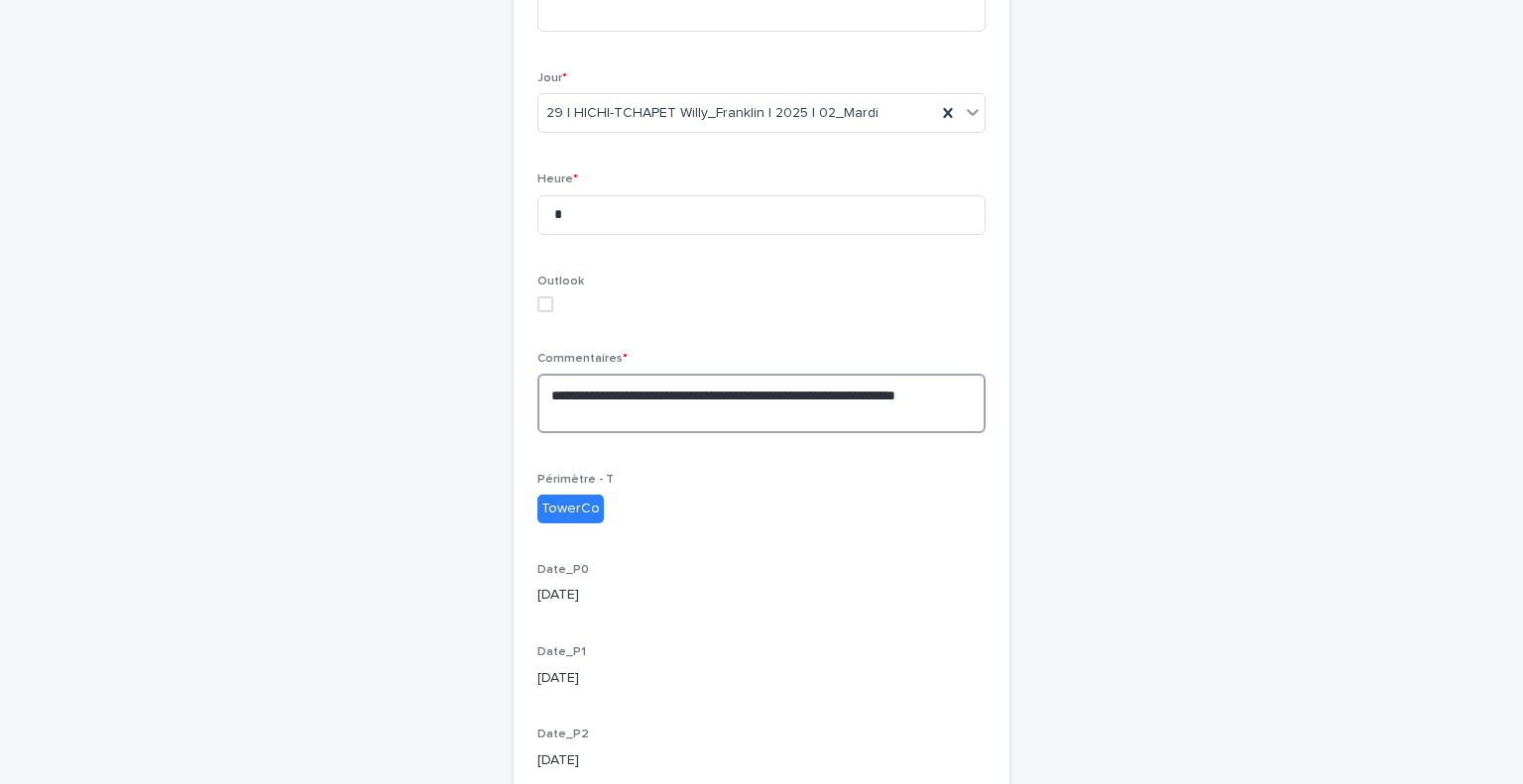 scroll, scrollTop: 641, scrollLeft: 0, axis: vertical 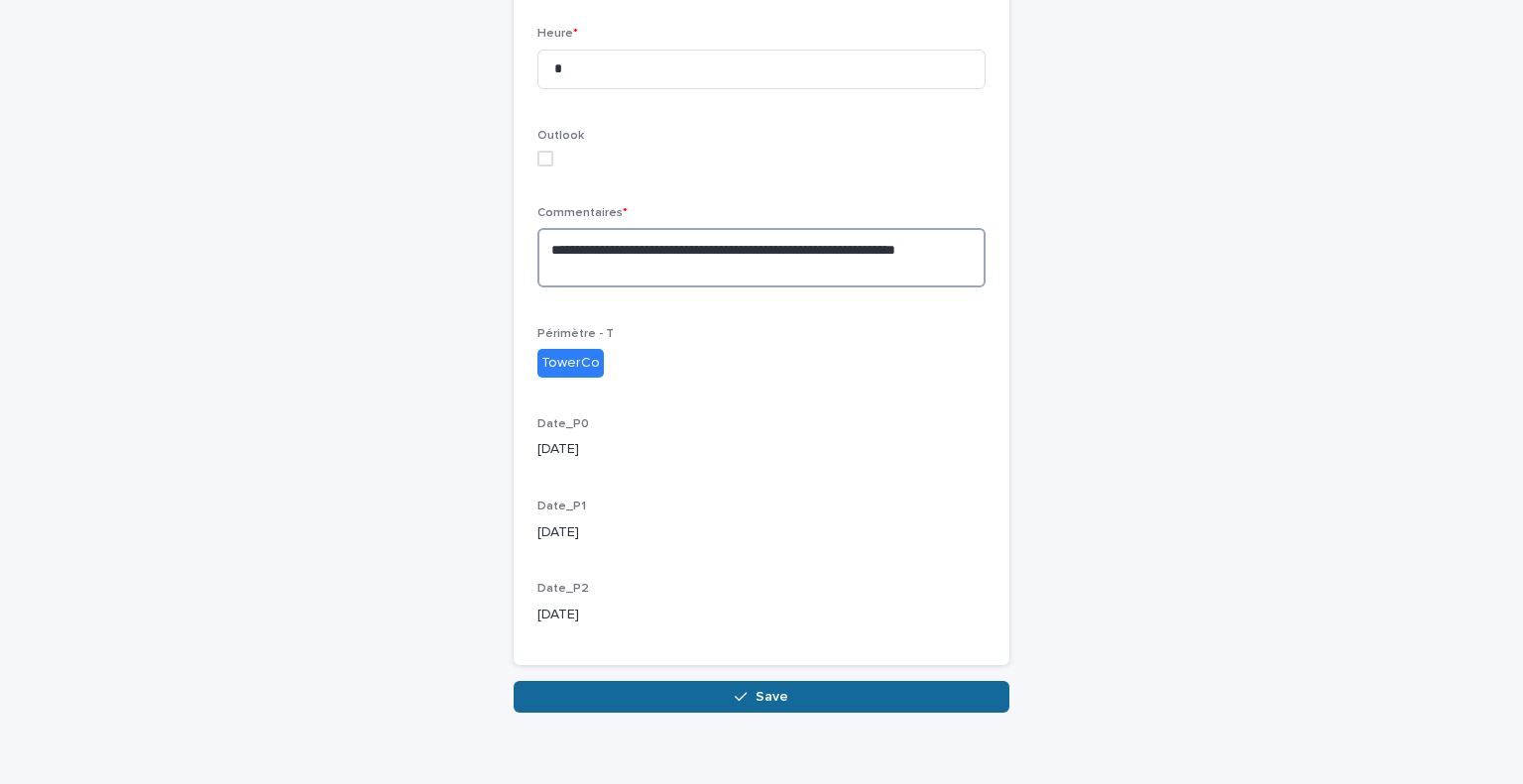 type on "**********" 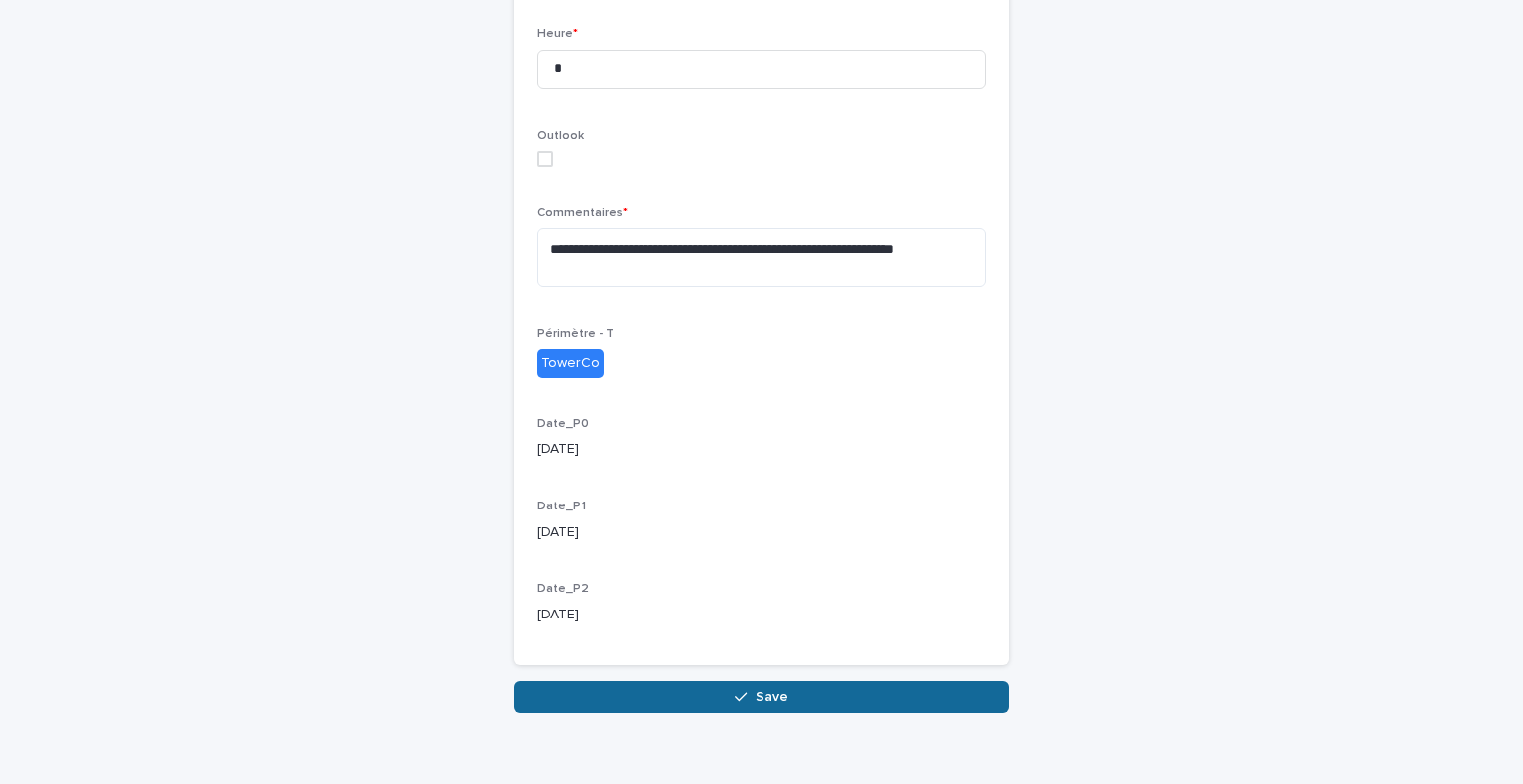 click on "Save" at bounding box center [762, 697] 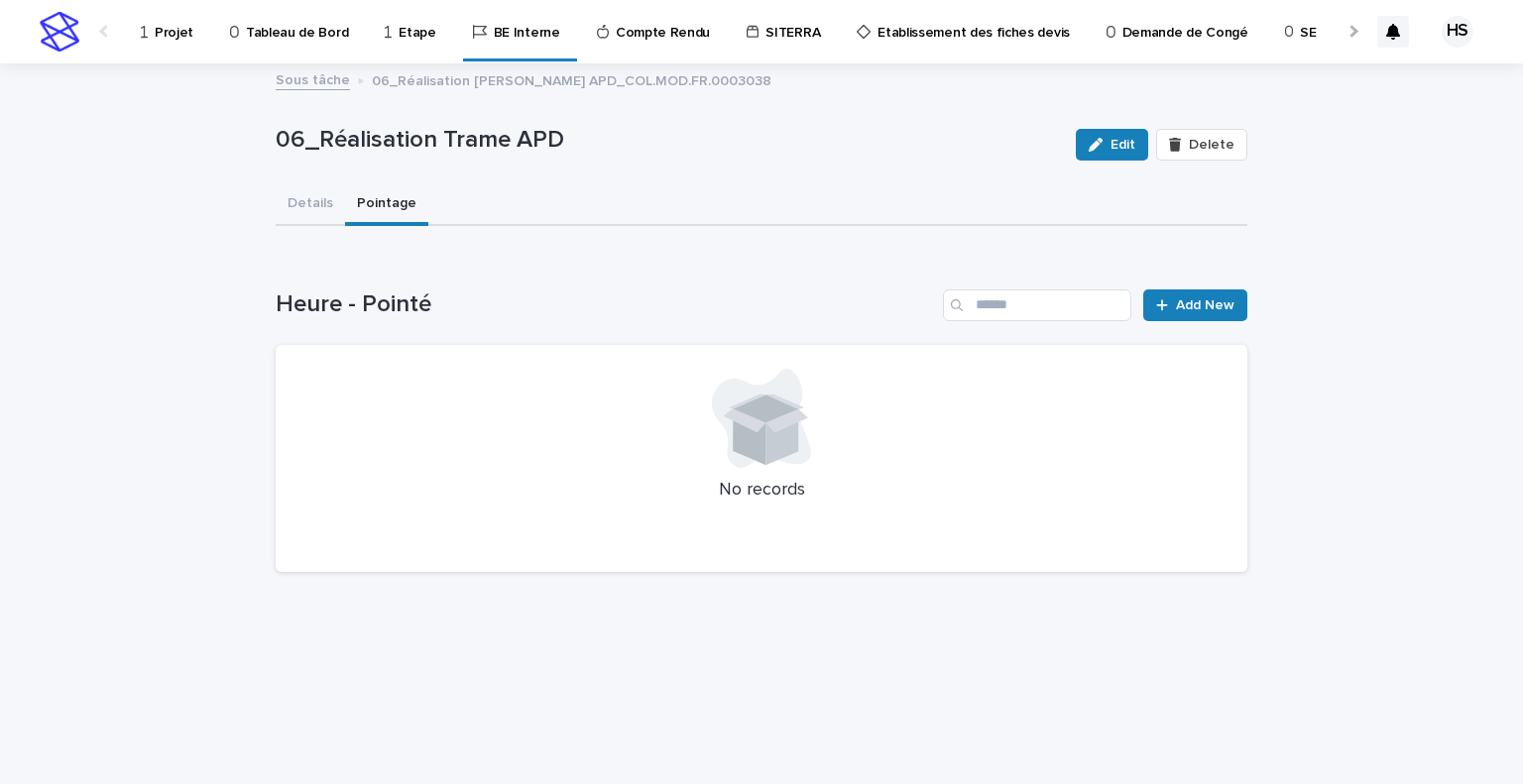 scroll, scrollTop: 0, scrollLeft: 0, axis: both 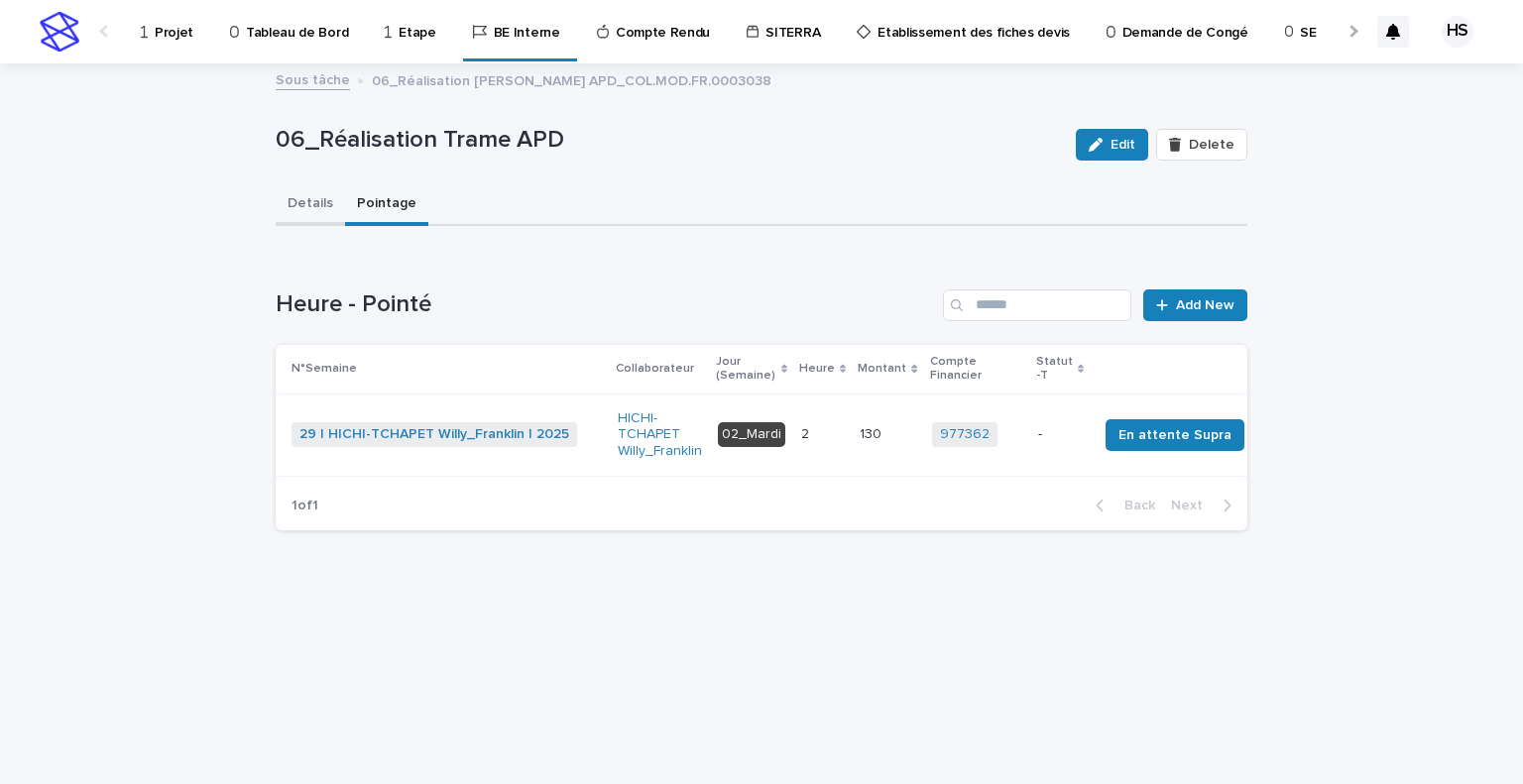 click on "Details" at bounding box center [310, 205] 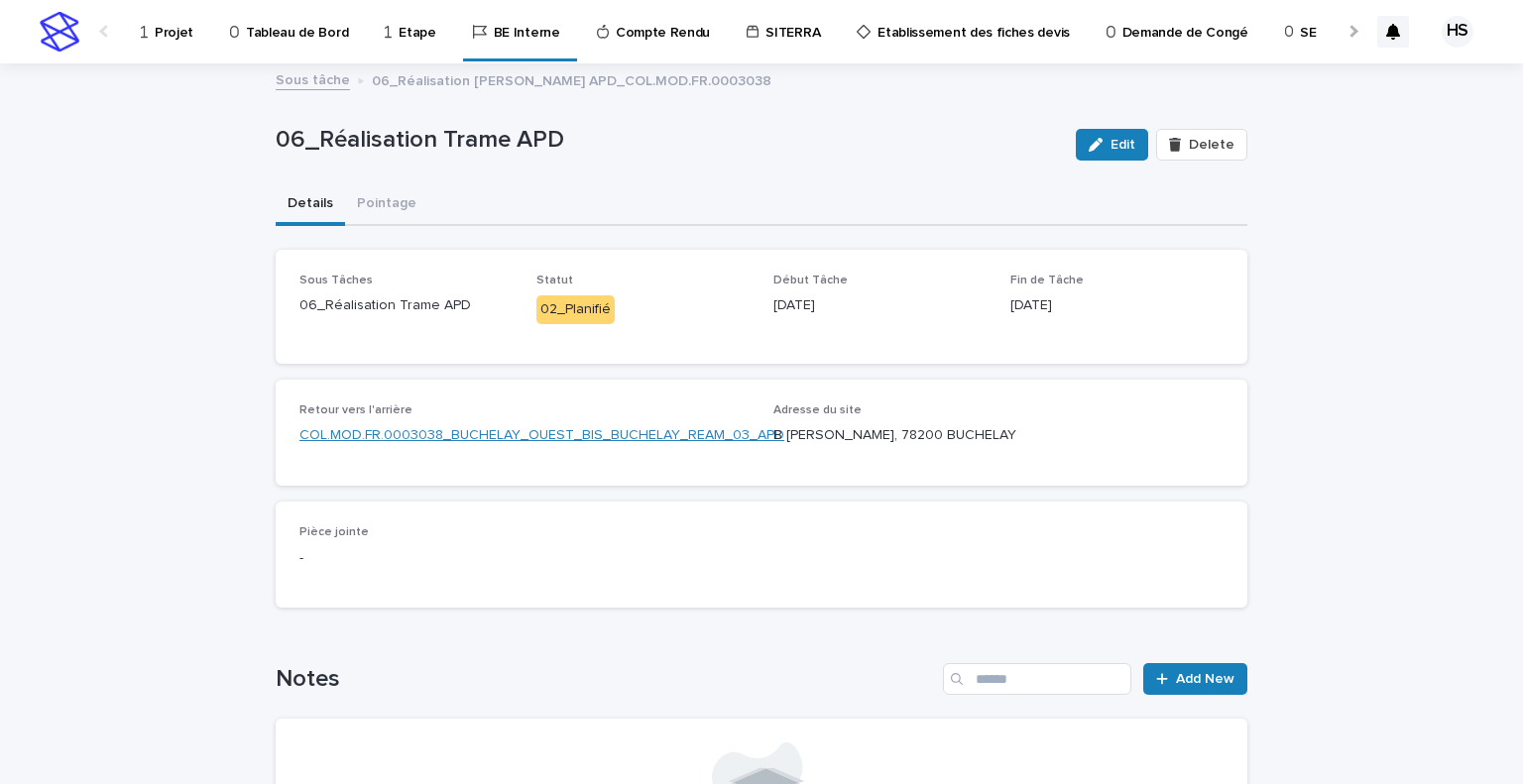 click on "COL.MOD.FR.0003038_BUCHELAY_OUEST_BIS_BUCHELAY_REAM_03_APD" at bounding box center [541, 435] 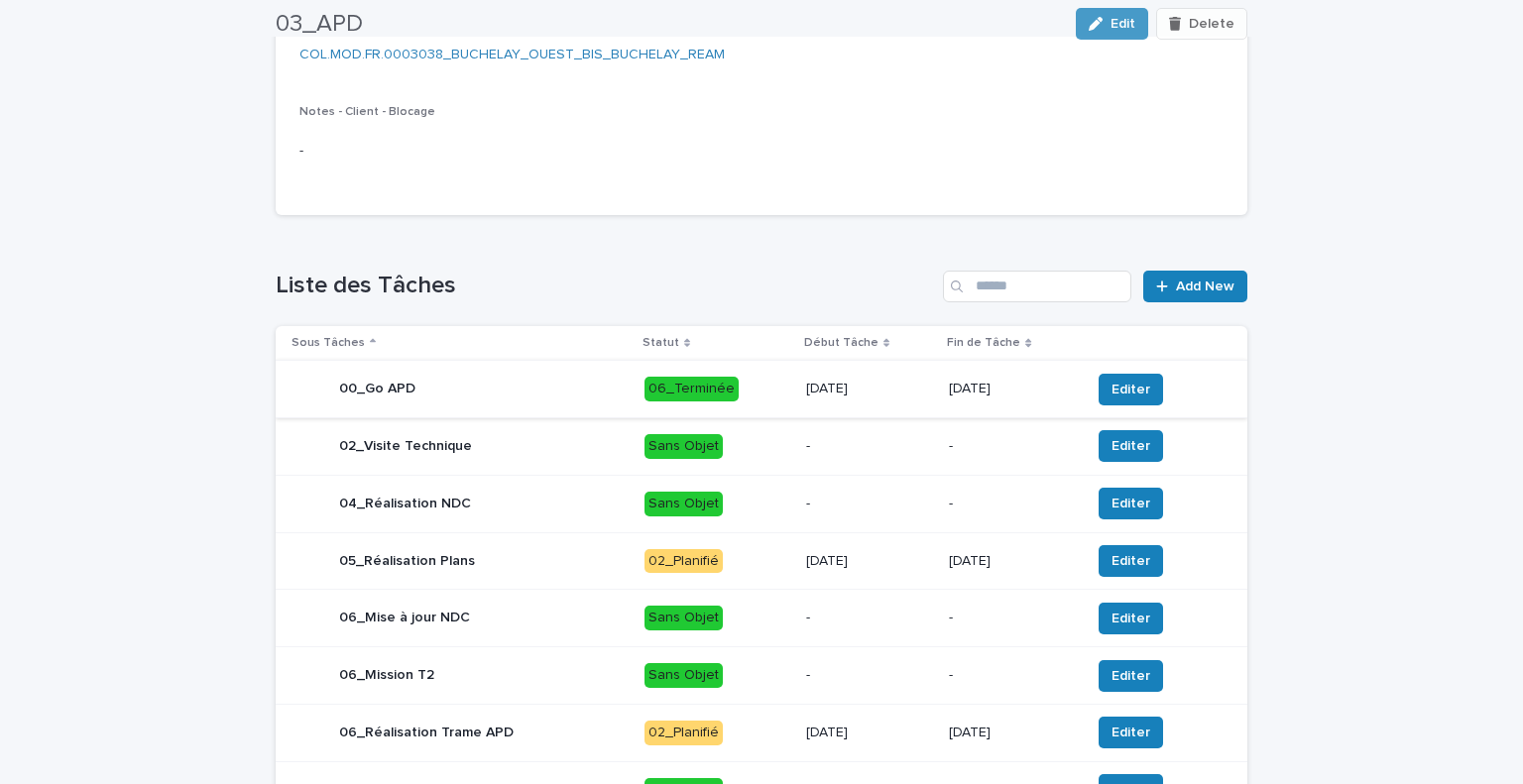 scroll, scrollTop: 762, scrollLeft: 0, axis: vertical 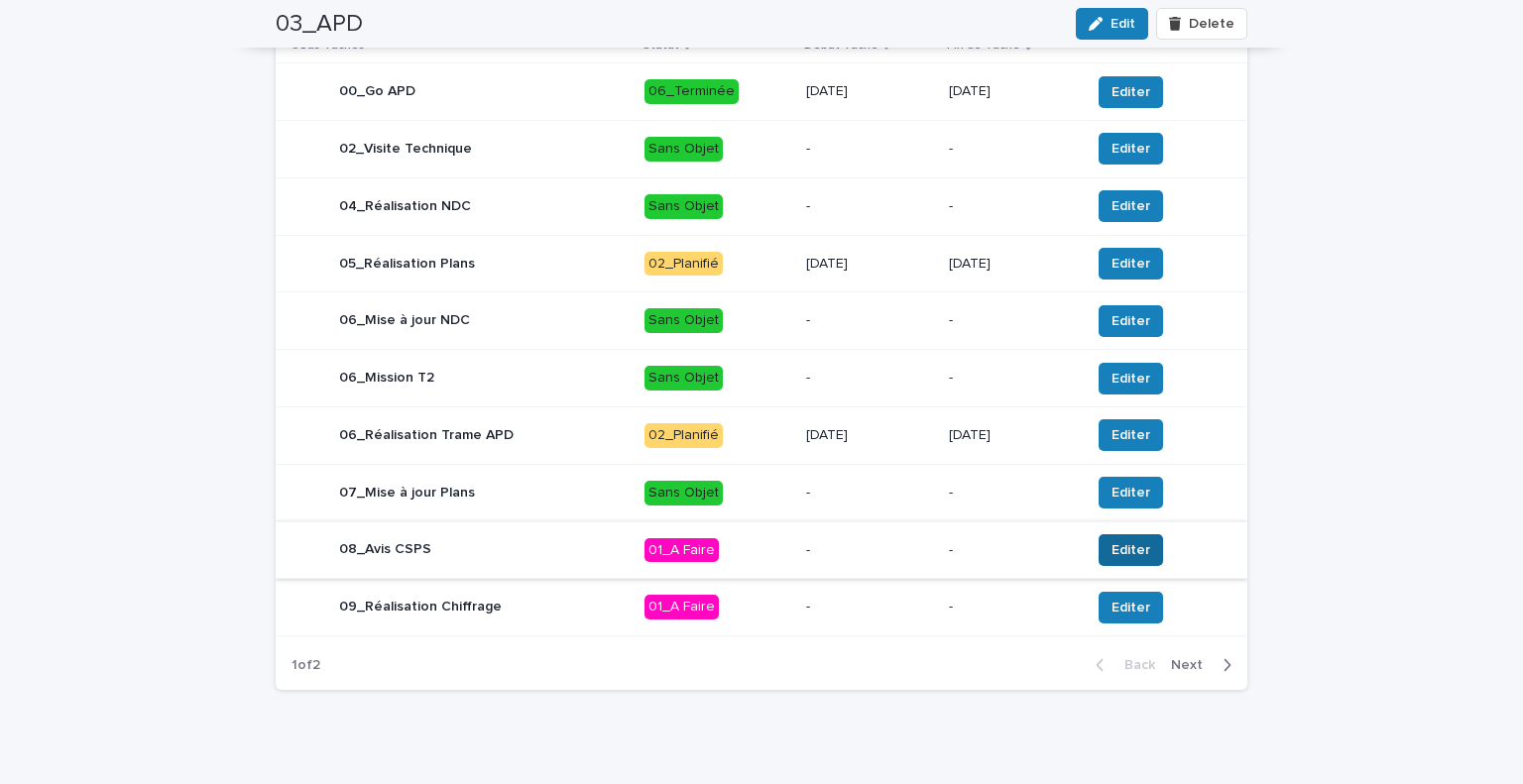 click on "Editer" at bounding box center [1130, 550] 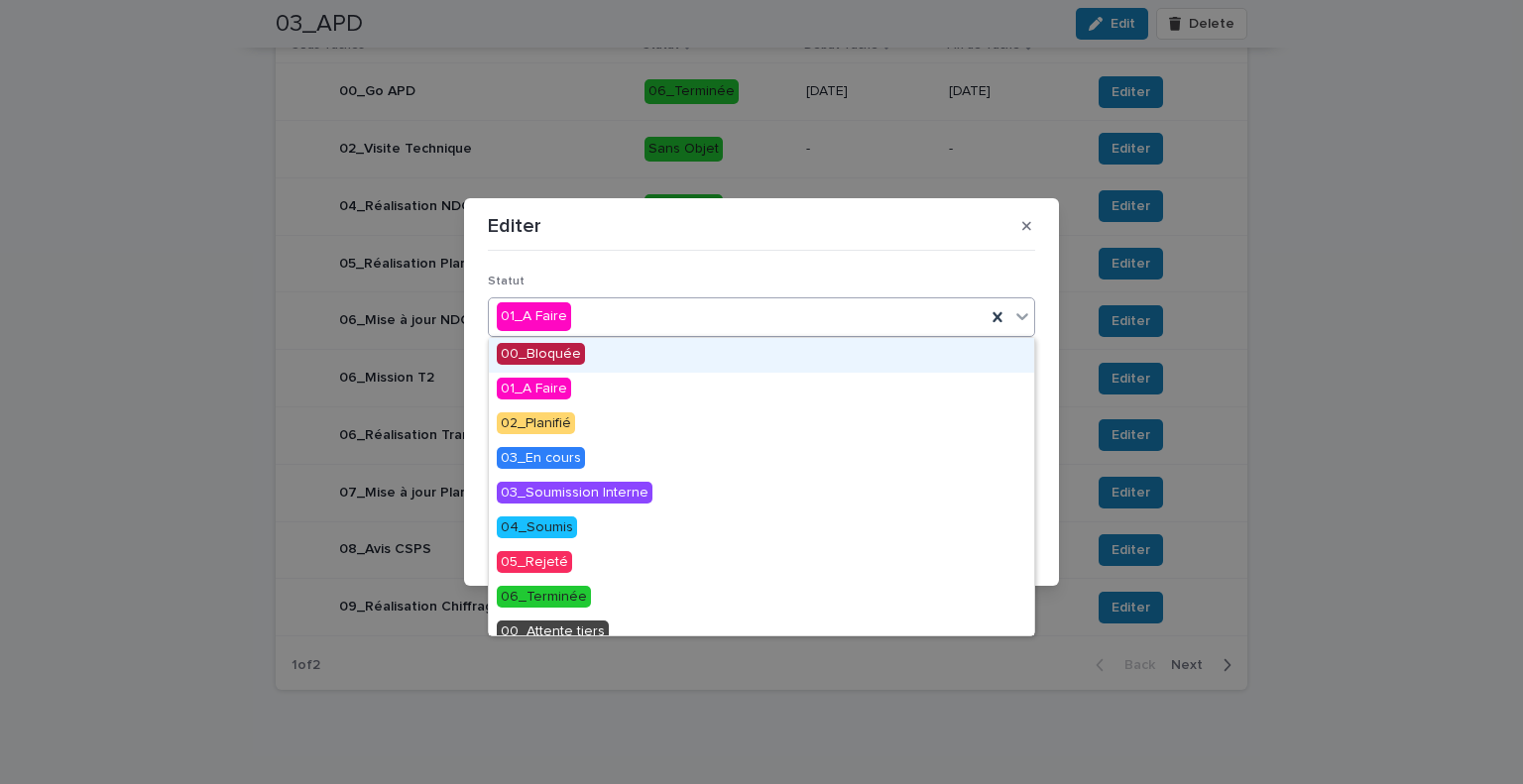click on "01_A Faire" at bounding box center [737, 316] 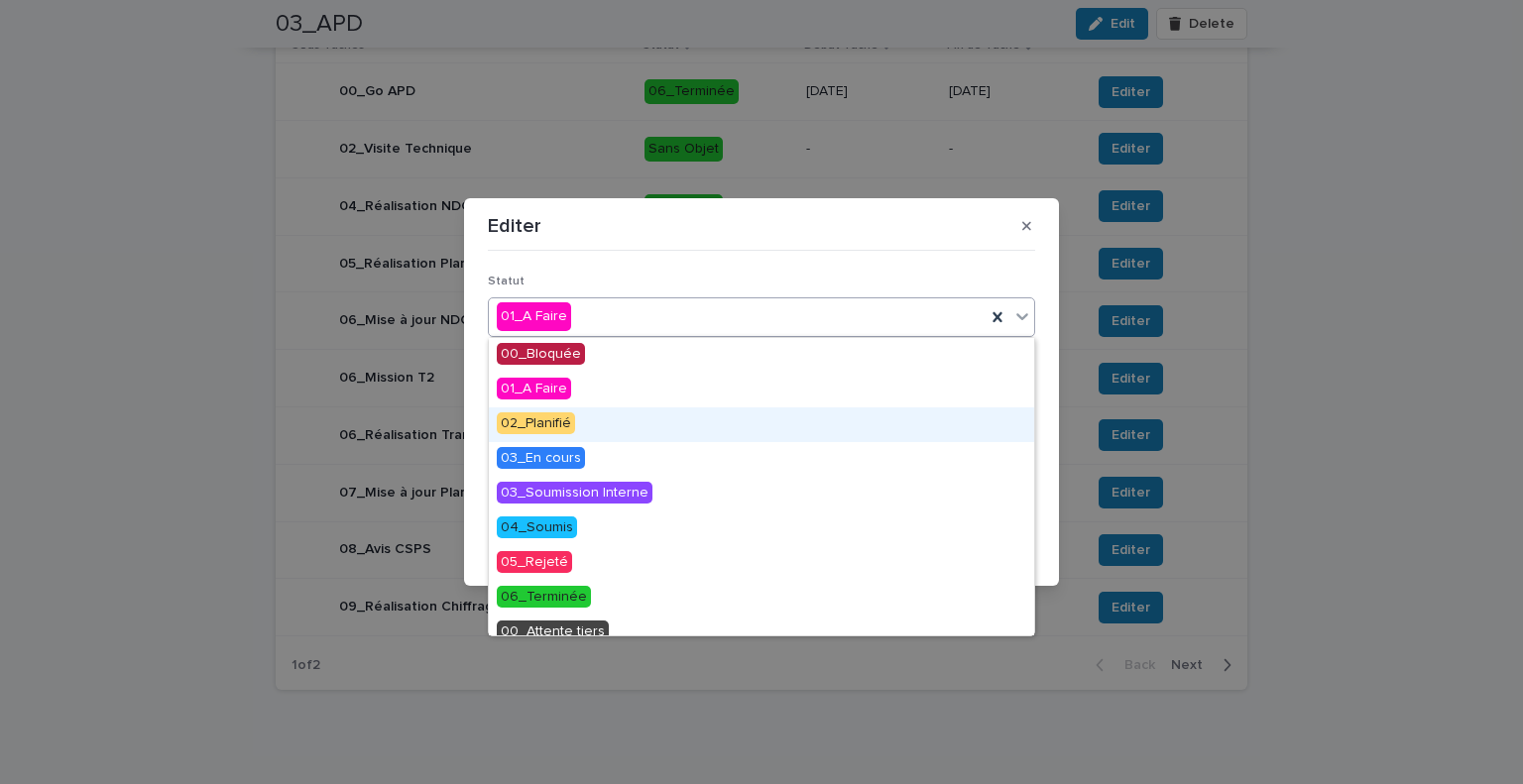 scroll, scrollTop: 83, scrollLeft: 0, axis: vertical 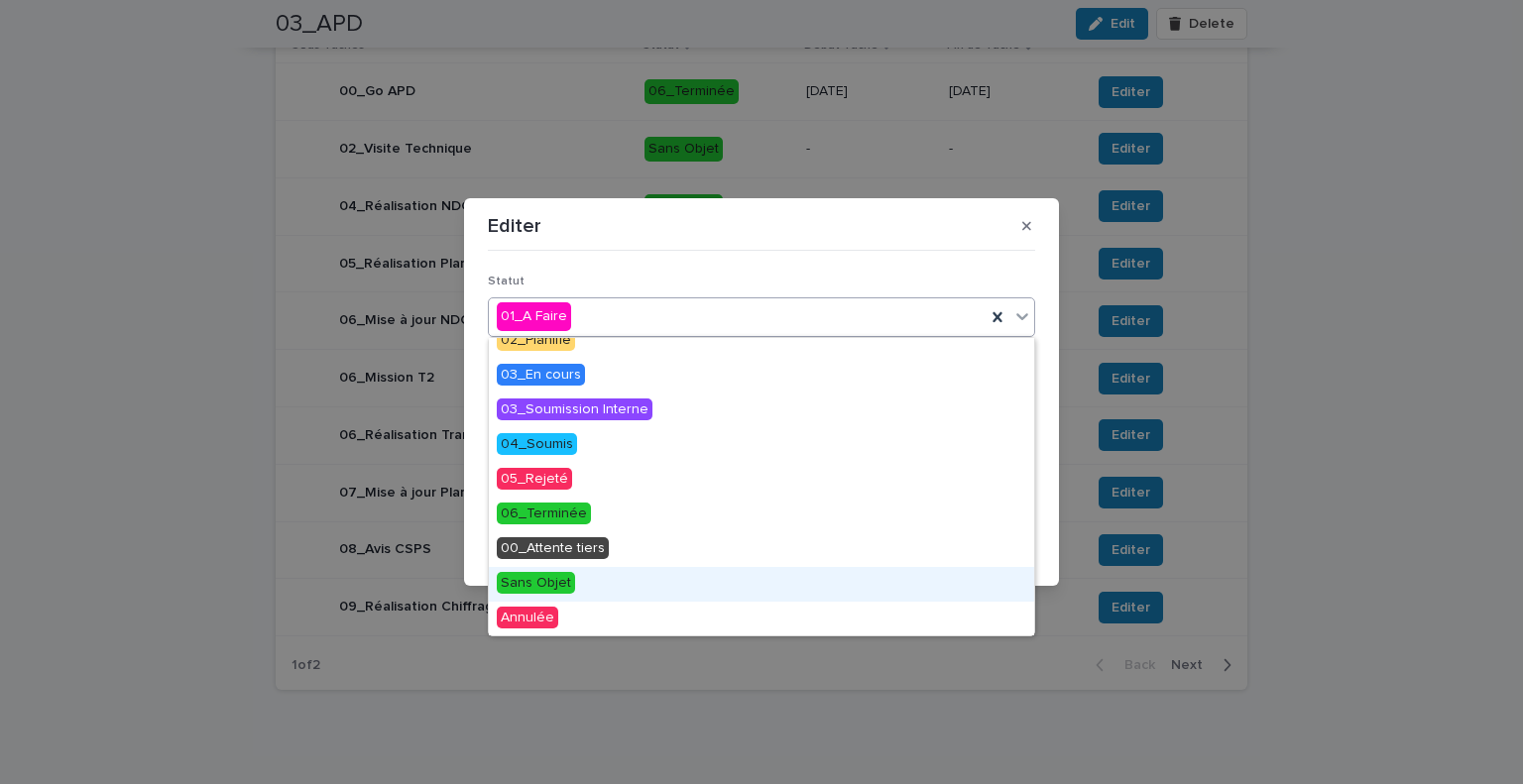 click on "Sans Objet" at bounding box center [535, 583] 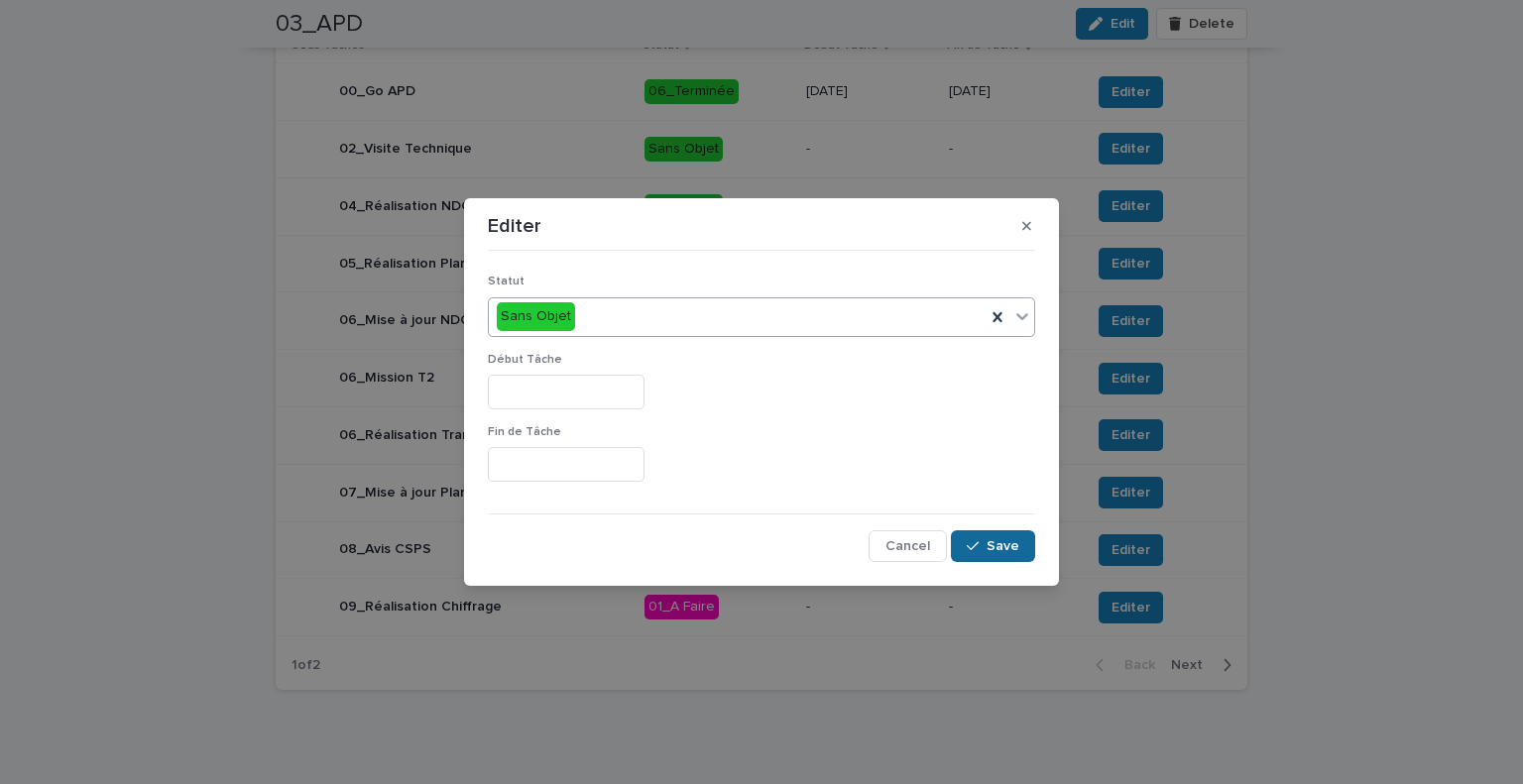 click on "Save" at bounding box center (993, 546) 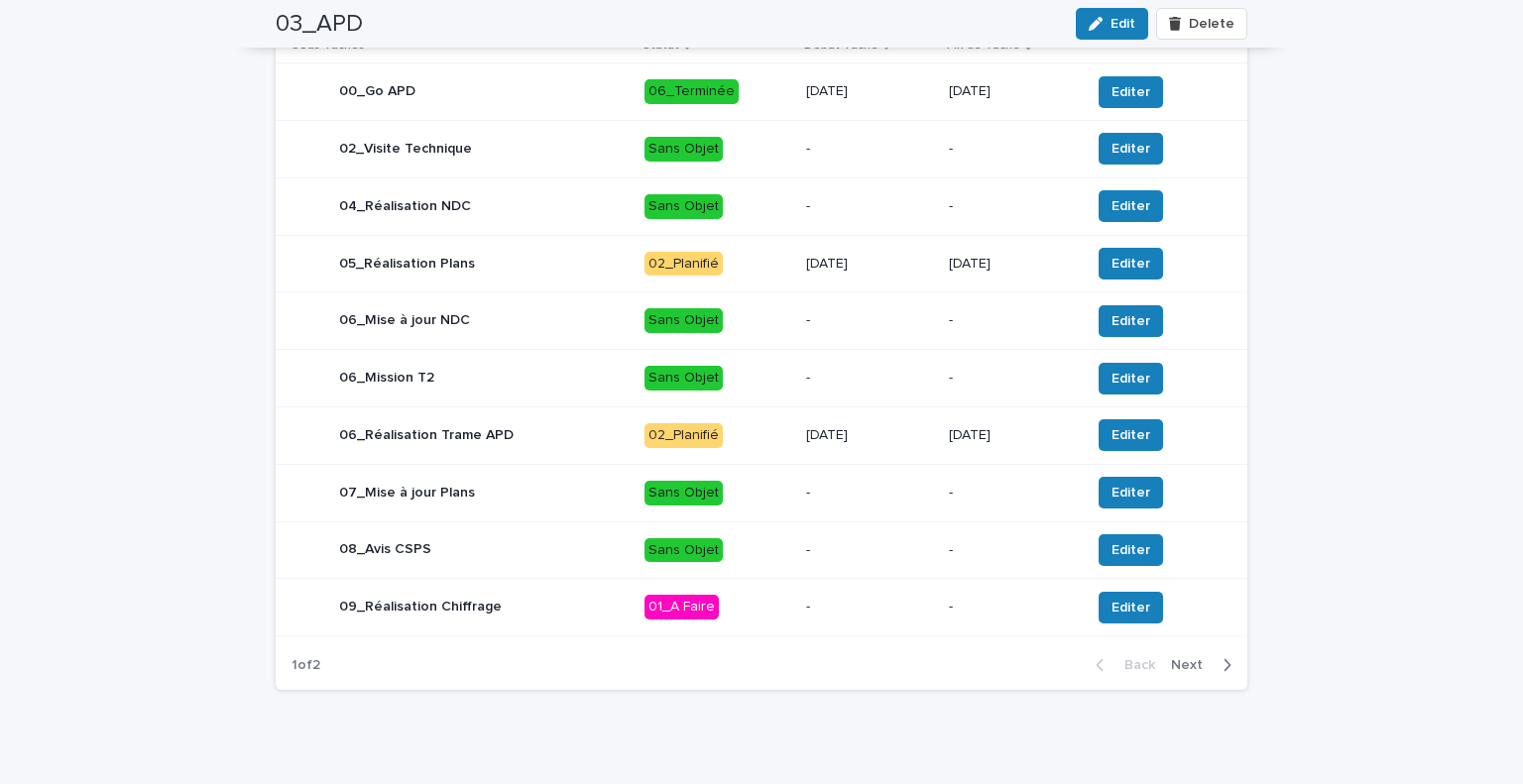 click on "Back Next" at bounding box center (1163, 665) 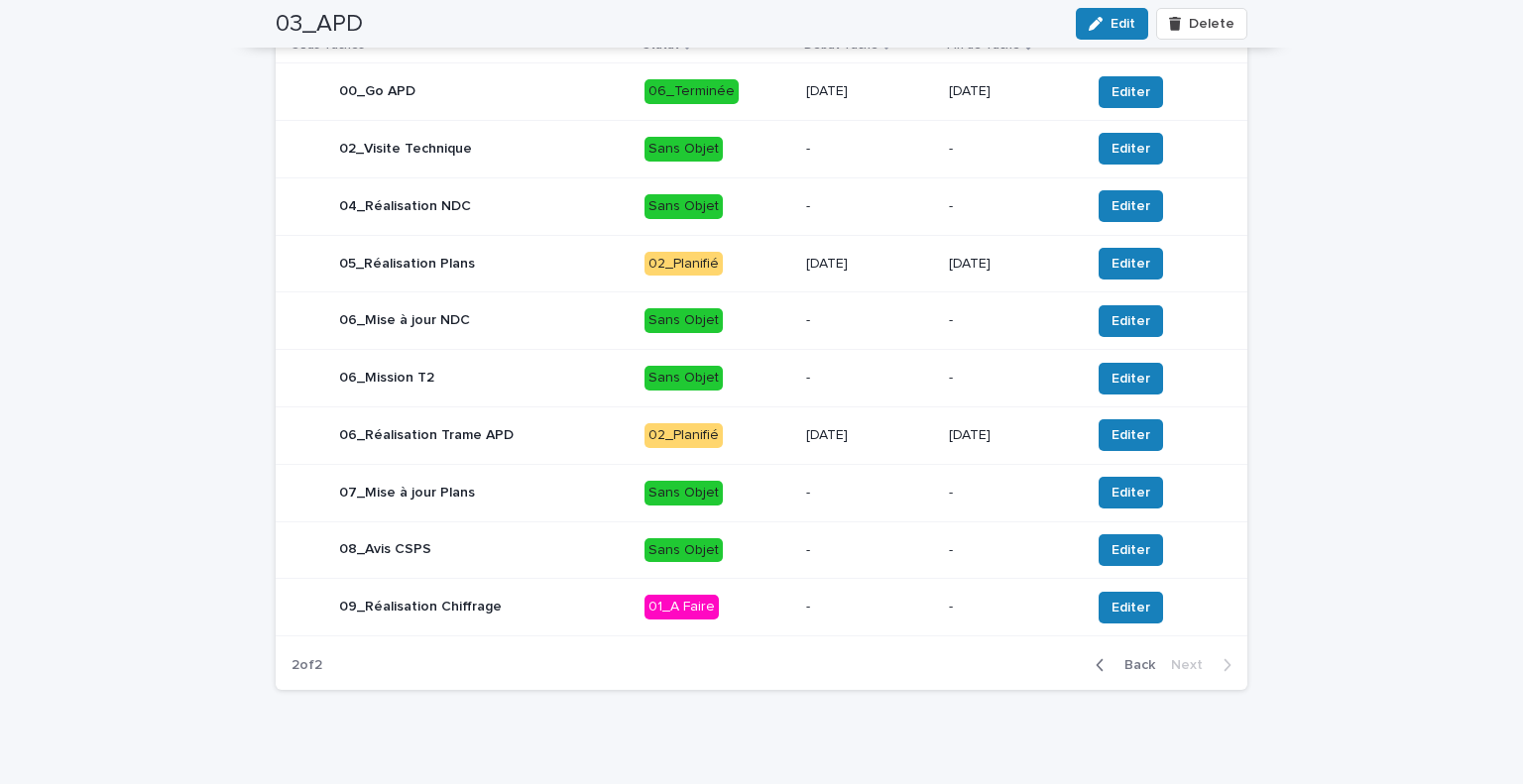 scroll, scrollTop: 267, scrollLeft: 0, axis: vertical 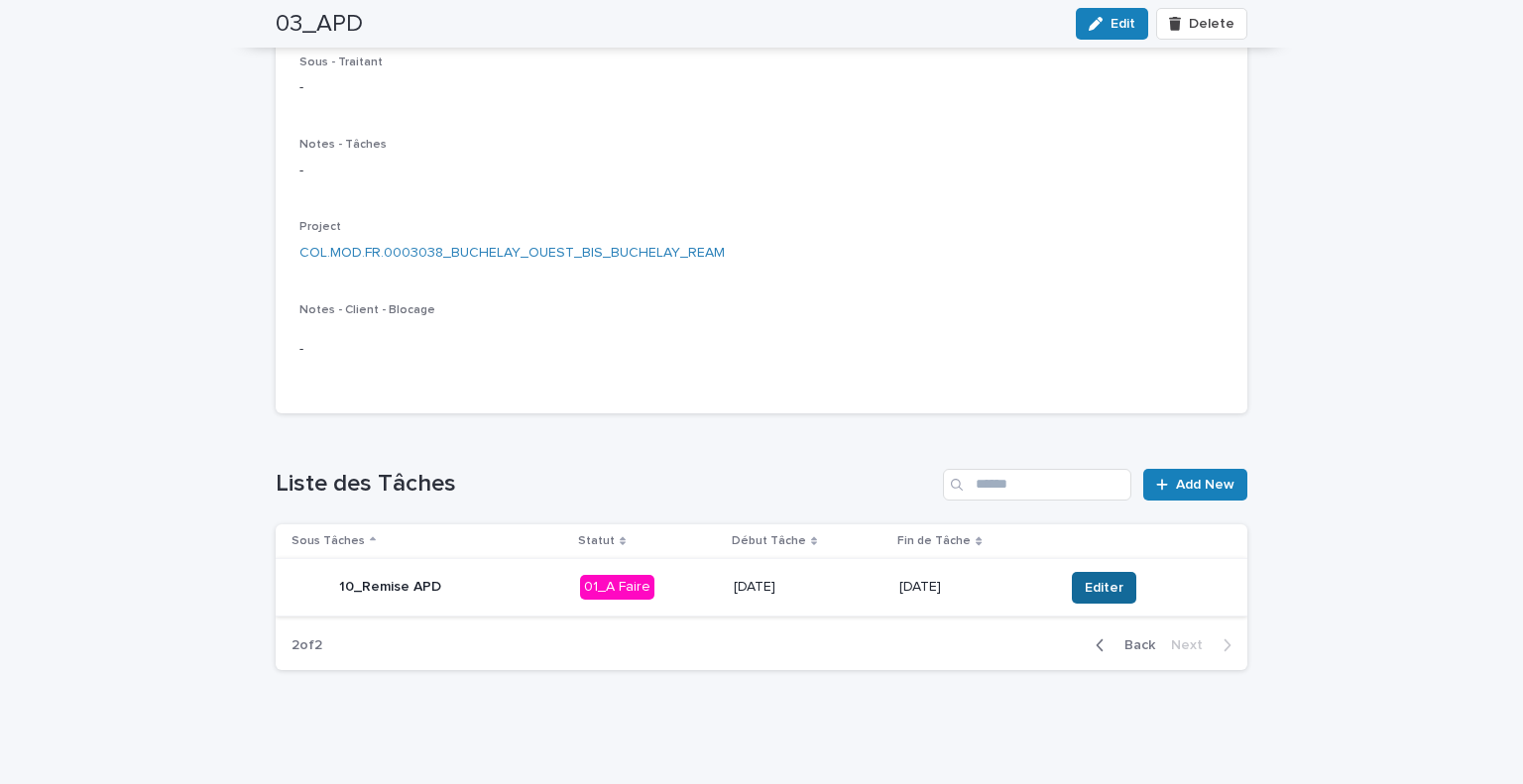 click on "Editer" at bounding box center [1104, 588] 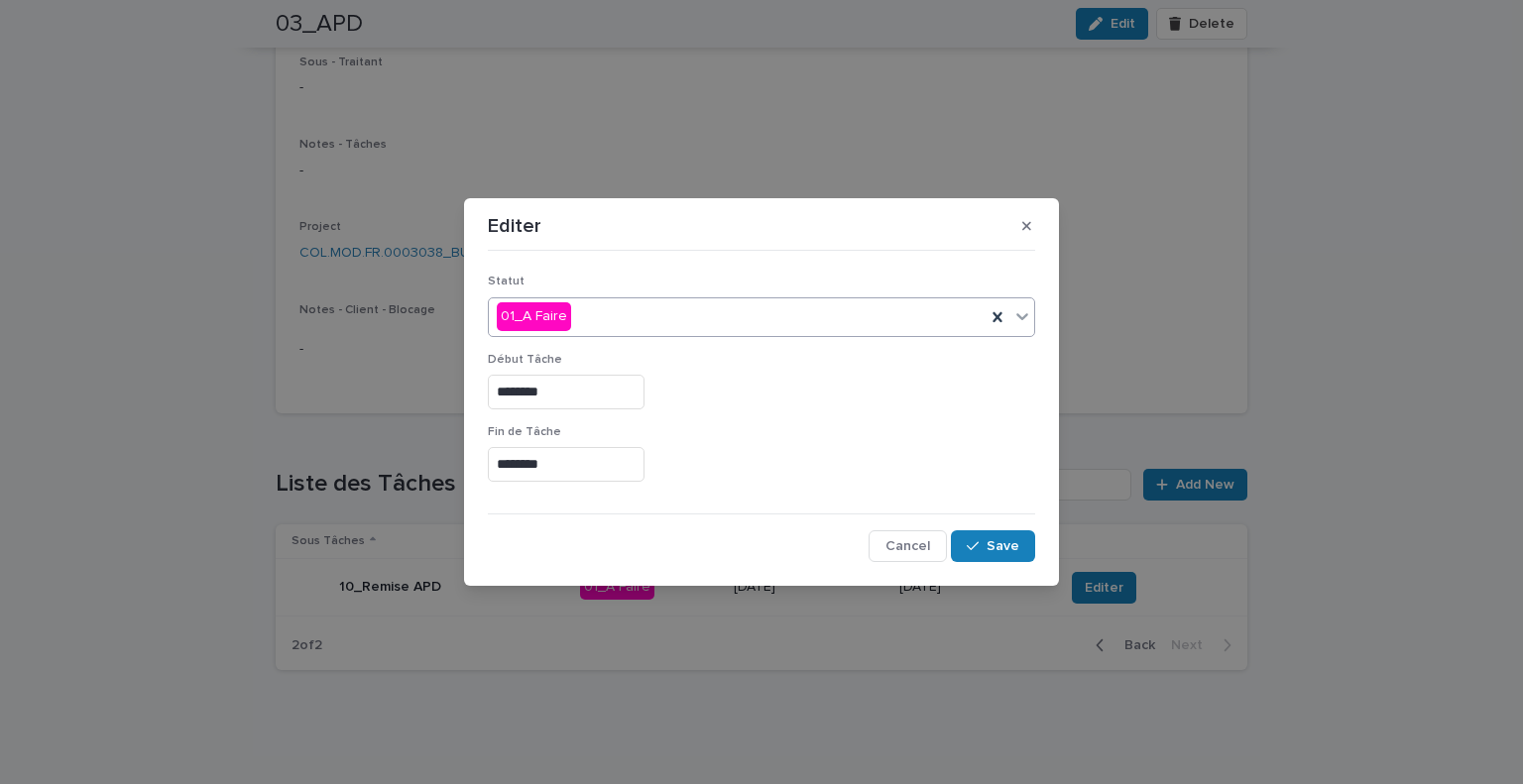 click on "01_A Faire" at bounding box center (737, 316) 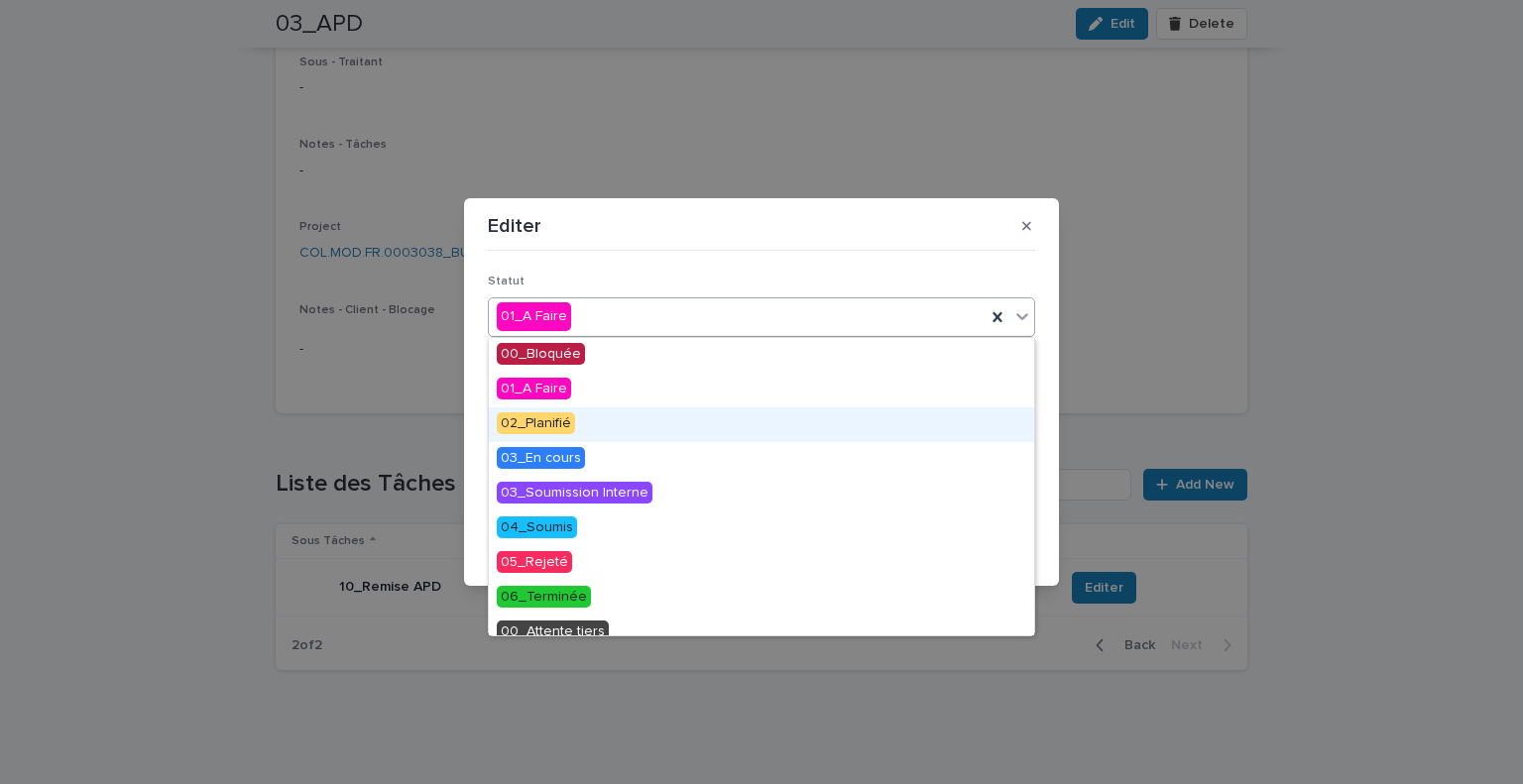 click on "02_Planifié" at bounding box center (535, 423) 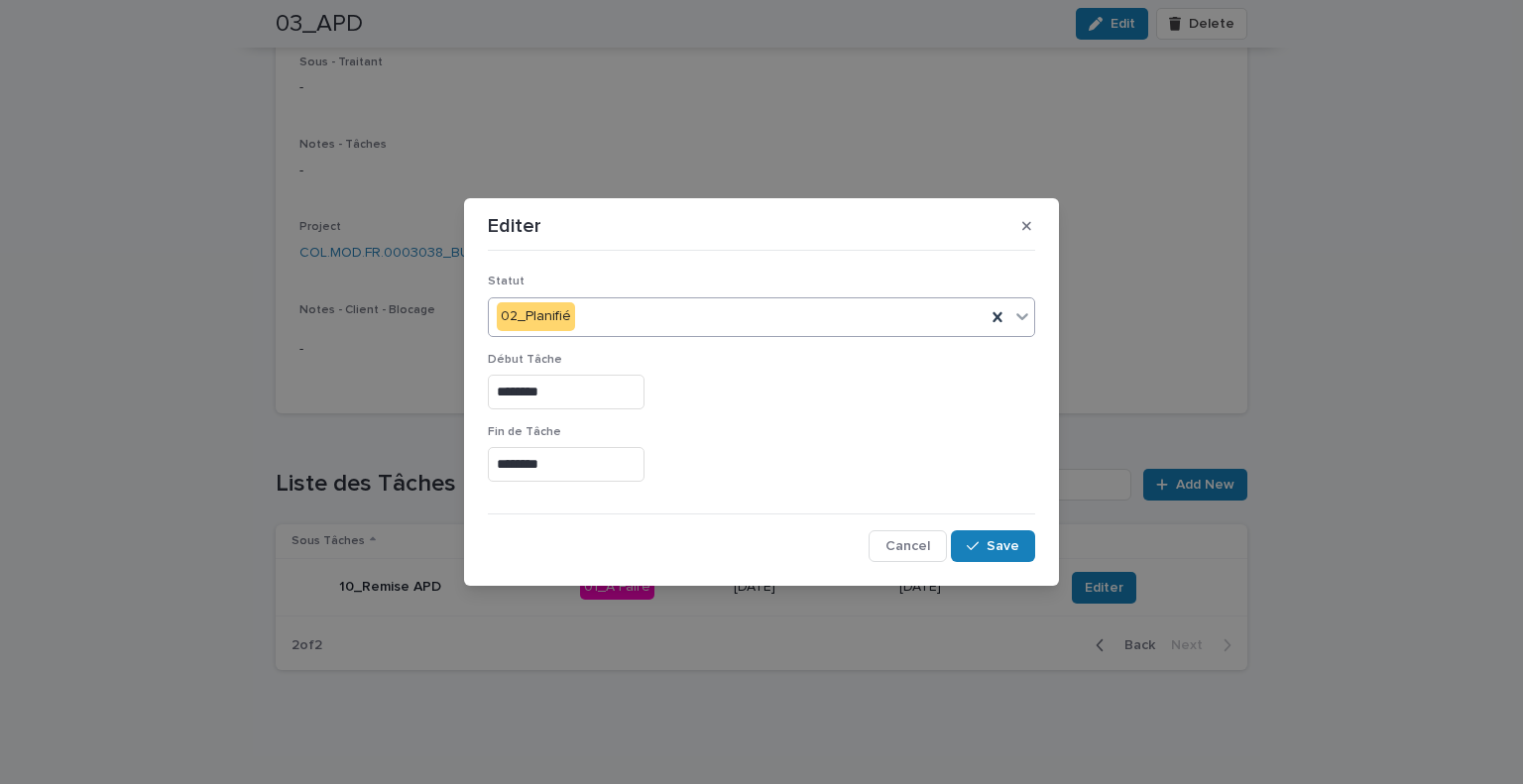 click on "********" at bounding box center [566, 464] 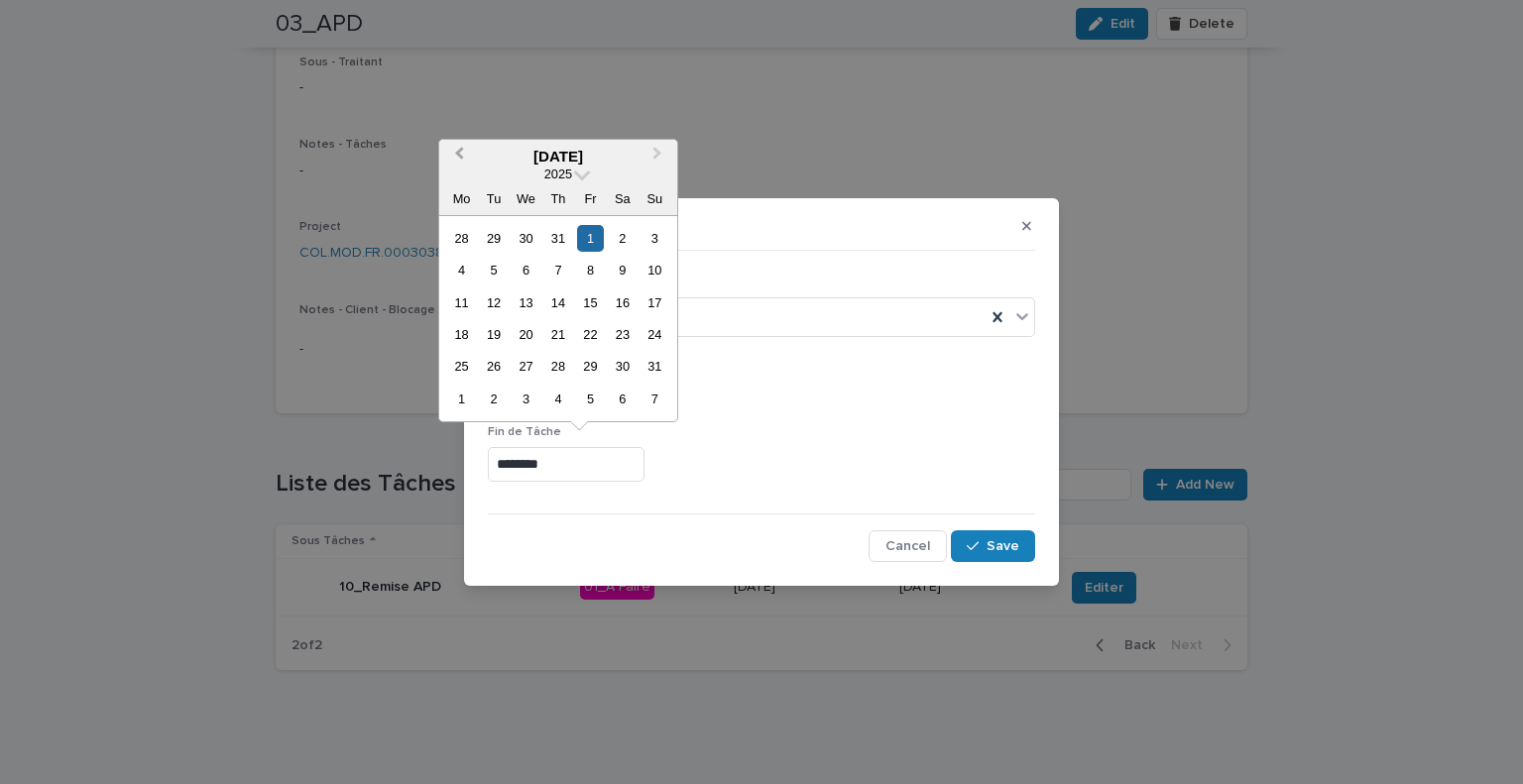 click on "Previous Month" at bounding box center [457, 158] 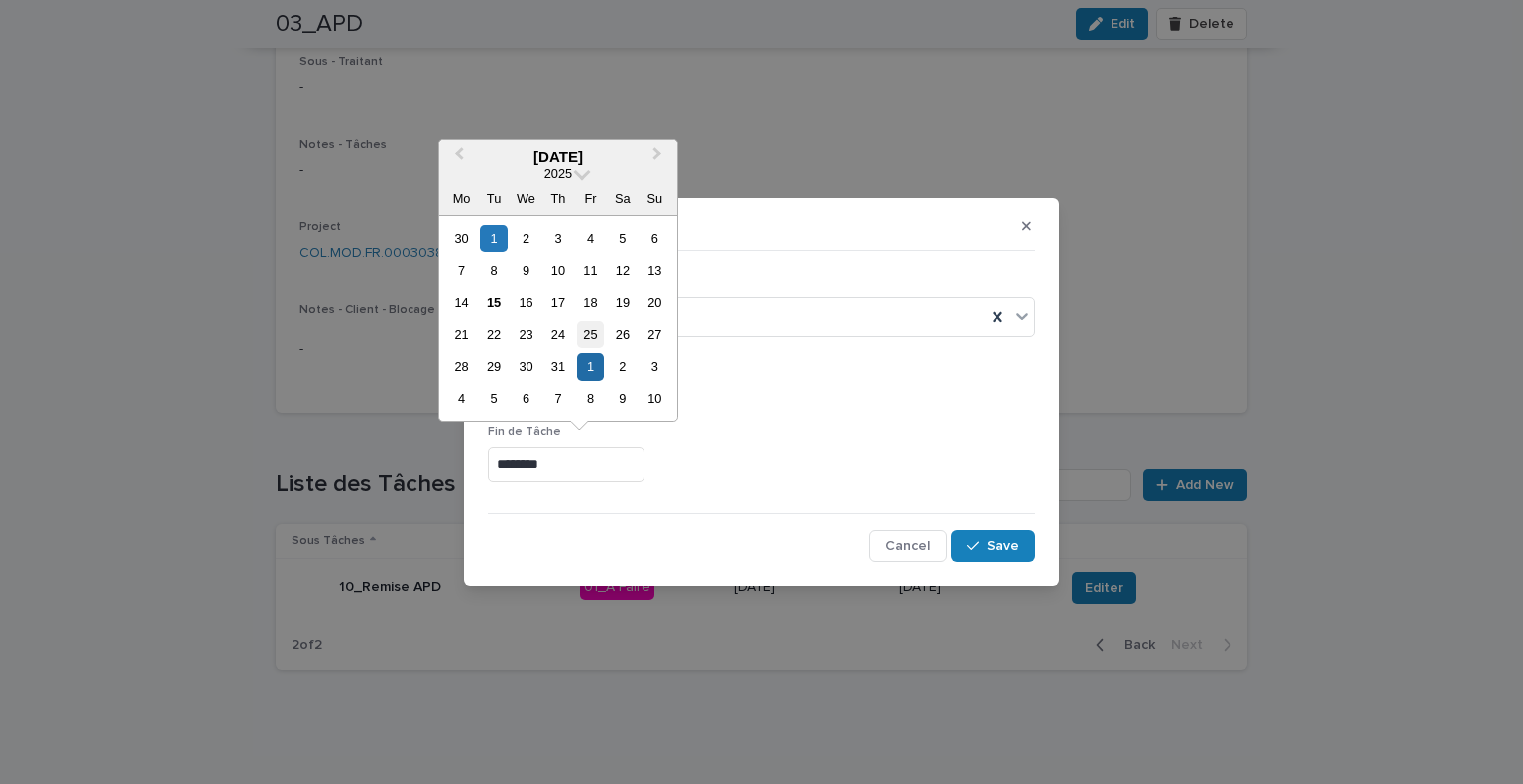 click on "25" at bounding box center [590, 334] 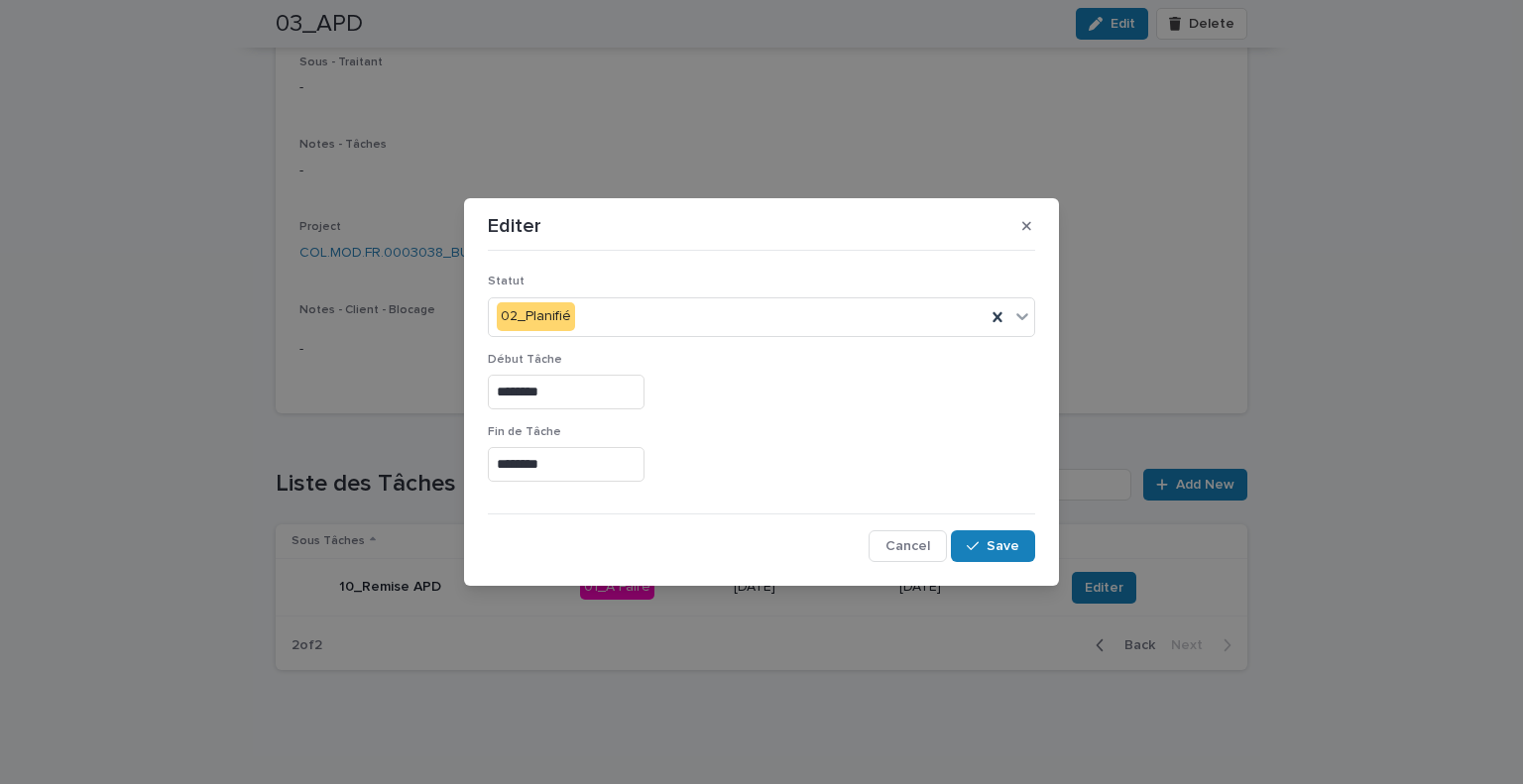type on "*********" 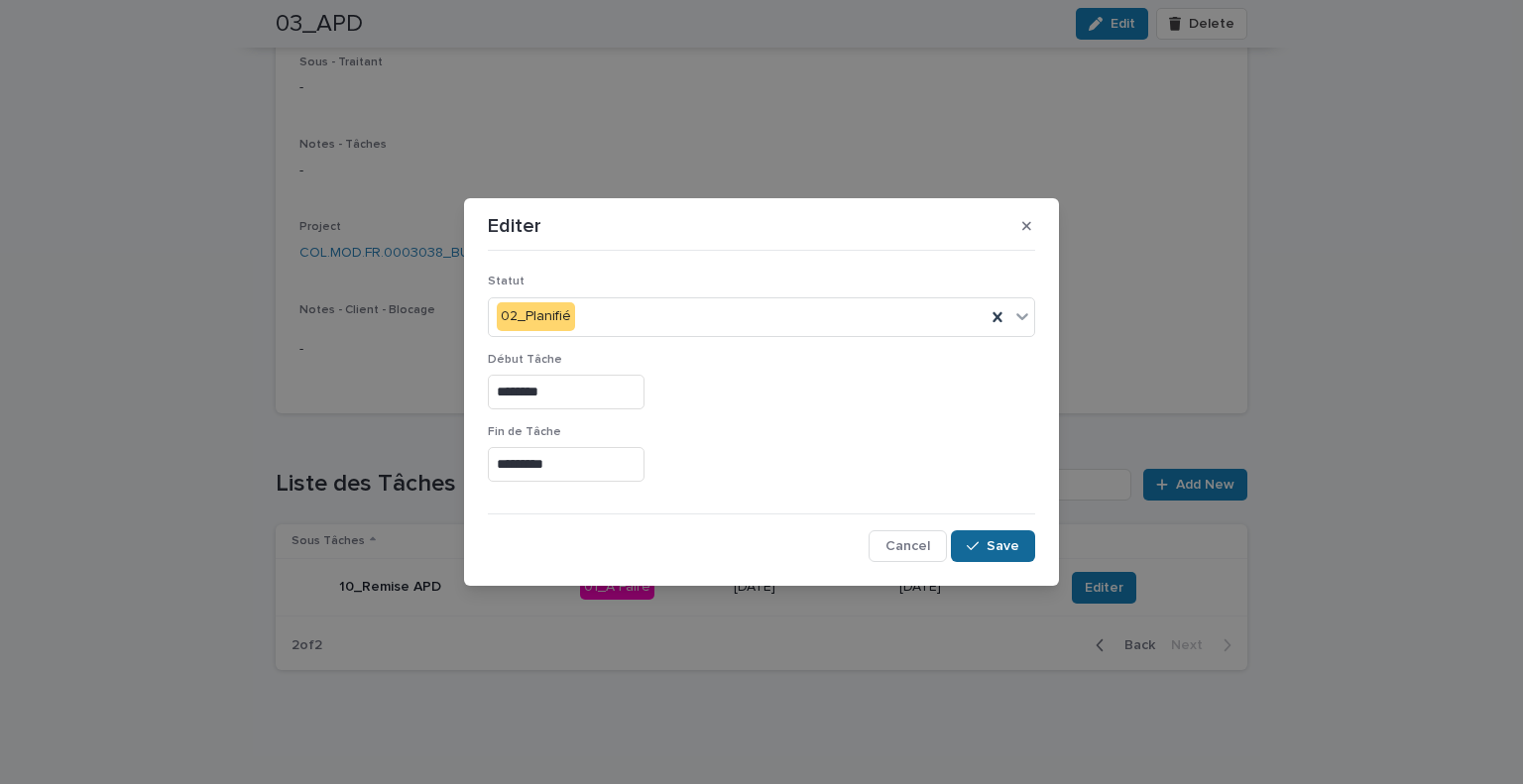 click on "Save" at bounding box center [1002, 546] 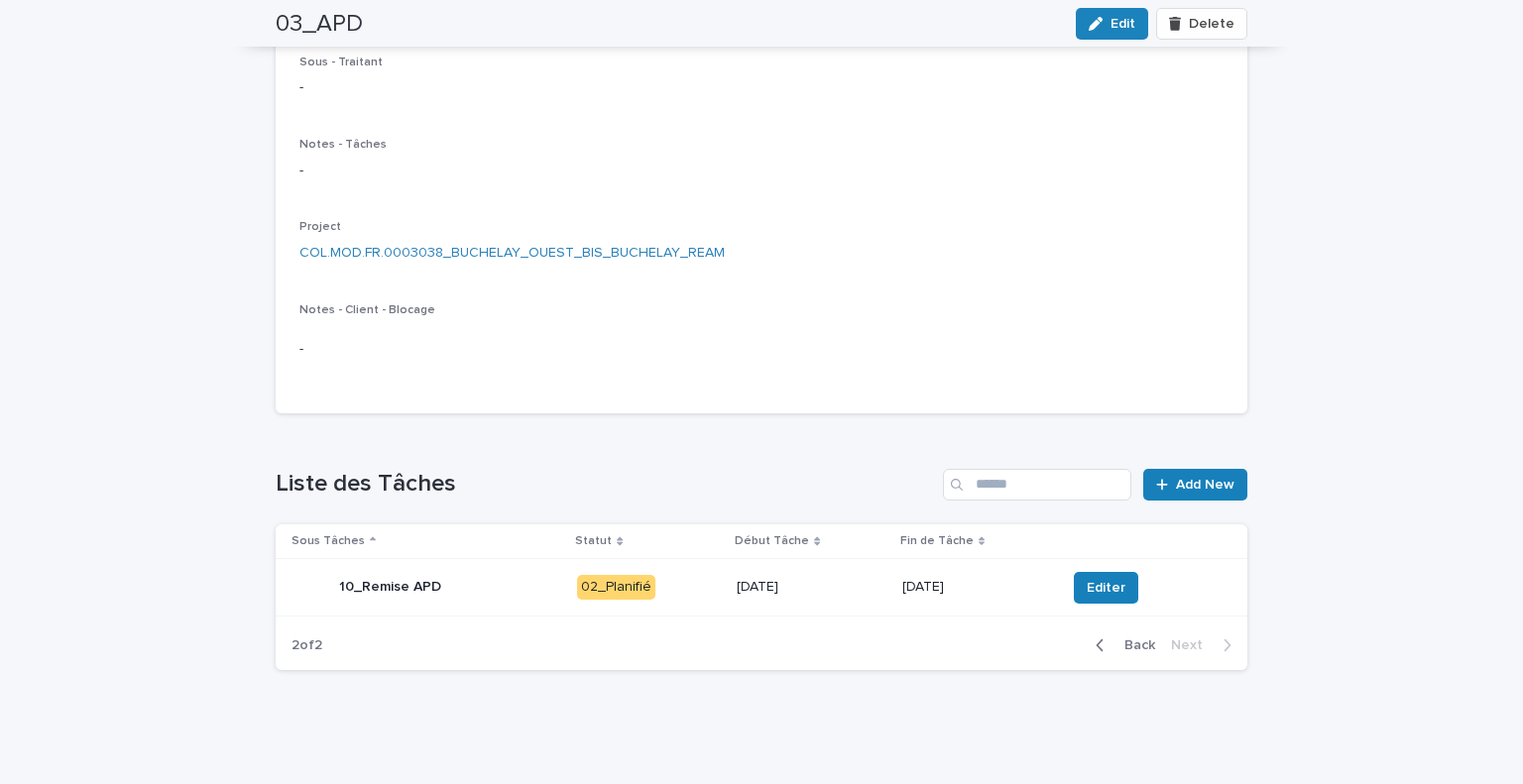 scroll, scrollTop: 0, scrollLeft: 0, axis: both 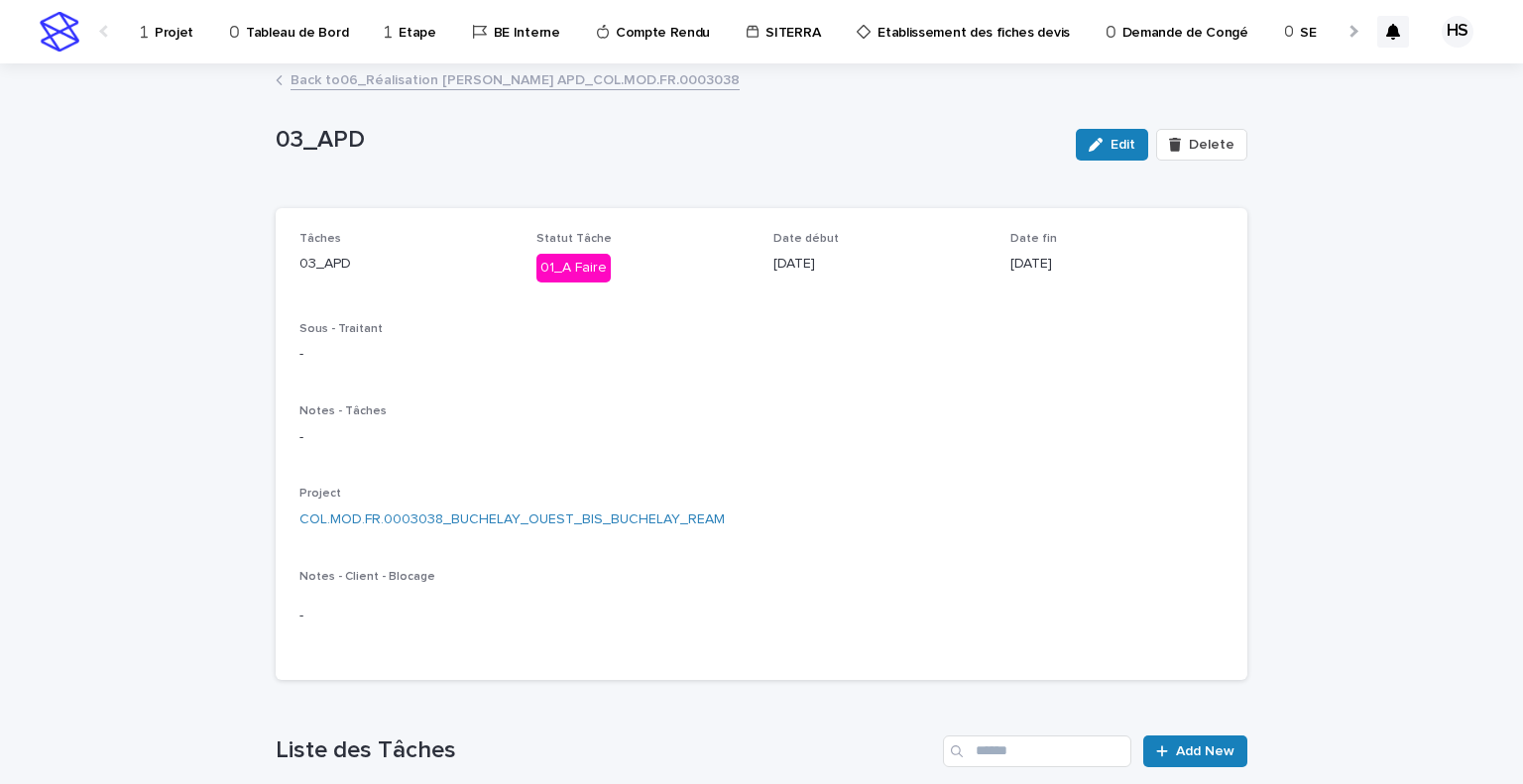 click on "Projet" at bounding box center [174, 21] 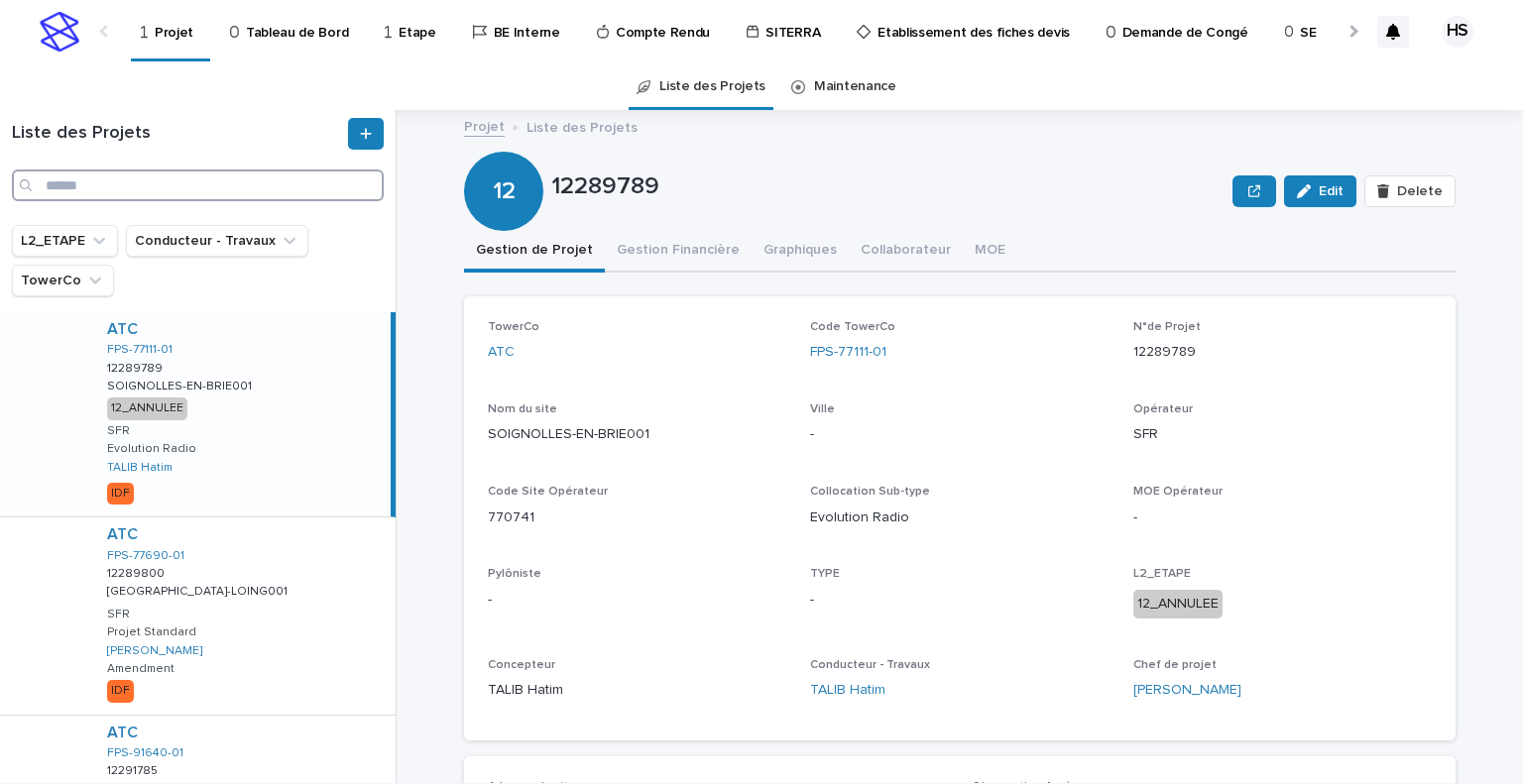 click at bounding box center (197, 185) 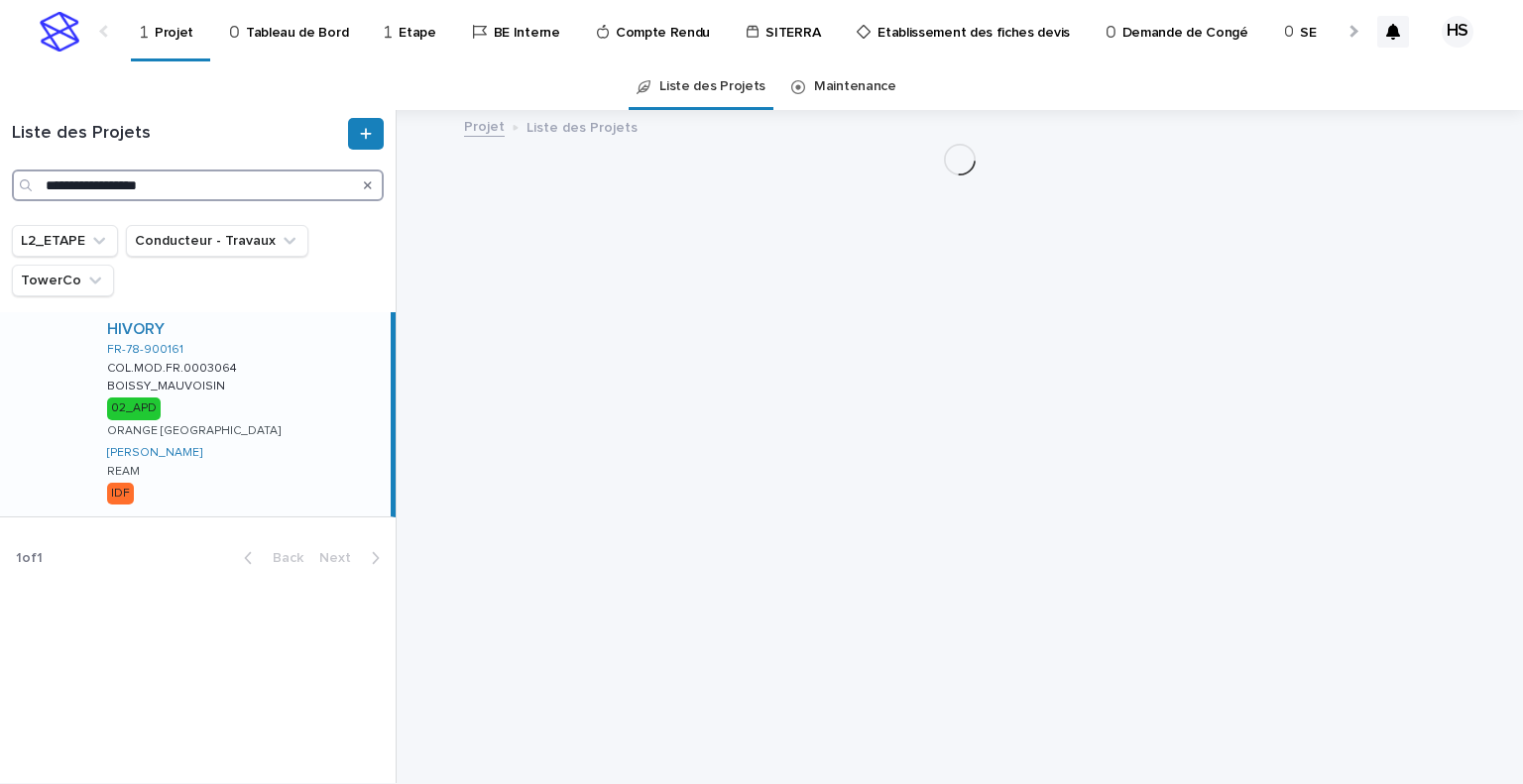 type on "**********" 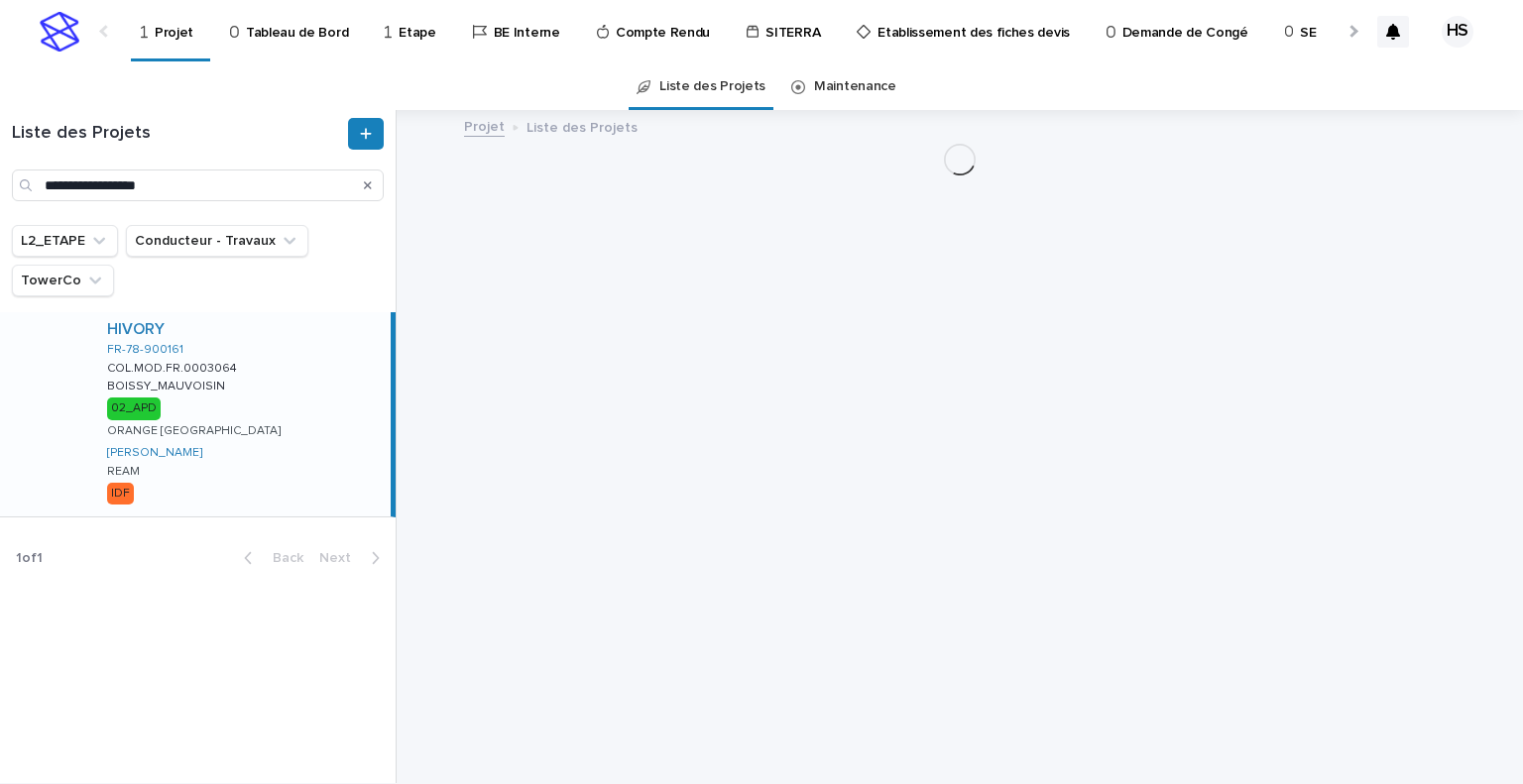 click on "HIVORY   FR-78-900161   COL.MOD.FR.0003064 COL.MOD.FR.0003064   BOISSY_MAUVOISIN BOISSY_MAUVOISIN   02_APD ORANGE FRANCE NIARE [PERSON_NAME] IDF" at bounding box center [241, 414] 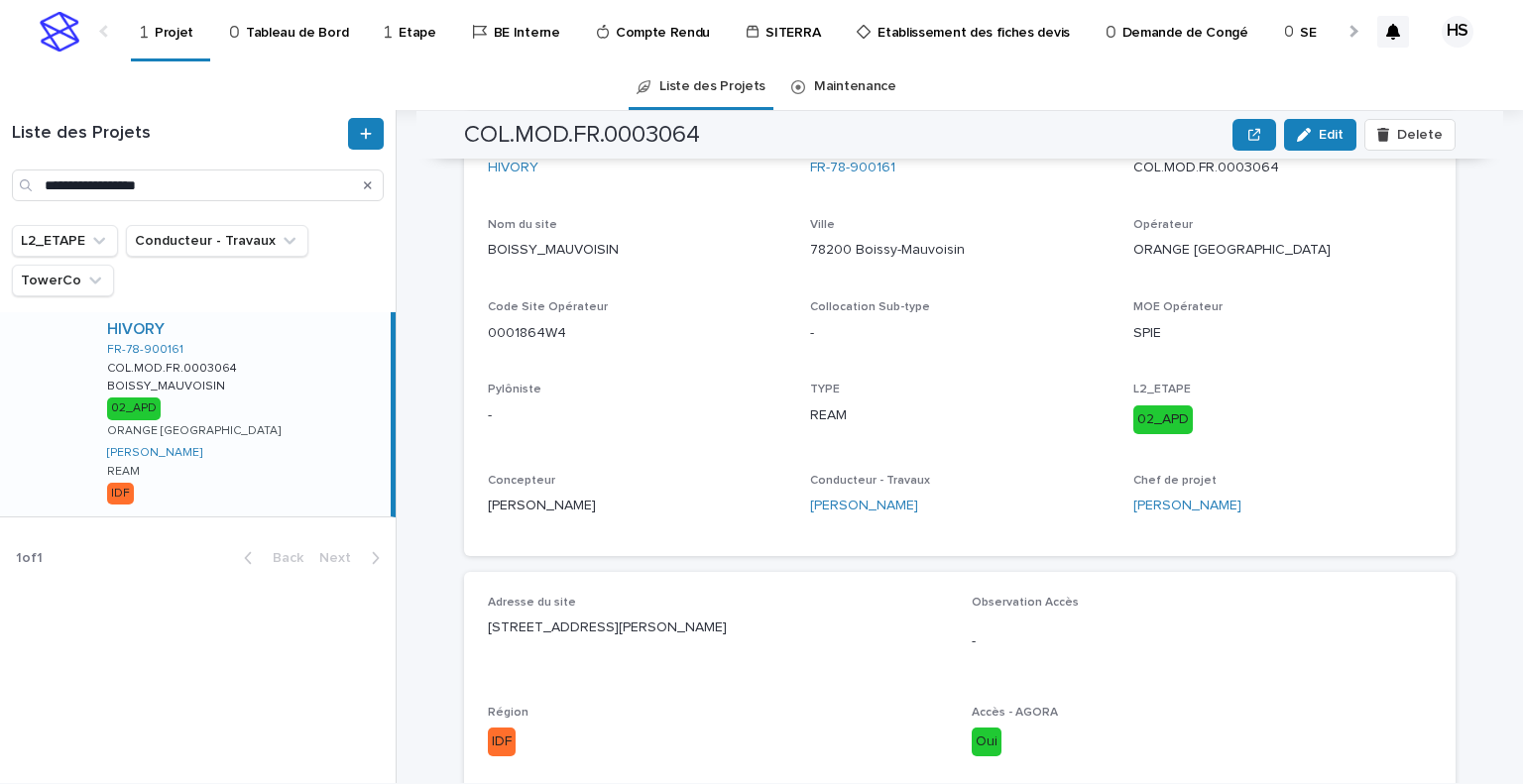 scroll, scrollTop: 0, scrollLeft: 0, axis: both 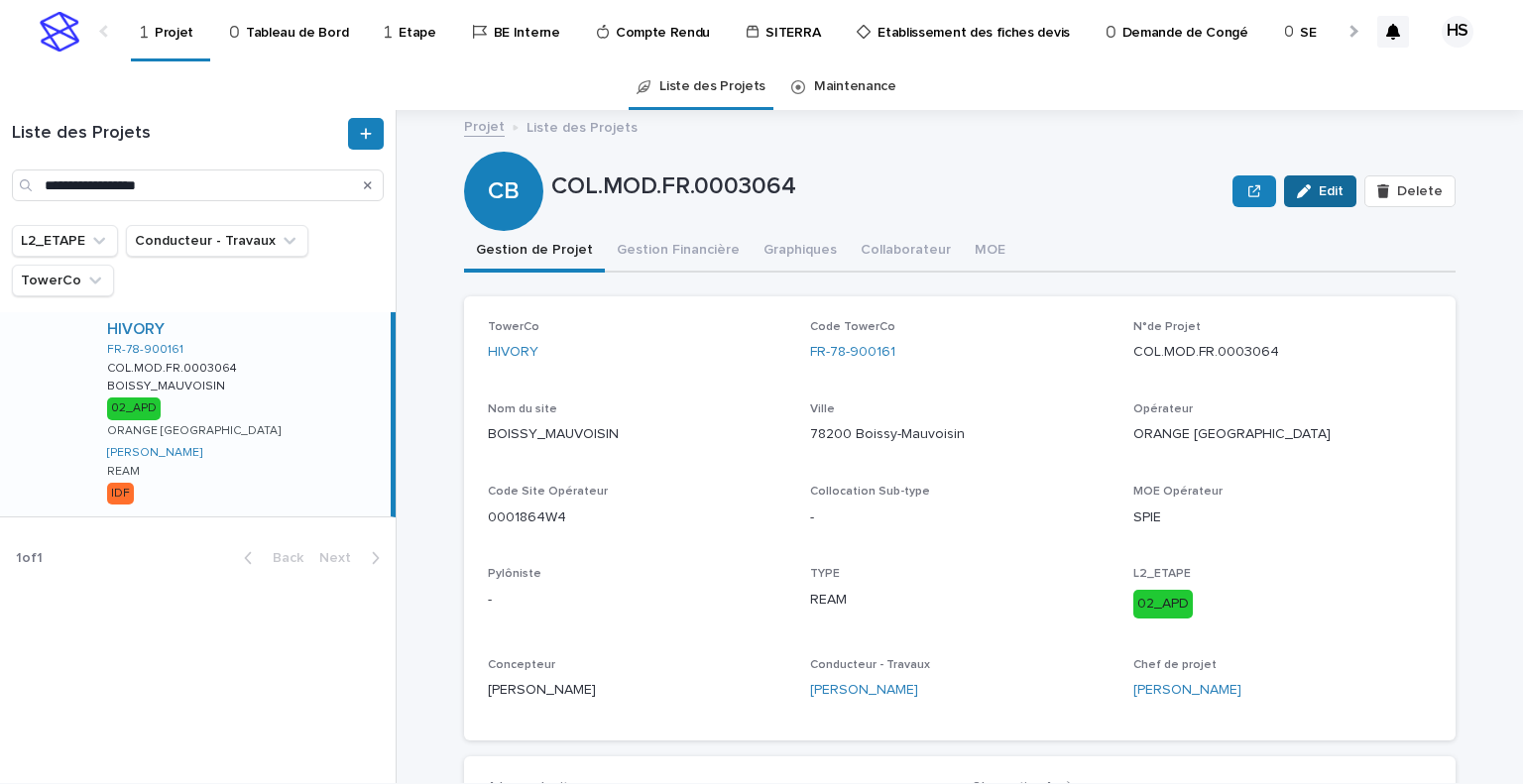 click on "Edit" at bounding box center [1331, 191] 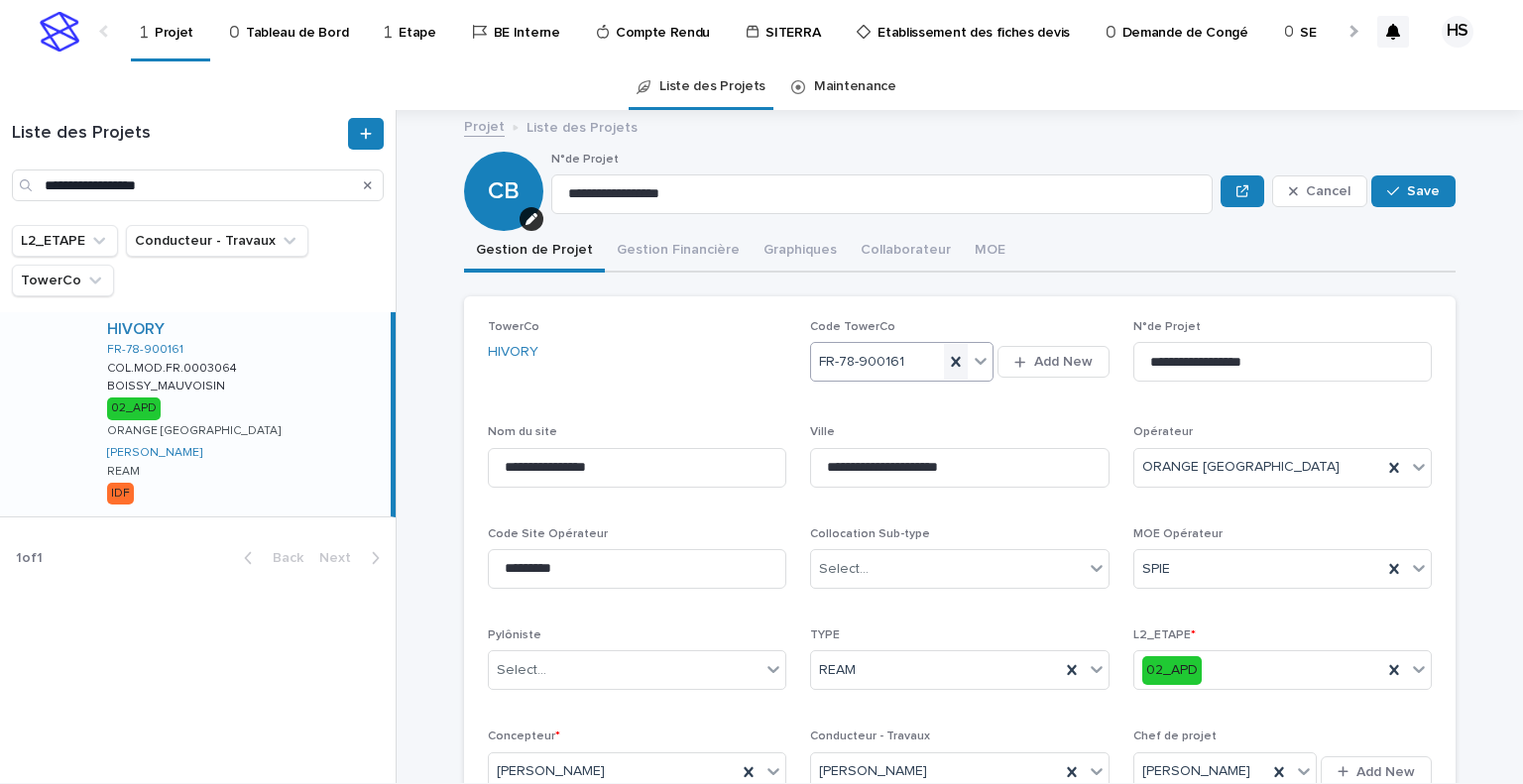 click 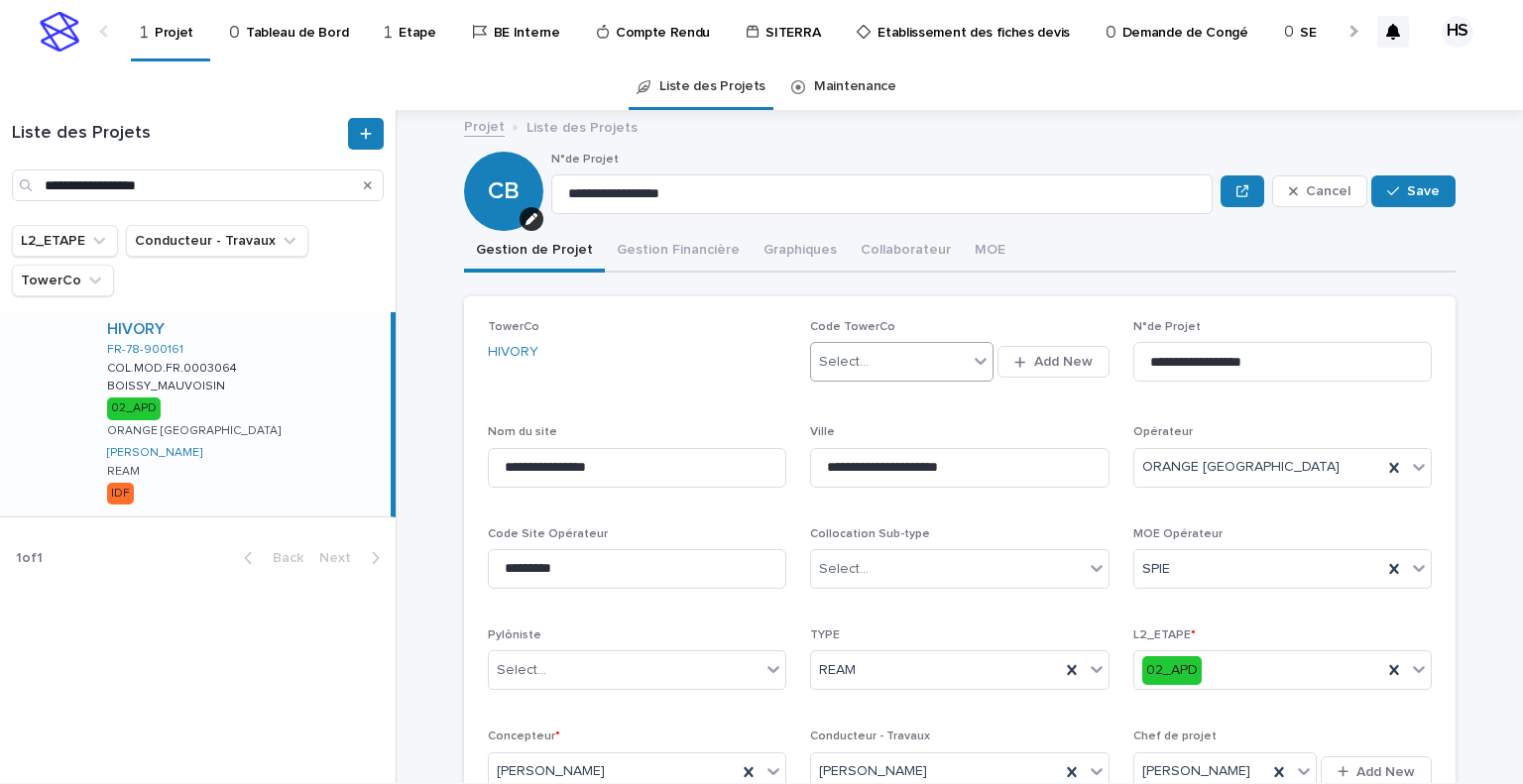 paste on "**********" 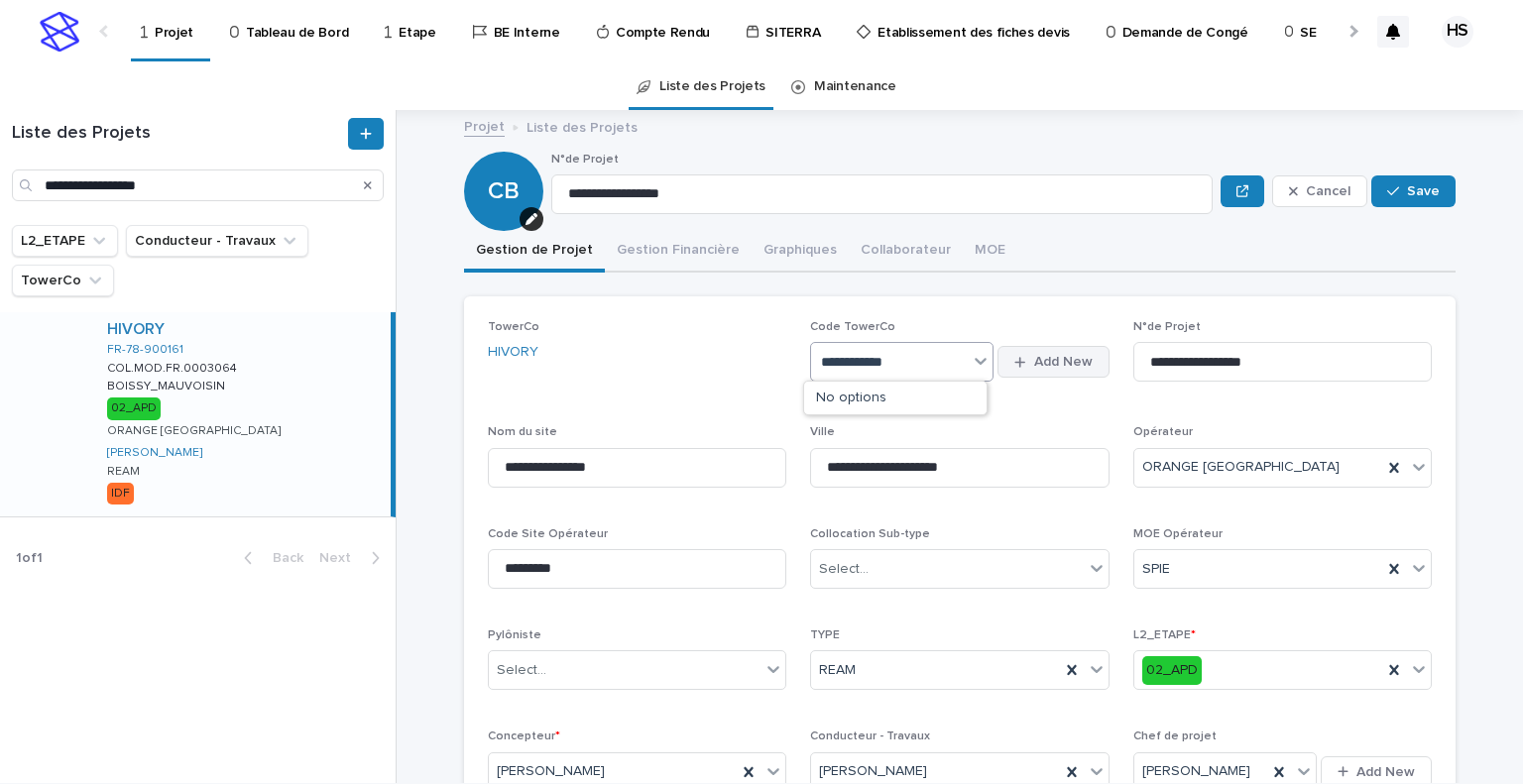 type on "**********" 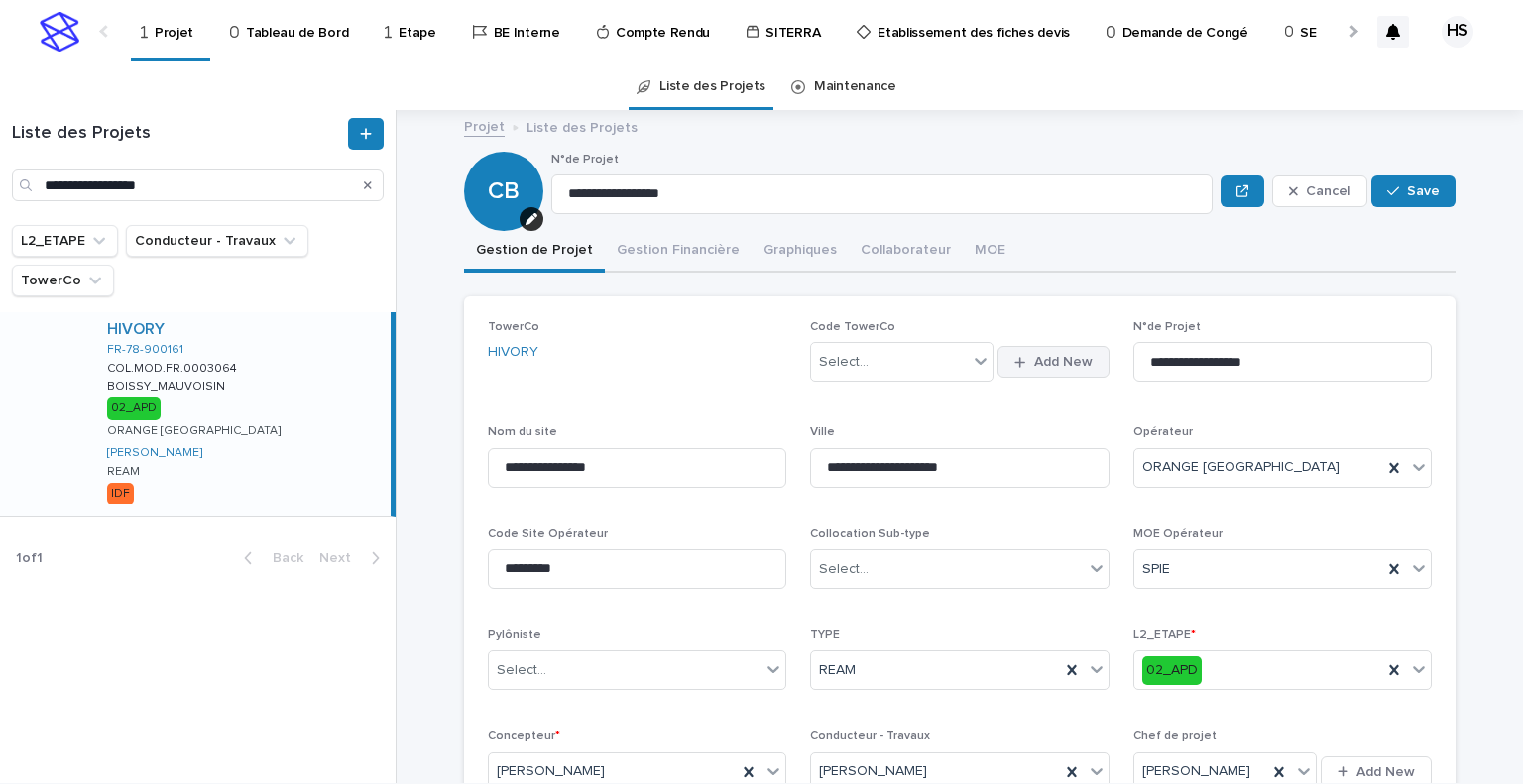 click at bounding box center [1023, 362] 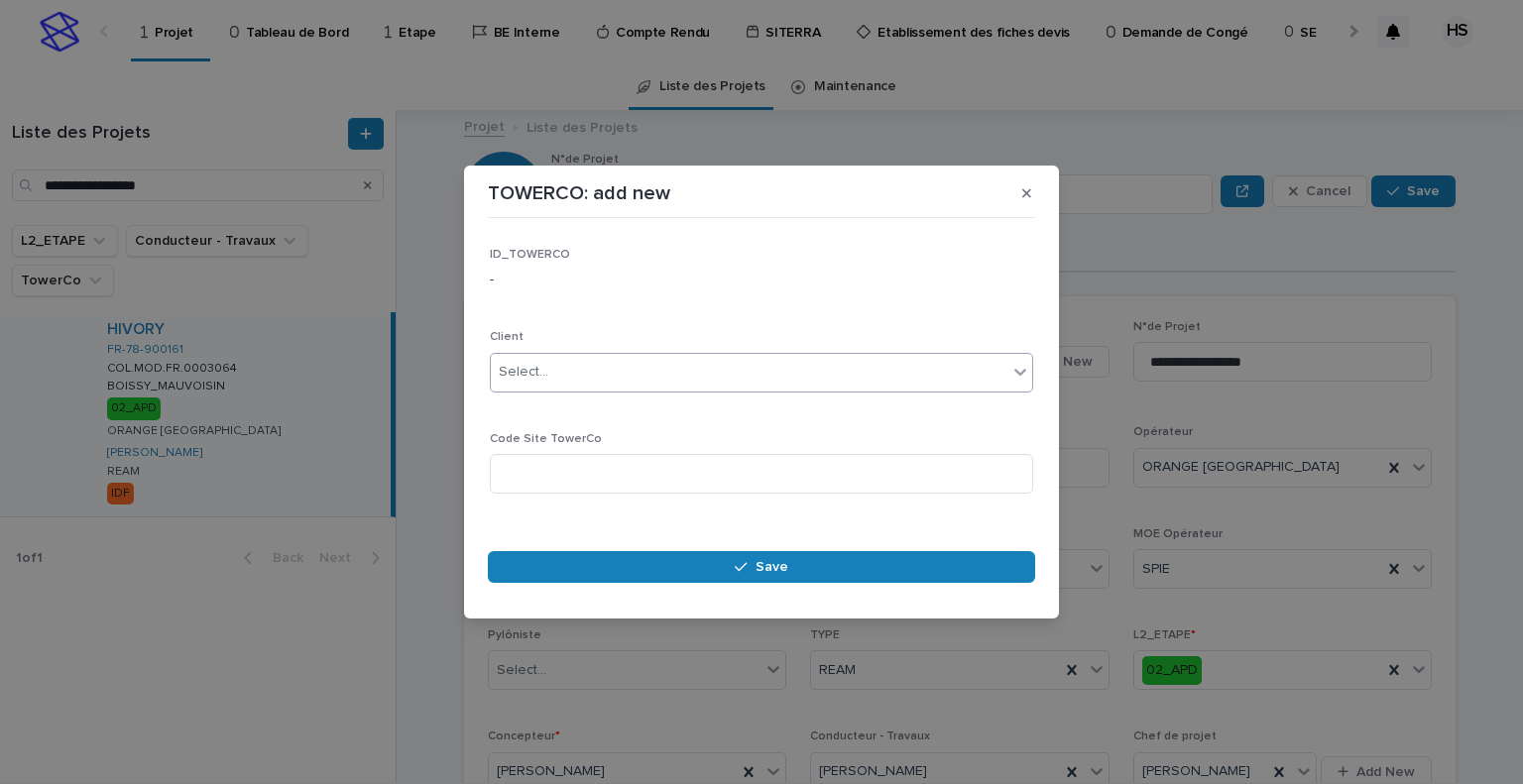 click on "Select..." at bounding box center (749, 372) 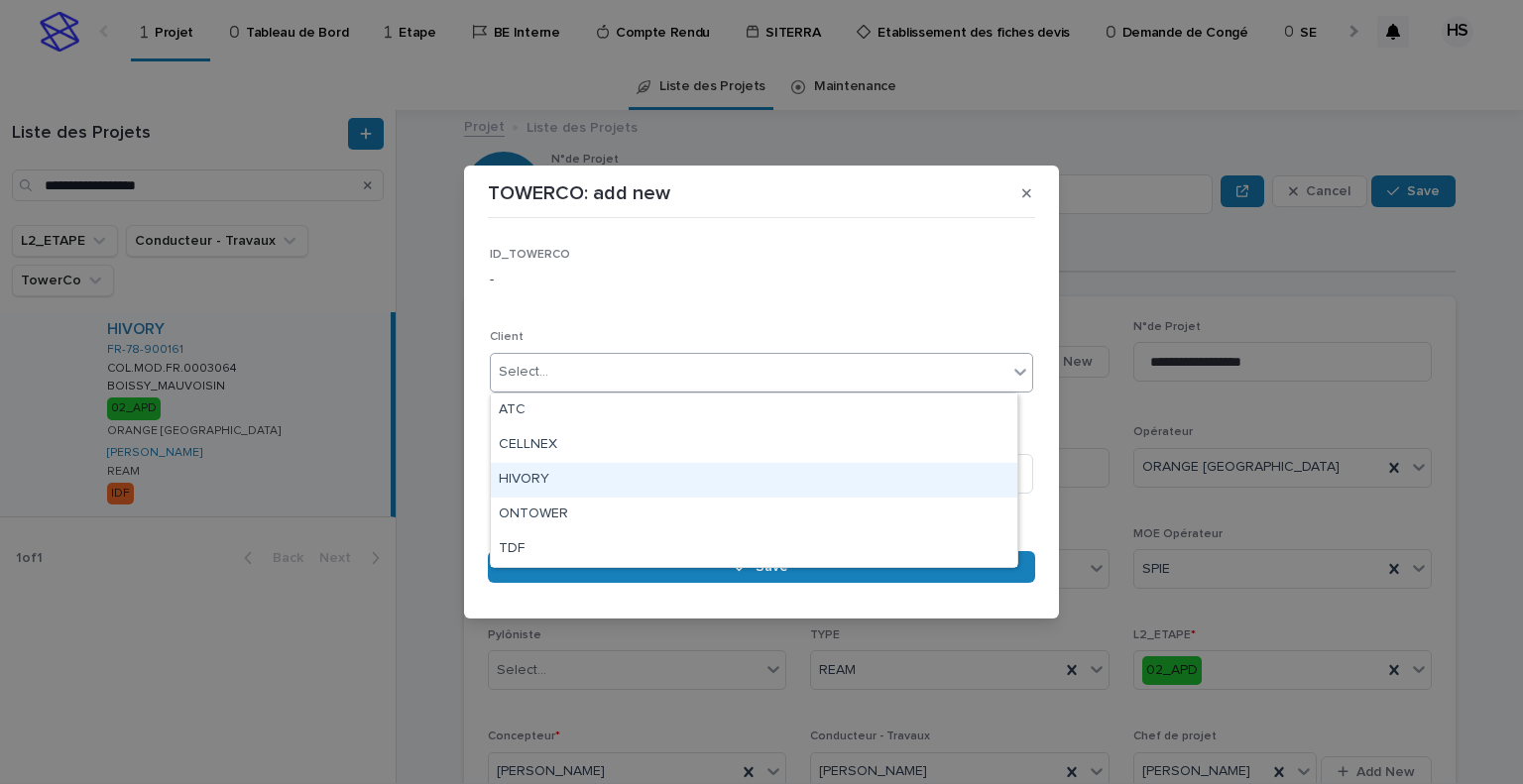 click on "HIVORY" at bounding box center (754, 480) 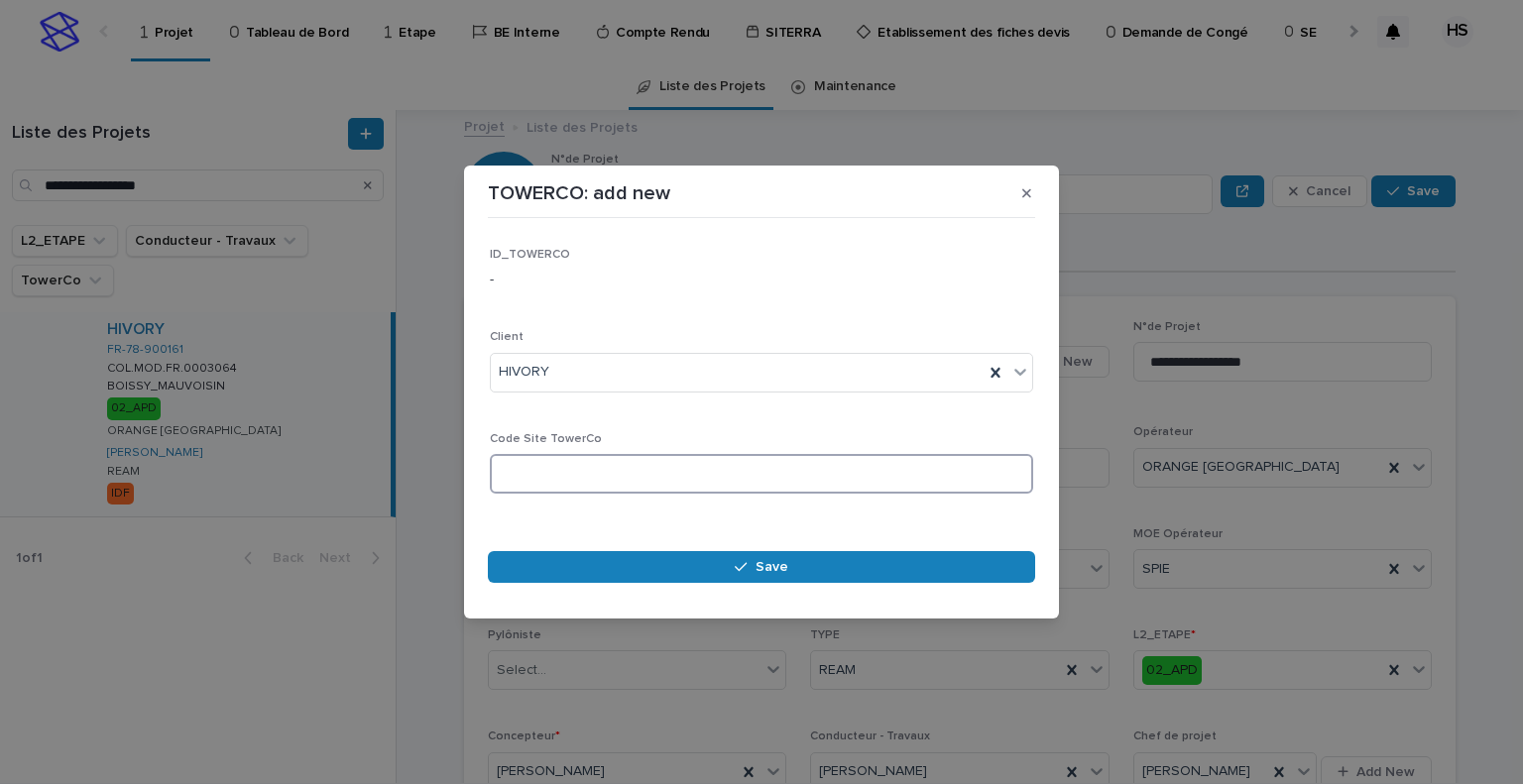 click at bounding box center (762, 474) 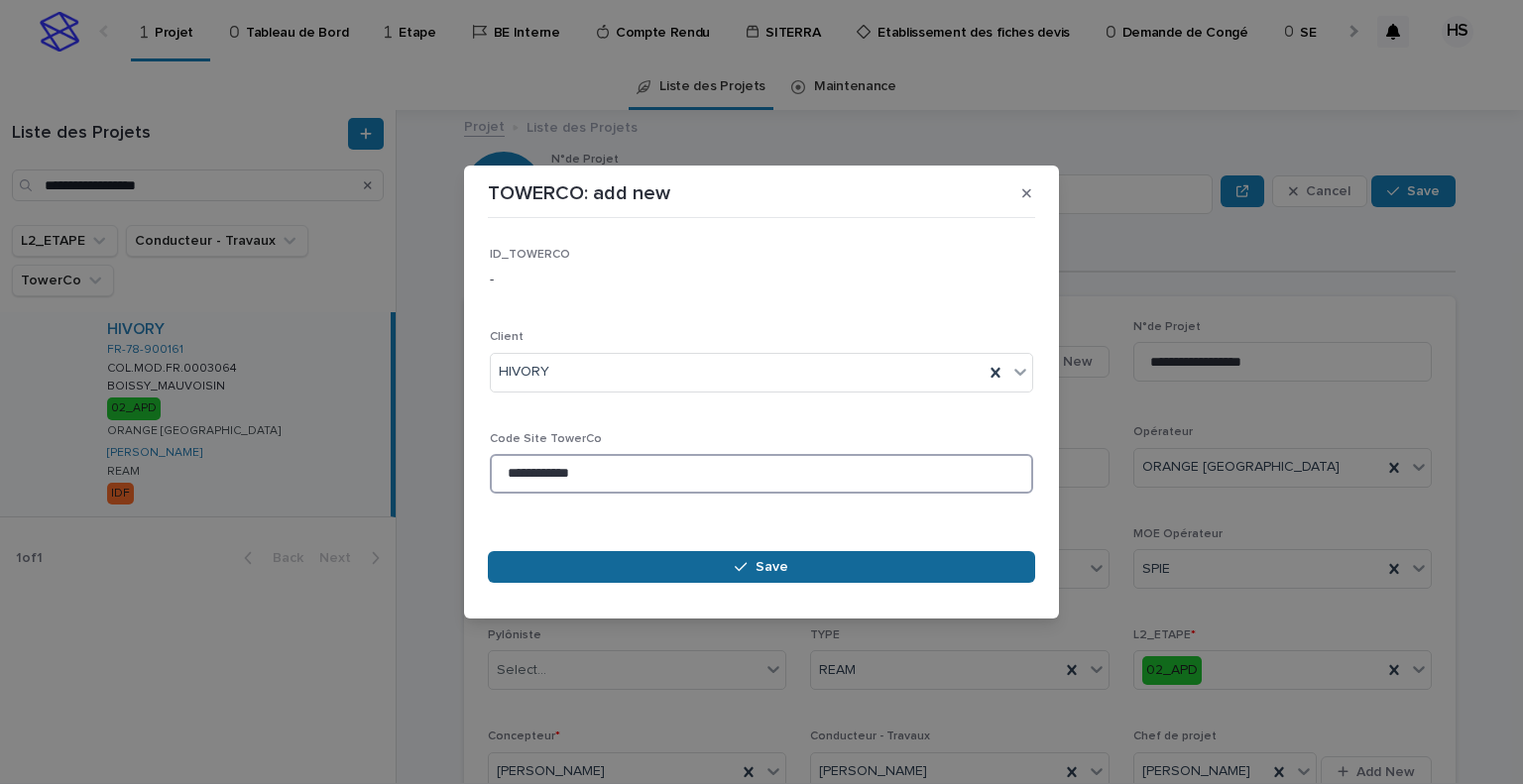 type on "**********" 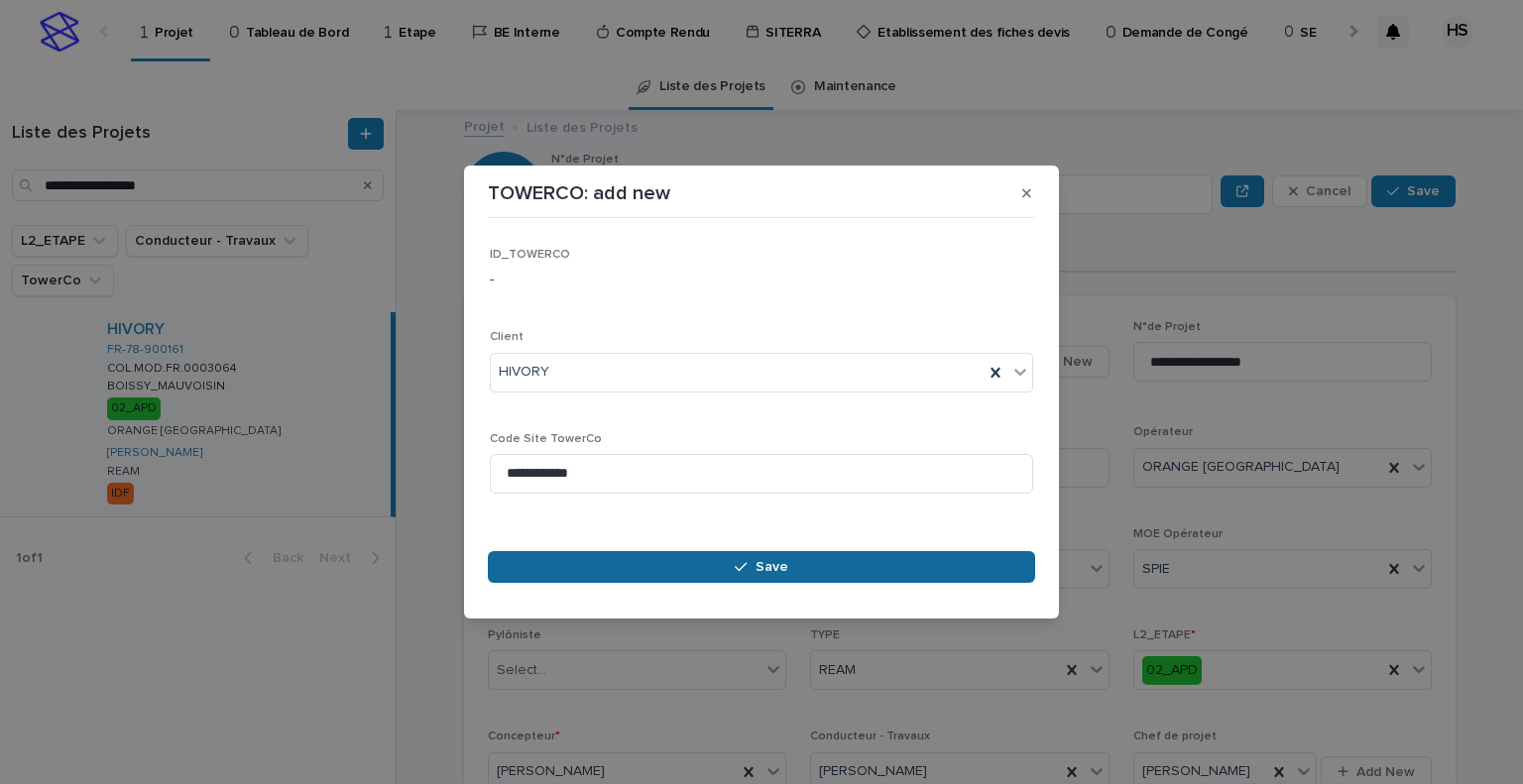 click on "Save" at bounding box center (762, 567) 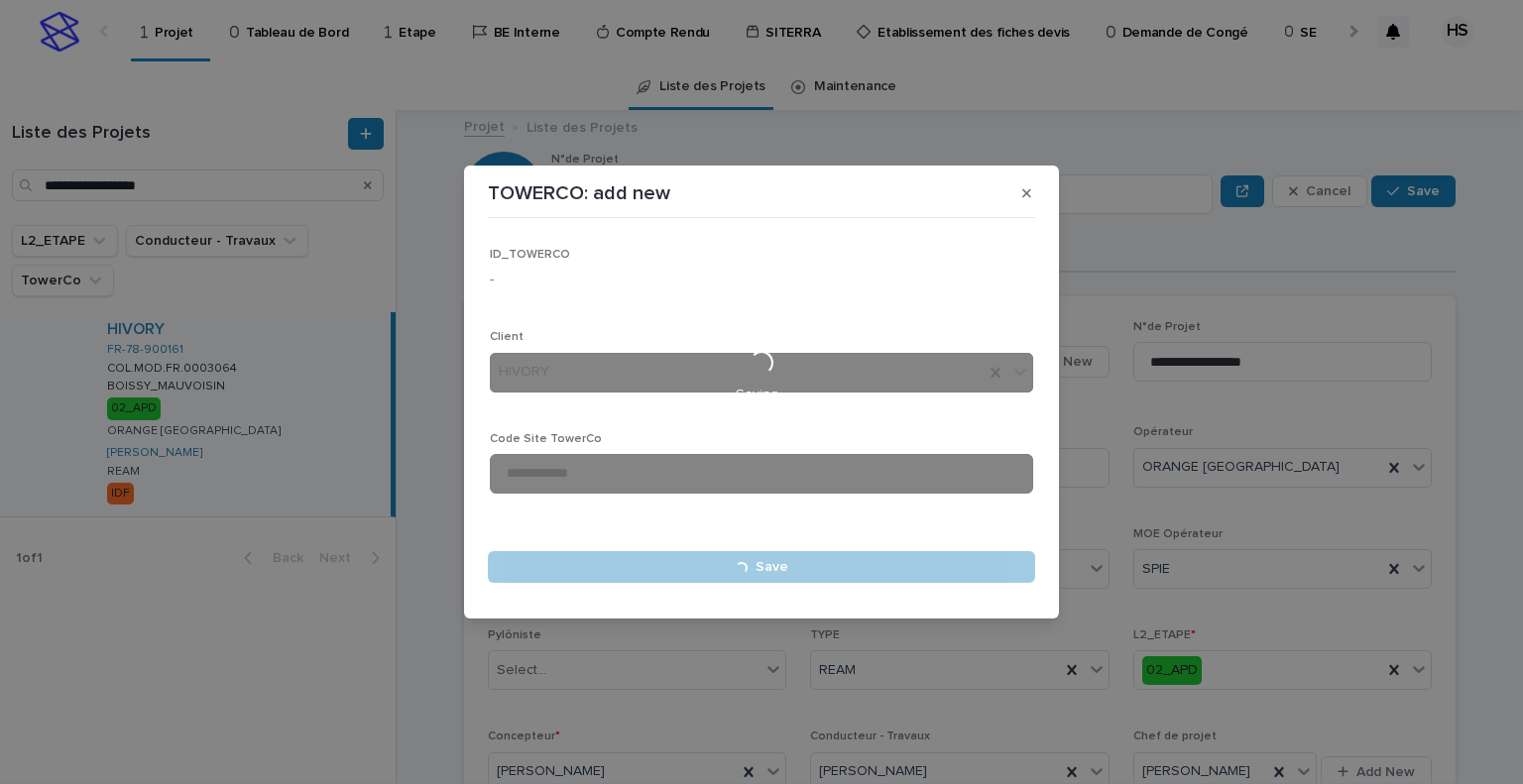 type 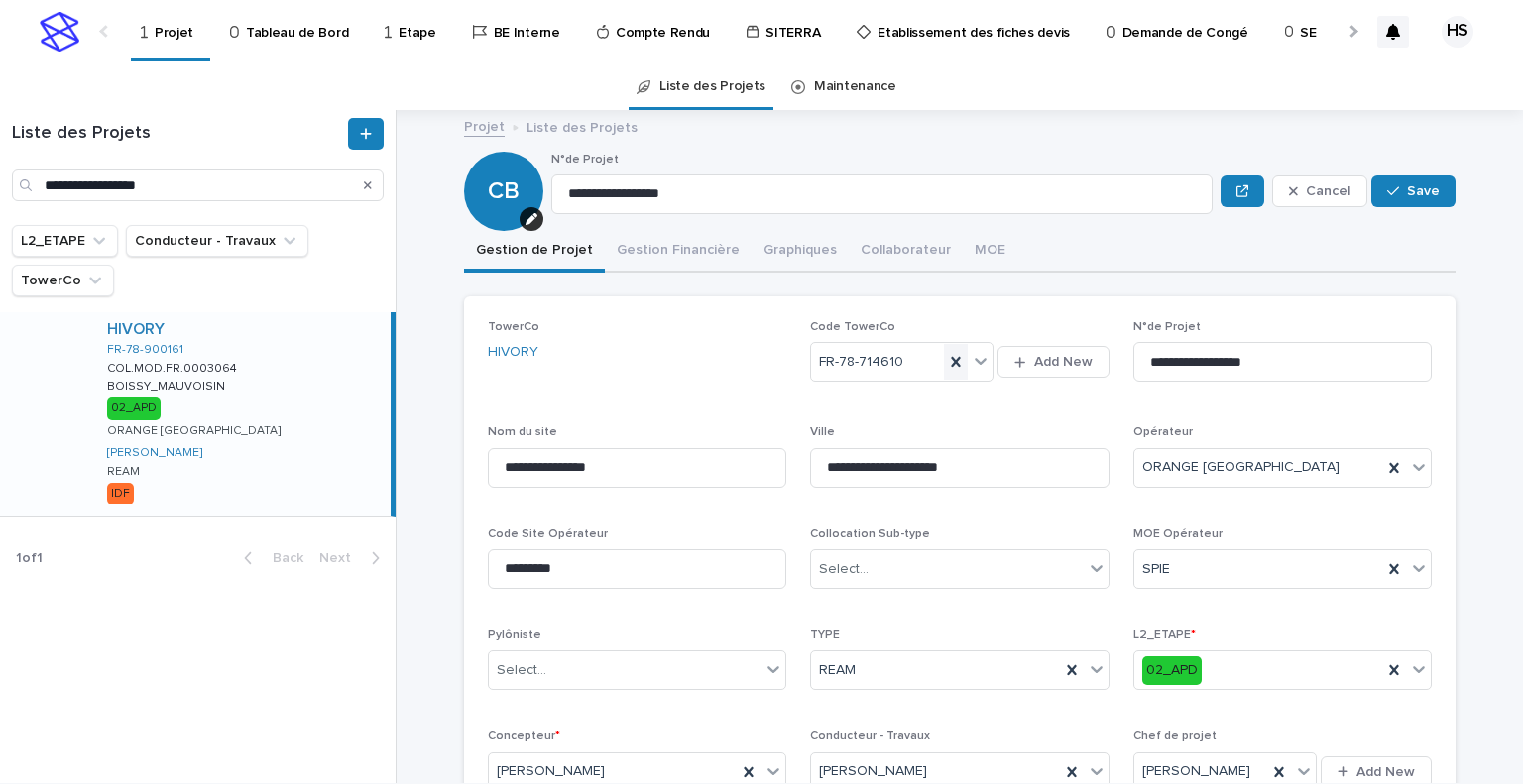 click 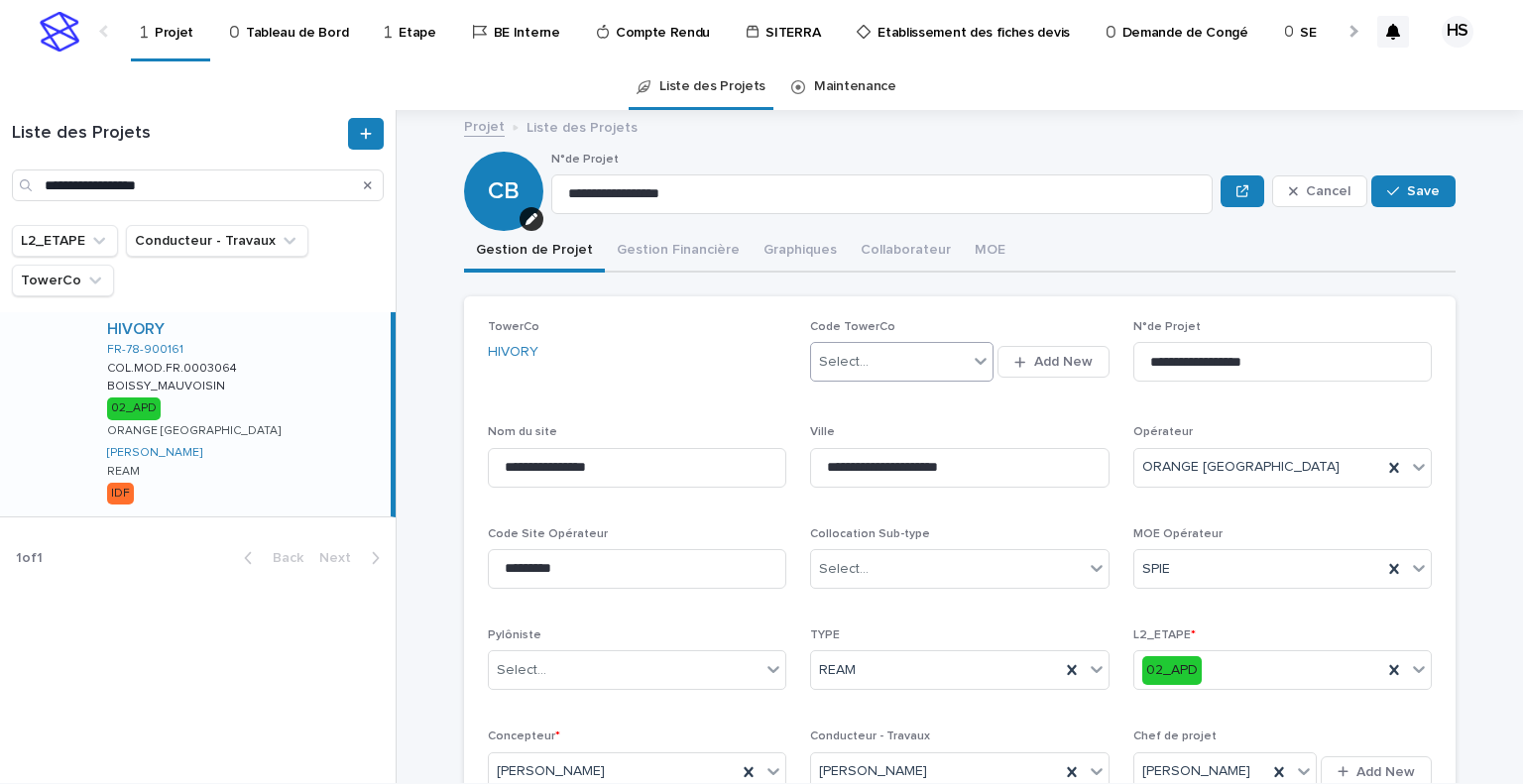 paste on "**********" 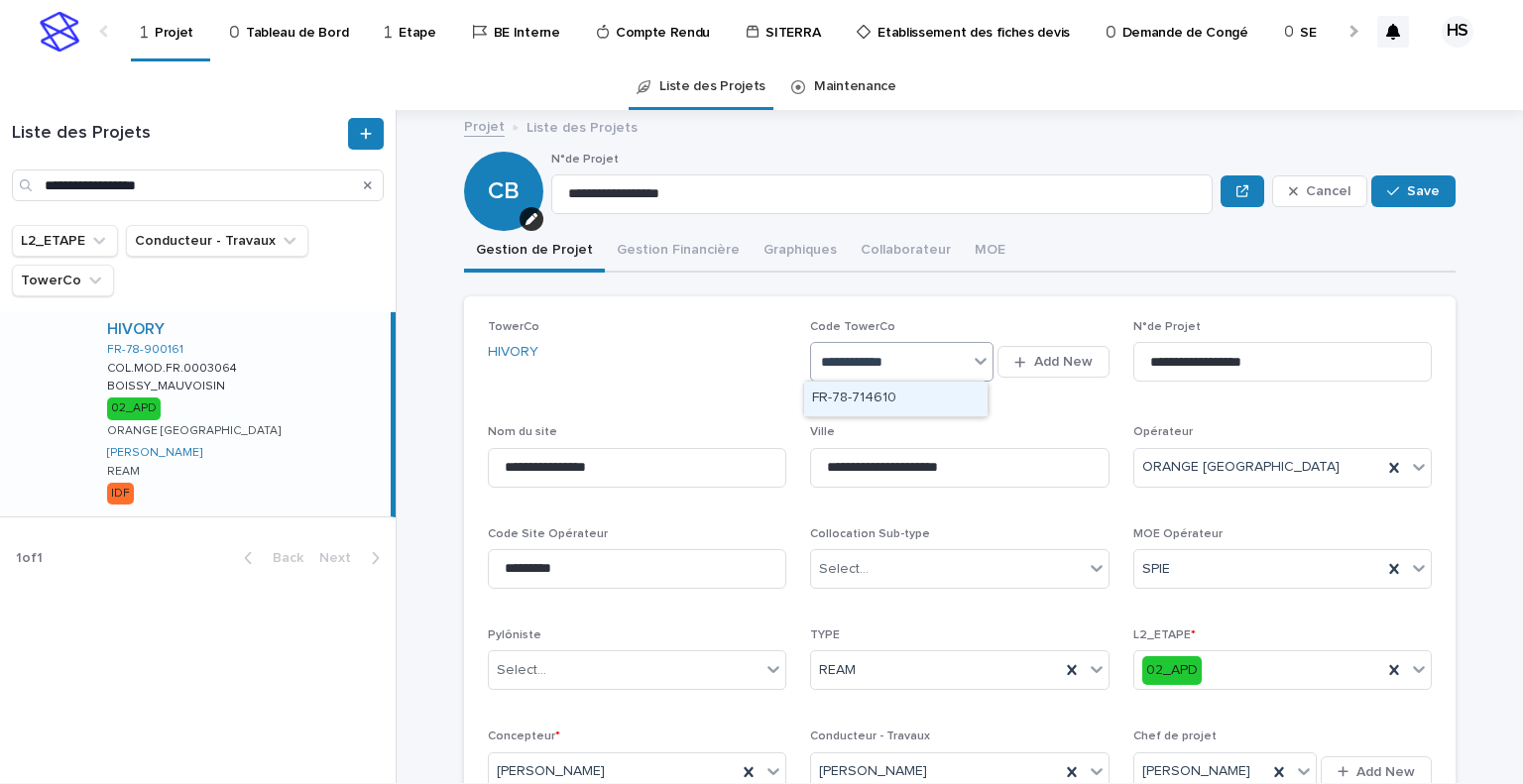 click on "FR-78-714610" at bounding box center [895, 398] 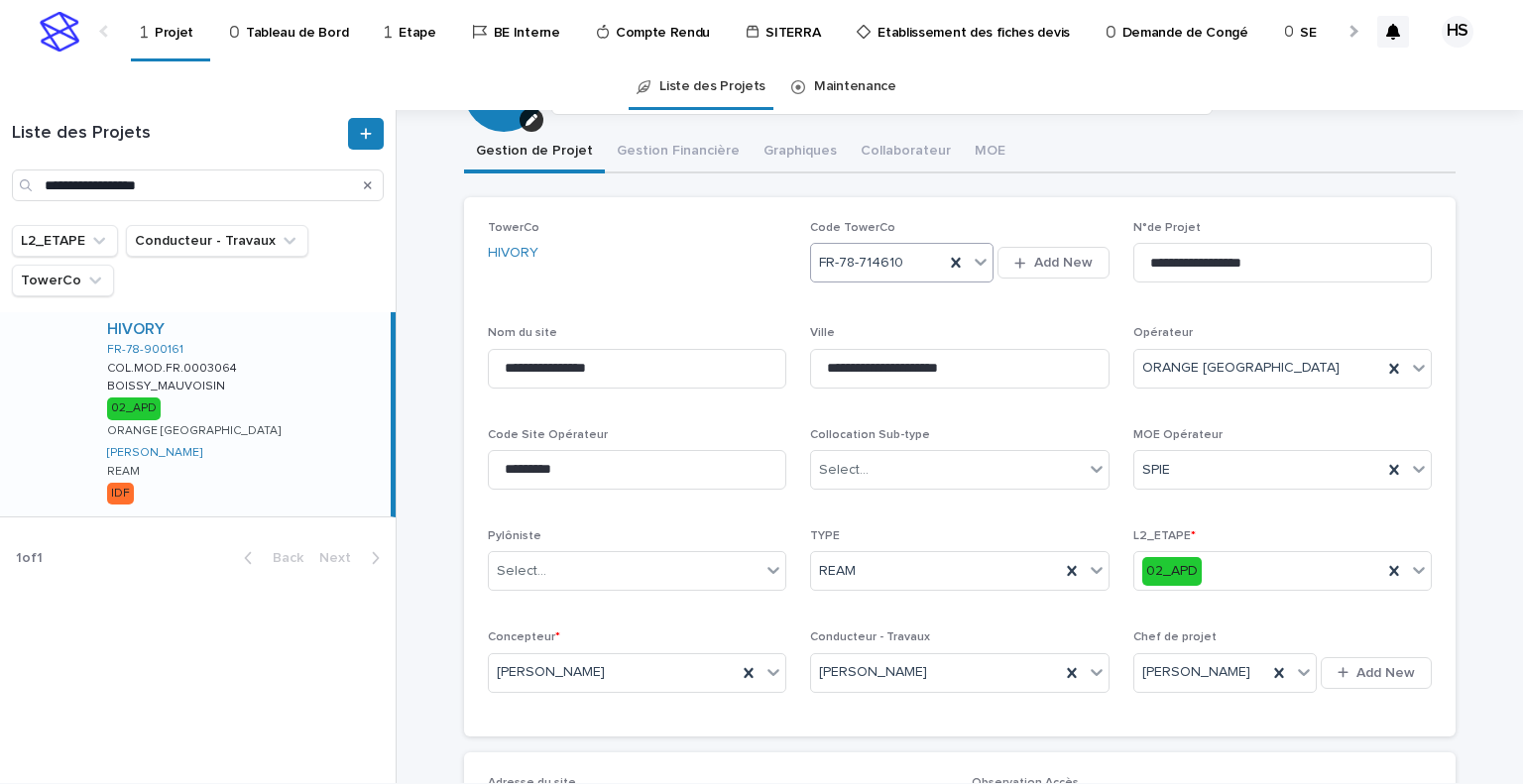 scroll, scrollTop: 0, scrollLeft: 0, axis: both 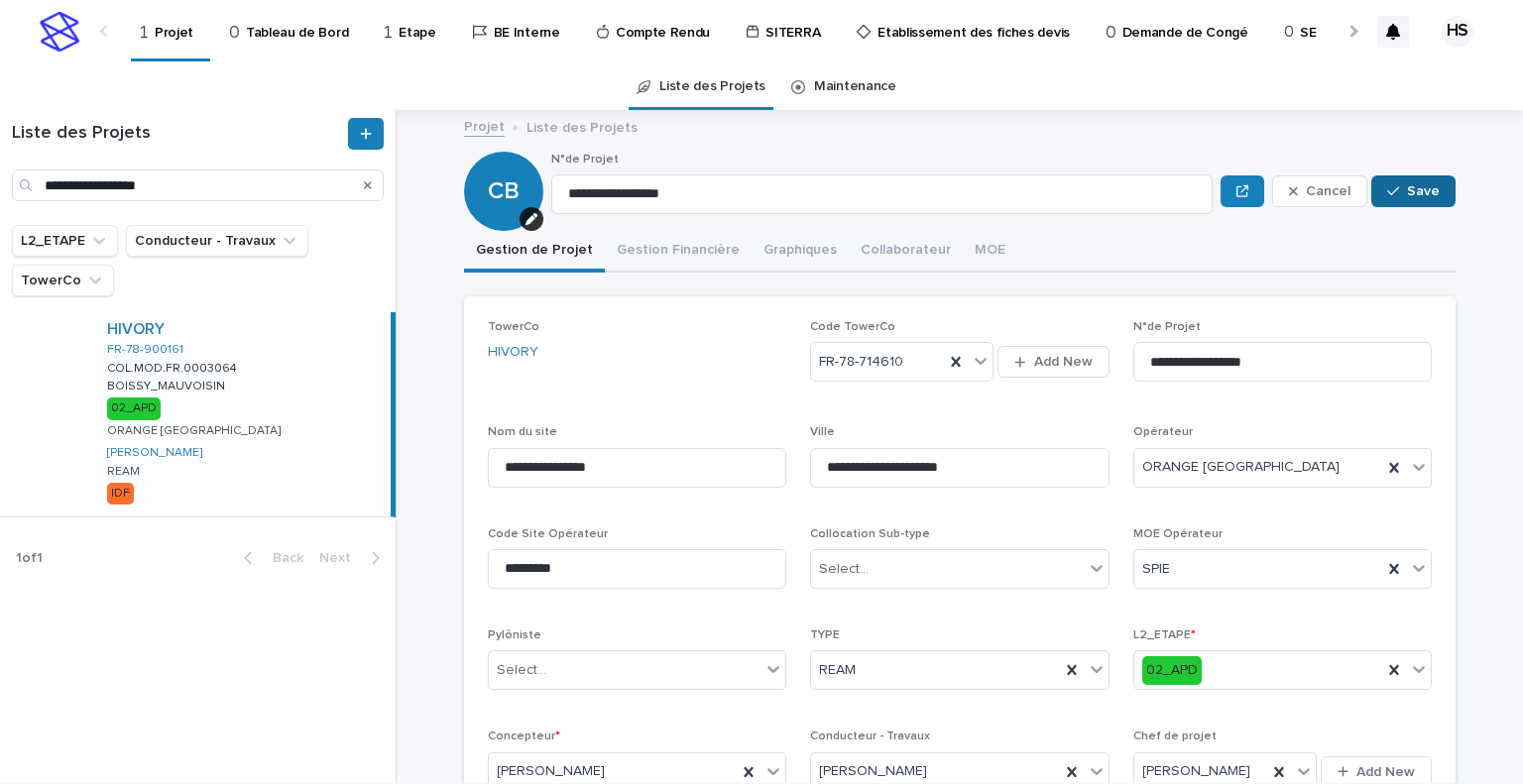 click on "Save" at bounding box center (1413, 191) 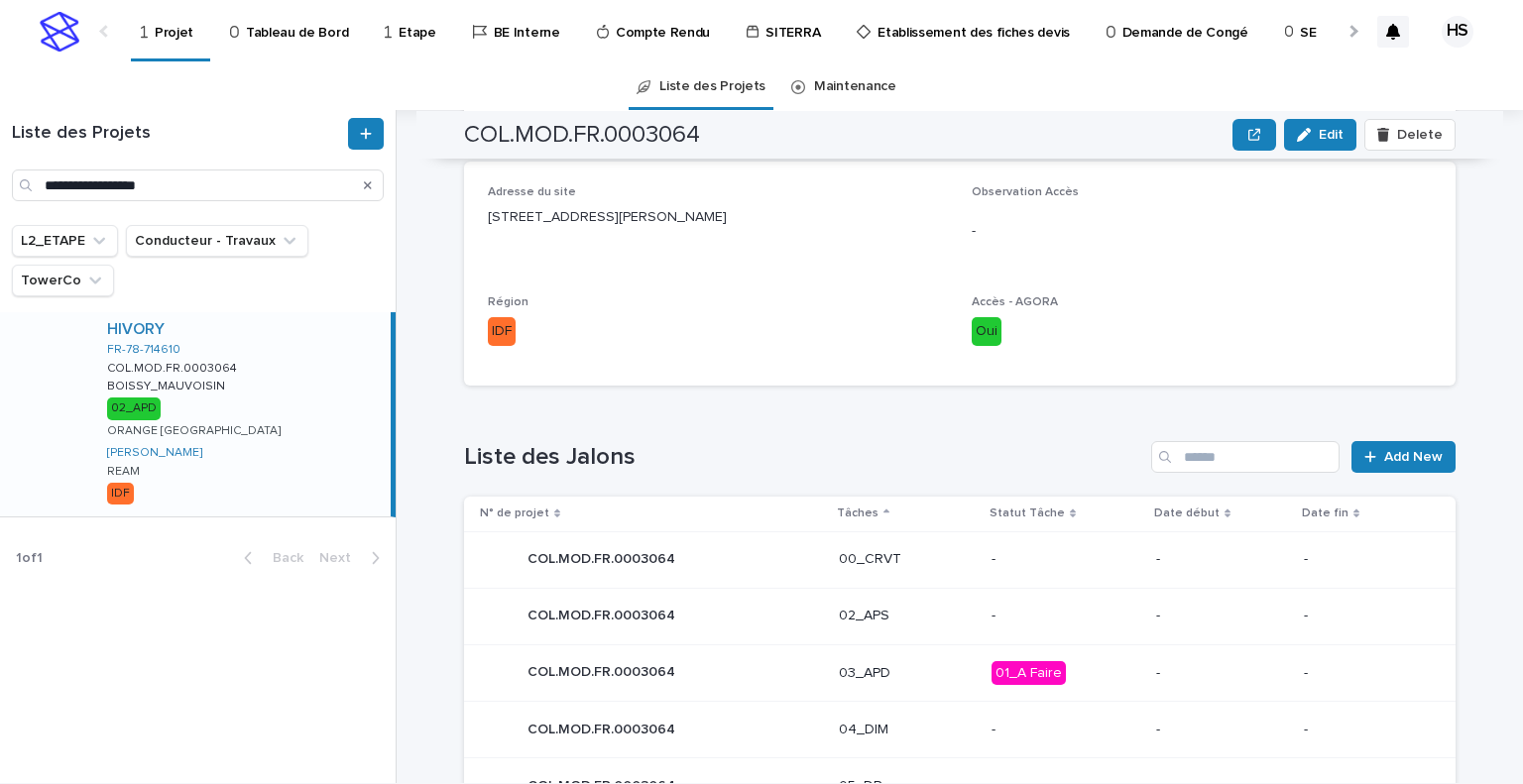 scroll, scrollTop: 694, scrollLeft: 0, axis: vertical 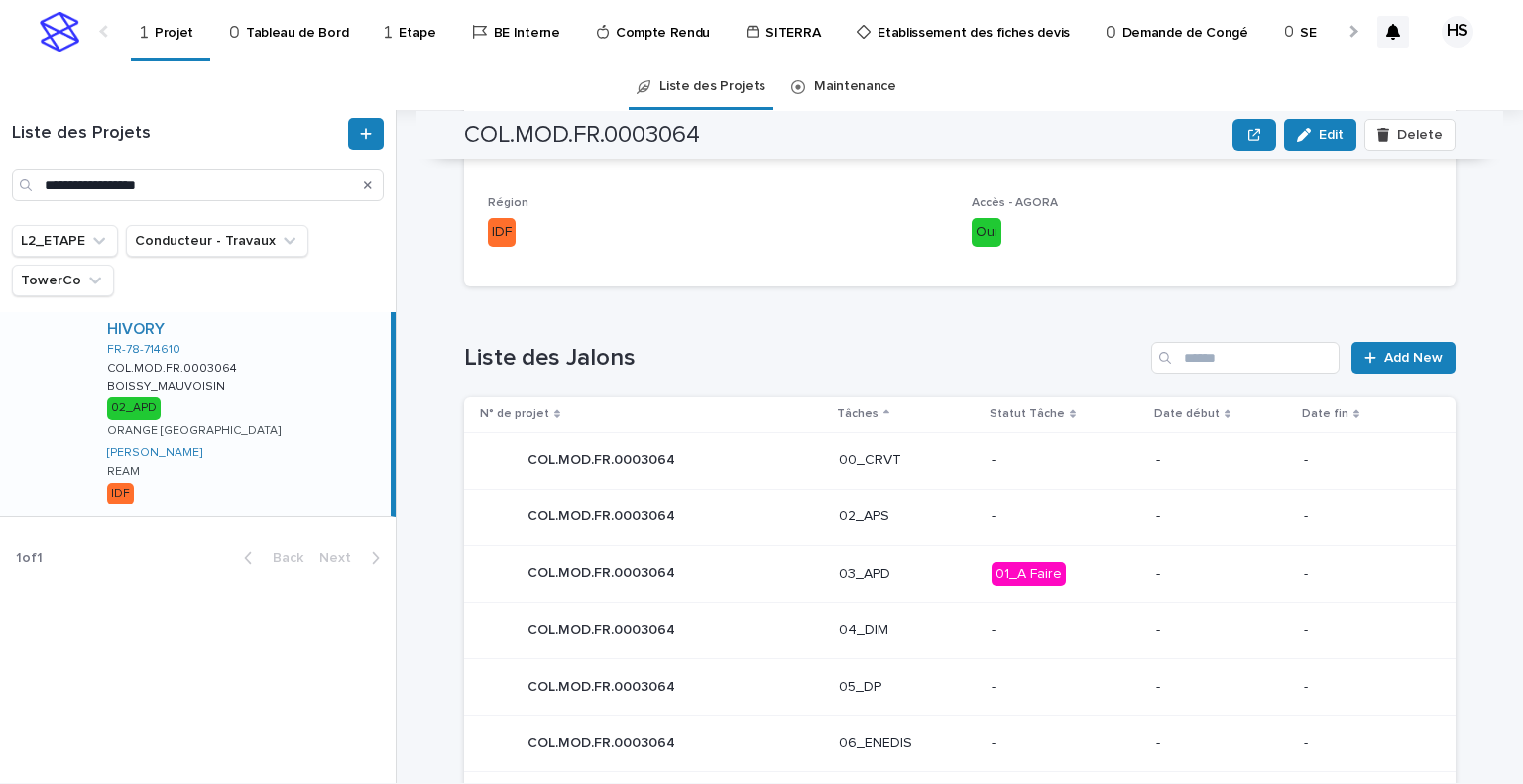 click on "03_APD" at bounding box center [907, 574] 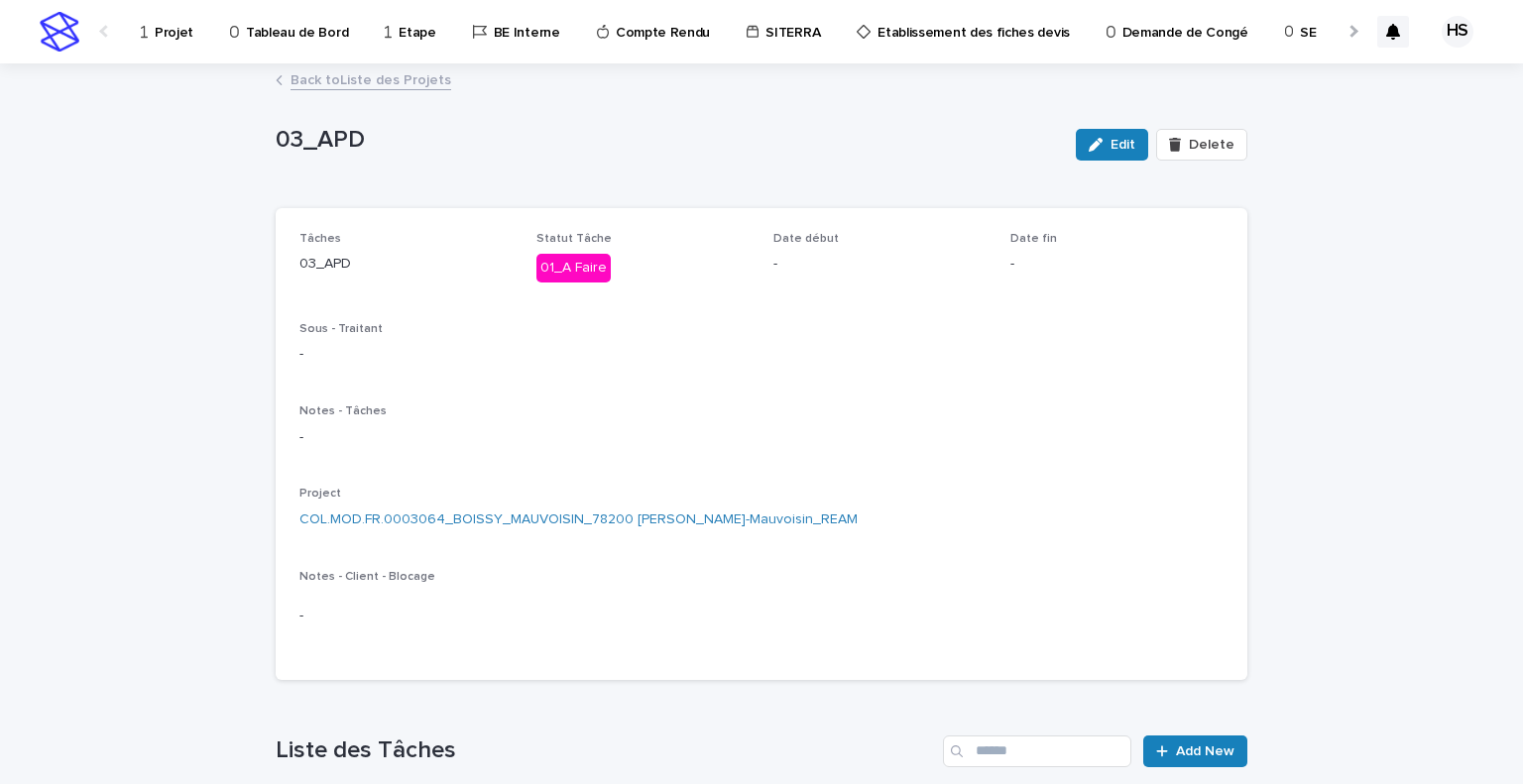 click on "Back to  Liste des Projets" at bounding box center (371, 78) 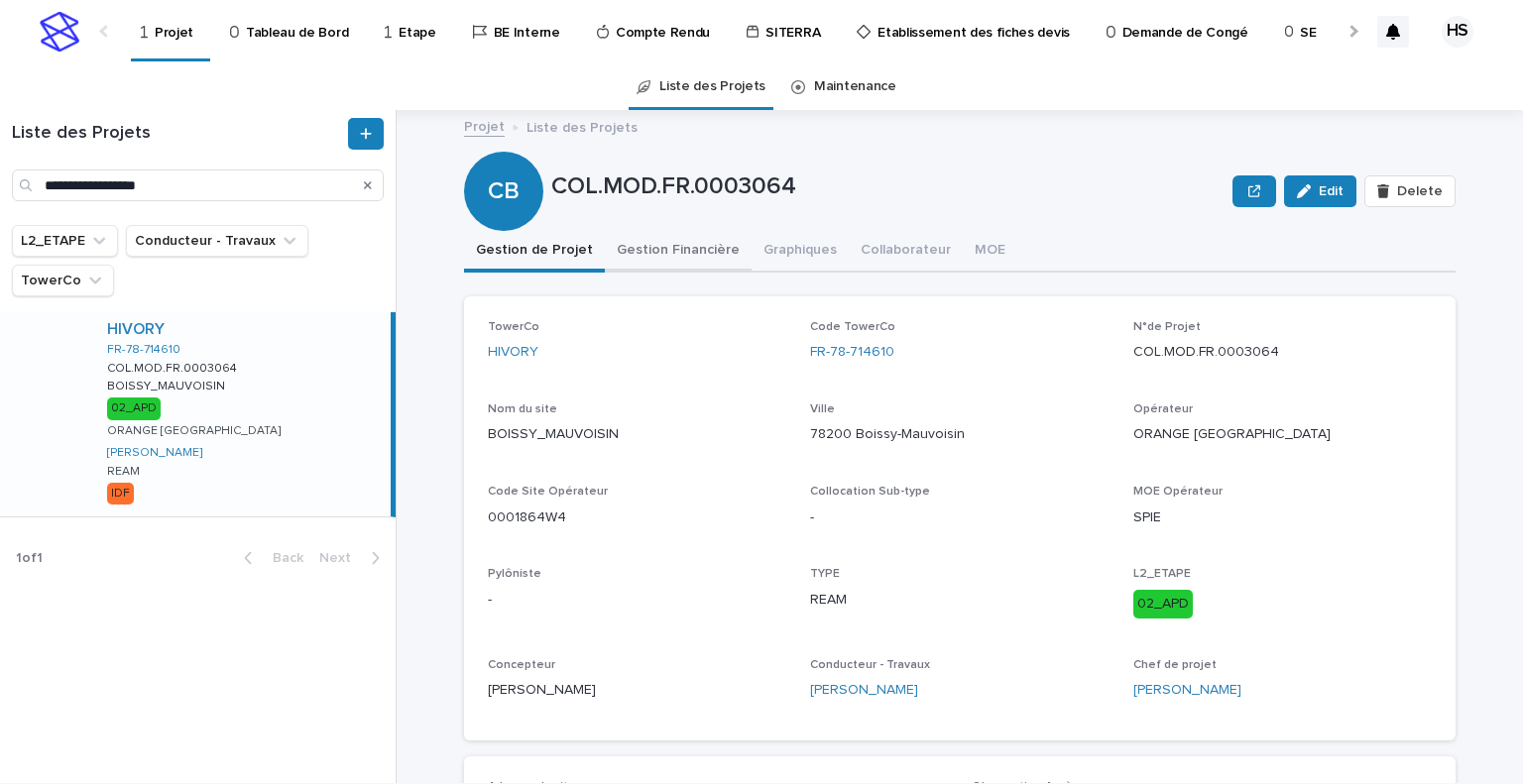 click on "Gestion Financière" at bounding box center [678, 252] 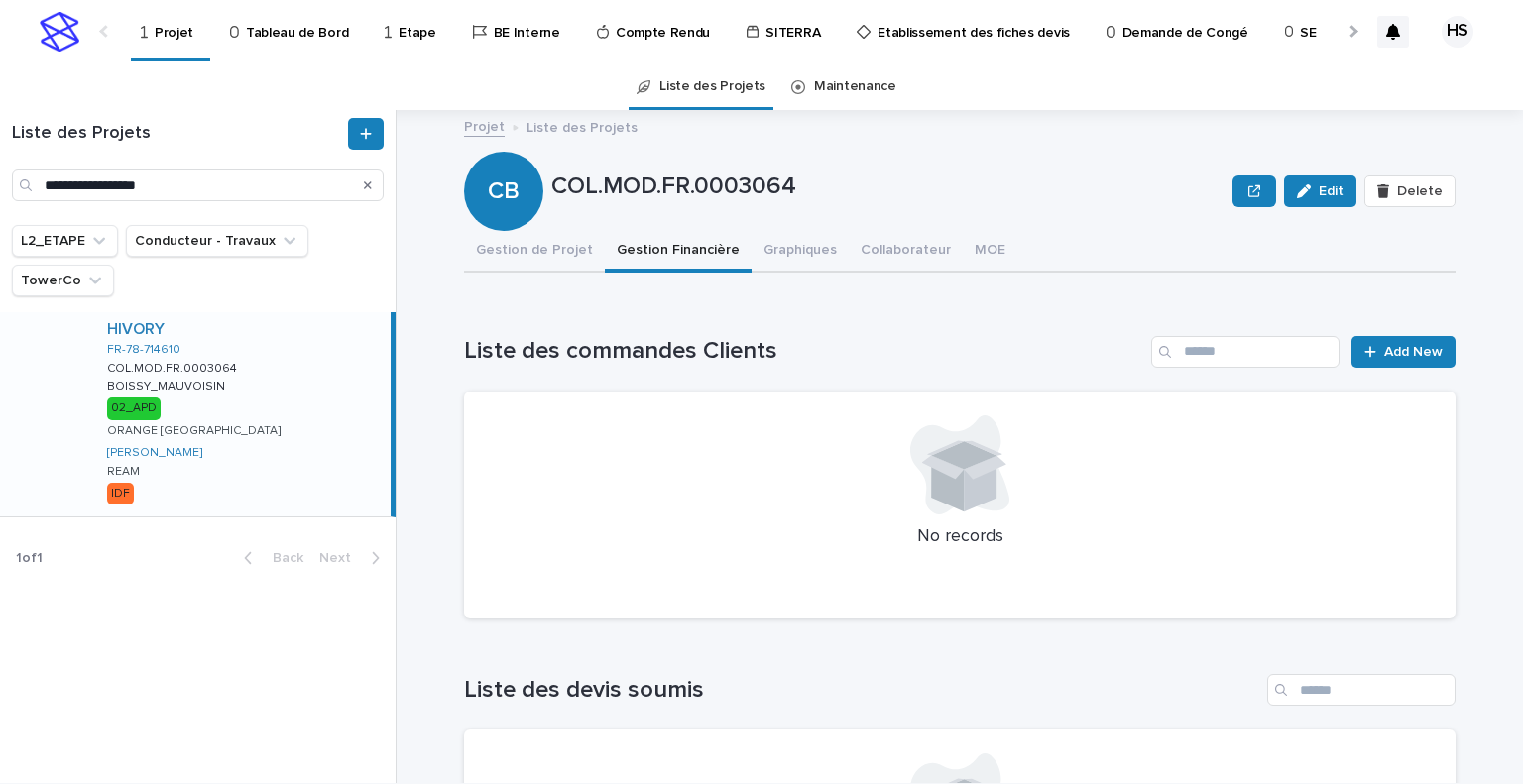 click on "Loading... Saving… Liste des commandes Clients Add New No records" at bounding box center (960, 466) 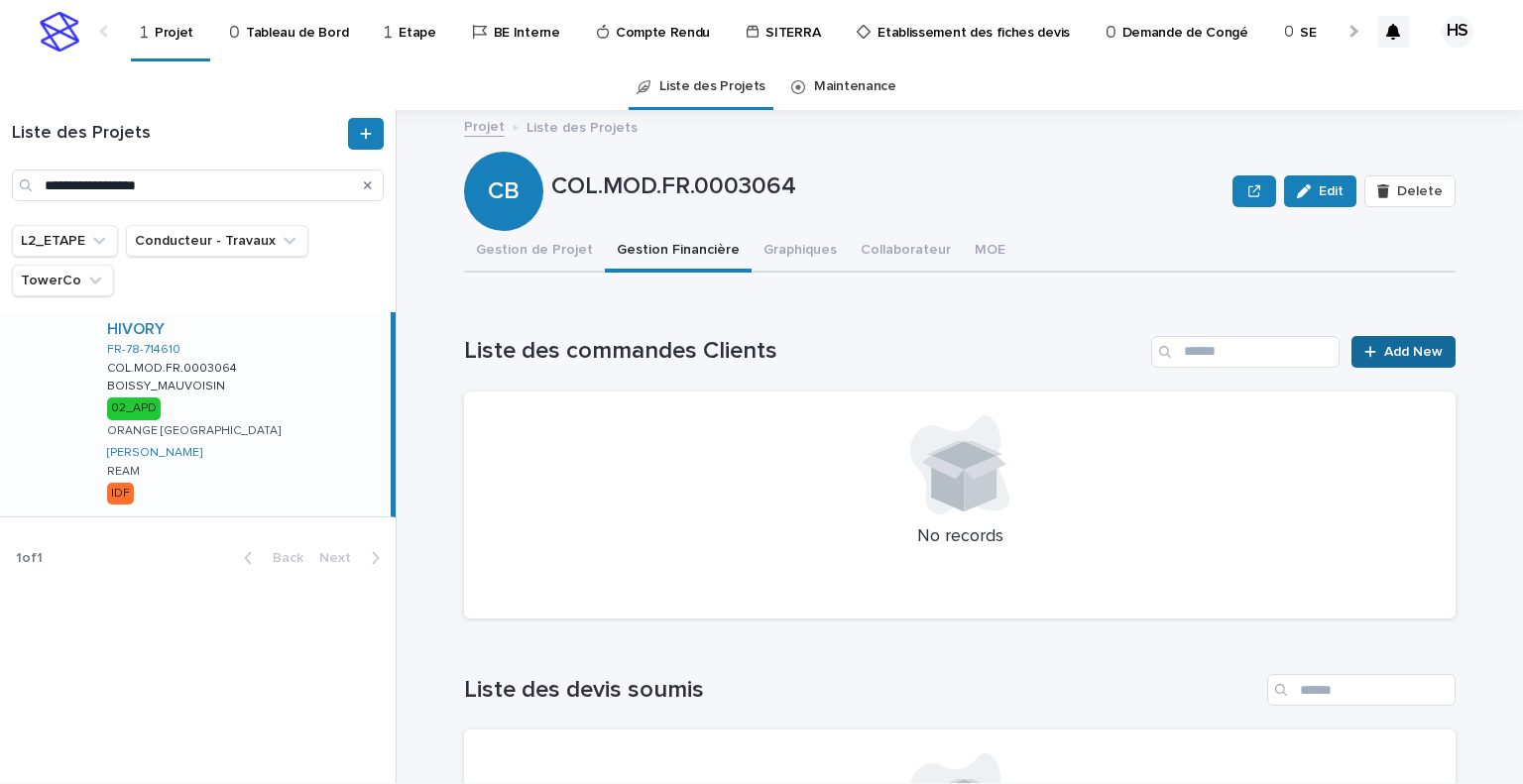 click on "Add New" at bounding box center [1413, 352] 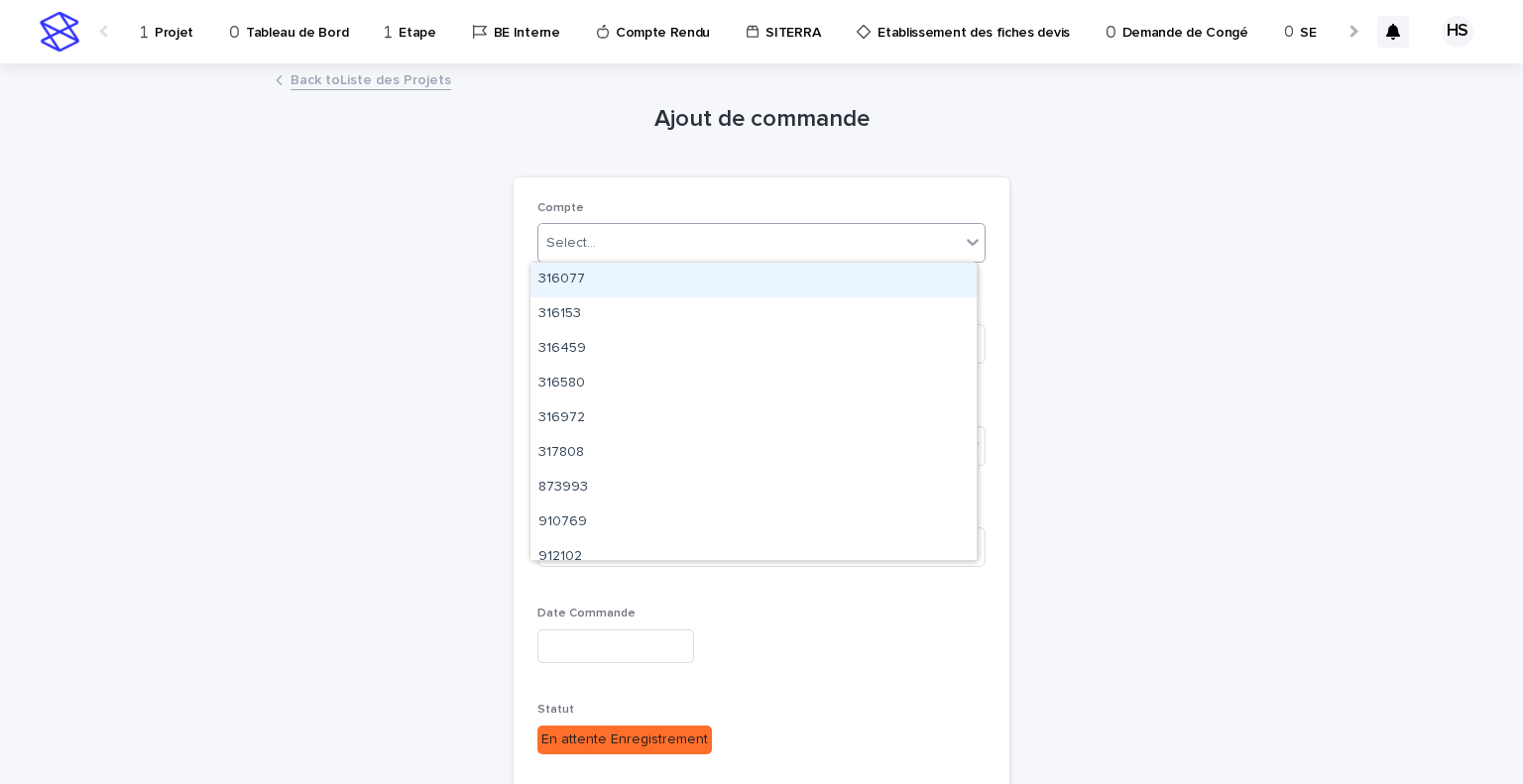 click on "Select..." at bounding box center [571, 243] 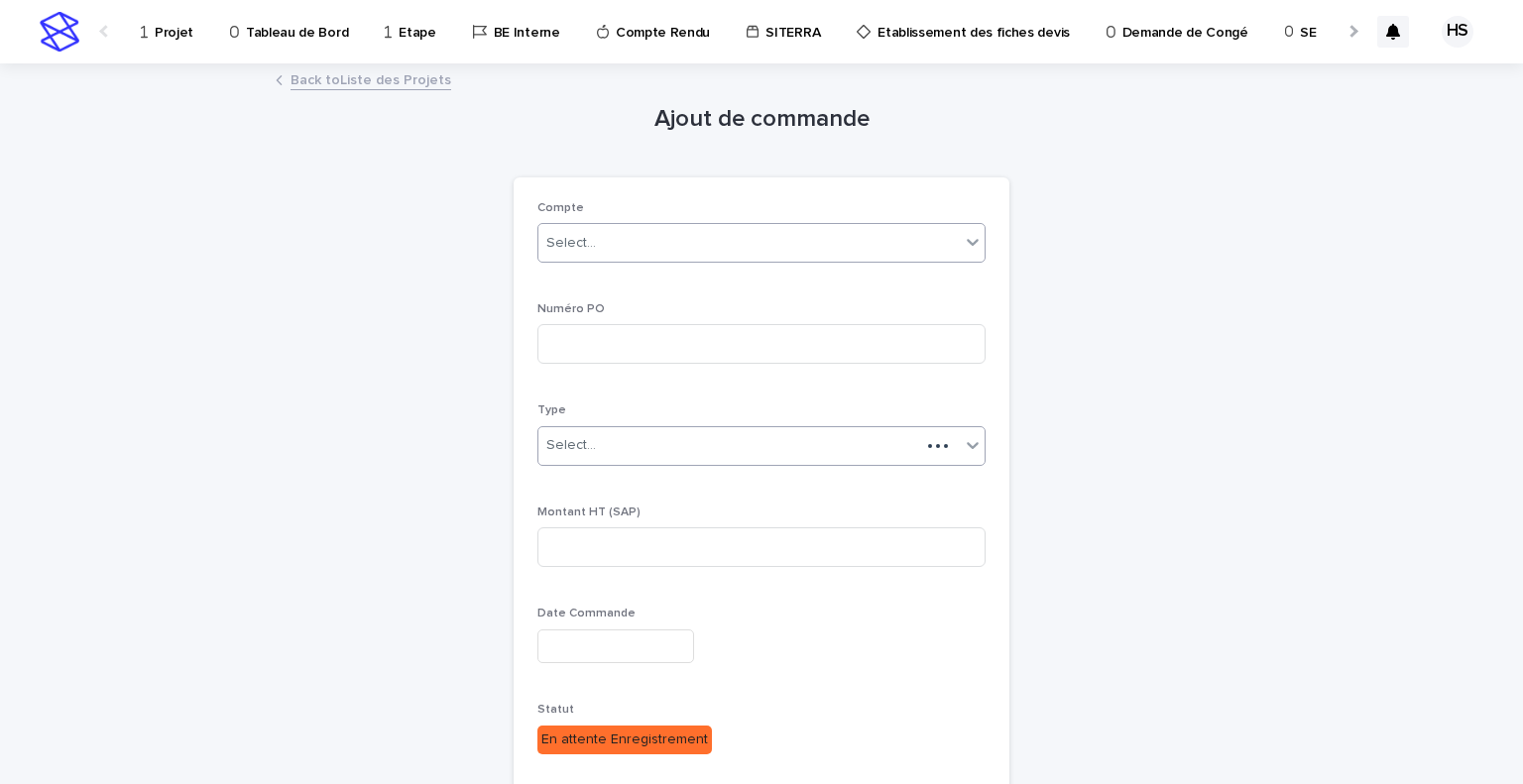paste on "******" 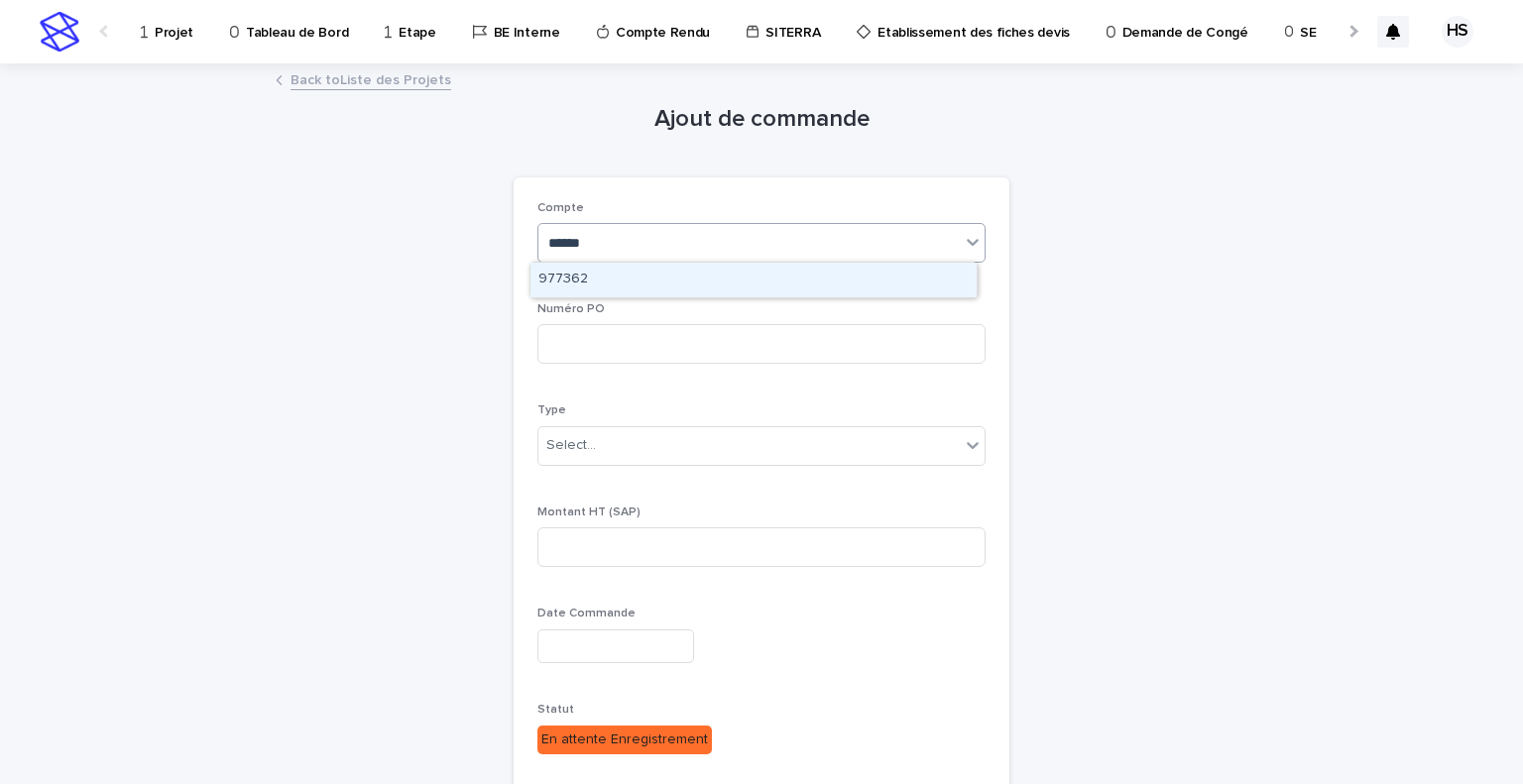click on "977362" at bounding box center [754, 280] 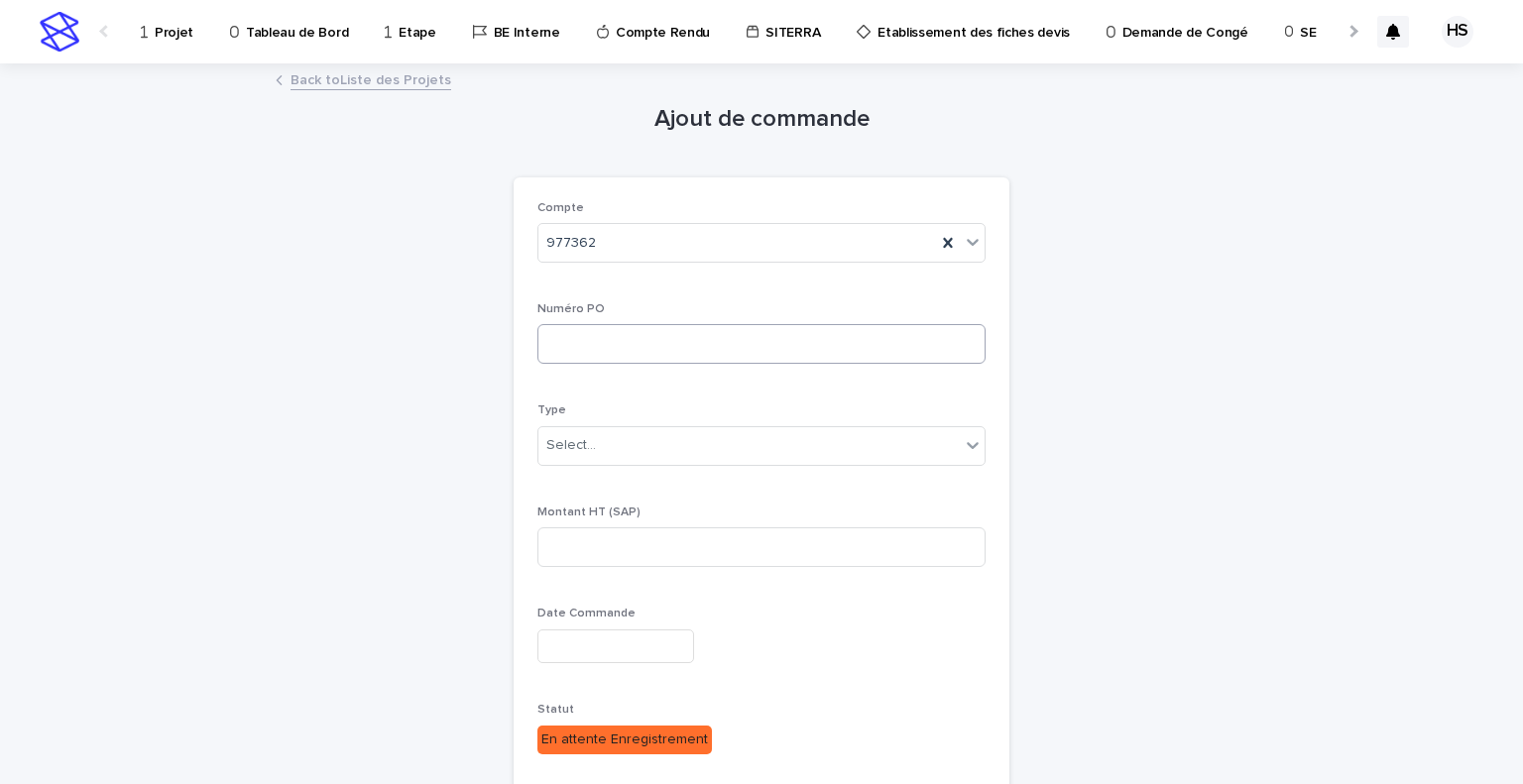 drag, startPoint x: 594, startPoint y: 368, endPoint x: 594, endPoint y: 348, distance: 20 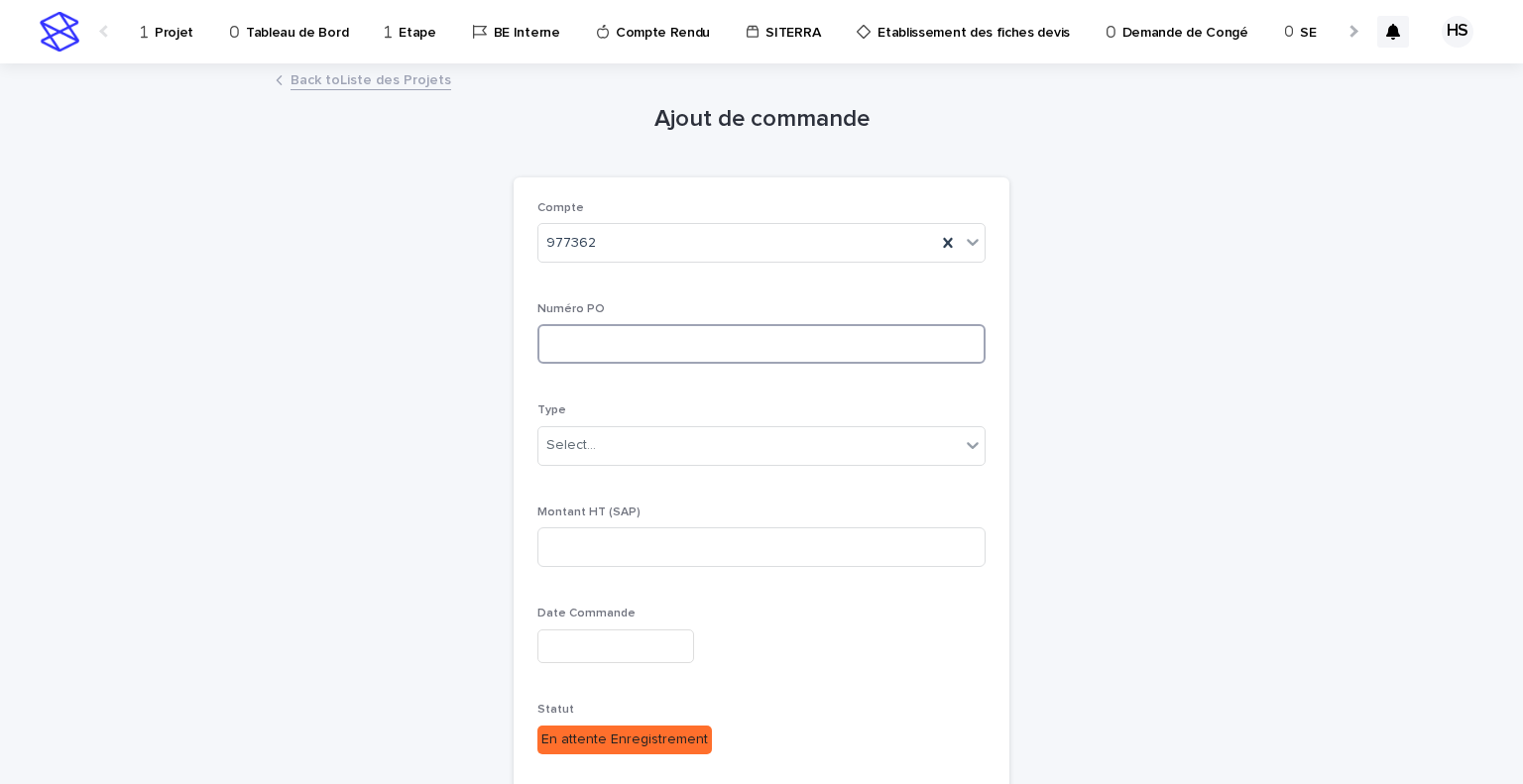 click at bounding box center (762, 344) 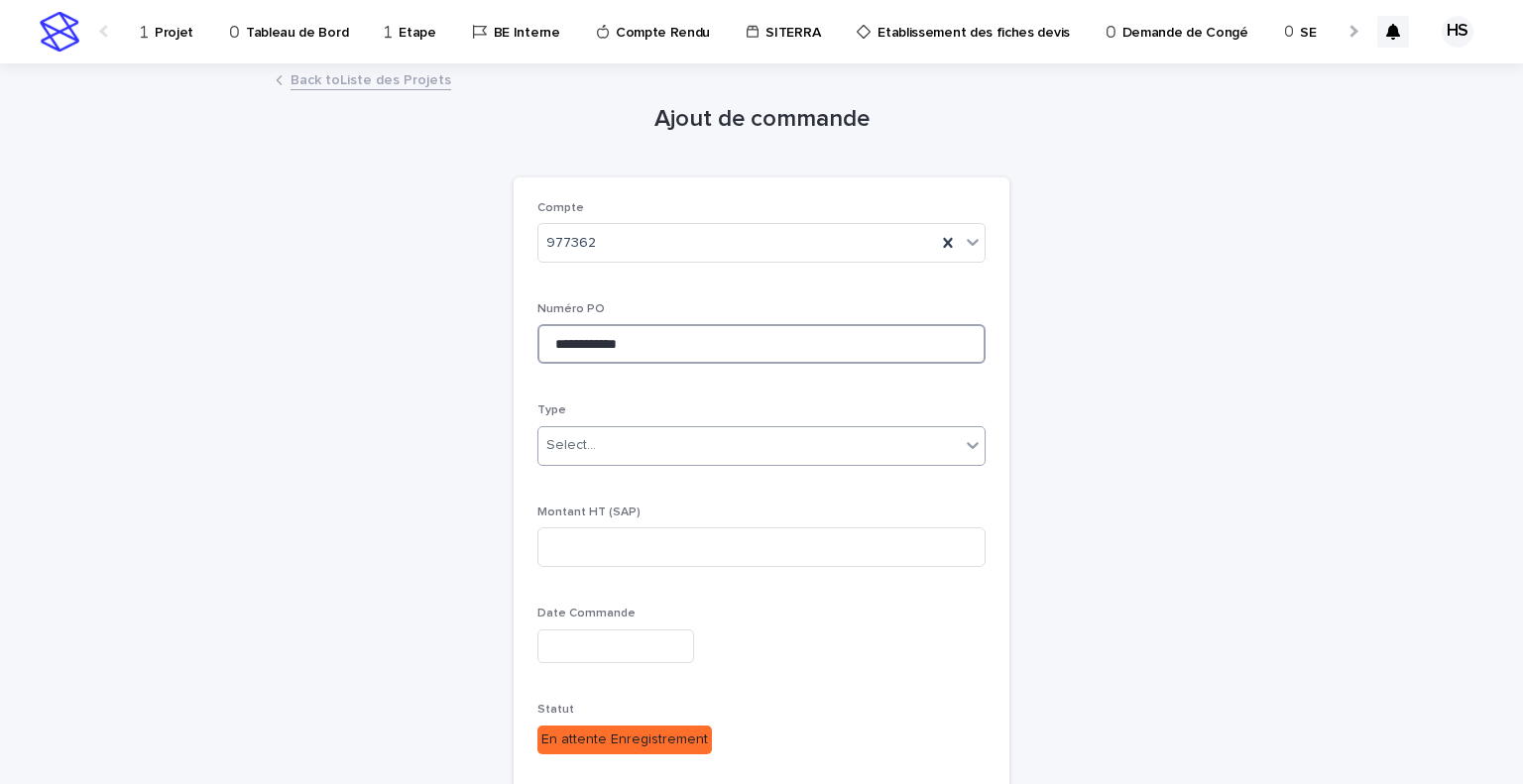 type on "**********" 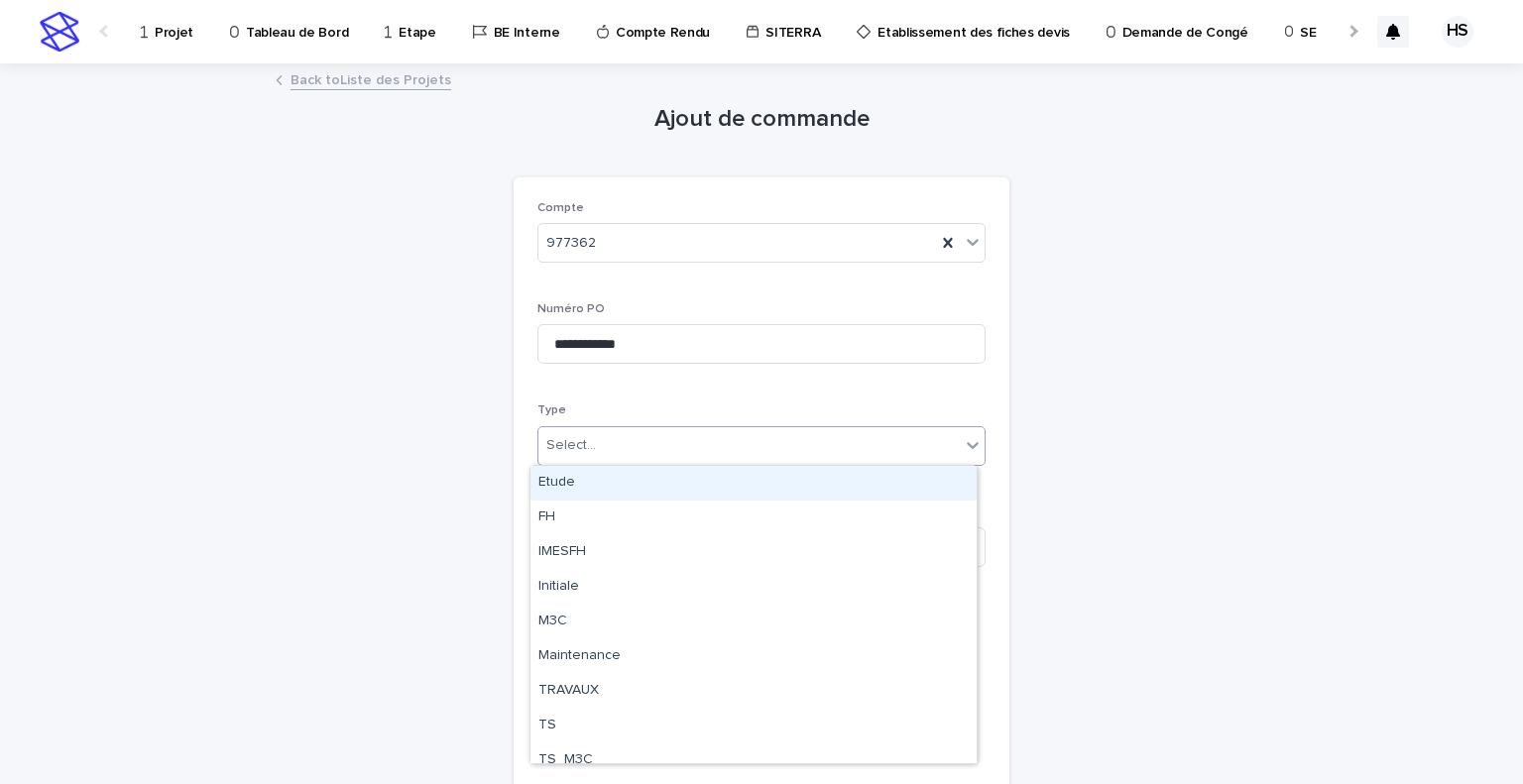 click on "Select..." at bounding box center (749, 445) 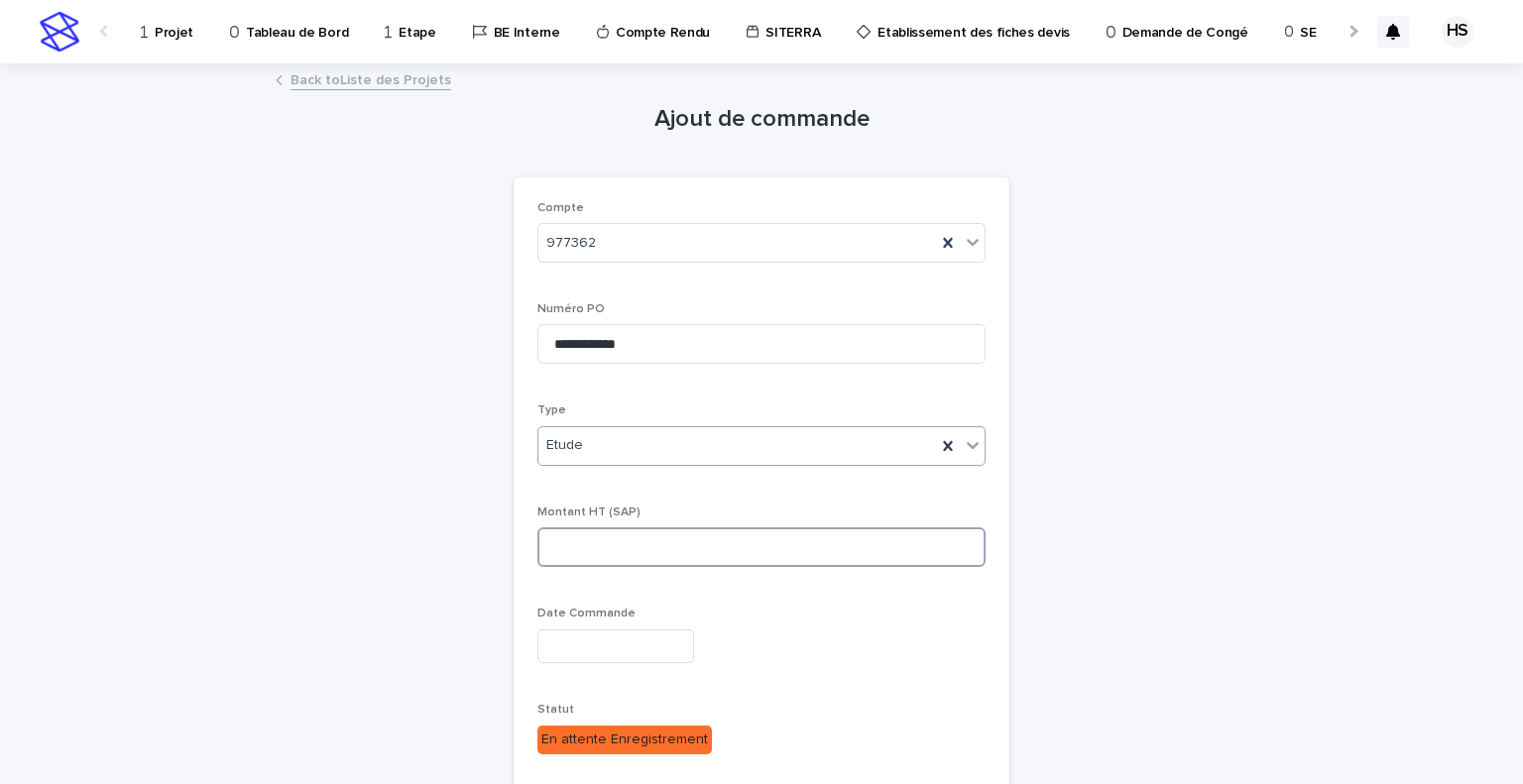 click at bounding box center (762, 547) 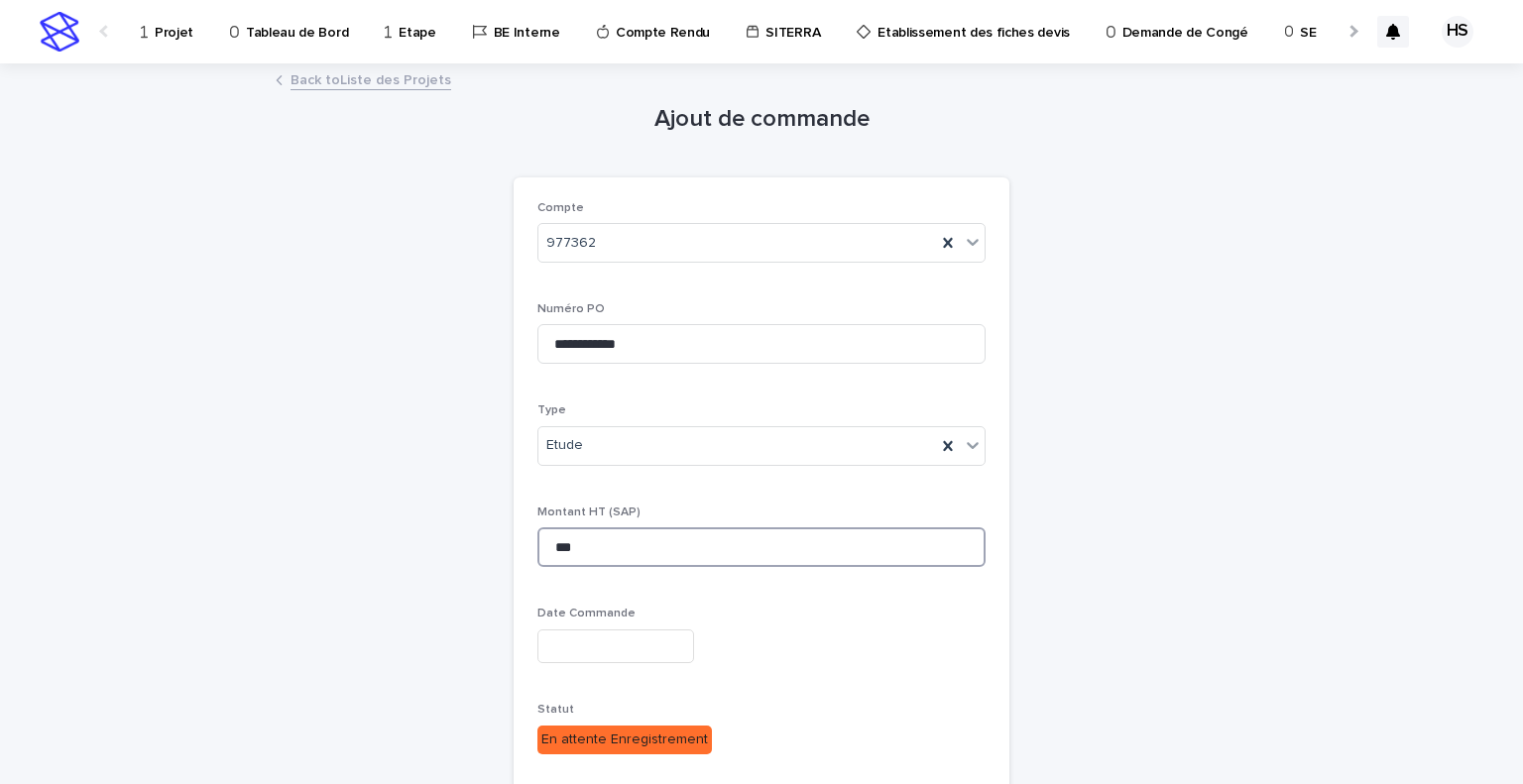 type on "***" 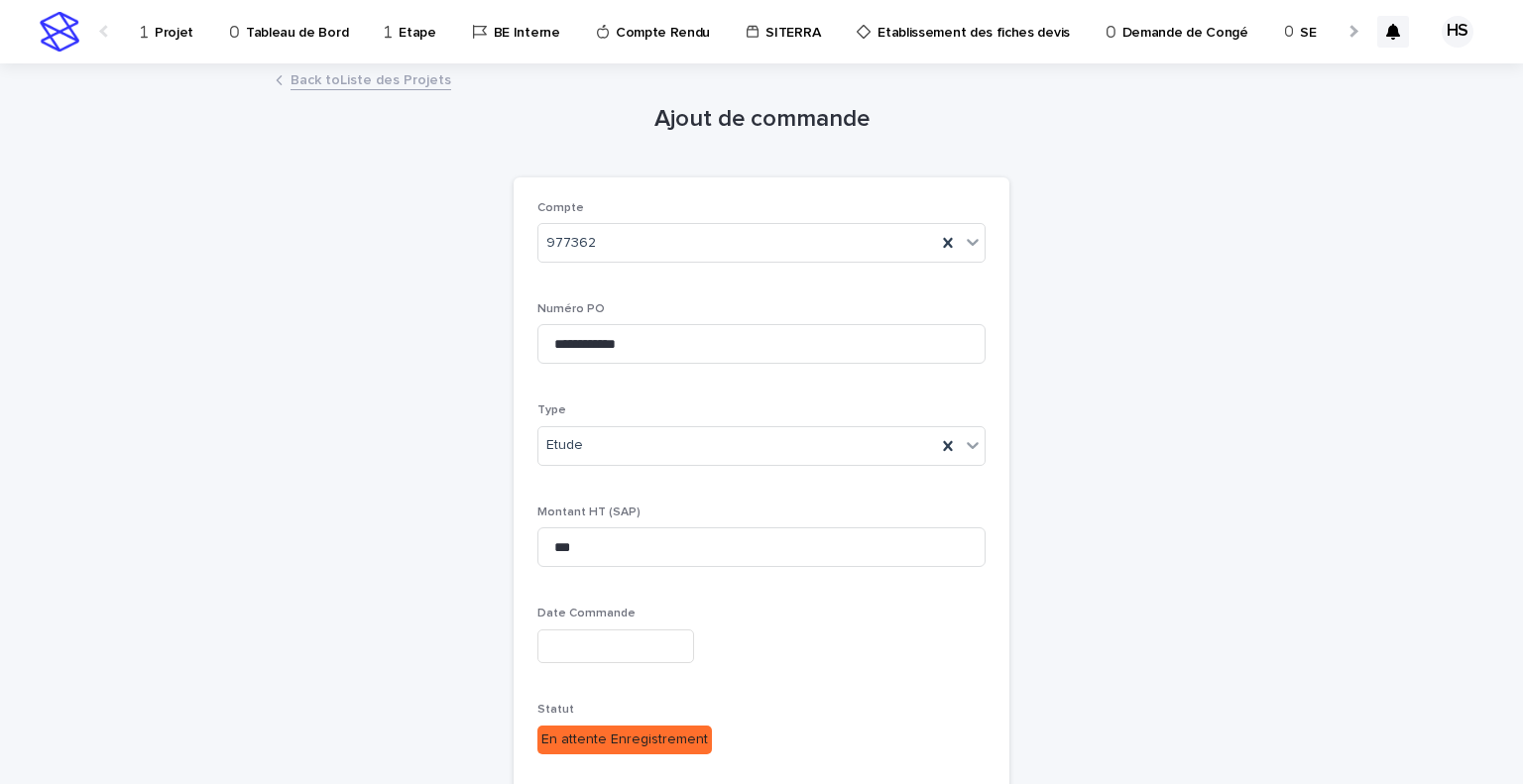 click at bounding box center (616, 646) 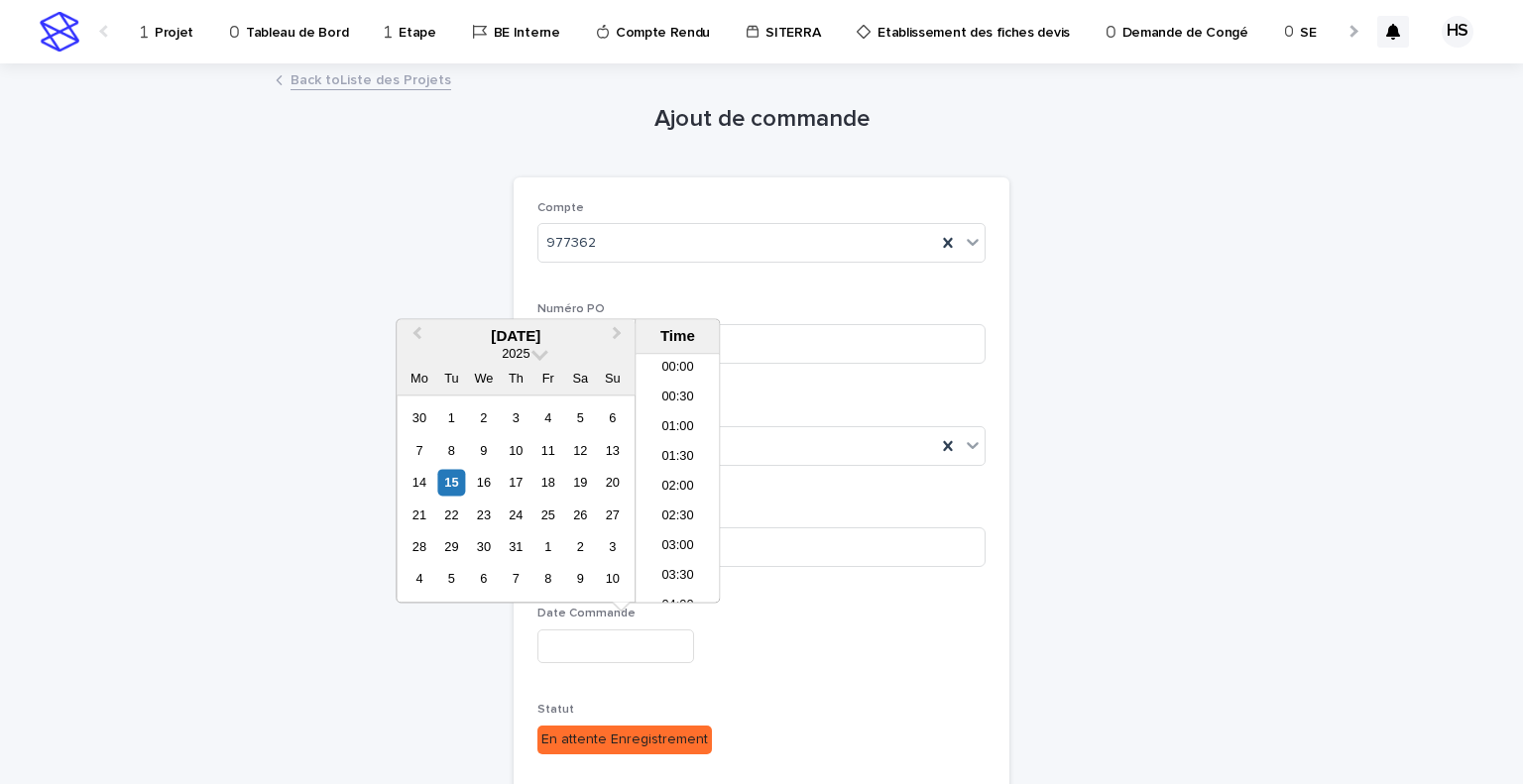 scroll, scrollTop: 456, scrollLeft: 0, axis: vertical 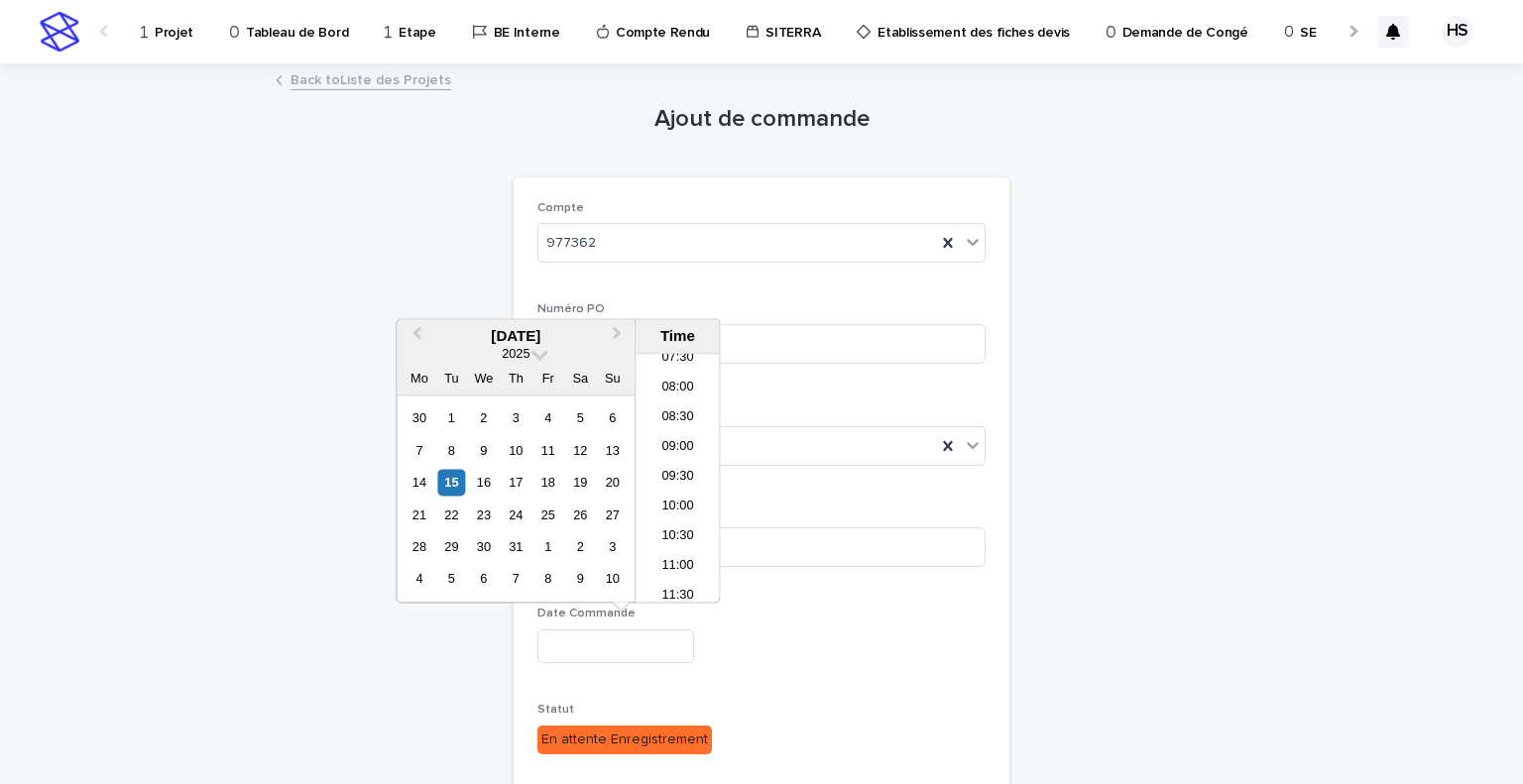 click at bounding box center (616, 646) 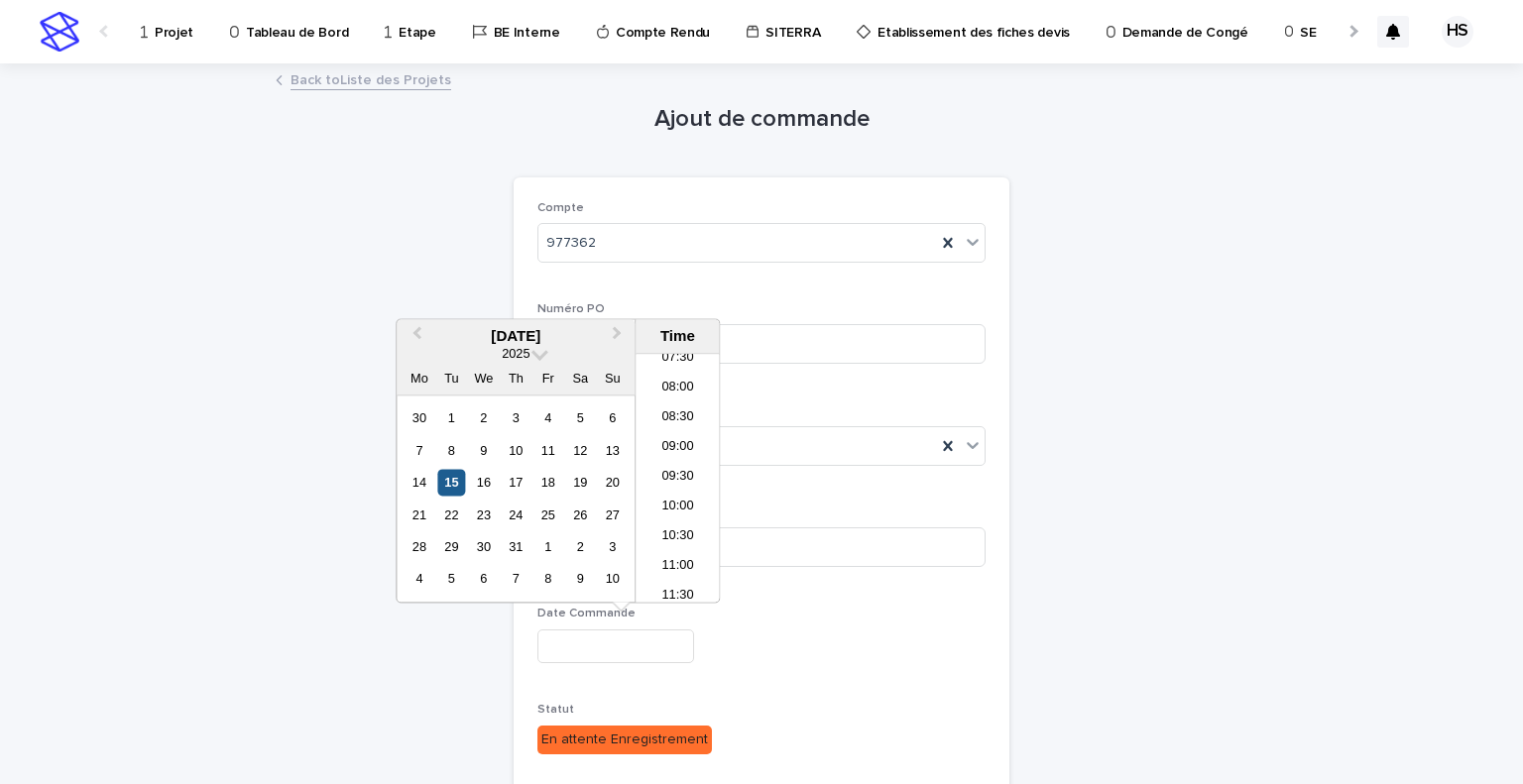 click on "15" at bounding box center (451, 482) 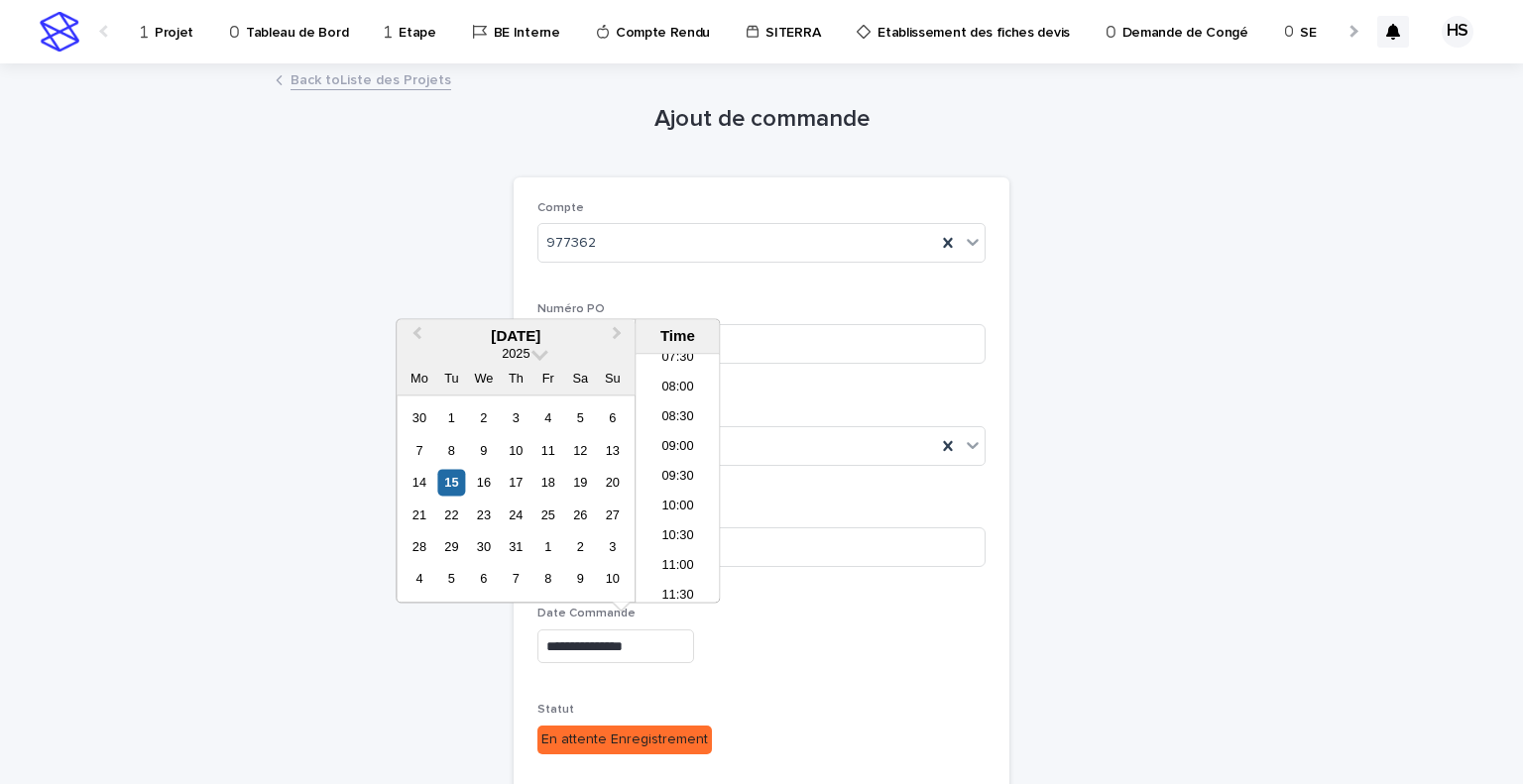 click on "**********" at bounding box center (762, 571) 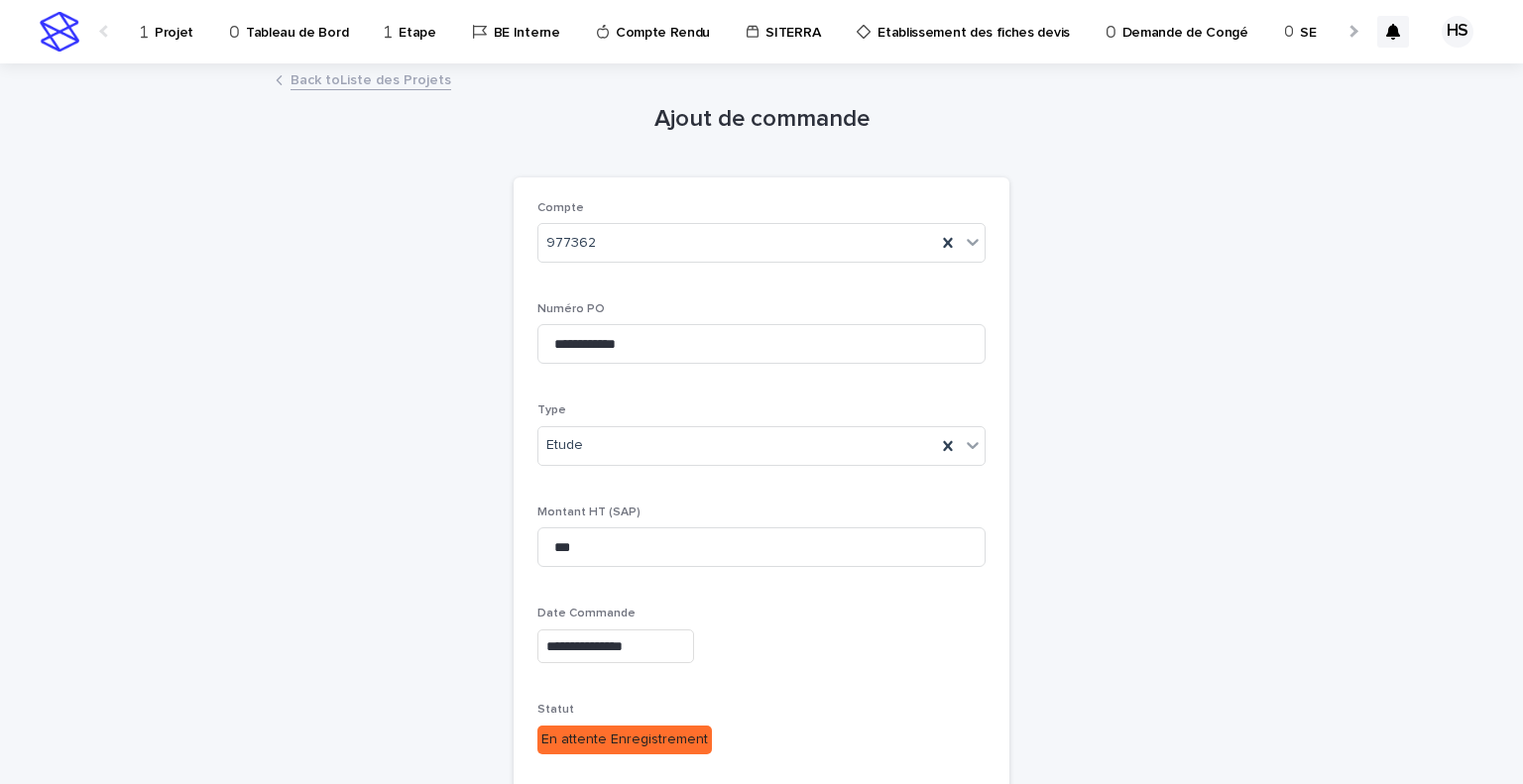 scroll, scrollTop: 297, scrollLeft: 0, axis: vertical 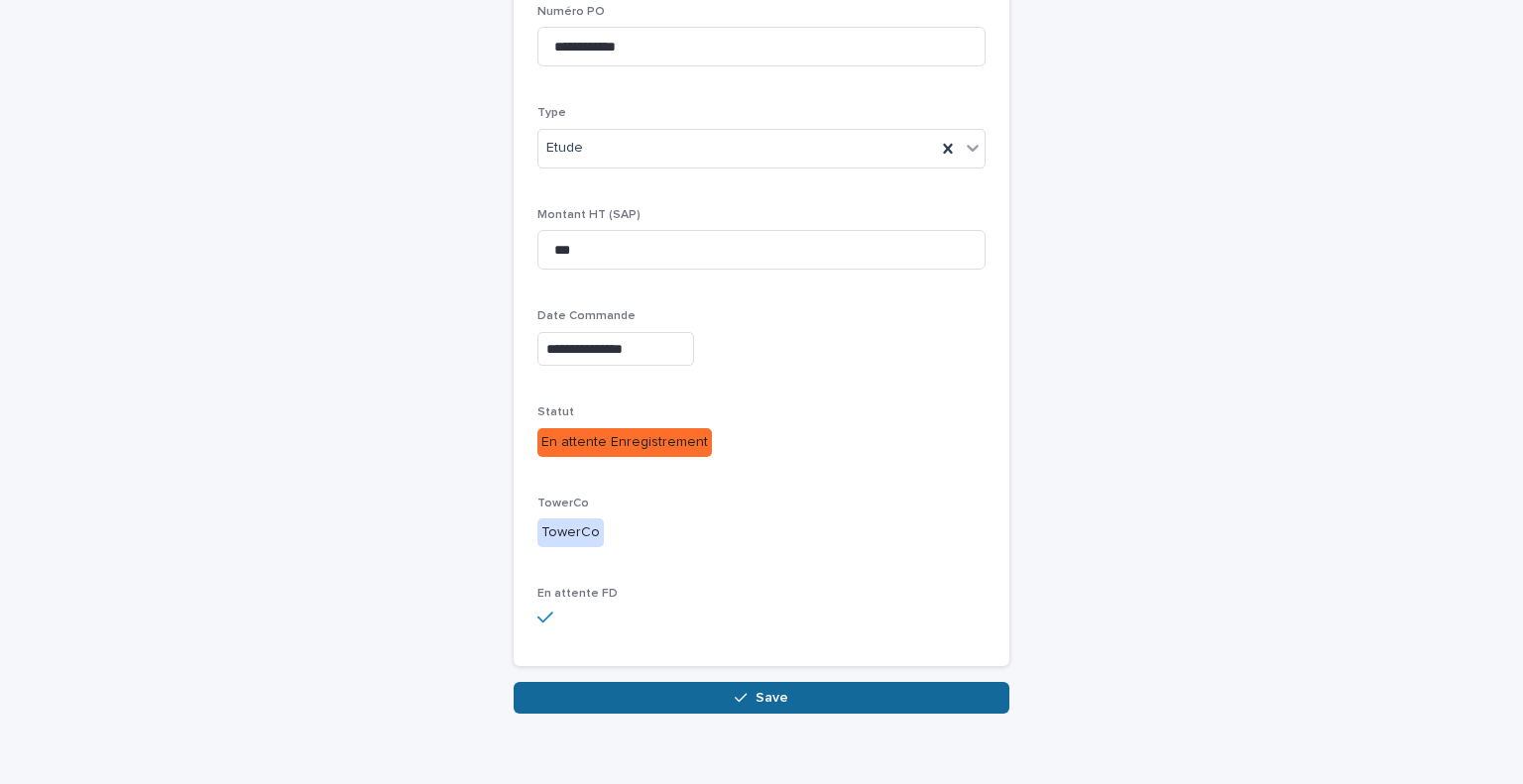 click on "Save" at bounding box center (762, 698) 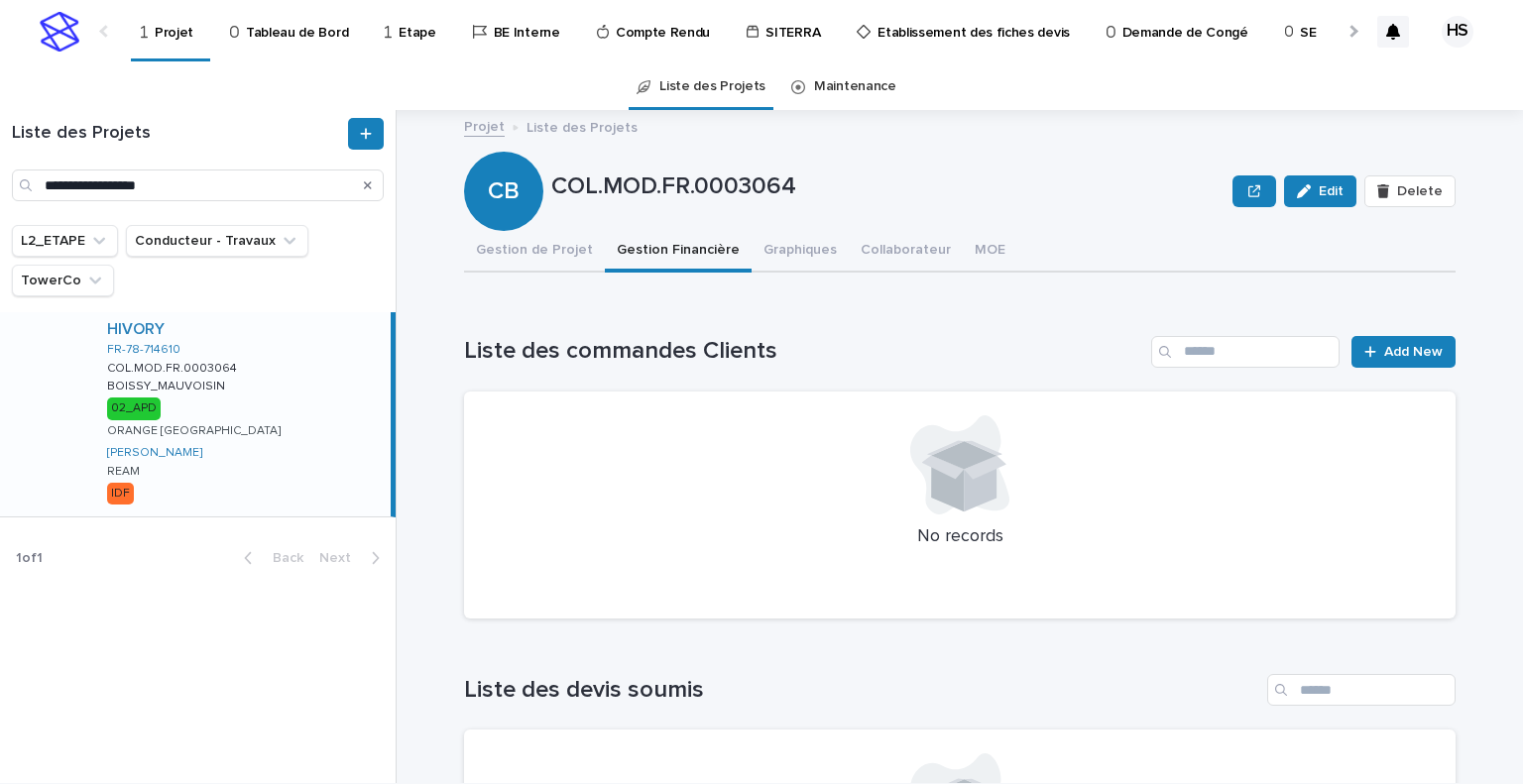 scroll, scrollTop: 0, scrollLeft: 0, axis: both 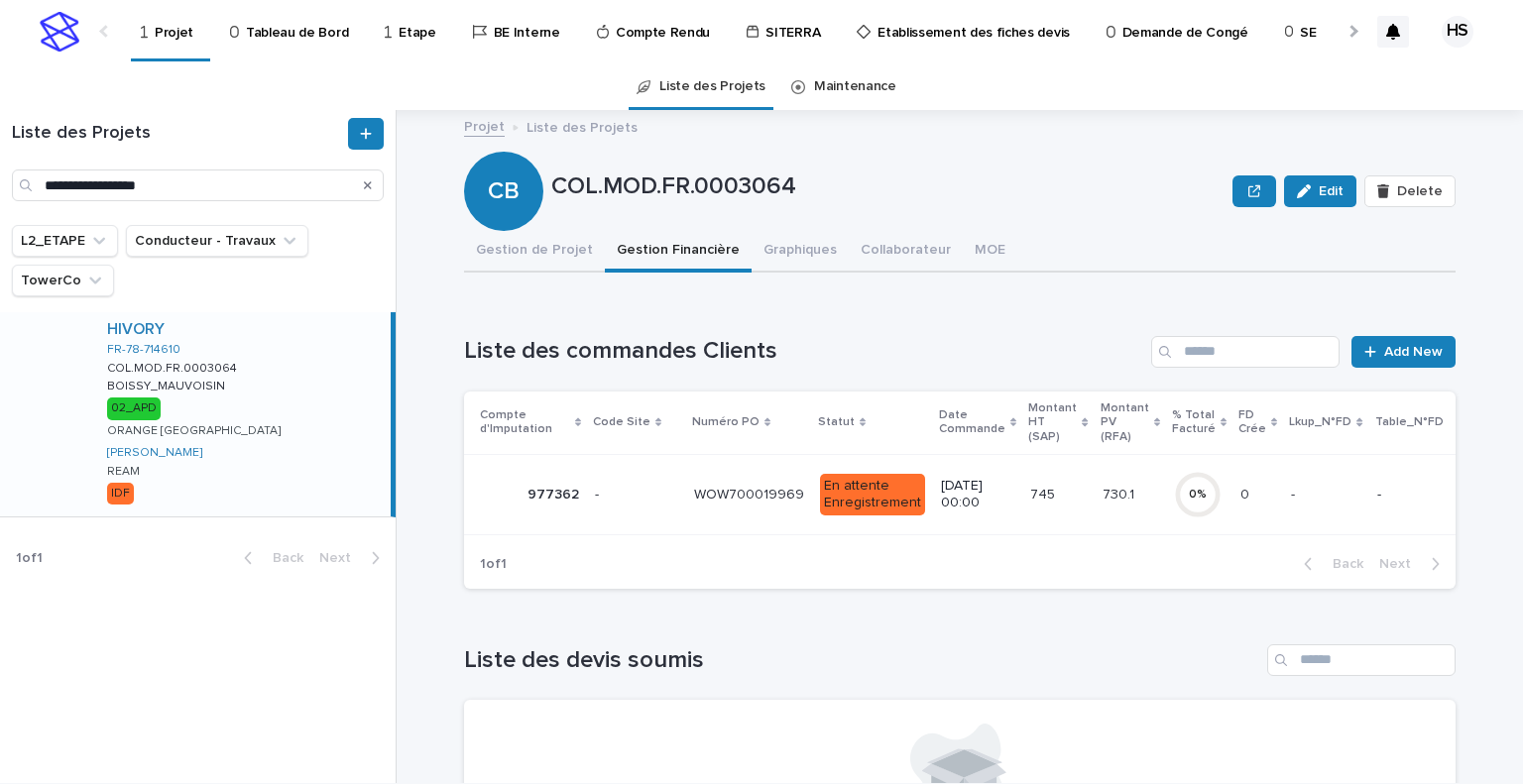 click on "WOW700019969" at bounding box center [751, 493] 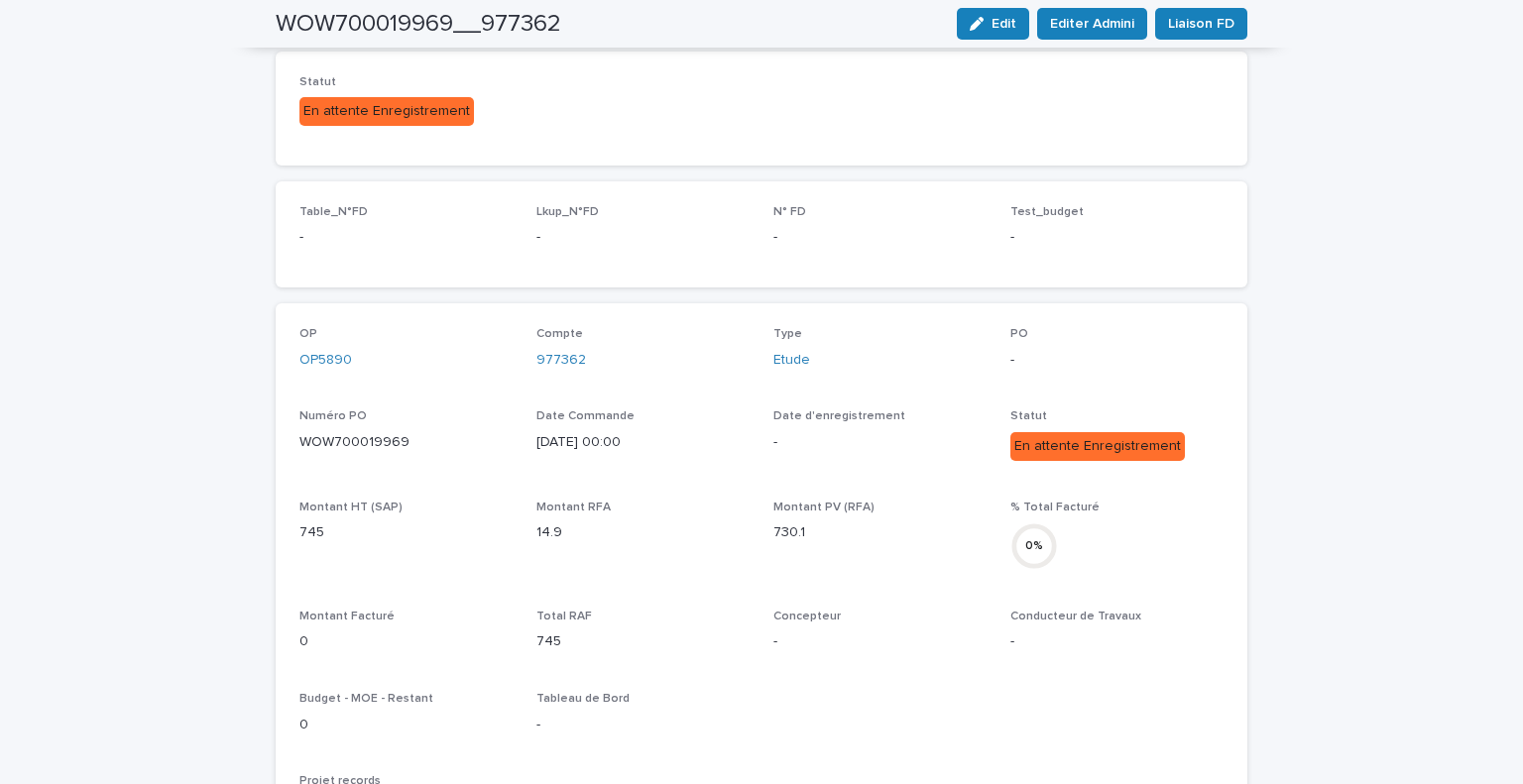 scroll, scrollTop: 0, scrollLeft: 0, axis: both 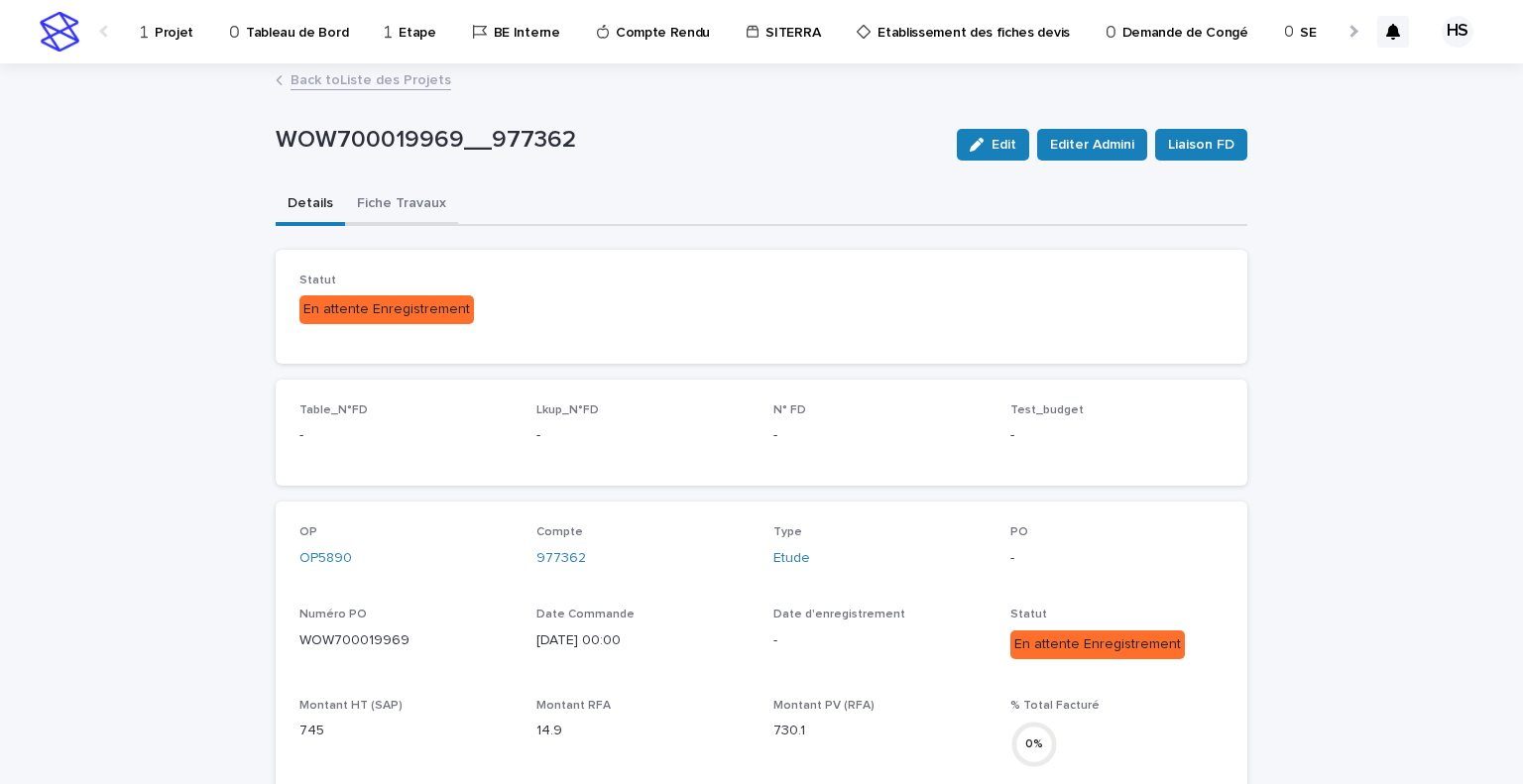 click on "Fiche Travaux" at bounding box center [402, 205] 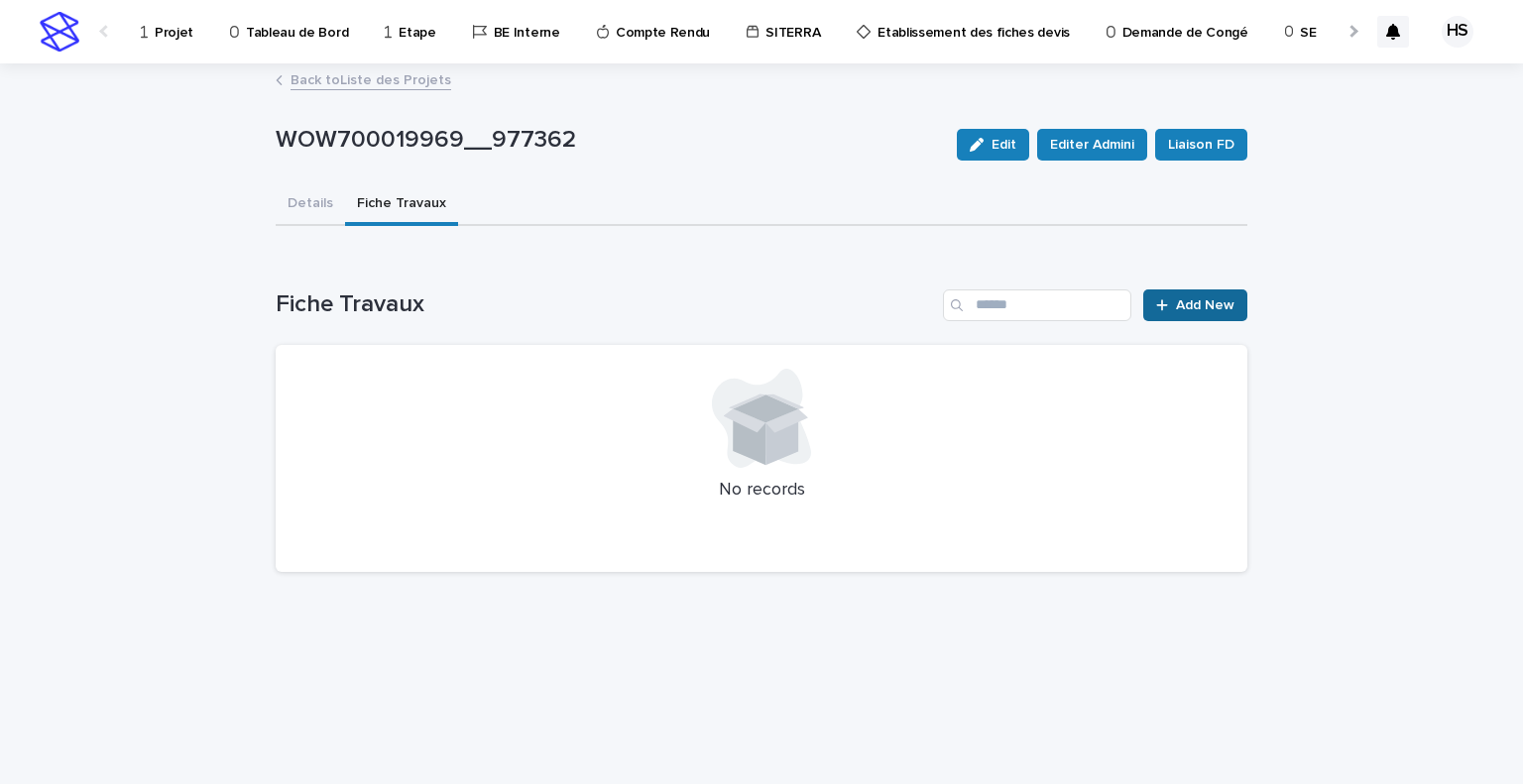 click on "Add New" at bounding box center [1195, 305] 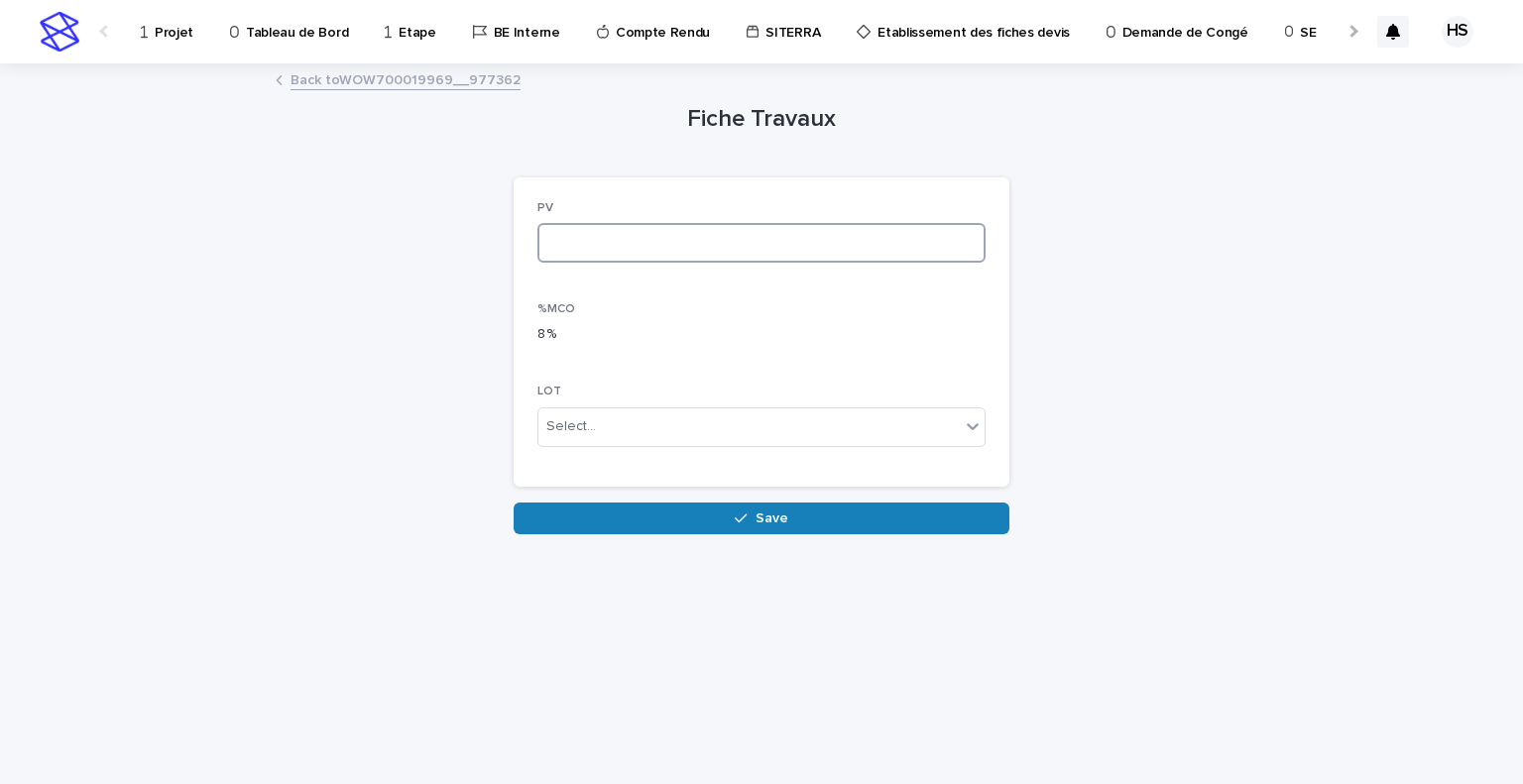 click at bounding box center (762, 243) 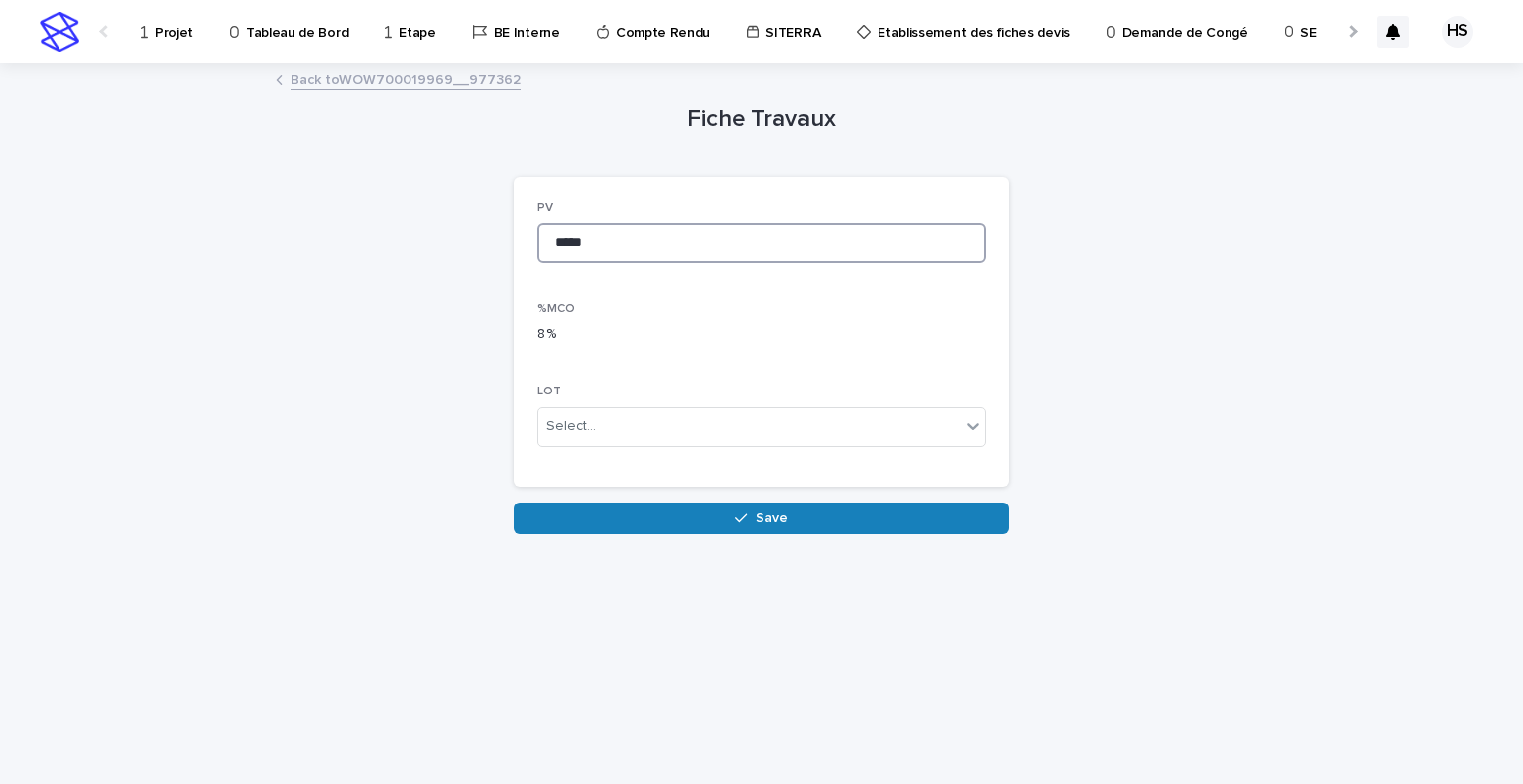 type on "*****" 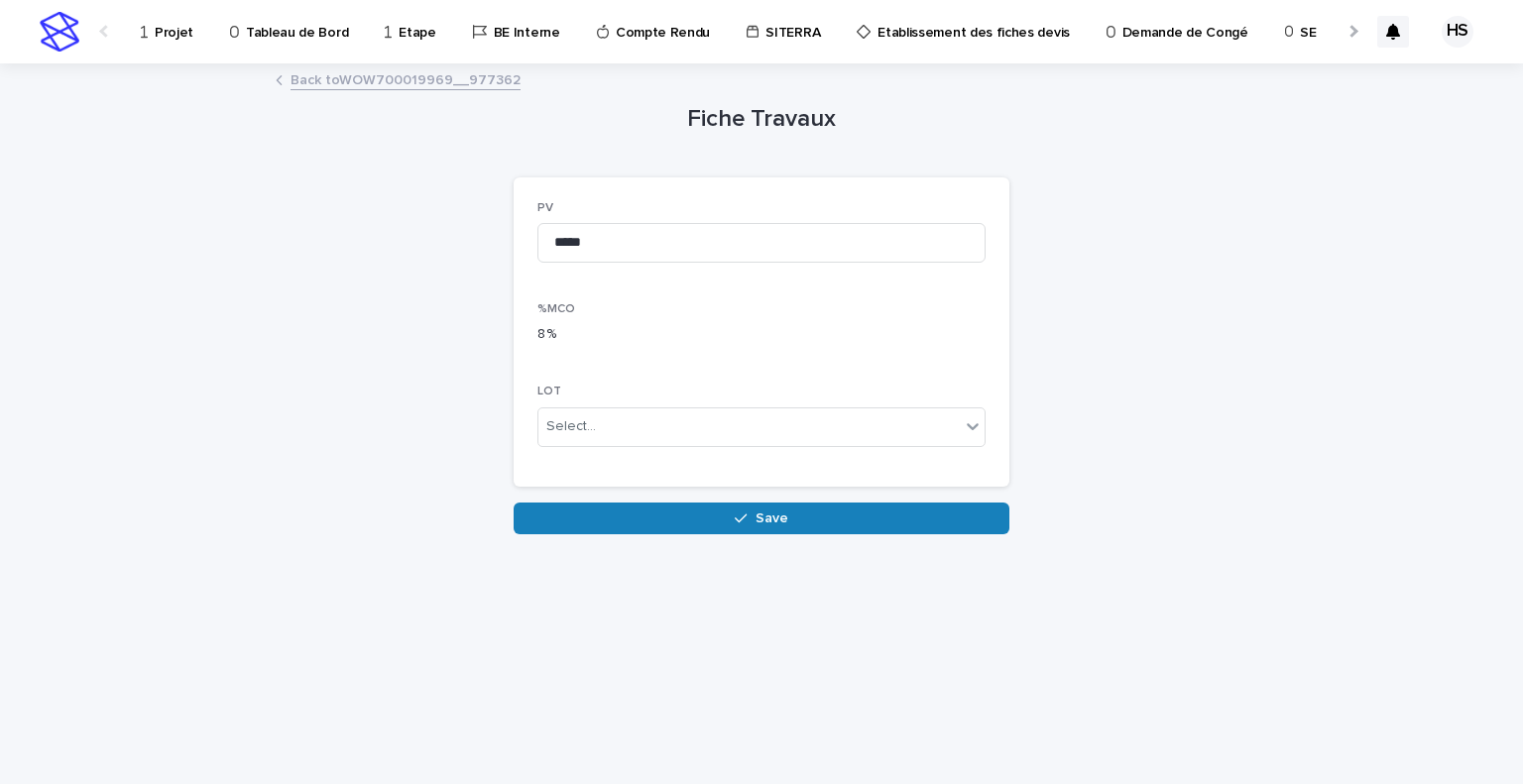 click on "Loading... Saving… PV ***** %MCO 8 % LOT Select..." at bounding box center [762, 340] 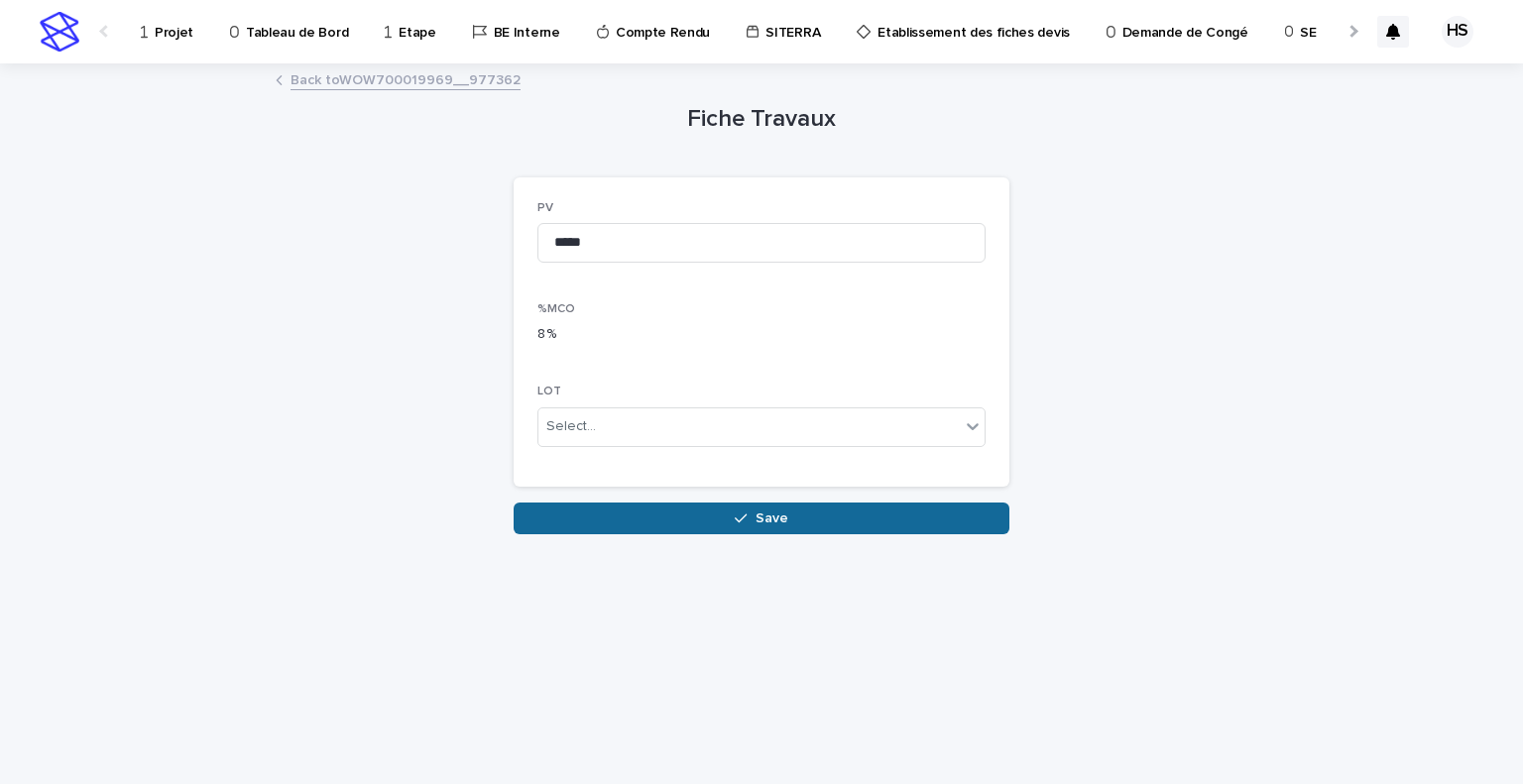 click on "Save" at bounding box center [771, 518] 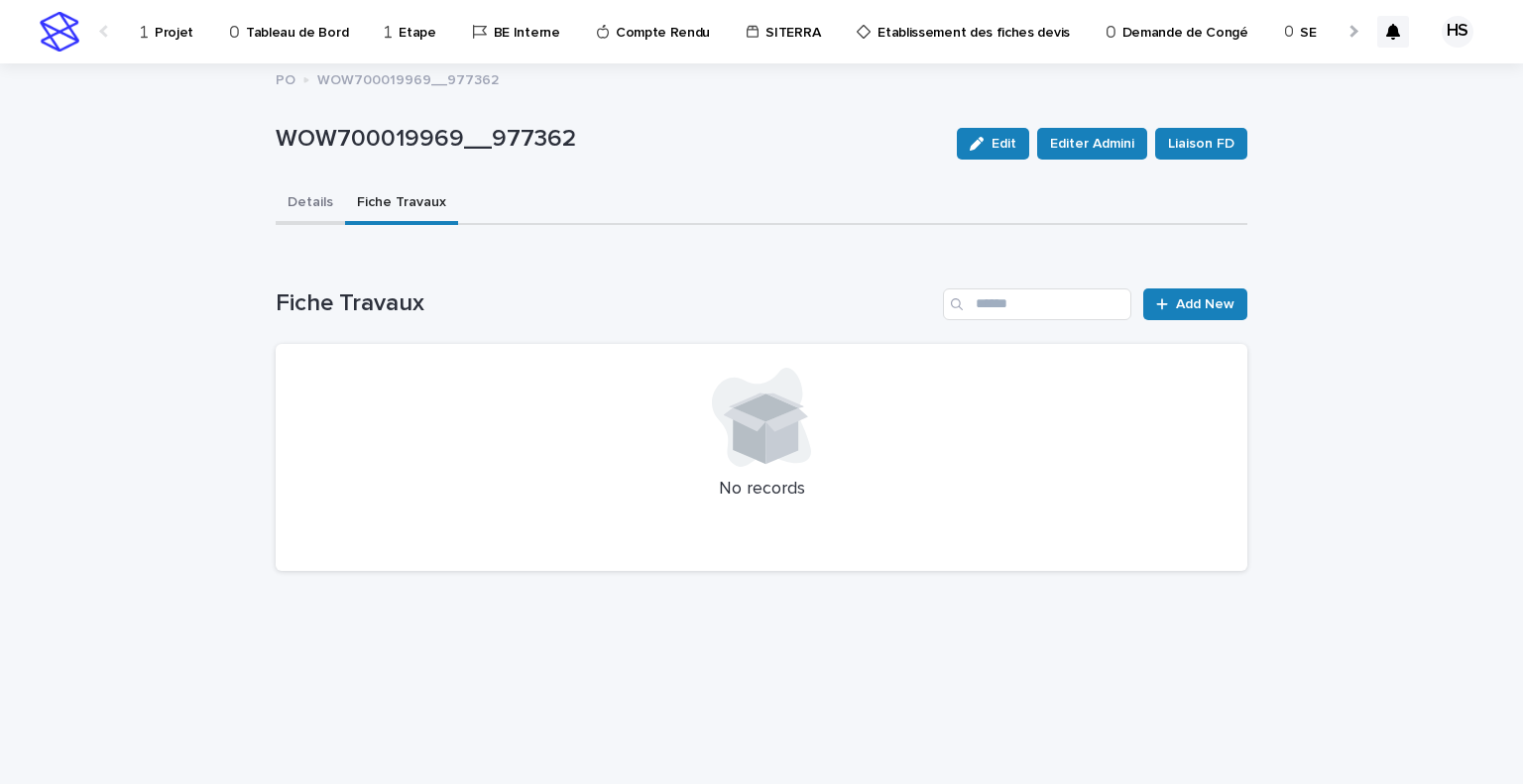 click on "Details" at bounding box center (310, 204) 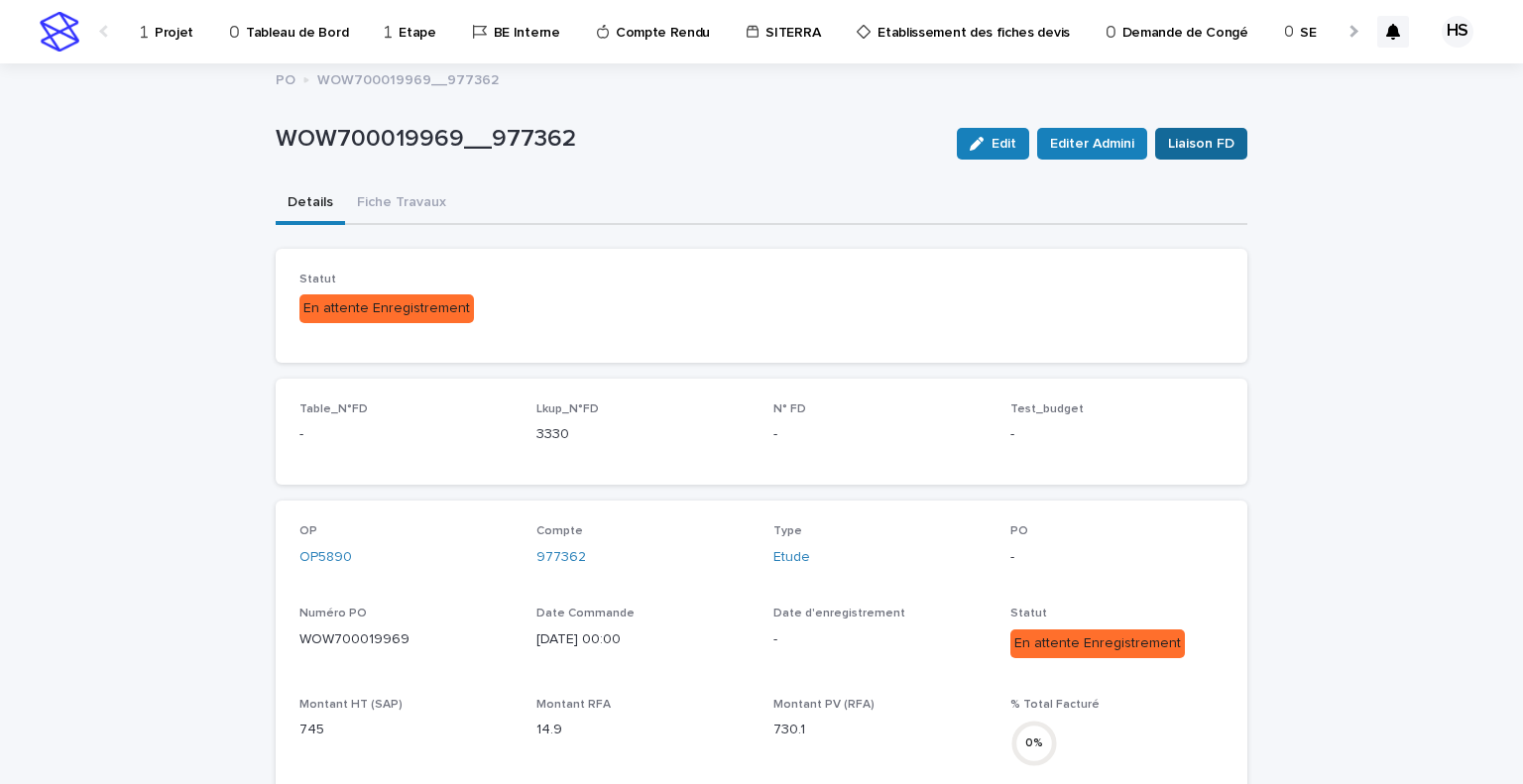 click on "Liaison FD" at bounding box center (1201, 144) 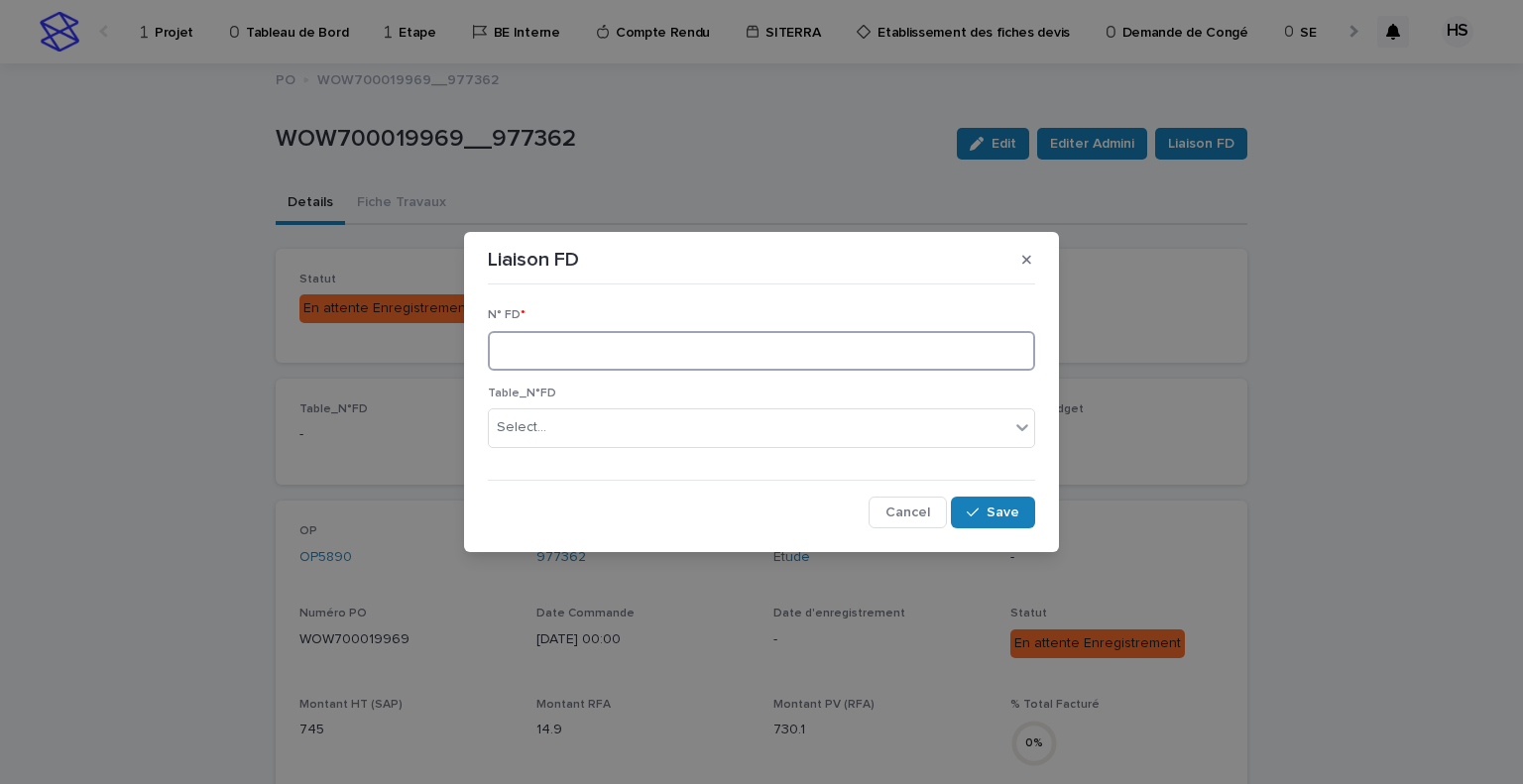 click at bounding box center [762, 351] 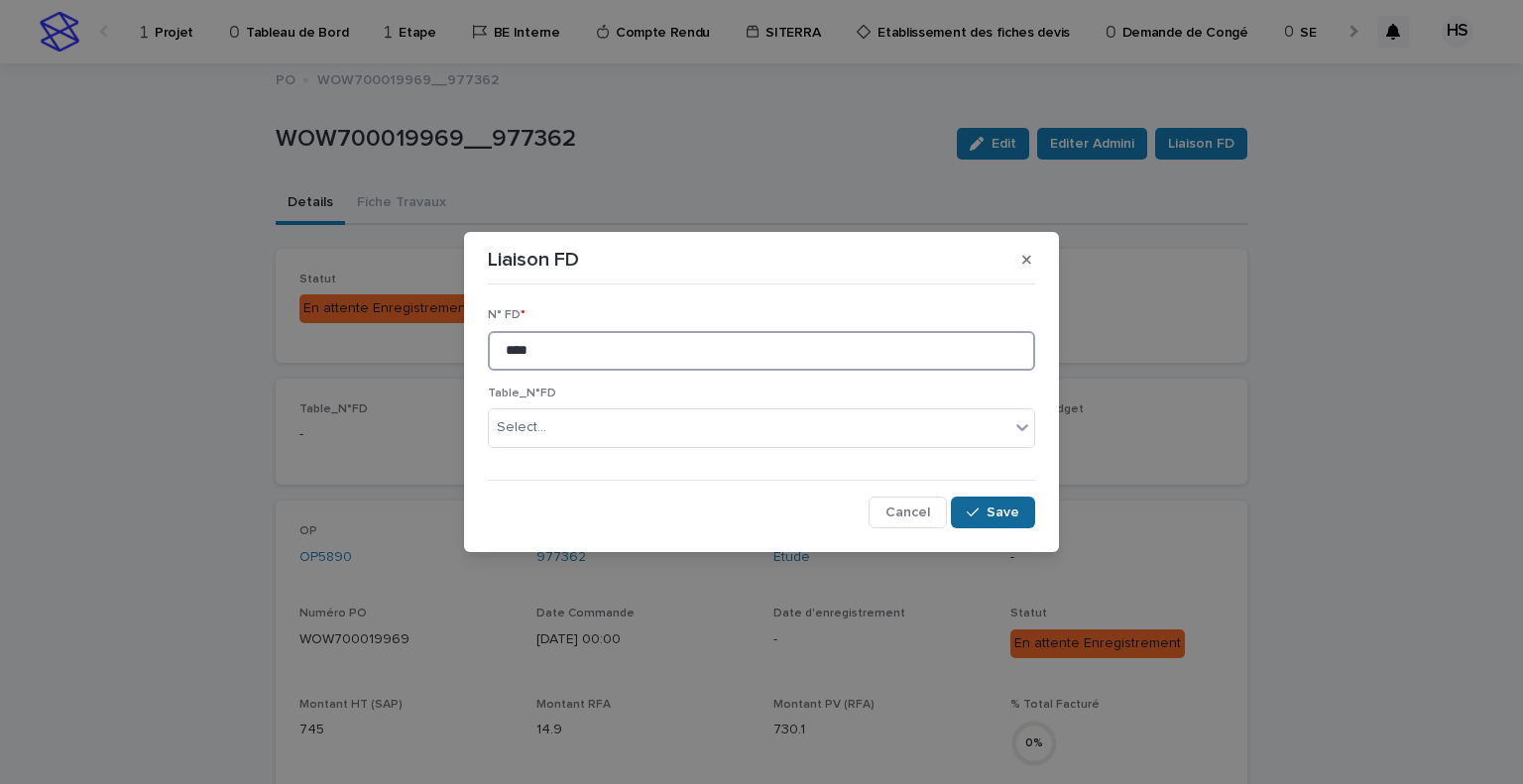type on "****" 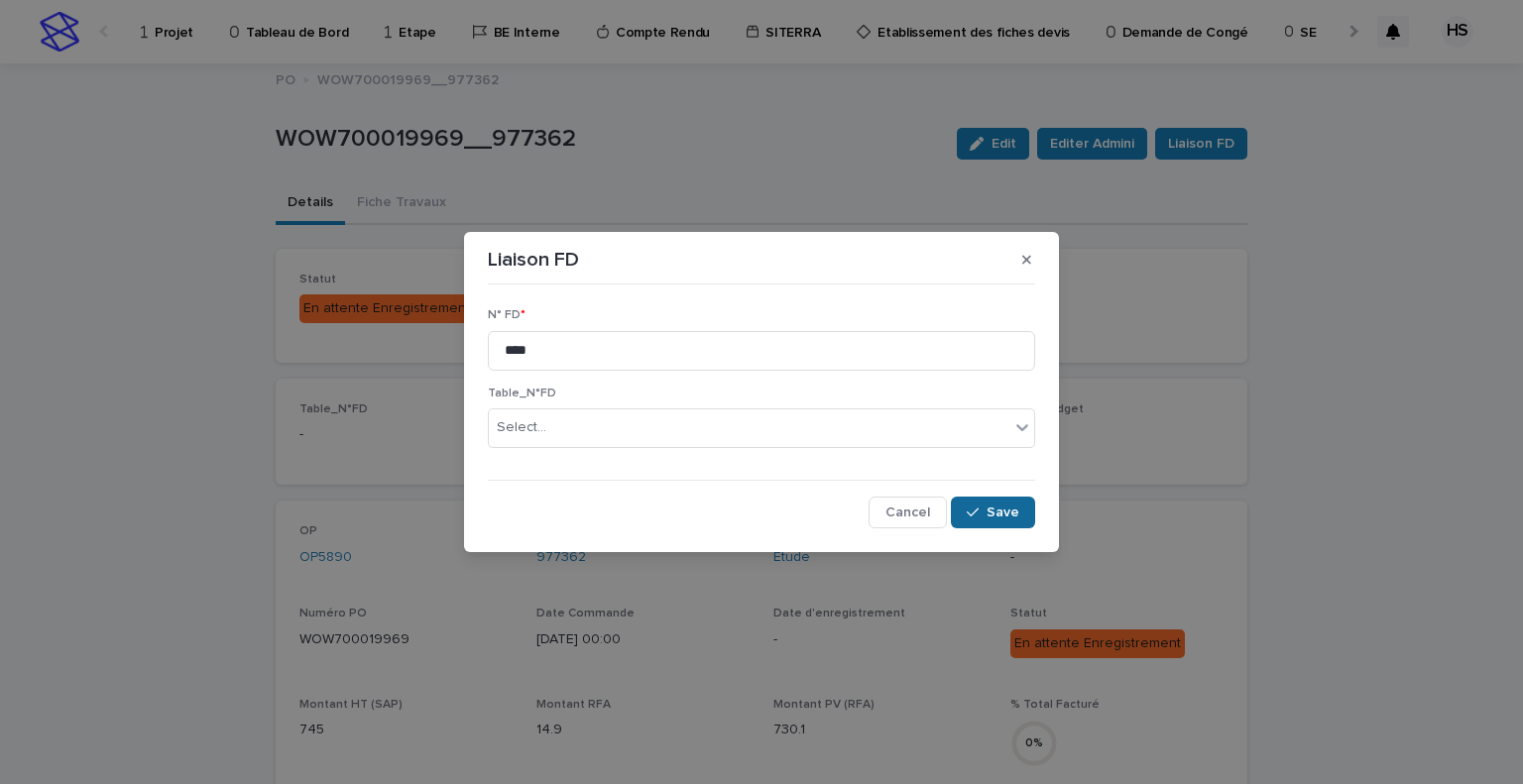 click on "Save" at bounding box center (993, 512) 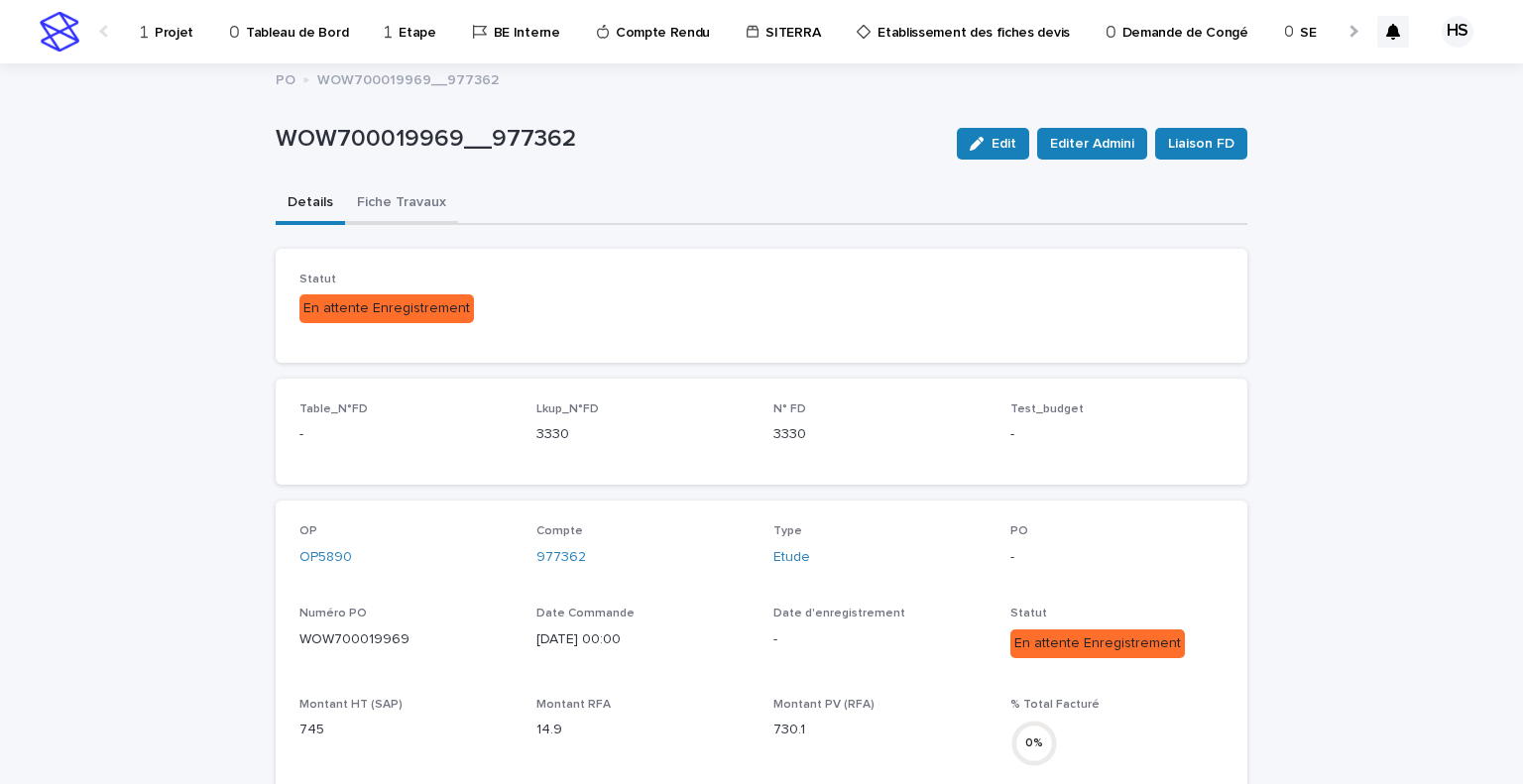 click on "Fiche Travaux" at bounding box center [402, 204] 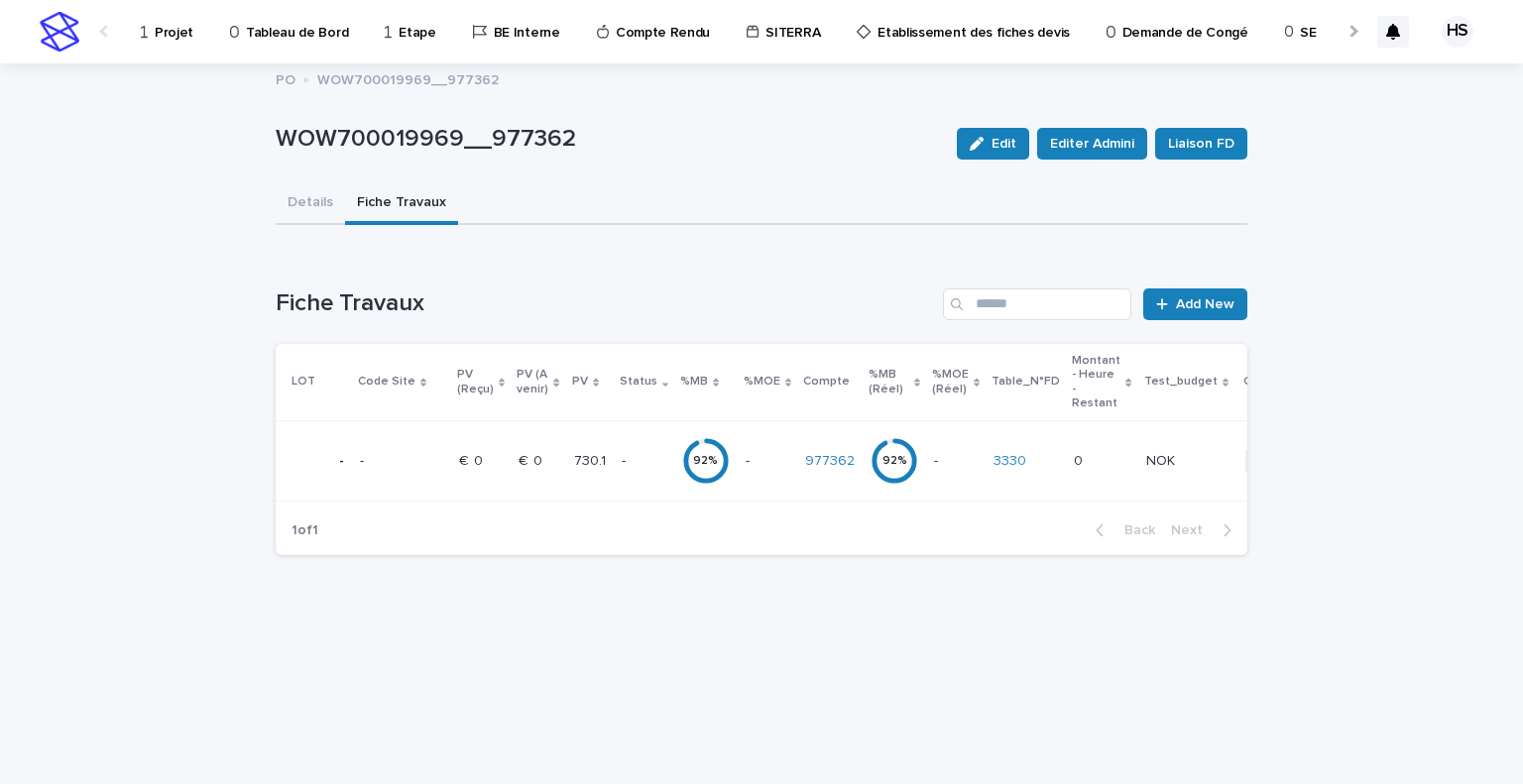 click at bounding box center (1102, 461) 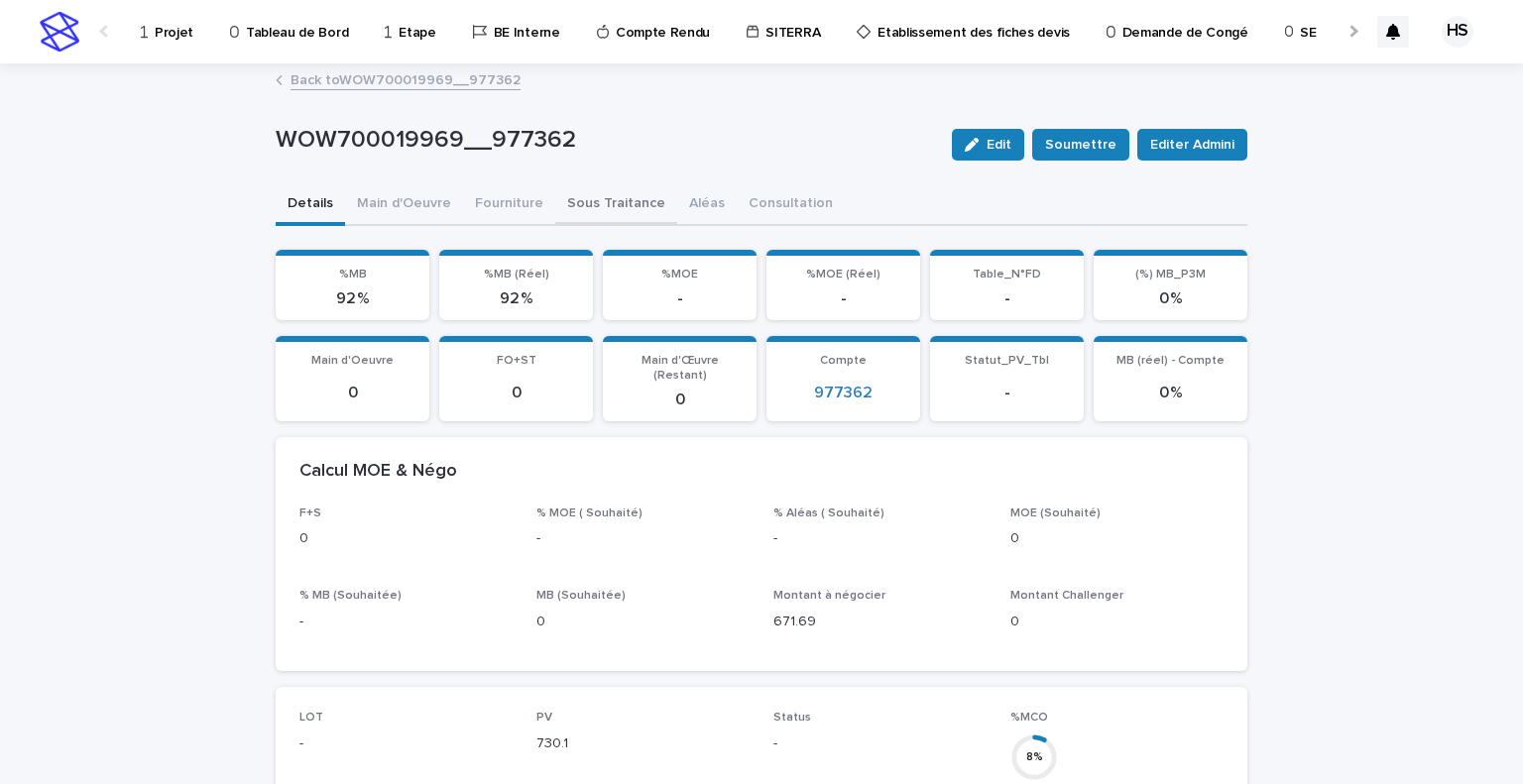 click on "Sous Traitance" at bounding box center (616, 205) 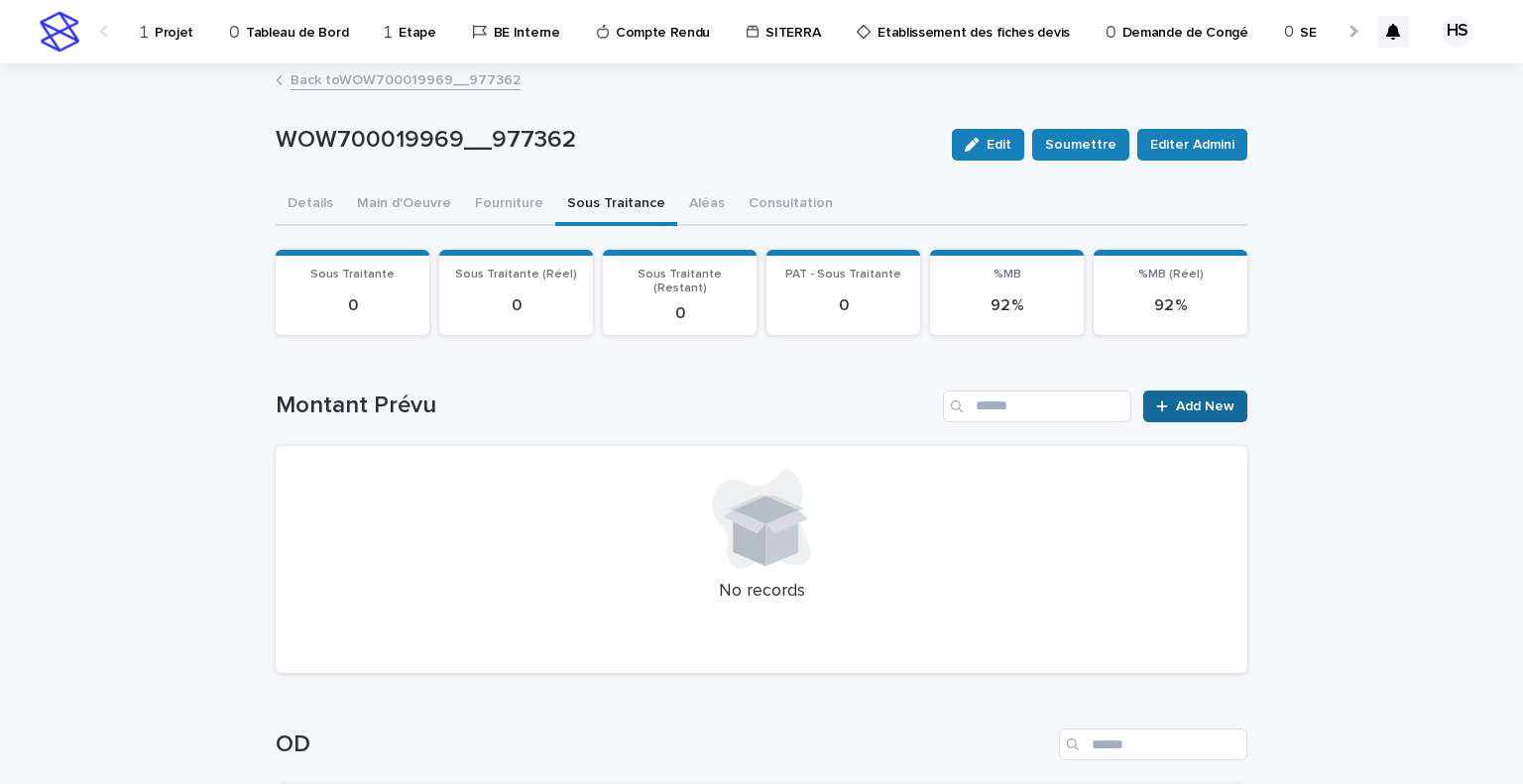 click on "Add New" at bounding box center (1205, 406) 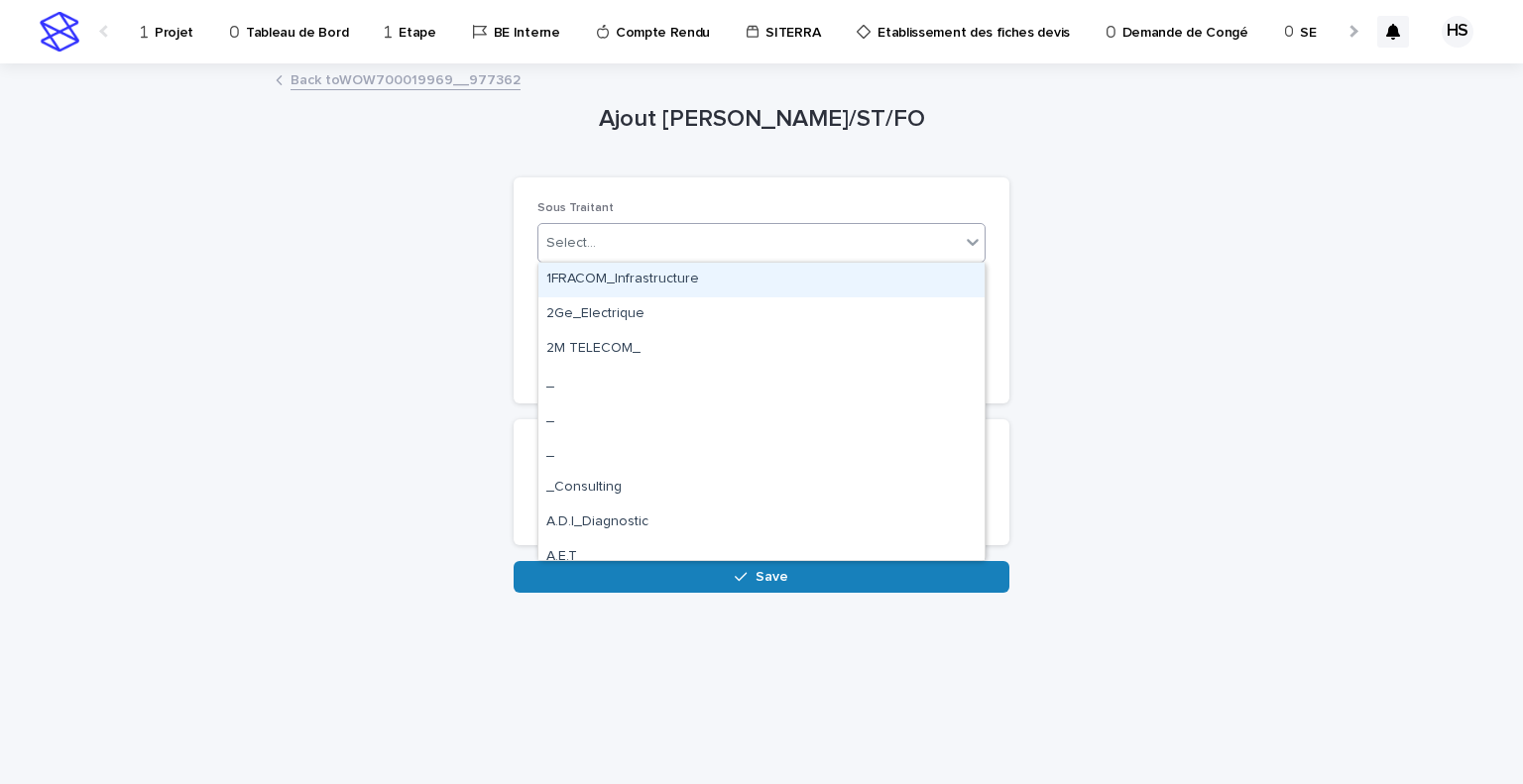 click on "Select..." at bounding box center (749, 243) 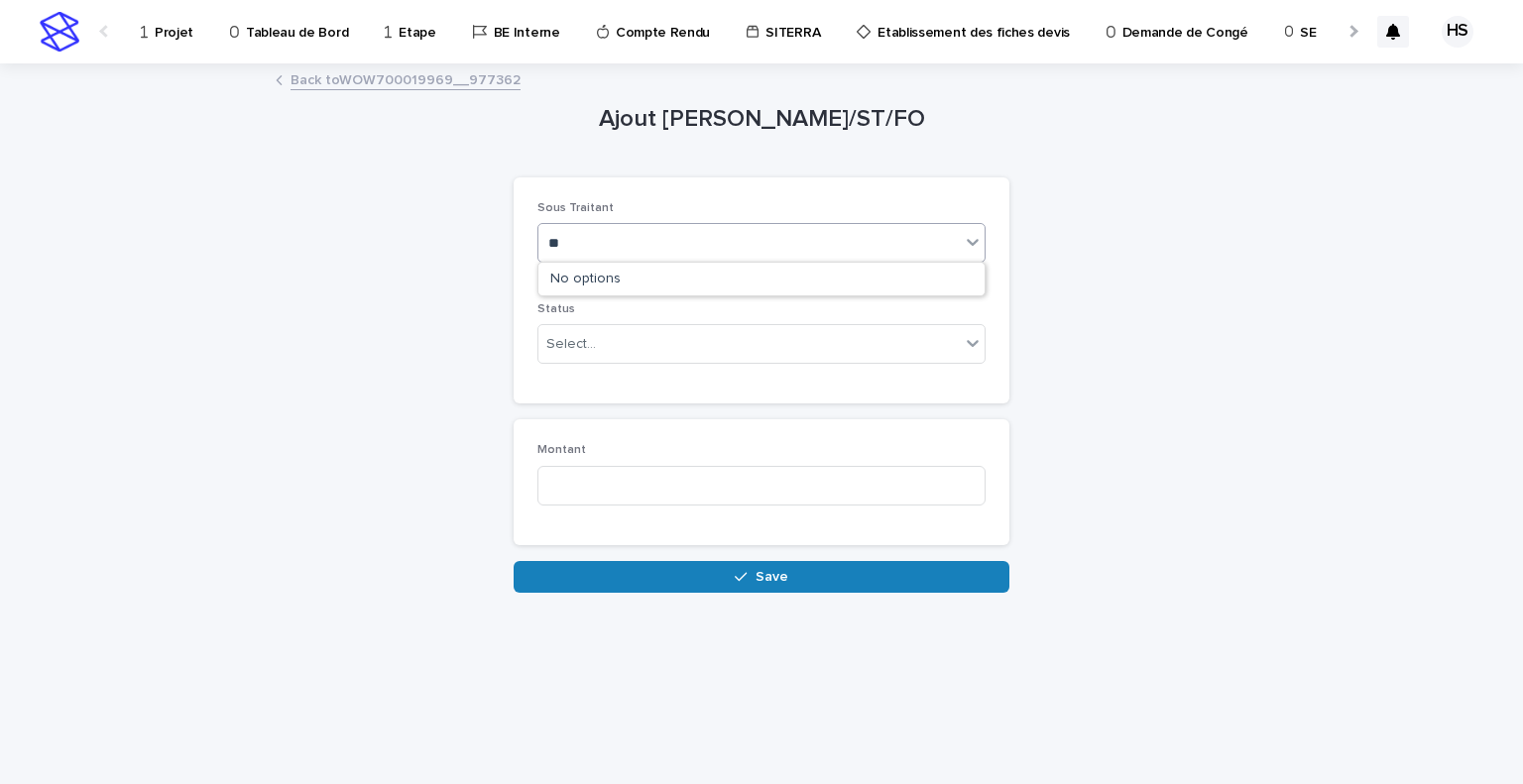 type on "*" 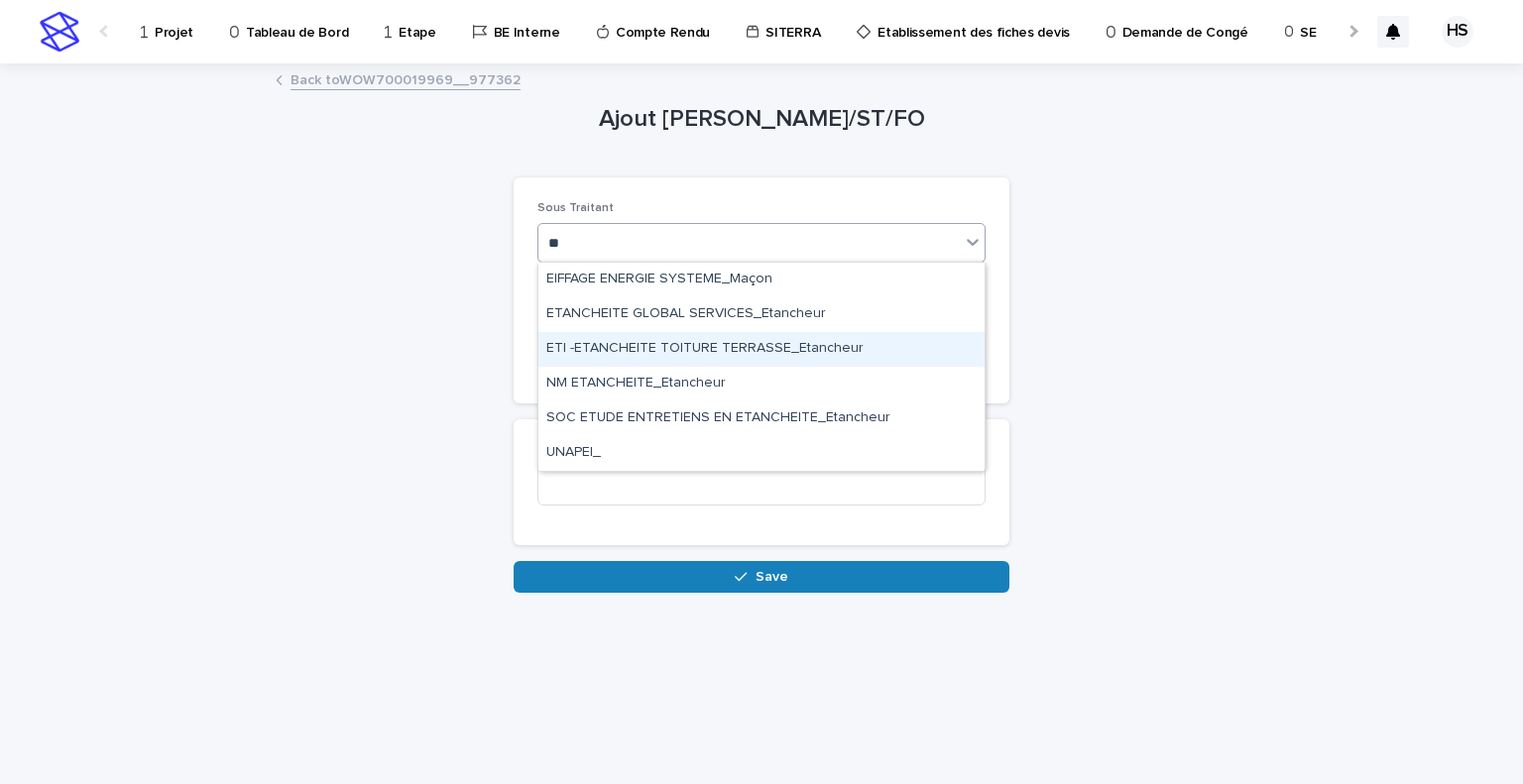 type on "*" 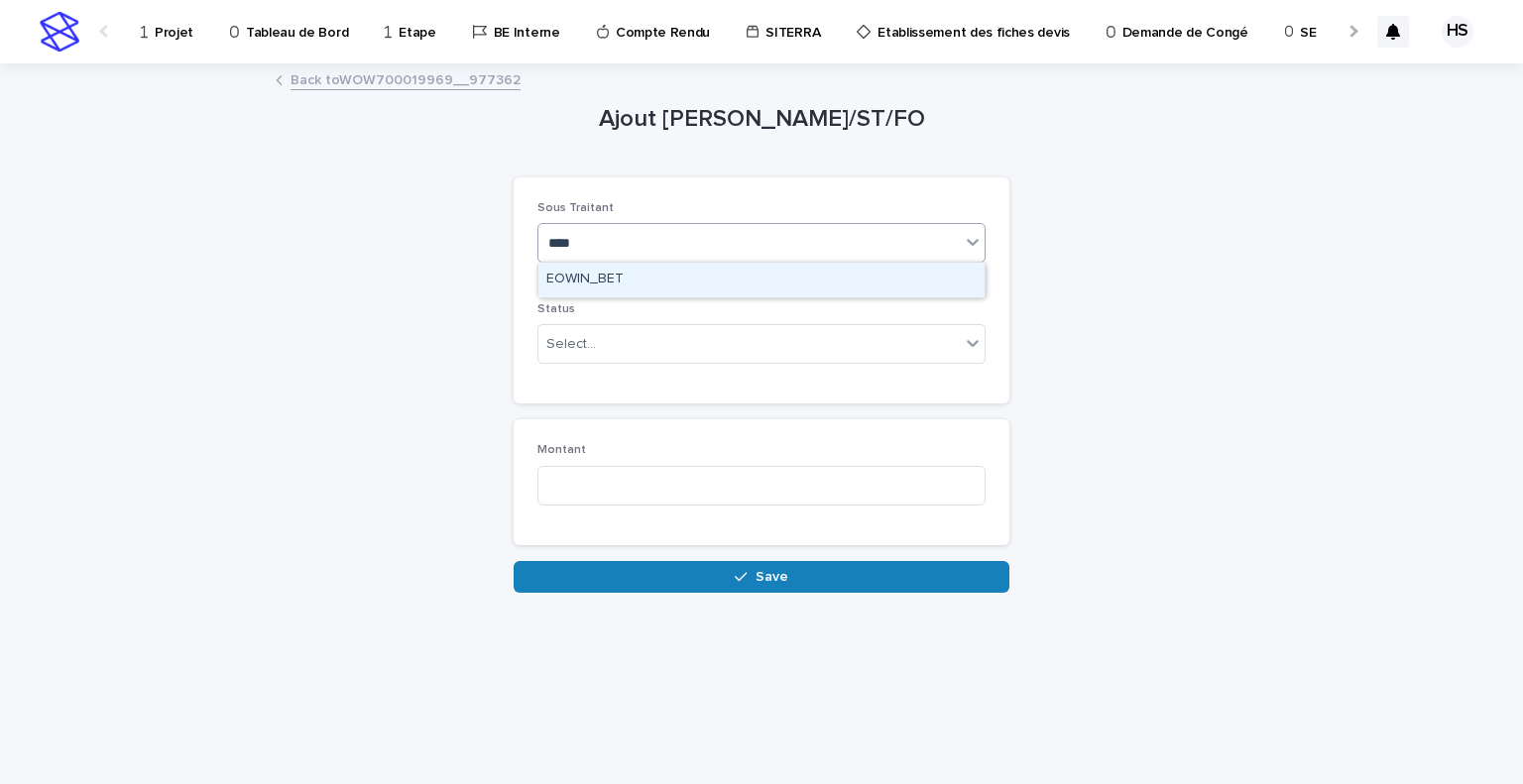 type on "*****" 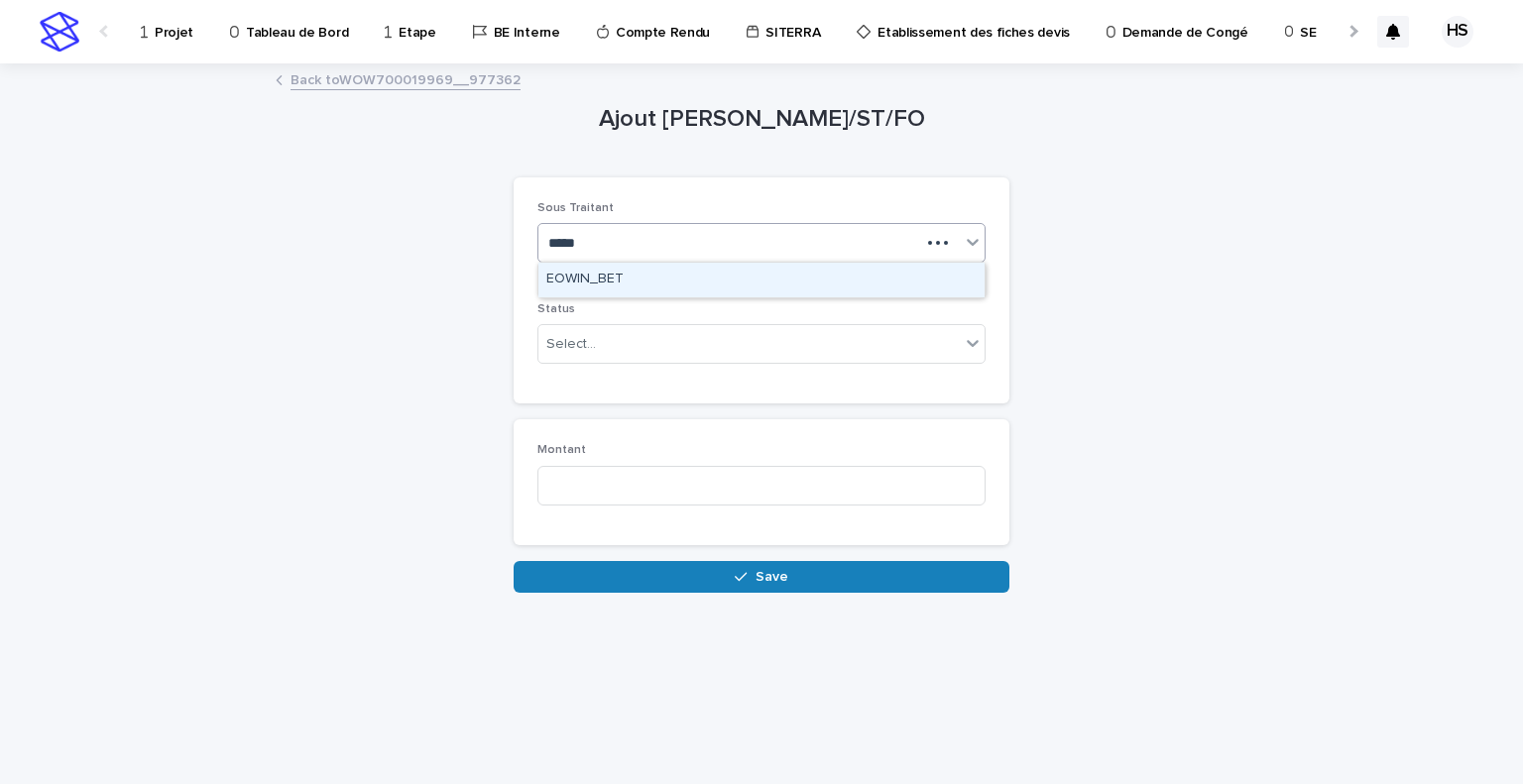 type 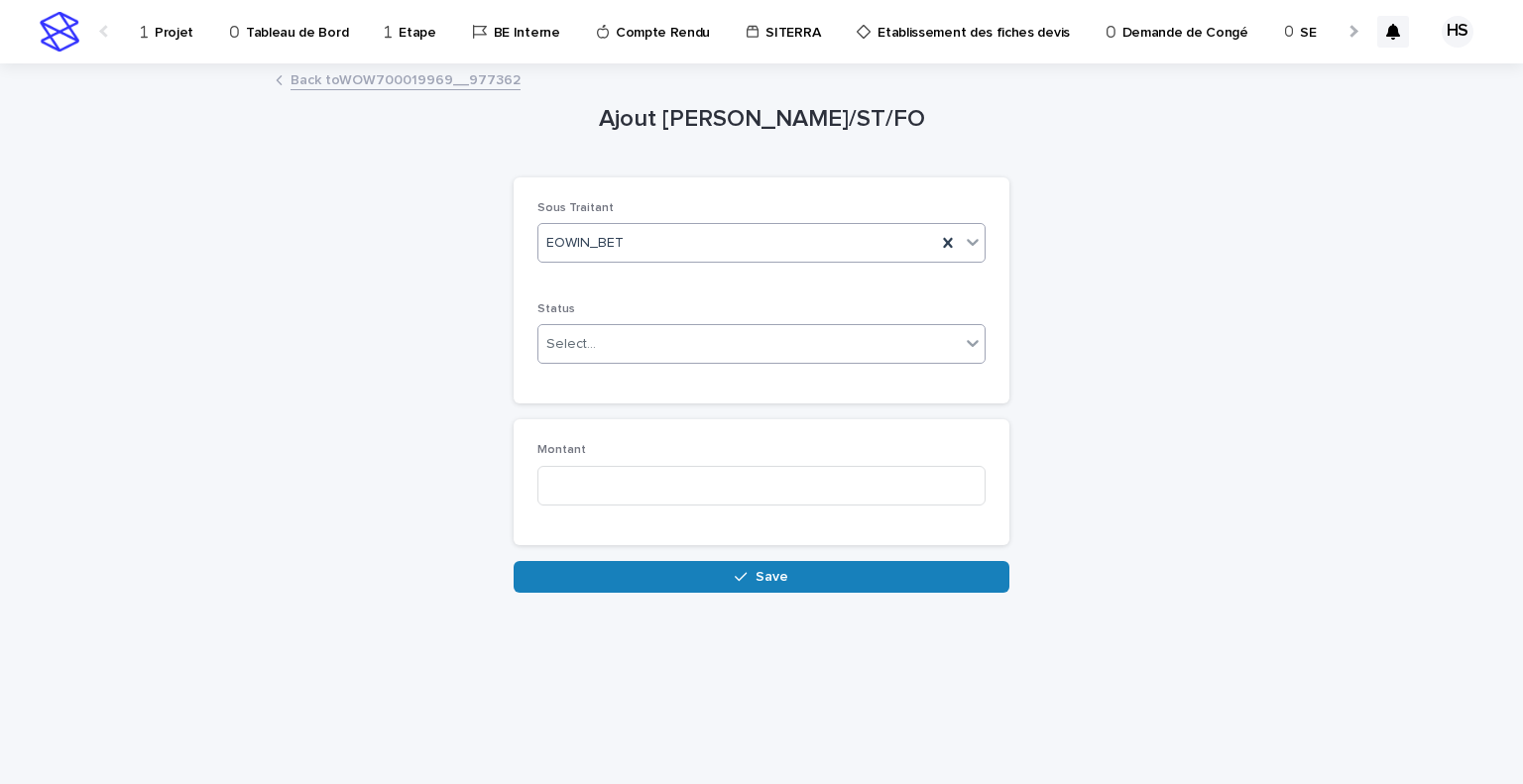 click on "Select..." at bounding box center [749, 344] 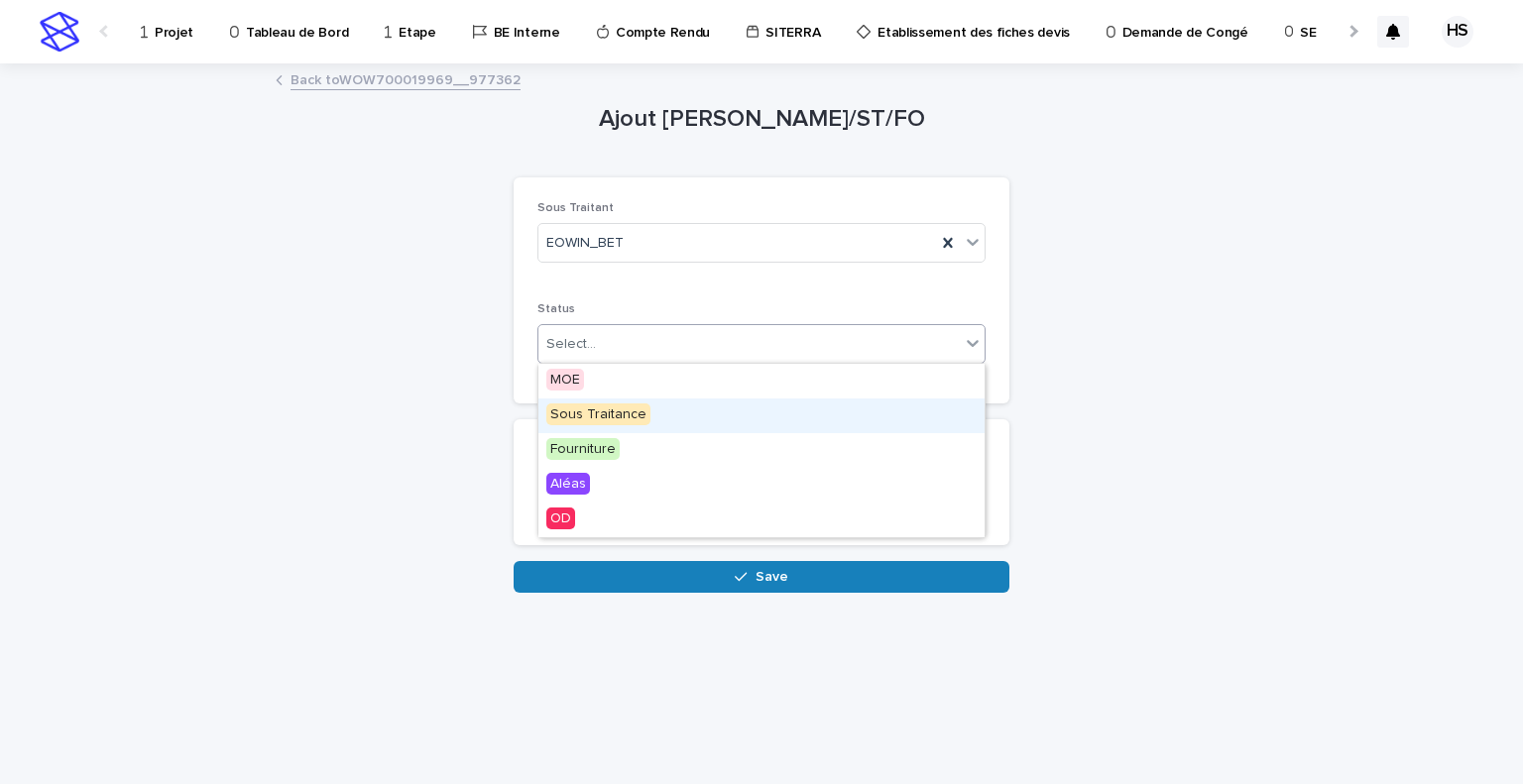 drag, startPoint x: 640, startPoint y: 396, endPoint x: 637, endPoint y: 418, distance: 22.203603 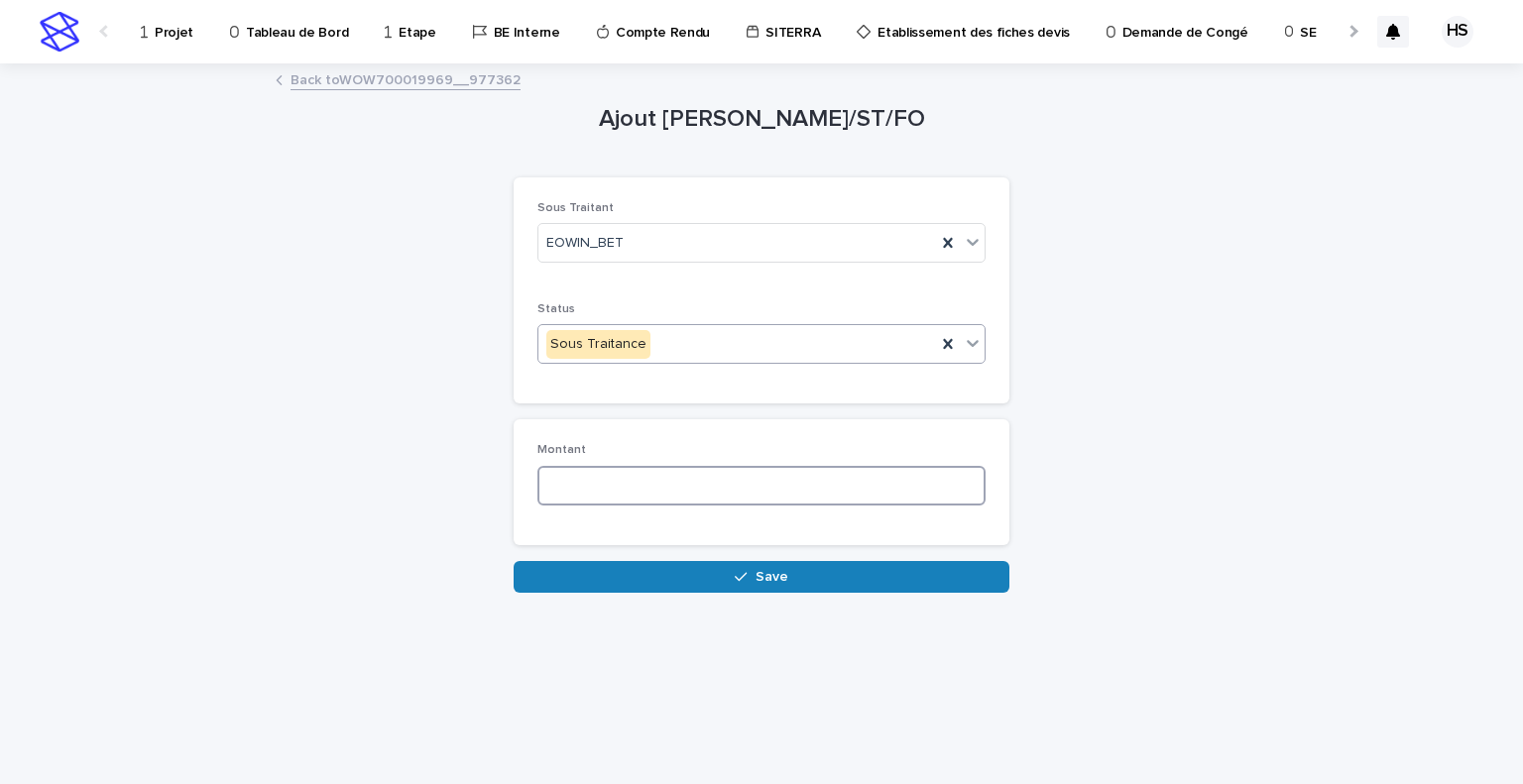 click at bounding box center [762, 486] 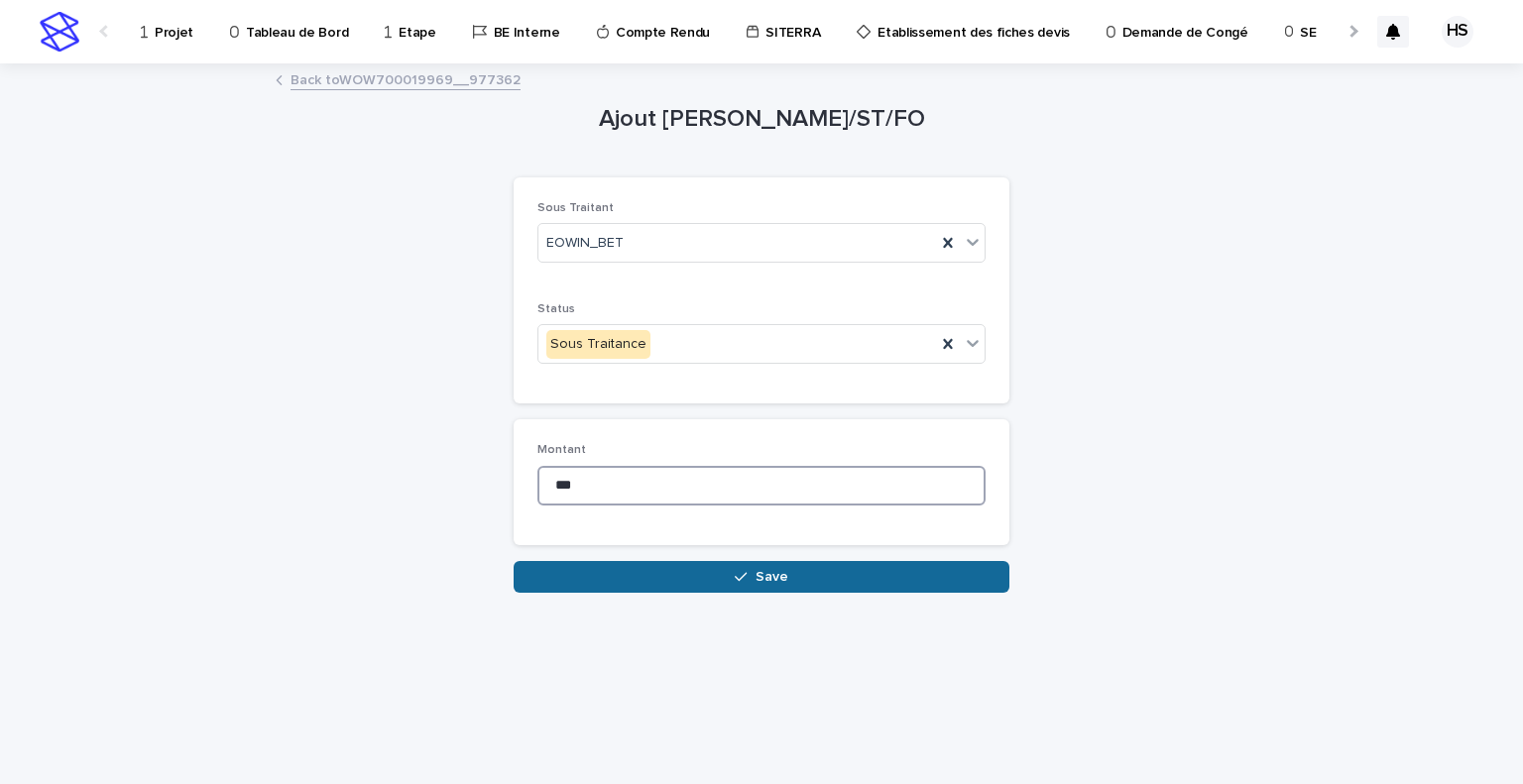 type on "***" 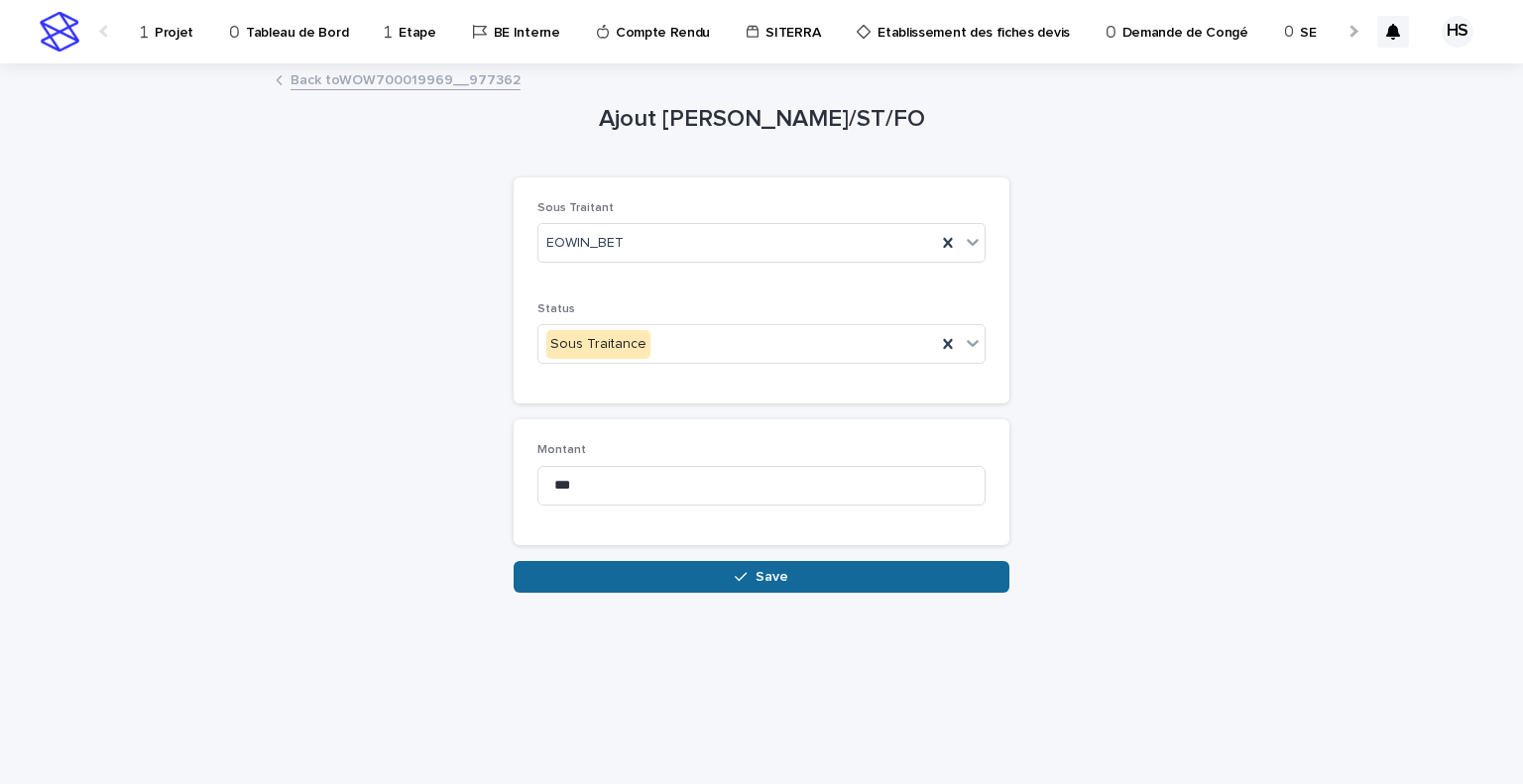 click 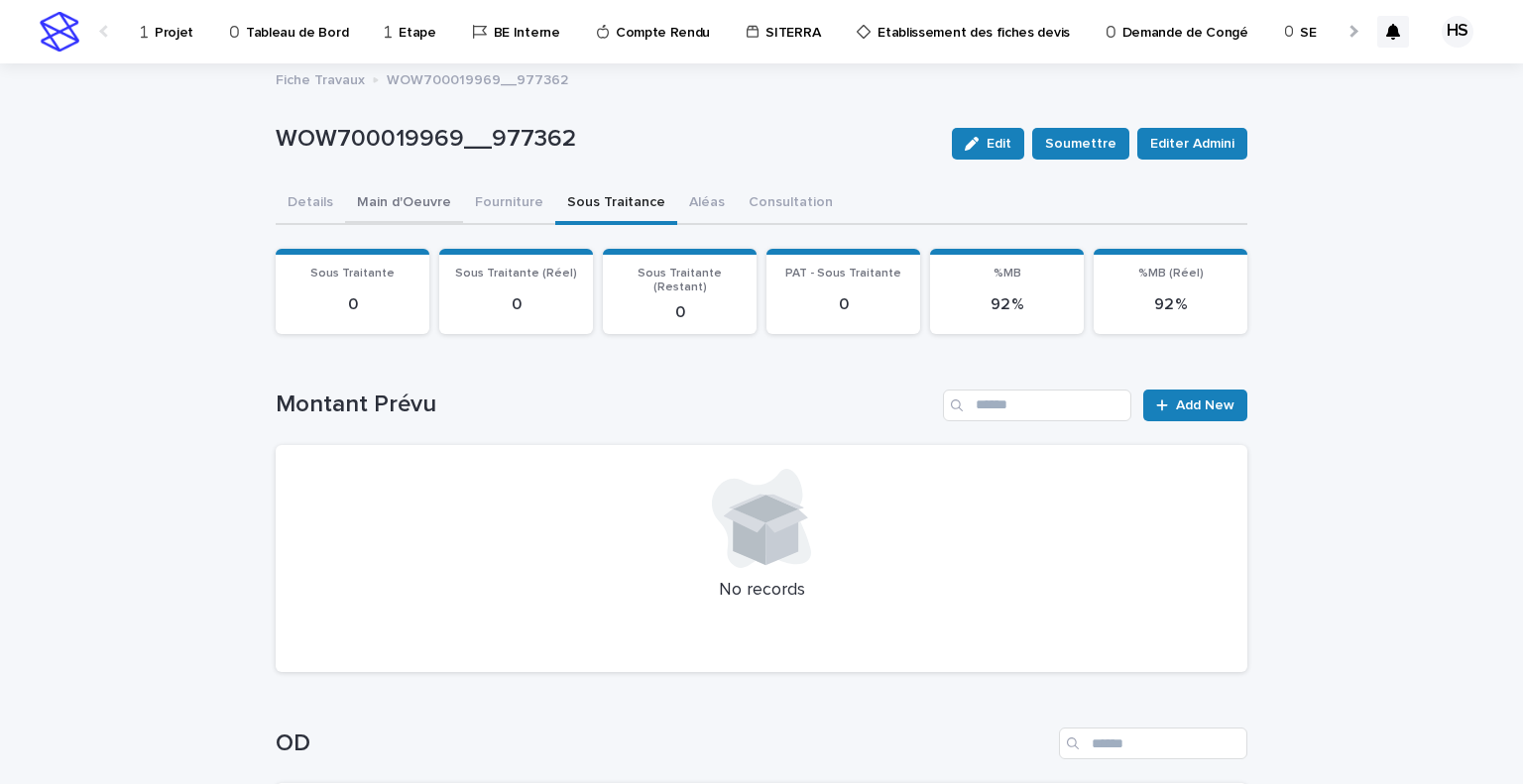 click on "Main d'Oeuvre" at bounding box center [404, 204] 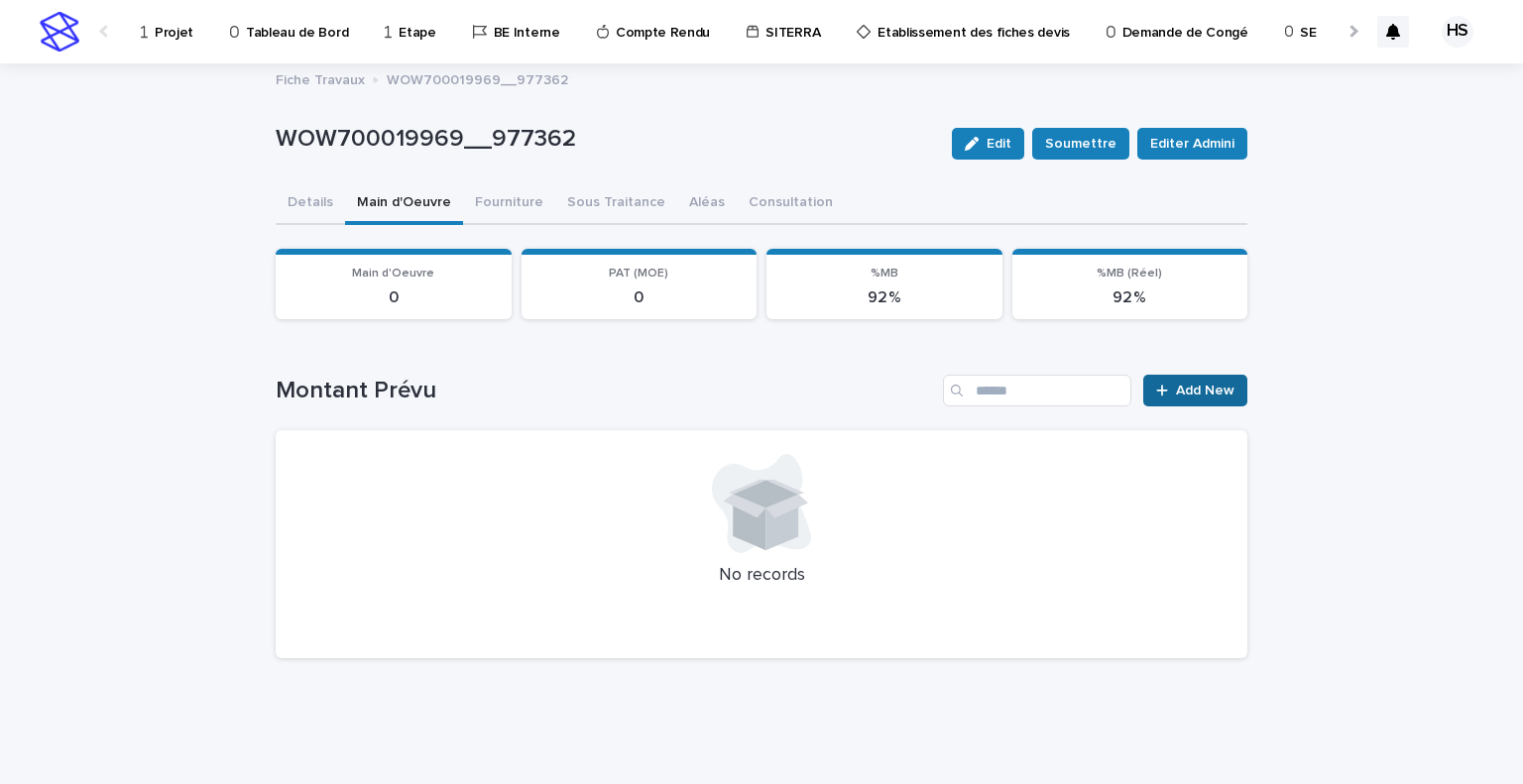 click on "Add New" at bounding box center (1205, 391) 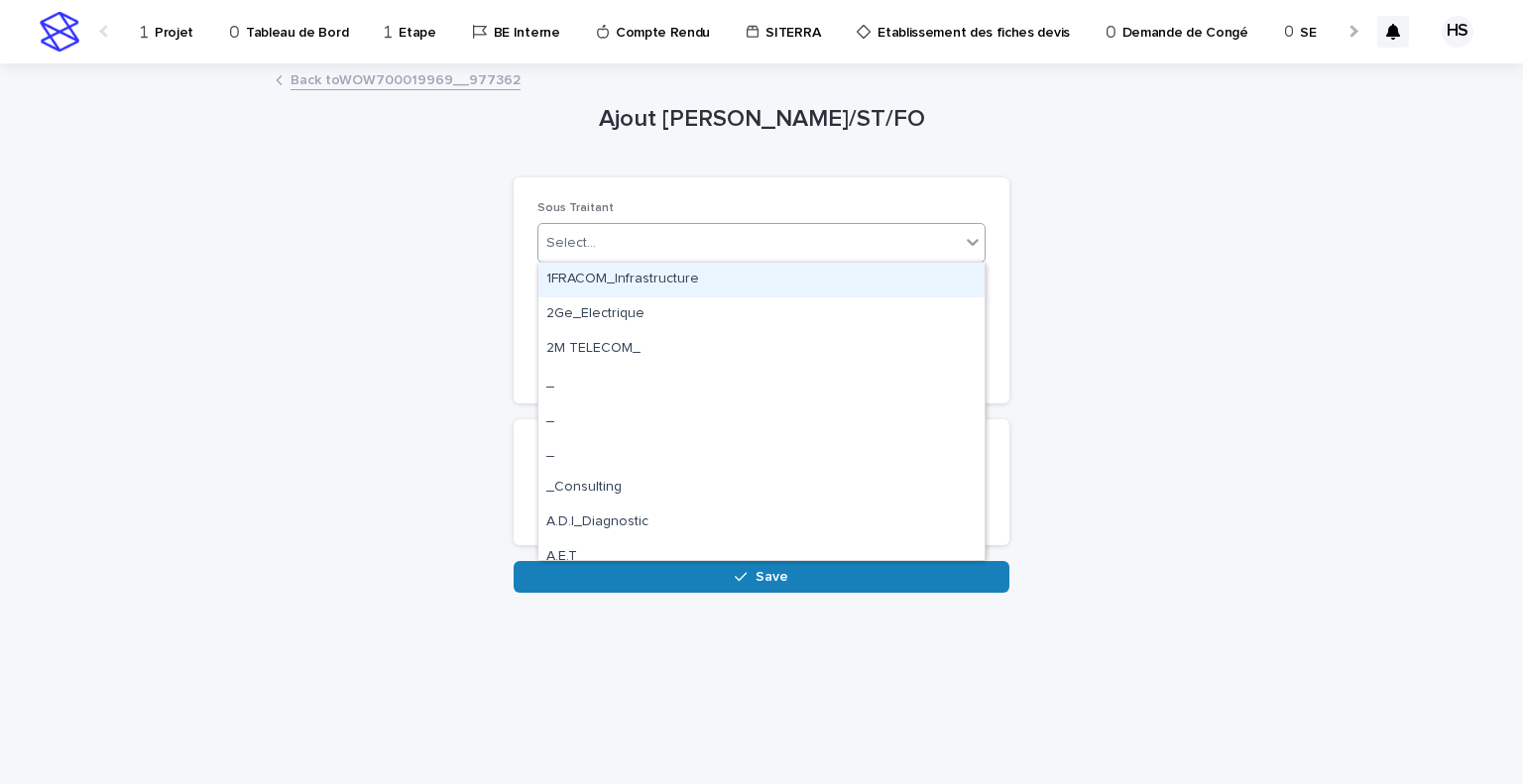click on "Select..." at bounding box center [571, 243] 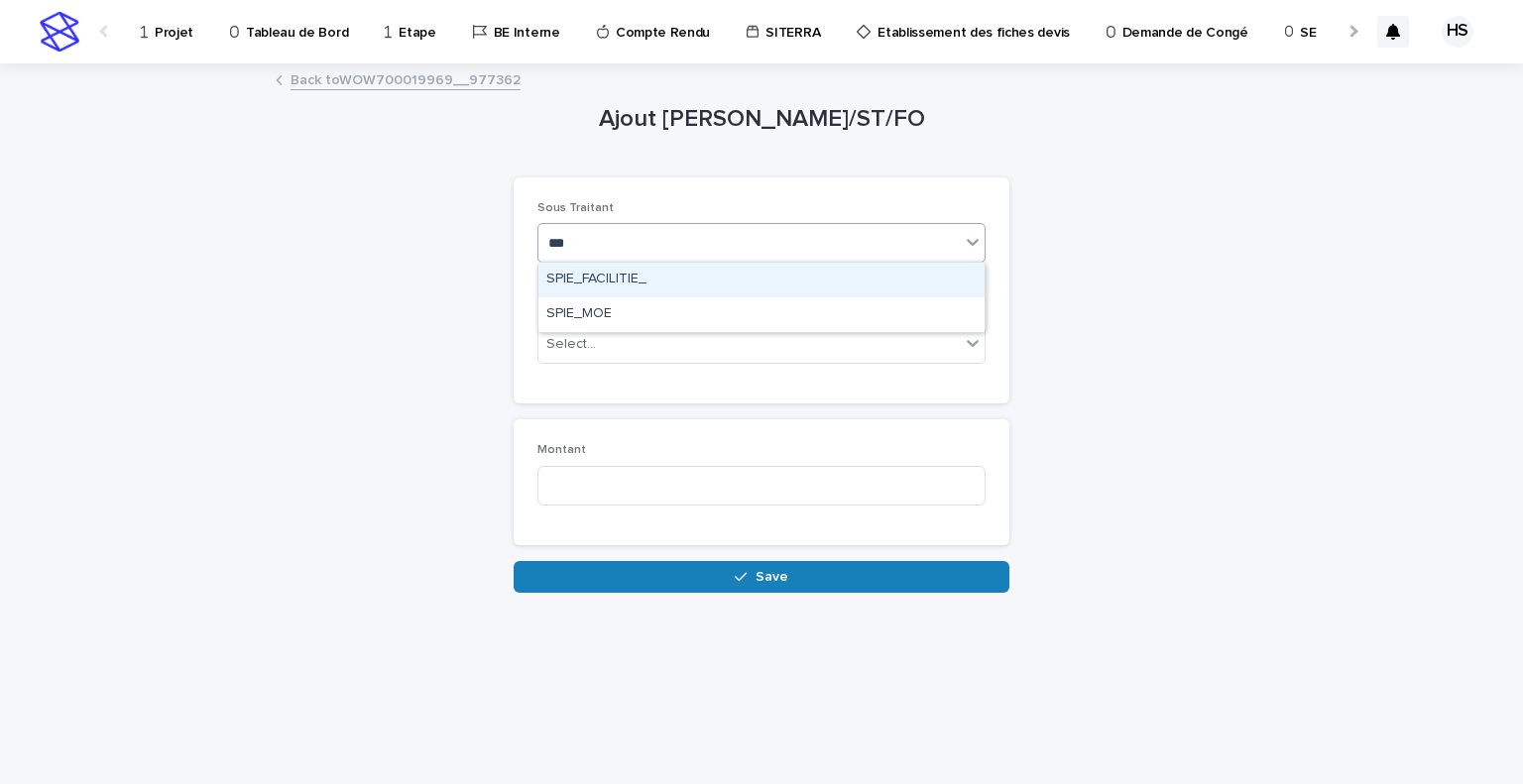 type on "****" 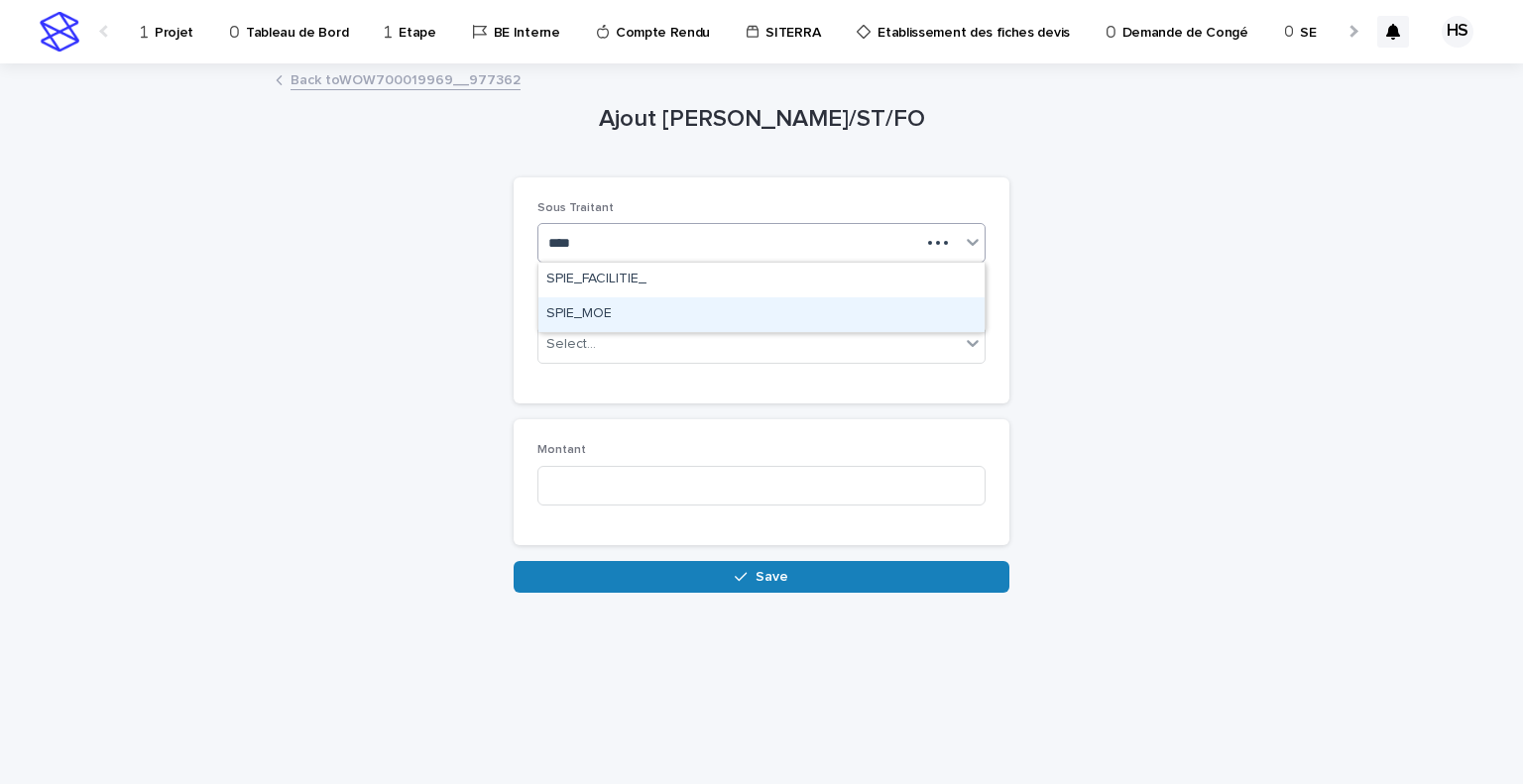 type 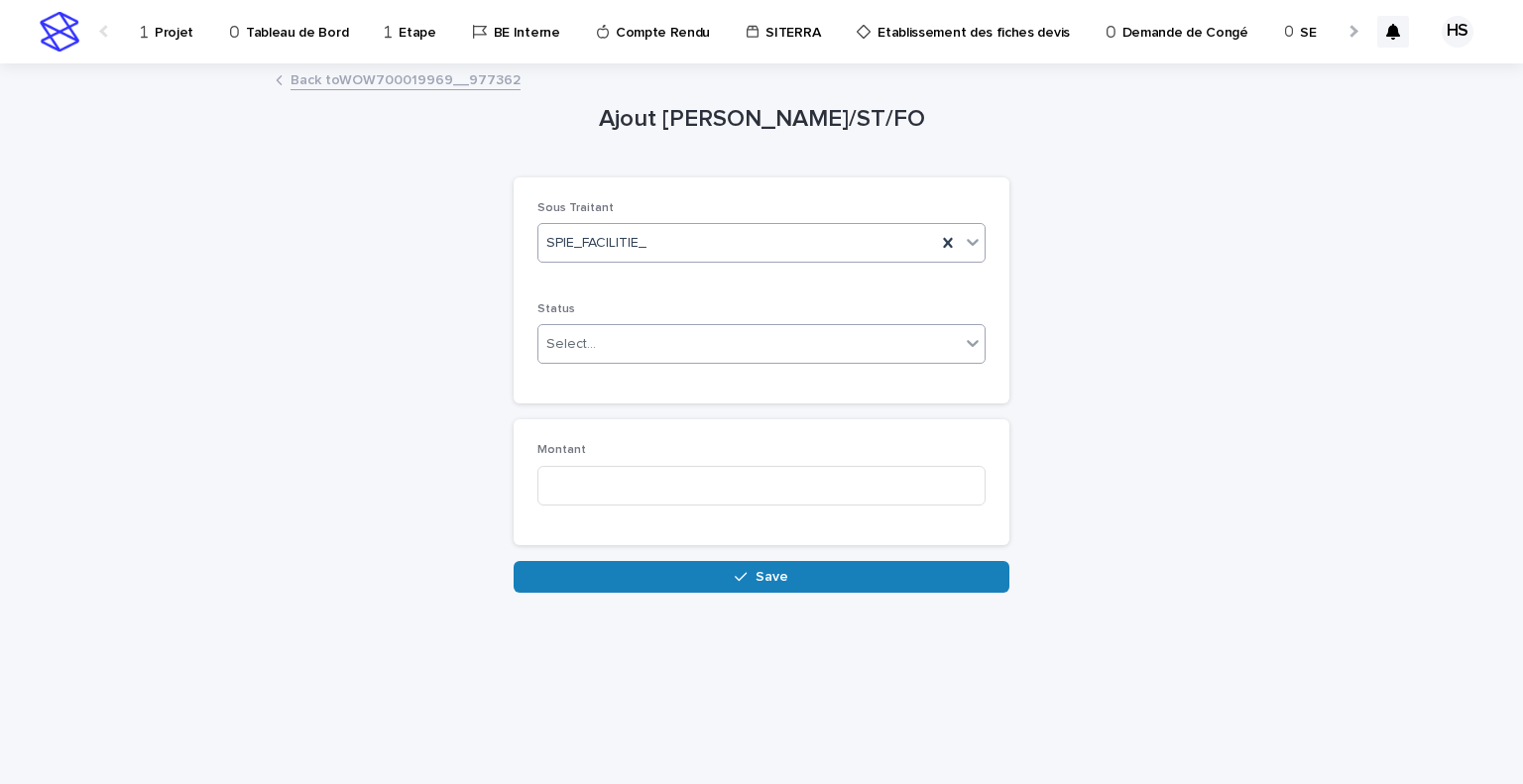 click on "Select..." at bounding box center (749, 344) 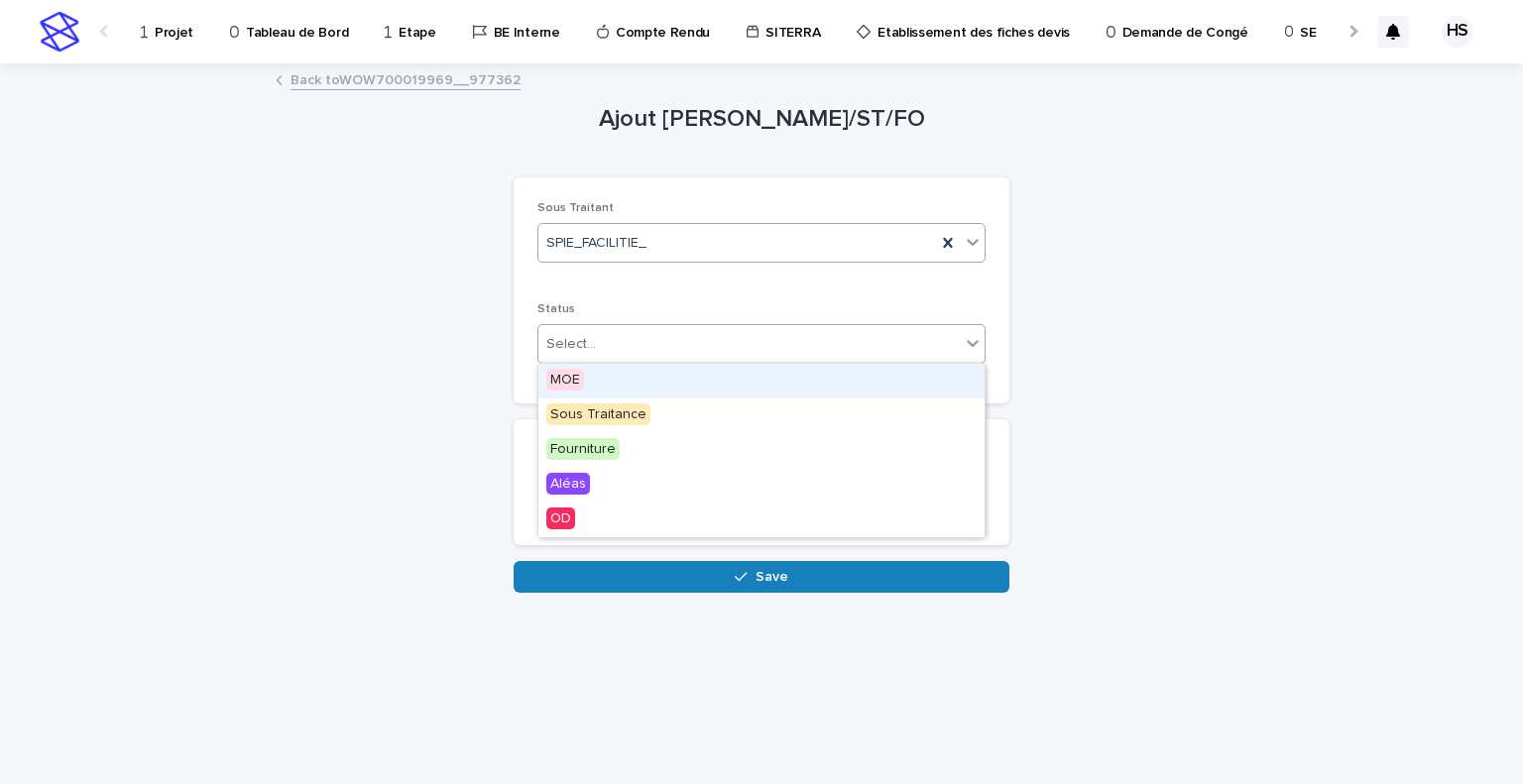 click on "MOE" at bounding box center (762, 381) 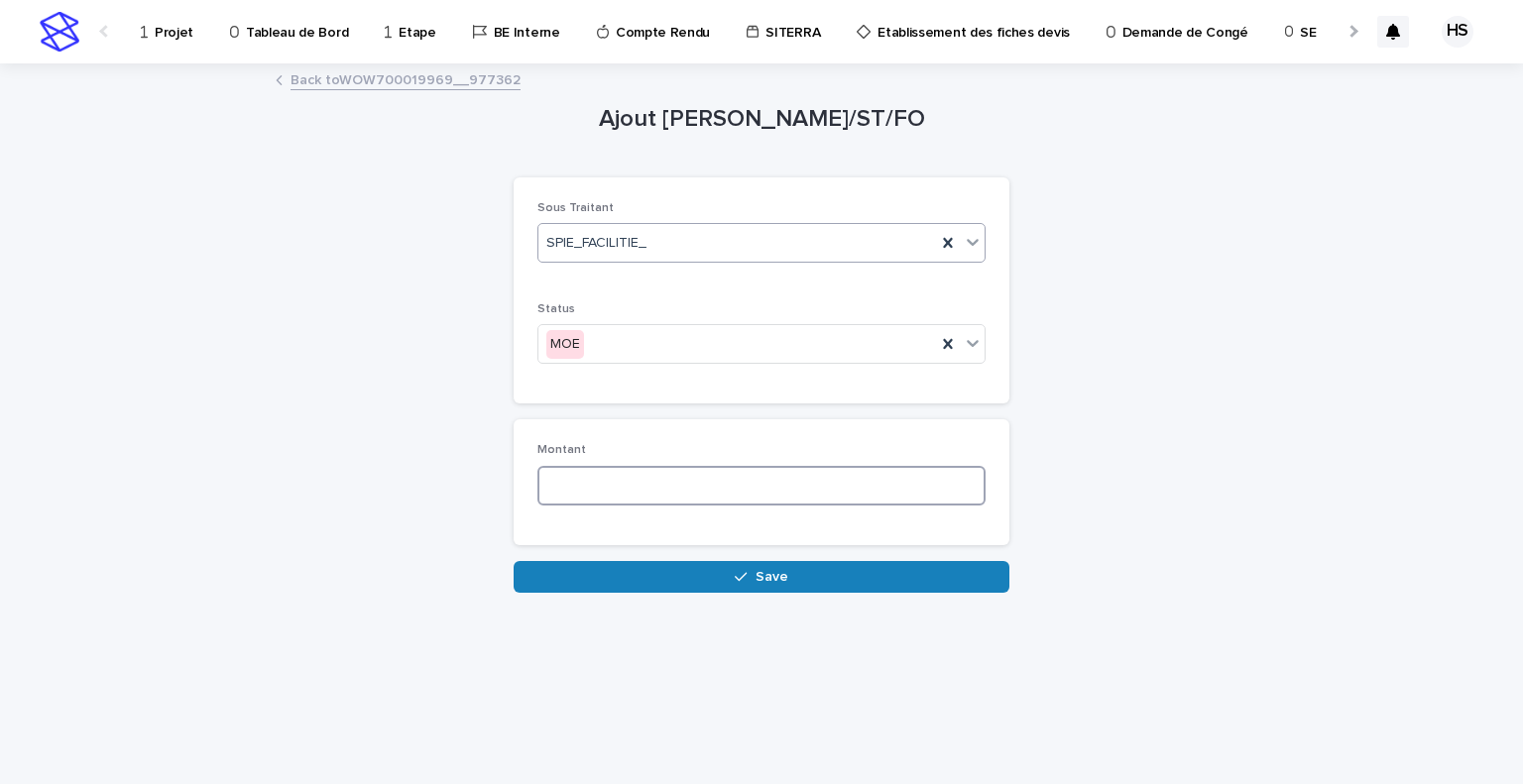 click at bounding box center [762, 486] 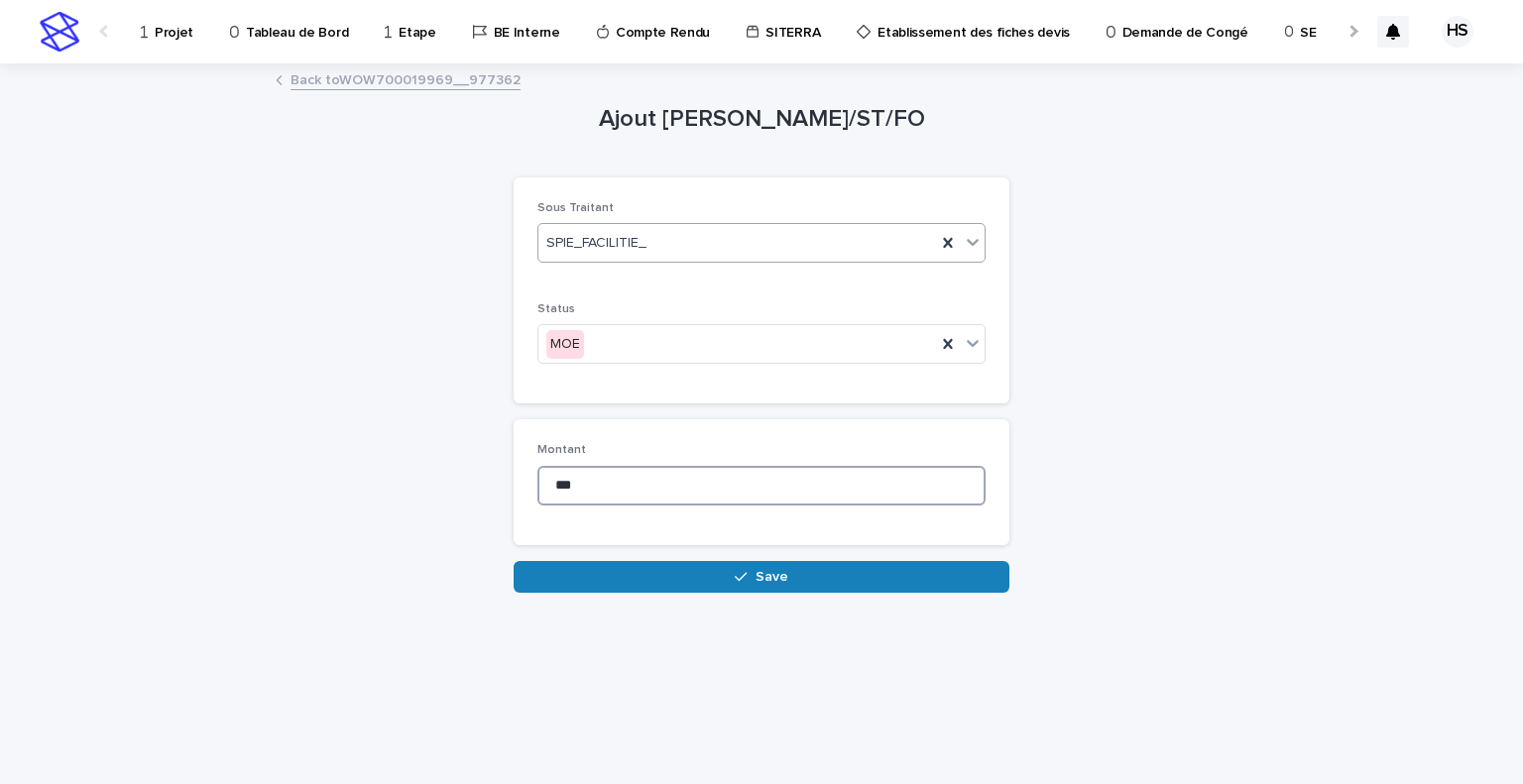 type on "***" 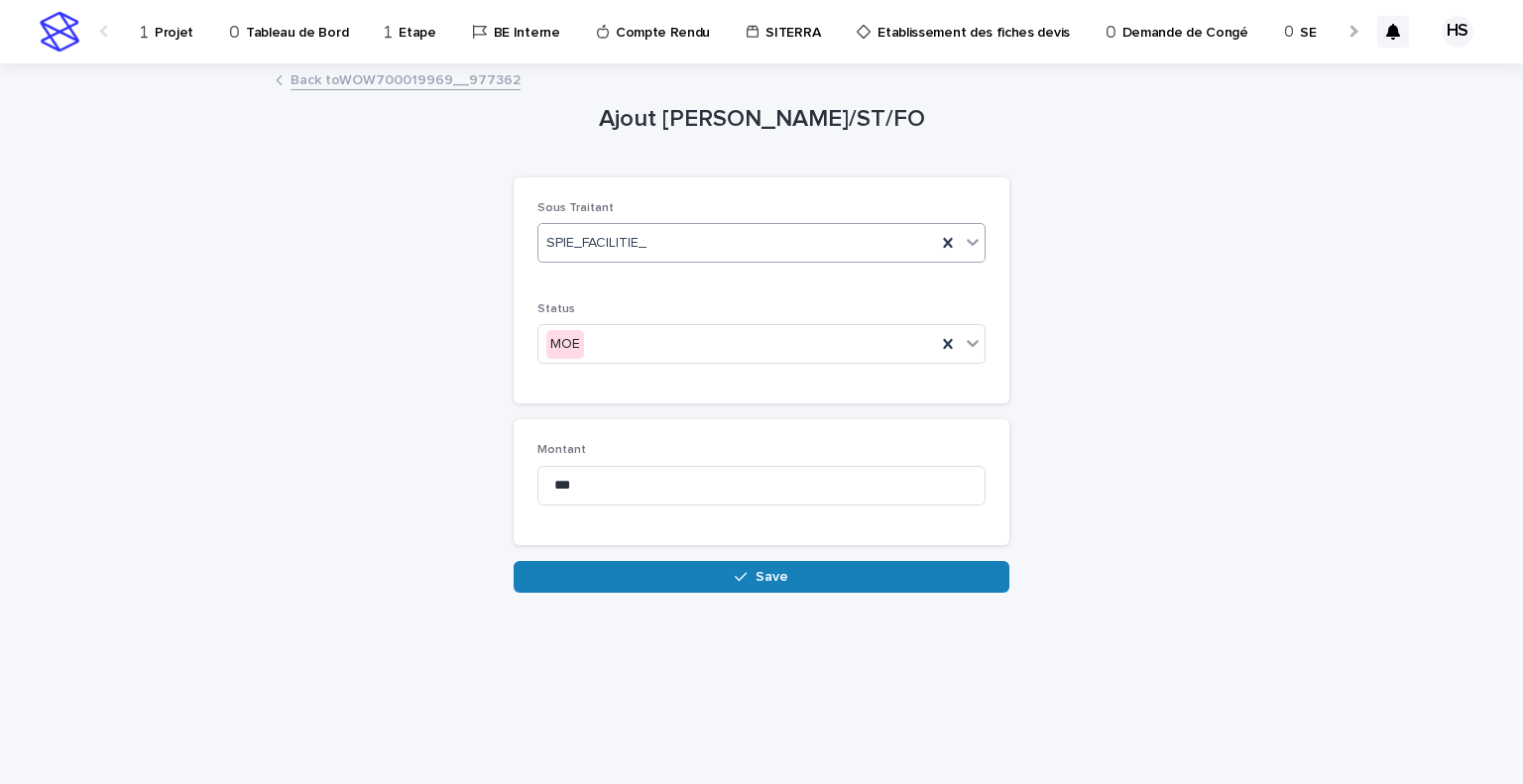 click on "Loading... Saving… Loading... Saving… Ajout [PERSON_NAME]/ST/FO Loading... Saving… Loading... Saving… Loading... Saving… Sous Traitant SPIE_FACILITIE_ Status MOE Loading... Saving… Montant *** Loading... Saving… Sorry, there was an error saving your record. Please try again. Please fill out the required fields above. Save" at bounding box center (762, 399) 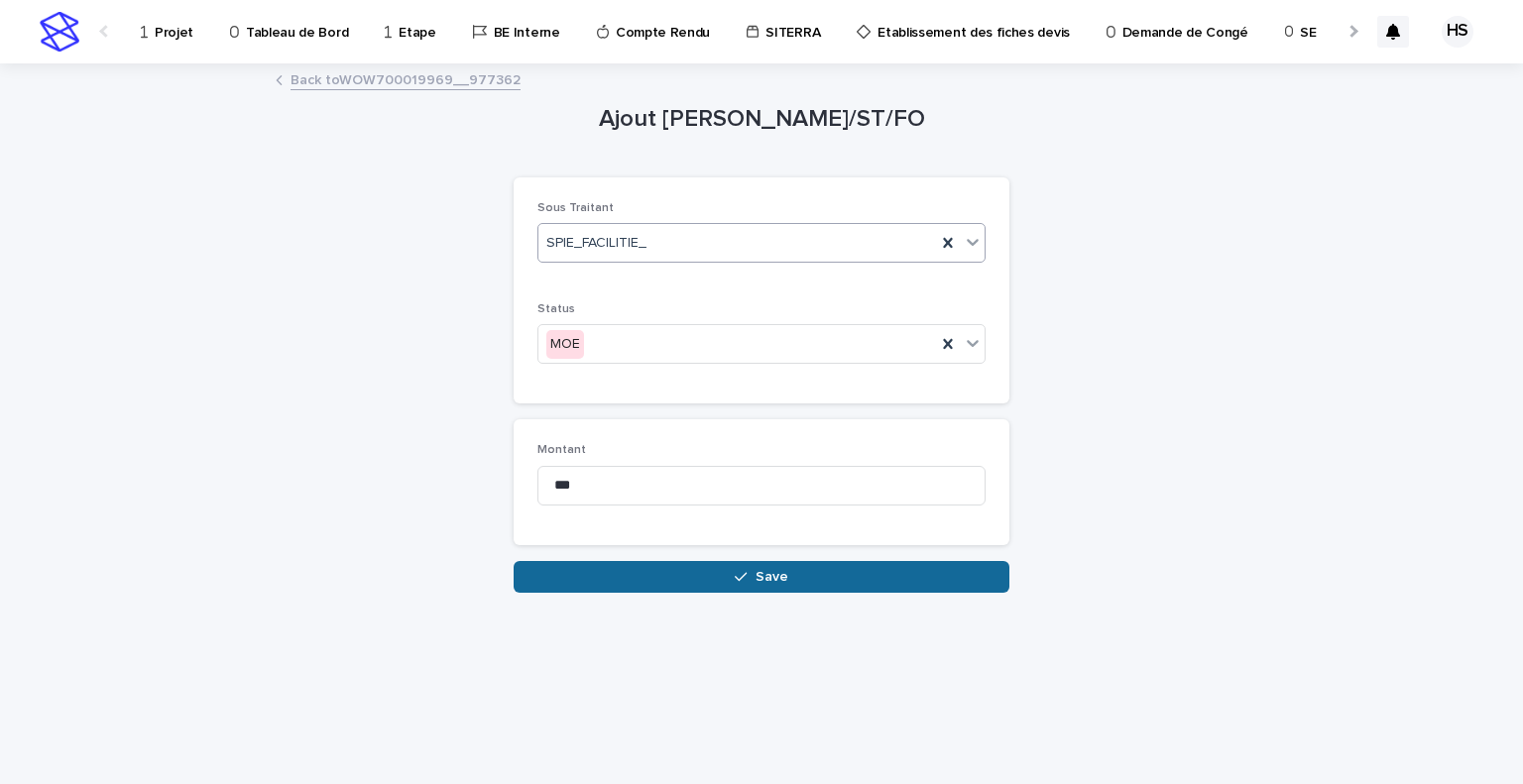 click on "Save" at bounding box center [762, 577] 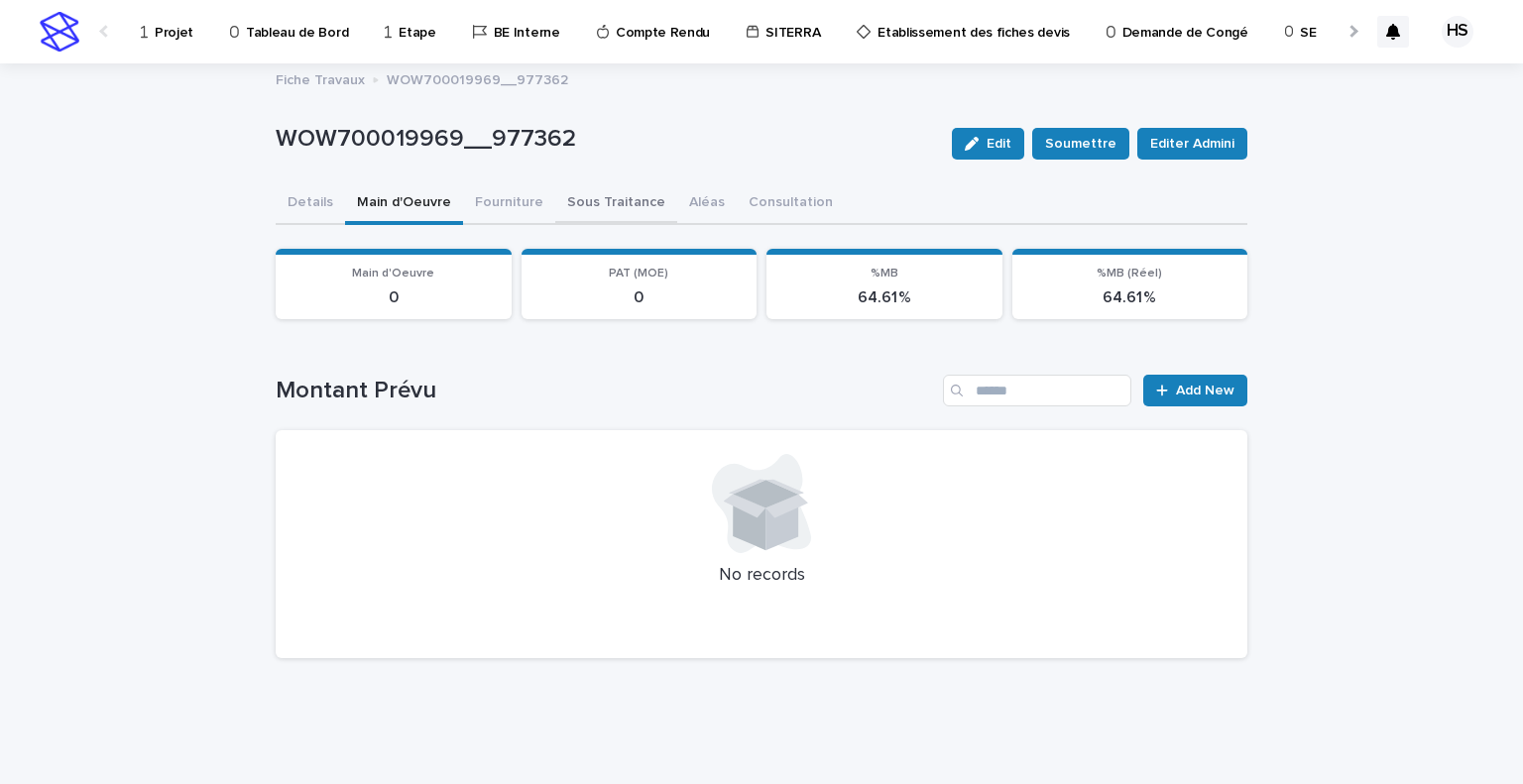 click on "Sous Traitance" at bounding box center [616, 204] 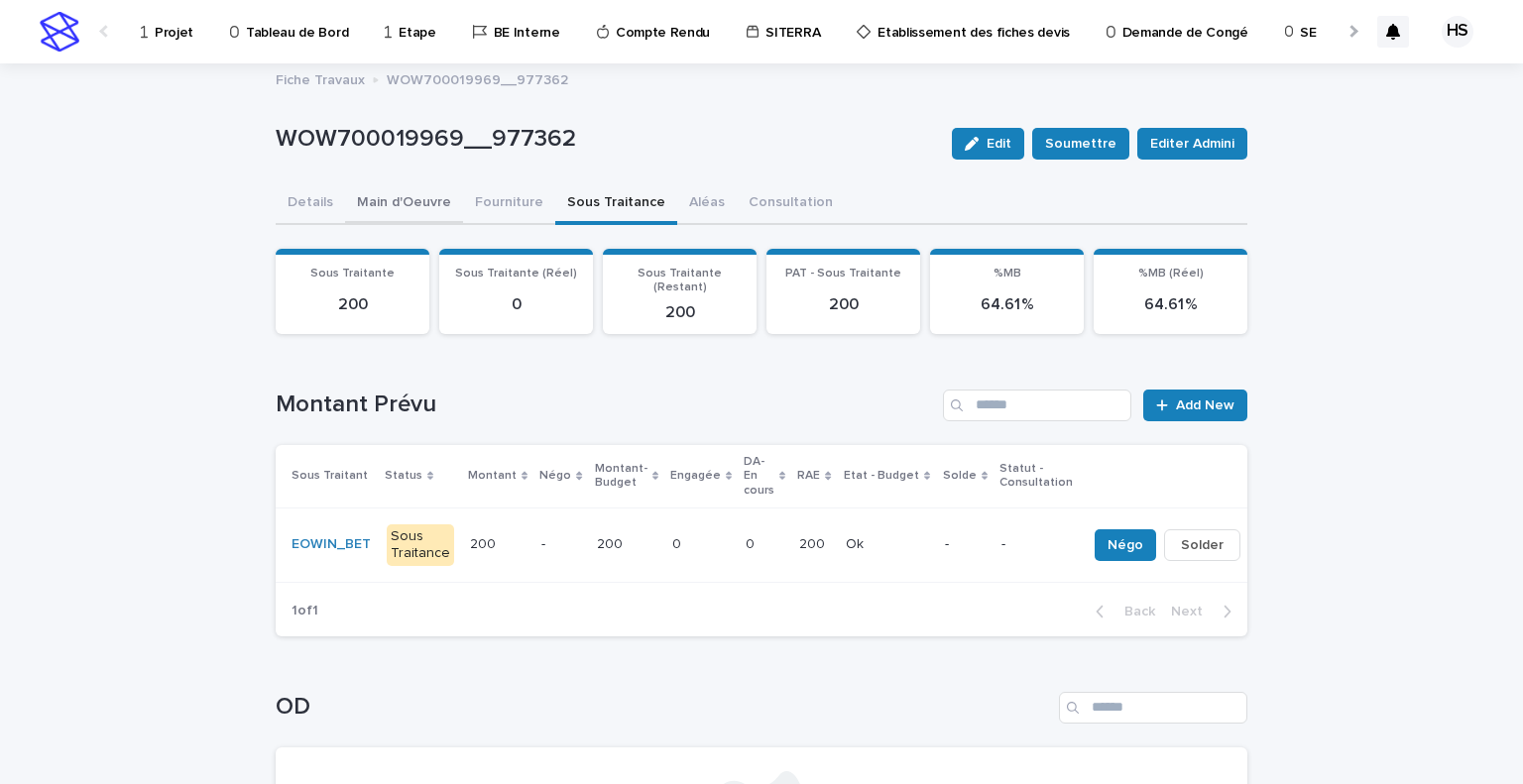 click on "Main d'Oeuvre" at bounding box center [404, 204] 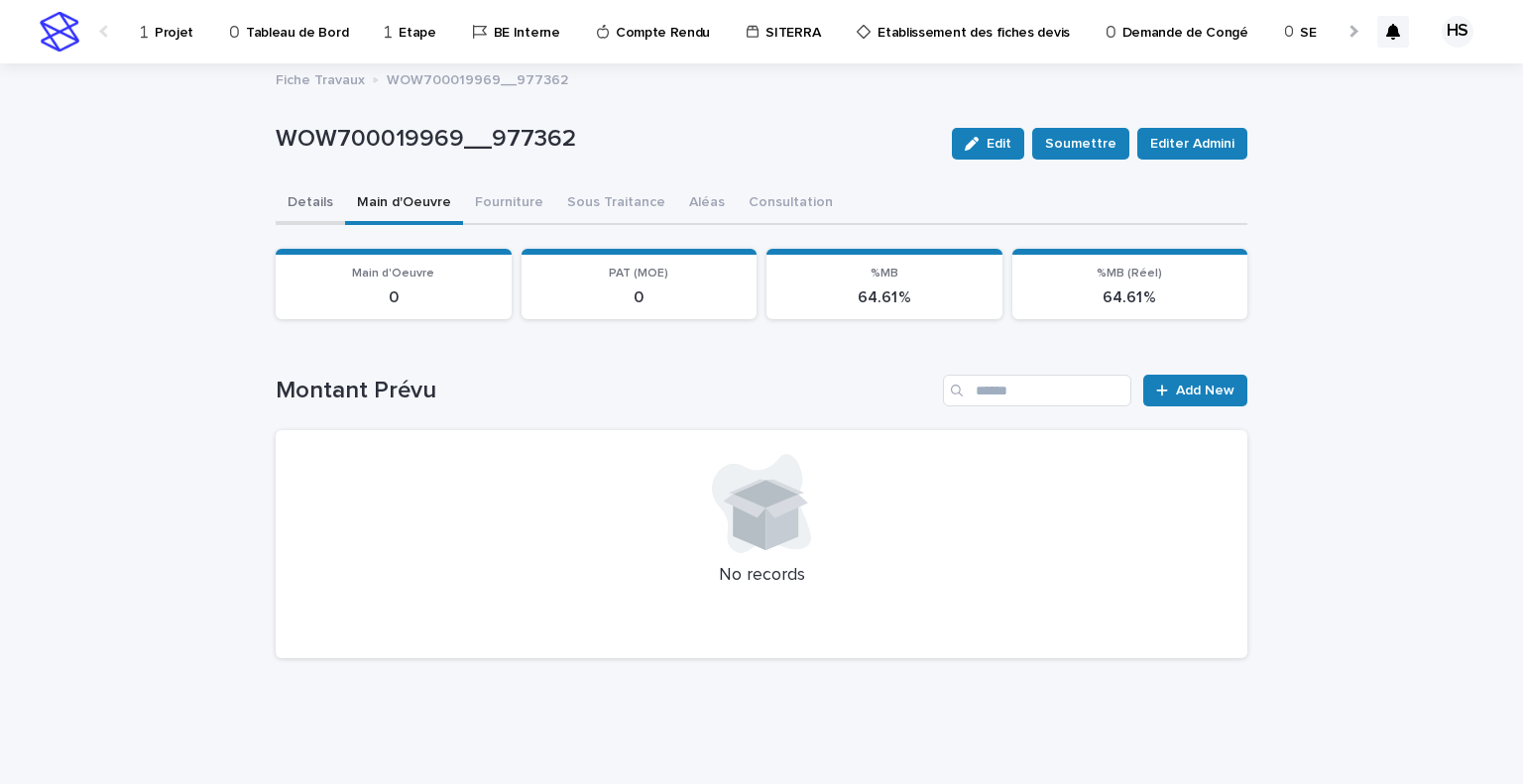 click on "Details" at bounding box center [310, 204] 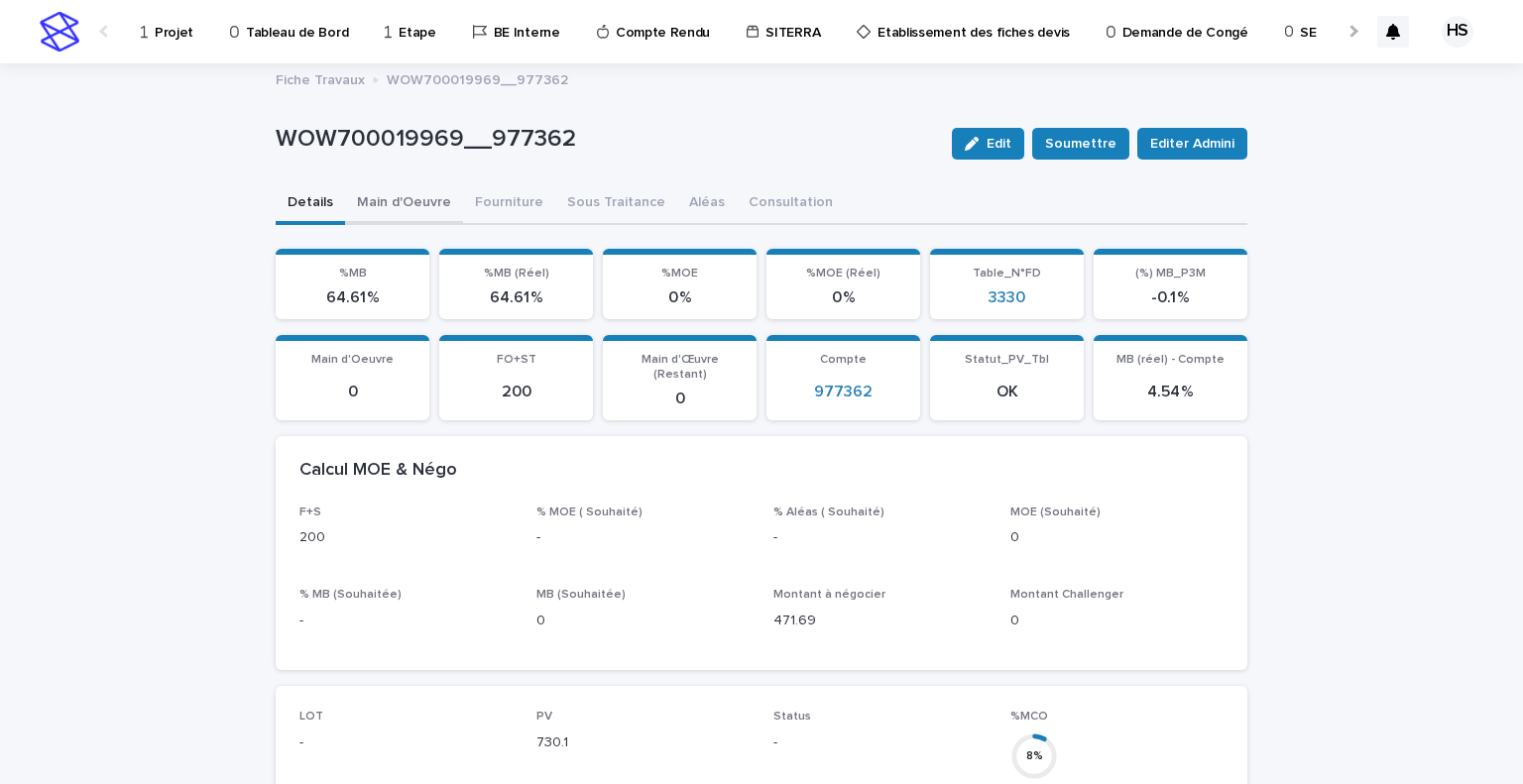 click on "Main d'Oeuvre" at bounding box center (404, 204) 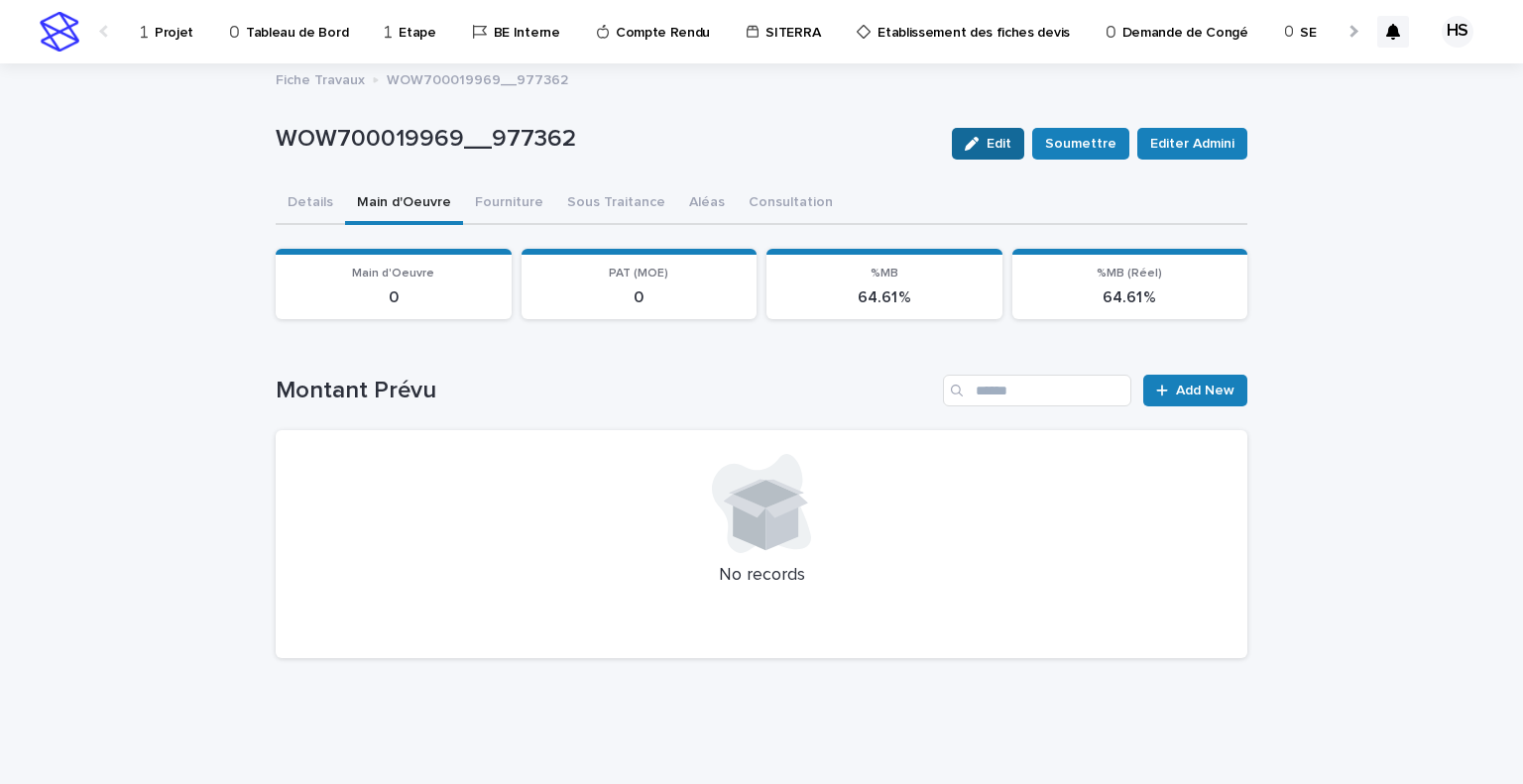 click on "Edit" at bounding box center [988, 144] 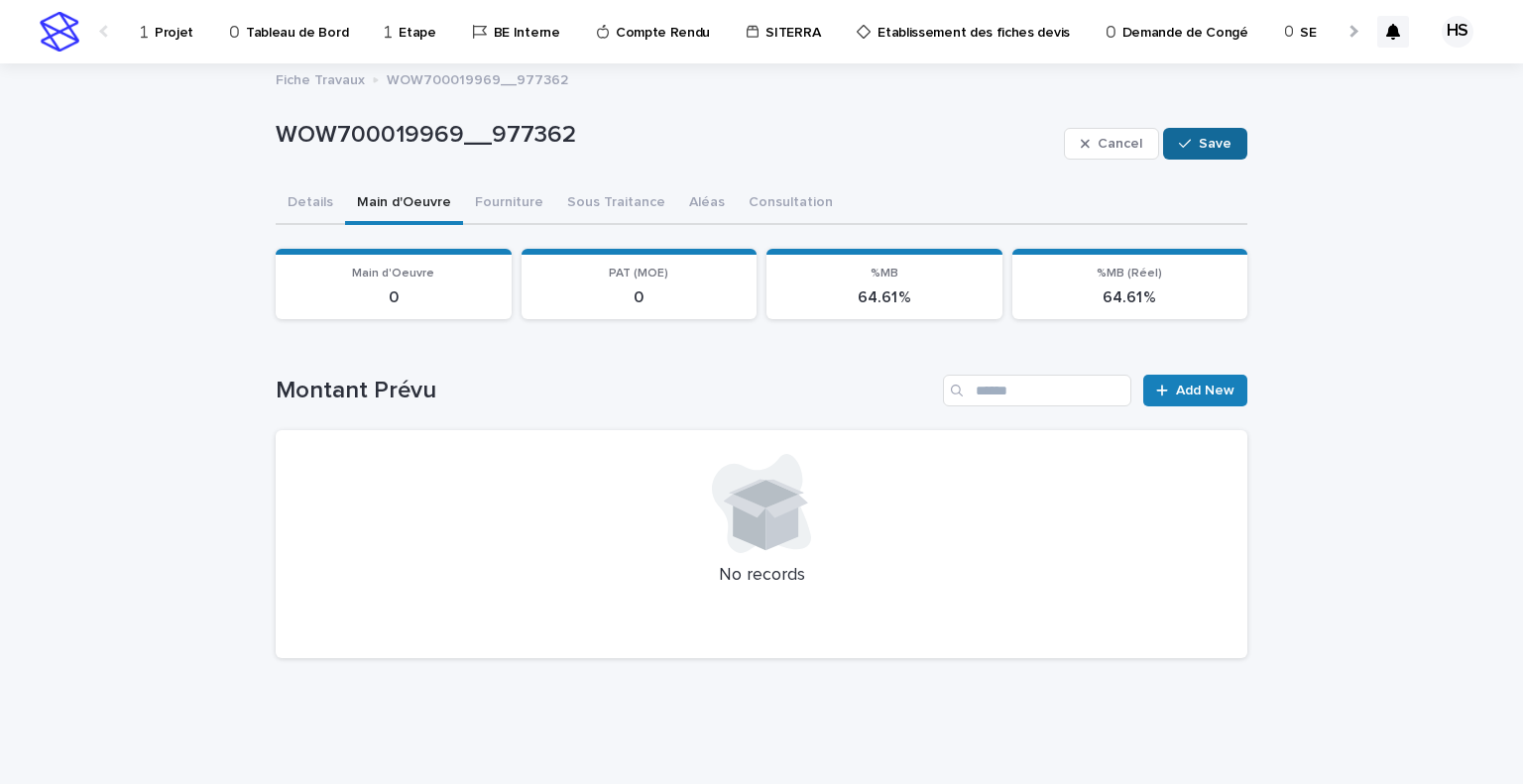 click on "Save" at bounding box center (1205, 144) 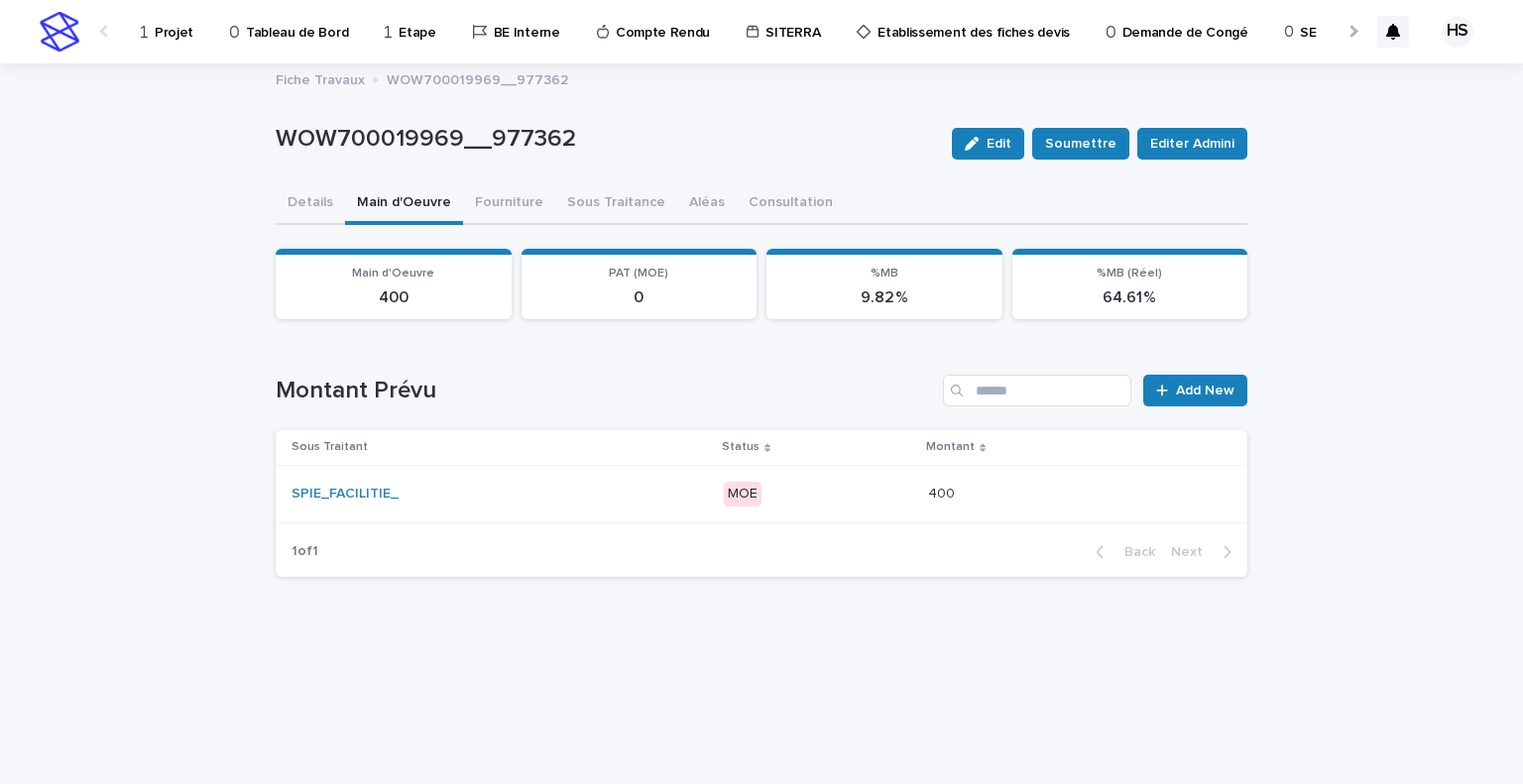 click on "SPIE_FACILITIE_" at bounding box center [500, 494] 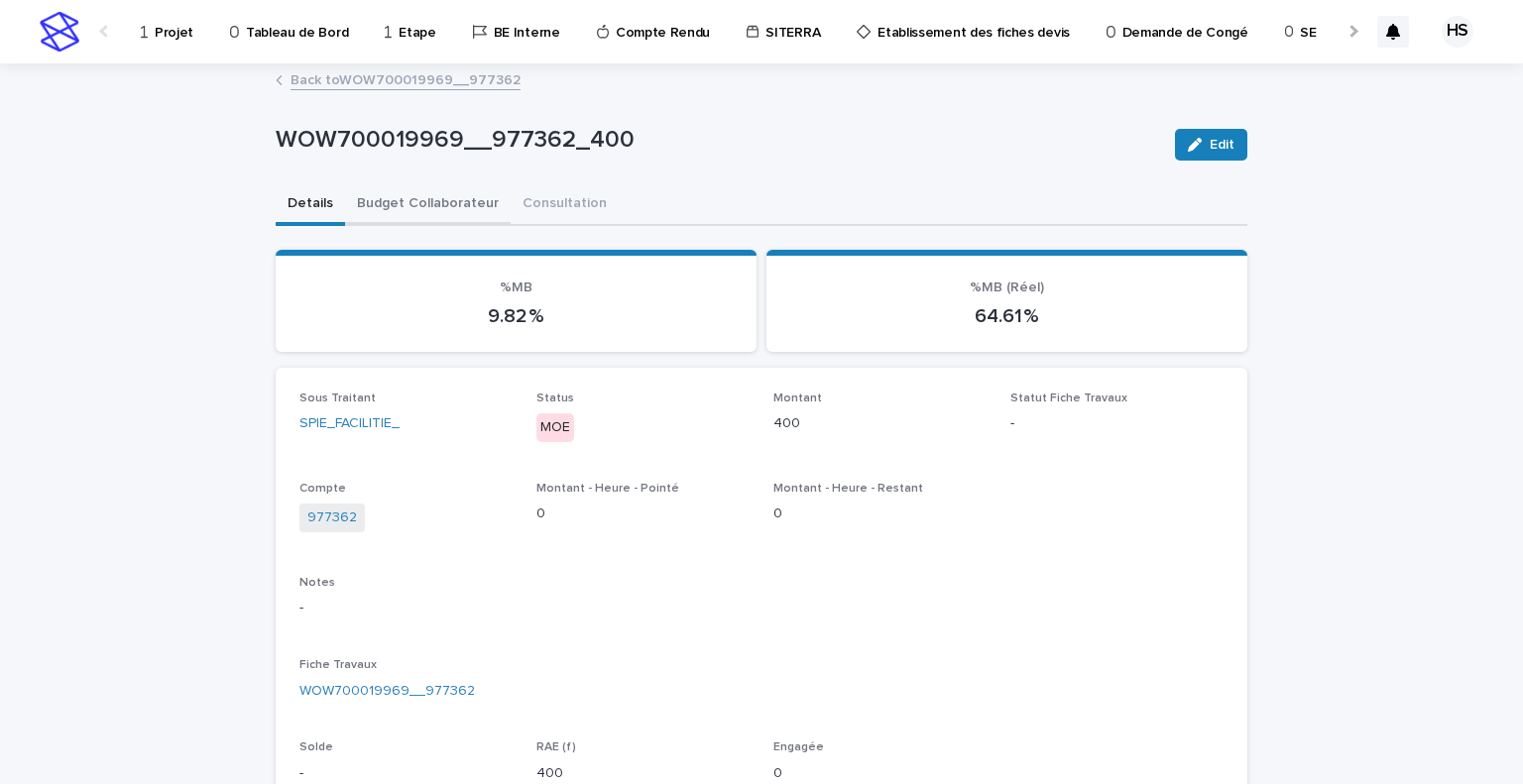 click on "Budget Collaborateur" at bounding box center [427, 205] 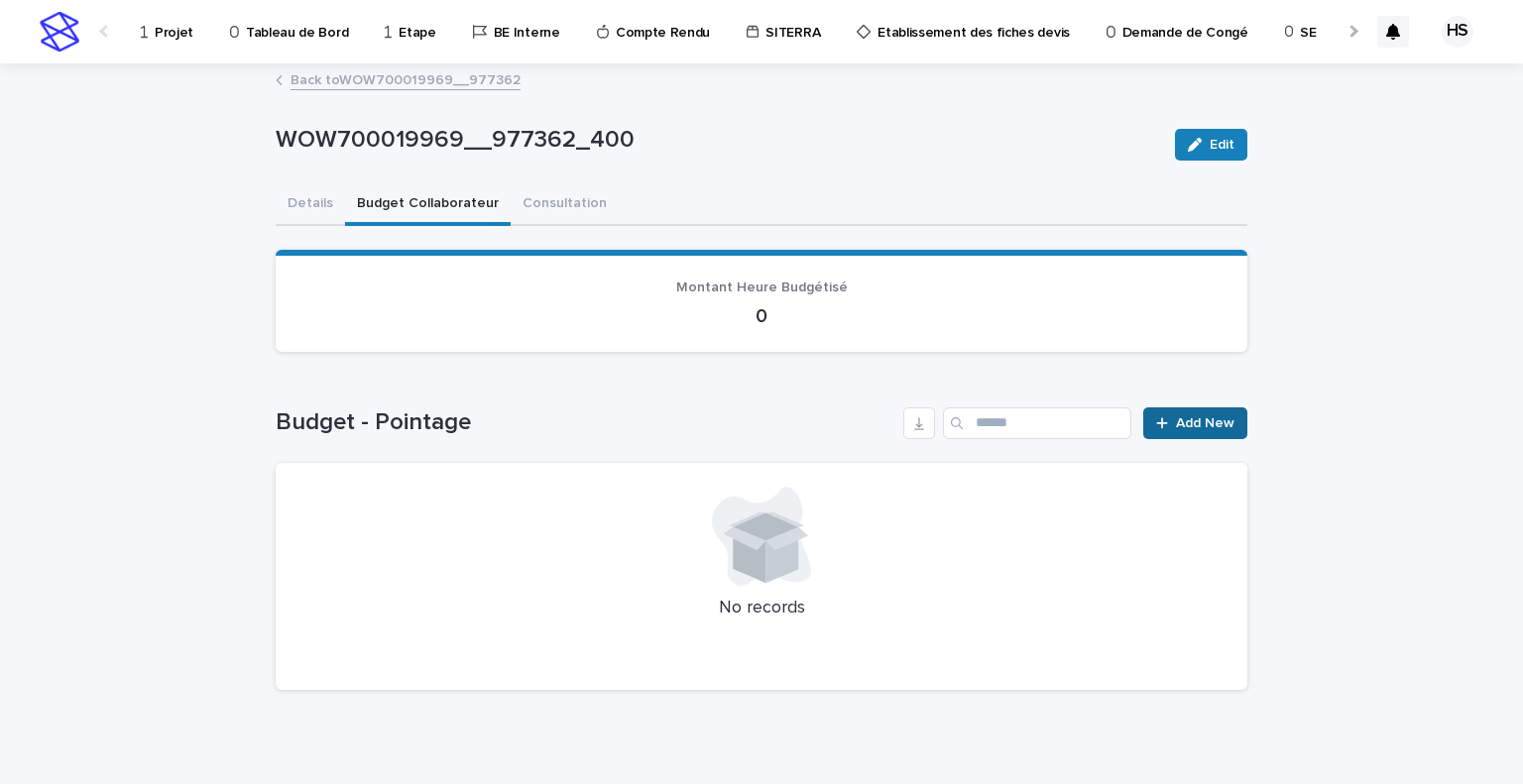 click on "Add New" at bounding box center (1205, 423) 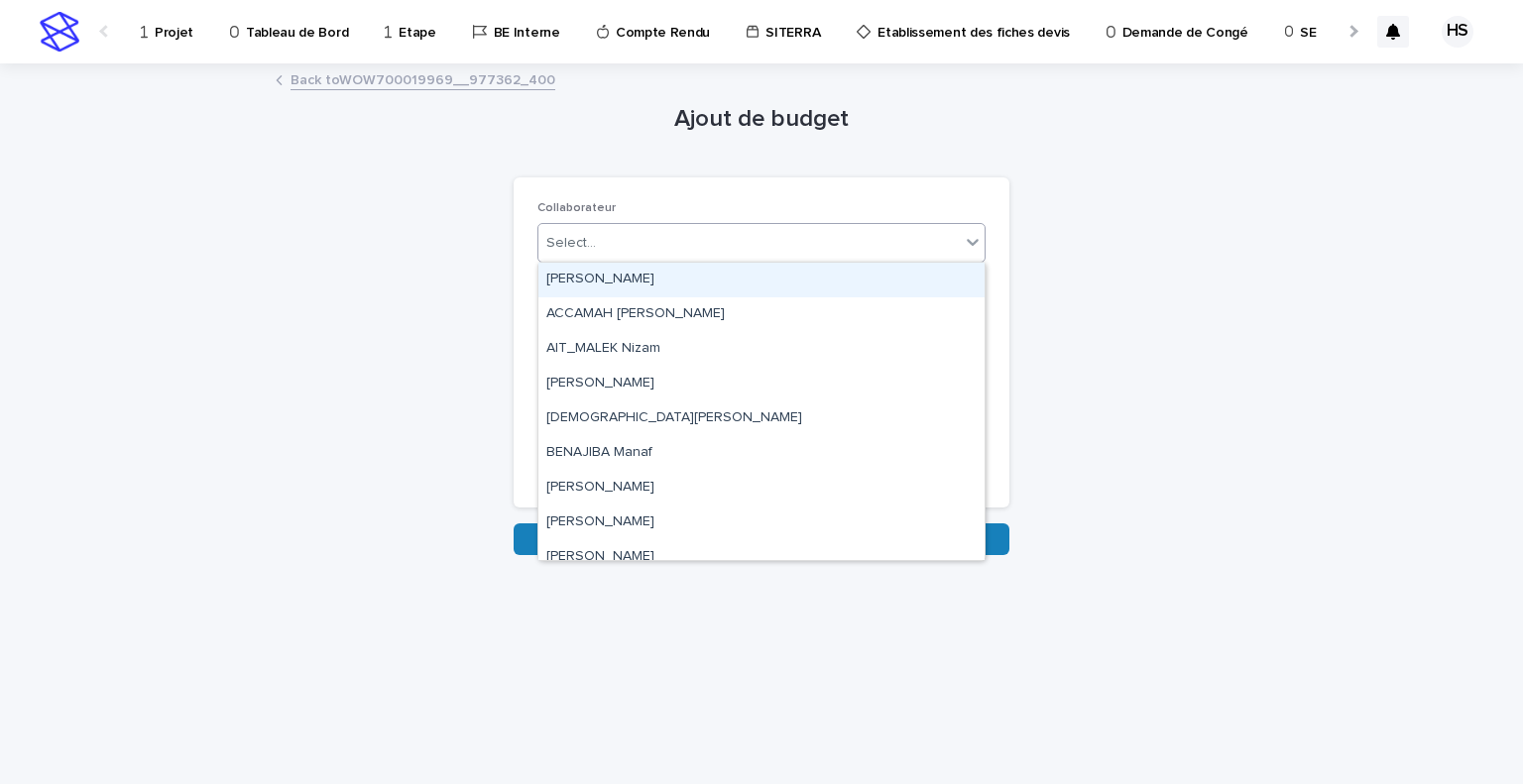 click on "Select..." at bounding box center [762, 243] 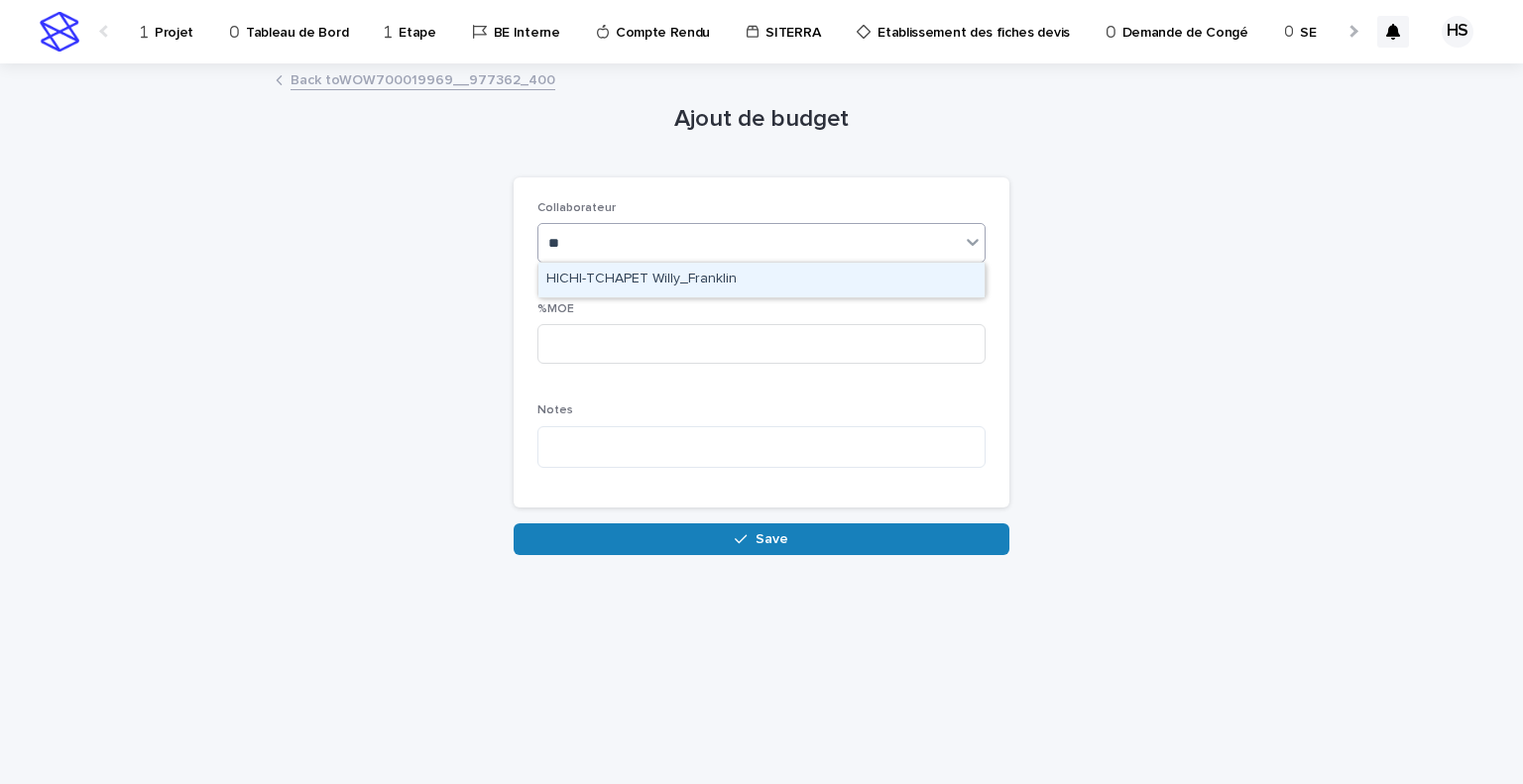 type on "***" 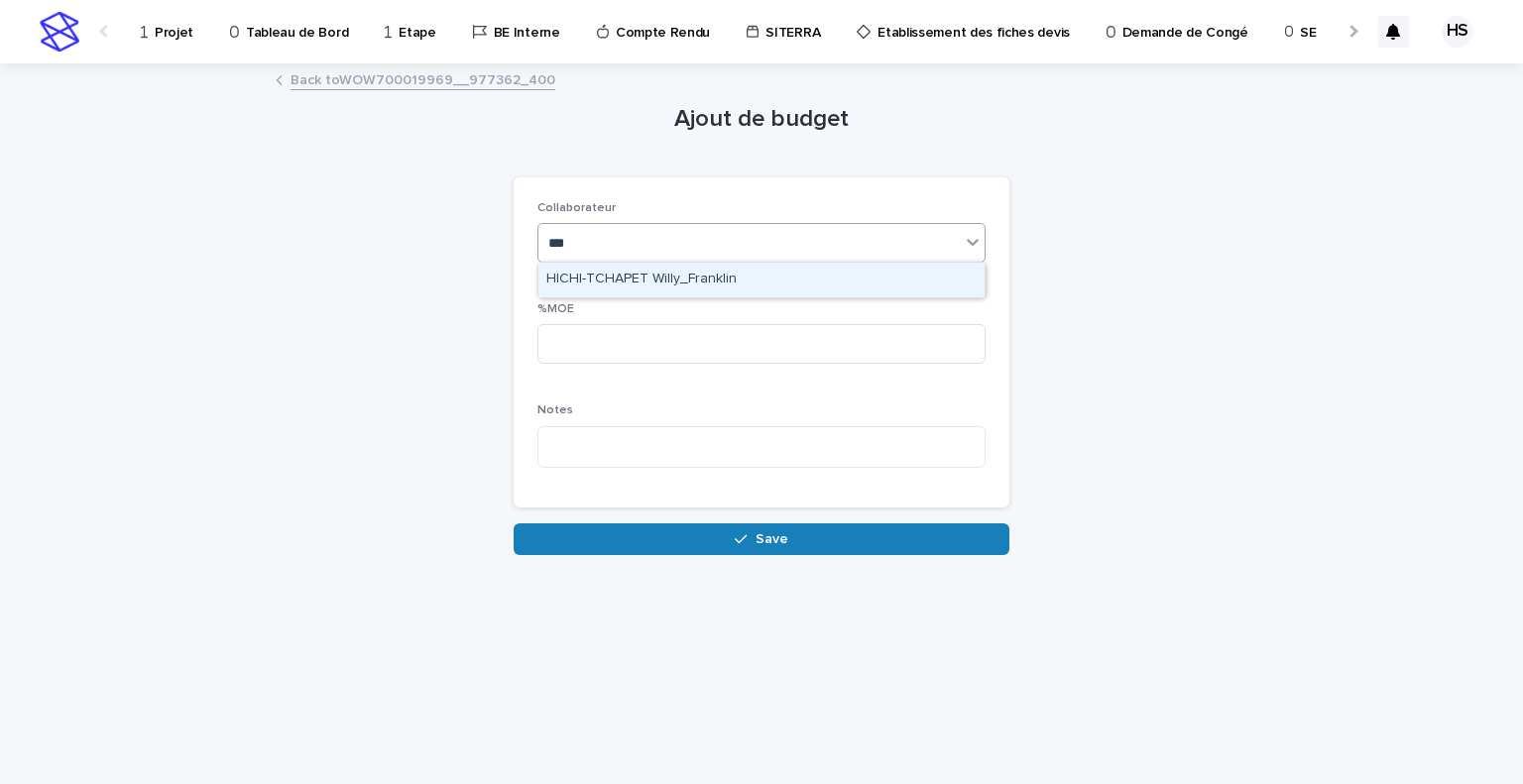 type 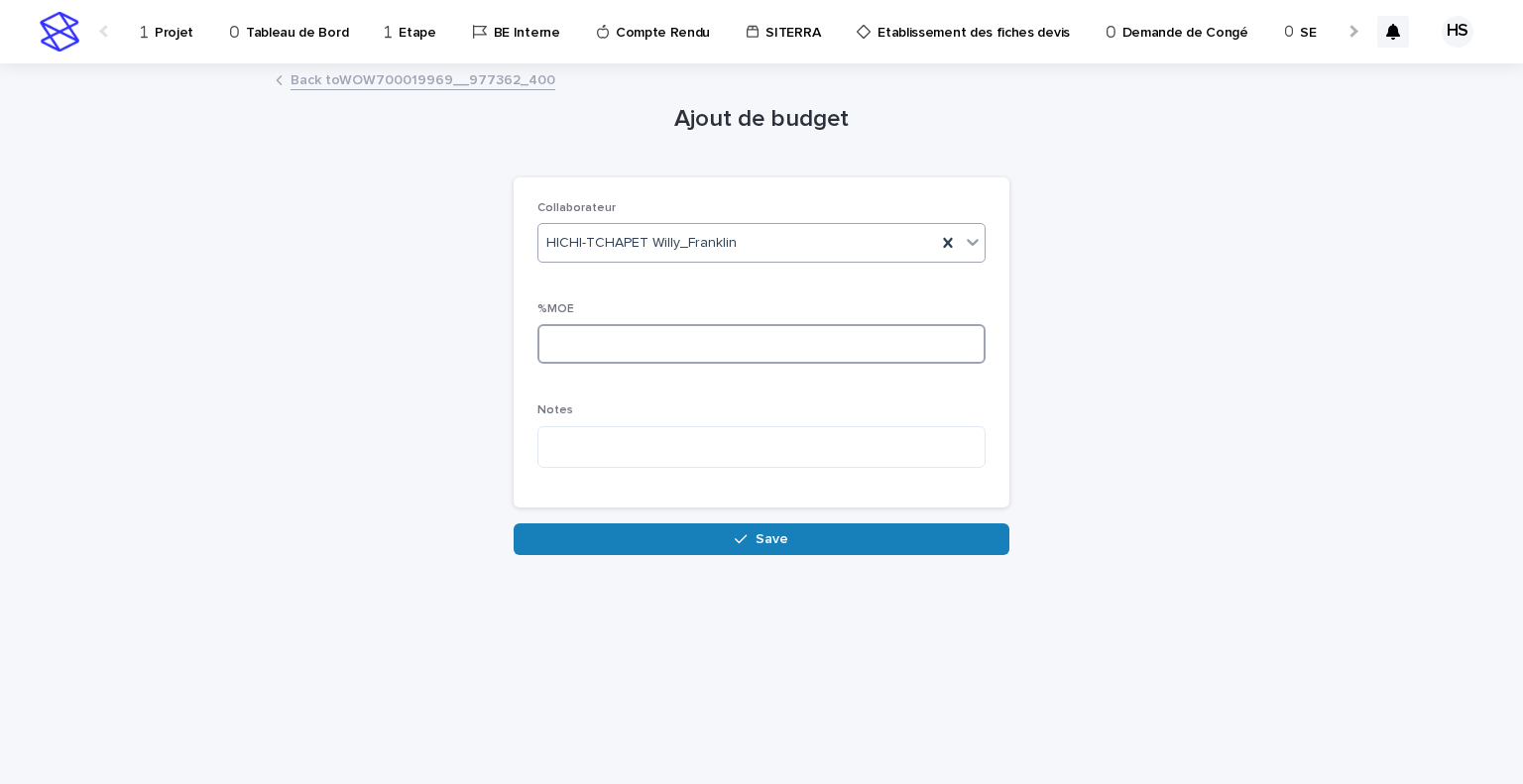click at bounding box center (762, 344) 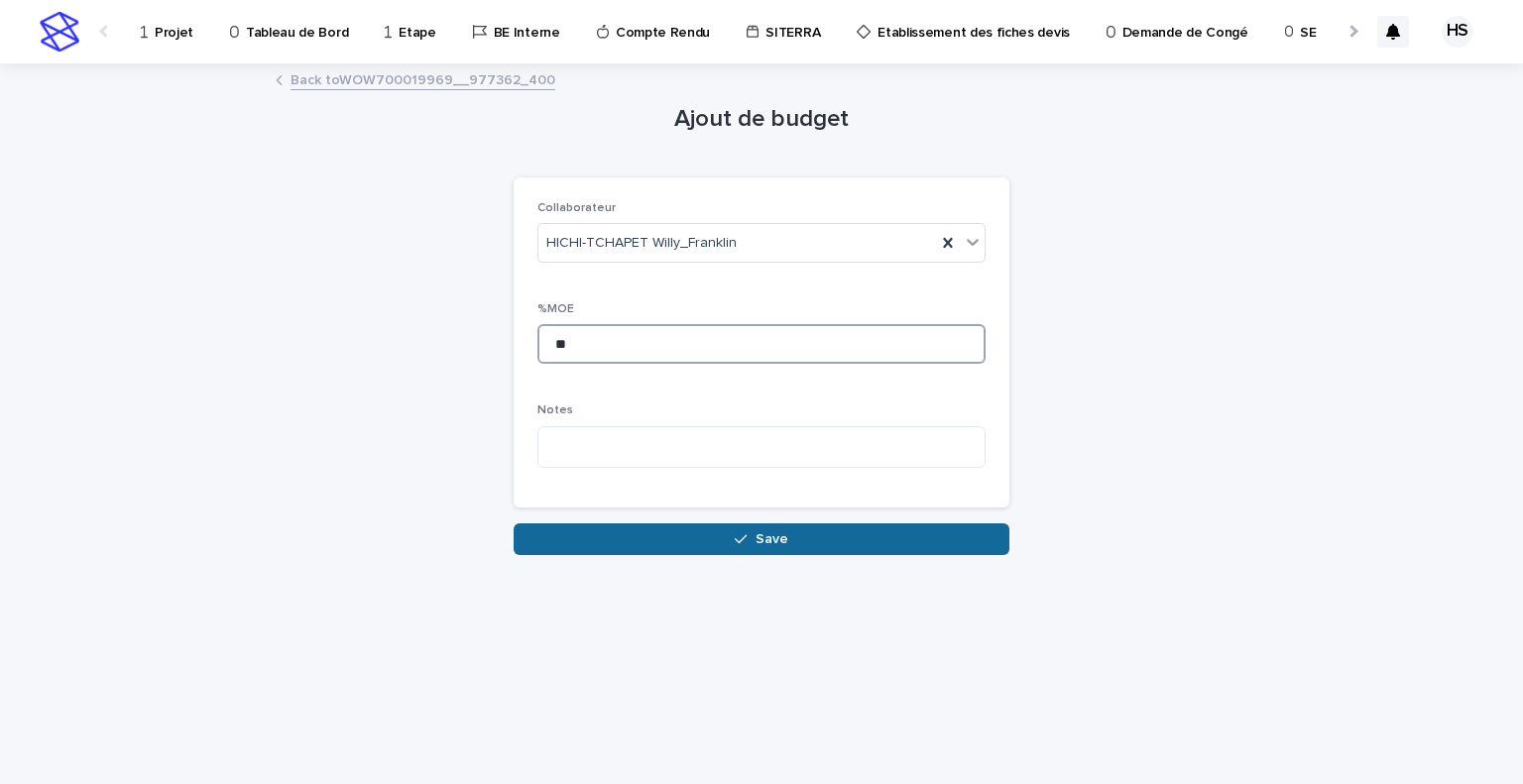 type on "**" 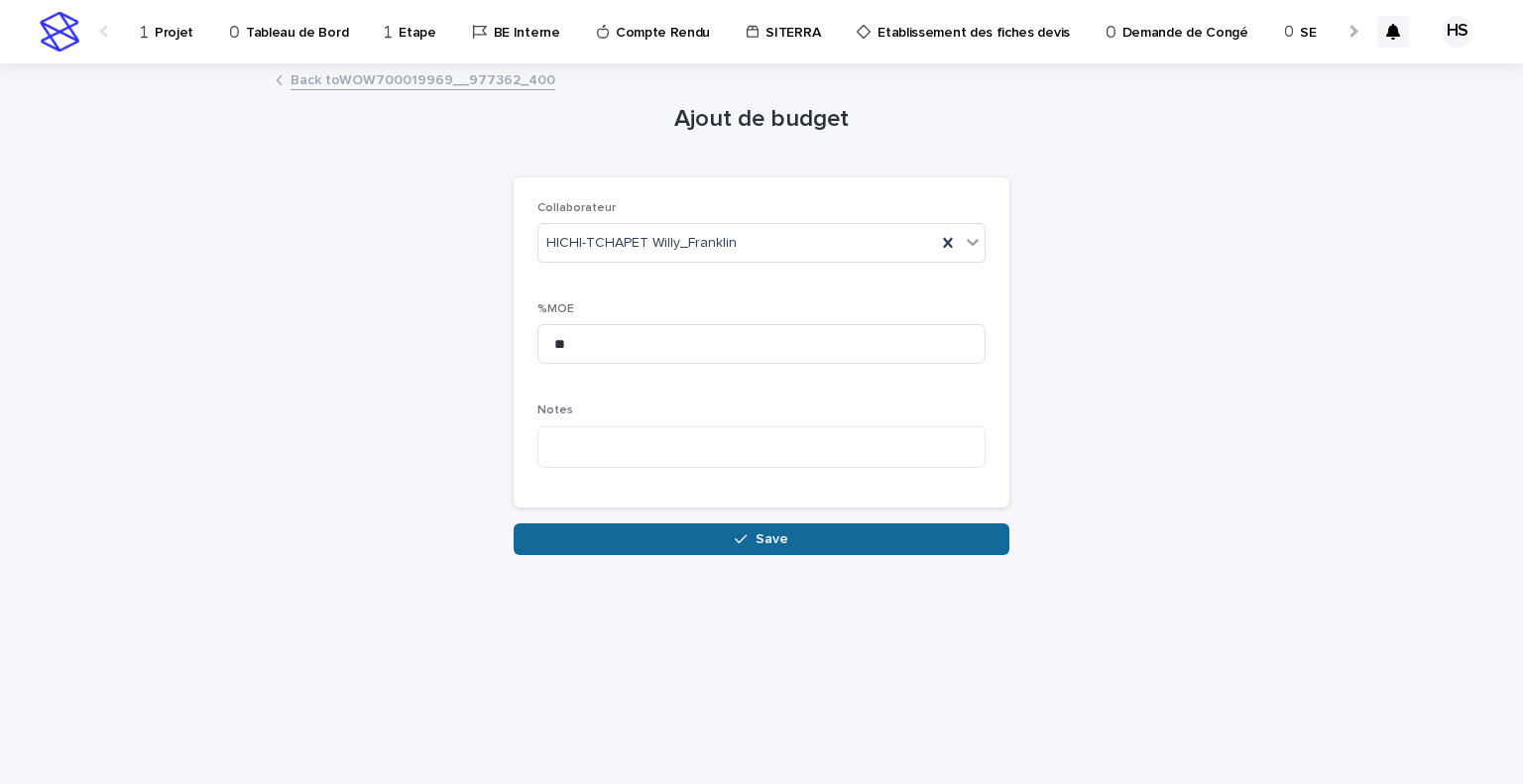 click on "Save" at bounding box center (762, 539) 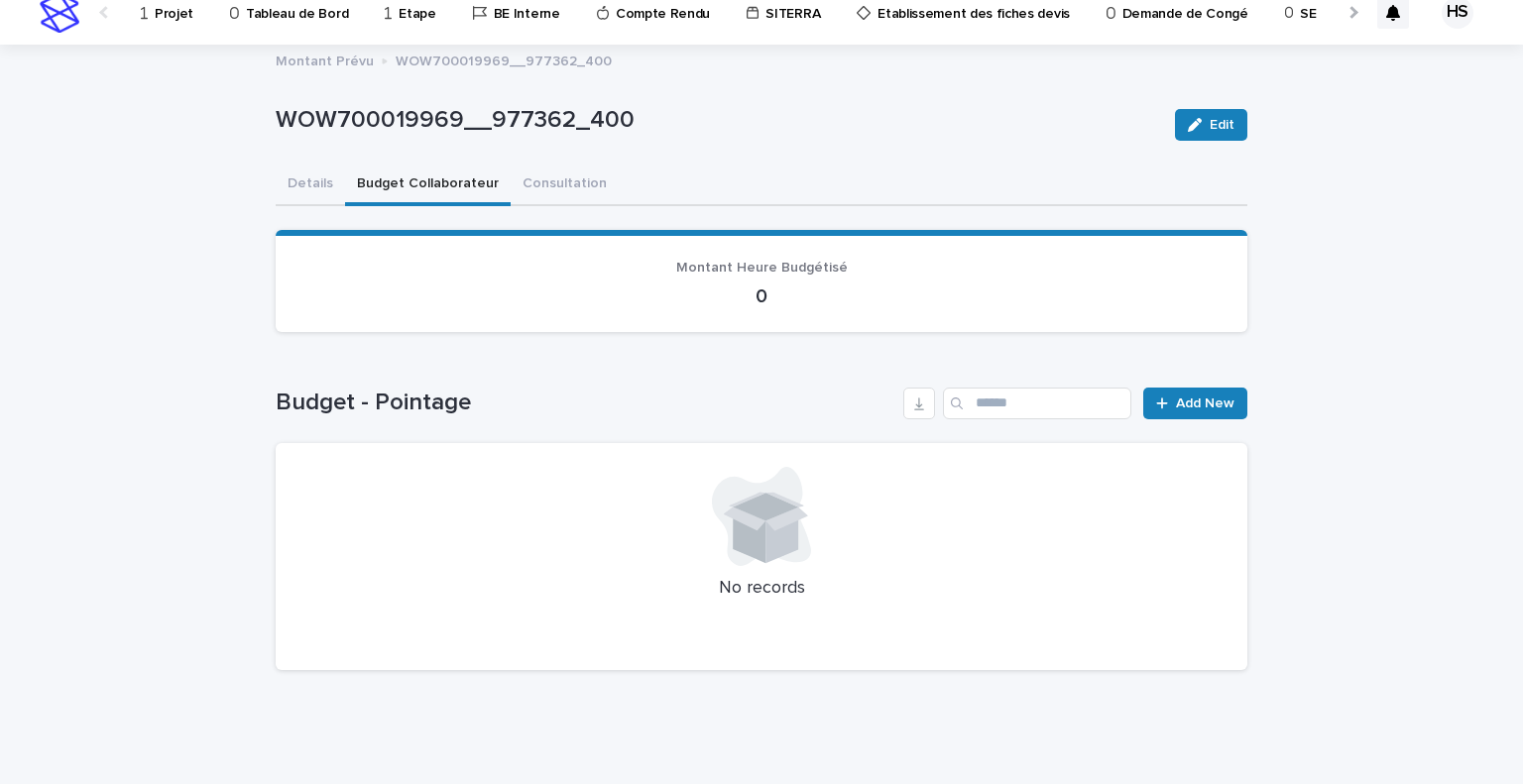 scroll, scrollTop: 0, scrollLeft: 0, axis: both 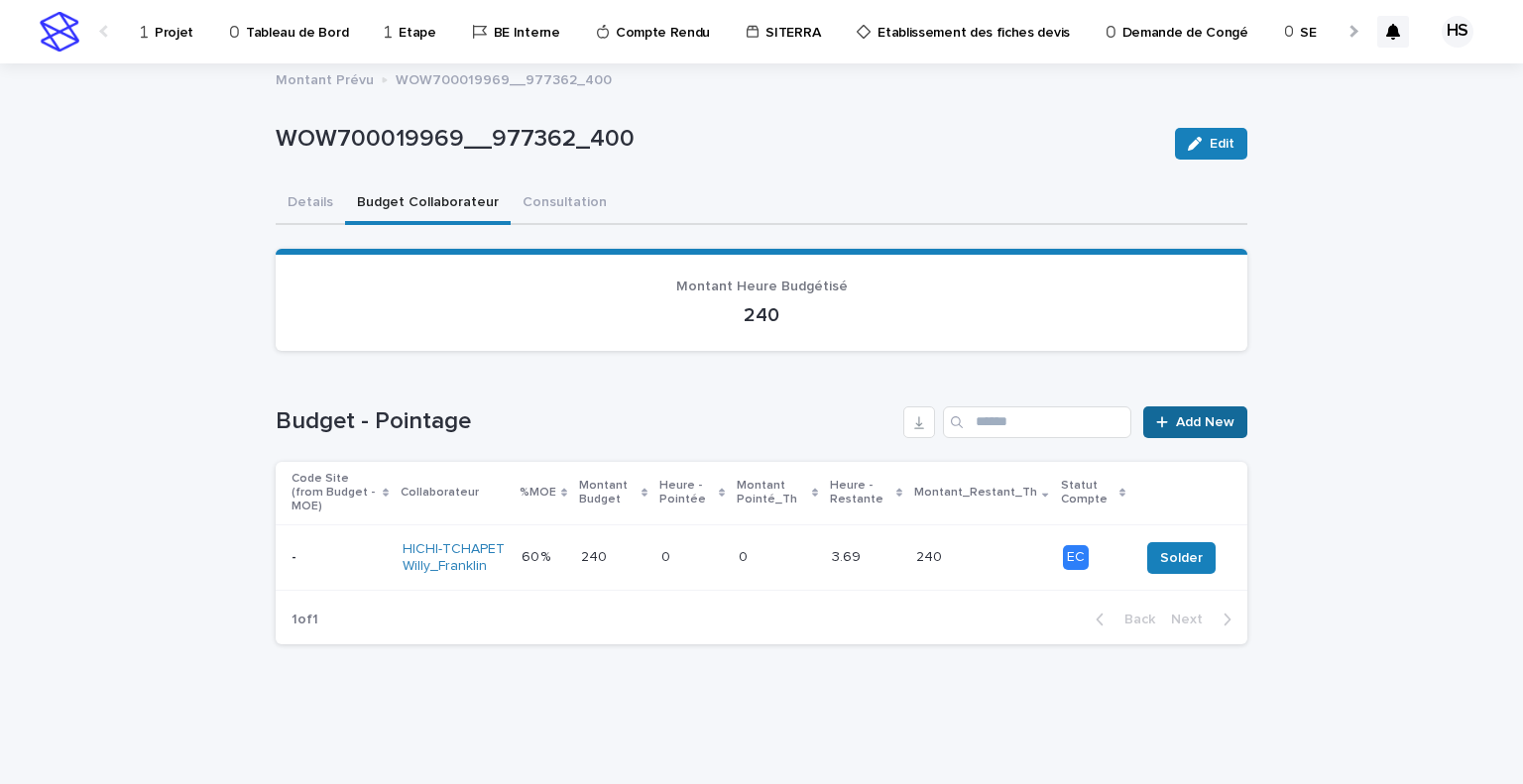 click on "Add New" at bounding box center (1195, 422) 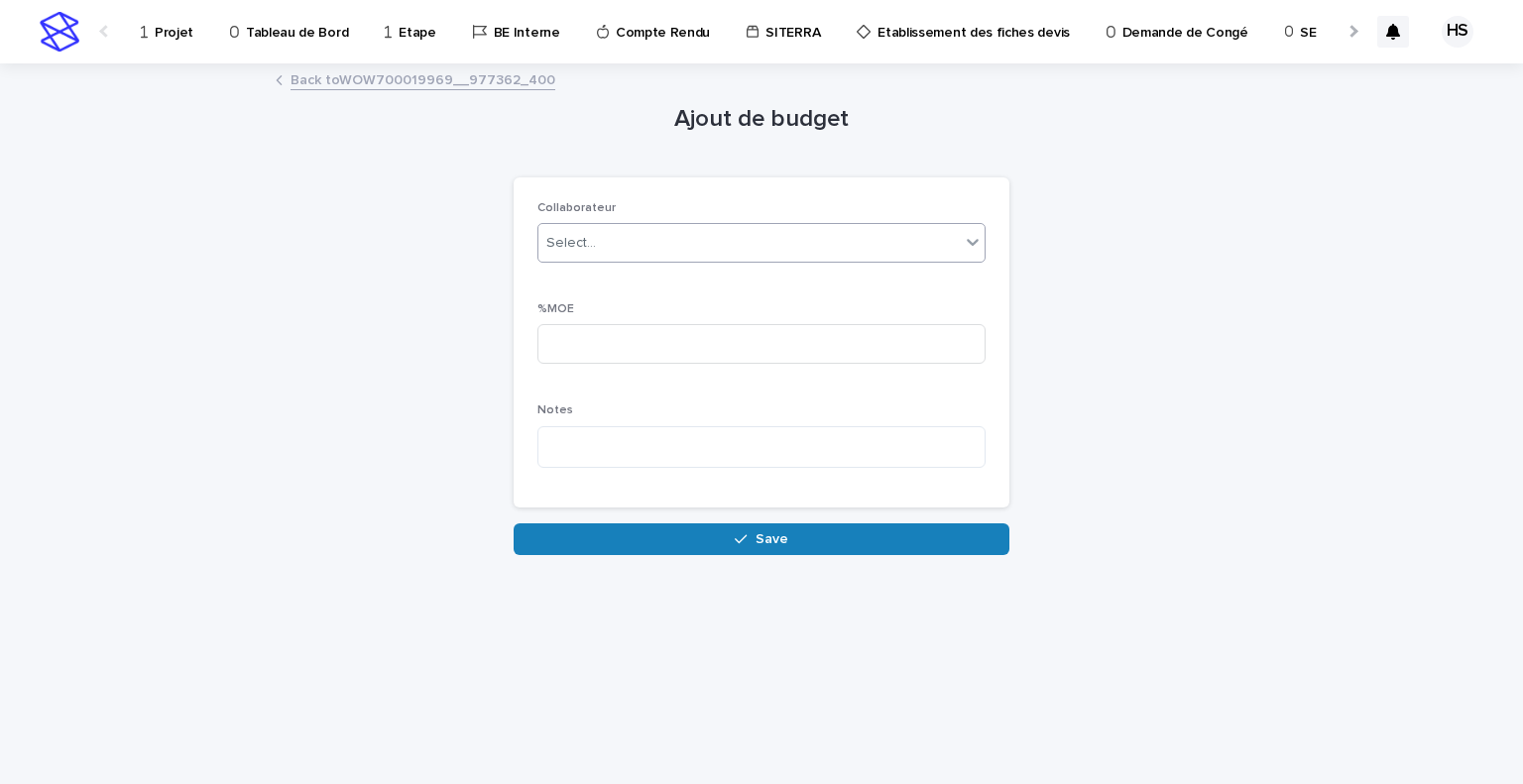 click on "Select..." at bounding box center [571, 243] 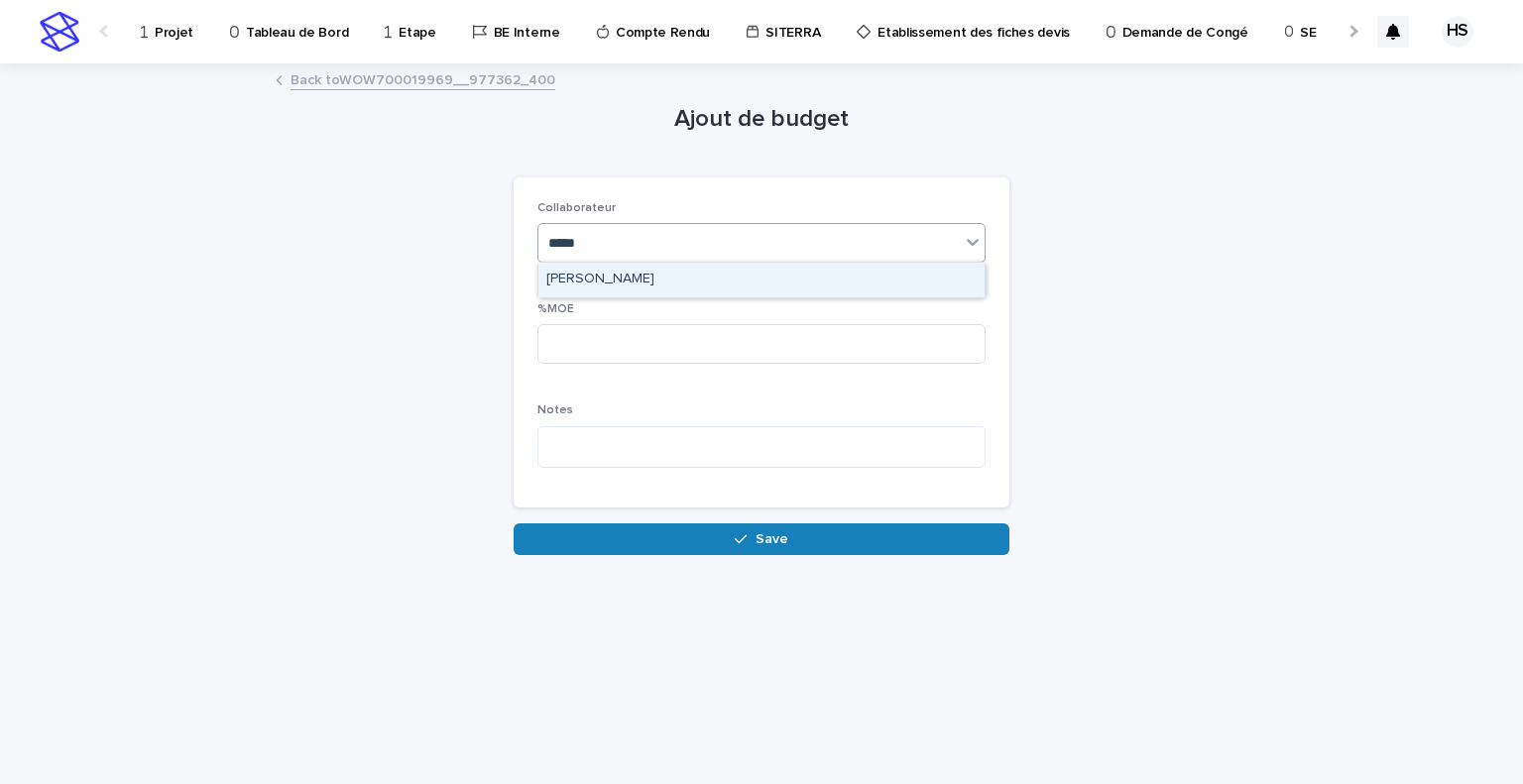 type on "******" 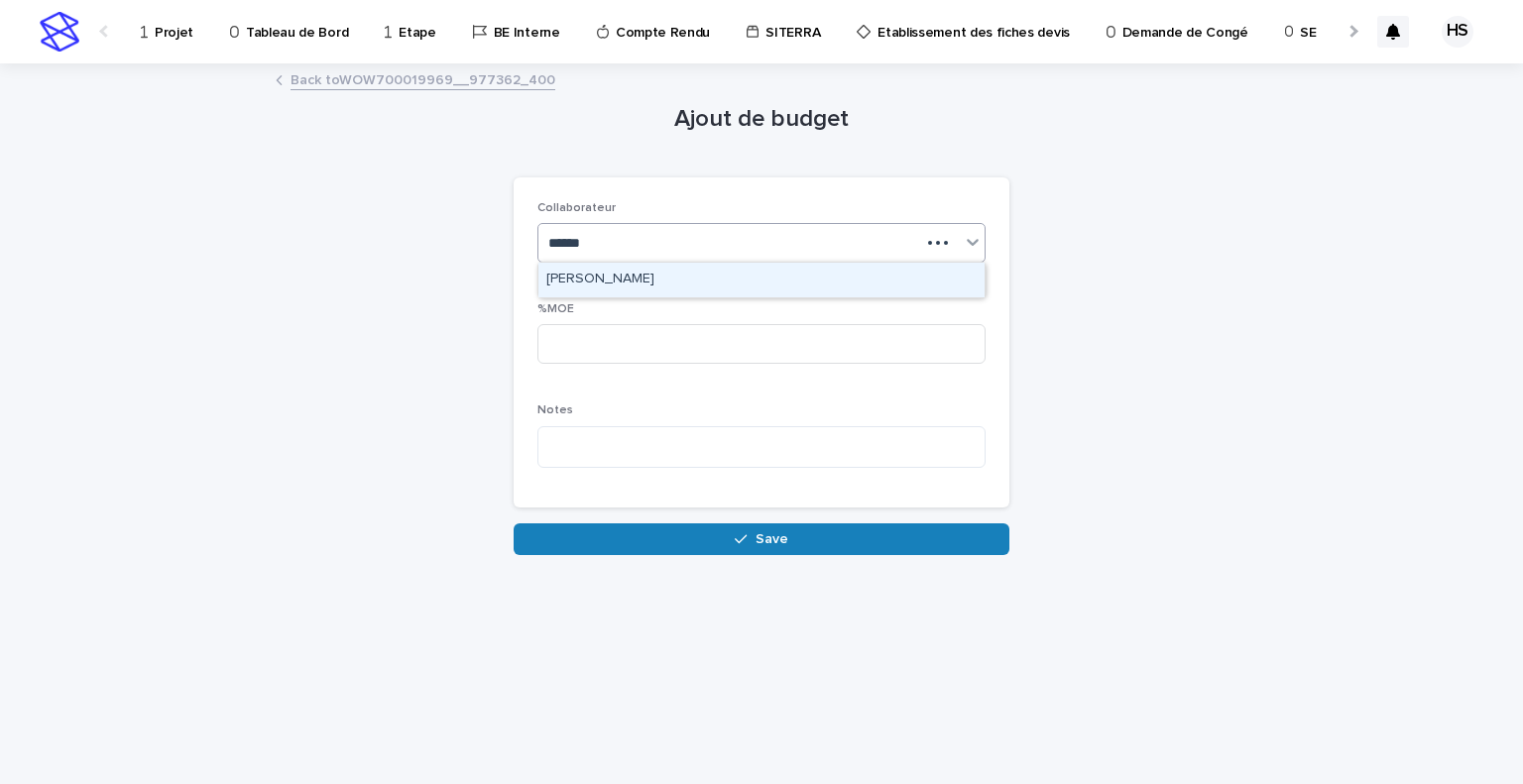 type 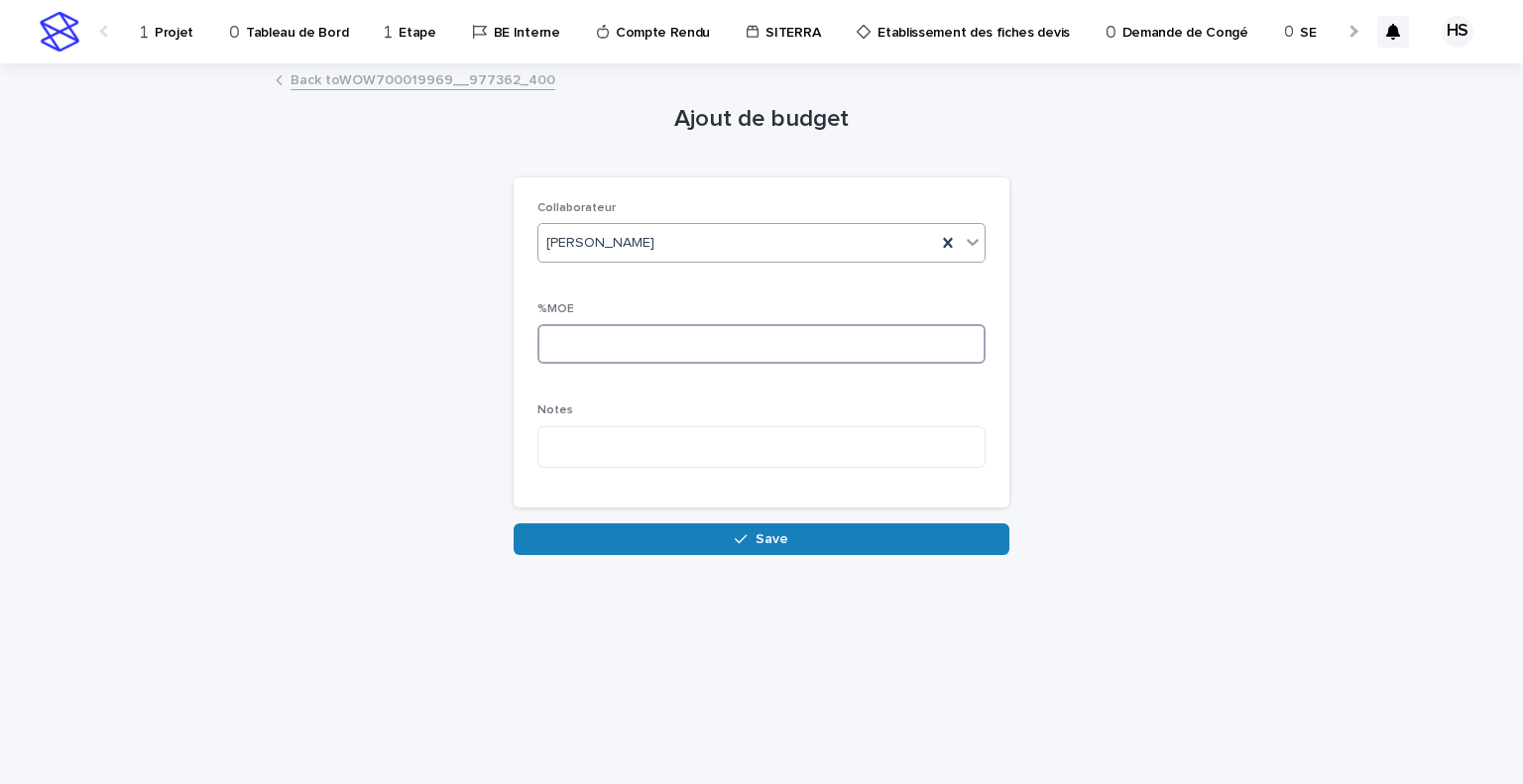 click at bounding box center [762, 344] 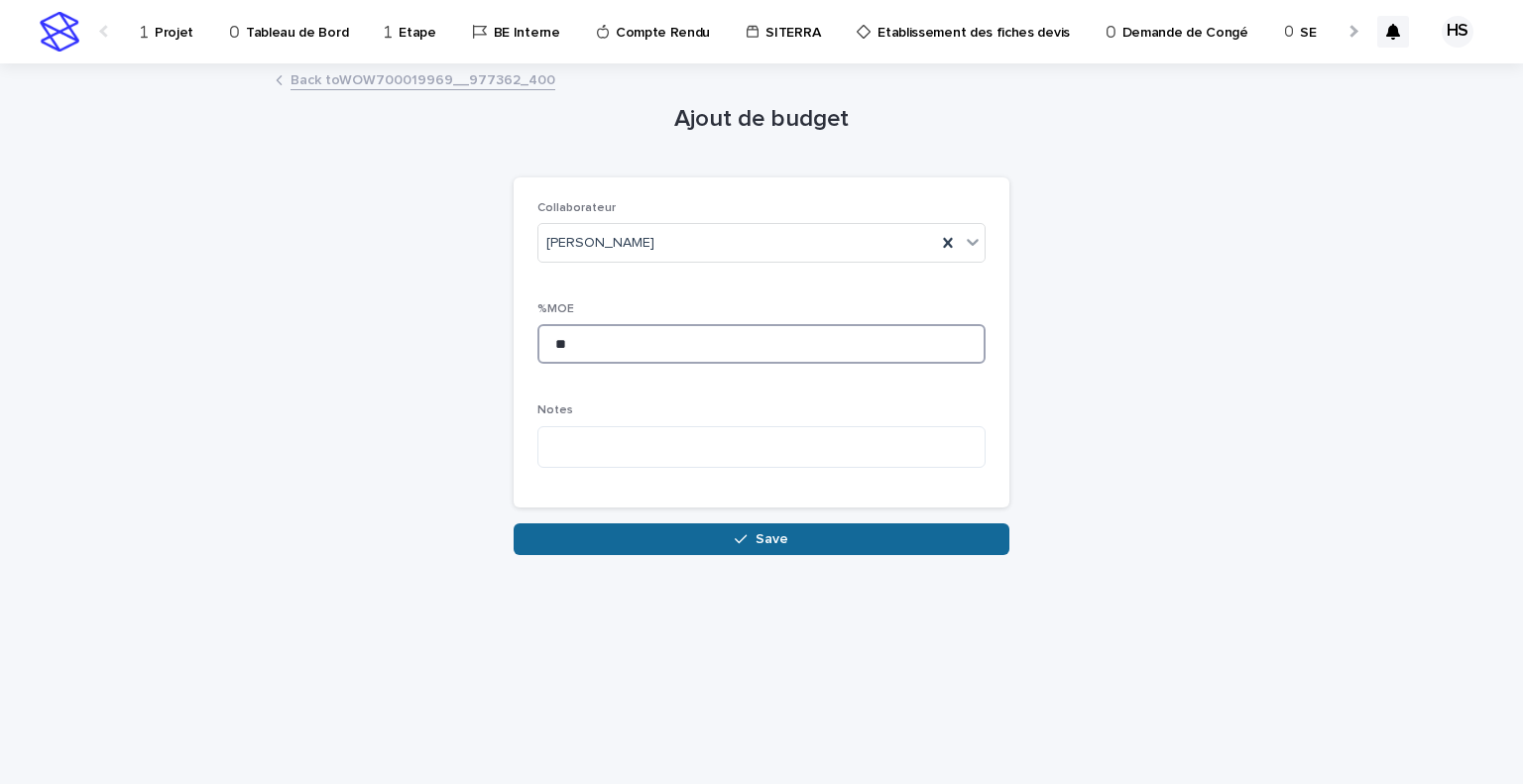 type on "**" 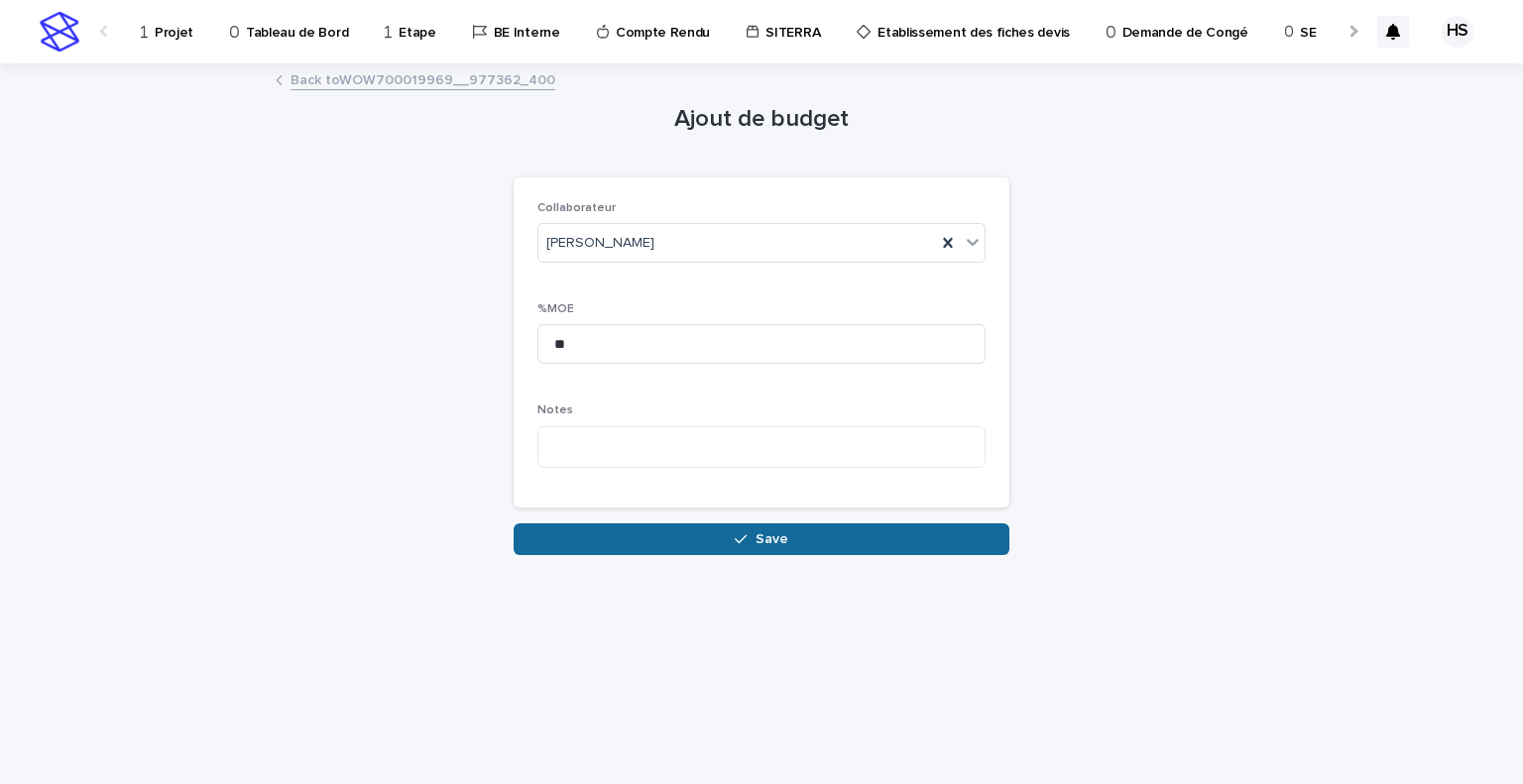 click on "Save" at bounding box center (762, 539) 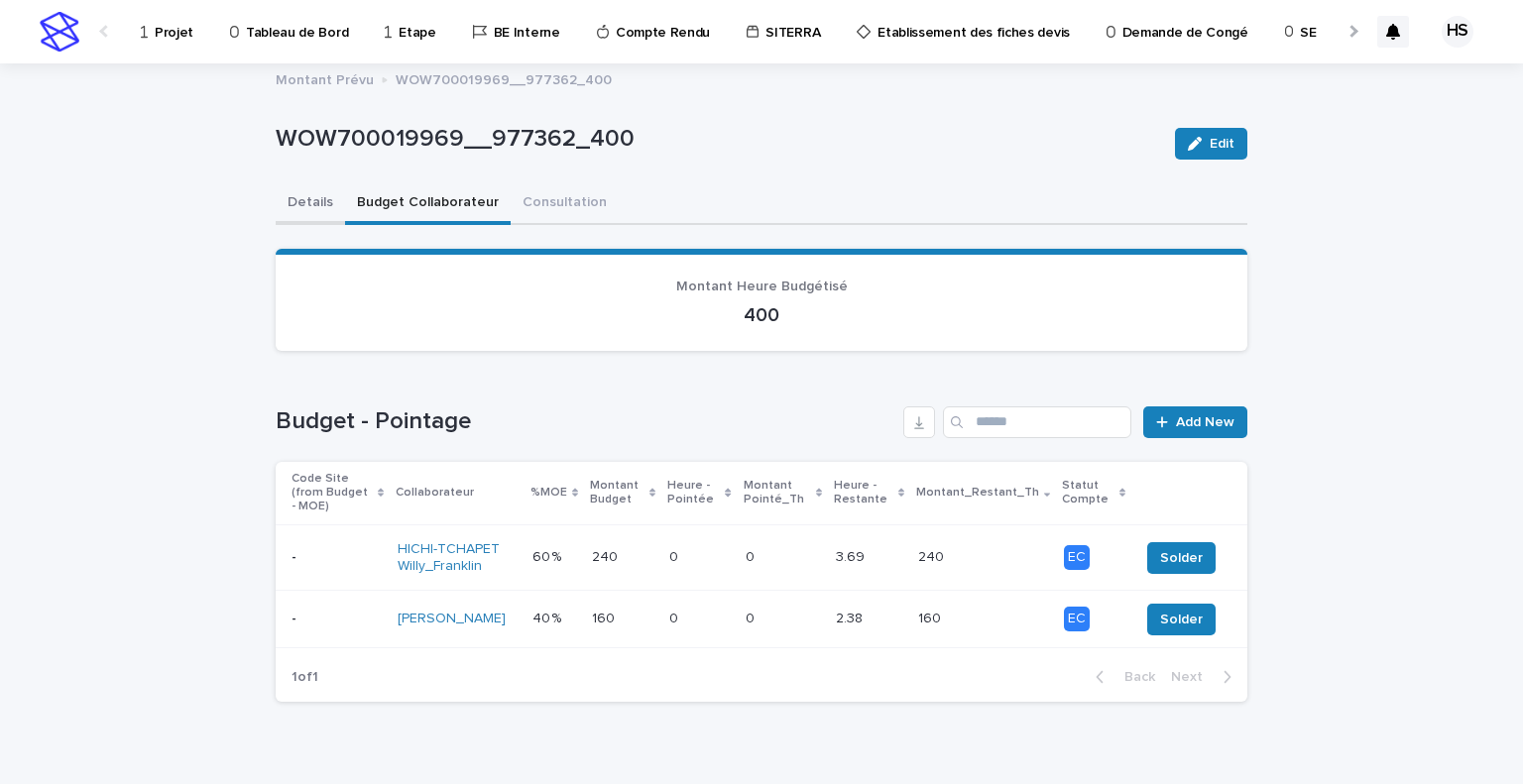 click on "Details" at bounding box center [310, 204] 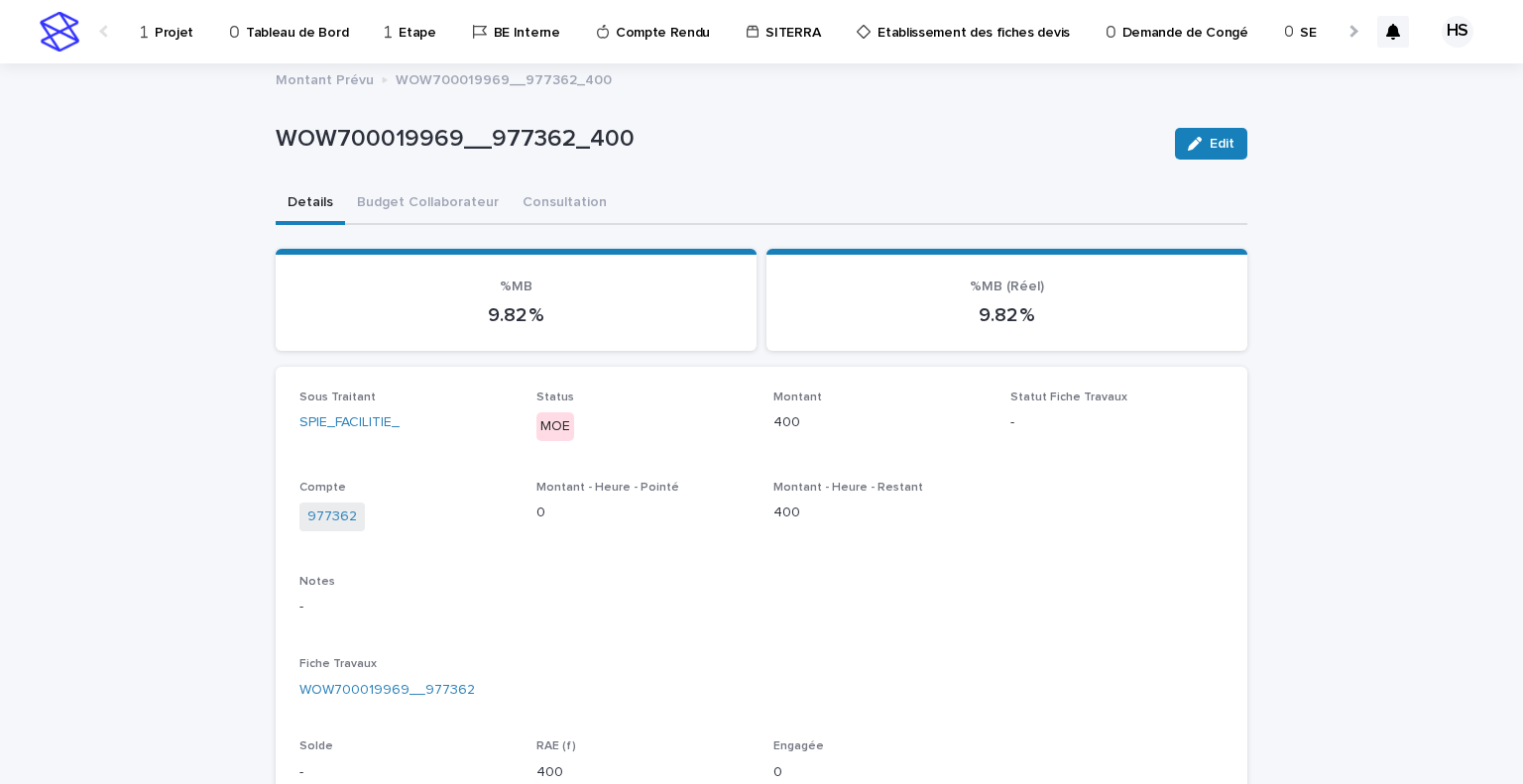 scroll, scrollTop: 198, scrollLeft: 0, axis: vertical 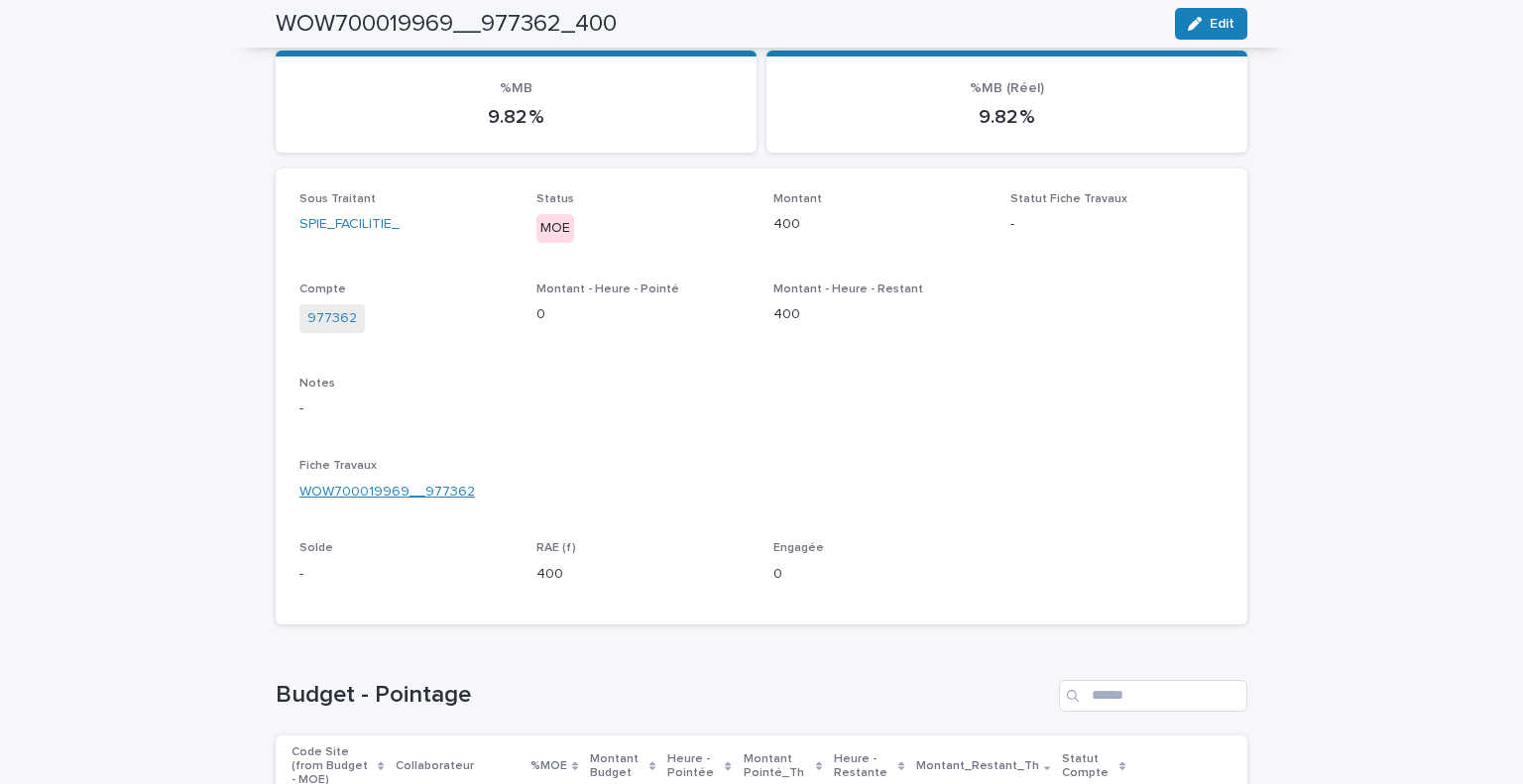 click on "WOW700019969__977362" at bounding box center (387, 492) 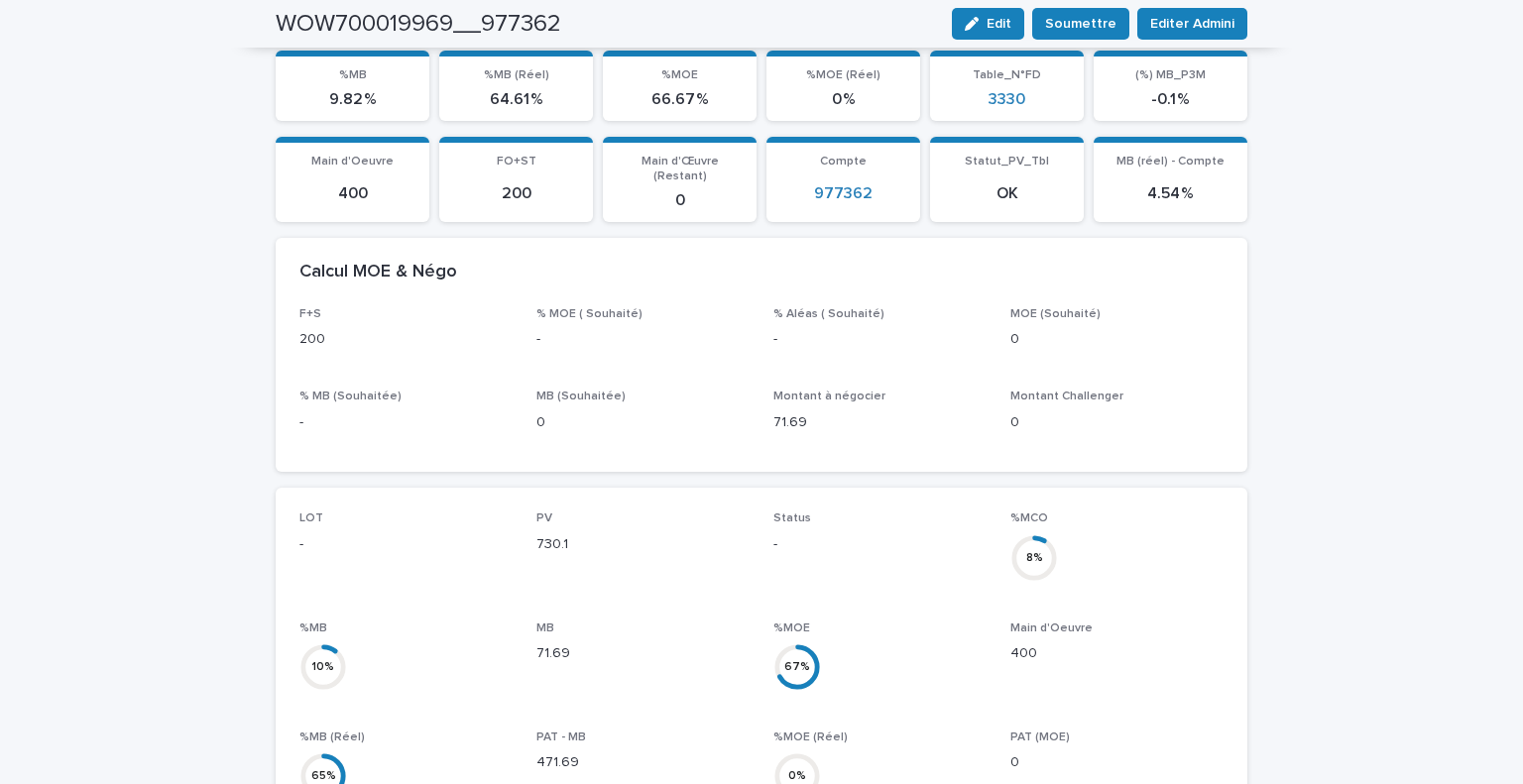 scroll, scrollTop: 1, scrollLeft: 0, axis: vertical 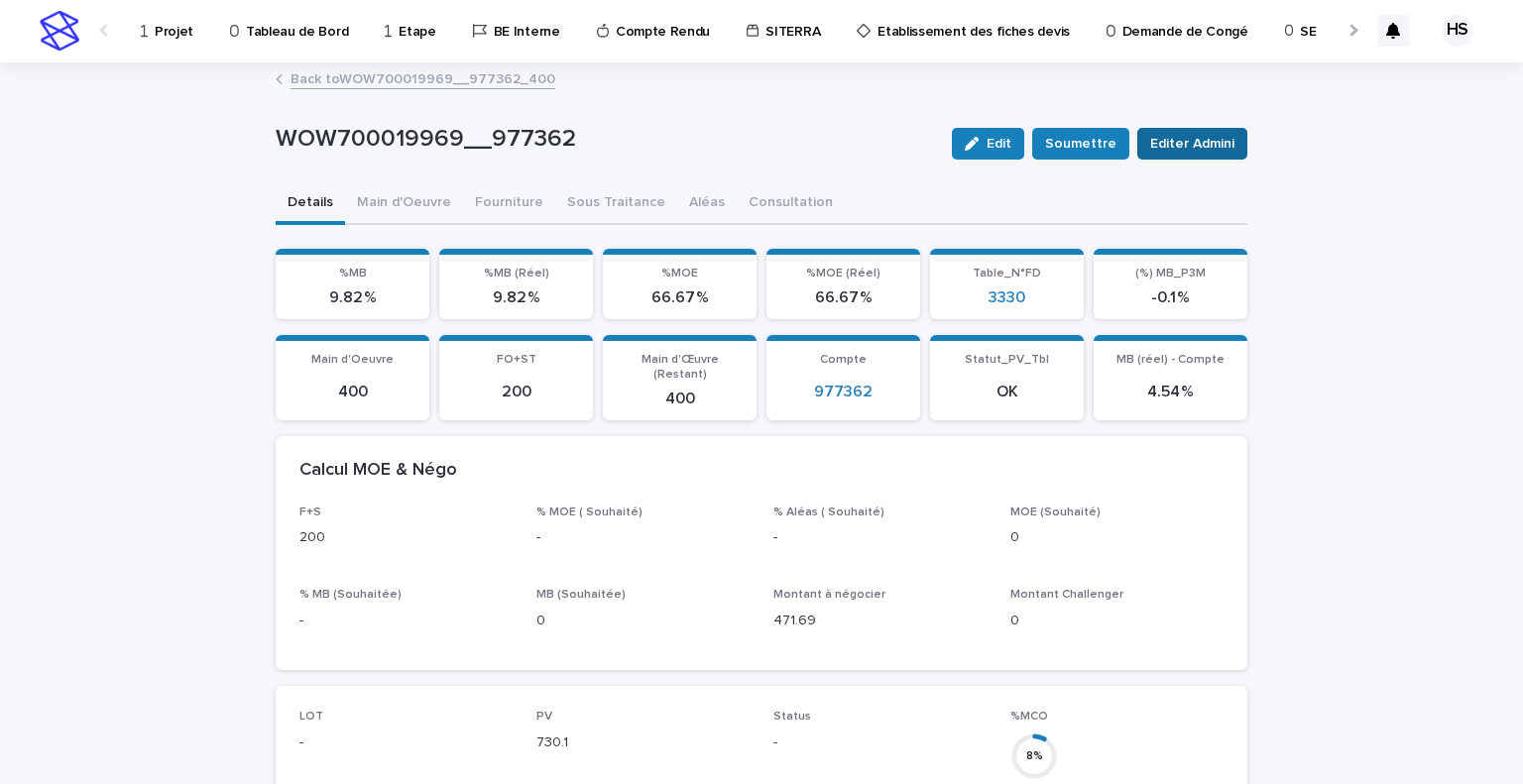 click on "Editer Admini" at bounding box center [1192, 144] 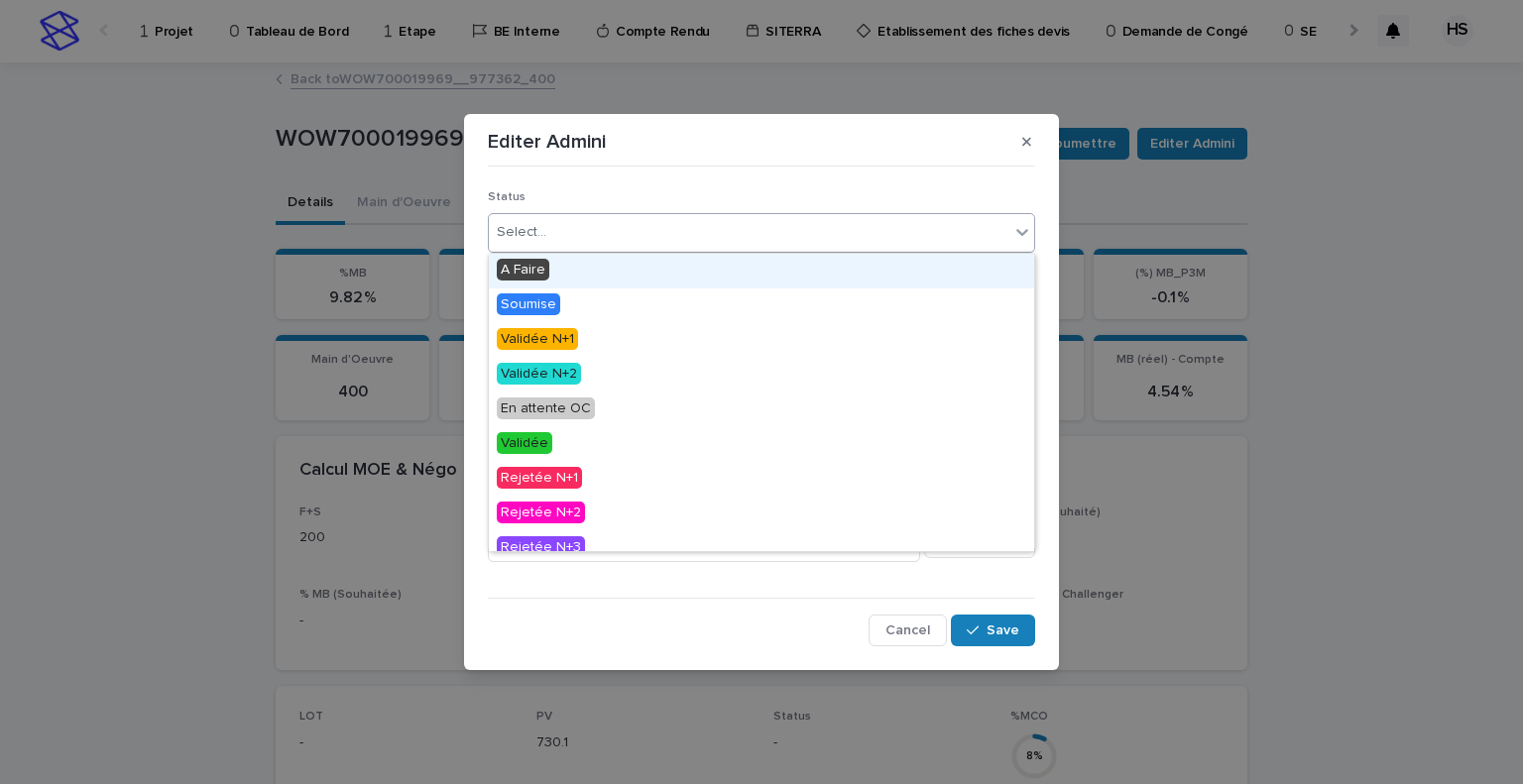 click on "Select..." at bounding box center (749, 232) 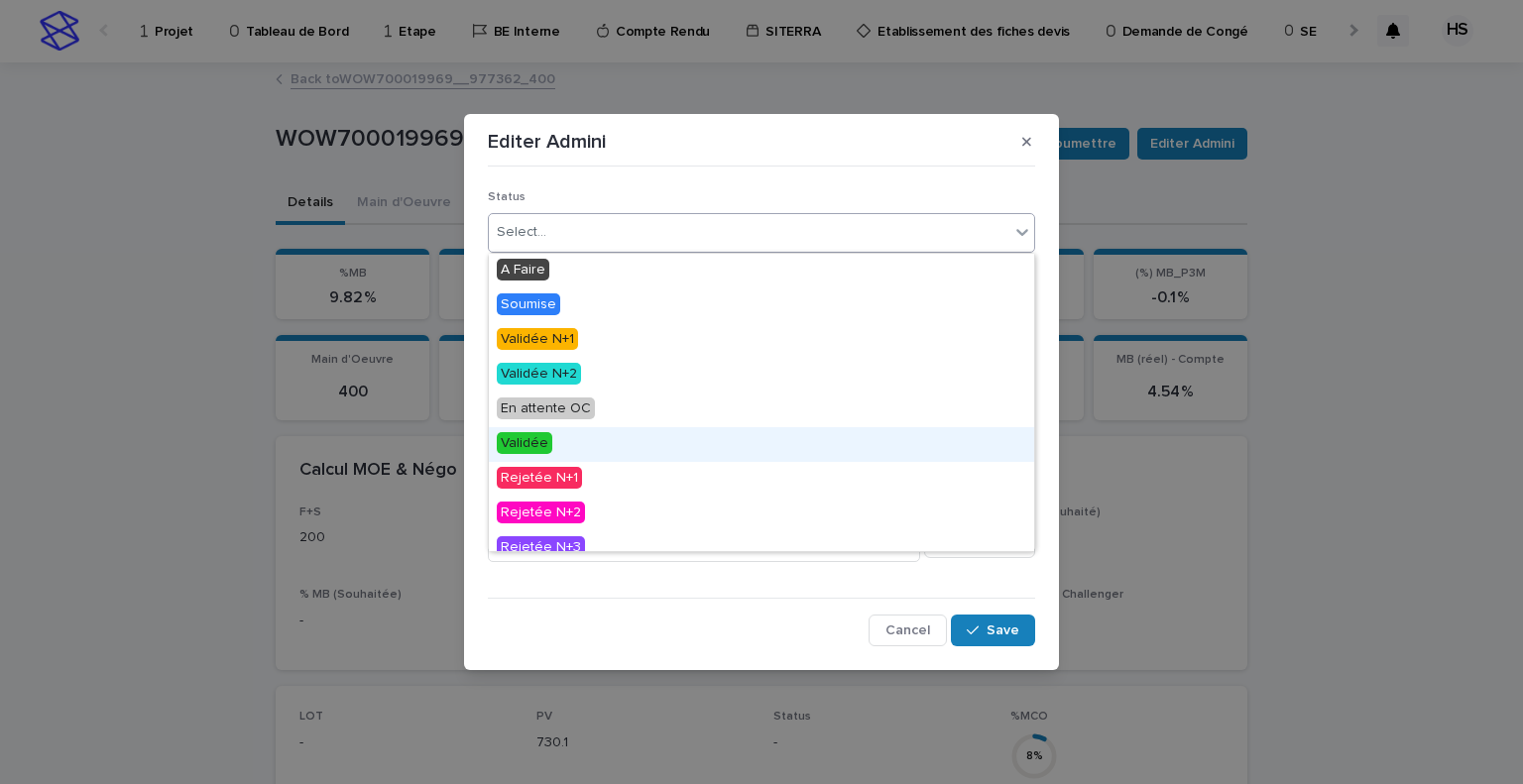 click on "Validée" at bounding box center [762, 444] 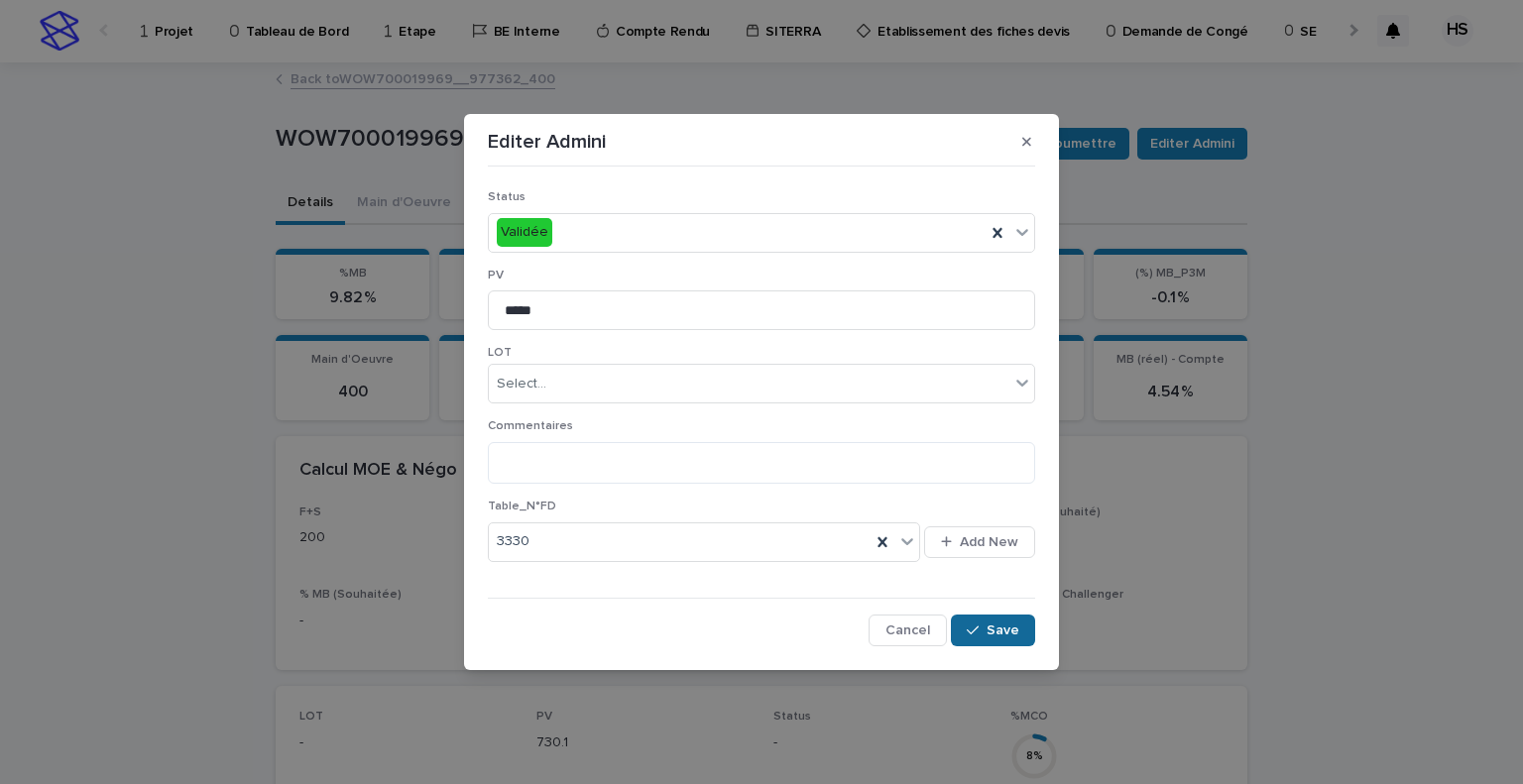 click 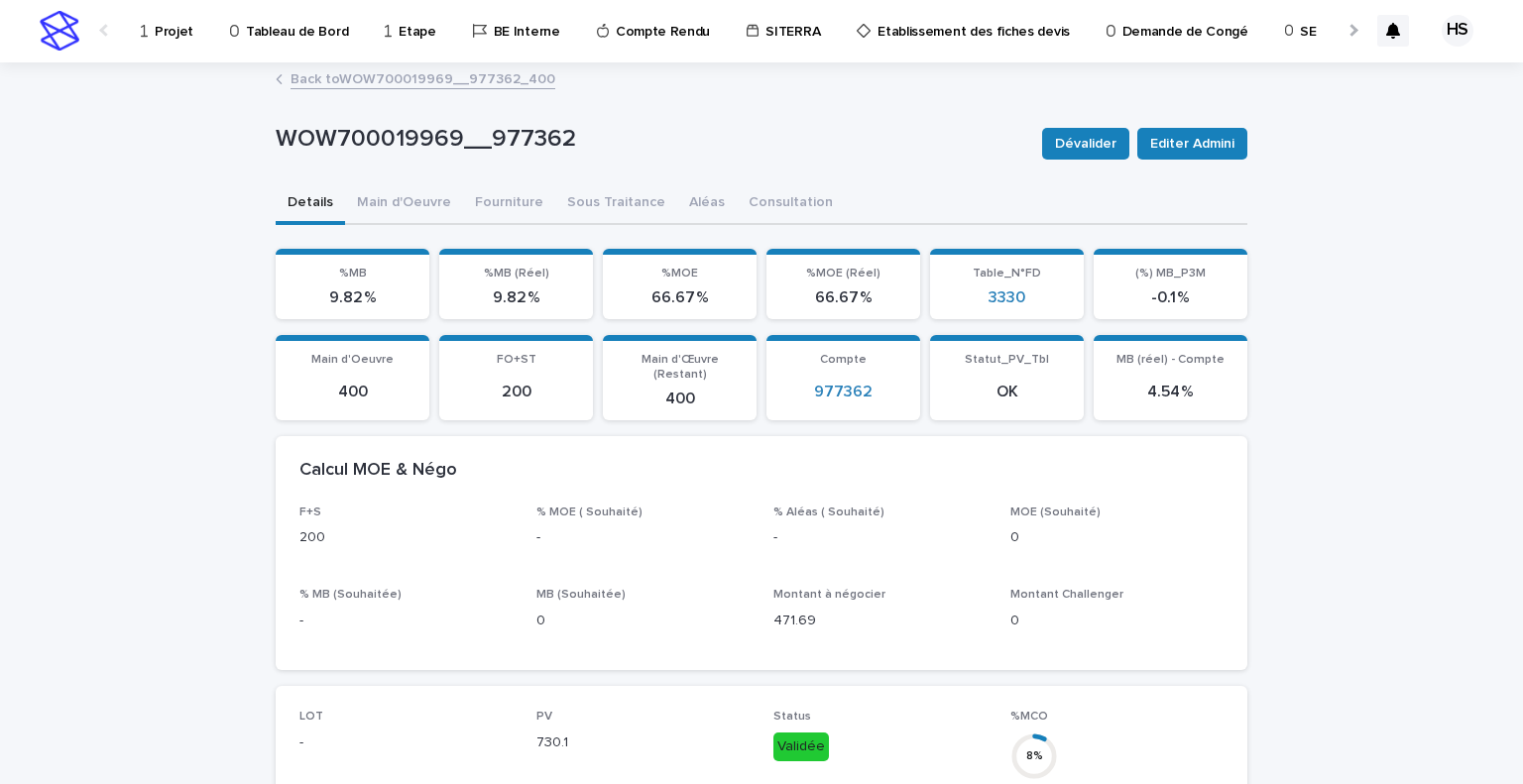 click on "Back to  WOW700019969__977362_400" at bounding box center (422, 77) 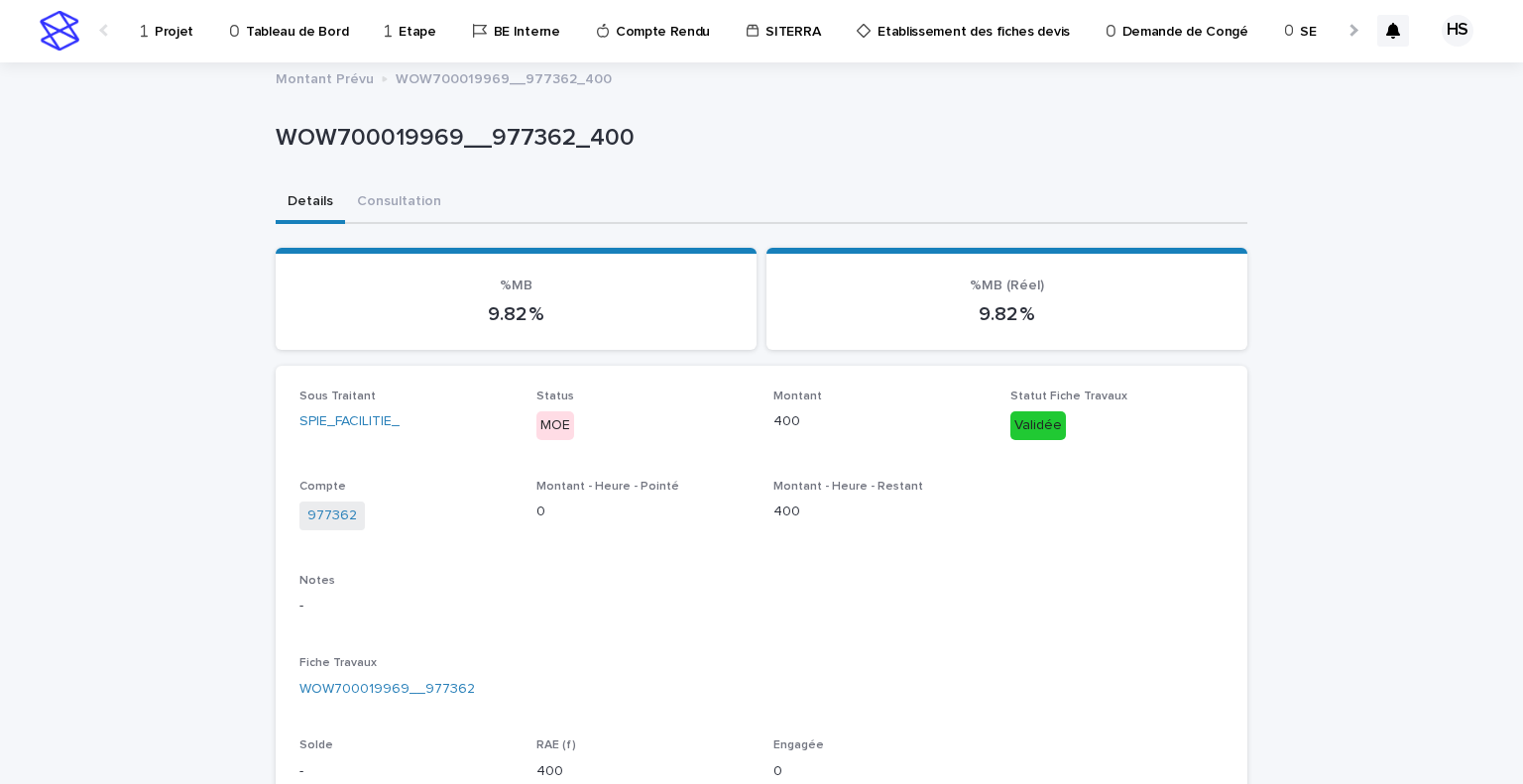 scroll, scrollTop: 199, scrollLeft: 0, axis: vertical 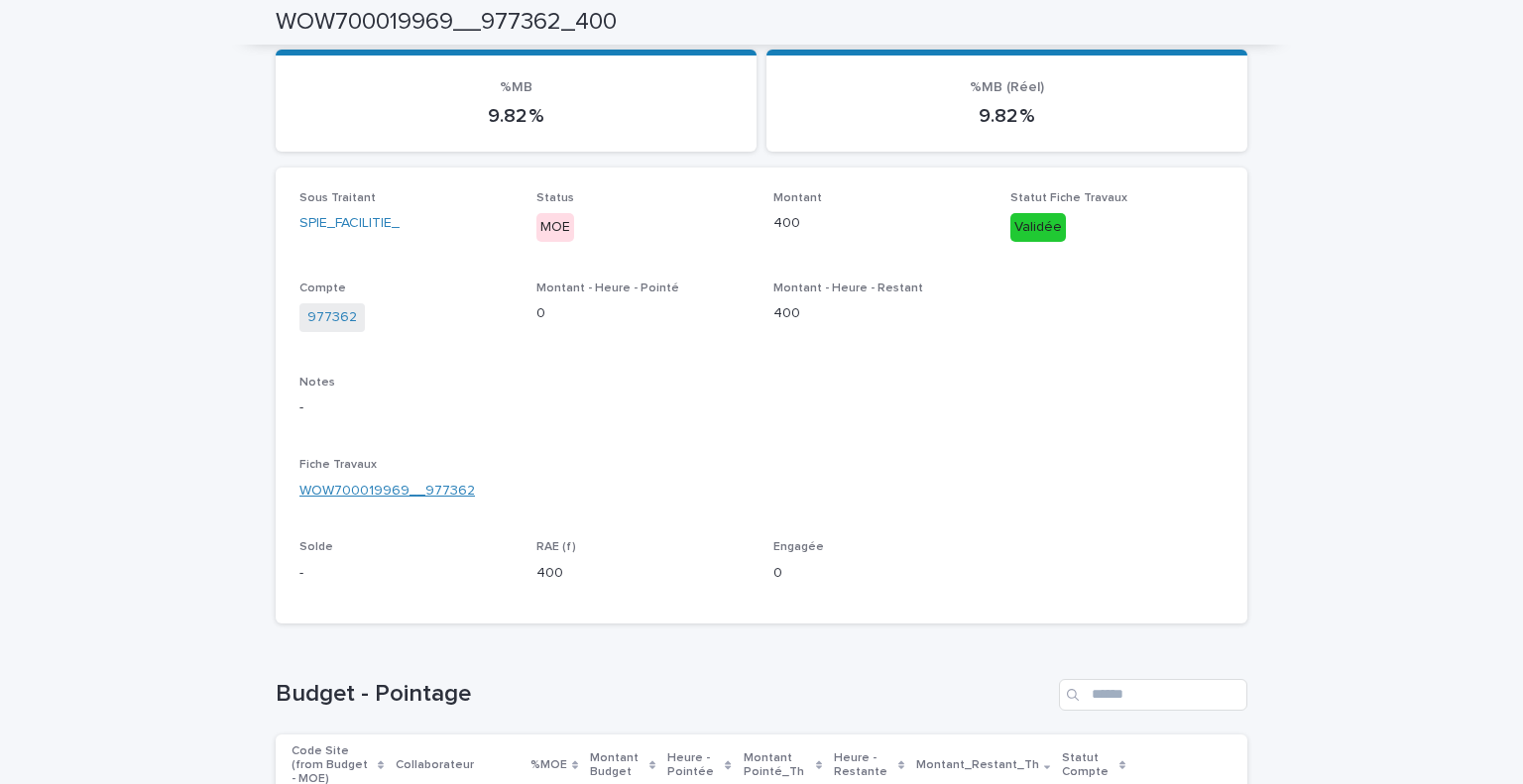 click on "WOW700019969__977362" at bounding box center [387, 491] 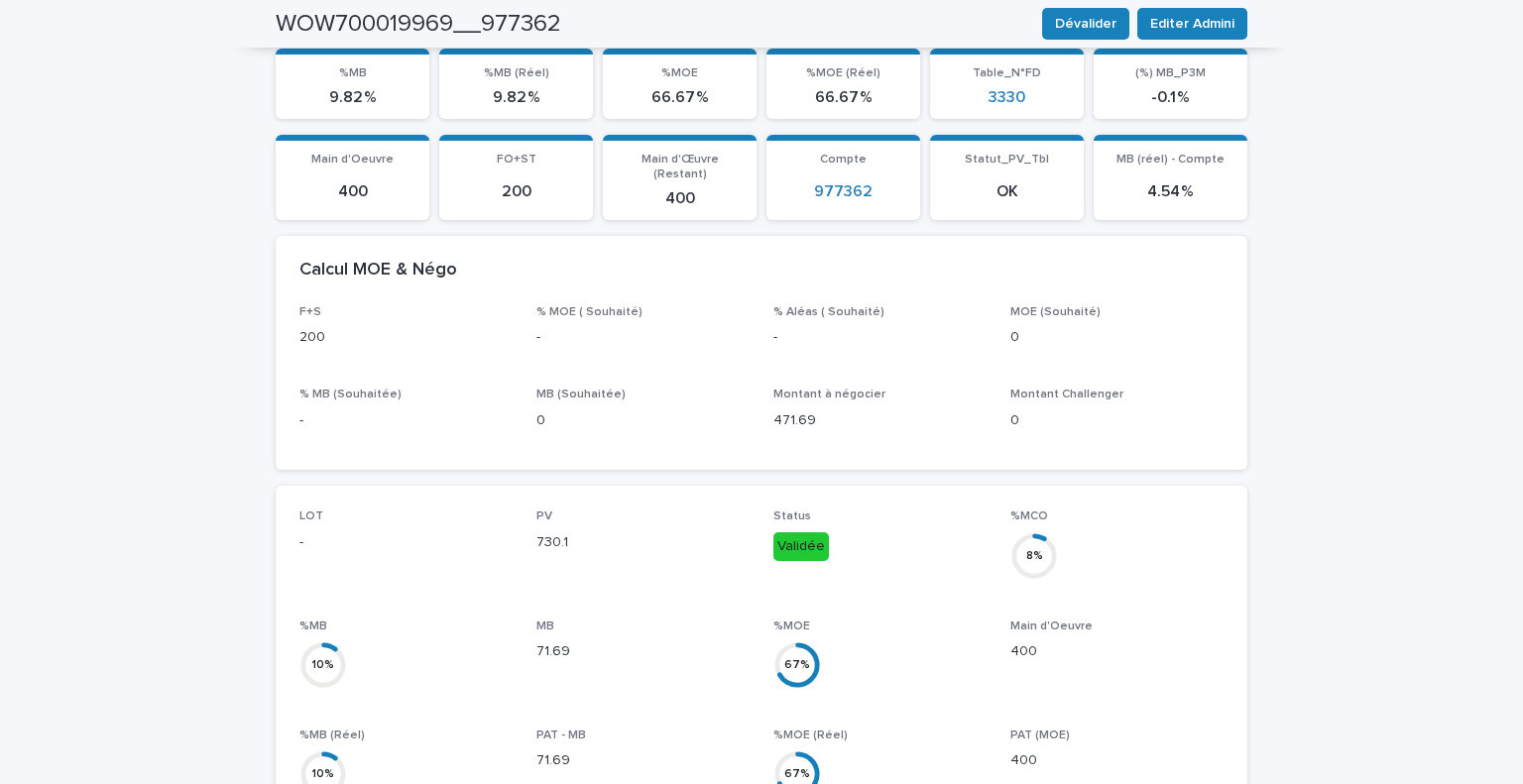 scroll, scrollTop: 0, scrollLeft: 0, axis: both 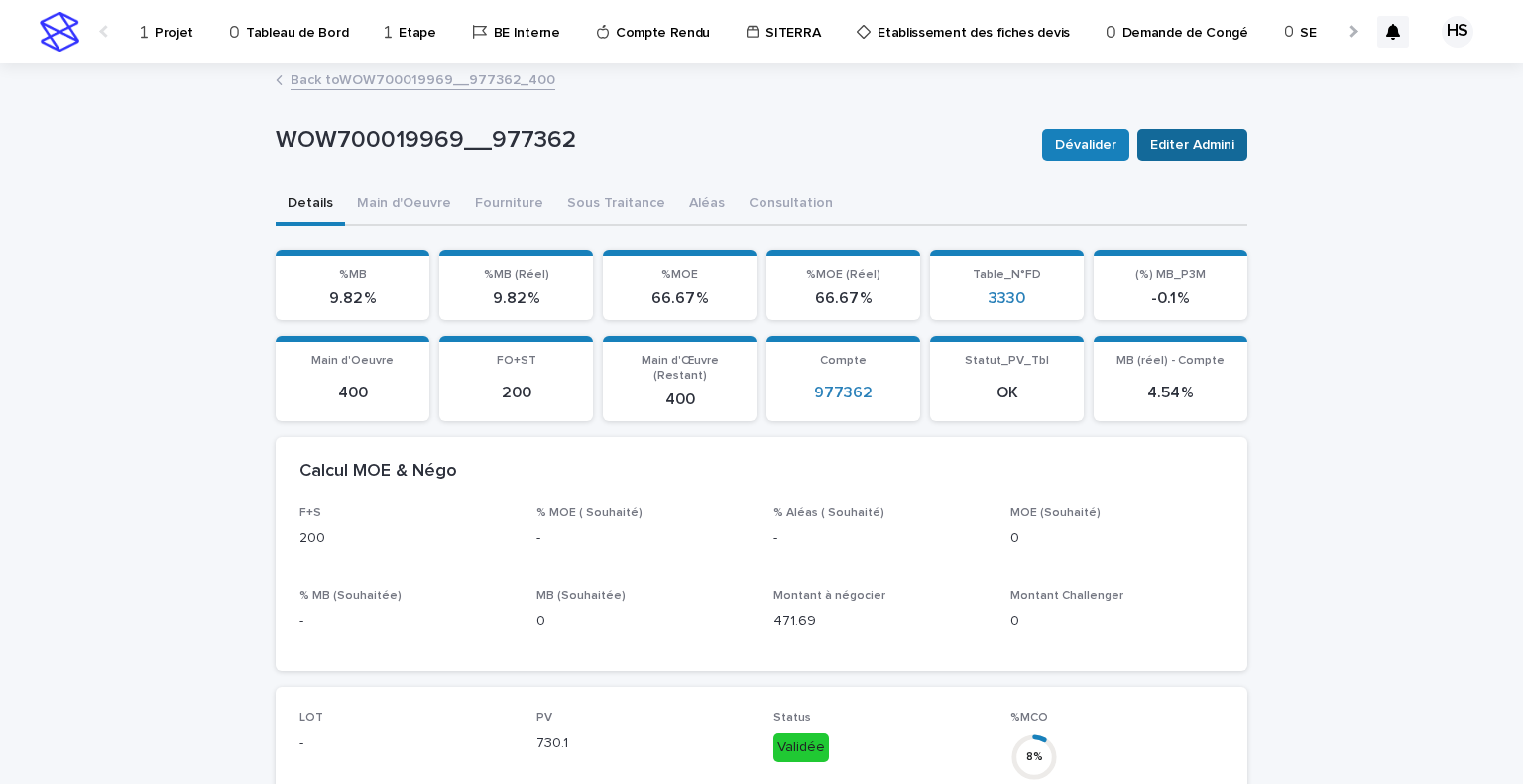 click on "Editer Admini" at bounding box center [1192, 145] 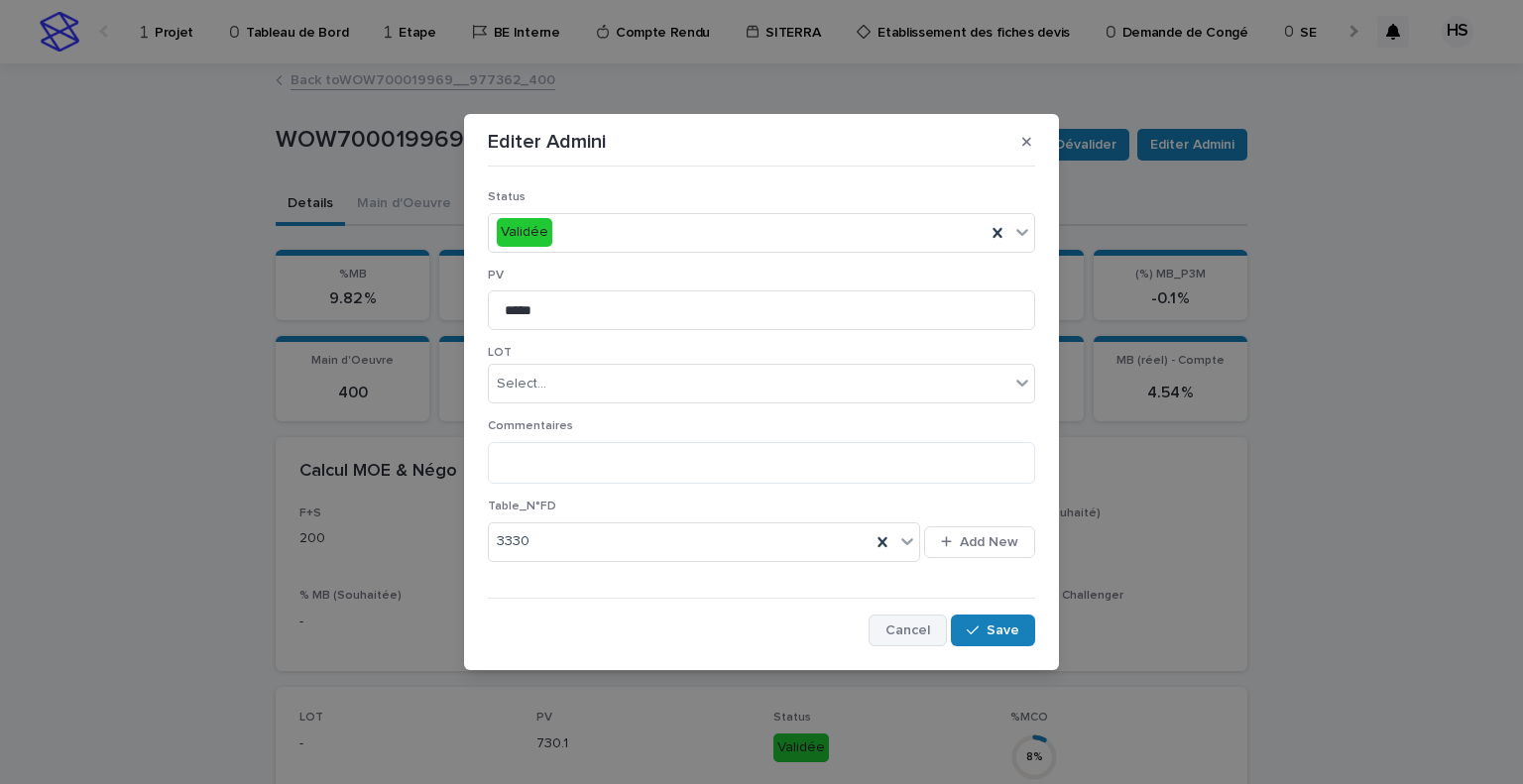 click on "Cancel" at bounding box center (907, 630) 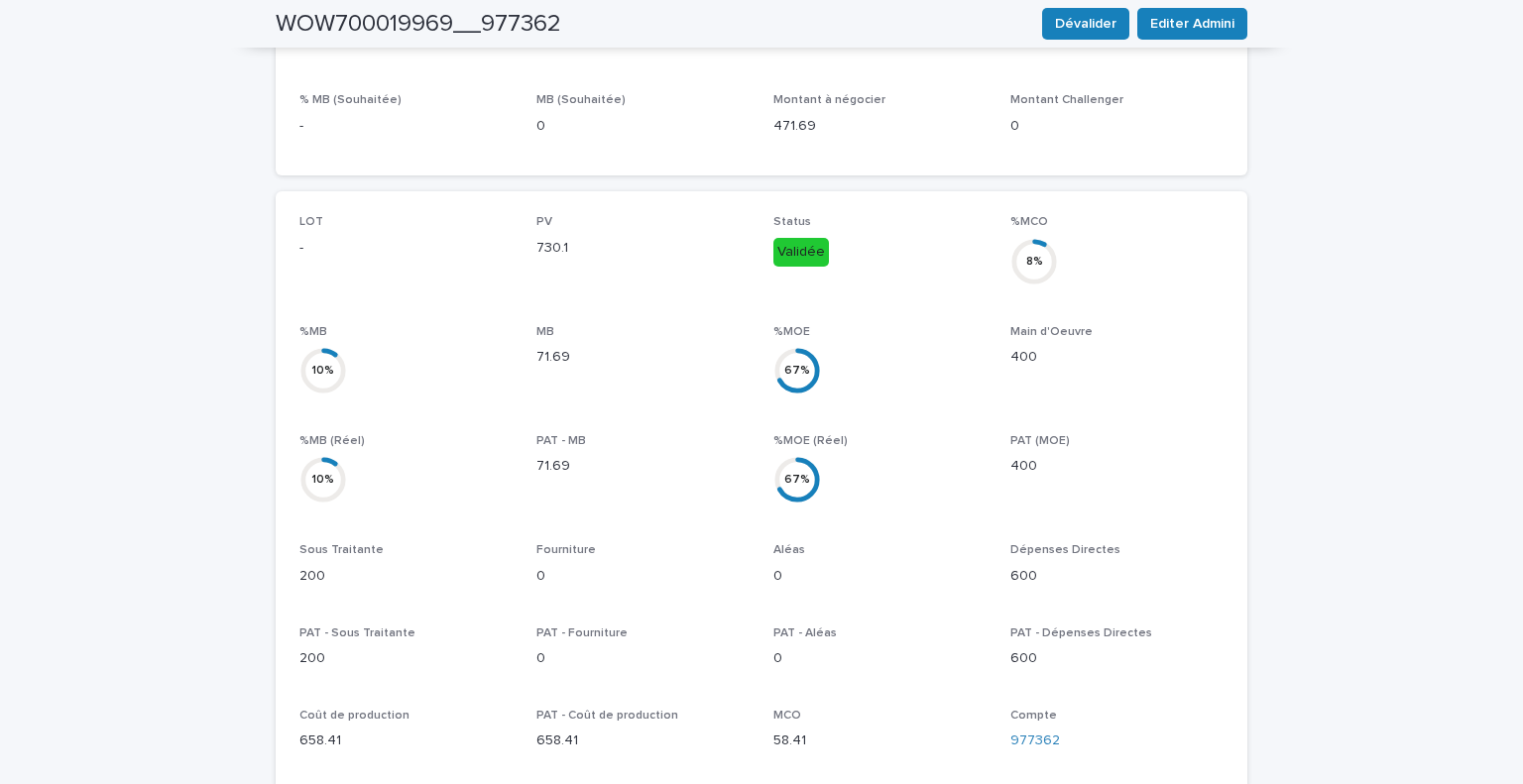 scroll, scrollTop: 793, scrollLeft: 0, axis: vertical 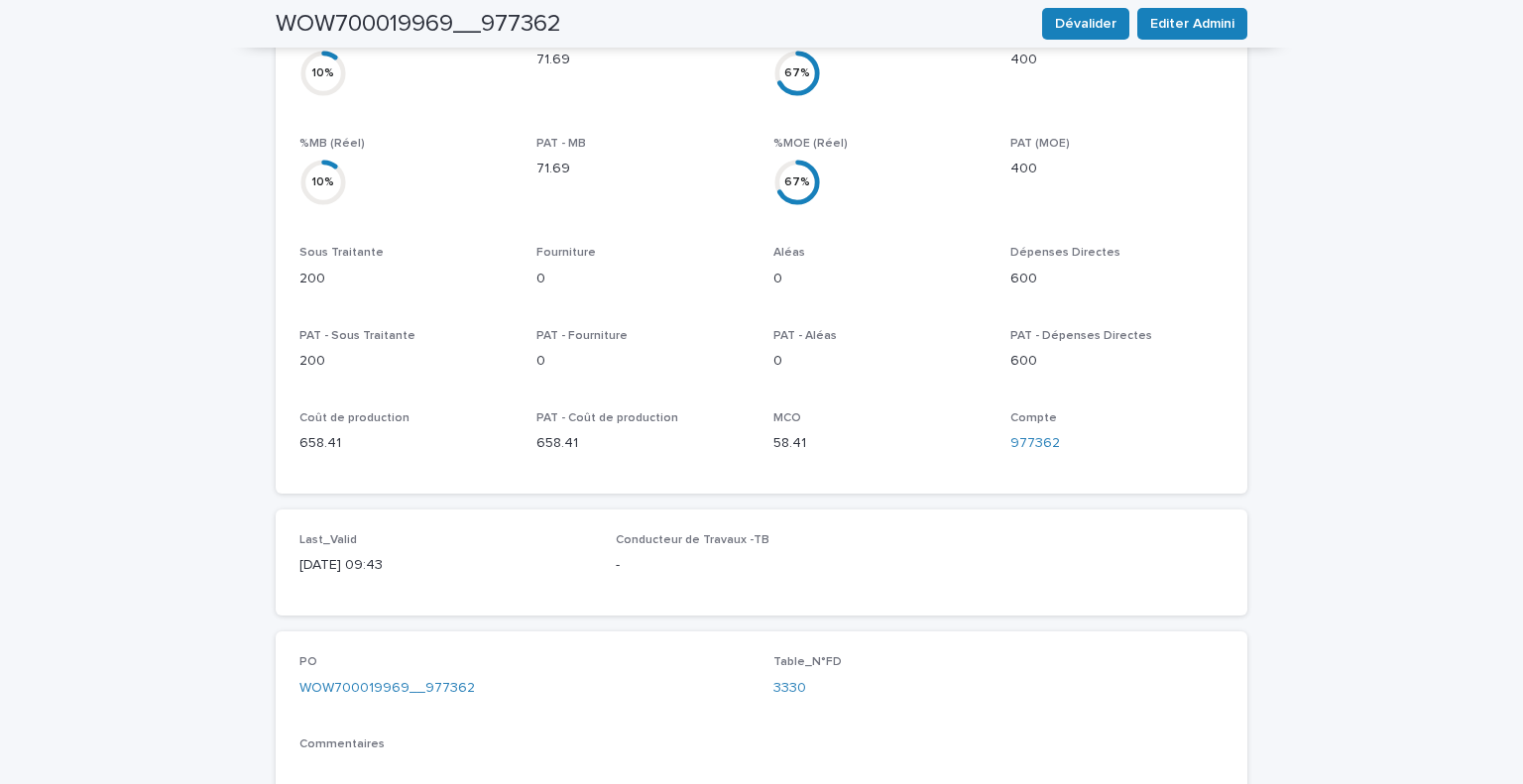 click on "PO WOW700019969__977362" at bounding box center (525, 684) 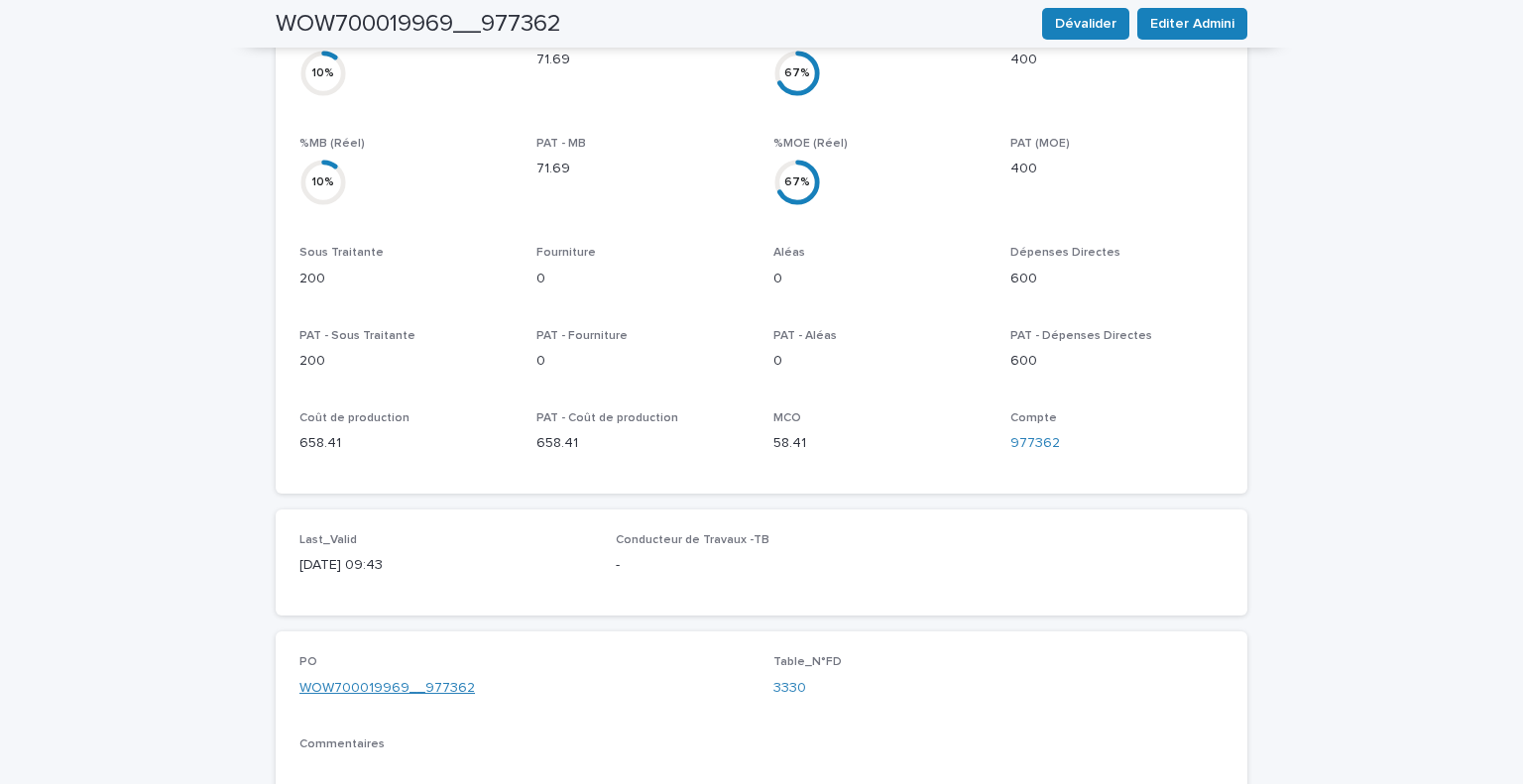 click on "WOW700019969__977362" at bounding box center [387, 688] 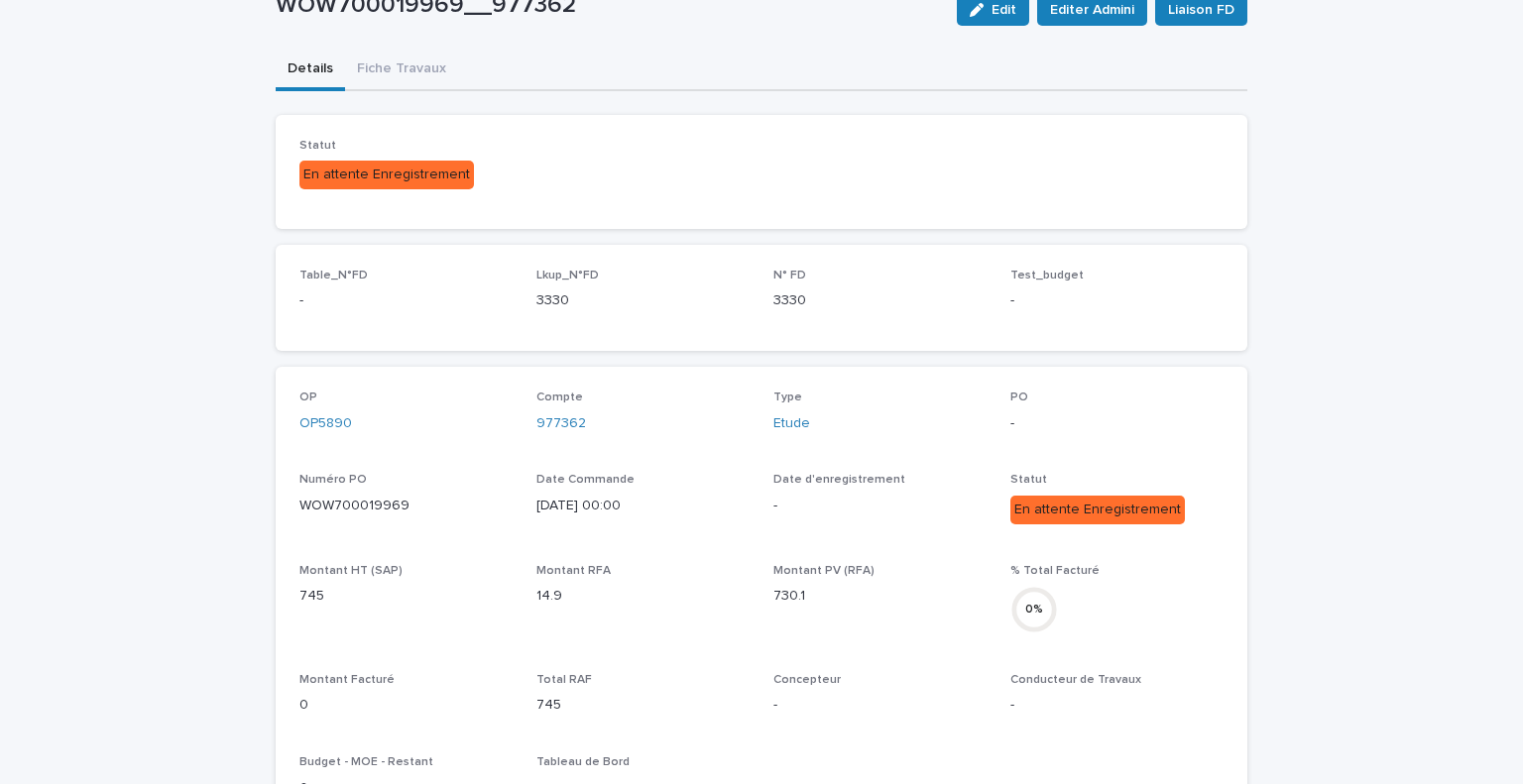 scroll, scrollTop: 0, scrollLeft: 0, axis: both 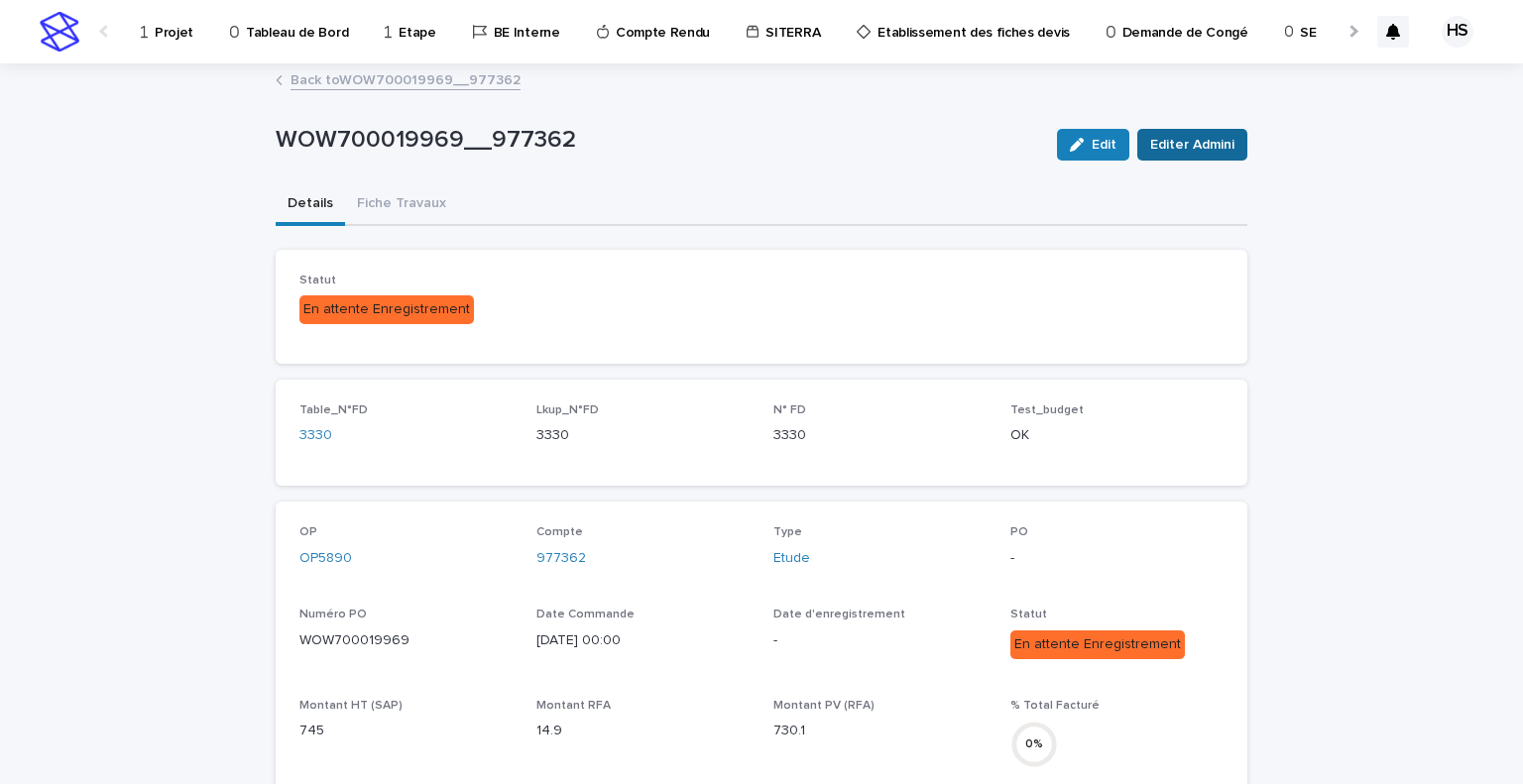 click on "Editer Admini" at bounding box center (1192, 145) 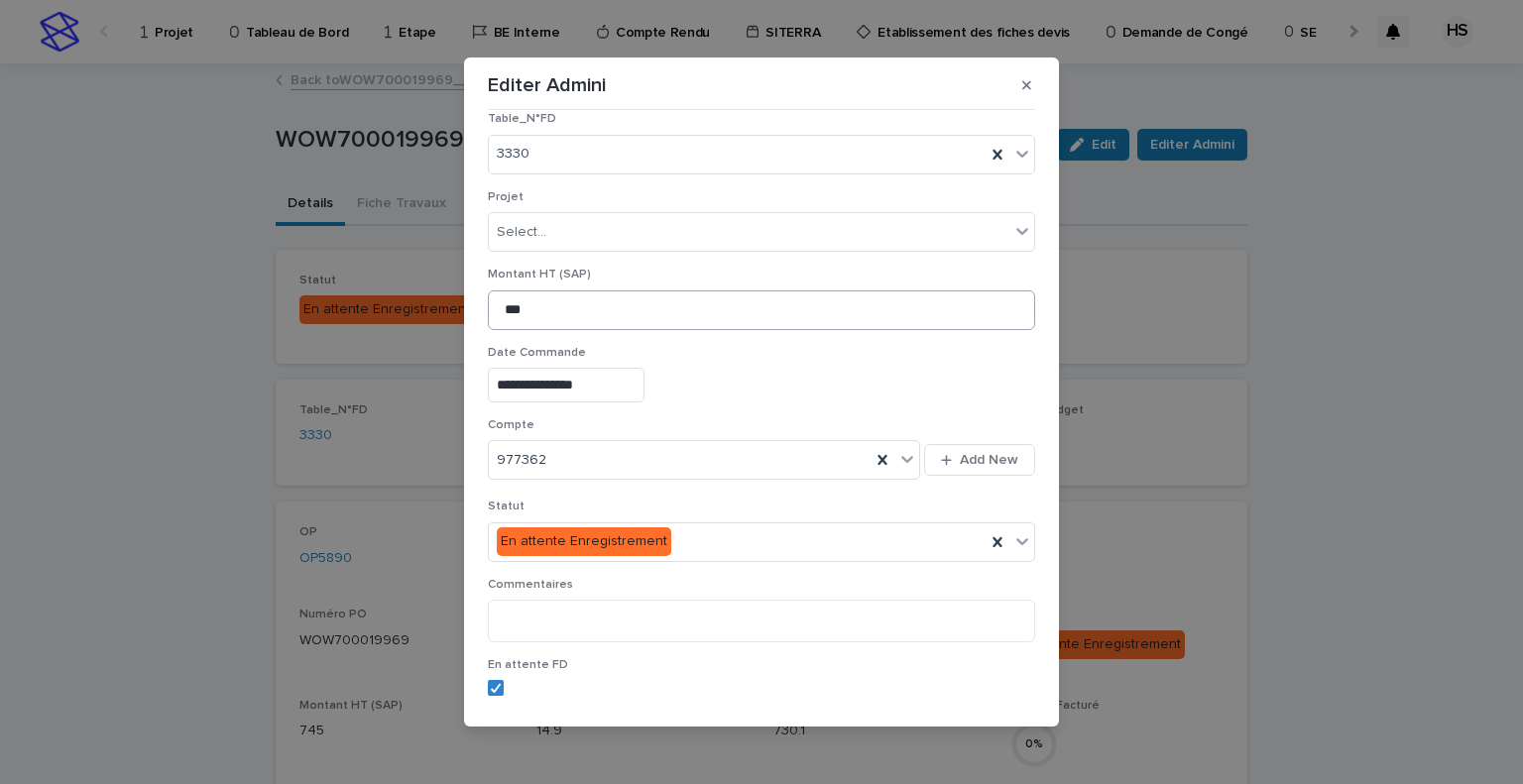 scroll, scrollTop: 0, scrollLeft: 0, axis: both 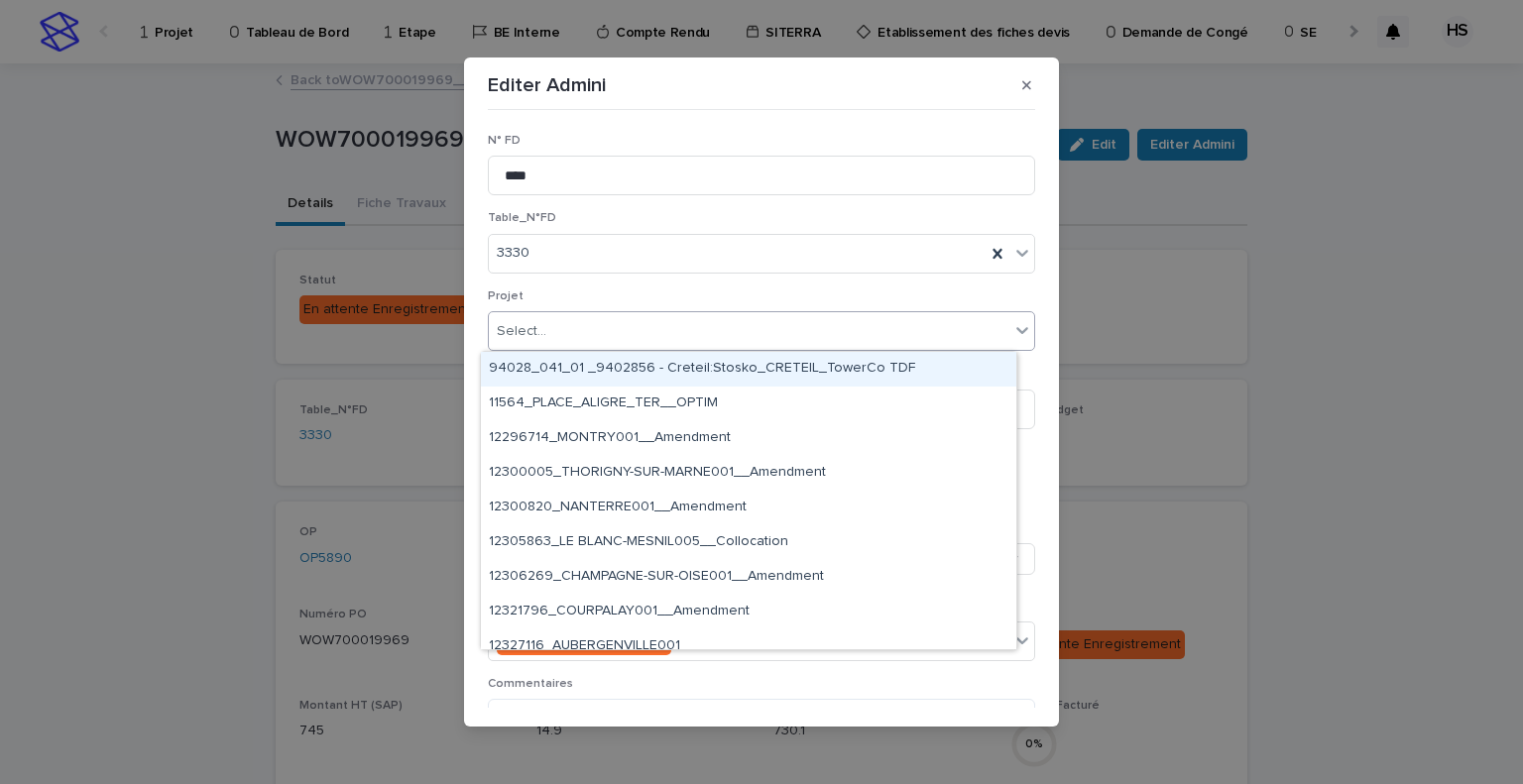 click on "Select..." at bounding box center [749, 331] 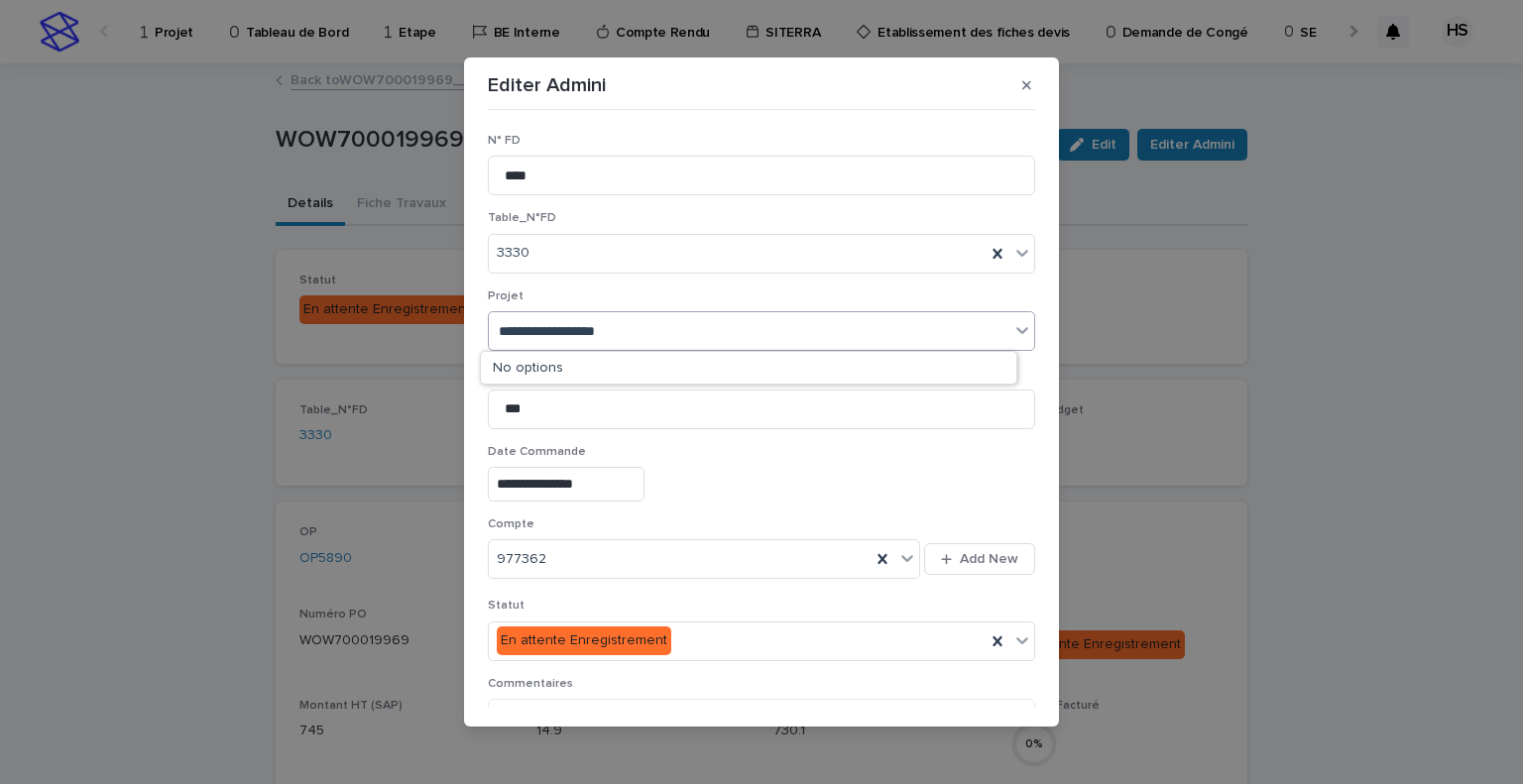 type on "**********" 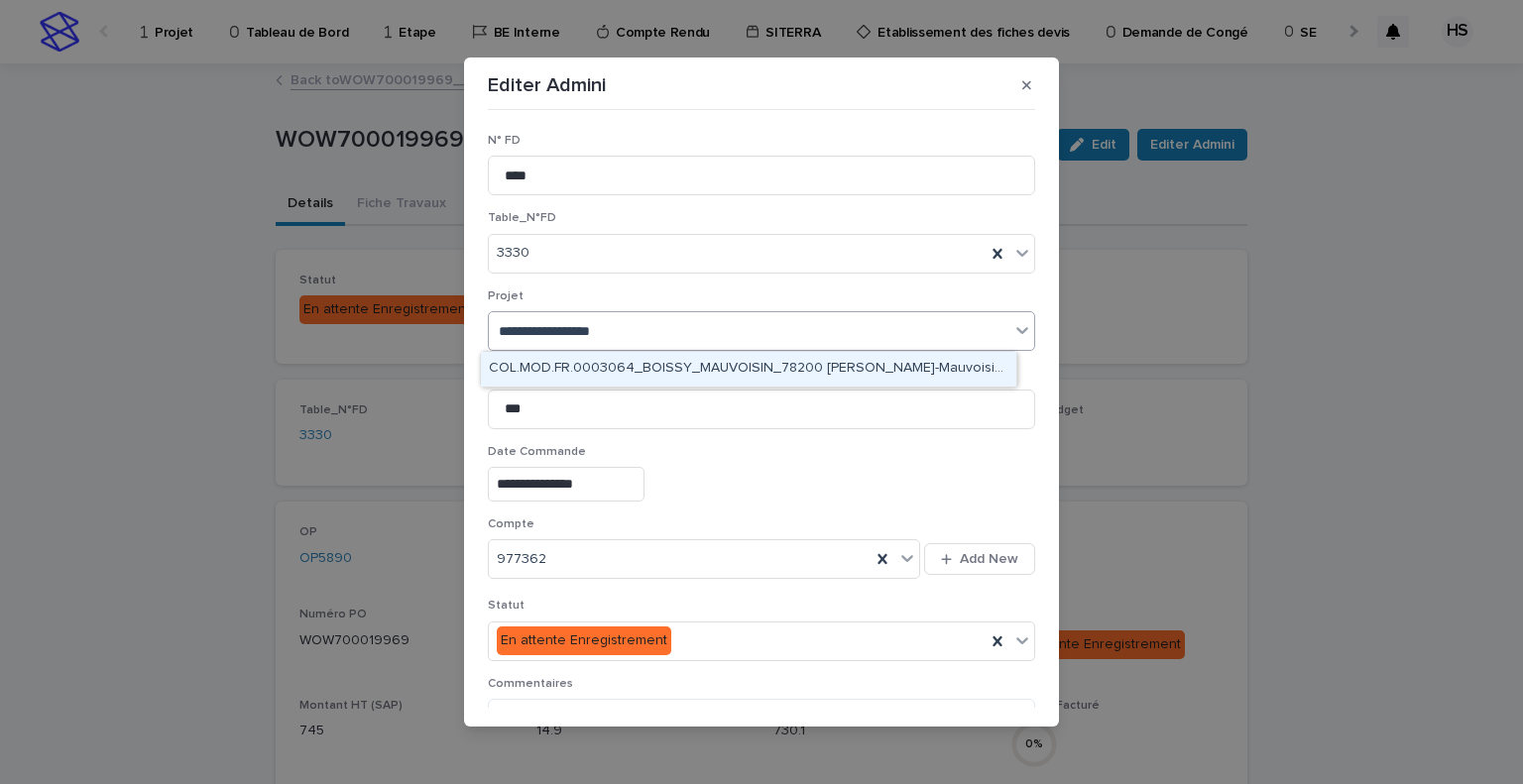 click on "COL.MOD.FR.0003064_BOISSY_MAUVOISIN_78200 [PERSON_NAME]-Mauvoisin_REAM" at bounding box center [749, 369] 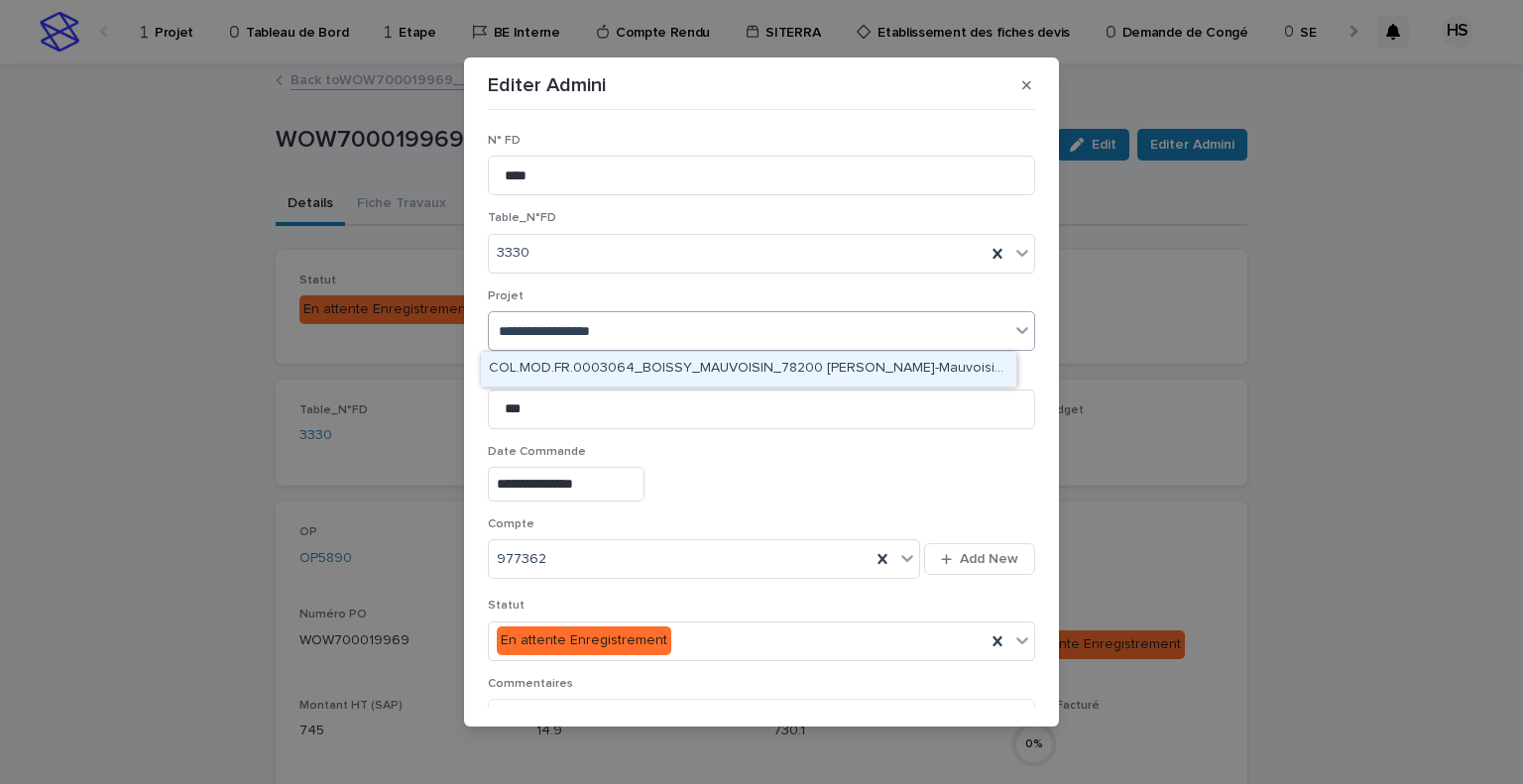 type 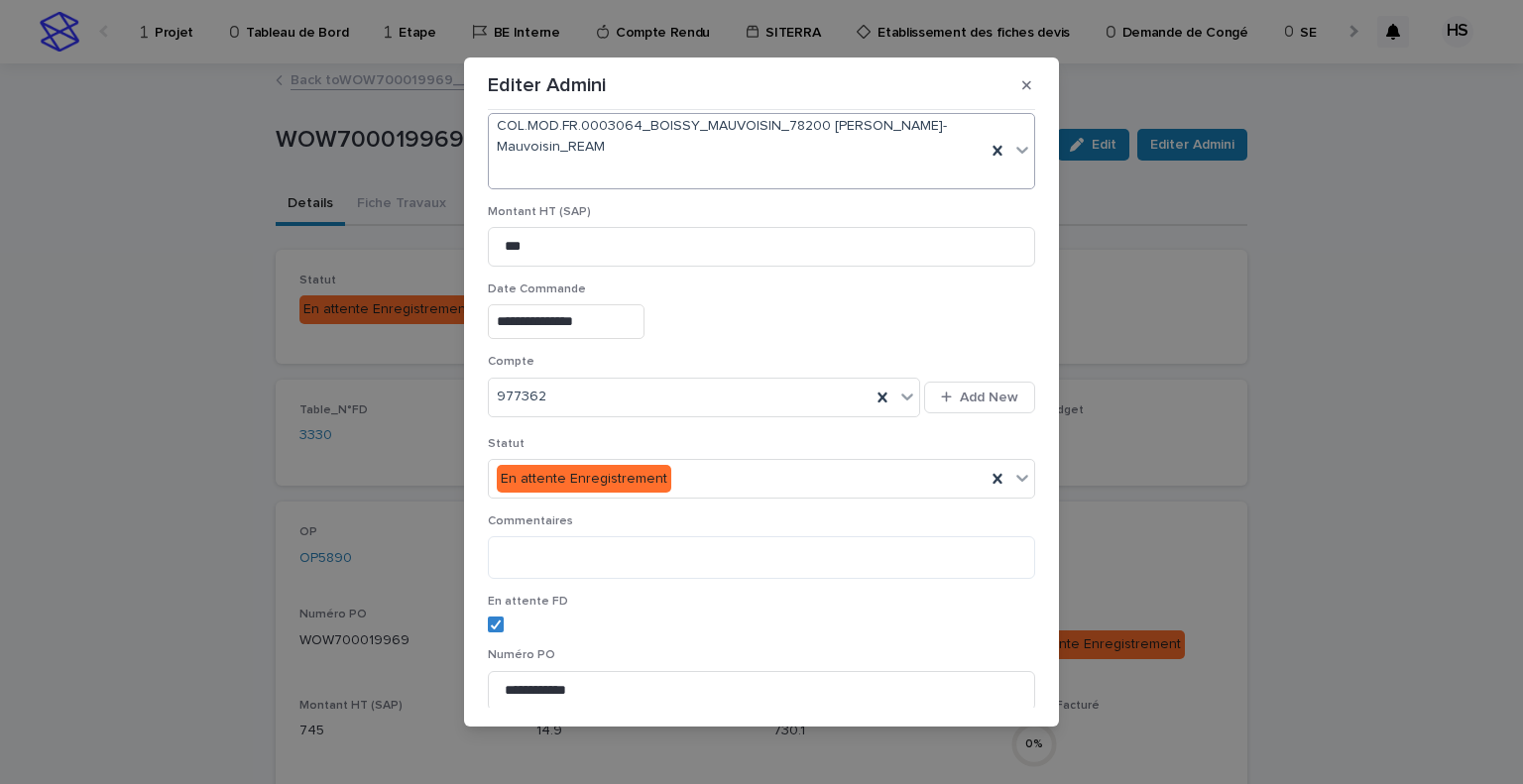 scroll, scrollTop: 360, scrollLeft: 0, axis: vertical 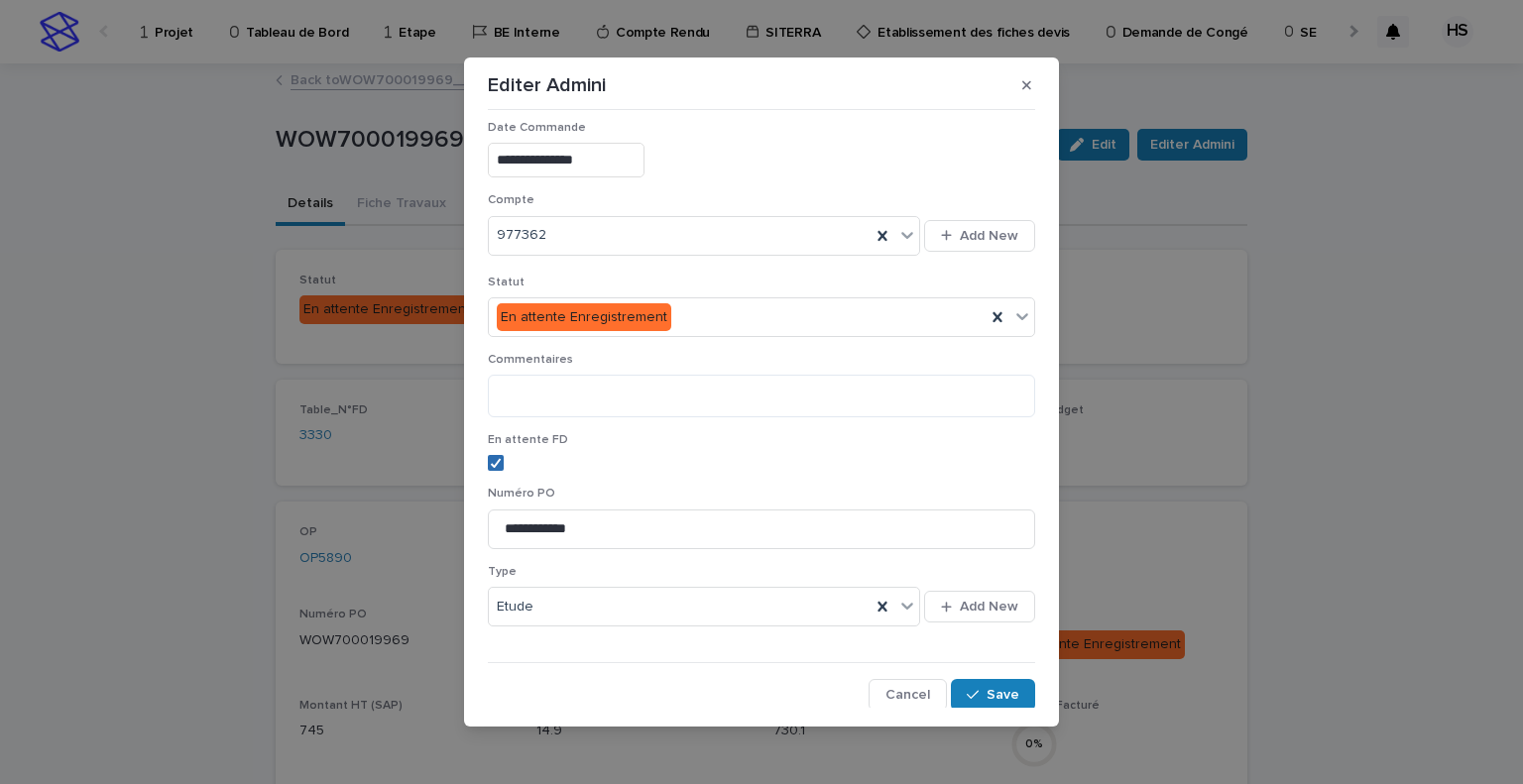 click 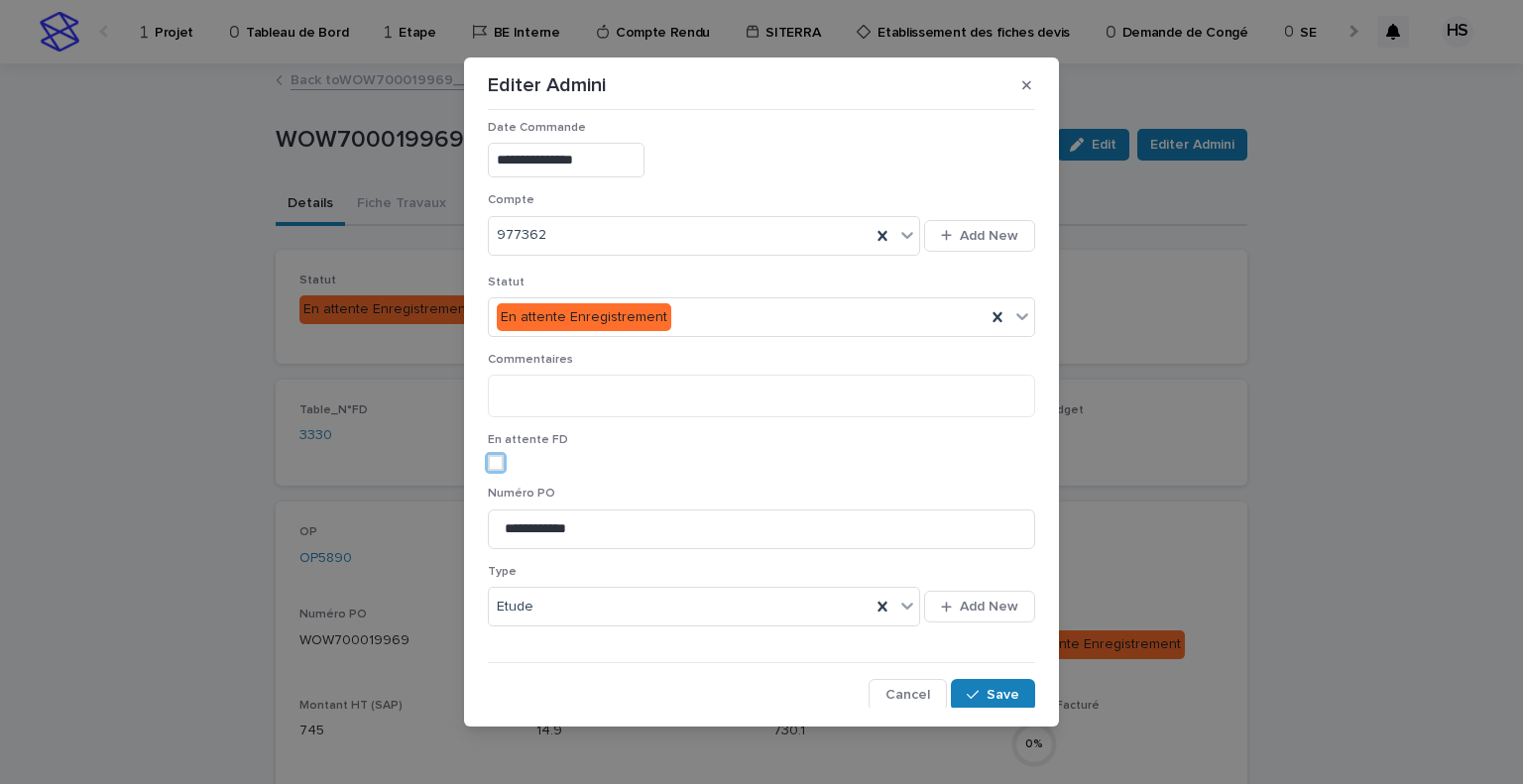 scroll, scrollTop: 1, scrollLeft: 0, axis: vertical 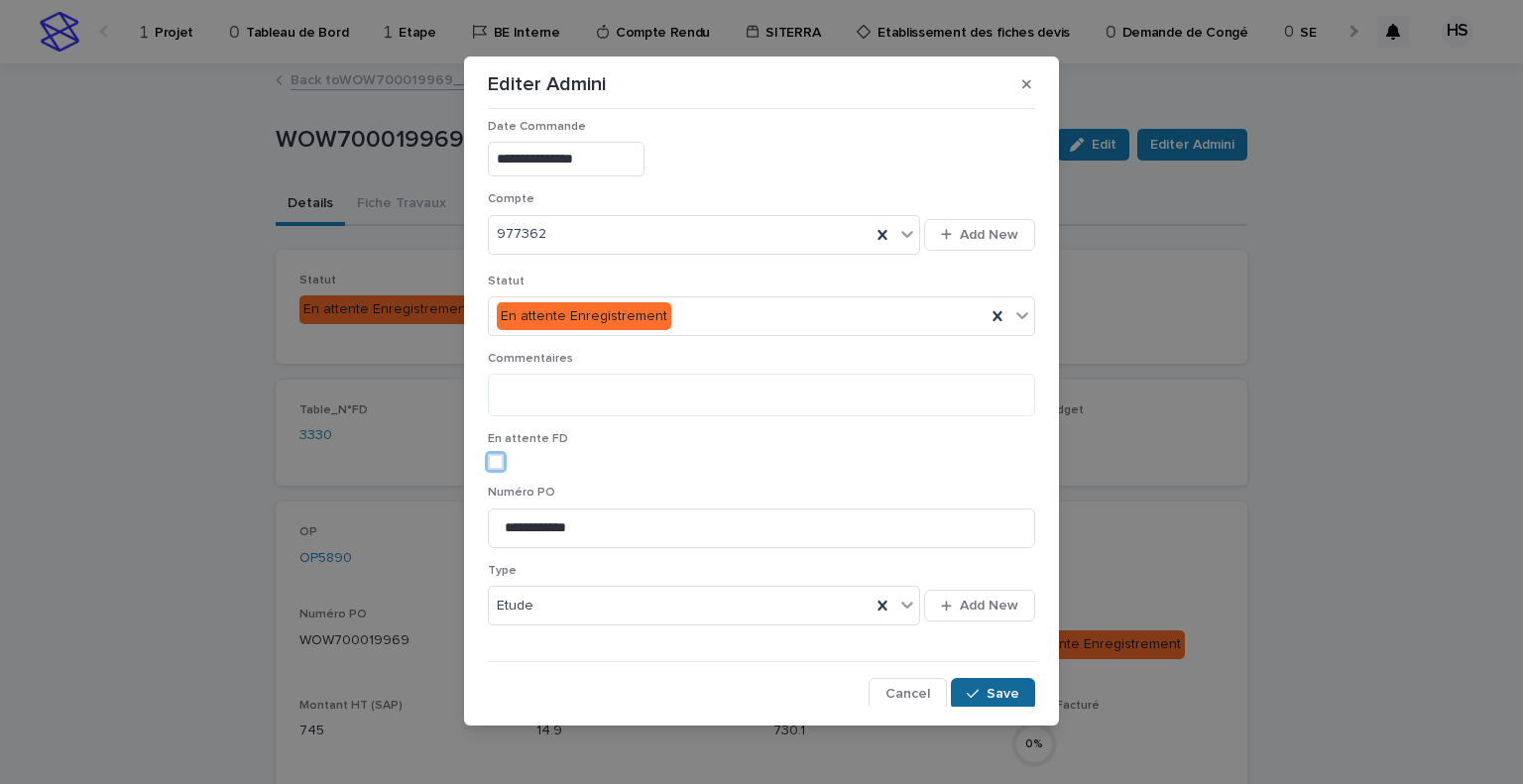 click on "Save" at bounding box center [1002, 694] 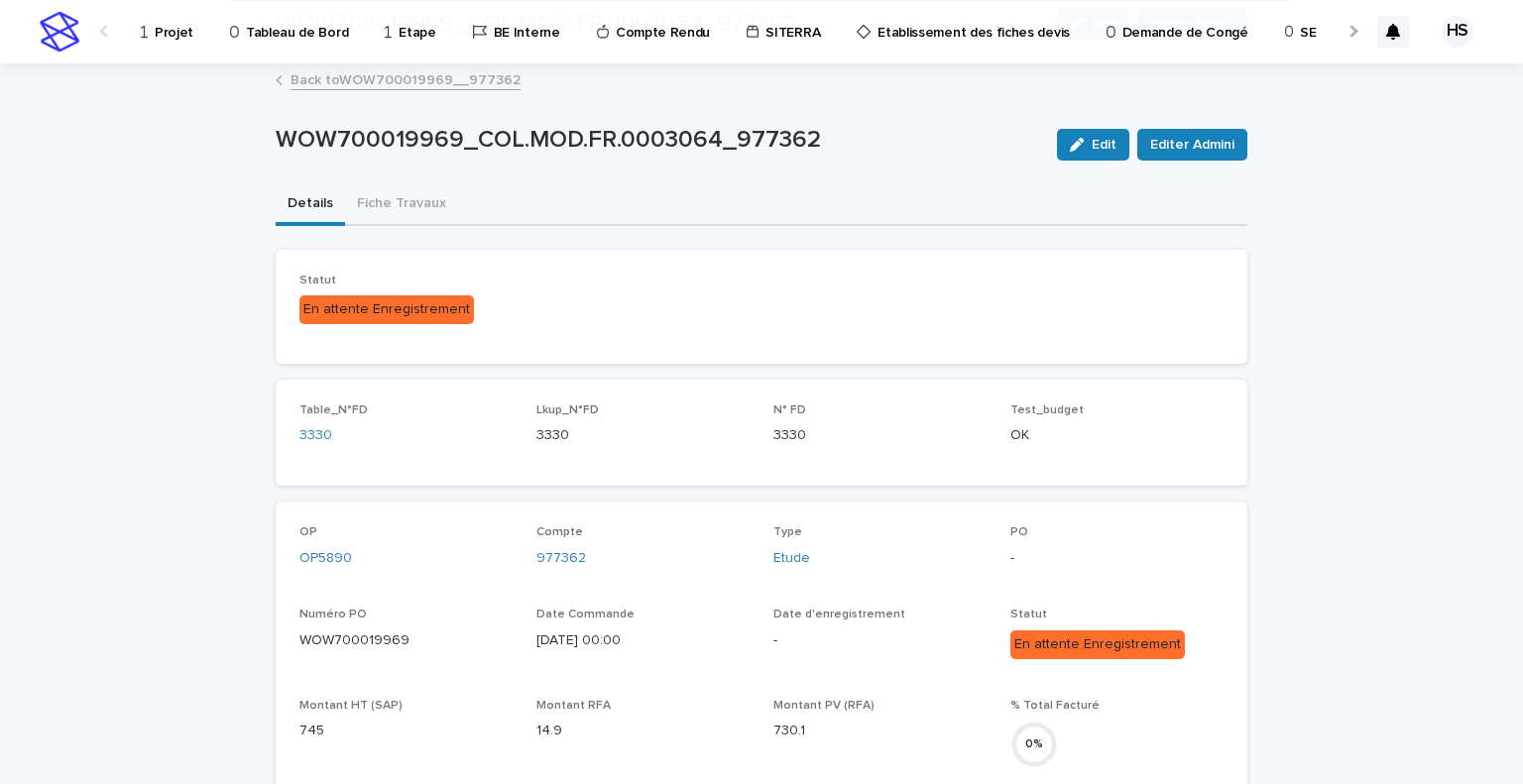 scroll, scrollTop: 396, scrollLeft: 0, axis: vertical 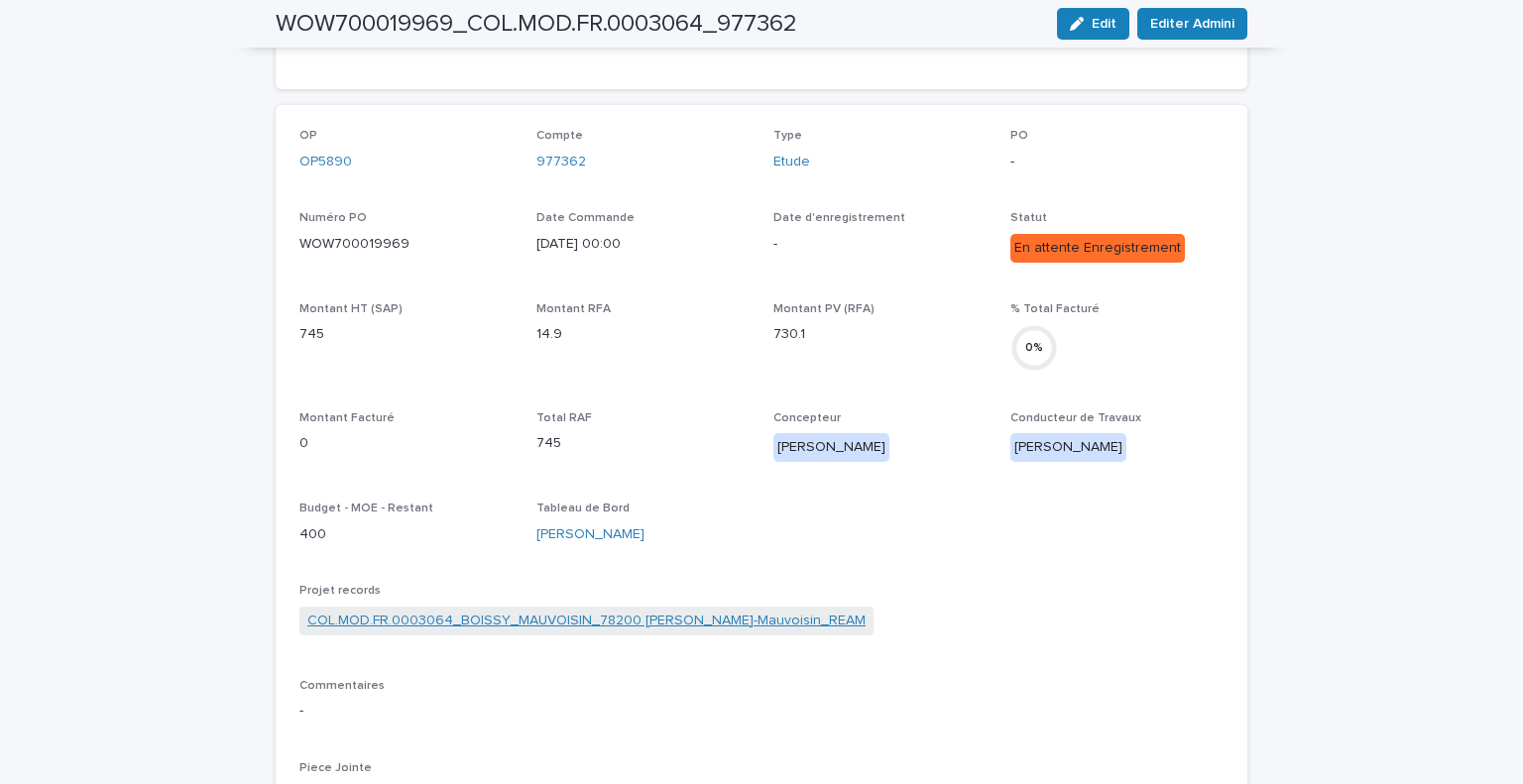 click on "COL.MOD.FR.0003064_BOISSY_MAUVOISIN_78200 [PERSON_NAME]-Mauvoisin_REAM" at bounding box center (586, 620) 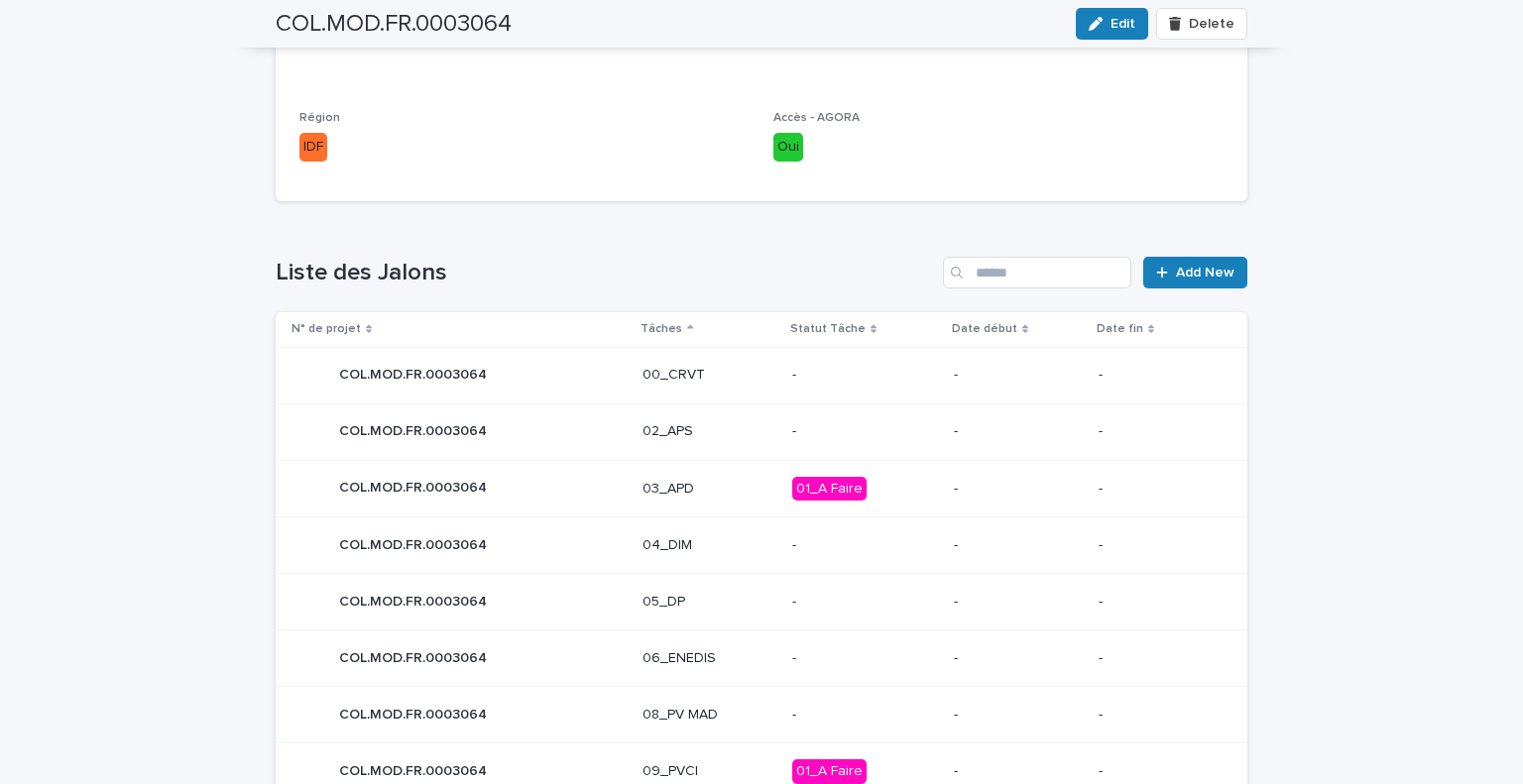 scroll, scrollTop: 878, scrollLeft: 0, axis: vertical 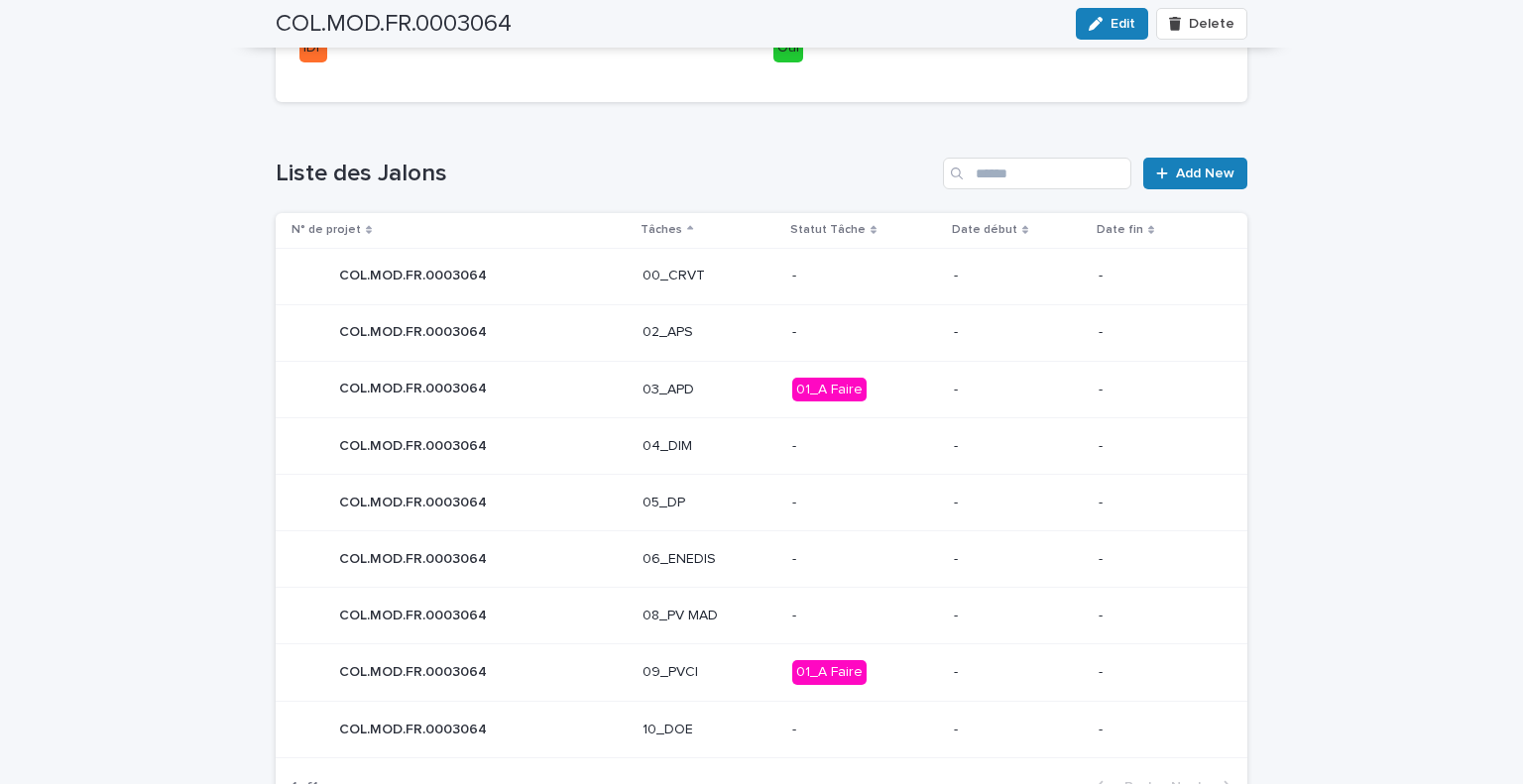 click on "03_APD" at bounding box center (709, 390) 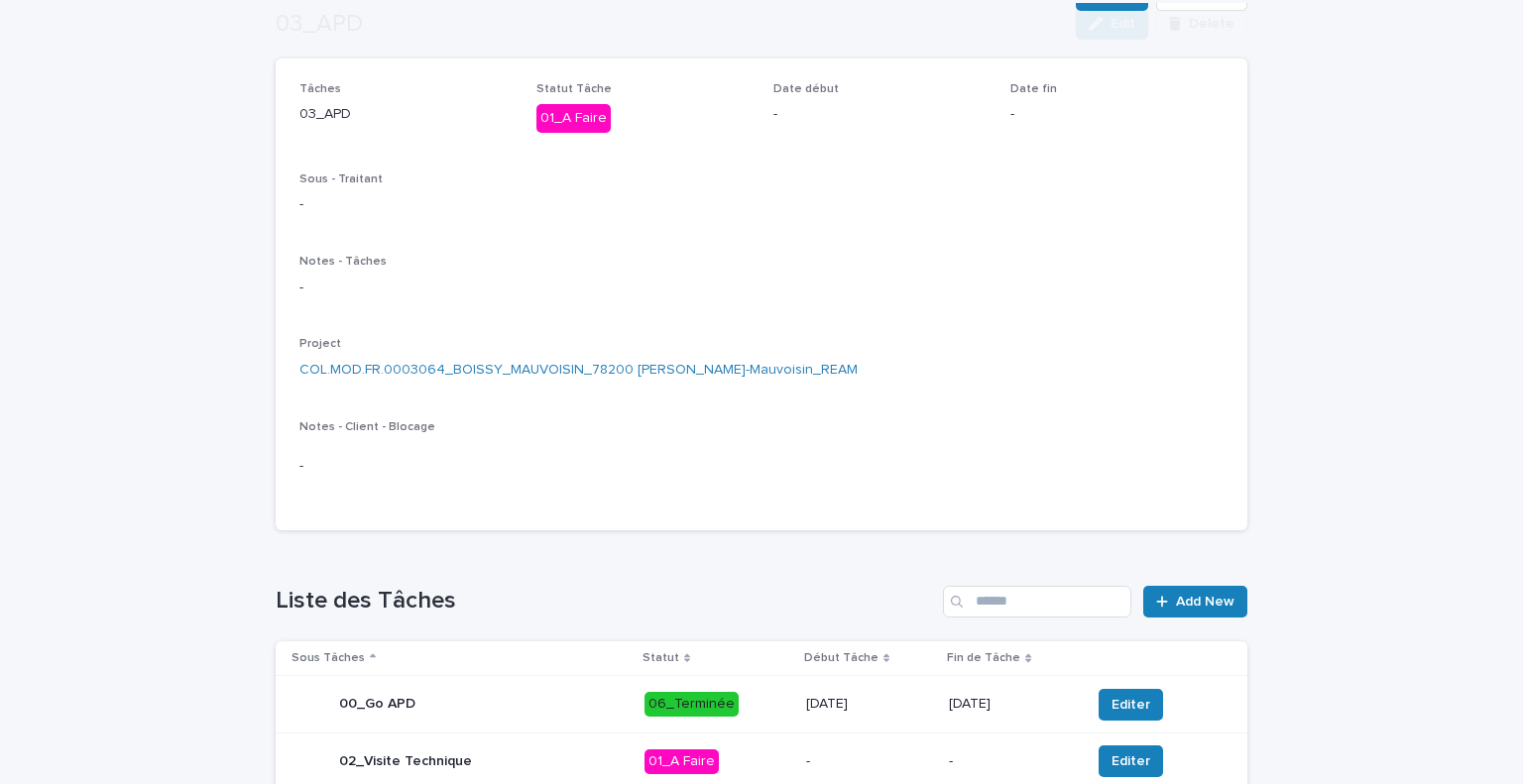 scroll, scrollTop: 589, scrollLeft: 0, axis: vertical 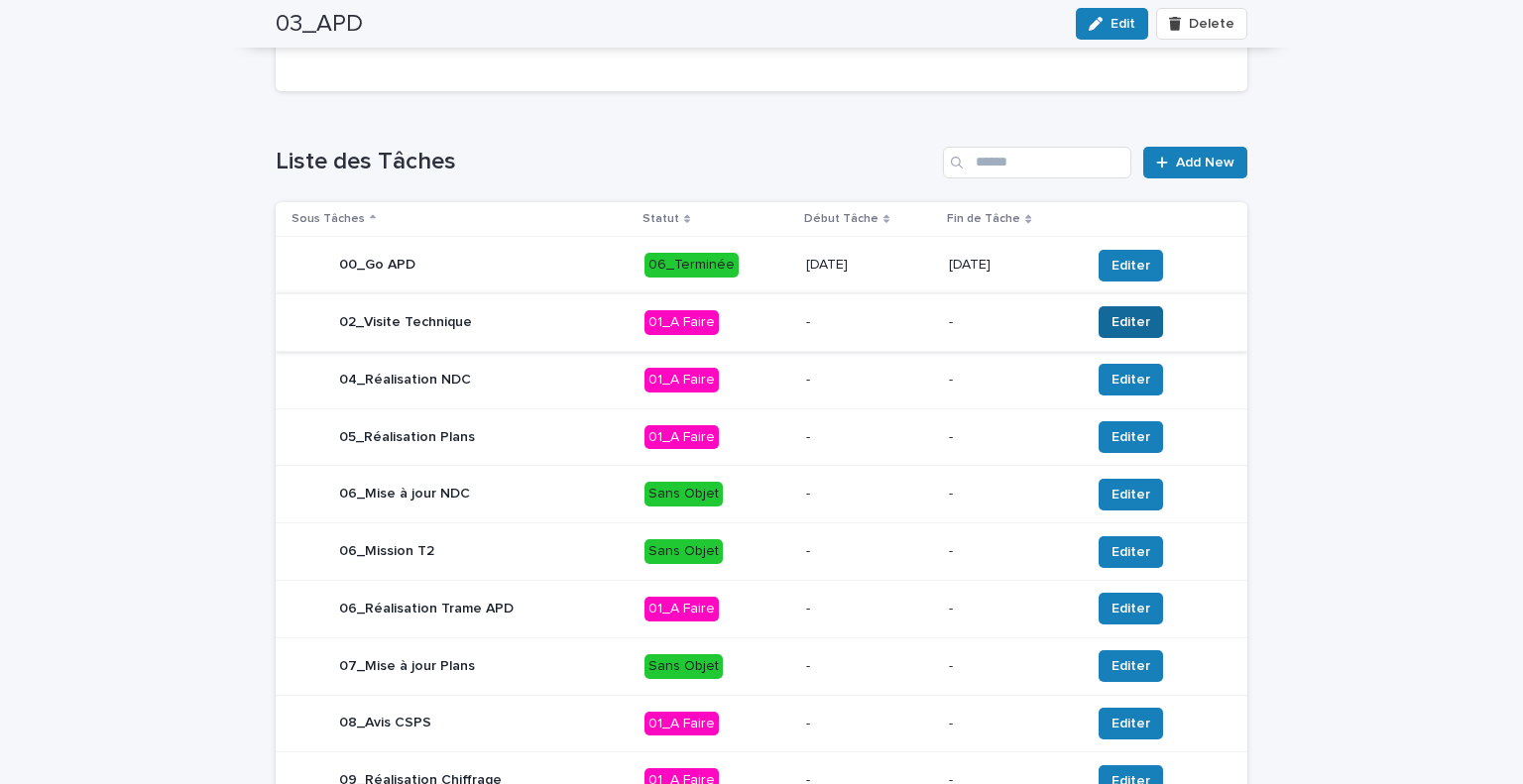 click on "Editer" at bounding box center [1130, 322] 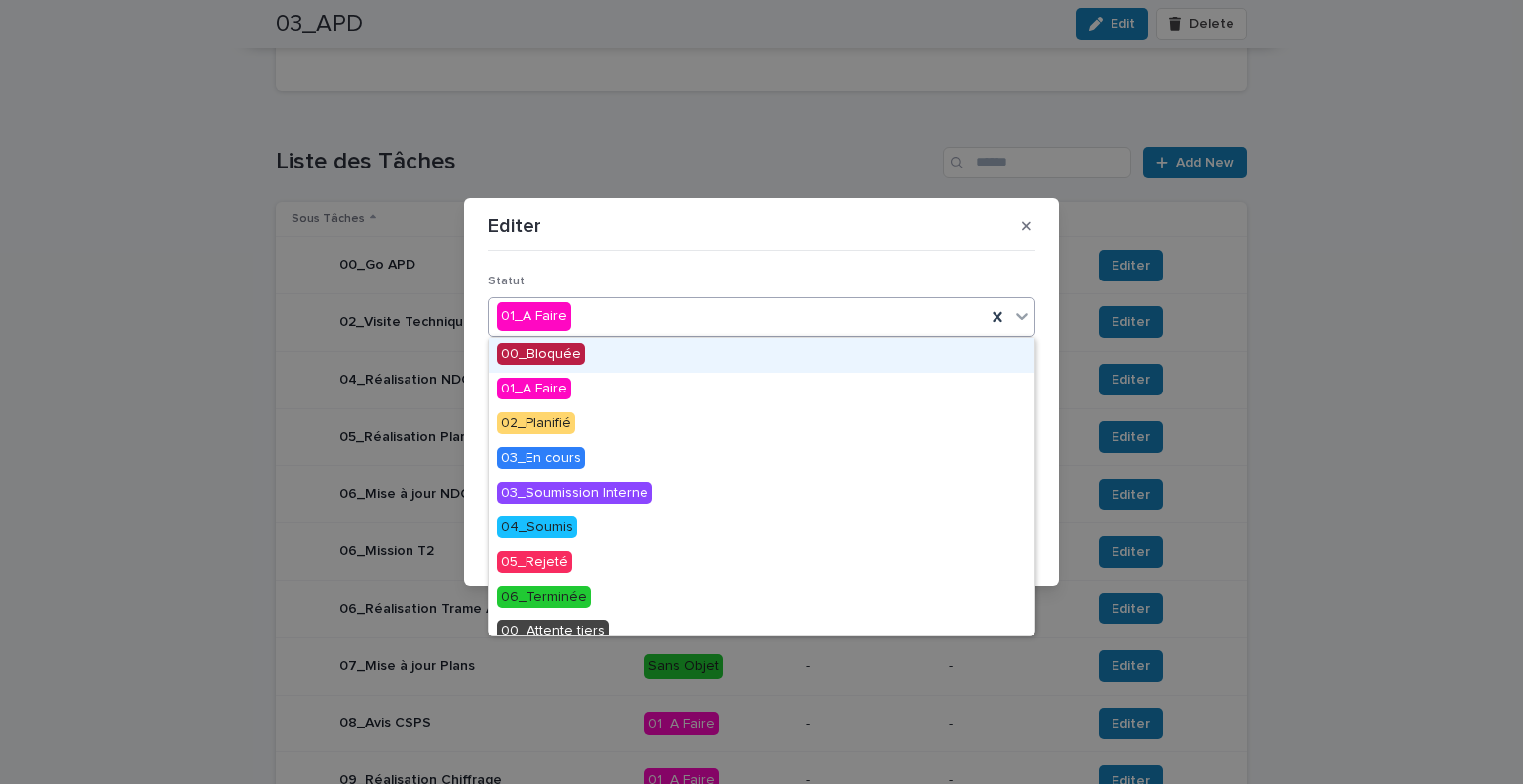 click on "01_A Faire" at bounding box center [737, 316] 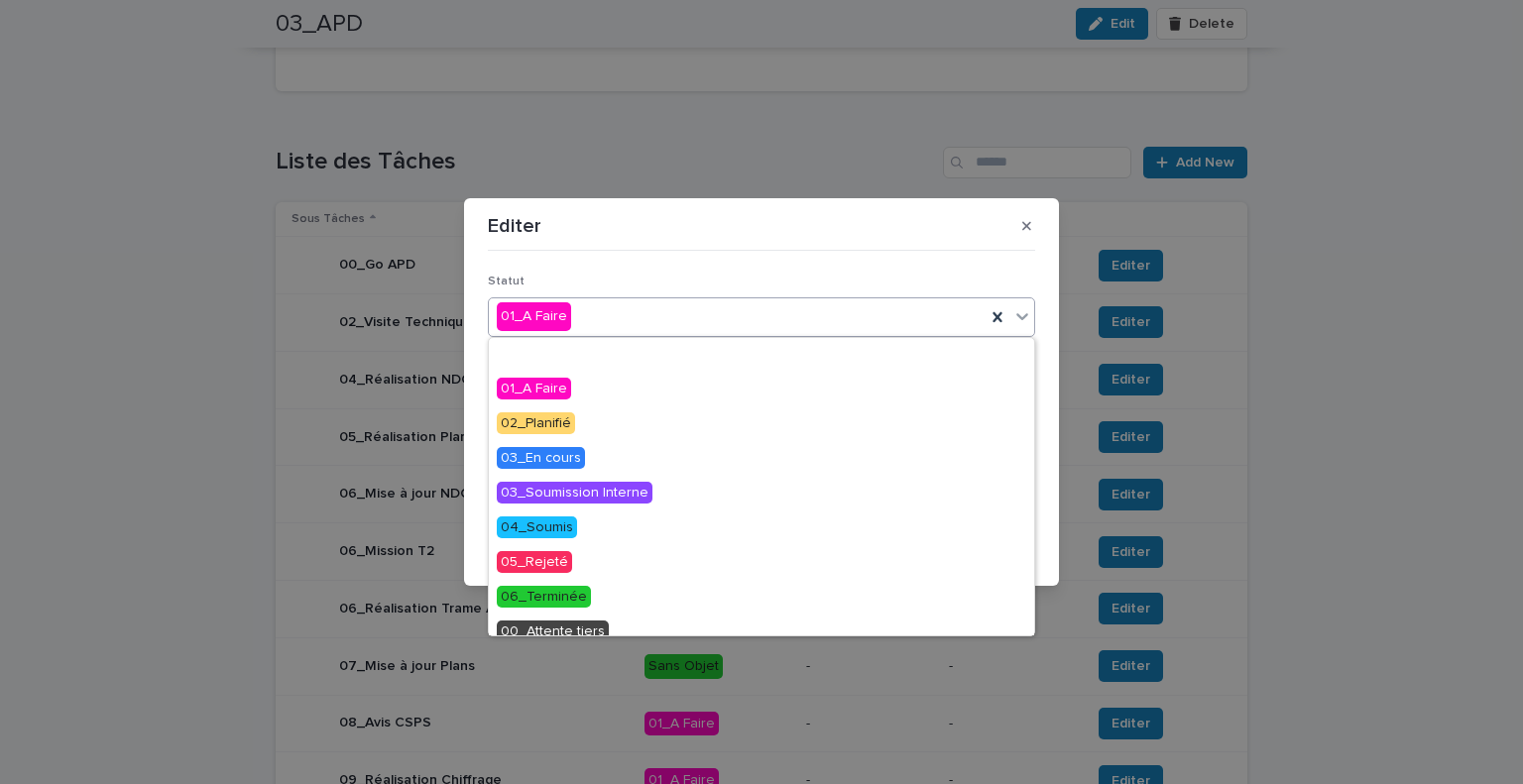 scroll, scrollTop: 83, scrollLeft: 0, axis: vertical 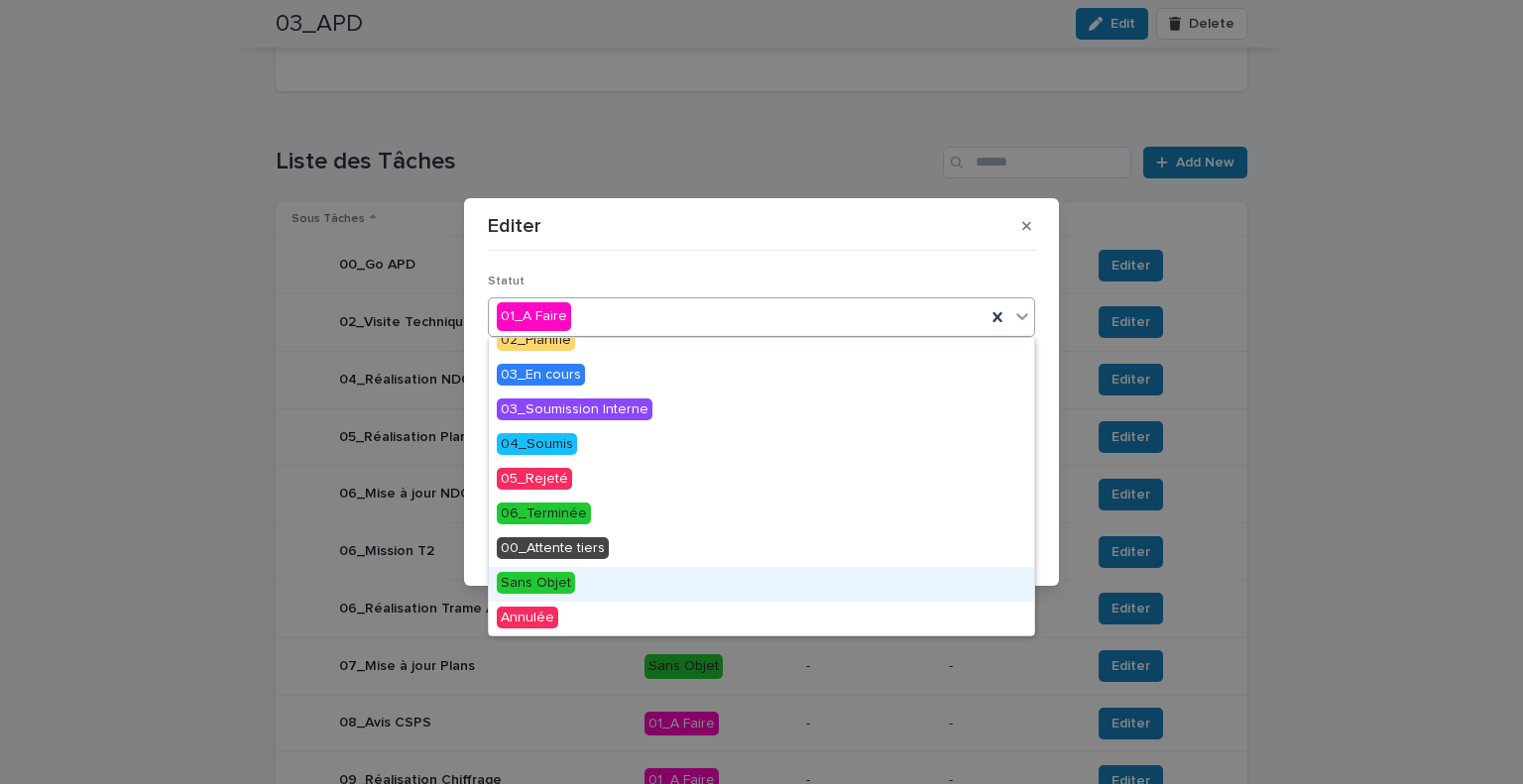 click on "Sans Objet" at bounding box center [762, 584] 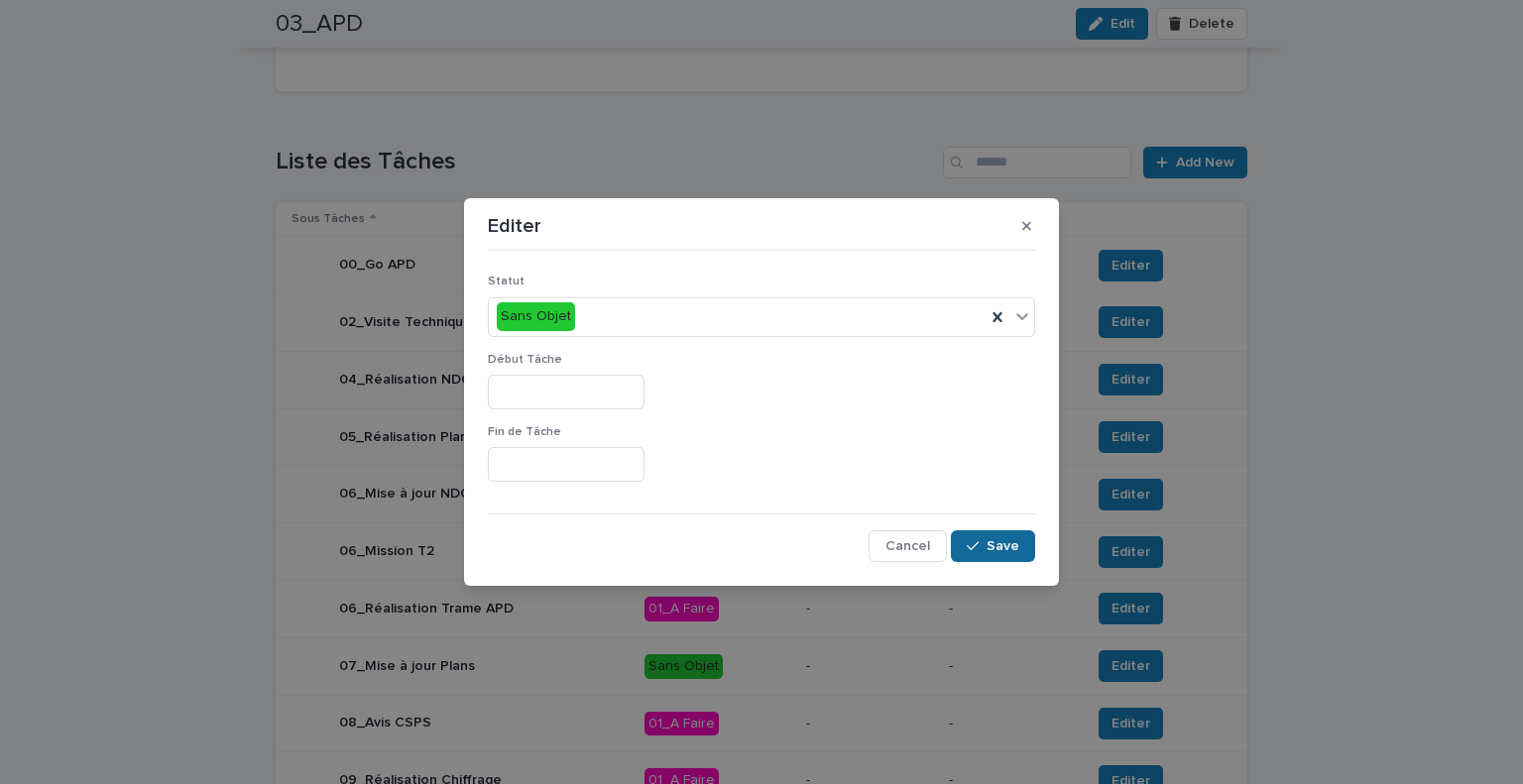 click on "Save" at bounding box center [1002, 546] 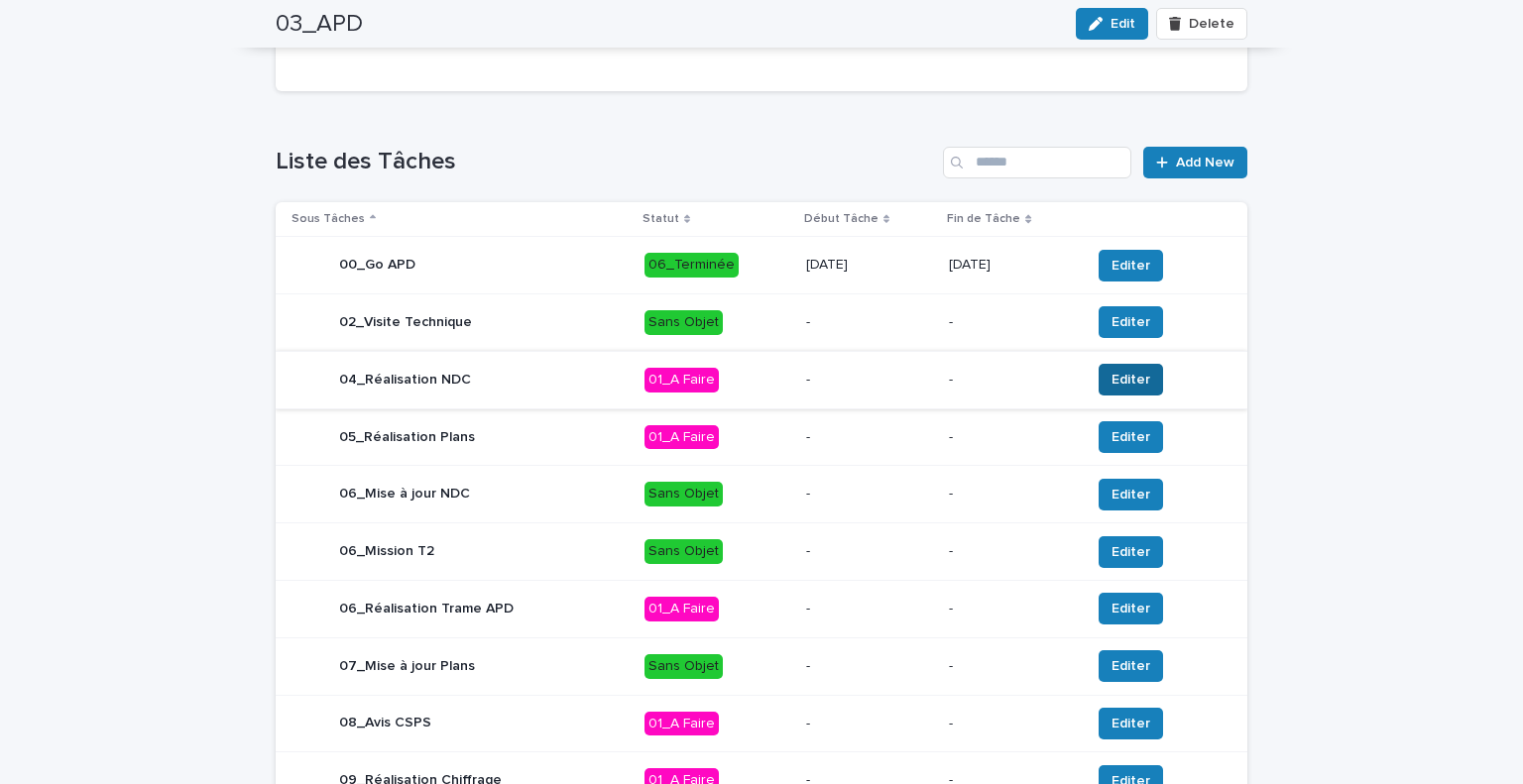 click on "Editer" at bounding box center [1130, 380] 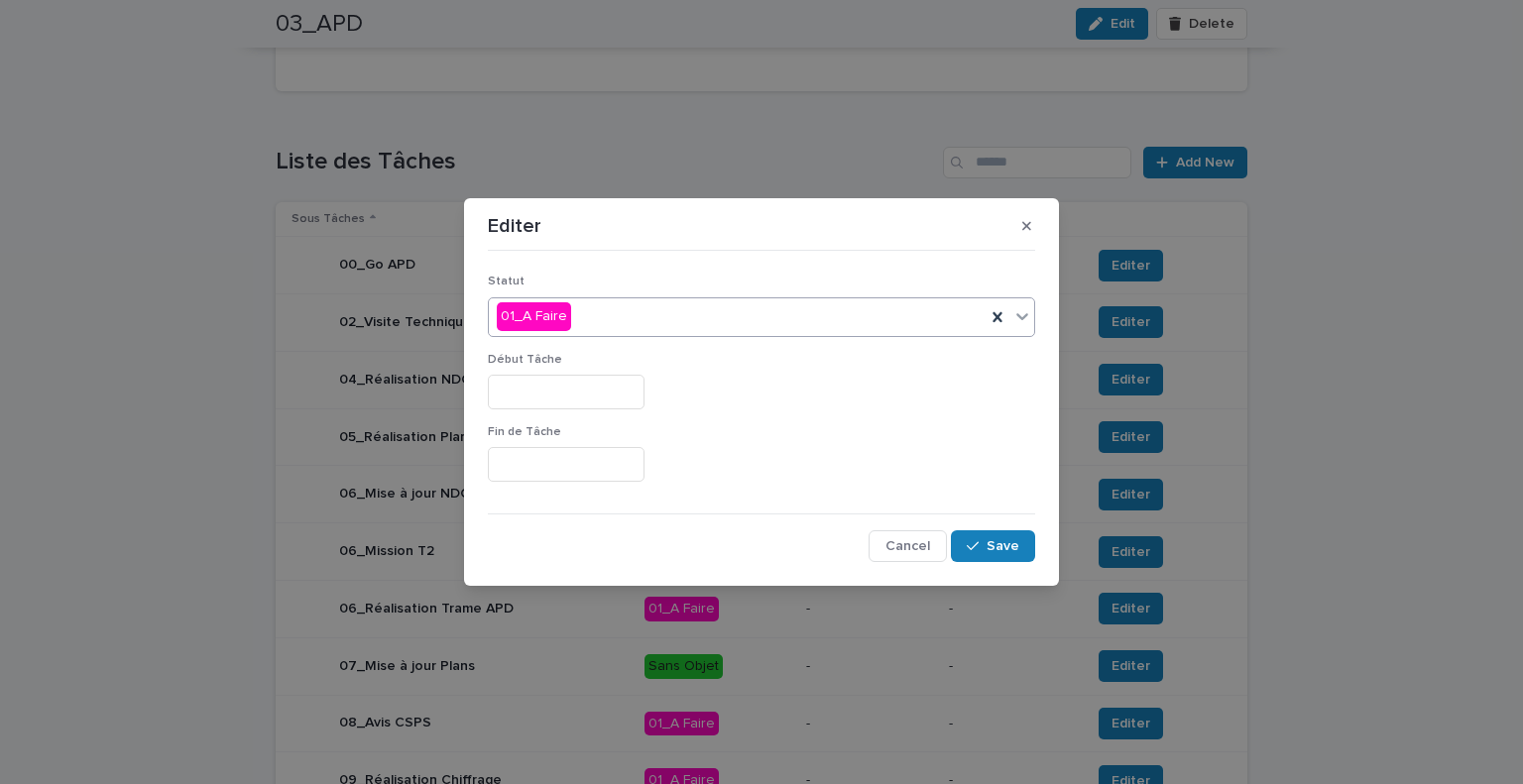 click on "01_A Faire" at bounding box center (737, 316) 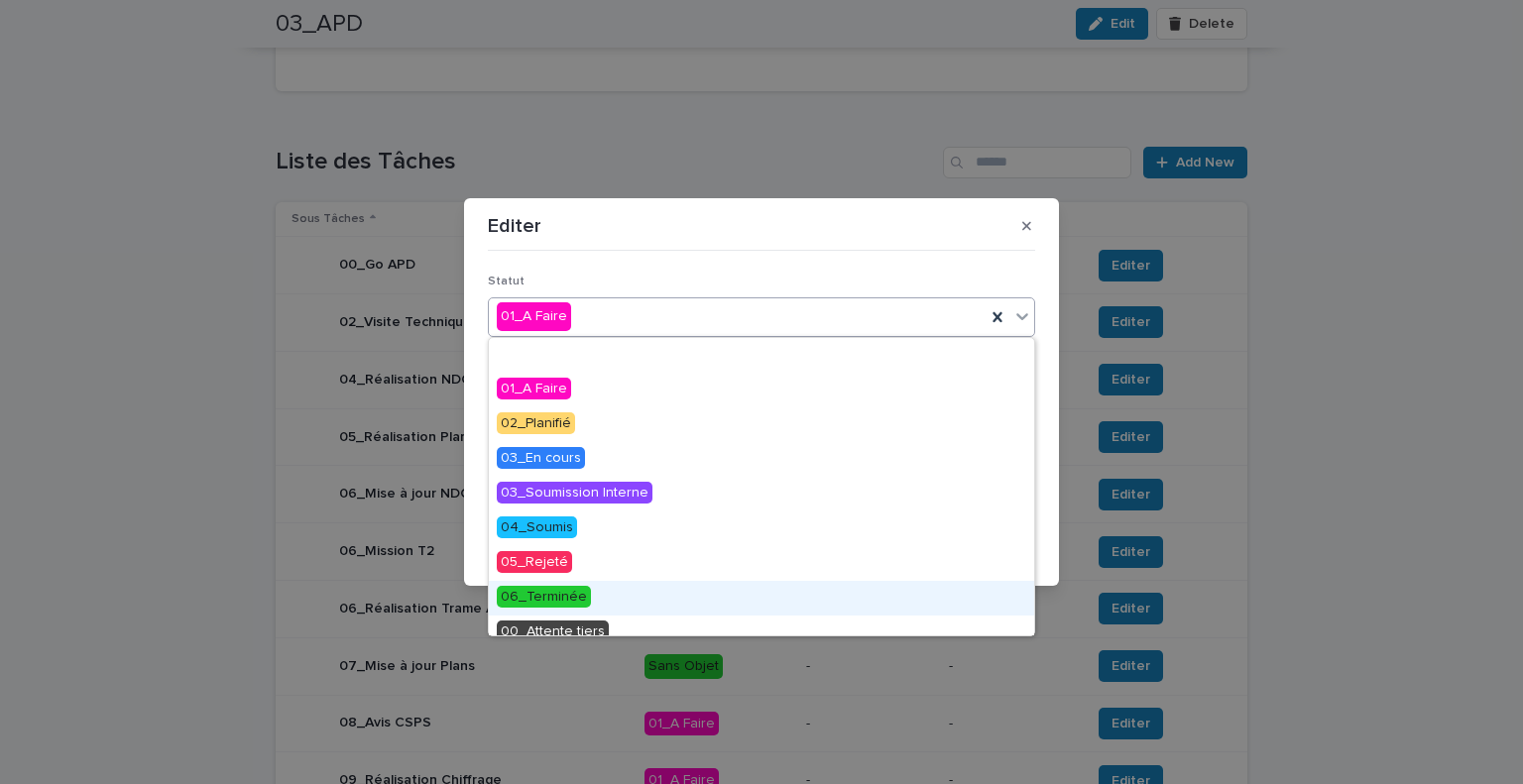 scroll, scrollTop: 83, scrollLeft: 0, axis: vertical 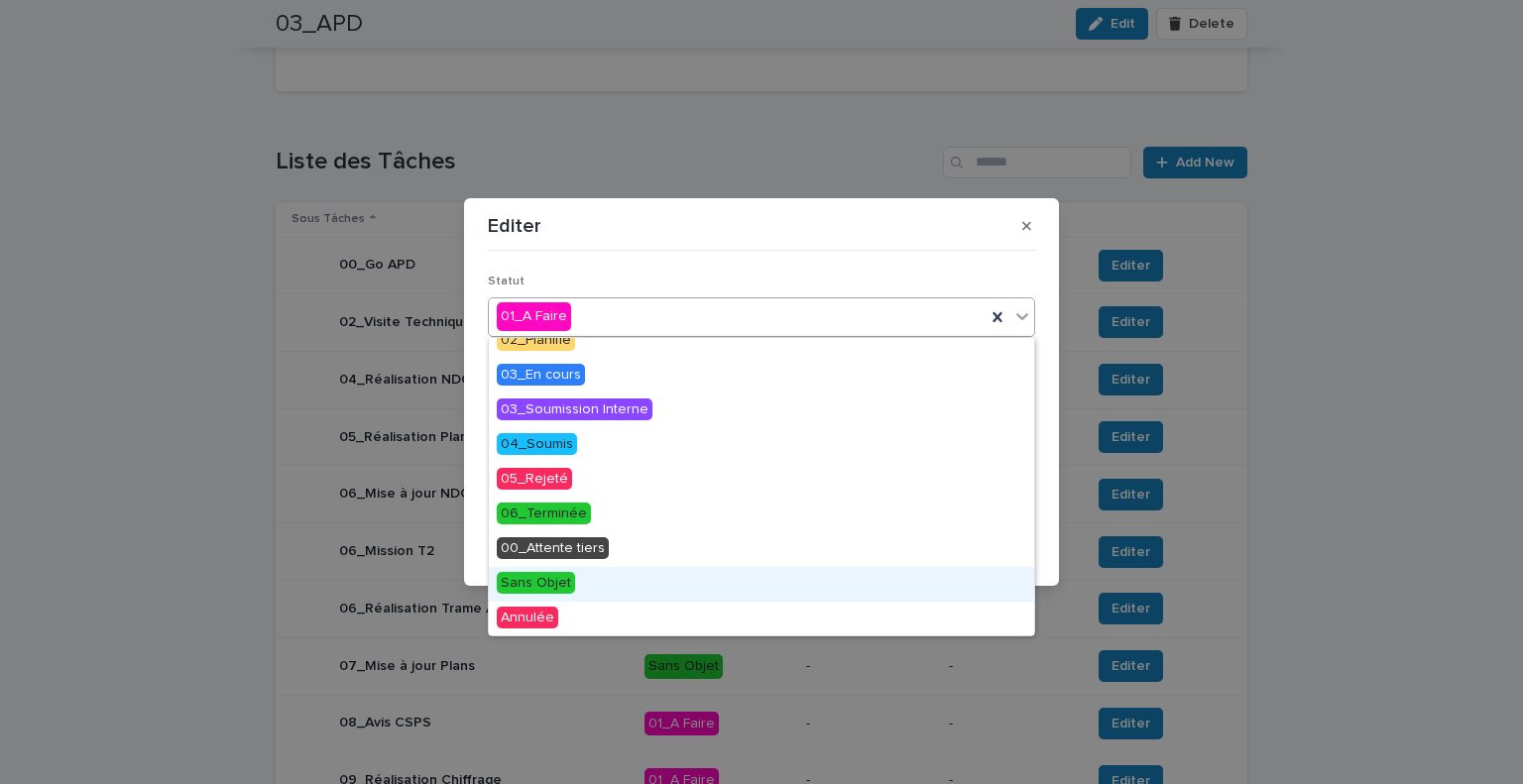 click on "Sans Objet" at bounding box center [762, 584] 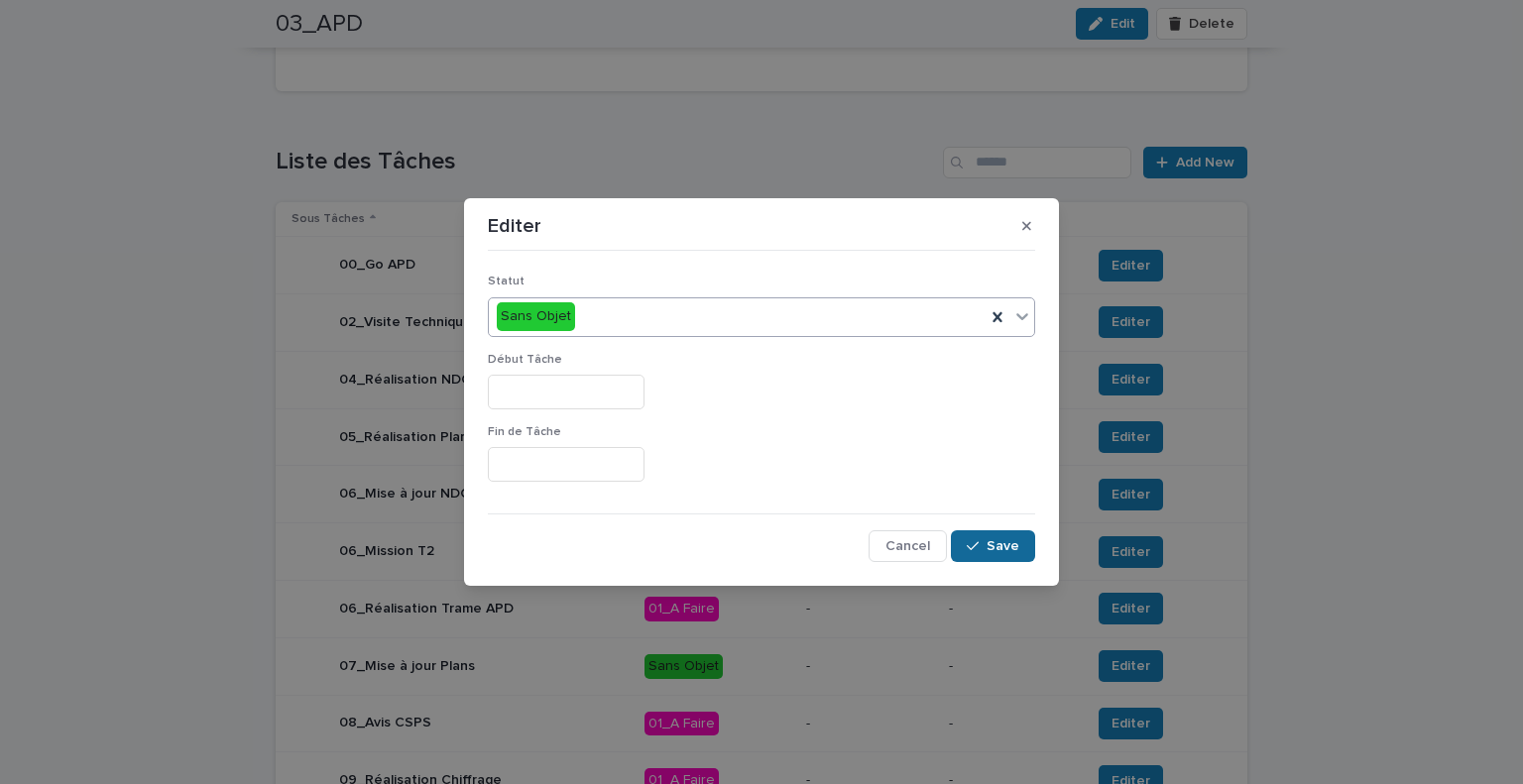 click on "Save" at bounding box center [993, 546] 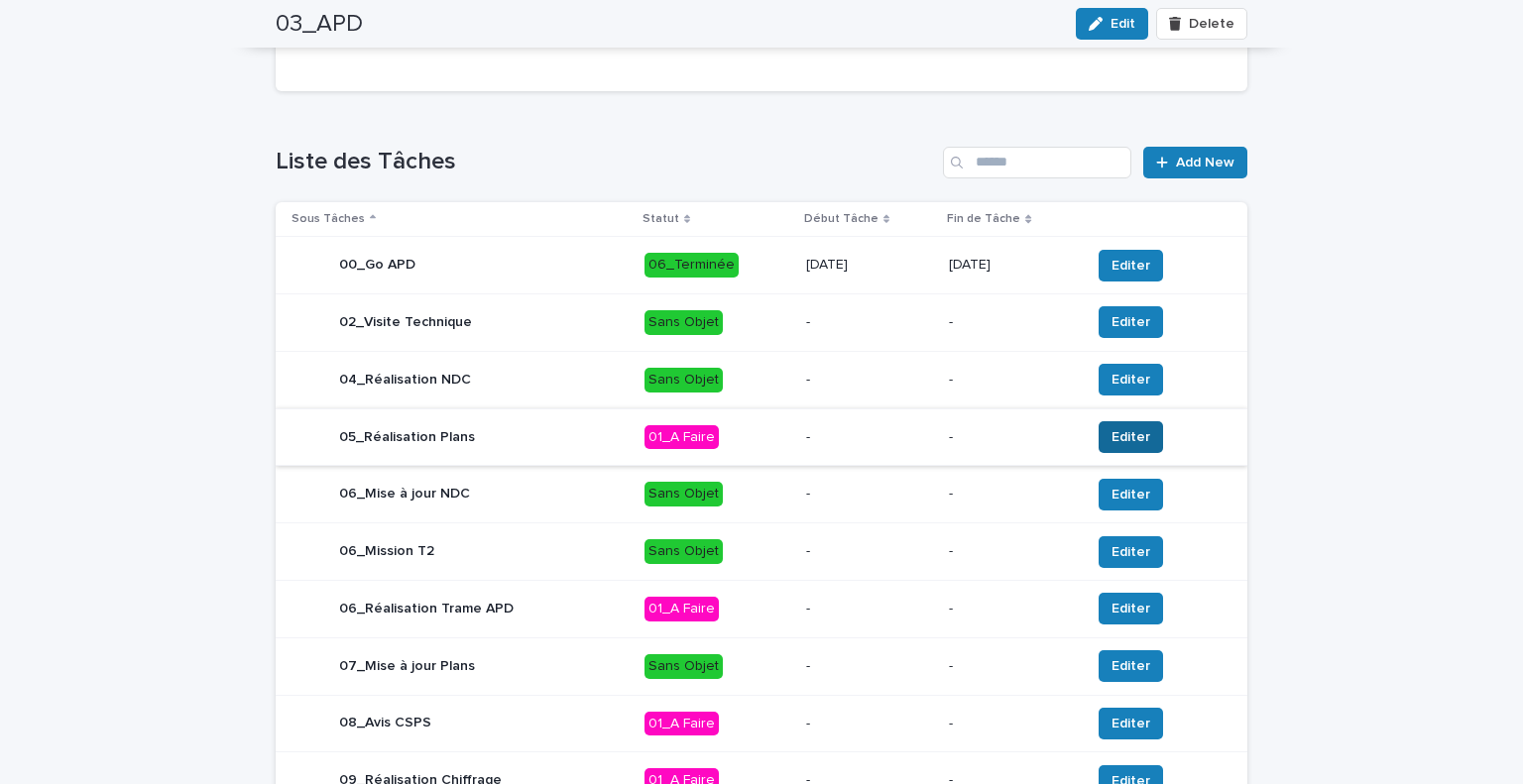 click on "Editer" at bounding box center [1130, 437] 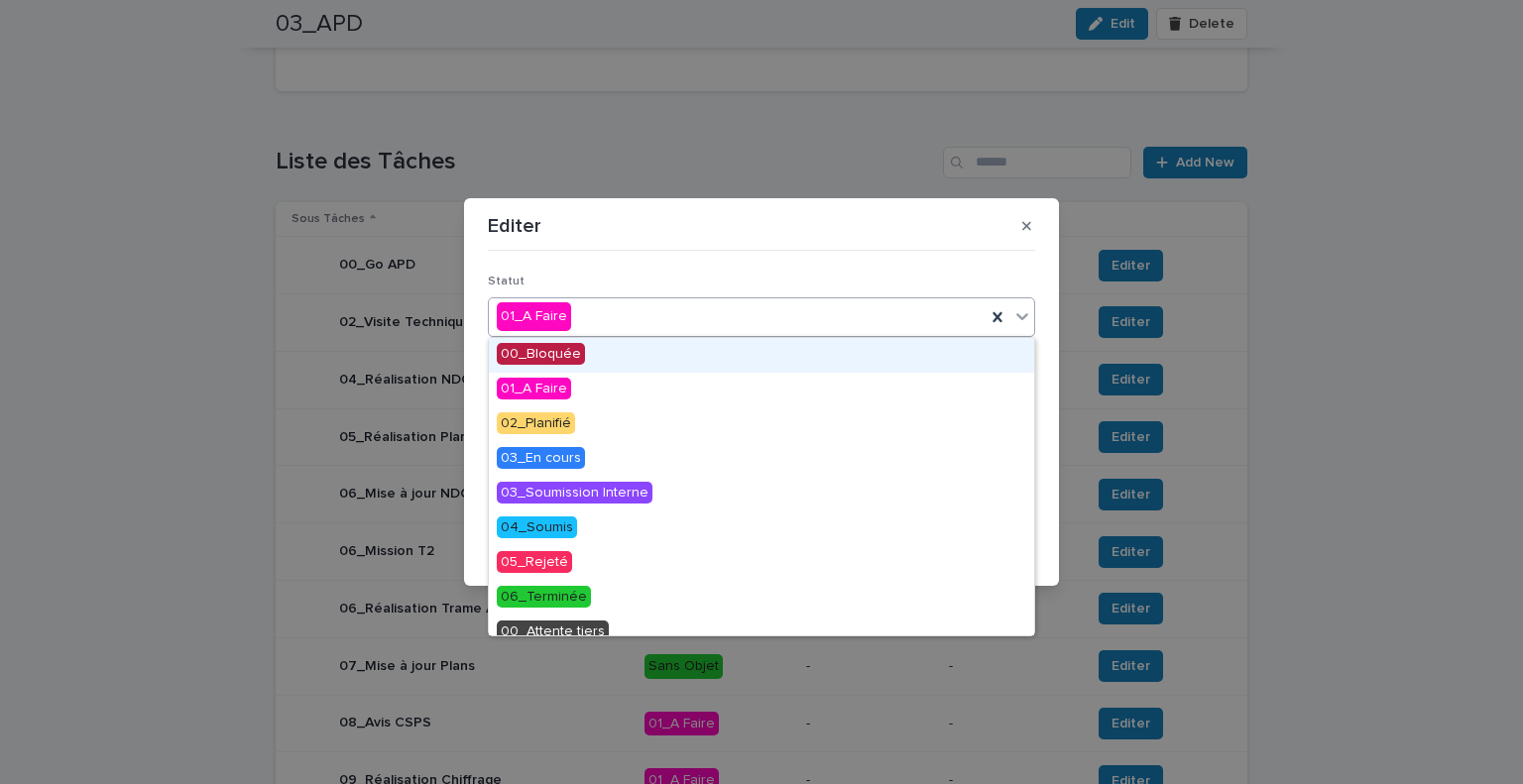 click on "01_A Faire" at bounding box center (737, 316) 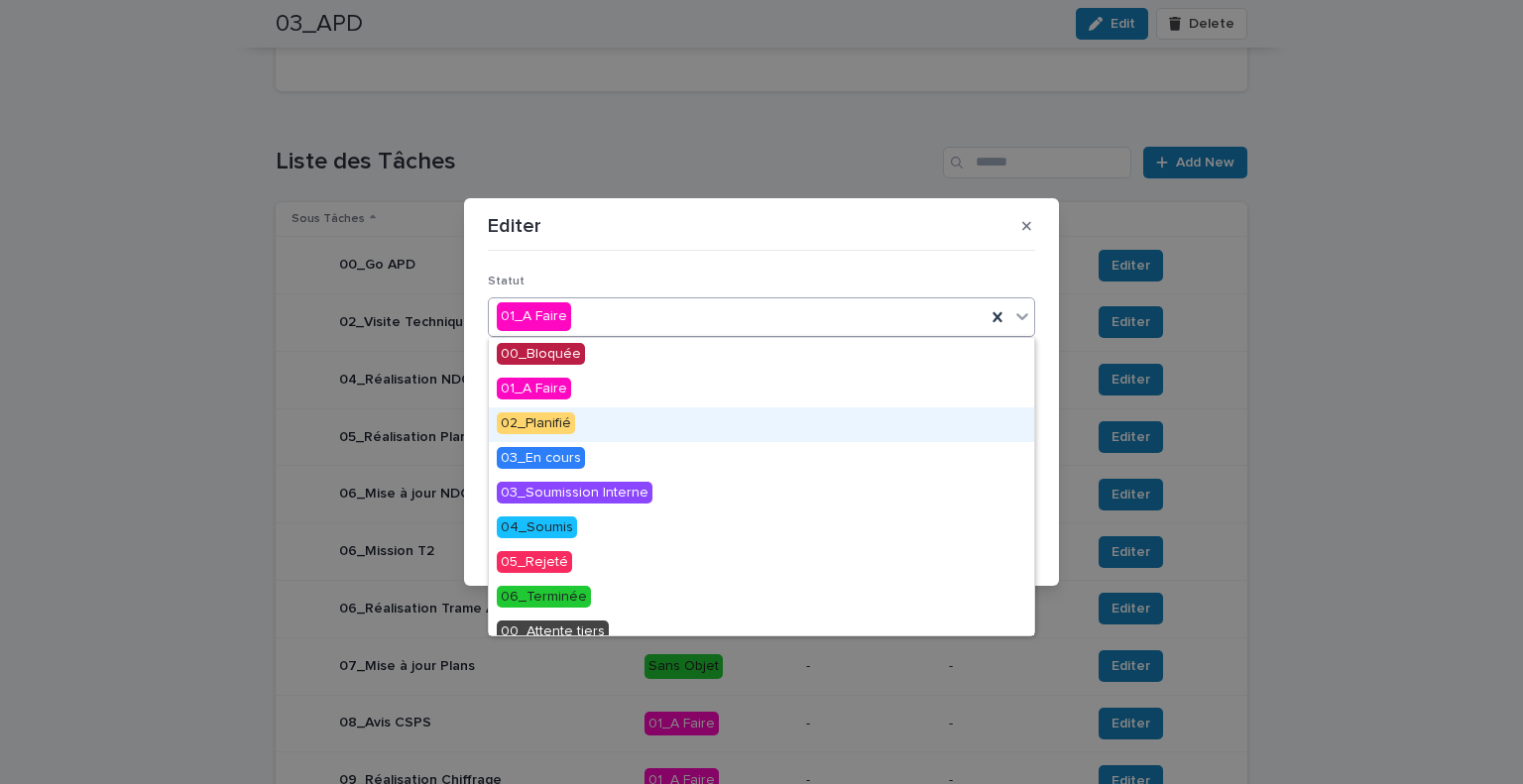 click on "02_Planifié" at bounding box center [762, 424] 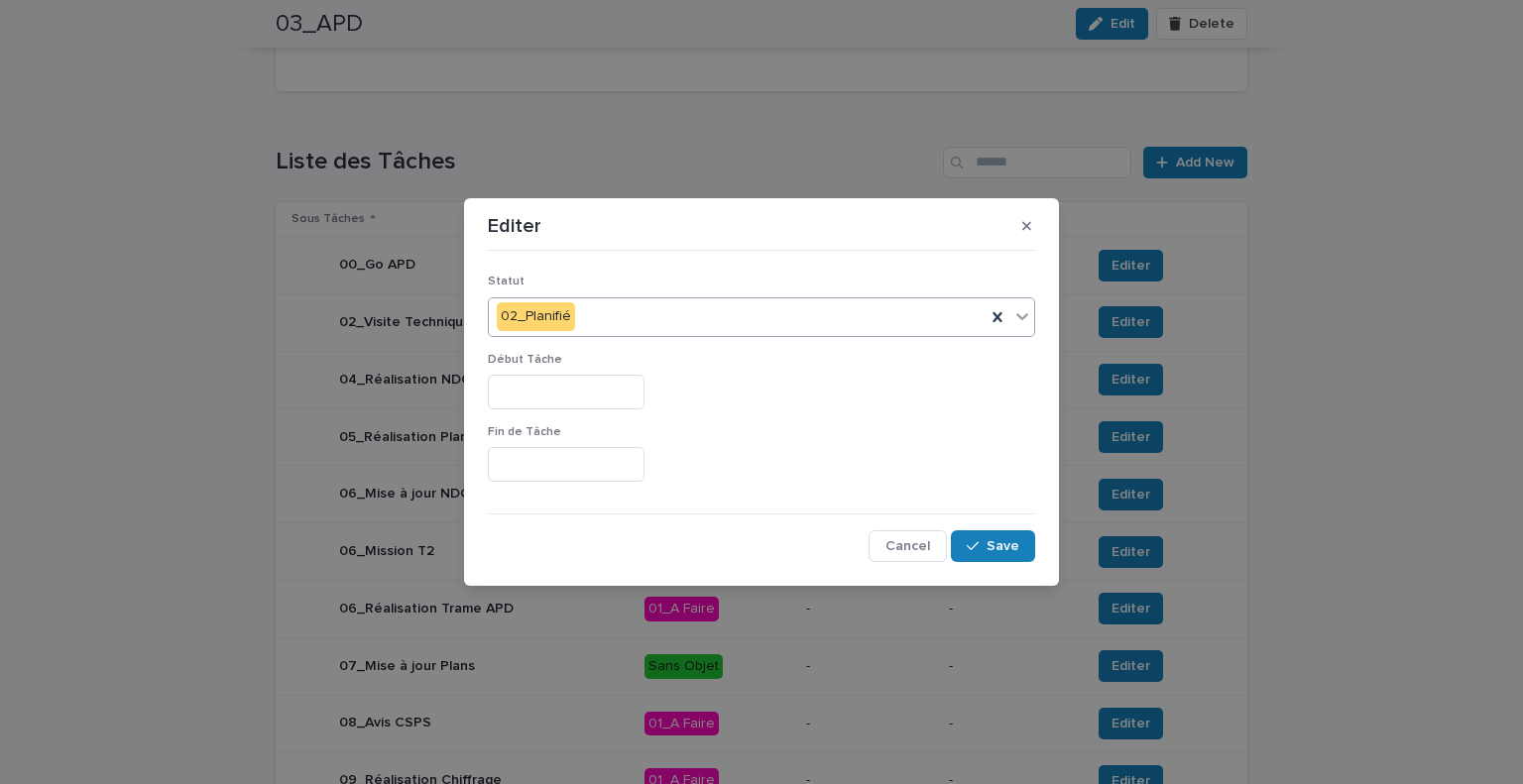 click at bounding box center [566, 392] 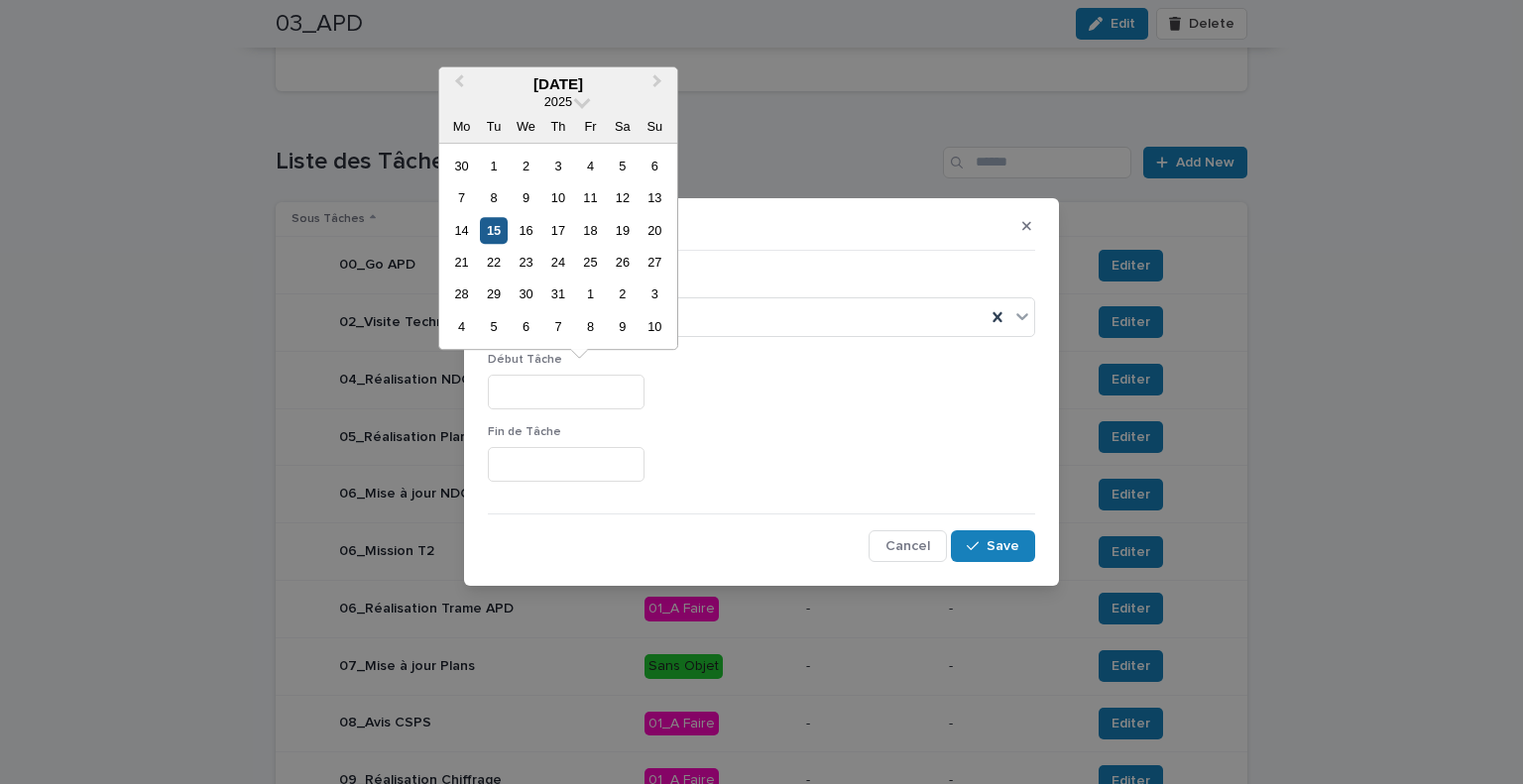 click on "15" at bounding box center [493, 230] 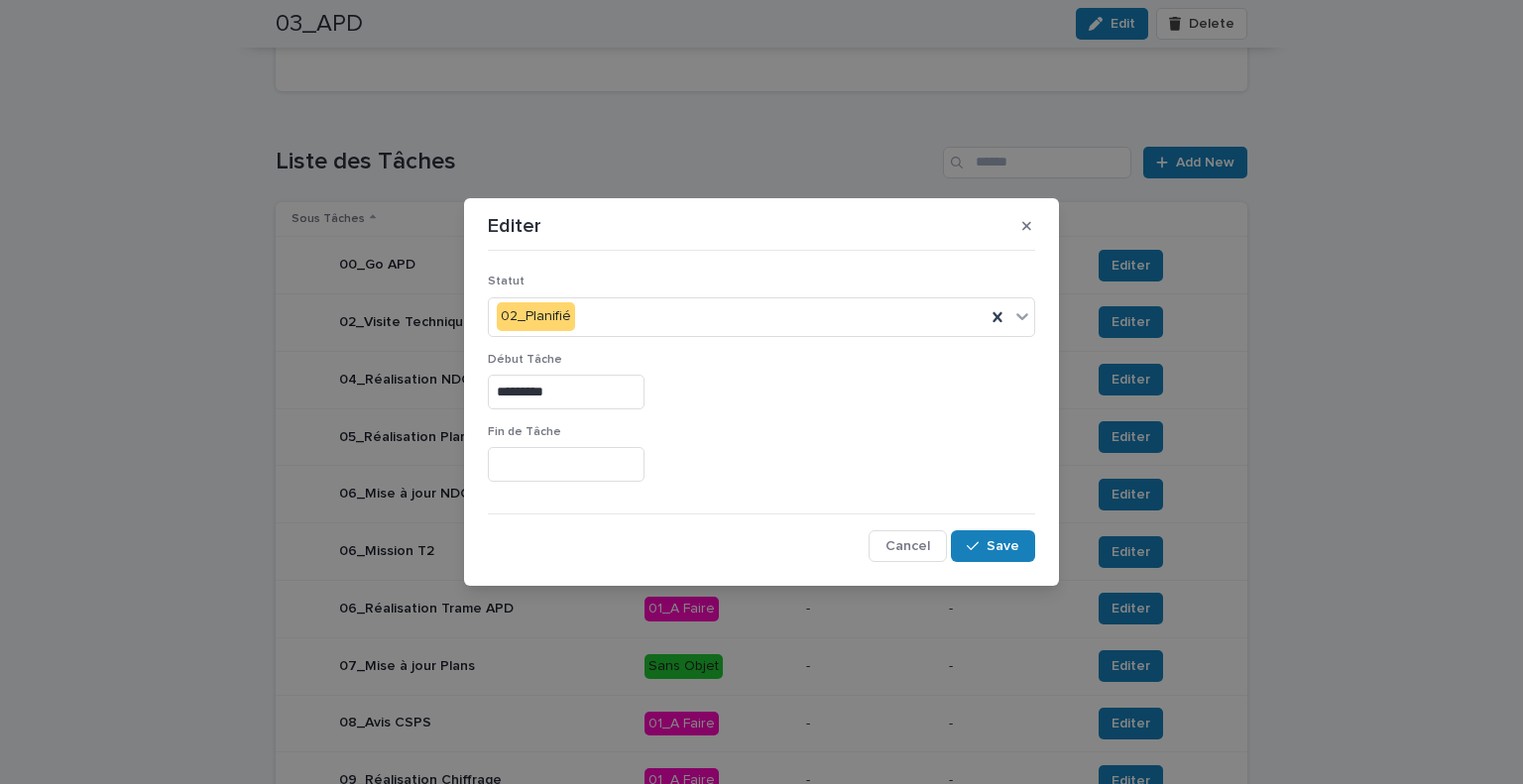 click at bounding box center [566, 464] 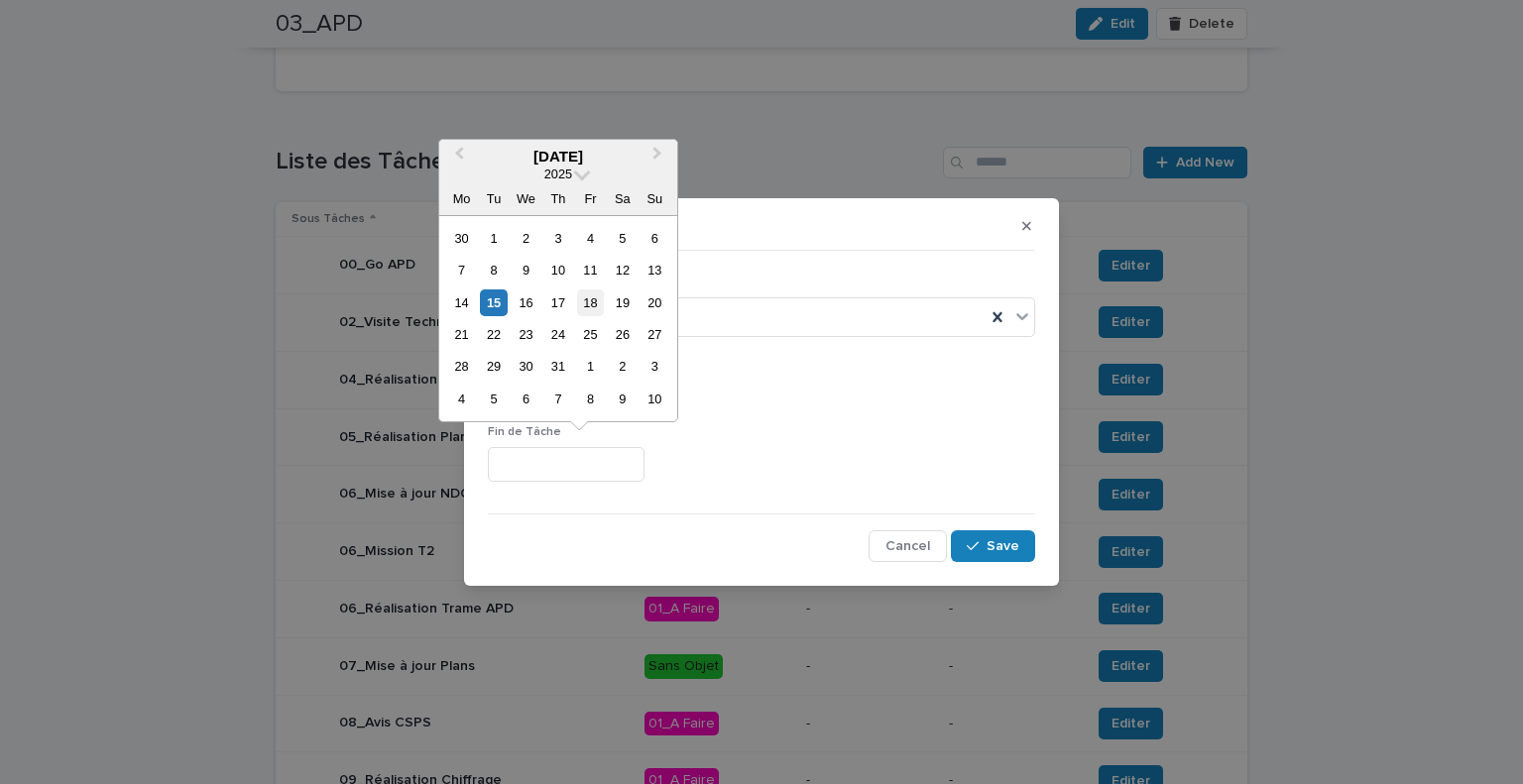 click on "18" at bounding box center [590, 302] 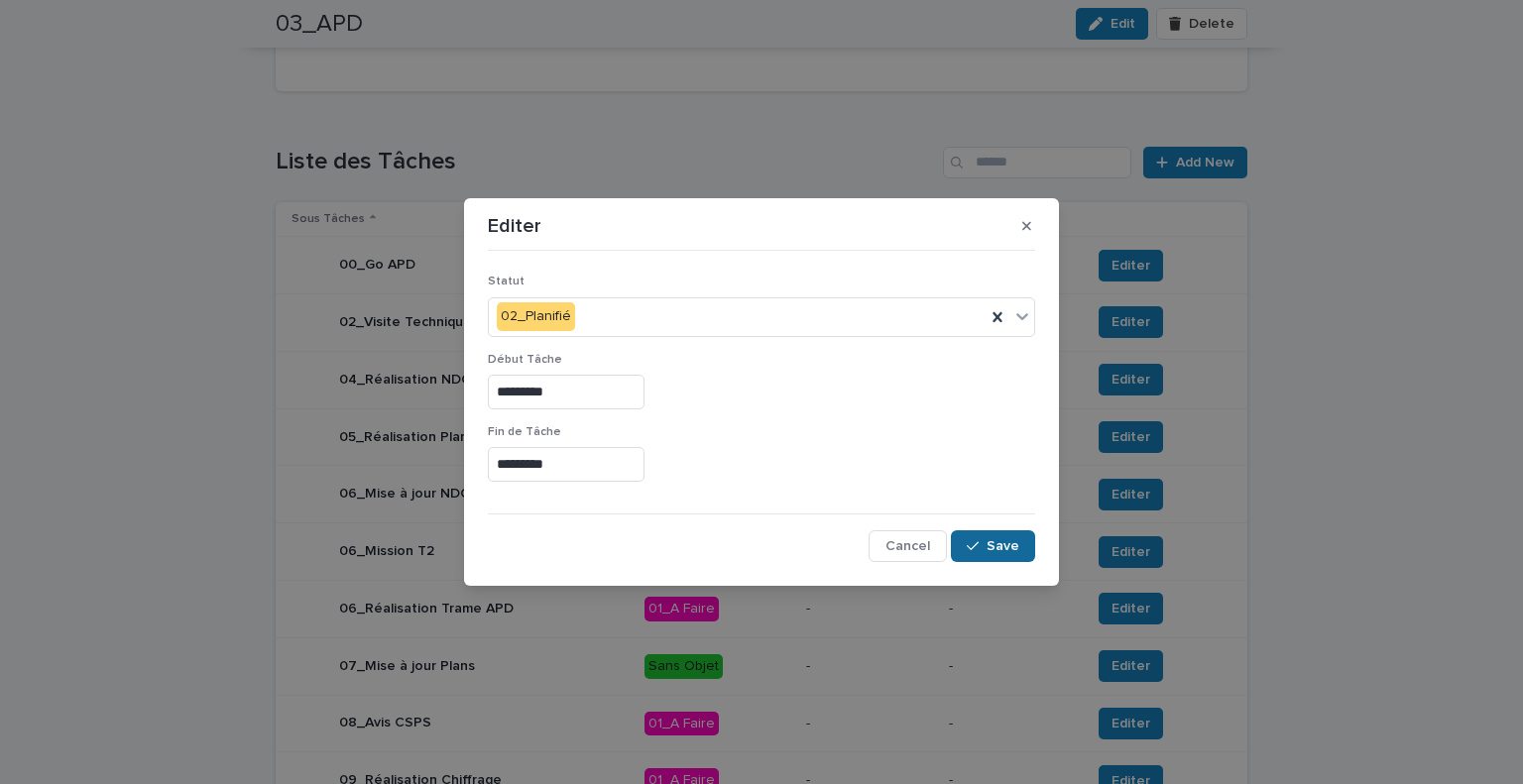 click 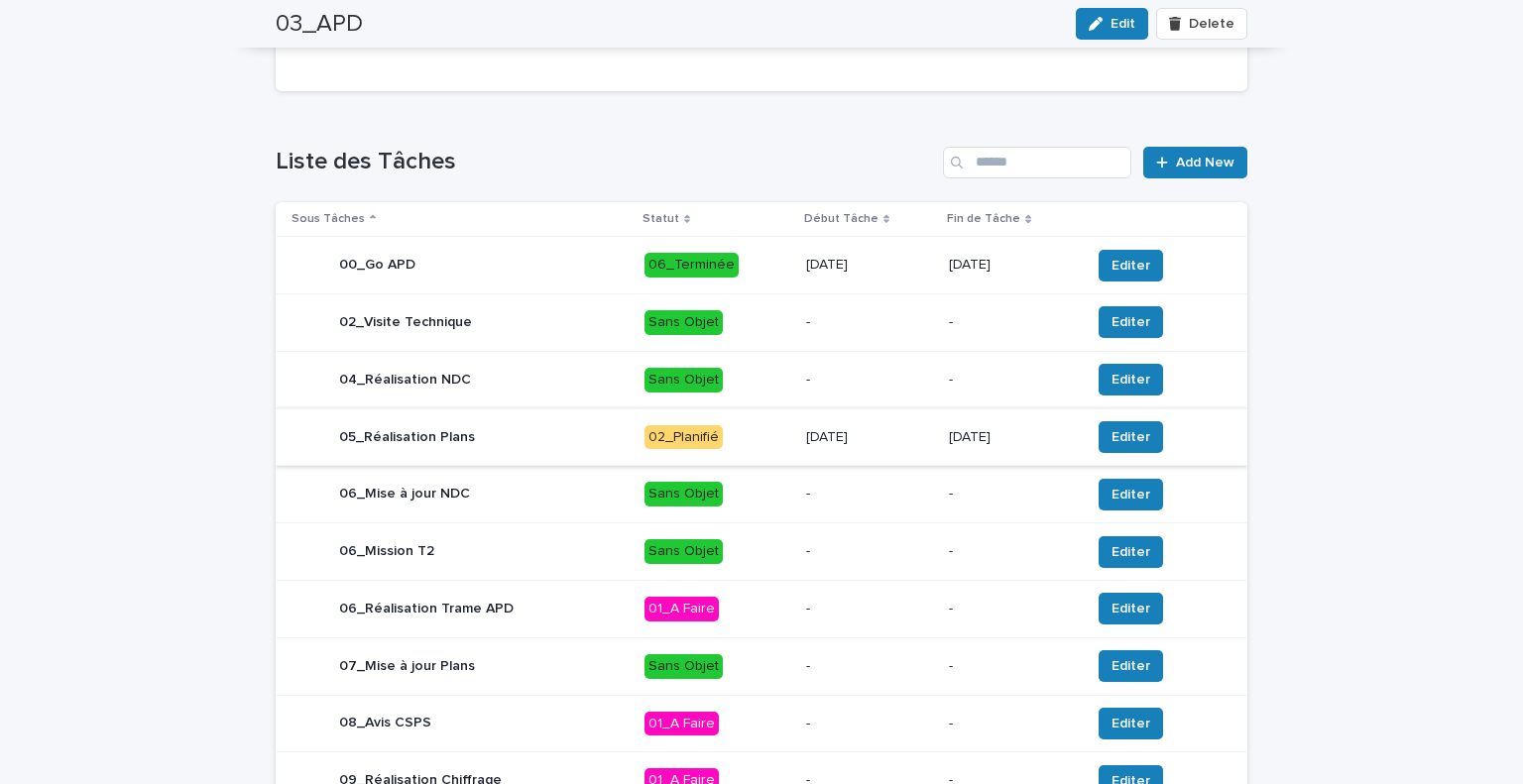 scroll, scrollTop: 781, scrollLeft: 0, axis: vertical 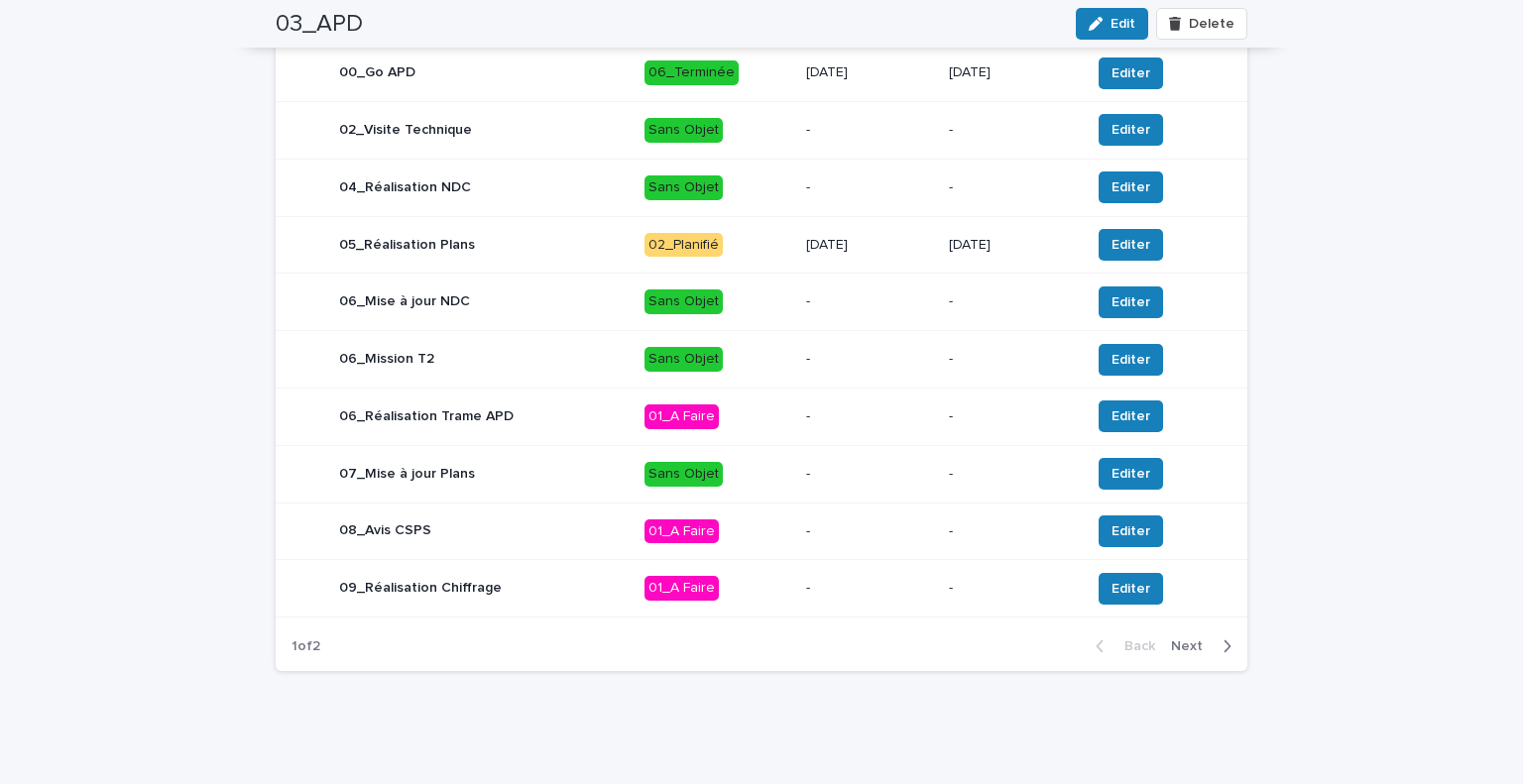 click on "06_Réalisation Trame APD" at bounding box center (460, 416) 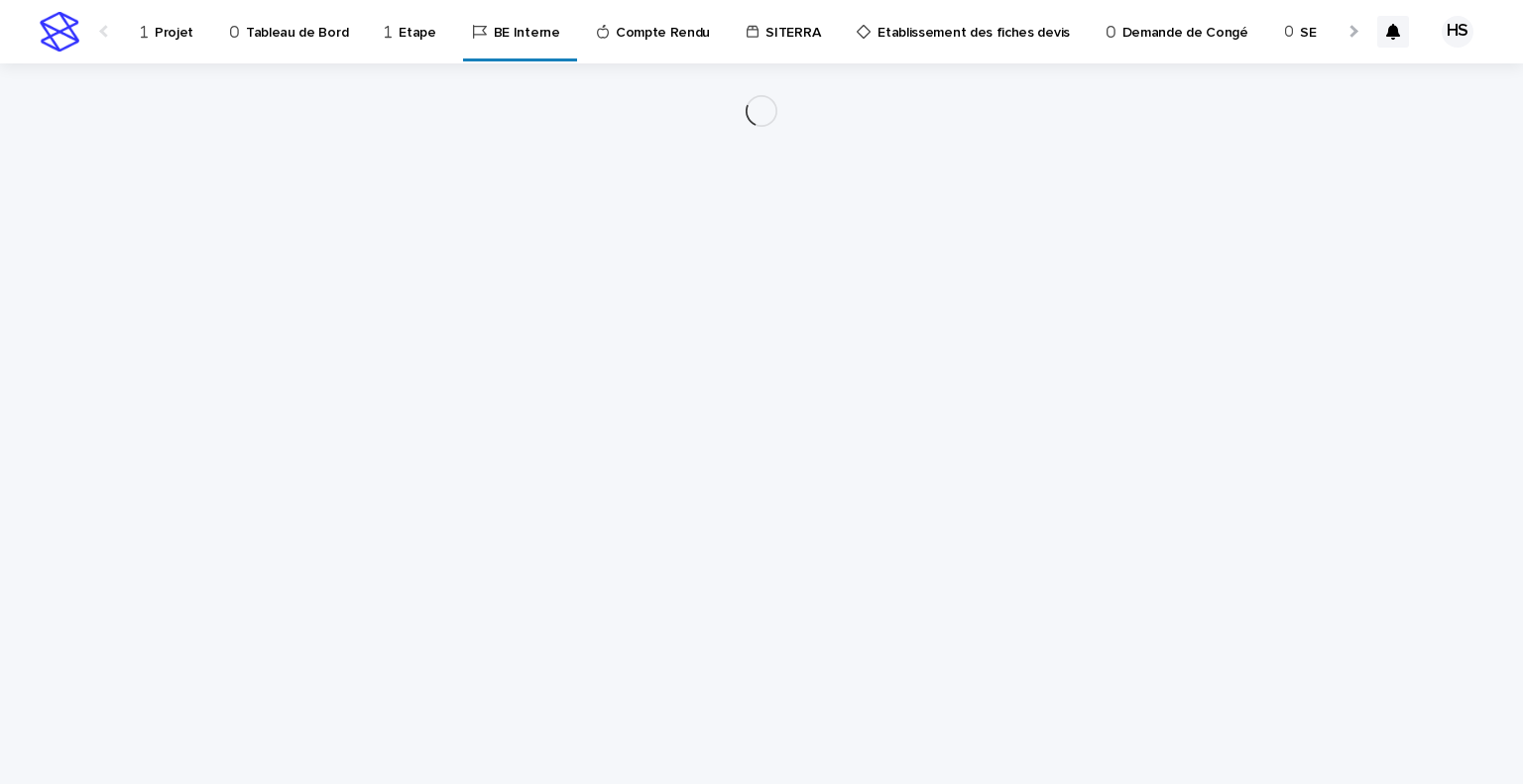 scroll, scrollTop: 0, scrollLeft: 0, axis: both 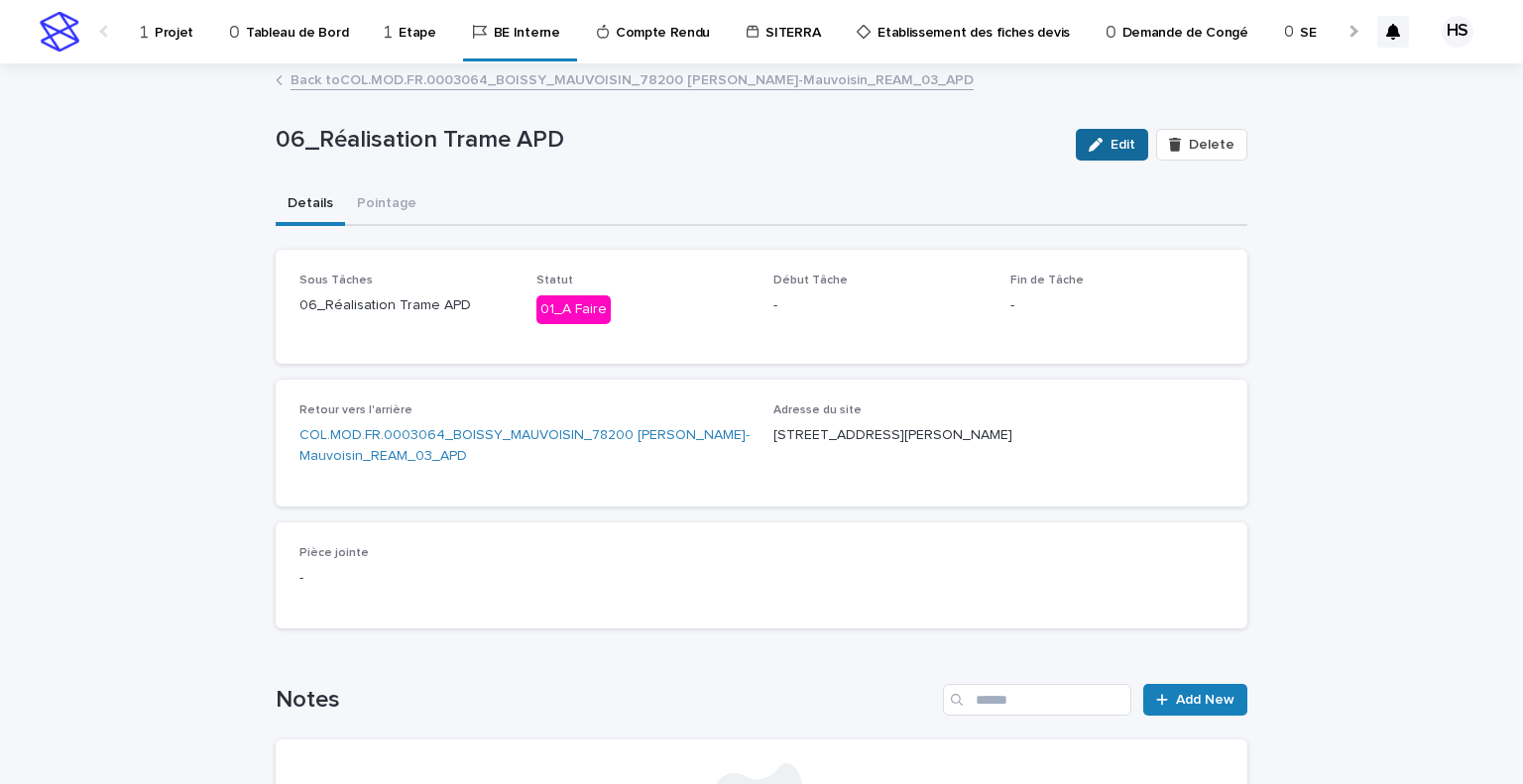 click 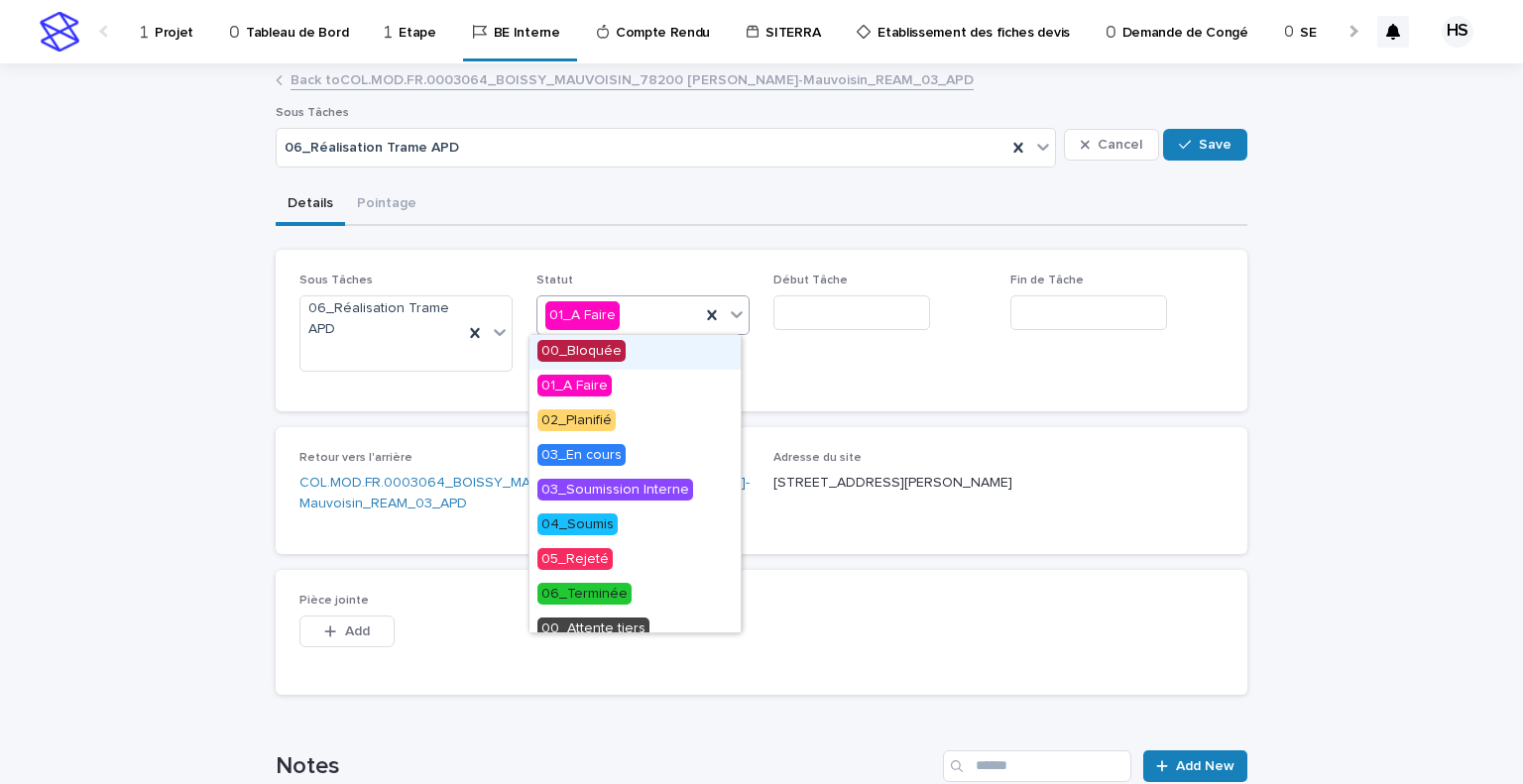 click on "01_A Faire" at bounding box center [619, 315] 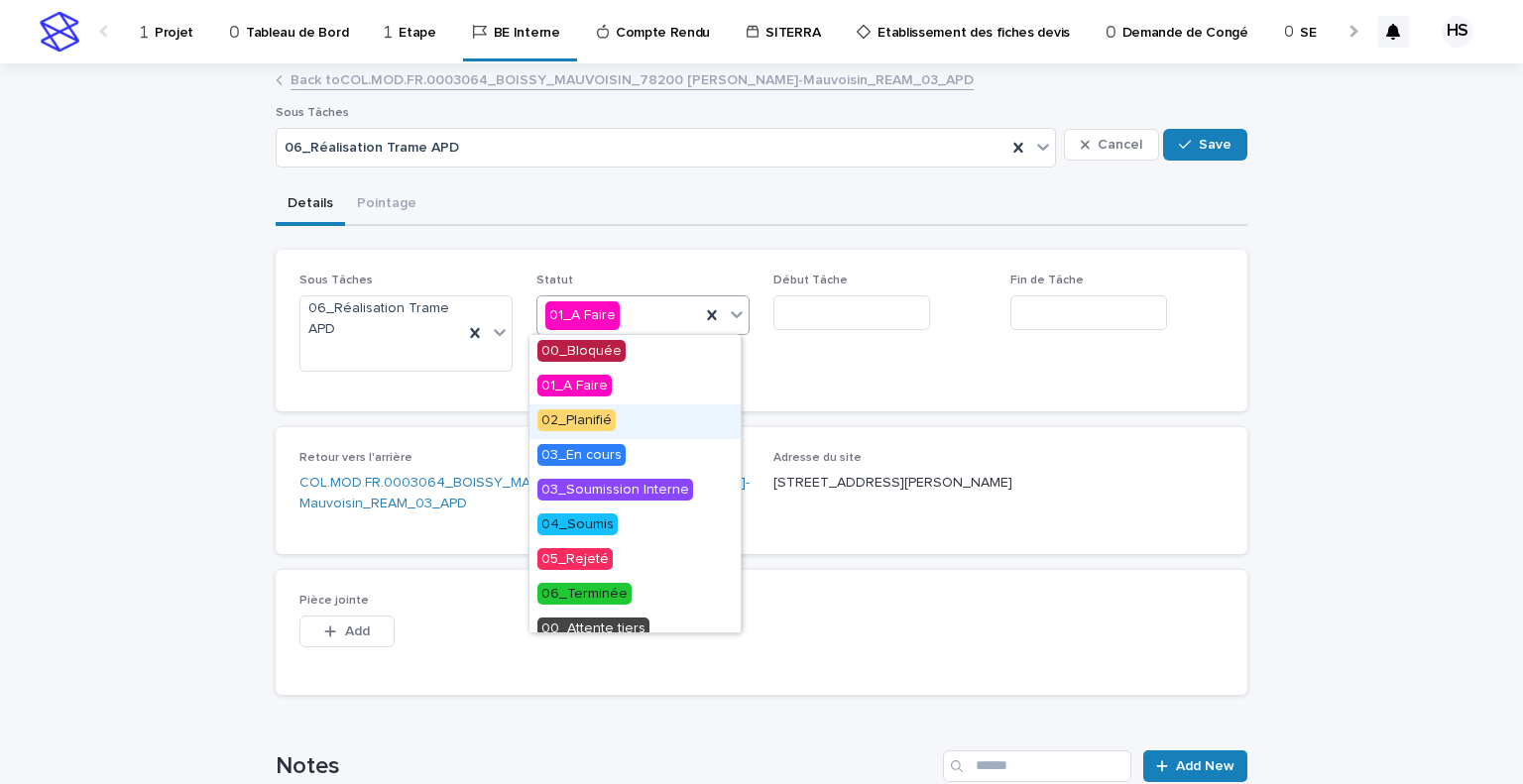 click on "02_Planifié" at bounding box center [576, 420] 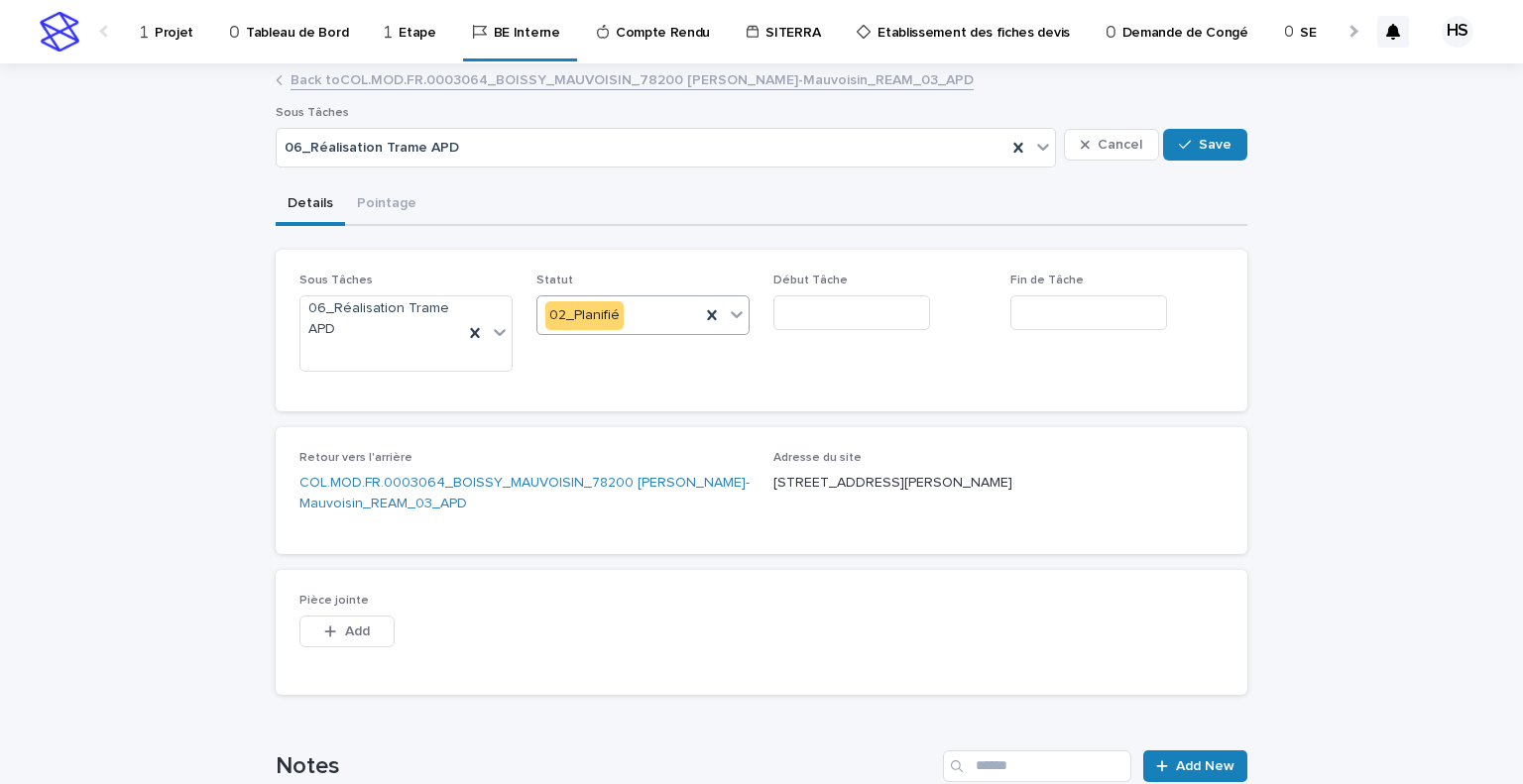 click at bounding box center (852, 312) 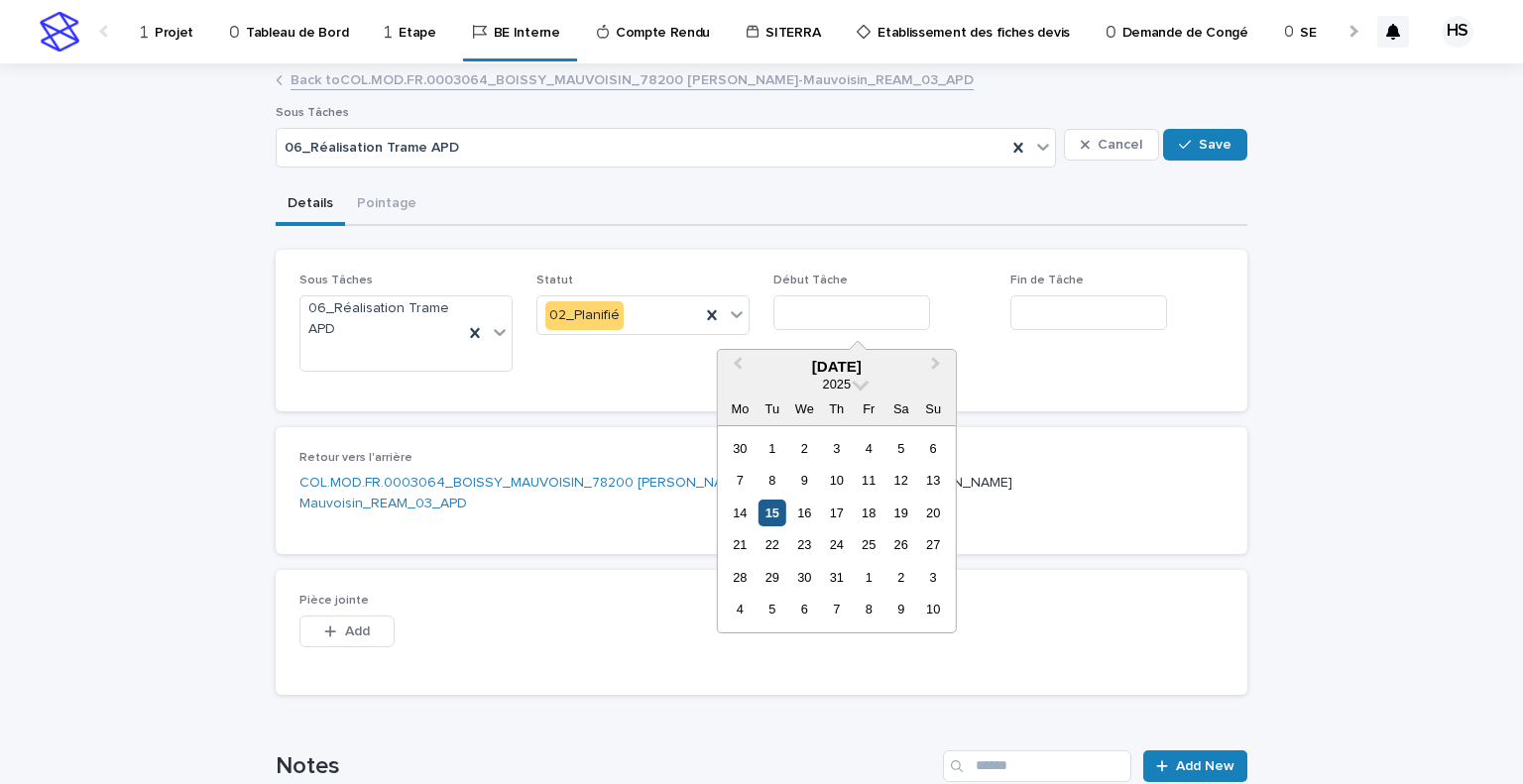 click on "15" at bounding box center (771, 512) 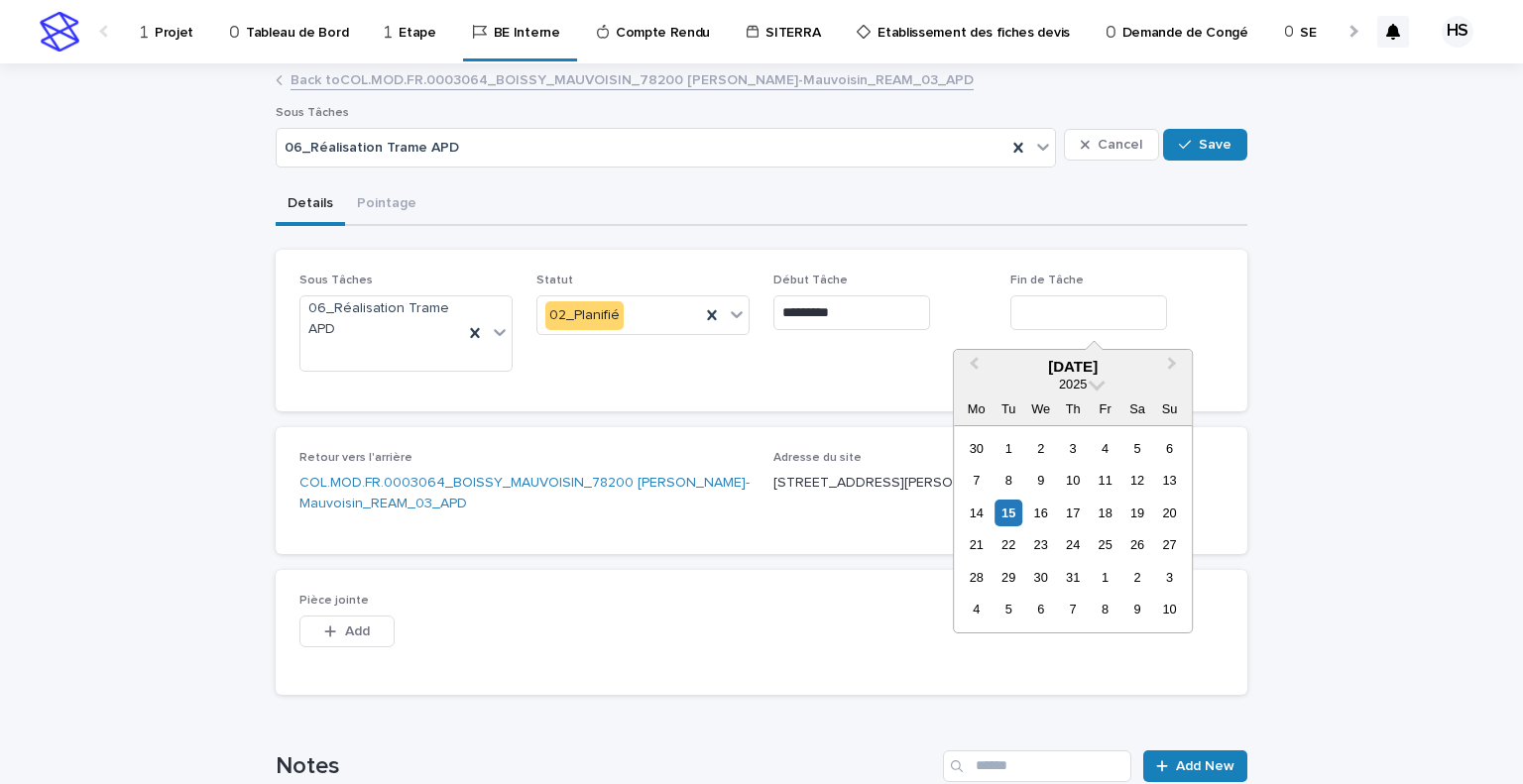 click at bounding box center [1089, 312] 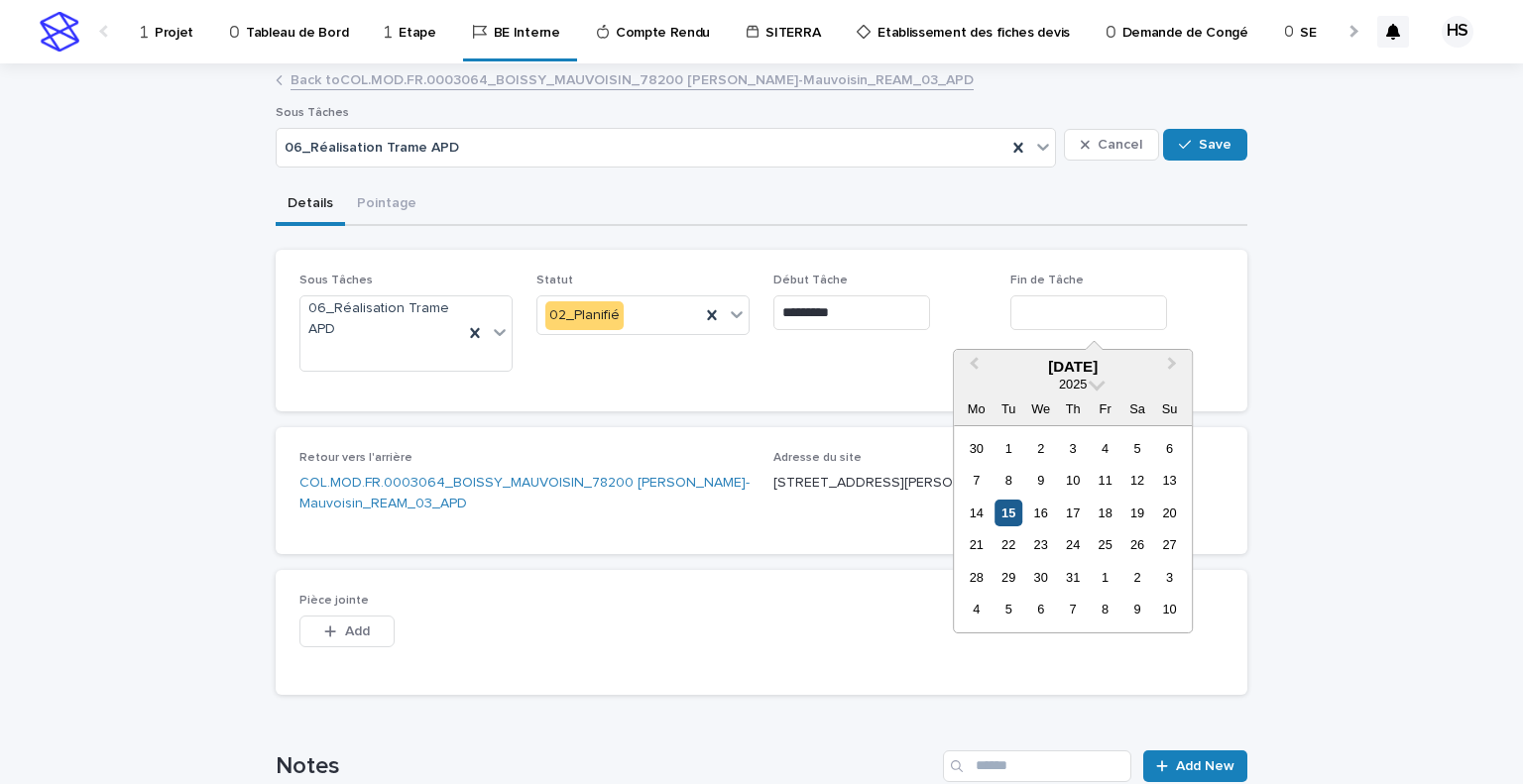click on "15" at bounding box center (1008, 512) 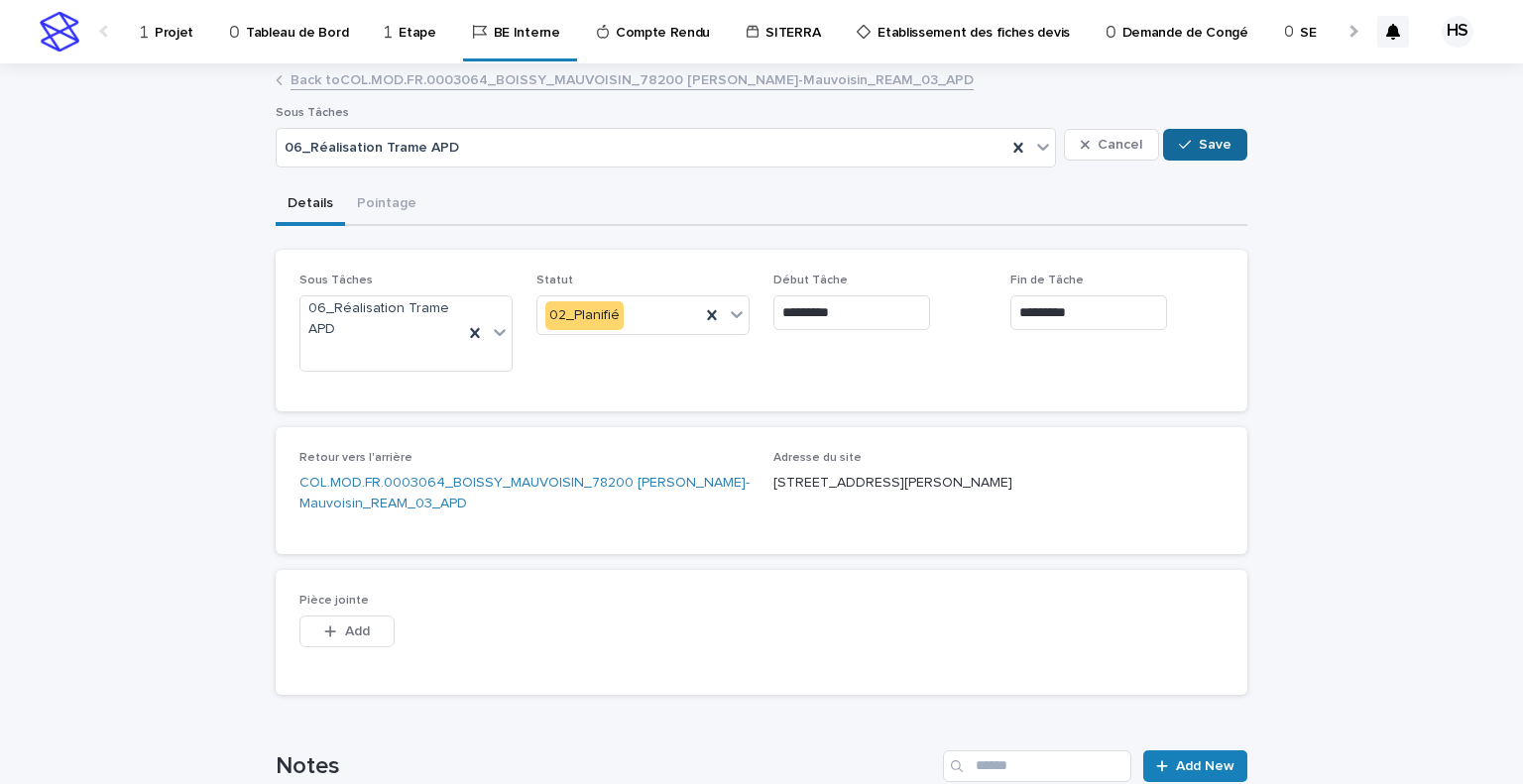 click on "Save" at bounding box center [1215, 145] 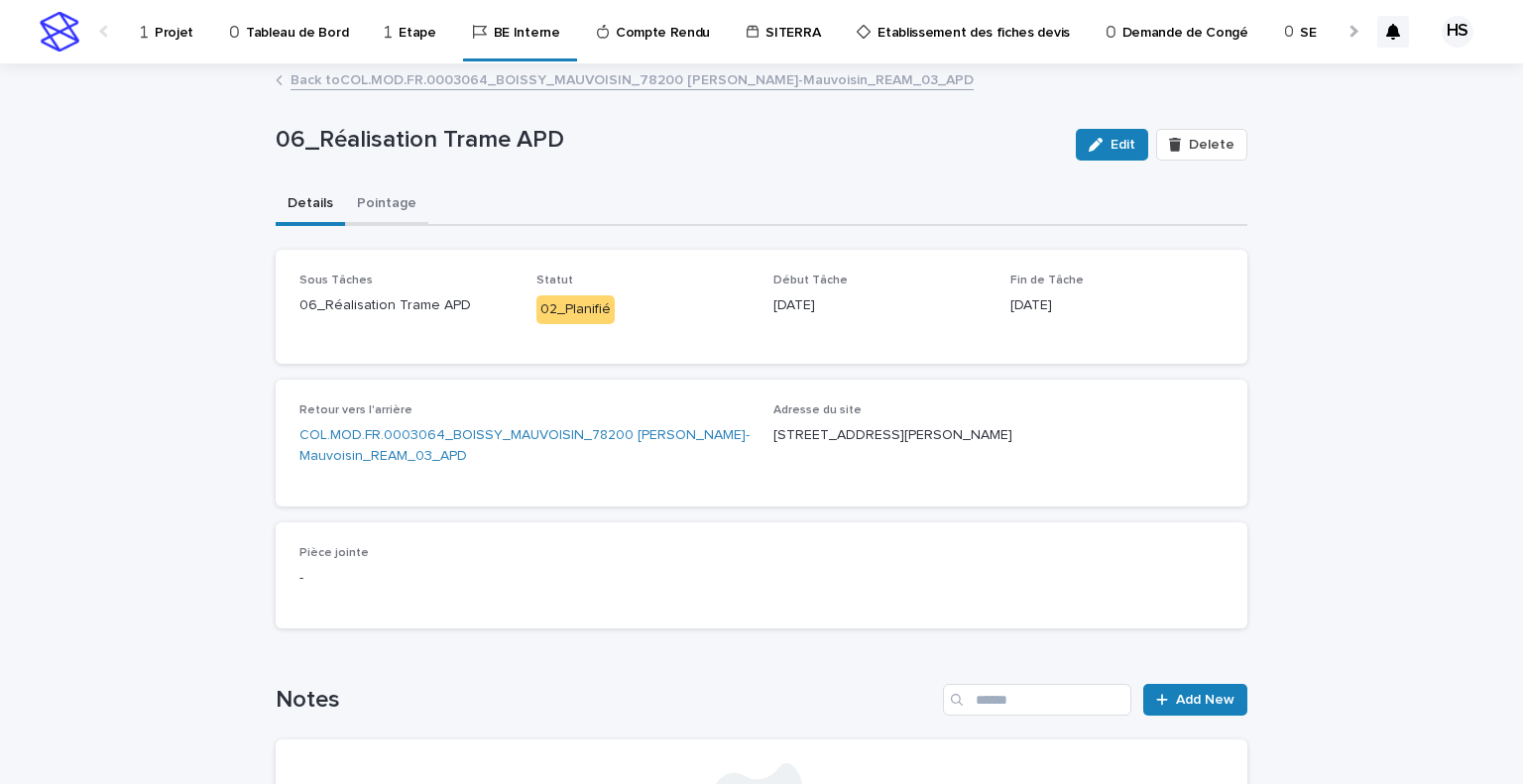 click on "Pointage" at bounding box center [387, 205] 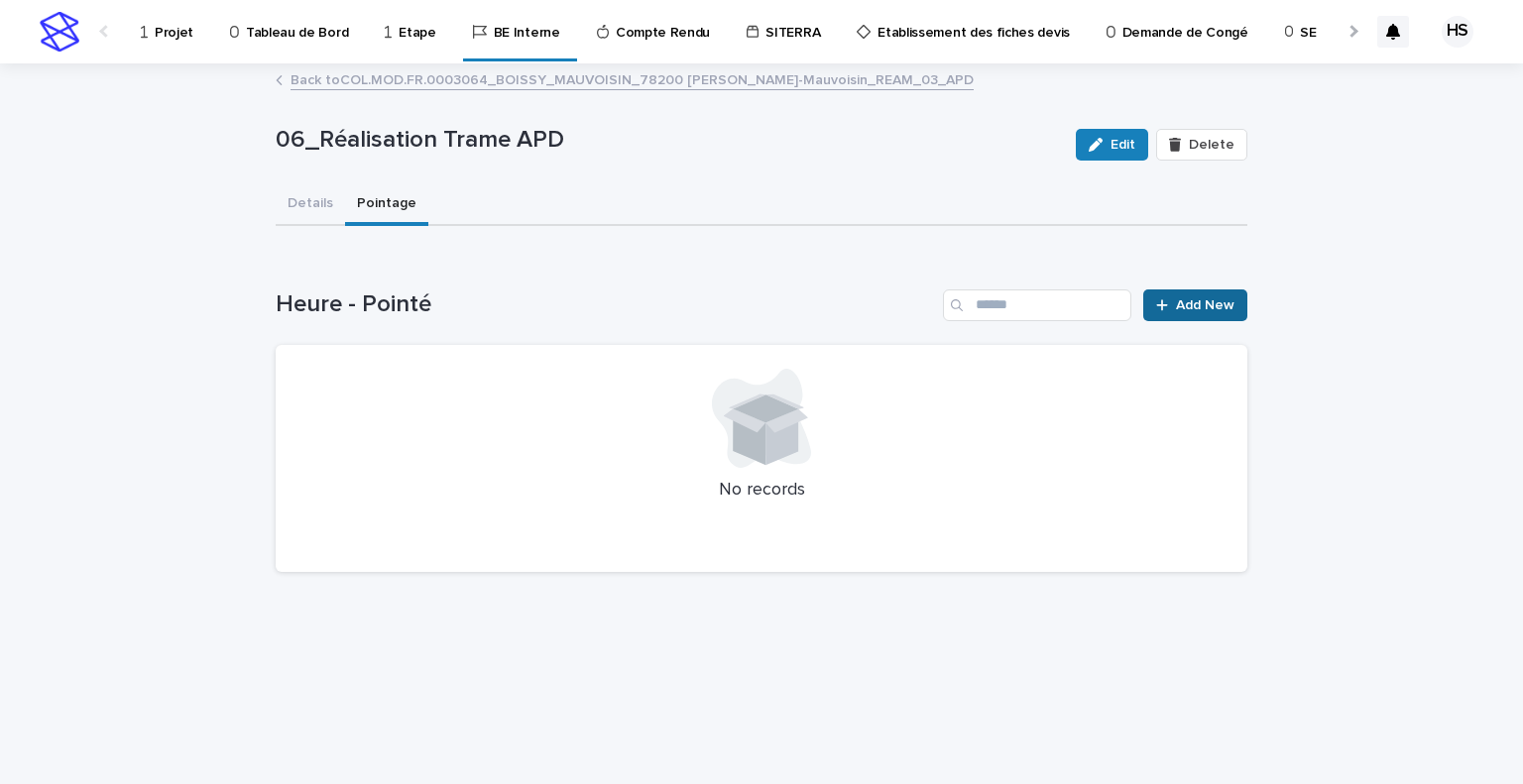 click on "Add New" at bounding box center (1205, 305) 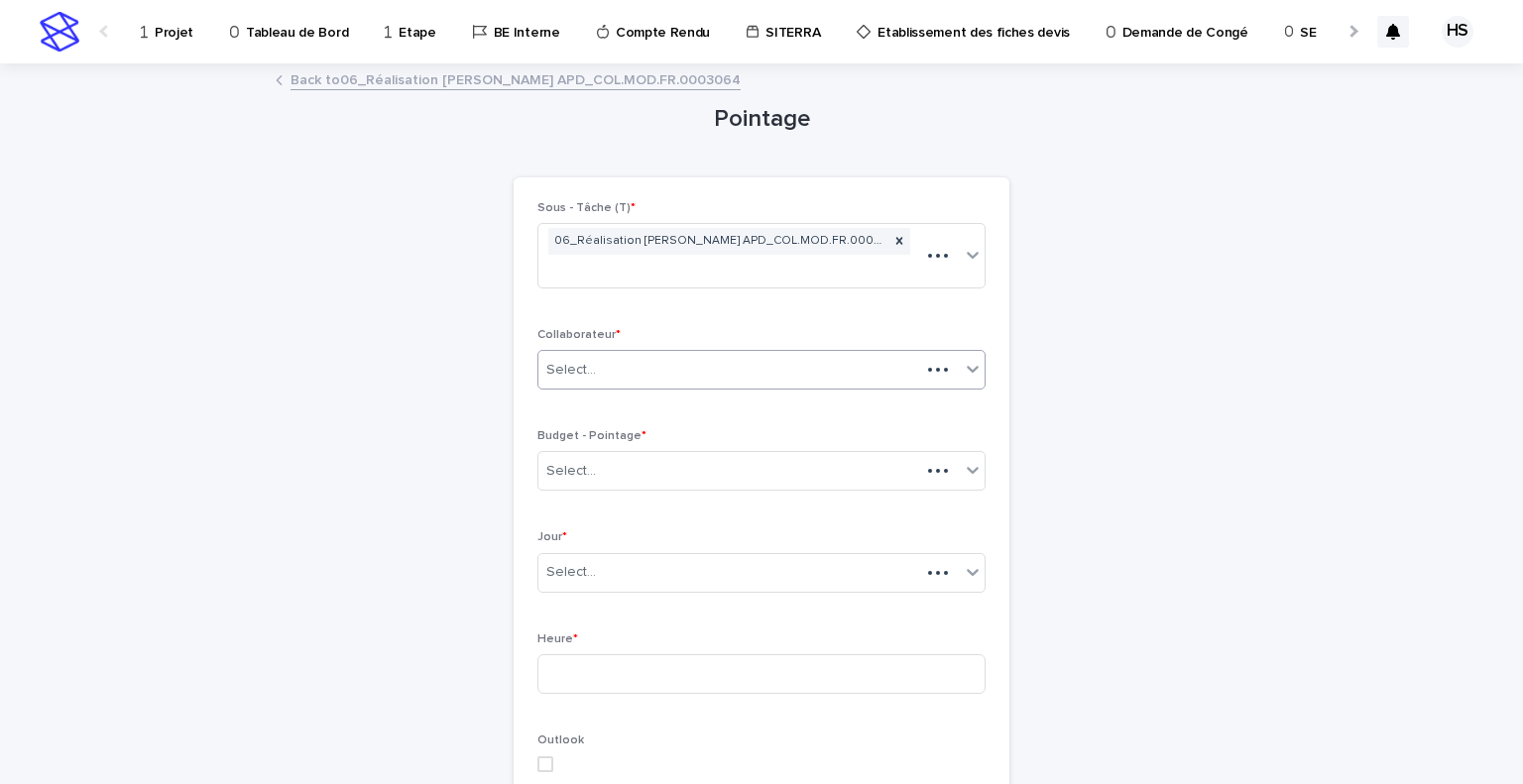 click on "Select..." at bounding box center (729, 370) 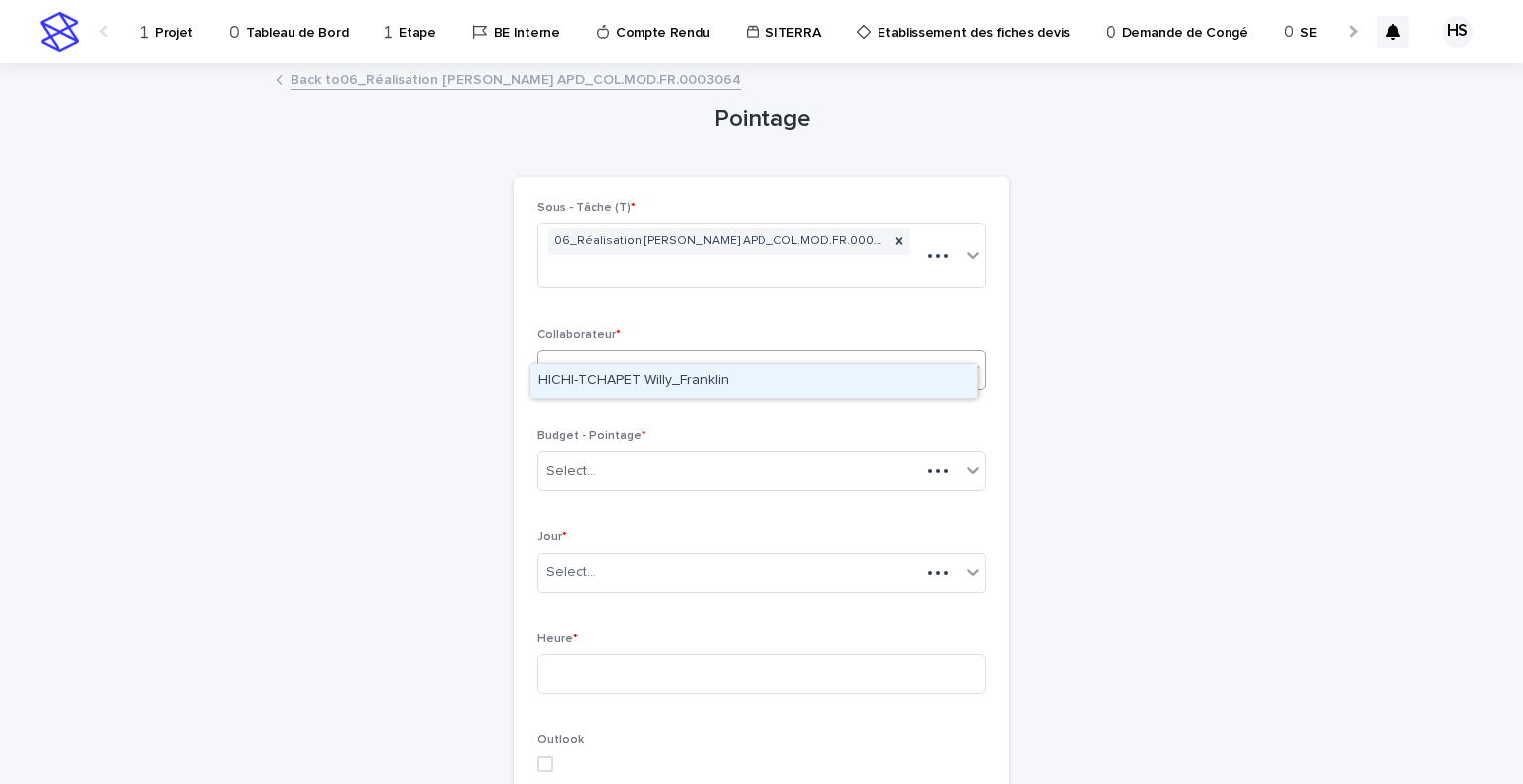 type on "***" 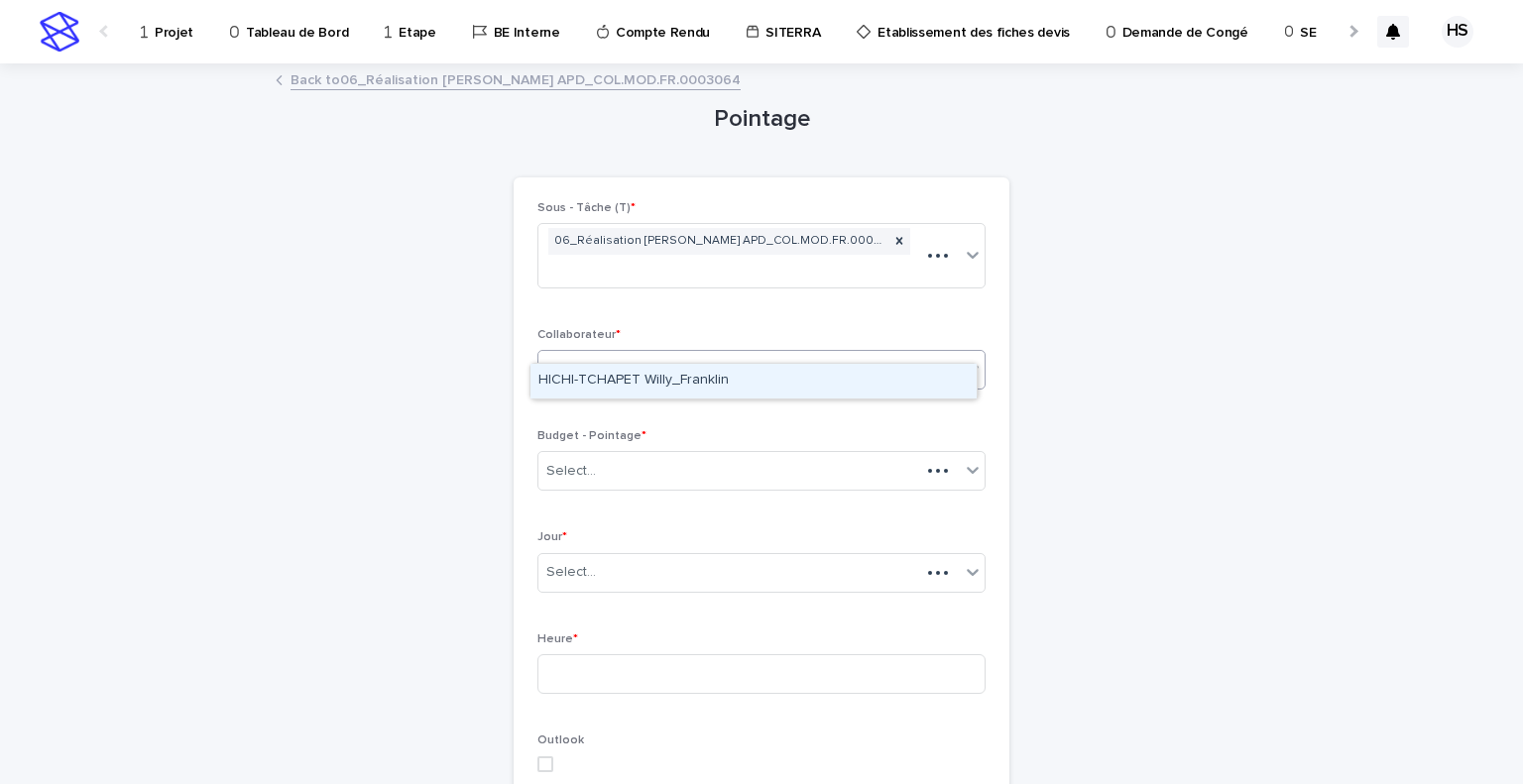 type 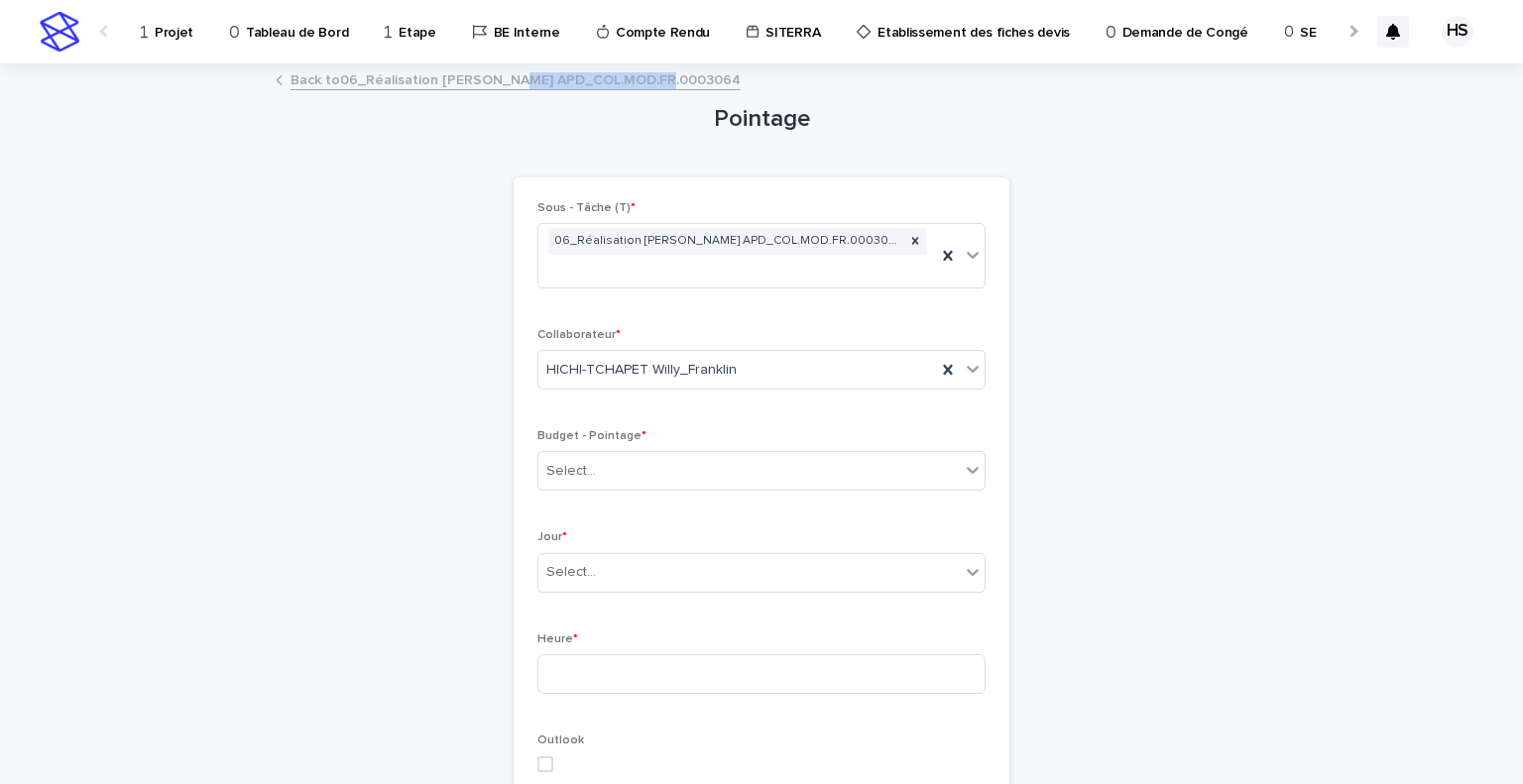 drag, startPoint x: 671, startPoint y: 70, endPoint x: 509, endPoint y: 89, distance: 163.11039 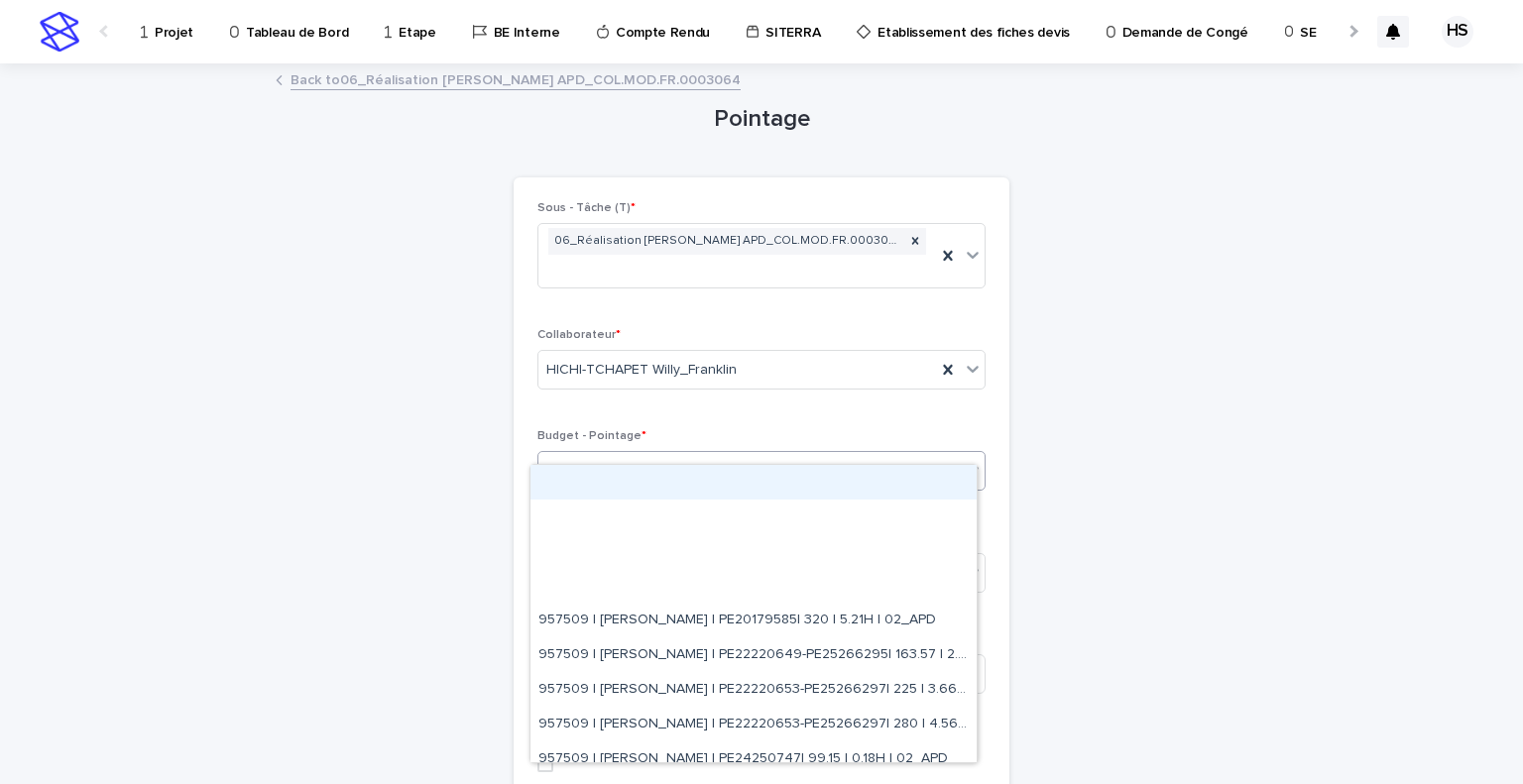 click on "Select..." at bounding box center [749, 471] 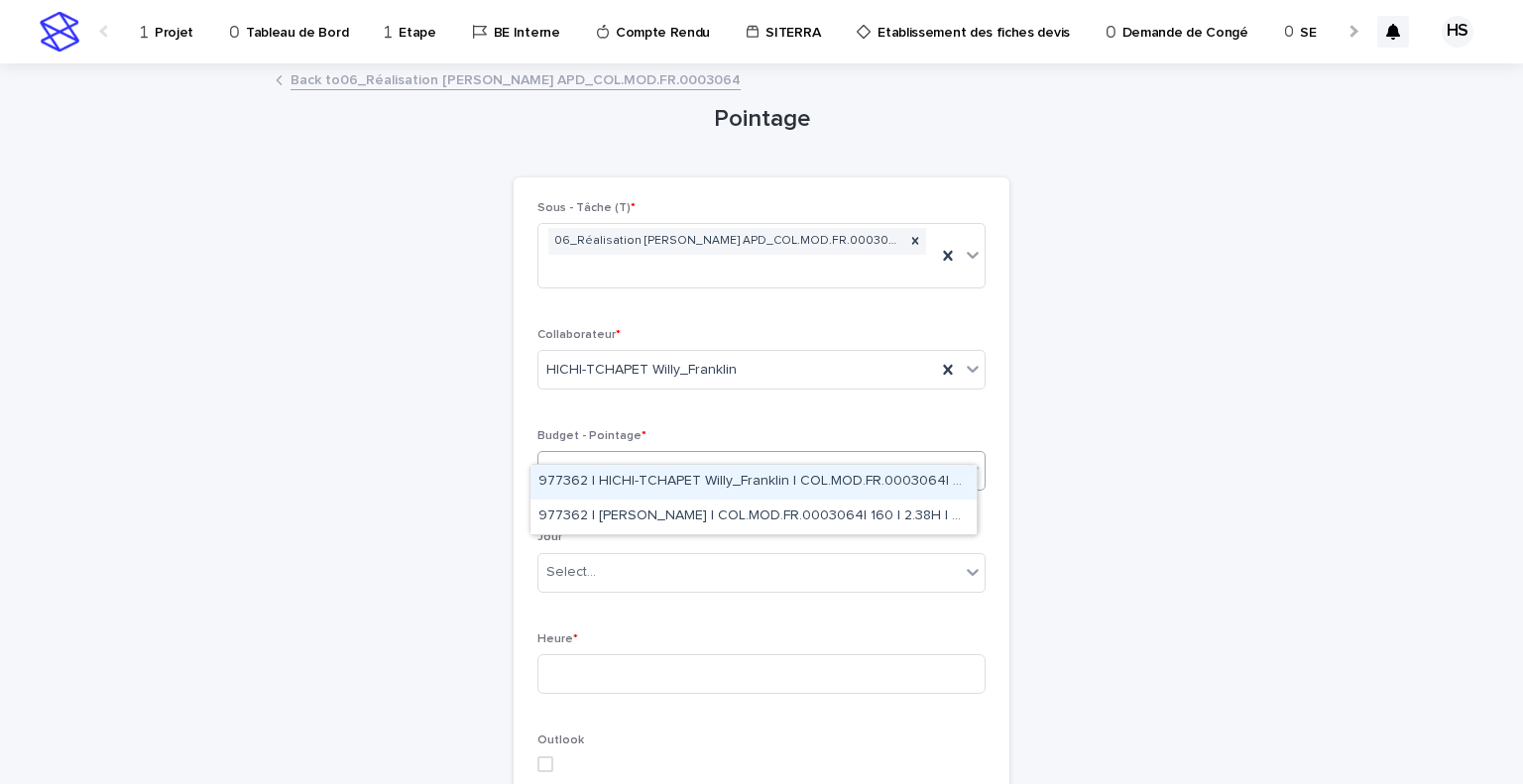 click on "977362 | HICHI-TCHAPET Willy_Franklin | COL.MOD.FR.0003064| 240 | 3.69H  | 02_APD" at bounding box center [754, 482] 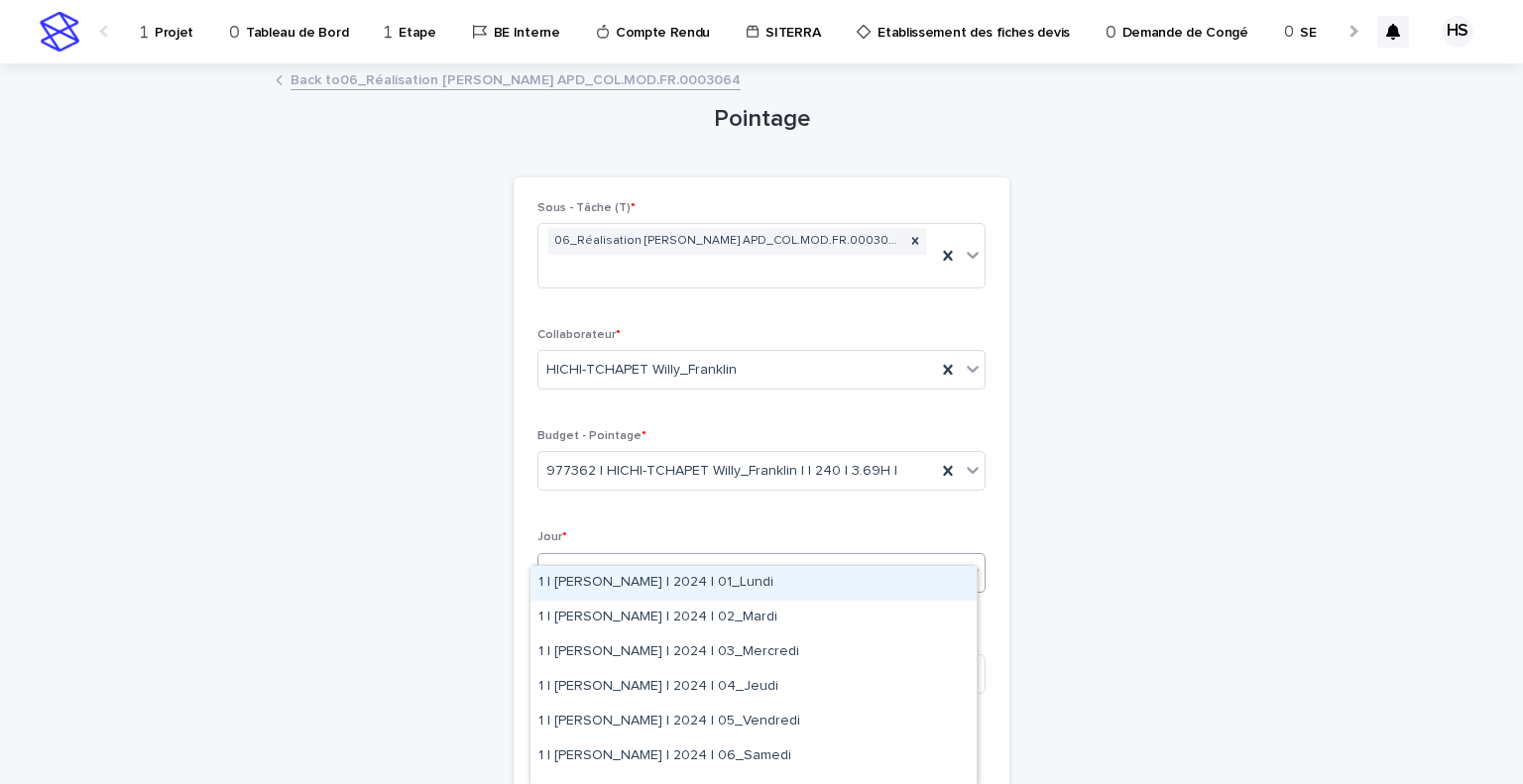 click on "Select..." at bounding box center [749, 572] 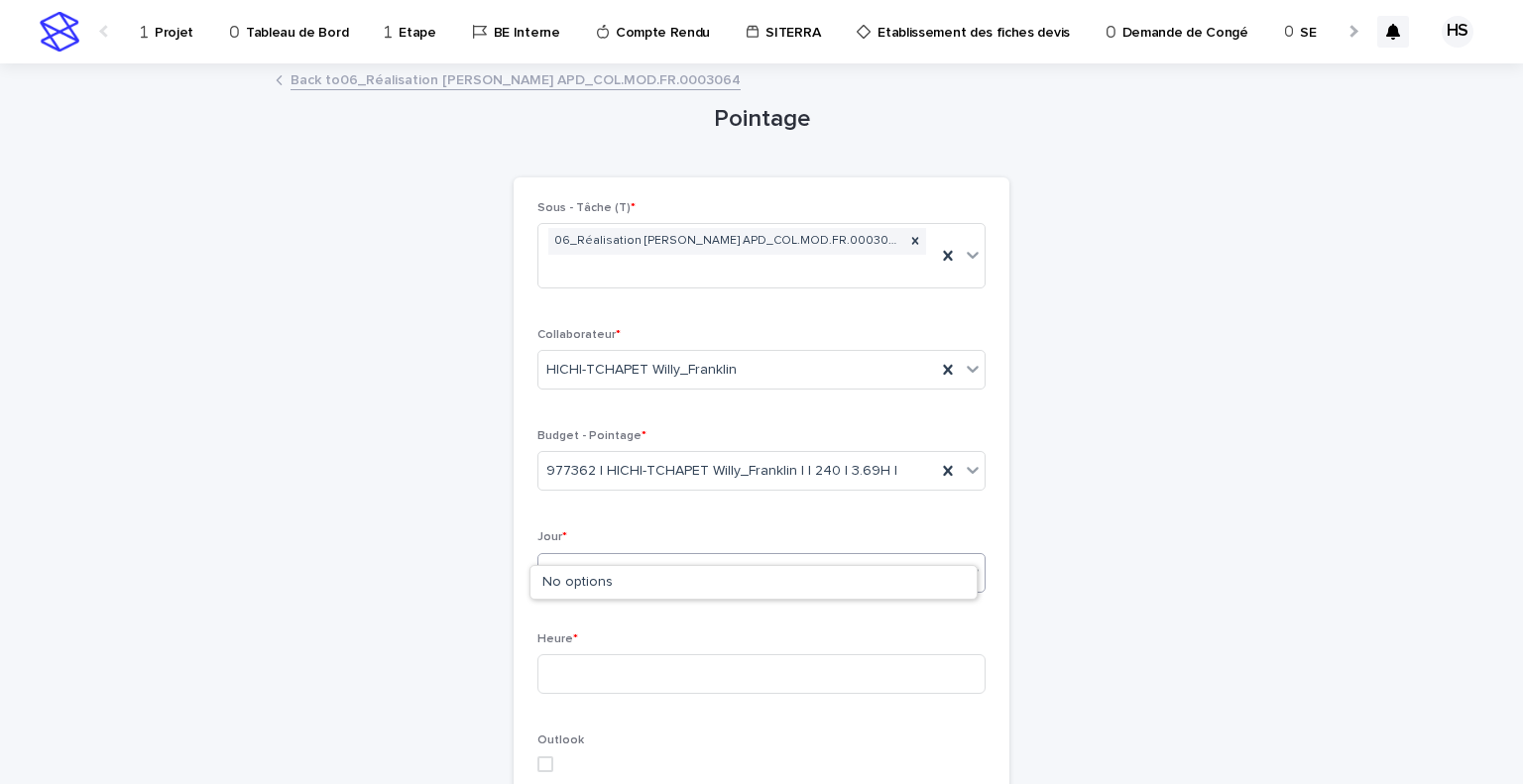 type on "***" 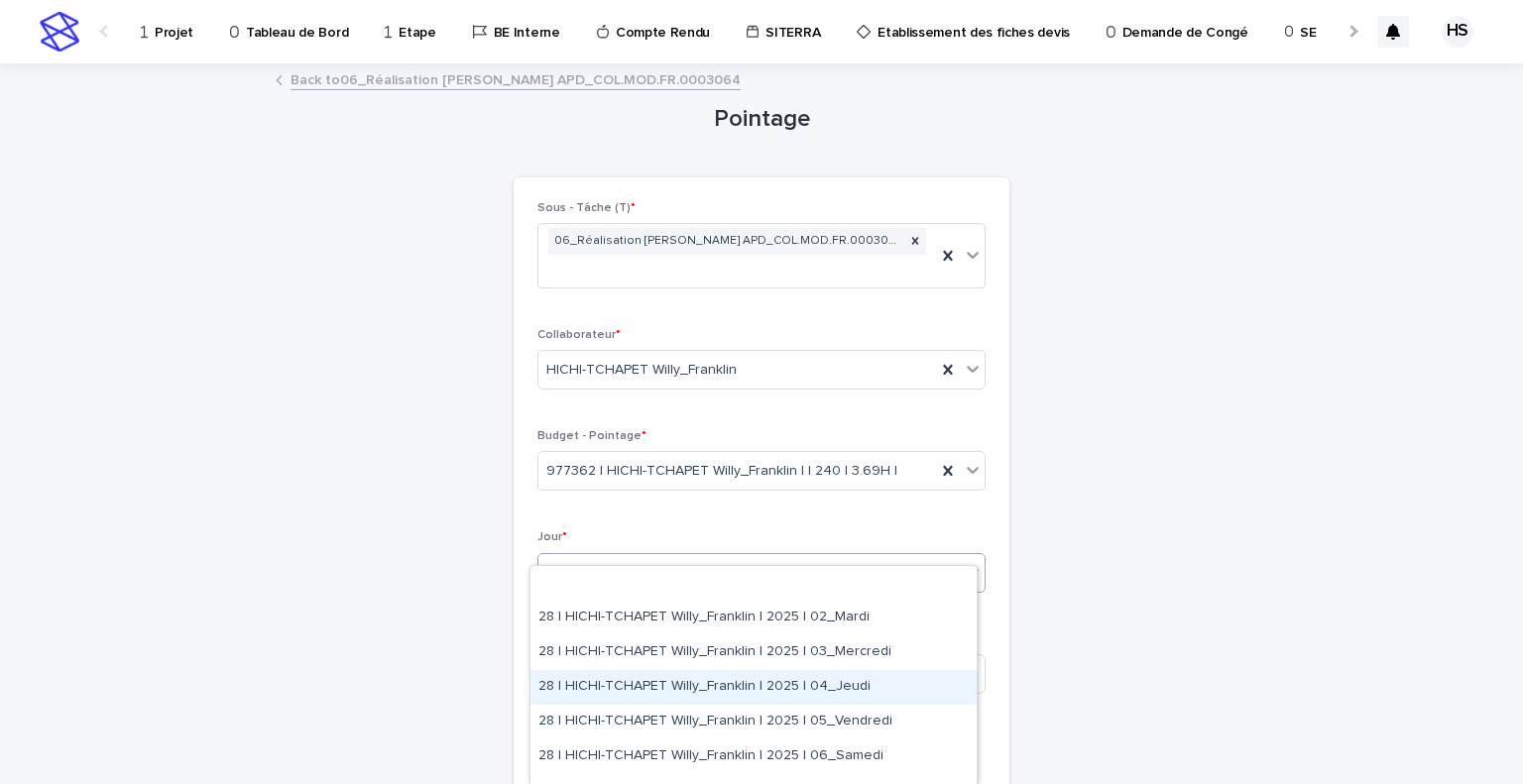 scroll, scrollTop: 99, scrollLeft: 0, axis: vertical 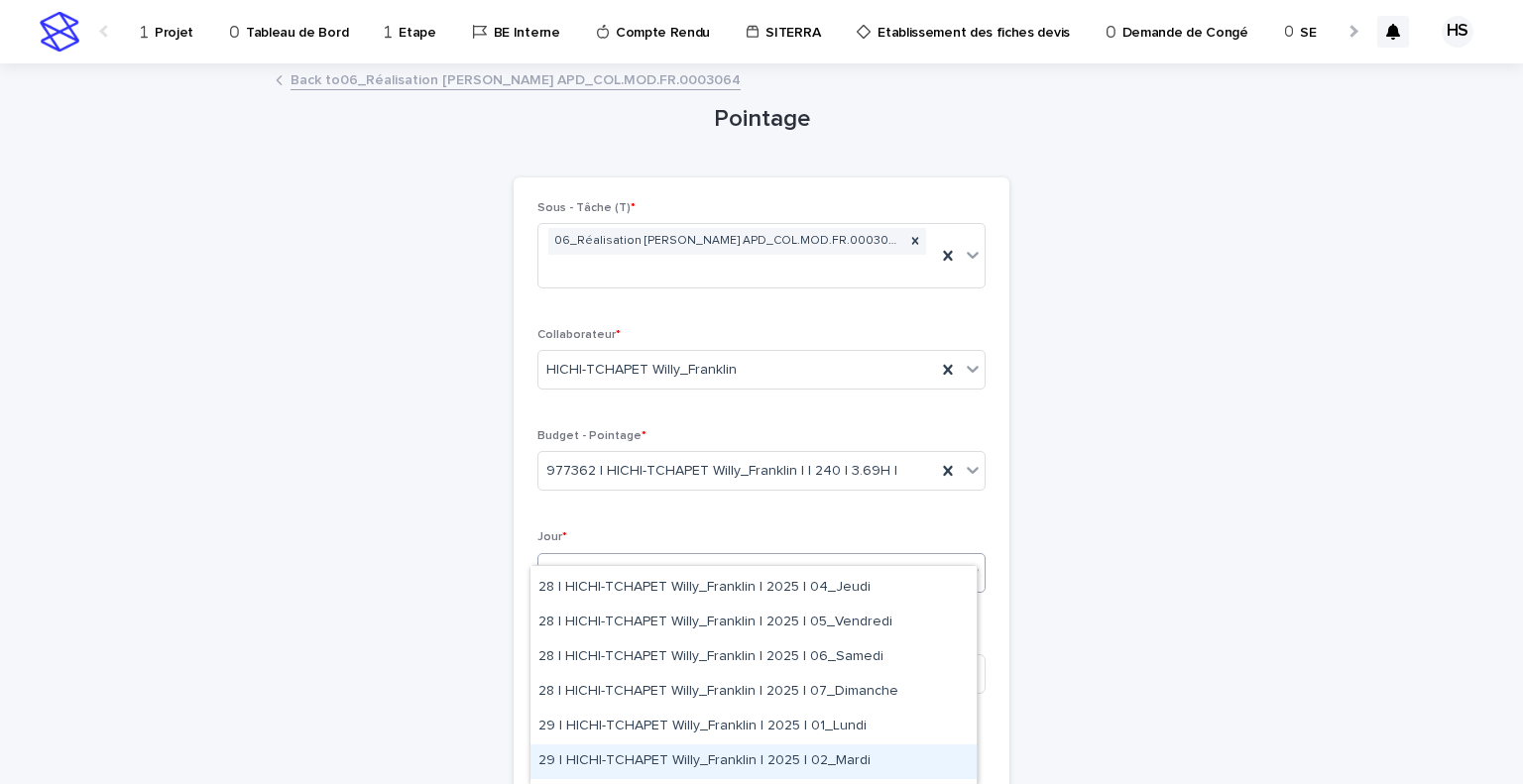 click on "29 | HICHI-TCHAPET Willy_Franklin | 2025 | 02_Mardi" at bounding box center [754, 761] 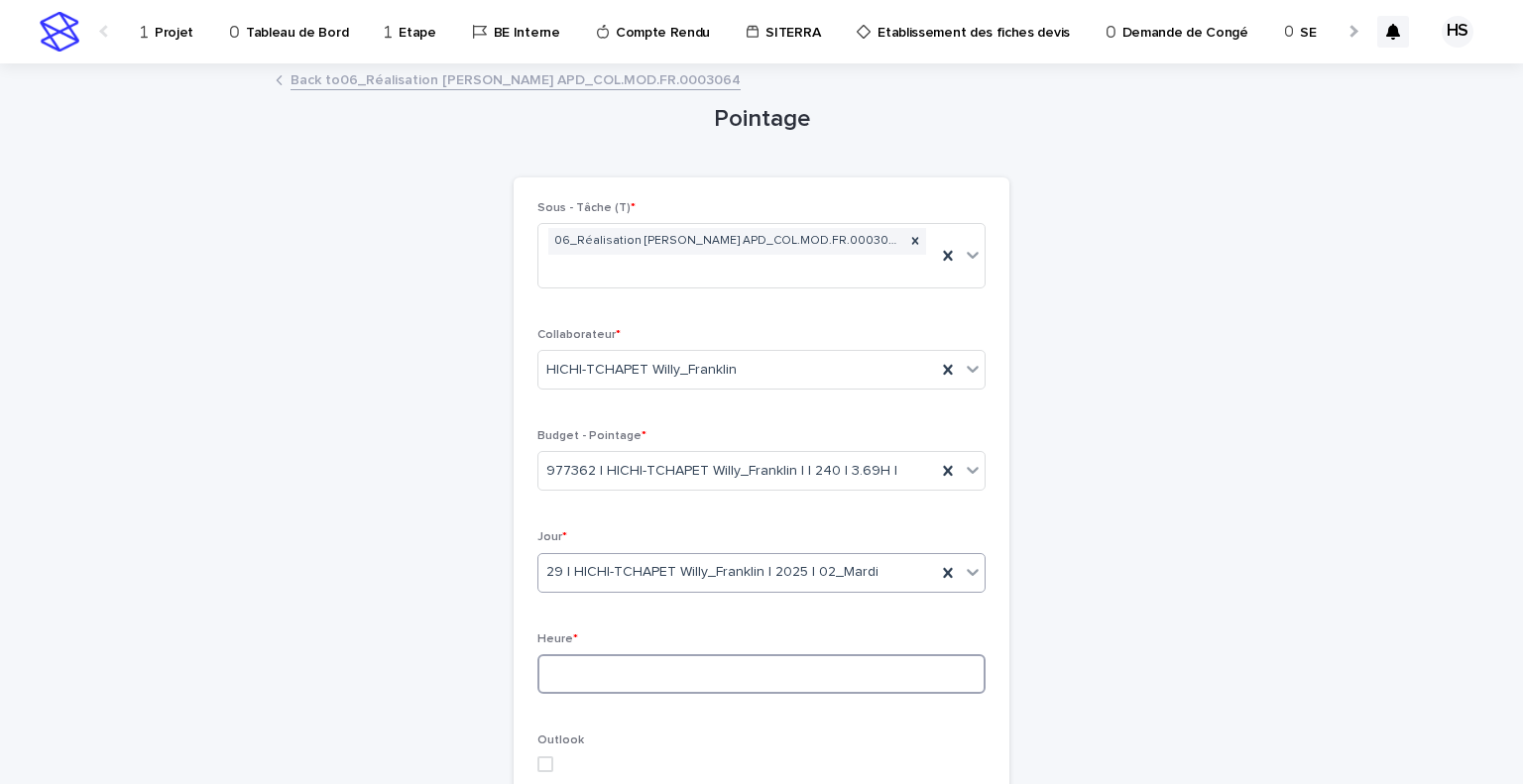 click at bounding box center [762, 674] 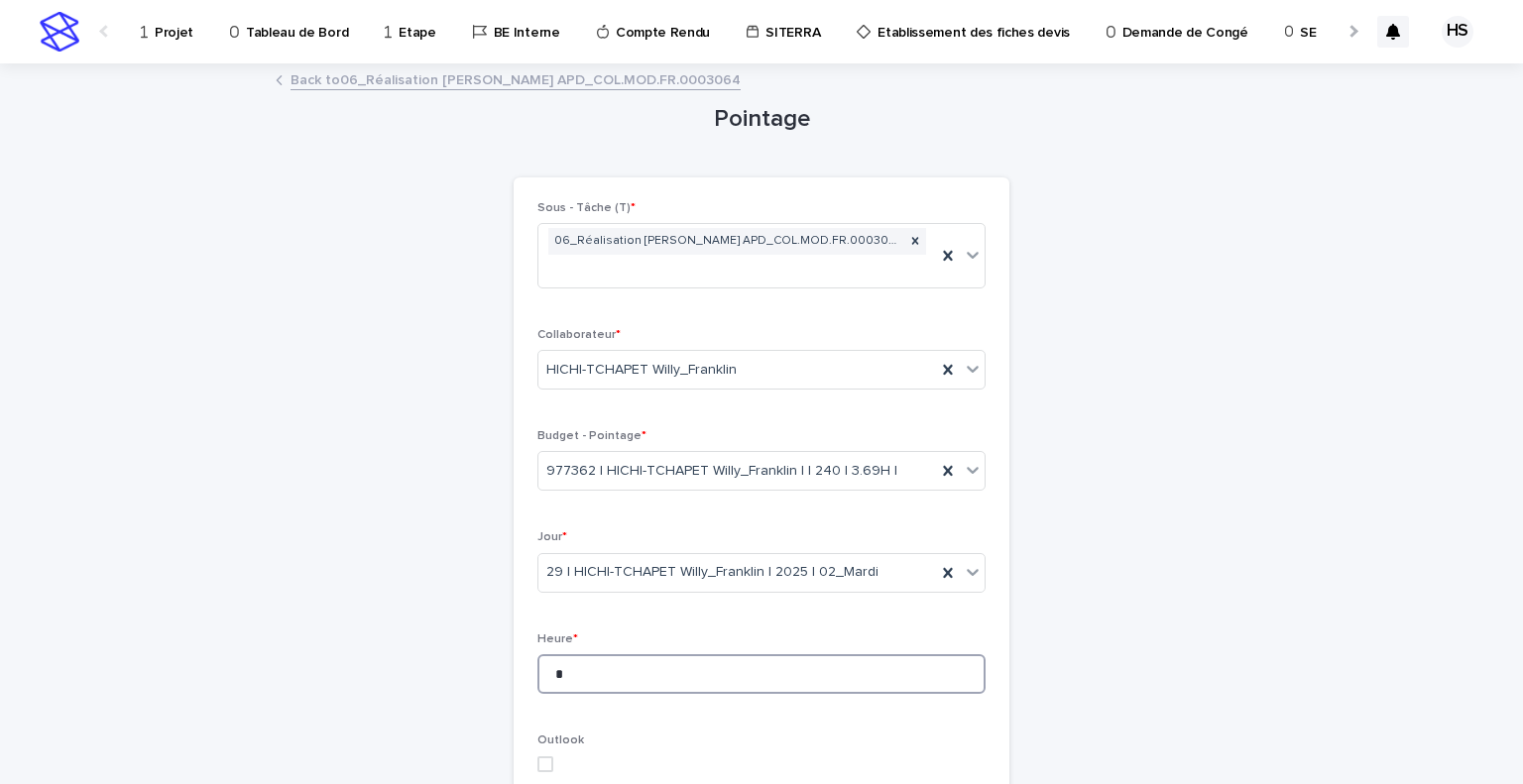 scroll, scrollTop: 198, scrollLeft: 0, axis: vertical 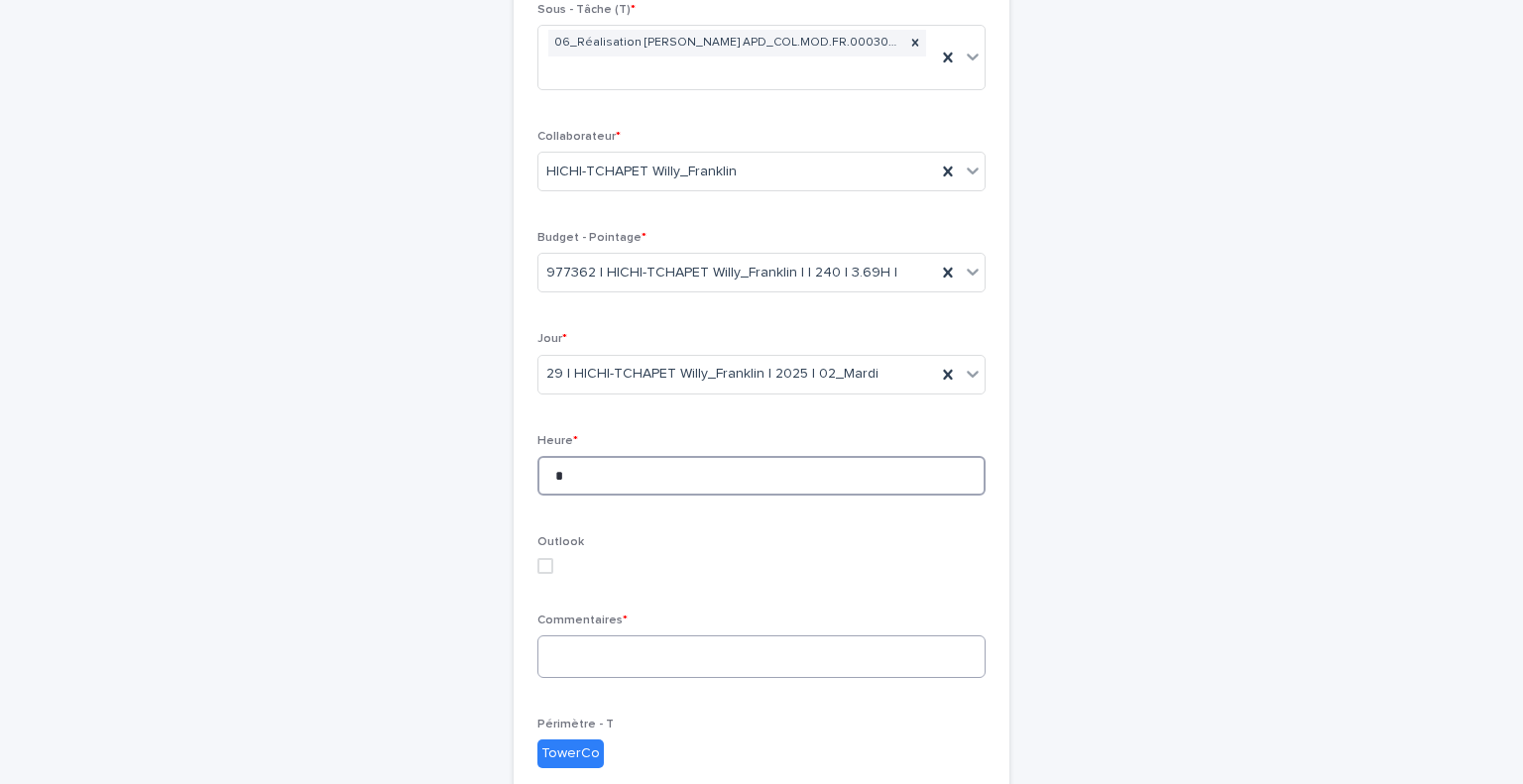 type on "*" 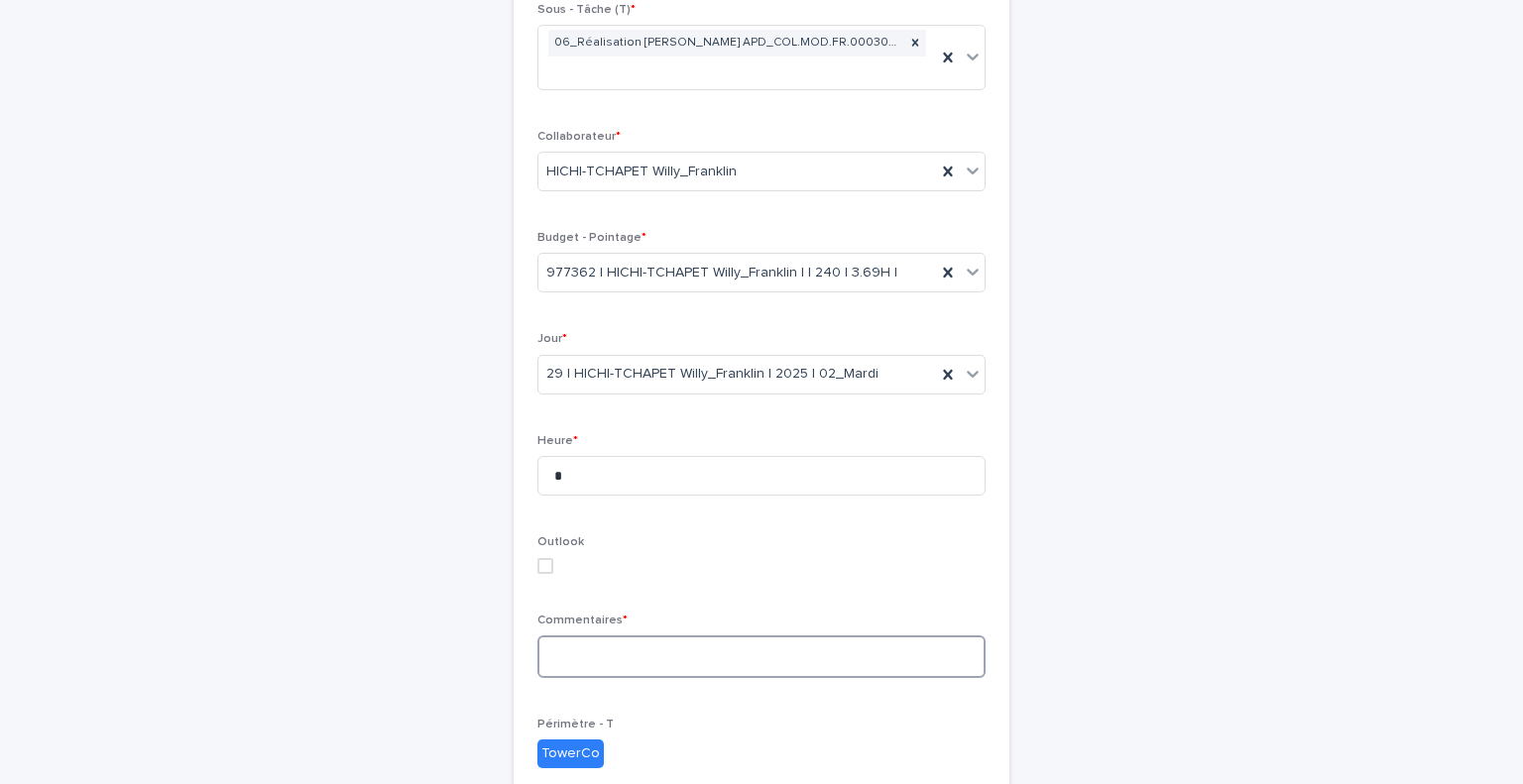 click at bounding box center [762, 656] 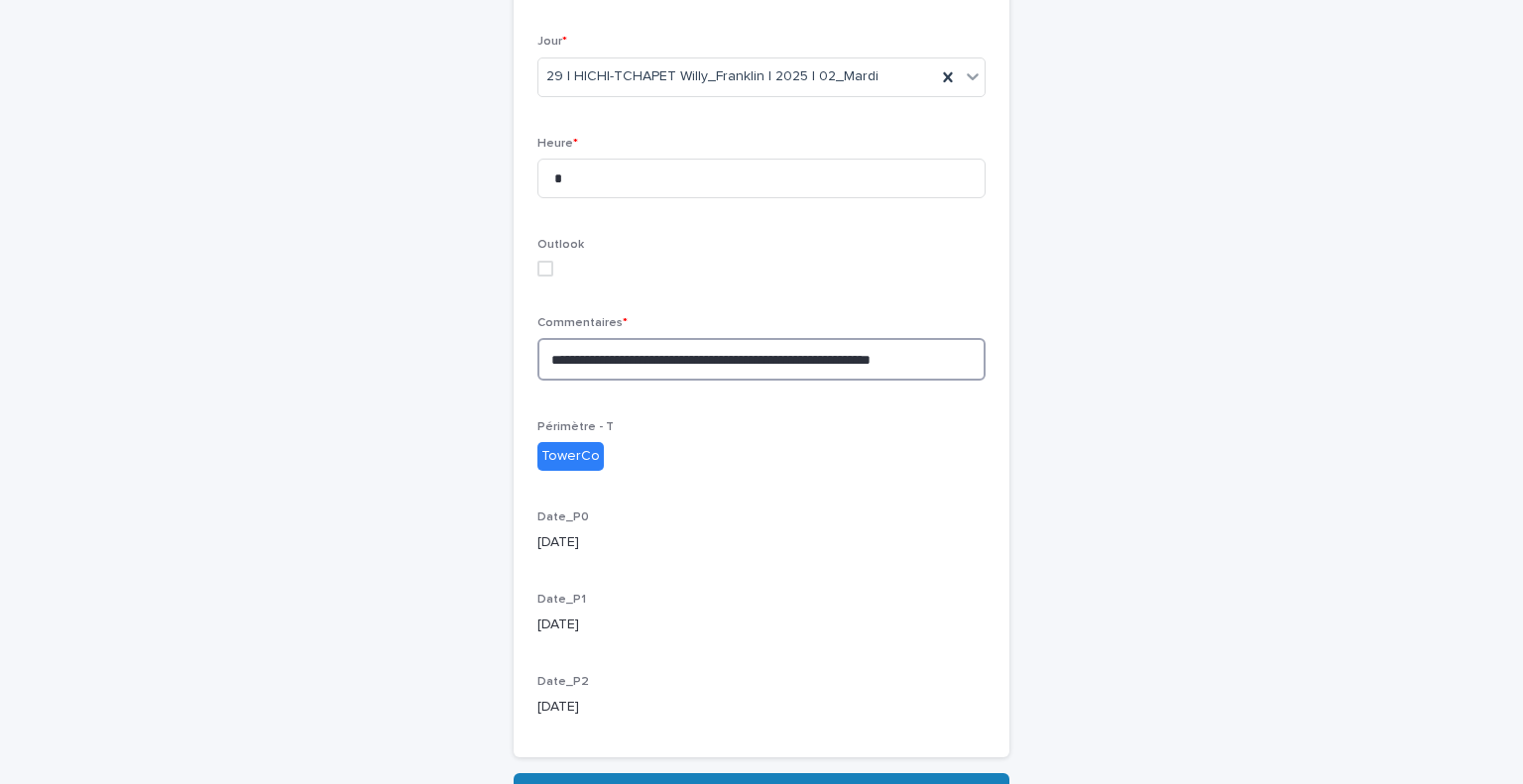 scroll, scrollTop: 588, scrollLeft: 0, axis: vertical 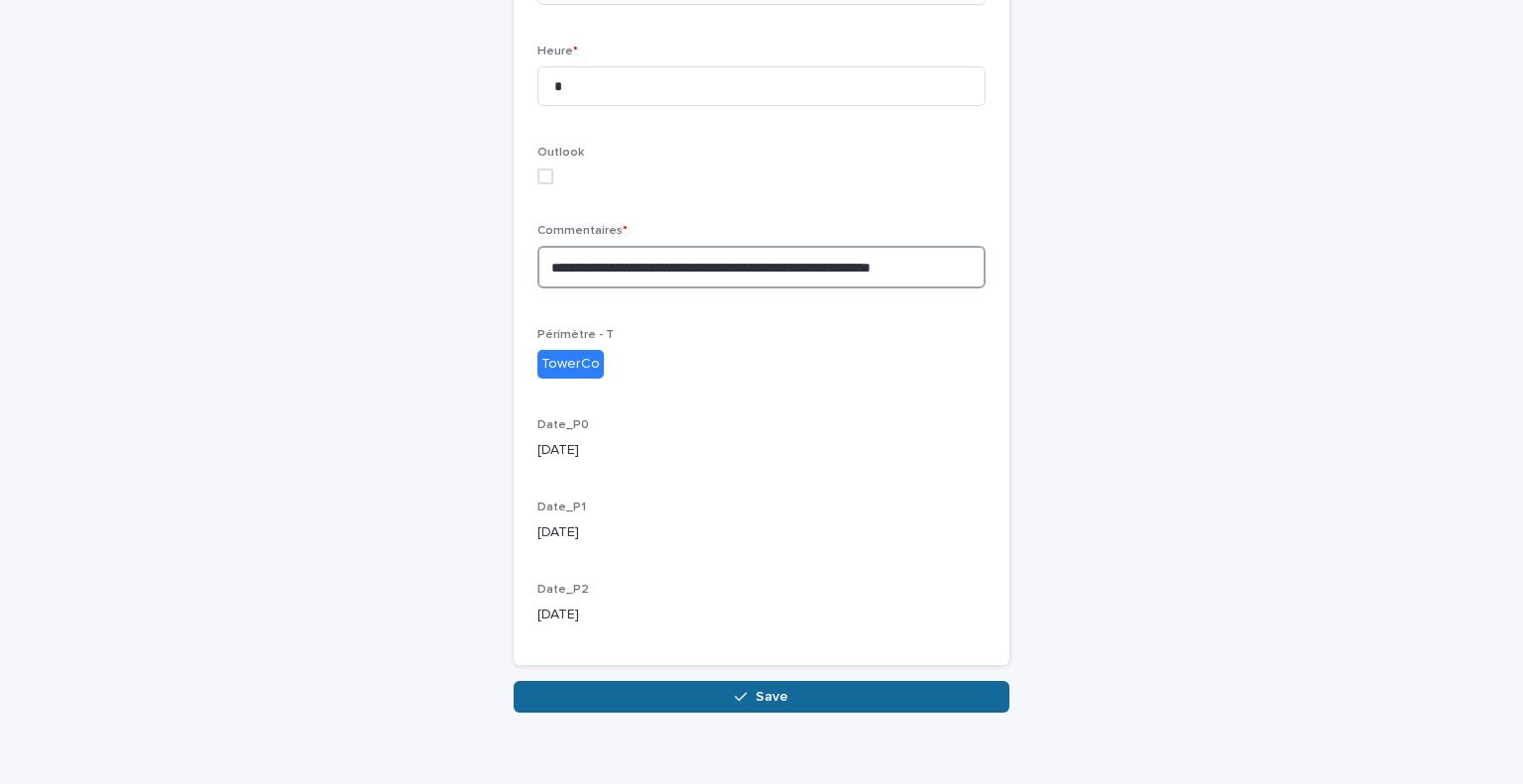 type on "**********" 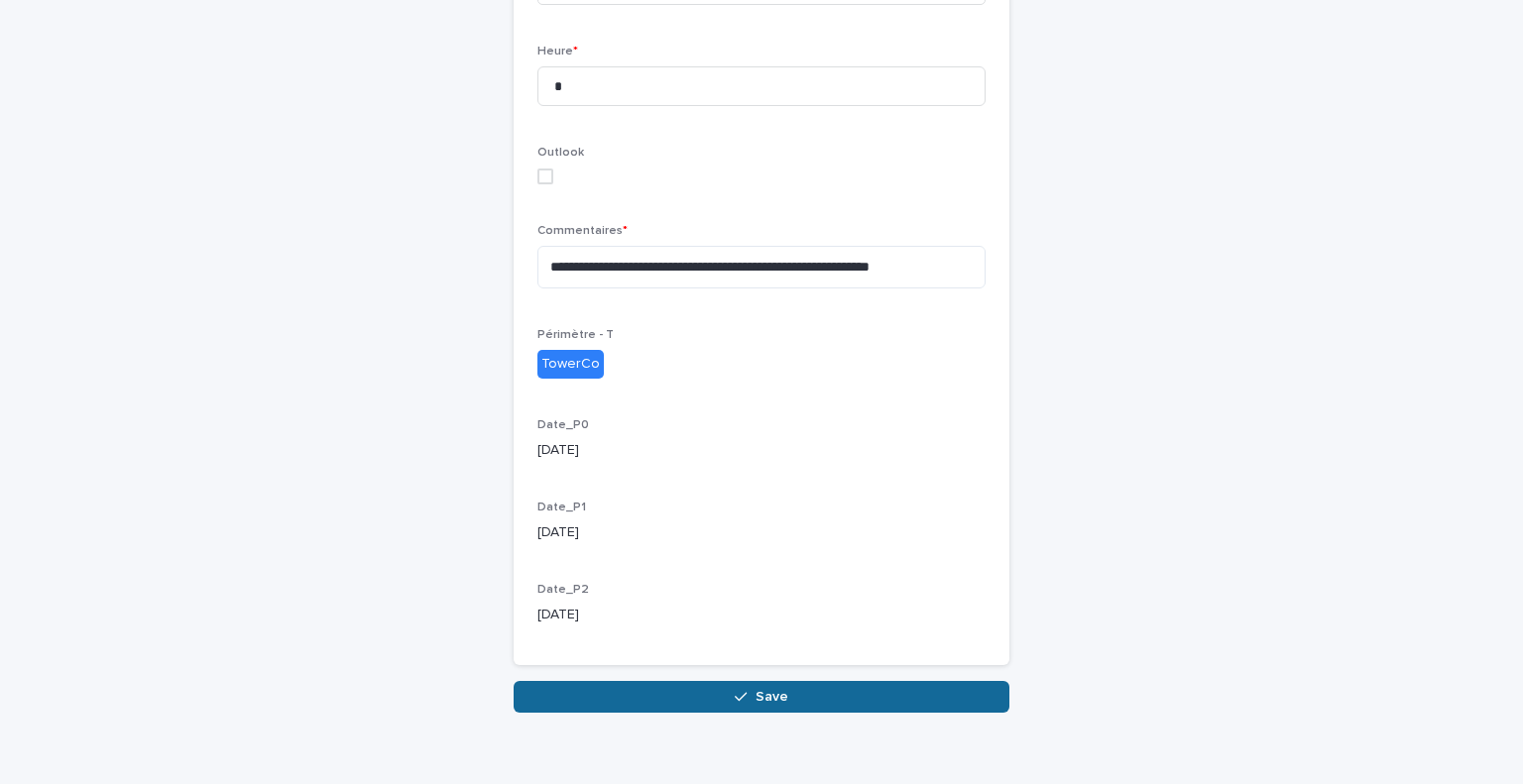 click on "Save" at bounding box center [771, 697] 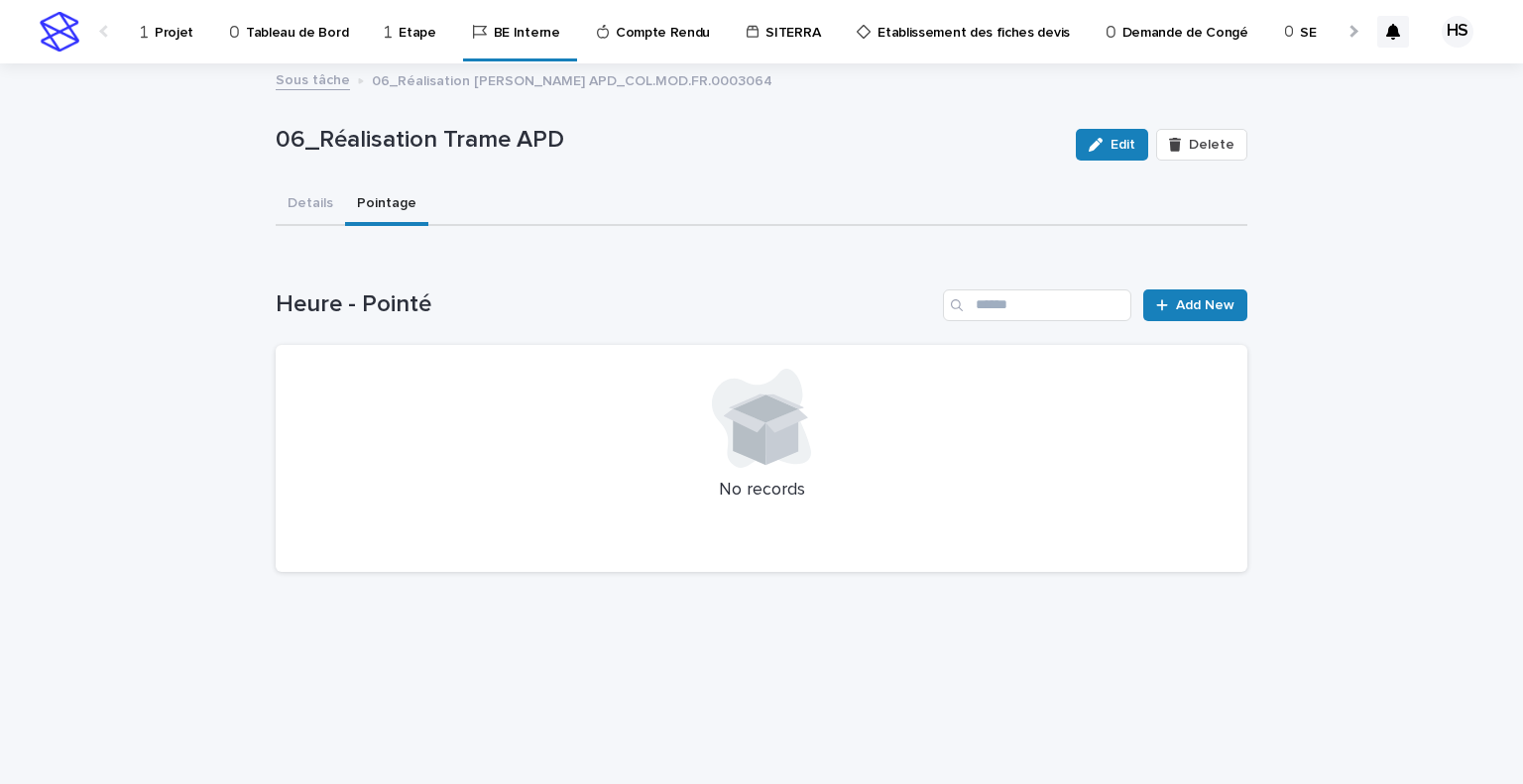 scroll, scrollTop: 0, scrollLeft: 0, axis: both 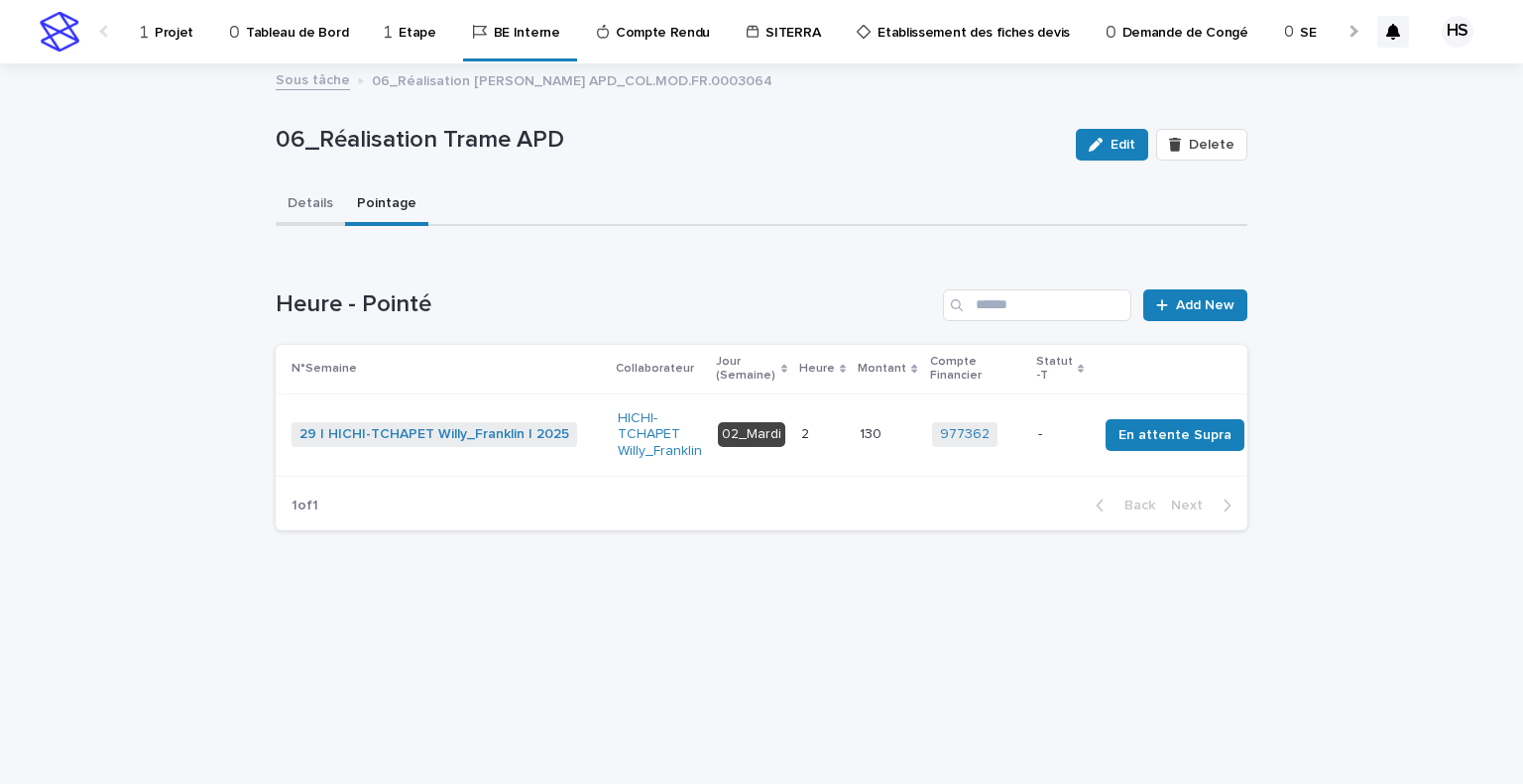 click on "Details" at bounding box center (310, 205) 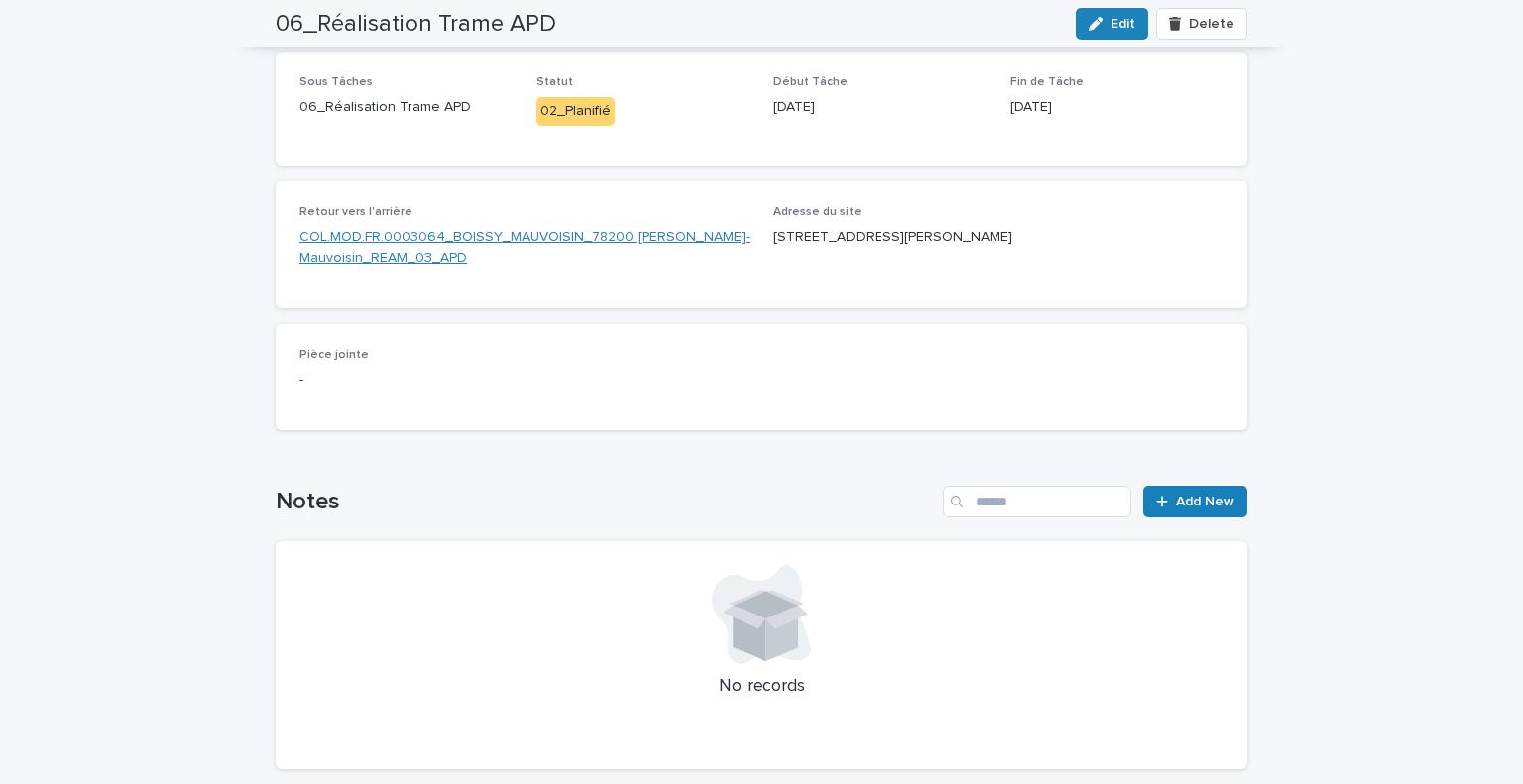 scroll, scrollTop: 0, scrollLeft: 0, axis: both 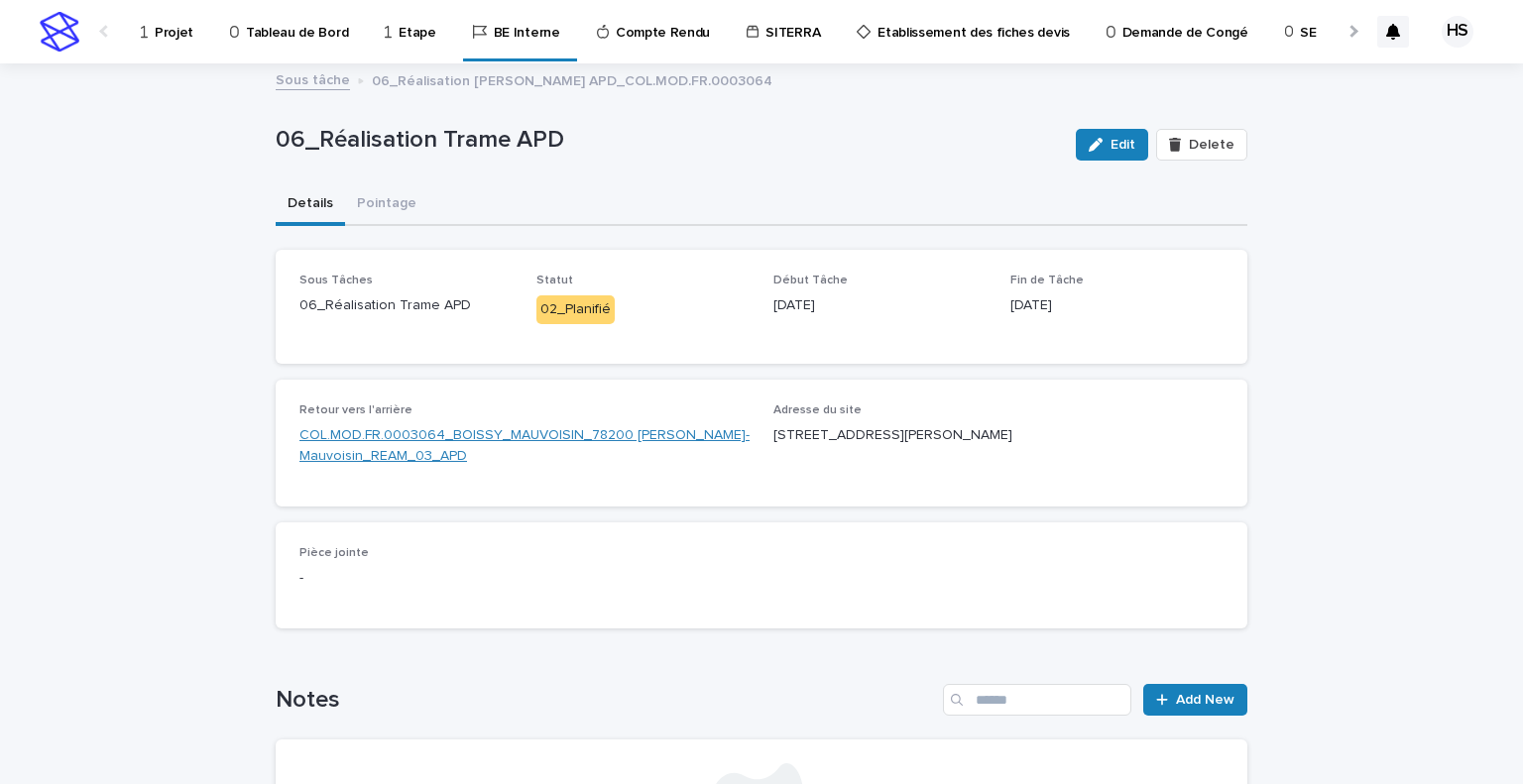 click on "COL.MOD.FR.0003064_BOISSY_MAUVOISIN_78200 [PERSON_NAME]-Mauvoisin_REAM_03_APD" at bounding box center [525, 446] 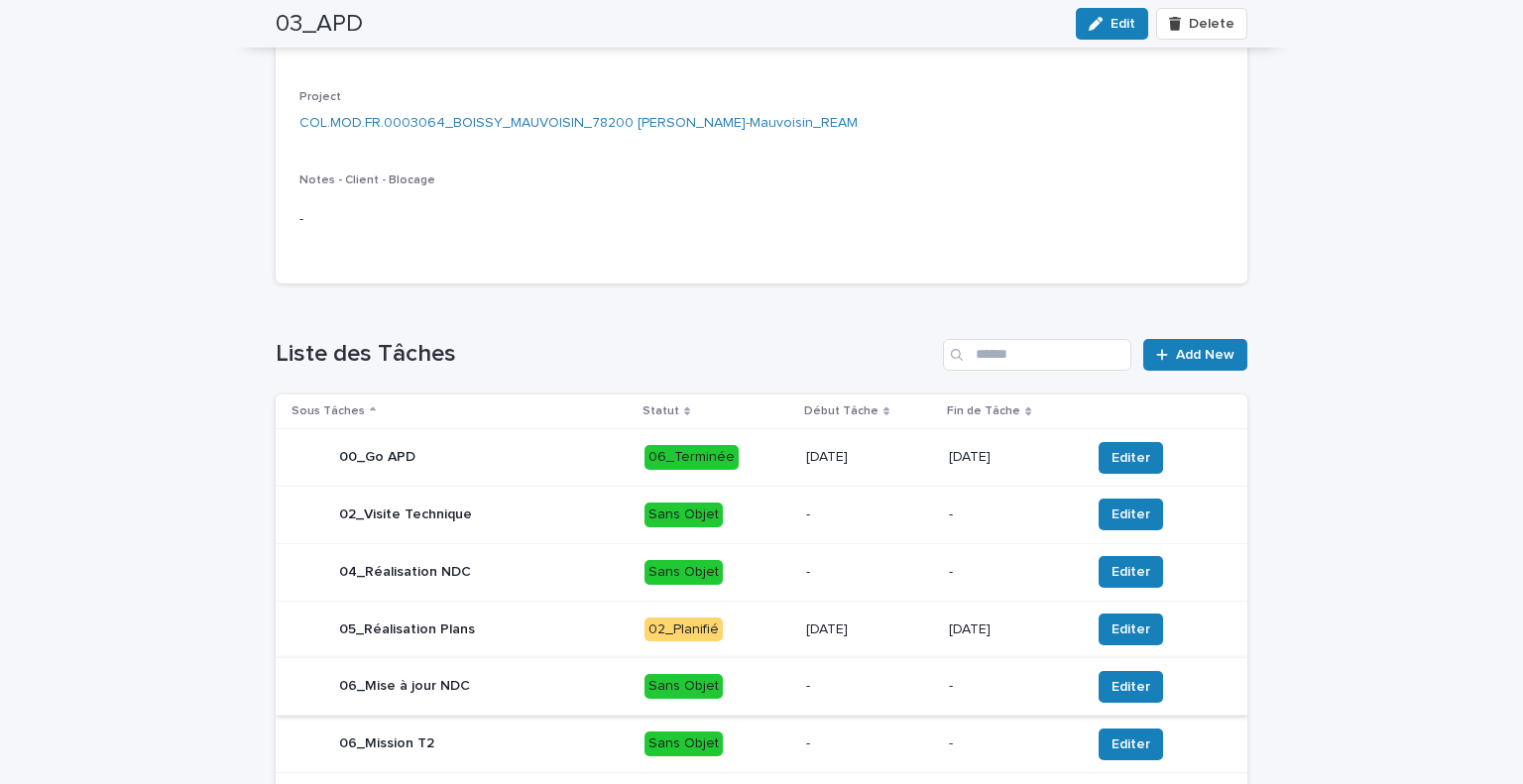scroll, scrollTop: 781, scrollLeft: 0, axis: vertical 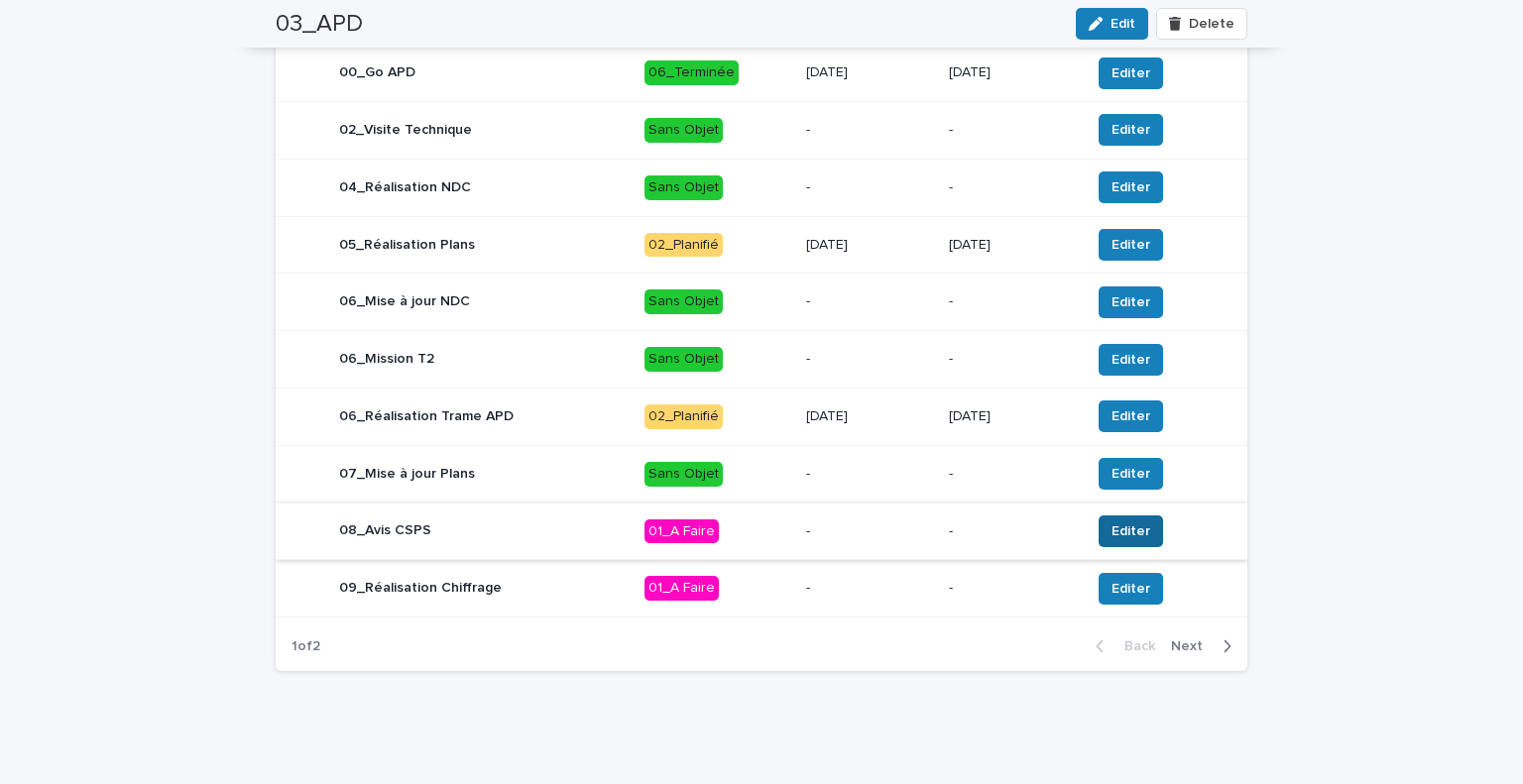 click on "Editer" at bounding box center (1130, 531) 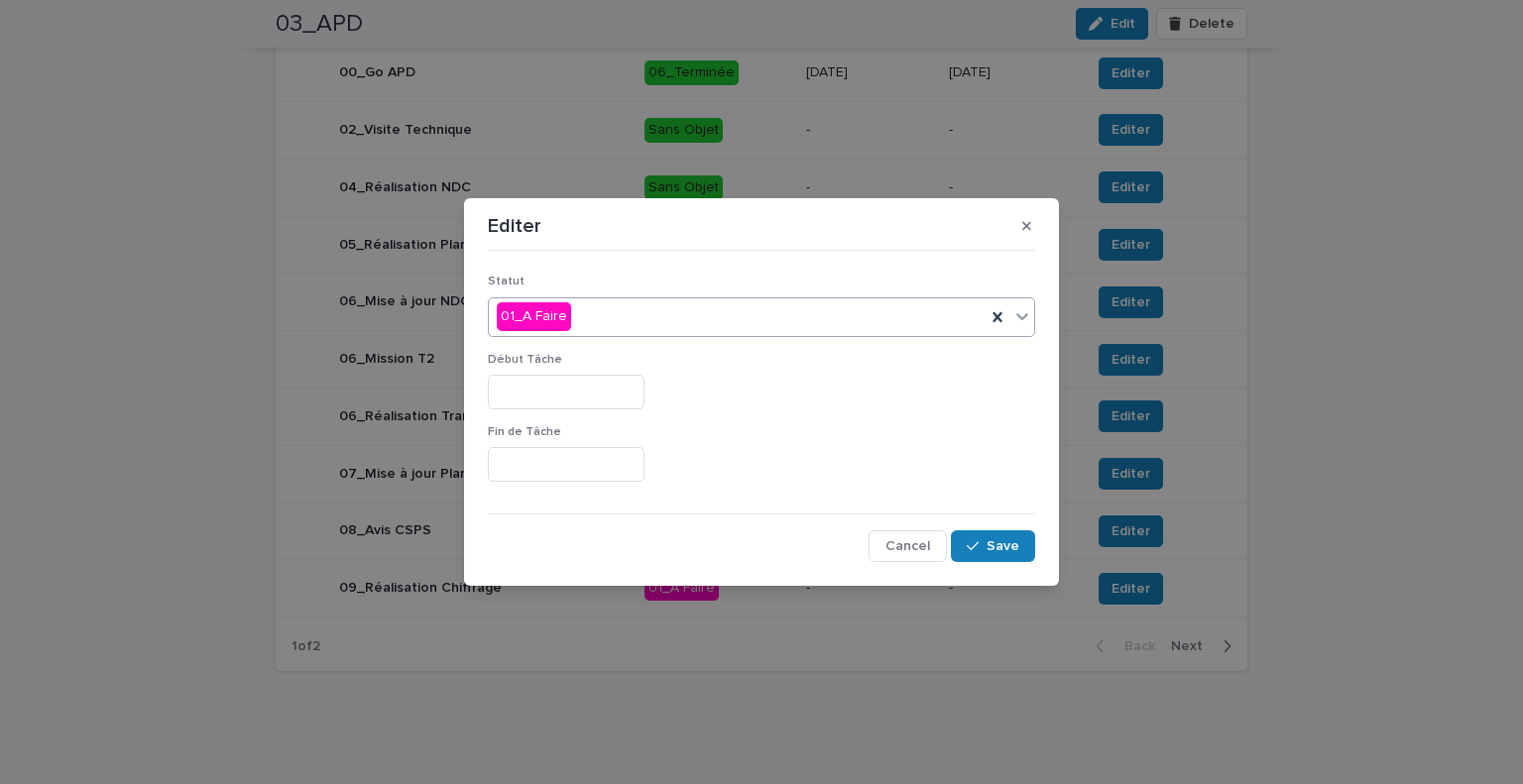 click on "01_A Faire" at bounding box center (737, 316) 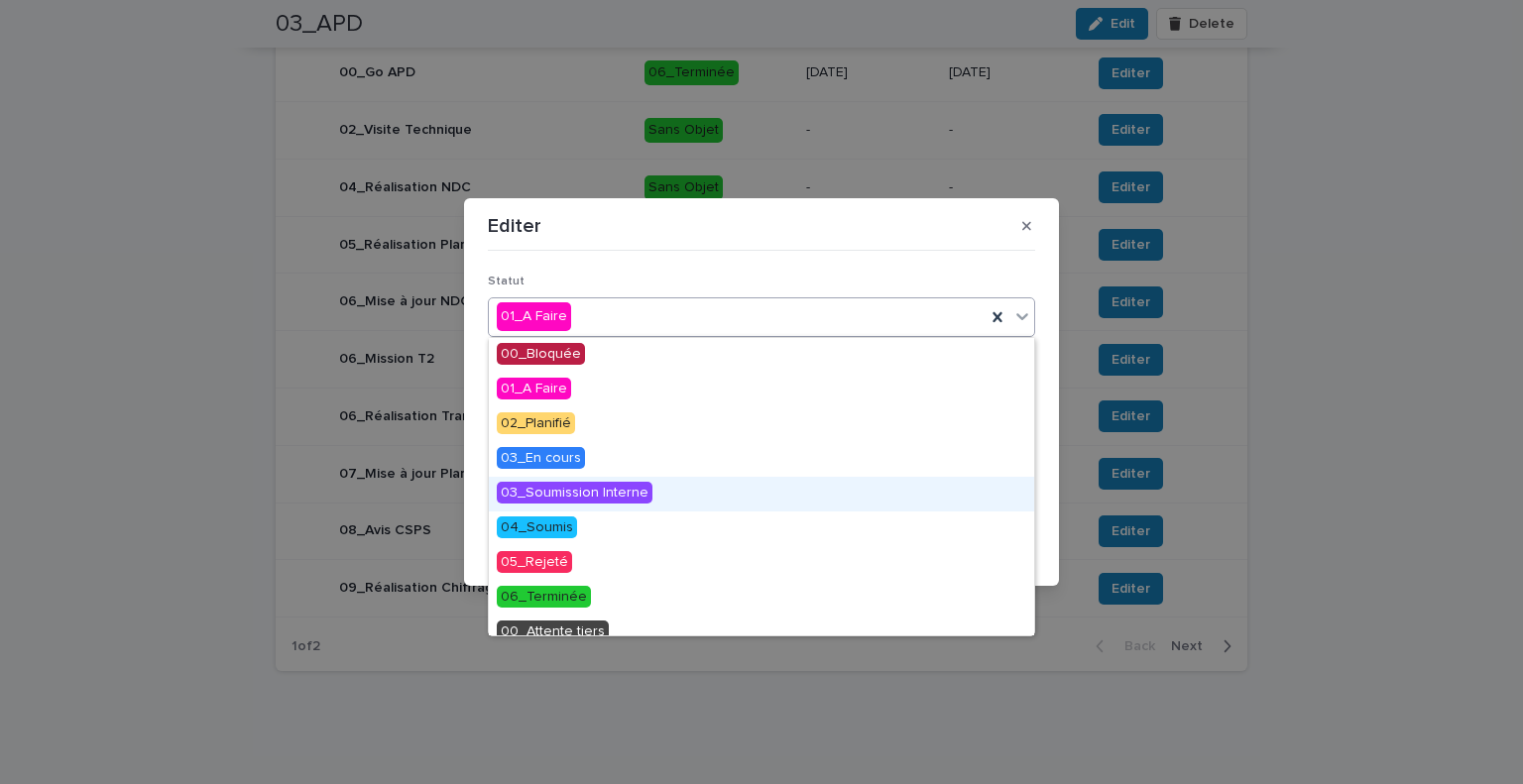 scroll, scrollTop: 83, scrollLeft: 0, axis: vertical 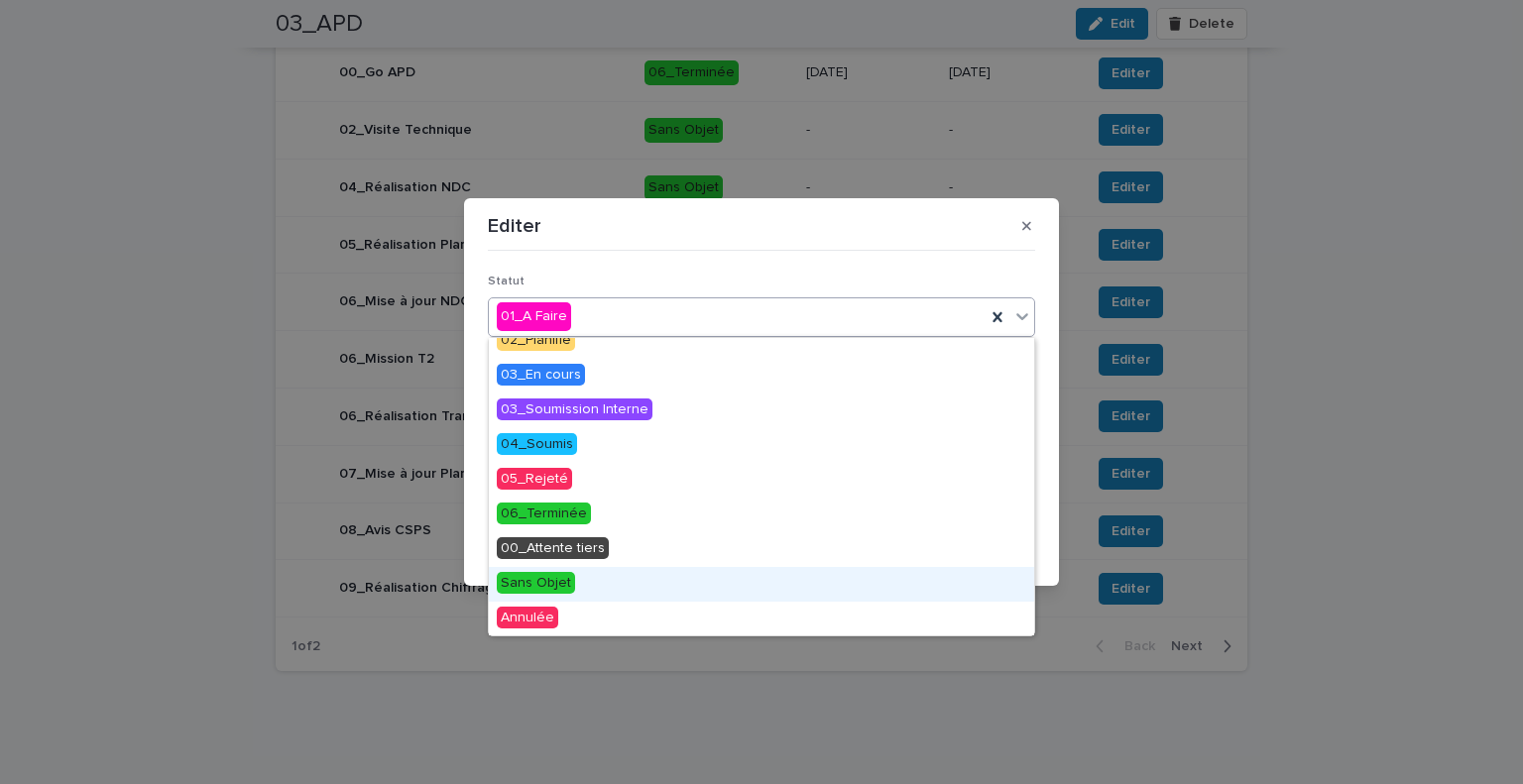 click on "Sans Objet" at bounding box center (762, 584) 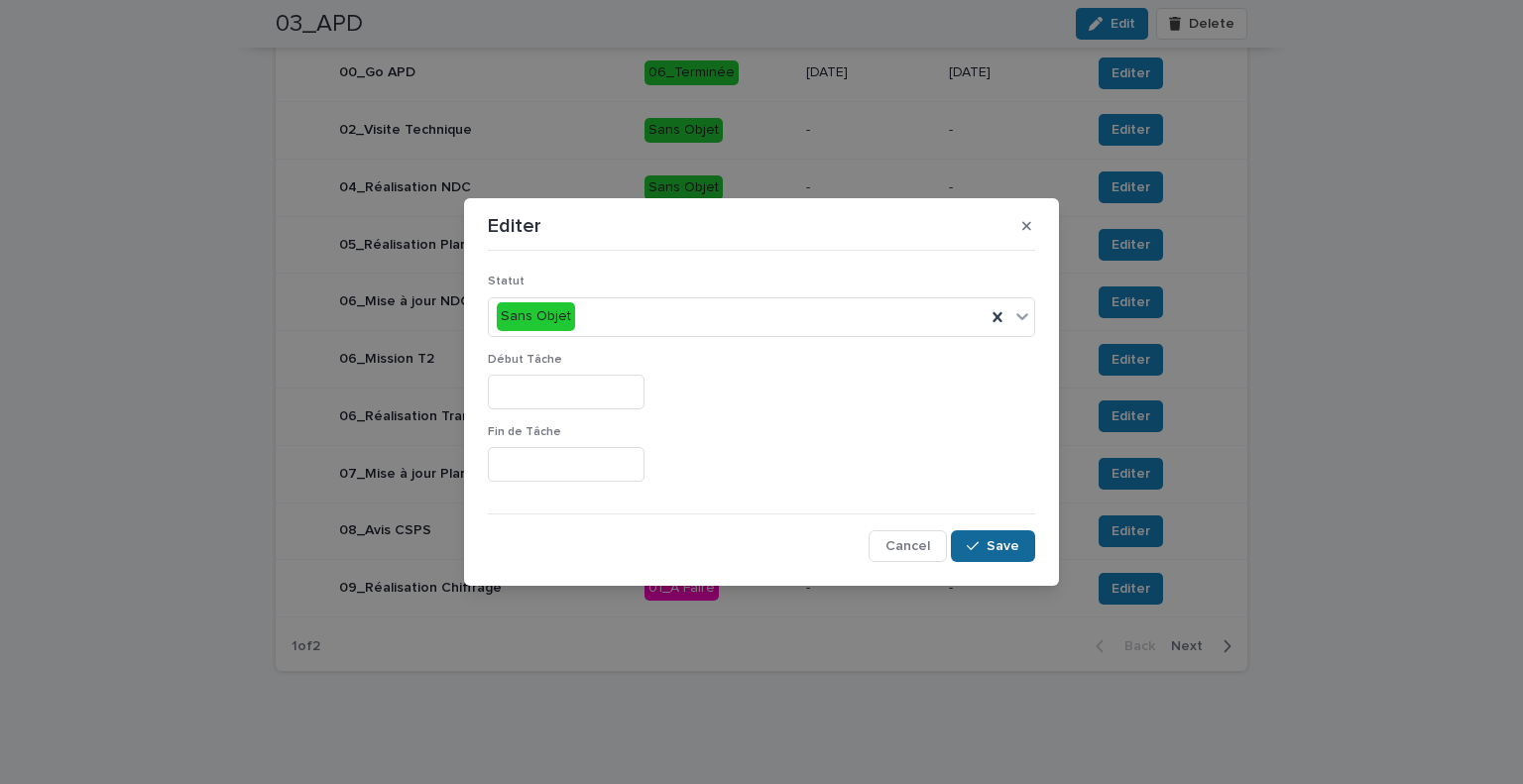 click at bounding box center [977, 546] 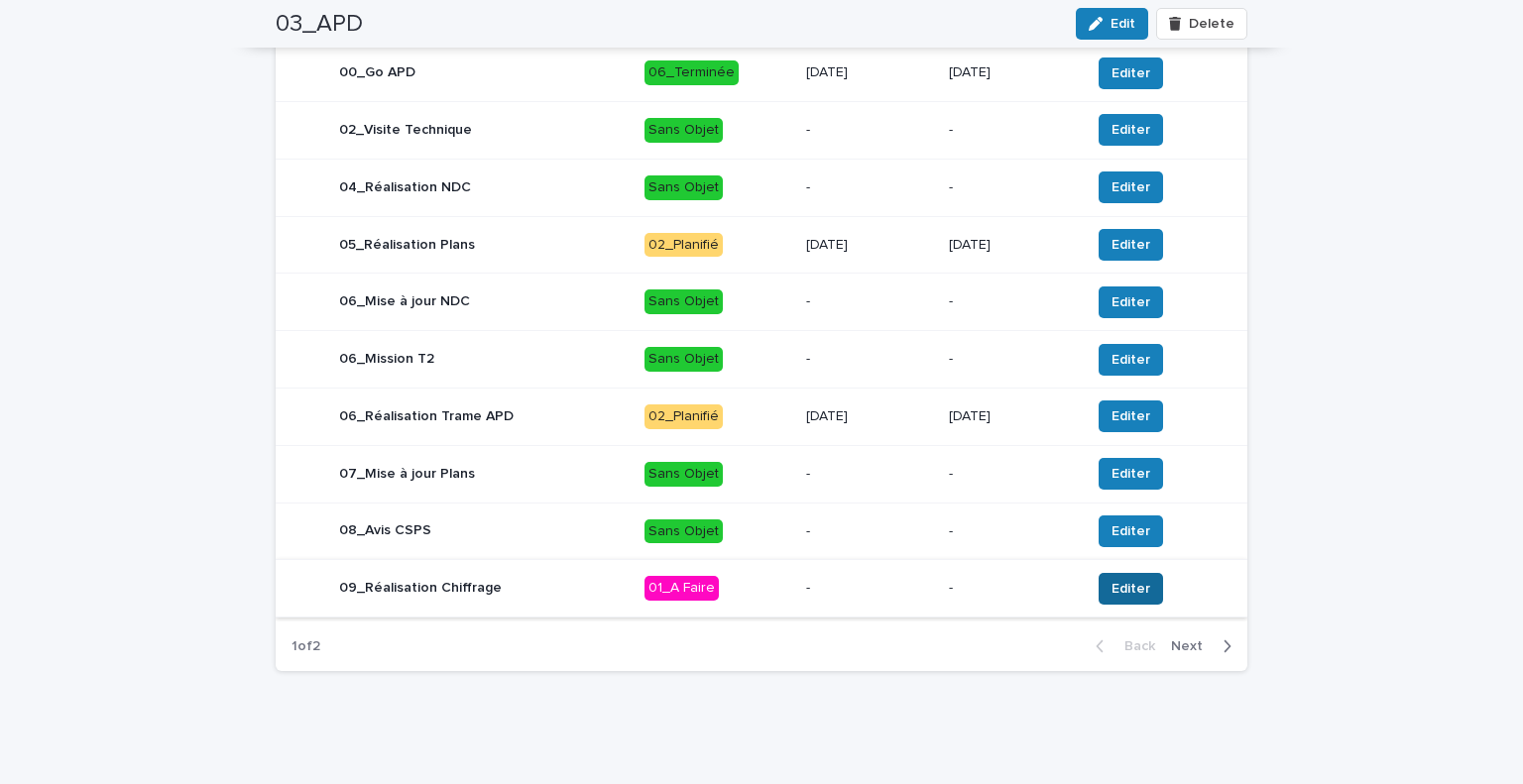 click on "Editer" at bounding box center [1130, 589] 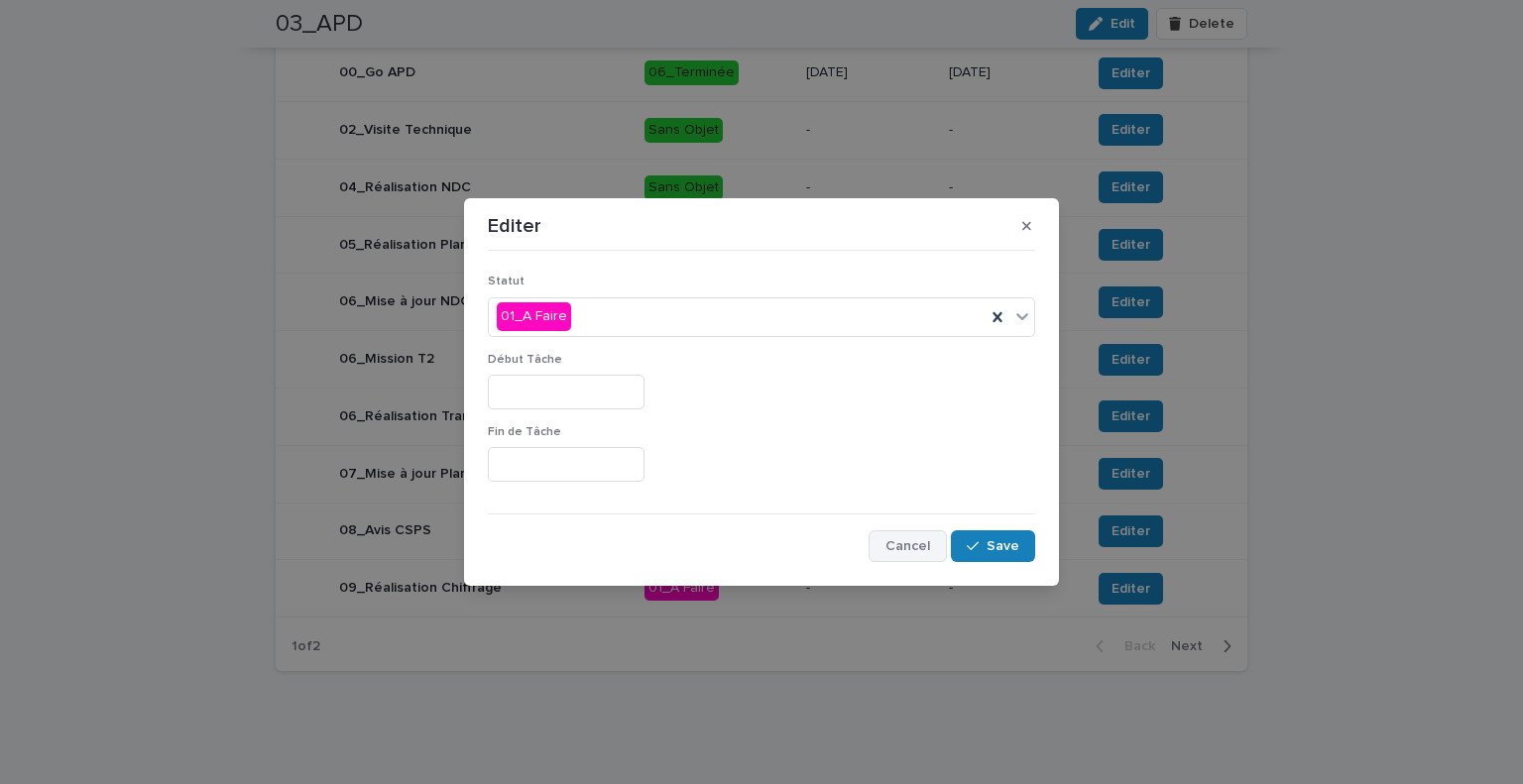 click on "Cancel" at bounding box center [907, 546] 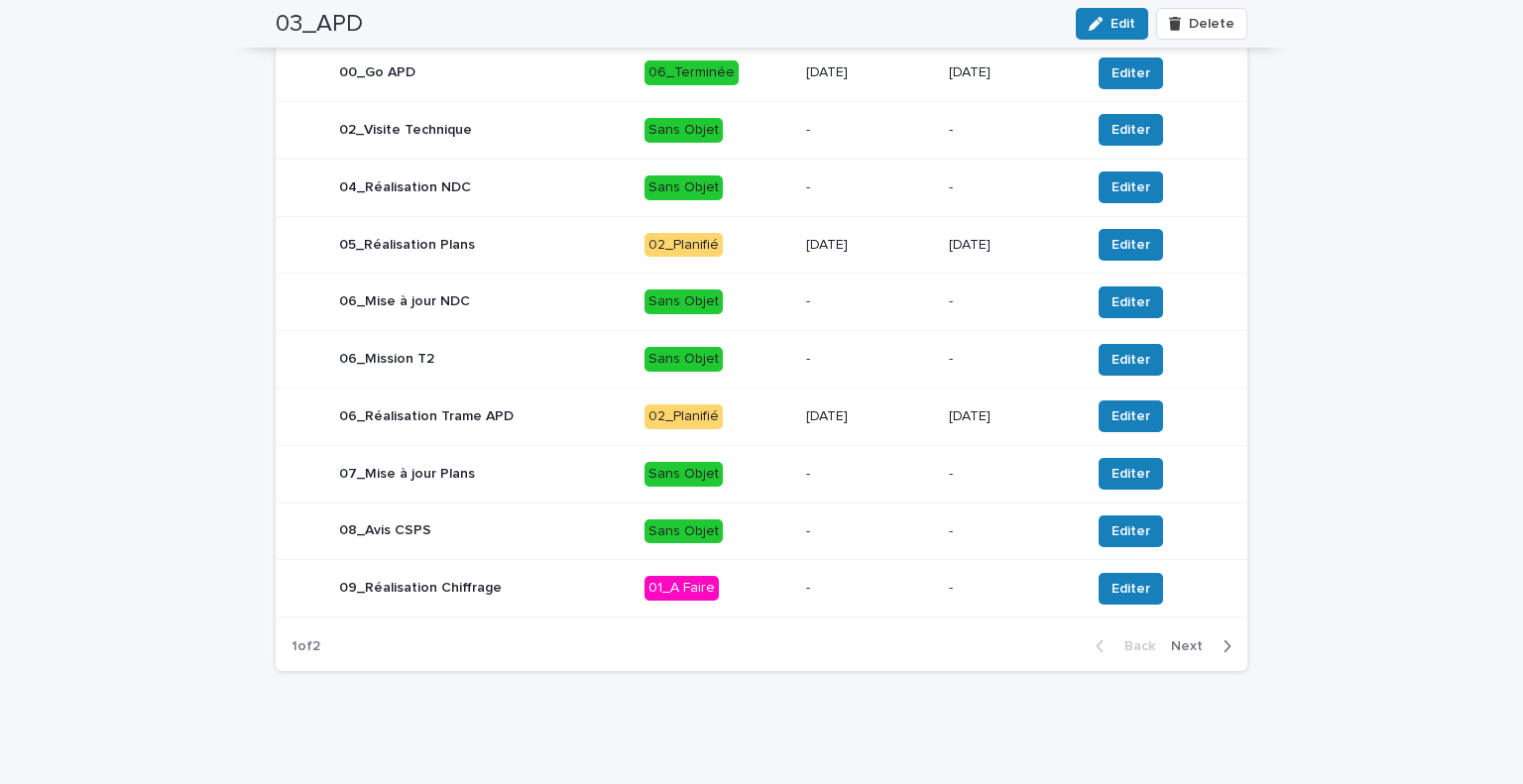 click on "Next" at bounding box center [1193, 646] 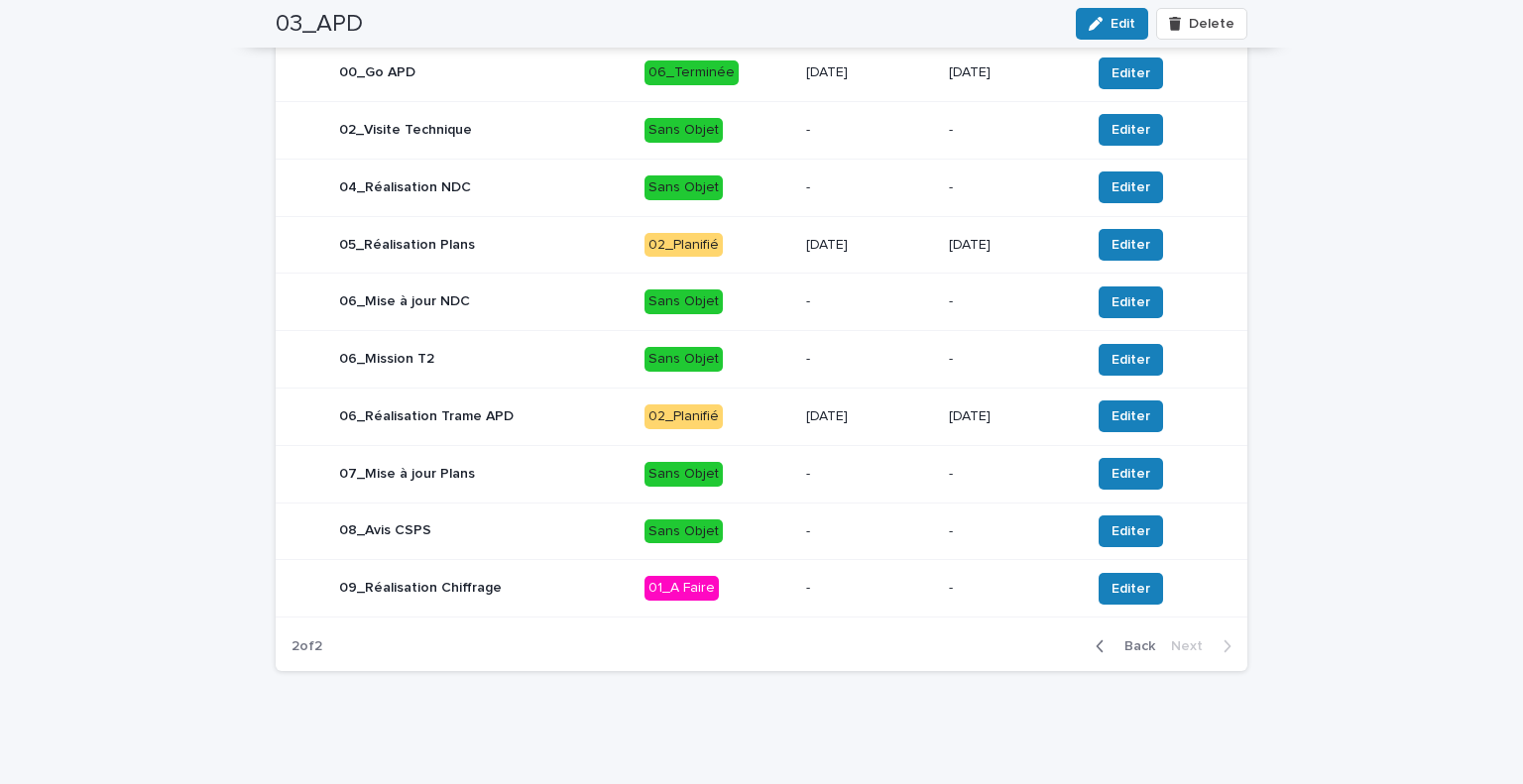 scroll, scrollTop: 267, scrollLeft: 0, axis: vertical 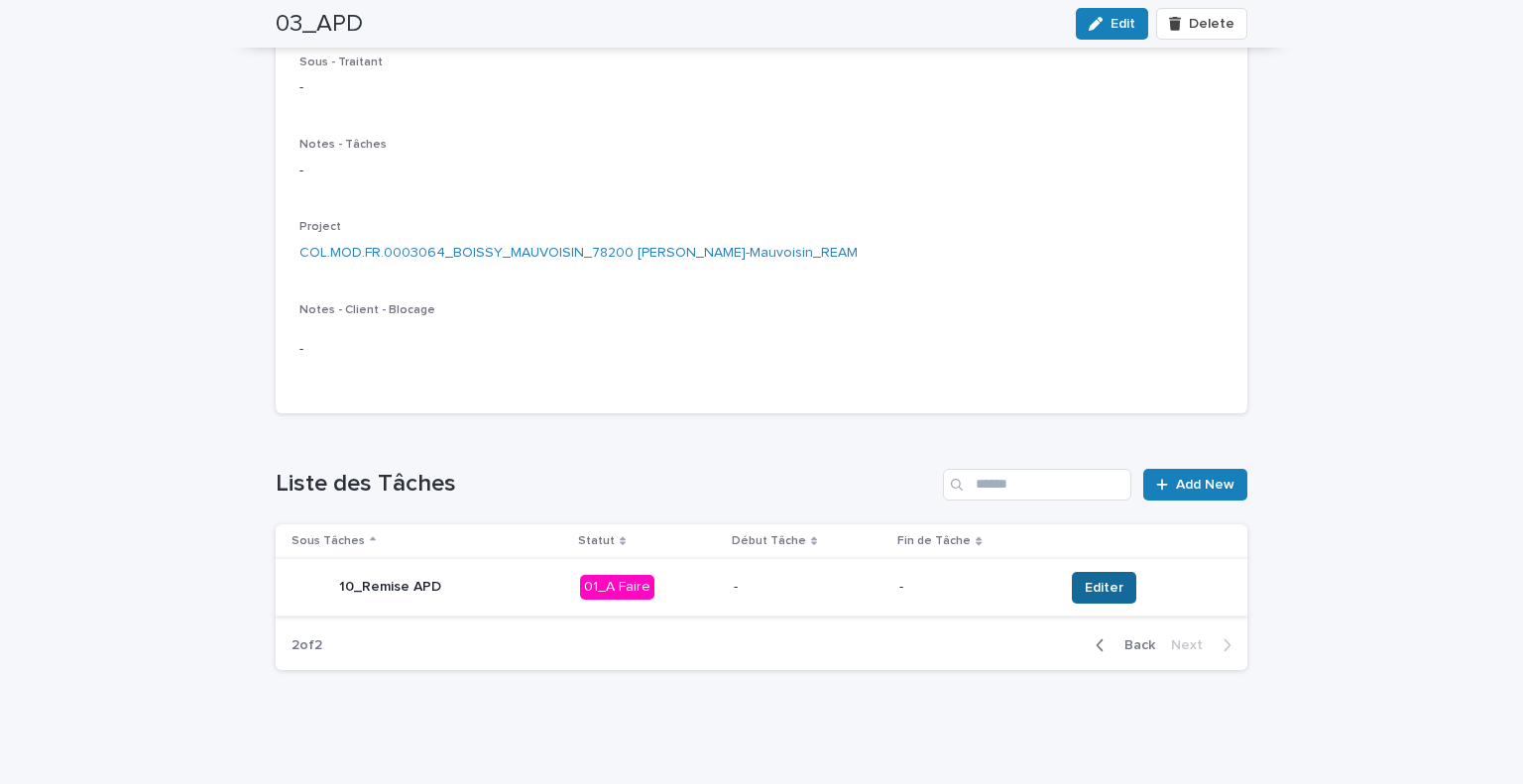 click on "Editer" at bounding box center [1104, 588] 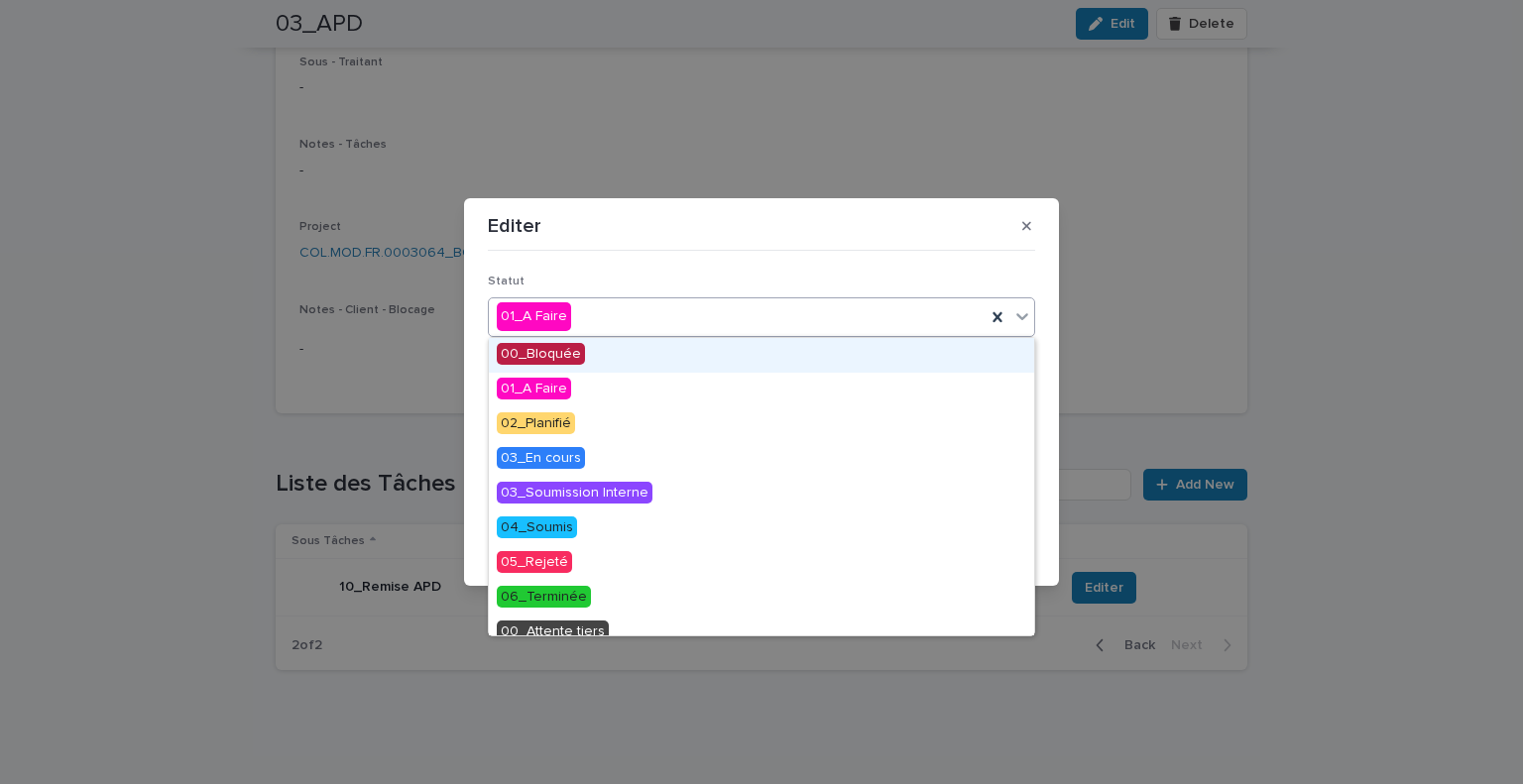 click on "01_A Faire" at bounding box center [737, 316] 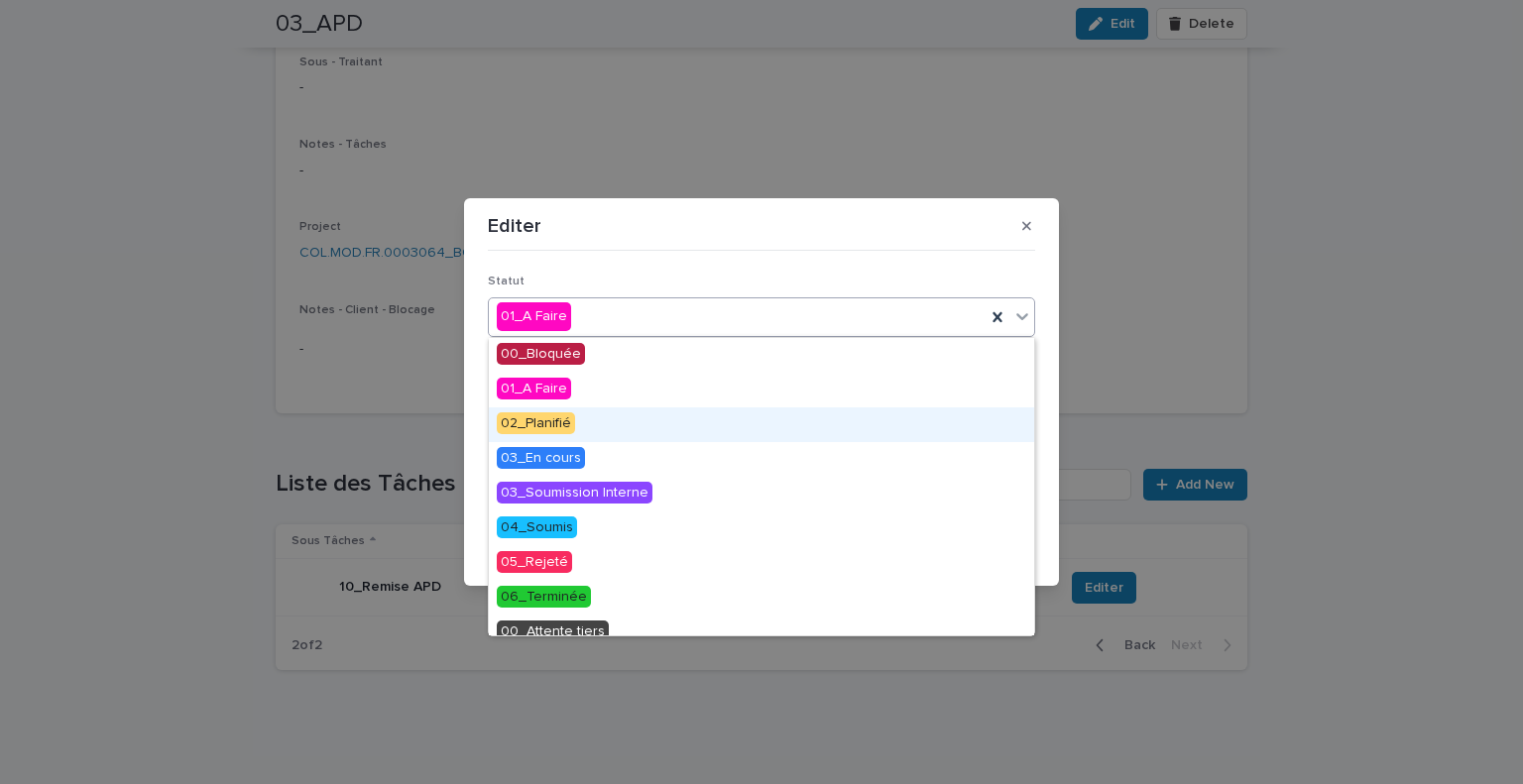click on "02_Planifié" at bounding box center (762, 424) 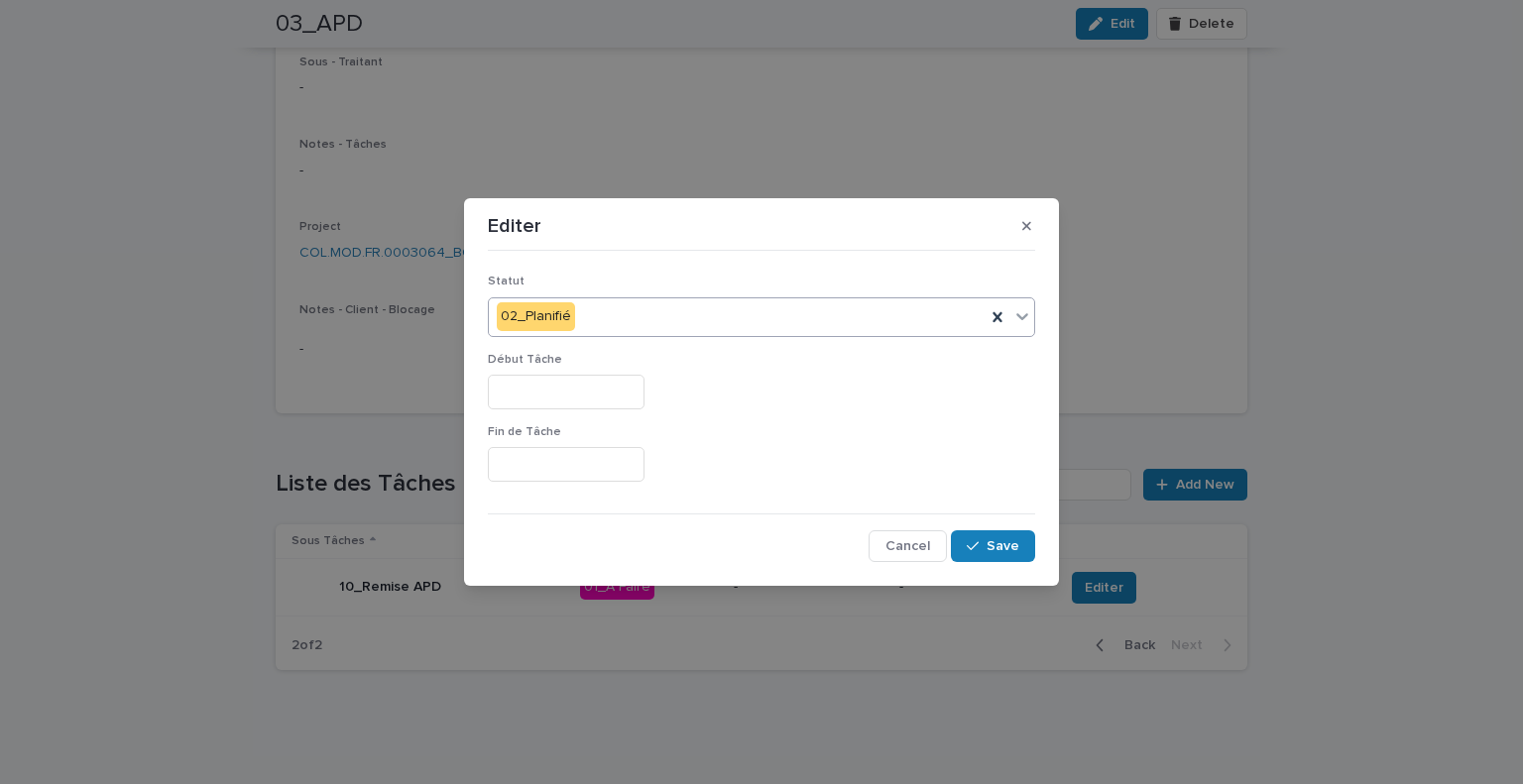 click at bounding box center [566, 392] 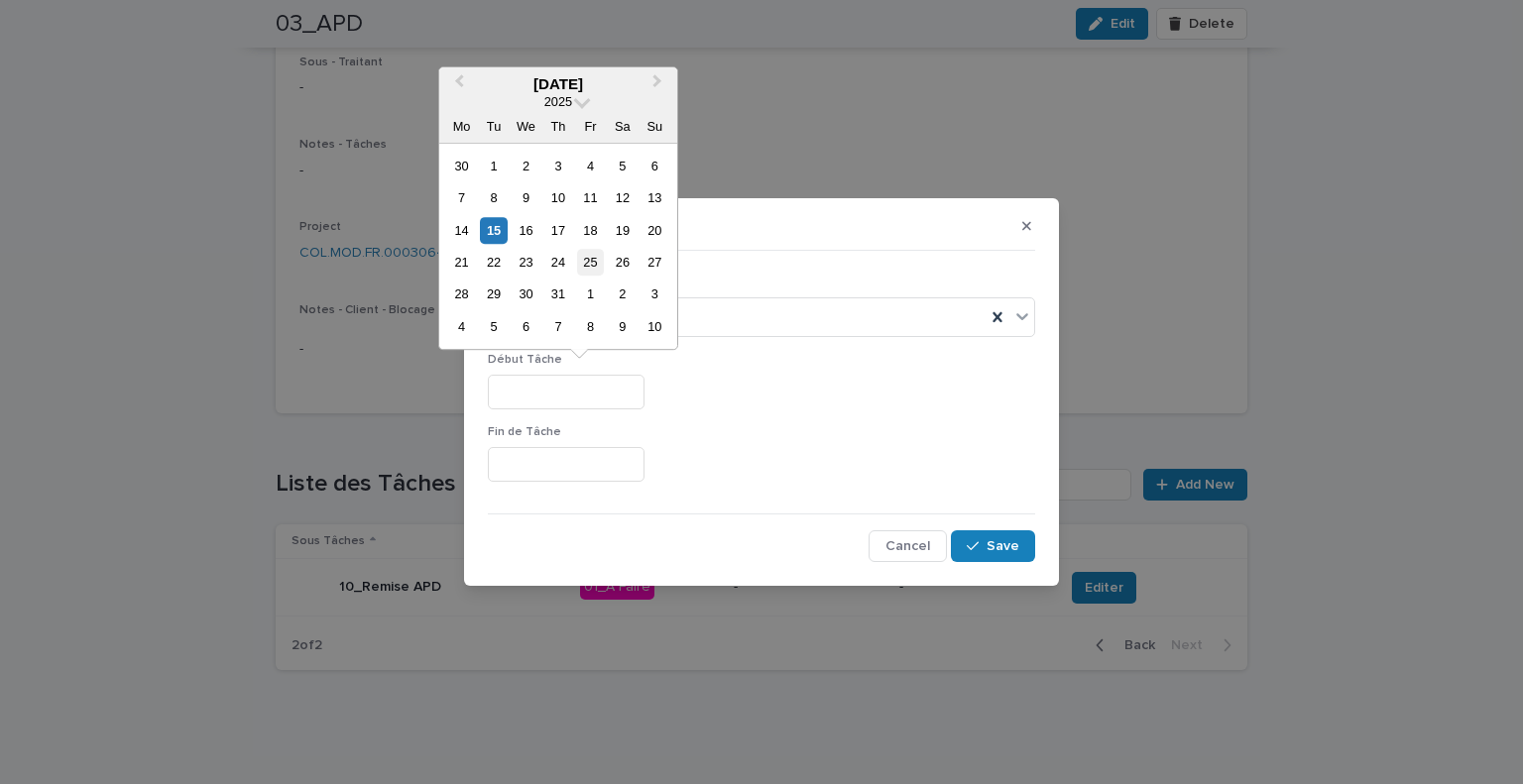 click on "25" at bounding box center (590, 262) 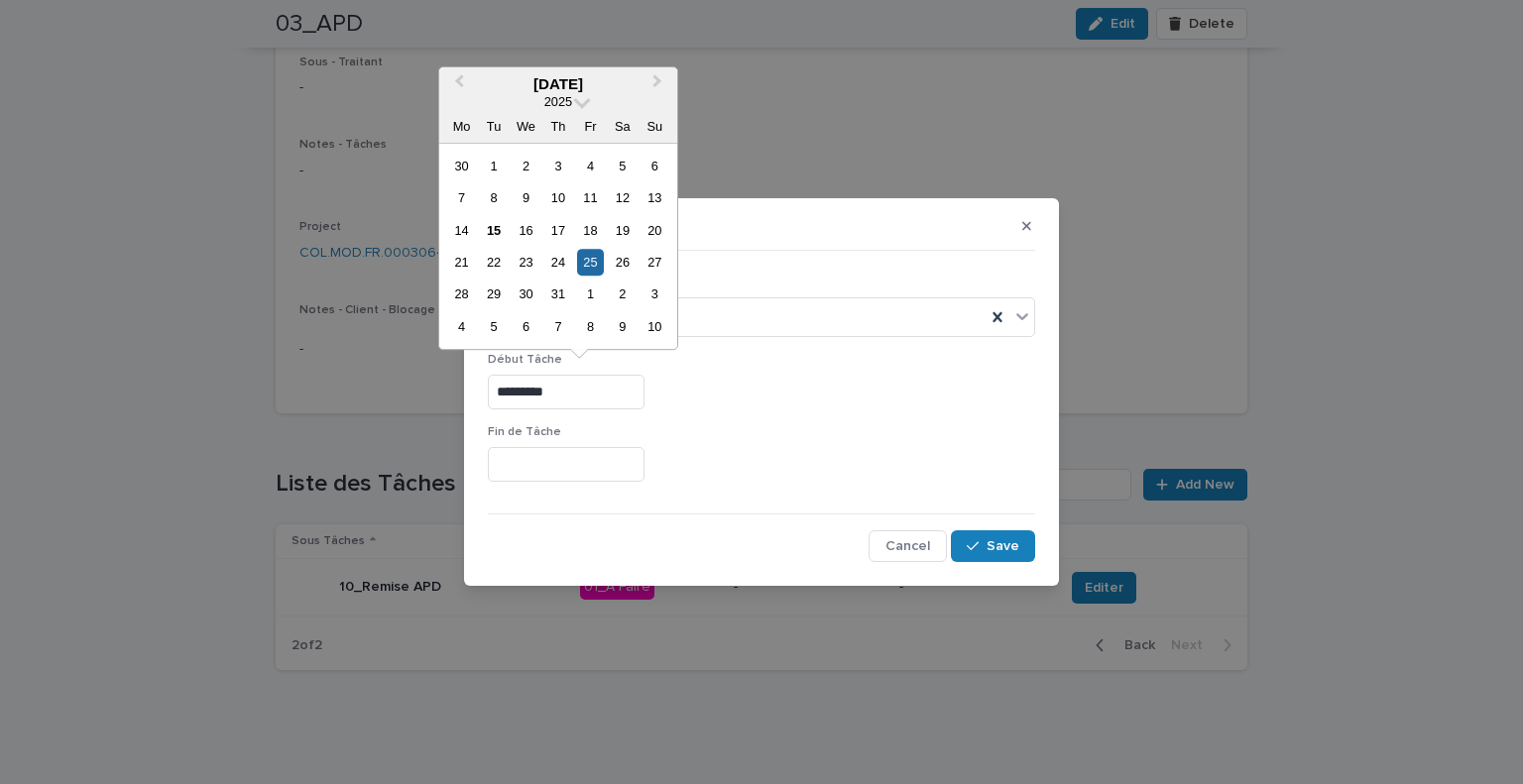 drag, startPoint x: 579, startPoint y: 392, endPoint x: 472, endPoint y: 383, distance: 107.377838 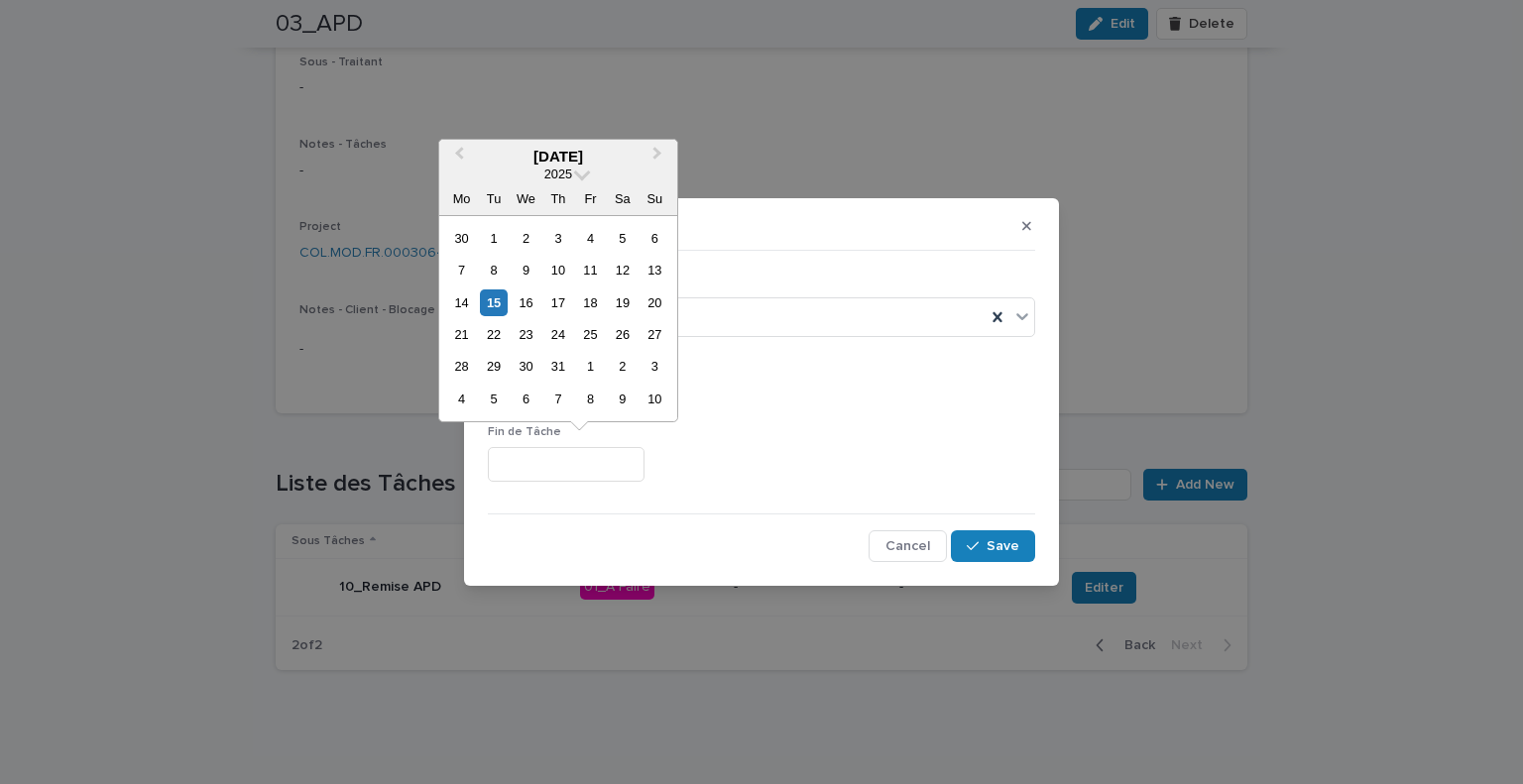 paste on "*********" 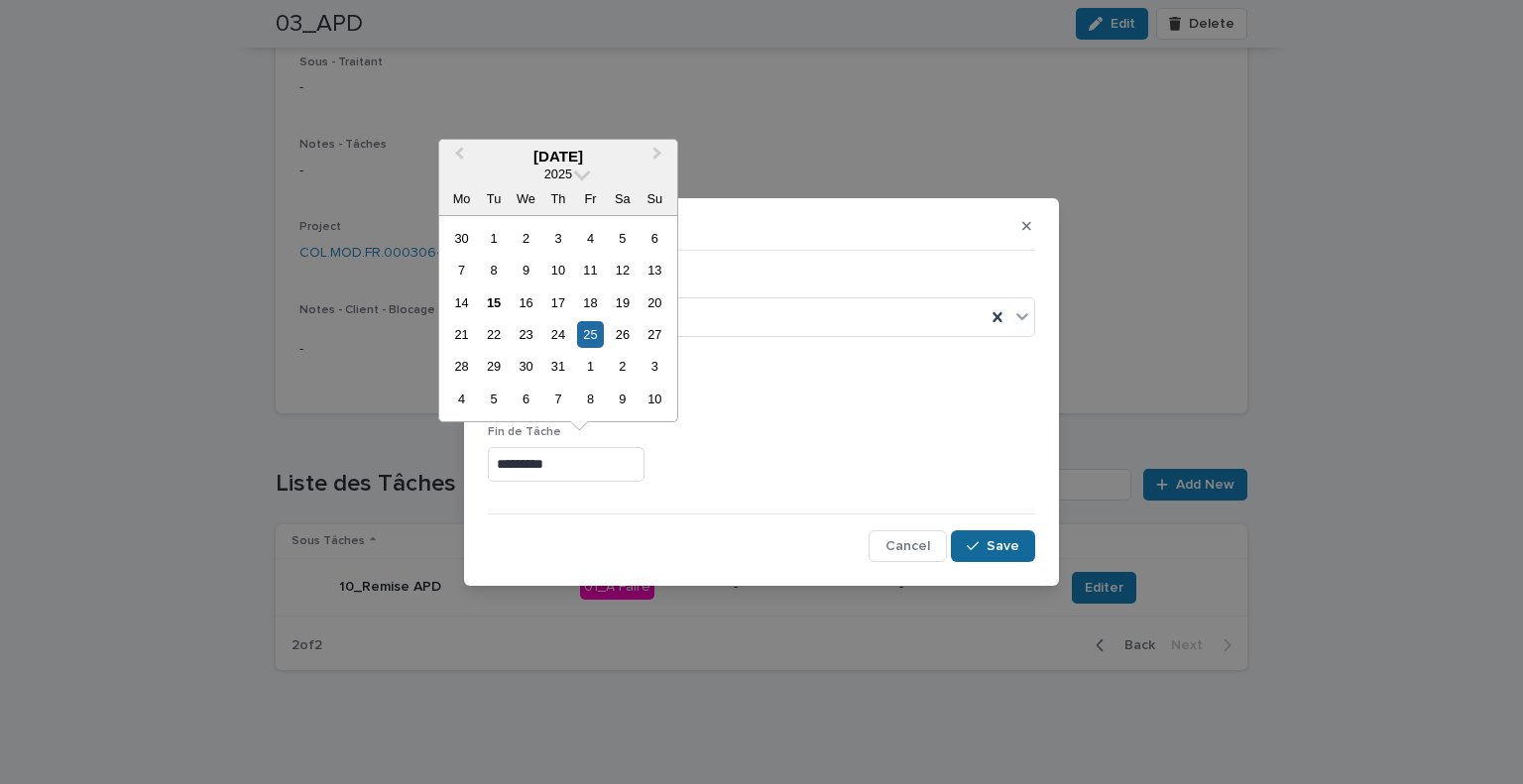 type on "*********" 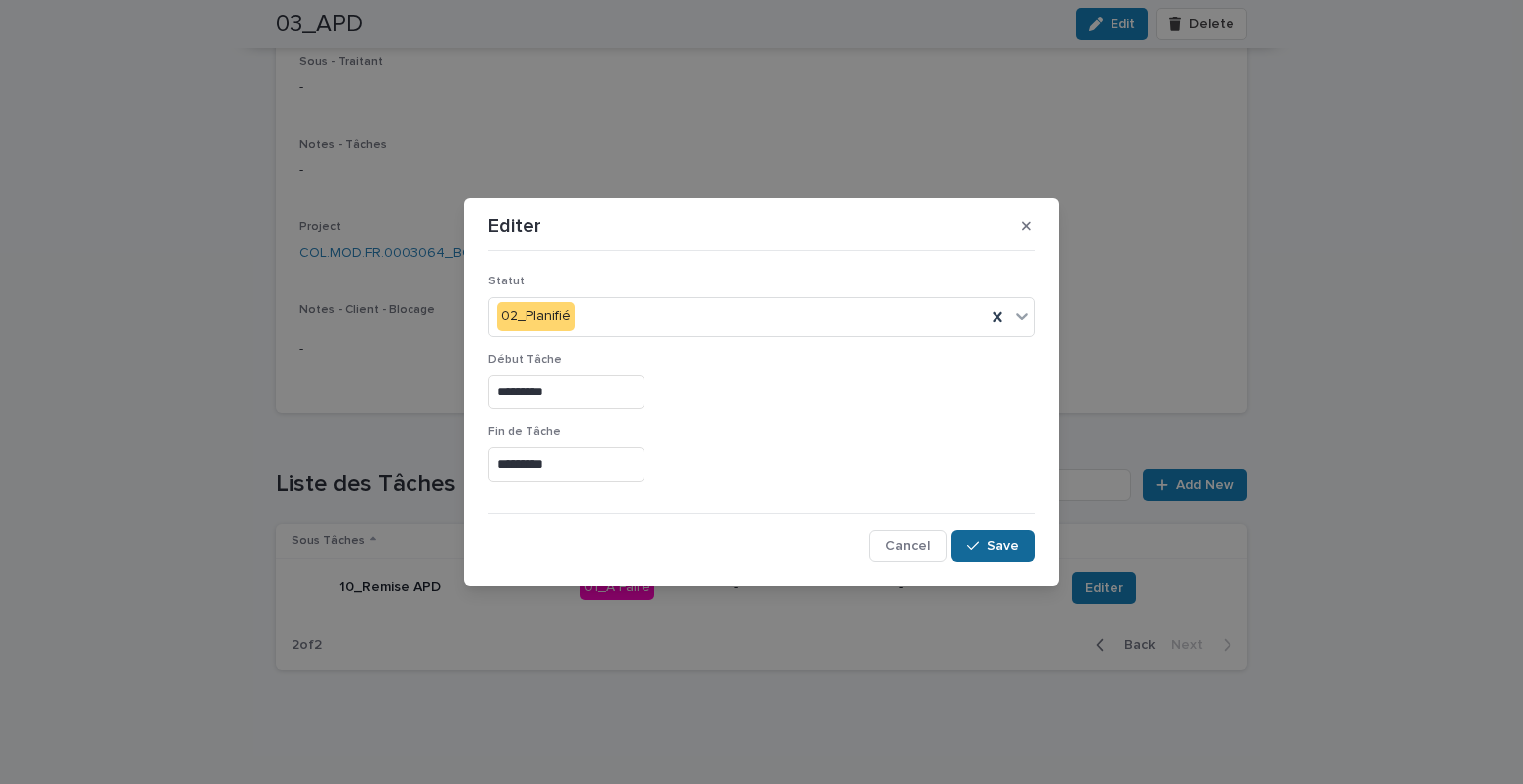 click on "Save" at bounding box center (993, 546) 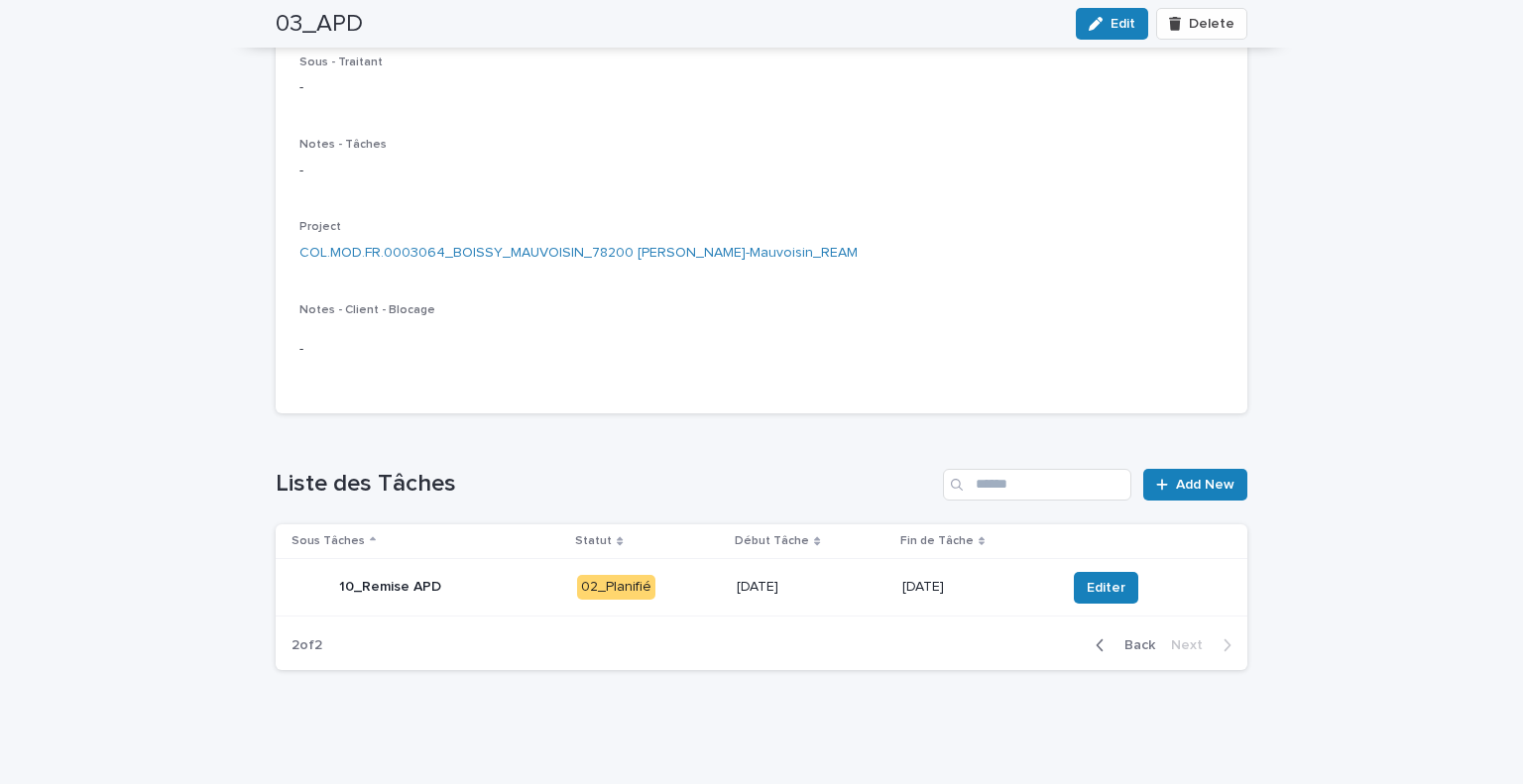 scroll, scrollTop: 0, scrollLeft: 0, axis: both 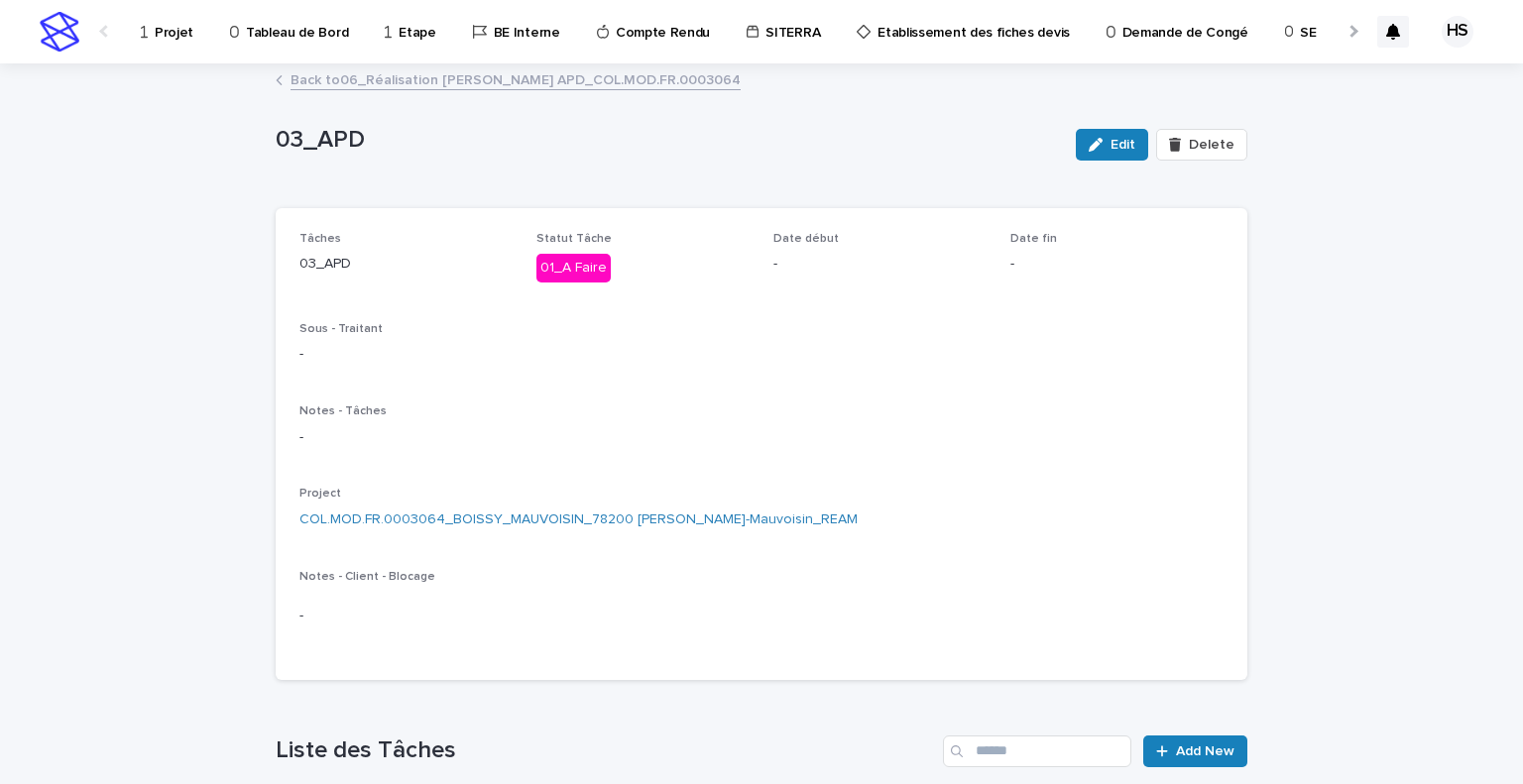 click on "Projet" at bounding box center [174, 21] 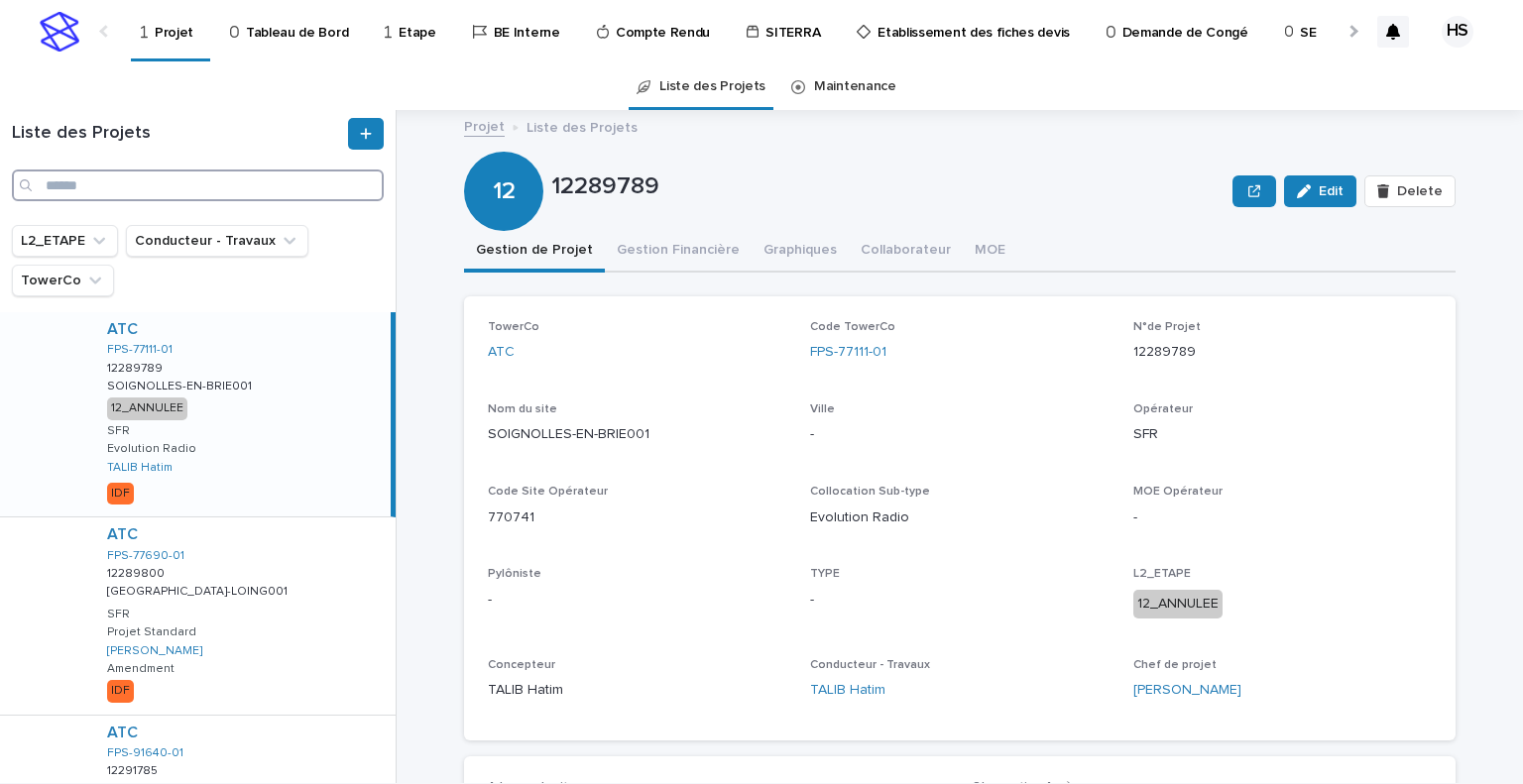 click at bounding box center (197, 185) 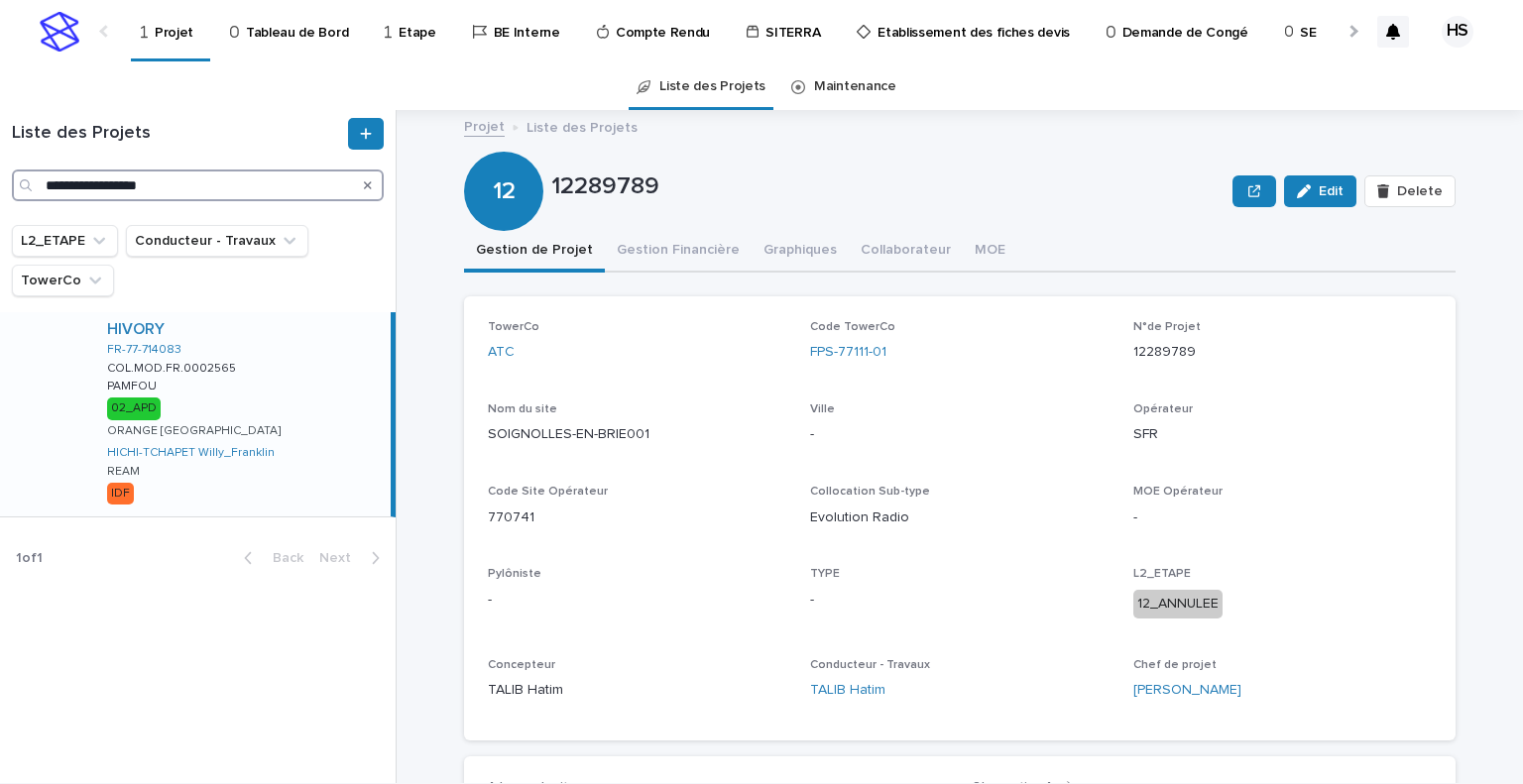 type on "**********" 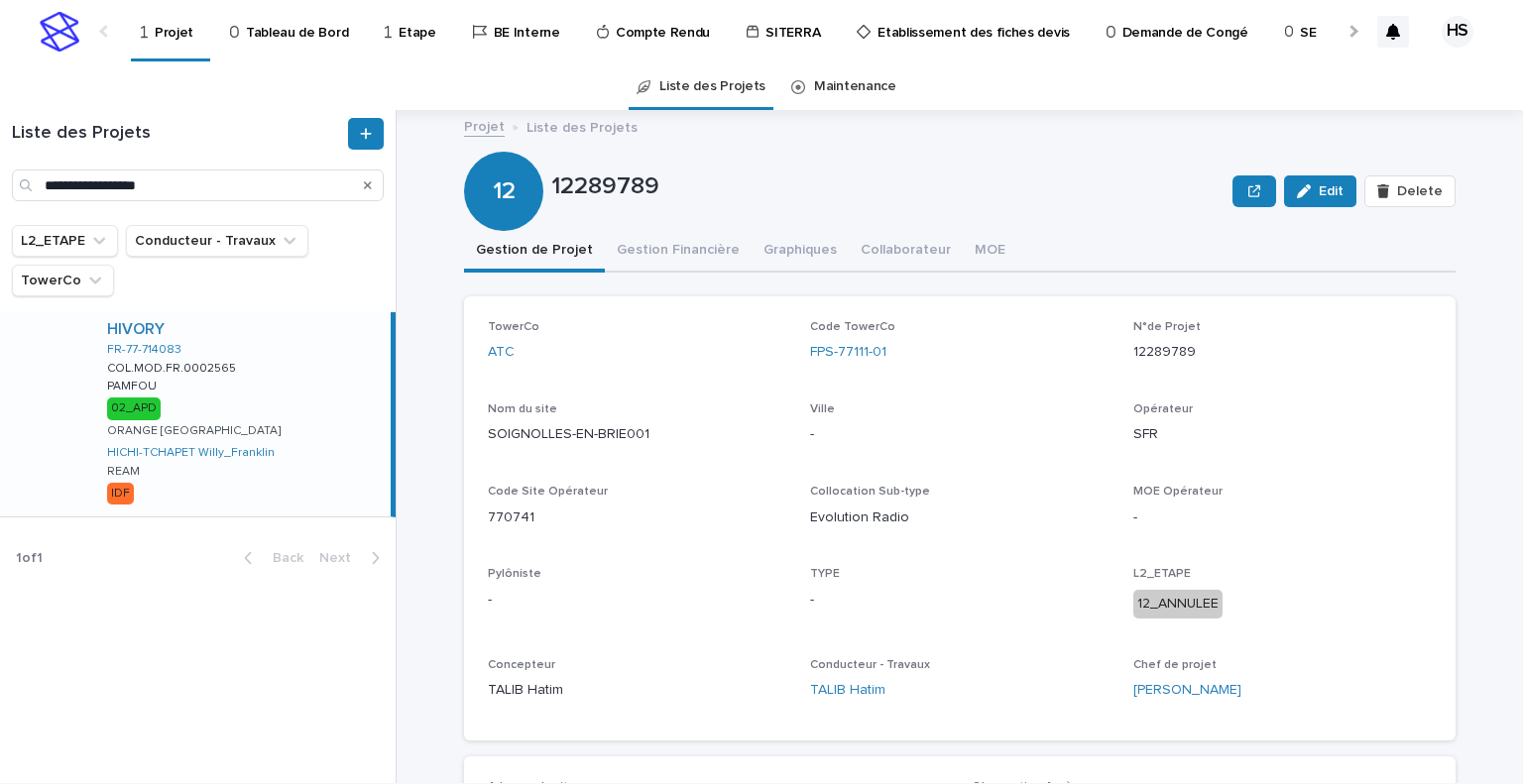 click on "HIVORY   FR-77-714083   COL.MOD.FR.0002565 COL.MOD.FR.0002565   PAMFOU PAMFOU   02_APD ORANGE FRANCE HICHI-TCHAPET Willy_Franklin   REAM IDF" at bounding box center (241, 414) 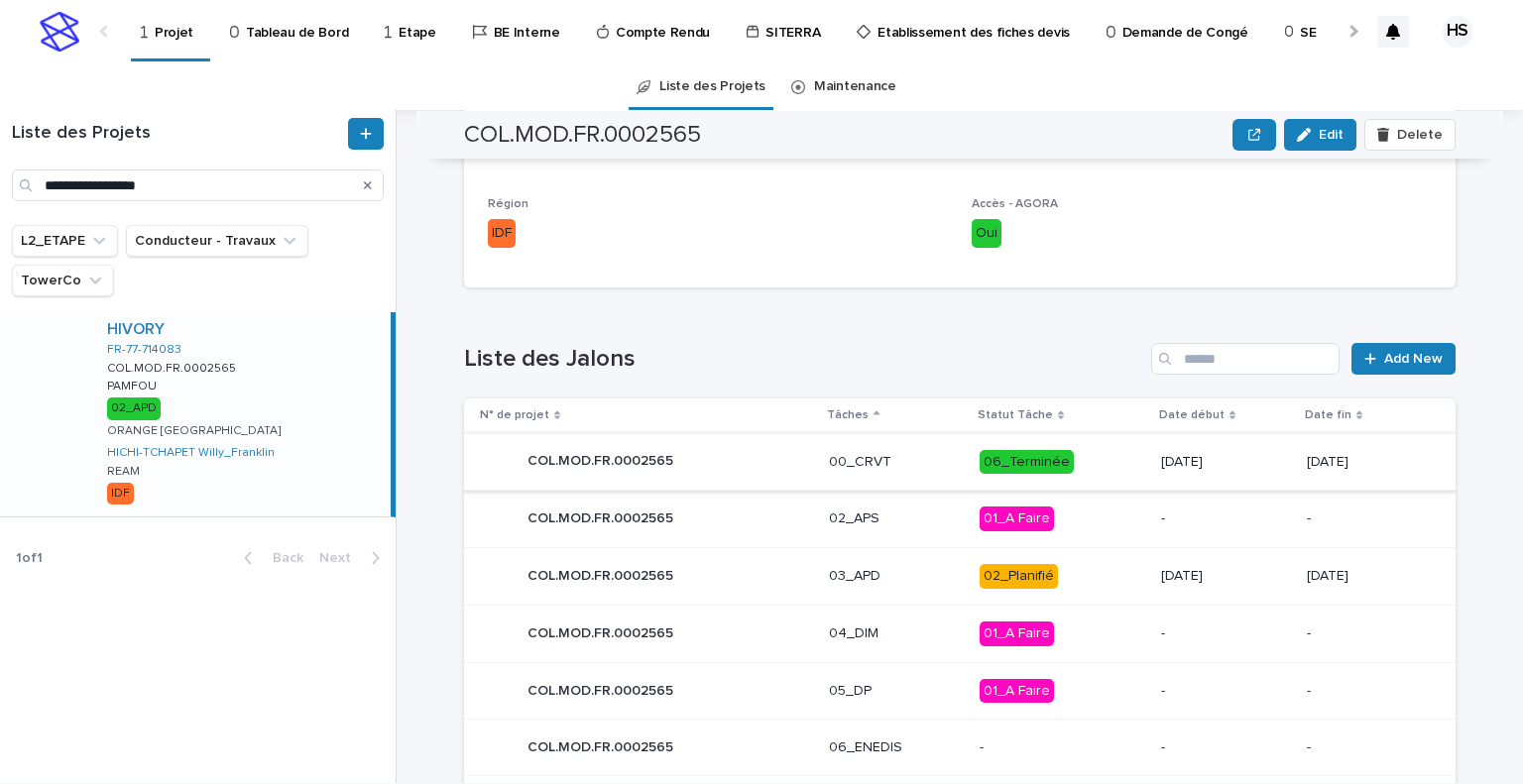 scroll, scrollTop: 792, scrollLeft: 0, axis: vertical 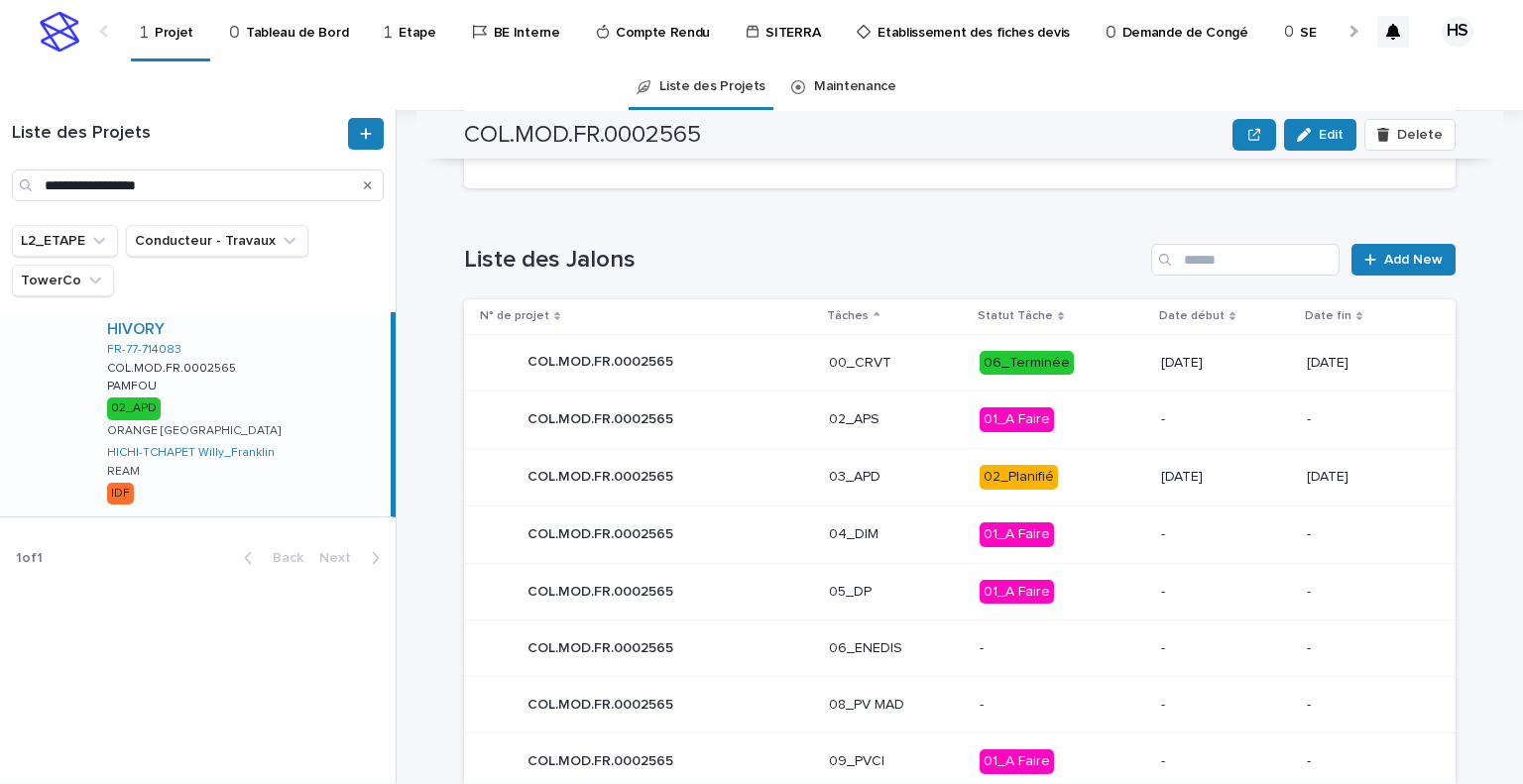 click on "03_APD" at bounding box center [895, 477] 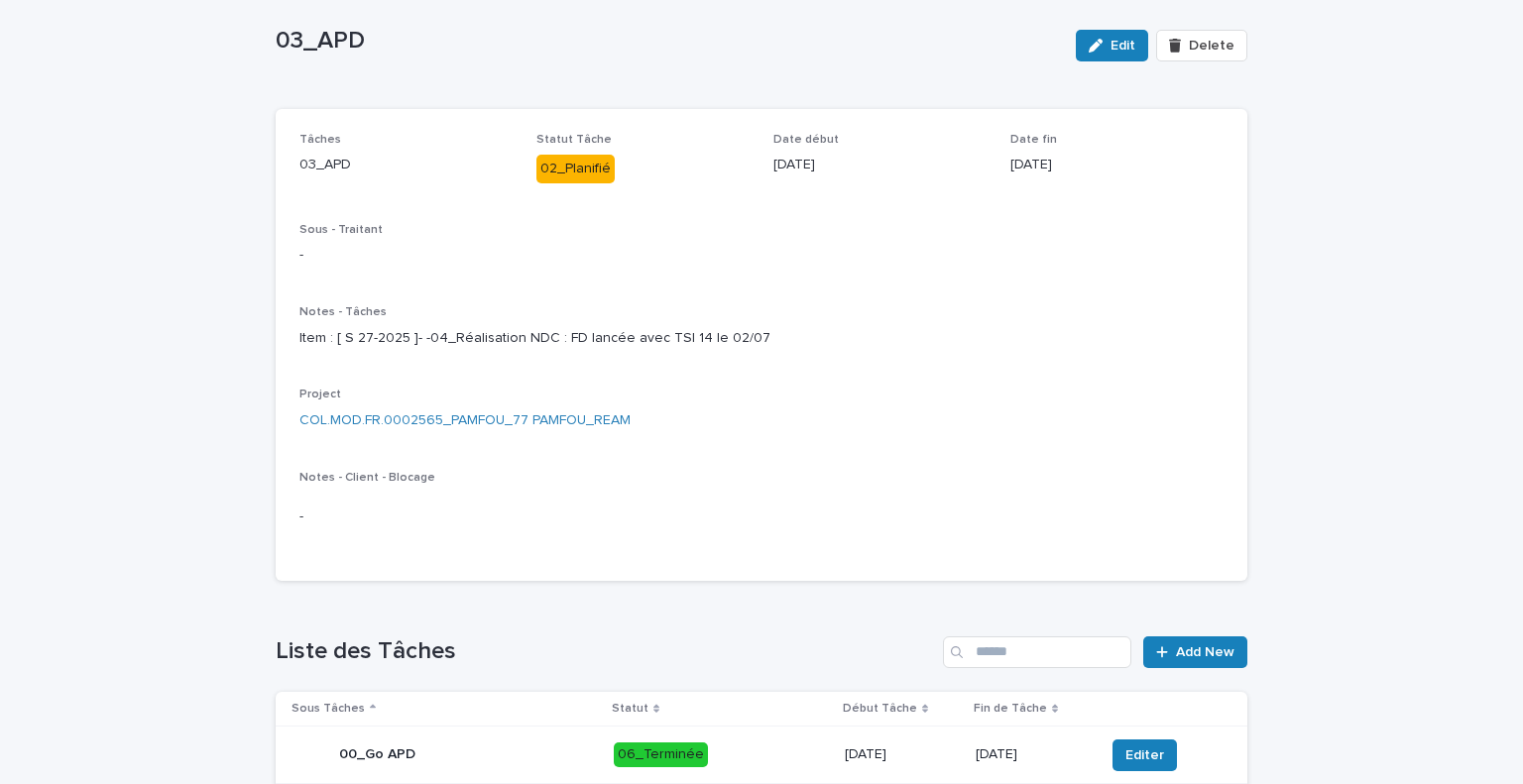 scroll, scrollTop: 0, scrollLeft: 0, axis: both 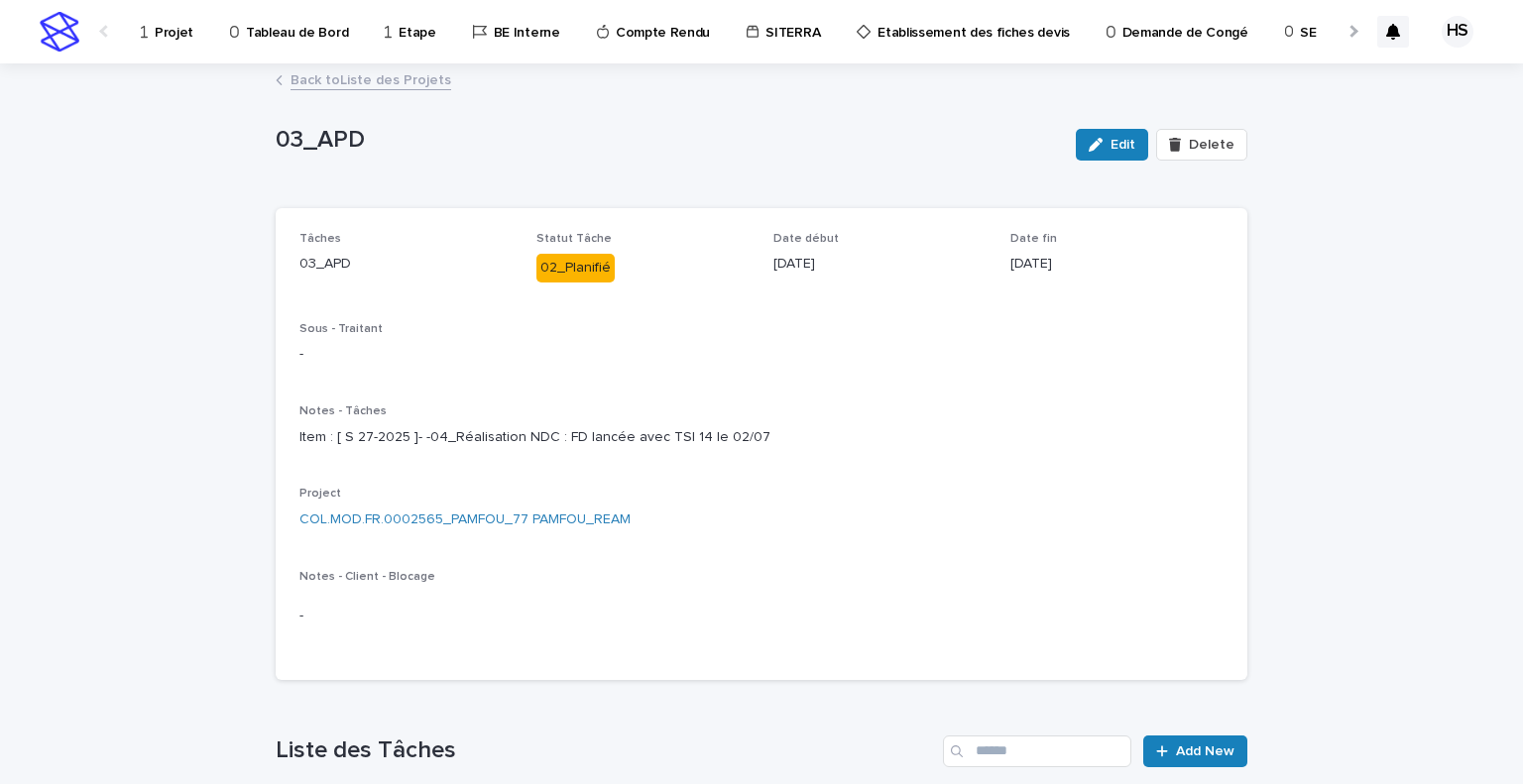 click on "Projet" at bounding box center [174, 21] 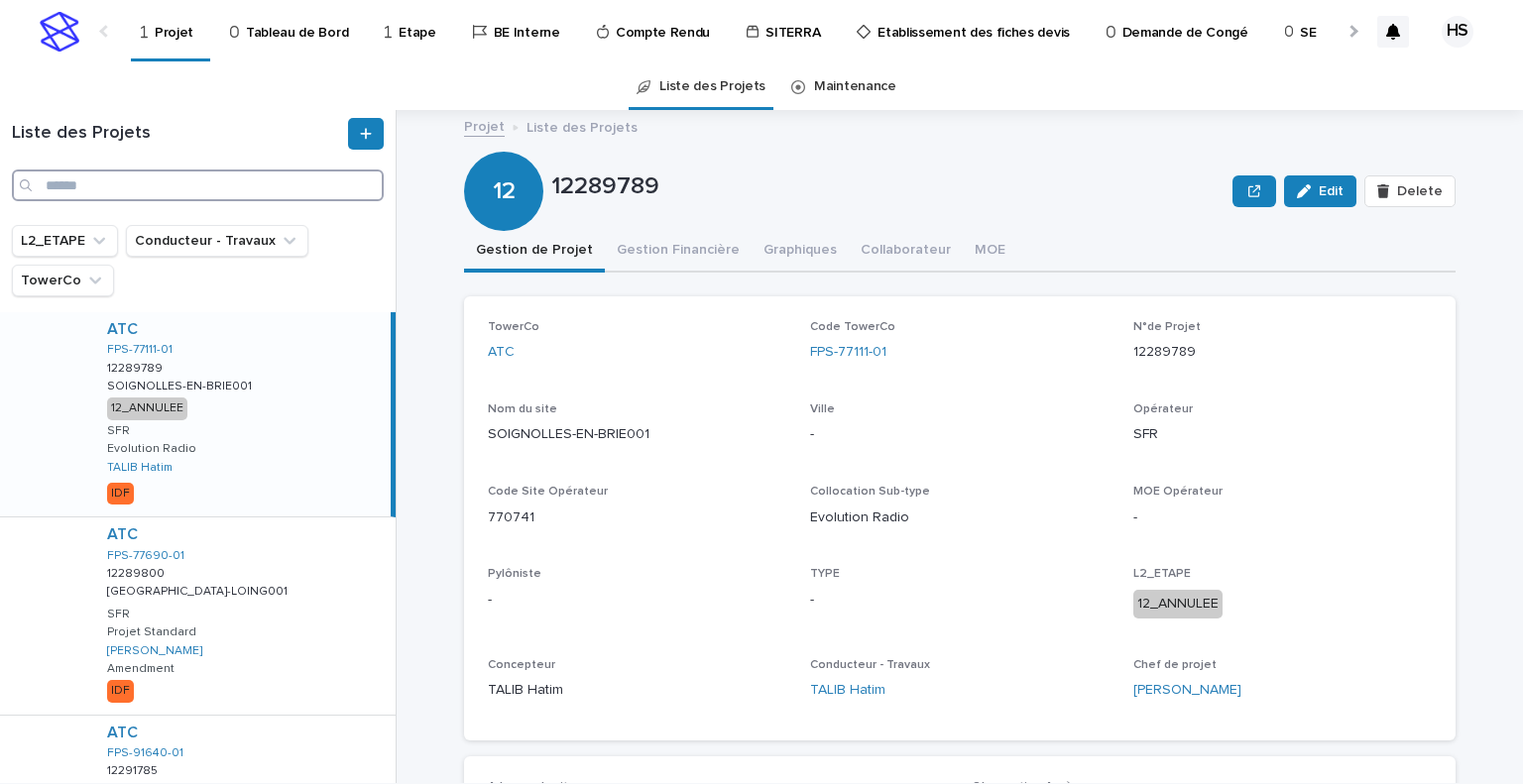 click at bounding box center [197, 185] 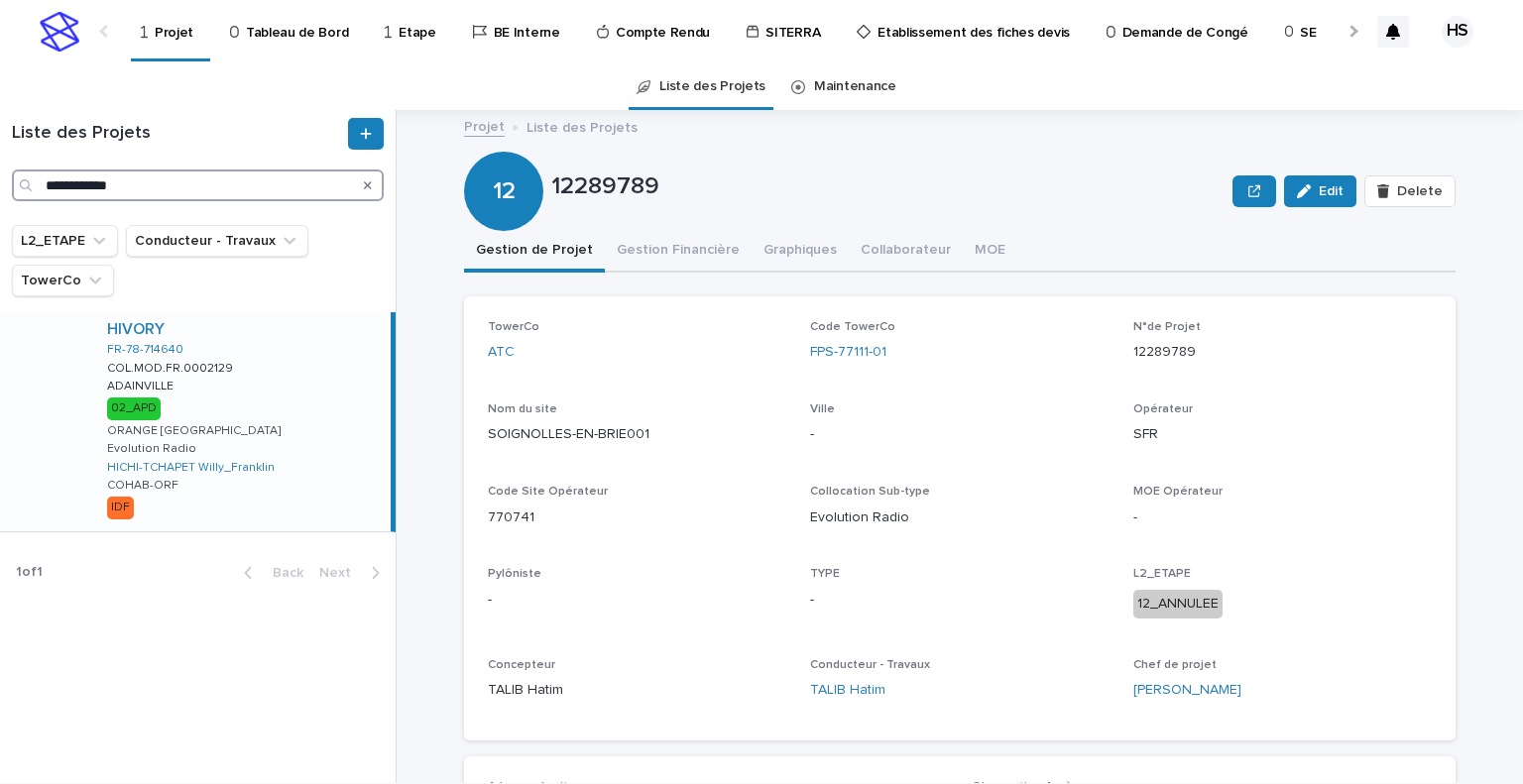 type on "**********" 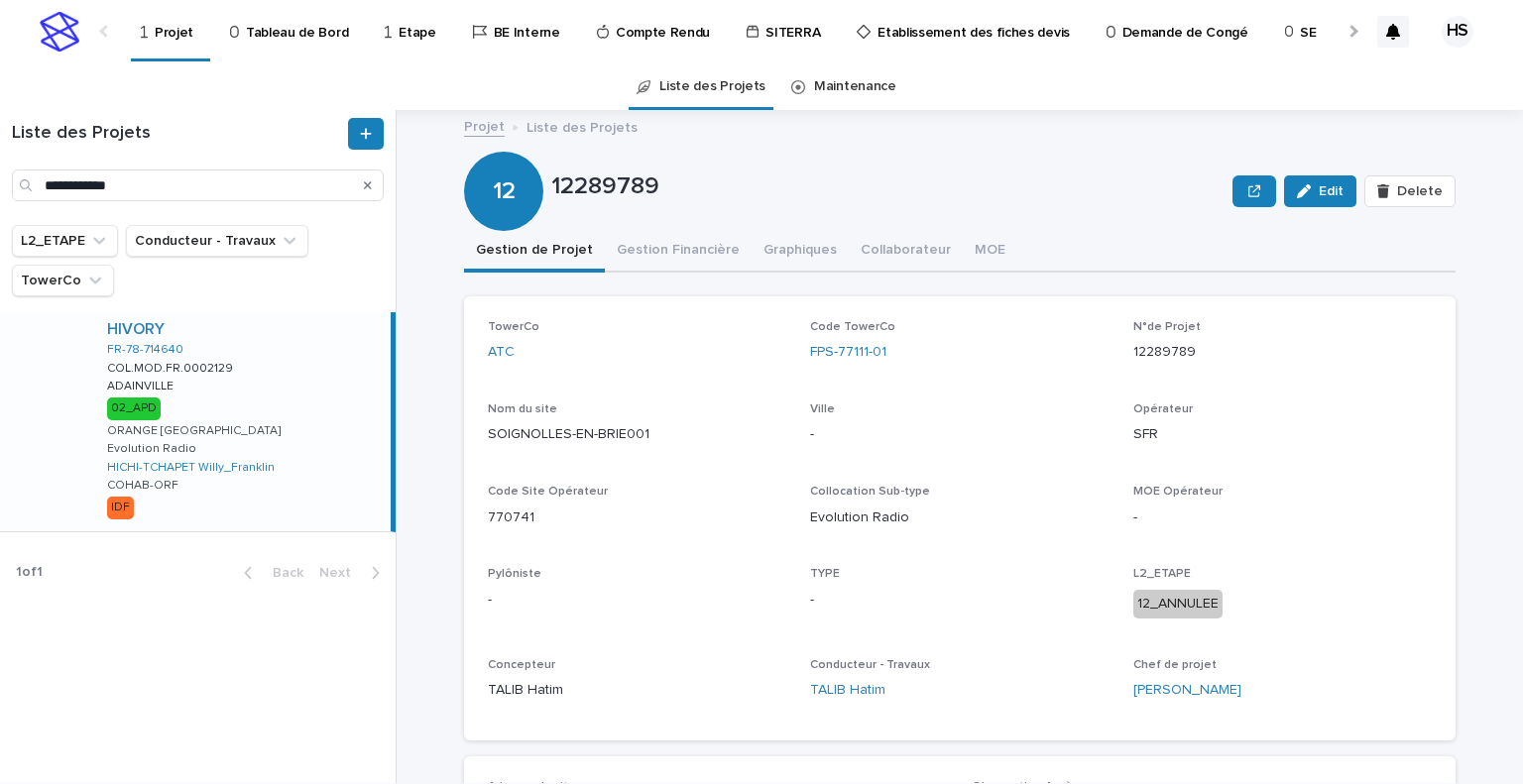 click on "COL.MOD.FR.0002129" at bounding box center [172, 367] 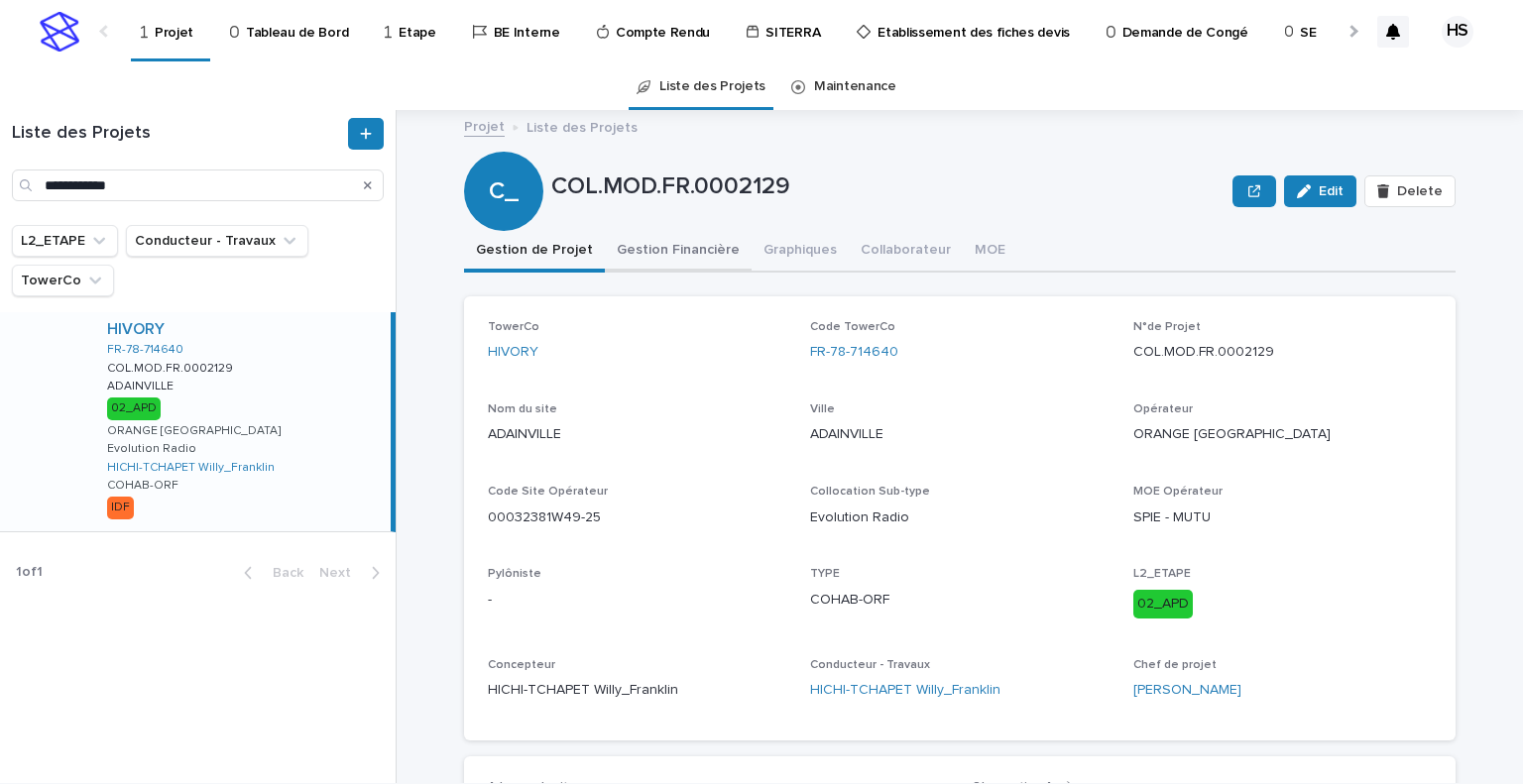 click on "Gestion Financière" at bounding box center [678, 252] 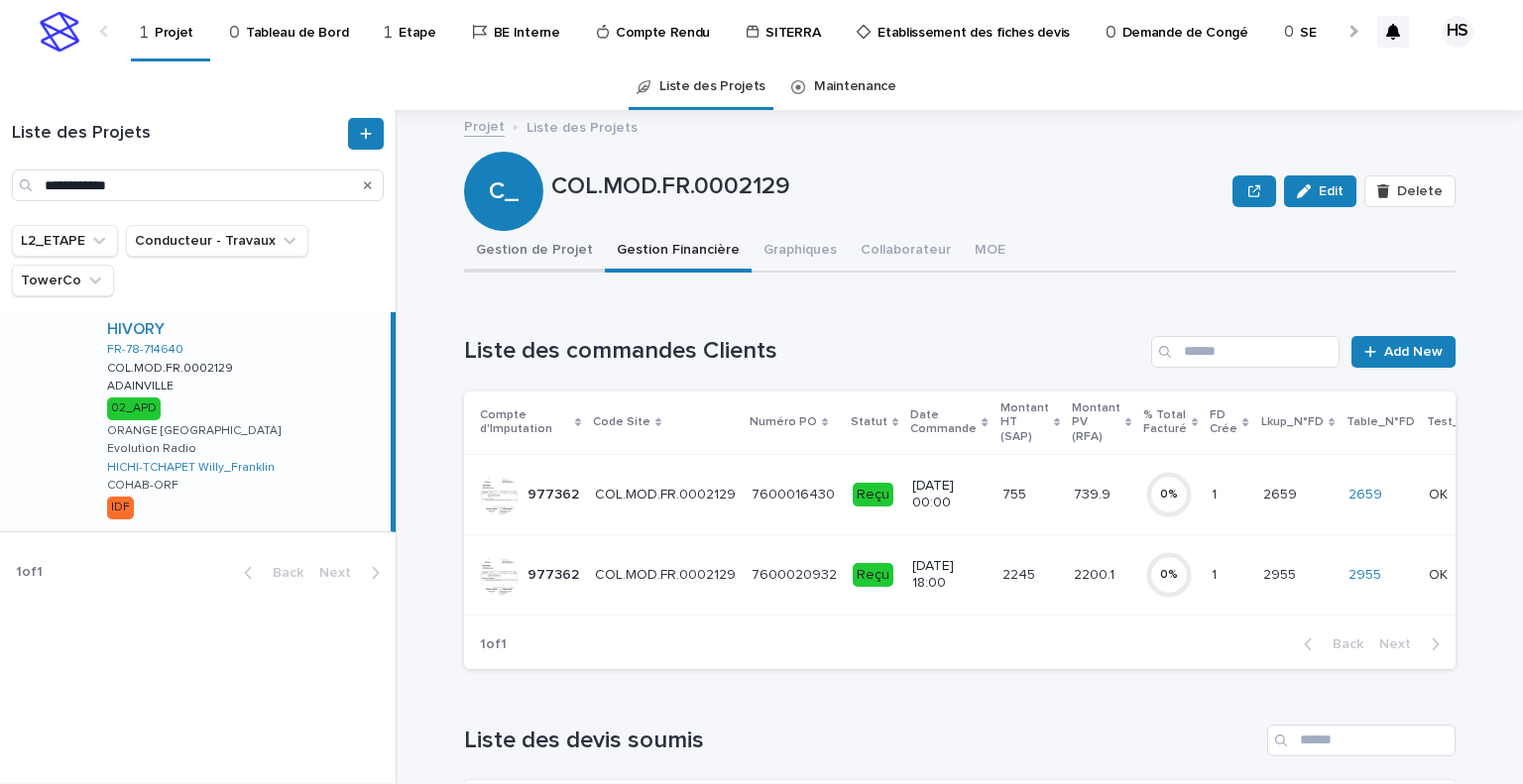 click on "Gestion de Projet" at bounding box center (534, 252) 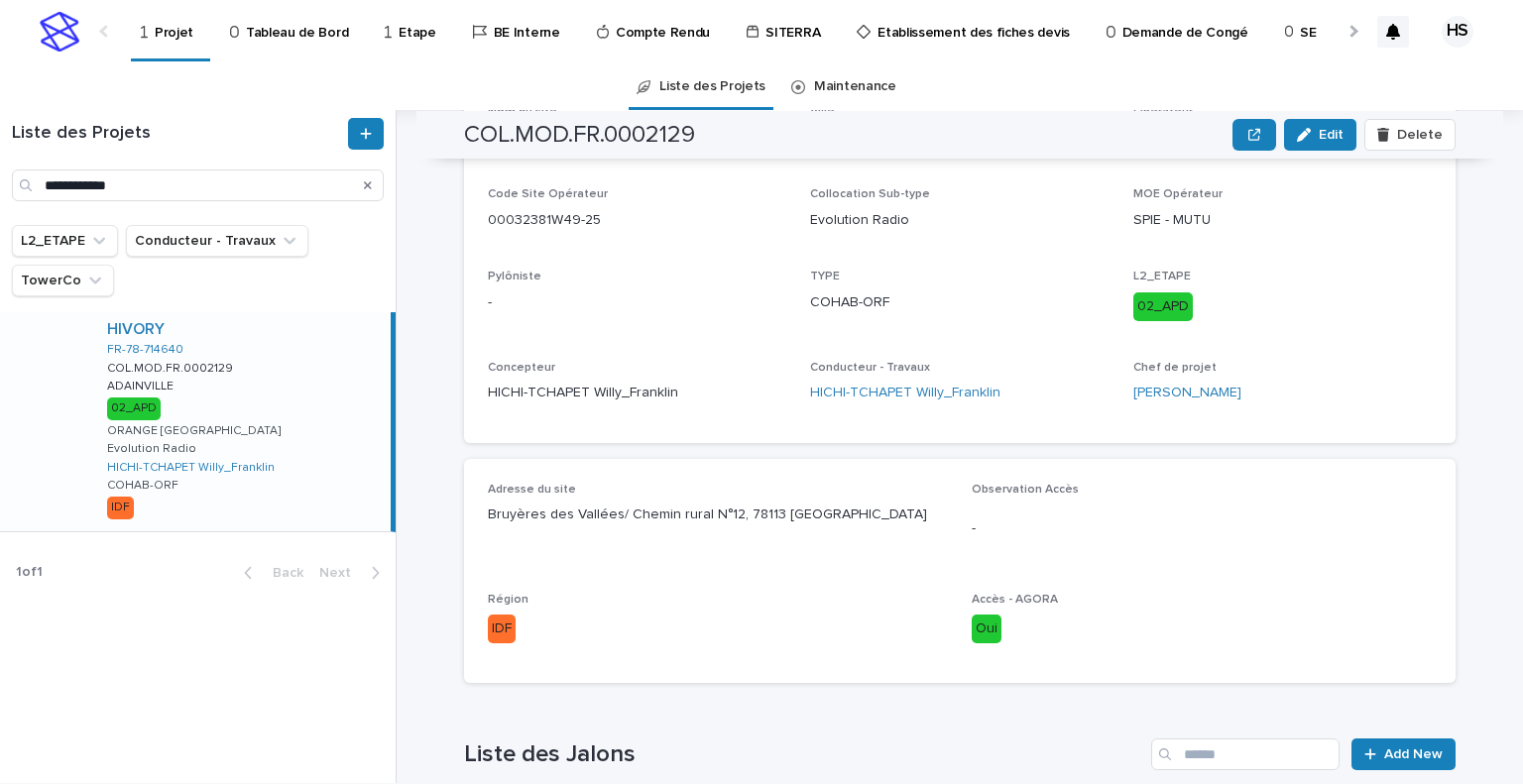 scroll, scrollTop: 582, scrollLeft: 0, axis: vertical 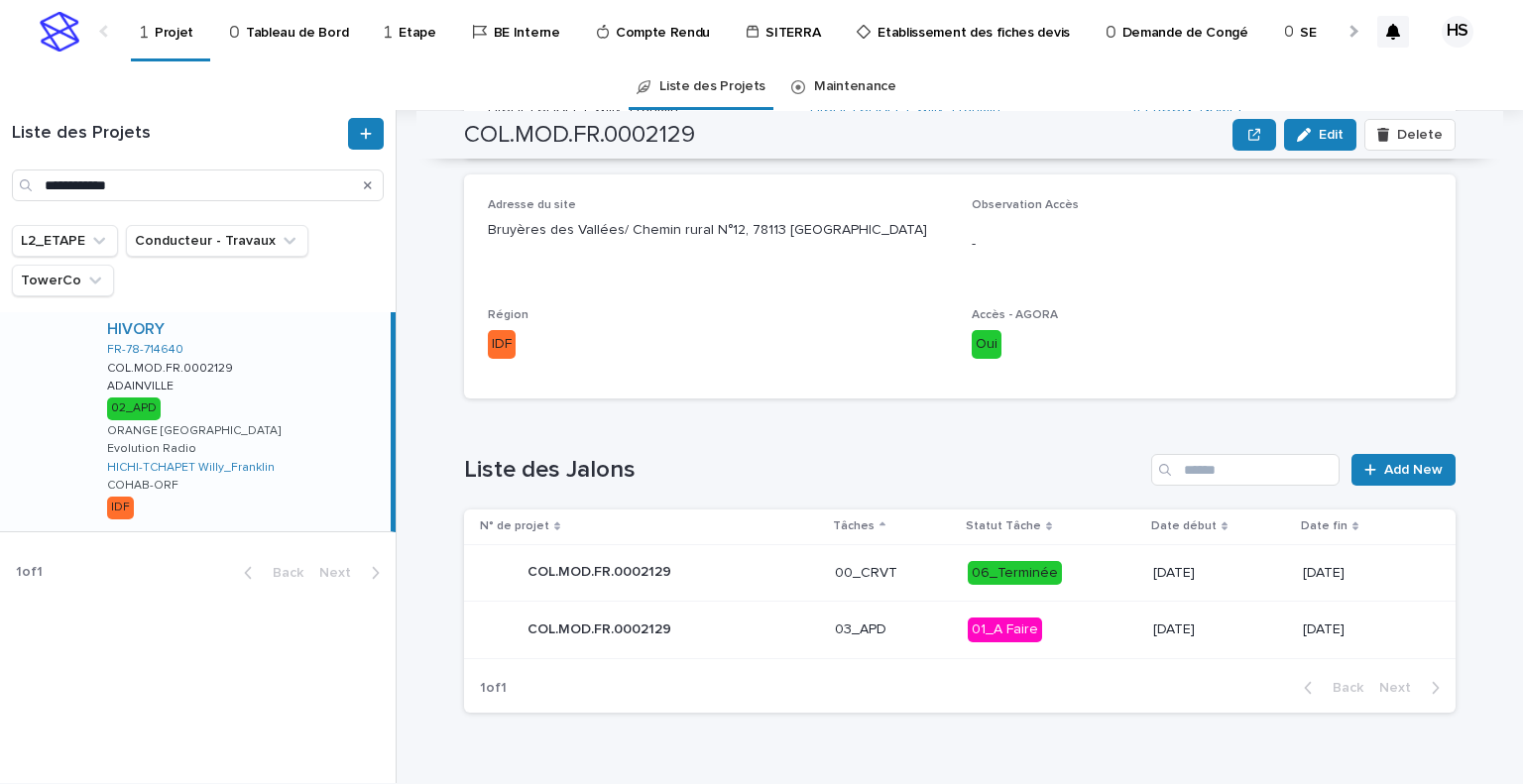 click on "03_APD" at bounding box center (892, 629) 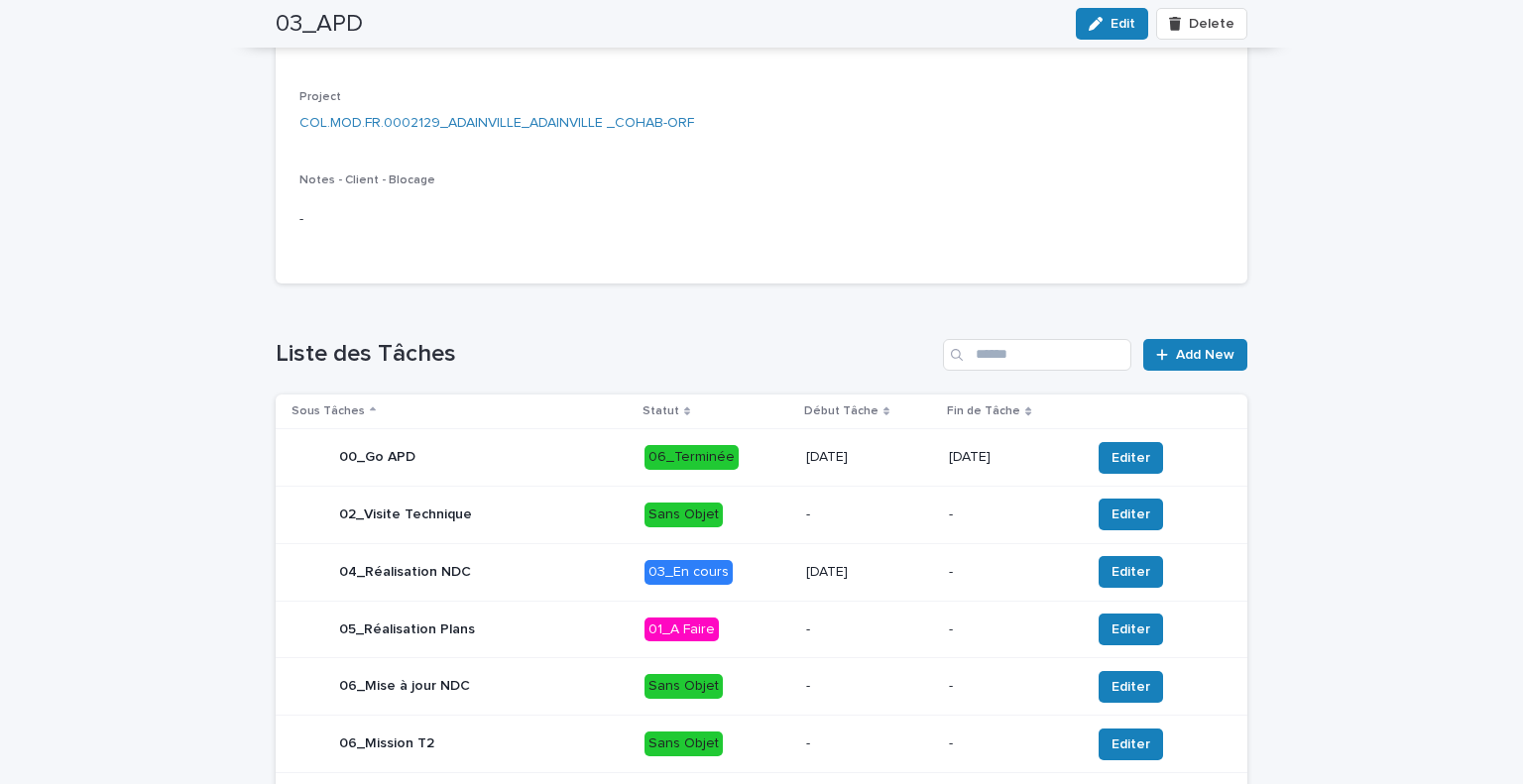 scroll, scrollTop: 694, scrollLeft: 0, axis: vertical 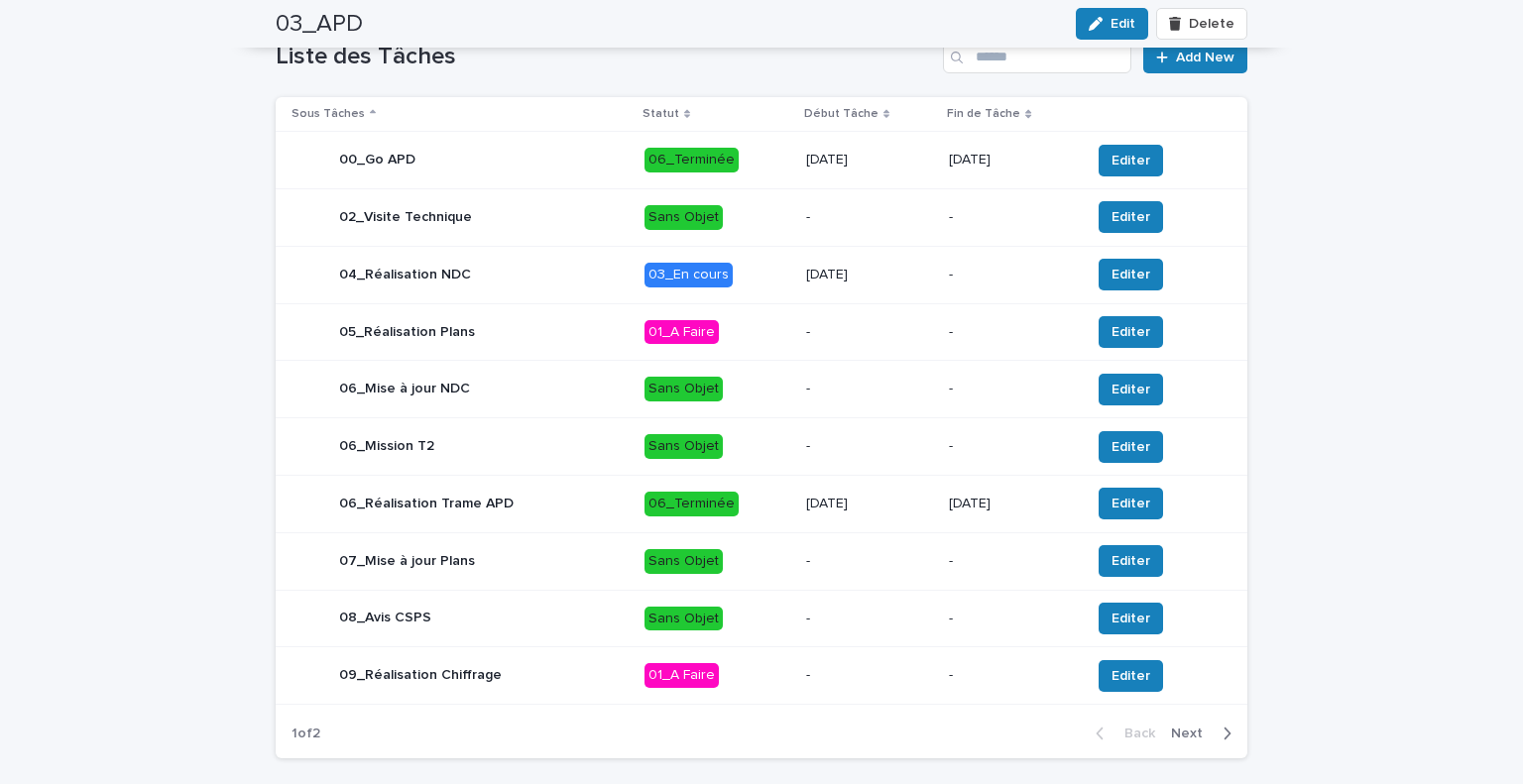 click on "Next" at bounding box center [1193, 733] 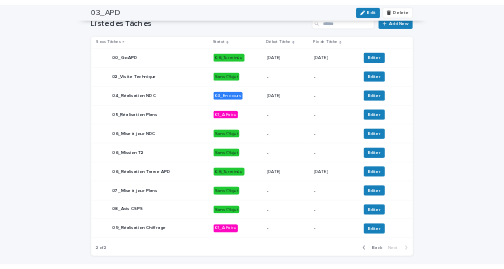 scroll, scrollTop: 269, scrollLeft: 0, axis: vertical 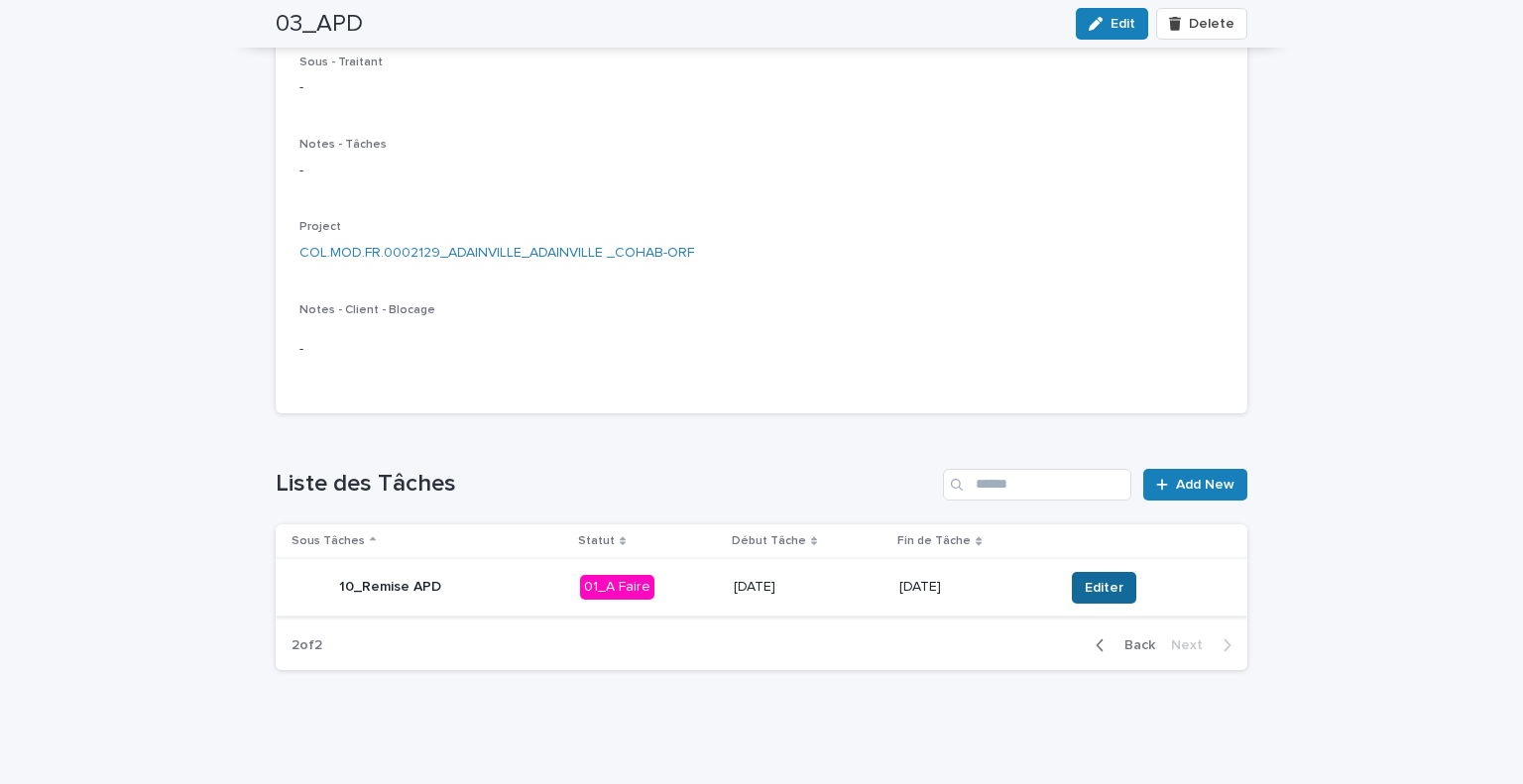 click on "Editer" at bounding box center (1104, 588) 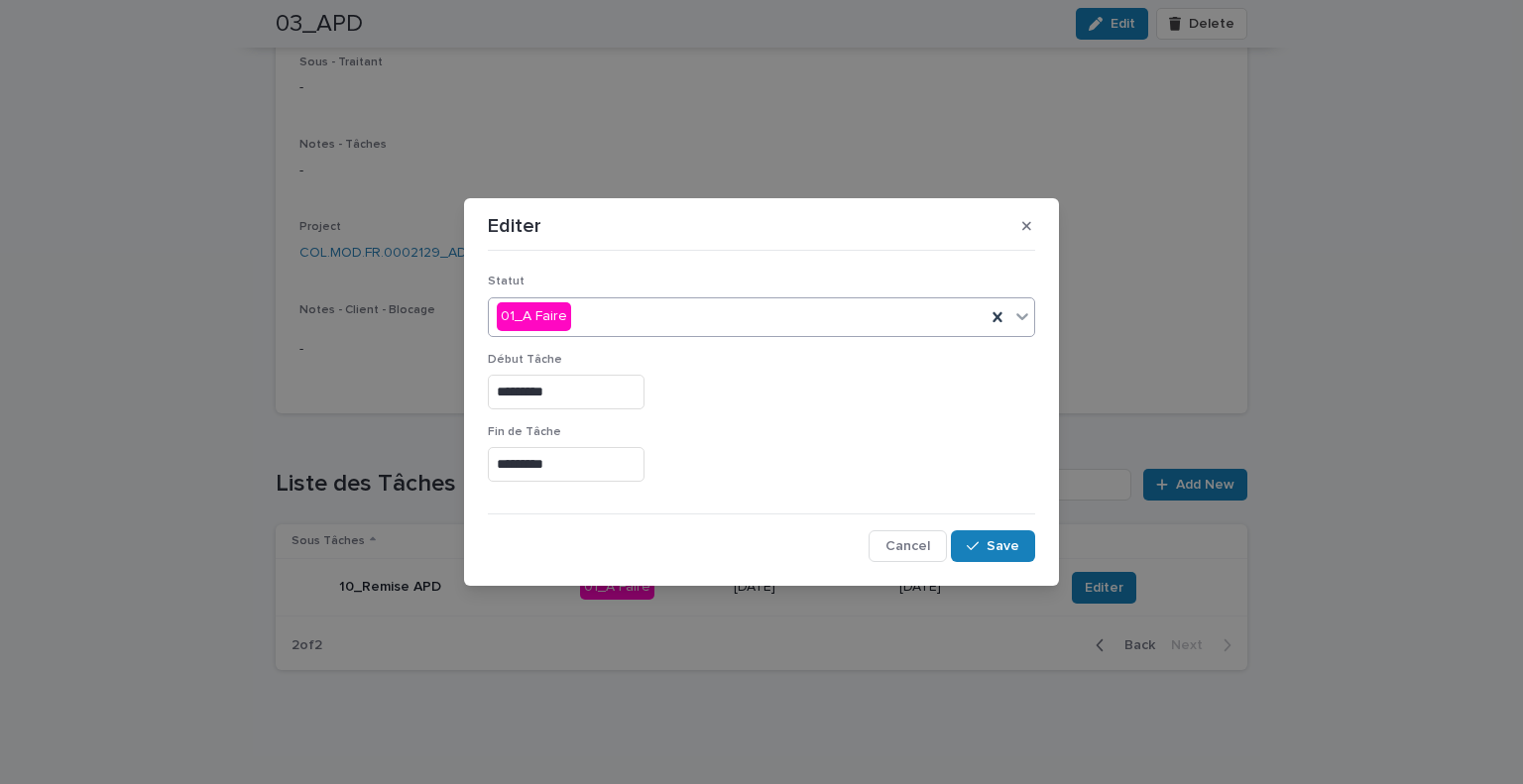 click on "01_A Faire" at bounding box center [762, 317] 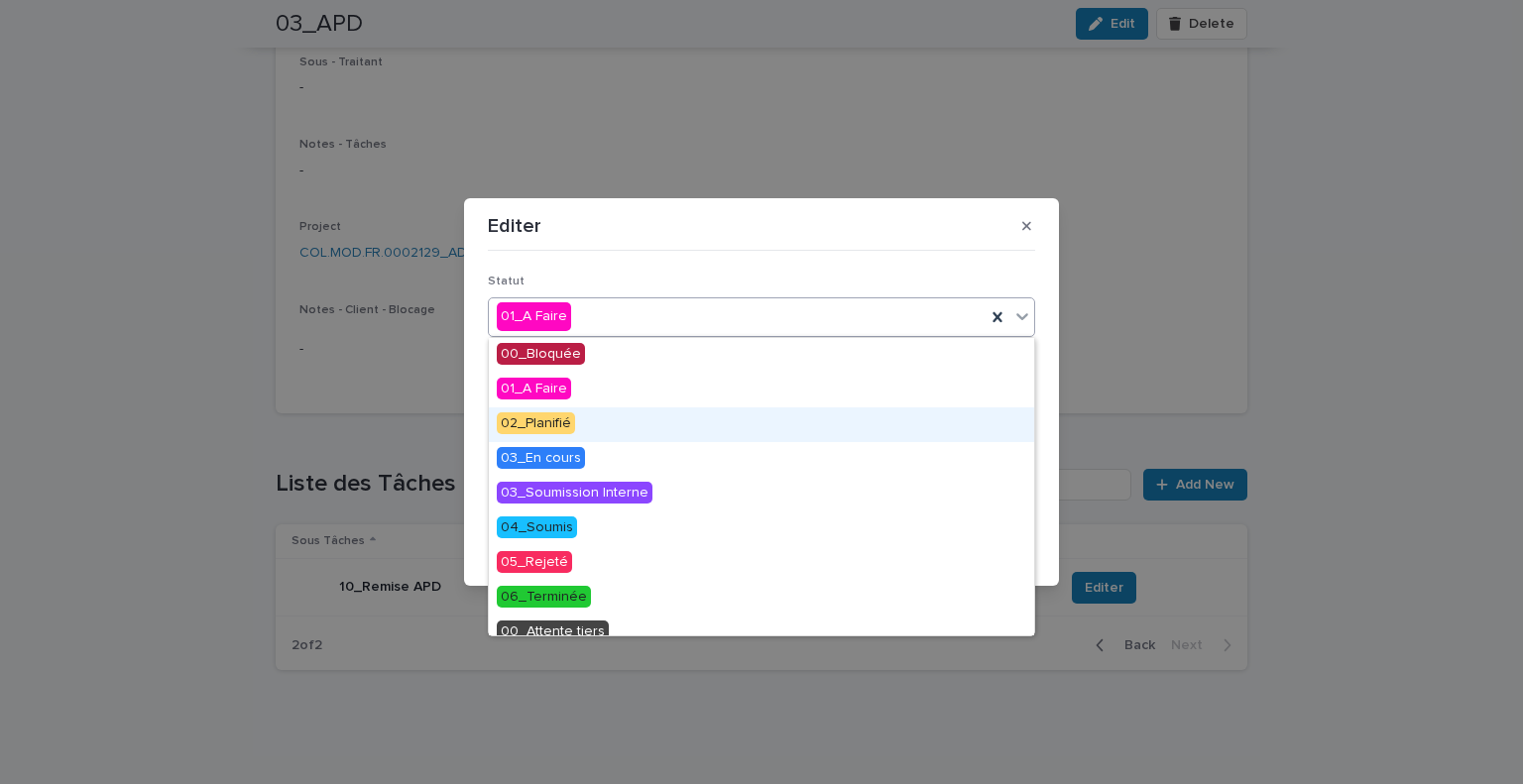 click on "02_Planifié" at bounding box center [535, 423] 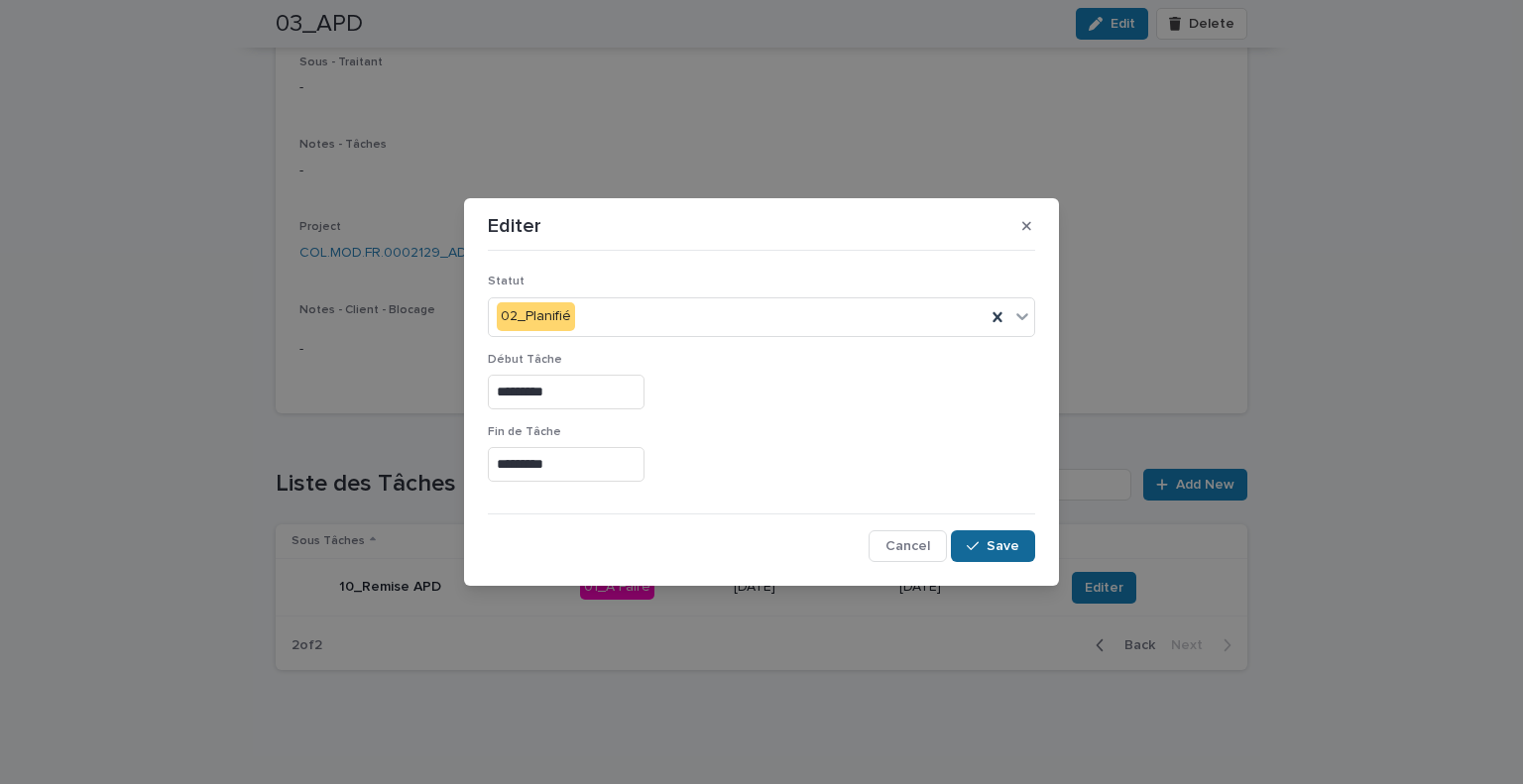 click 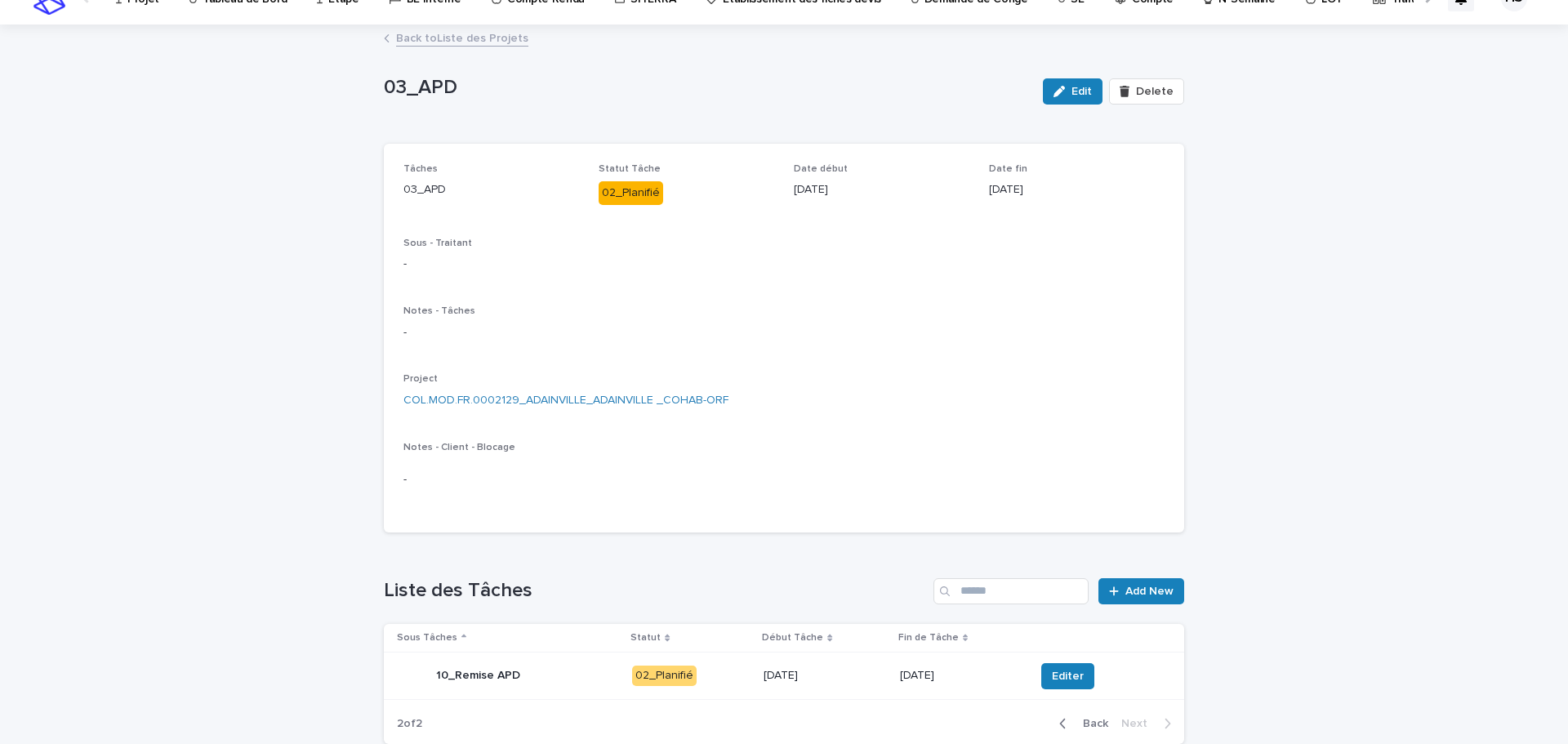 scroll, scrollTop: 0, scrollLeft: 0, axis: both 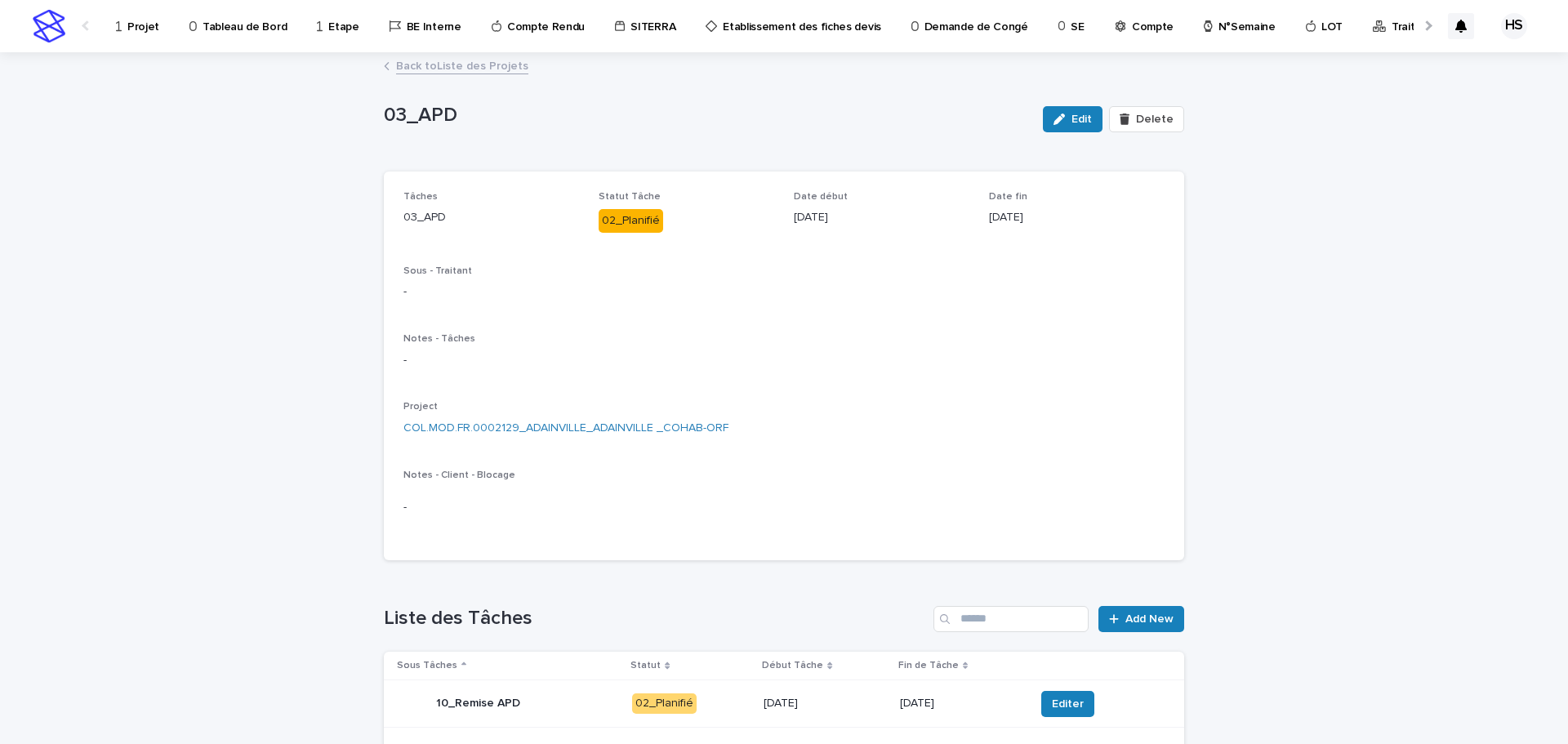 click on "Projet" at bounding box center (143, 17) 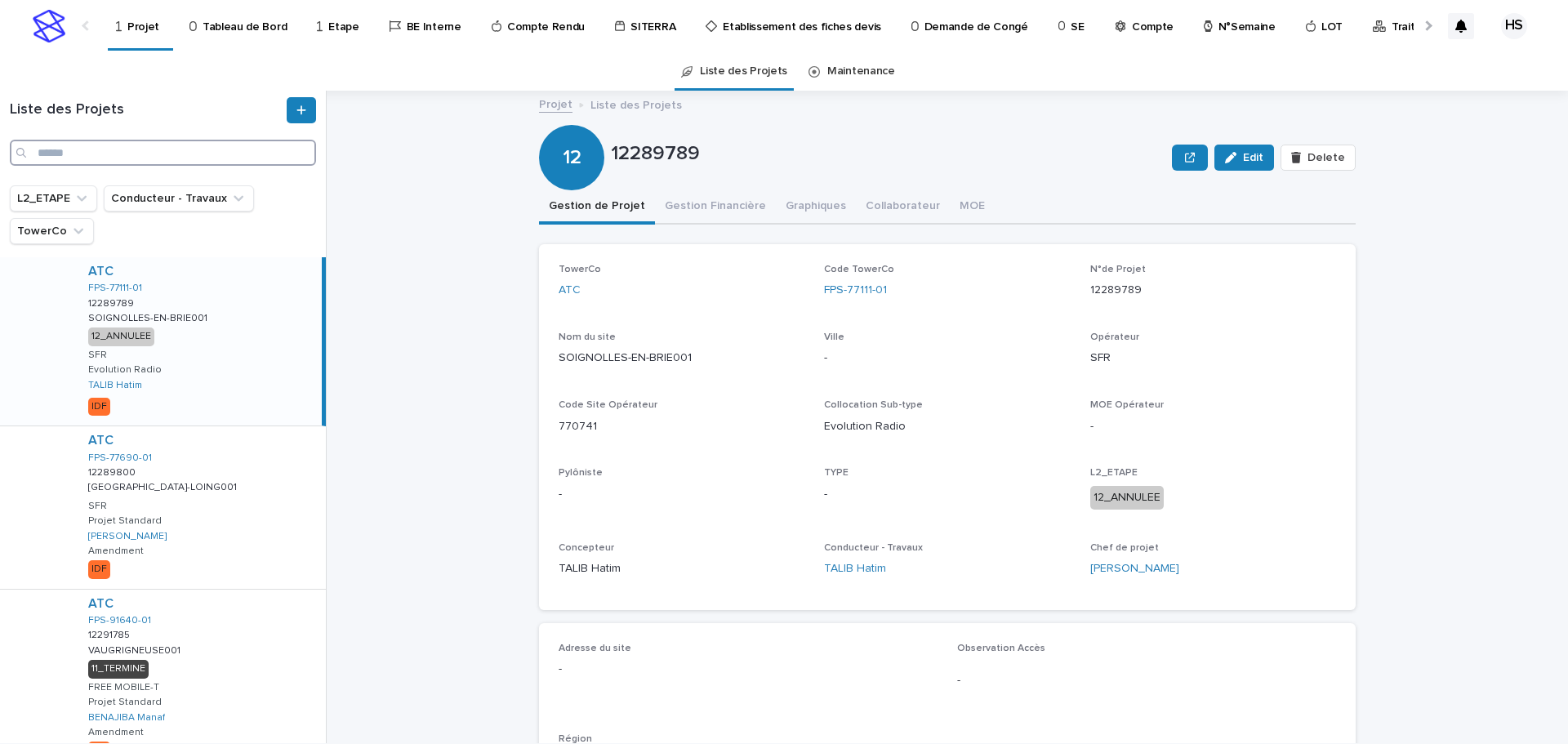 click at bounding box center (163, 153) 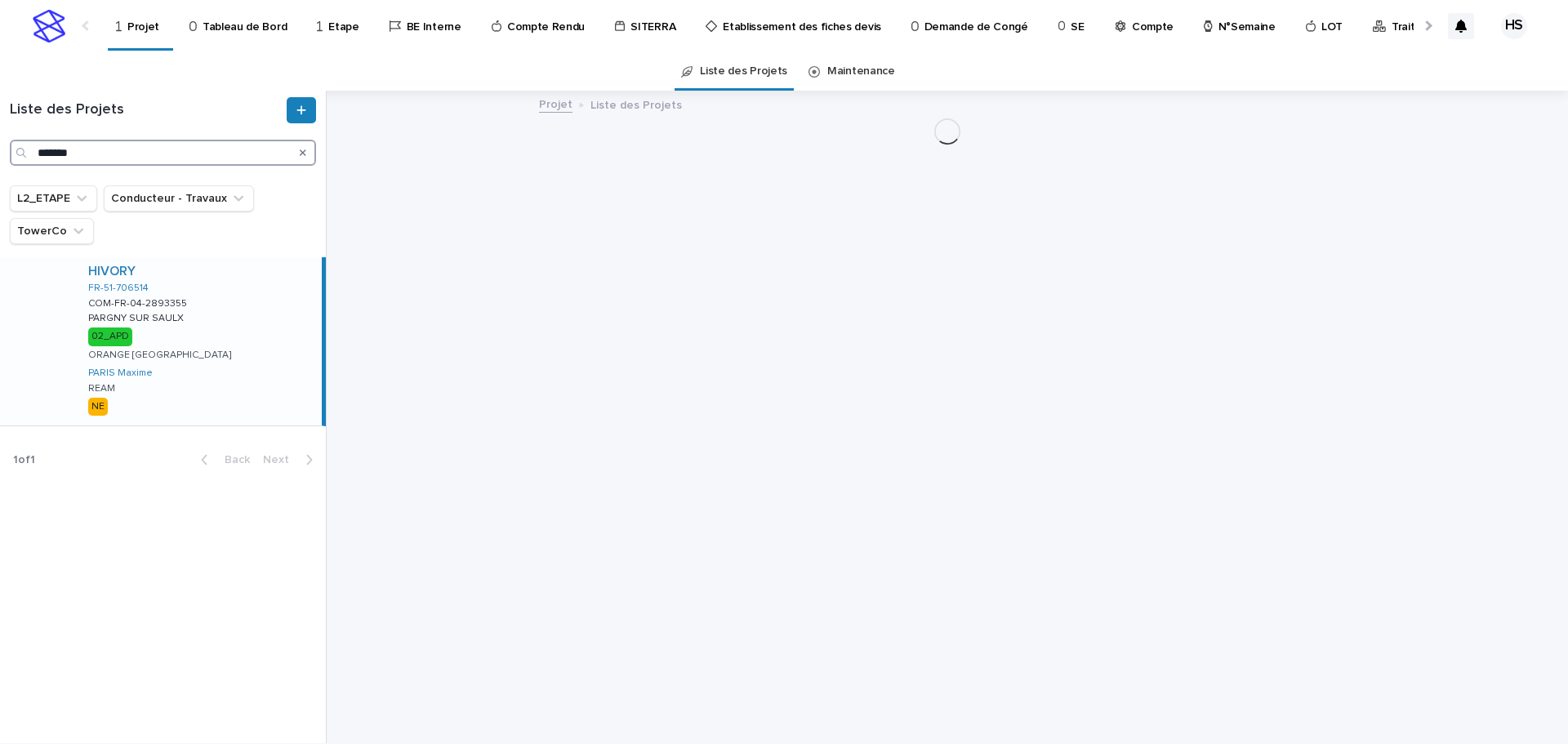 type on "*******" 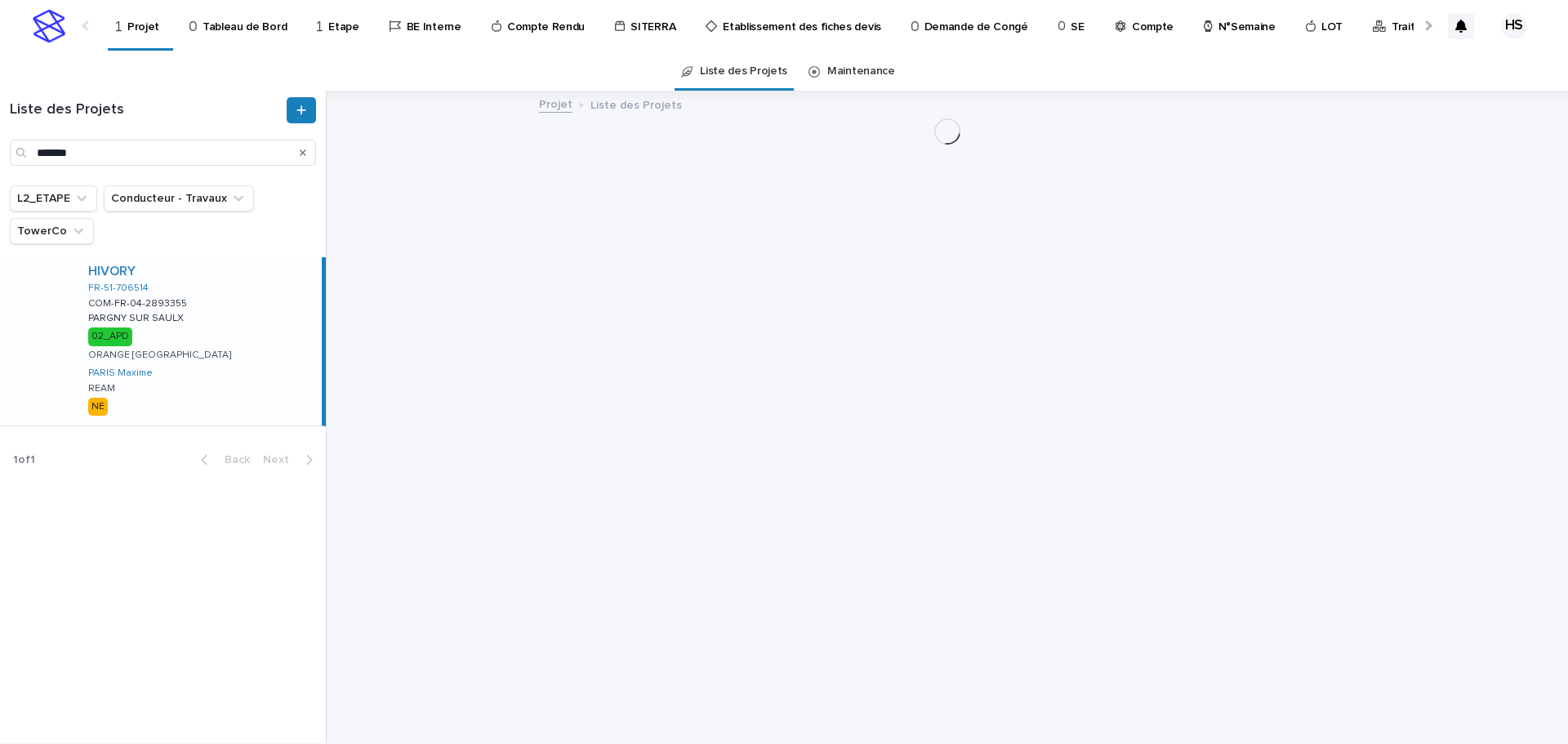 click on "HIVORY   FR-51-706514   COM-FR-04-2893355 COM-FR-04-2893355   PARGNY SUR SAULX PARGNY SUR SAULX   02_APD ORANGE [GEOGRAPHIC_DATA] PARIS [PERSON_NAME] NE" at bounding box center [198, 341] 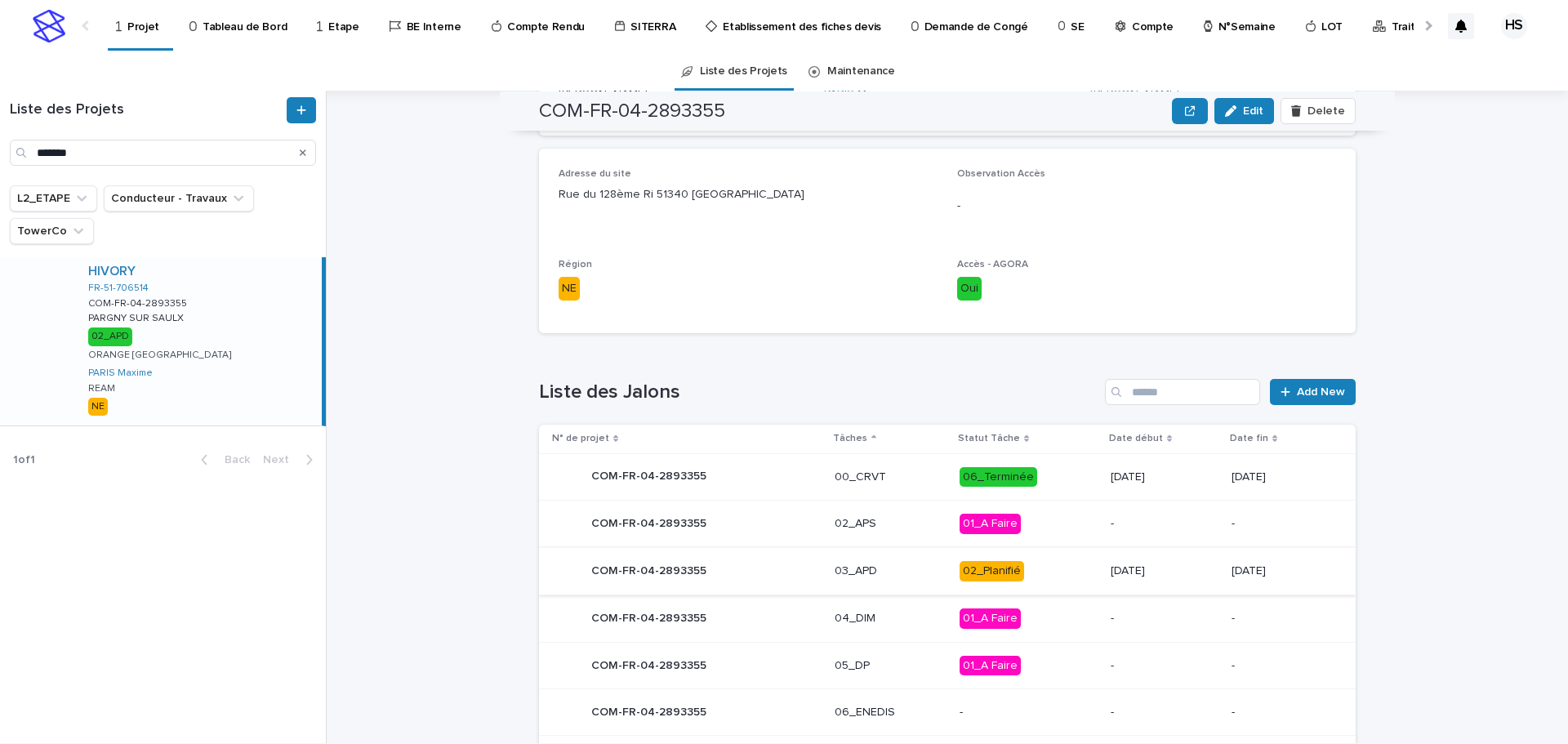scroll, scrollTop: 711, scrollLeft: 0, axis: vertical 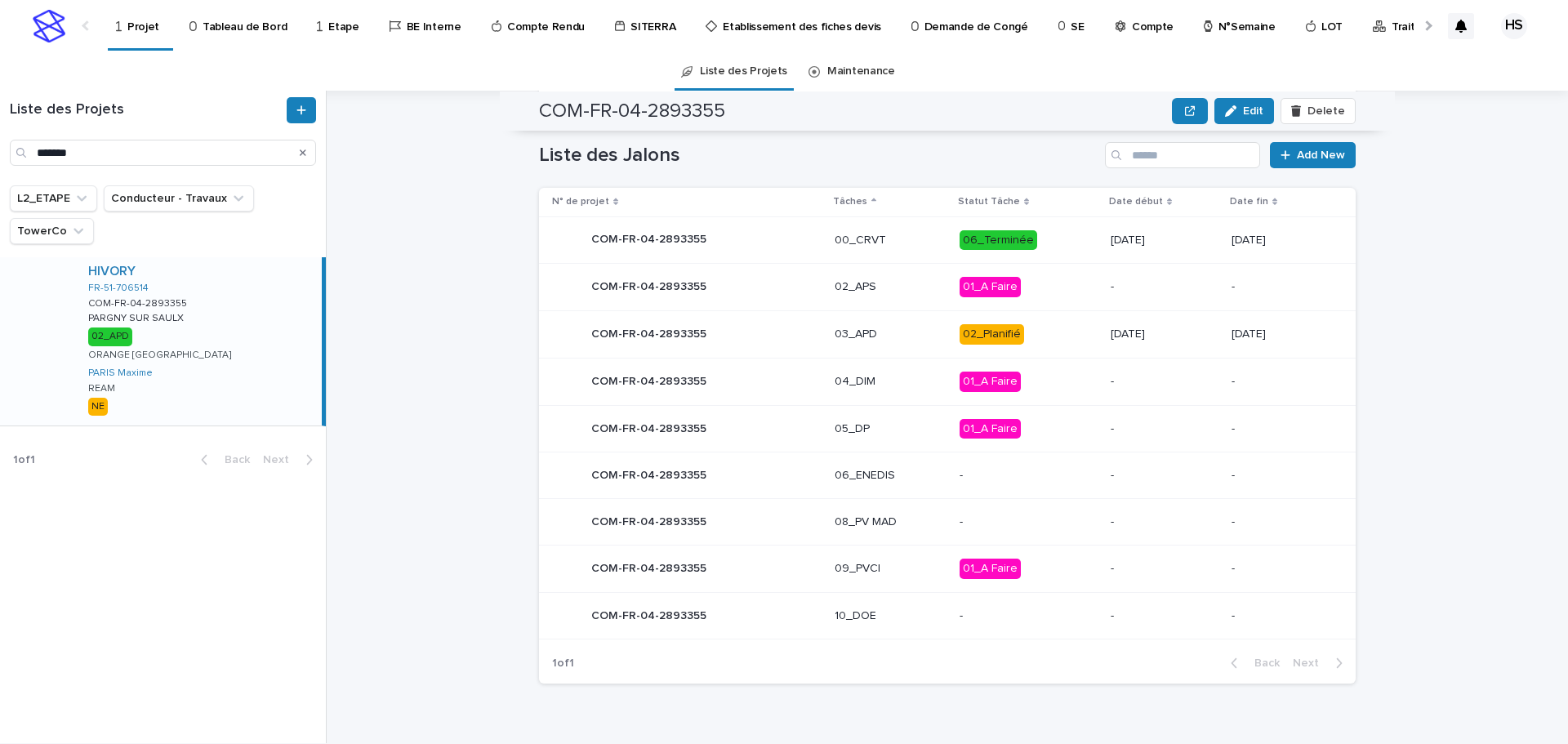 click on "02_Planifié" at bounding box center [991, 334] 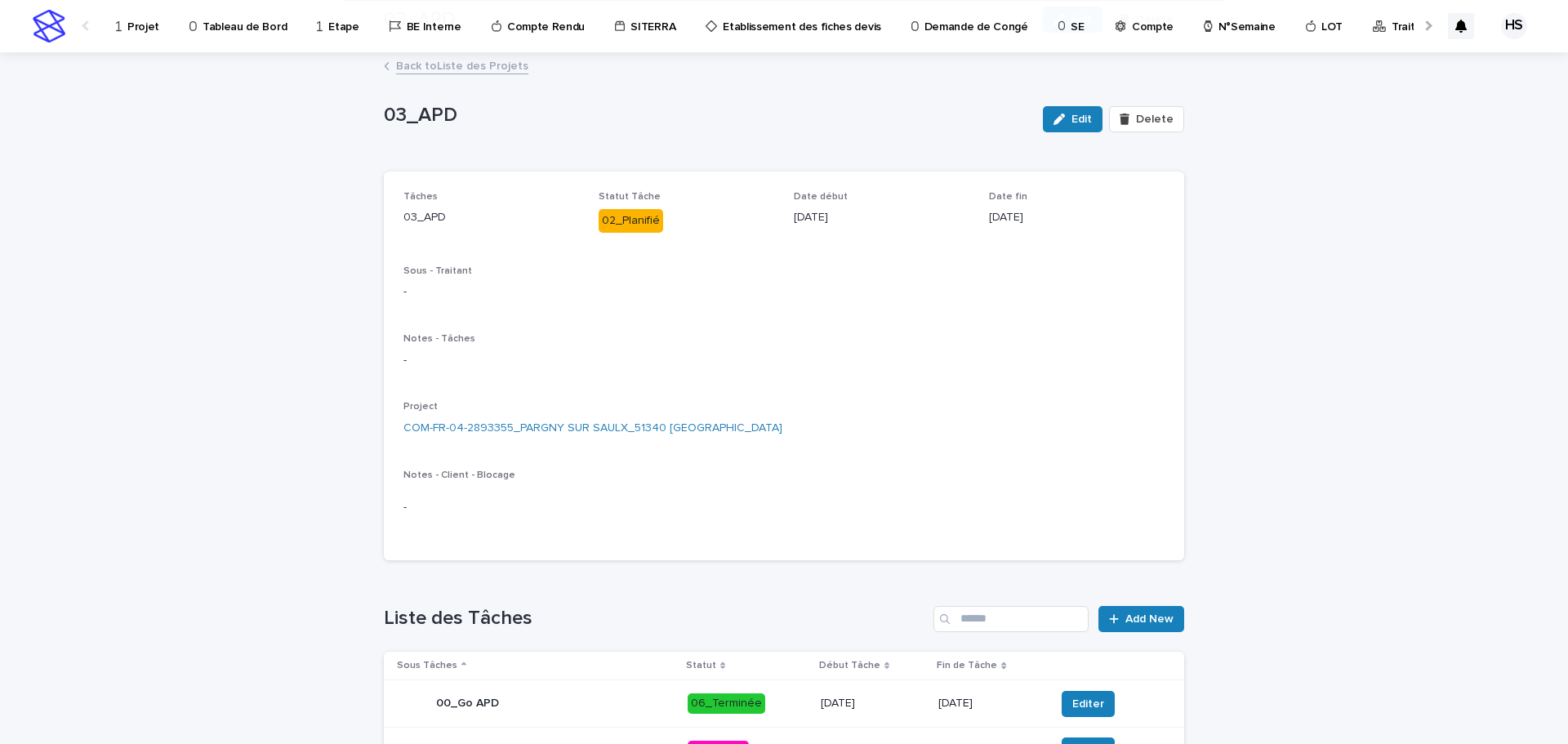 scroll, scrollTop: 408, scrollLeft: 0, axis: vertical 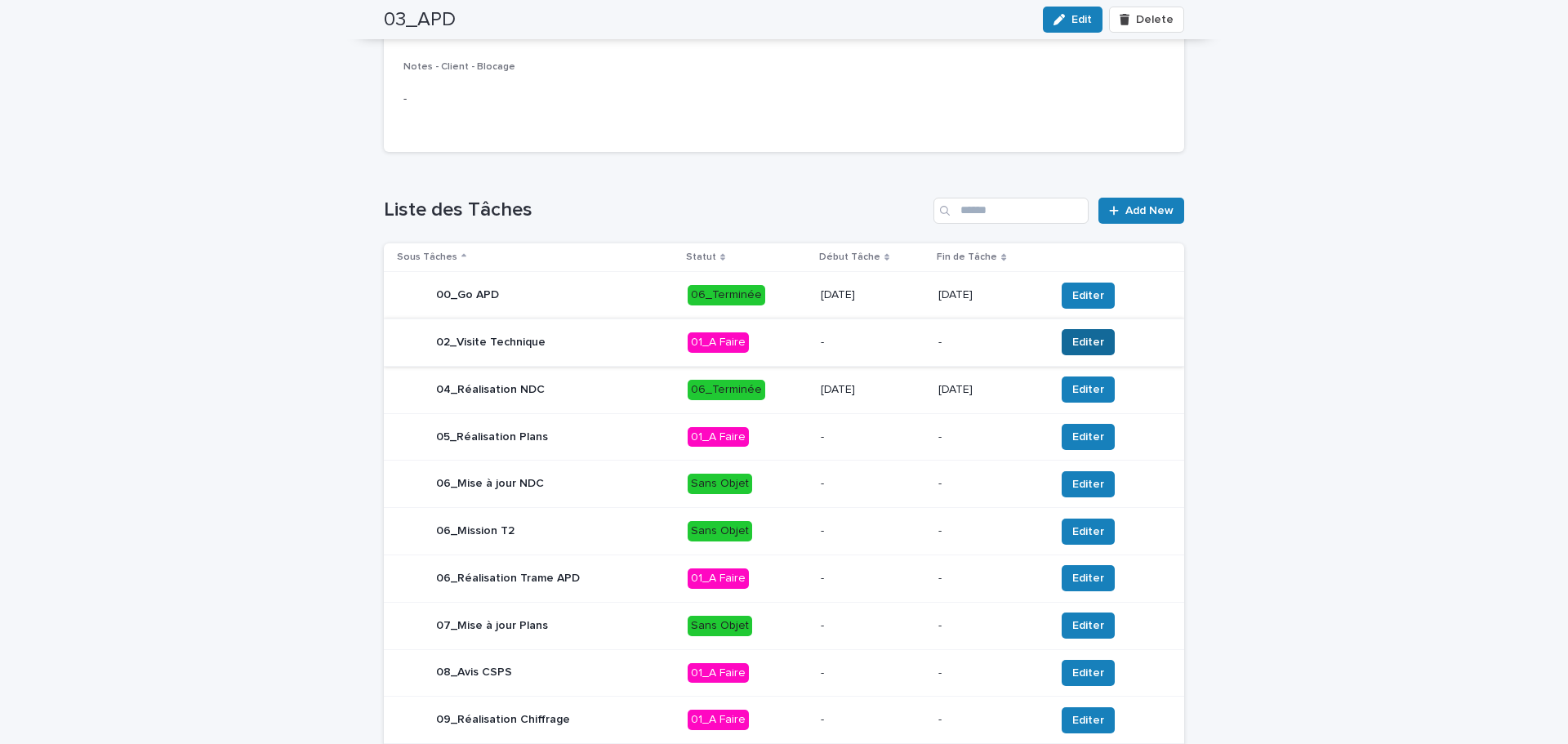 click on "Editer" at bounding box center [1088, 342] 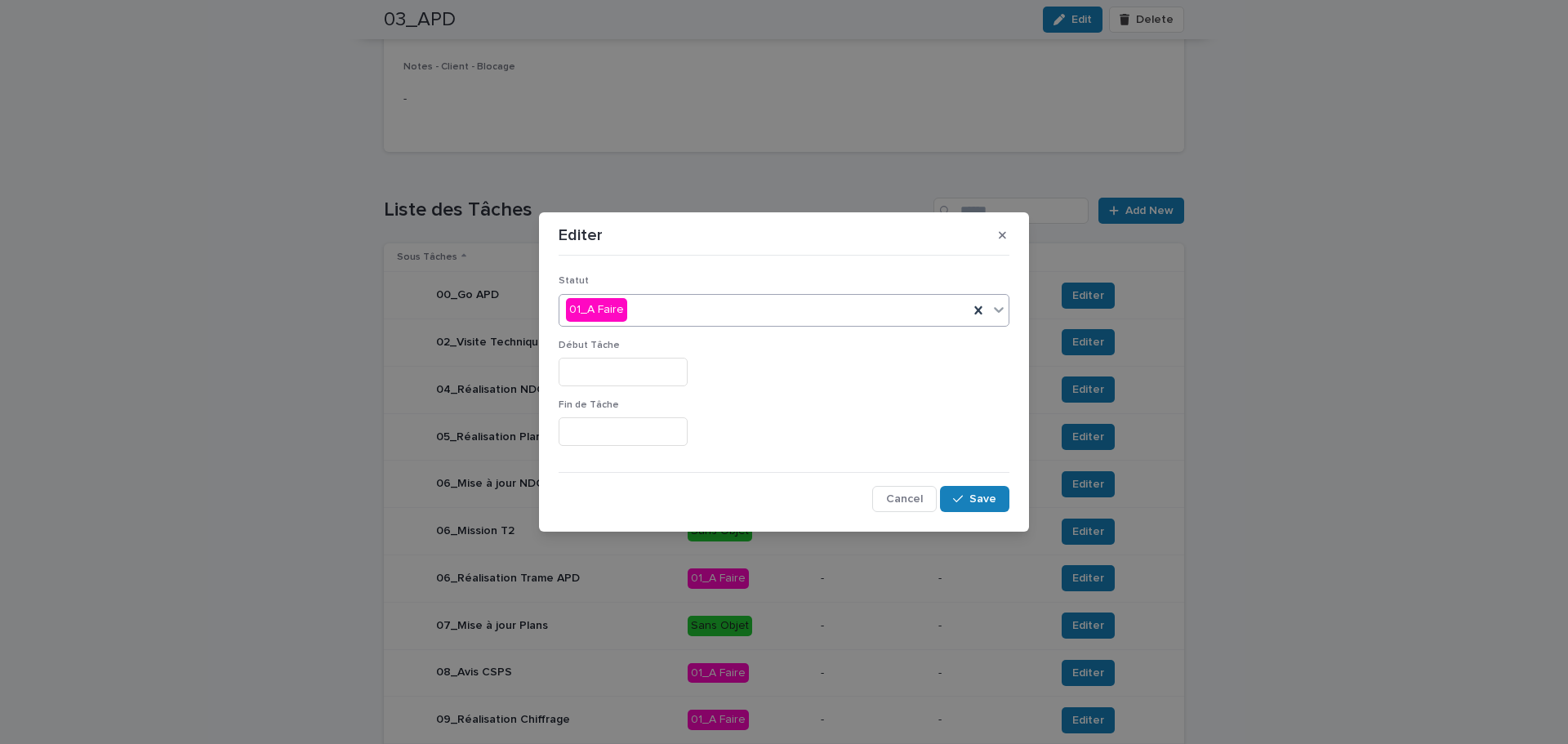 click on "01_A Faire" at bounding box center [764, 310] 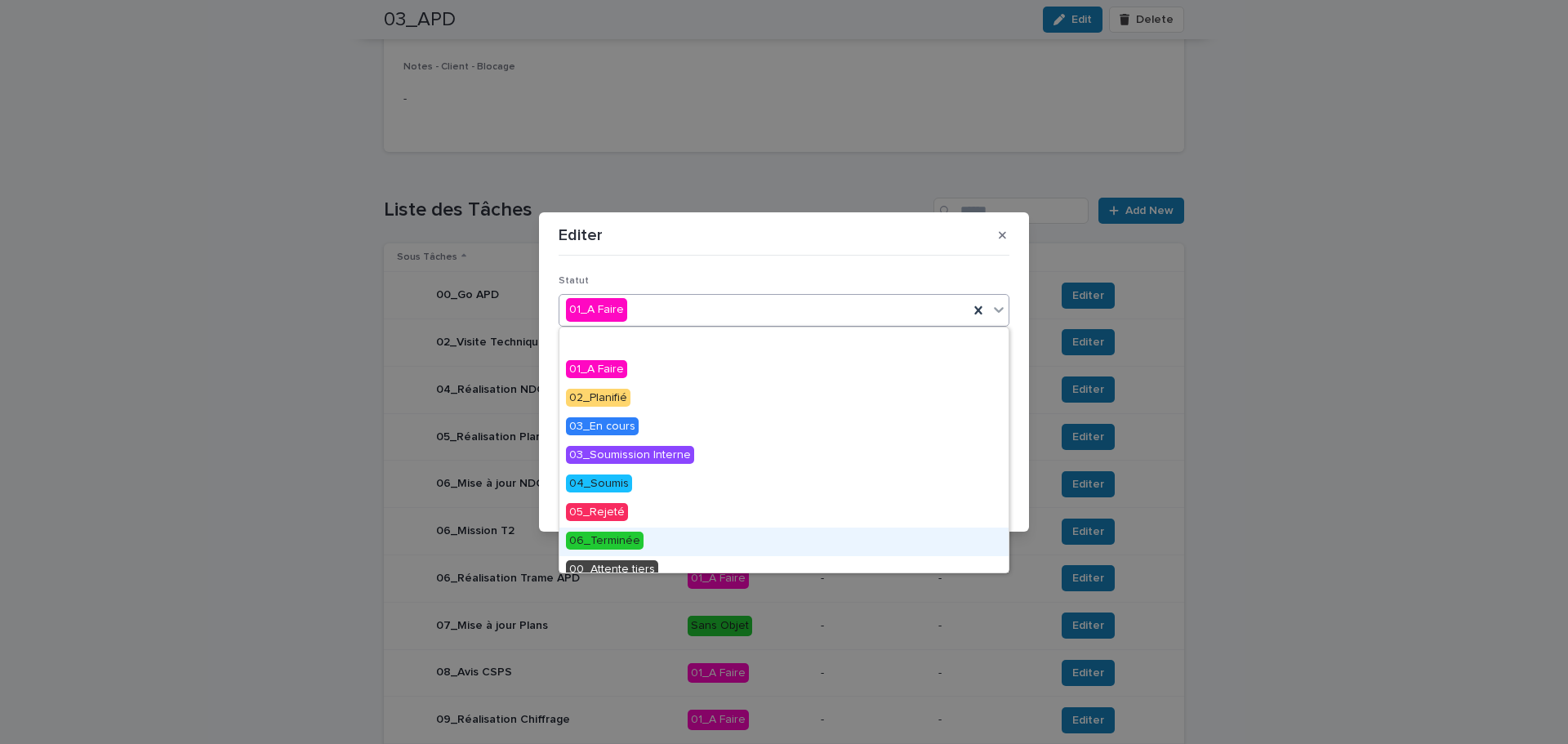 scroll, scrollTop: 69, scrollLeft: 0, axis: vertical 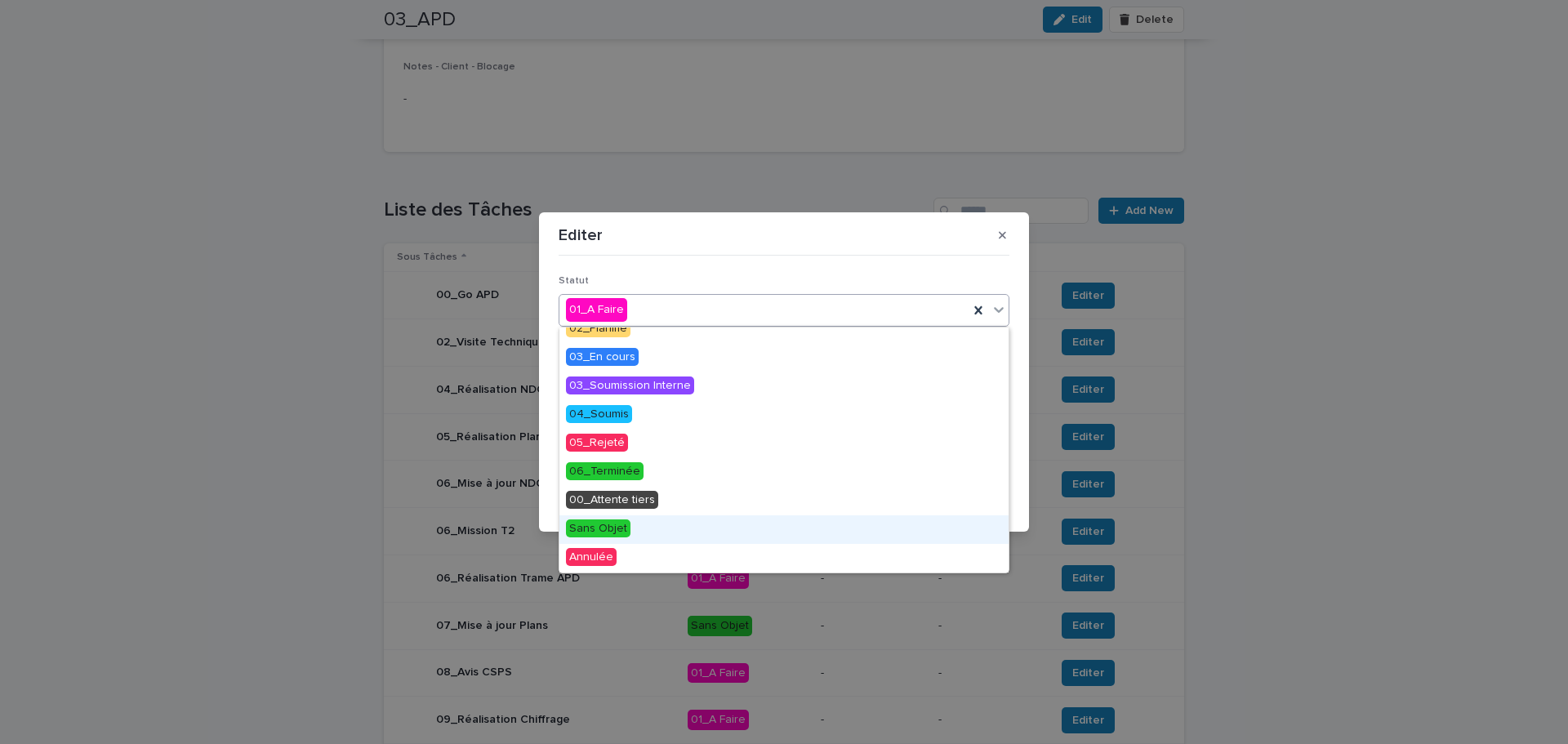 click on "Sans Objet" at bounding box center (598, 528) 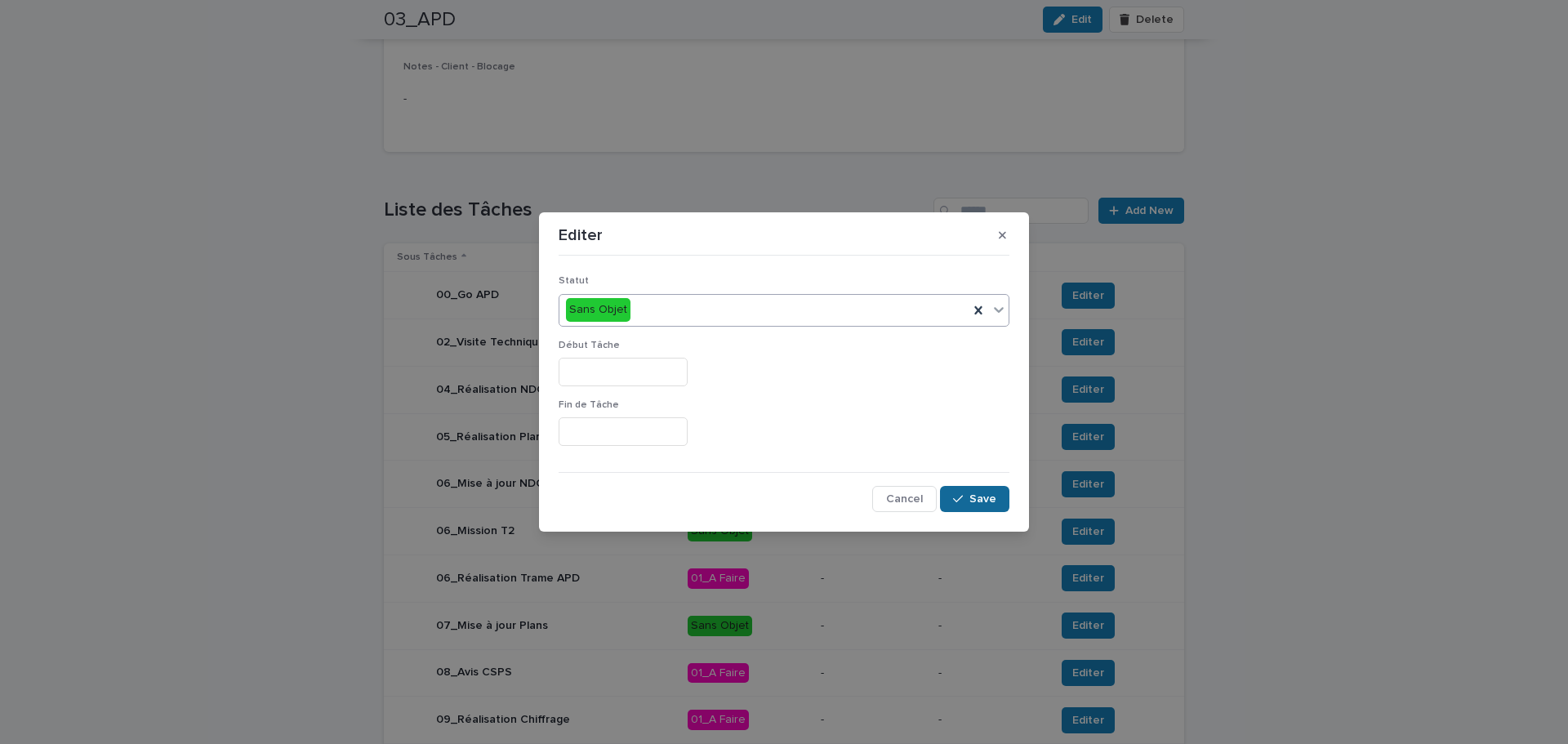 click on "Save" at bounding box center (974, 499) 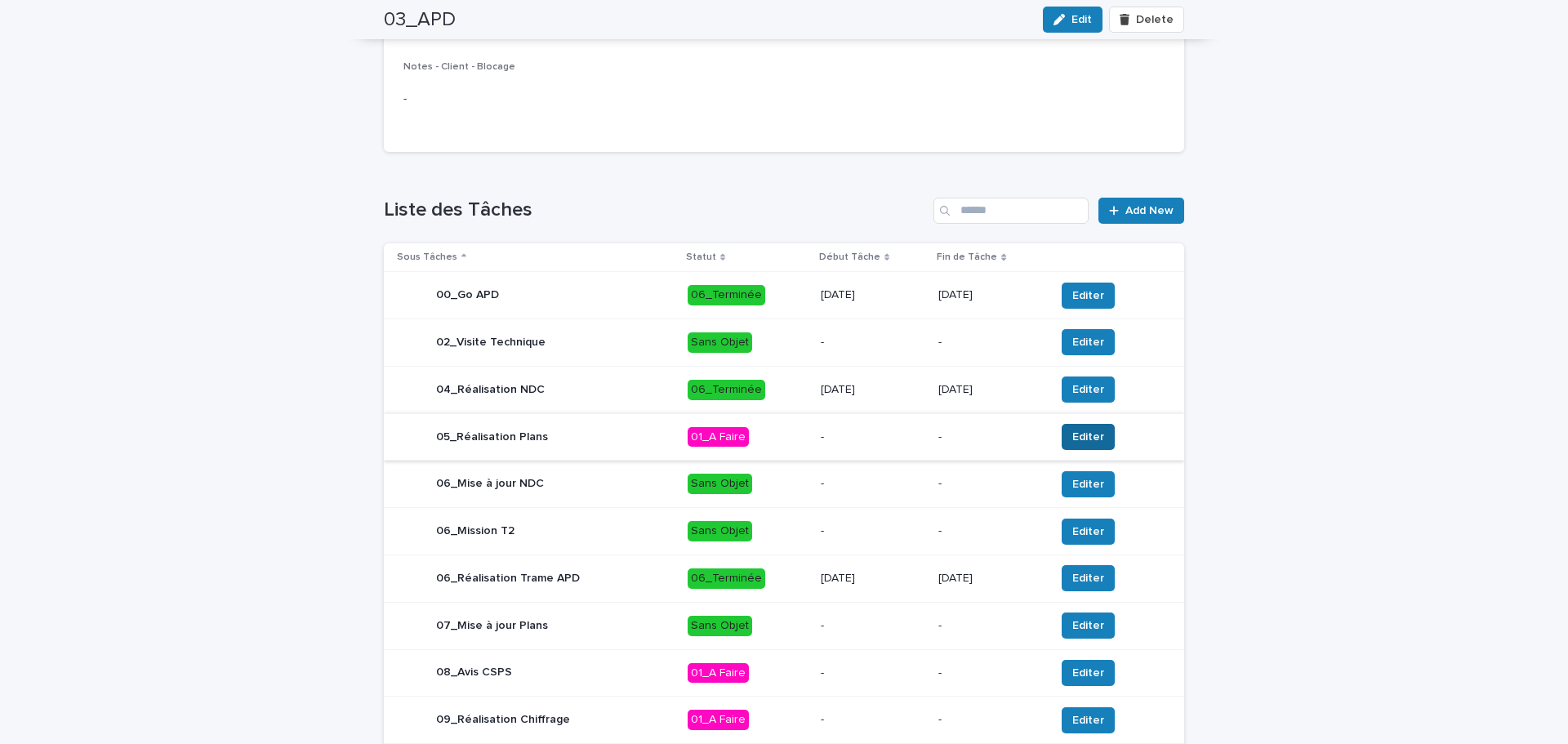 click on "Editer" at bounding box center [1088, 437] 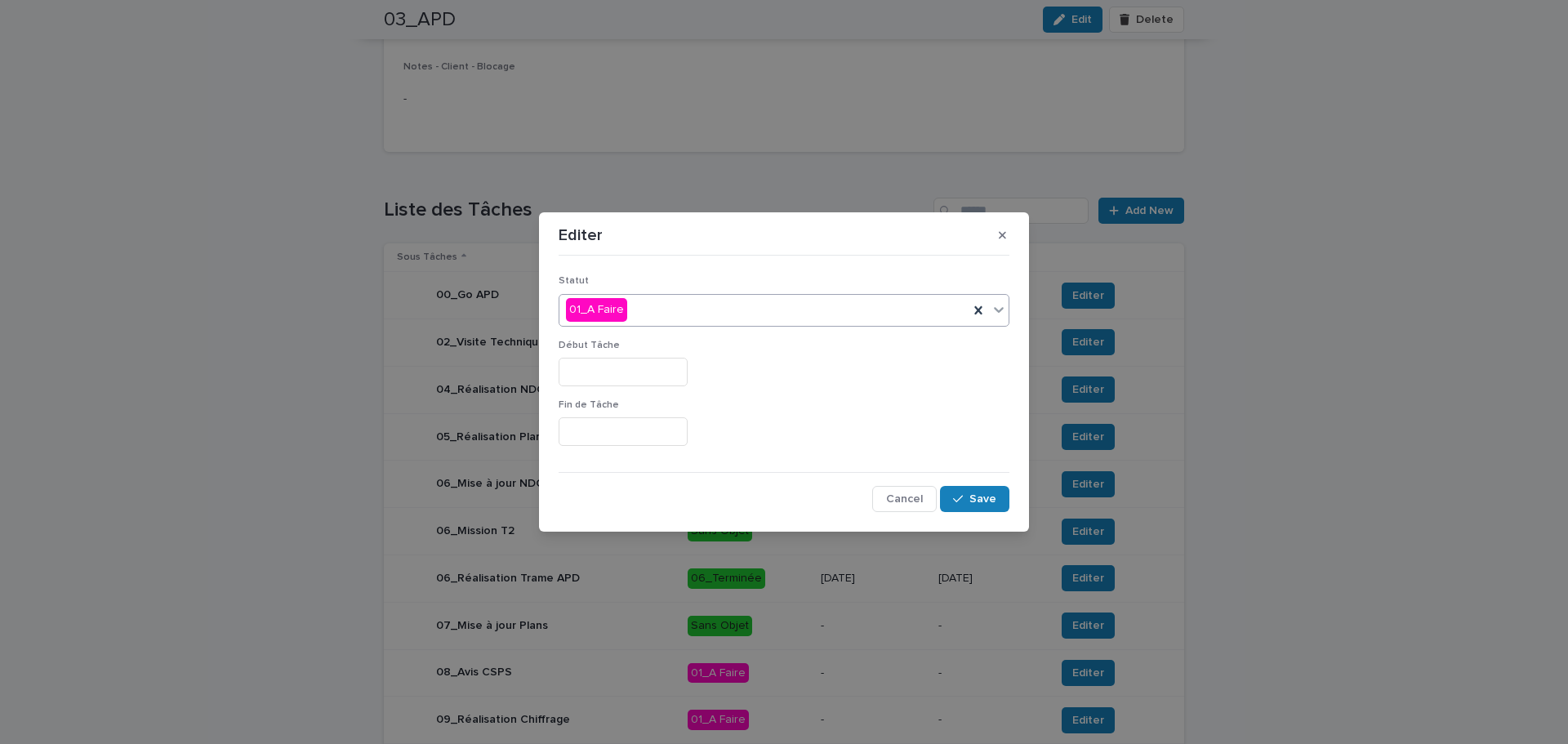 click on "01_A Faire" at bounding box center (764, 310) 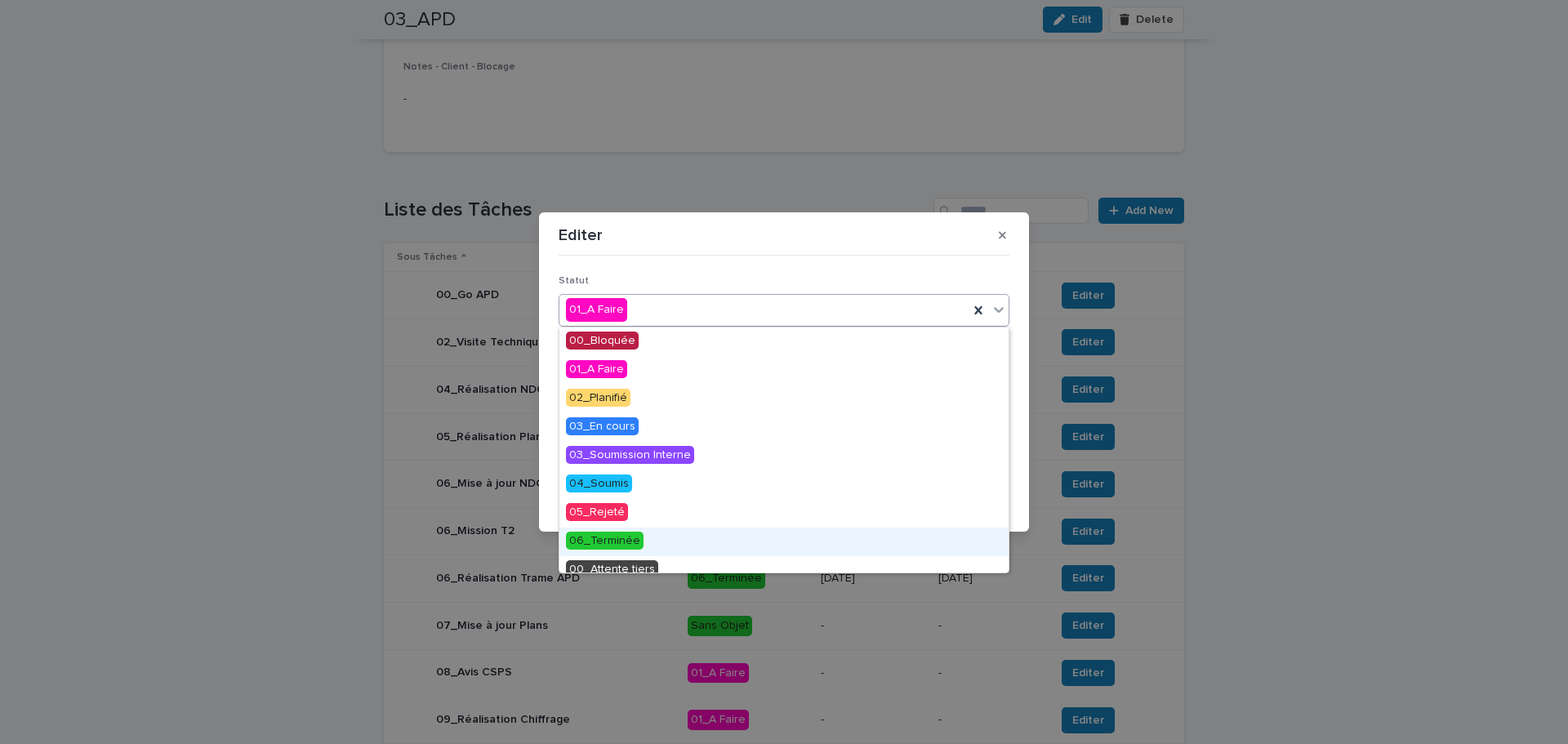 click on "06_Terminée" at bounding box center [604, 541] 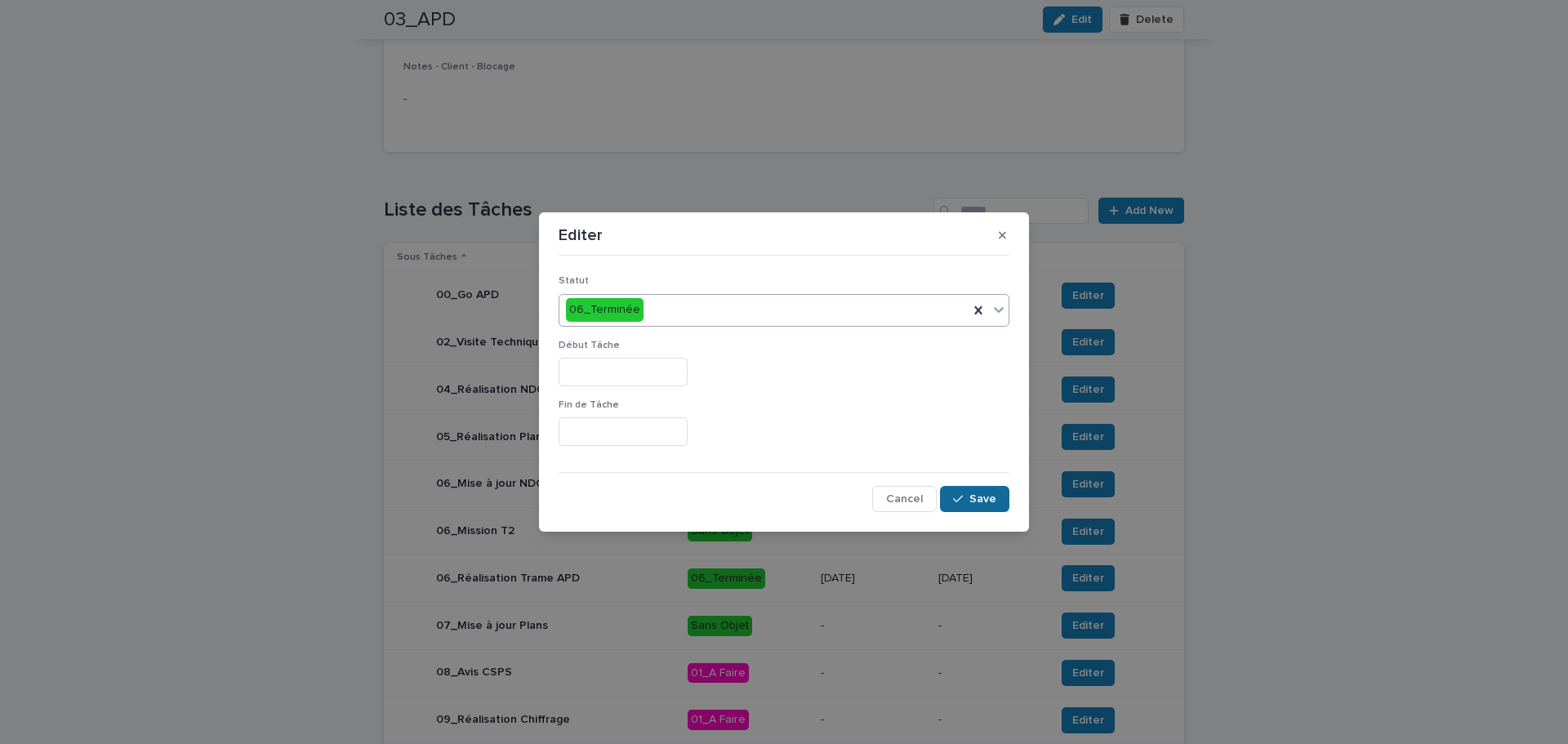click on "Save" at bounding box center (982, 499) 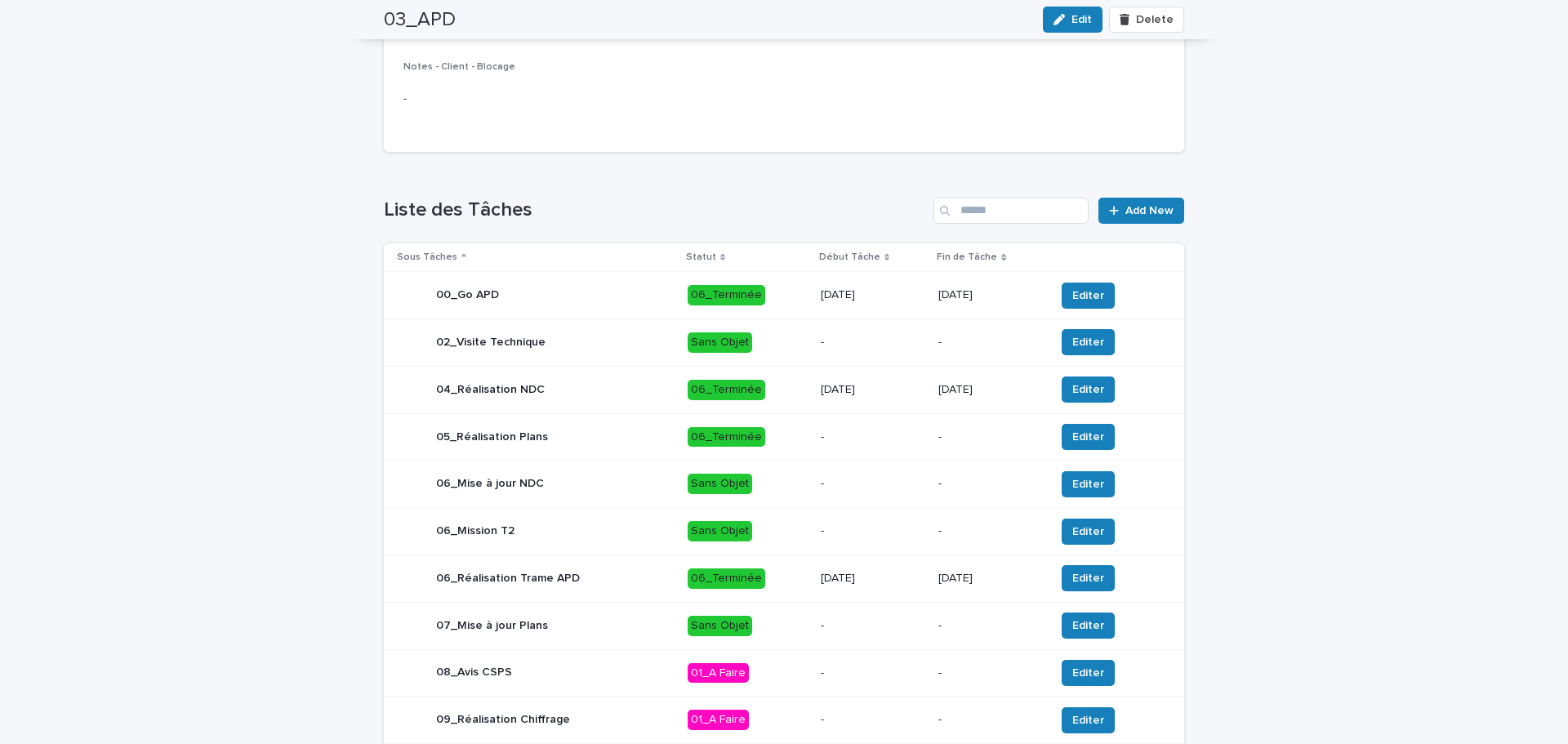 scroll, scrollTop: 490, scrollLeft: 0, axis: vertical 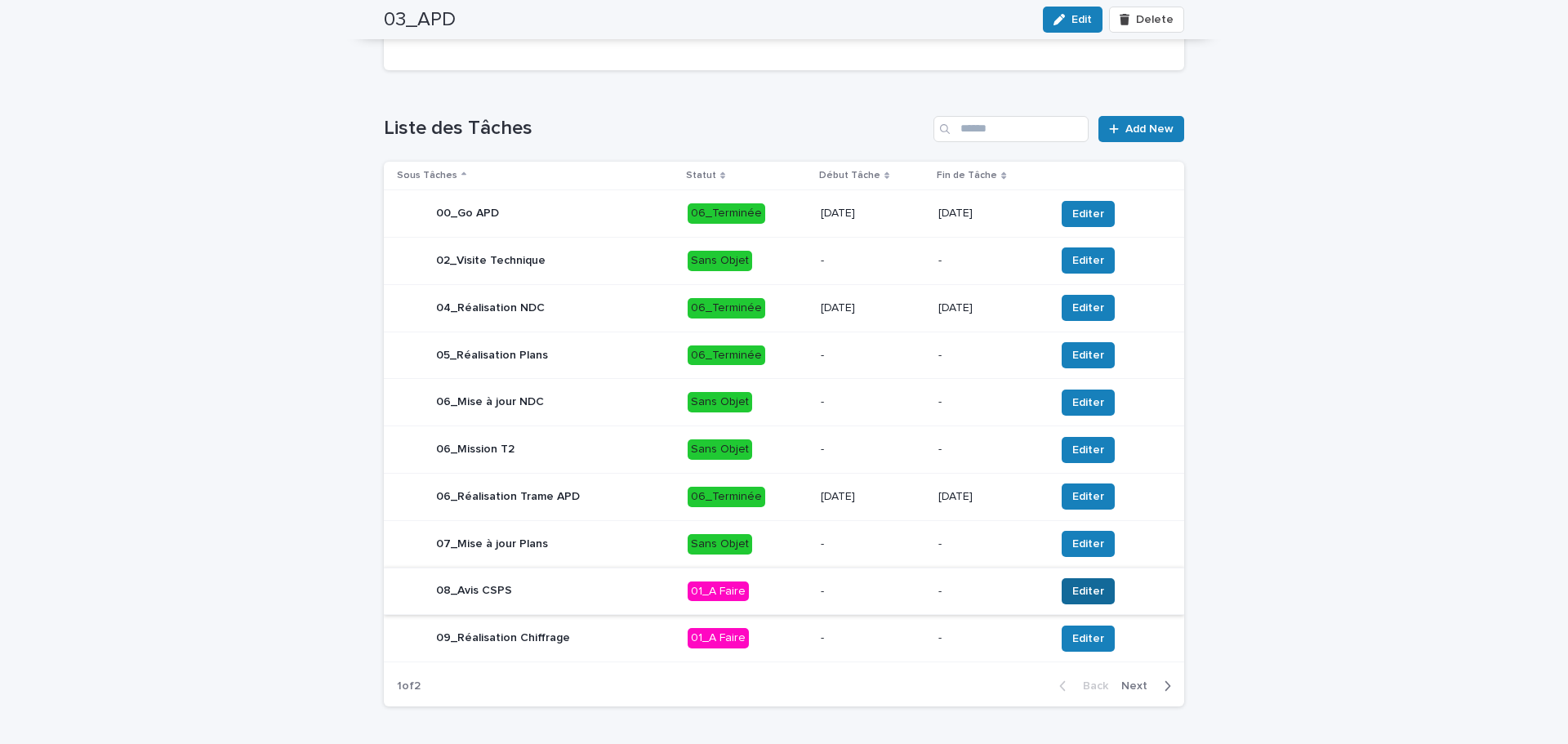 click on "Editer" at bounding box center (1088, 591) 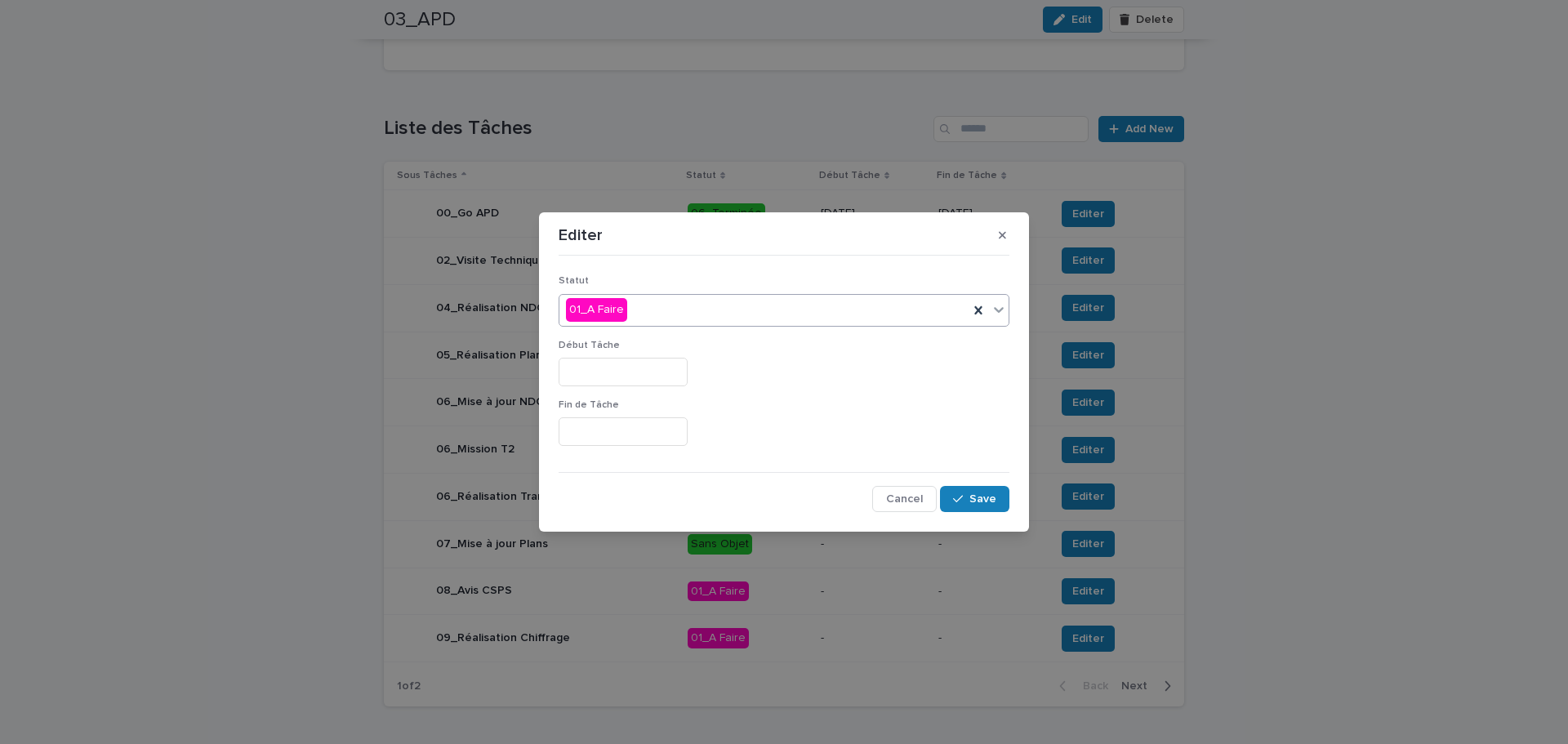click on "01_A Faire" at bounding box center (764, 310) 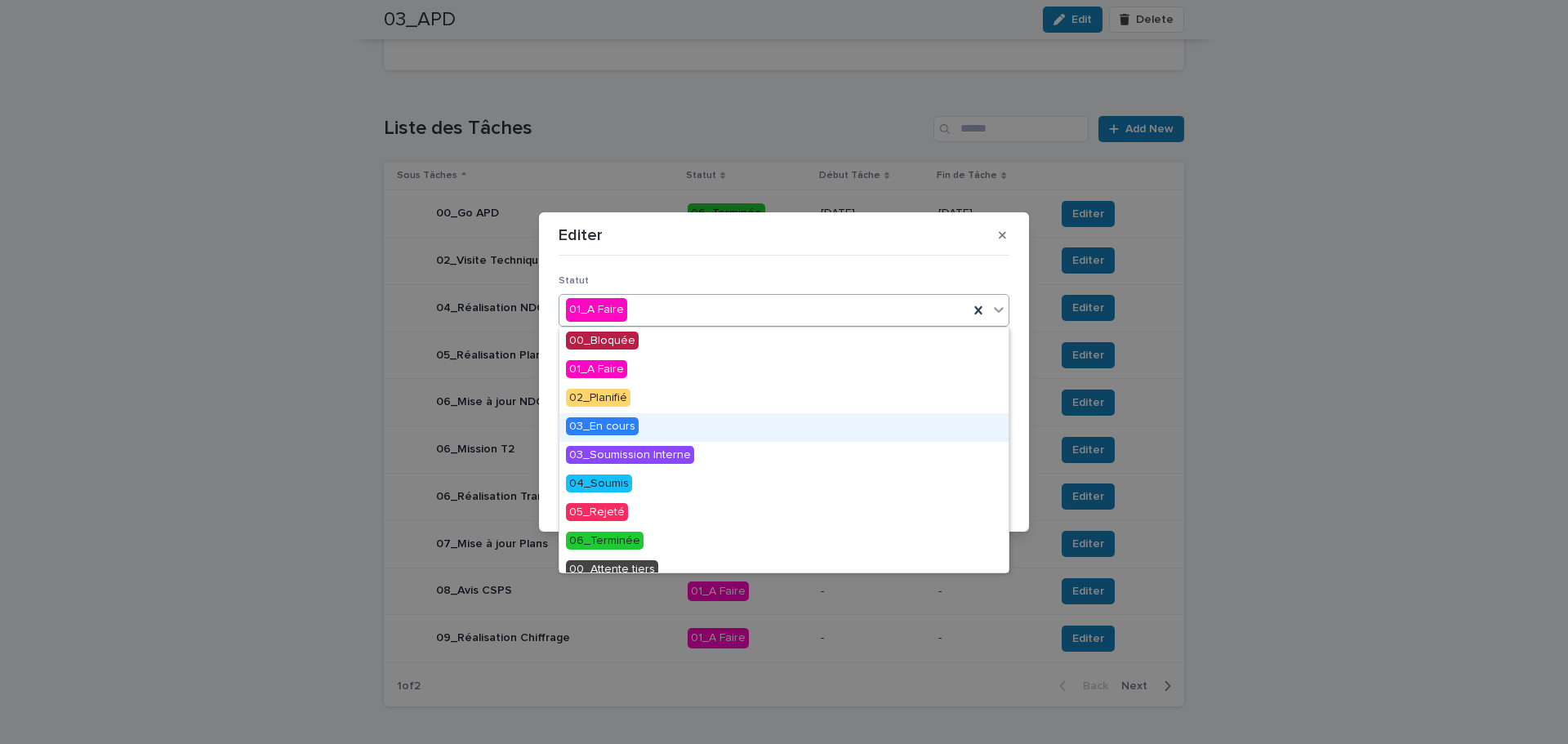 scroll, scrollTop: 69, scrollLeft: 0, axis: vertical 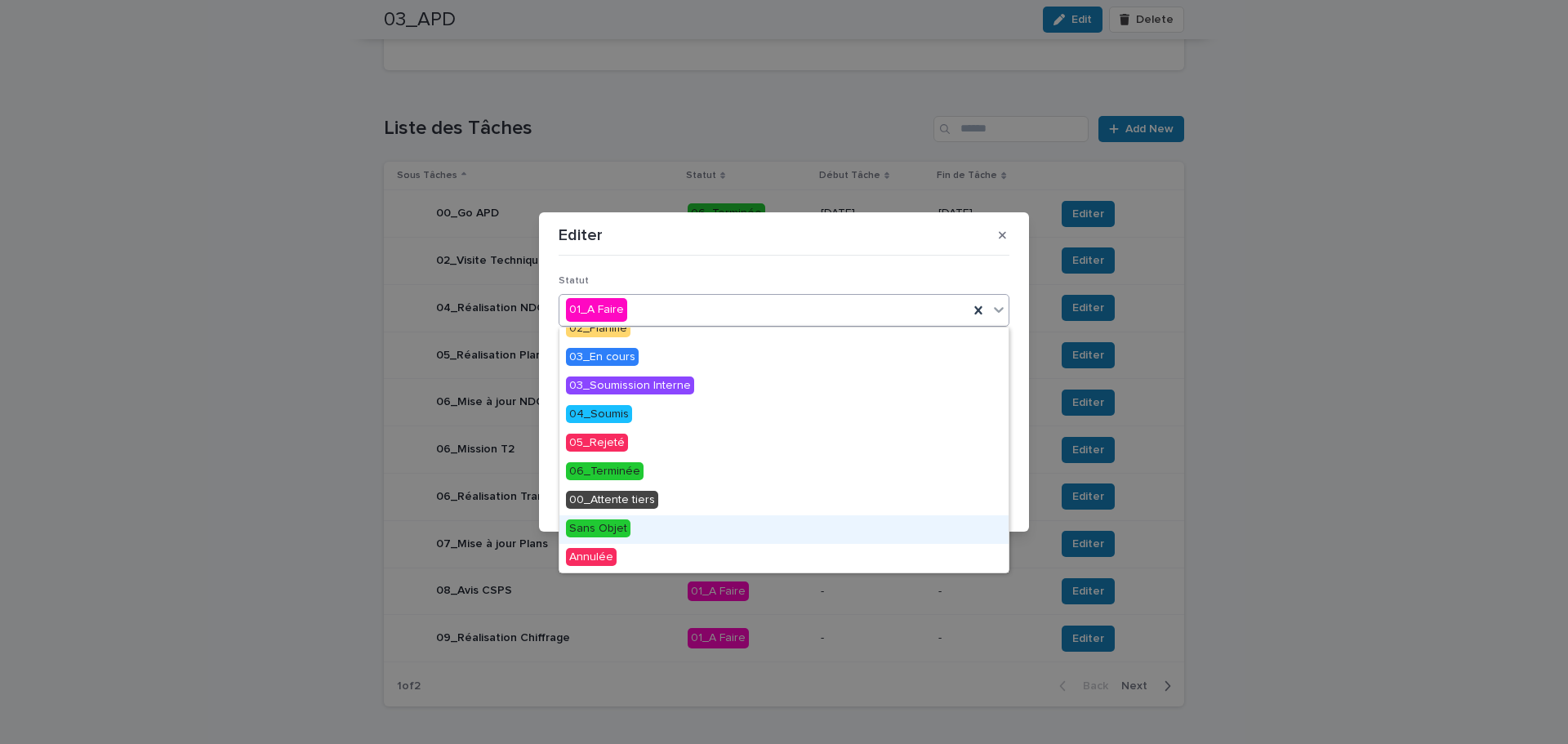 click on "Sans Objet" at bounding box center (784, 529) 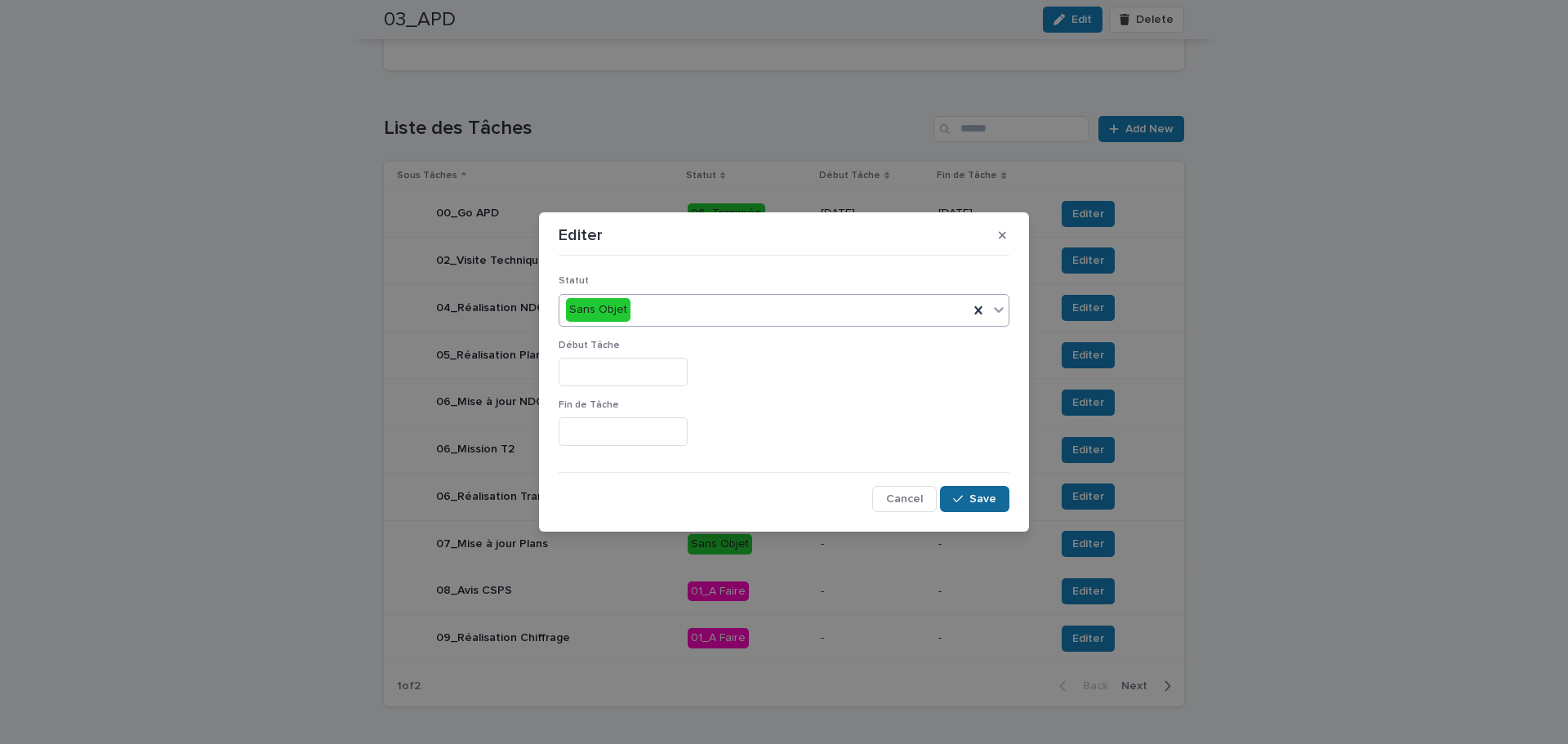click 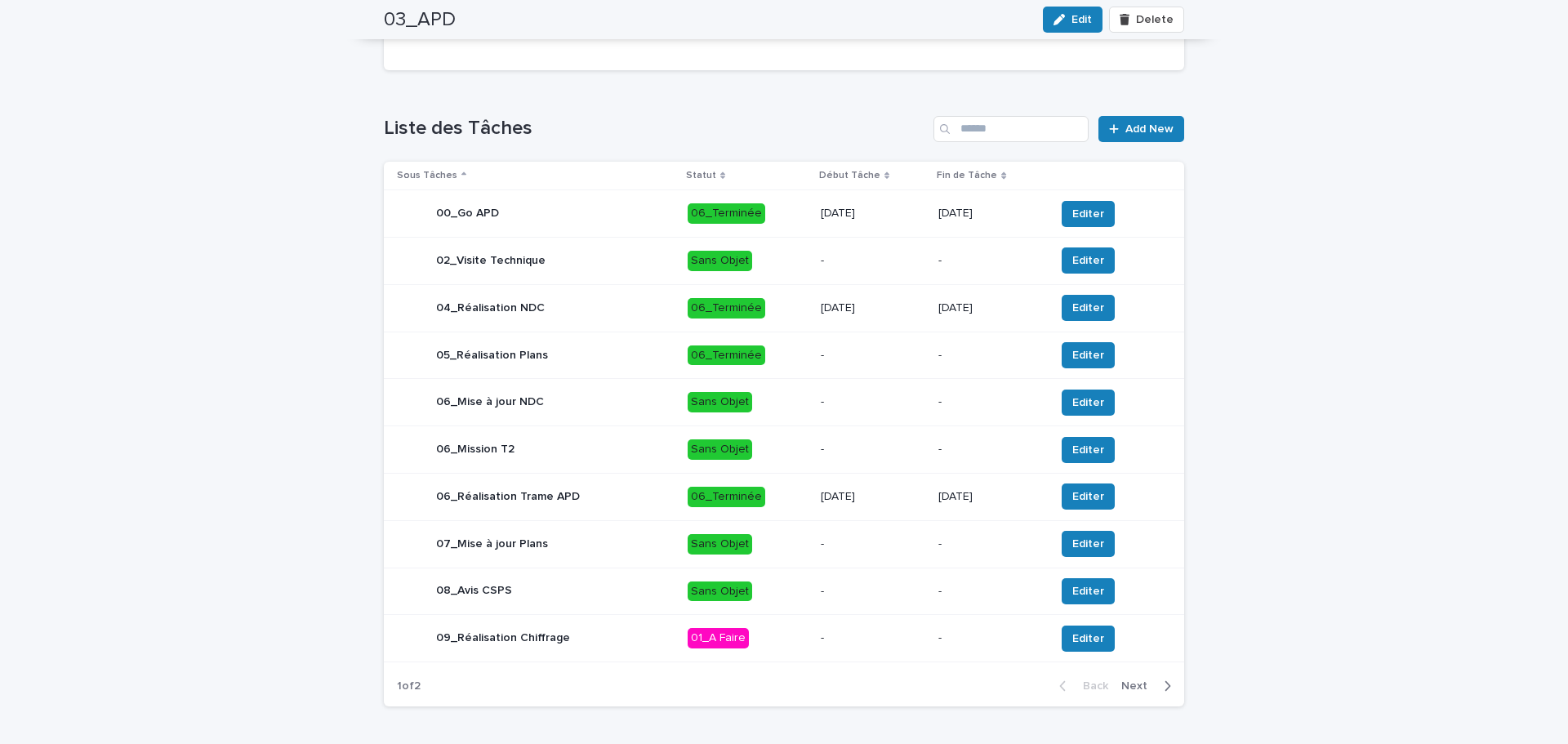 click on "Next" at bounding box center [1139, 686] 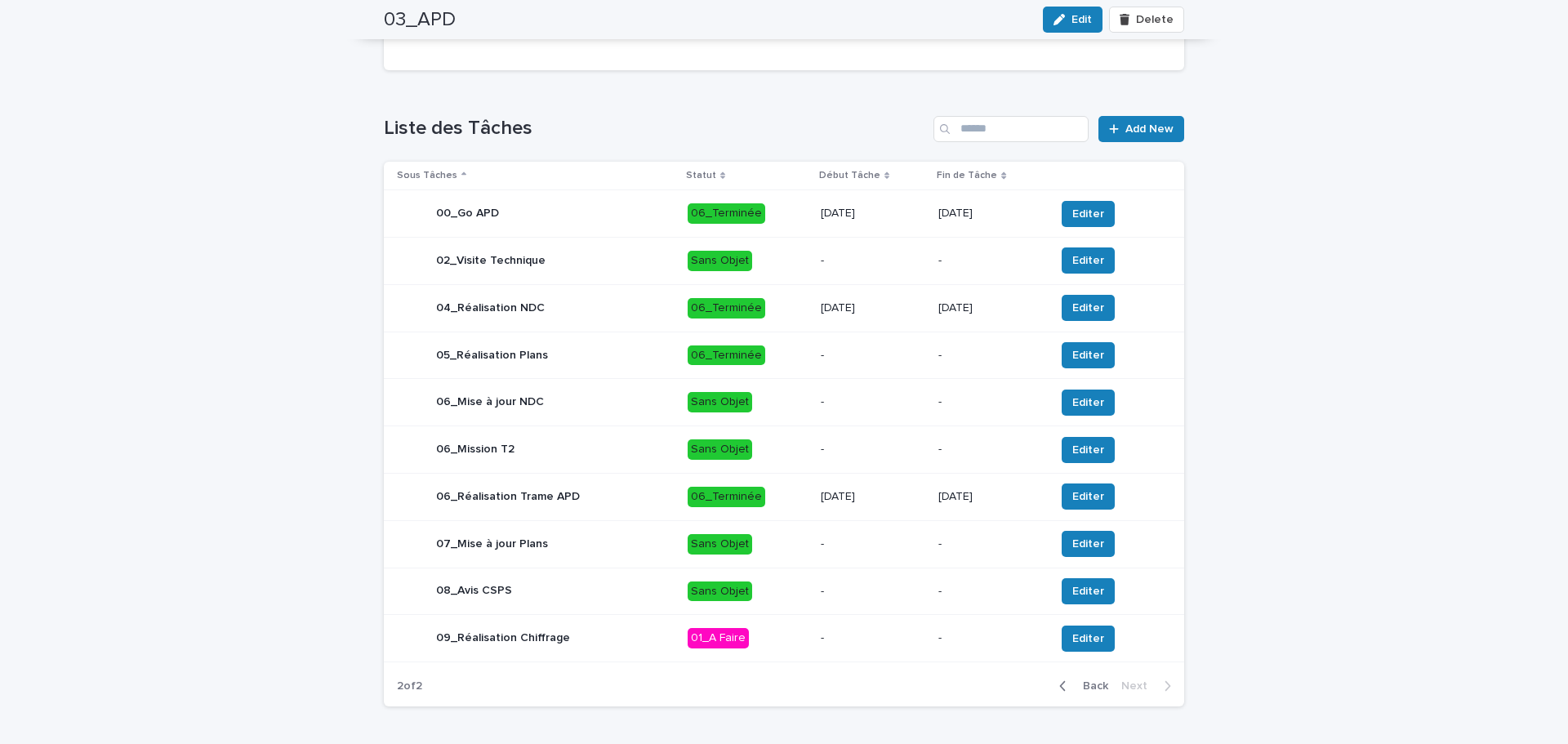 scroll, scrollTop: 123, scrollLeft: 0, axis: vertical 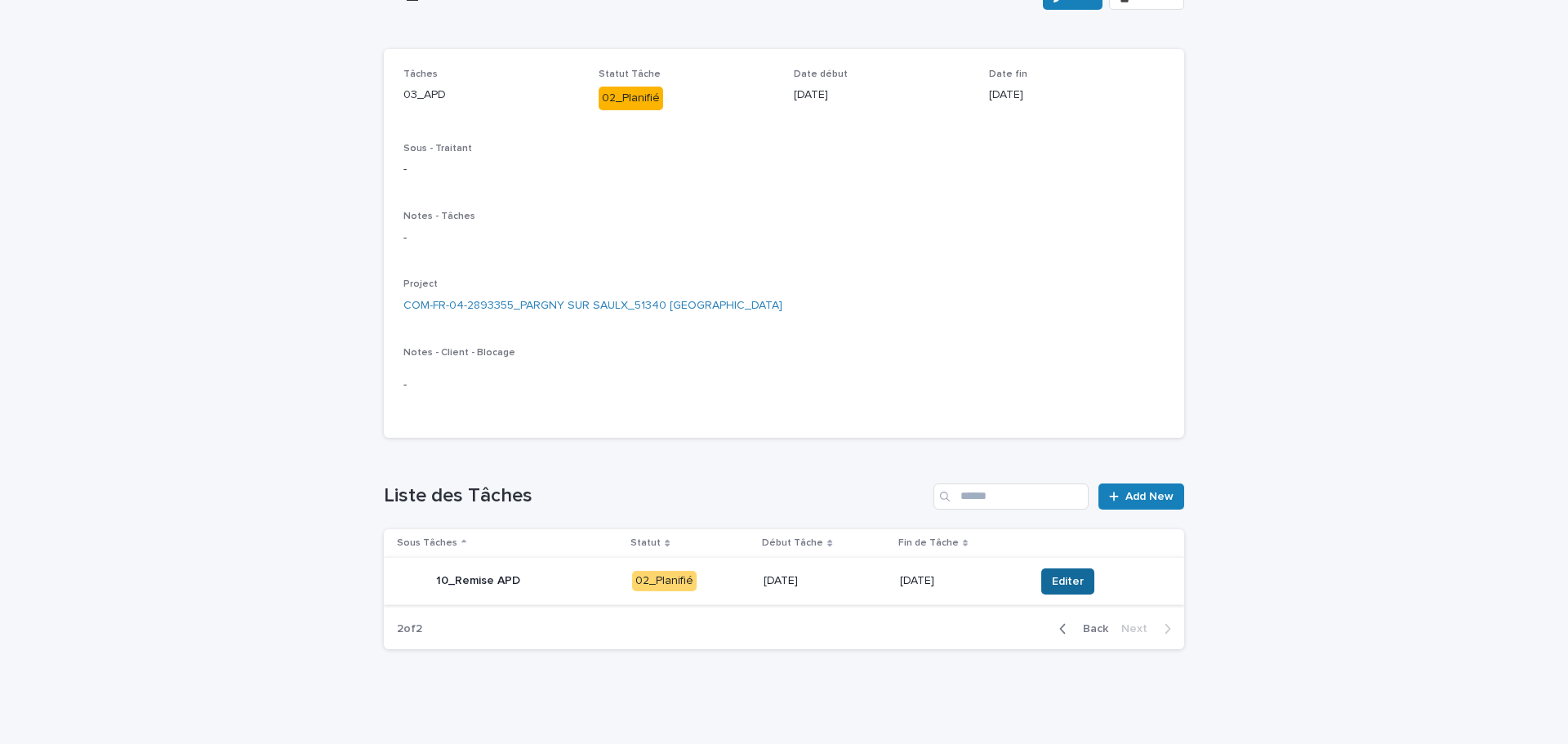 click on "Editer" at bounding box center [1067, 581] 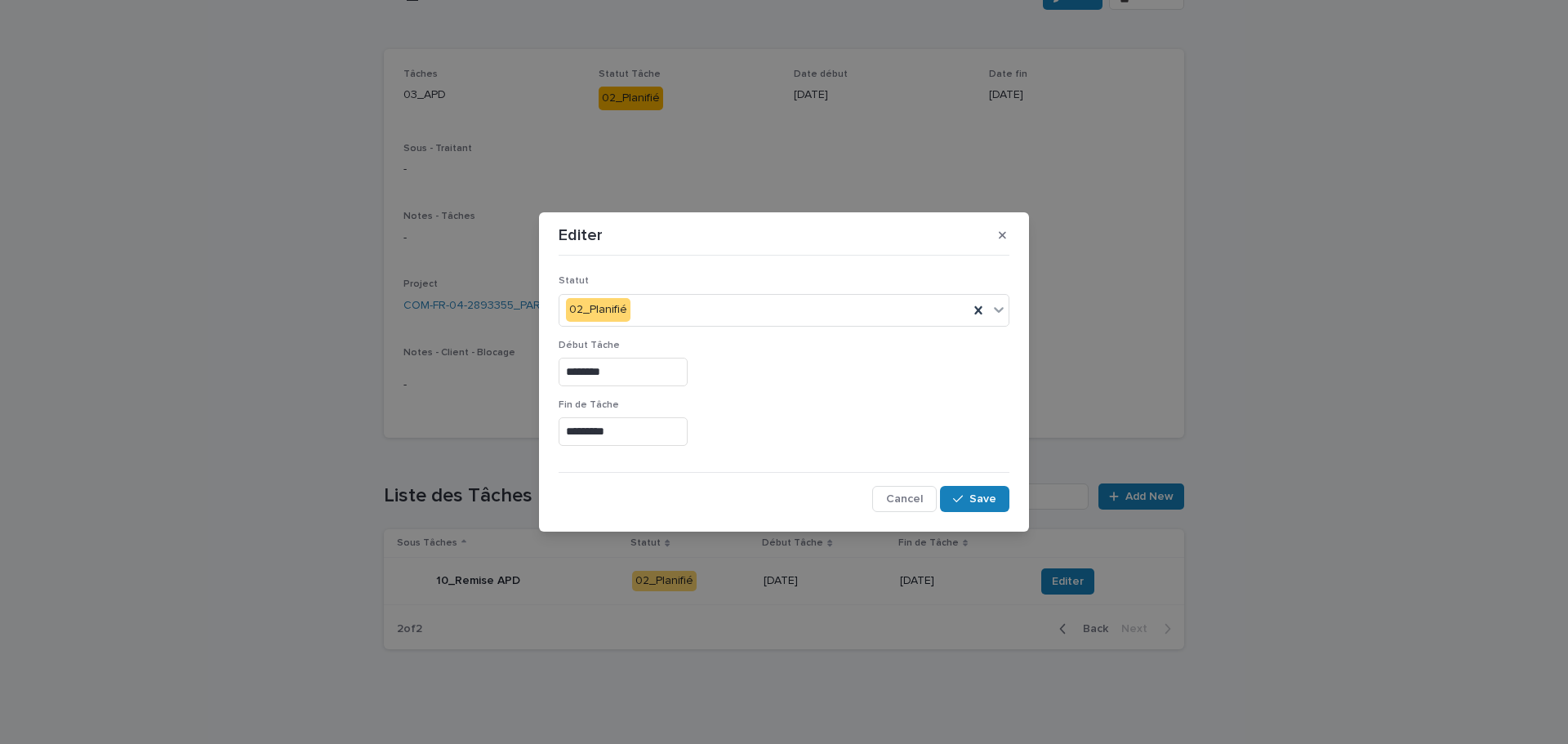 click on "*********" at bounding box center (623, 431) 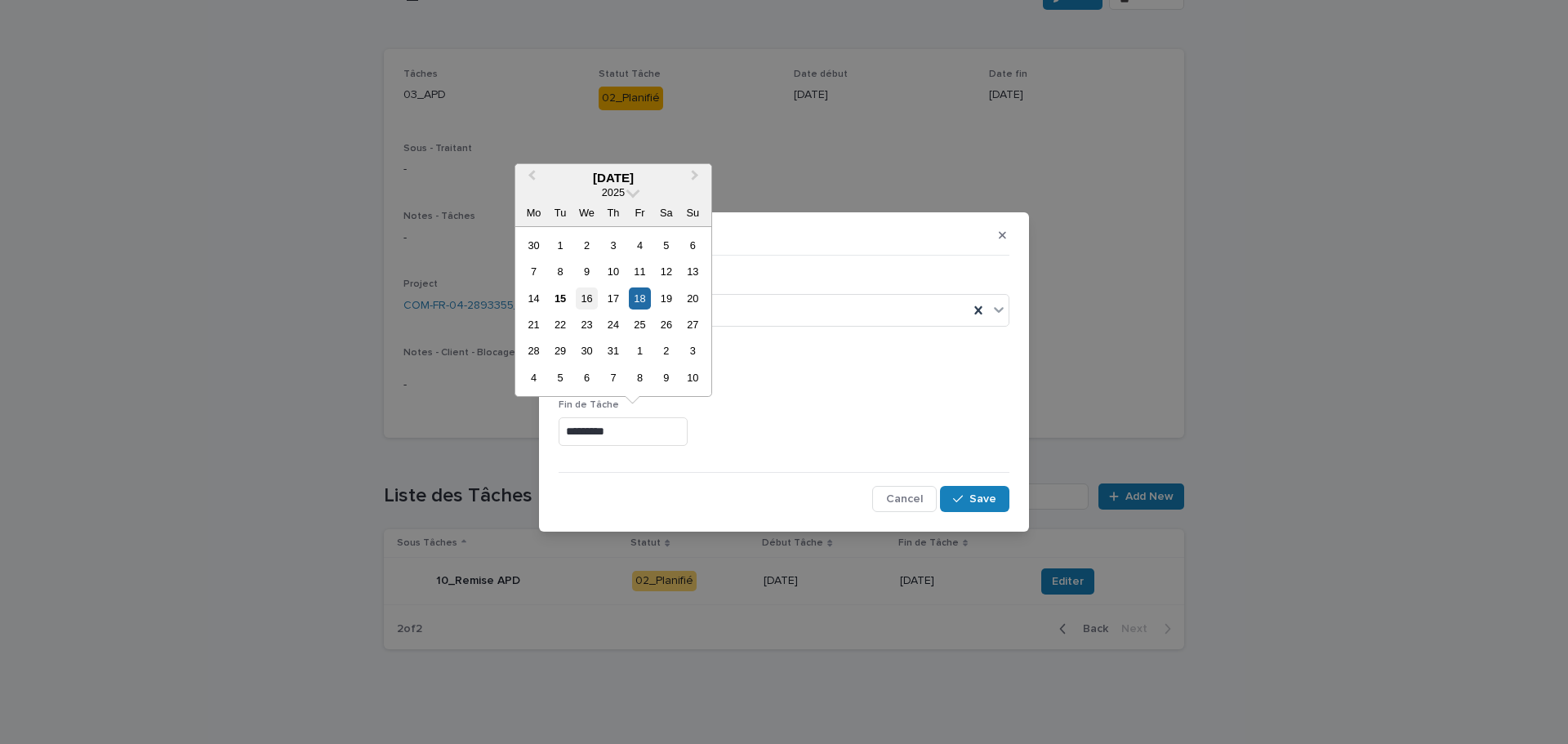 click on "16" at bounding box center [586, 298] 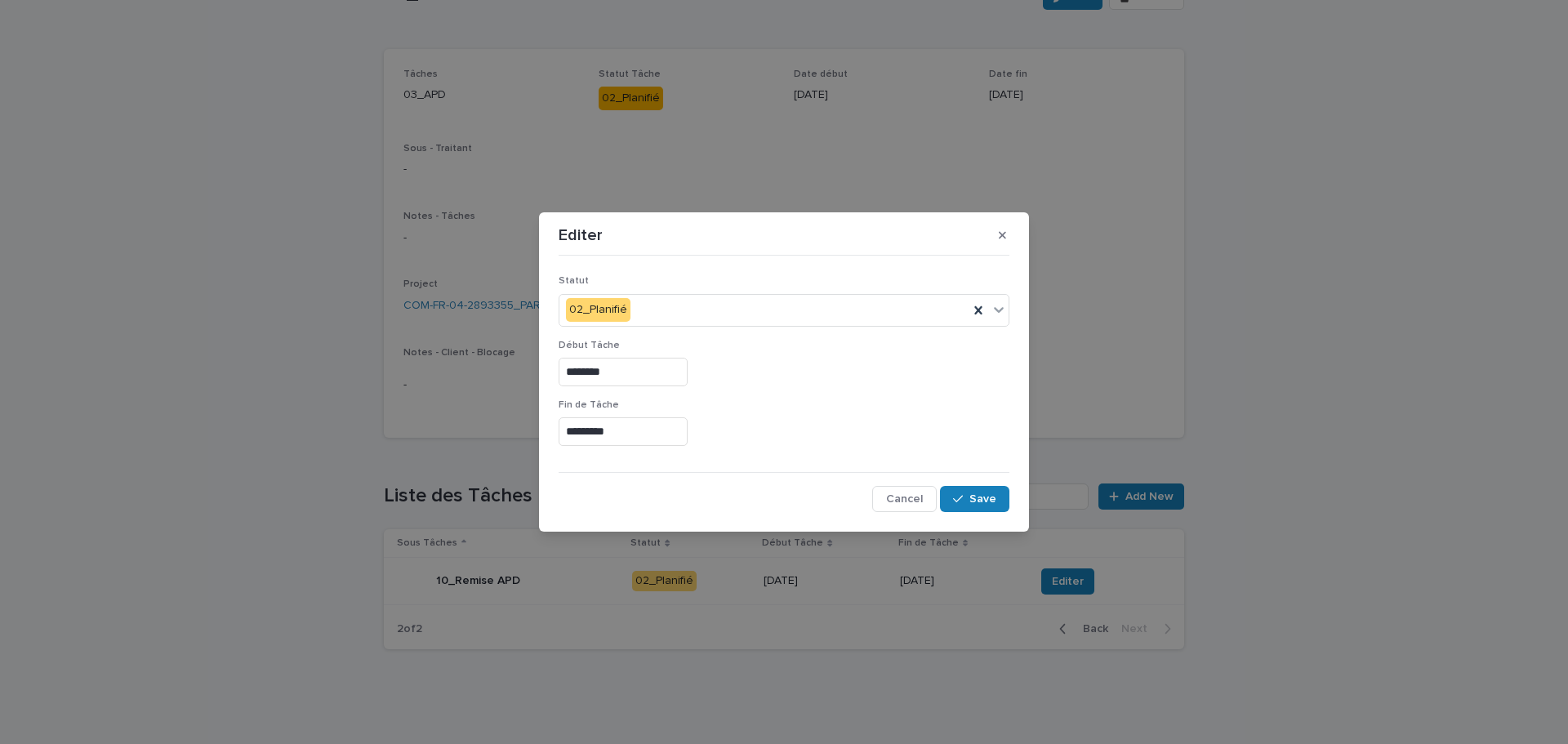 type on "*********" 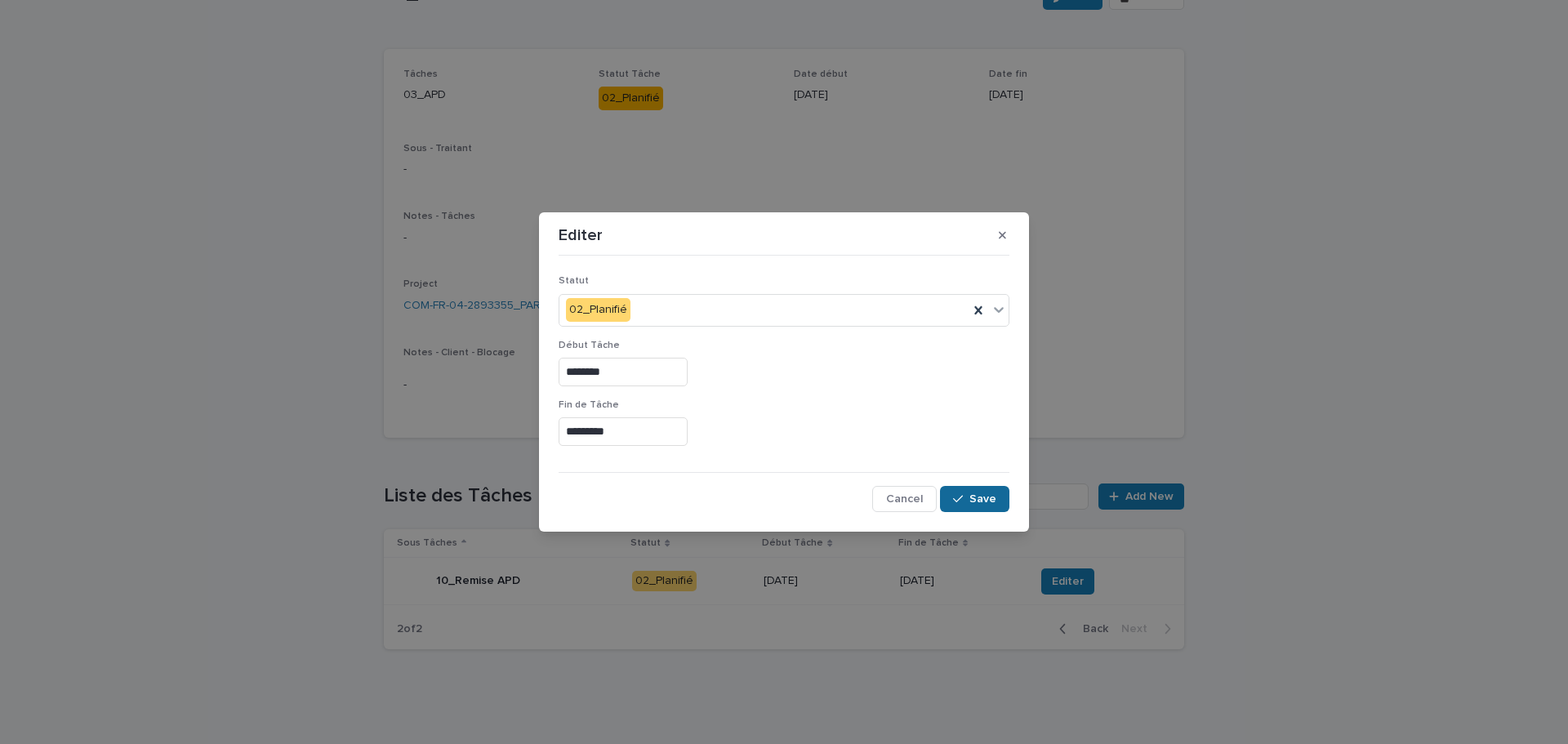 click on "Save" at bounding box center (974, 499) 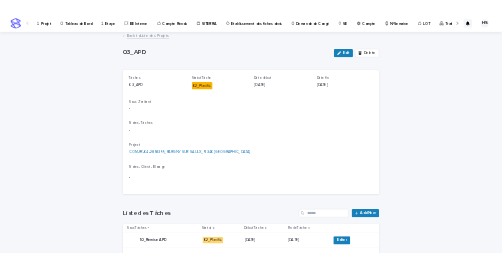scroll, scrollTop: 150, scrollLeft: 0, axis: vertical 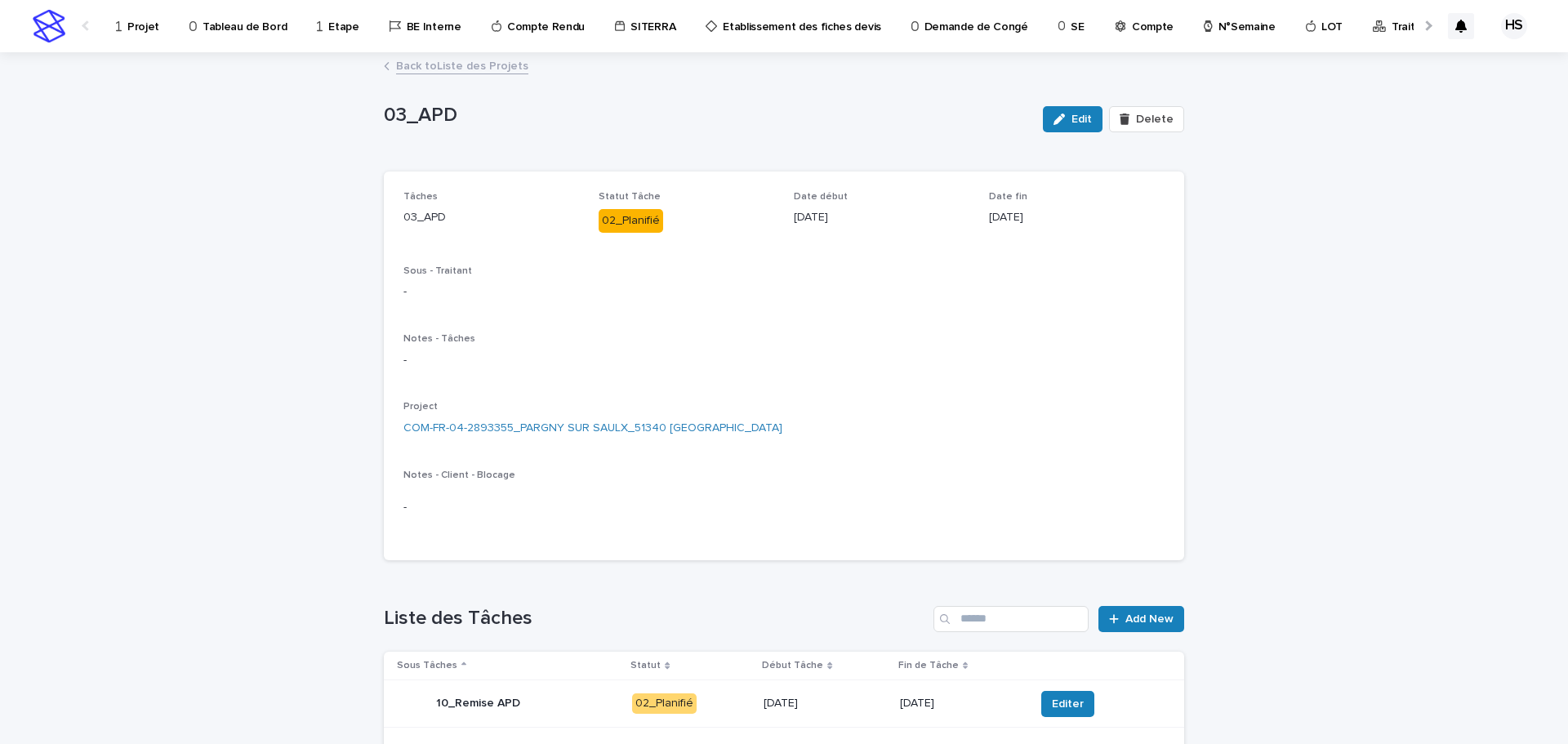 click on "Projet" at bounding box center (140, 25) 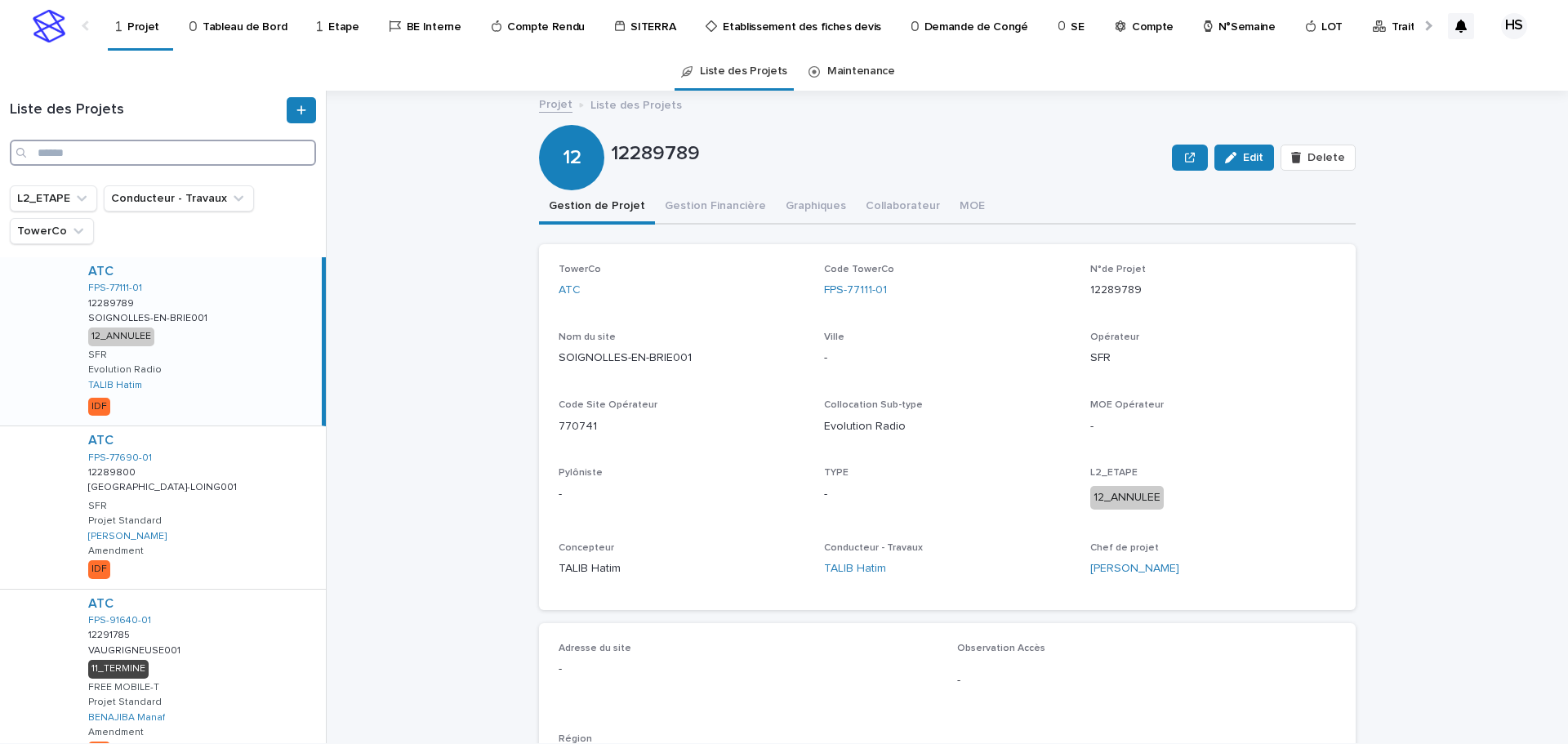 click at bounding box center [163, 153] 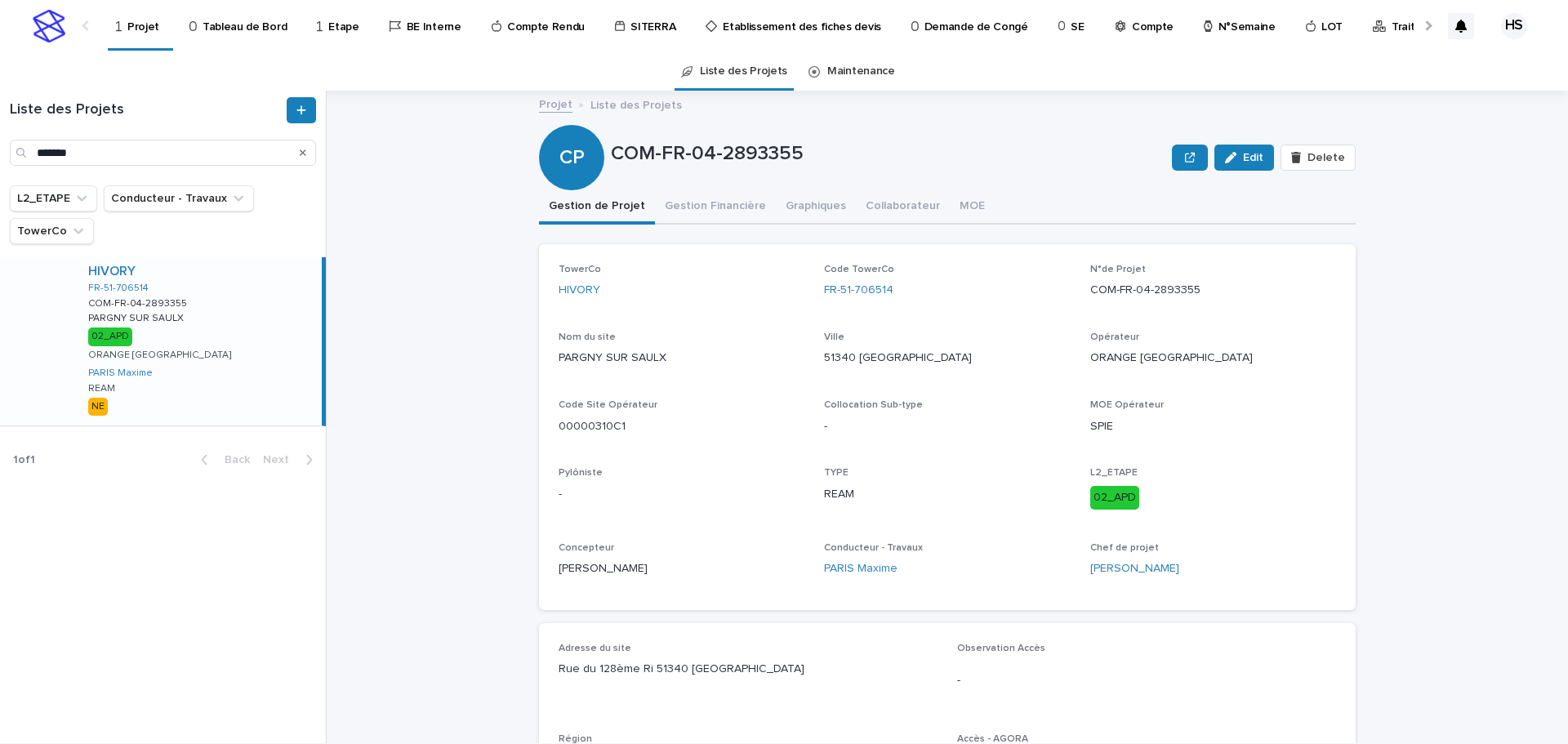 click on "HIVORY   FR-51-706514   COM-FR-04-2893355 COM-FR-04-2893355   PARGNY SUR SAULX PARGNY SUR SAULX   02_APD ORANGE [GEOGRAPHIC_DATA] PARIS [PERSON_NAME] NE" at bounding box center [198, 341] 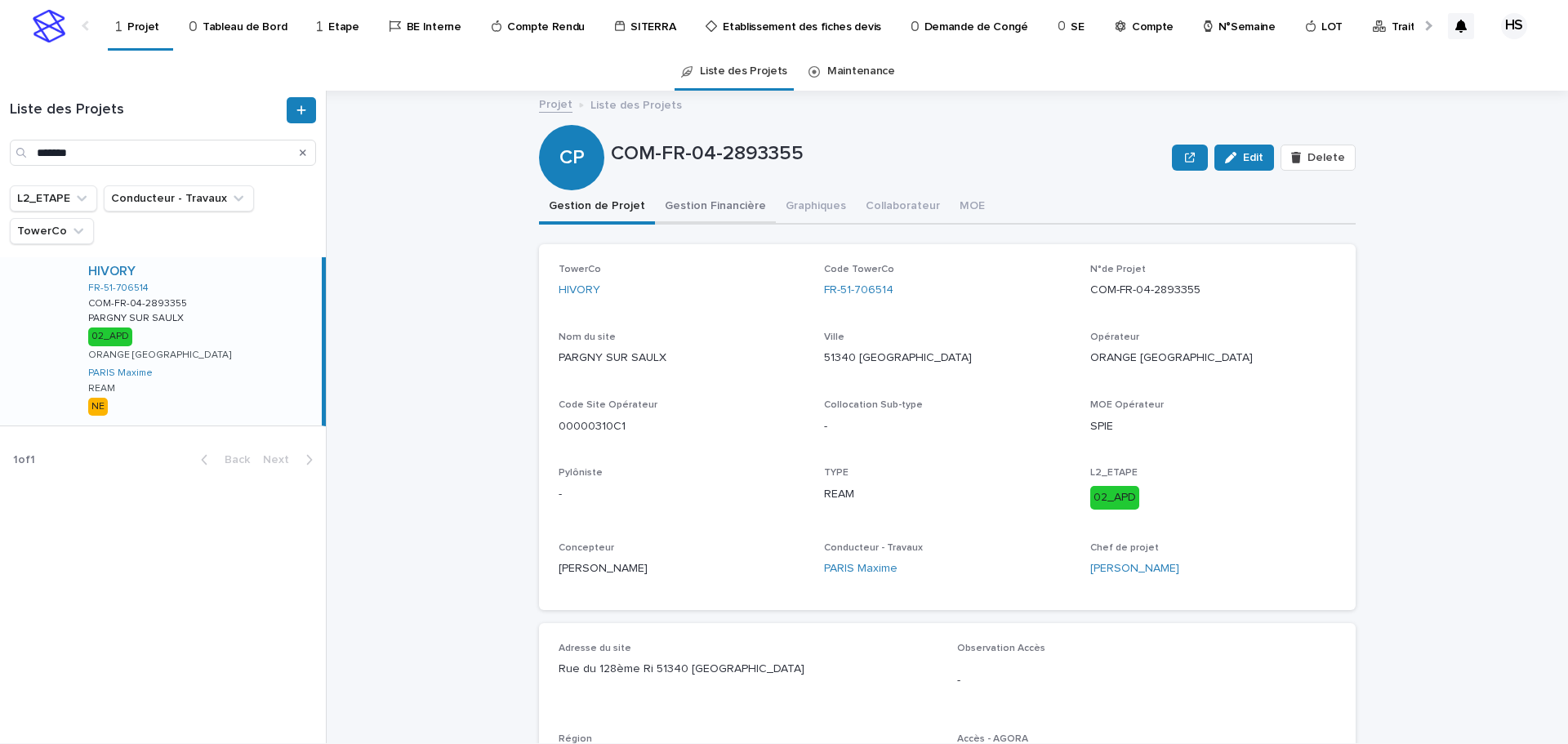 click on "Gestion Financière" at bounding box center (715, 207) 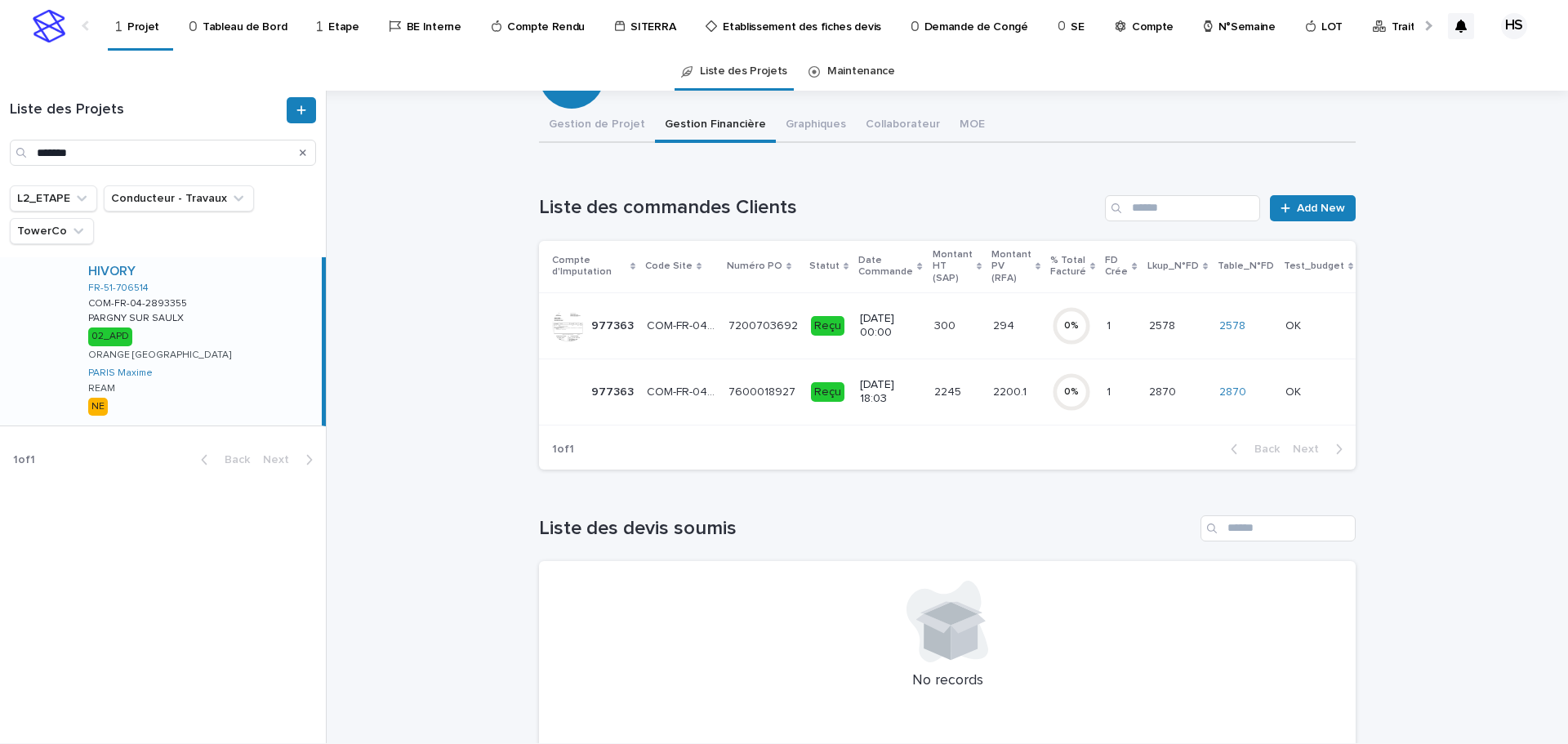 scroll, scrollTop: 0, scrollLeft: 0, axis: both 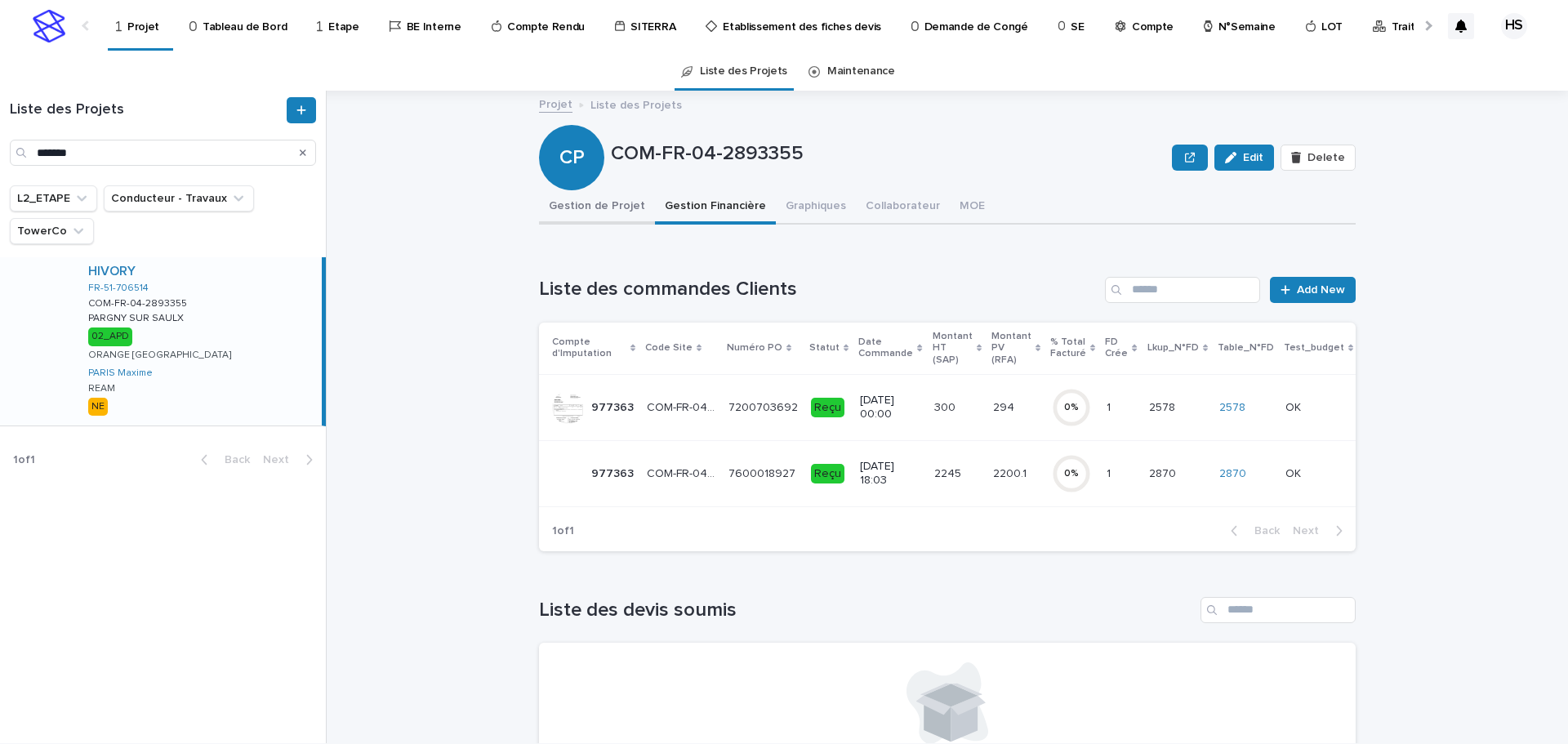 click on "Gestion de Projet" at bounding box center [597, 207] 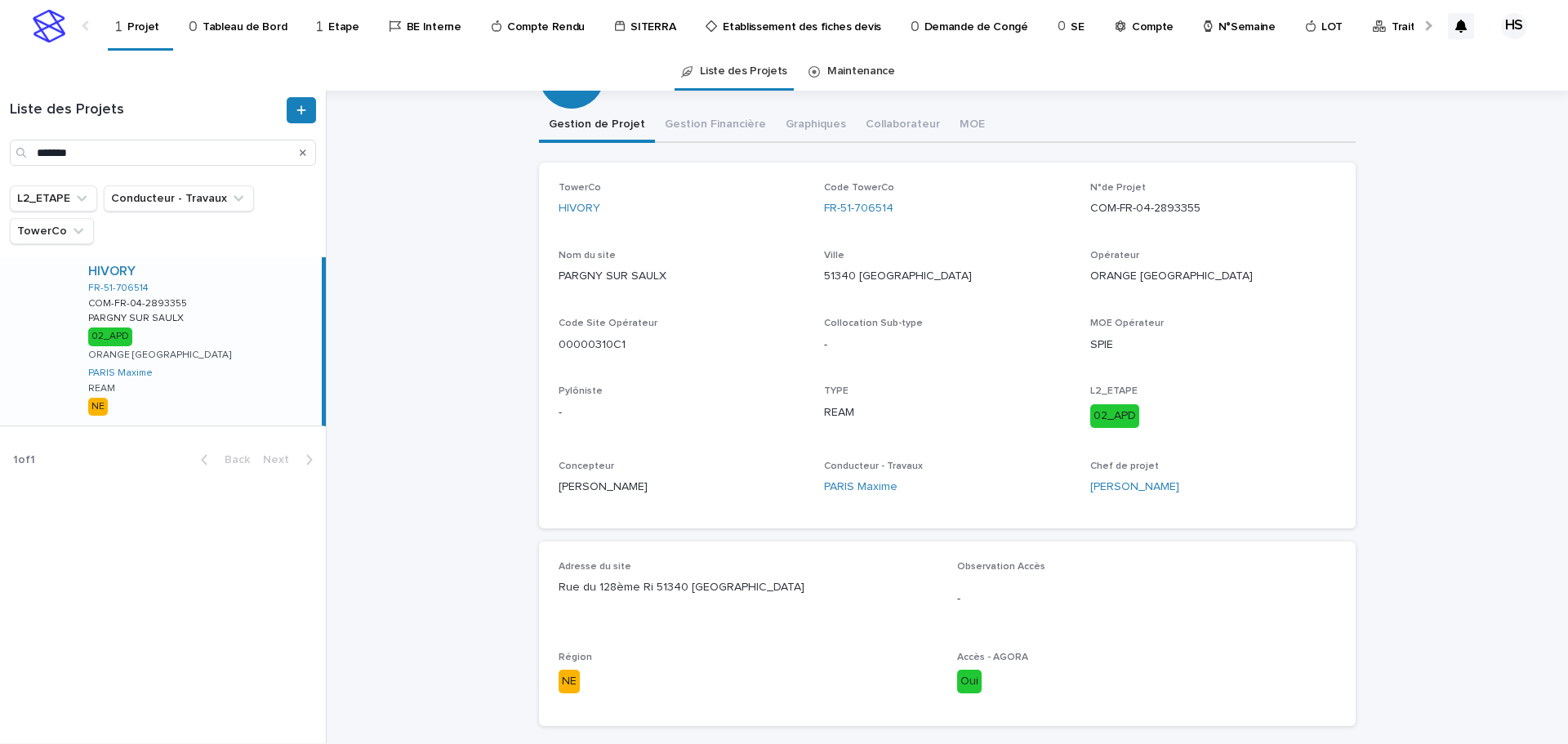 scroll, scrollTop: 0, scrollLeft: 0, axis: both 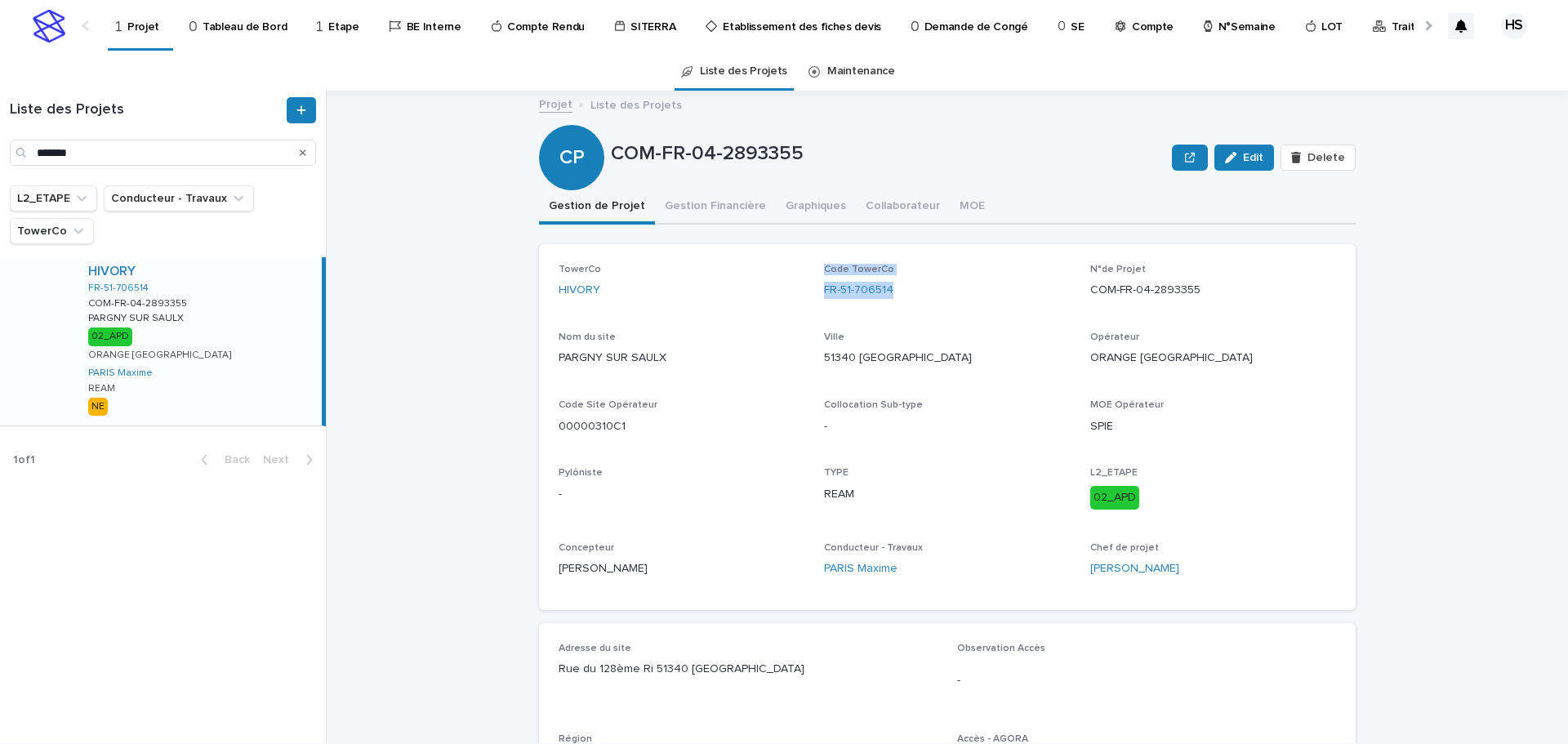 drag, startPoint x: 964, startPoint y: 306, endPoint x: 806, endPoint y: 310, distance: 158.05062 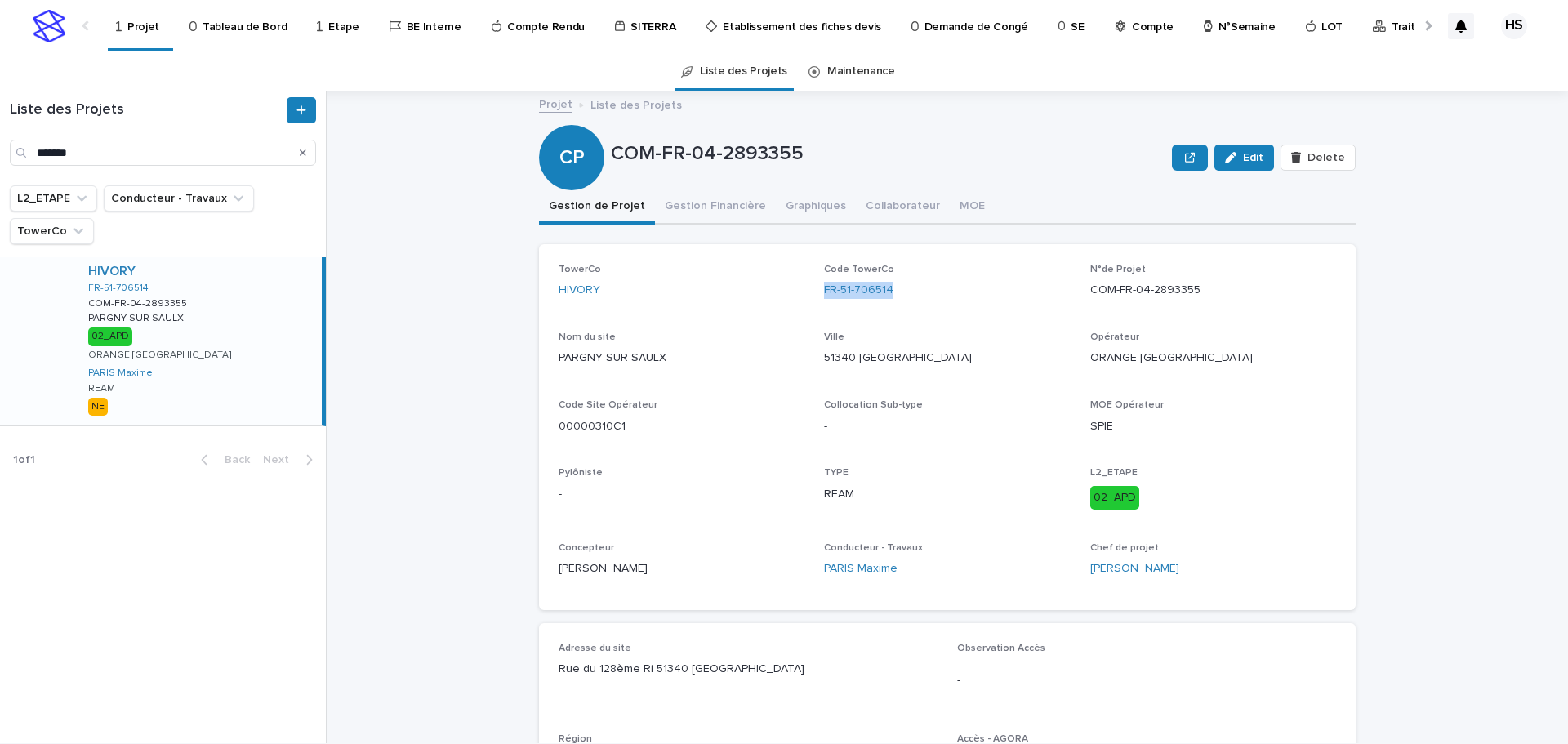 drag, startPoint x: 922, startPoint y: 308, endPoint x: 812, endPoint y: 314, distance: 110.16351 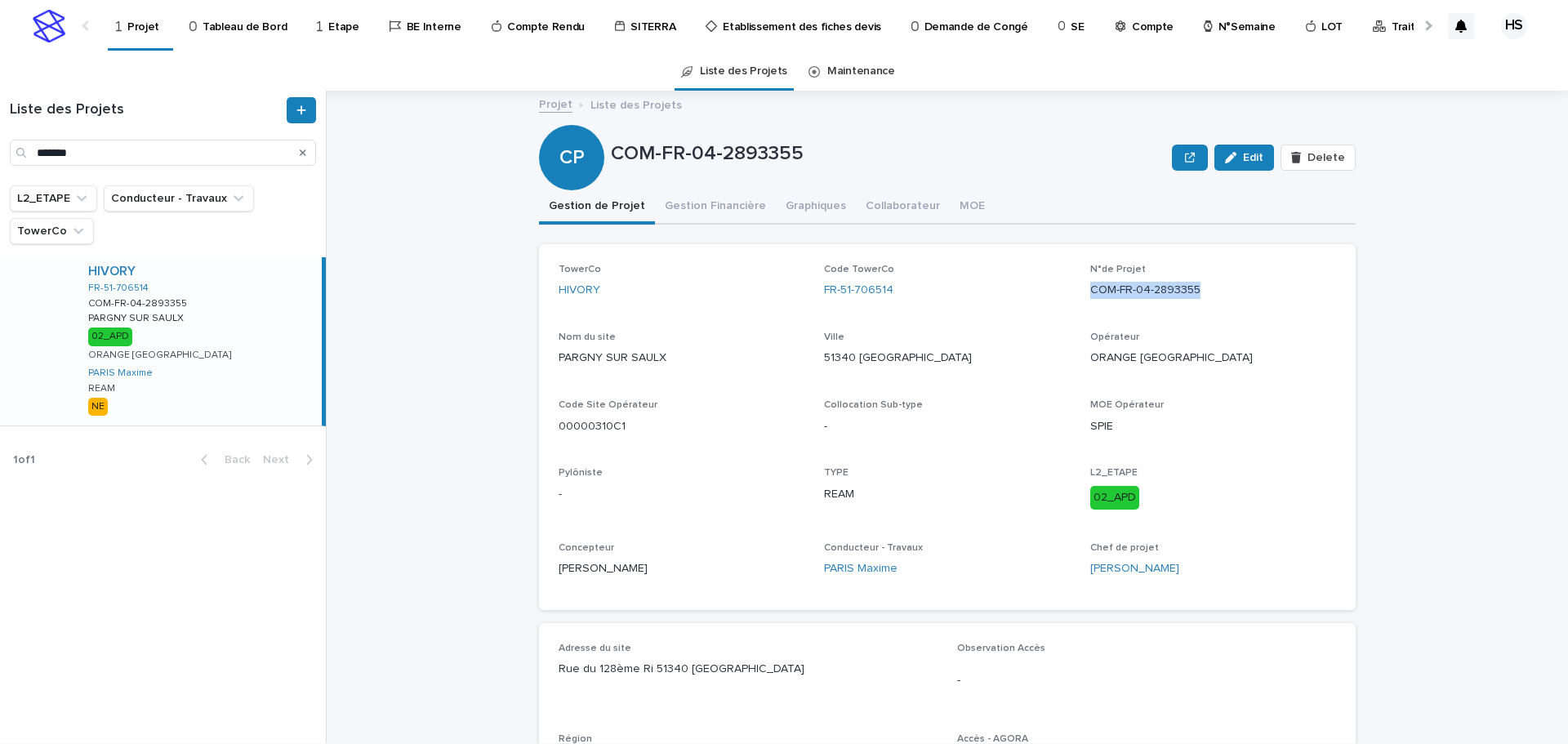 drag, startPoint x: 1215, startPoint y: 299, endPoint x: 1087, endPoint y: 304, distance: 128.09762 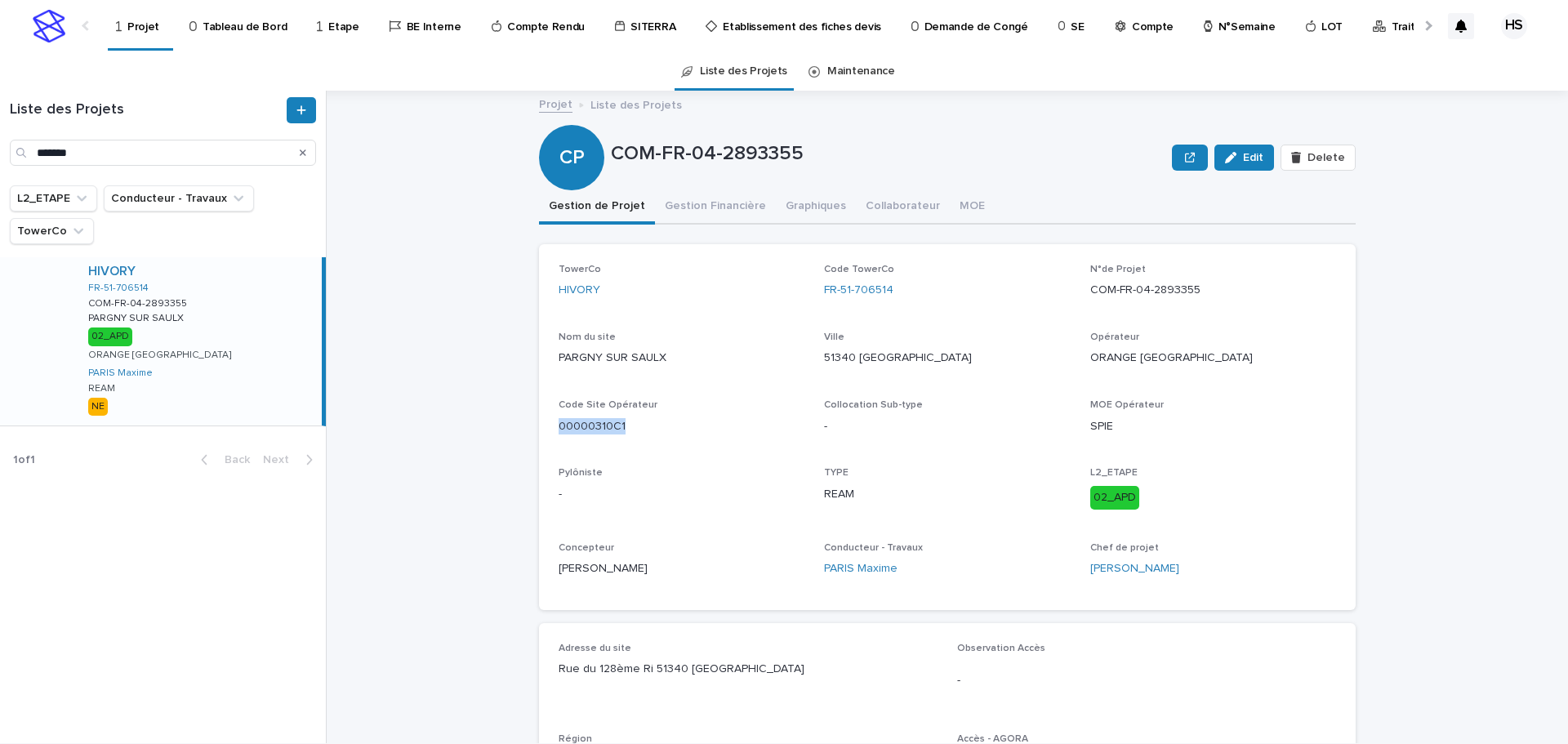 drag, startPoint x: 590, startPoint y: 428, endPoint x: 550, endPoint y: 432, distance: 40.199502 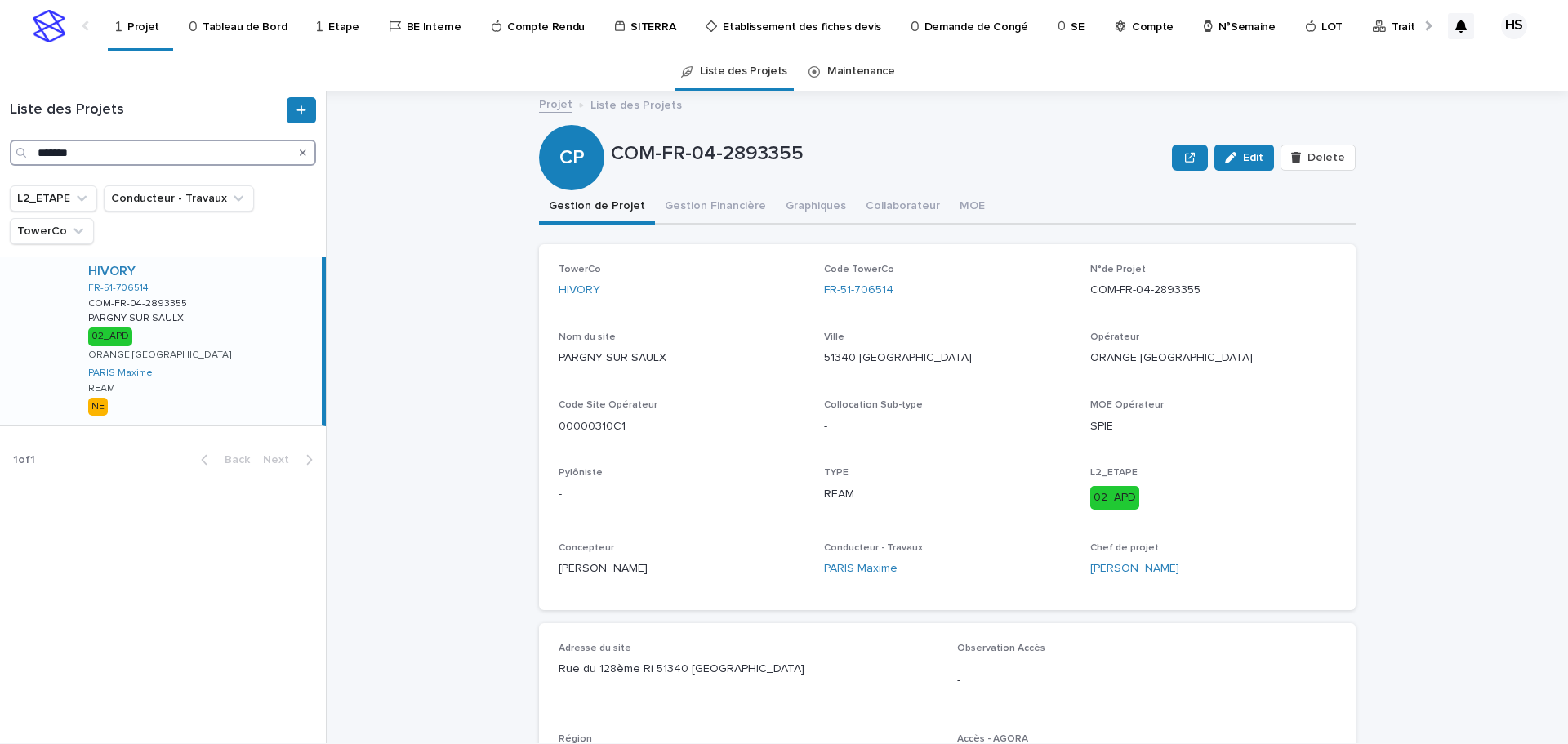 click on "*******" at bounding box center [163, 153] 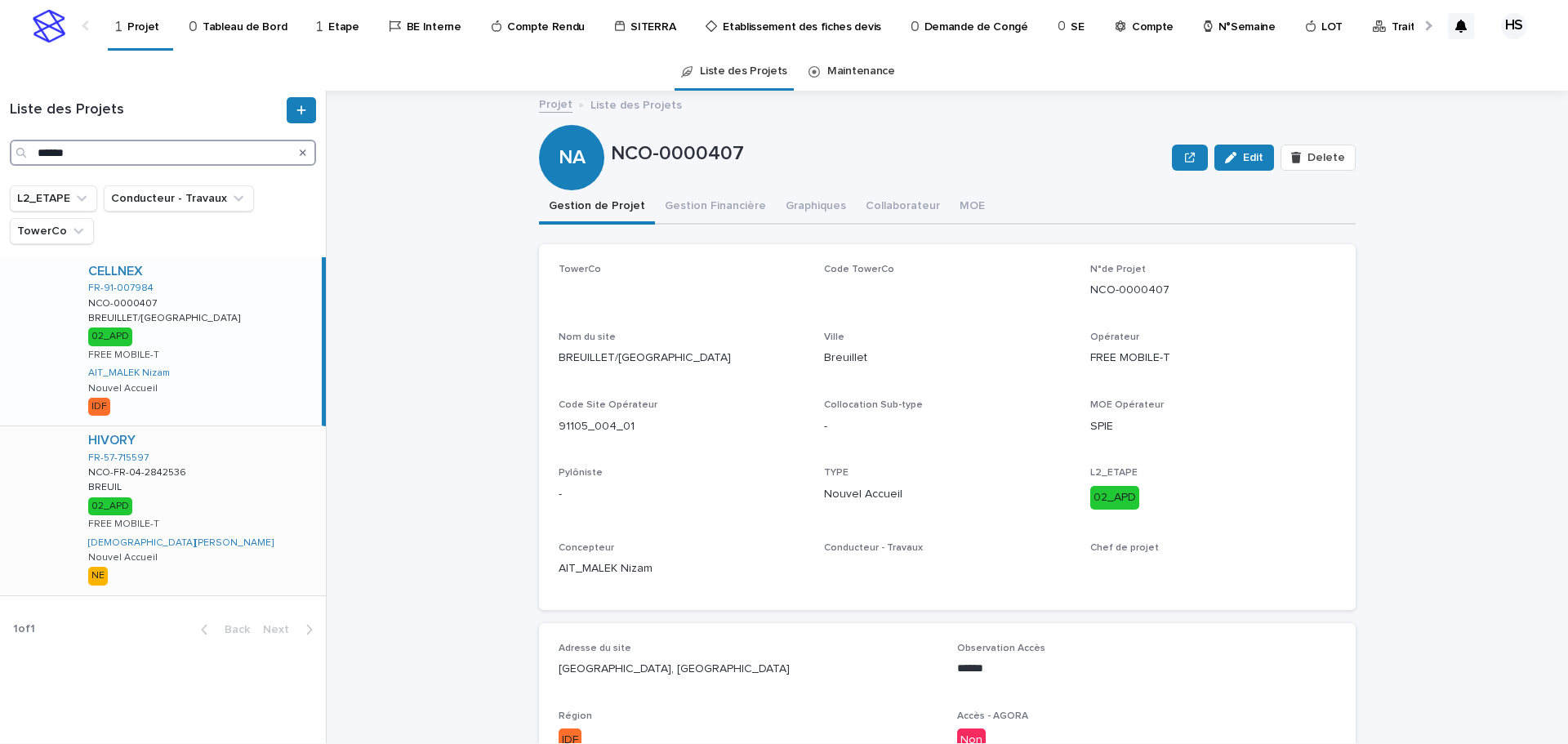 type on "******" 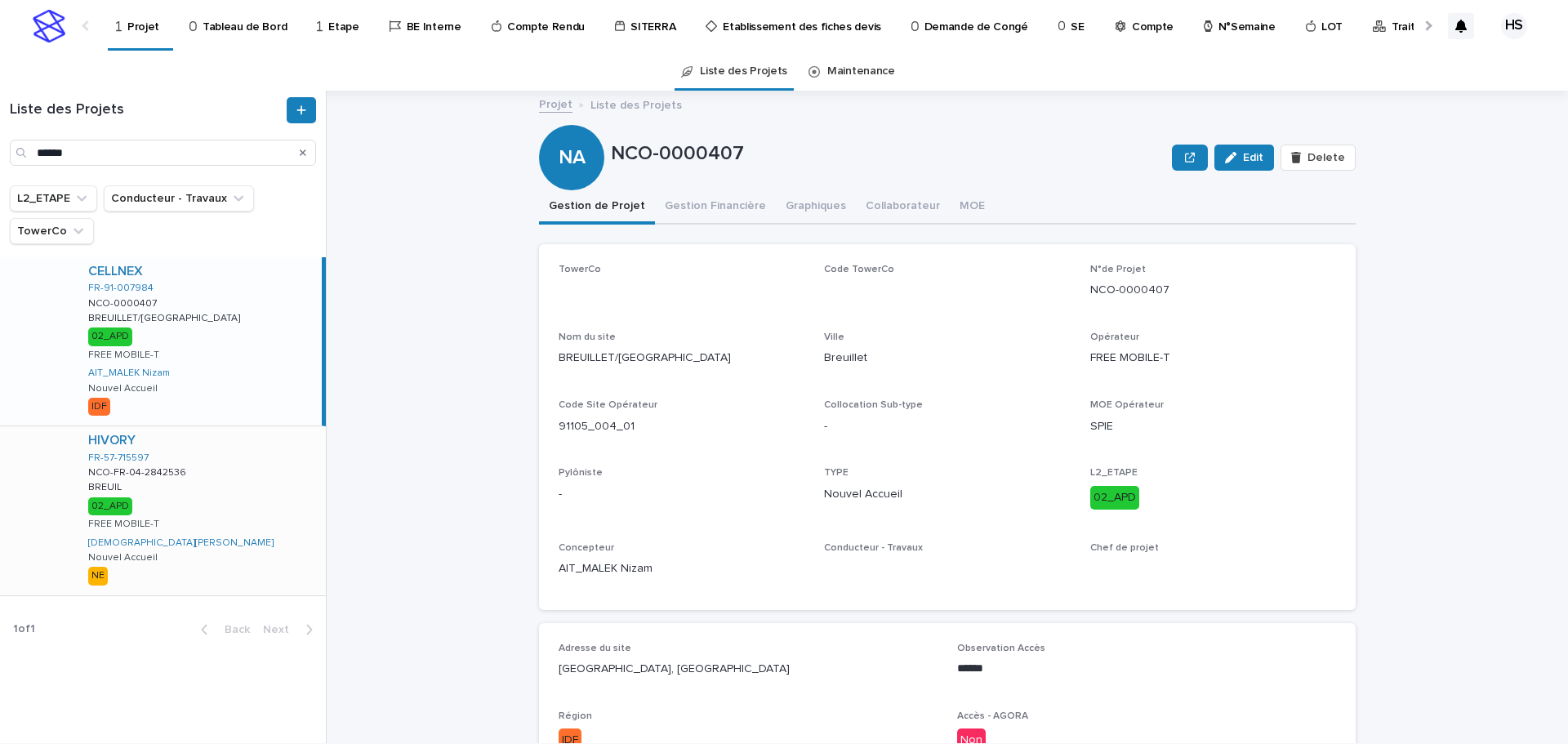 click on "HIVORY   FR-57-715597   NCO-FR-04-2842536 NCO-FR-04-2842536   [GEOGRAPHIC_DATA] BREUIL   02_APD FREE MOBILE-T [PERSON_NAME] Accueil NE" at bounding box center (200, 510) 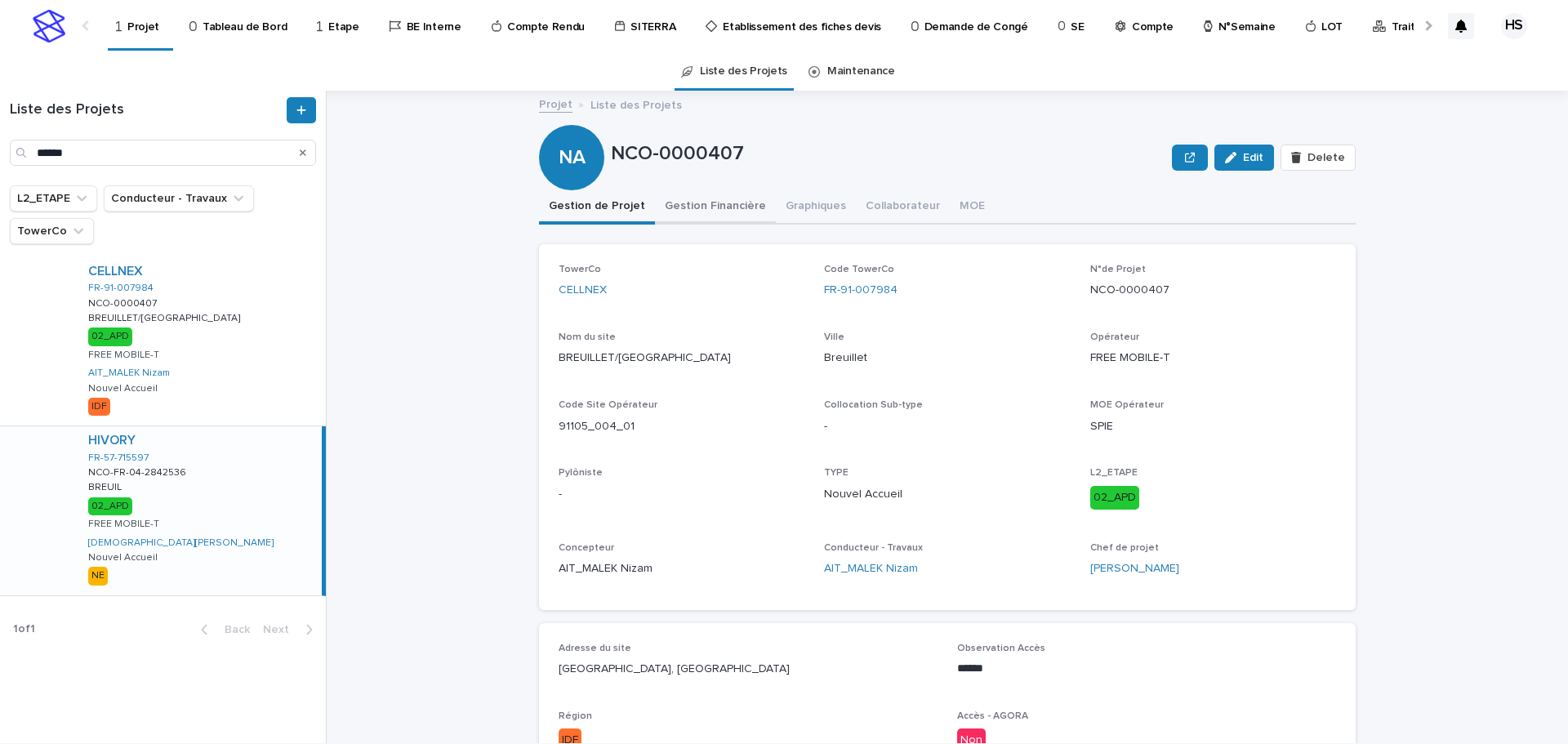 click on "Gestion Financière" at bounding box center (715, 207) 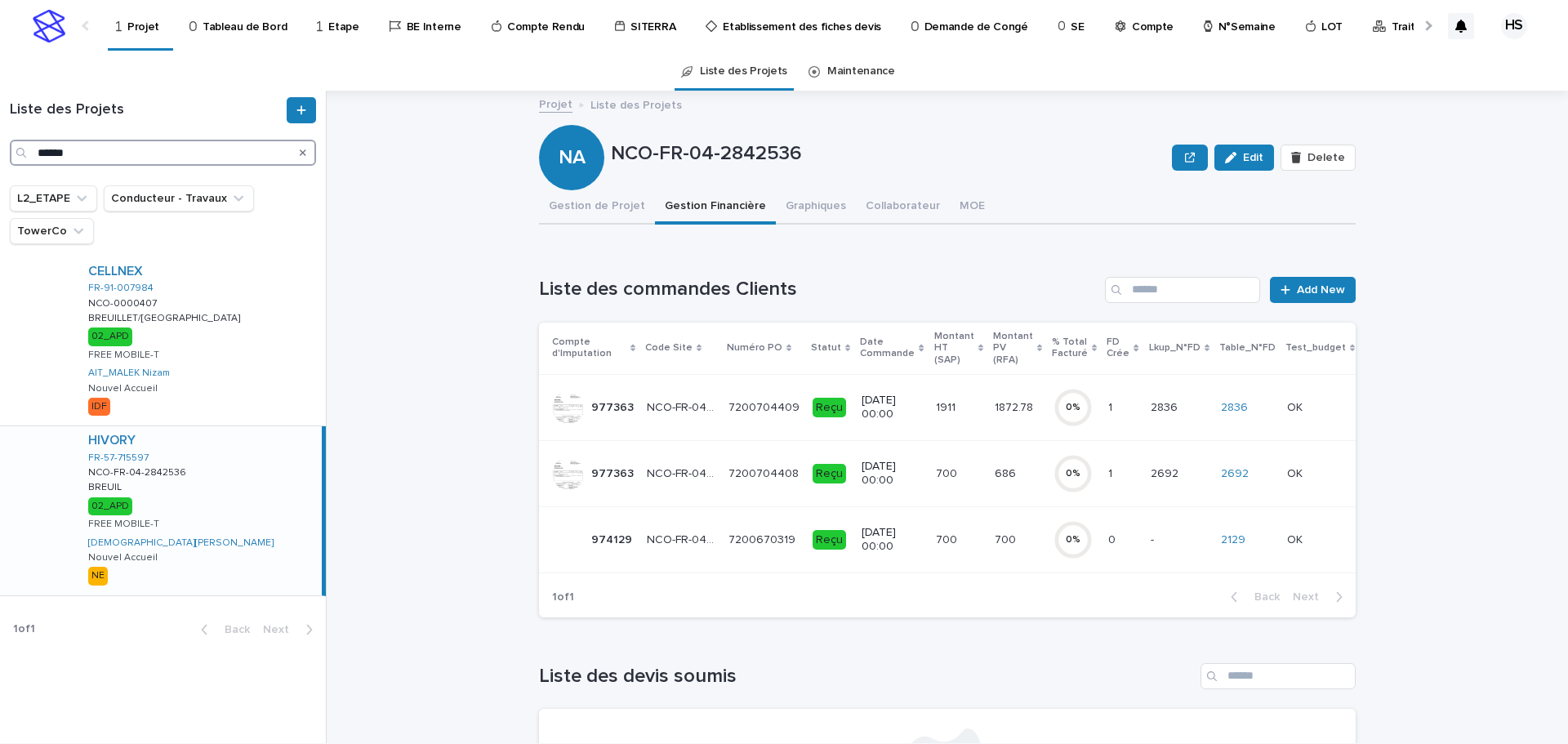 click on "******" at bounding box center [163, 153] 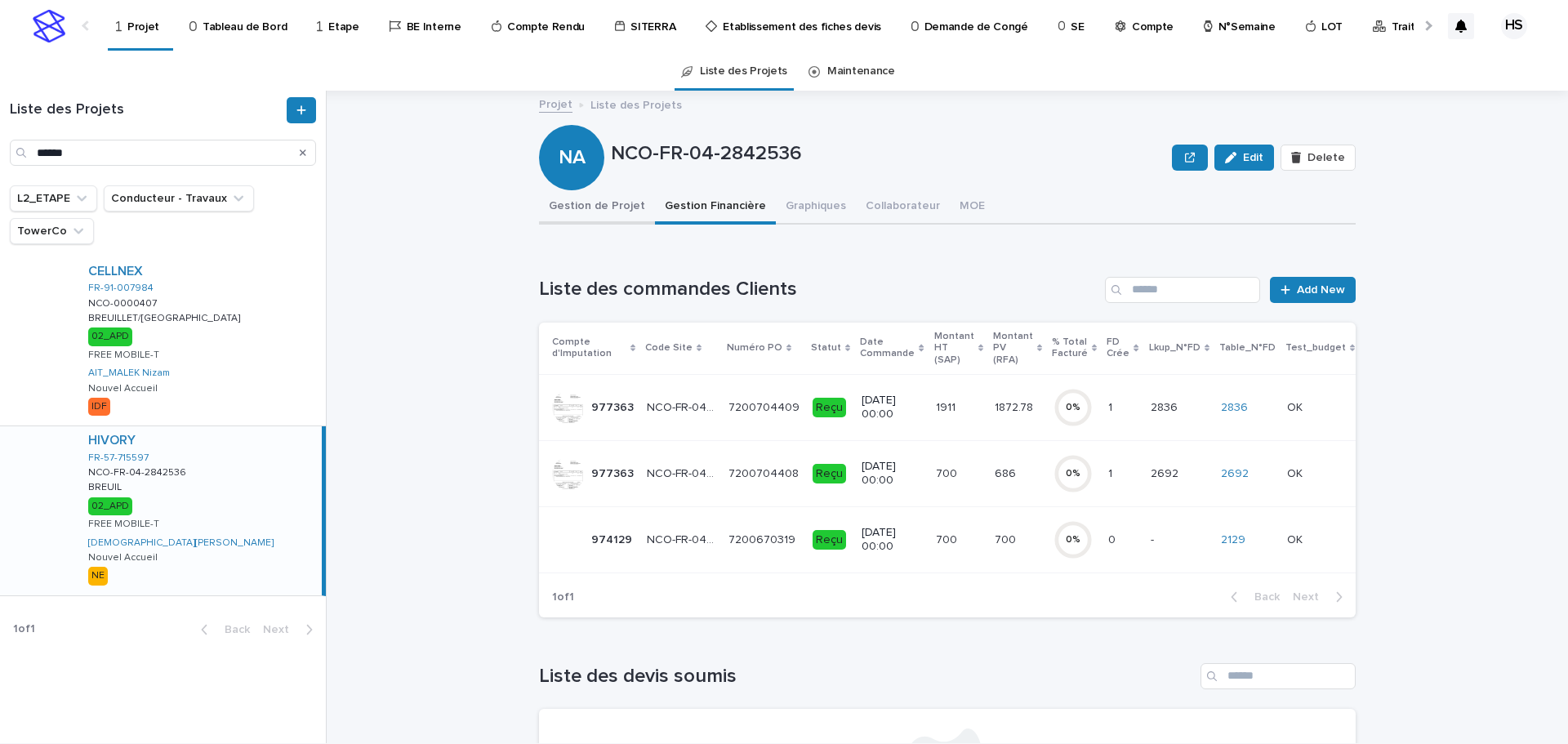 click on "Gestion de Projet" at bounding box center [597, 207] 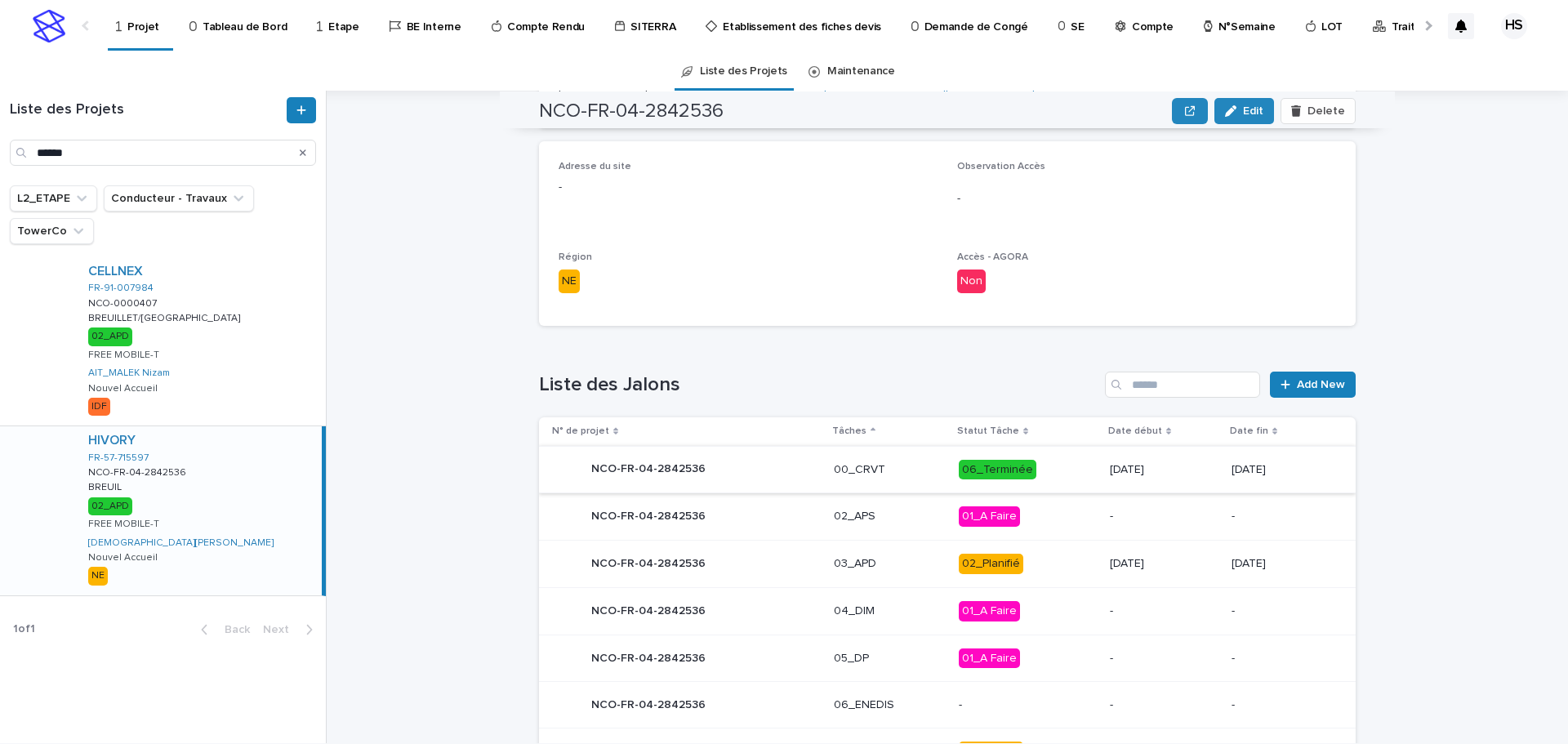 scroll, scrollTop: 711, scrollLeft: 0, axis: vertical 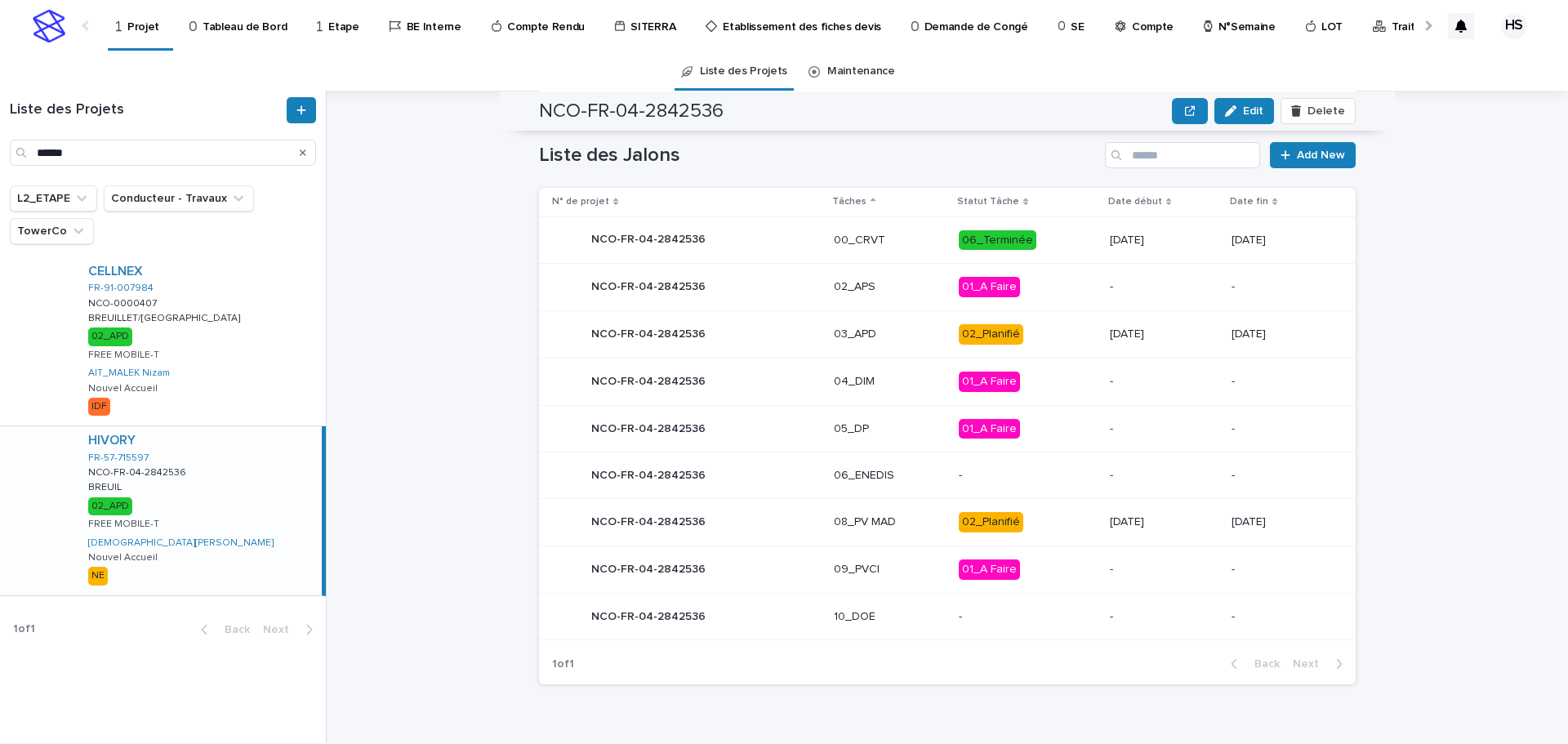 click on "03_APD" at bounding box center (889, 334) 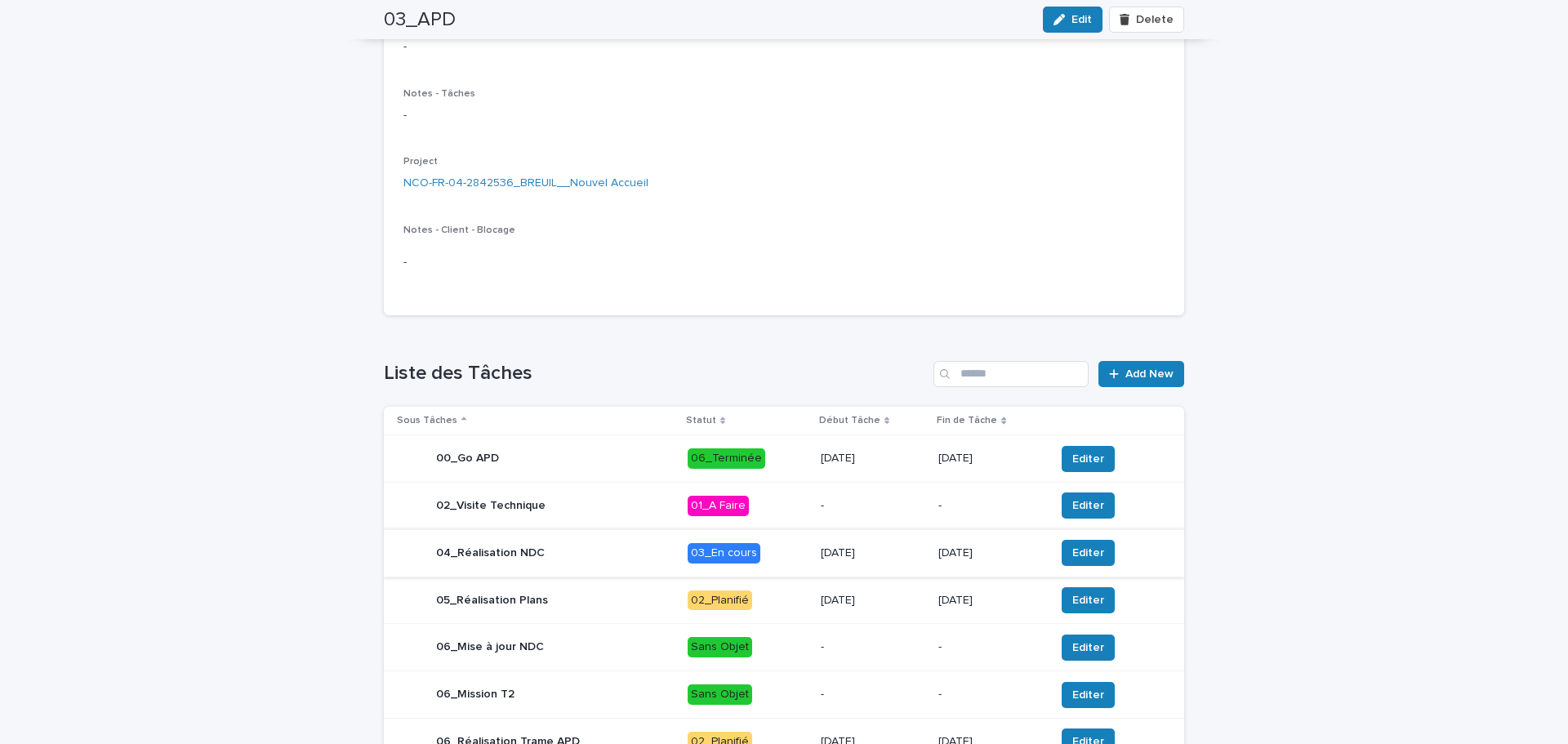 scroll, scrollTop: 327, scrollLeft: 0, axis: vertical 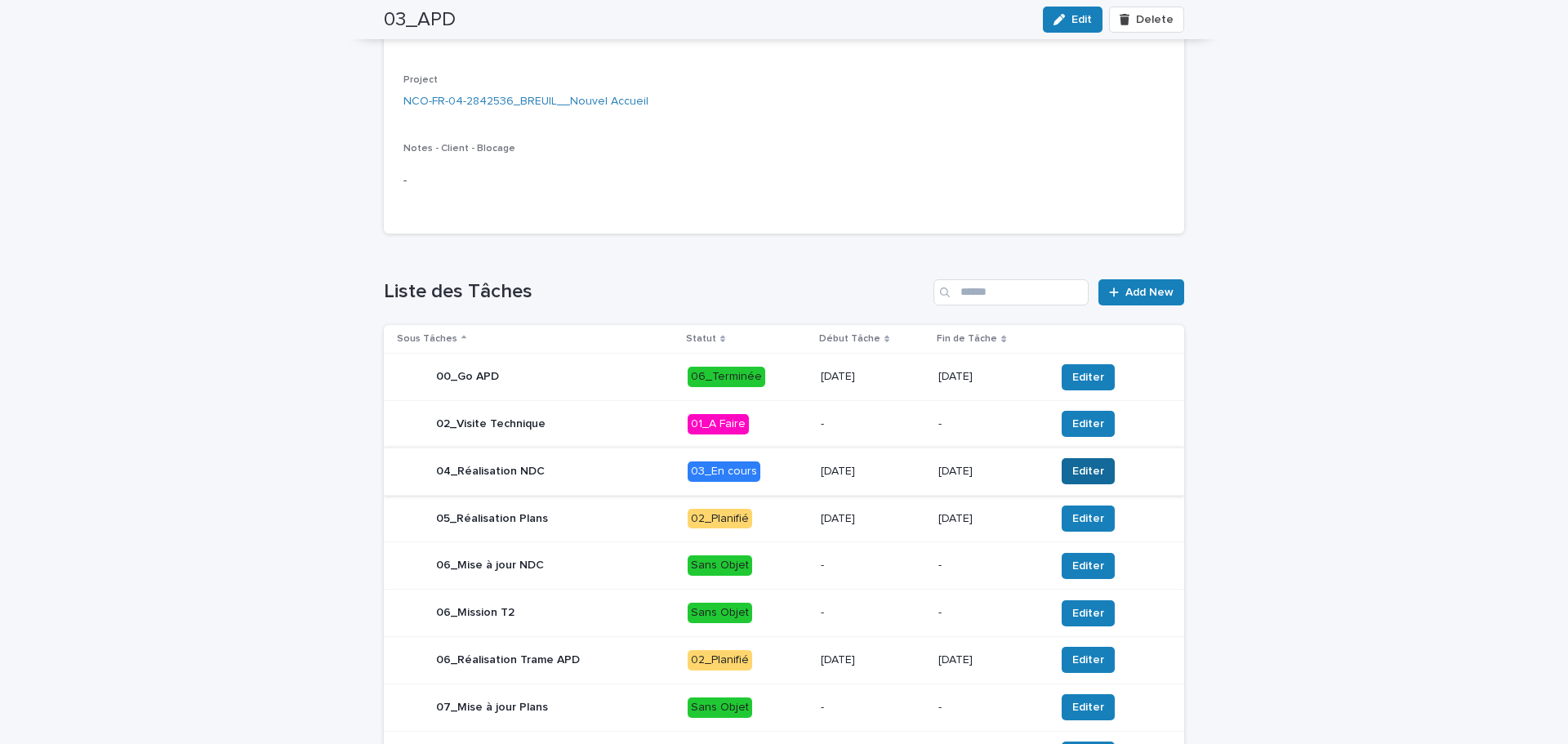 click on "Editer" at bounding box center [1088, 471] 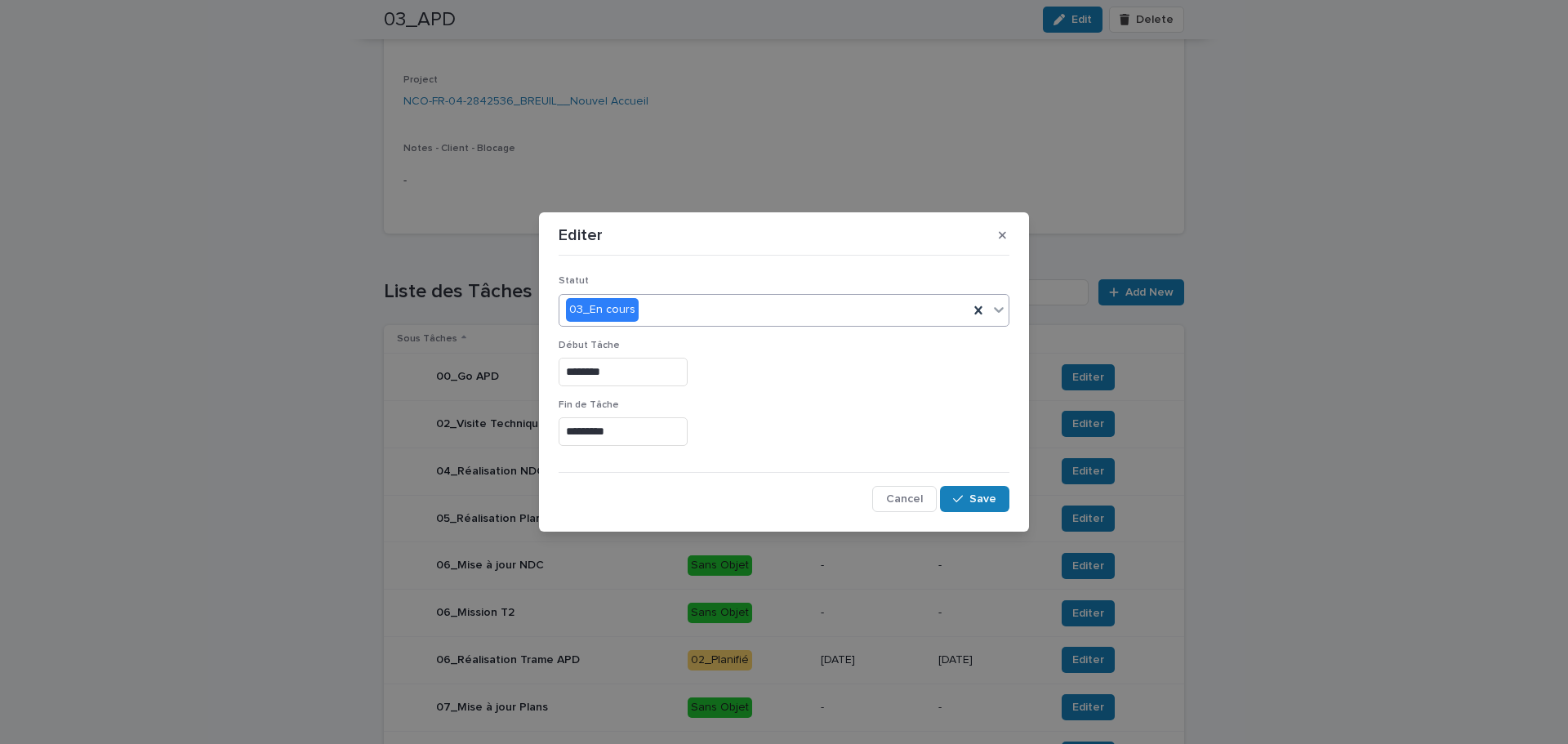 click on "03_En cours" at bounding box center (764, 310) 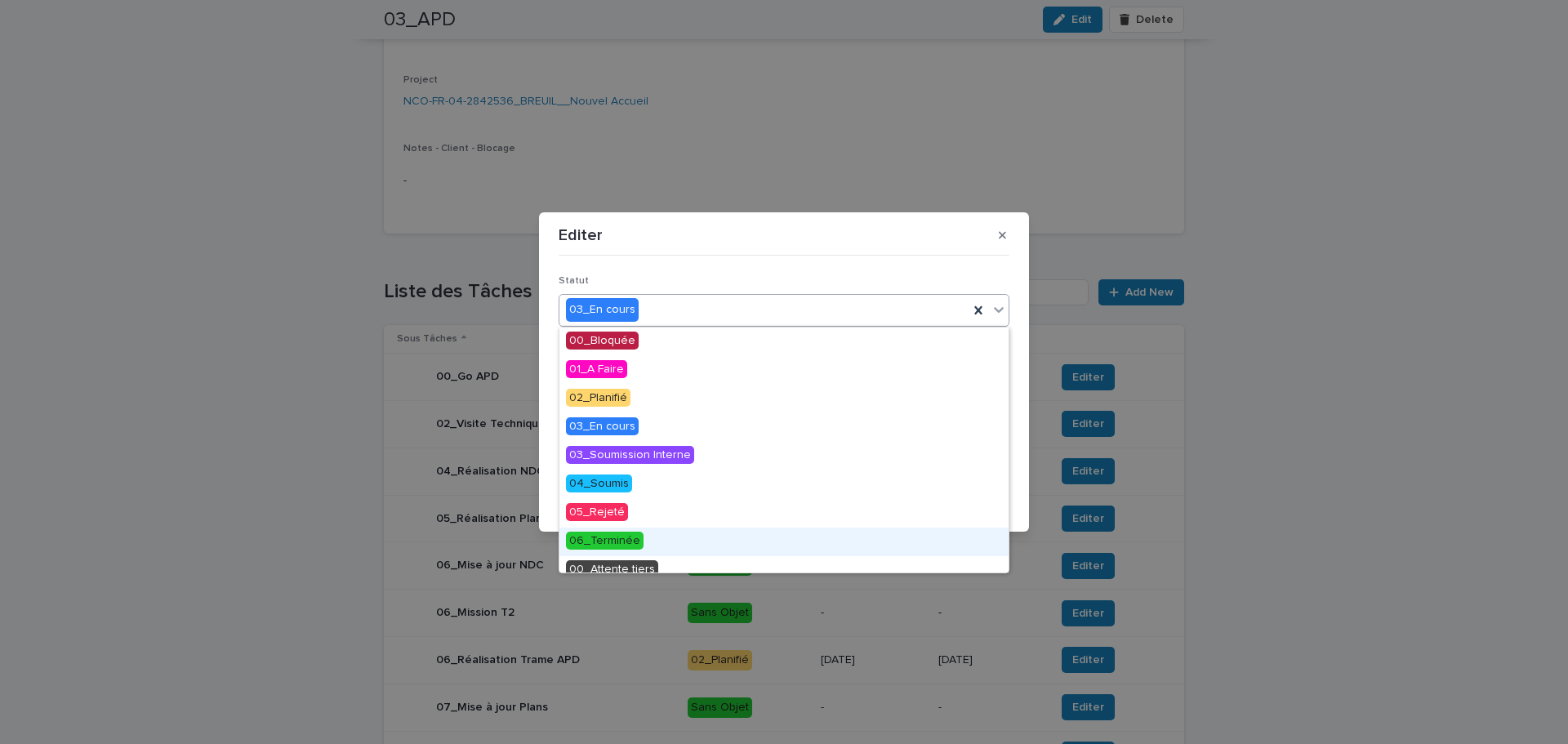 click on "06_Terminée" at bounding box center (604, 541) 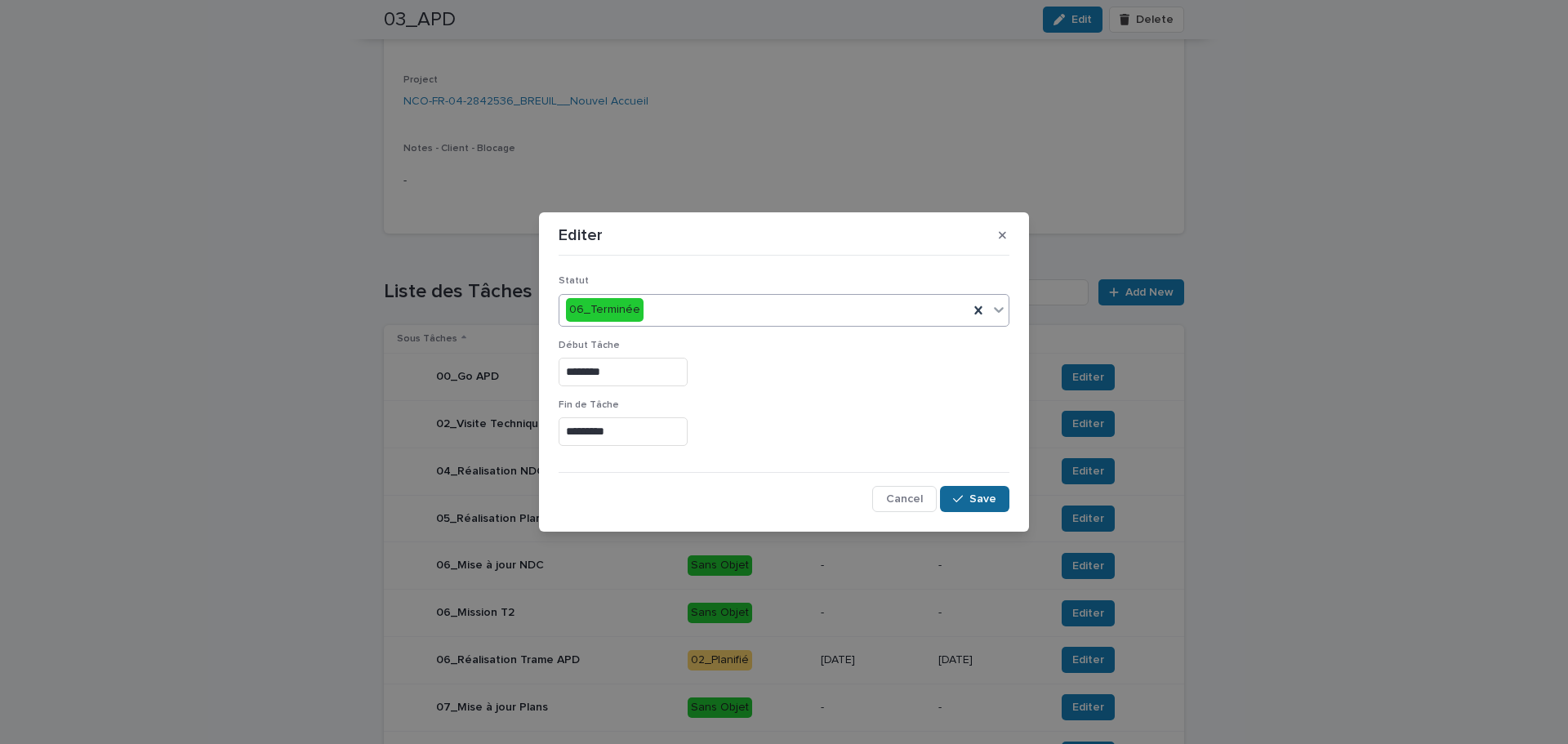 click on "Save" at bounding box center (982, 499) 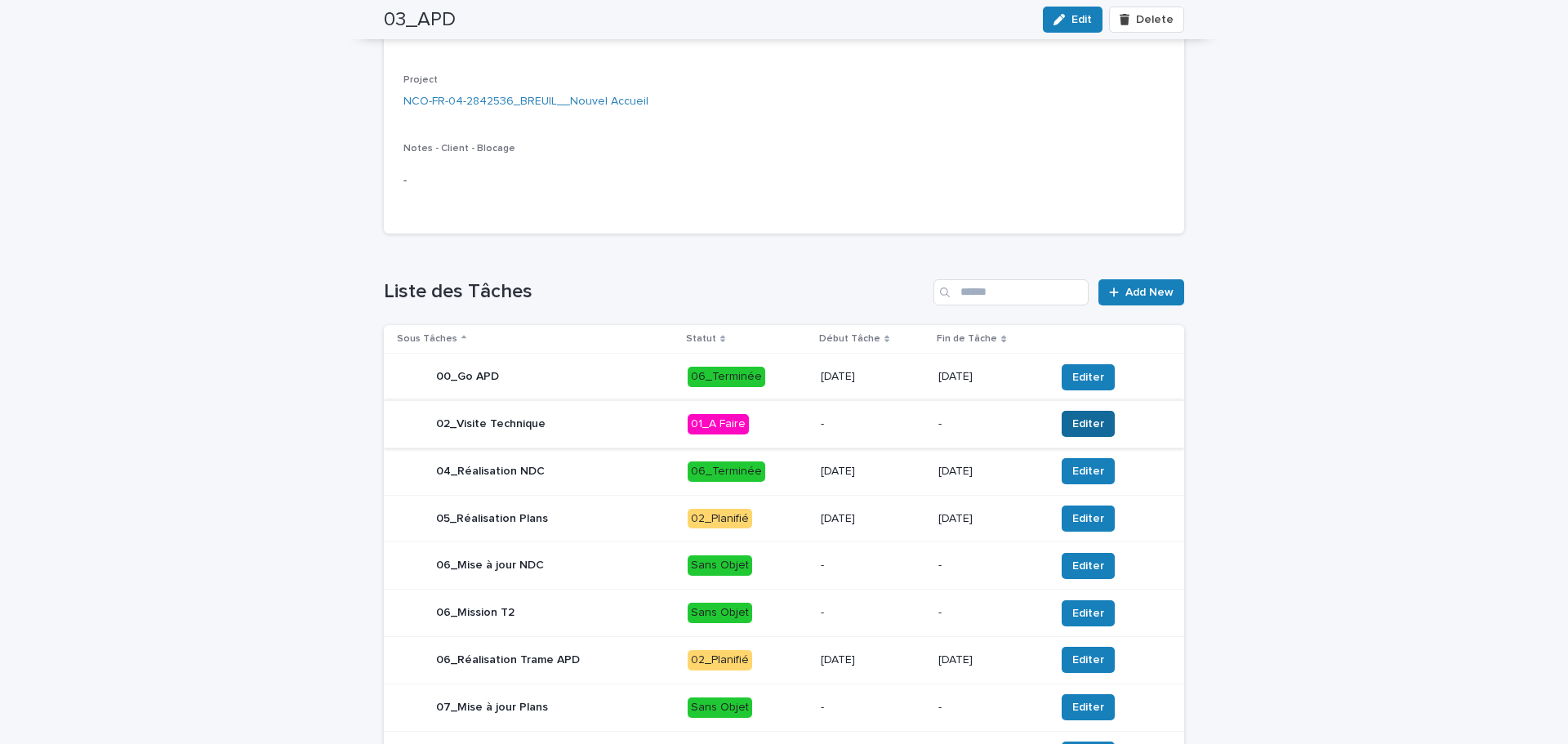 click on "Editer" at bounding box center [1088, 424] 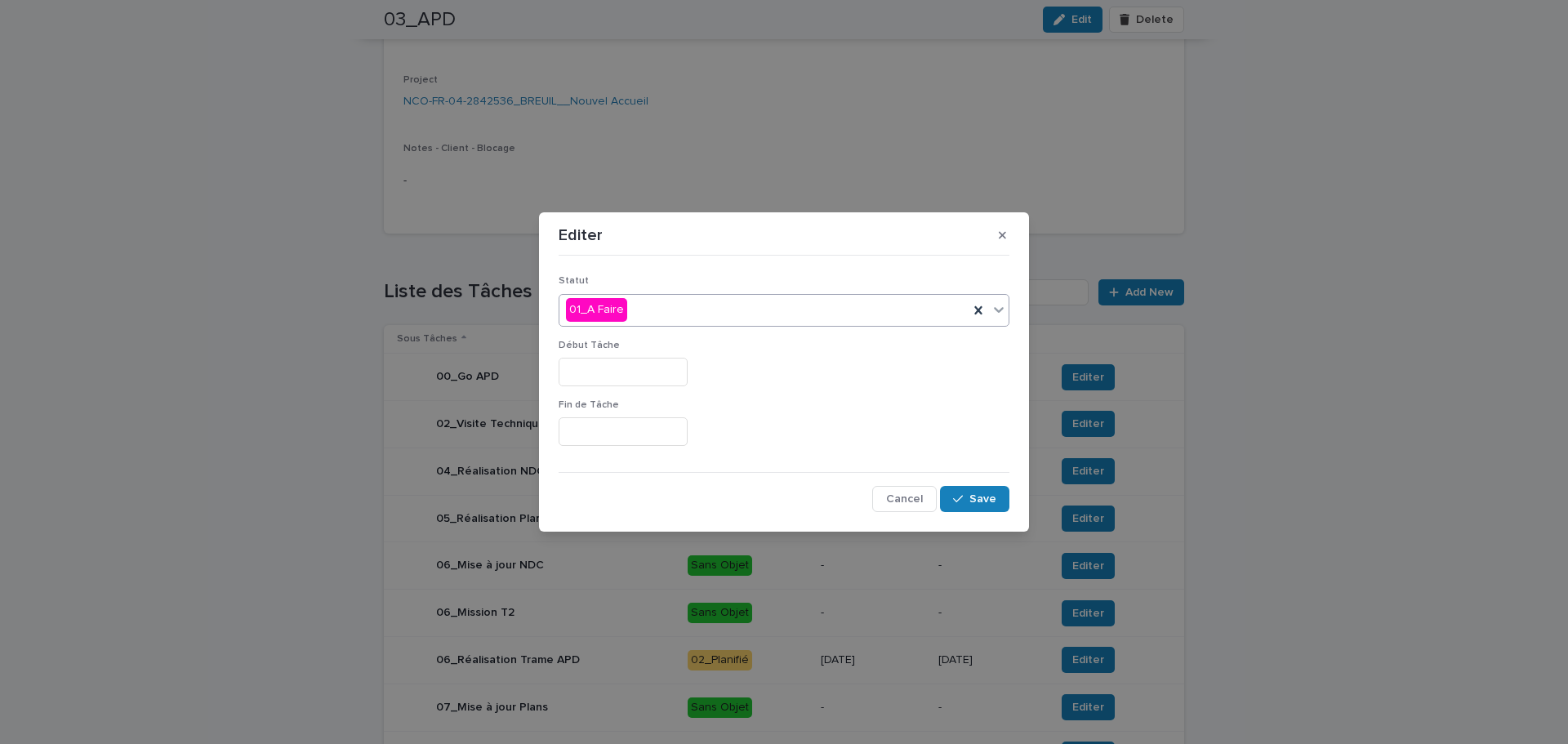 click on "01_A Faire" at bounding box center [764, 310] 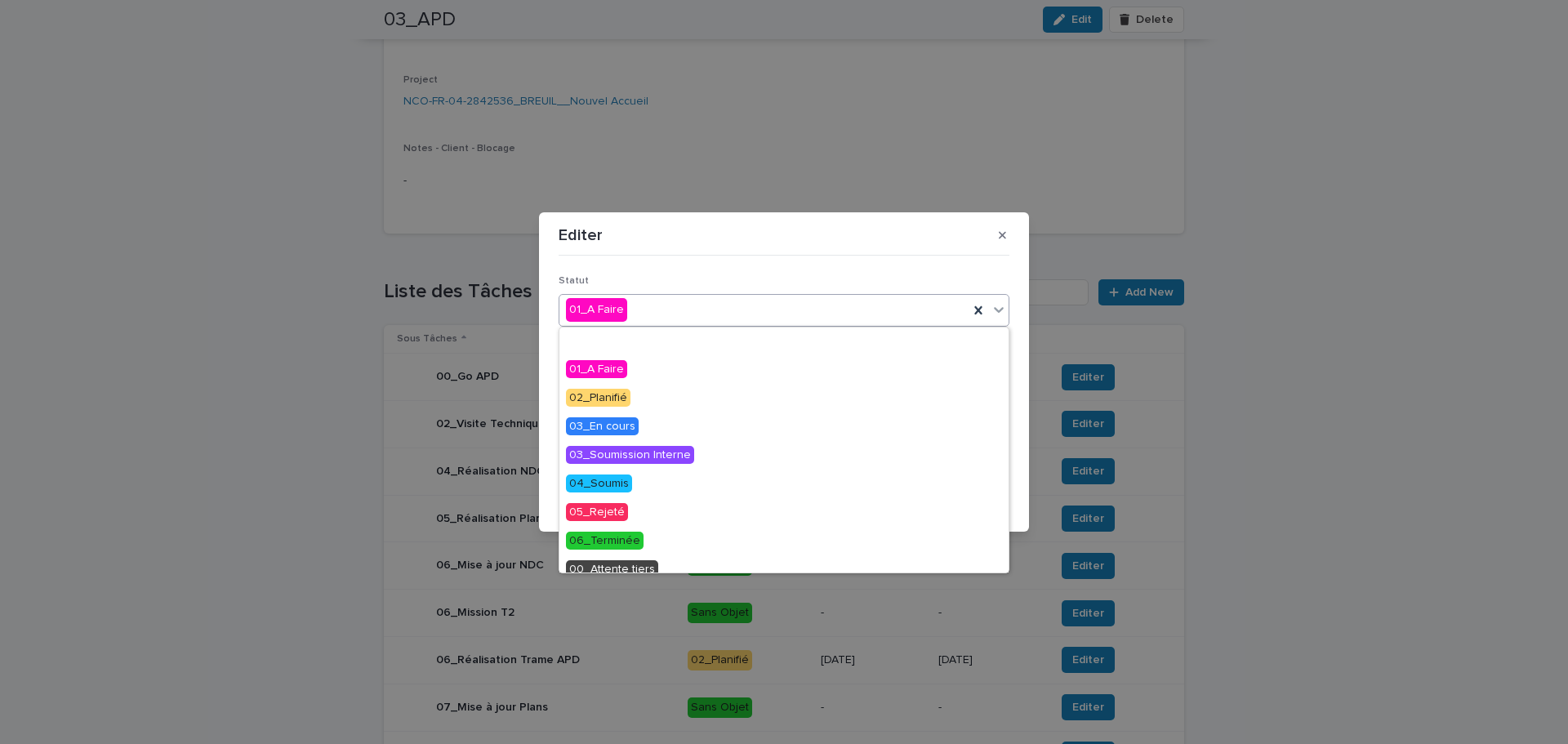 scroll, scrollTop: 69, scrollLeft: 0, axis: vertical 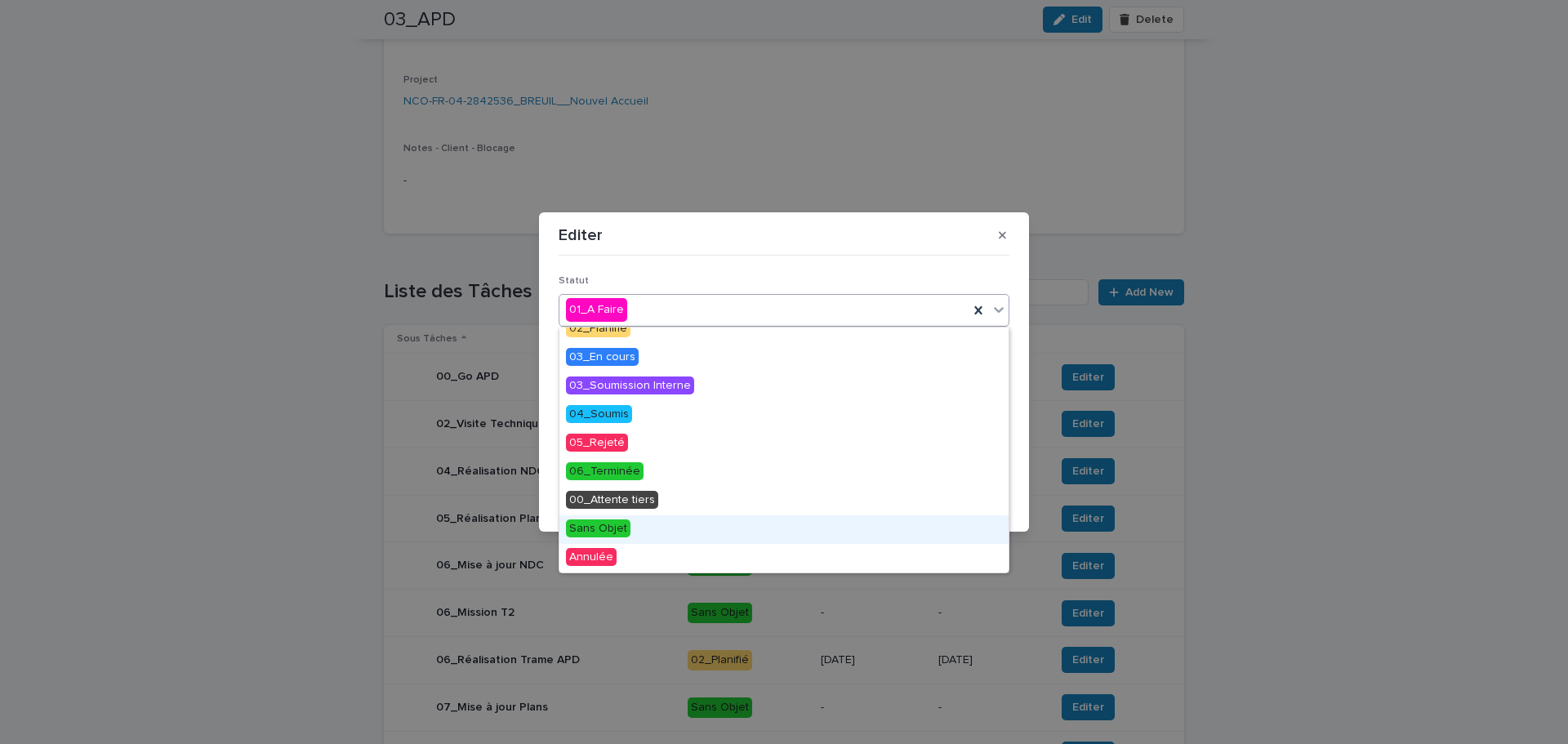 click on "Sans Objet" at bounding box center (784, 529) 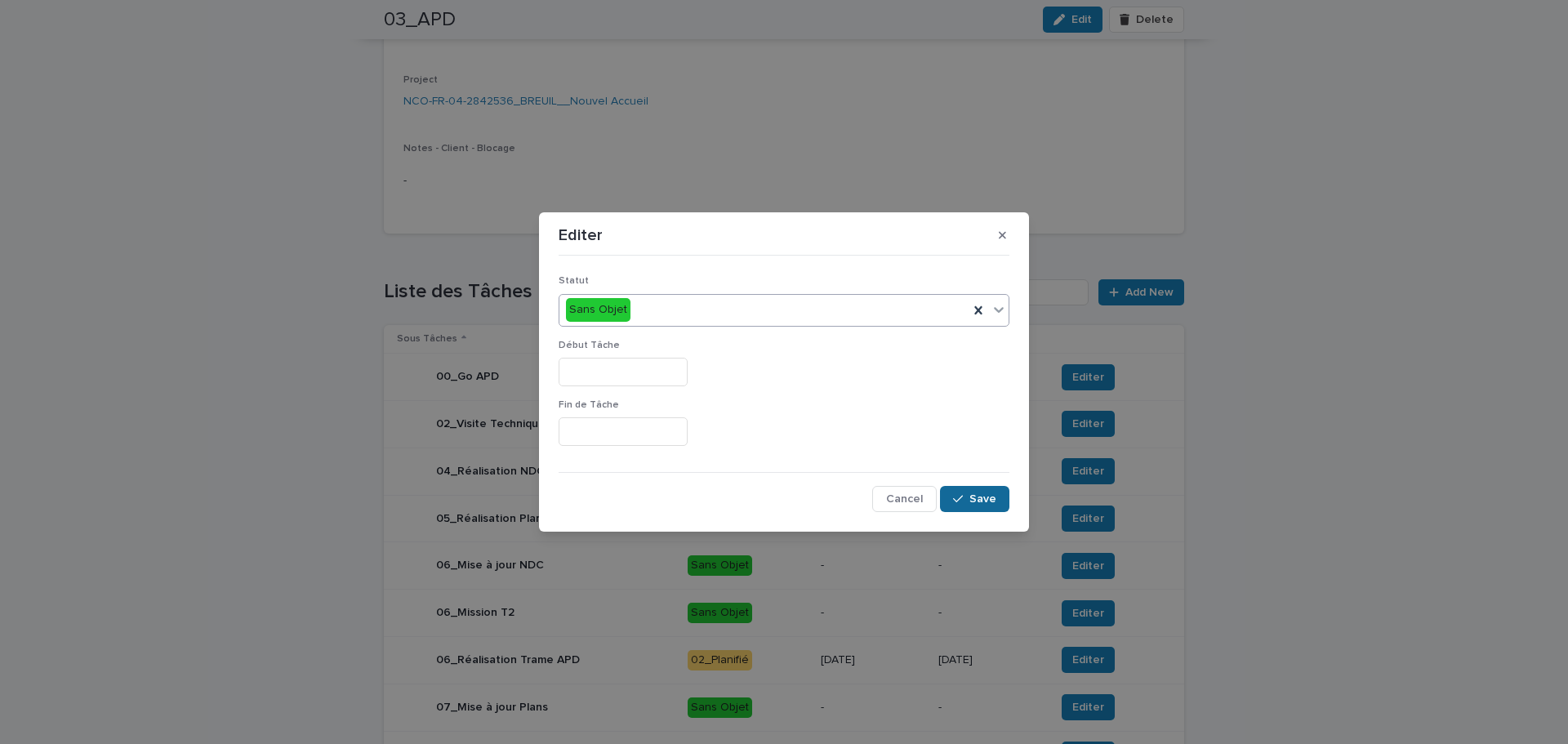 click on "Save" at bounding box center [982, 499] 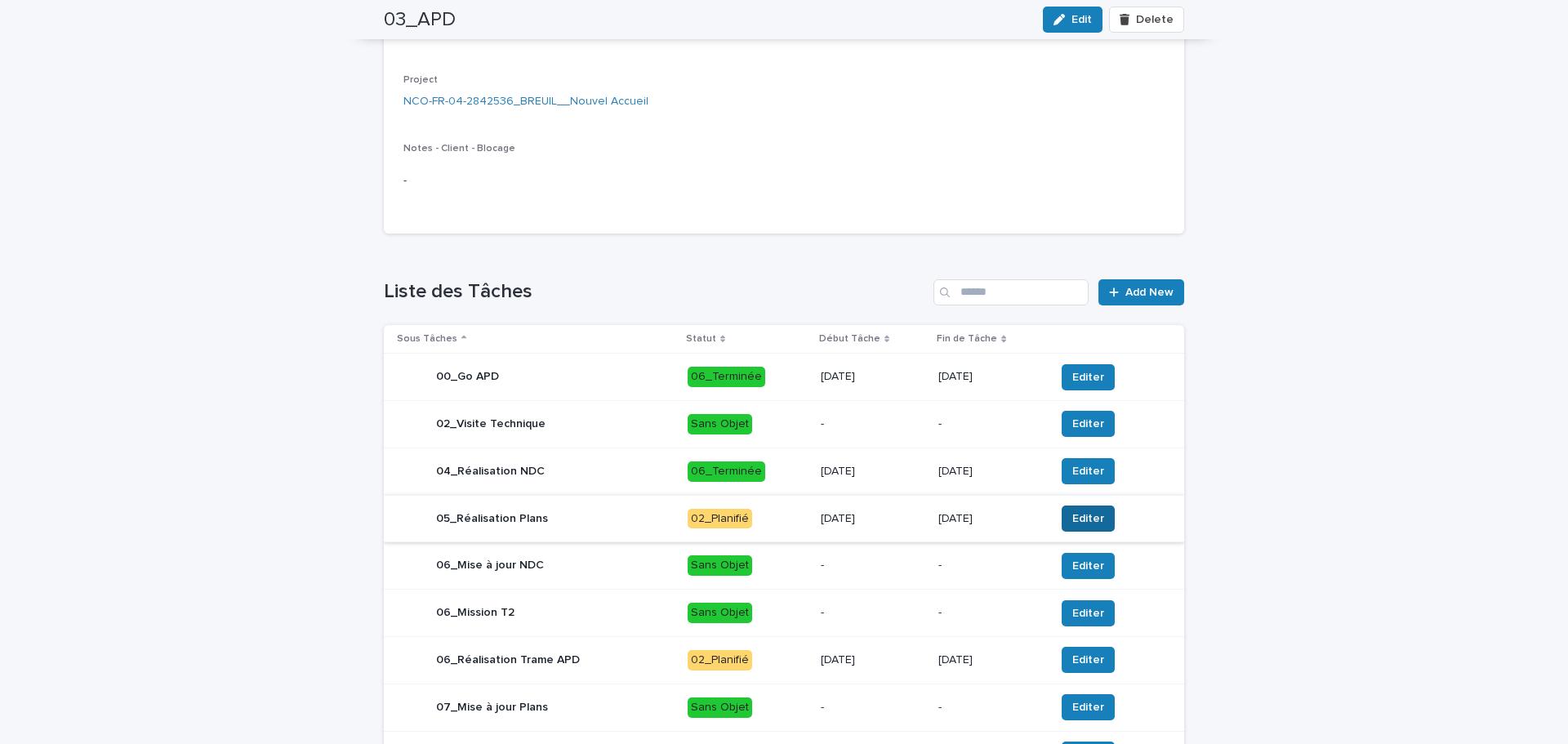 click on "Editer" at bounding box center [1088, 519] 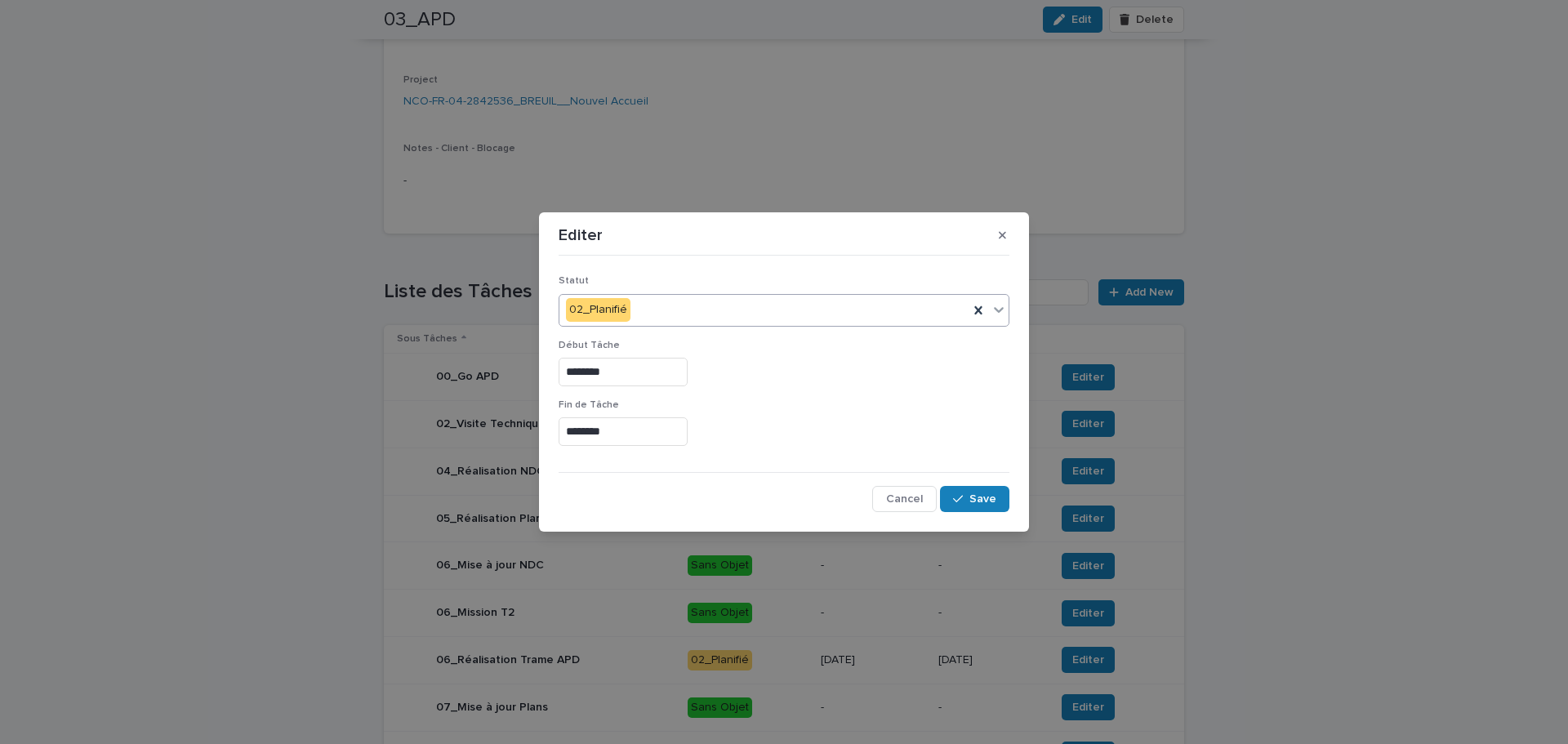 click on "02_Planifié" at bounding box center (764, 310) 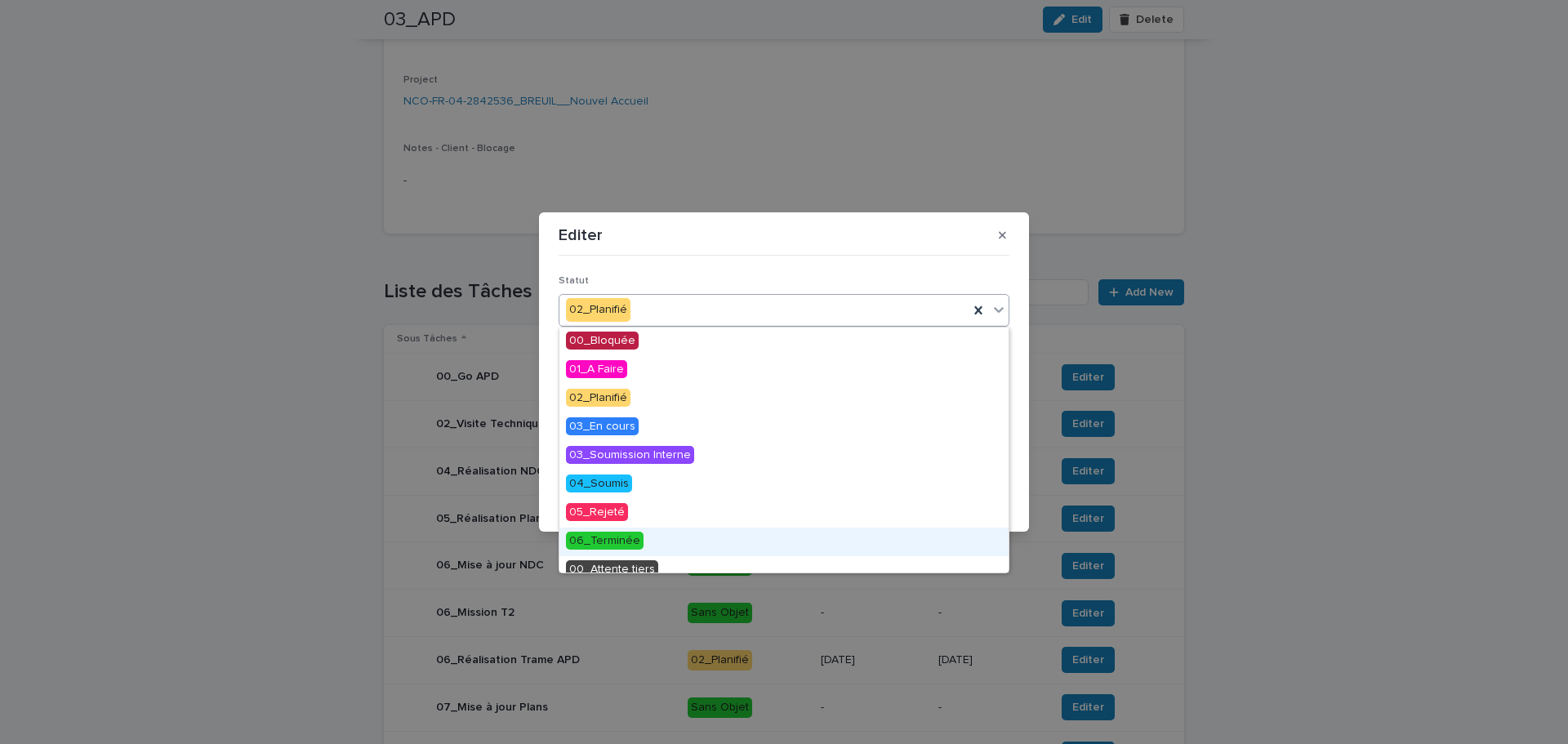 click on "06_Terminée" at bounding box center (604, 541) 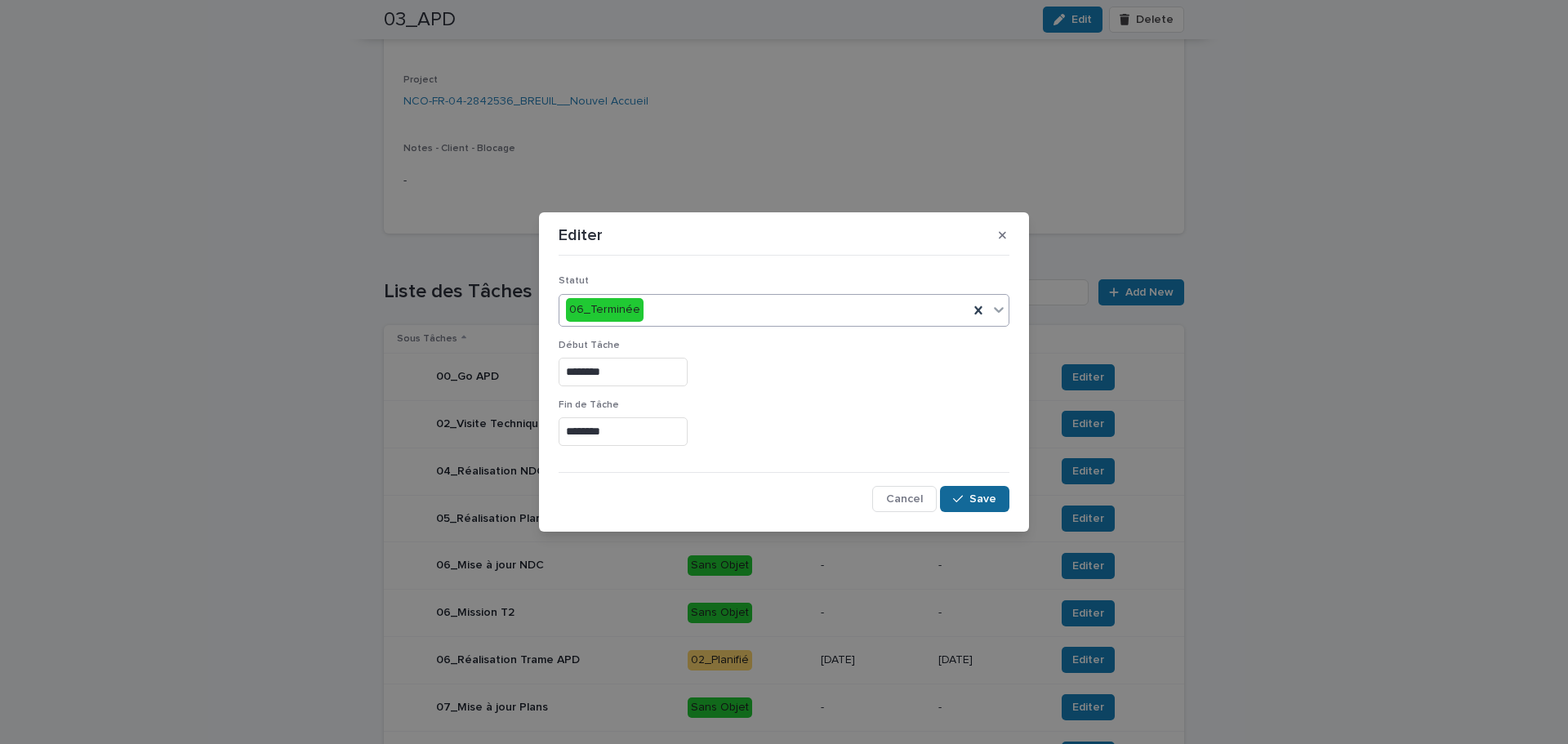 click on "Save" at bounding box center [974, 499] 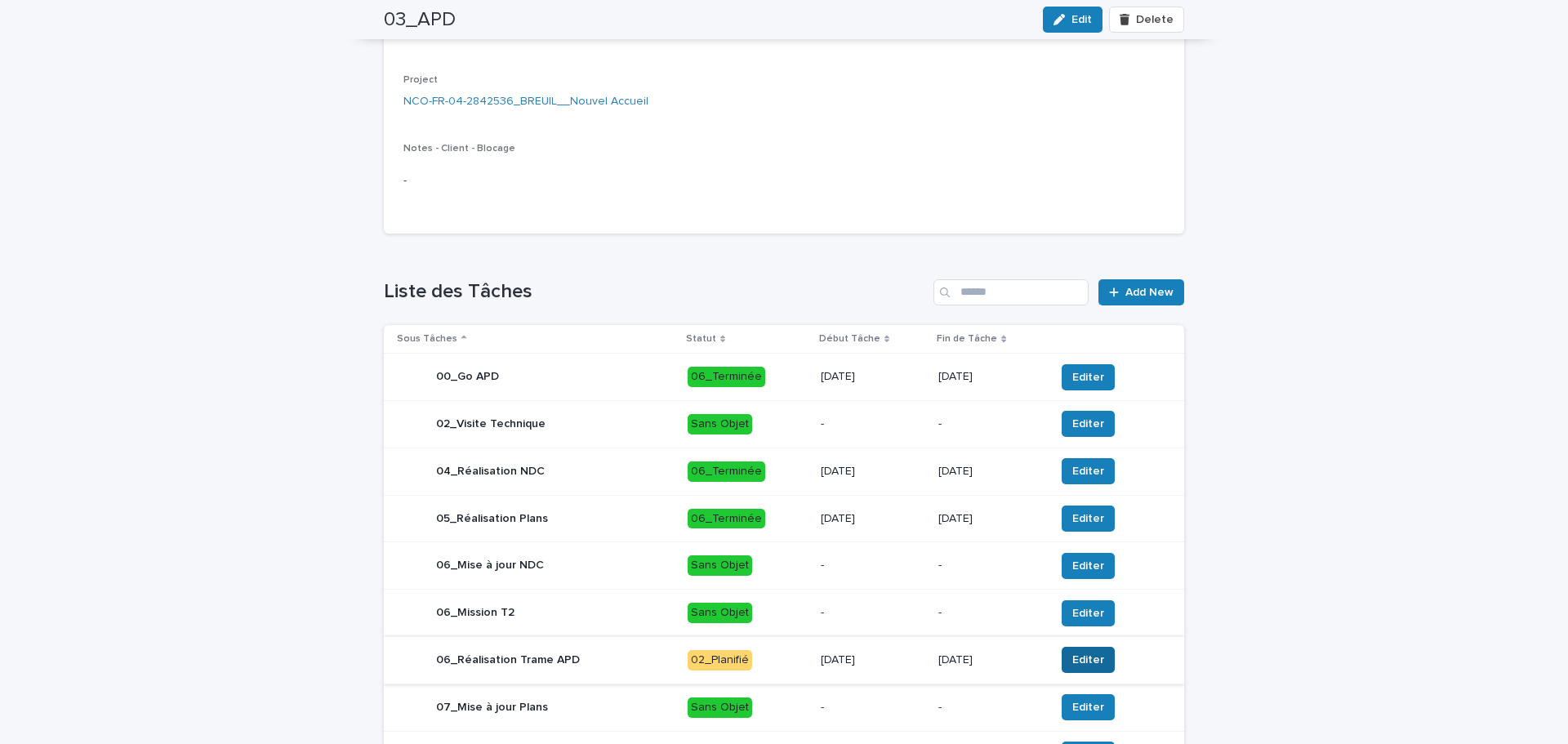 click on "Editer" at bounding box center (1088, 660) 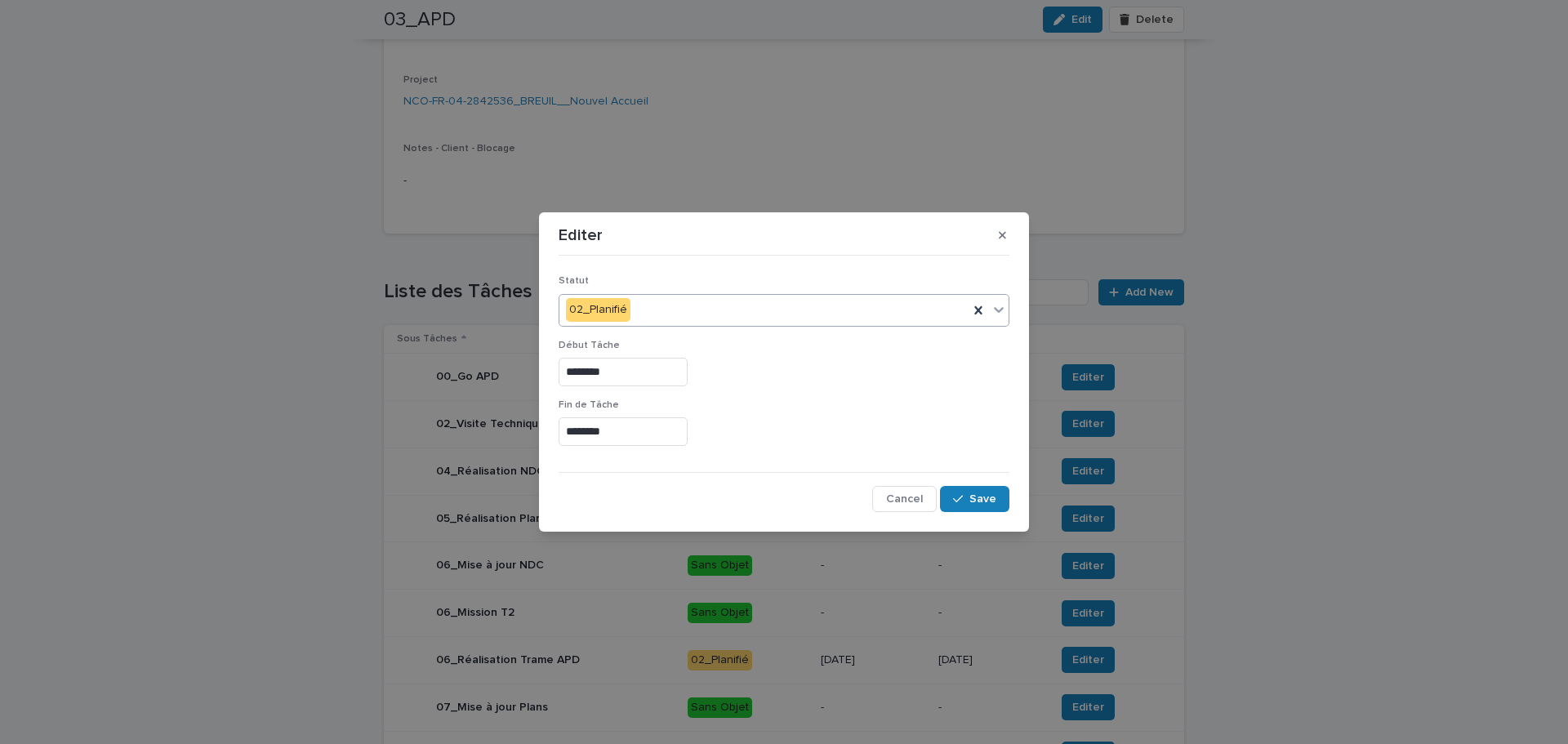 click on "02_Planifié" at bounding box center [764, 310] 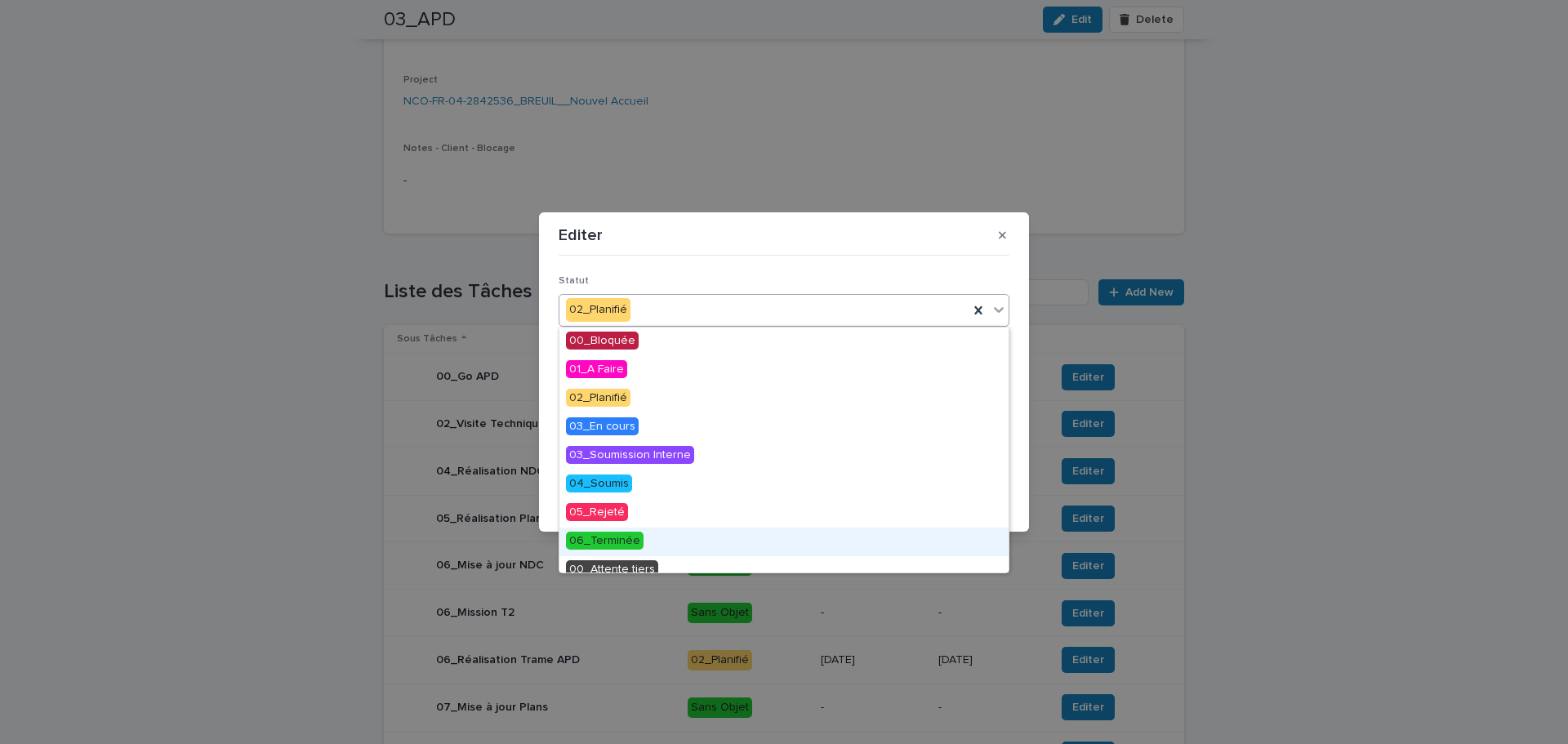 click on "06_Terminée" at bounding box center (784, 541) 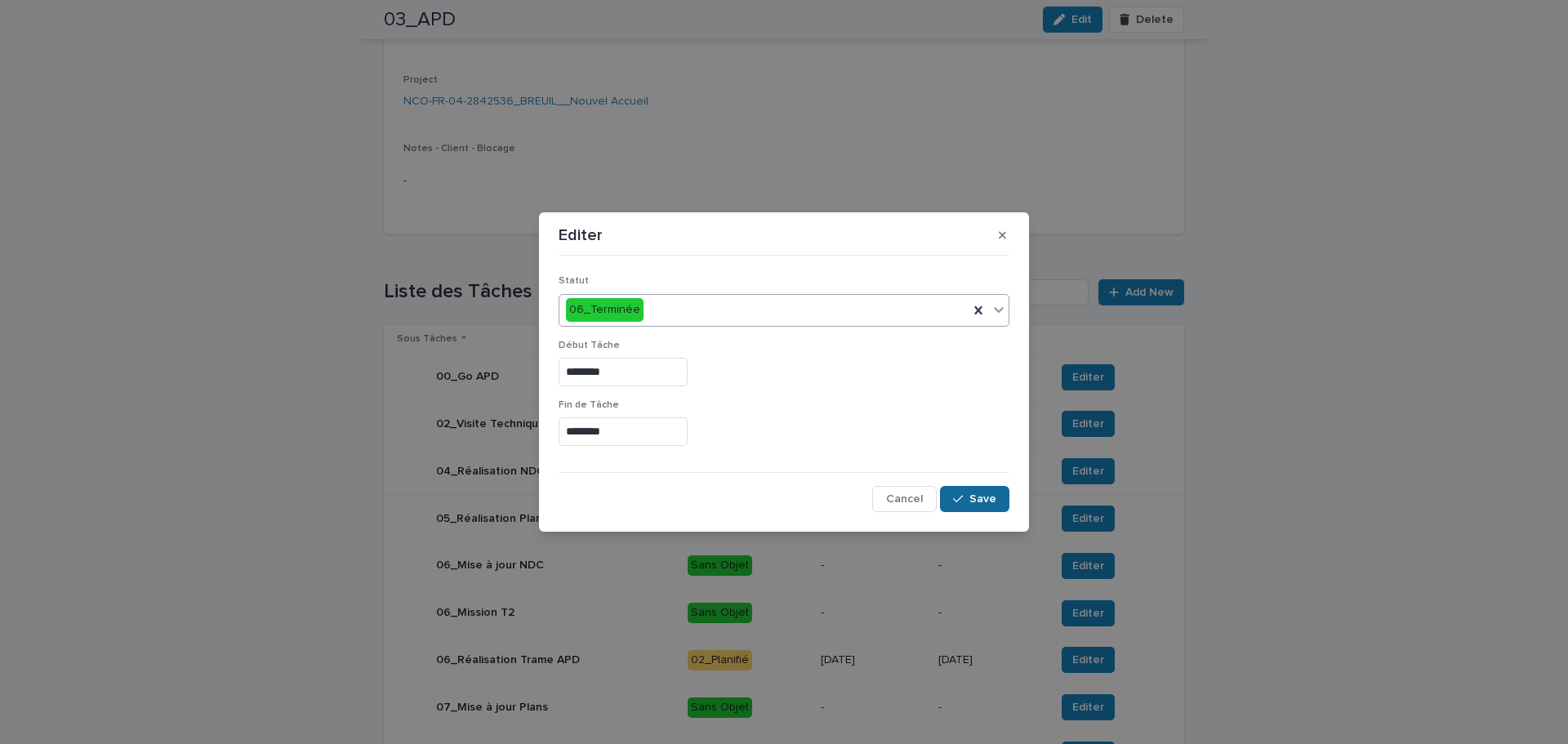 click on "Save" at bounding box center [982, 499] 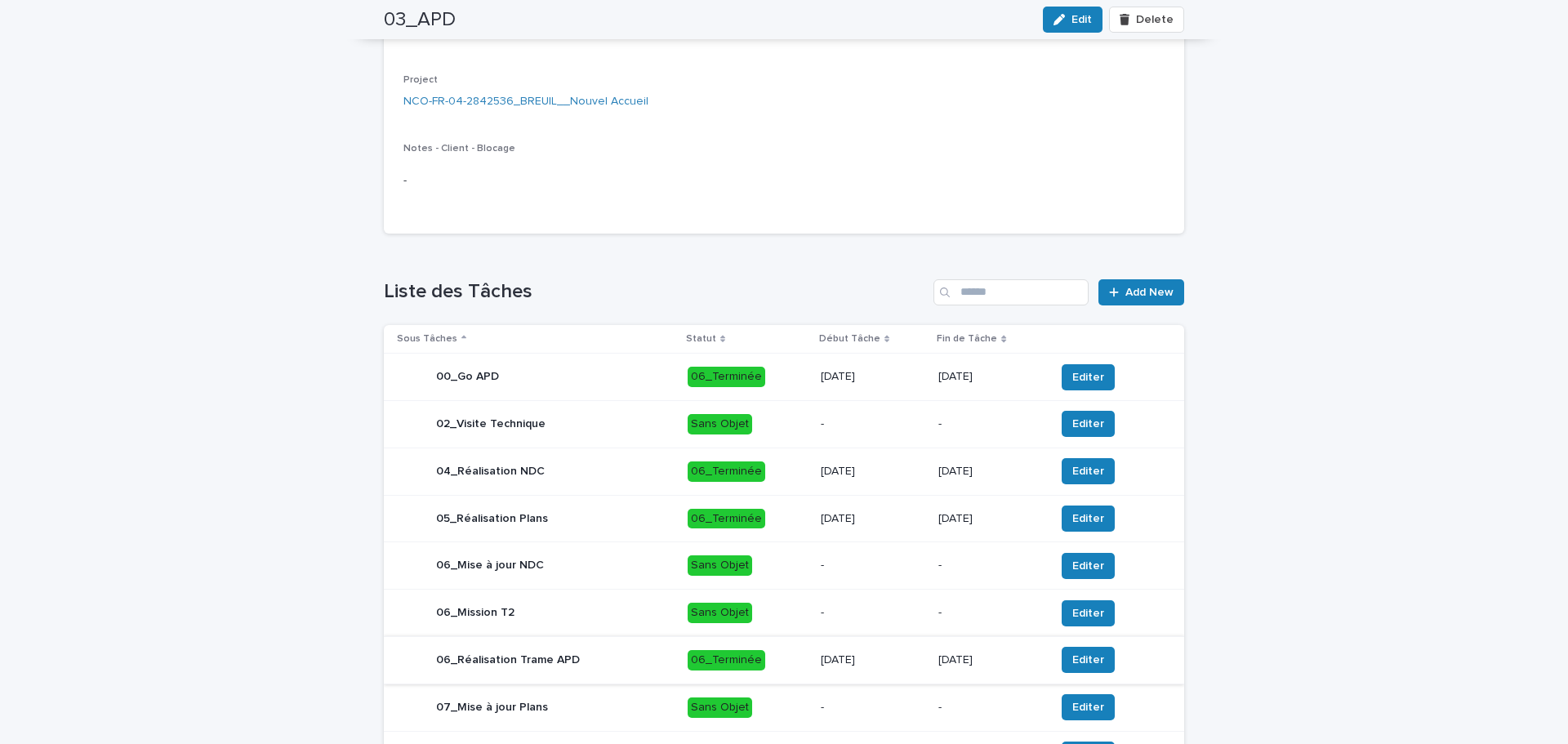 scroll, scrollTop: 408, scrollLeft: 0, axis: vertical 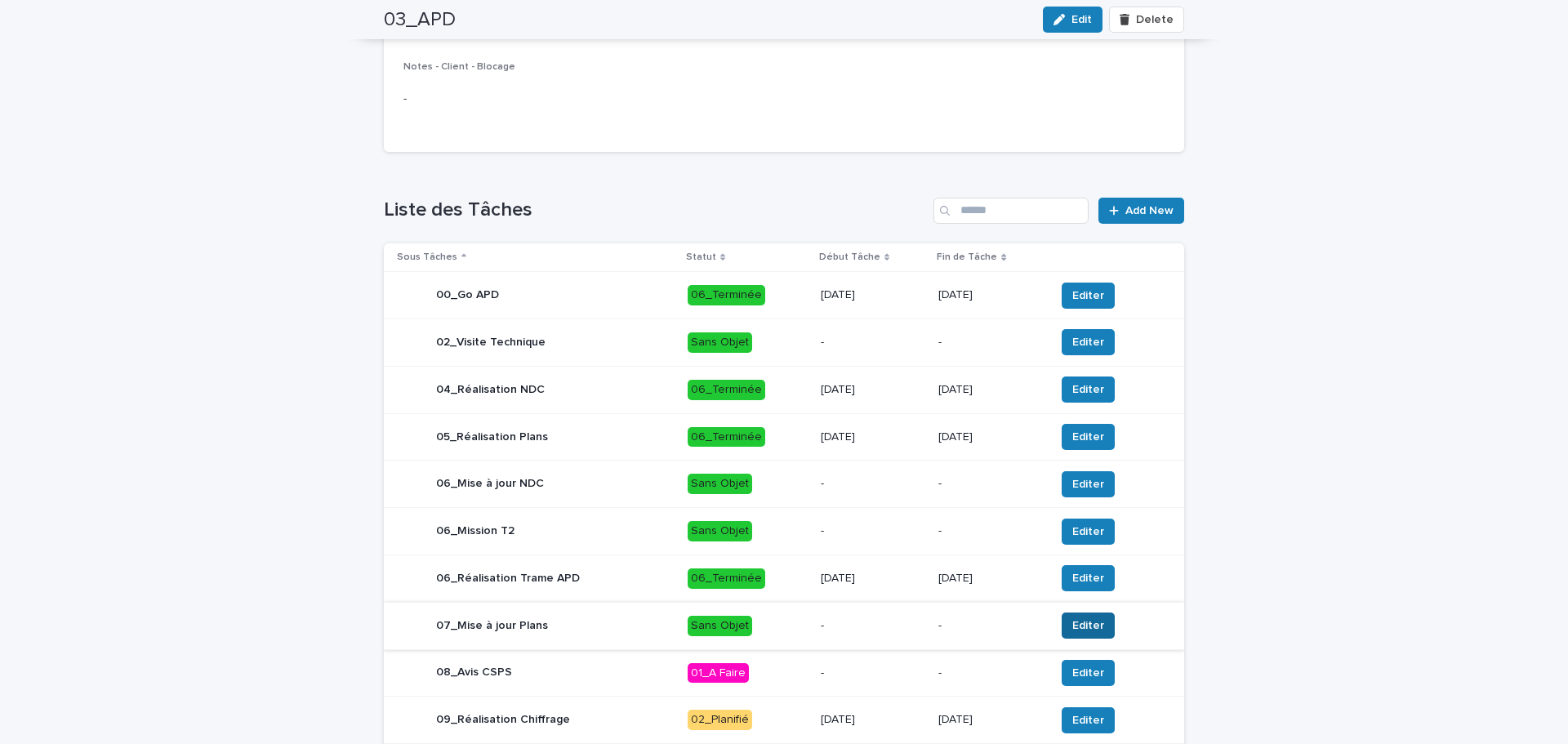 click on "Editer" at bounding box center [1088, 626] 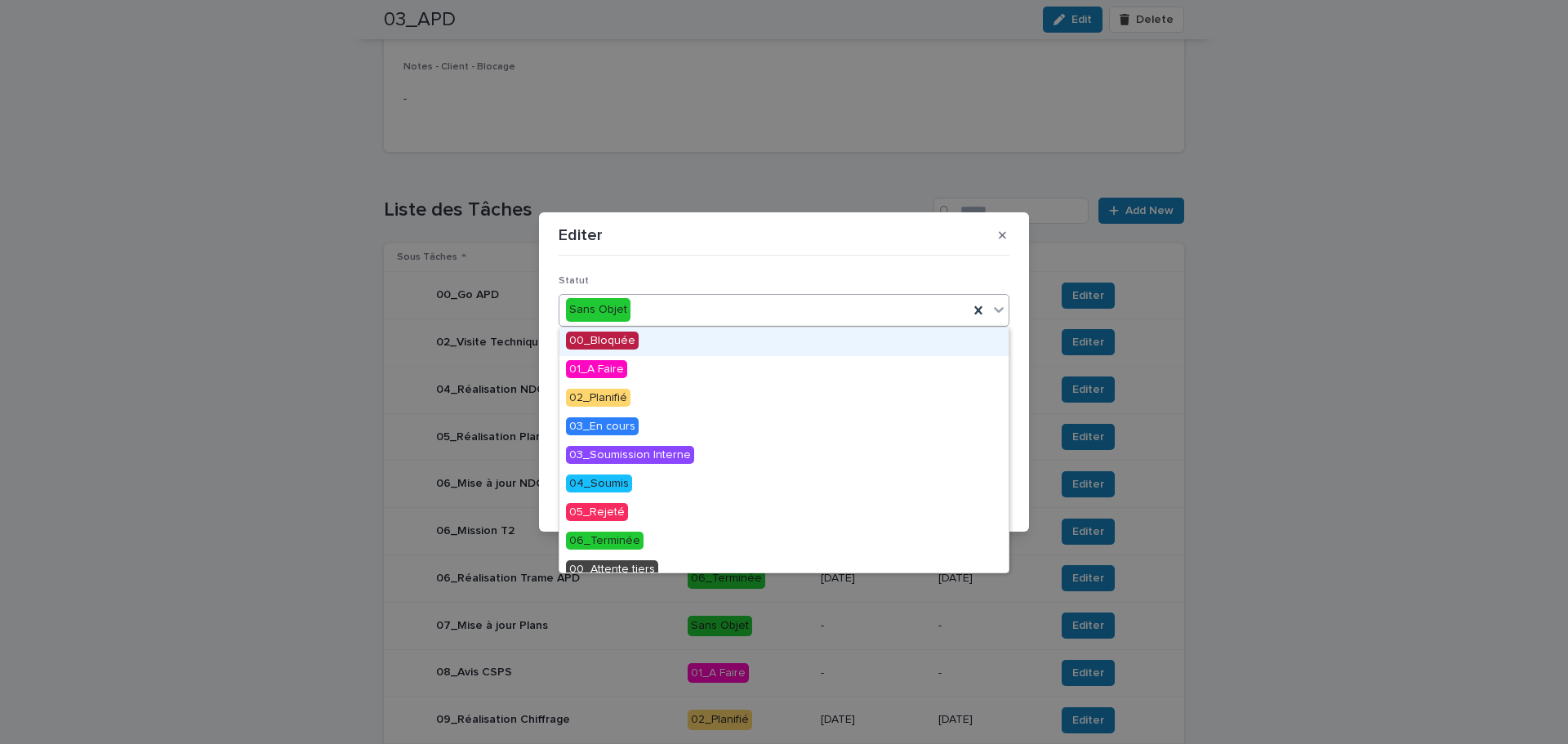 click on "Sans Objet" at bounding box center [764, 310] 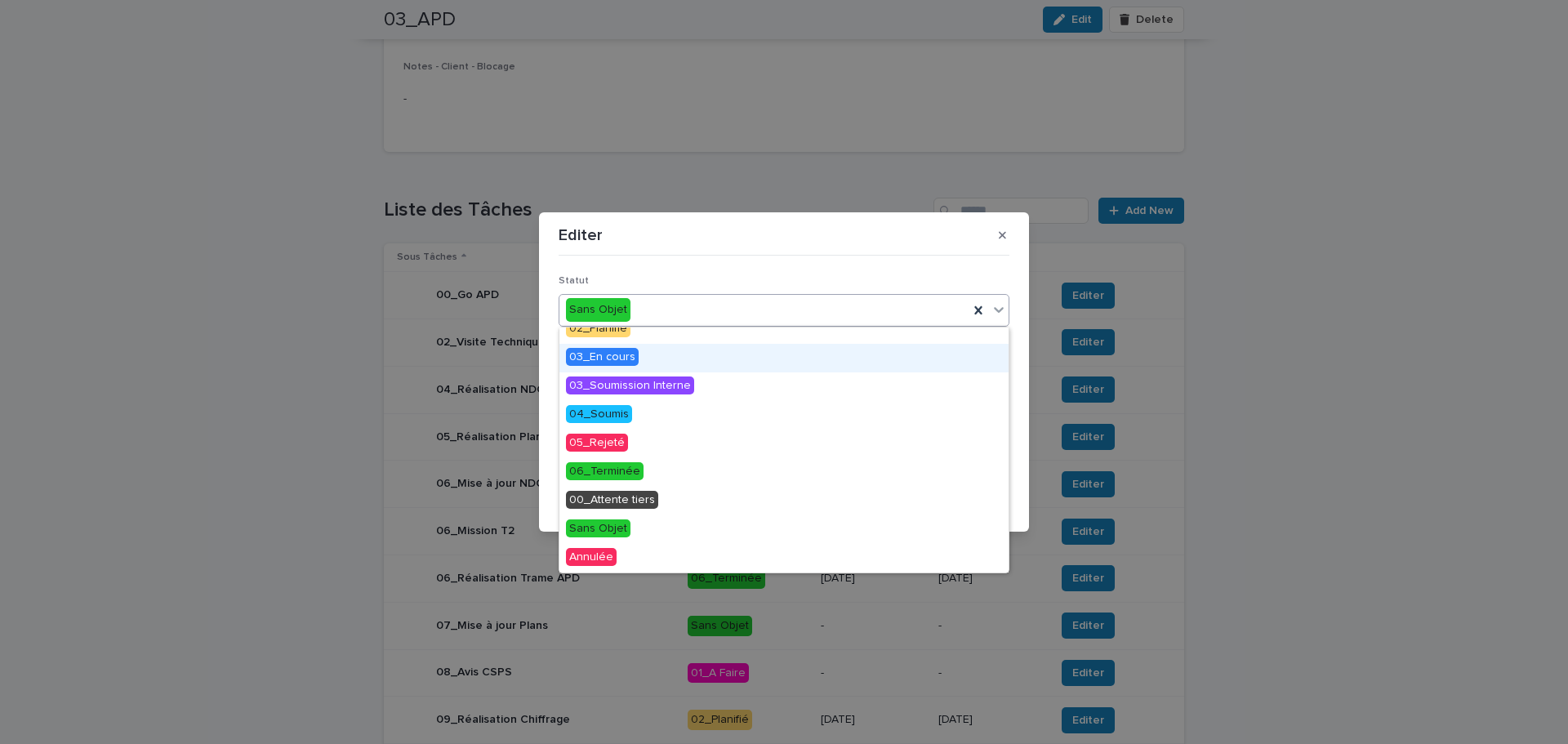 scroll, scrollTop: 0, scrollLeft: 0, axis: both 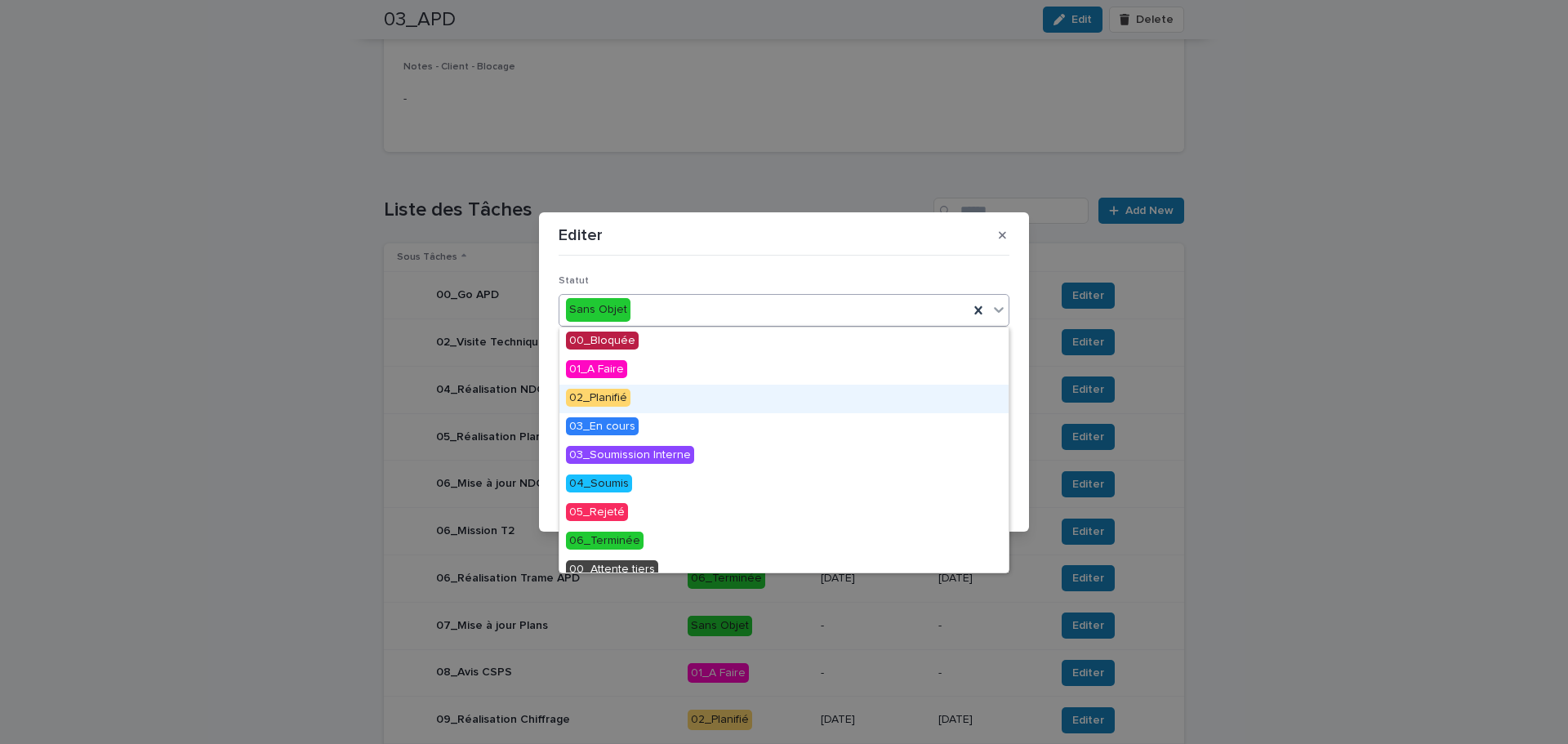 click on "02_Planifié" at bounding box center (598, 398) 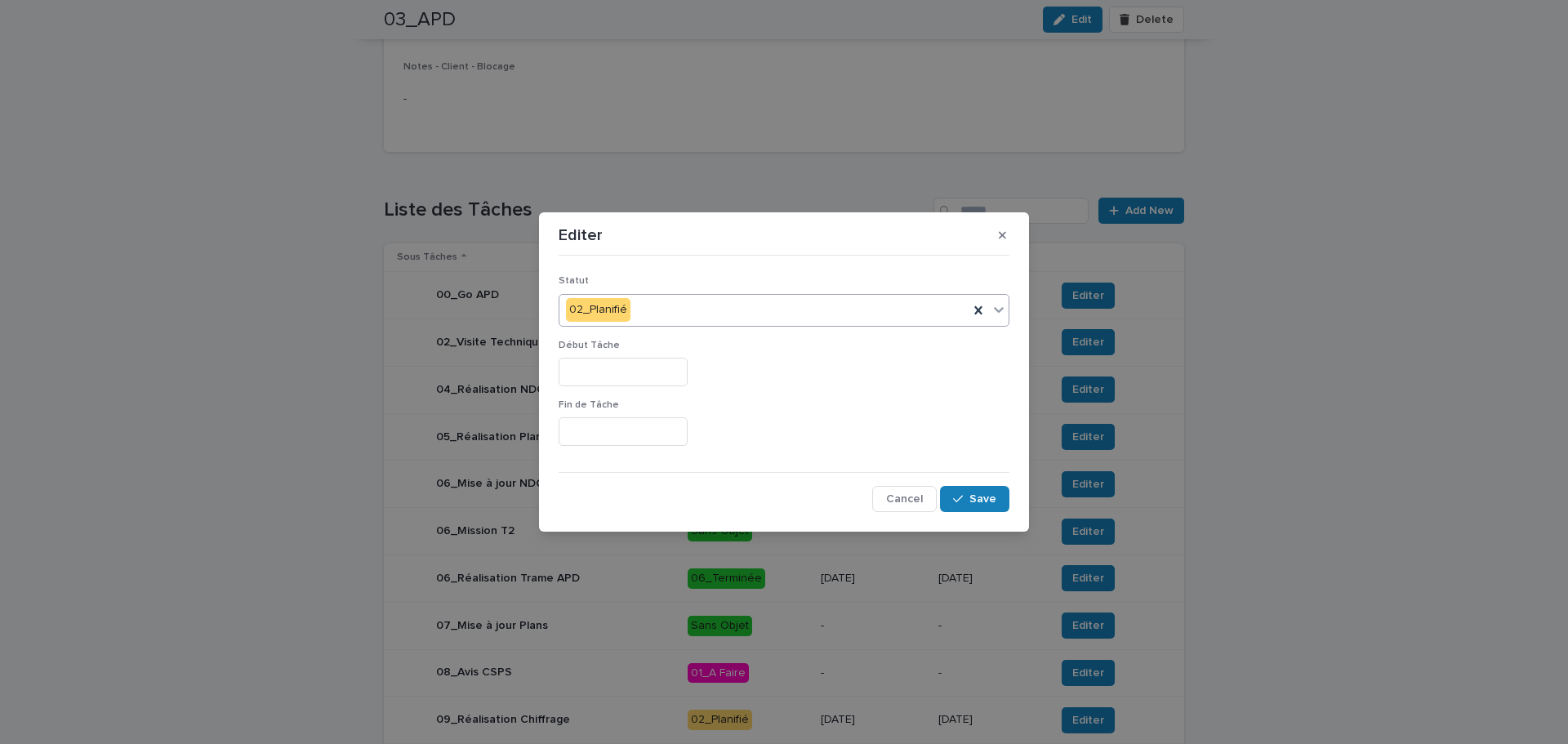 click at bounding box center [623, 372] 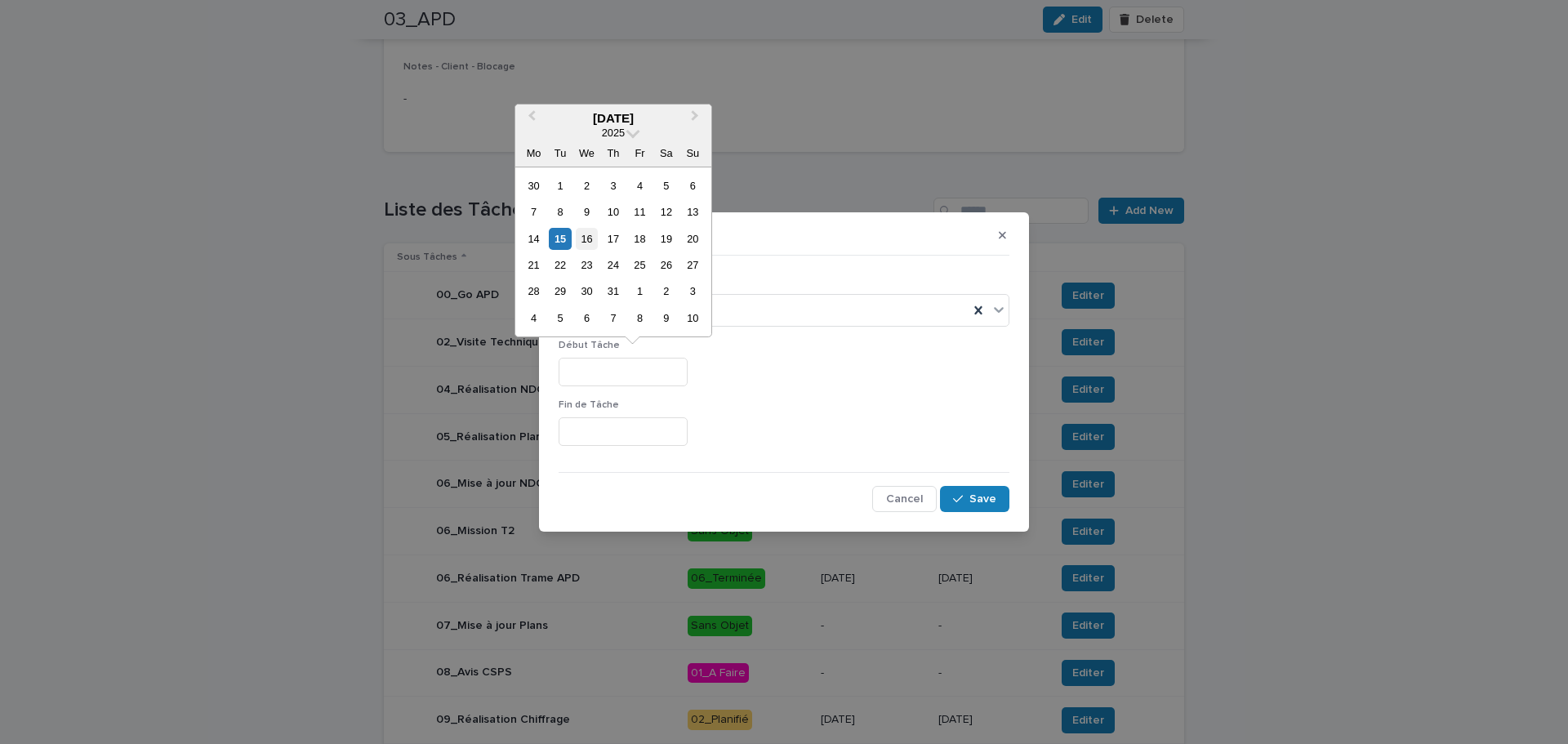 click on "16" at bounding box center (586, 238) 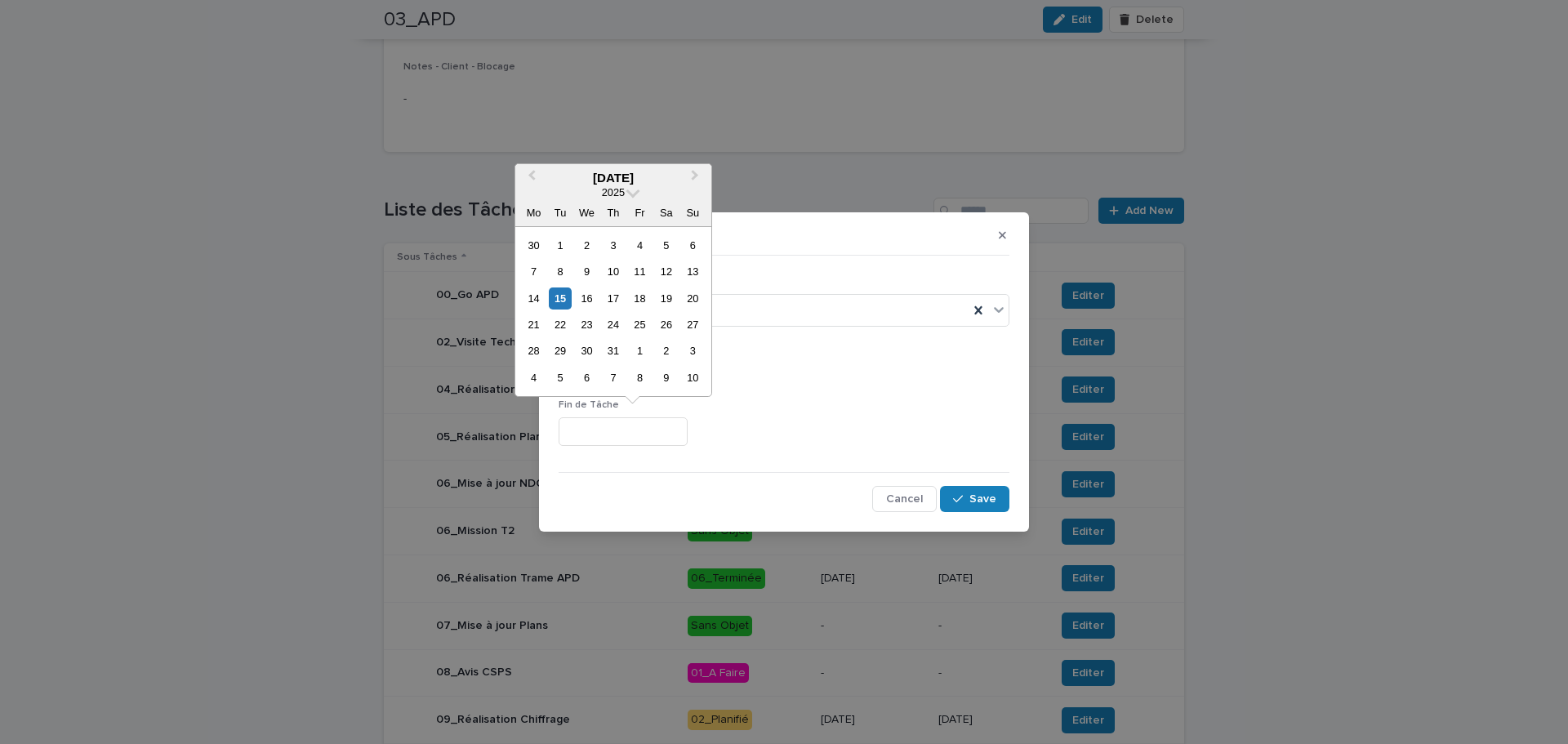 click at bounding box center (623, 431) 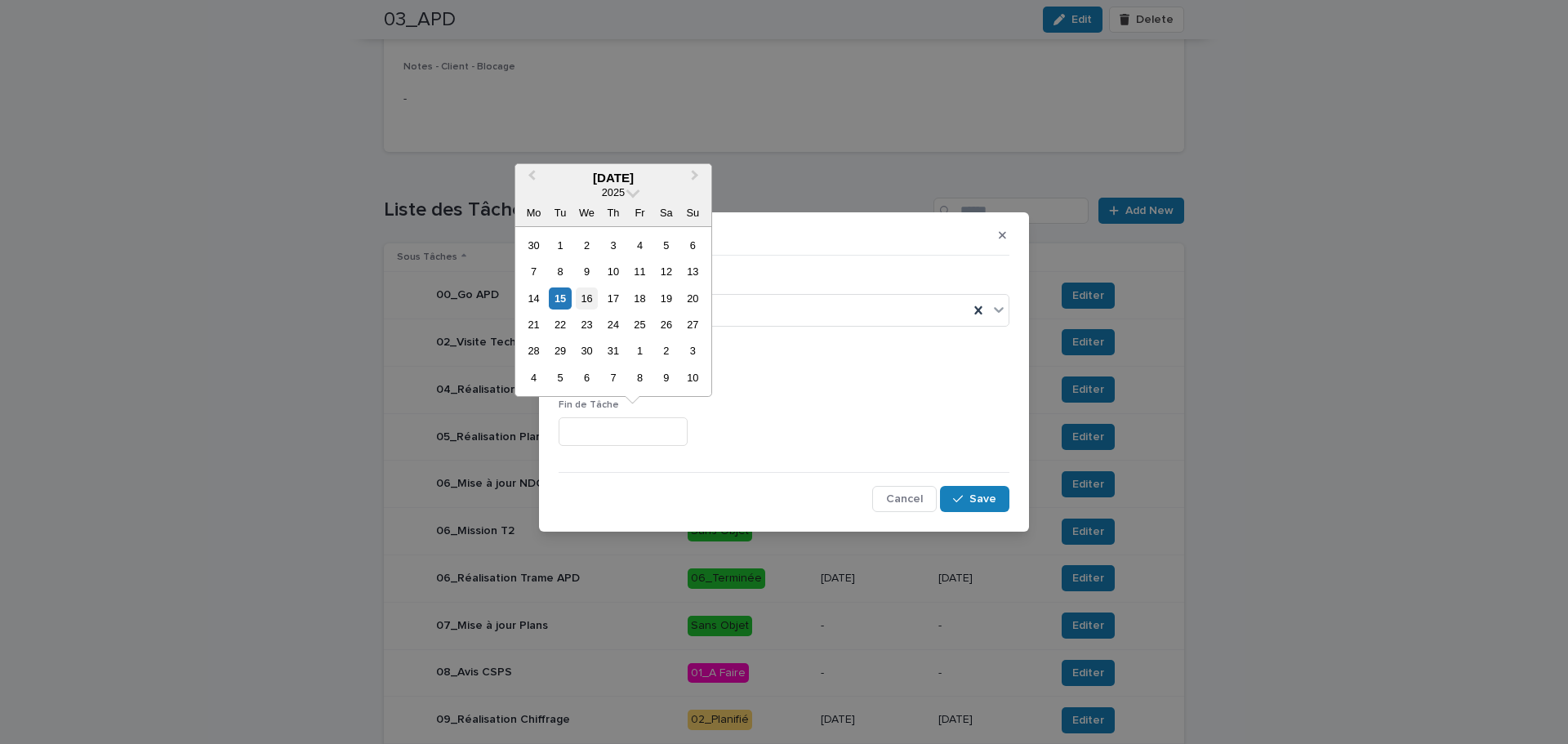 drag, startPoint x: 586, startPoint y: 297, endPoint x: 614, endPoint y: 327, distance: 41.03657 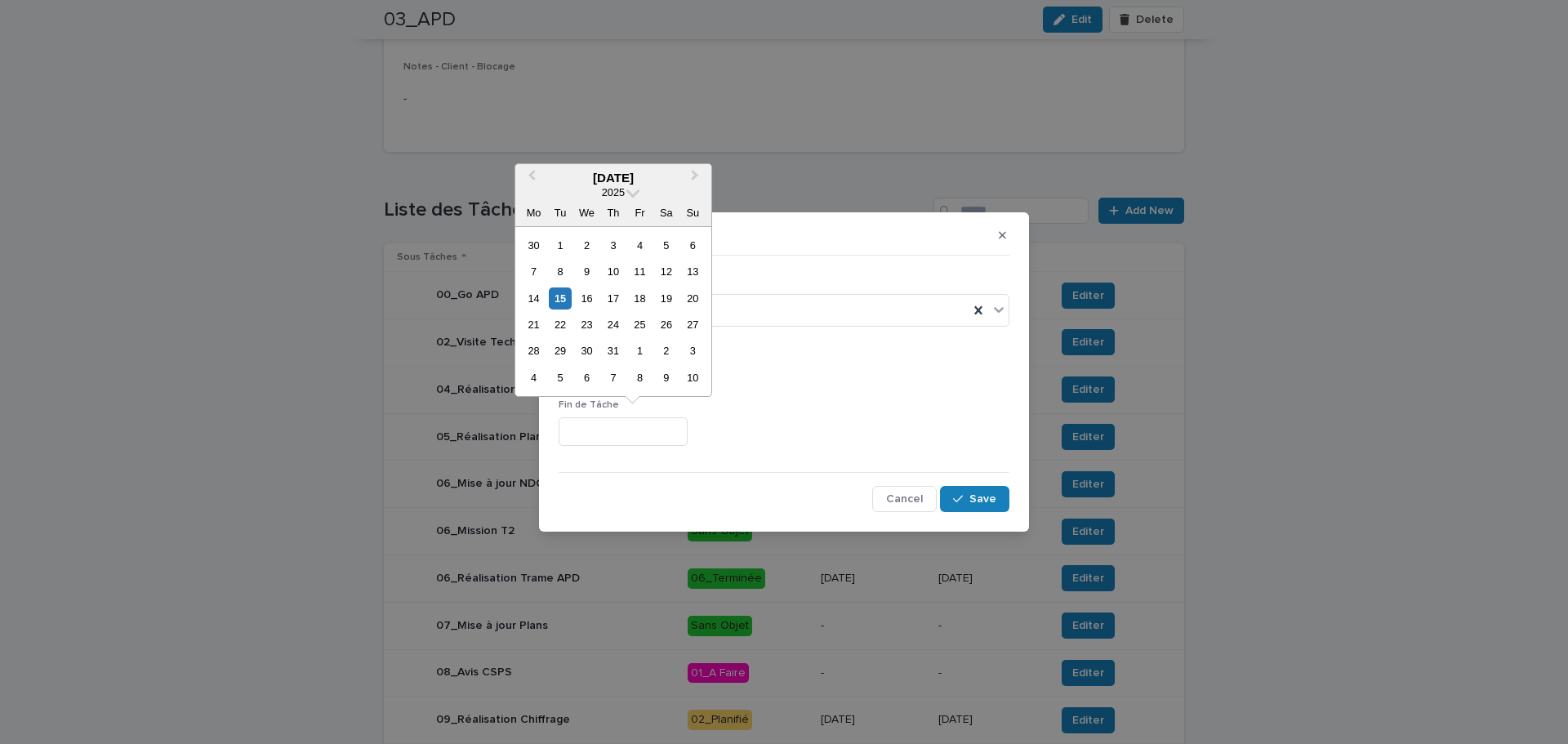 click on "16" at bounding box center [586, 298] 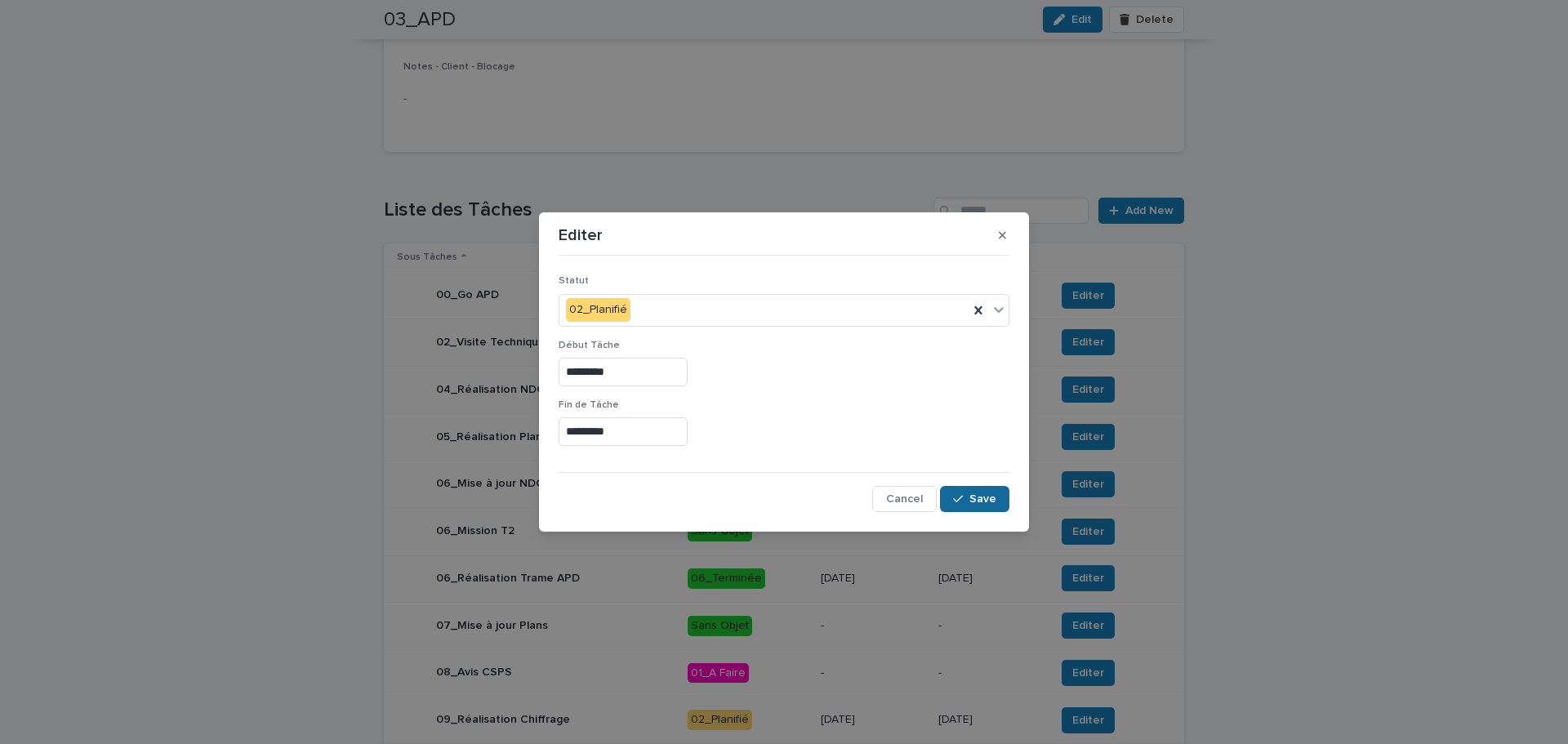 click on "Save" at bounding box center (982, 499) 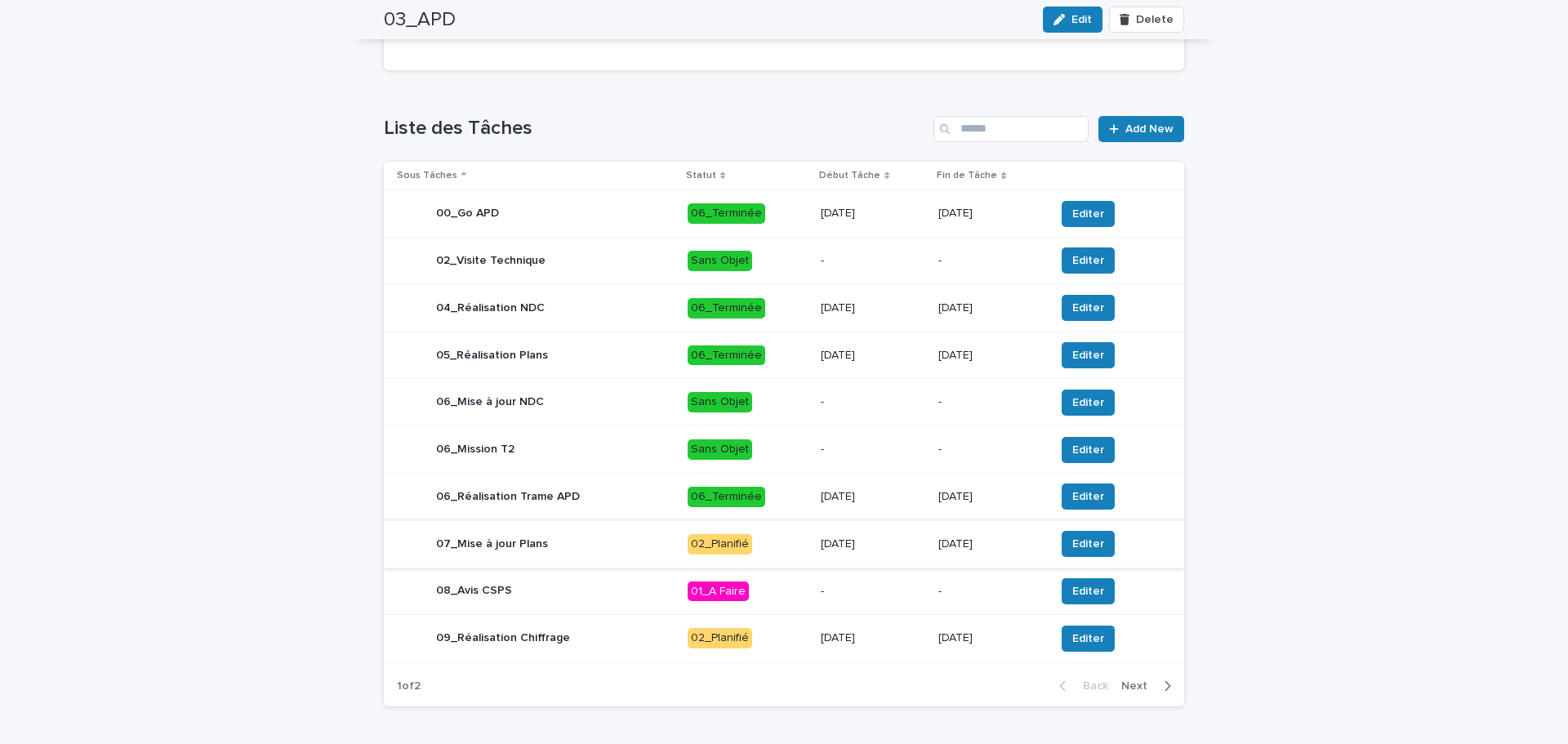 scroll, scrollTop: 547, scrollLeft: 0, axis: vertical 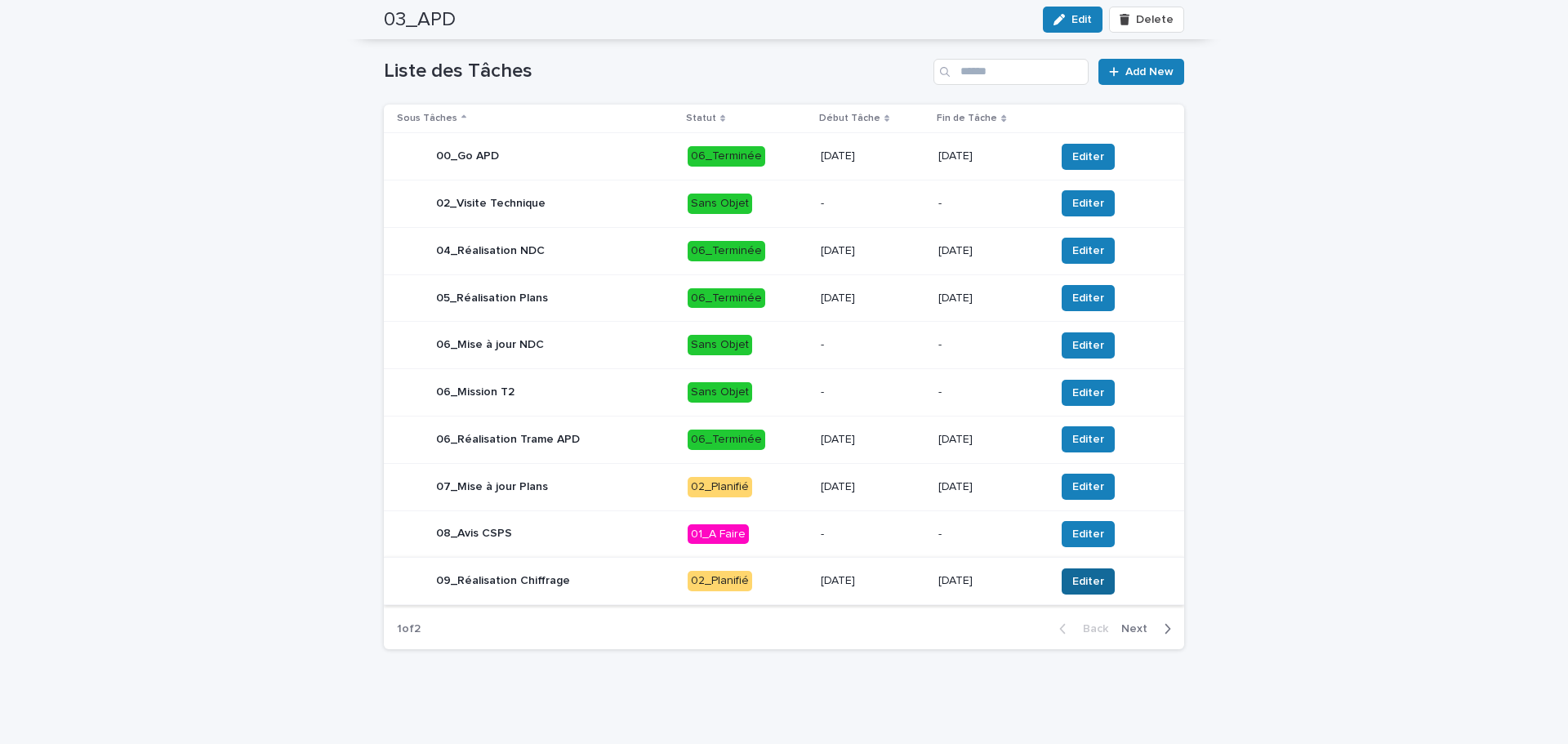 click on "Editer" at bounding box center (1088, 581) 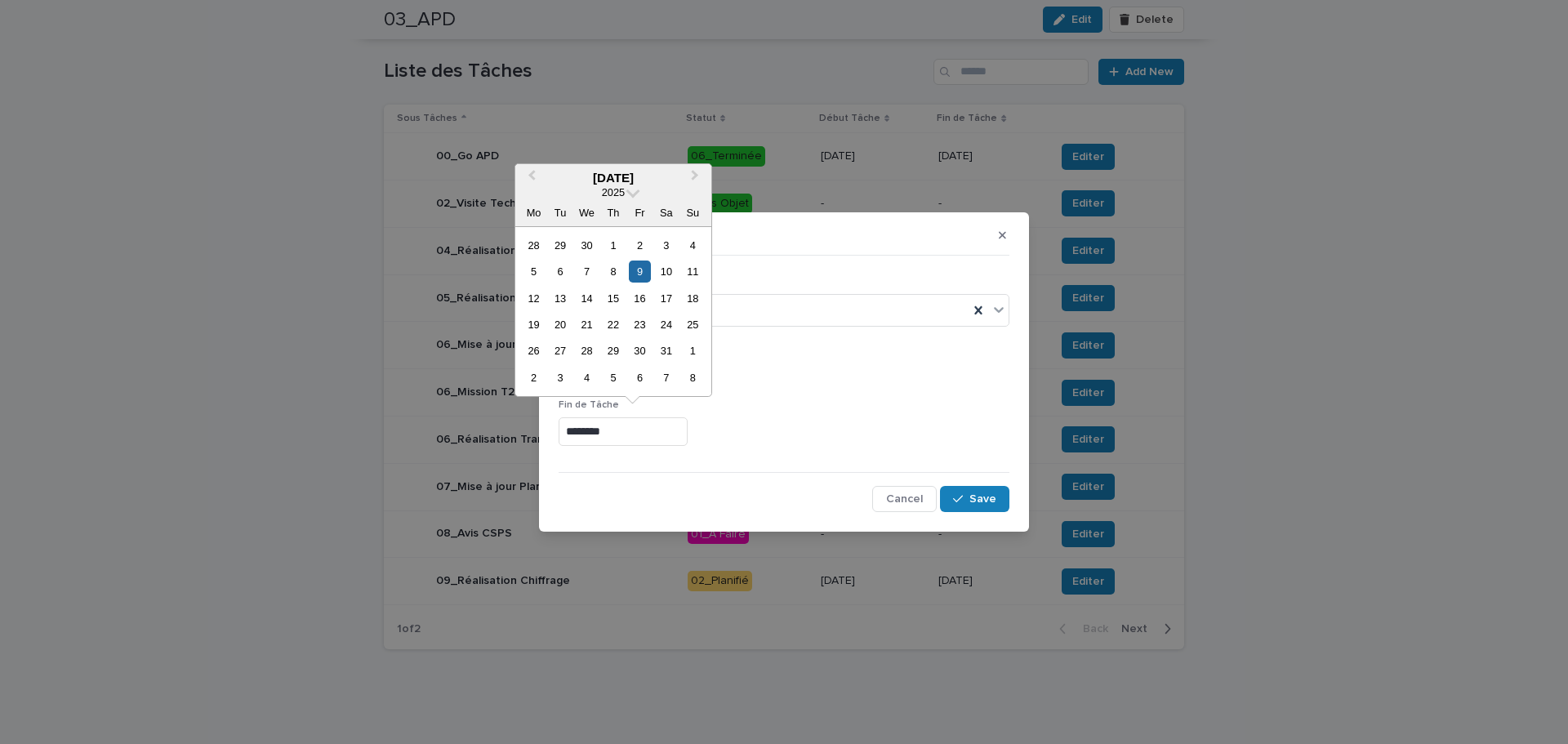 click on "********" at bounding box center (623, 431) 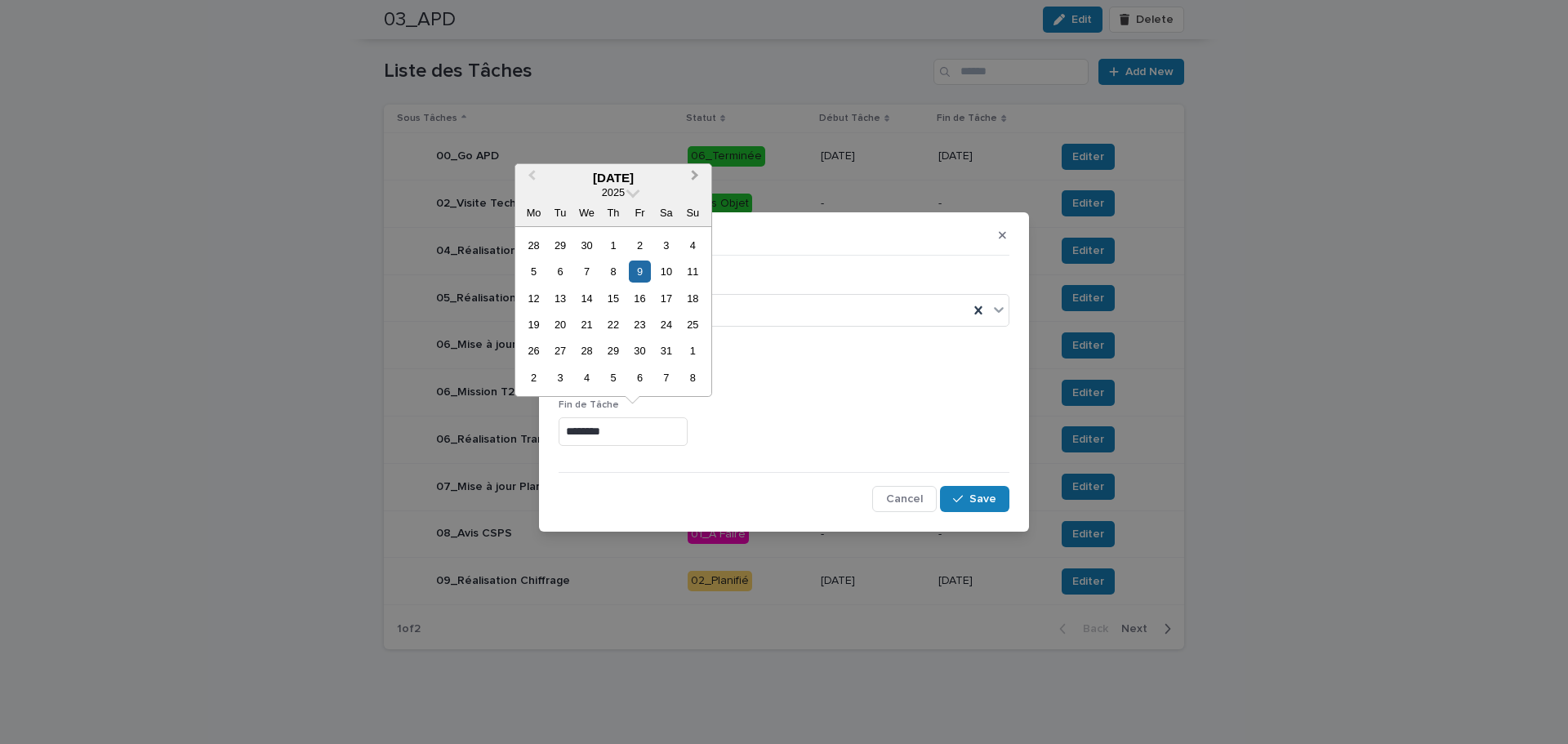 click on "Next Month" at bounding box center (697, 179) 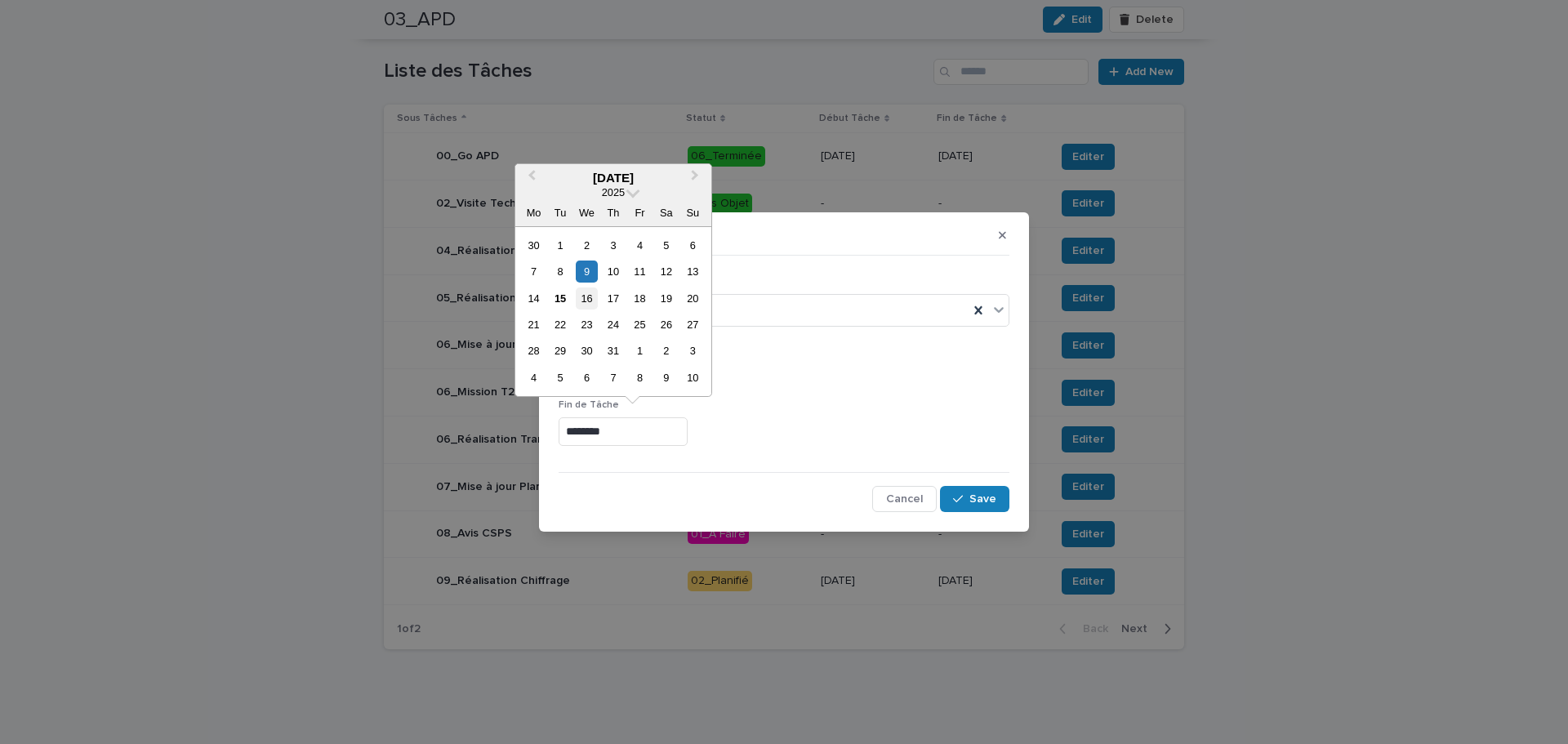 click on "16" at bounding box center [586, 298] 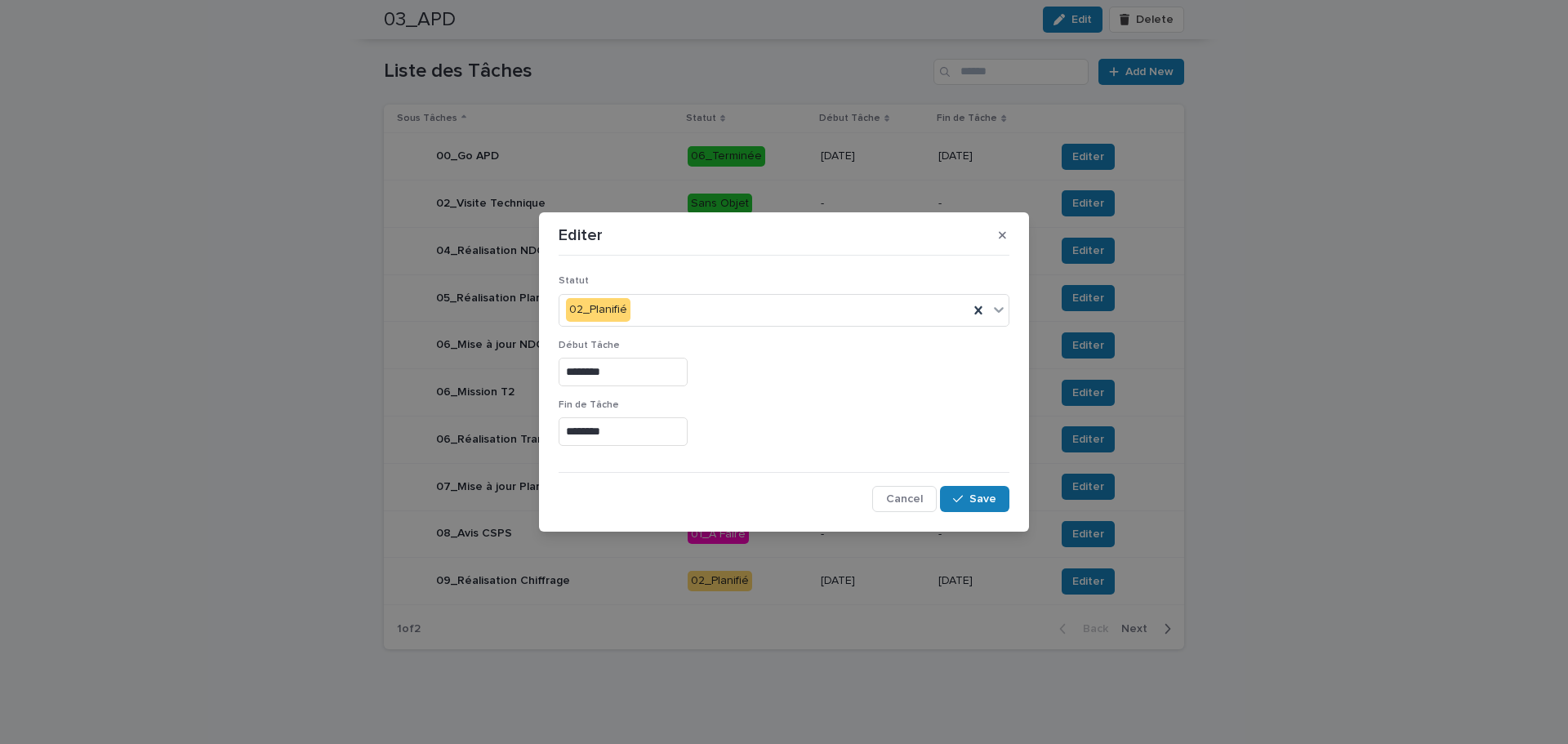 type on "*********" 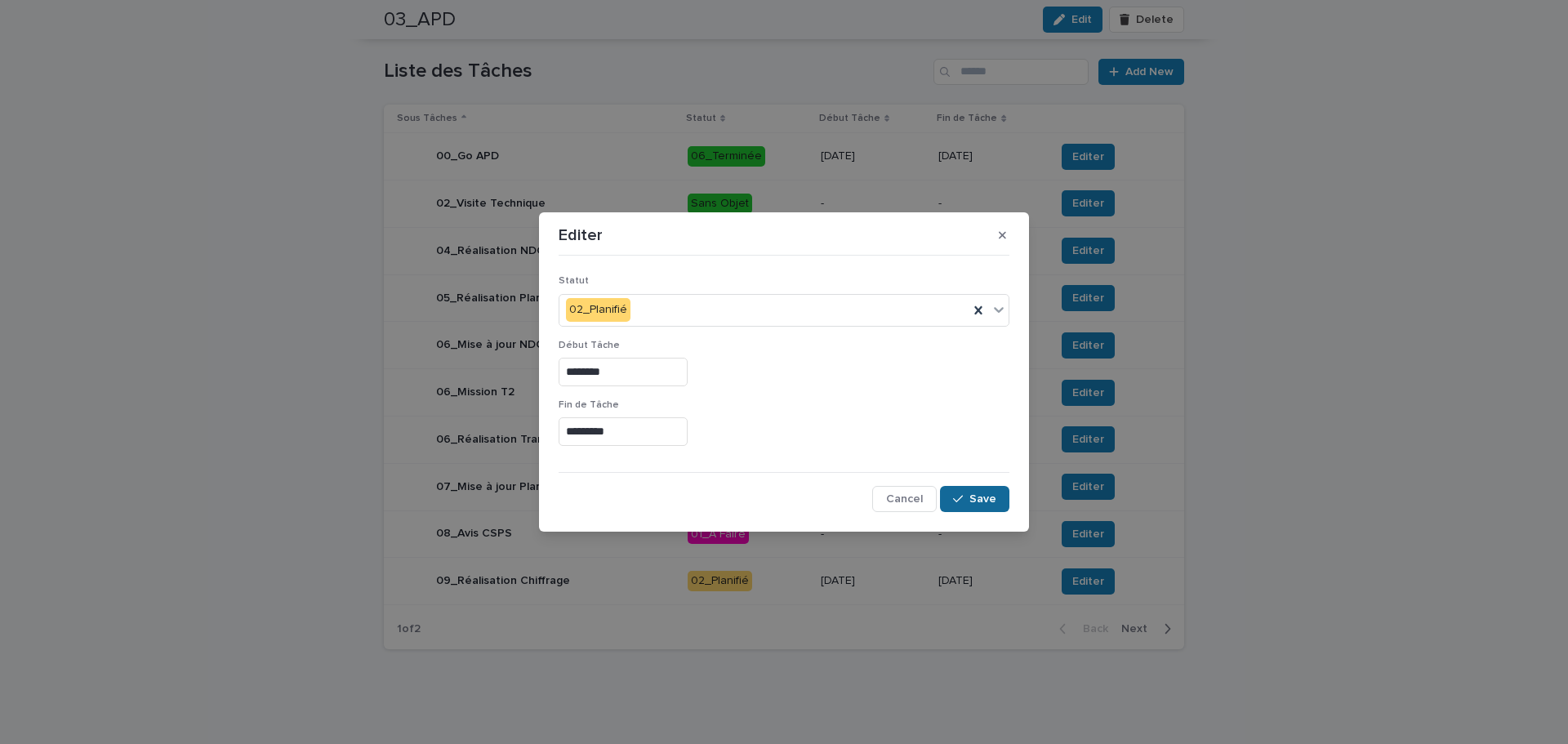 click on "Save" at bounding box center (974, 499) 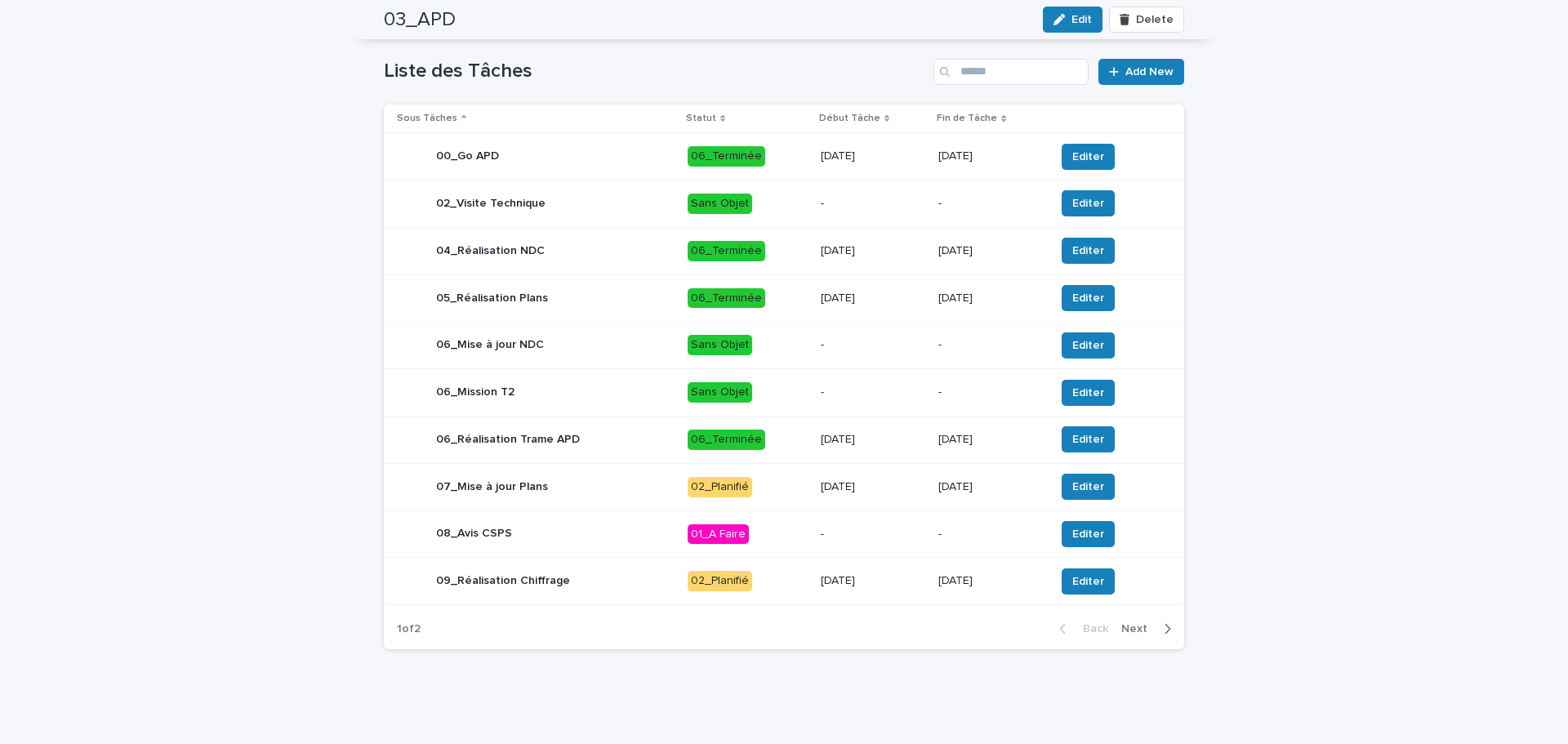 click on "Next" at bounding box center [1139, 629] 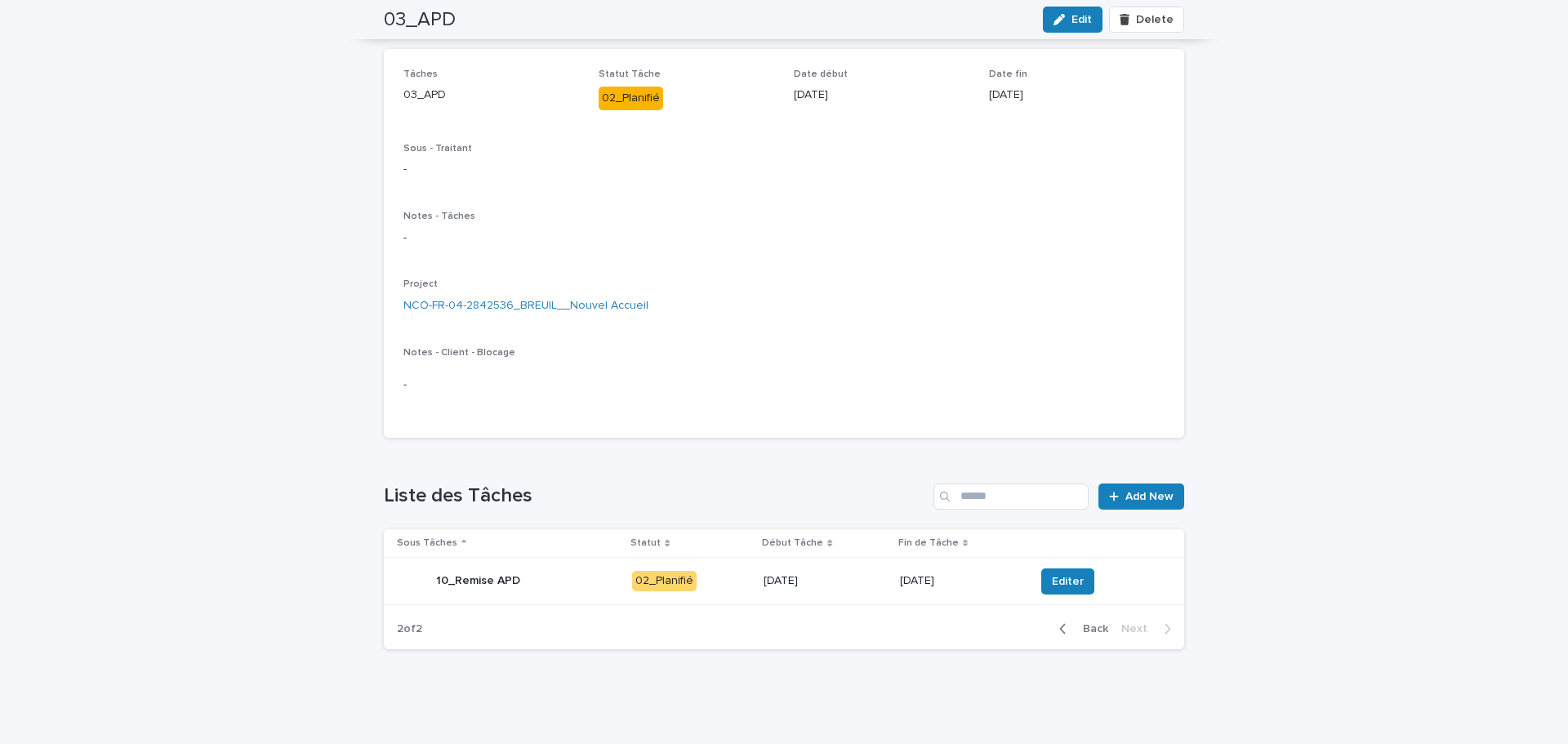 scroll, scrollTop: 123, scrollLeft: 0, axis: vertical 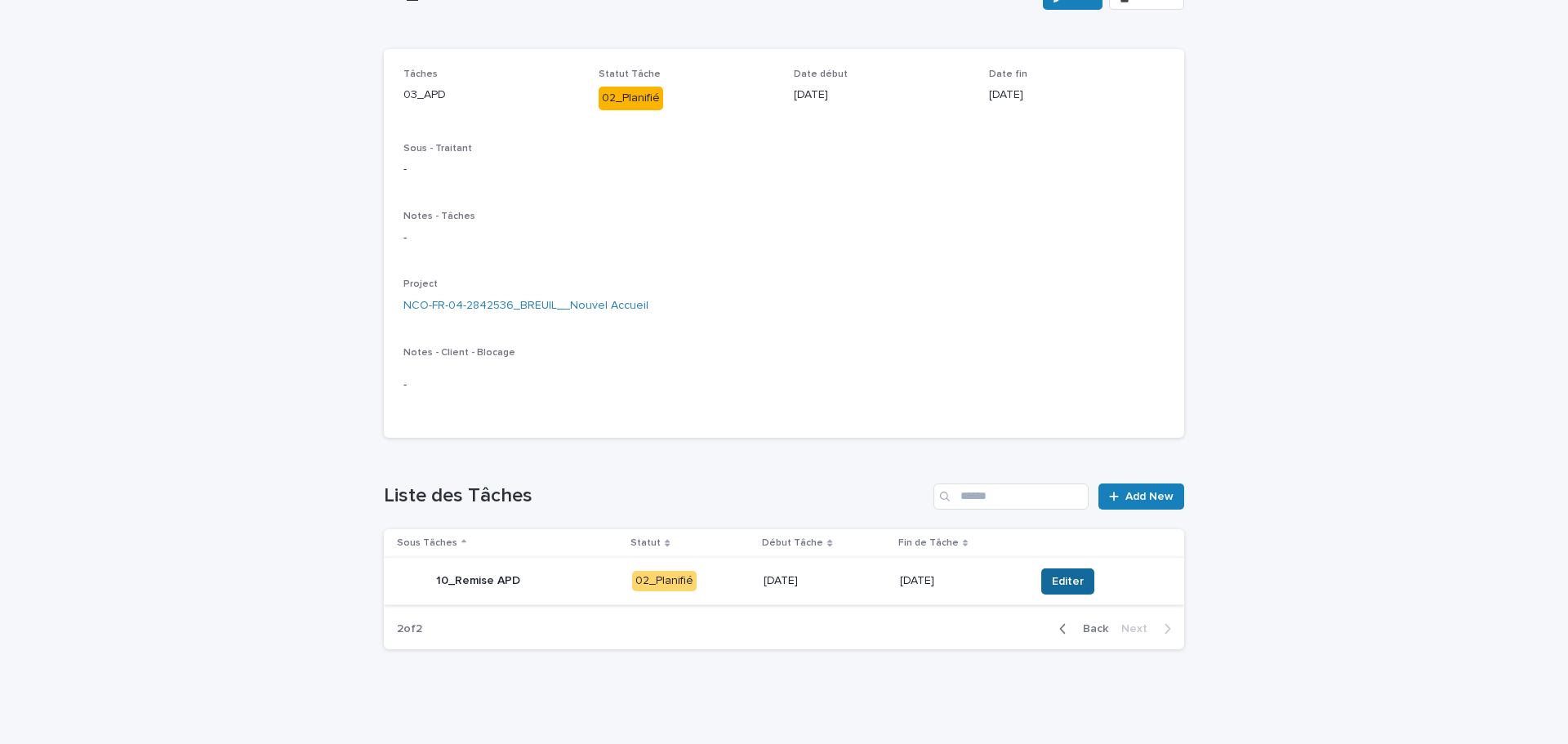 click on "Editer" at bounding box center (1067, 581) 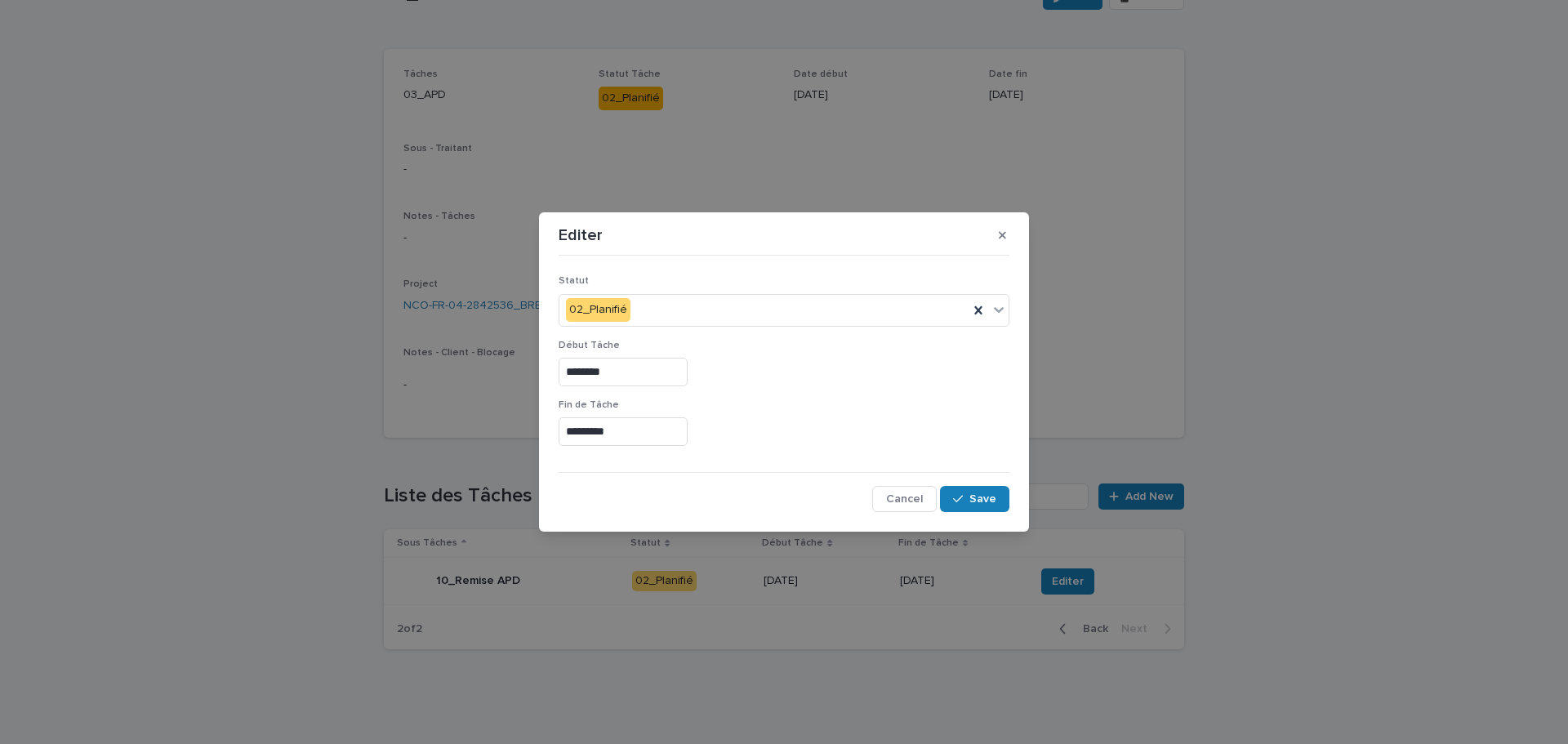 click on "*********" at bounding box center (623, 431) 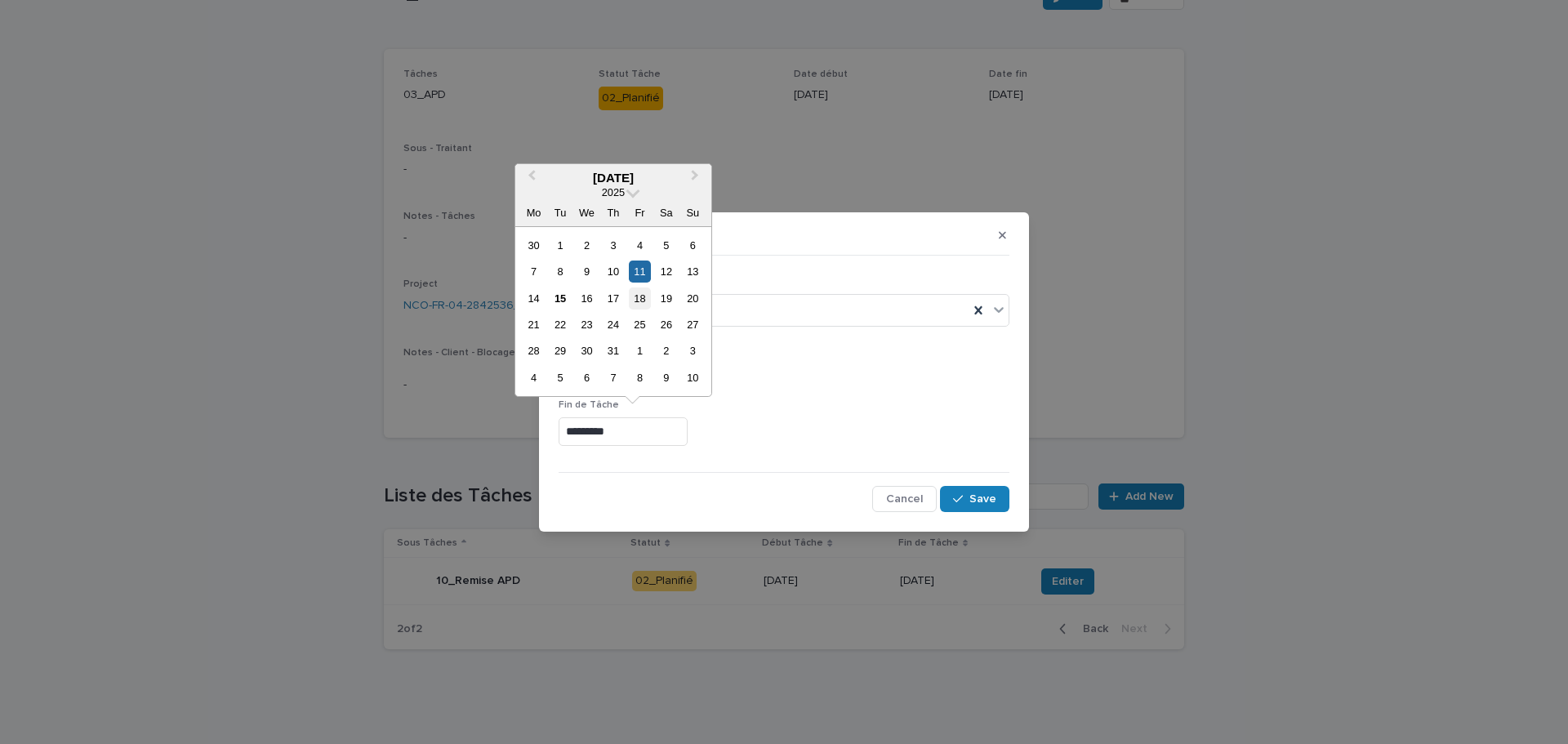 click on "18" at bounding box center (639, 298) 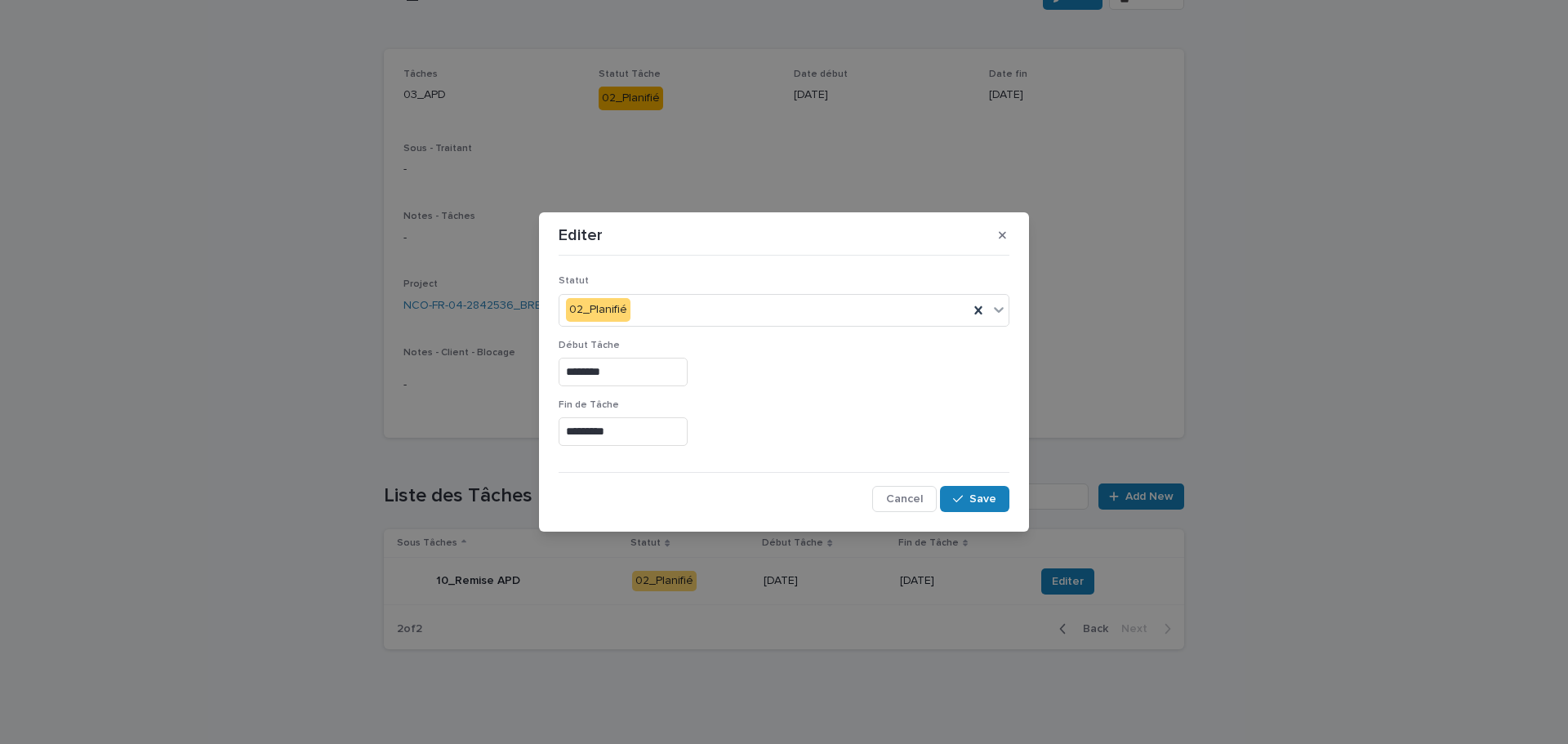 type on "*********" 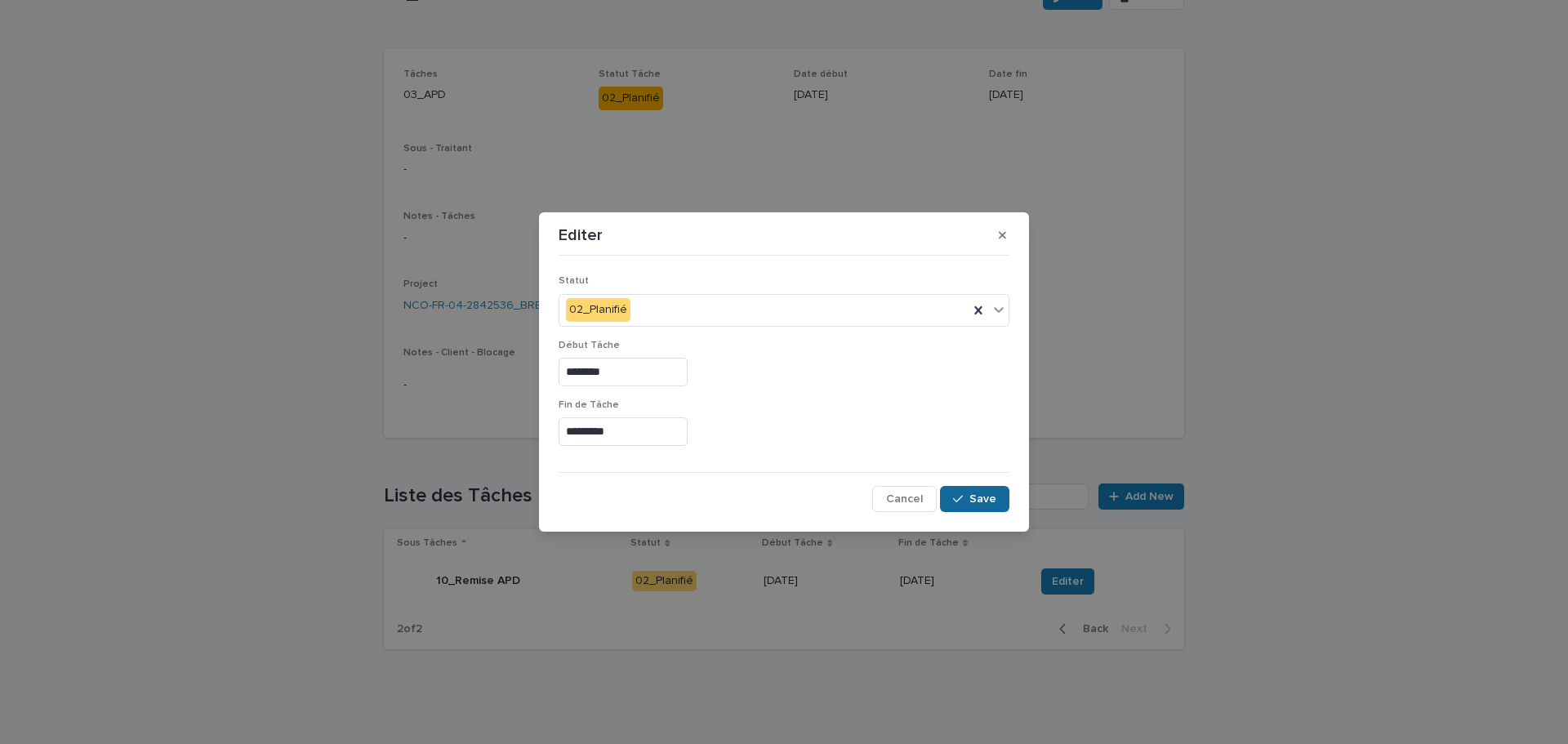click on "Save" at bounding box center [974, 499] 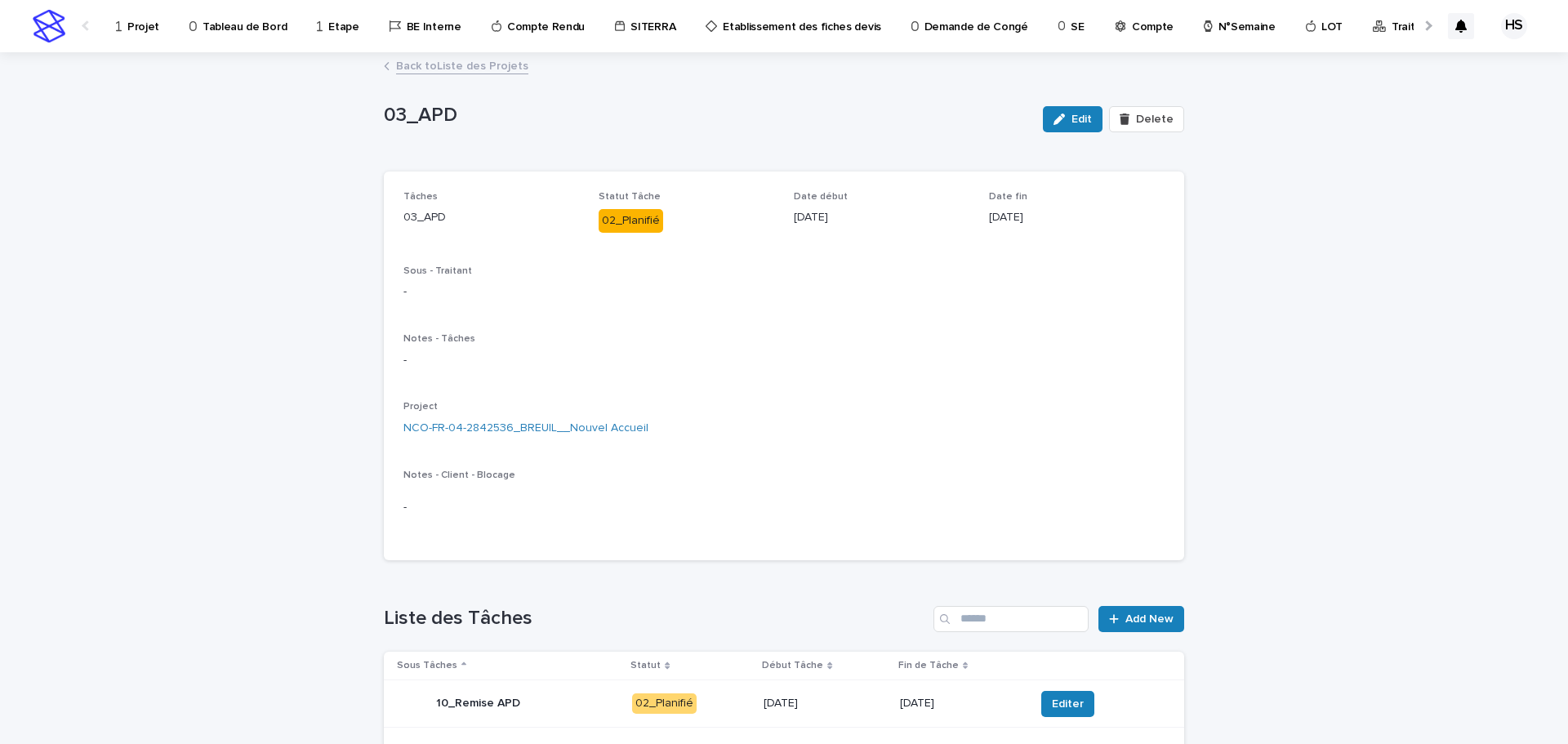 scroll, scrollTop: 123, scrollLeft: 0, axis: vertical 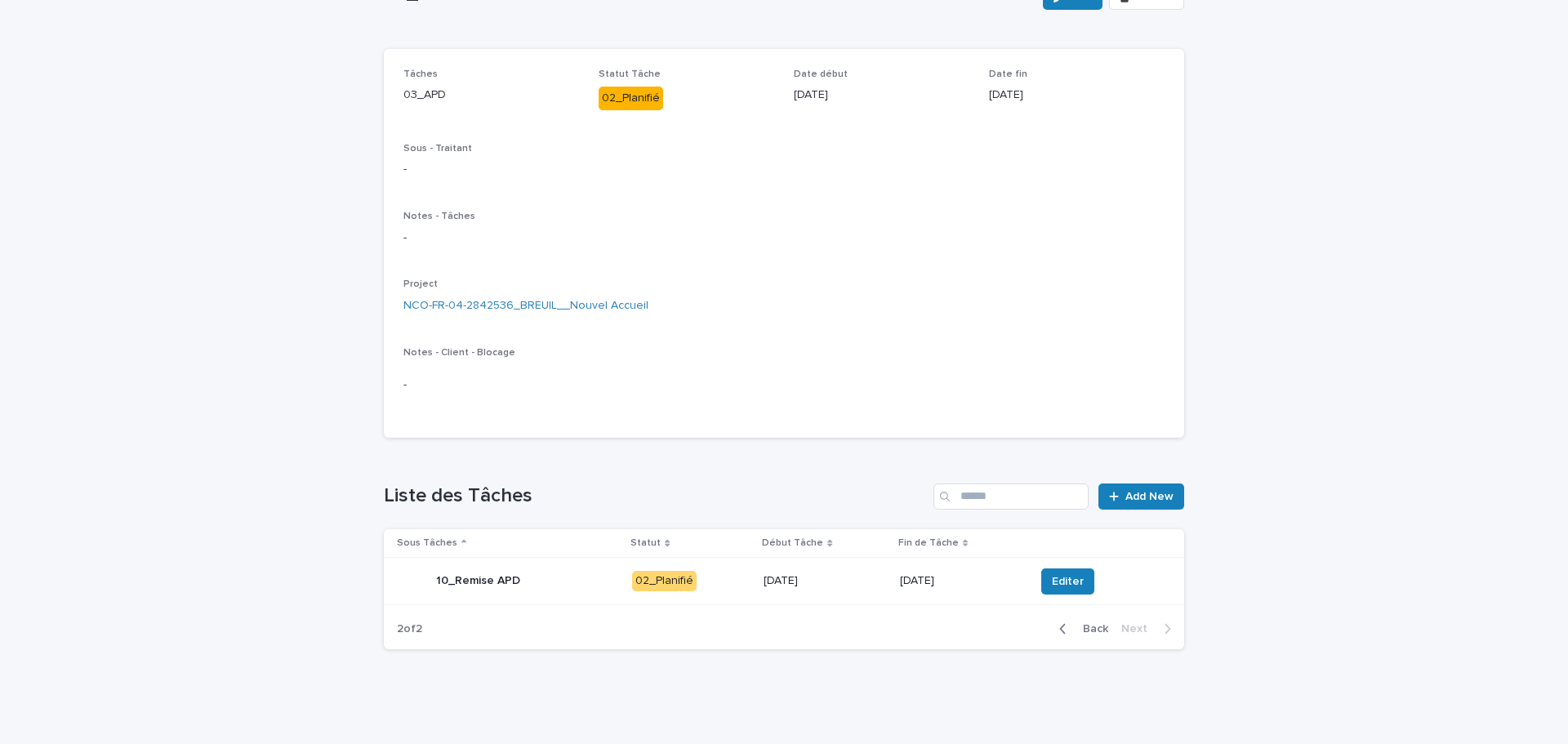 click on "10_Remise APD" at bounding box center (508, 581) 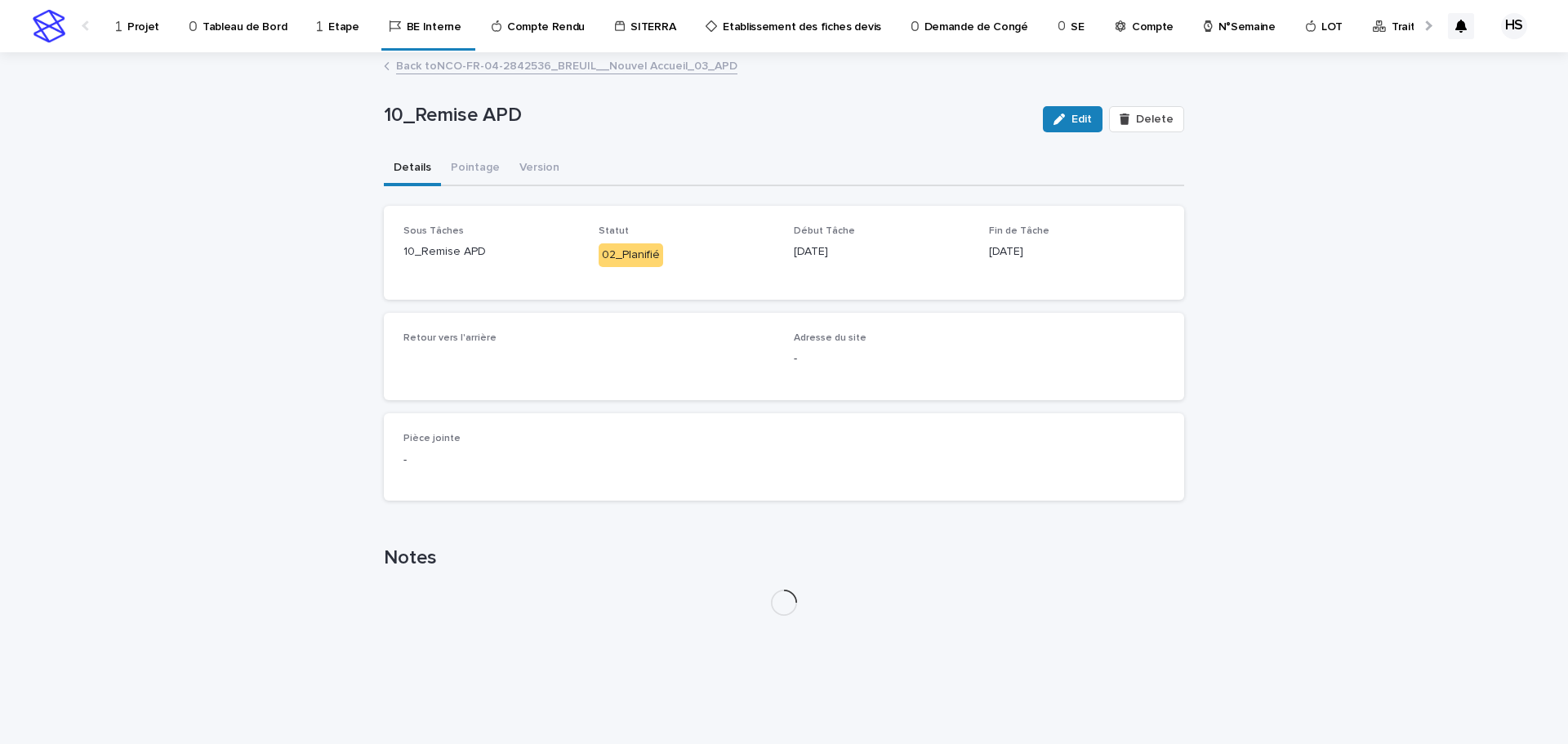 scroll, scrollTop: 0, scrollLeft: 0, axis: both 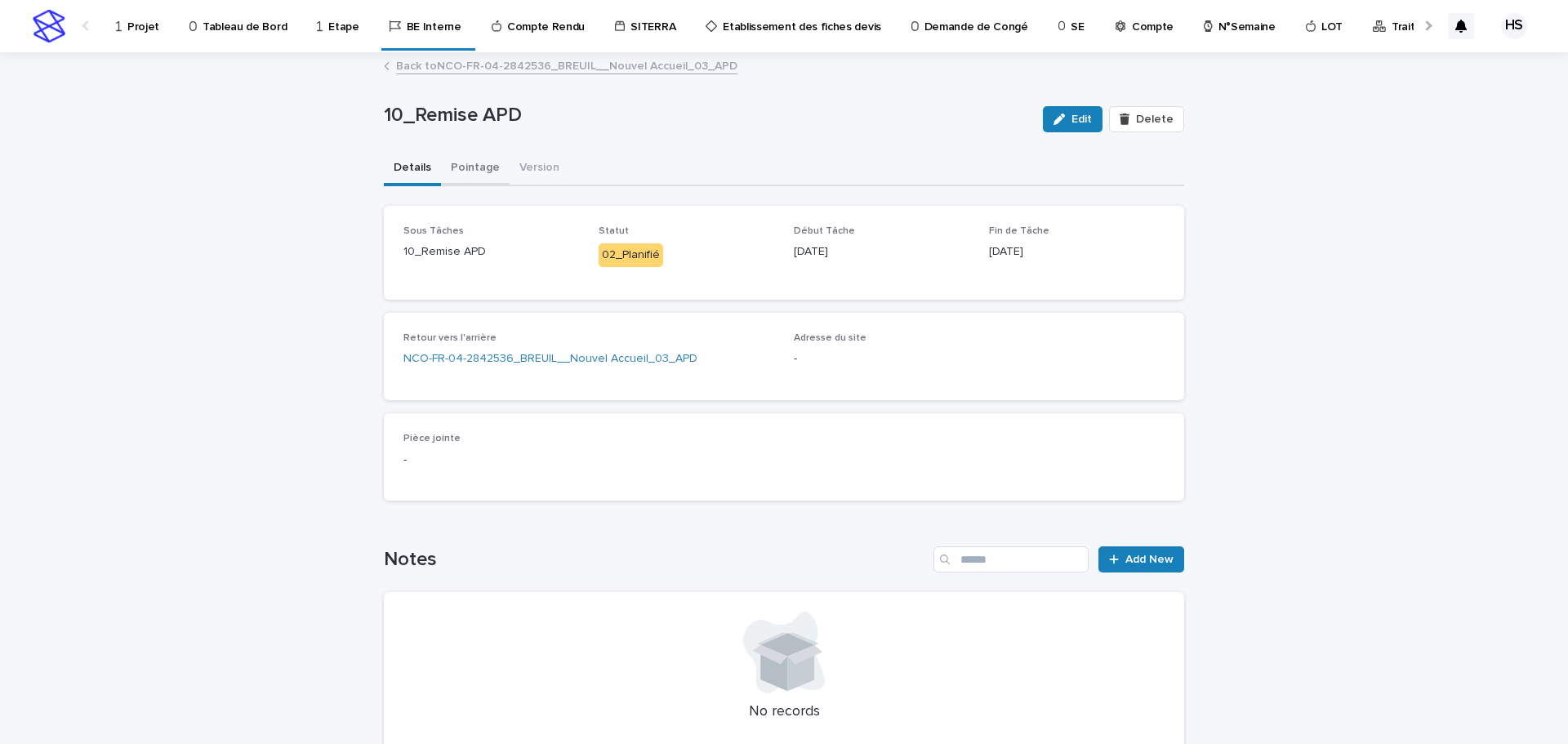 click on "Pointage" at bounding box center (475, 169) 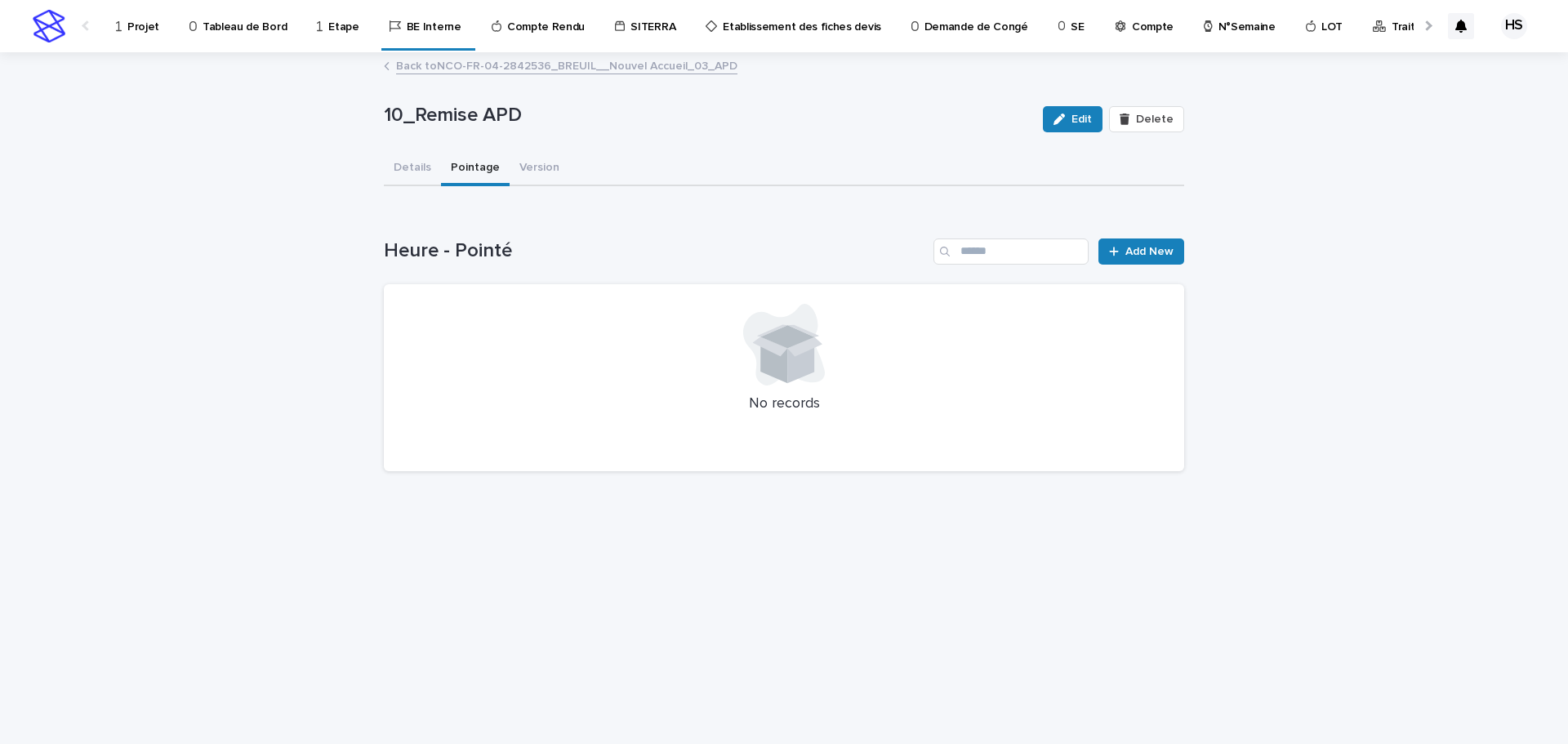 click on "Back to  NCO-FR-04-2842536_BREUIL__Nouvel Accueil_03_APD" at bounding box center (567, 65) 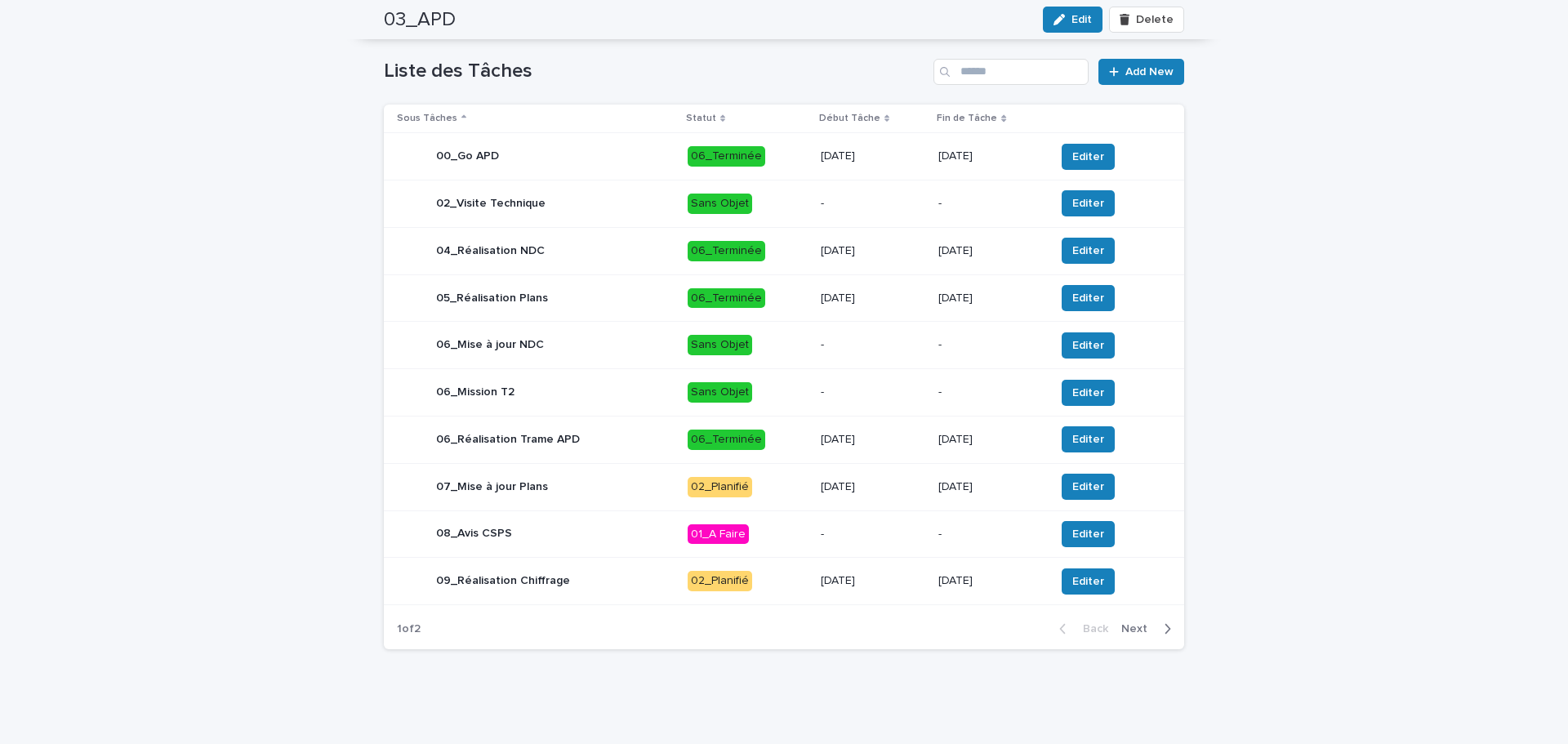 click on "Next" at bounding box center [1139, 629] 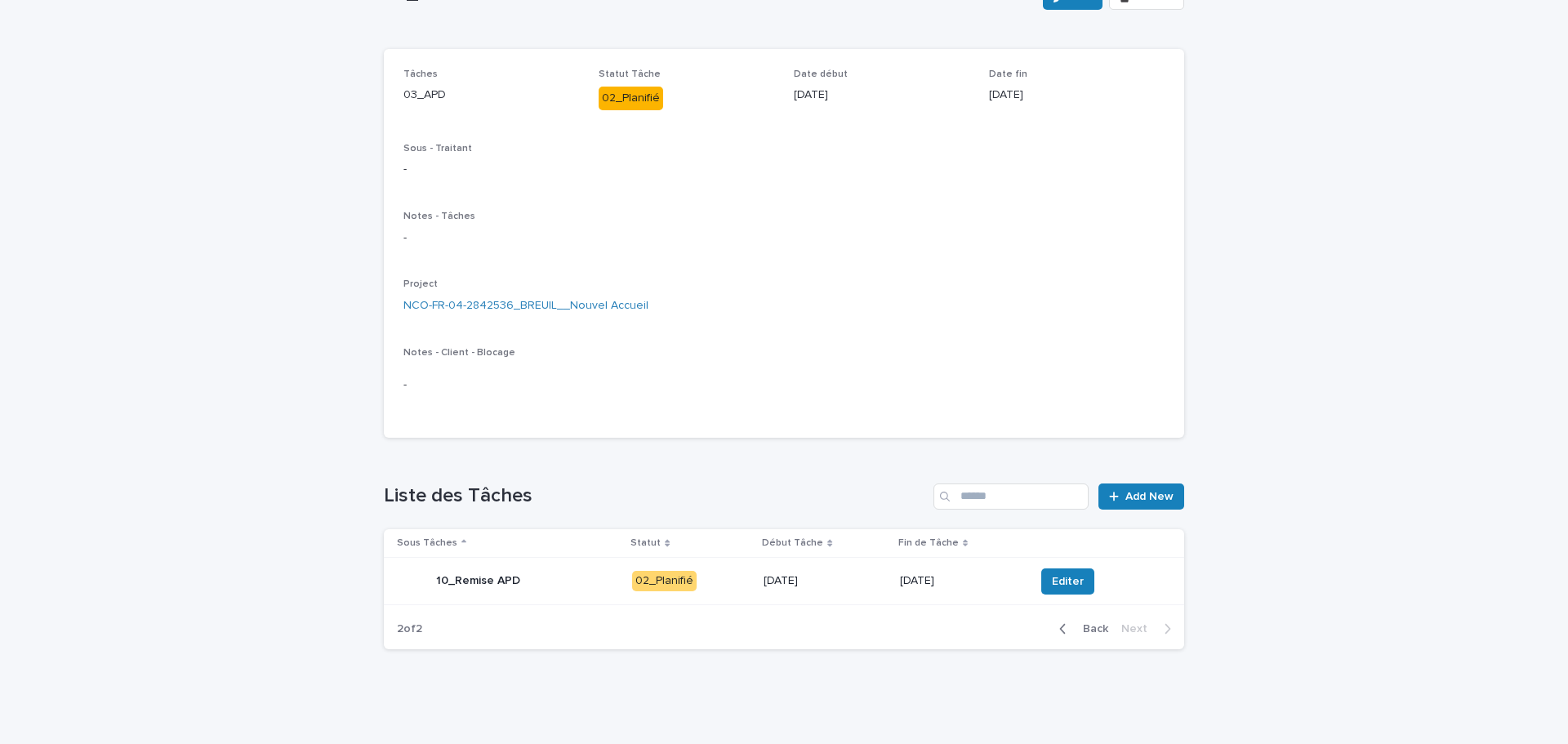 click on "10_Remise APD" at bounding box center (508, 581) 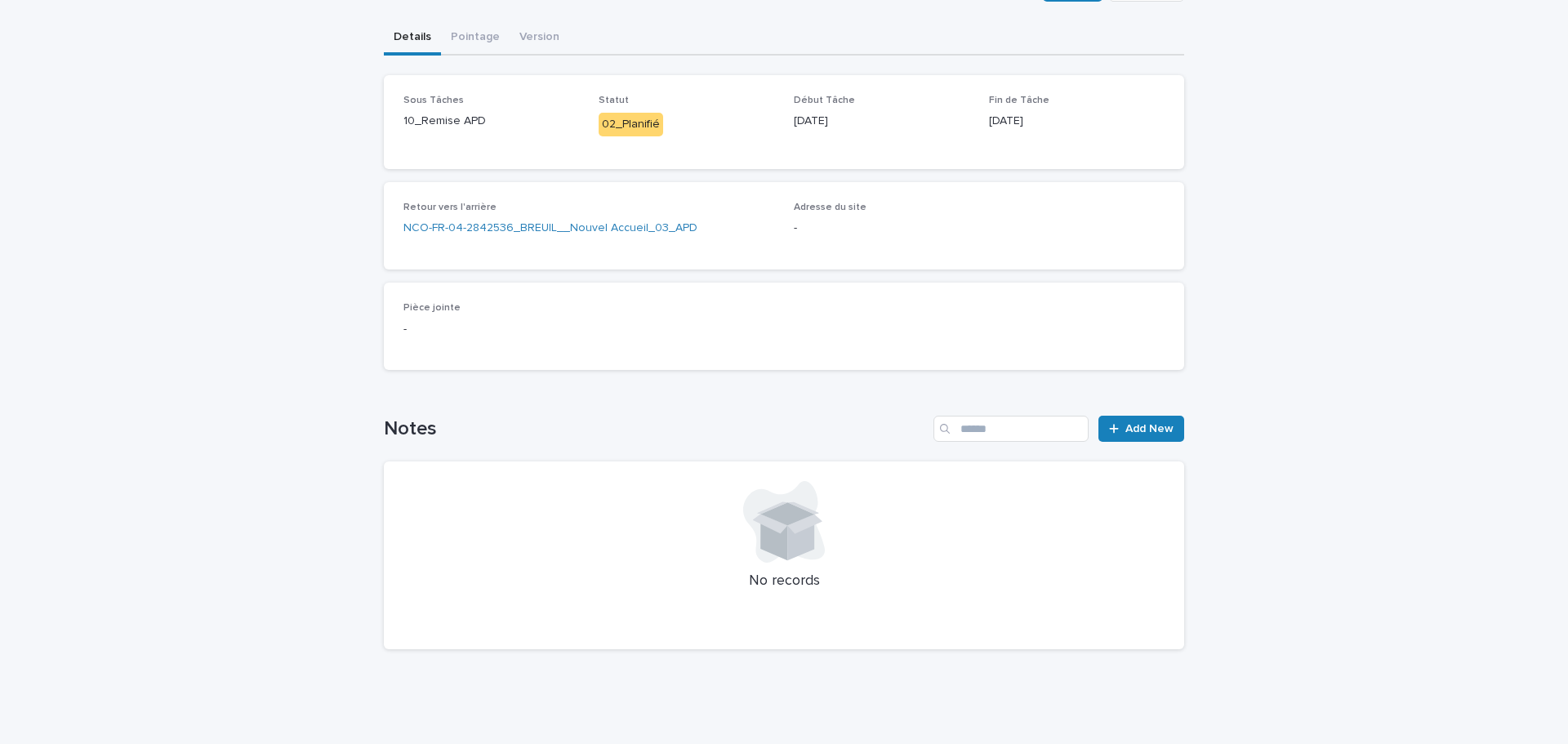 scroll, scrollTop: 0, scrollLeft: 0, axis: both 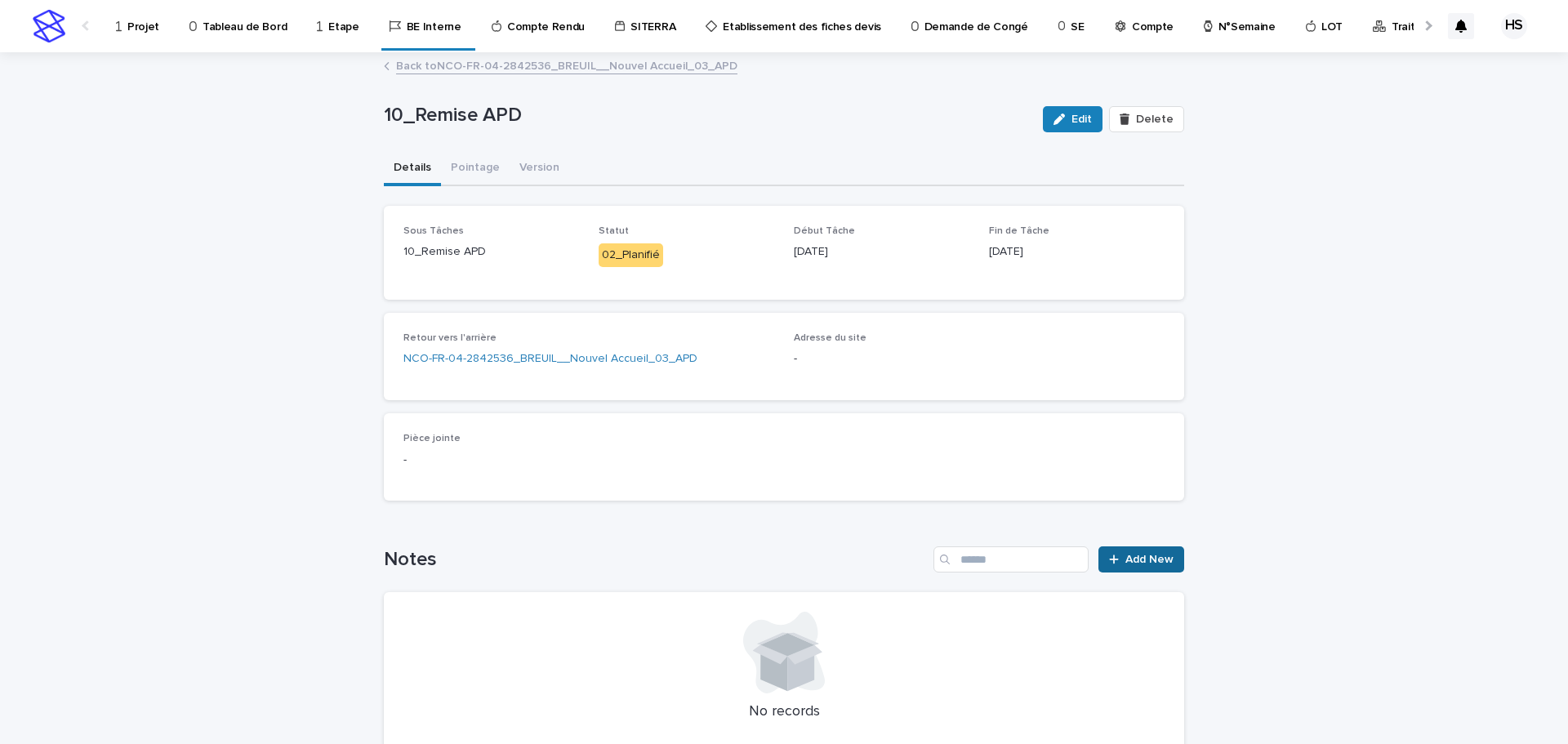 click on "Add New" at bounding box center (1141, 559) 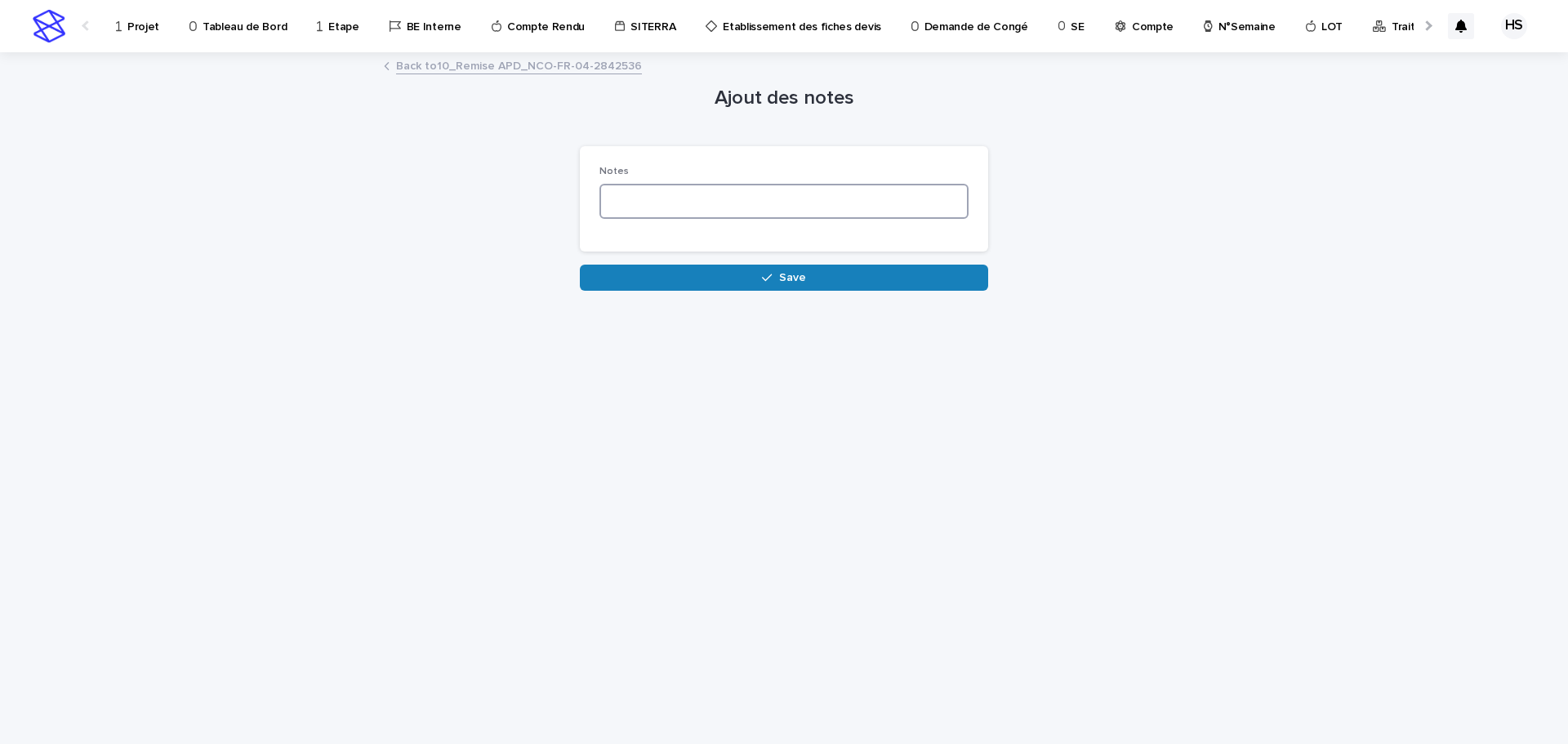 click at bounding box center [784, 201] 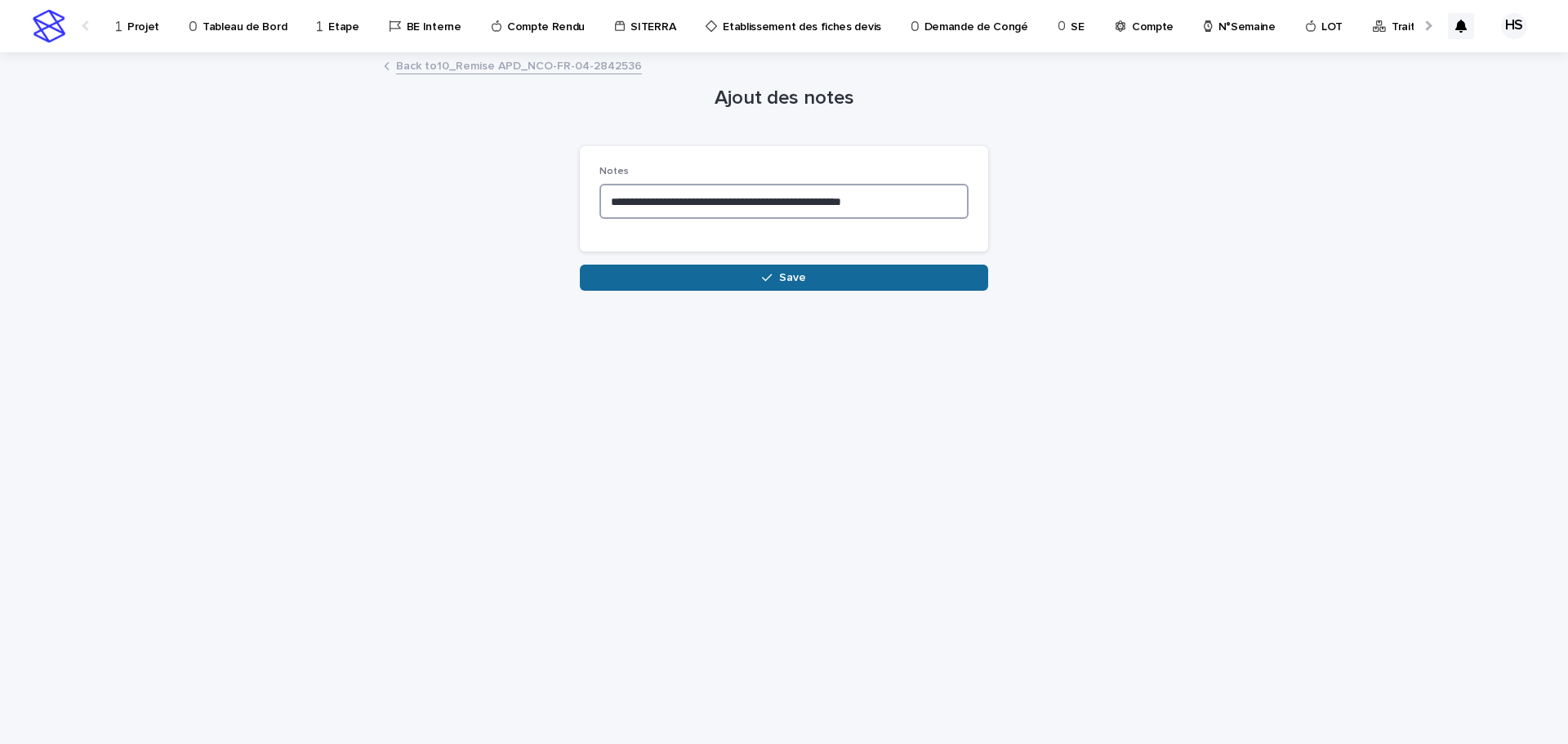 type on "**********" 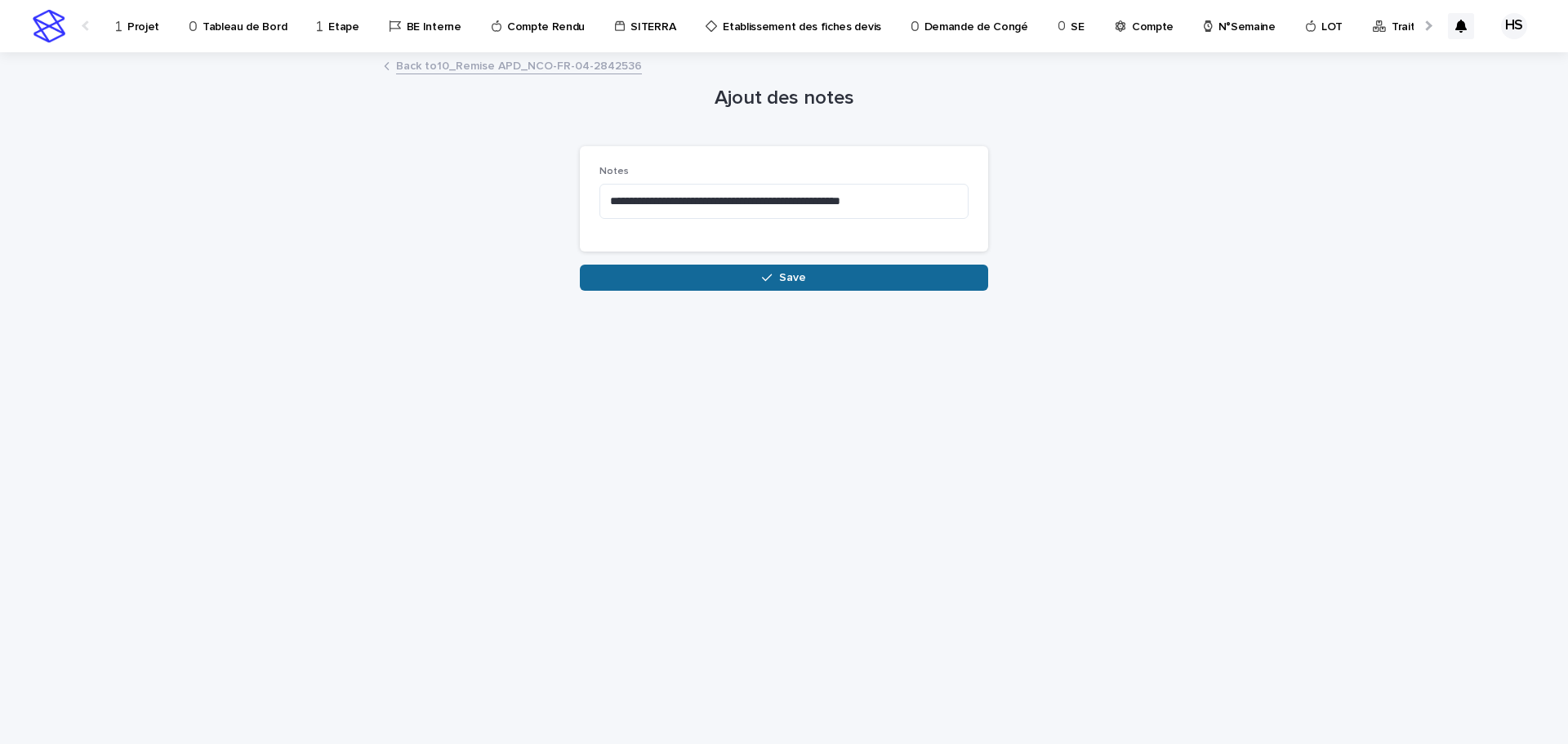 click on "Save" at bounding box center [784, 278] 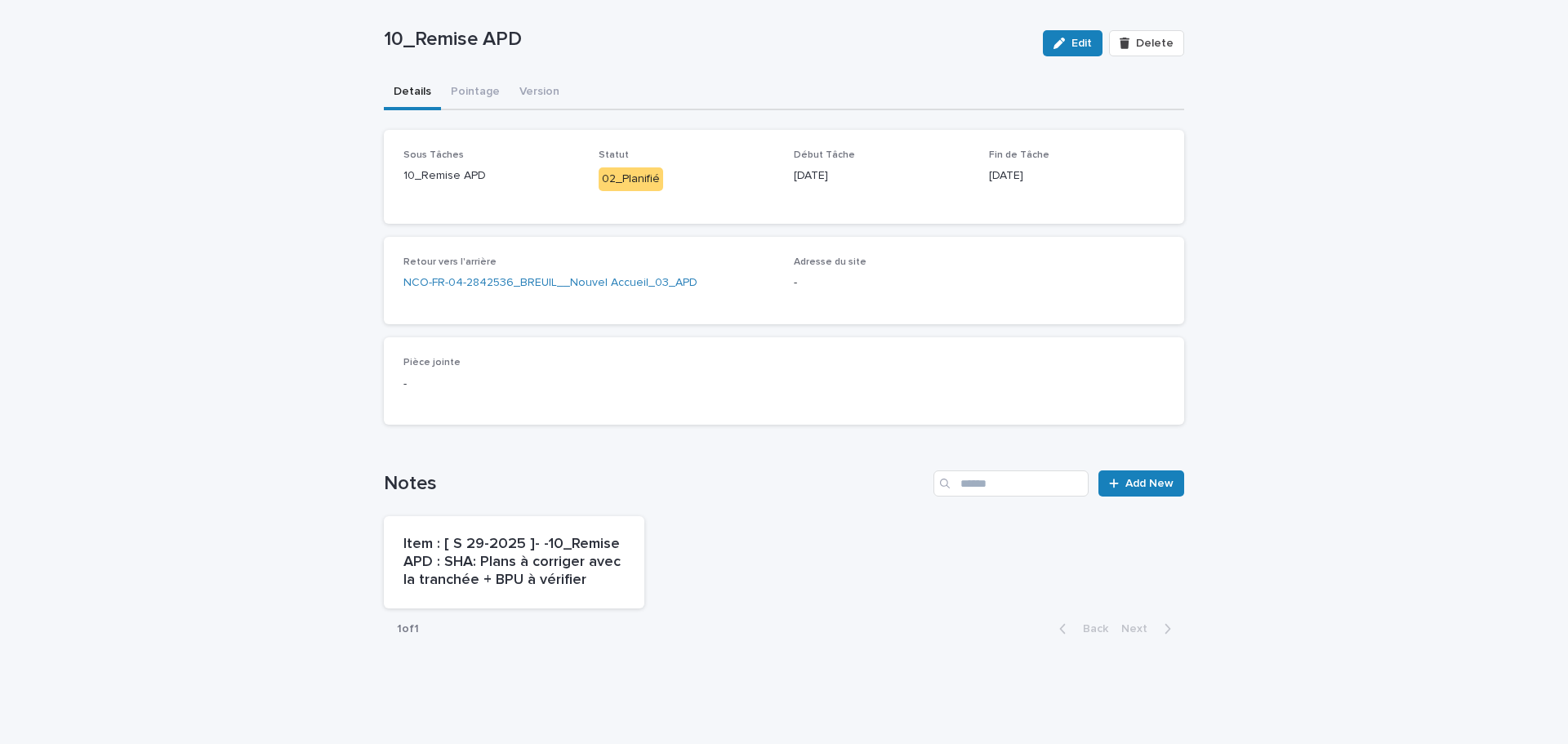 scroll, scrollTop: 0, scrollLeft: 0, axis: both 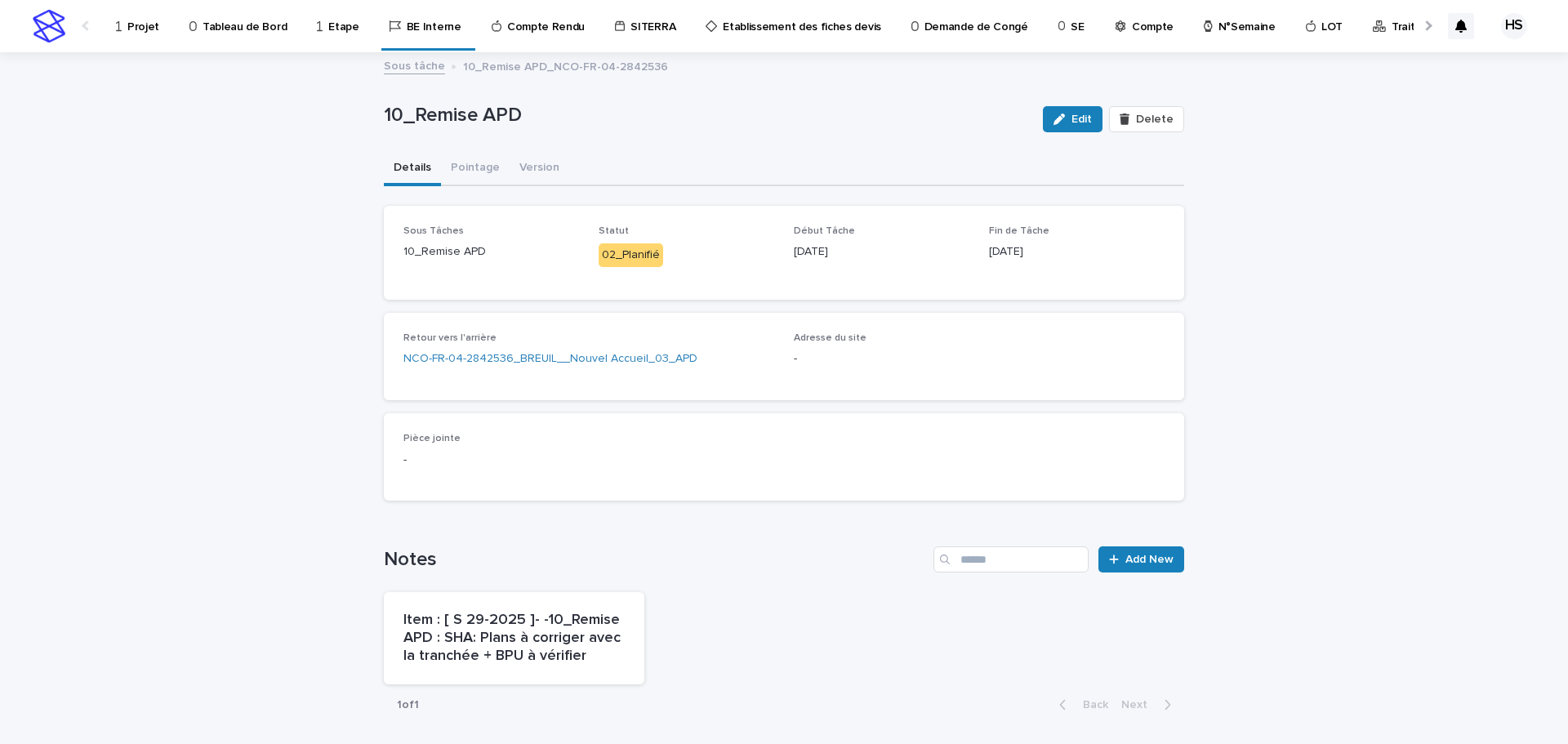 click on "Projet" at bounding box center [140, 25] 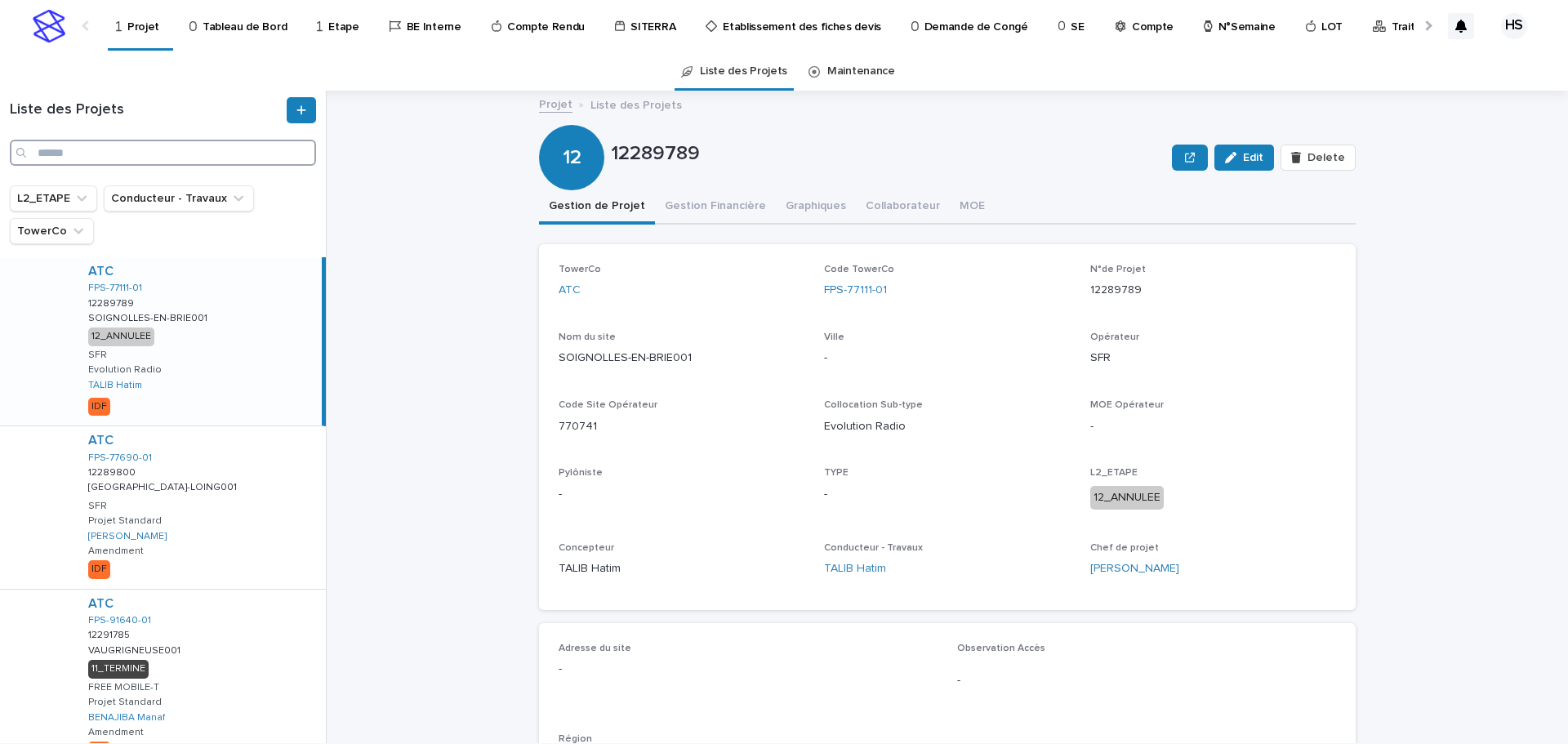 click at bounding box center [163, 153] 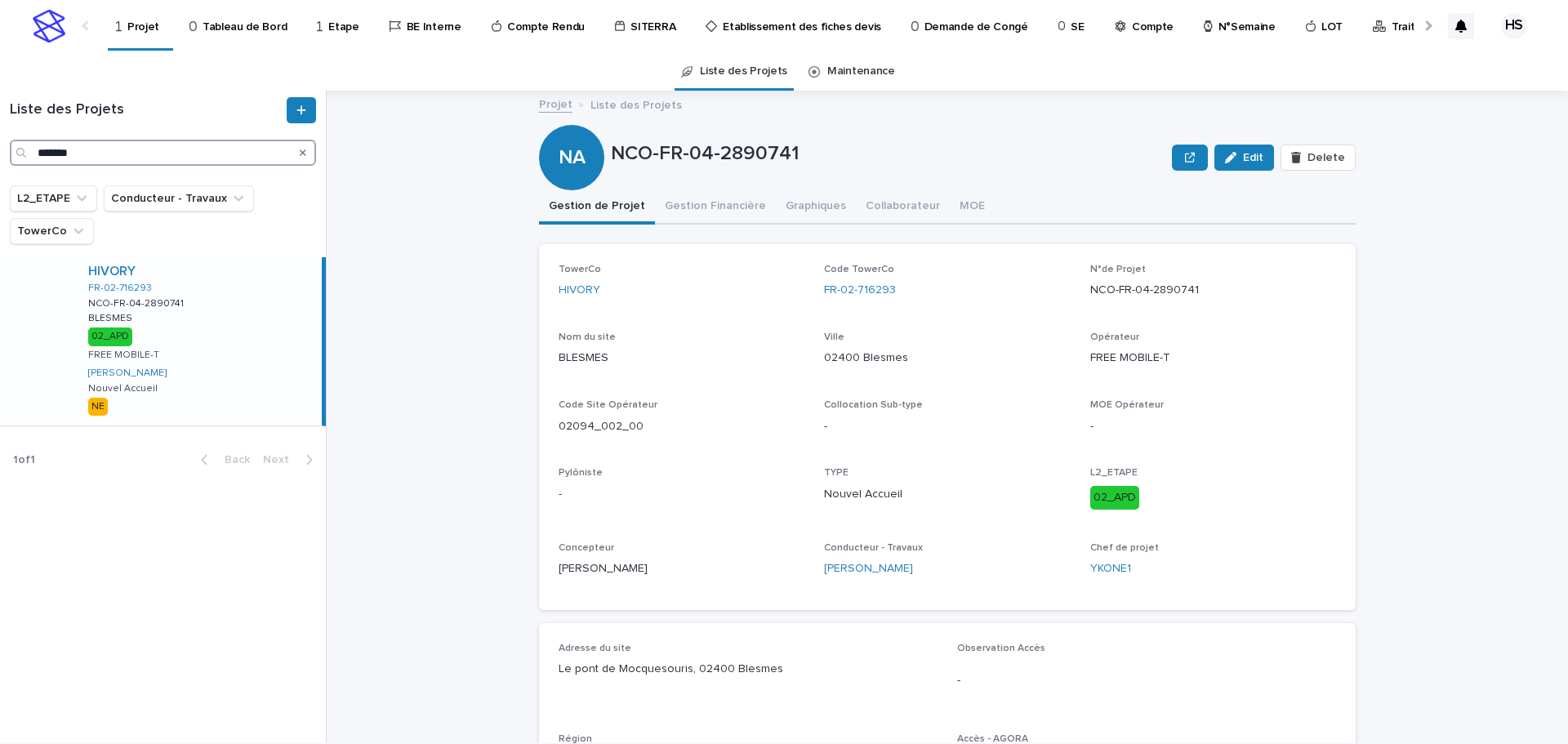 type on "*******" 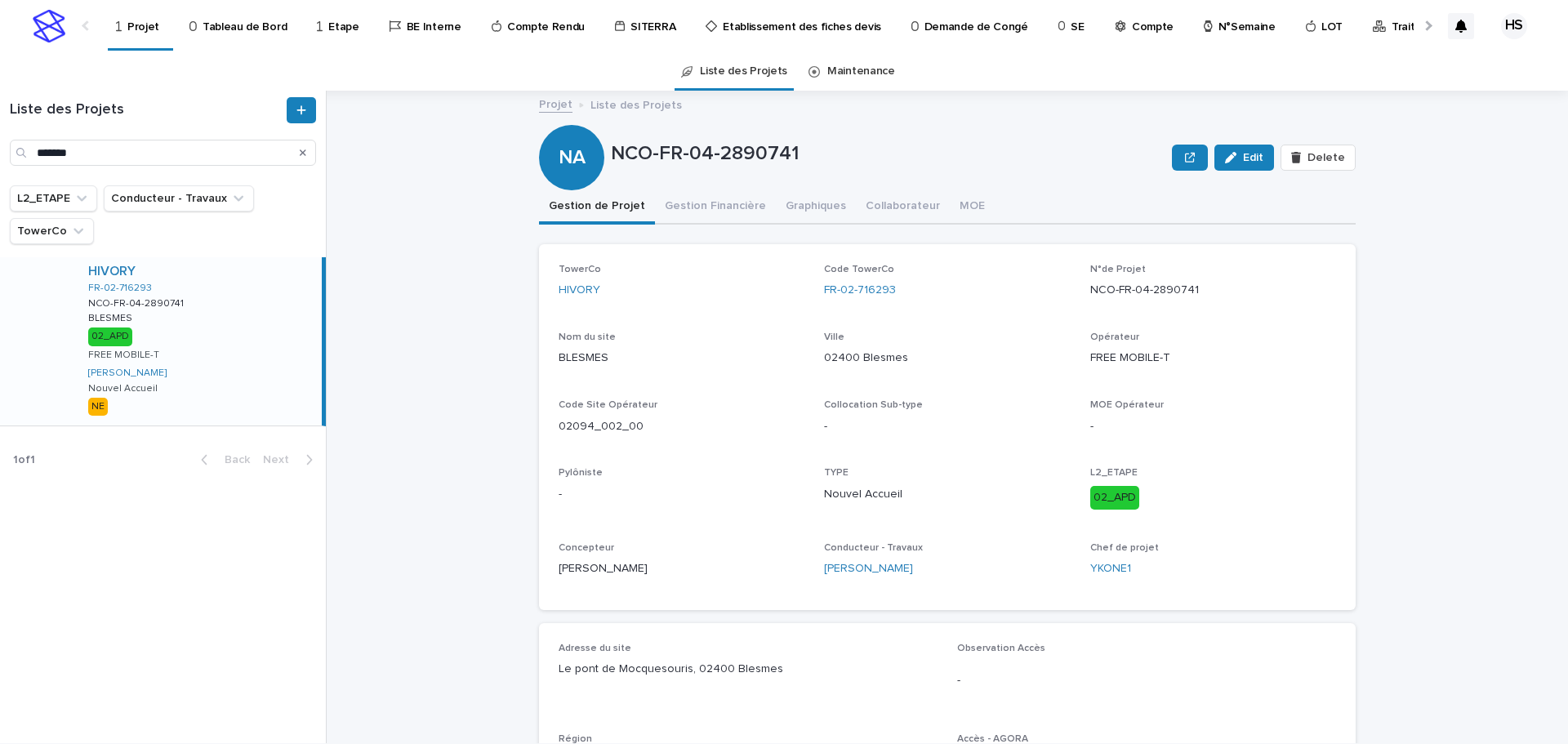 click on "HIVORY   FR-02-716293   NCO-FR-04-2890741 NCO-FR-04-2890741   BLESMES BLESMES   02_APD FREE MOBILE-T [PERSON_NAME] Accueil NE" at bounding box center (198, 341) 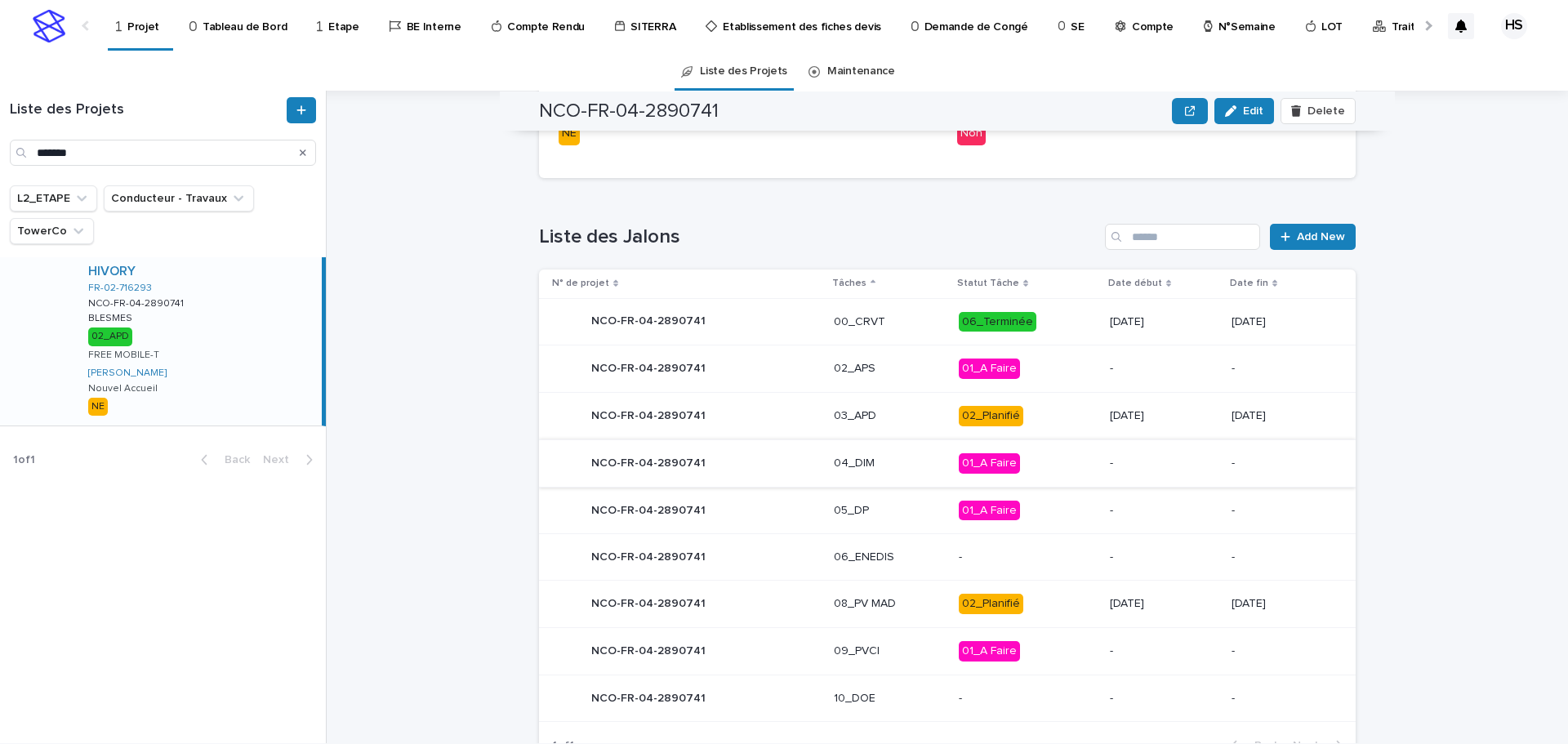 scroll, scrollTop: 711, scrollLeft: 0, axis: vertical 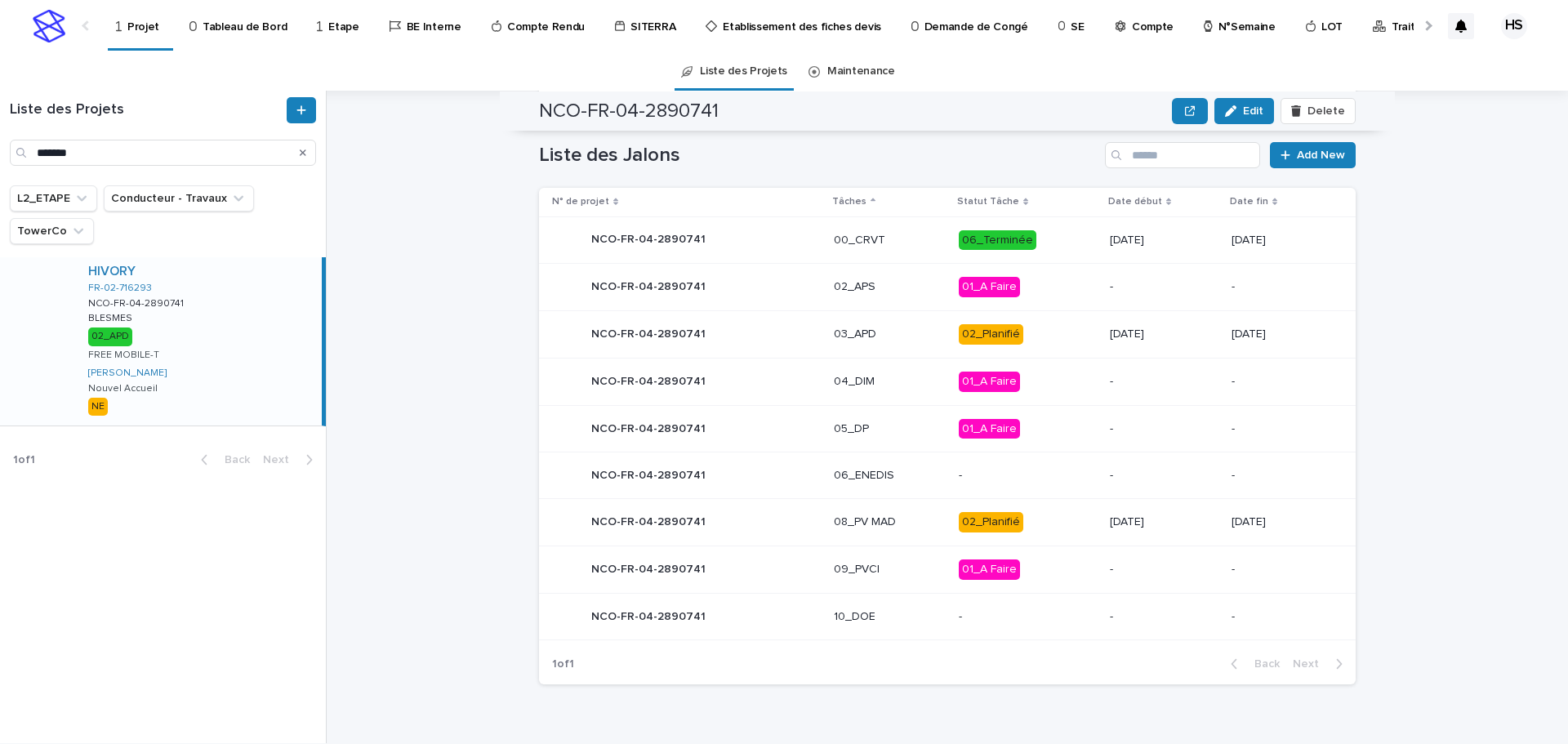 click on "03_APD" at bounding box center (889, 334) 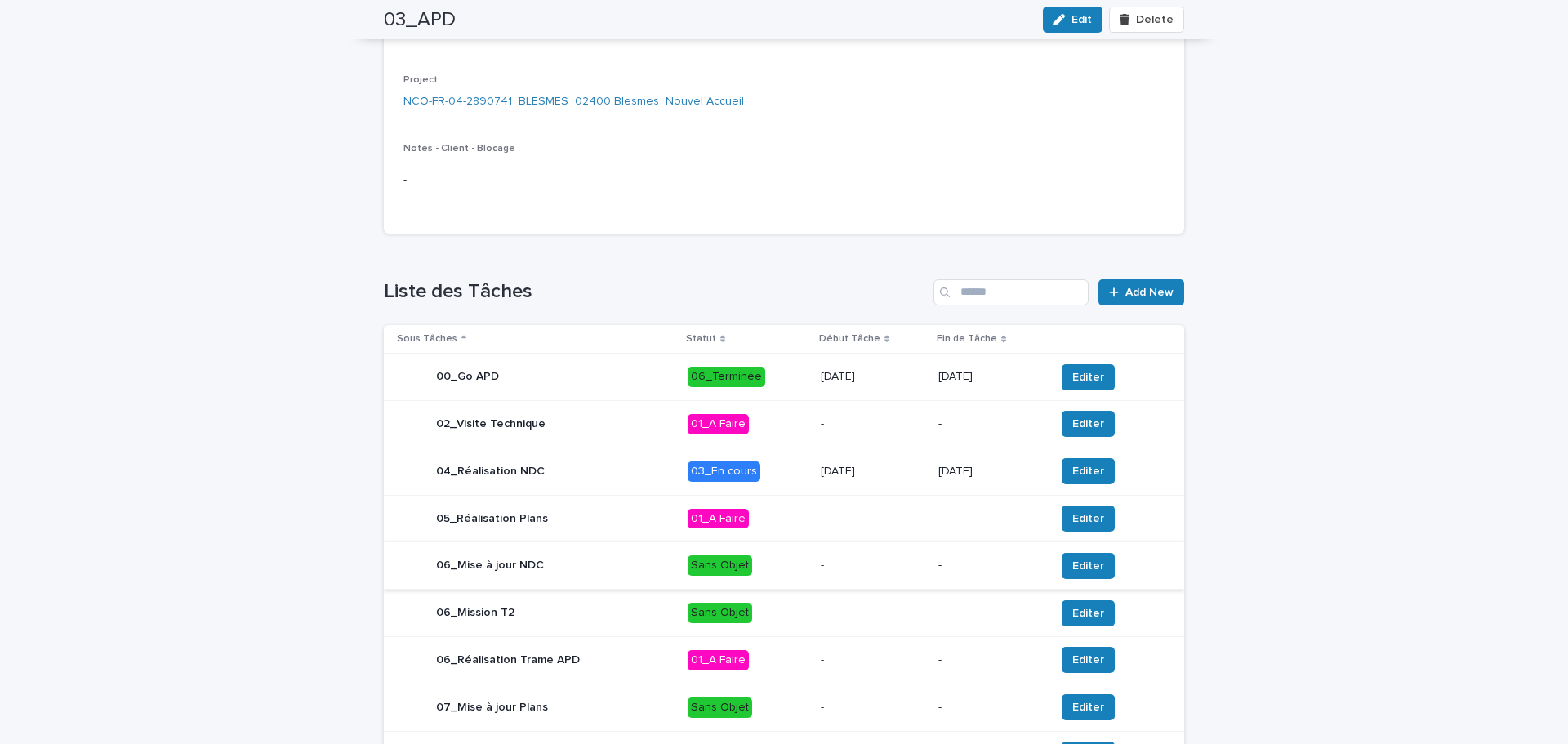 scroll, scrollTop: 490, scrollLeft: 0, axis: vertical 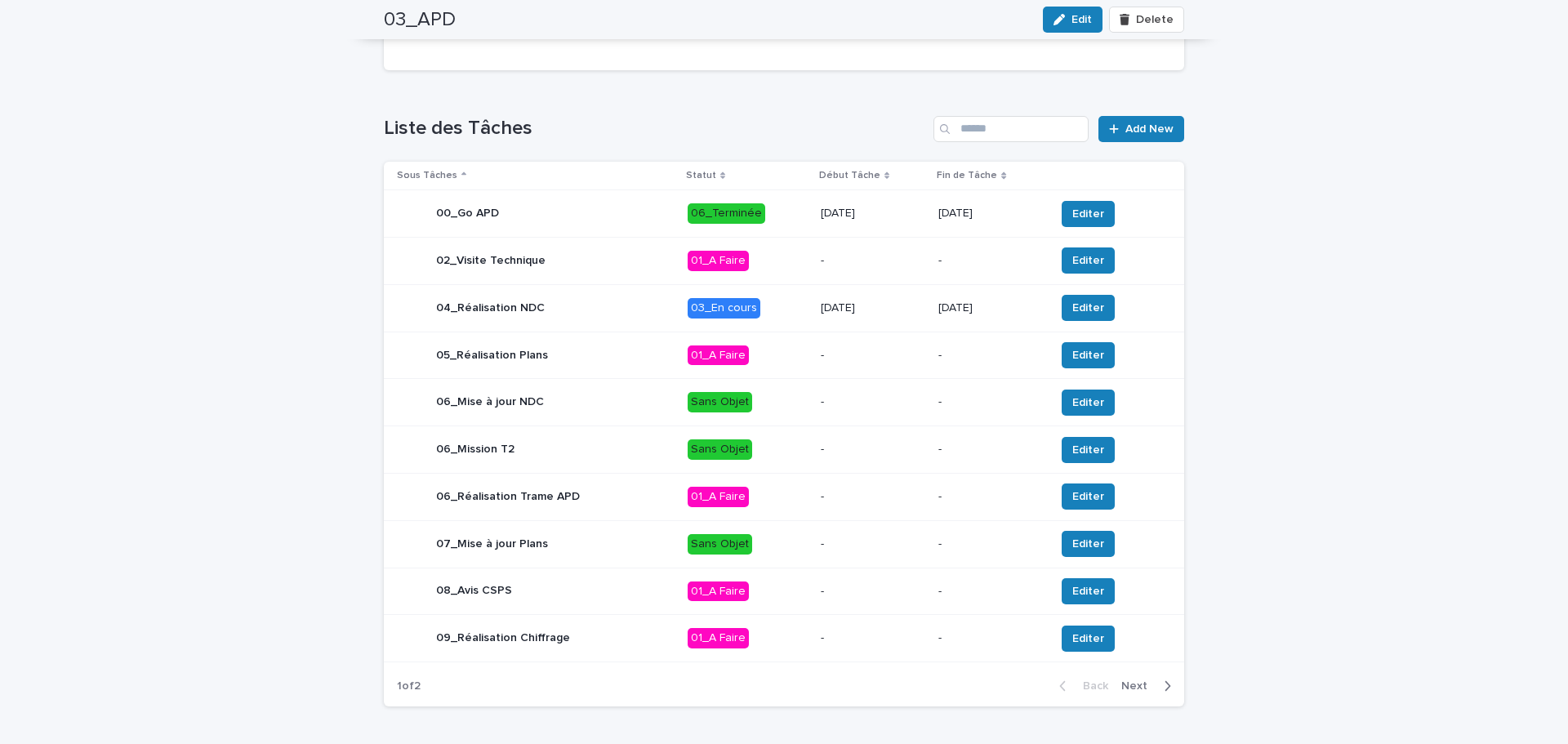 click on "-" at bounding box center (873, 497) 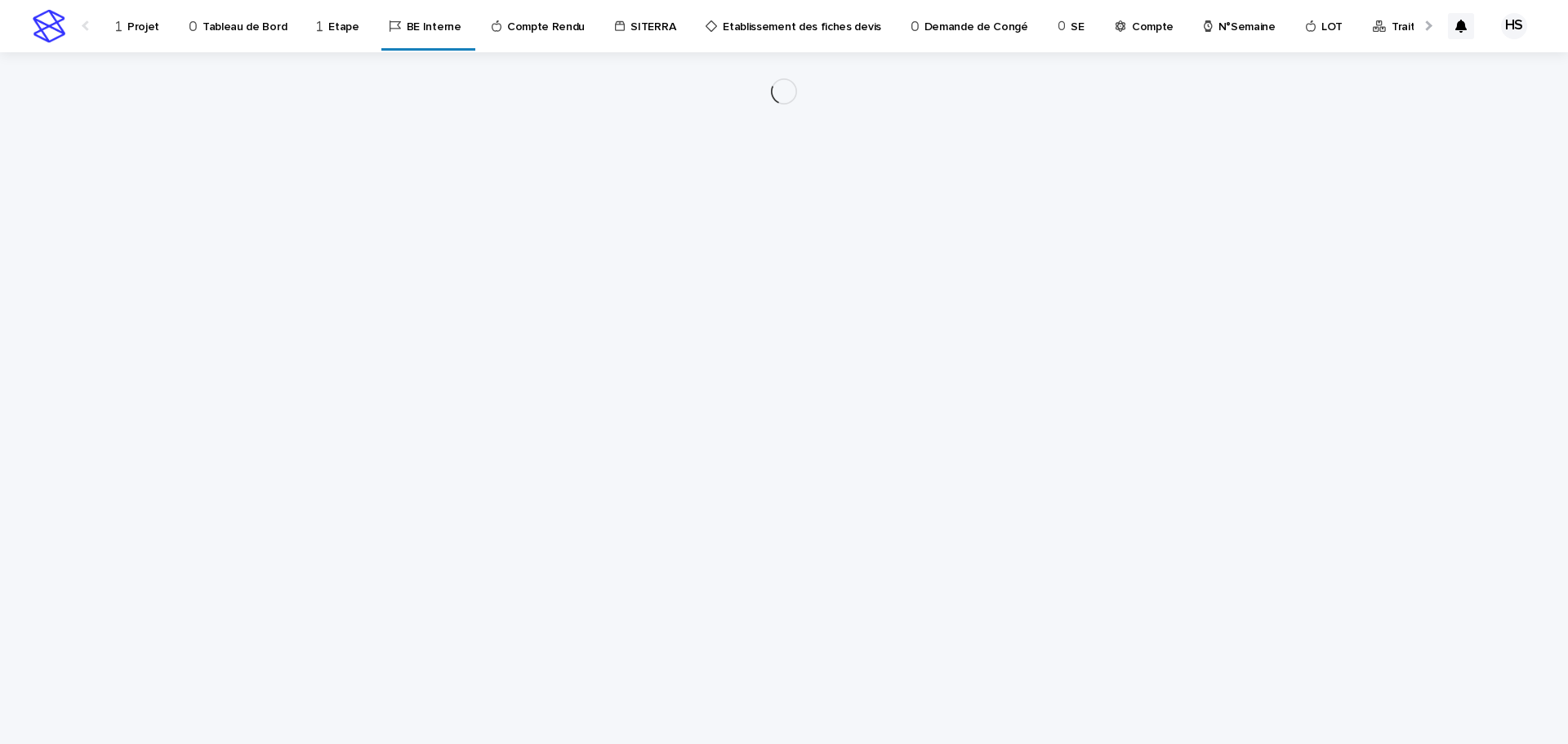 scroll, scrollTop: 0, scrollLeft: 0, axis: both 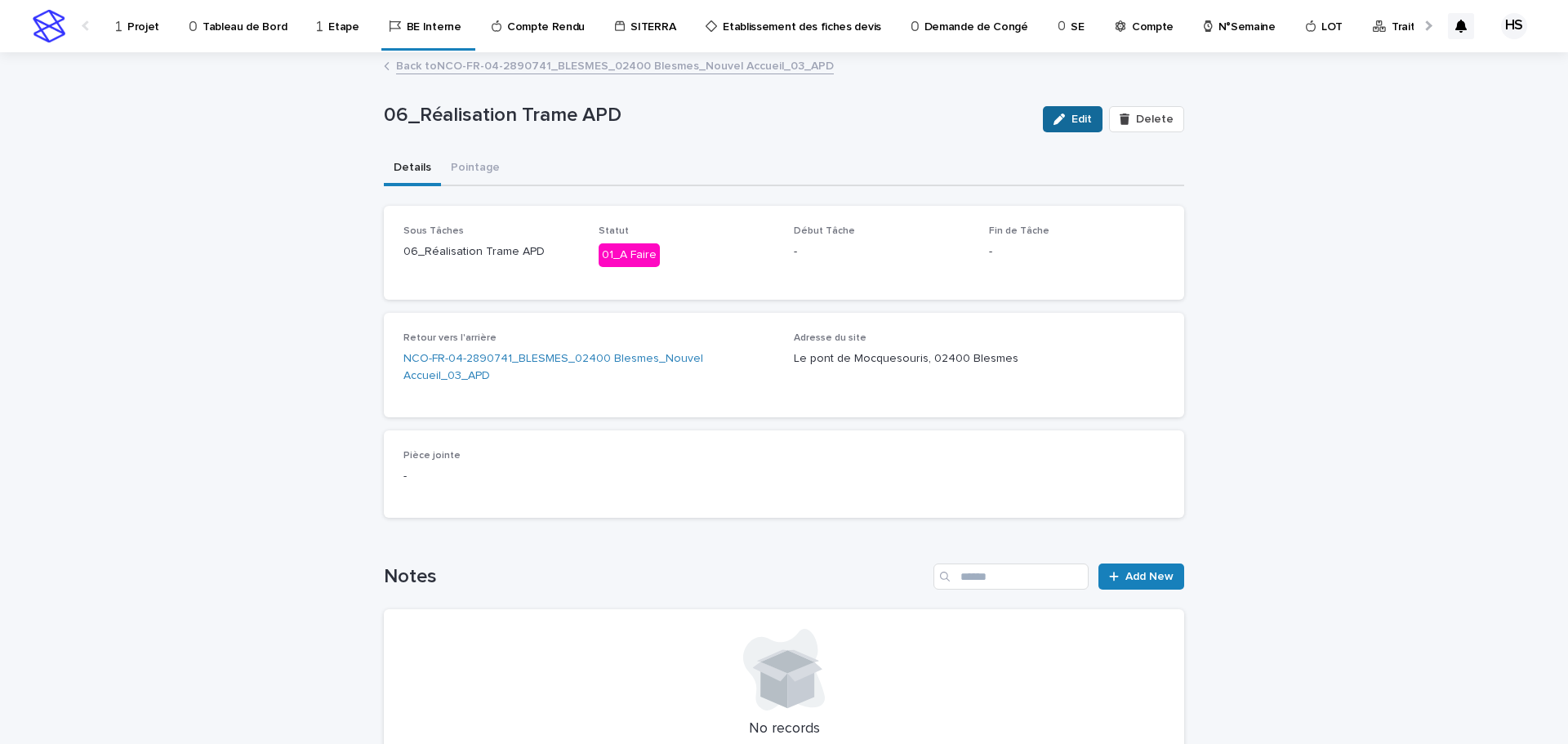 click on "Edit" at bounding box center [1072, 119] 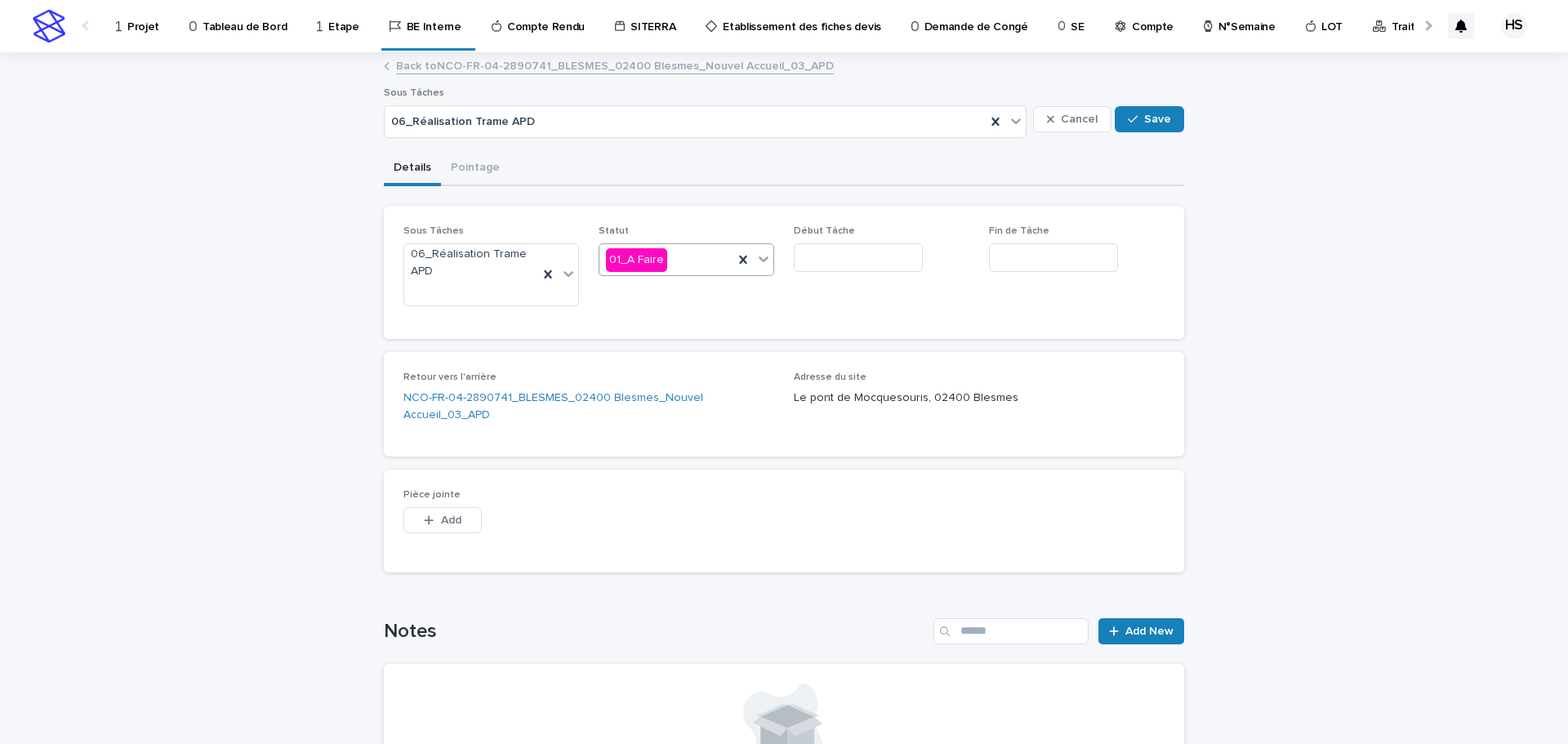 click on "01_A Faire" at bounding box center (666, 260) 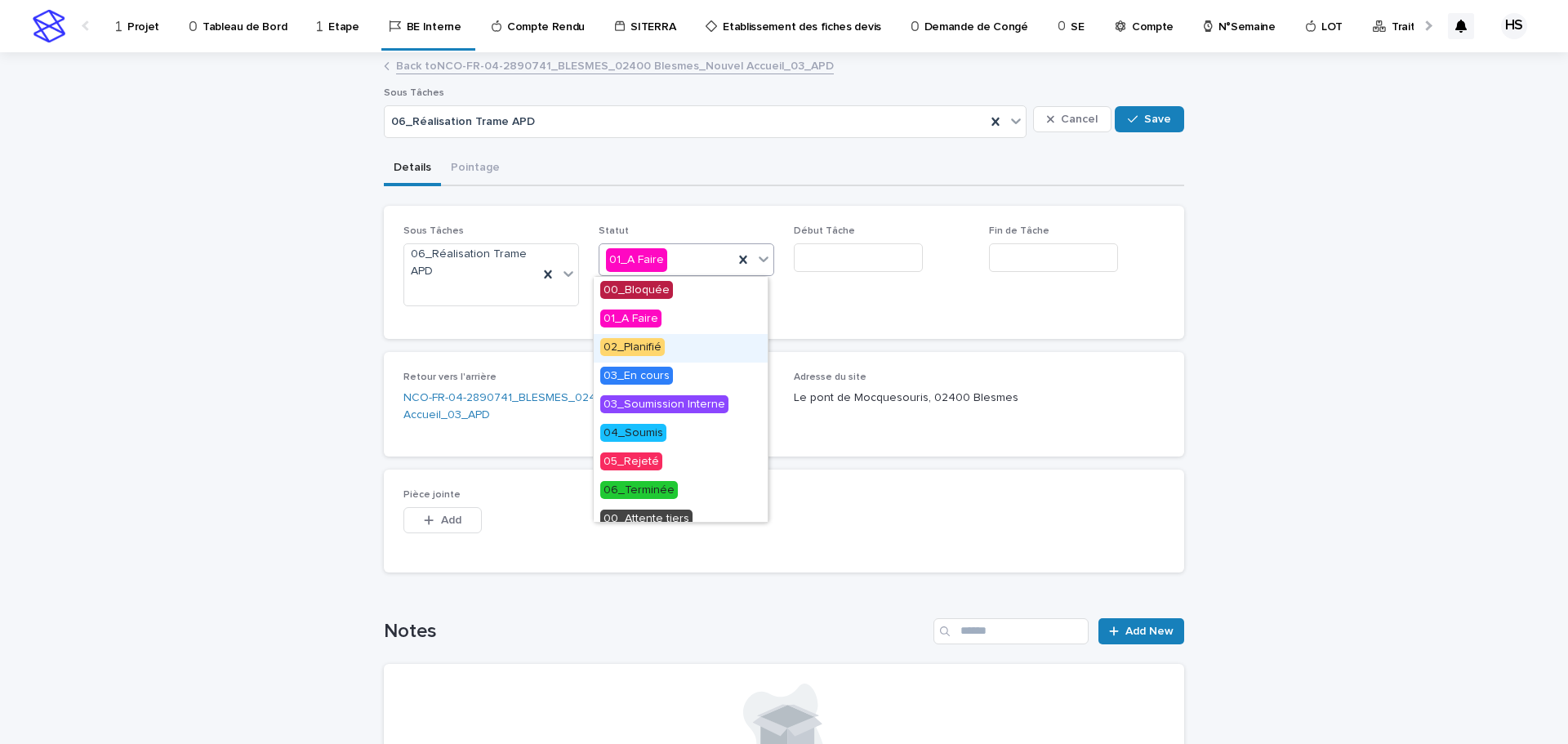 click on "02_Planifié" at bounding box center [680, 348] 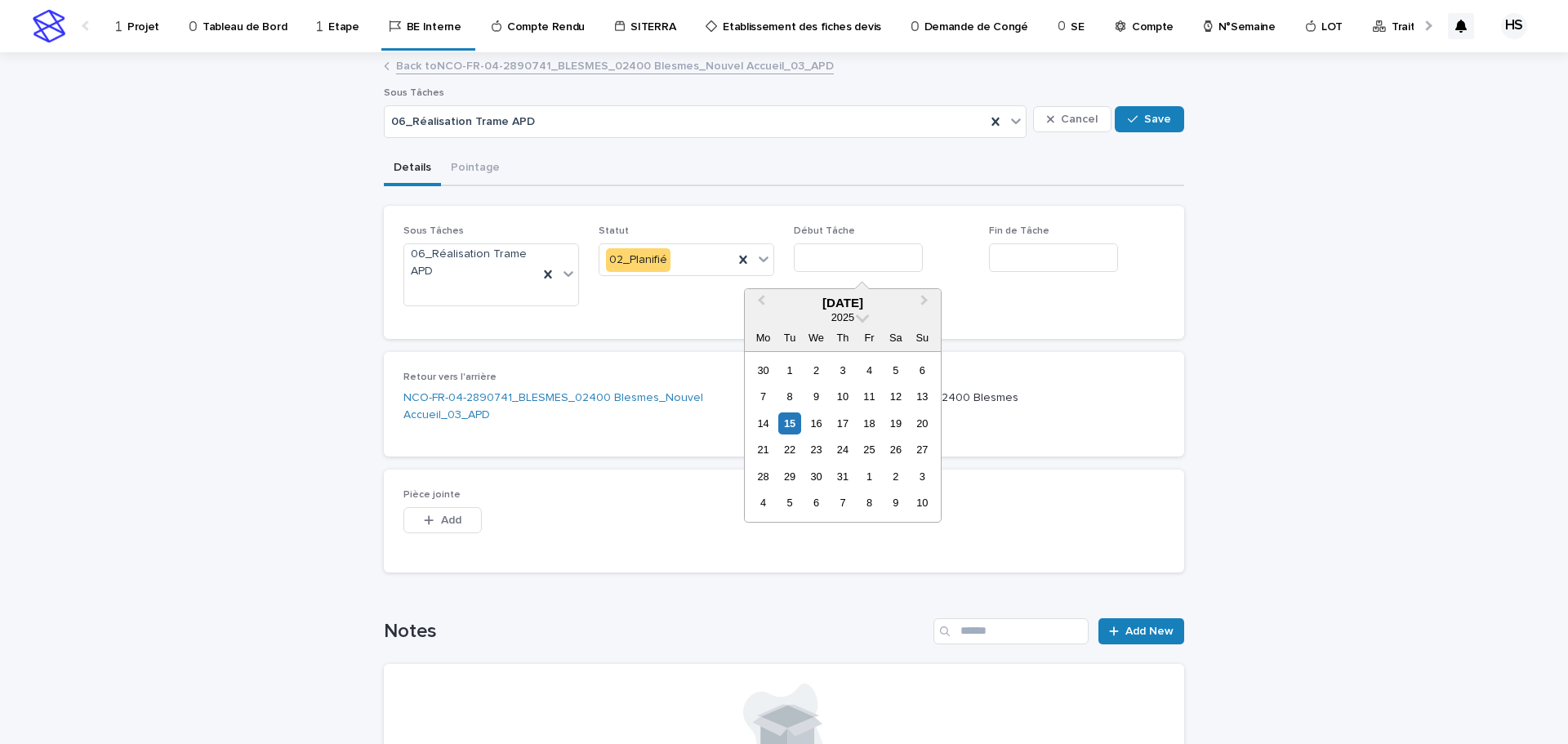 click at bounding box center [858, 257] 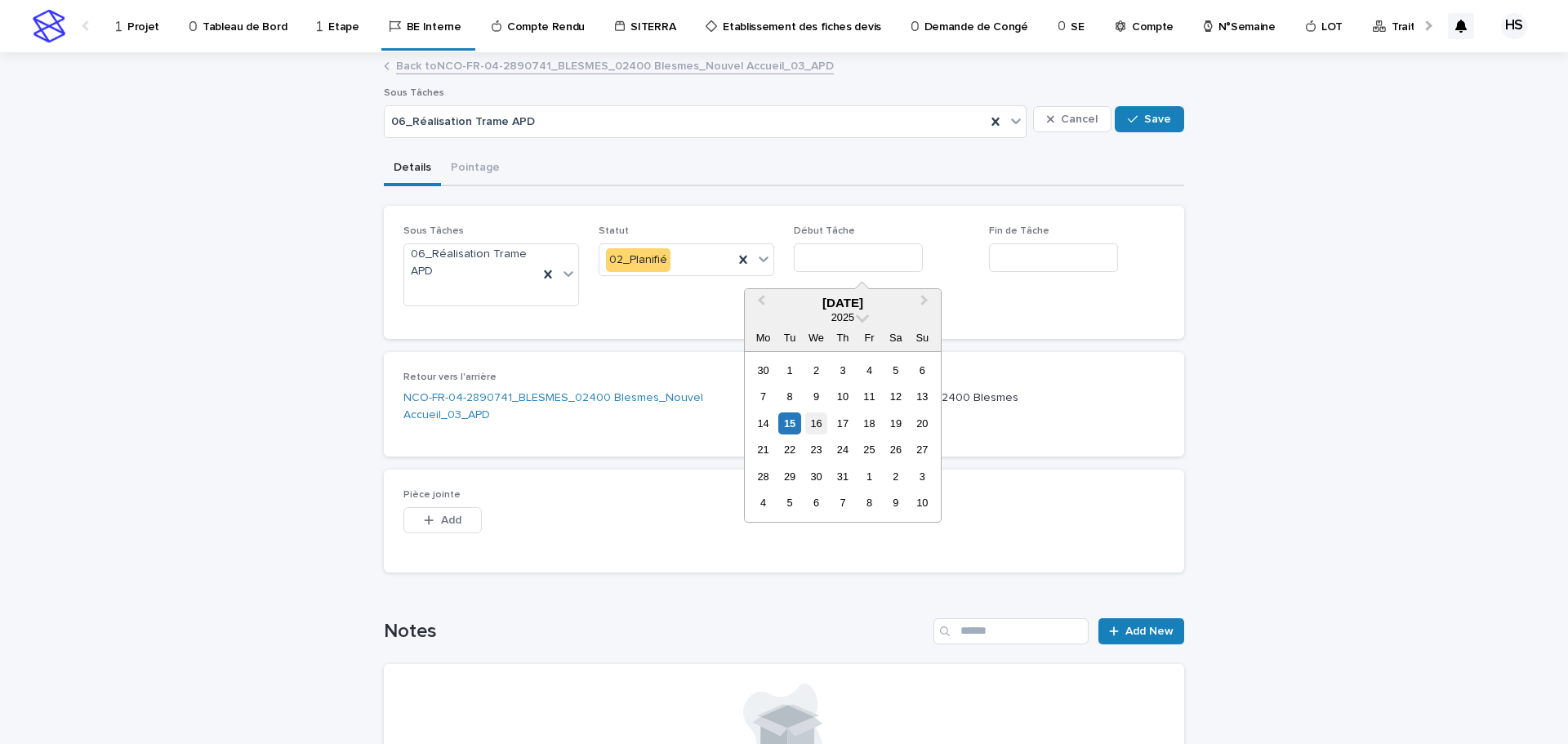 click on "16" at bounding box center (816, 423) 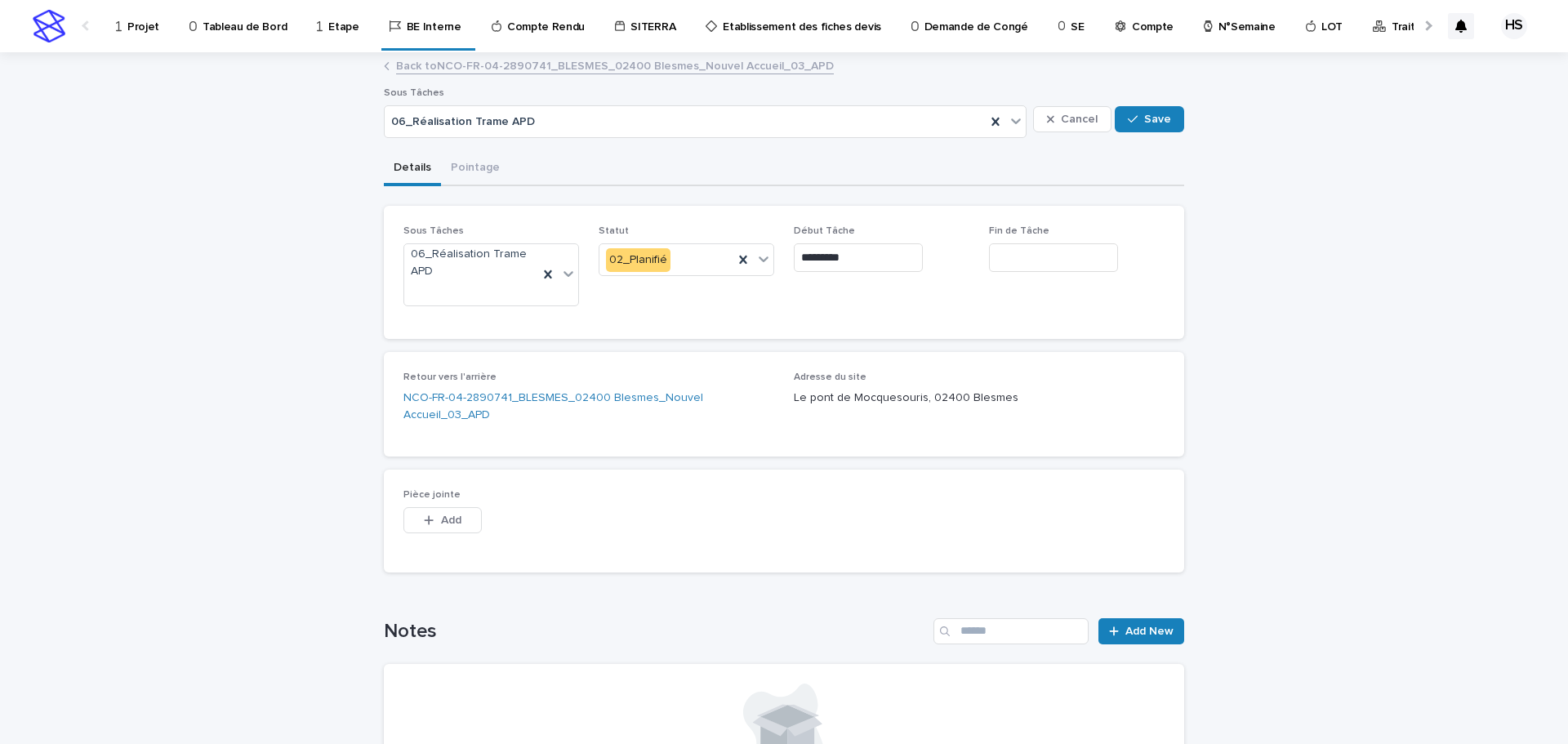 click on "Fin de Tâche" at bounding box center [1076, 255] 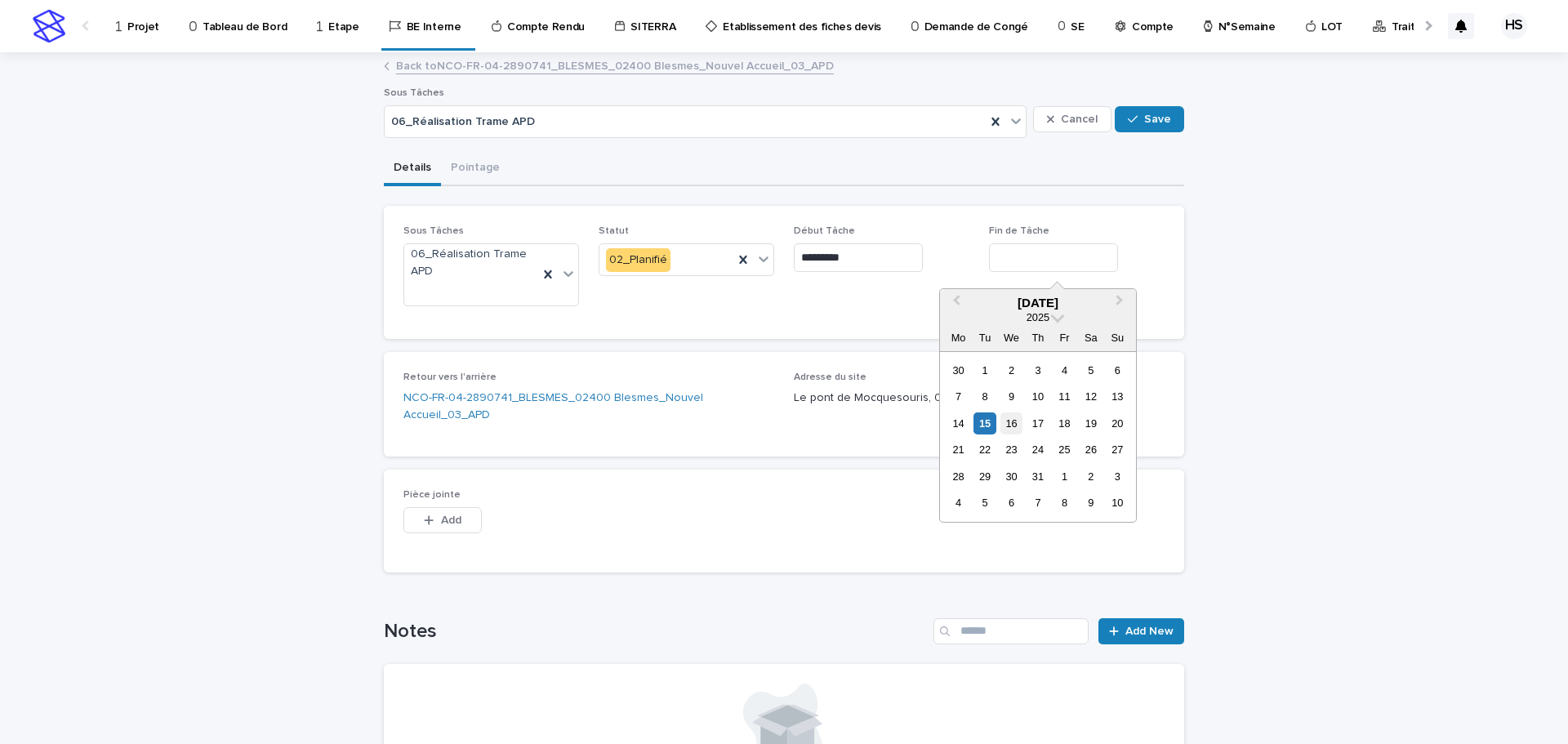click on "16" at bounding box center (1011, 423) 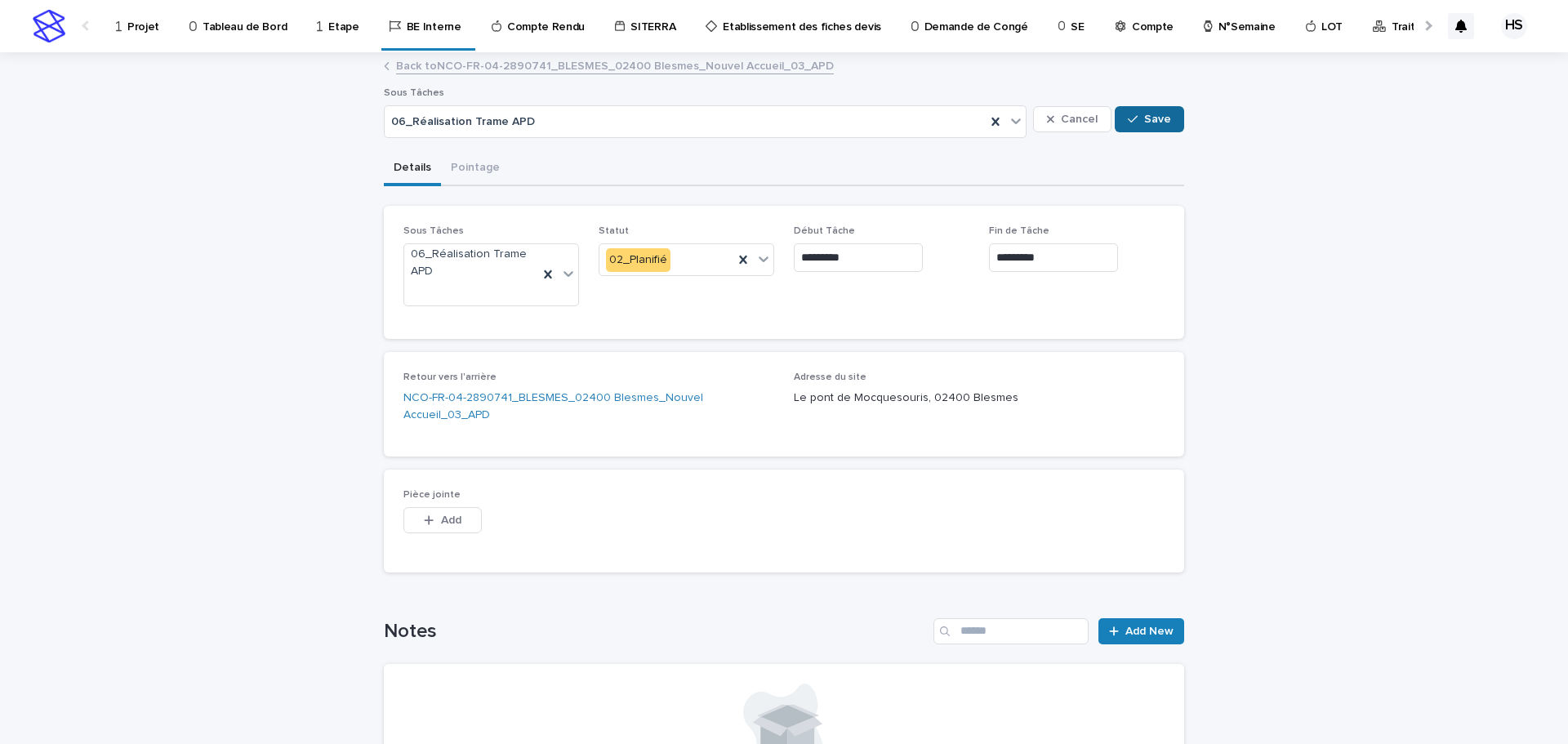 click on "Save" at bounding box center [1157, 119] 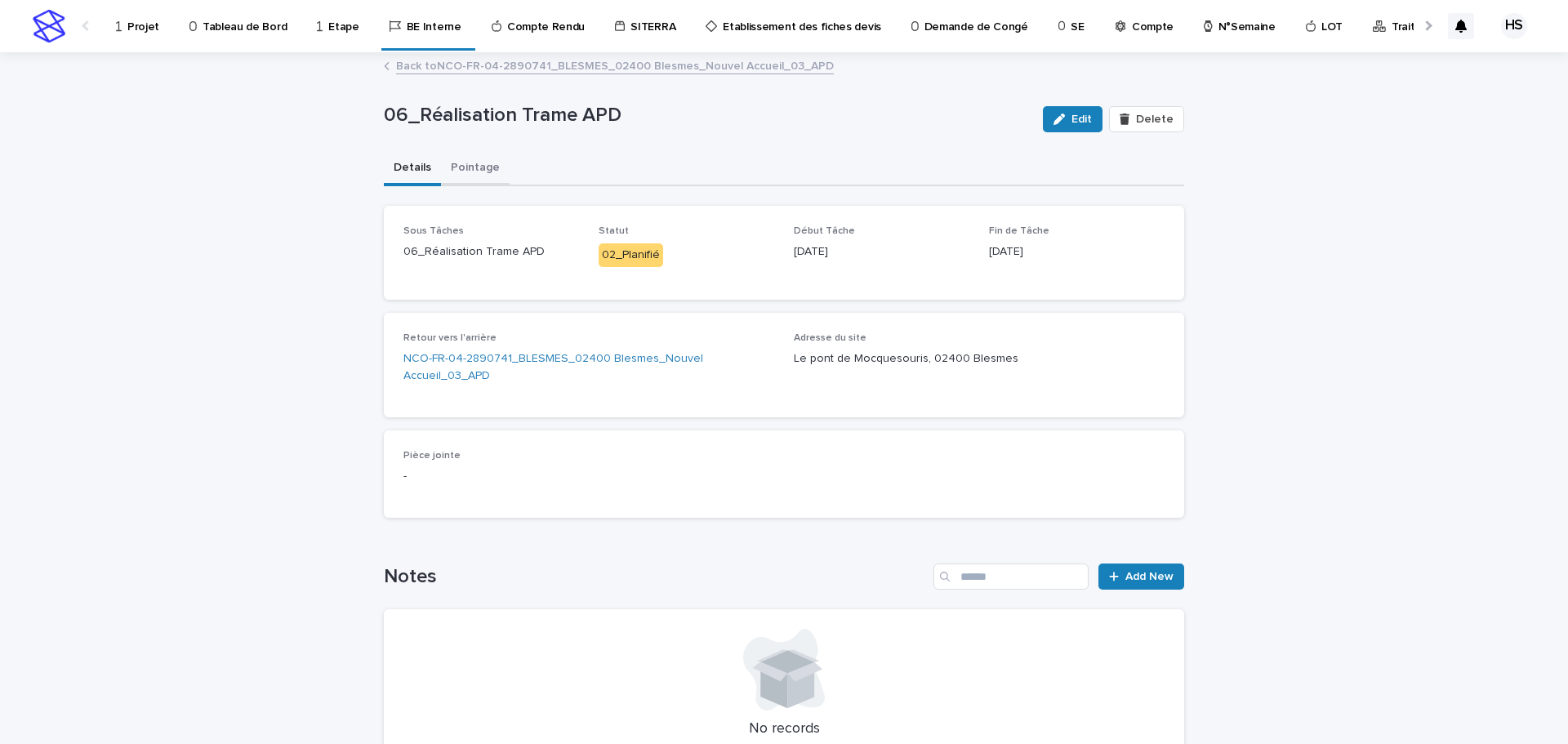 click on "Pointage" at bounding box center (475, 169) 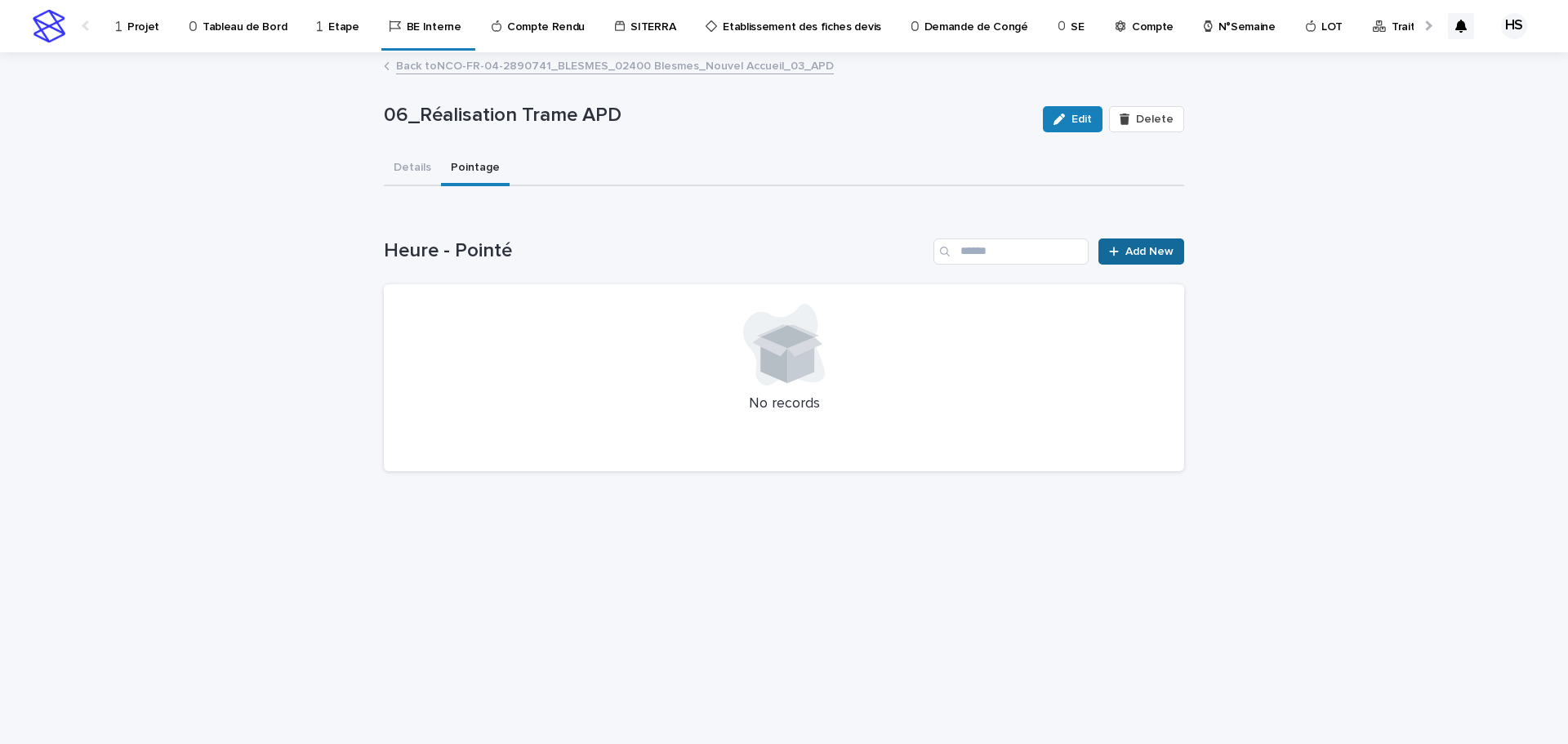 click on "Add New" at bounding box center (1149, 252) 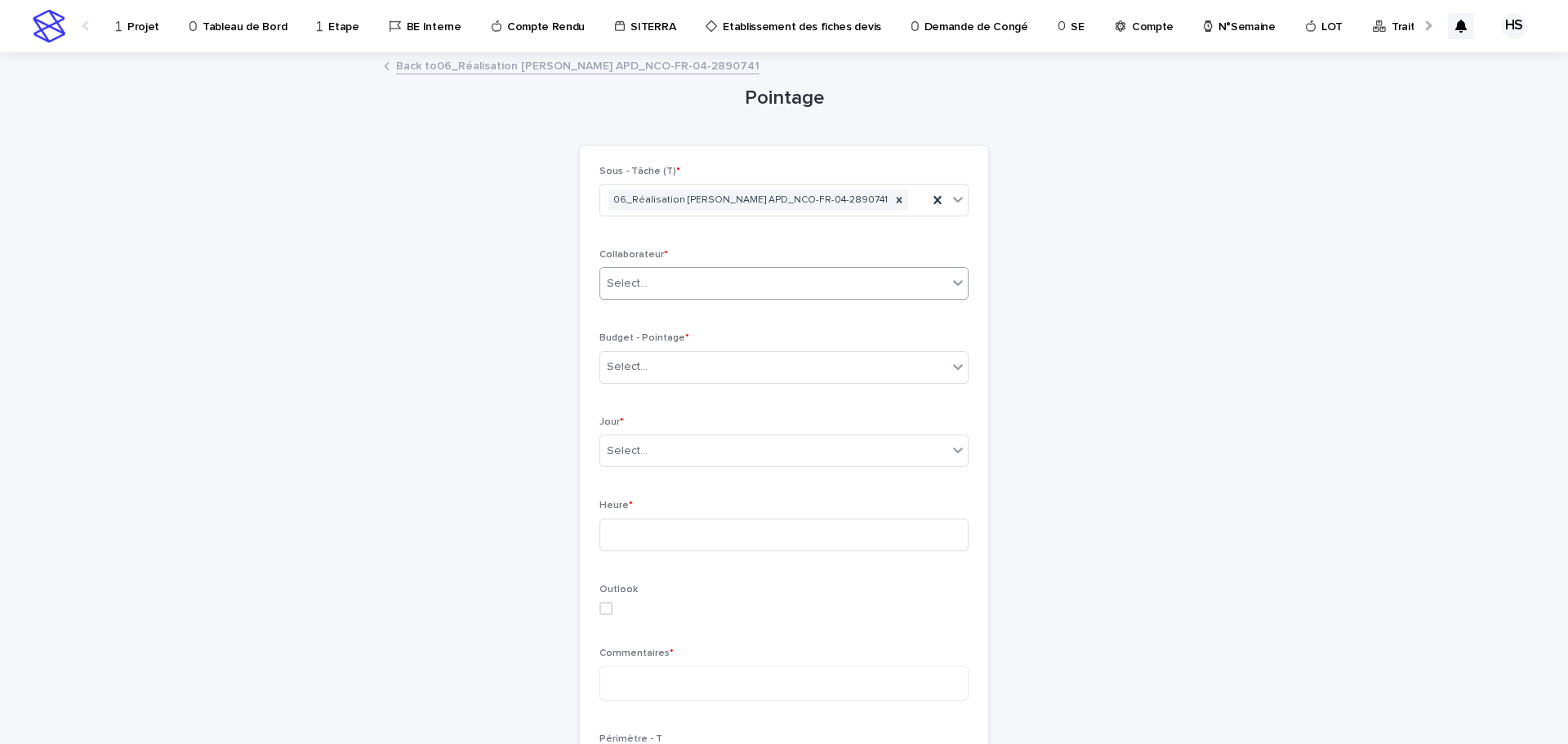 click on "Select..." at bounding box center (773, 283) 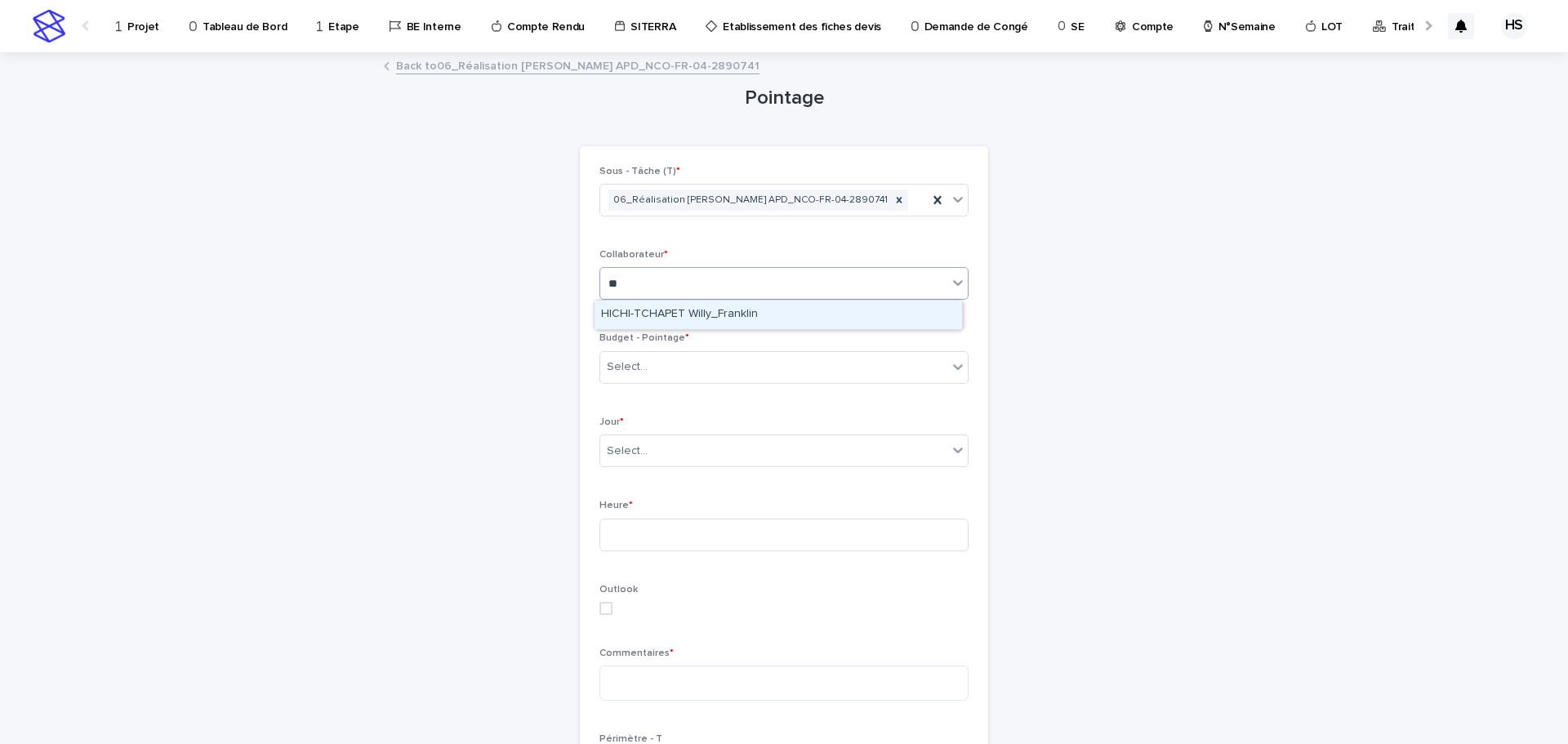 type on "***" 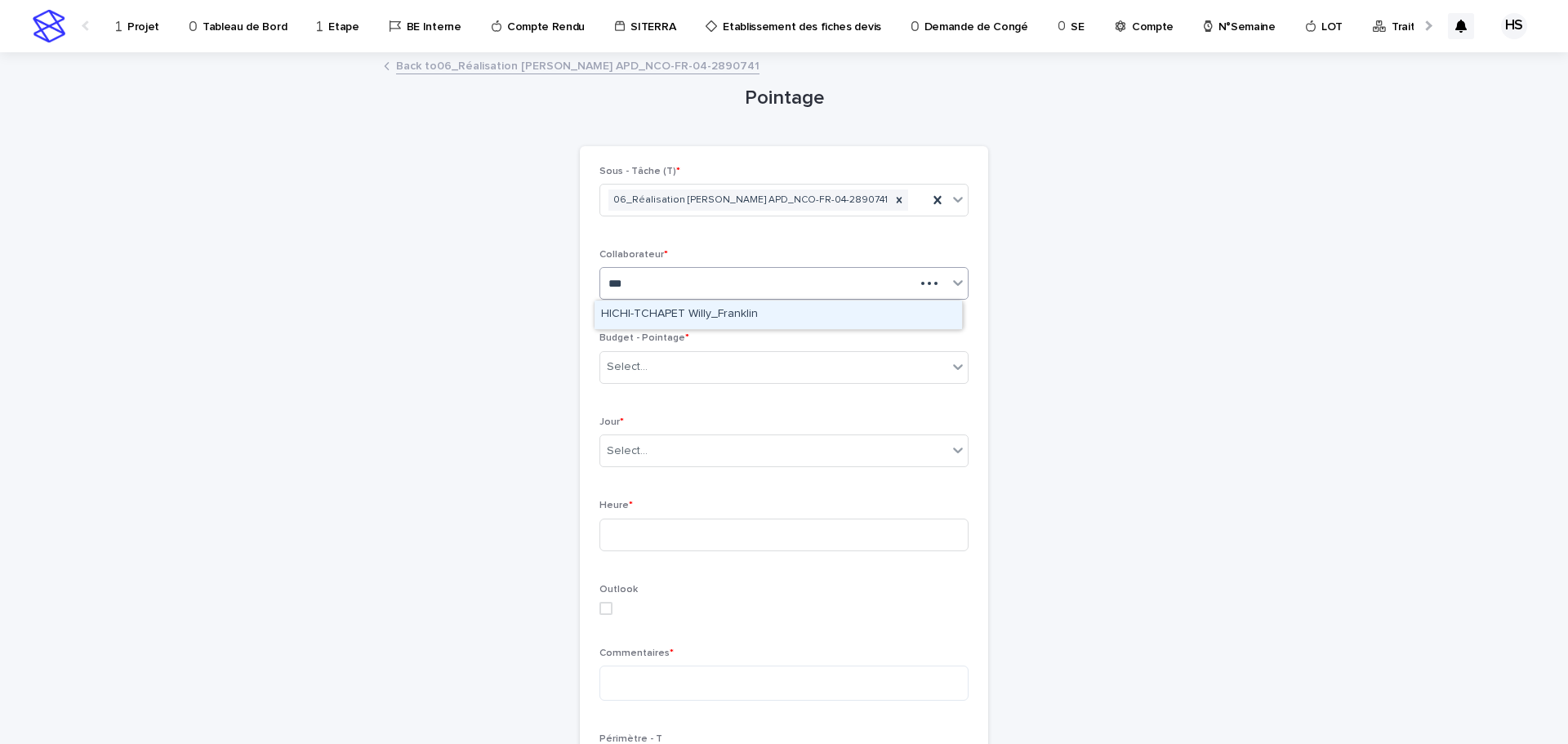 type 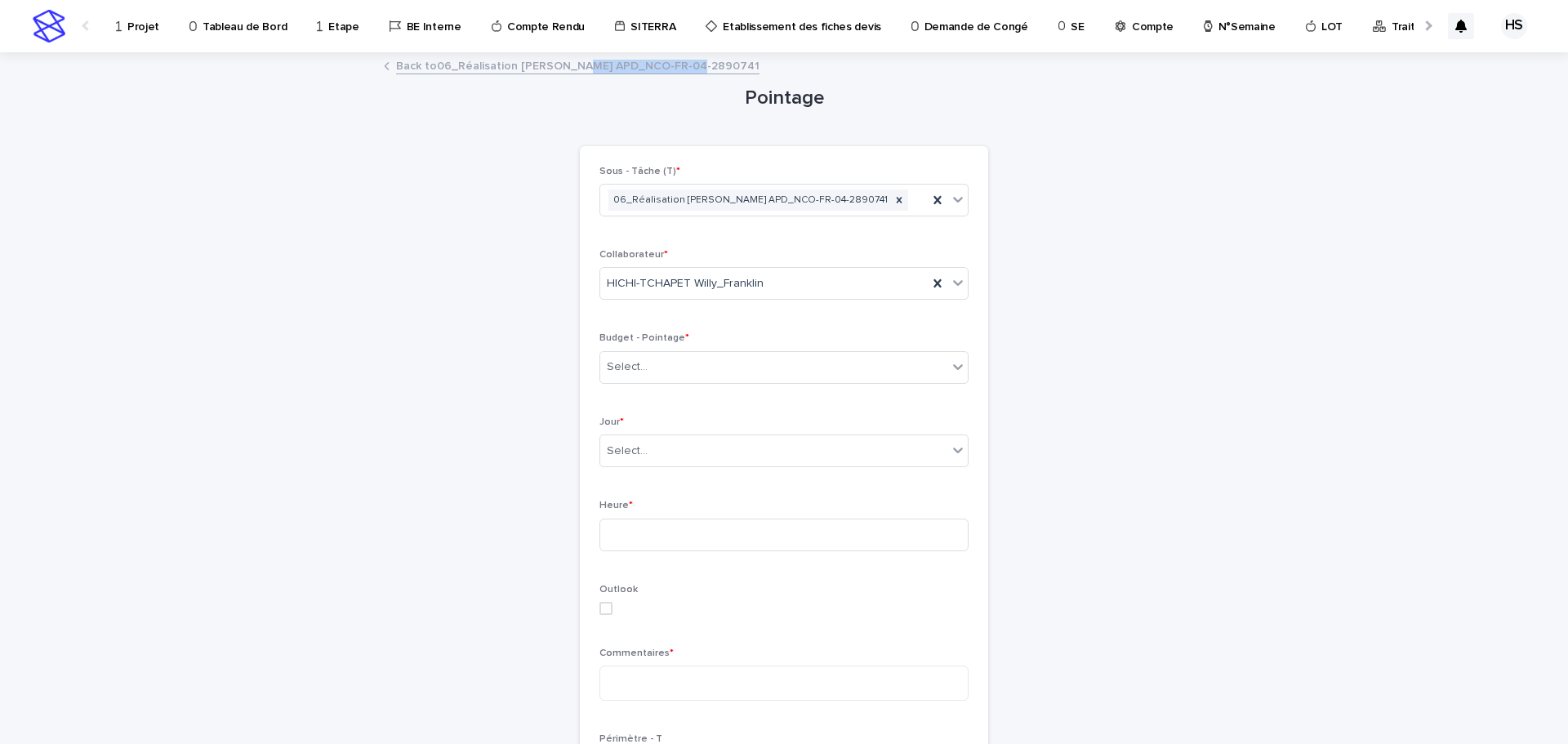 drag, startPoint x: 704, startPoint y: 63, endPoint x: 576, endPoint y: 69, distance: 128.14055 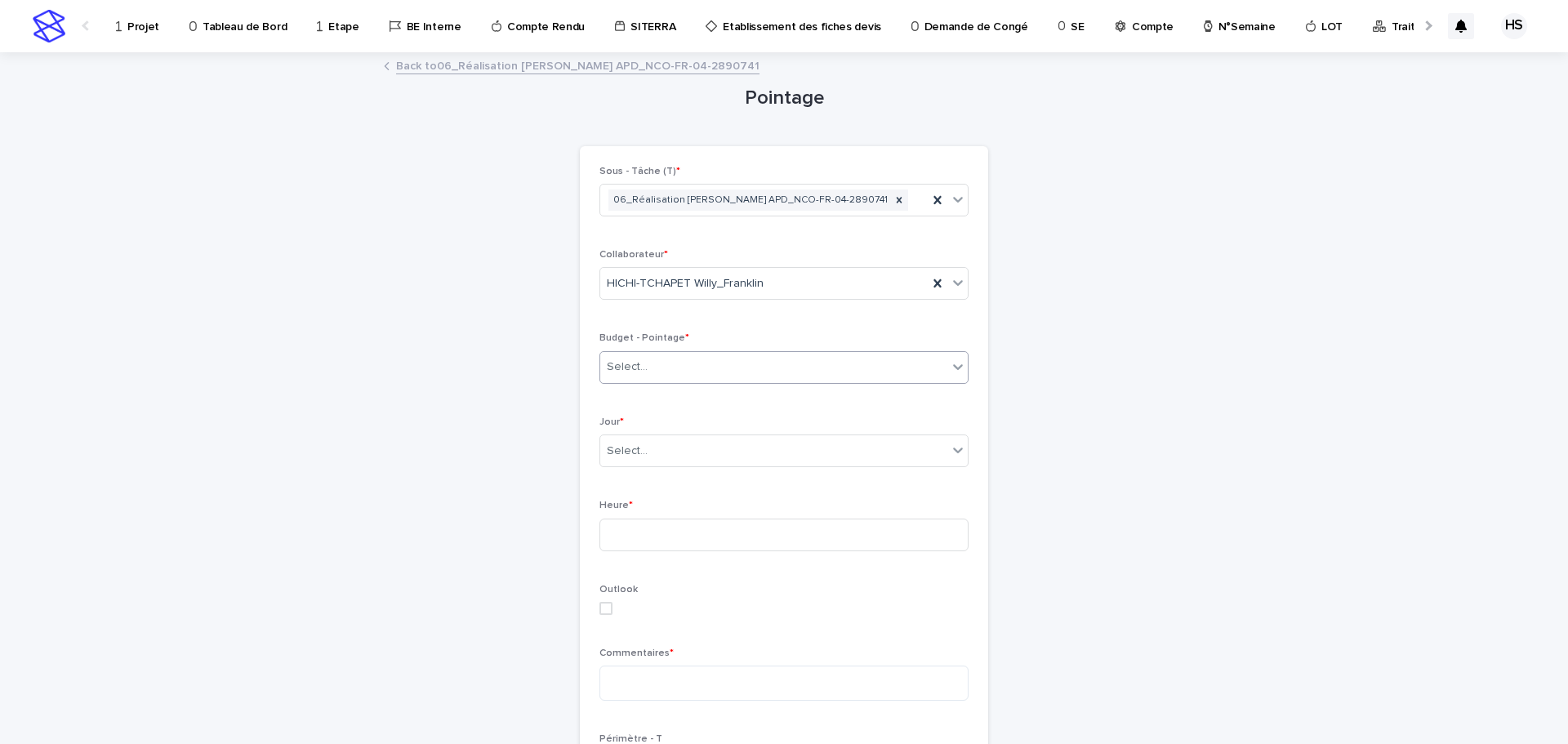 click on "Select..." at bounding box center [773, 367] 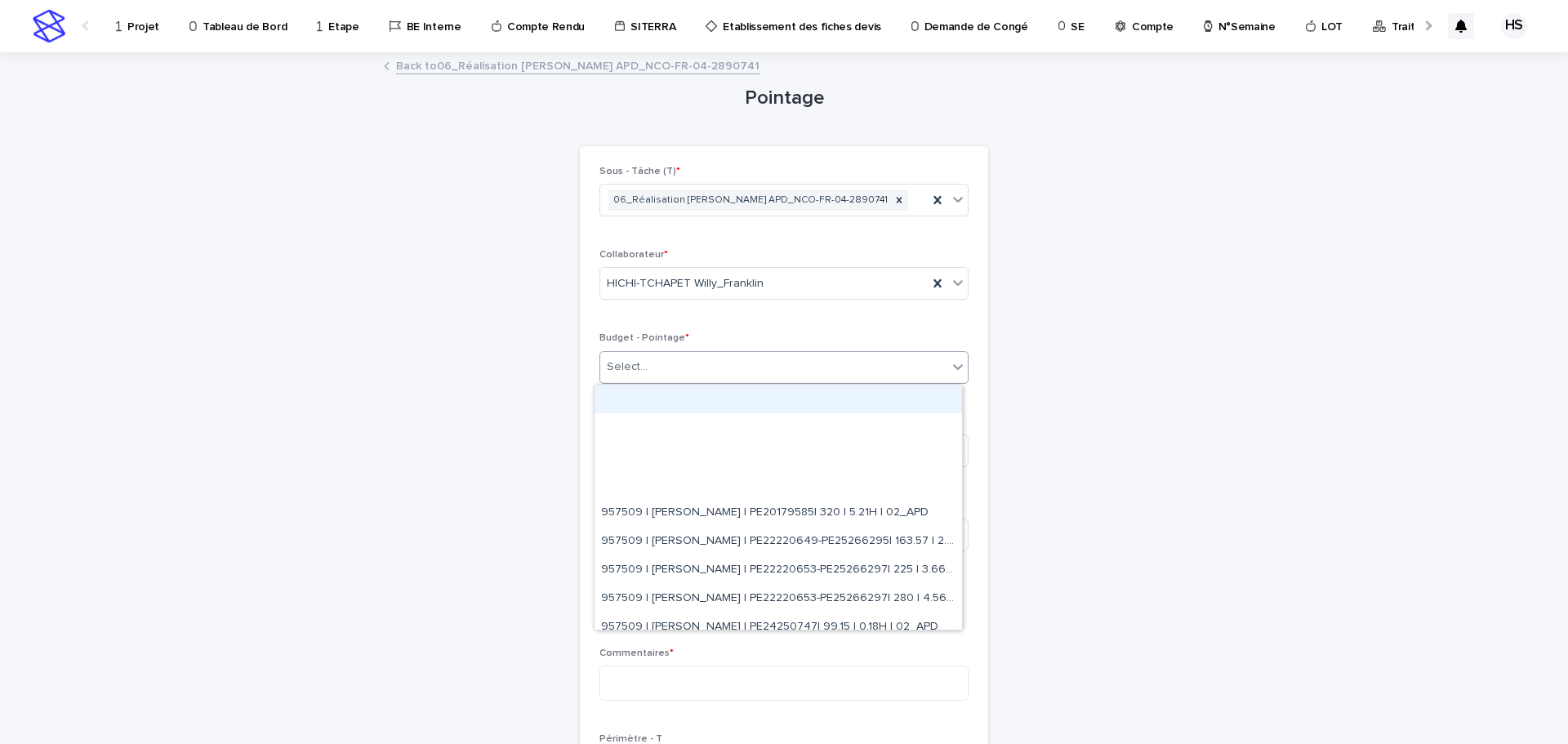 paste on "**********" 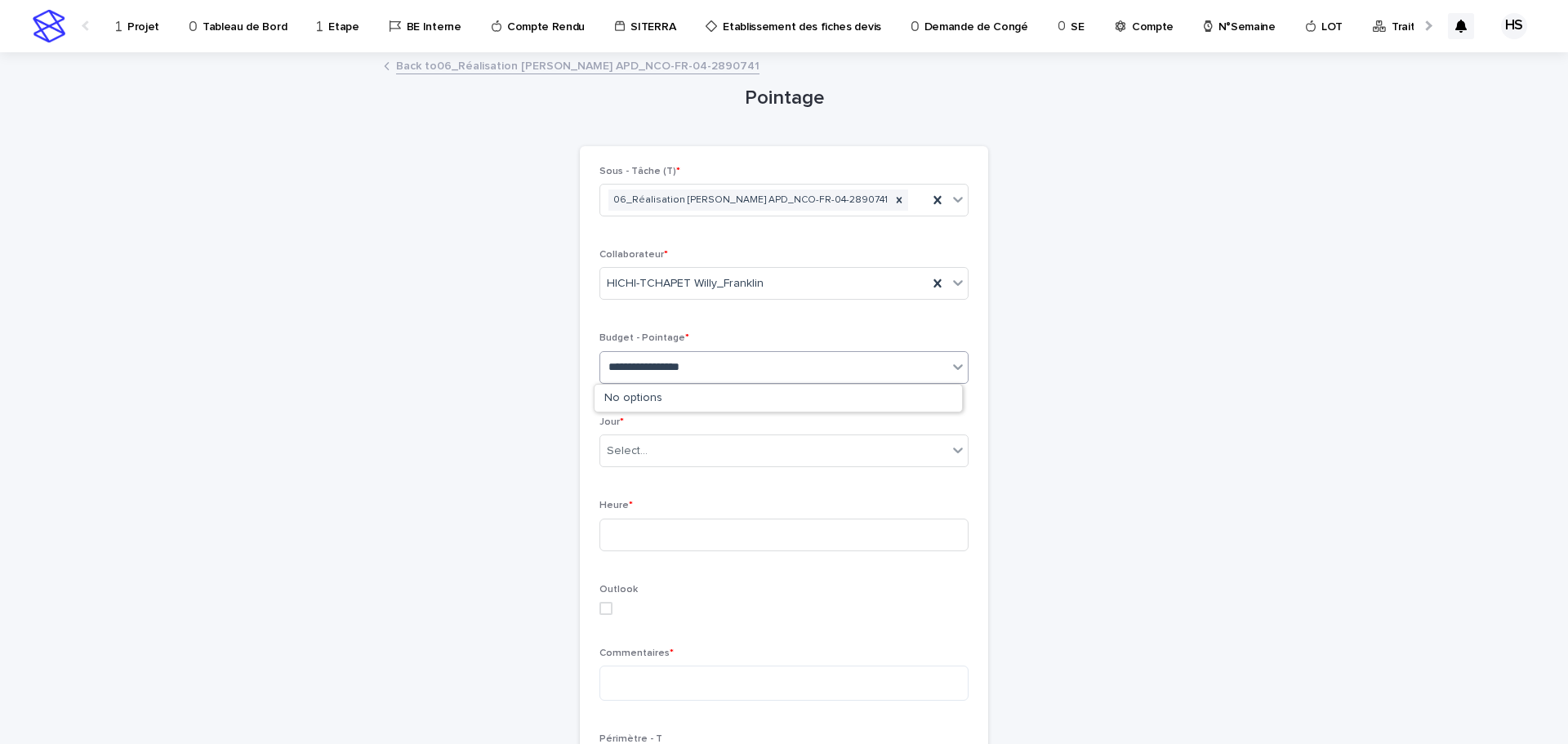type on "**********" 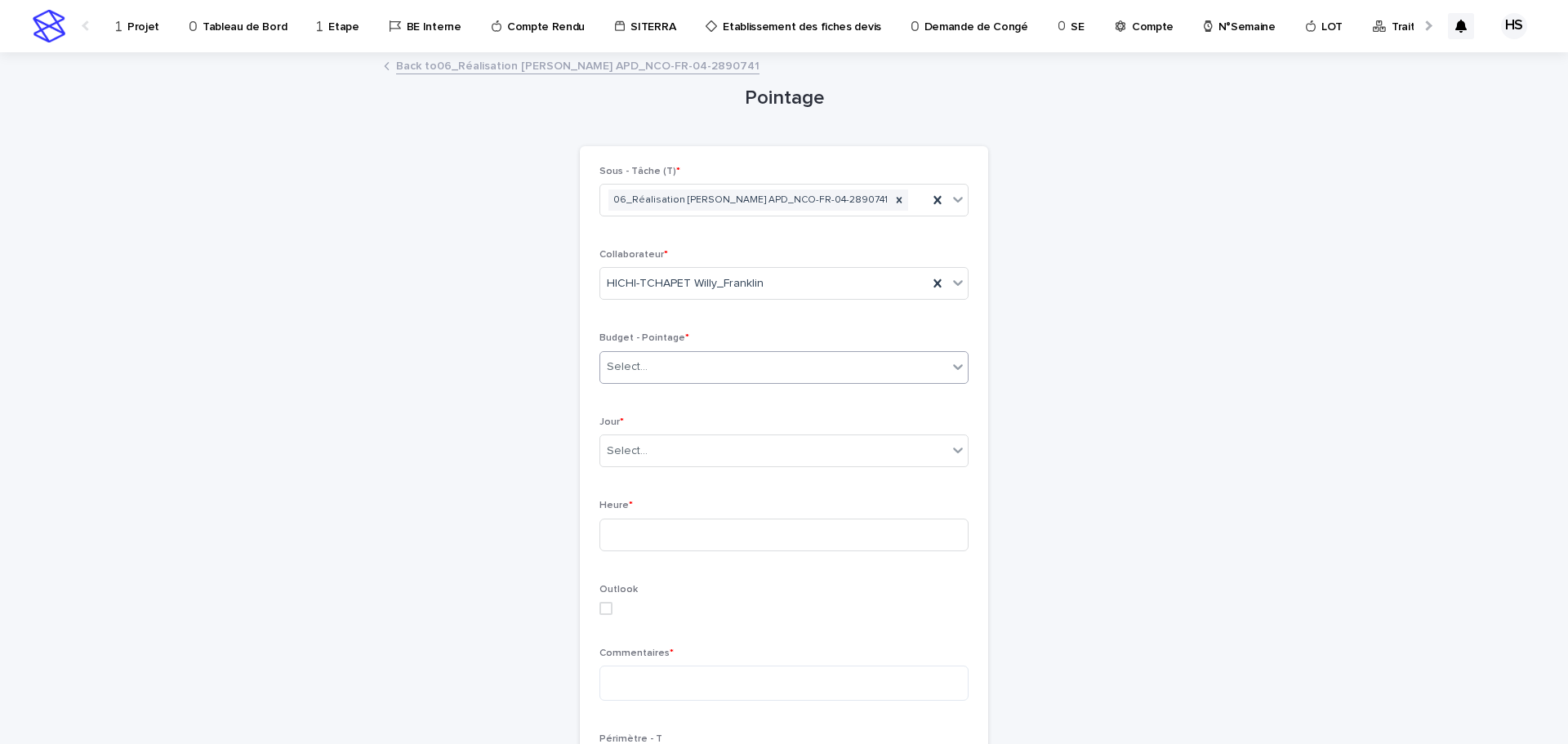 paste on "**********" 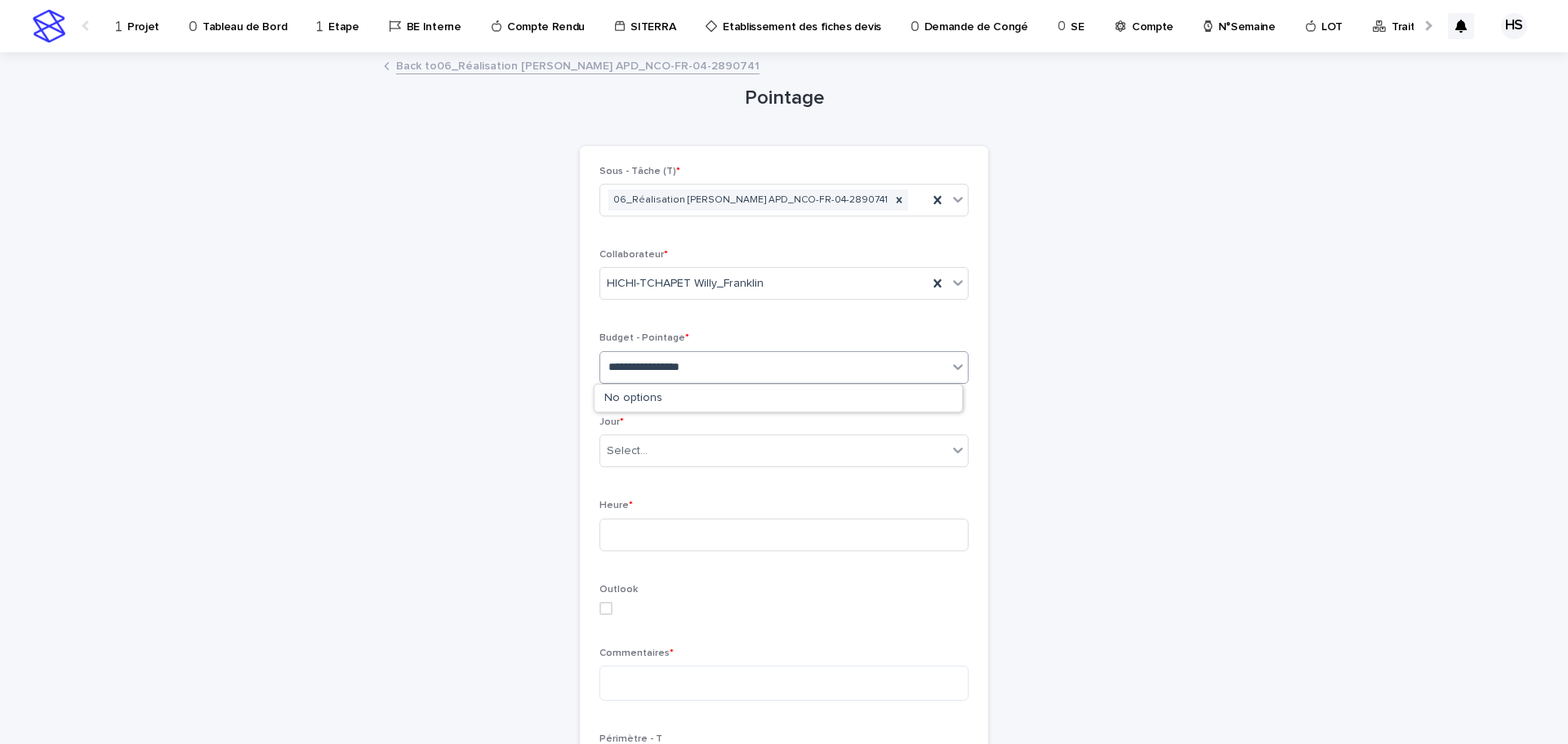 type on "**********" 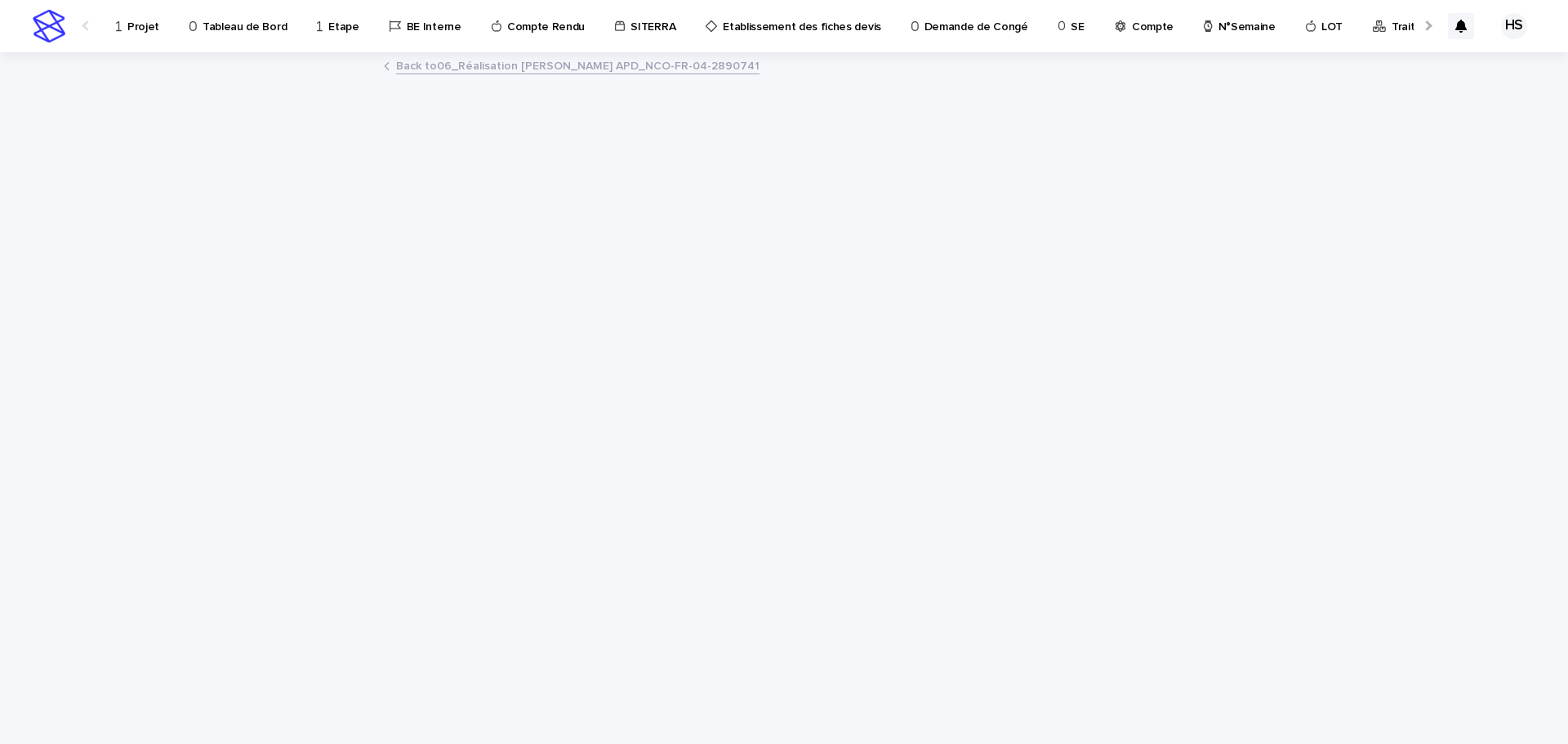 scroll, scrollTop: 0, scrollLeft: 0, axis: both 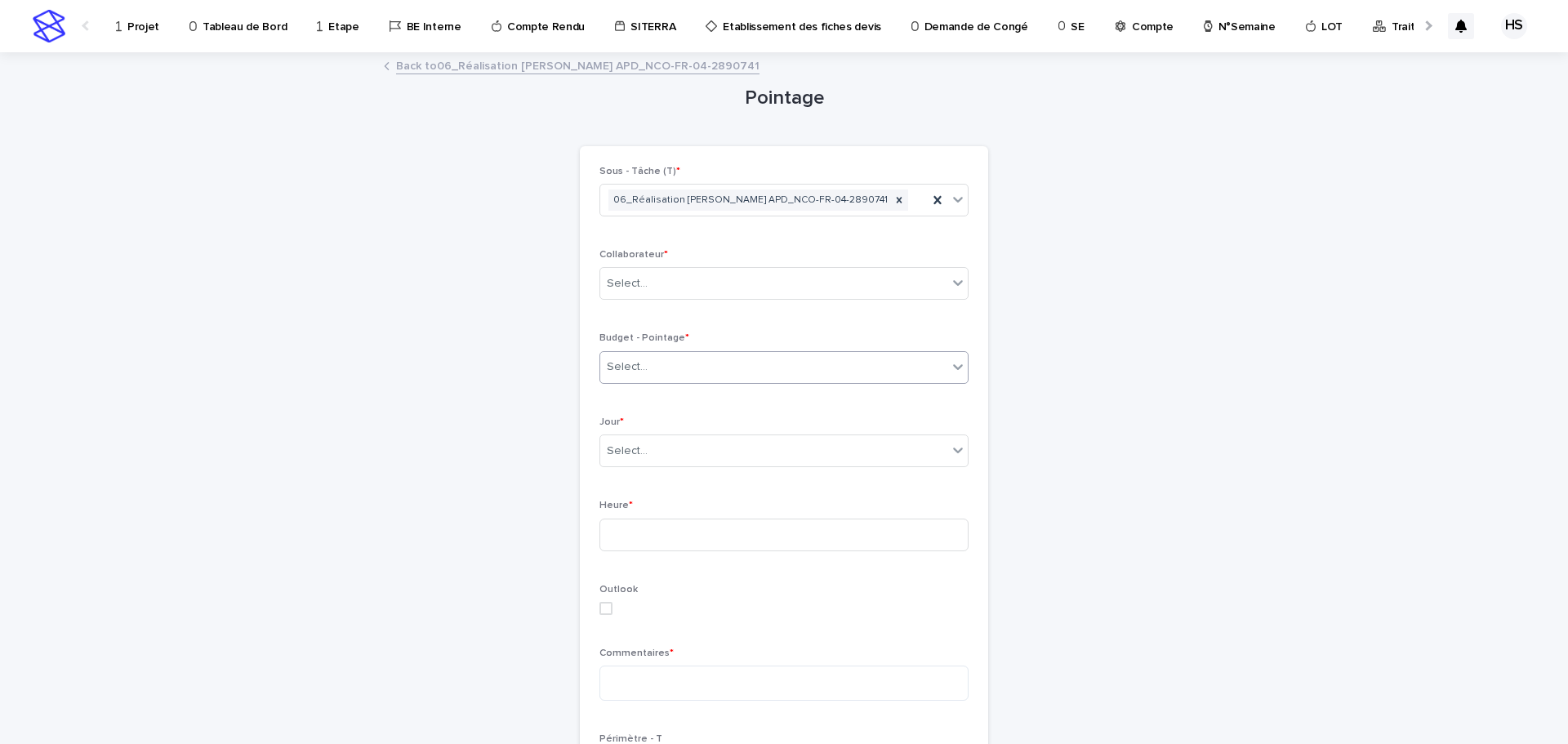 click on "Select..." at bounding box center [784, 368] 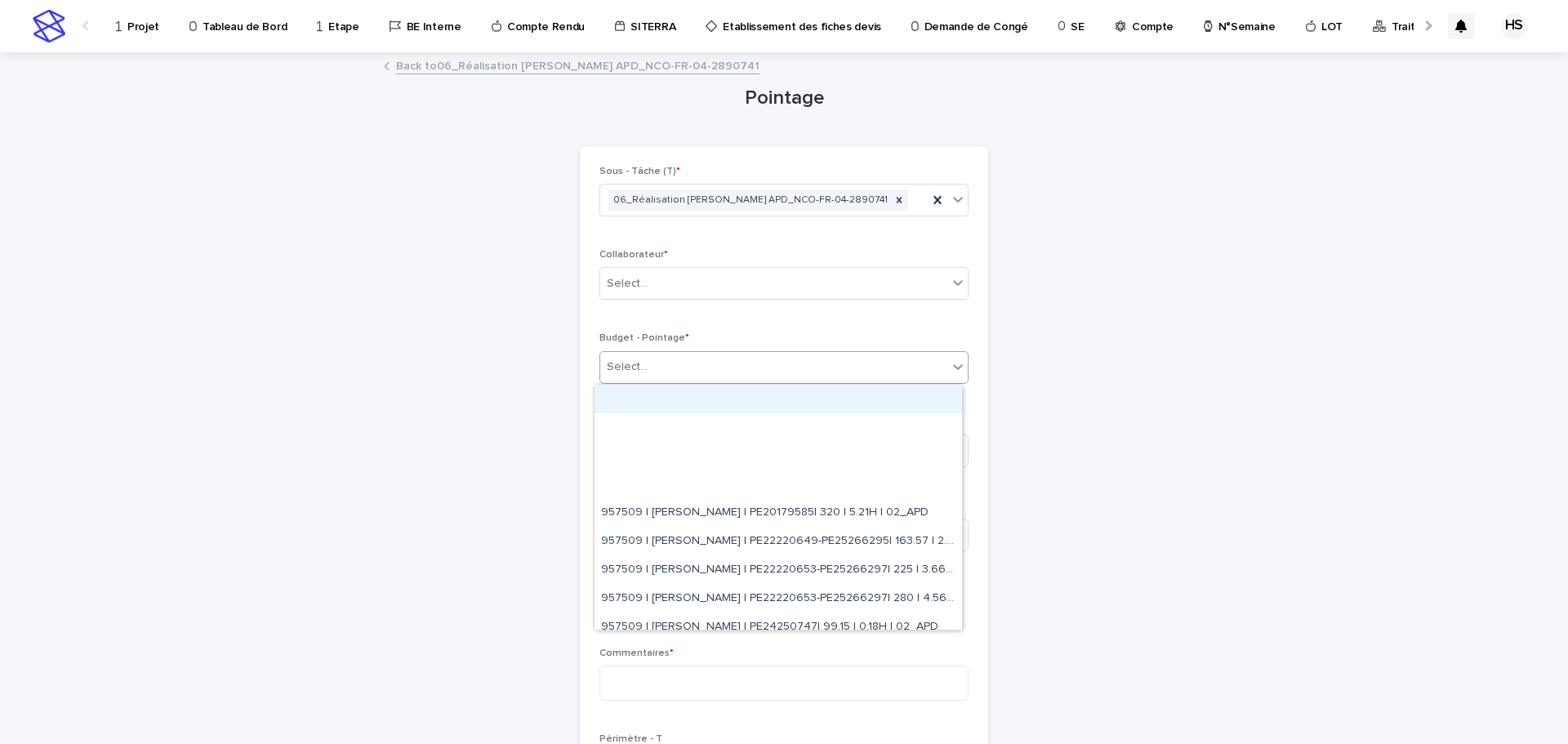 paste on "**********" 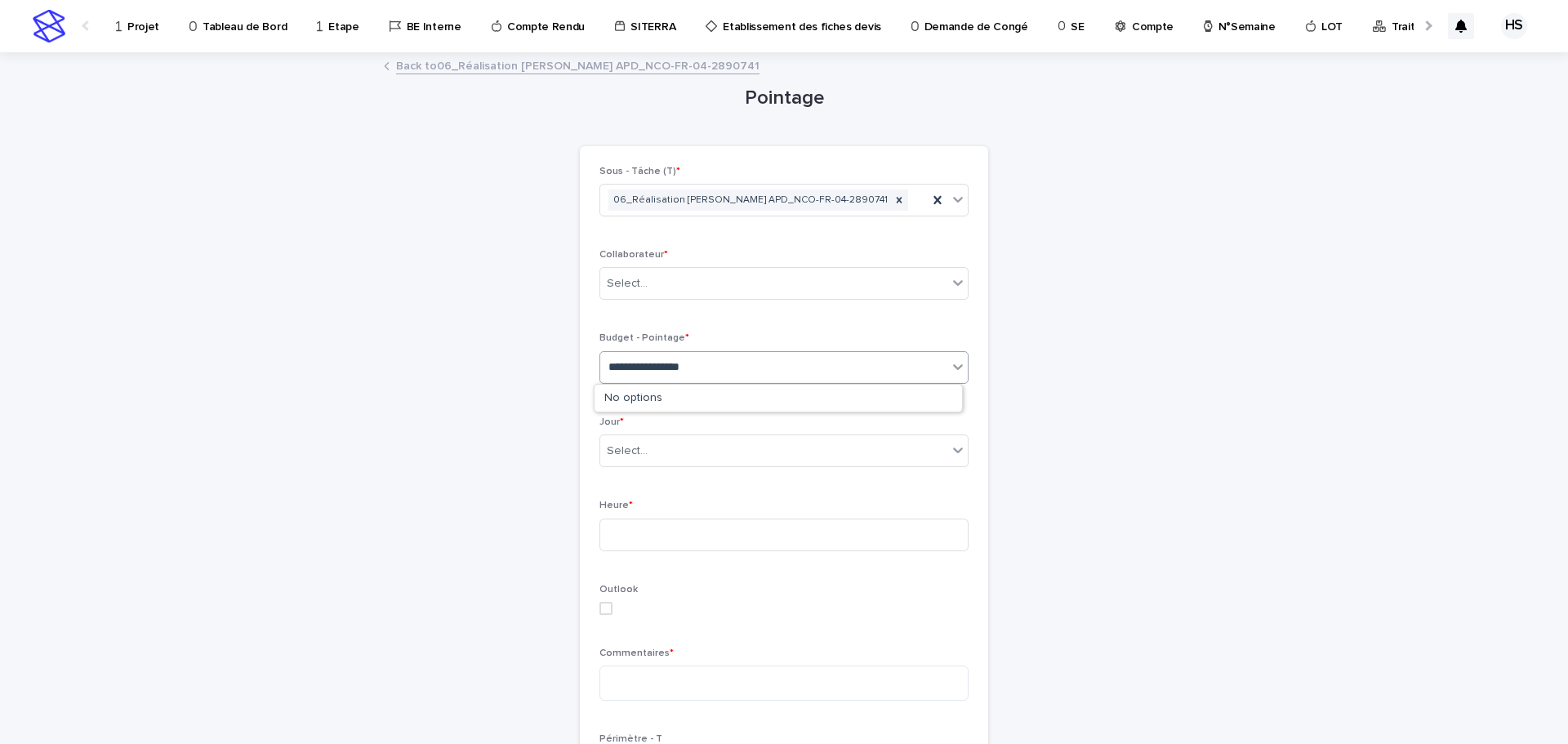 type on "**********" 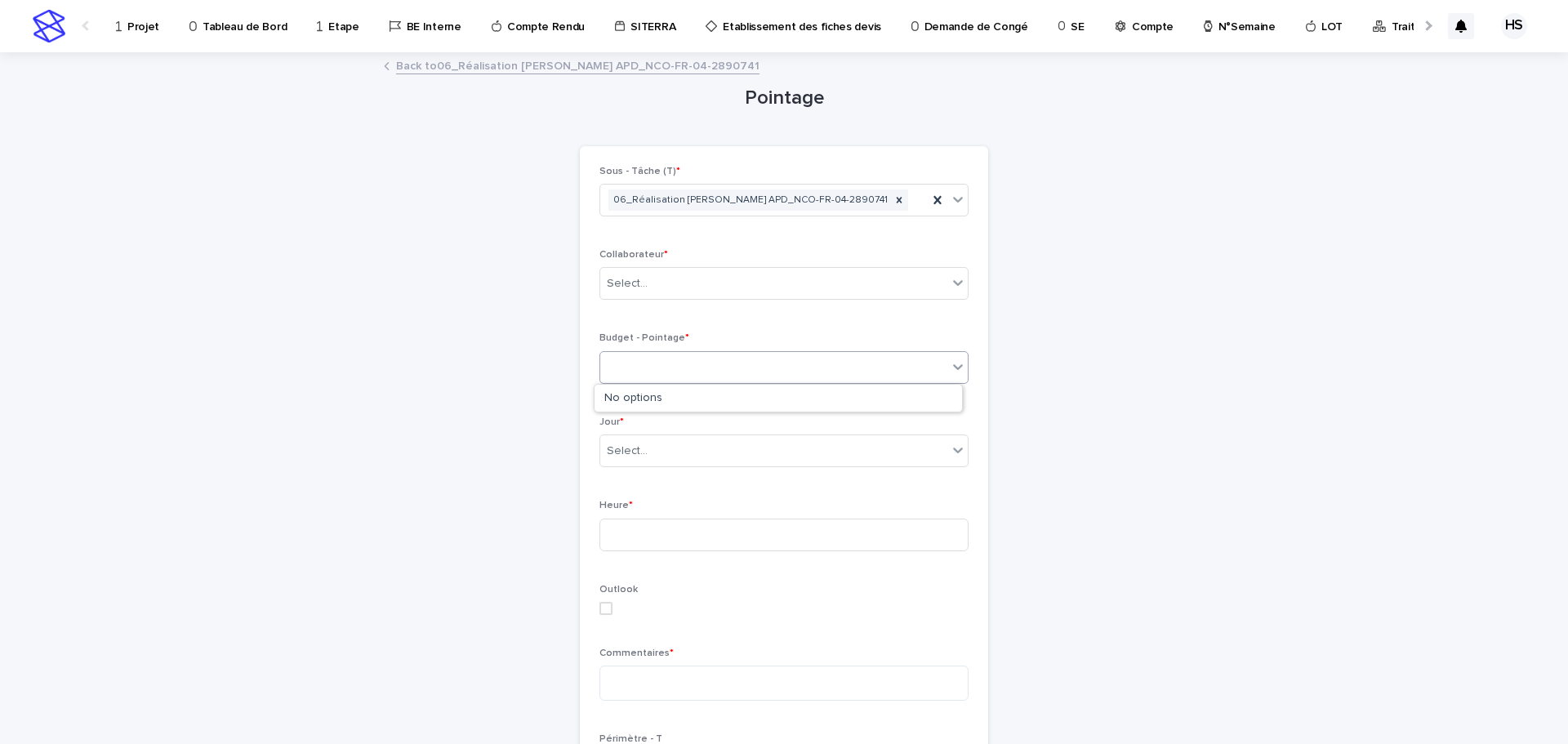 click on "Projet" at bounding box center (143, 17) 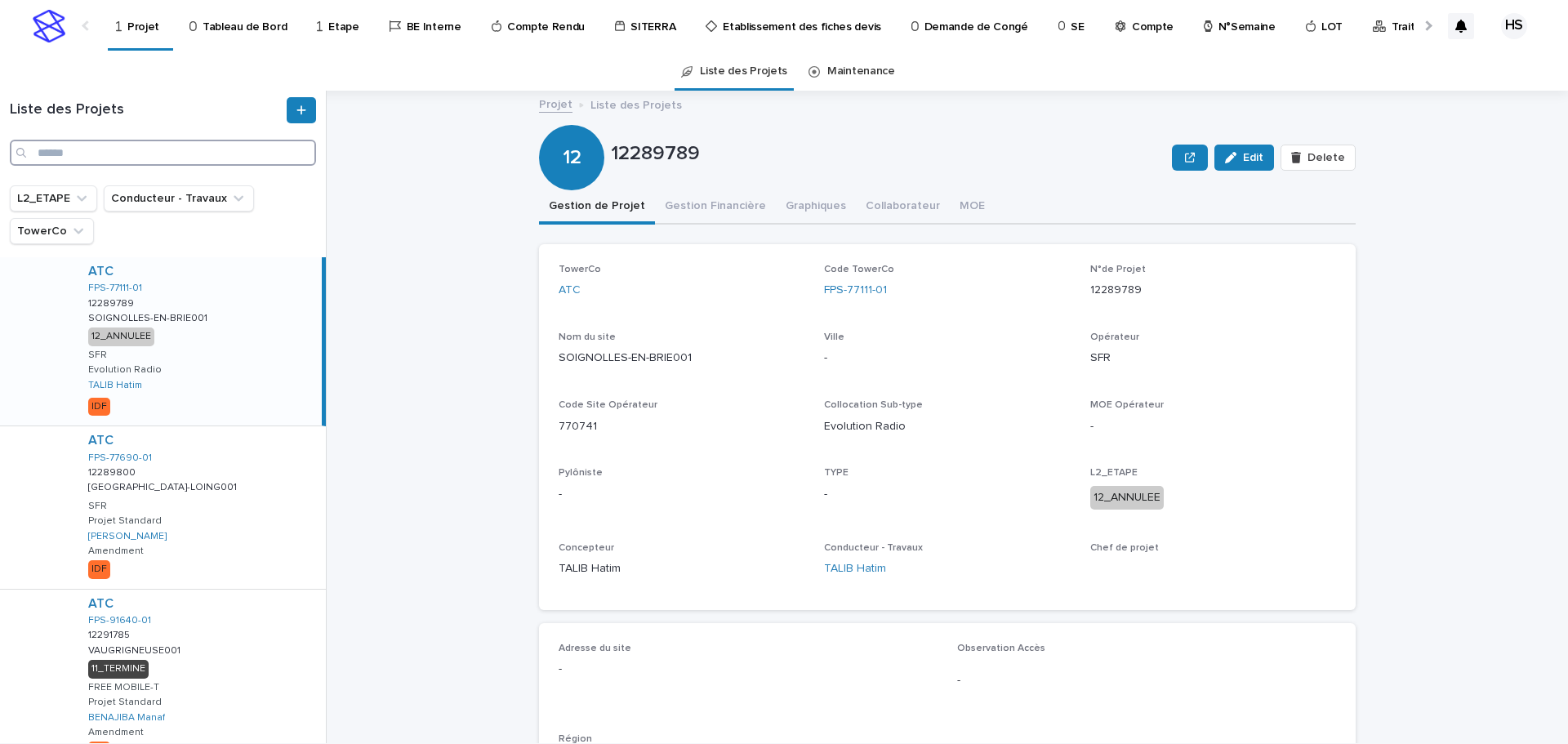 click at bounding box center (163, 153) 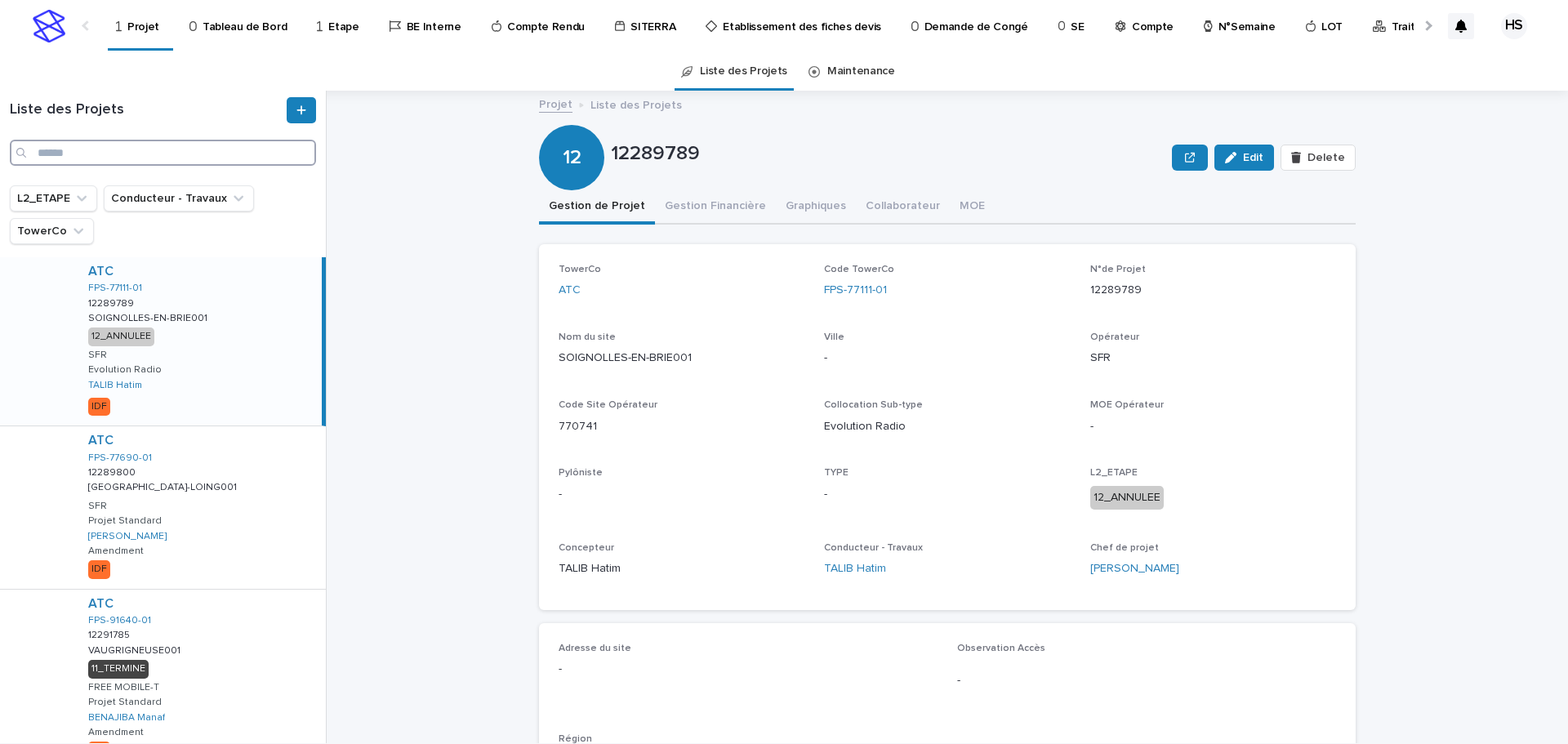 paste on "**********" 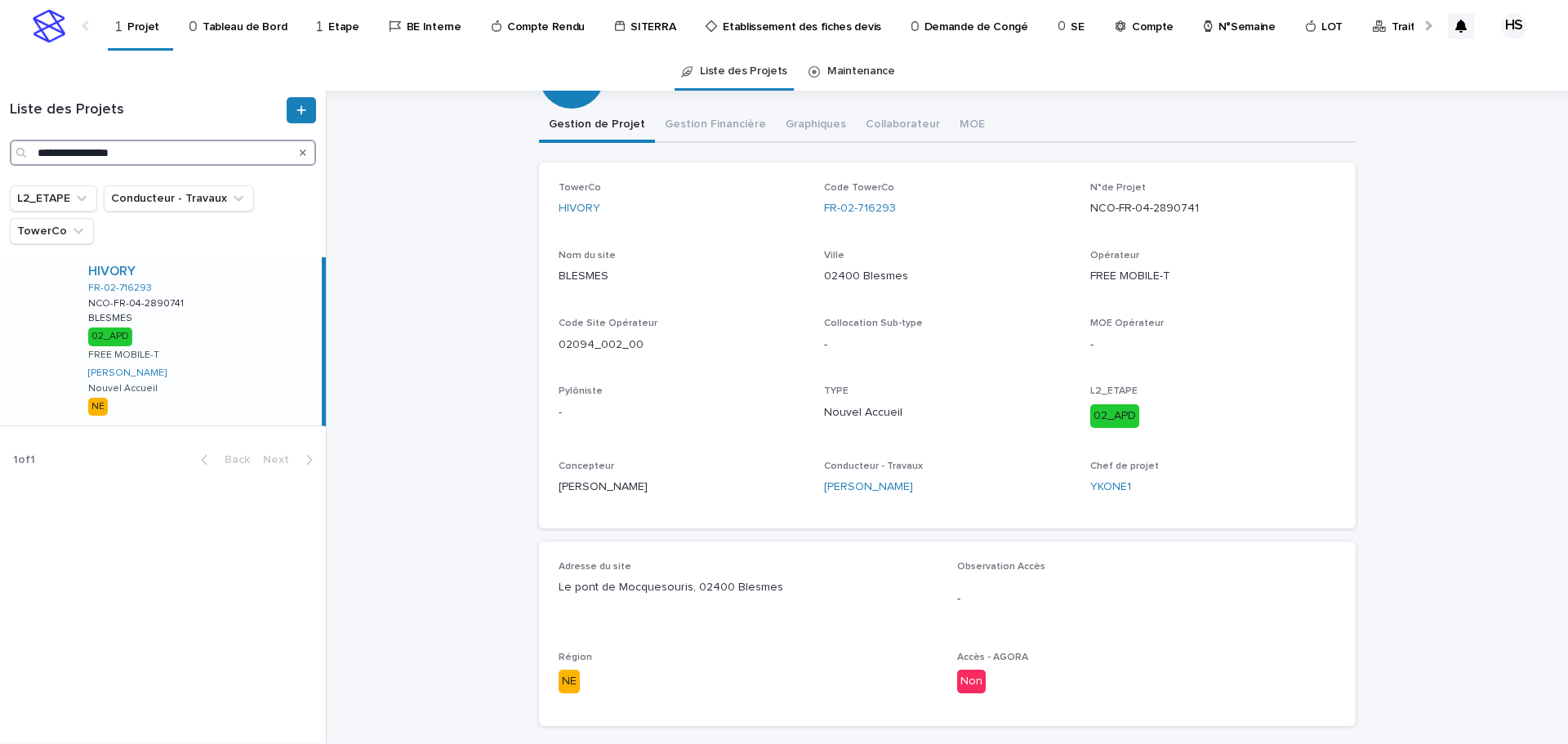 scroll, scrollTop: 0, scrollLeft: 0, axis: both 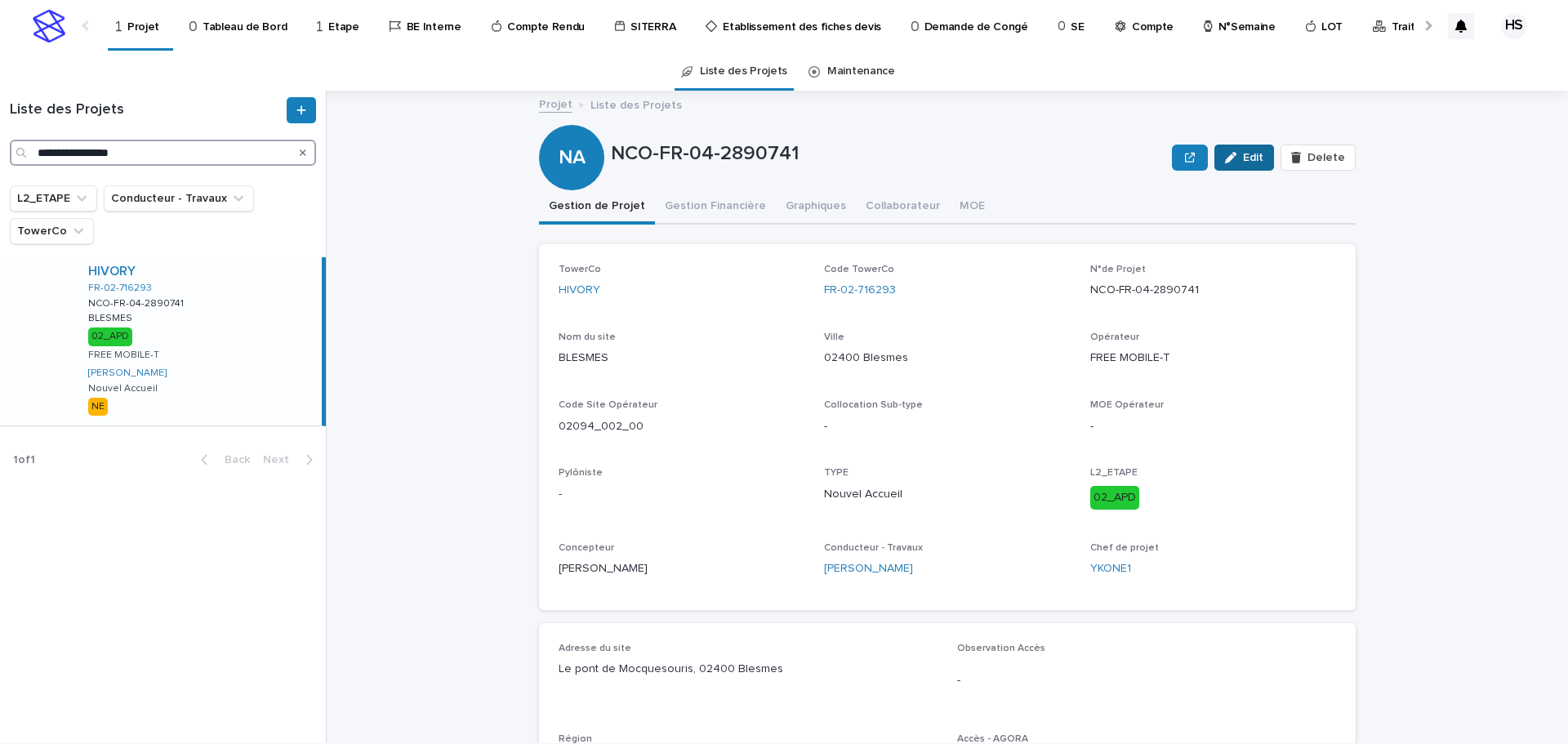 type on "**********" 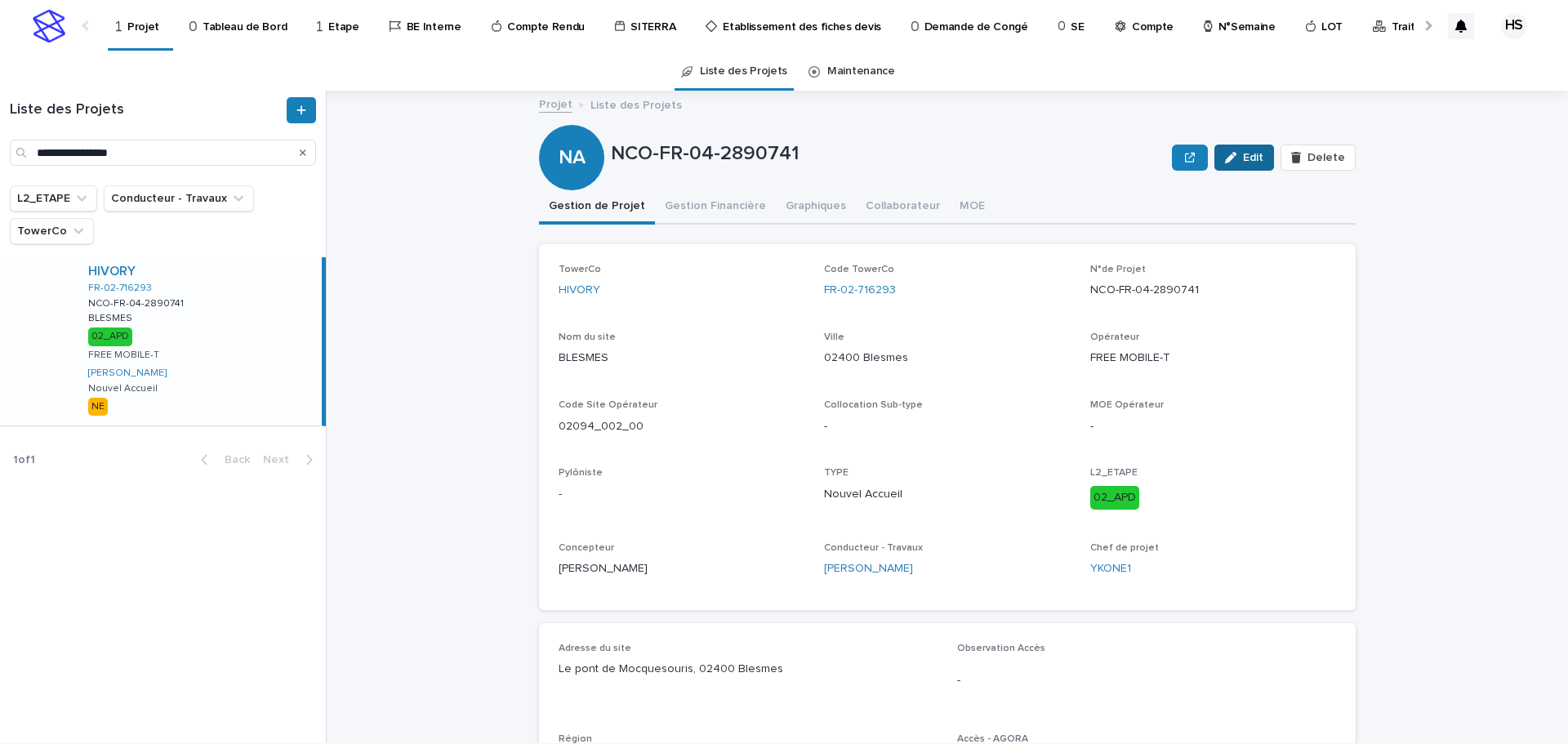 click on "Edit" at bounding box center (1244, 158) 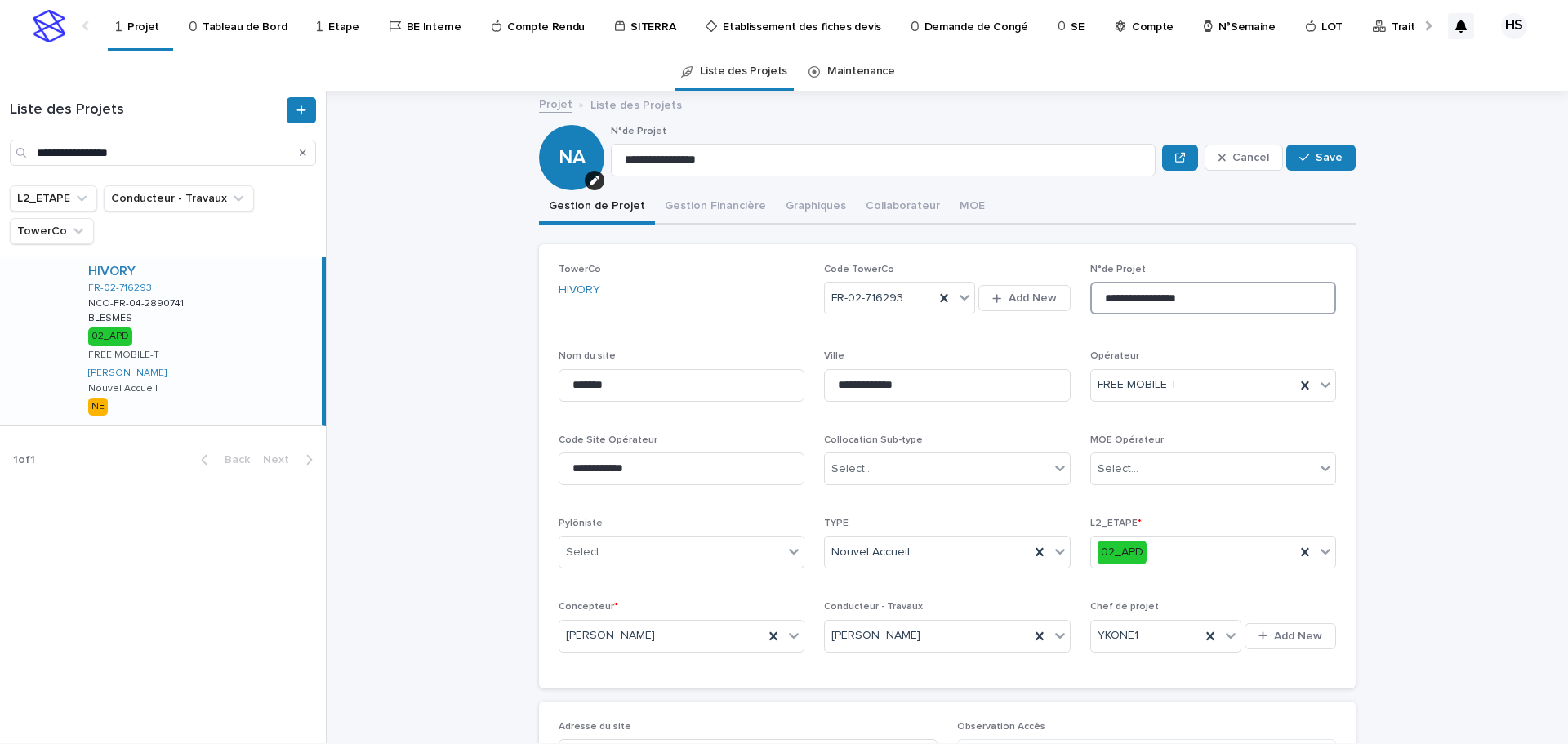 drag, startPoint x: 1214, startPoint y: 303, endPoint x: 1082, endPoint y: 296, distance: 132.18548 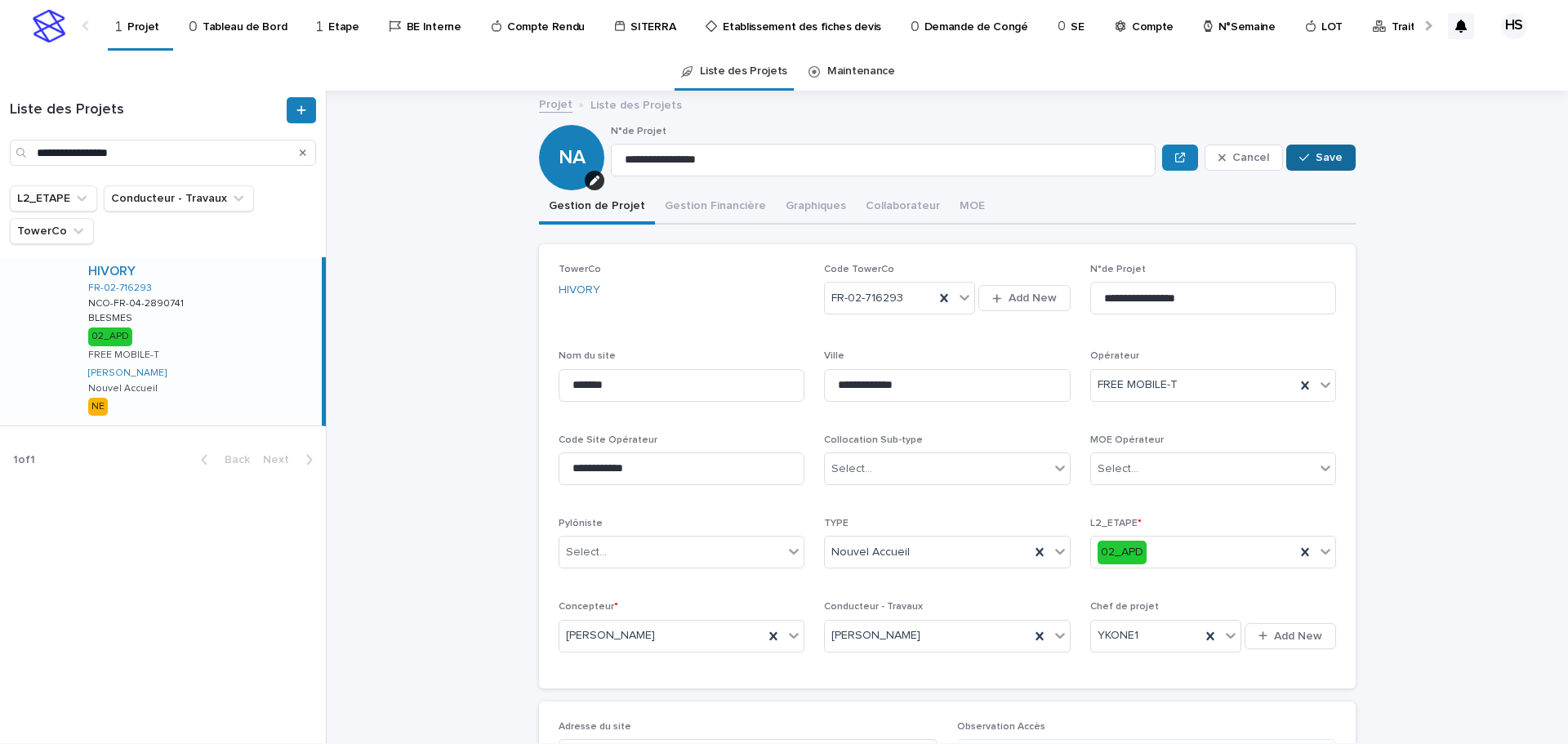 click on "Save" at bounding box center [1321, 158] 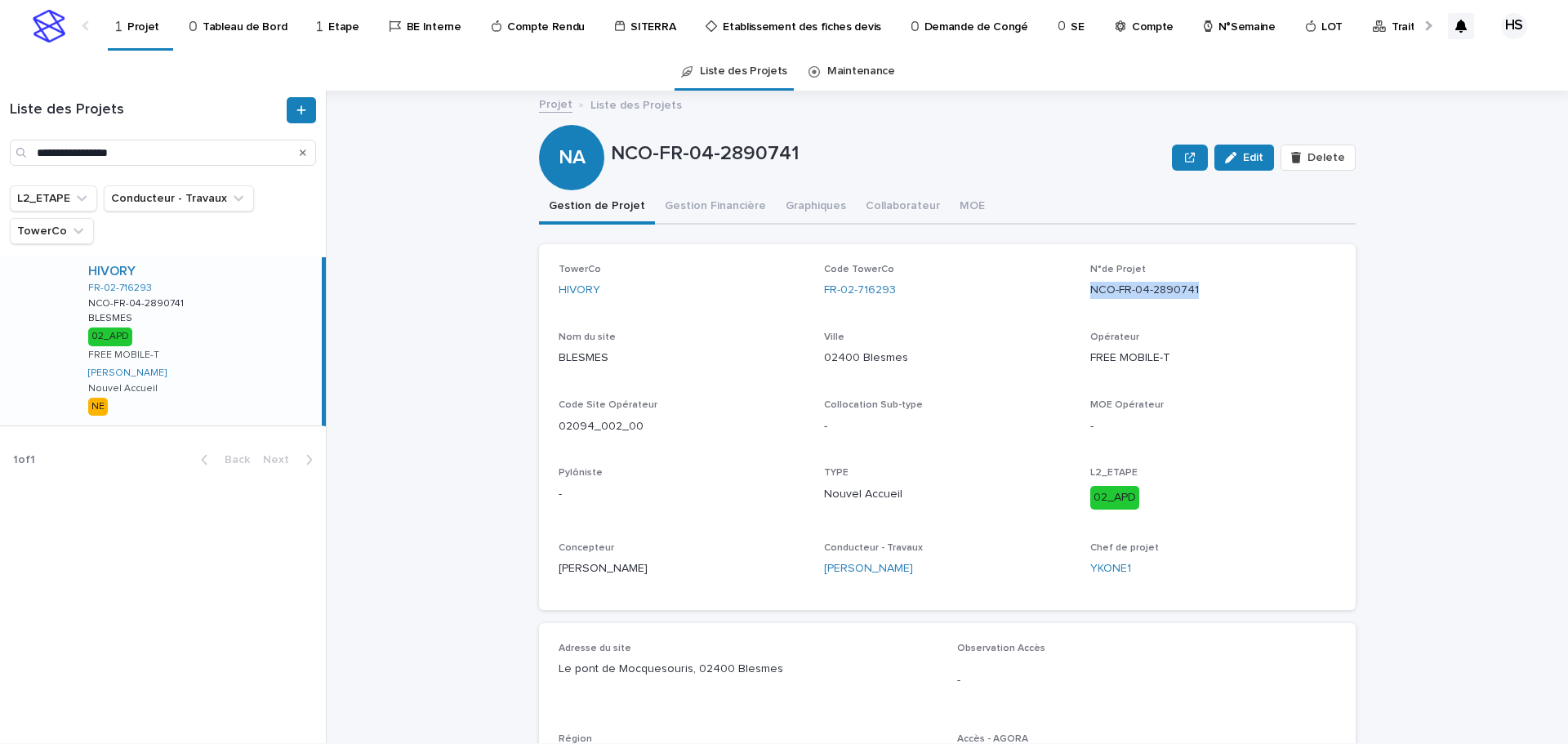 drag, startPoint x: 1192, startPoint y: 296, endPoint x: 1087, endPoint y: 295, distance: 105.0048 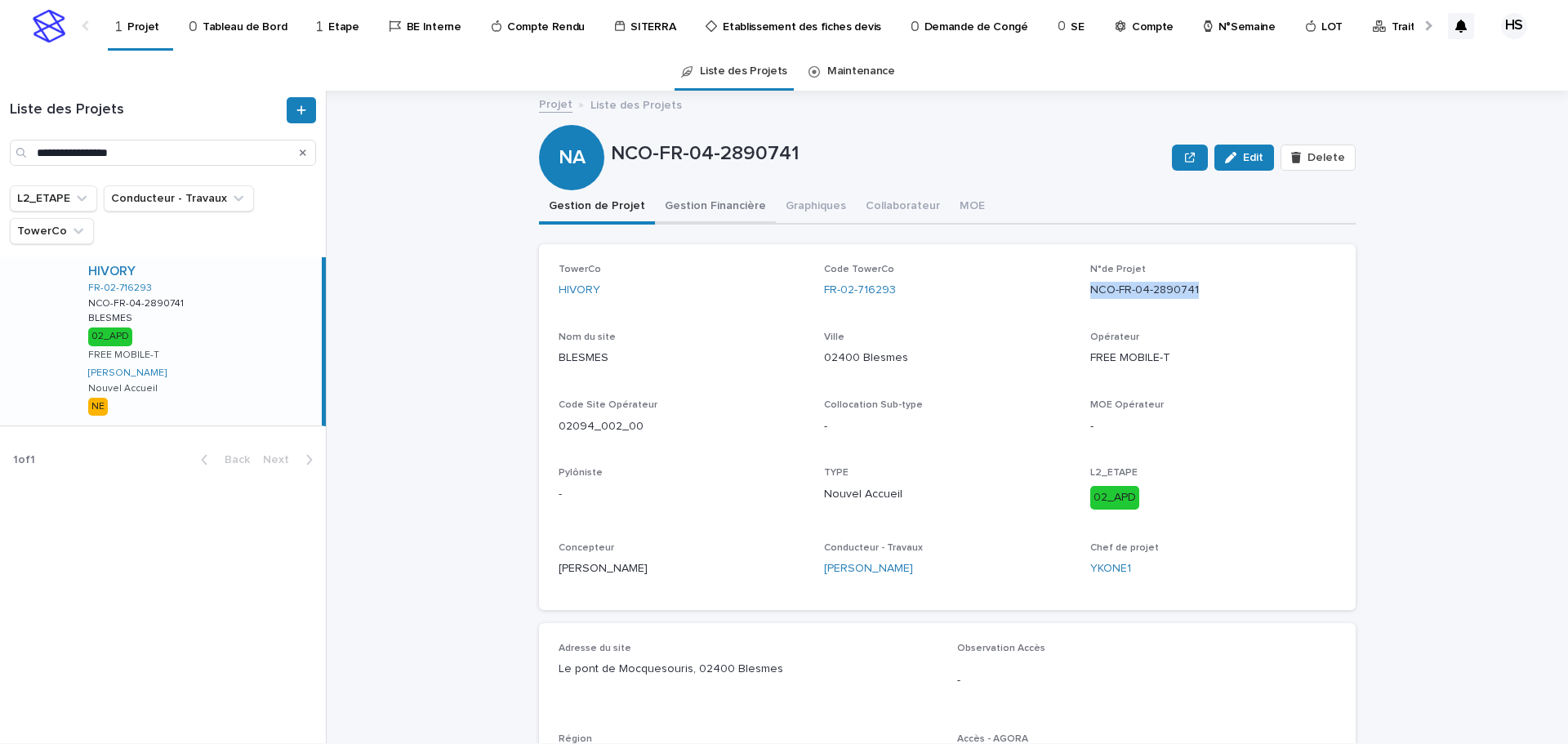 click on "Gestion Financière" at bounding box center [715, 207] 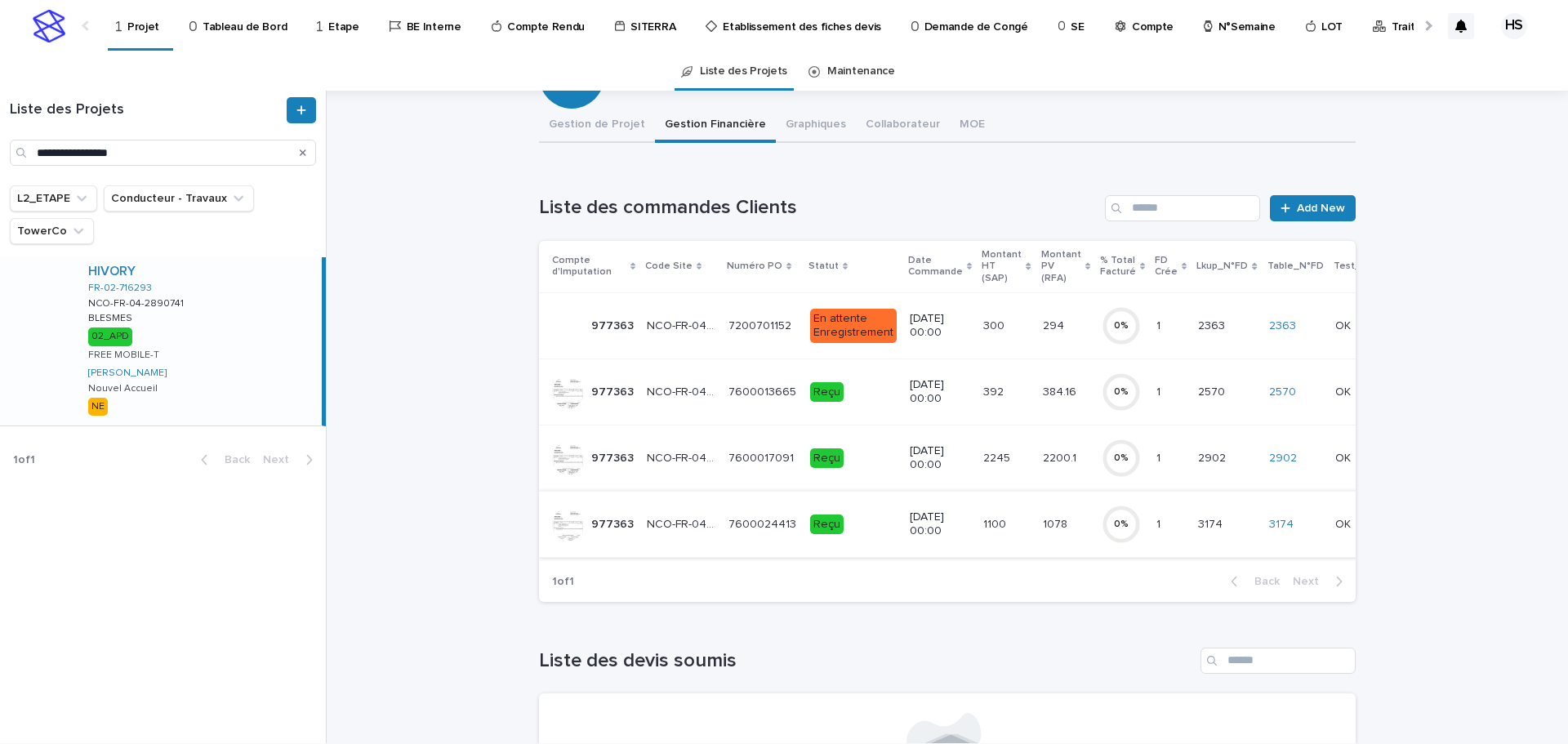 scroll, scrollTop: 0, scrollLeft: 0, axis: both 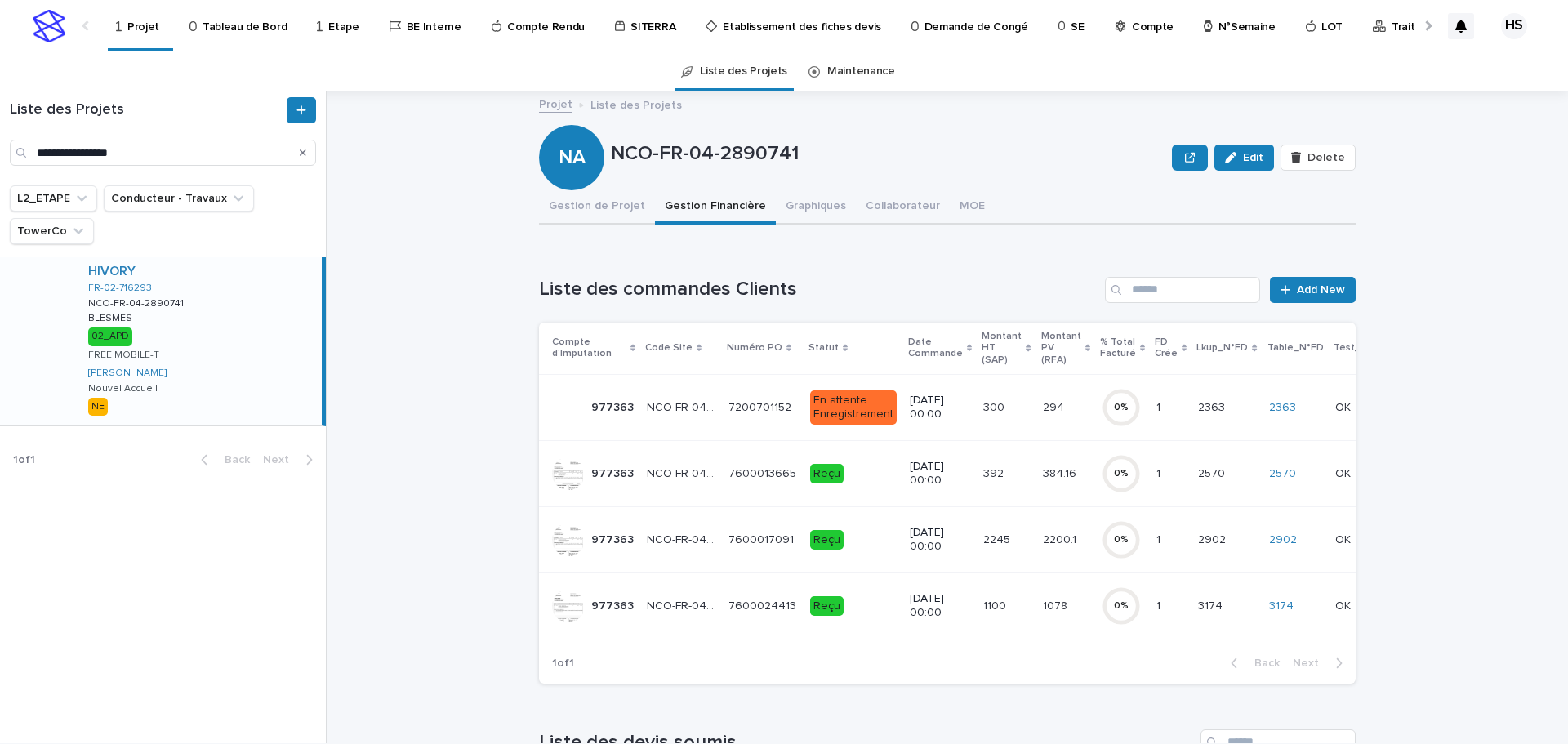 click at bounding box center (1006, 540) 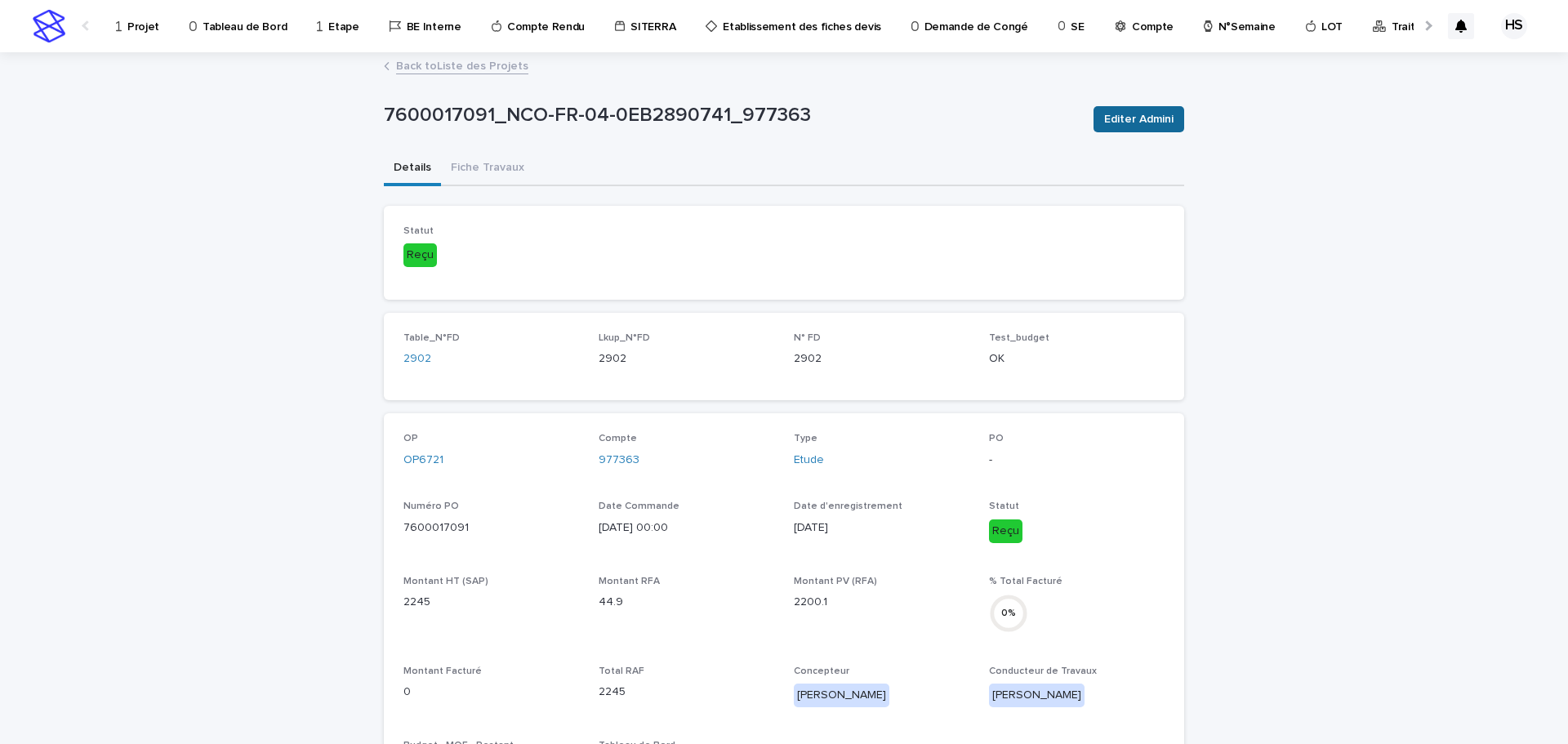 click on "Editer Admini" at bounding box center [1138, 119] 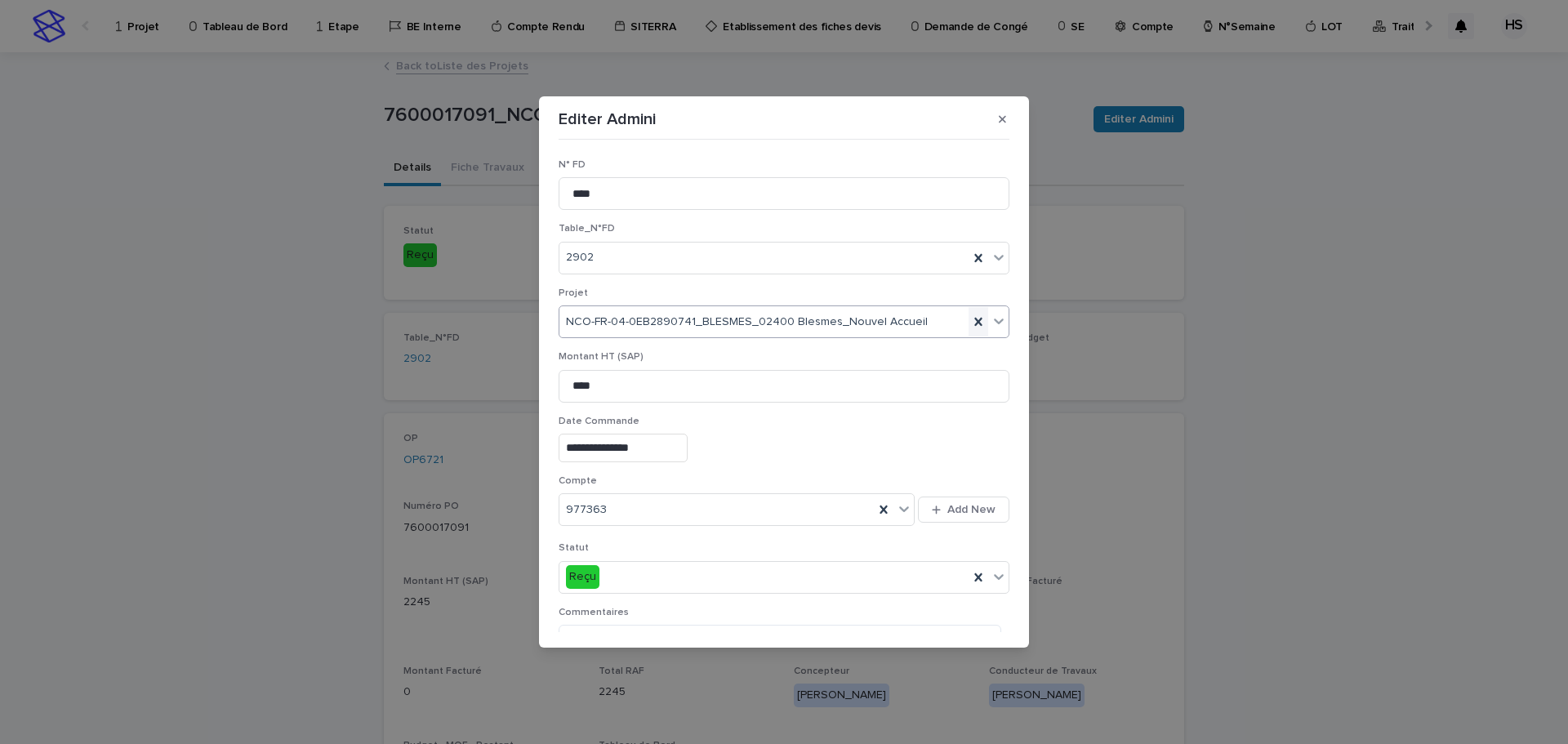 click 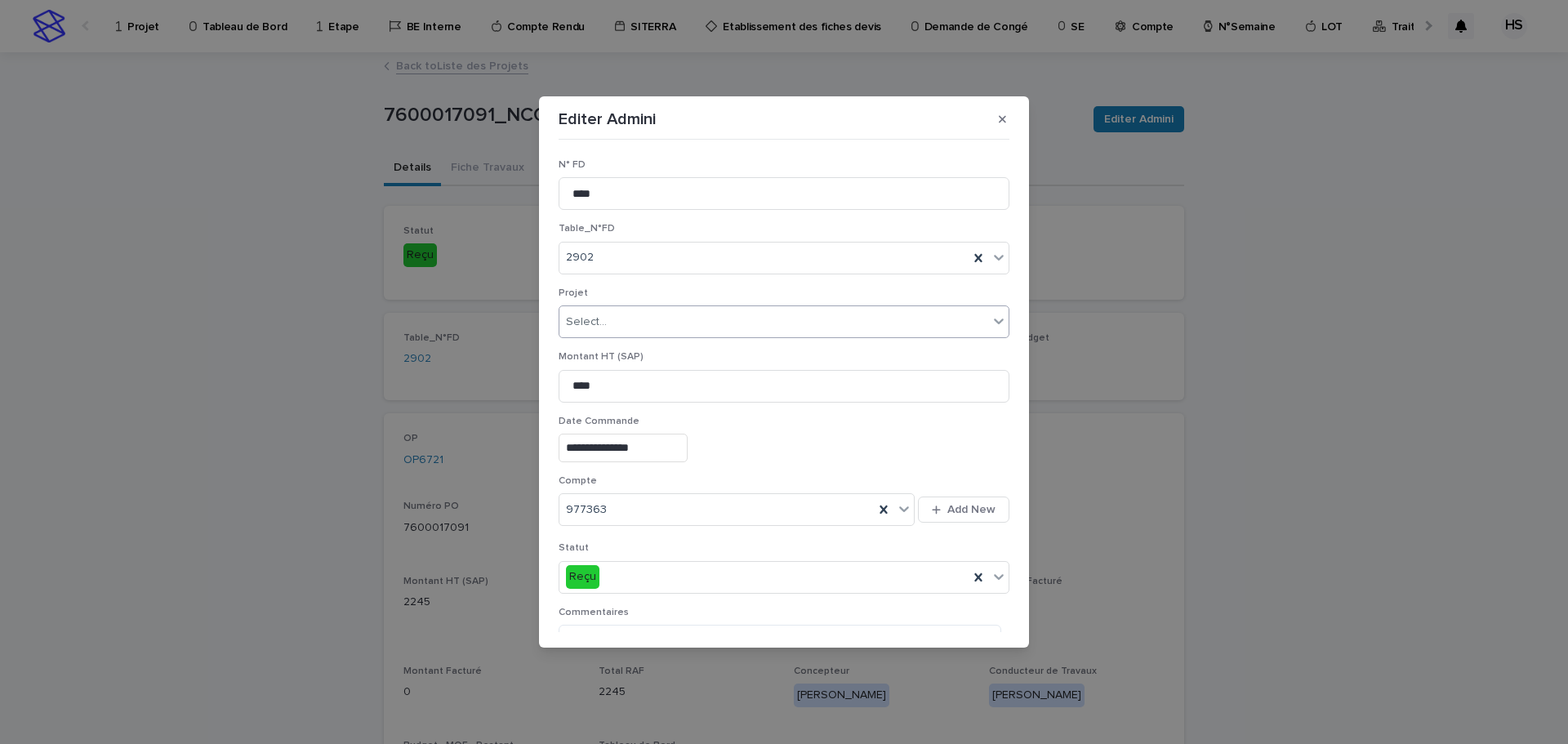 paste on "**********" 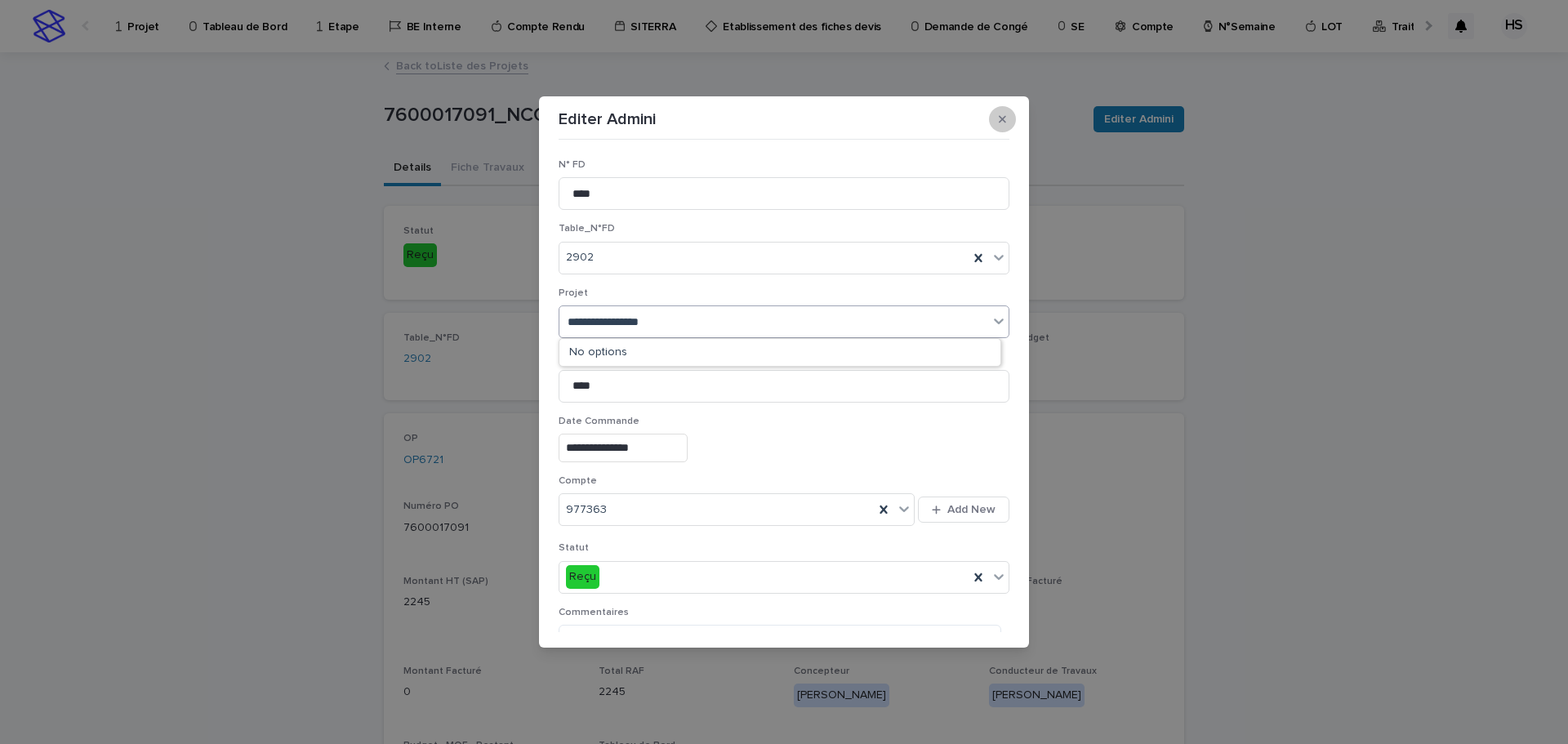 type on "**********" 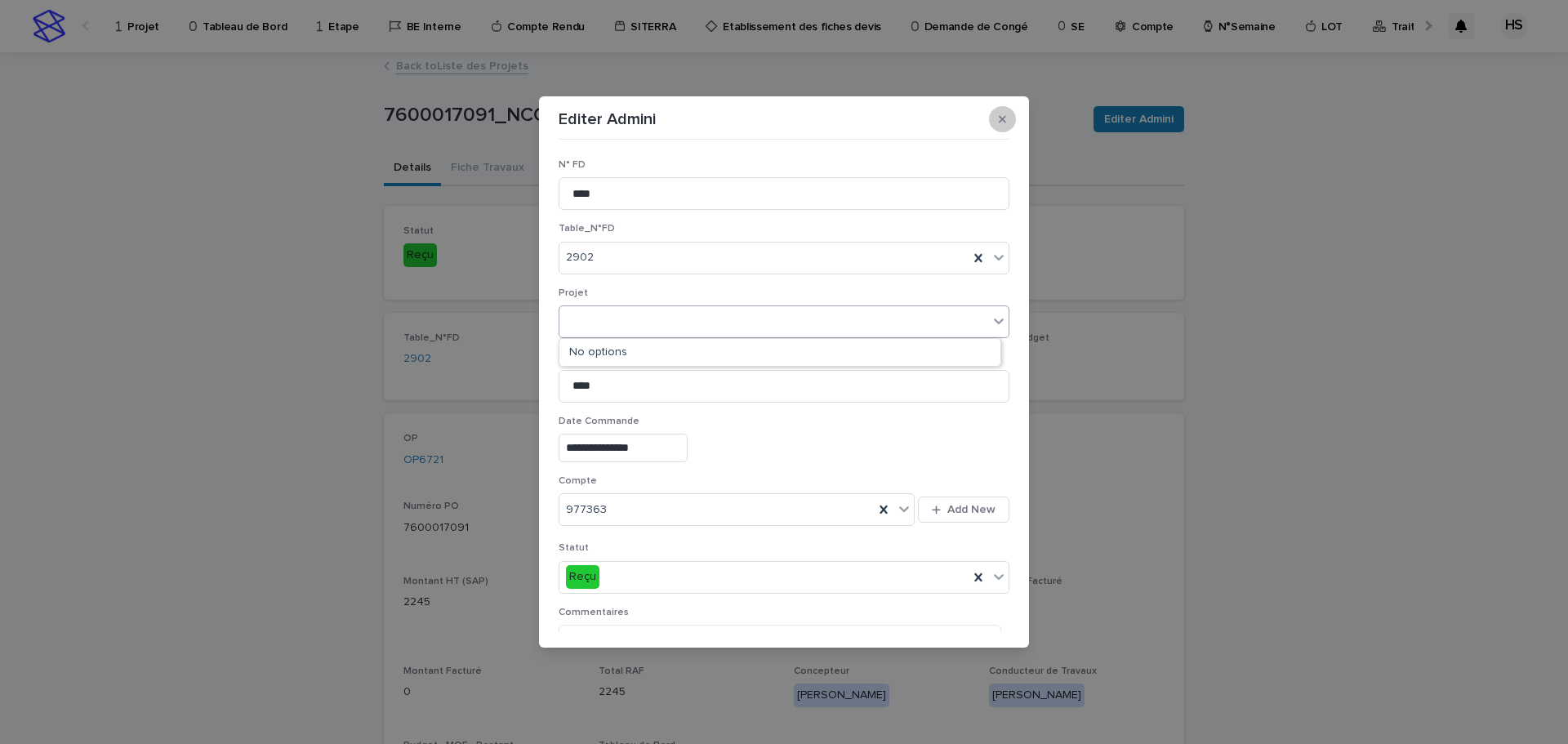 click at bounding box center [1002, 119] 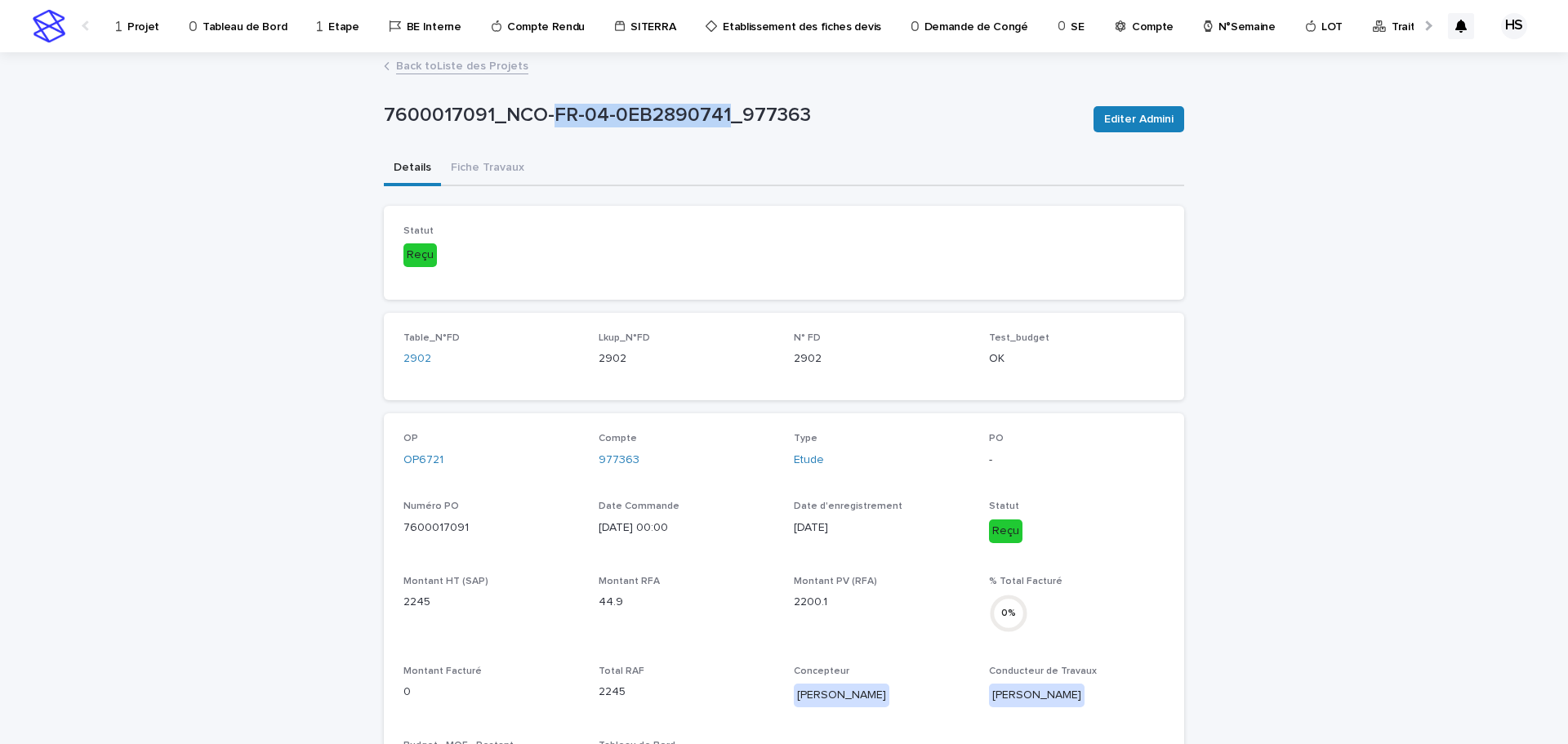 drag, startPoint x: 714, startPoint y: 109, endPoint x: 550, endPoint y: 113, distance: 164.0488 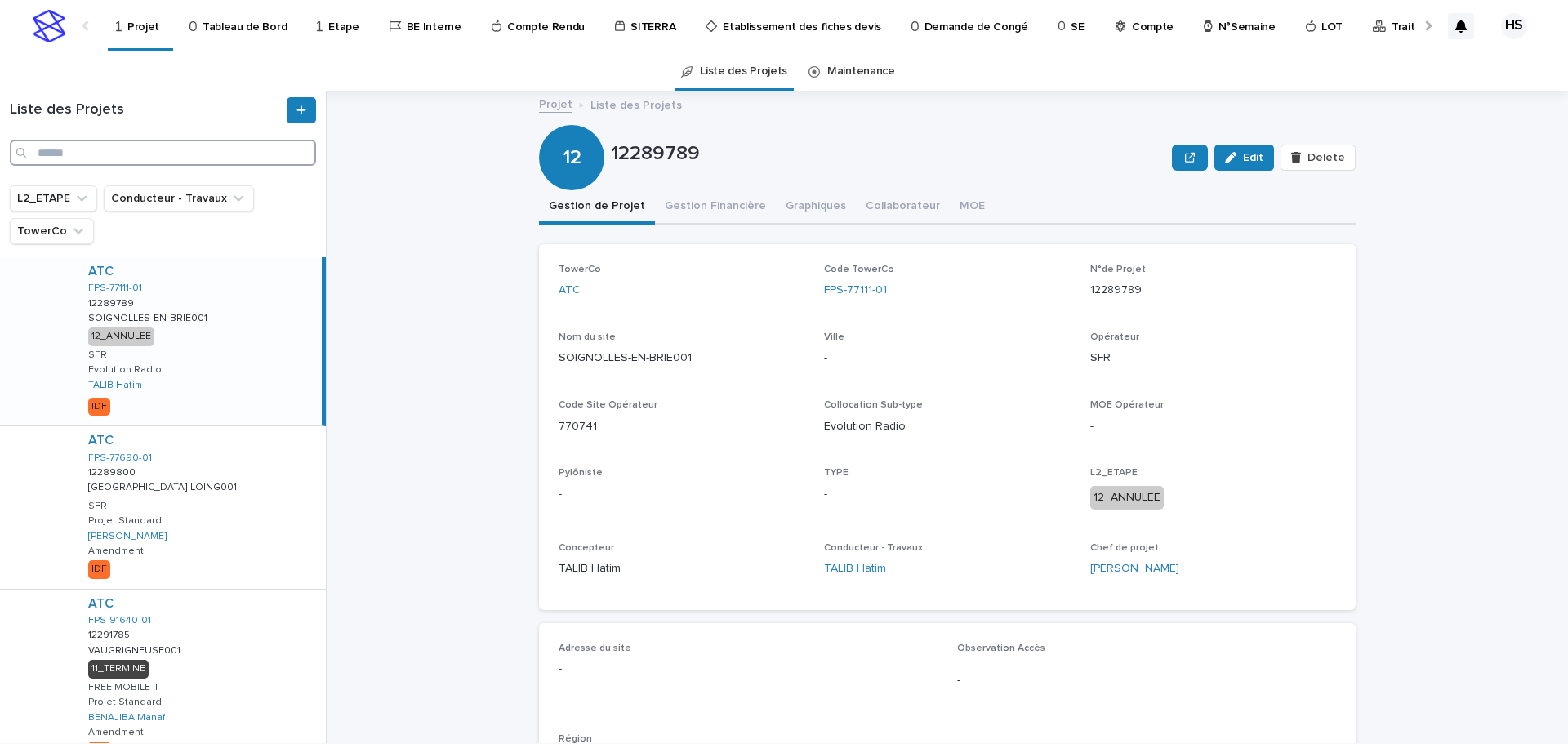 click at bounding box center [163, 153] 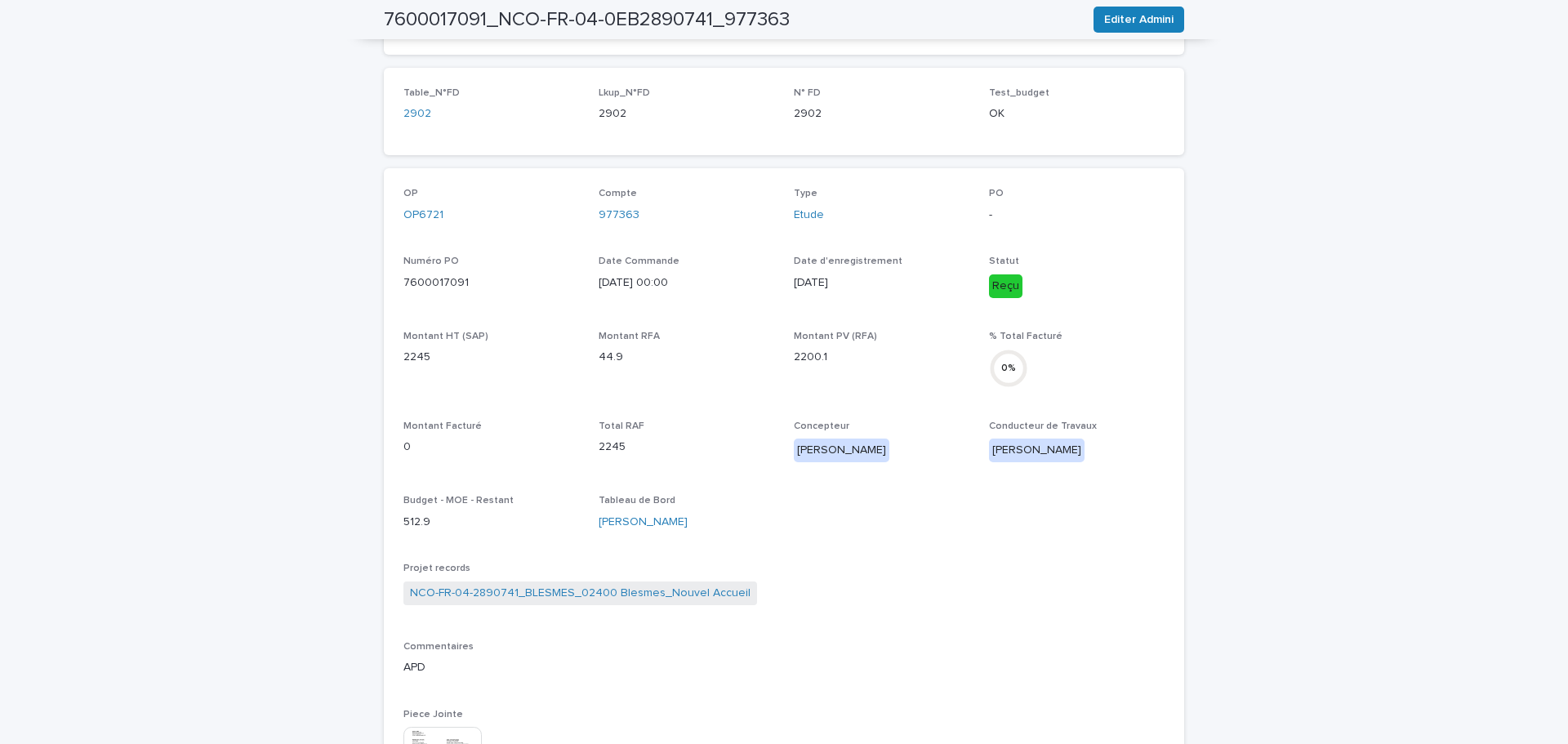 scroll, scrollTop: 490, scrollLeft: 0, axis: vertical 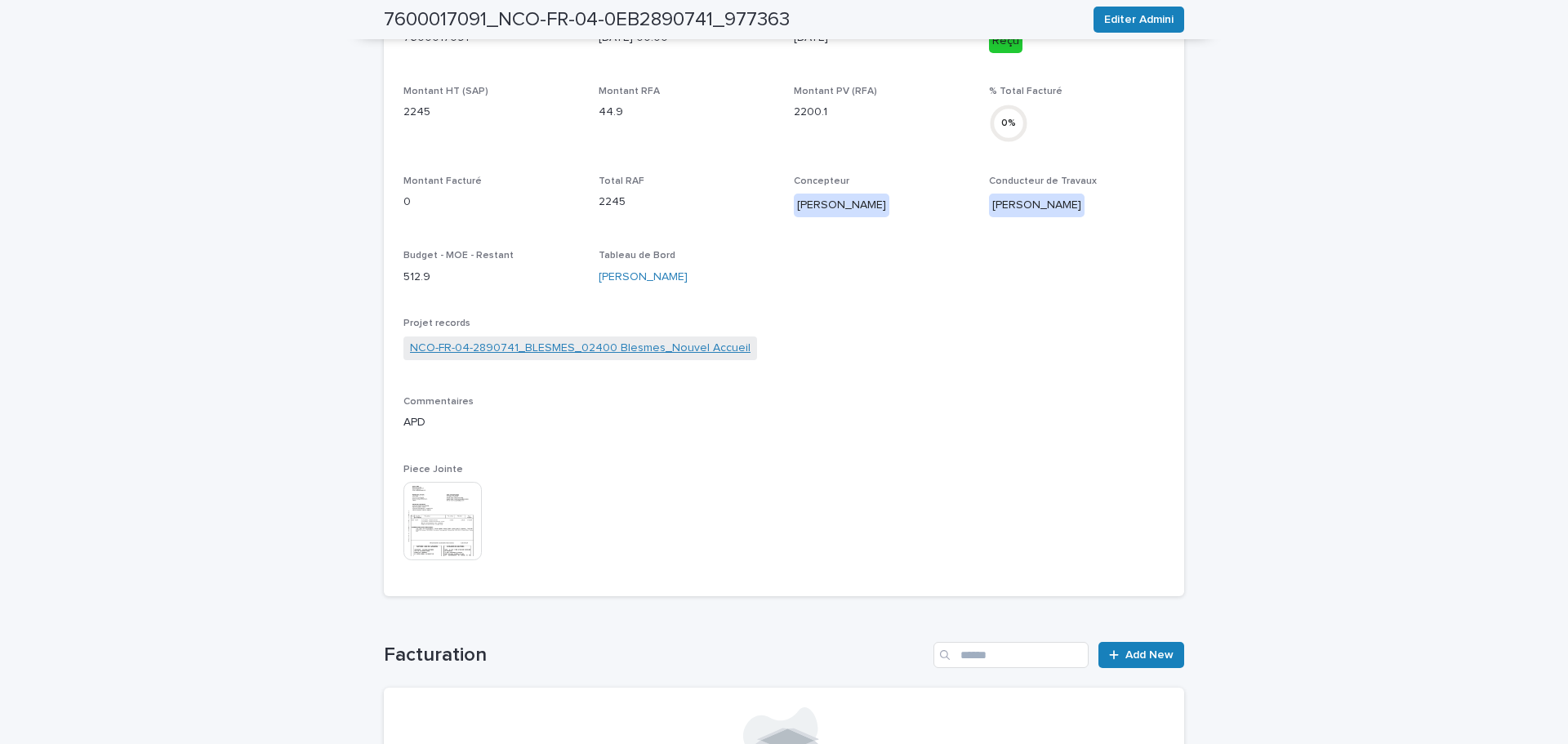 click on "NCO-FR-04-2890741_BLESMES_02400 Blesmes_Nouvel Accueil" at bounding box center [580, 348] 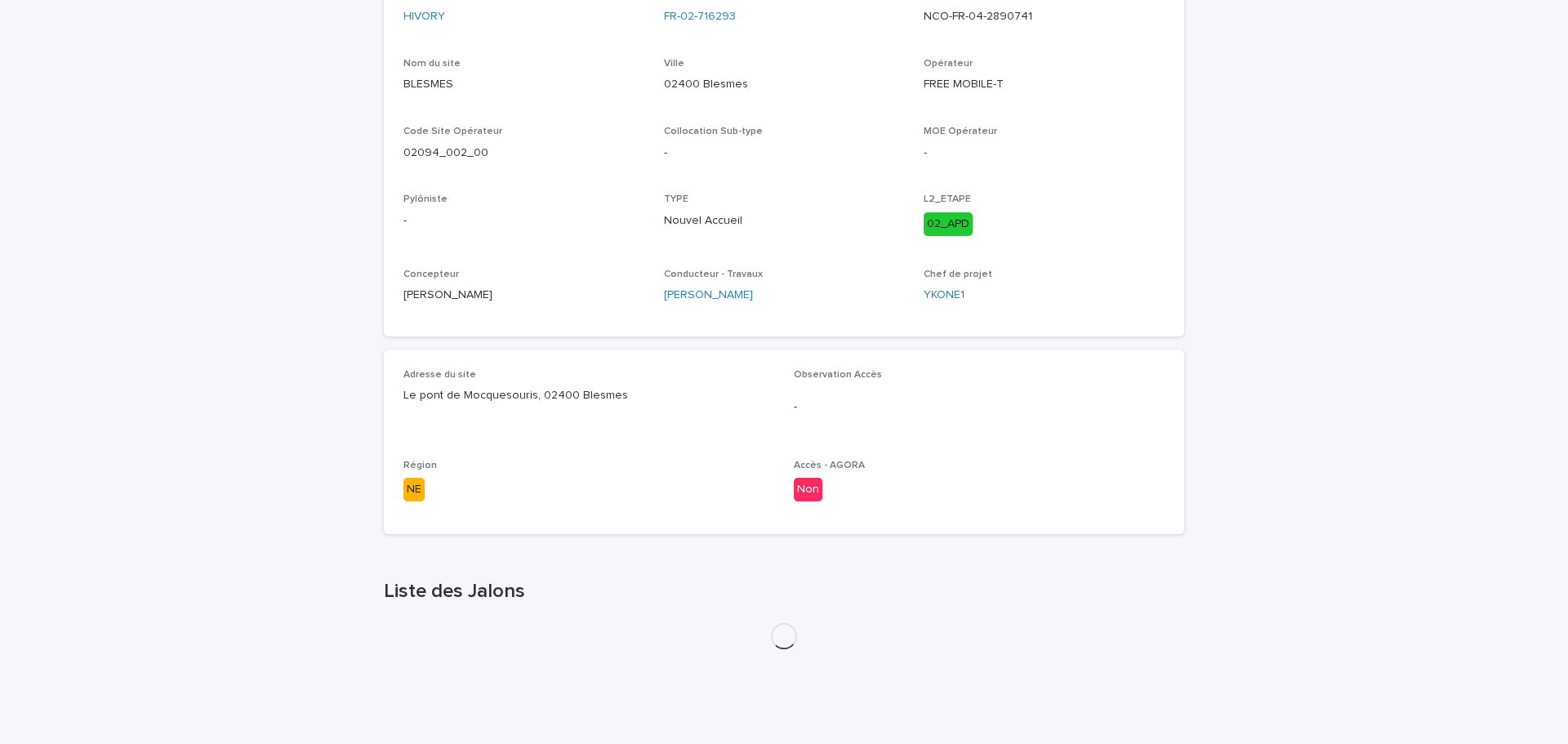 scroll, scrollTop: 0, scrollLeft: 0, axis: both 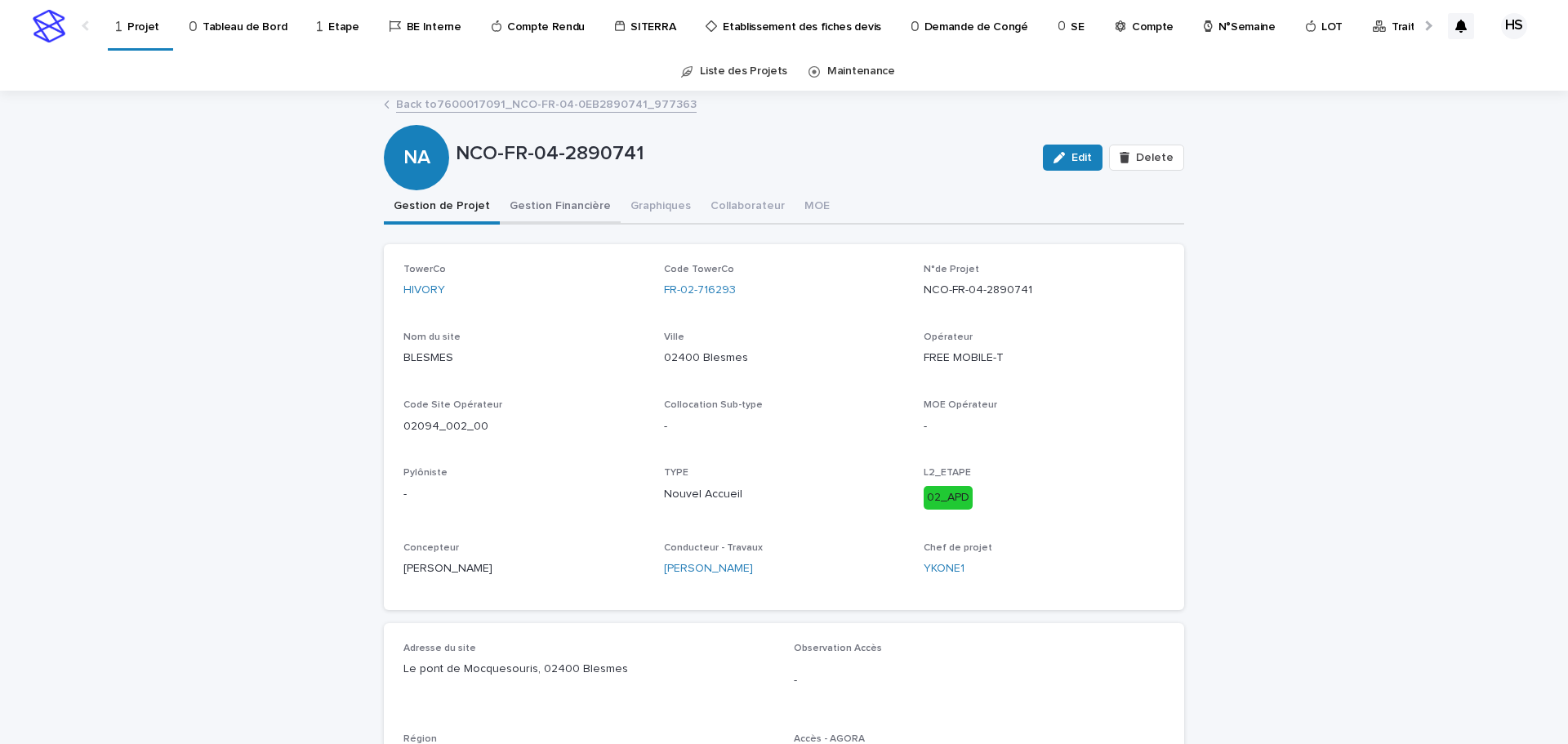 click on "Gestion Financière" at bounding box center (560, 207) 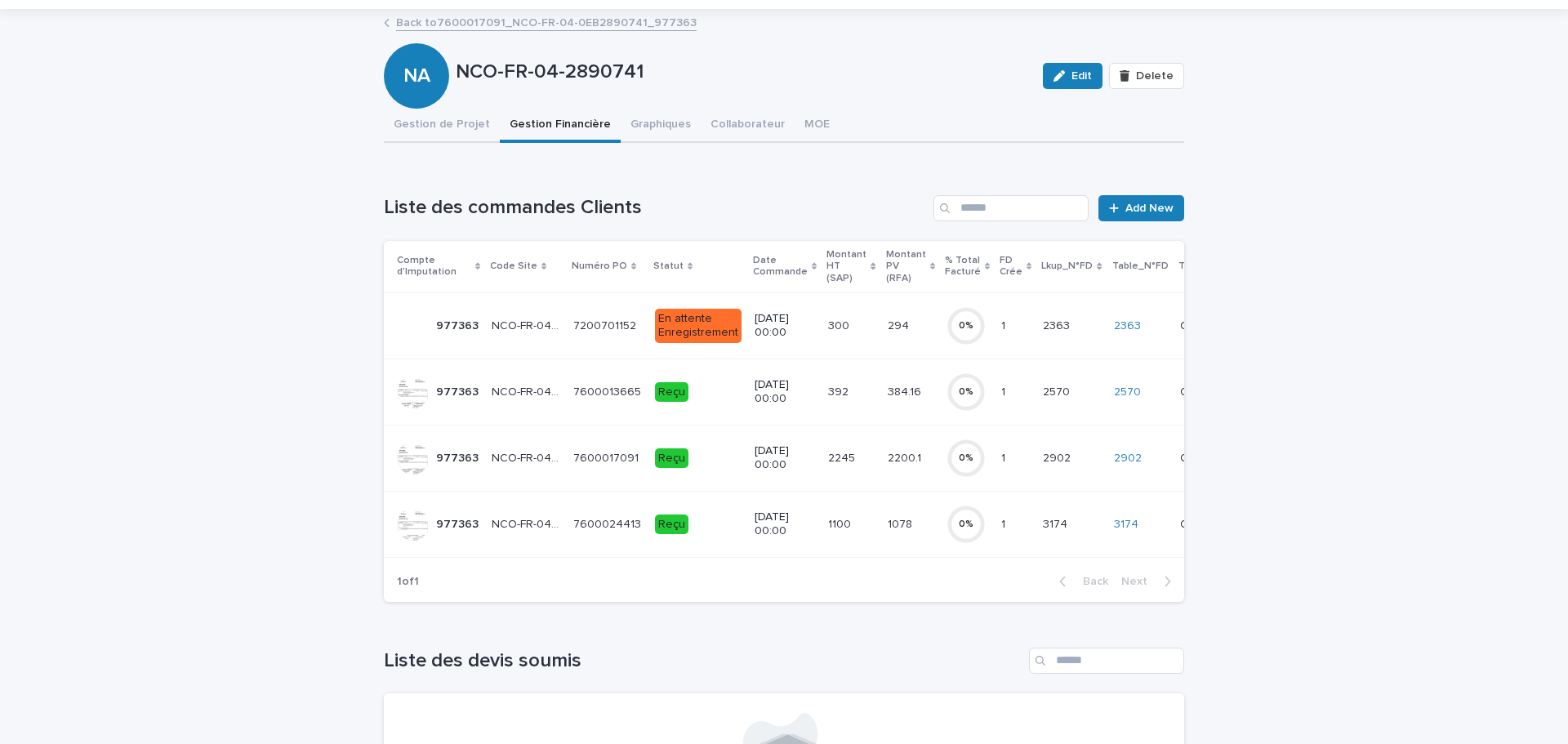 scroll, scrollTop: 0, scrollLeft: 0, axis: both 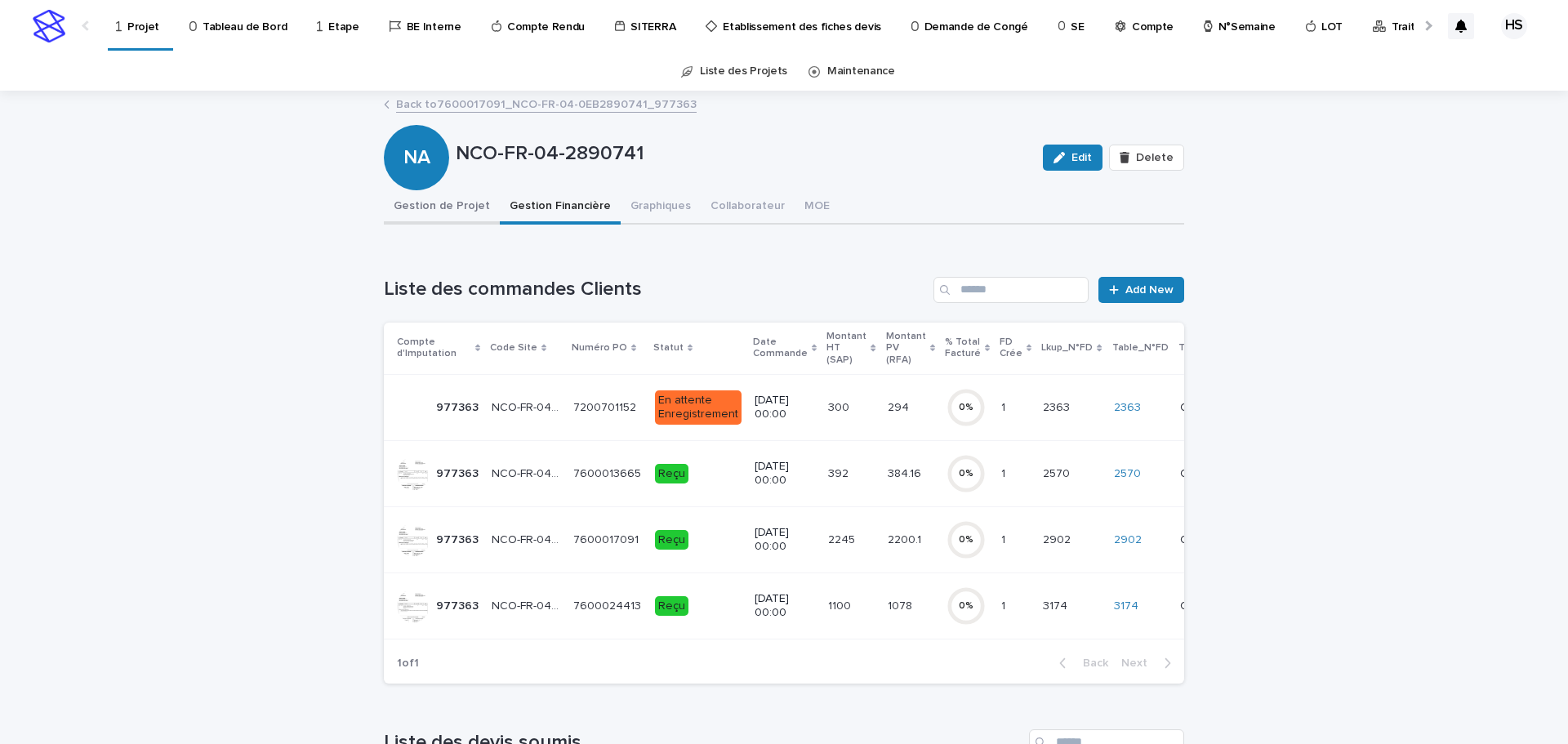 click on "Gestion de Projet" at bounding box center (442, 207) 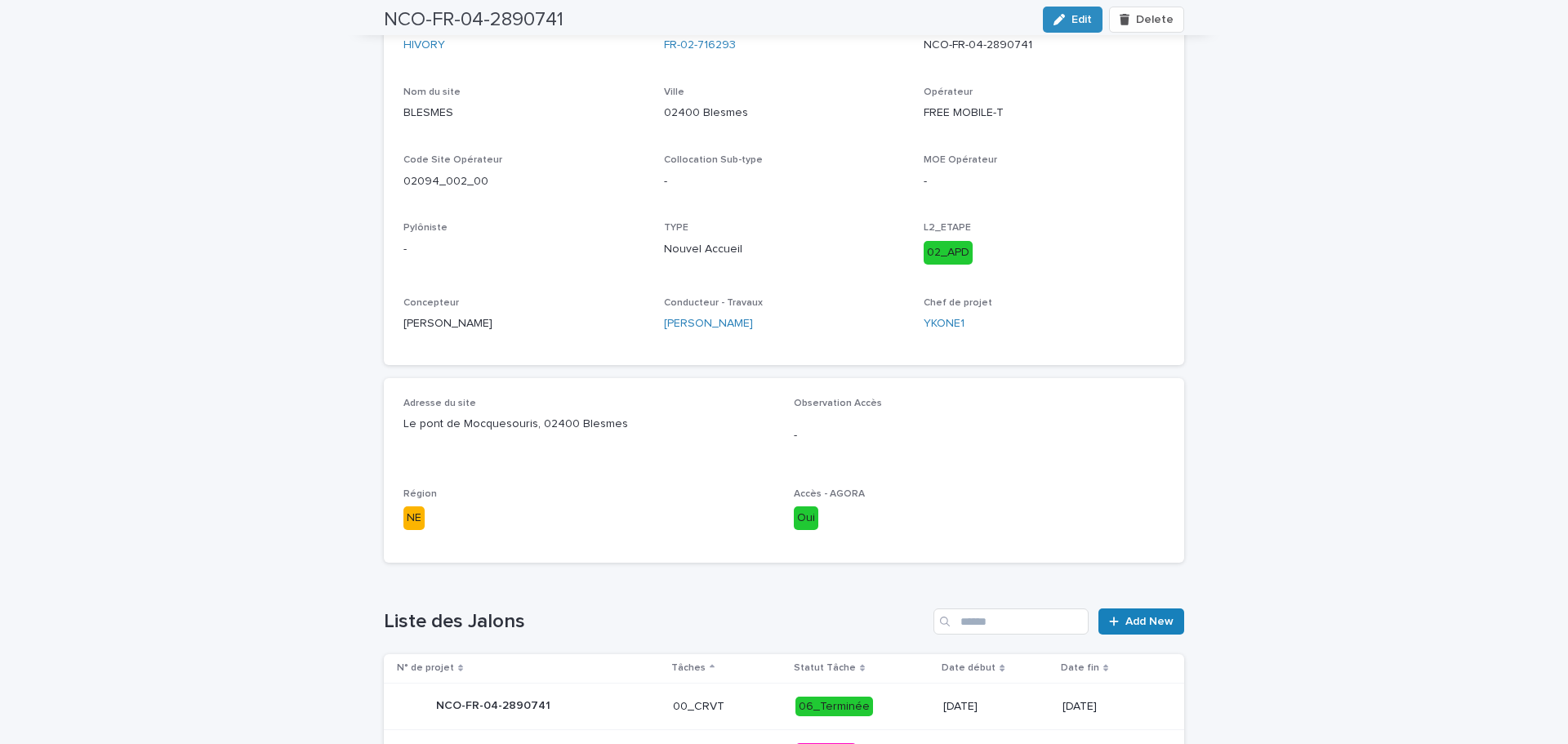 scroll, scrollTop: 572, scrollLeft: 0, axis: vertical 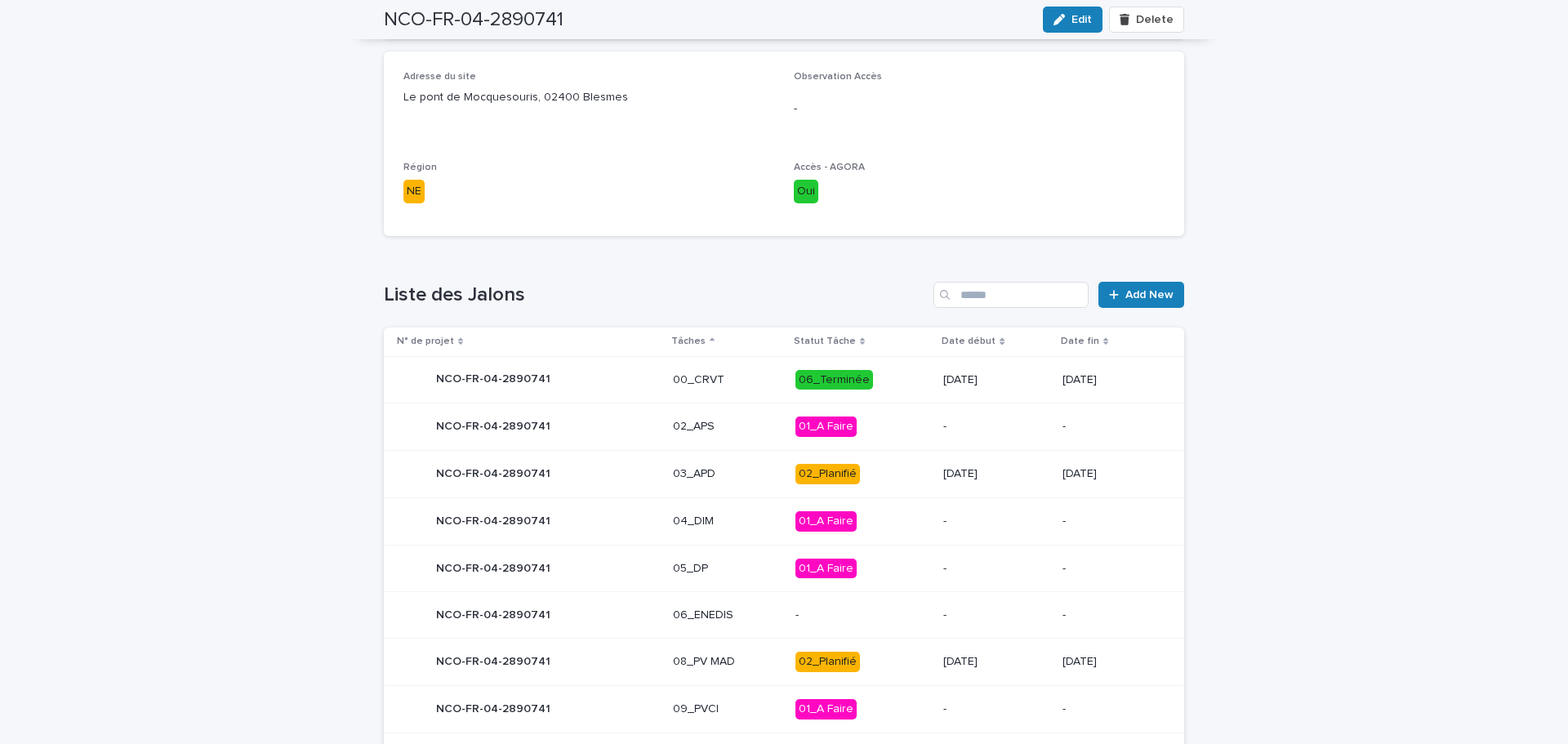 click on "03_APD" at bounding box center [728, 474] 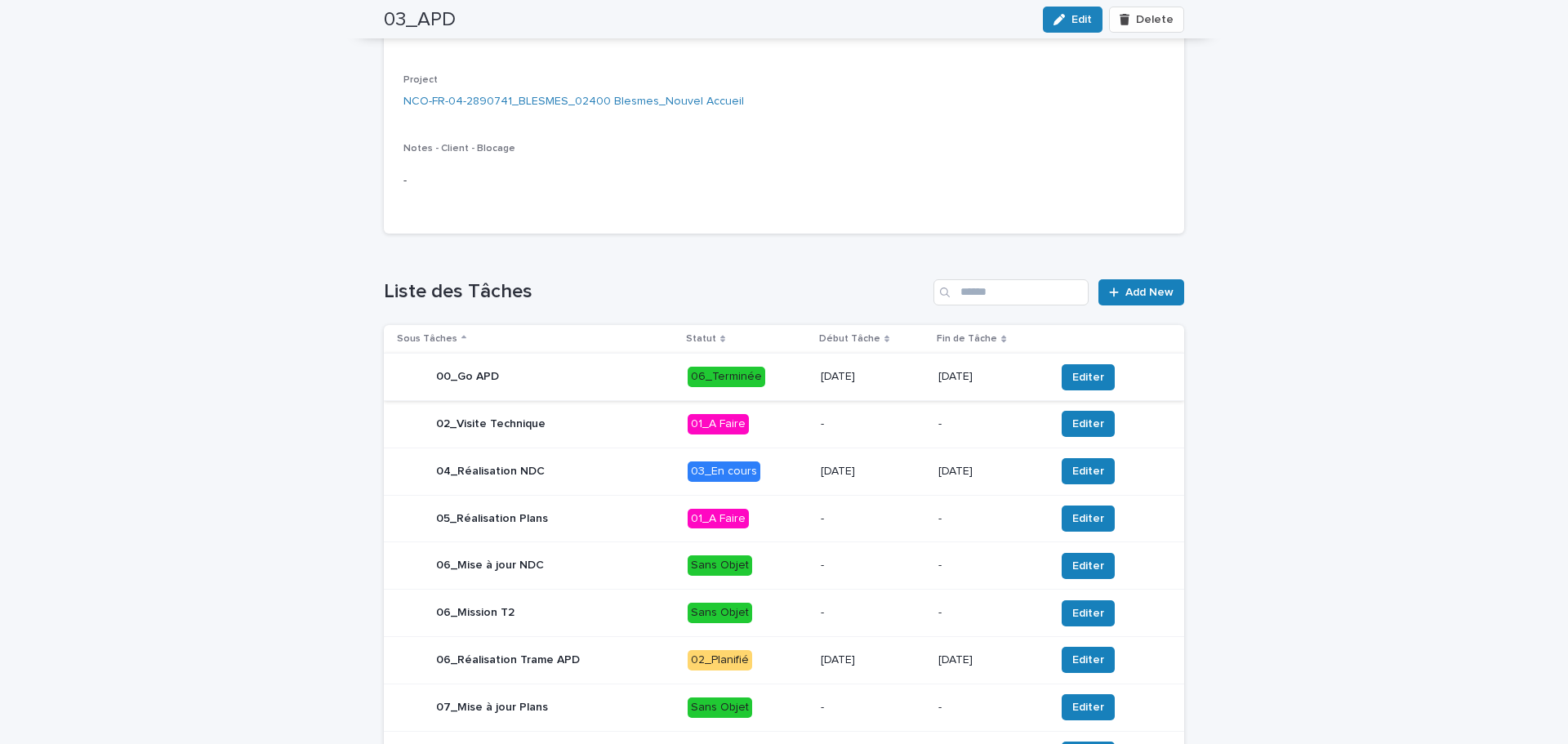 scroll, scrollTop: 547, scrollLeft: 0, axis: vertical 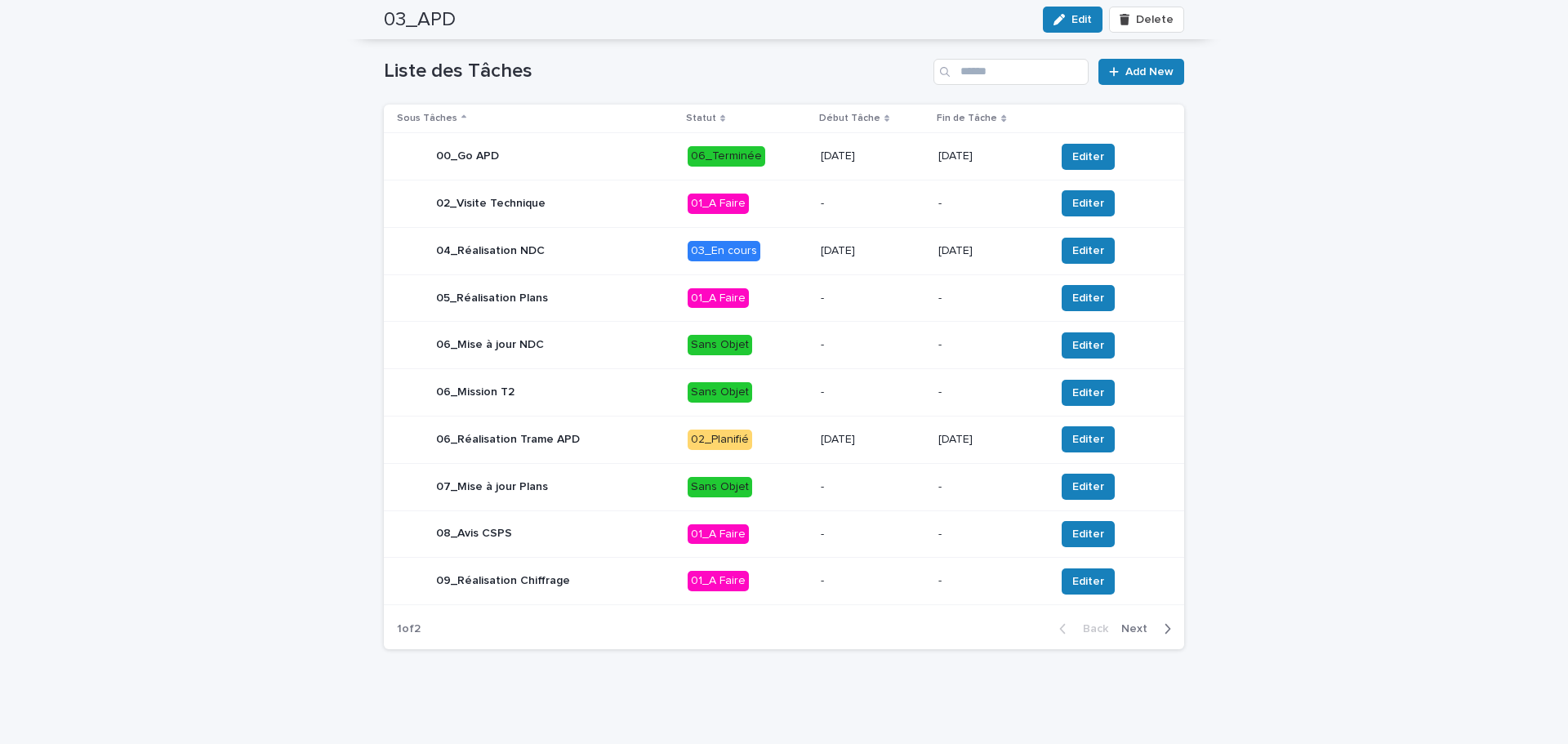 click on "06_Réalisation Trame APD" at bounding box center (536, 439) 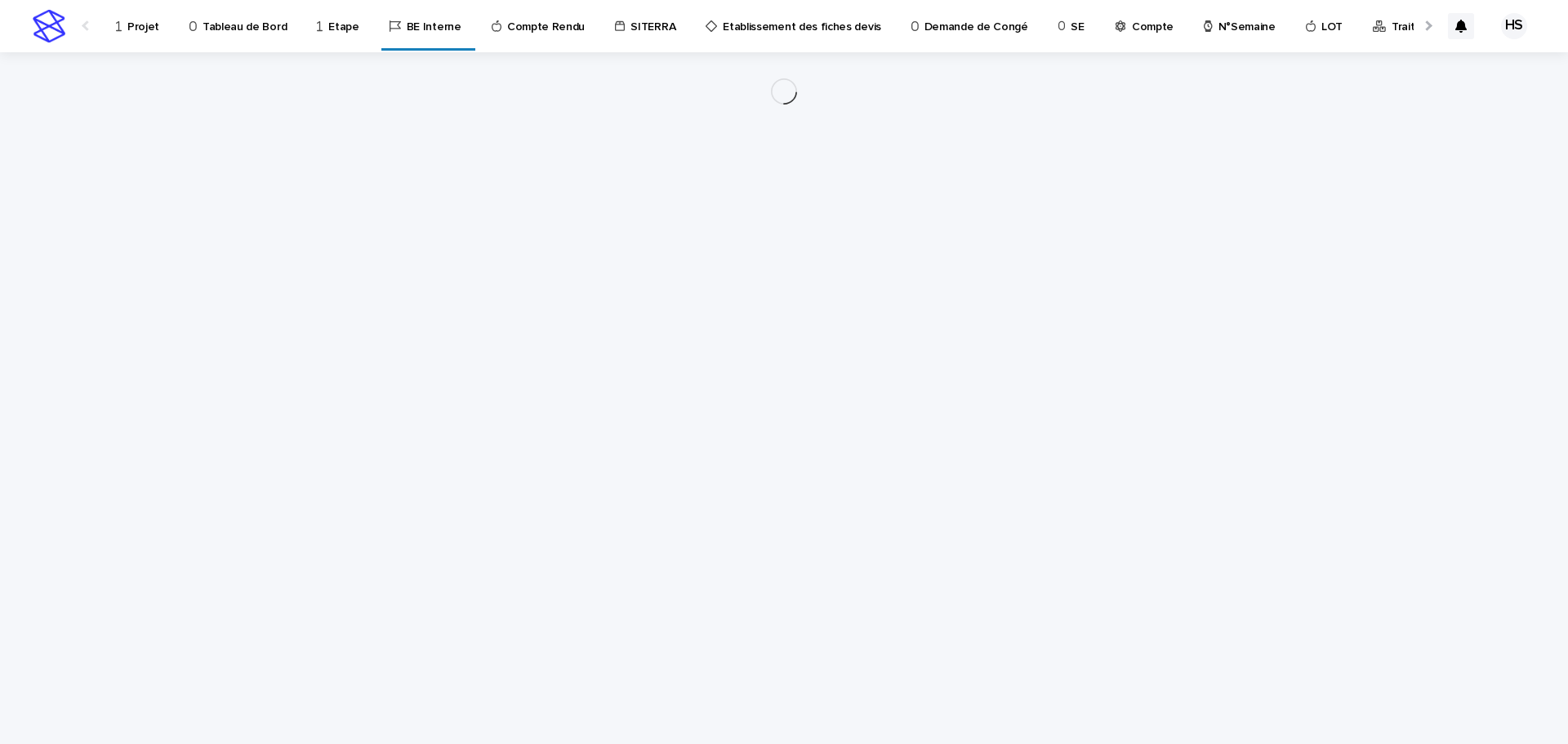 scroll, scrollTop: 0, scrollLeft: 0, axis: both 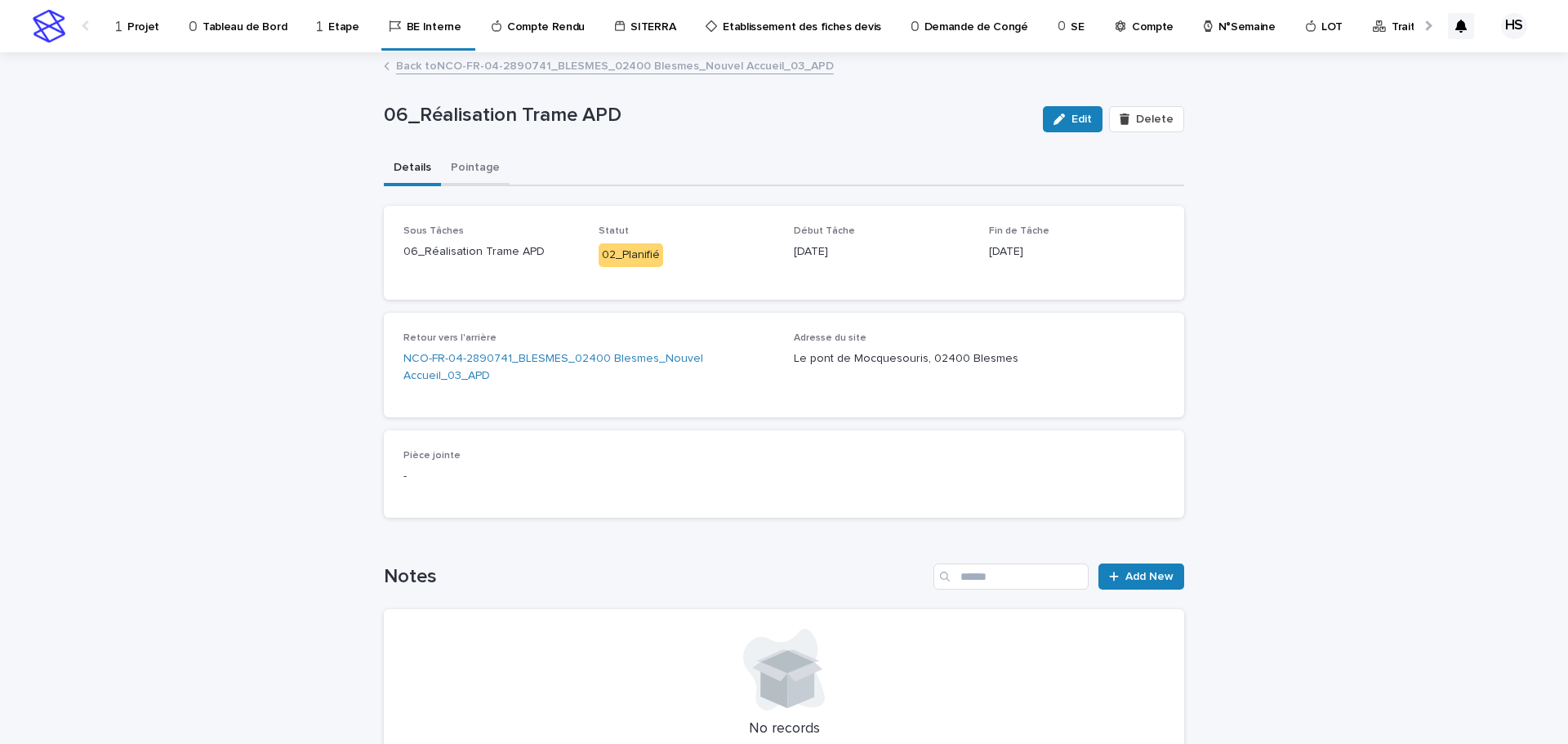 click on "Pointage" at bounding box center (475, 169) 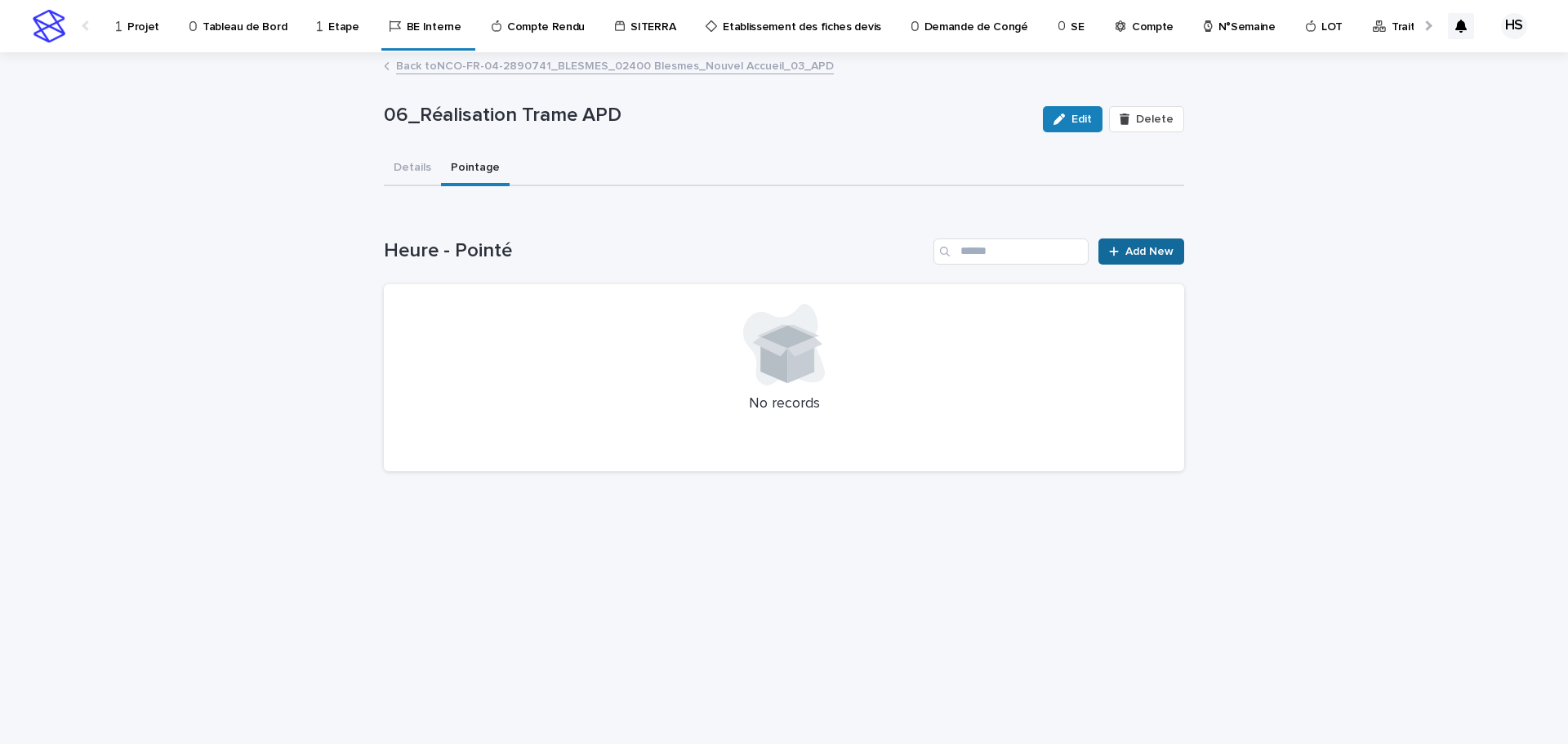 click on "Add New" at bounding box center (1141, 252) 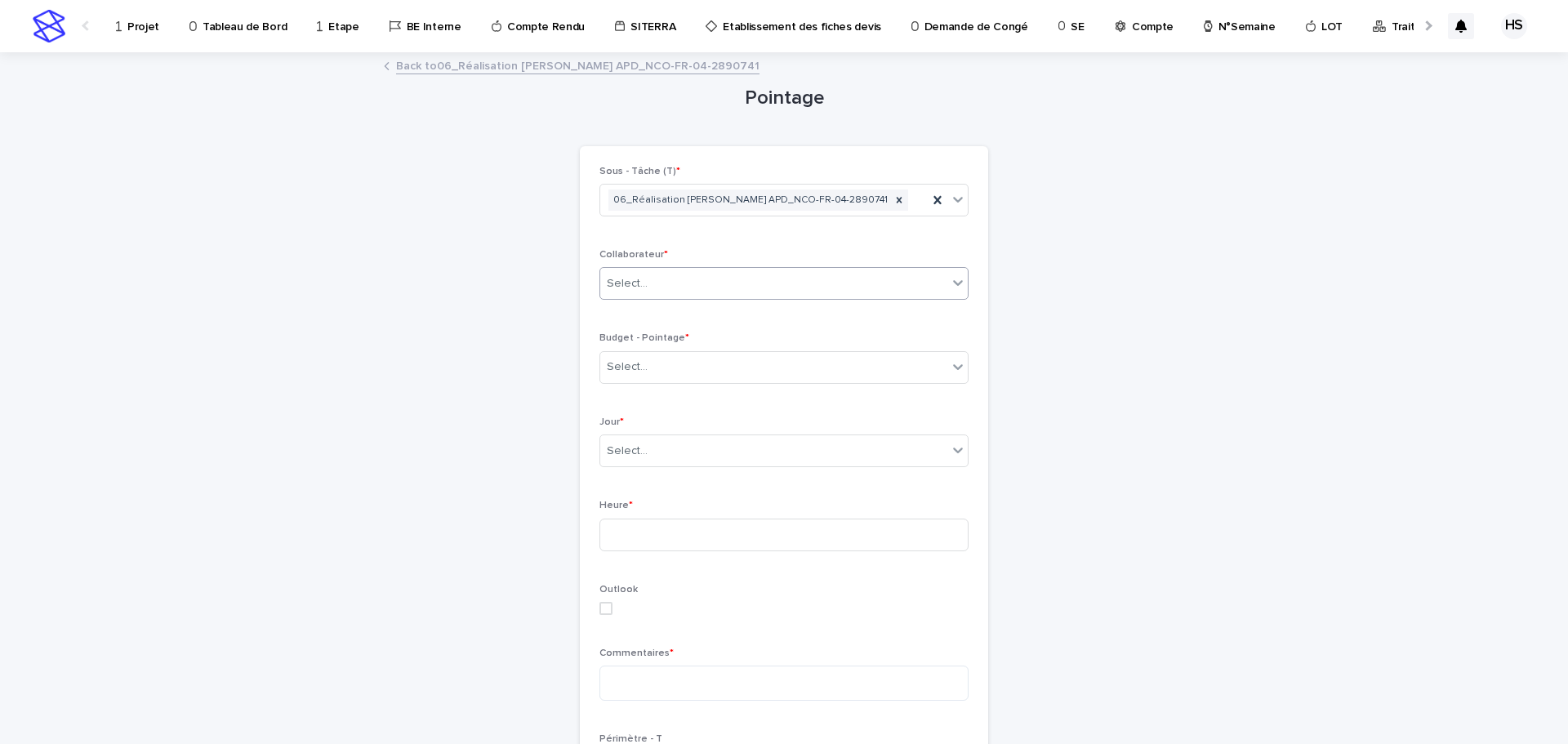 click on "Select..." at bounding box center [773, 283] 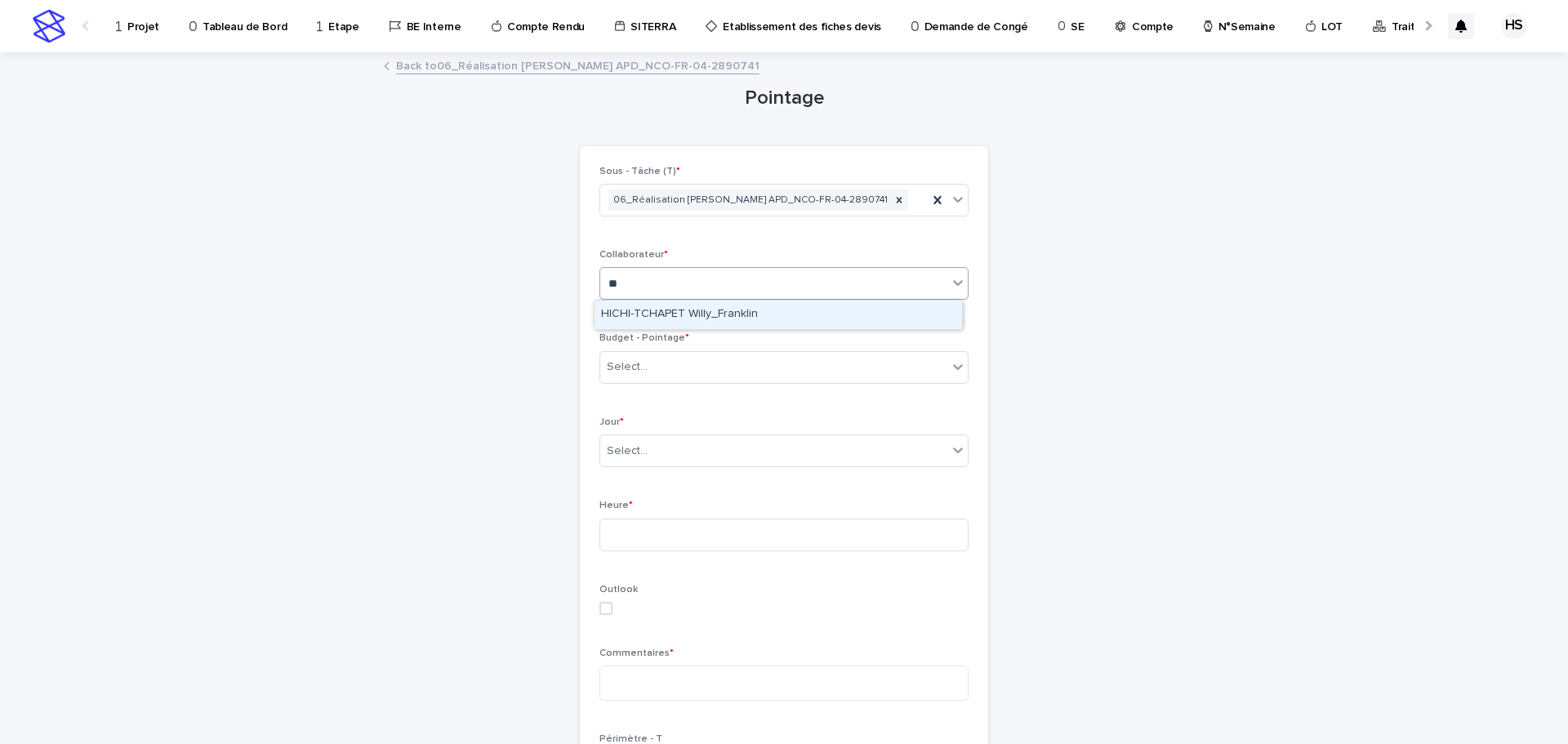 type on "***" 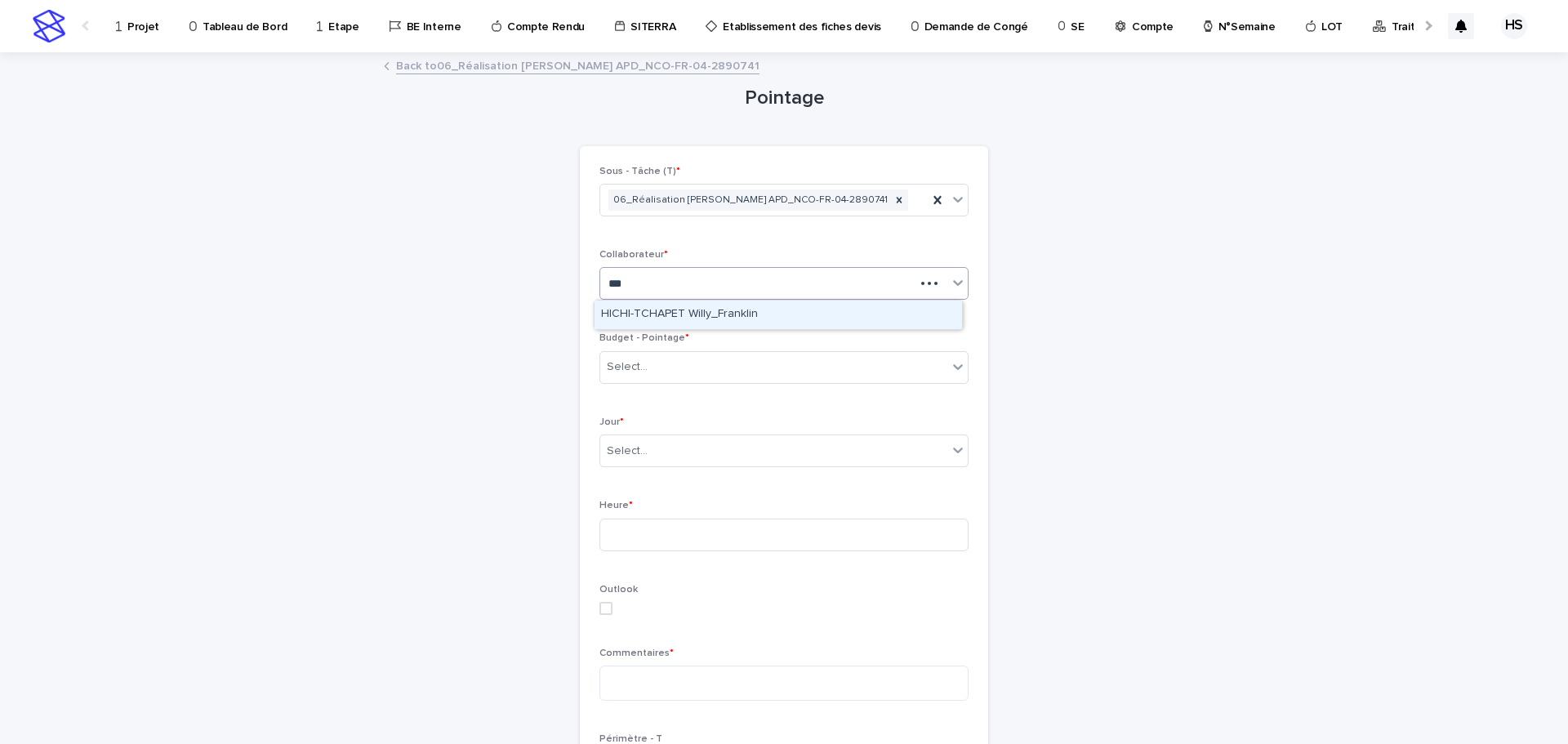 type 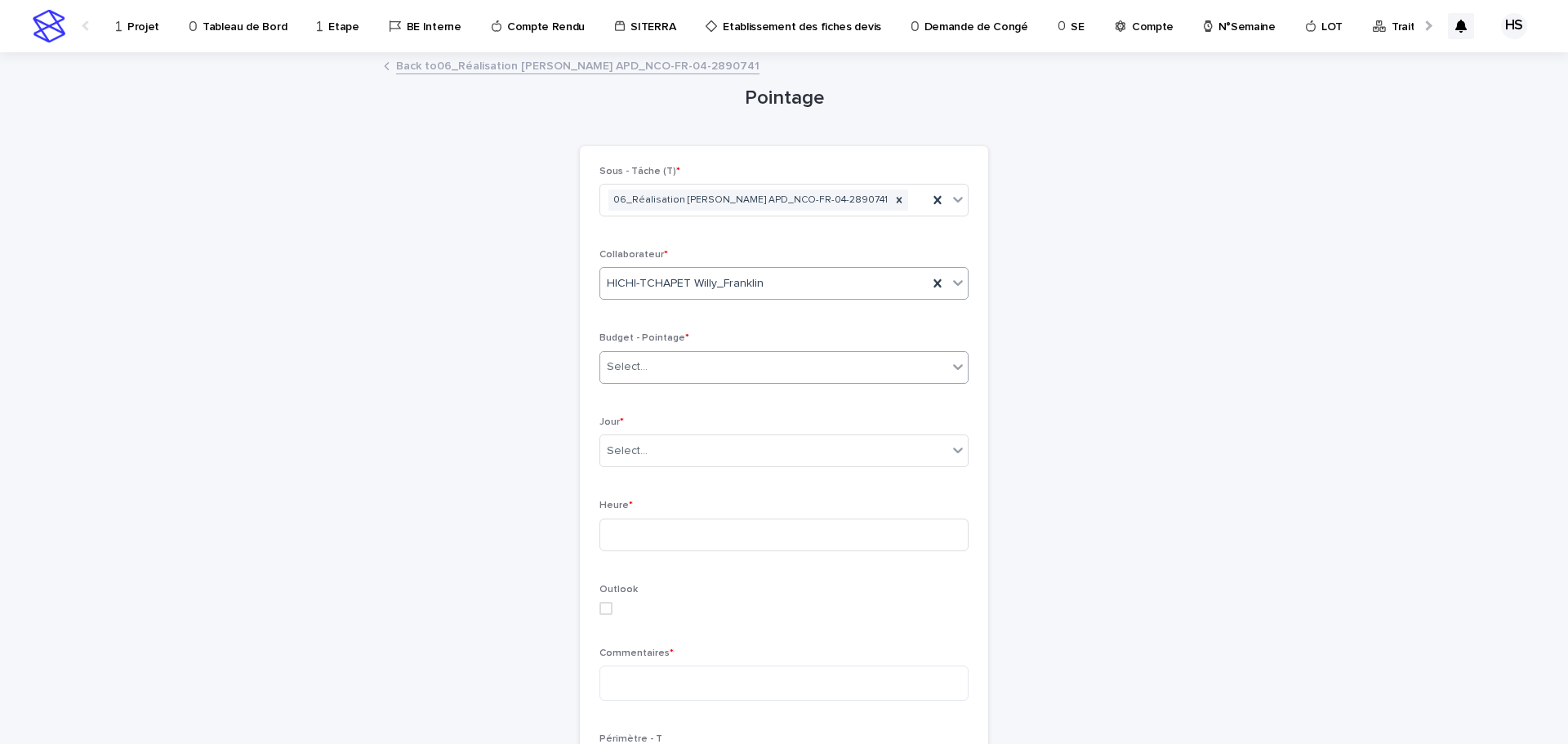 click on "Select..." at bounding box center (773, 367) 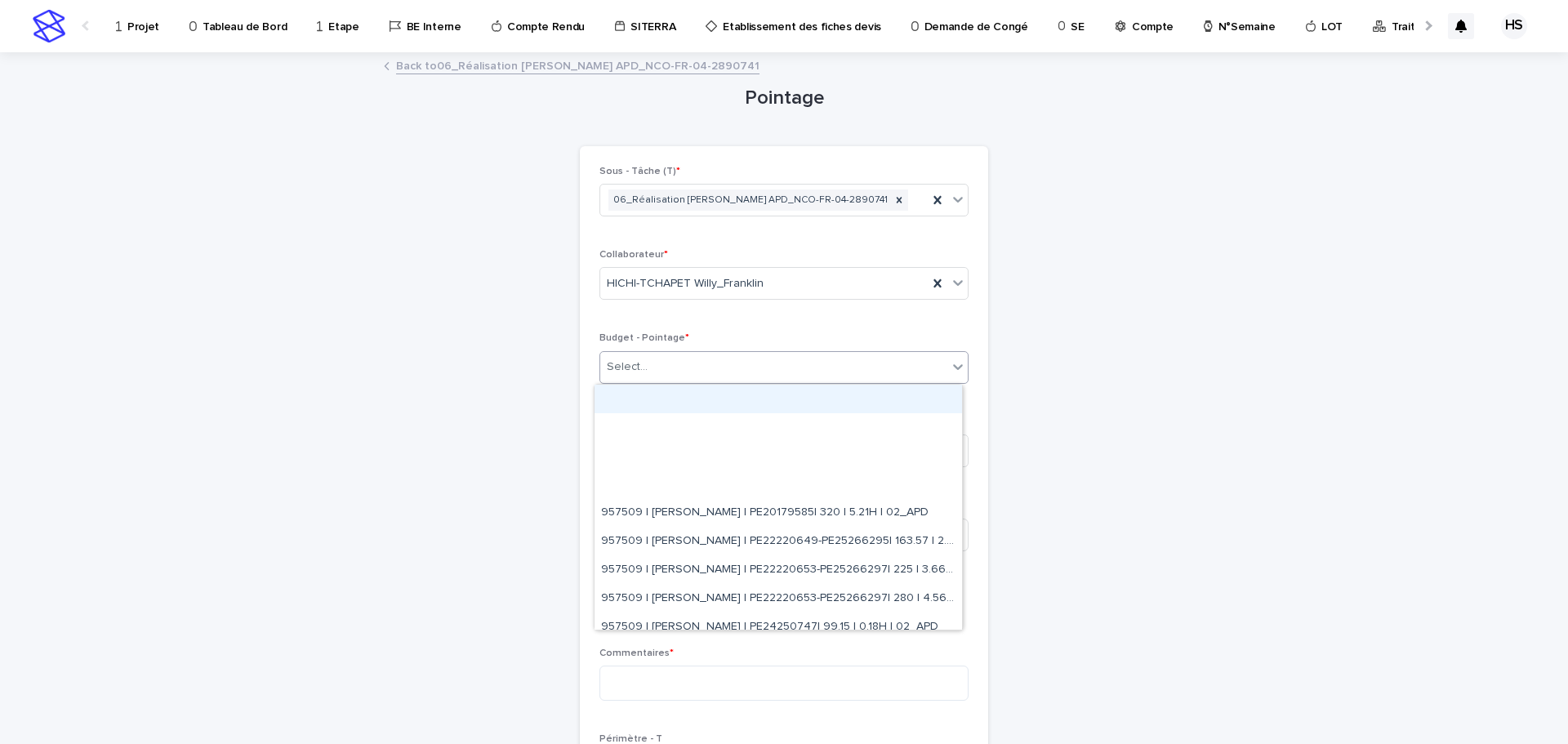paste on "**********" 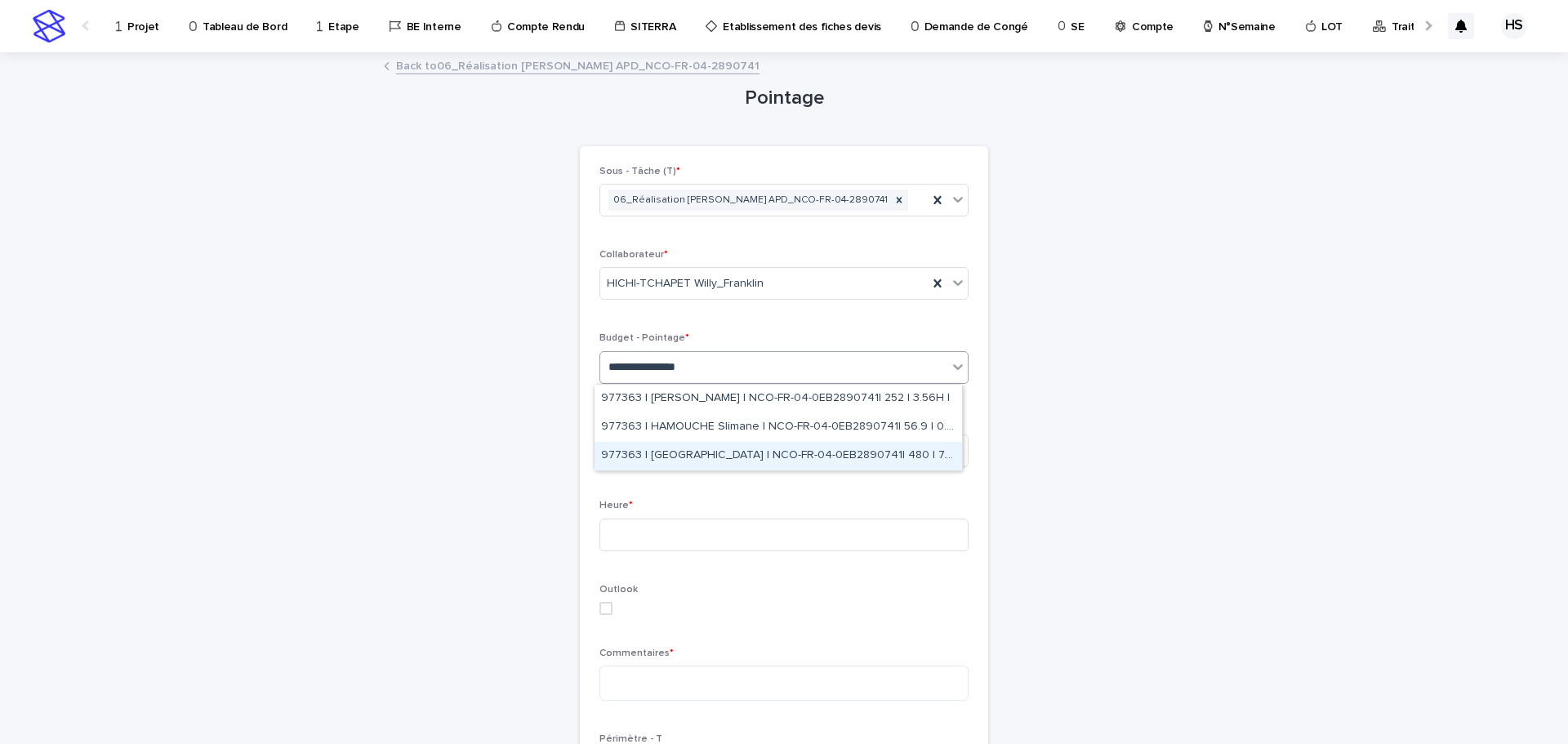 click on "977363 | PARIS Maxime | NCO-FR-04-0EB2890741| 480 | 7.14H  |" at bounding box center [778, 456] 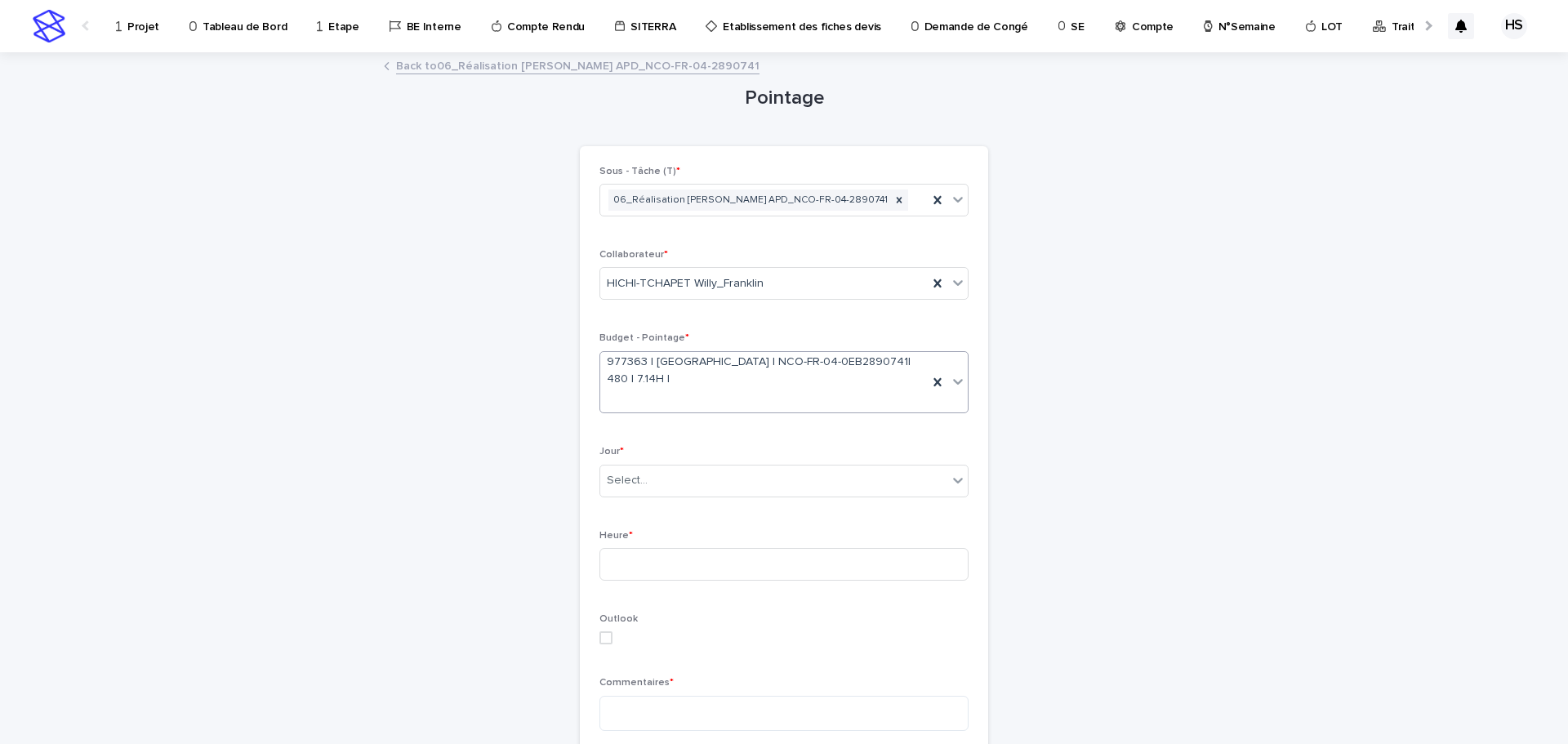 click on "Jour * Select..." at bounding box center [784, 478] 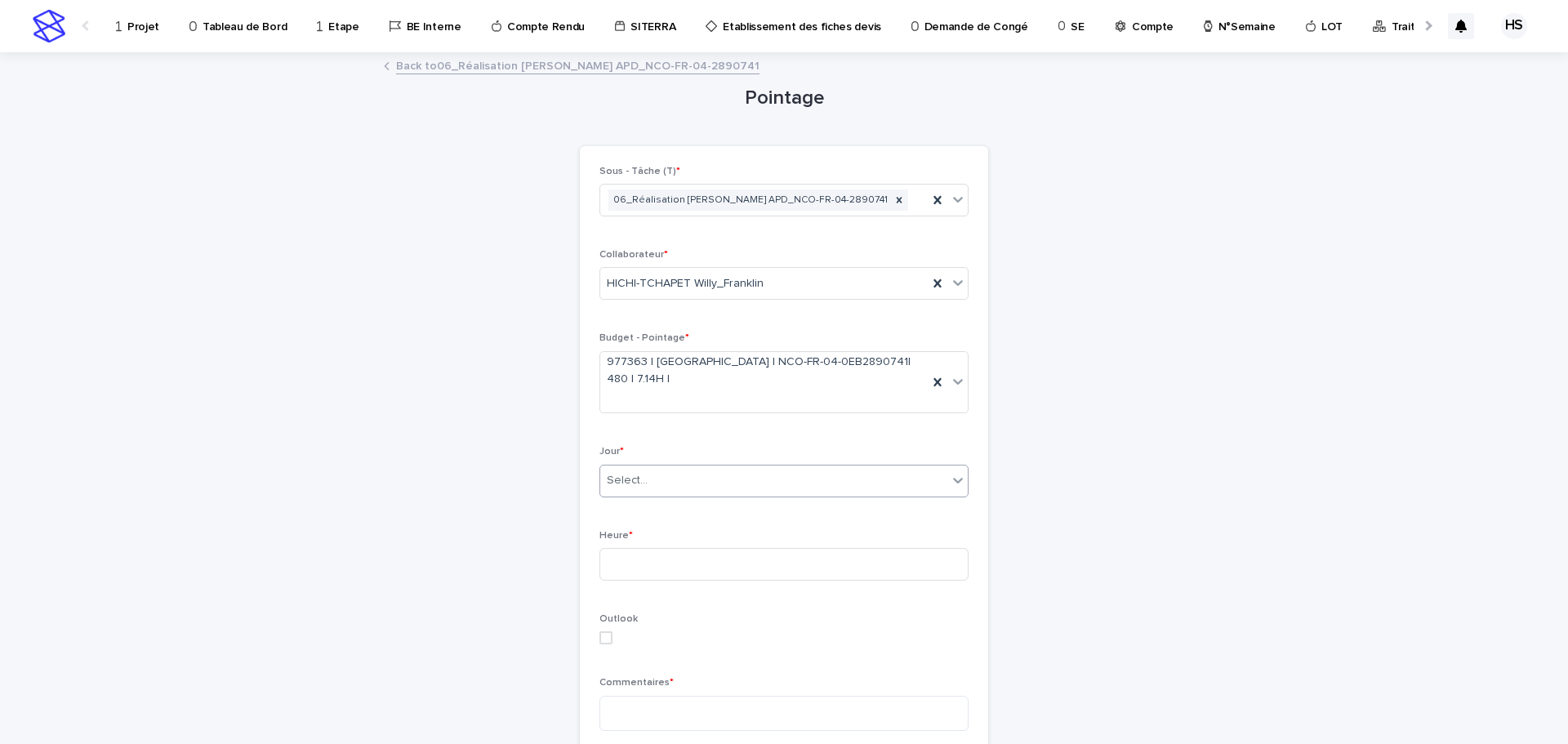 click on "Select..." at bounding box center [627, 480] 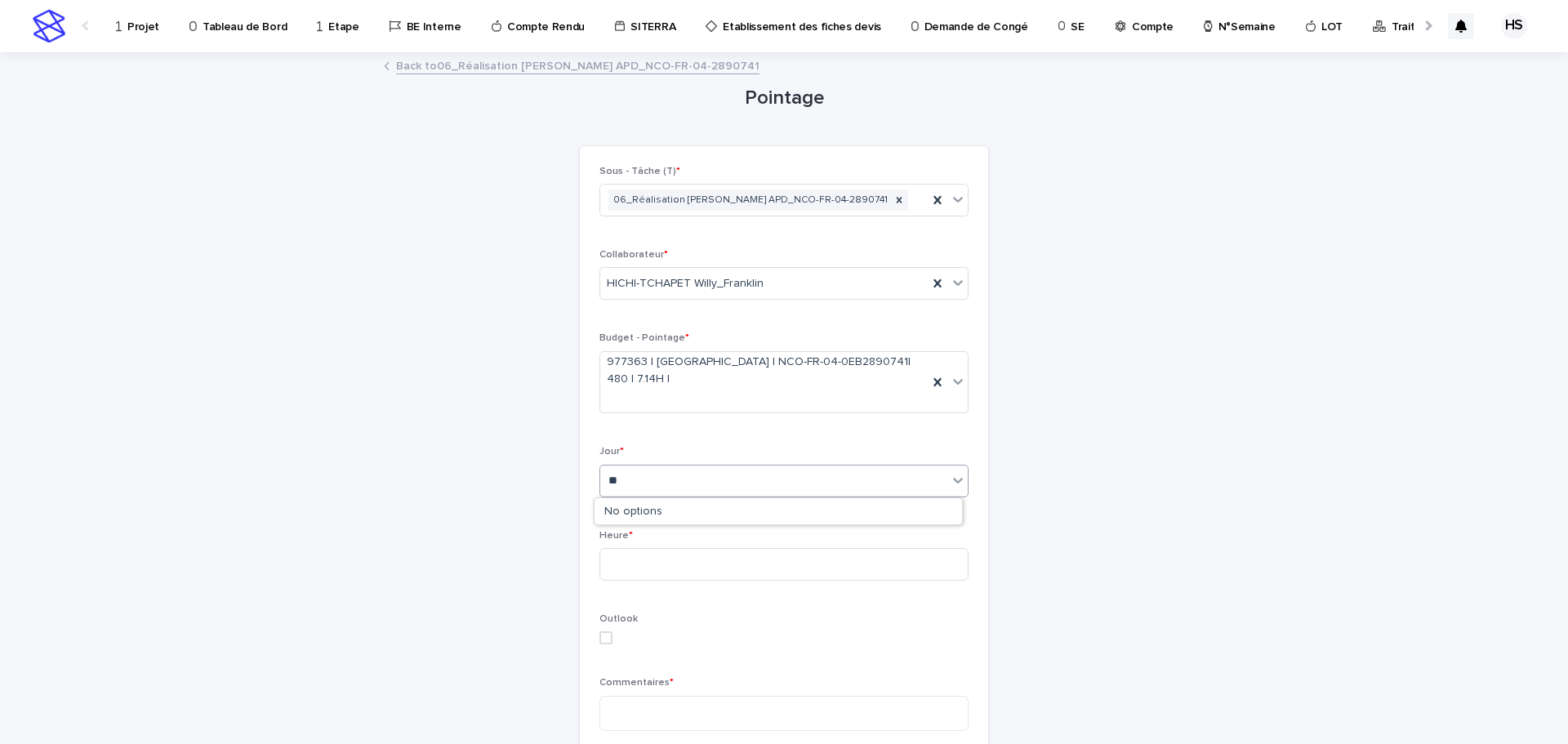 type on "***" 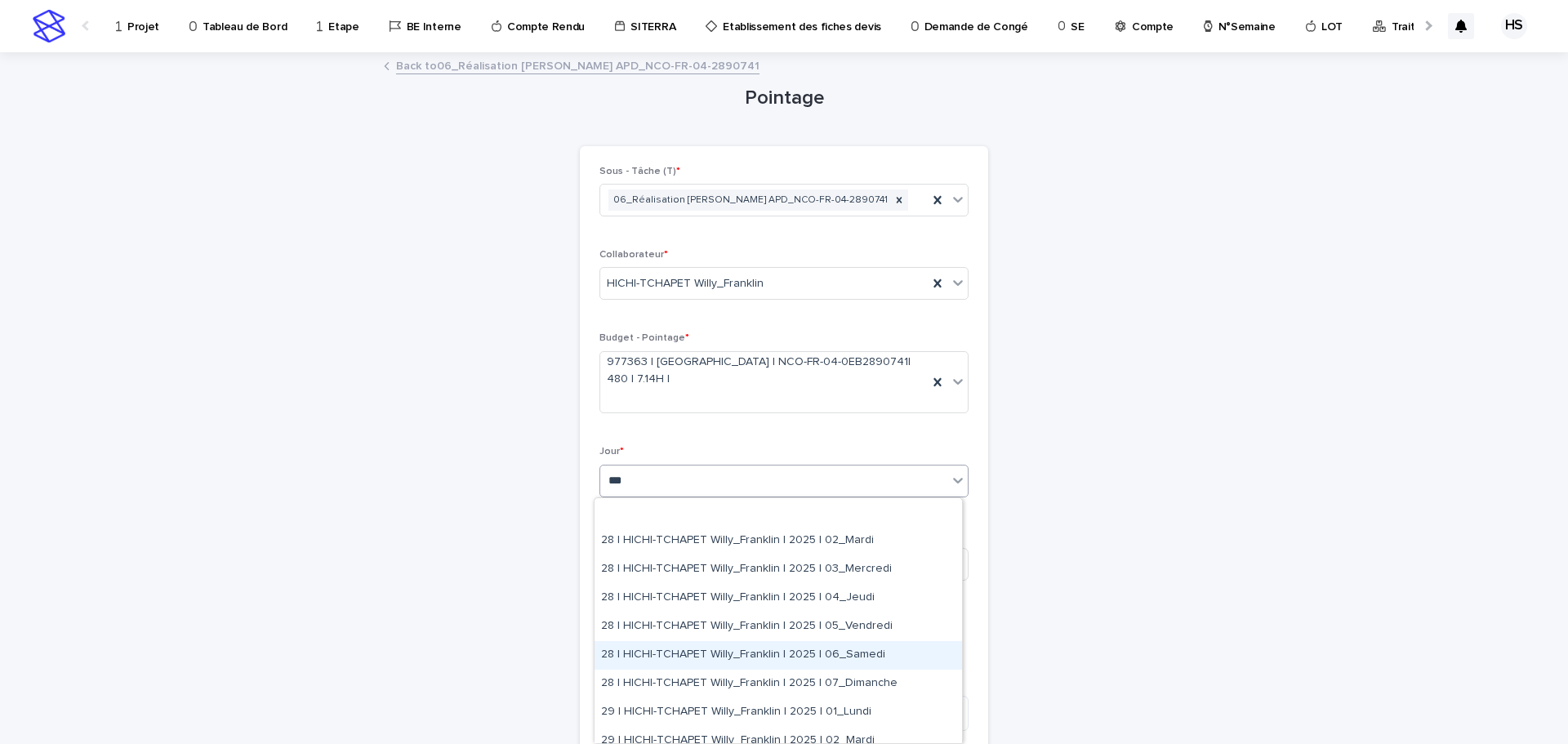 scroll, scrollTop: 82, scrollLeft: 0, axis: vertical 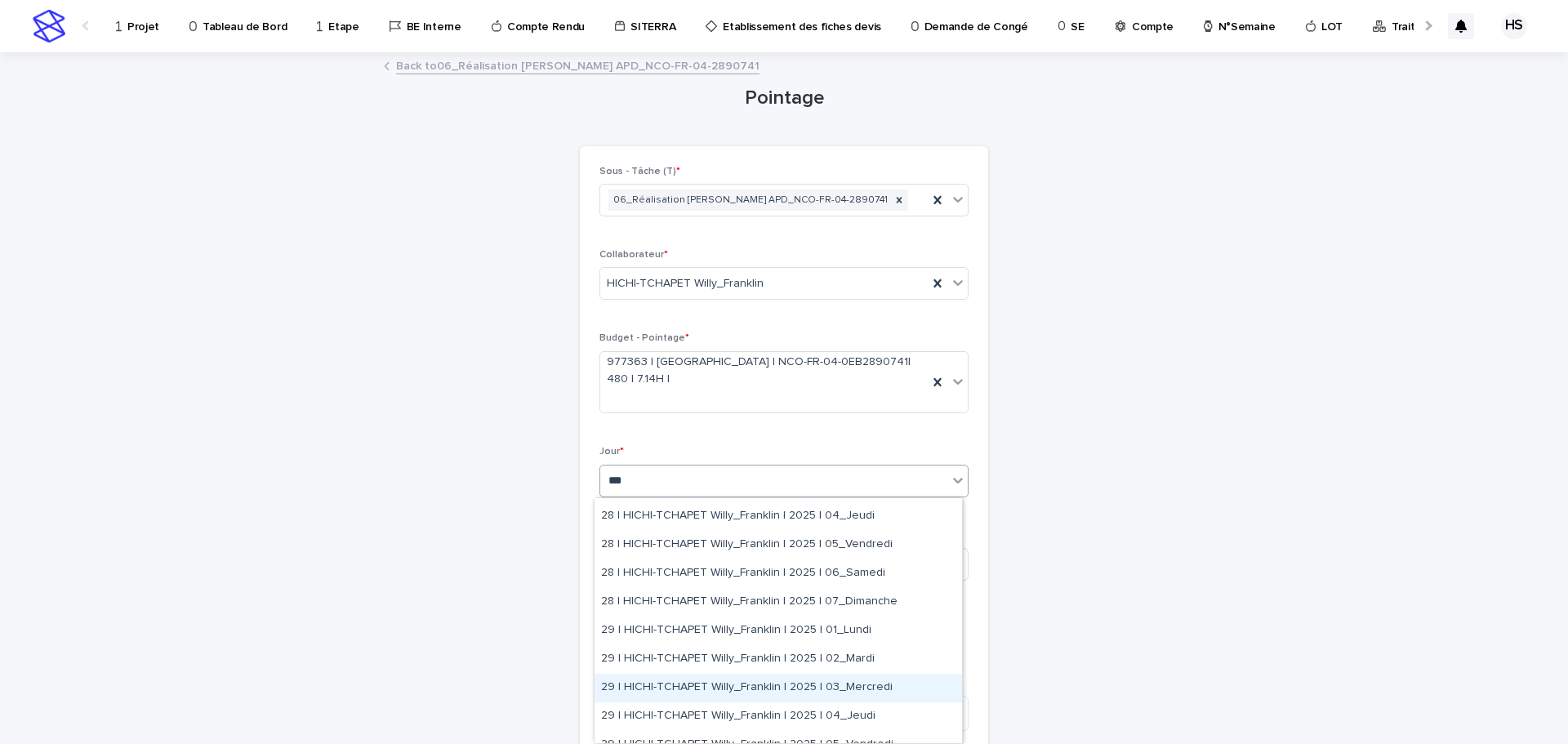 click on "29 | HICHI-TCHAPET Willy_Franklin | 2025 | 03_Mercredi" at bounding box center [778, 688] 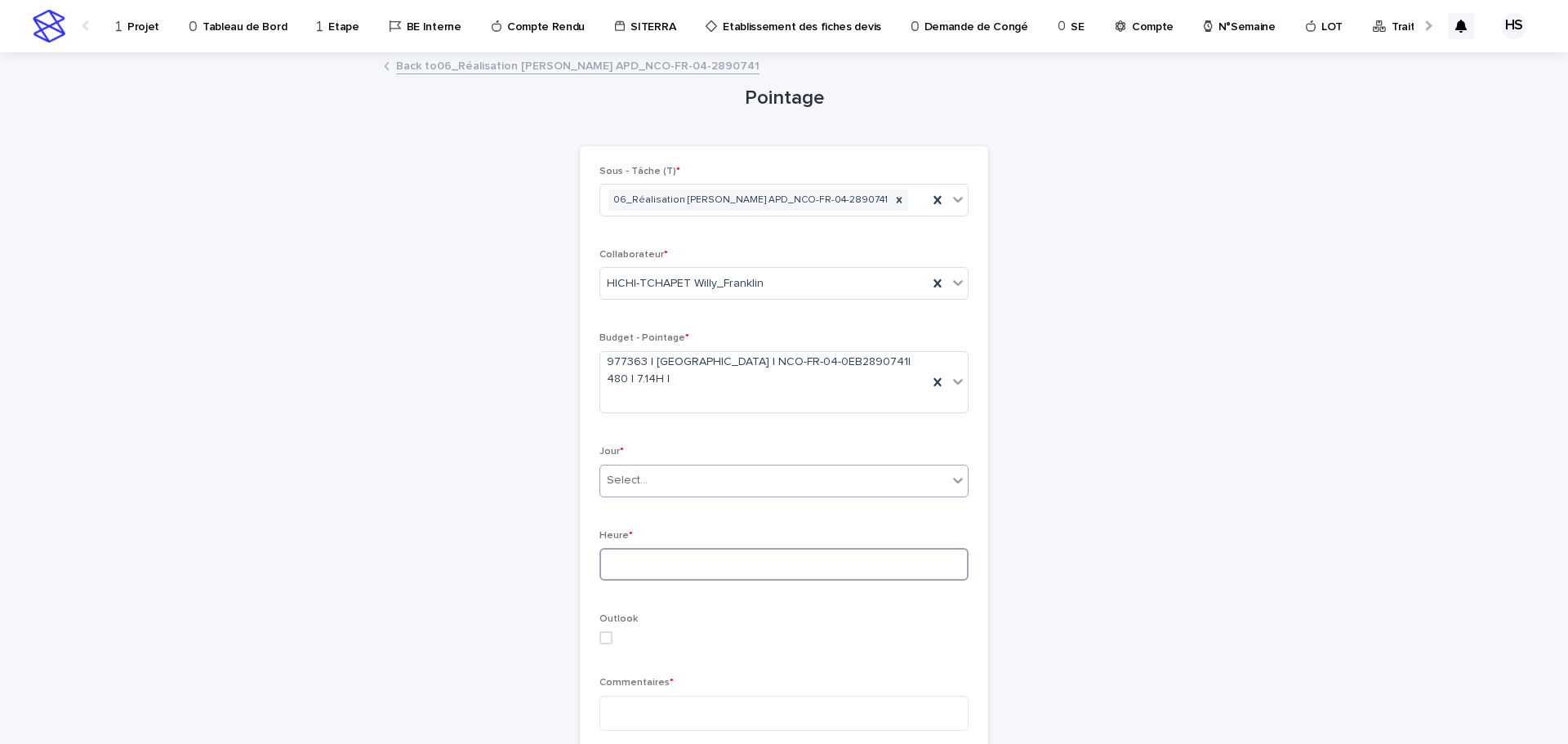 click at bounding box center [784, 564] 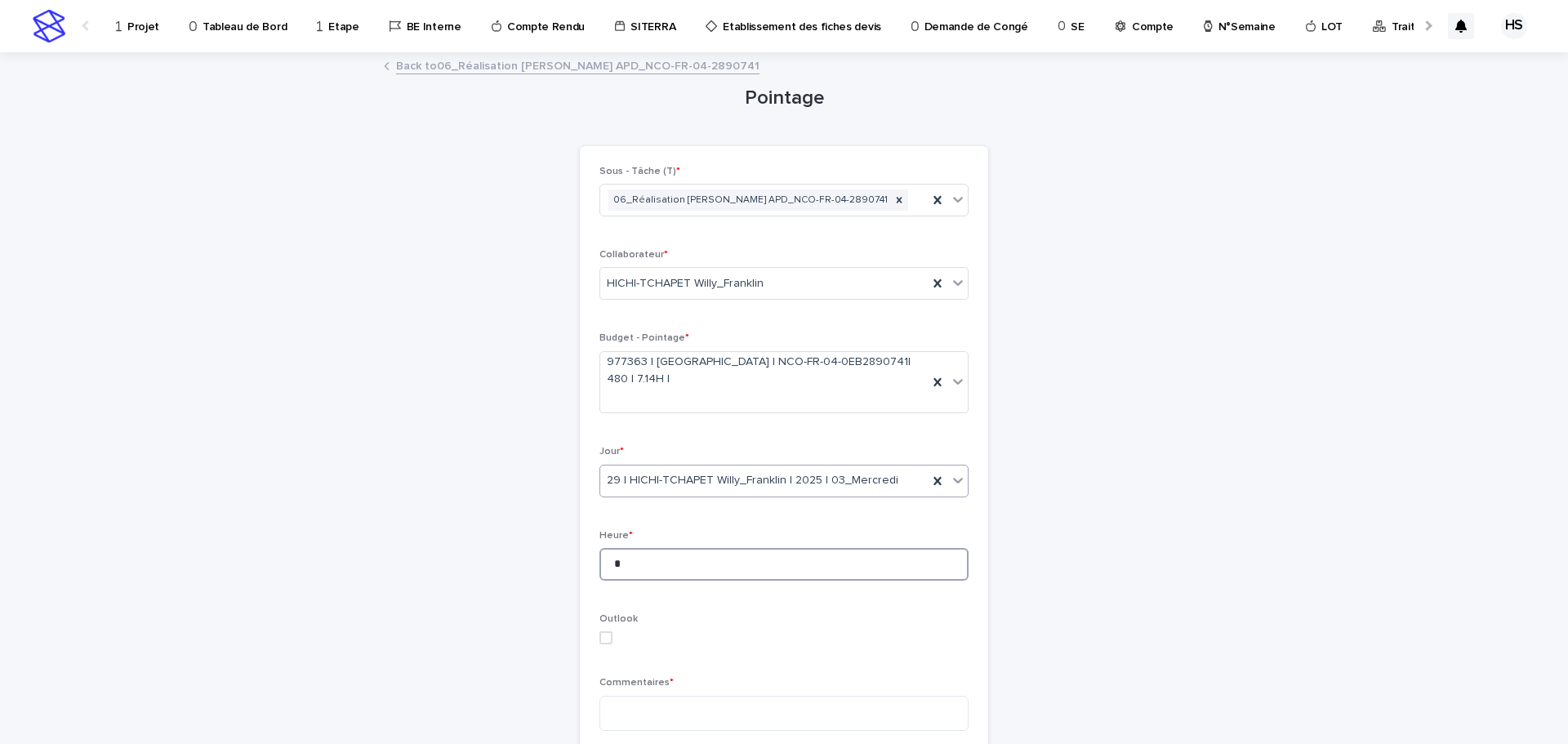 scroll, scrollTop: 245, scrollLeft: 0, axis: vertical 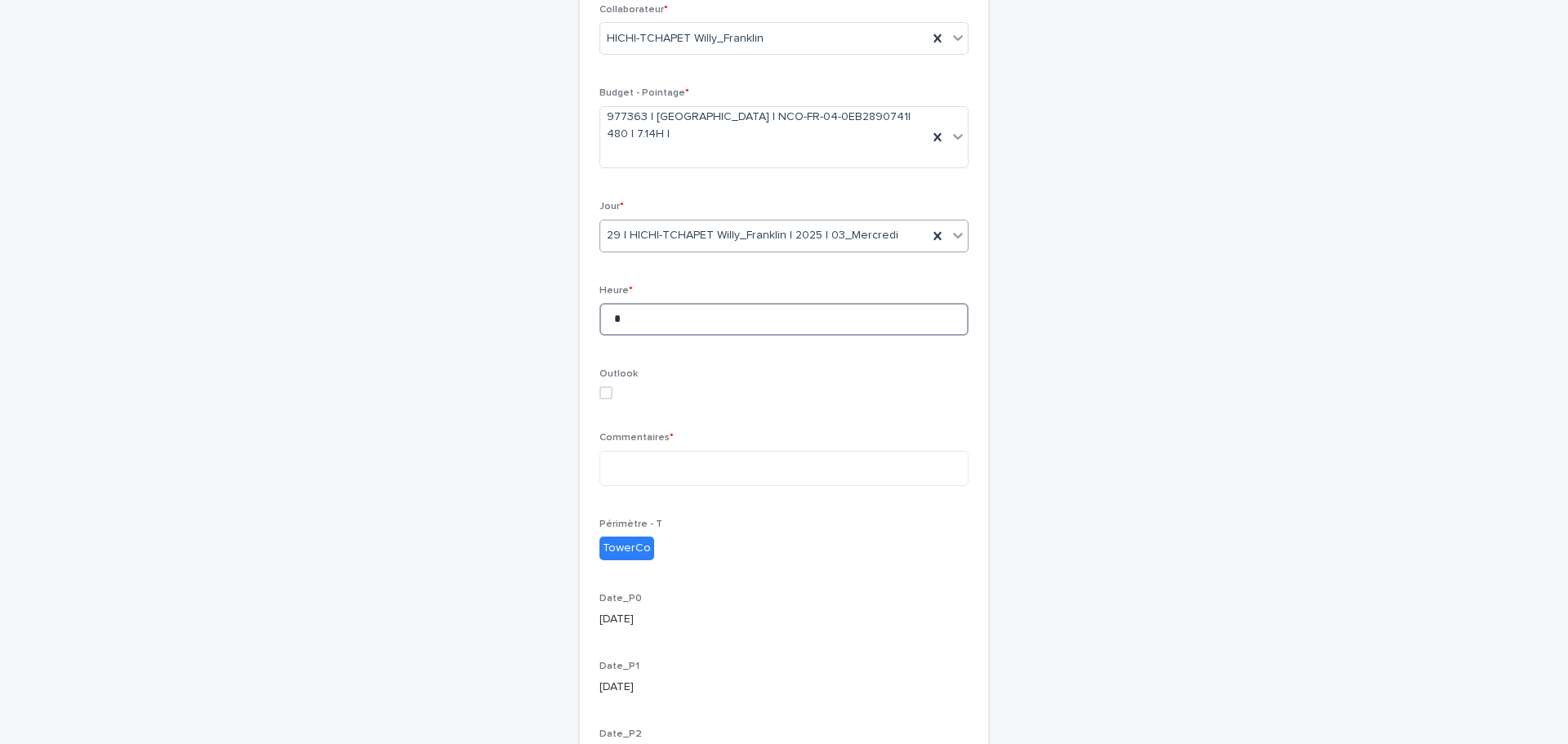 type on "*" 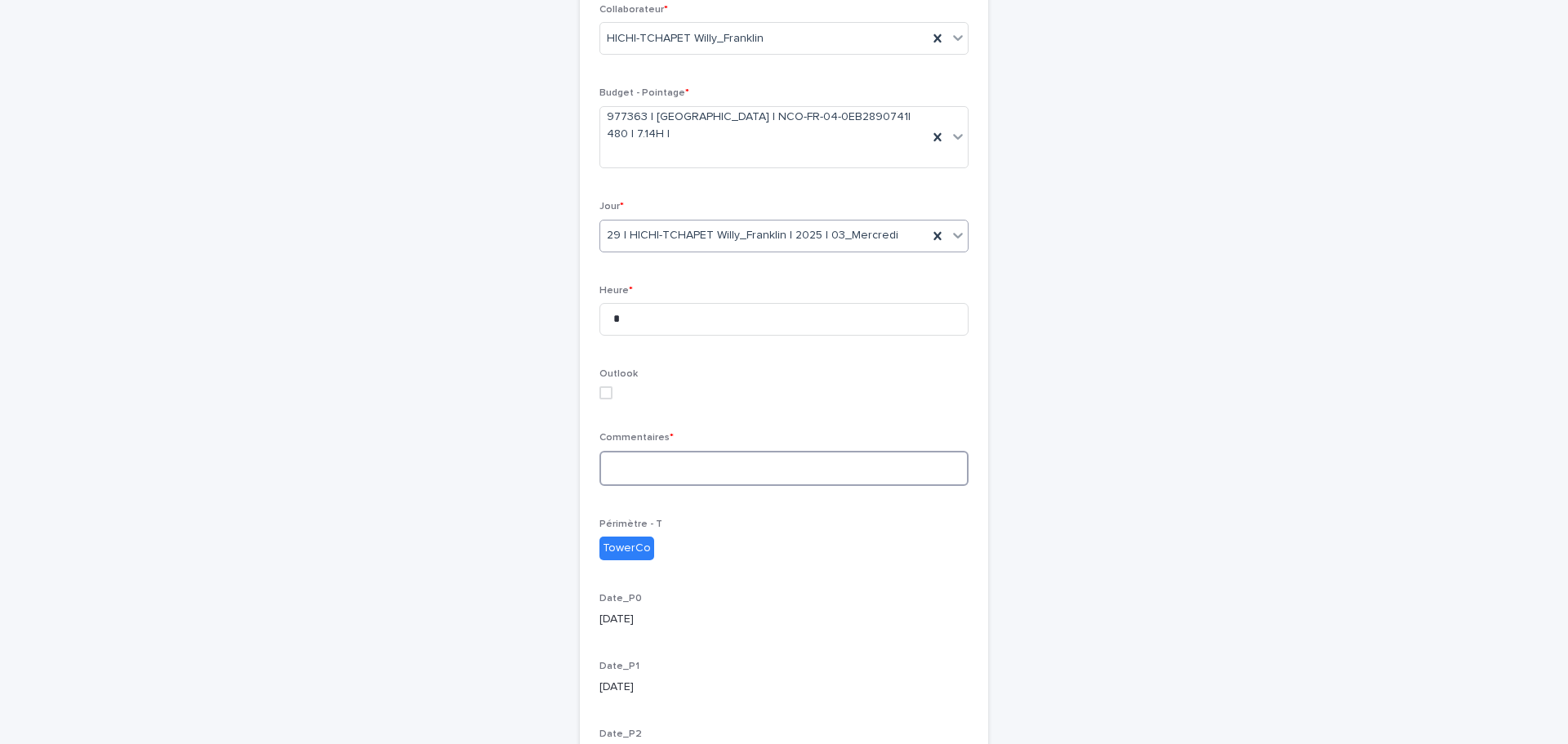 click at bounding box center [784, 468] 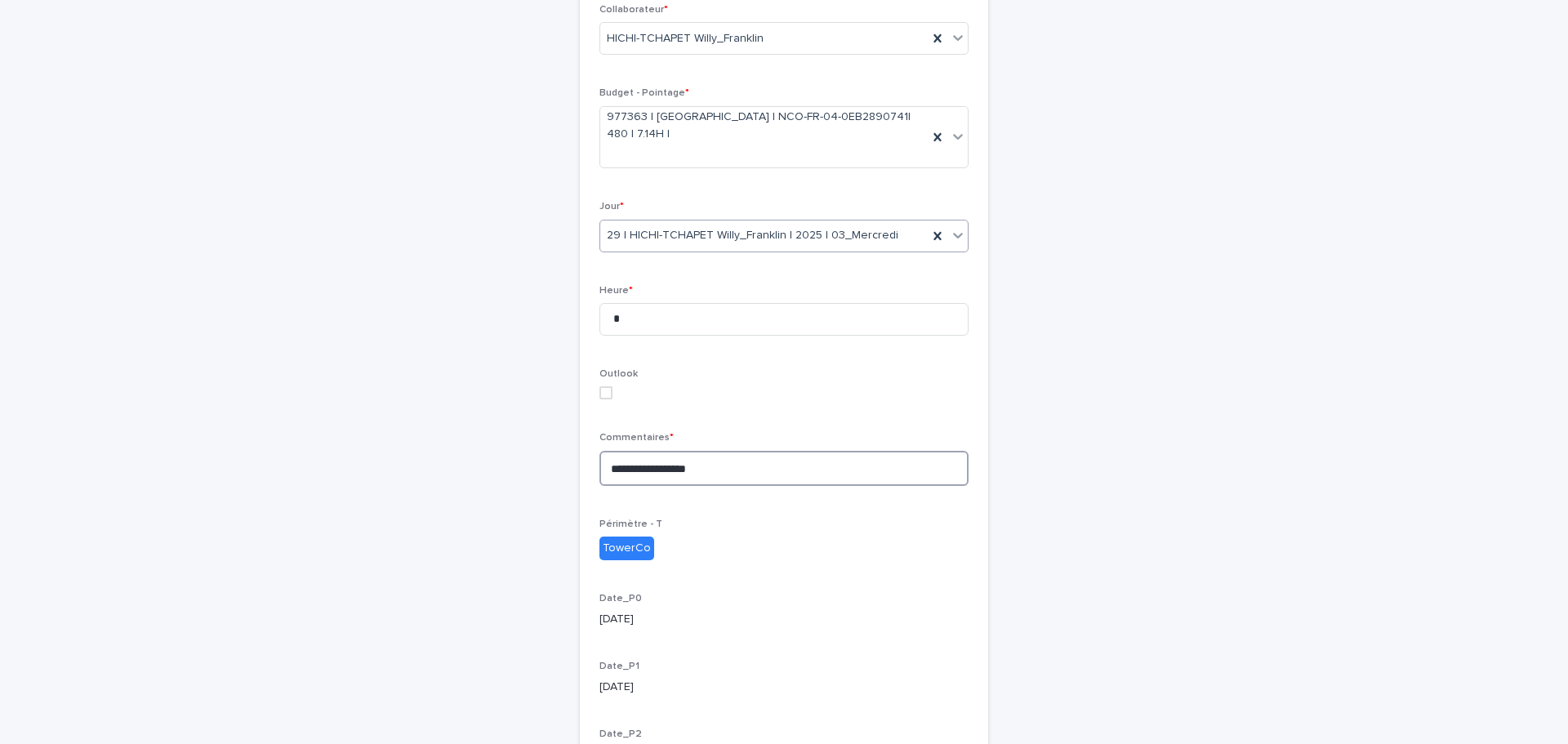 scroll, scrollTop: 418, scrollLeft: 0, axis: vertical 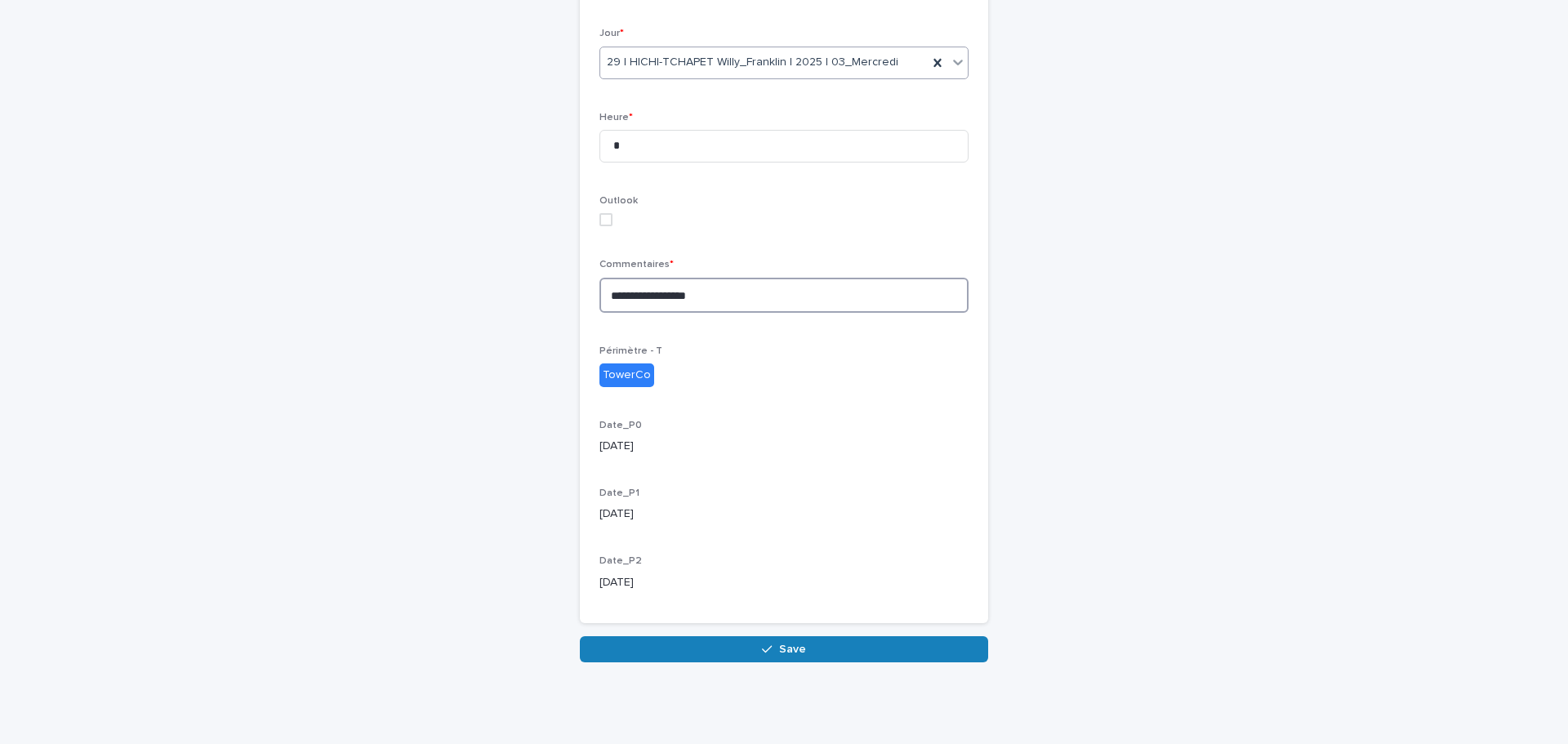 type on "**********" 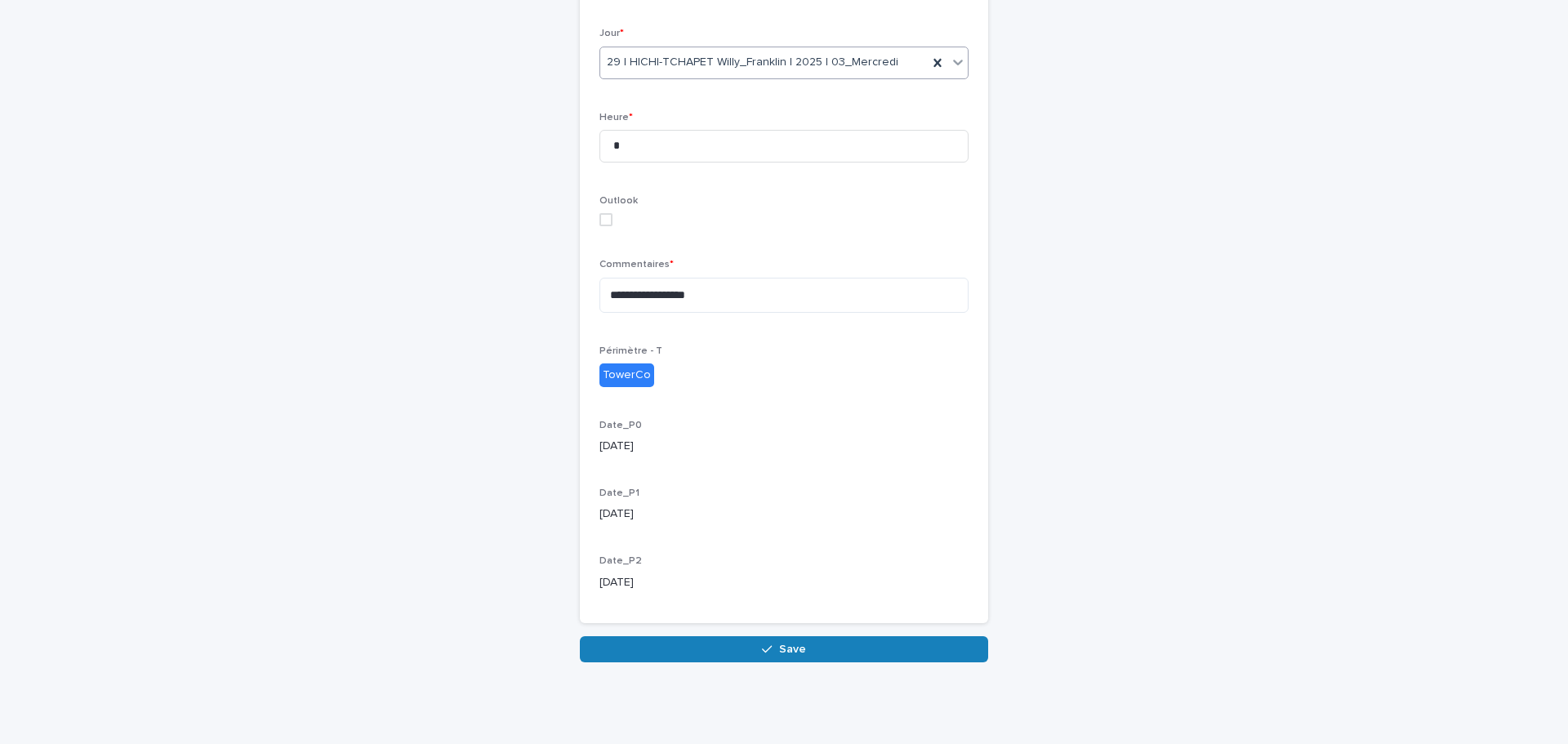 click on "**********" at bounding box center [784, 182] 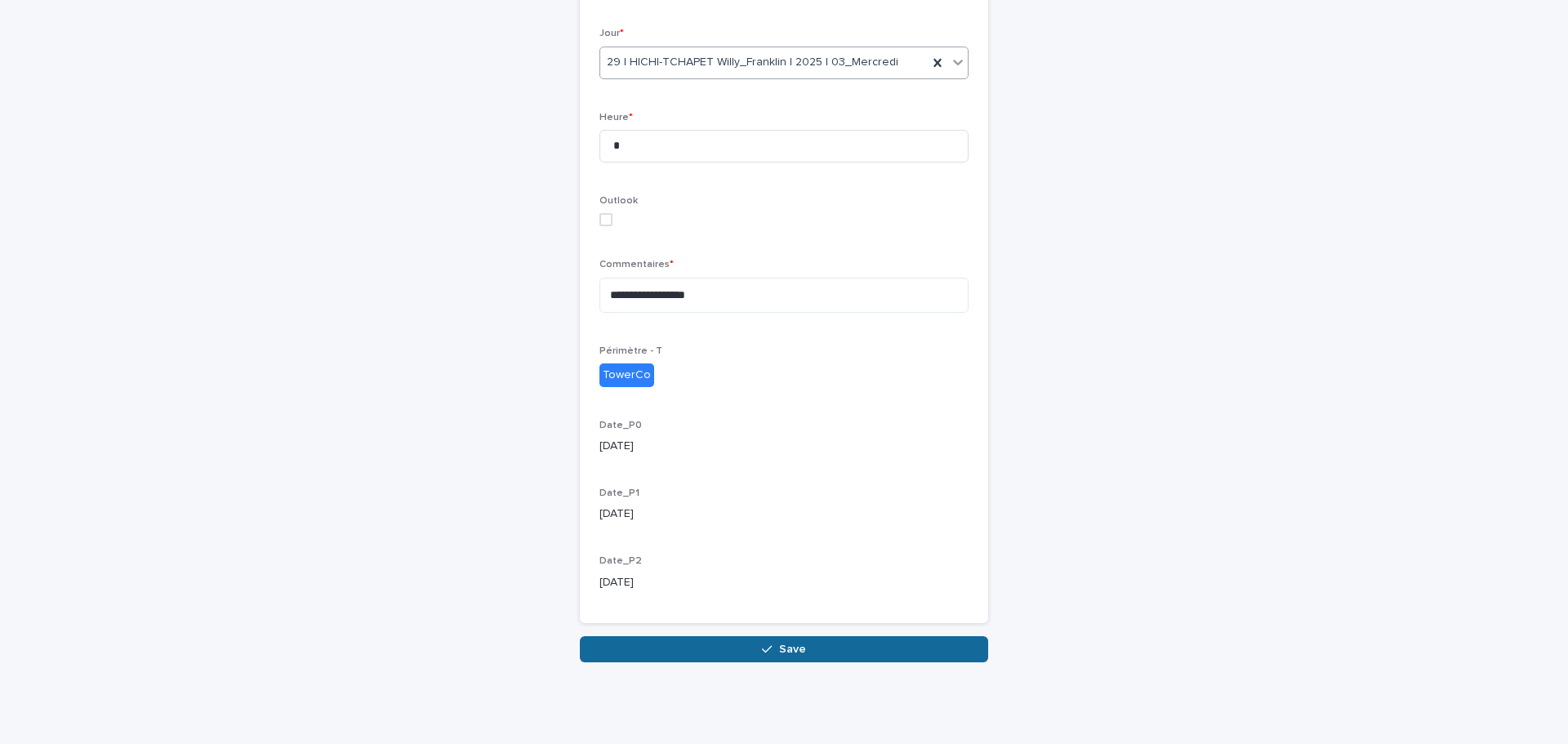 click on "Save" at bounding box center (784, 649) 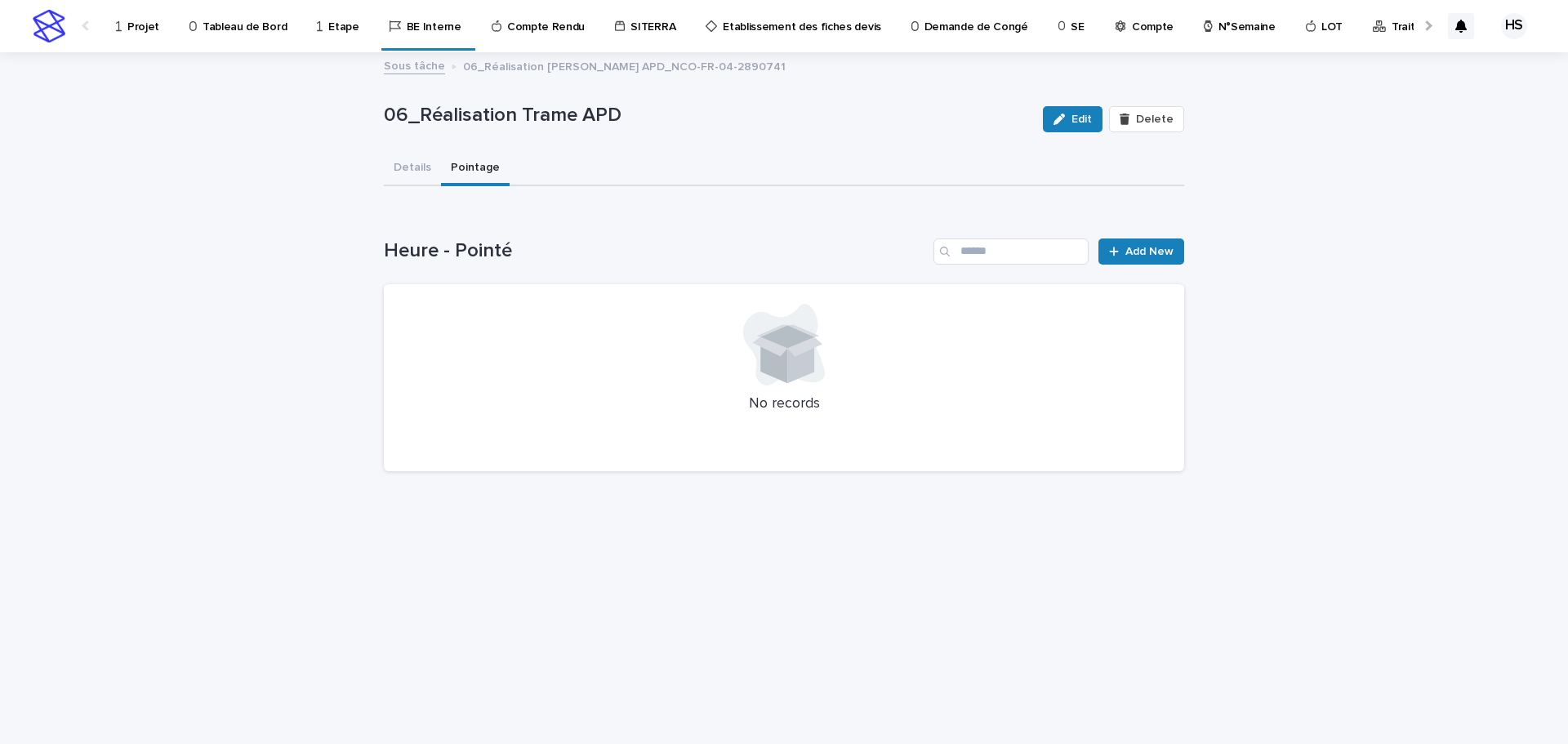 scroll, scrollTop: 0, scrollLeft: 0, axis: both 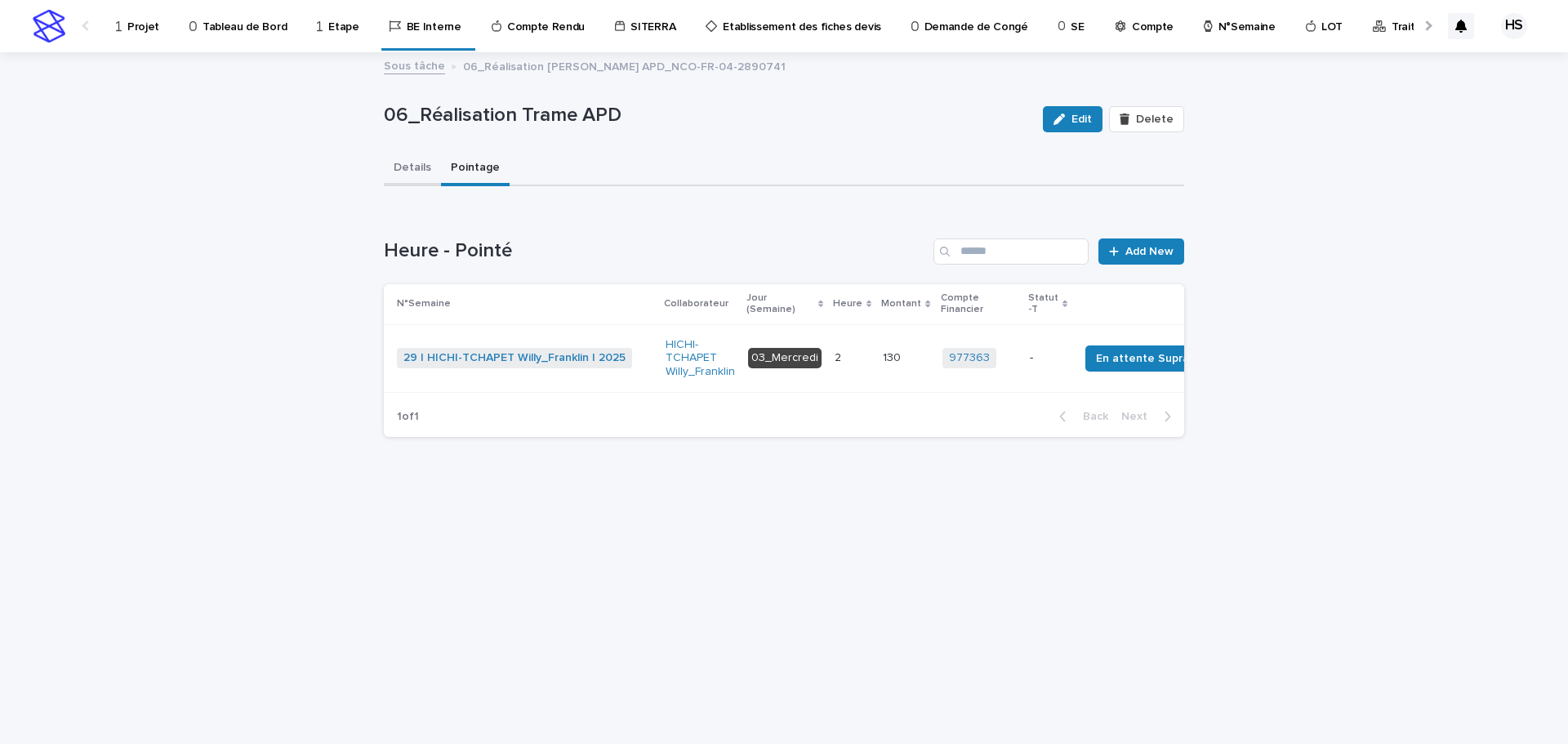 click on "Details" at bounding box center [412, 169] 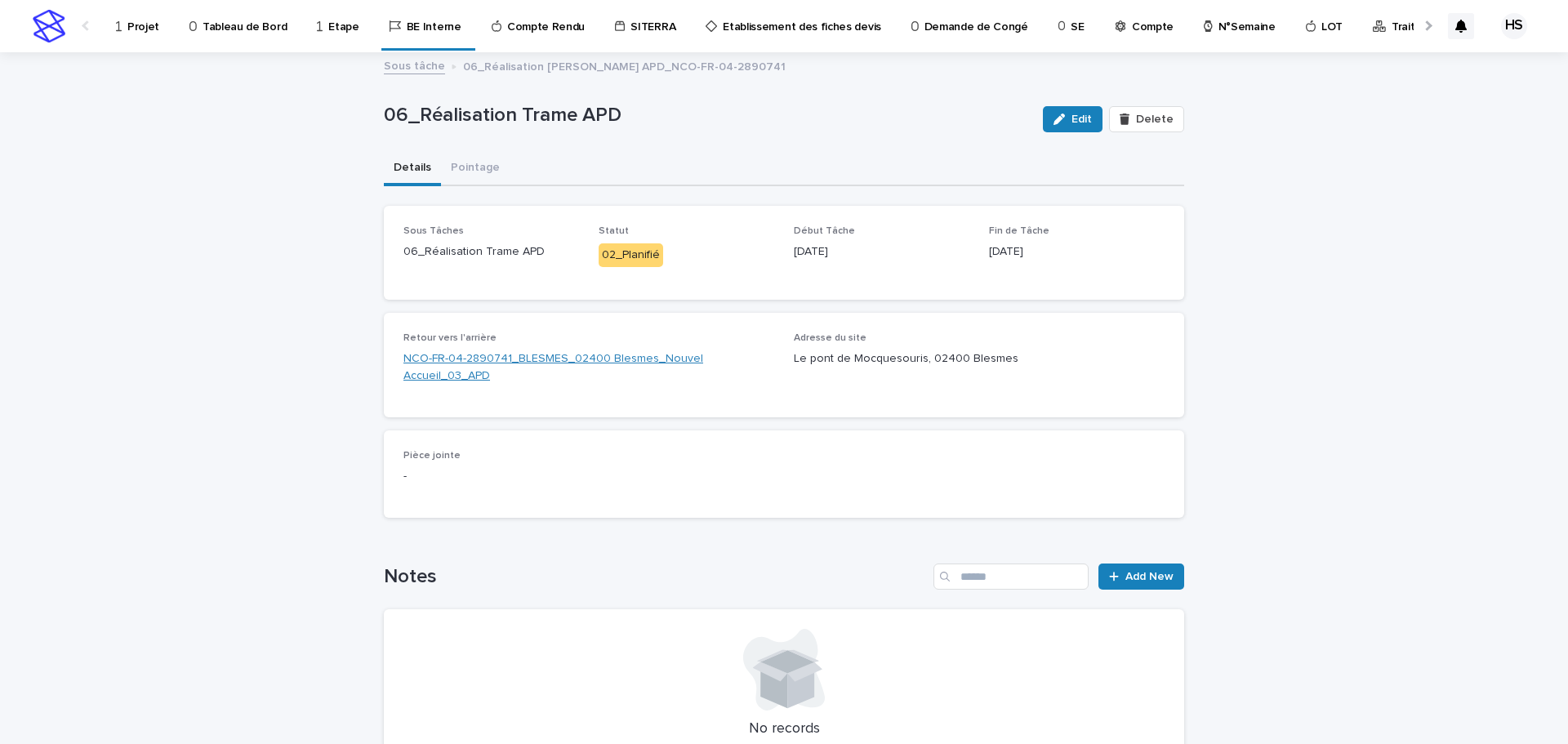 click on "NCO-FR-04-2890741_BLESMES_02400 Blesmes_Nouvel Accueil_03_APD" at bounding box center (589, 368) 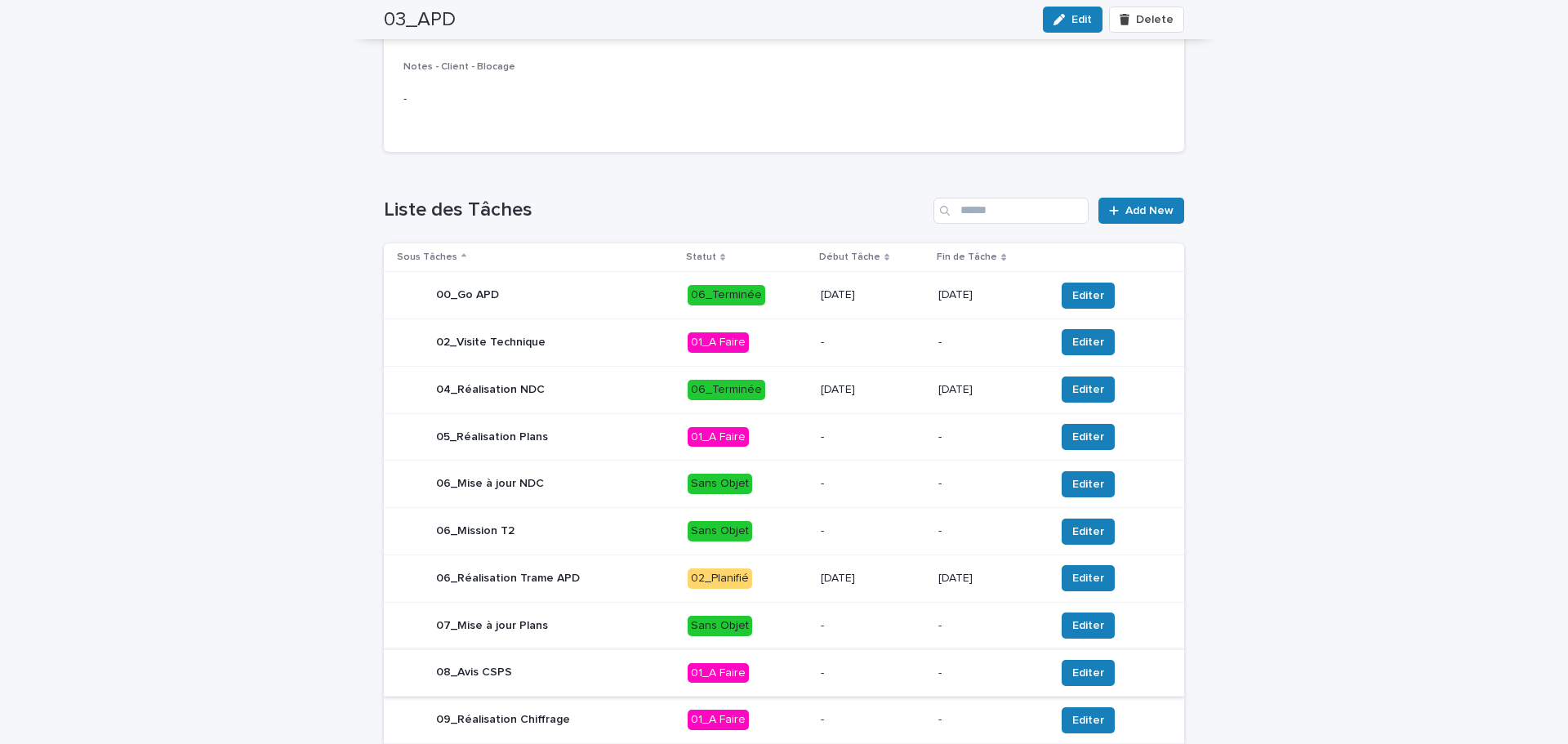 scroll, scrollTop: 490, scrollLeft: 0, axis: vertical 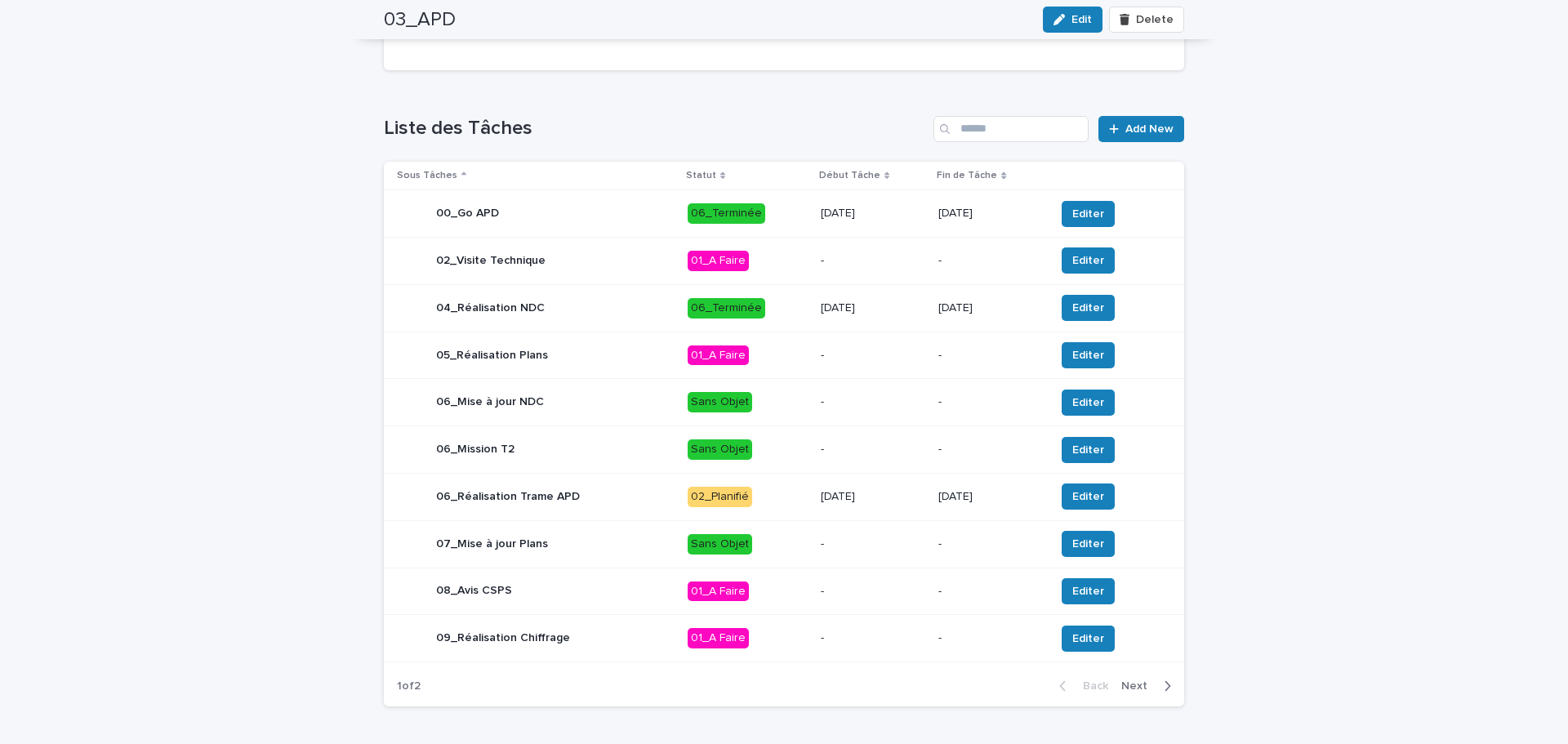 click on "01_A Faire" at bounding box center [747, 638] 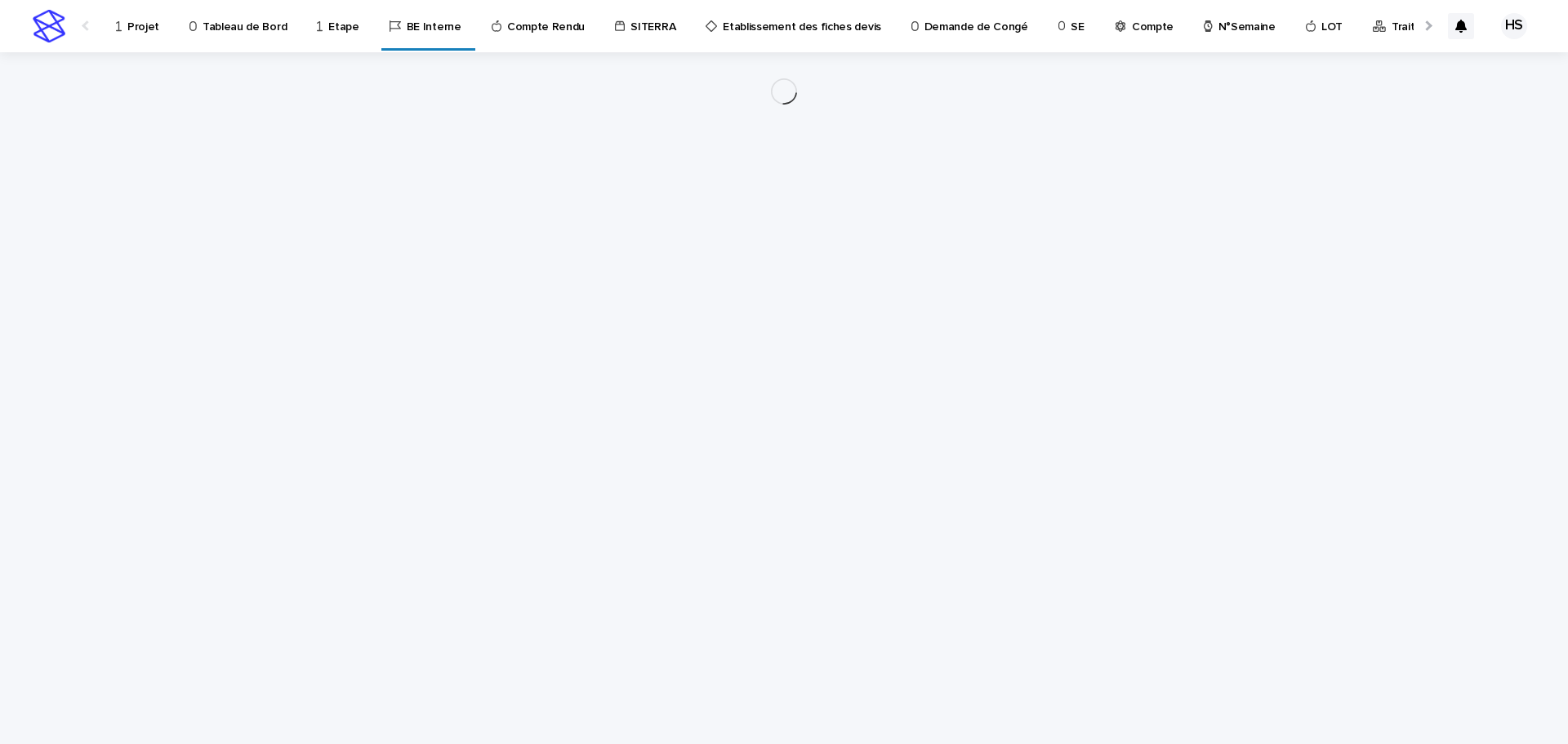 scroll, scrollTop: 0, scrollLeft: 0, axis: both 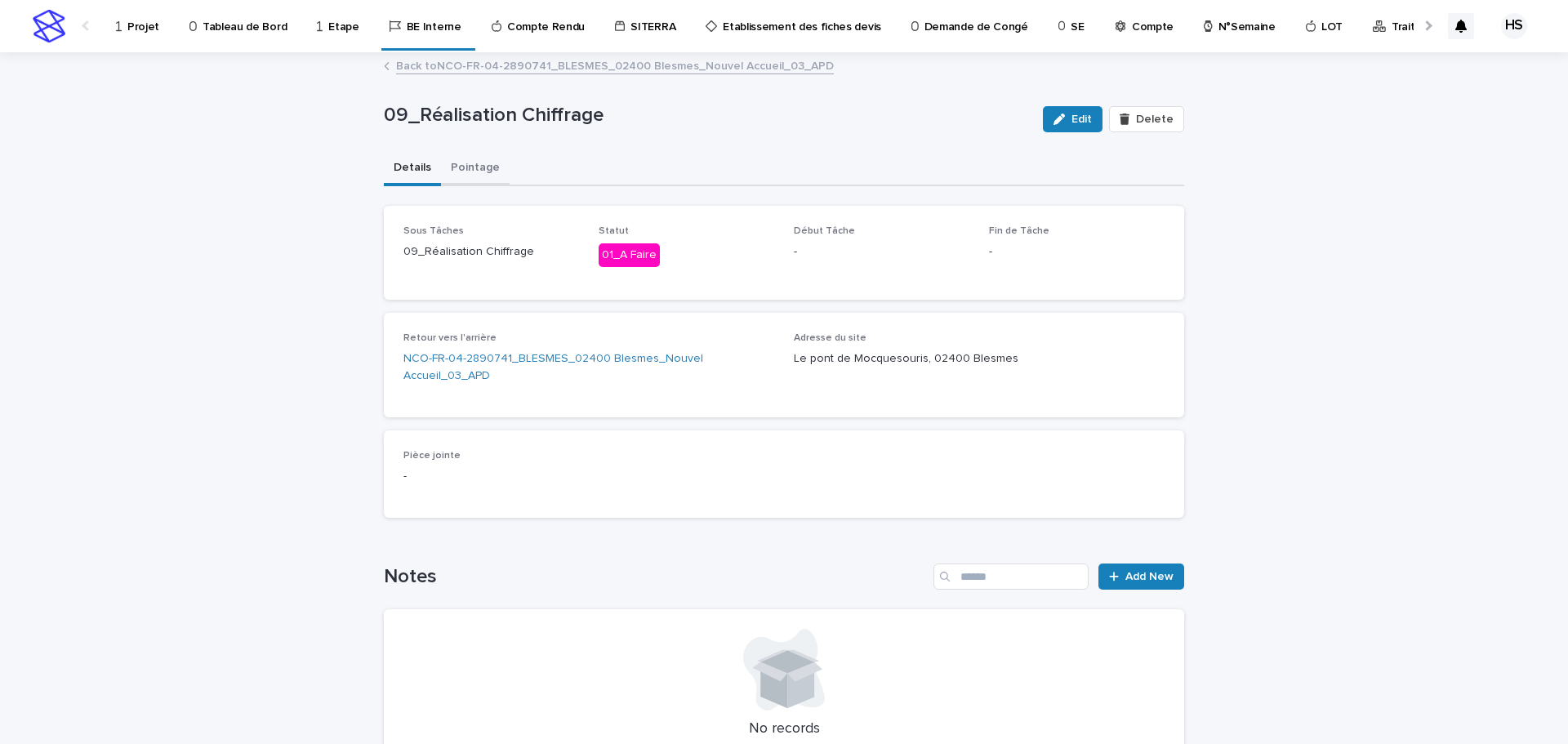 click on "Pointage" at bounding box center [475, 169] 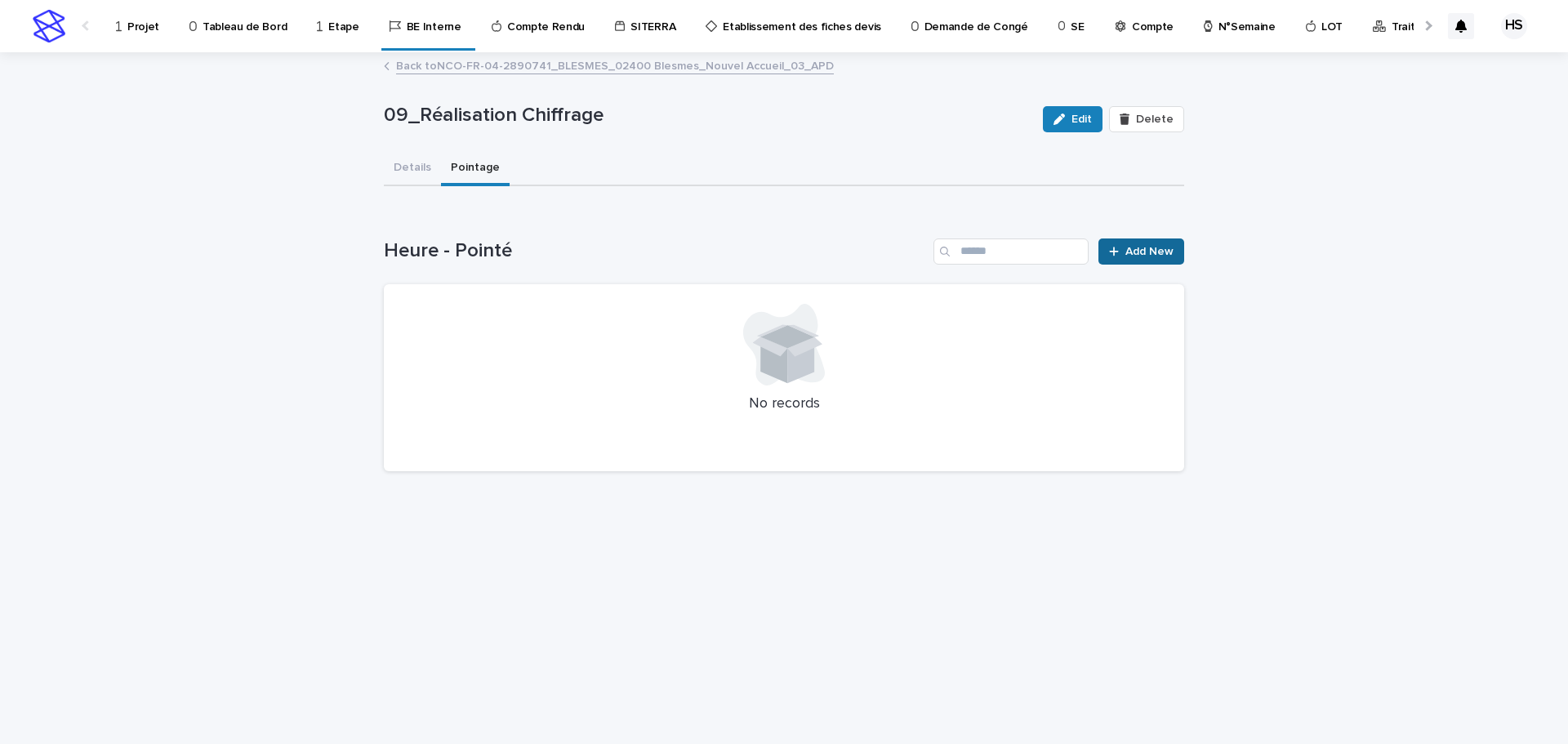 click on "Add New" at bounding box center (1149, 252) 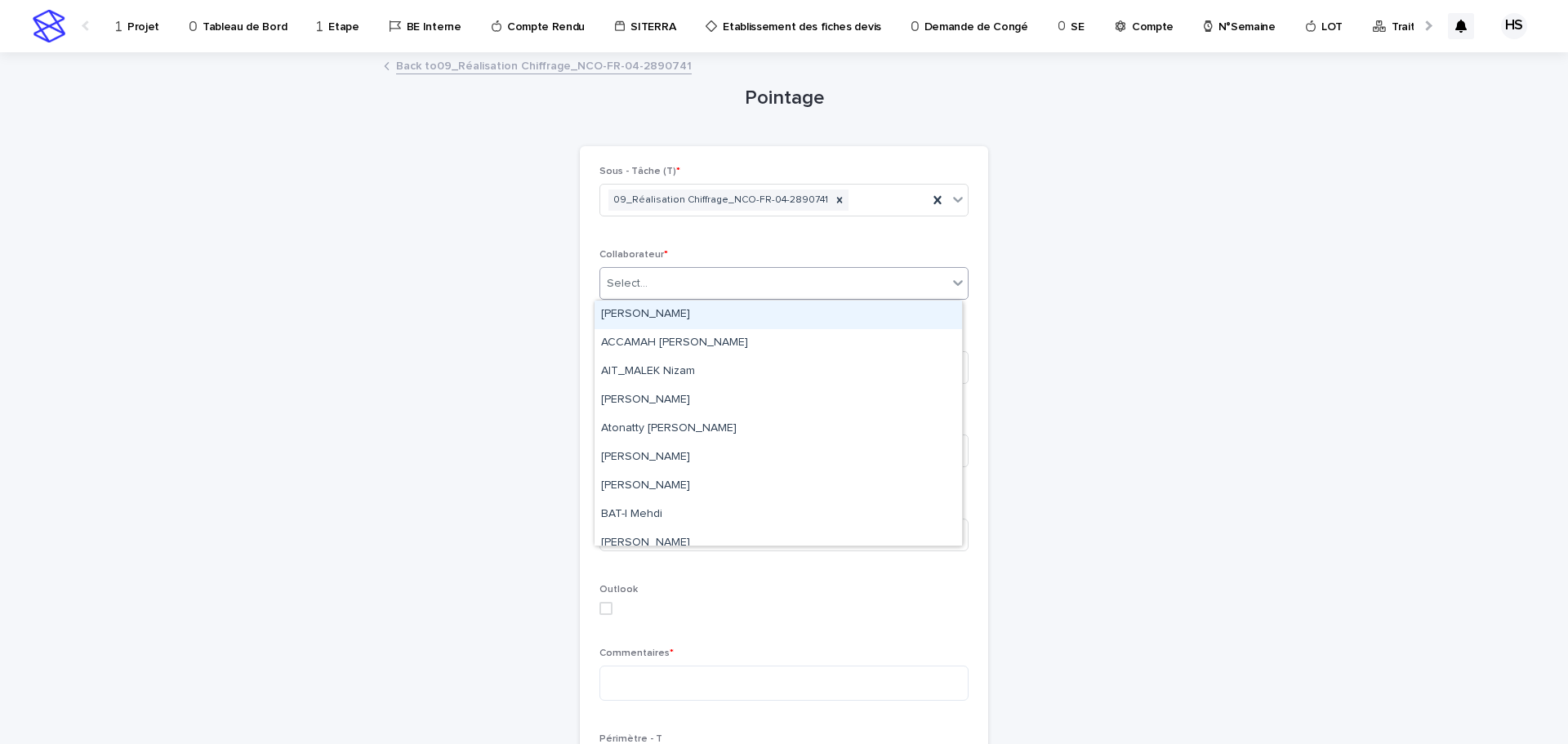 click on "Select..." at bounding box center [784, 283] 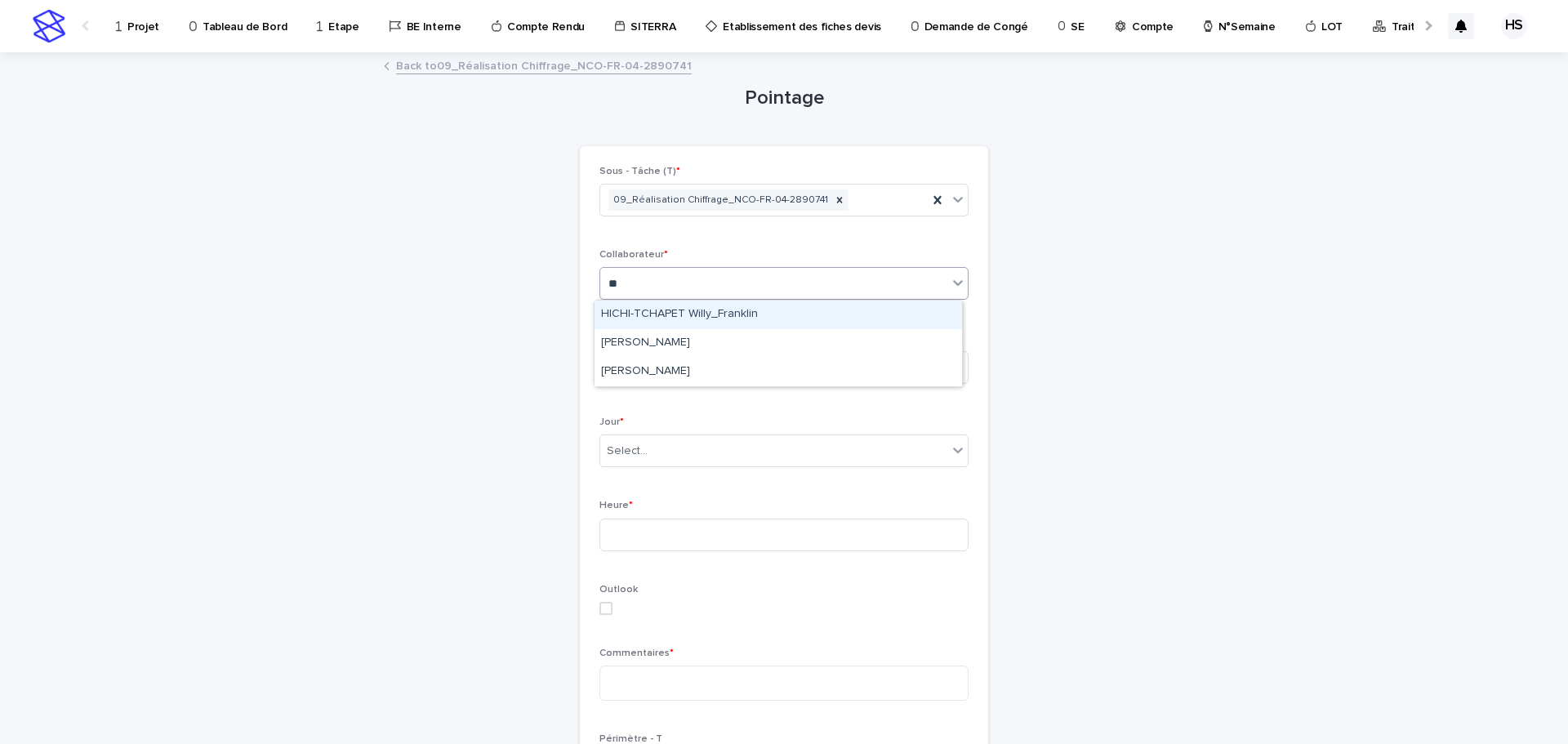 type on "***" 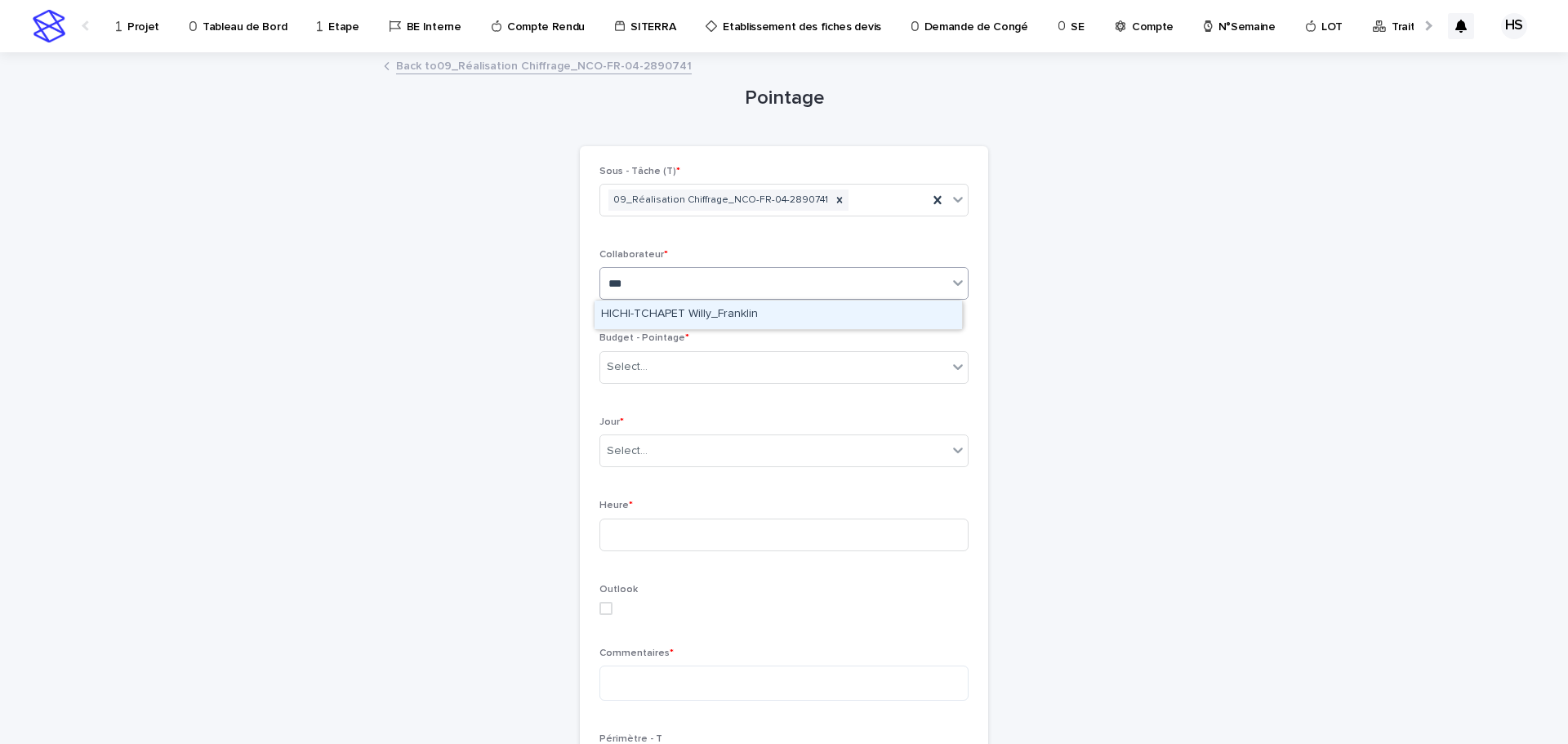 type 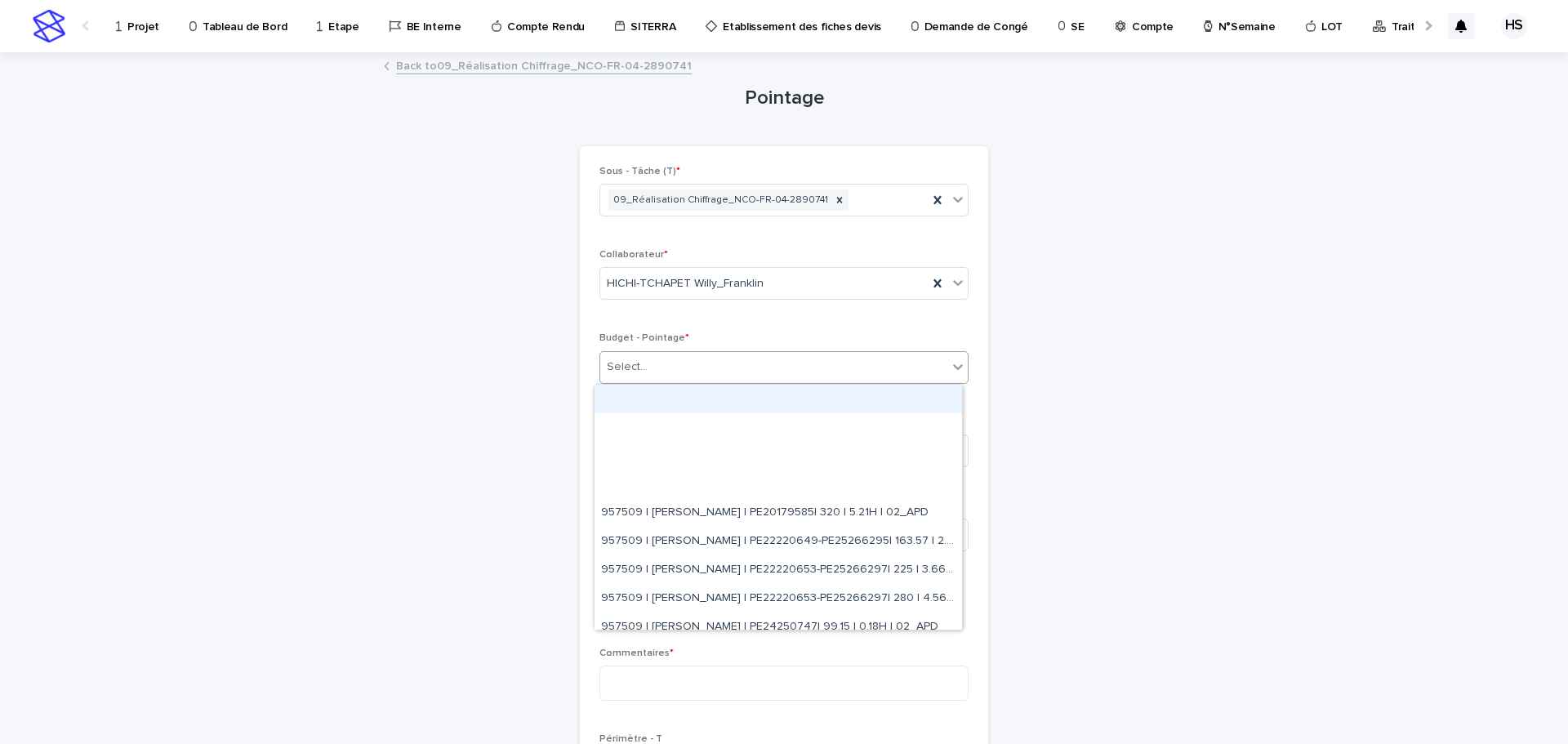 click on "Select..." at bounding box center [773, 367] 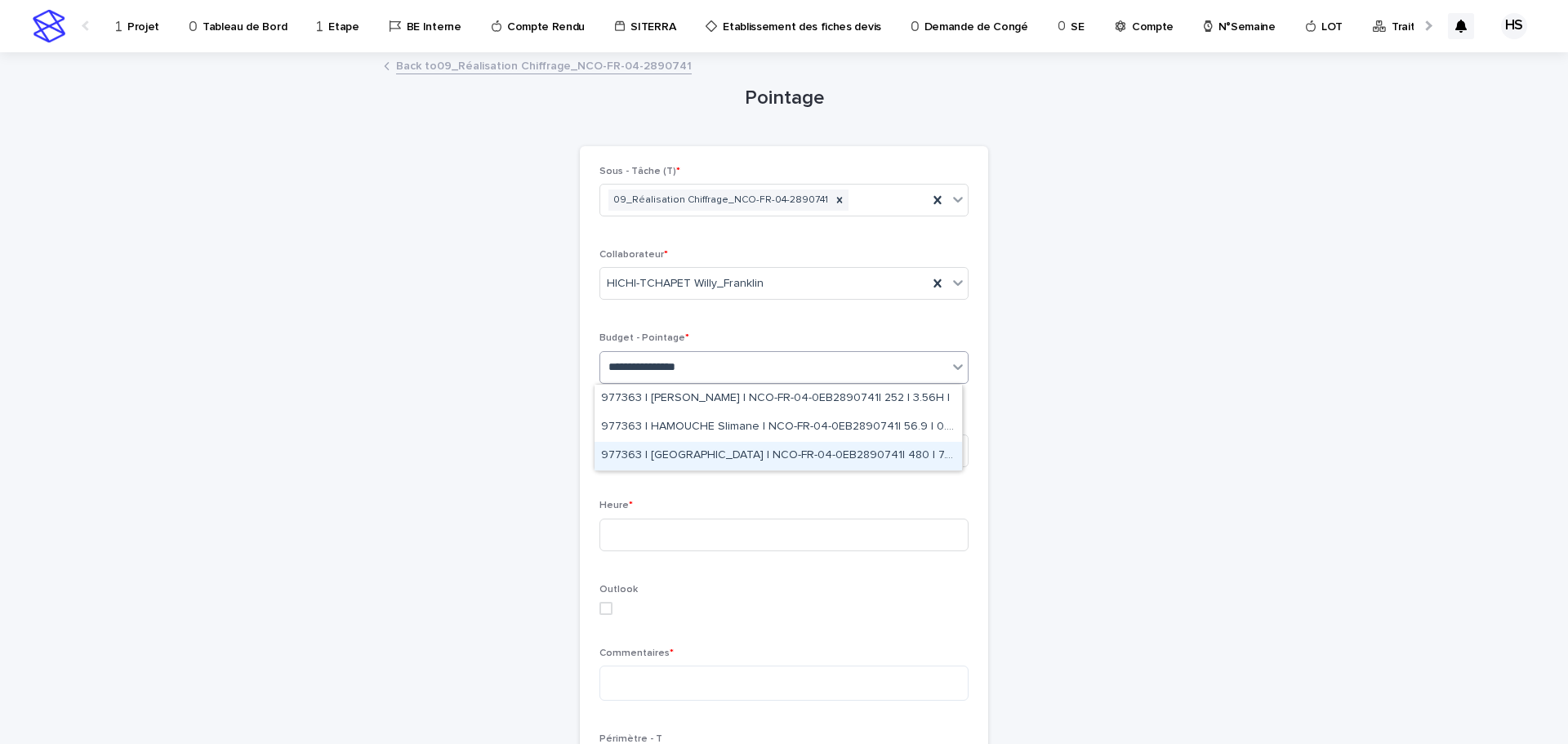 click on "977363 | PARIS Maxime | NCO-FR-04-0EB2890741| 480 | 7.14H  |" at bounding box center [778, 456] 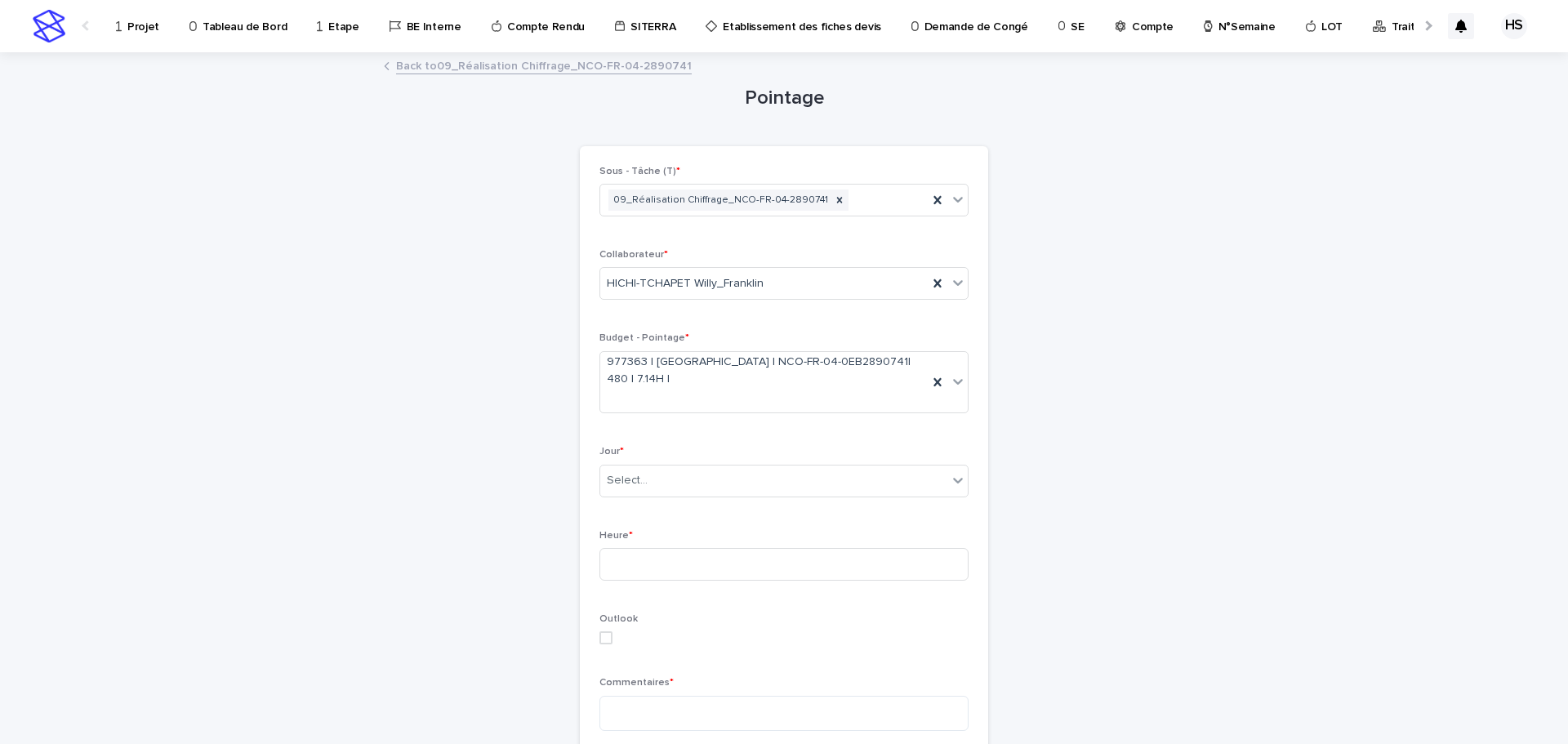 click on "Jour *" at bounding box center [784, 452] 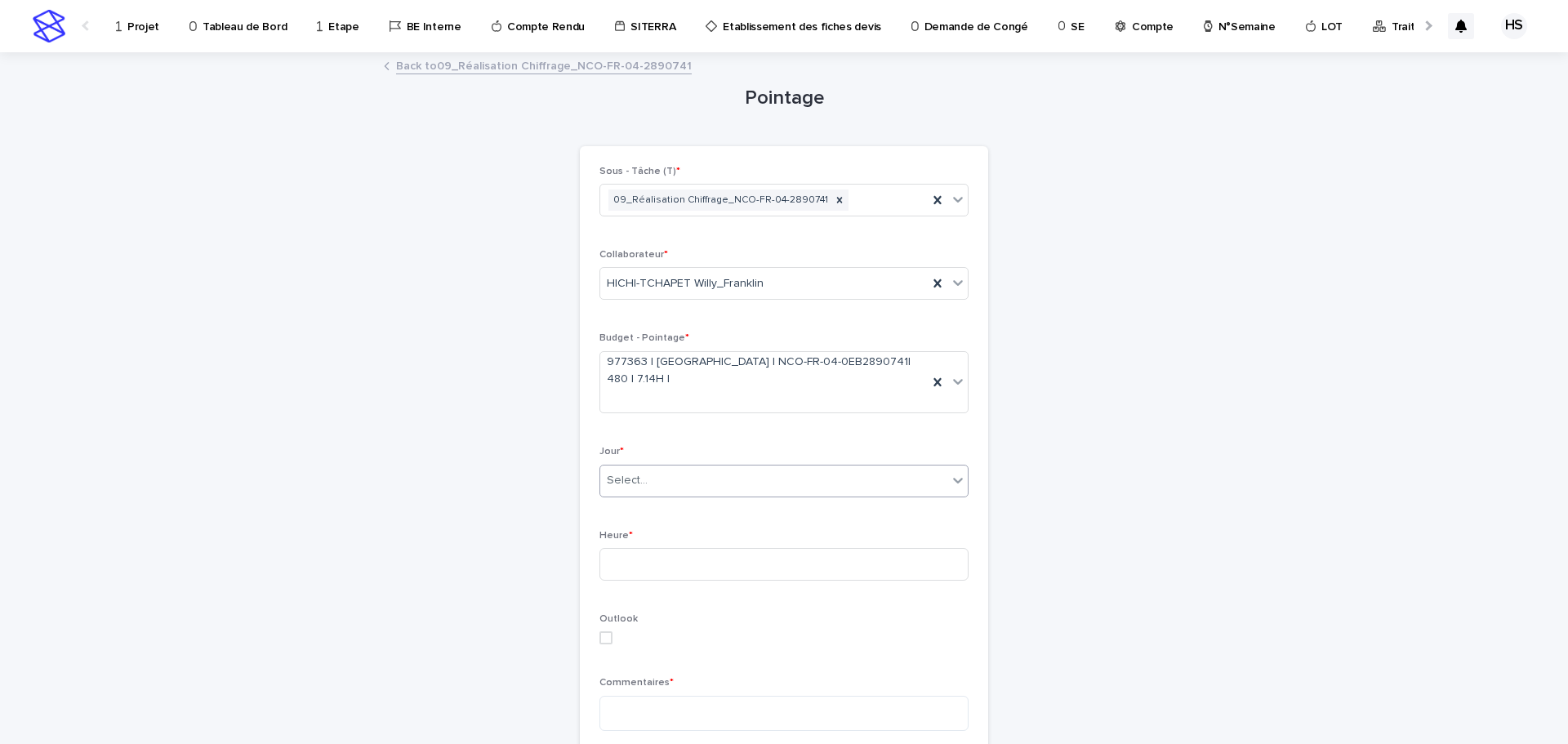 click on "Select..." at bounding box center (773, 480) 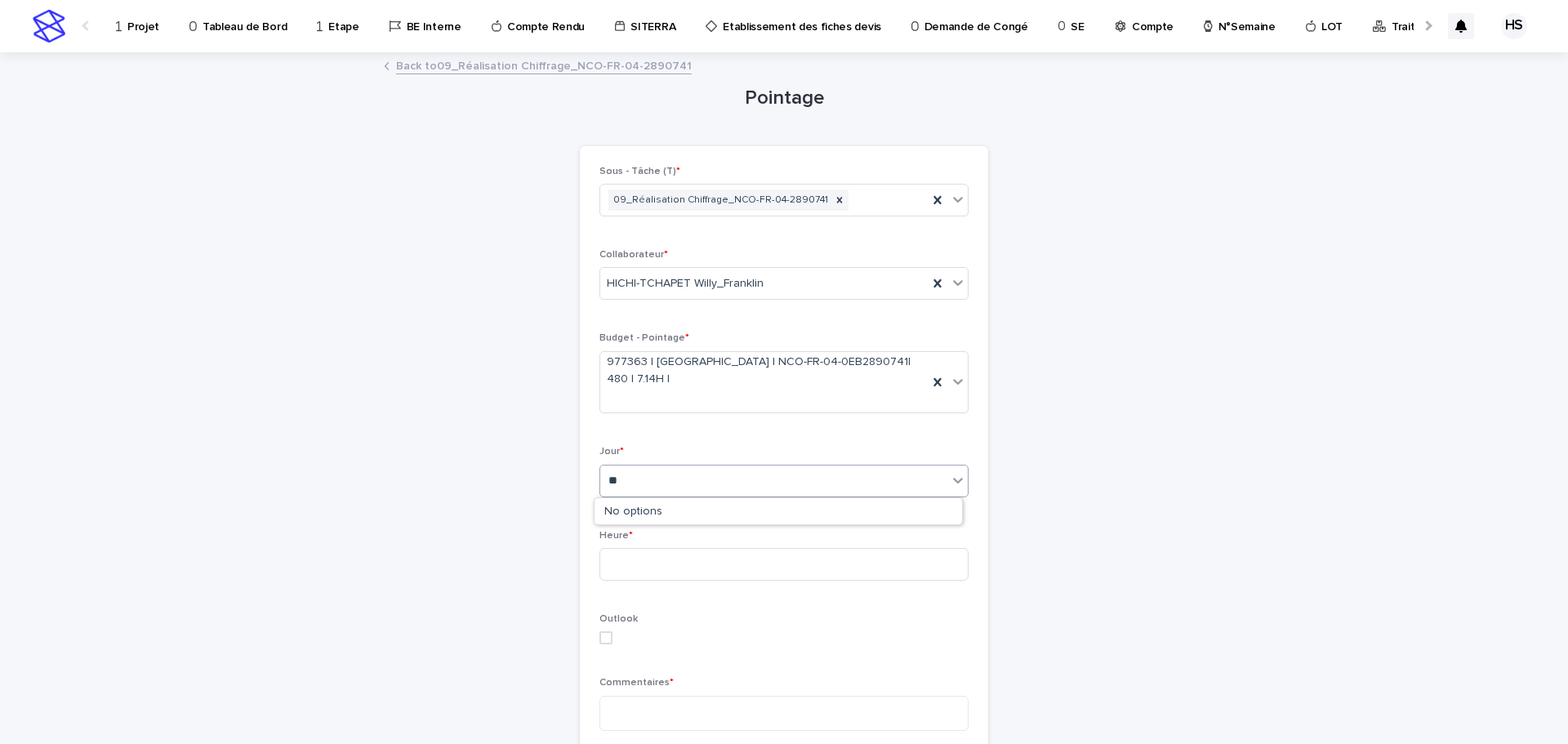 type on "***" 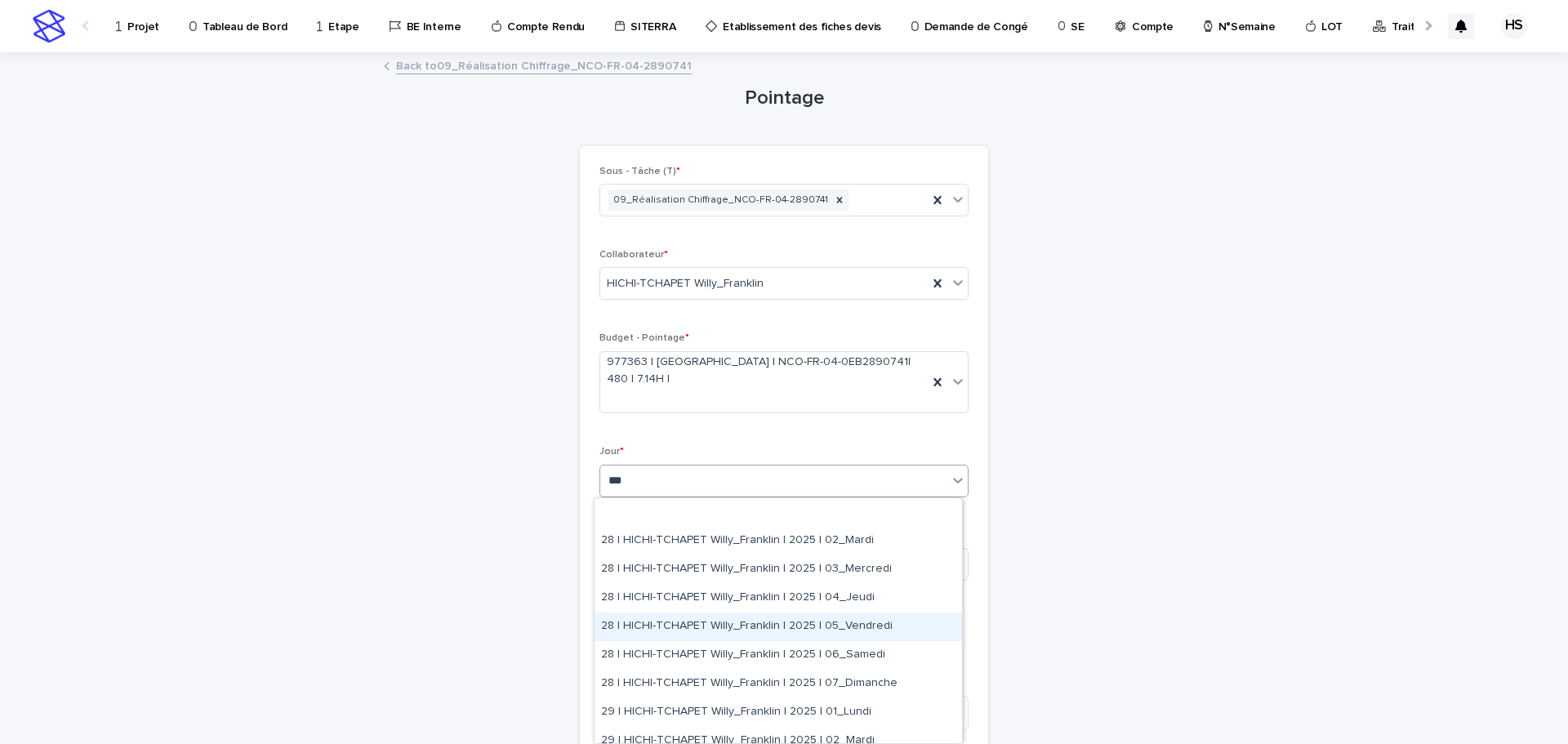 scroll, scrollTop: 82, scrollLeft: 0, axis: vertical 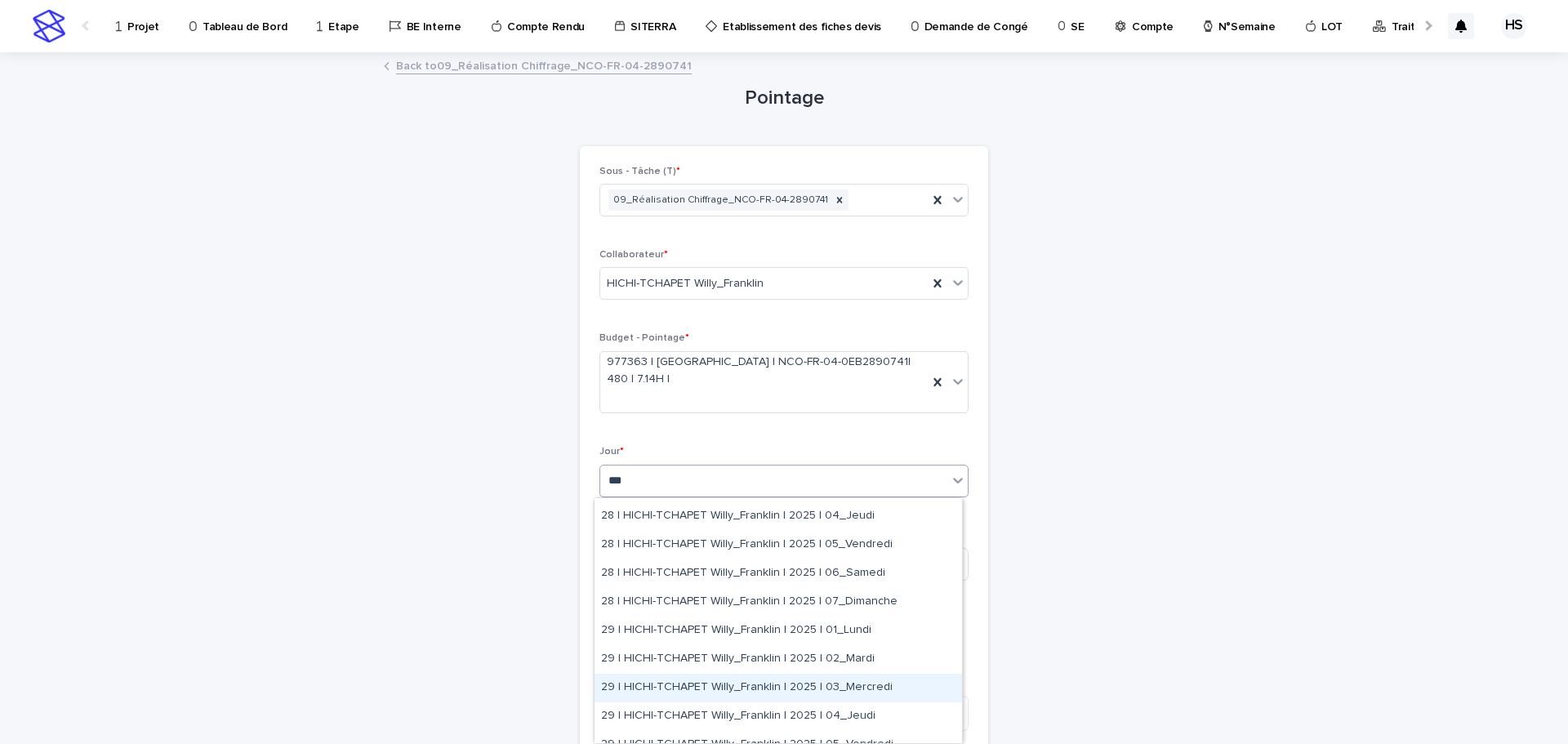click on "29 | HICHI-TCHAPET Willy_Franklin | 2025 | 03_Mercredi" at bounding box center [778, 688] 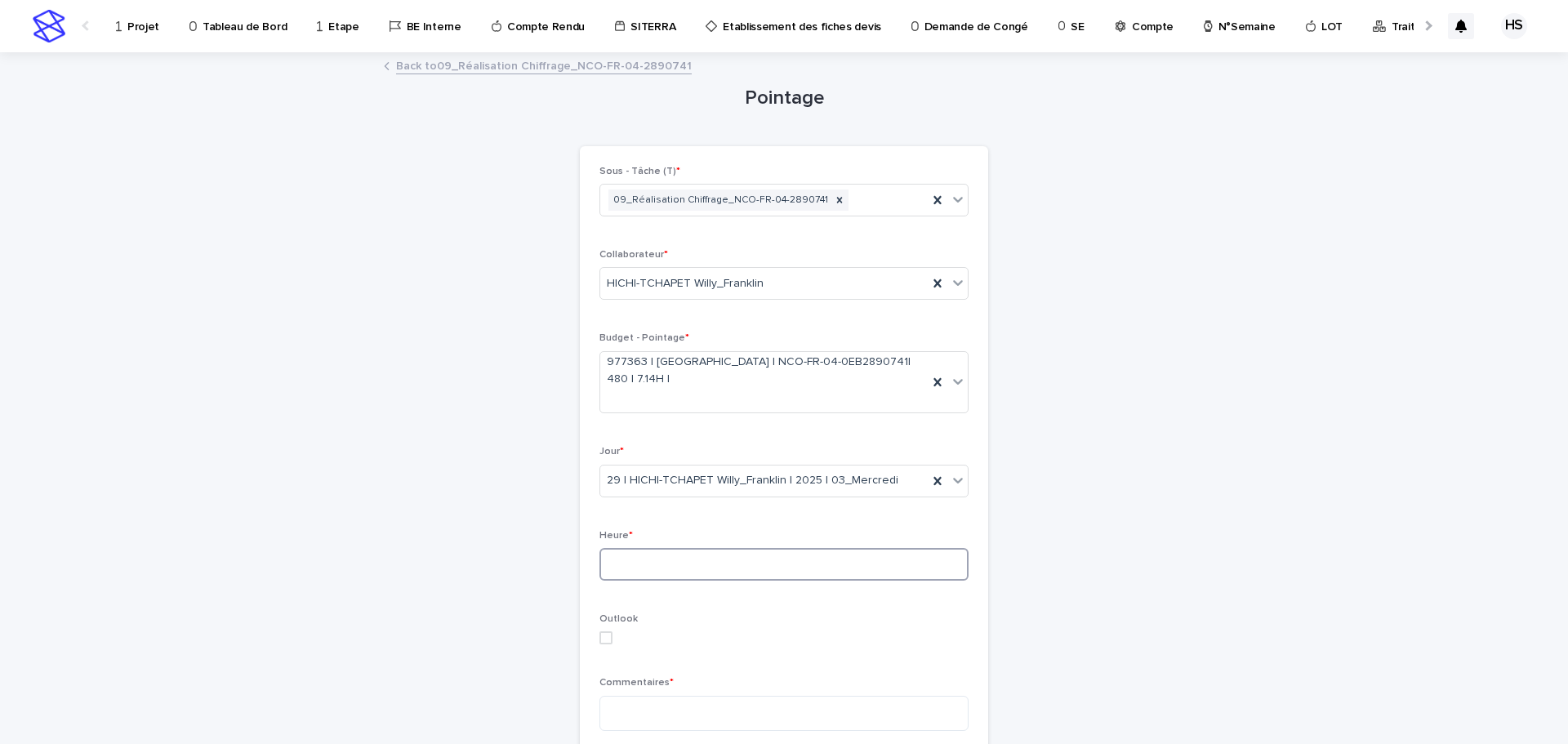 click at bounding box center (784, 564) 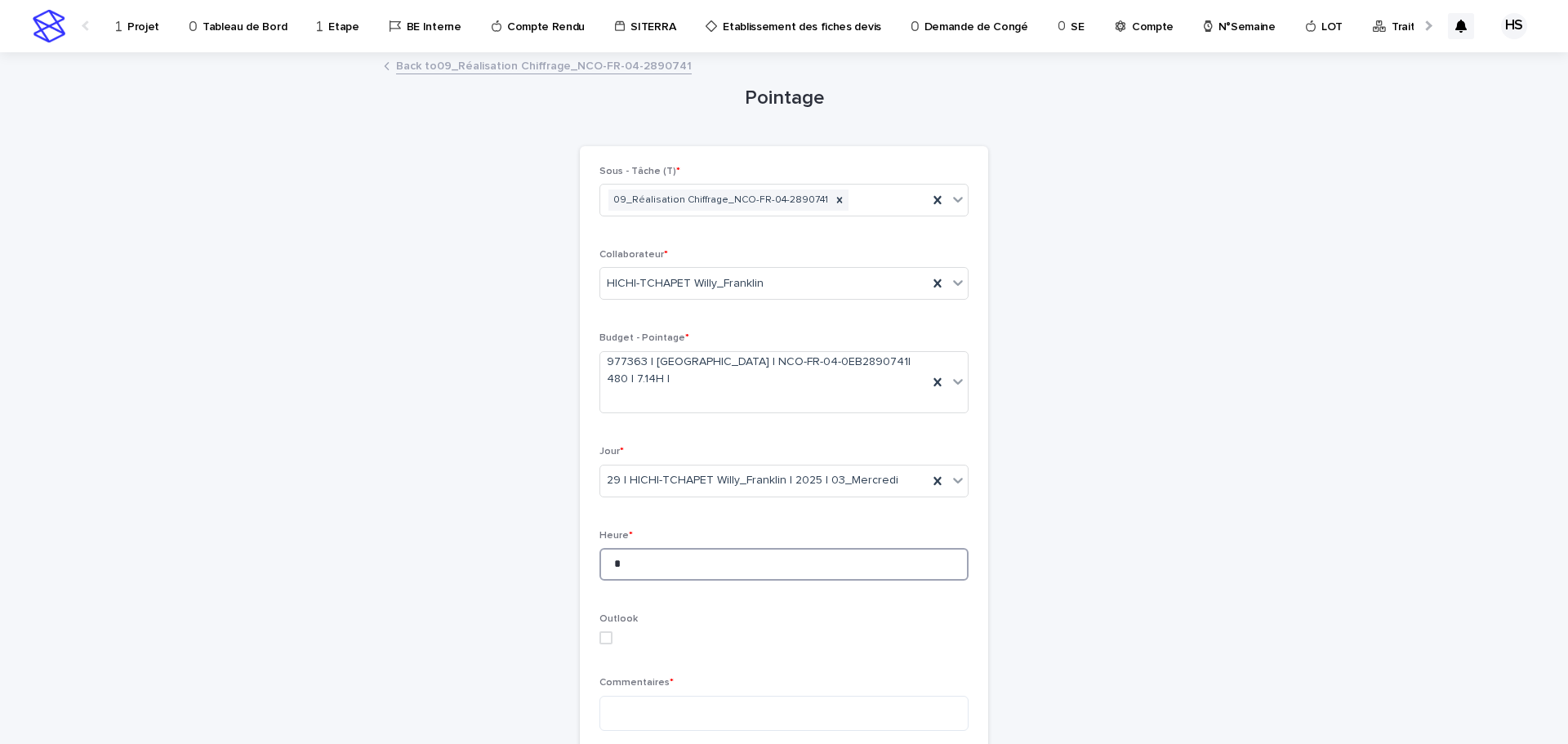 scroll, scrollTop: 82, scrollLeft: 0, axis: vertical 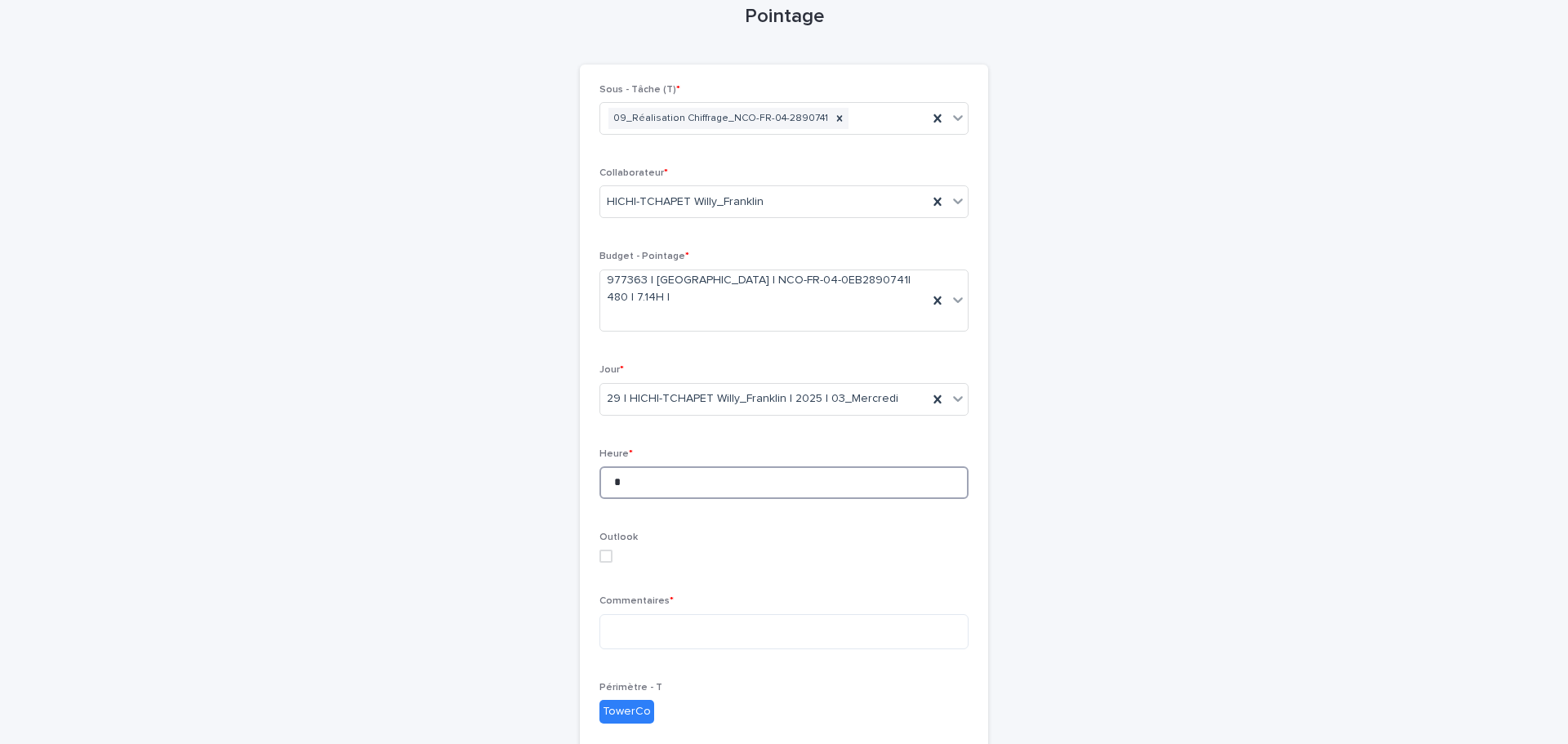 type on "*" 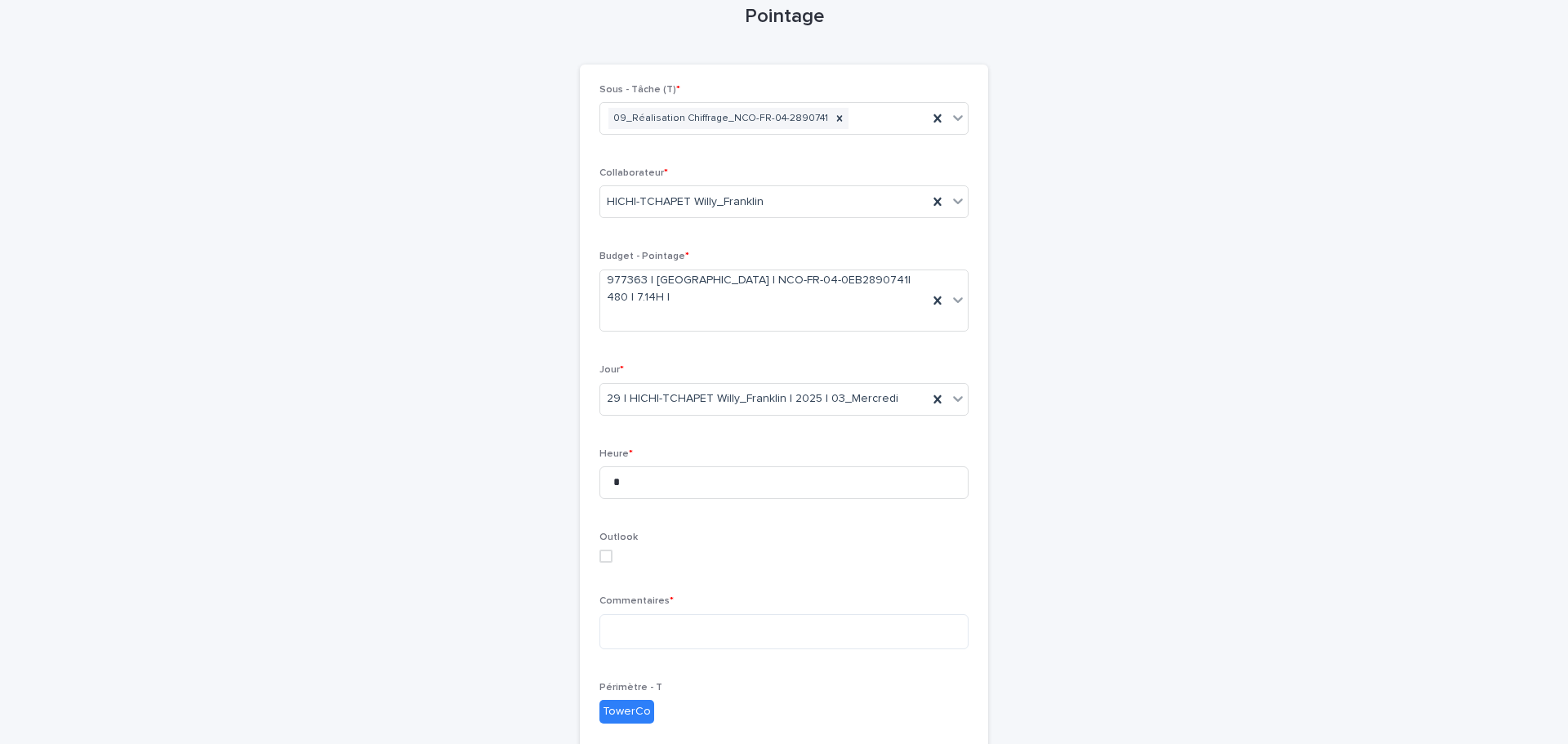 click on "Commentaires *" at bounding box center [784, 628] 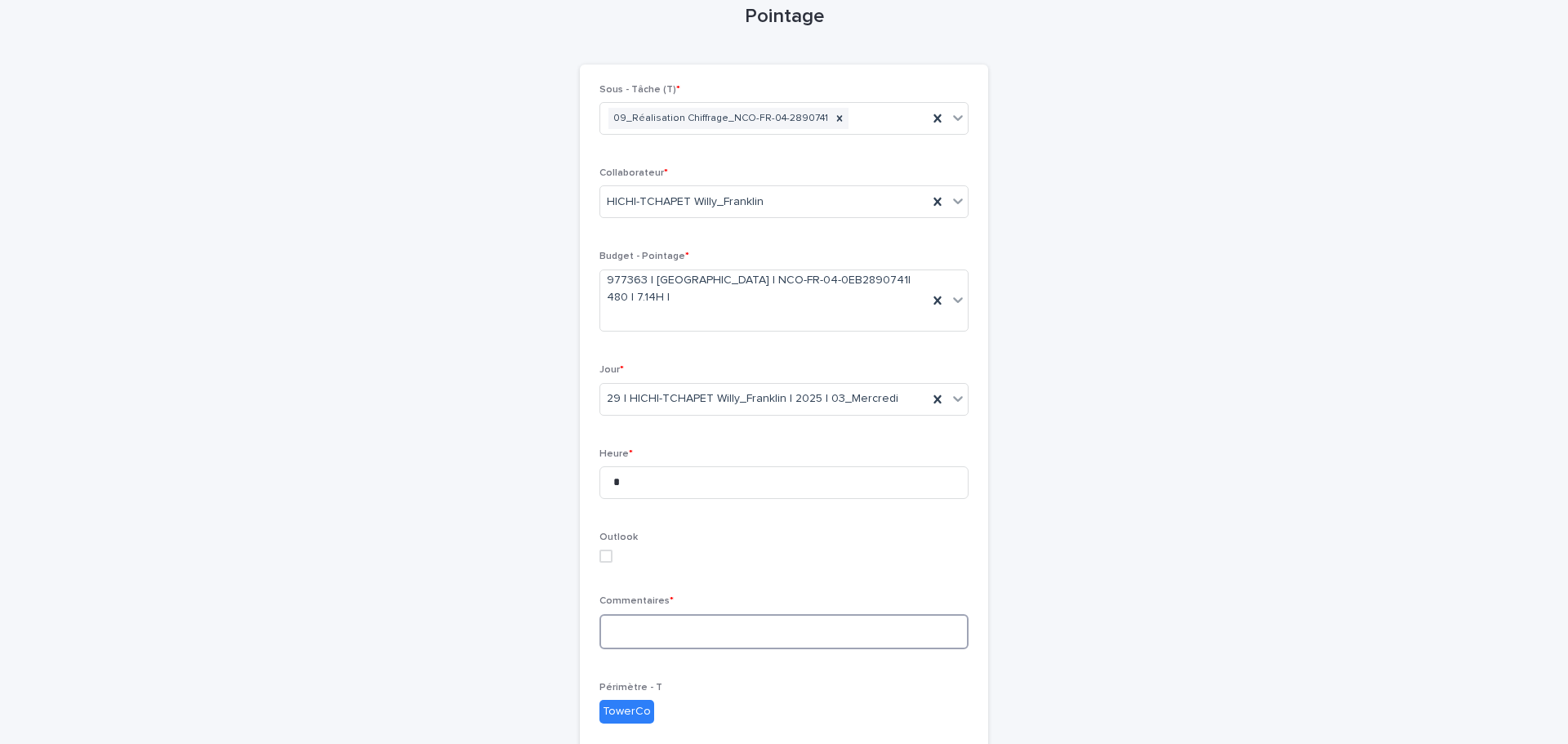 click at bounding box center (784, 631) 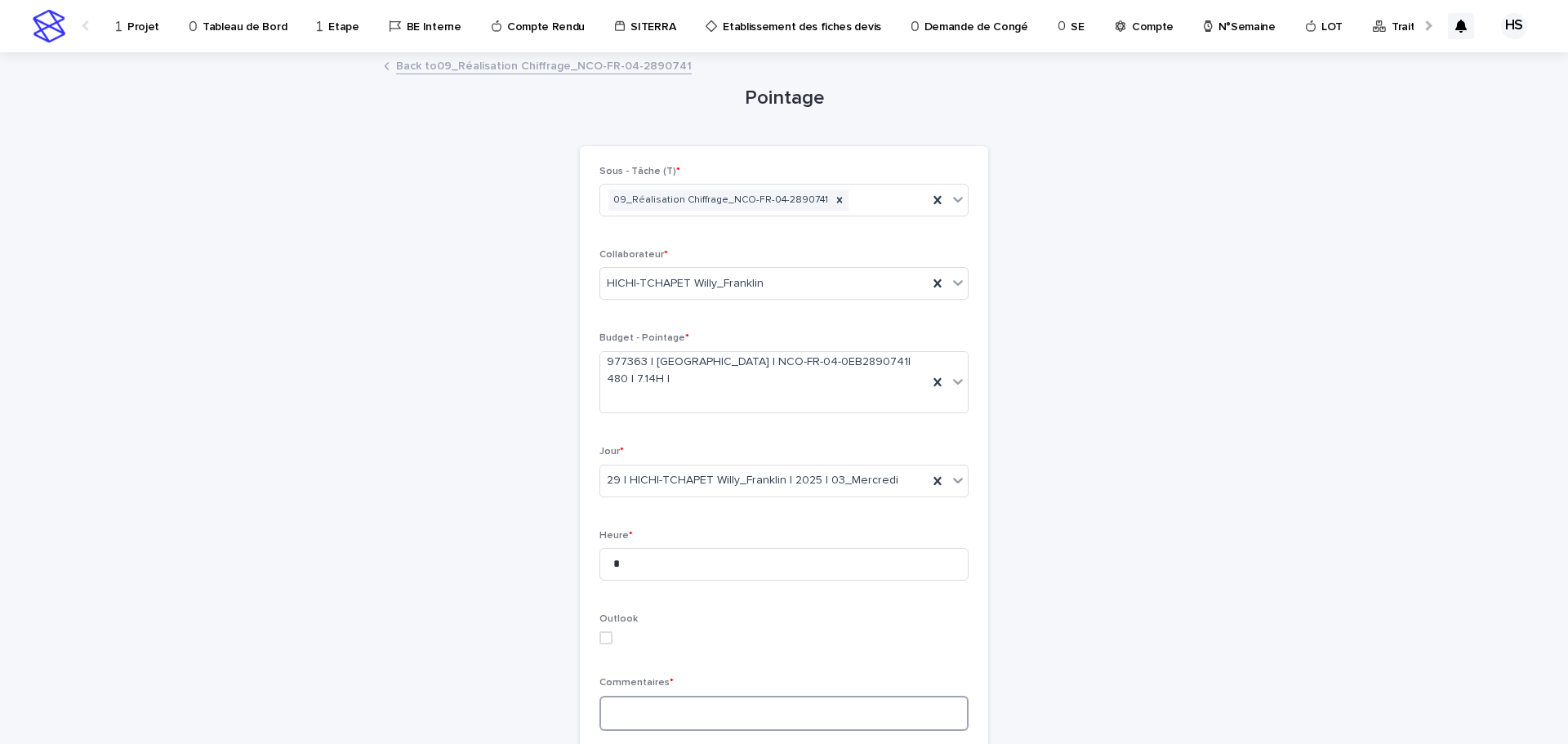 scroll, scrollTop: 245, scrollLeft: 0, axis: vertical 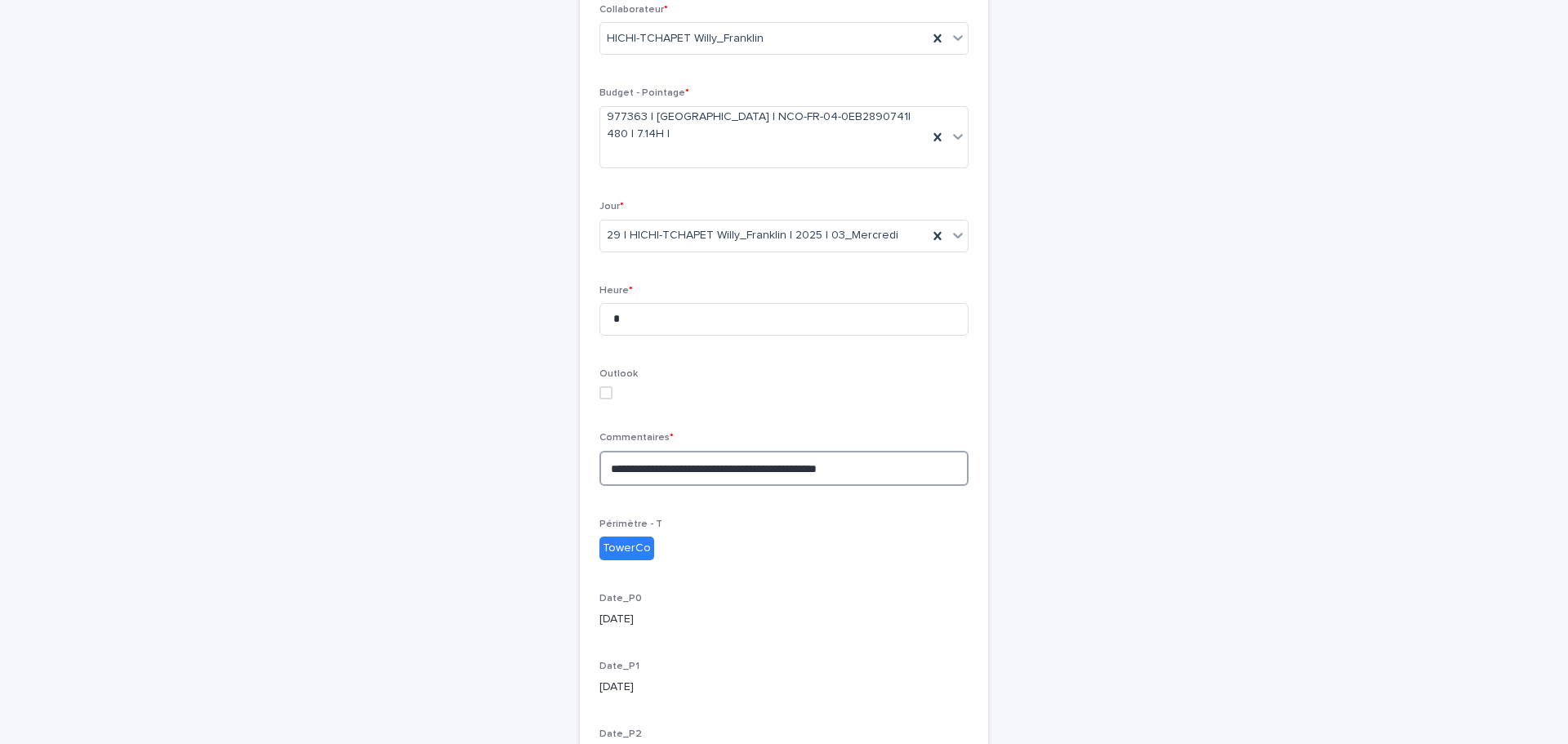 click on "**********" at bounding box center [784, 468] 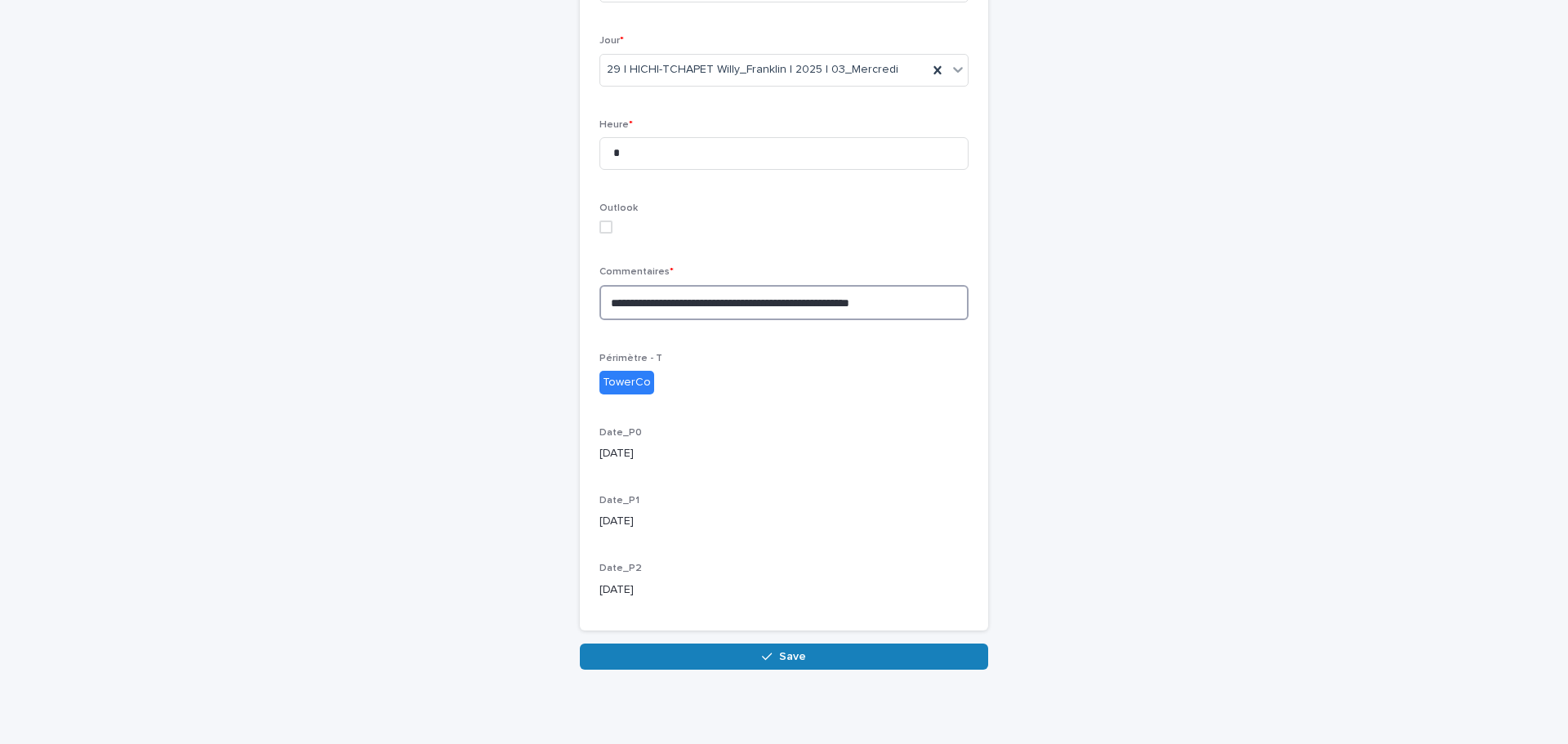 scroll, scrollTop: 418, scrollLeft: 0, axis: vertical 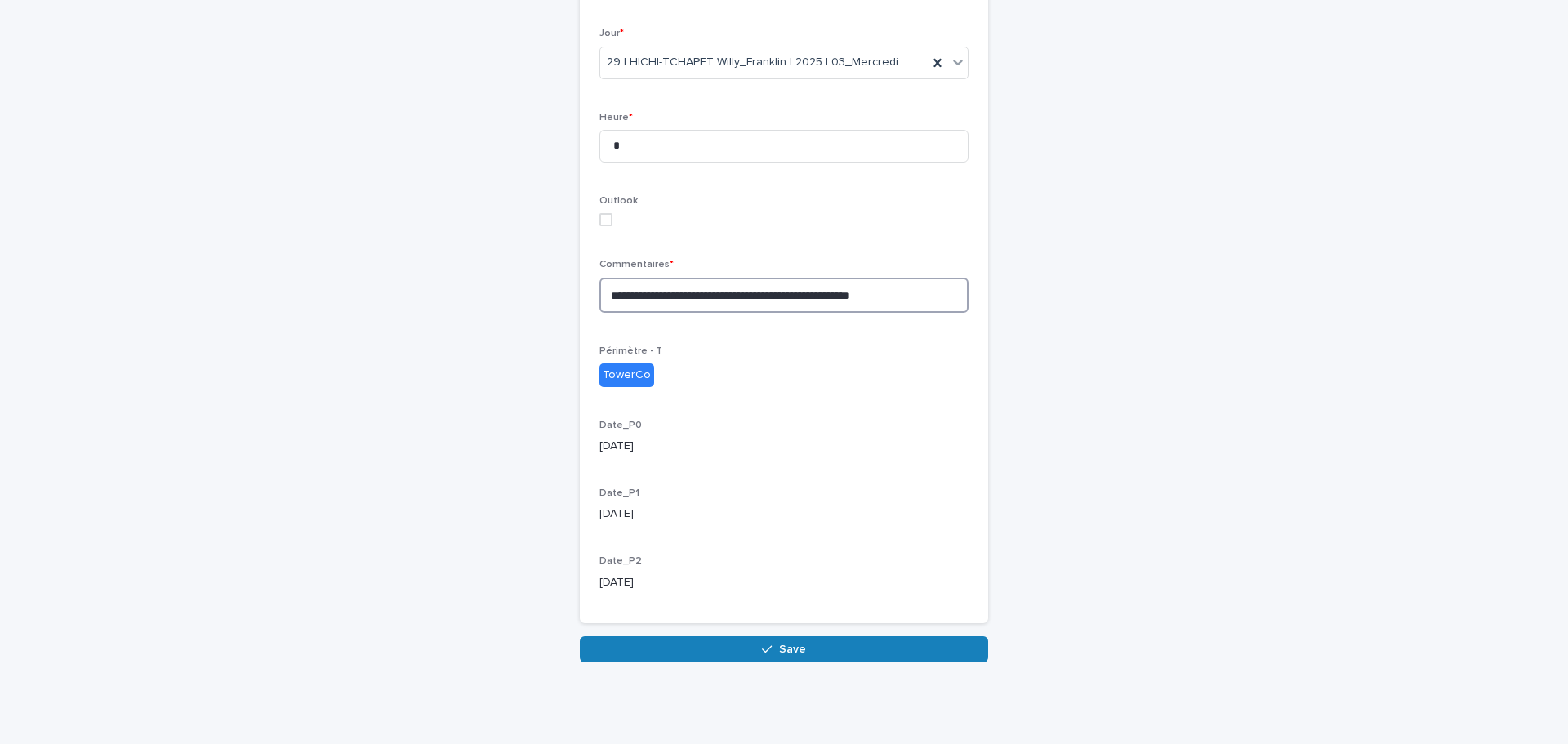 type on "**********" 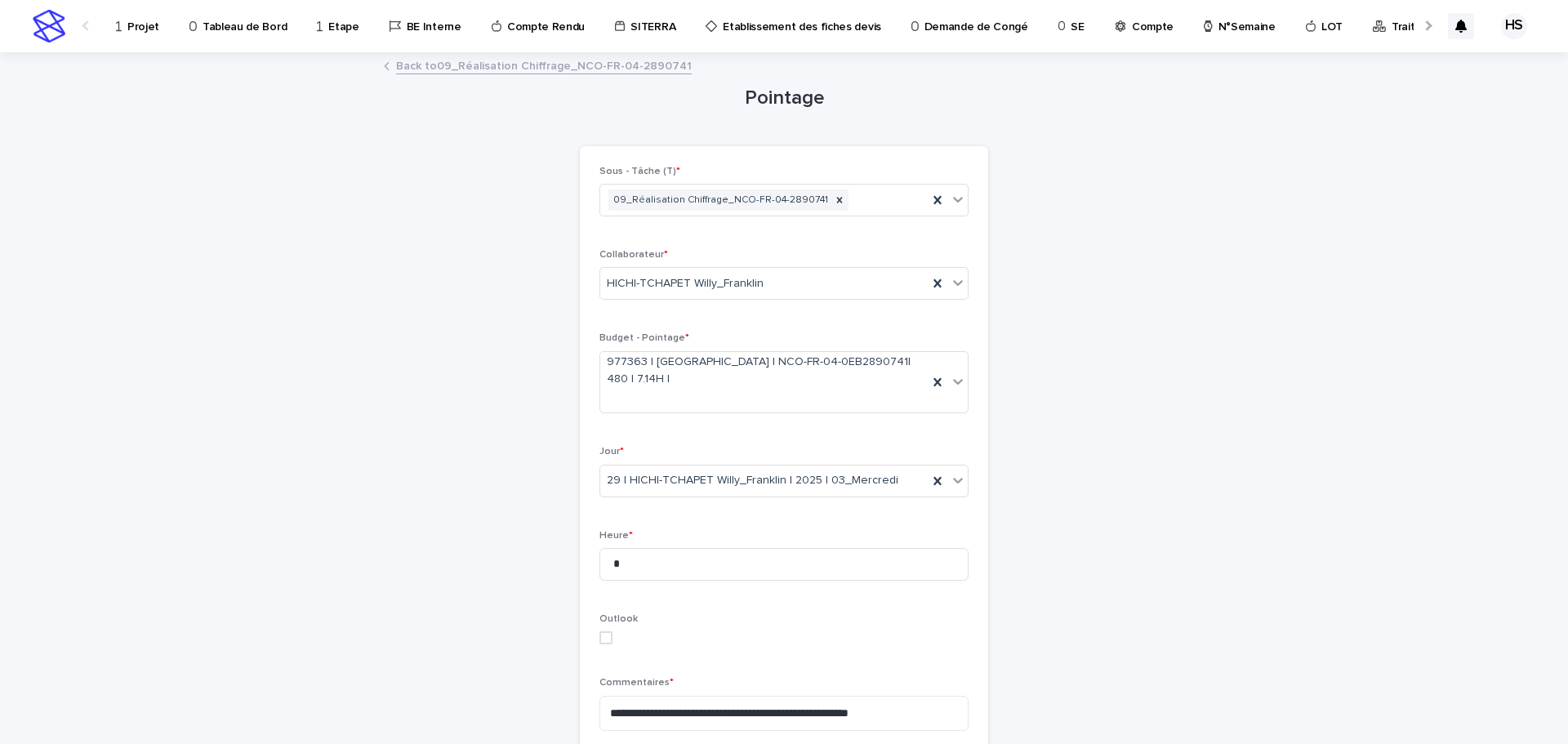 scroll, scrollTop: 245, scrollLeft: 0, axis: vertical 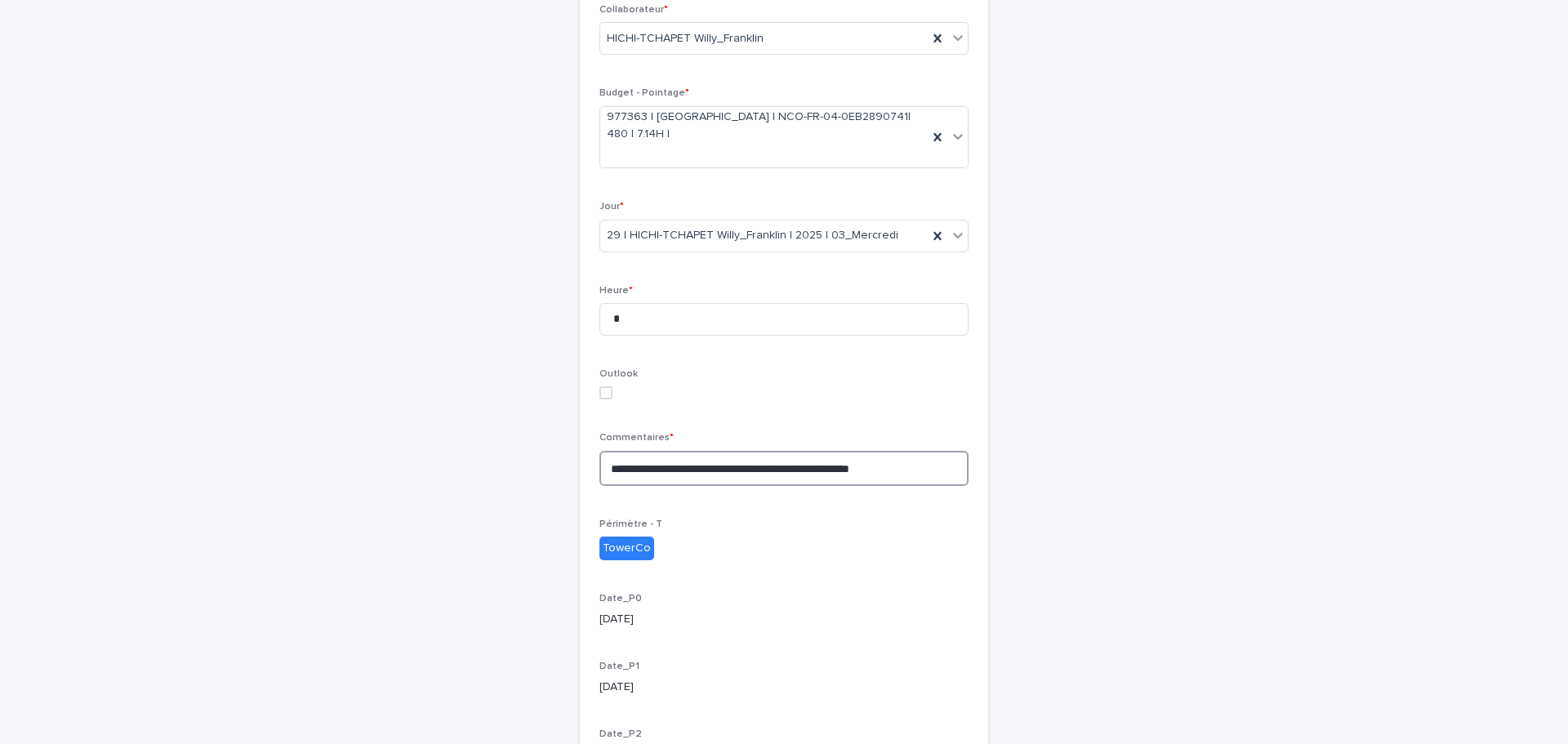 click on "**********" at bounding box center [784, 468] 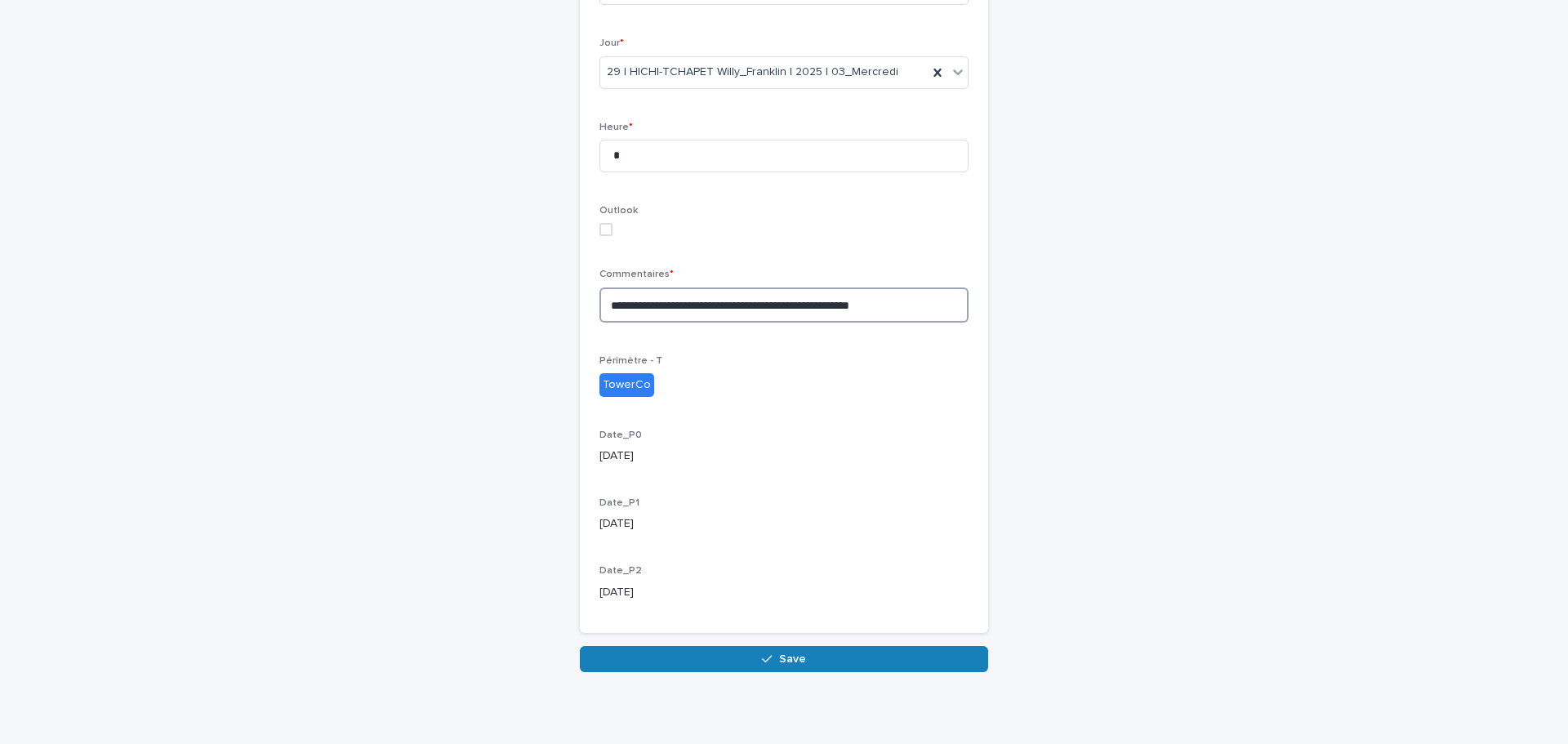 scroll, scrollTop: 418, scrollLeft: 0, axis: vertical 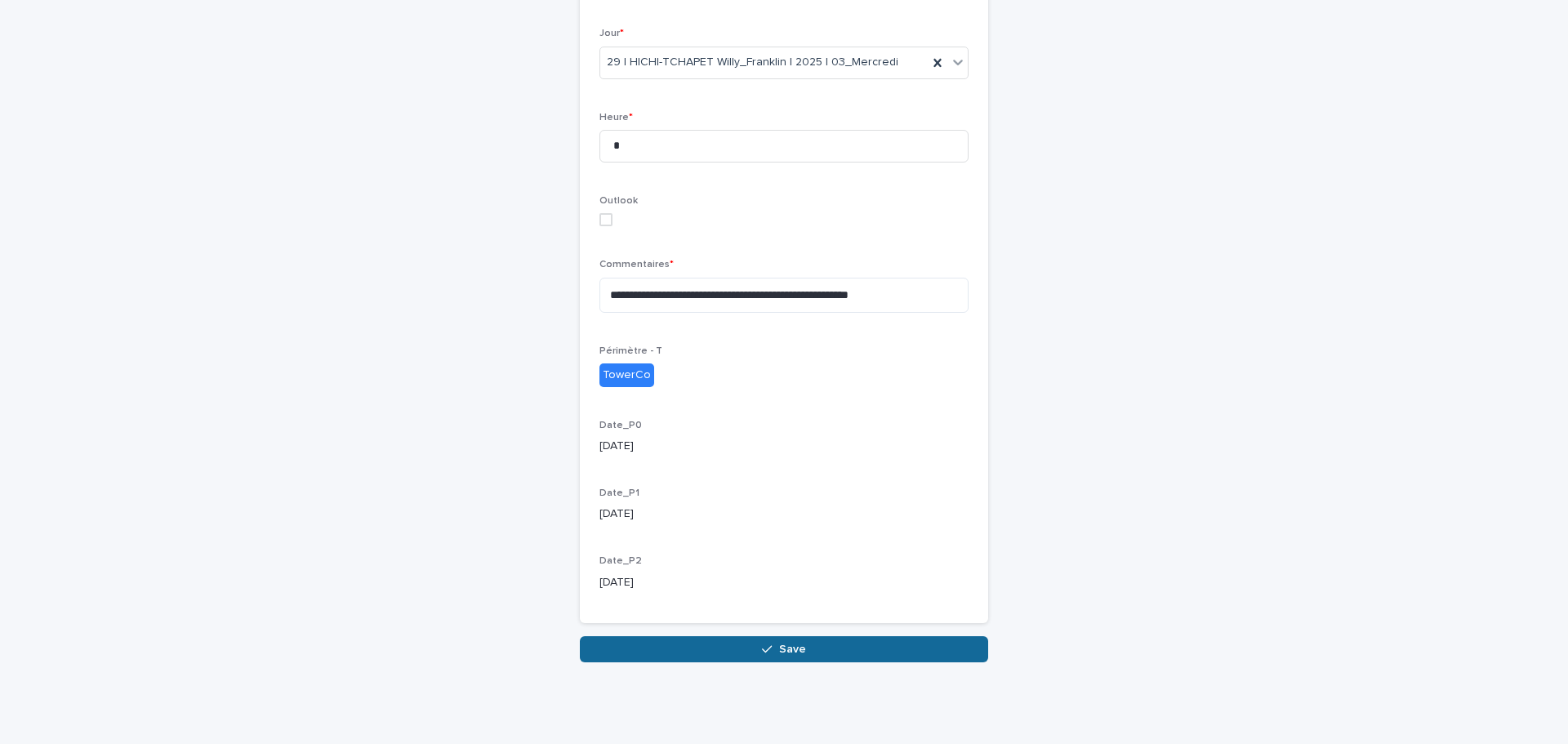 click on "Save" at bounding box center [784, 649] 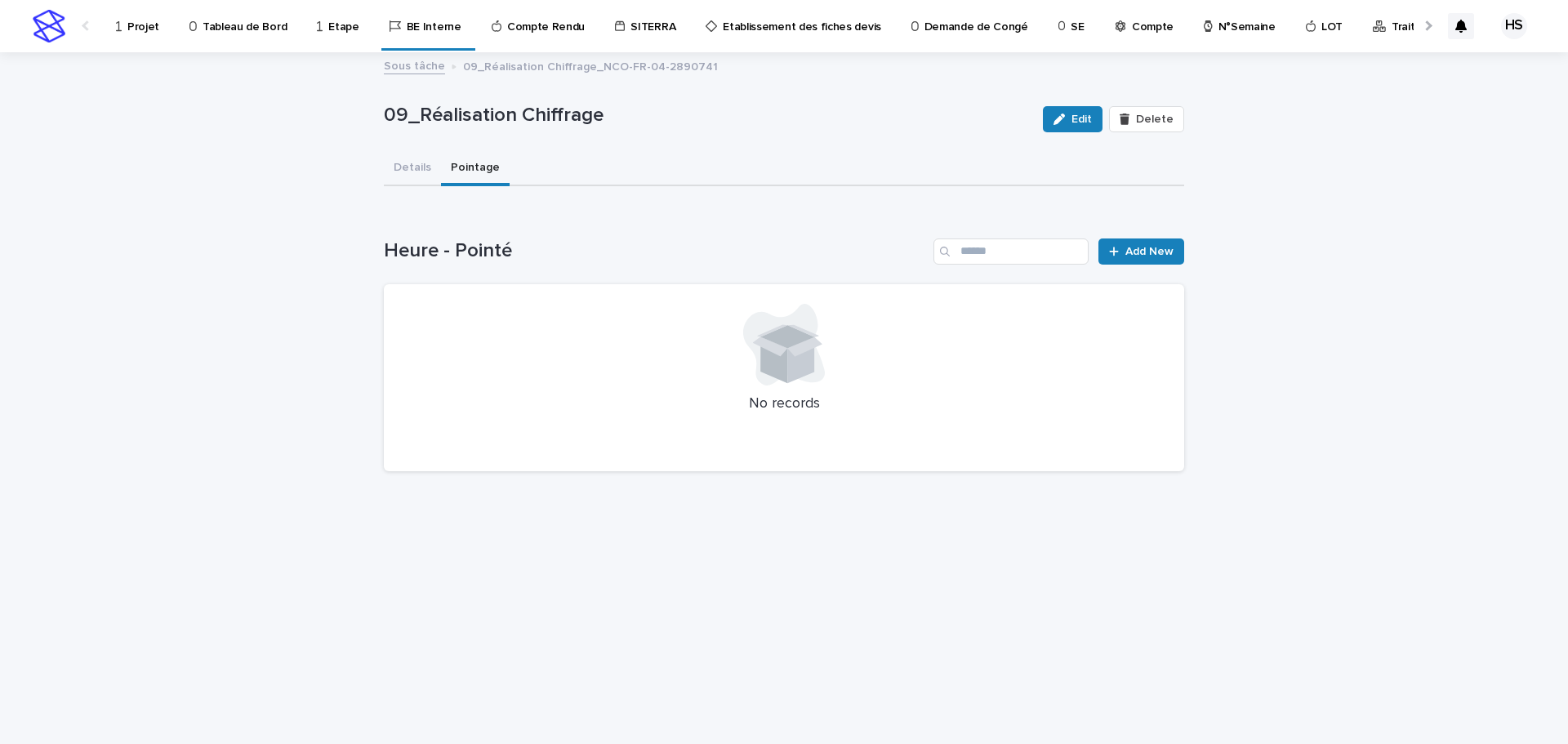 scroll, scrollTop: 0, scrollLeft: 0, axis: both 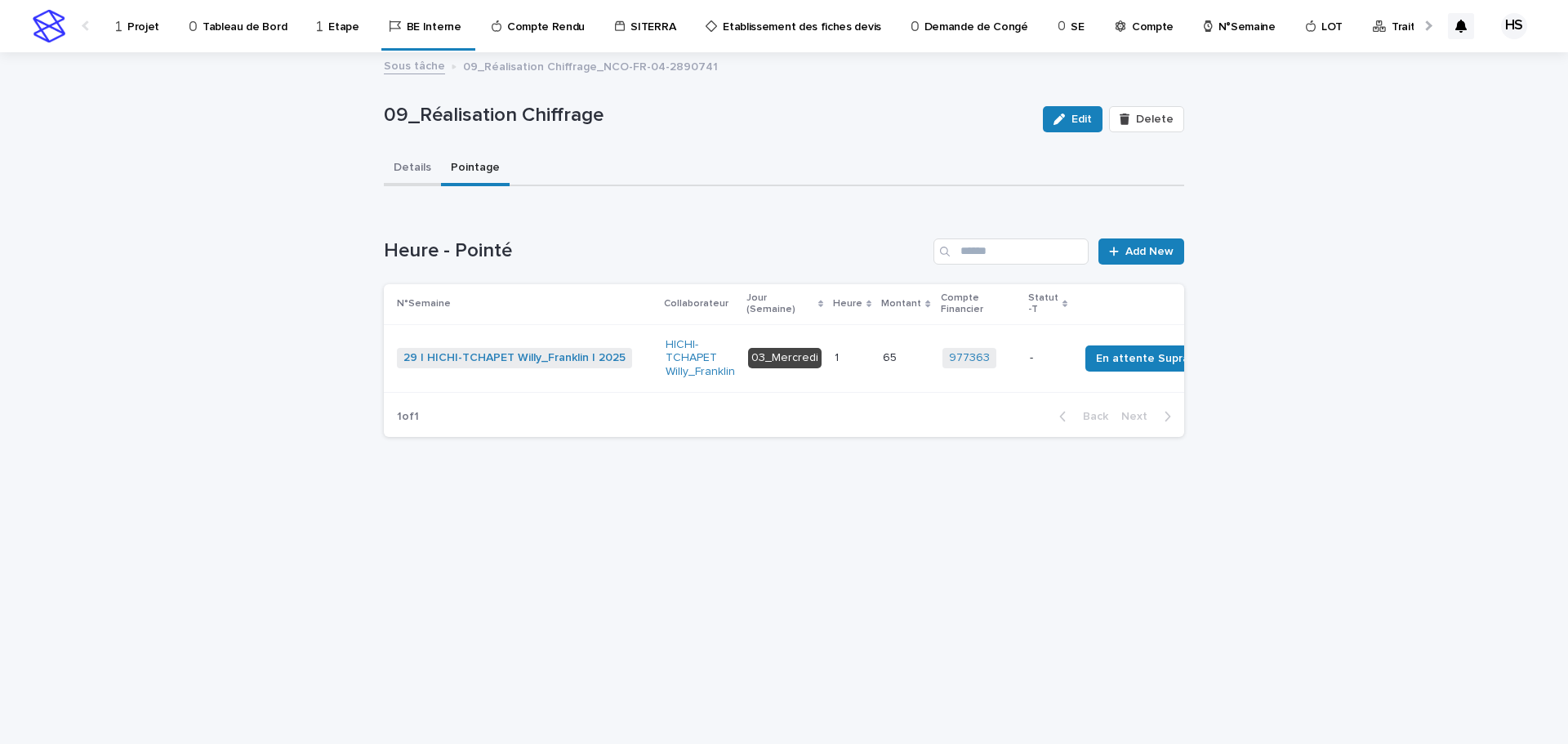 click on "Details" at bounding box center [412, 169] 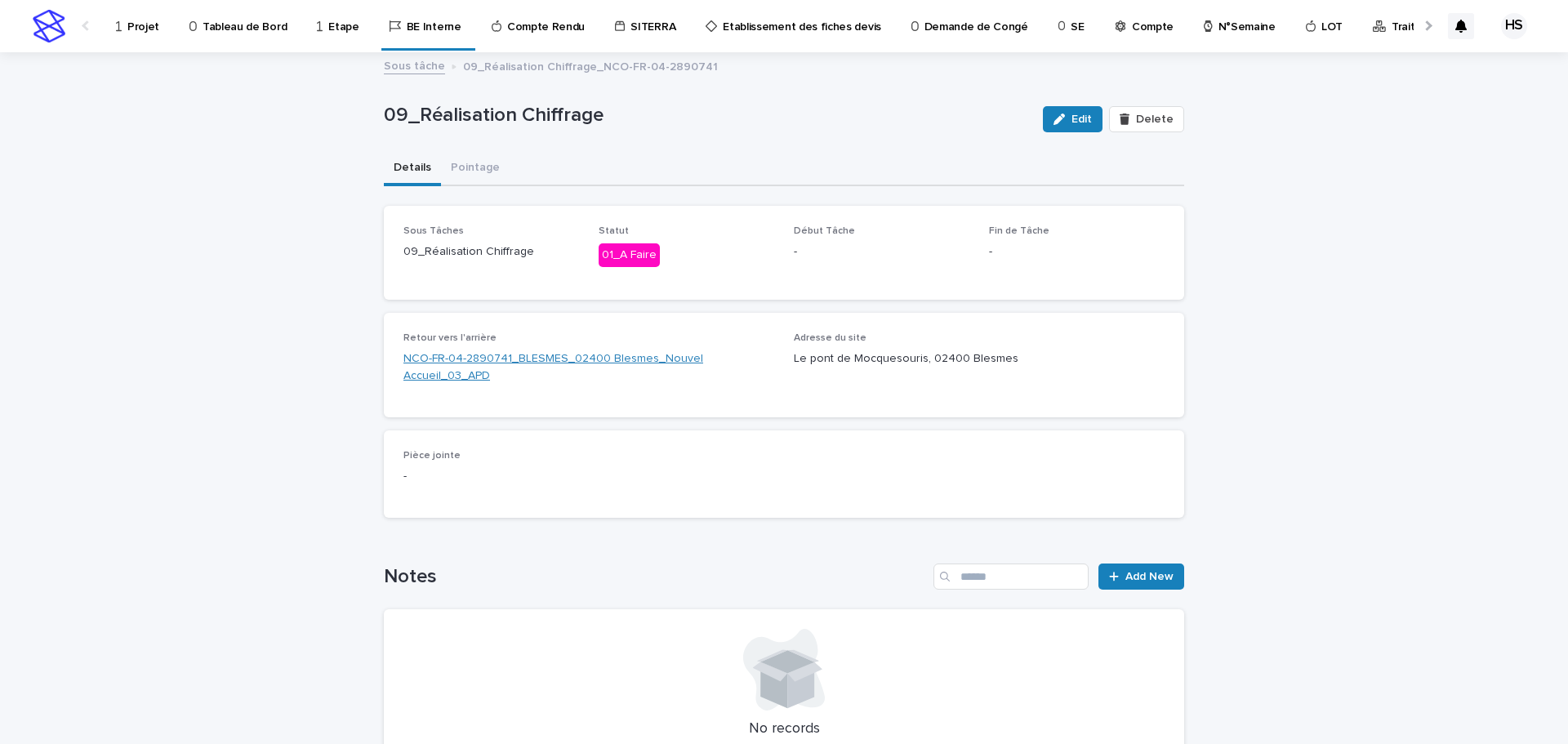 click on "NCO-FR-04-2890741_BLESMES_02400 Blesmes_Nouvel Accueil_03_APD" at bounding box center (589, 368) 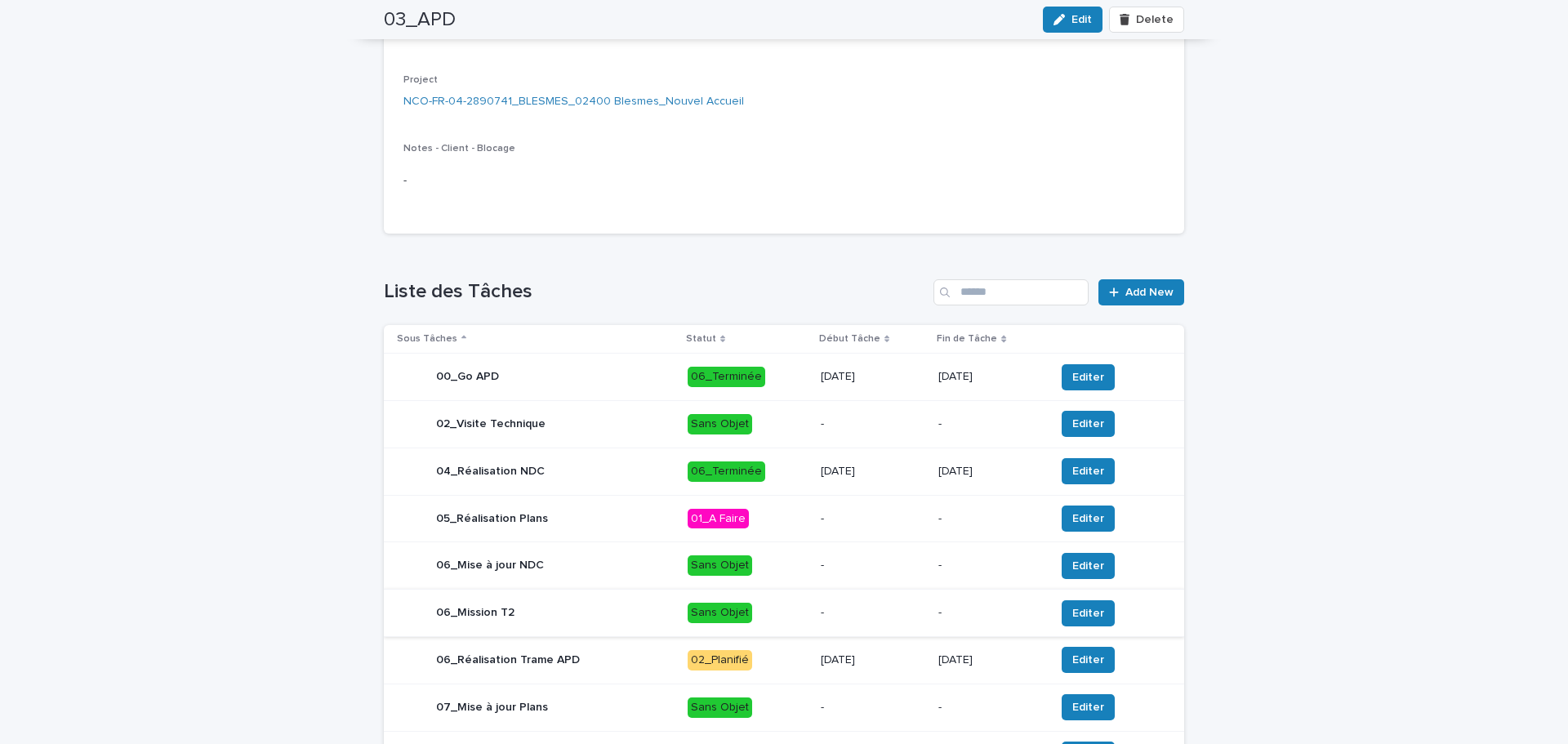 scroll, scrollTop: 547, scrollLeft: 0, axis: vertical 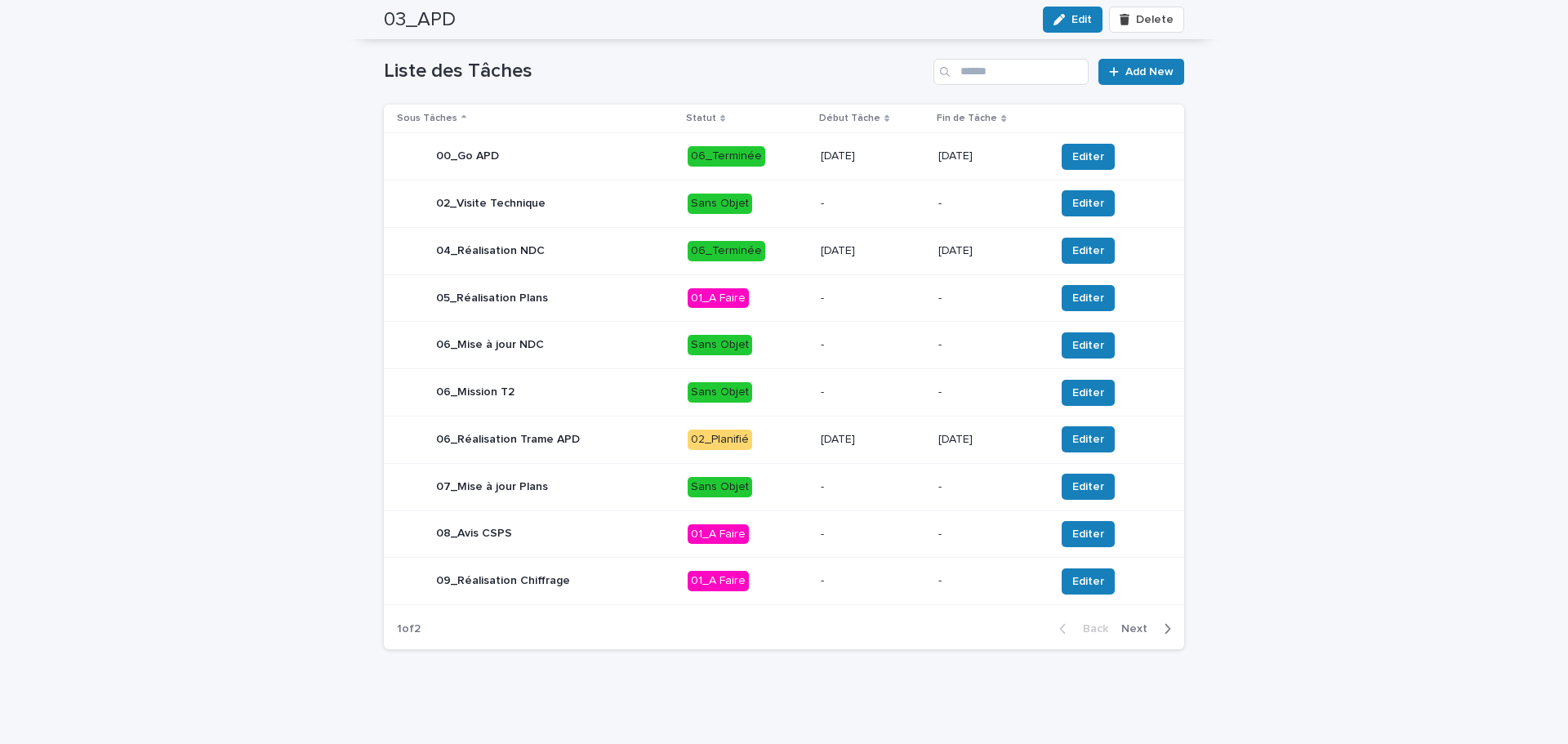 click on "06_Réalisation Trame APD" at bounding box center [508, 439] 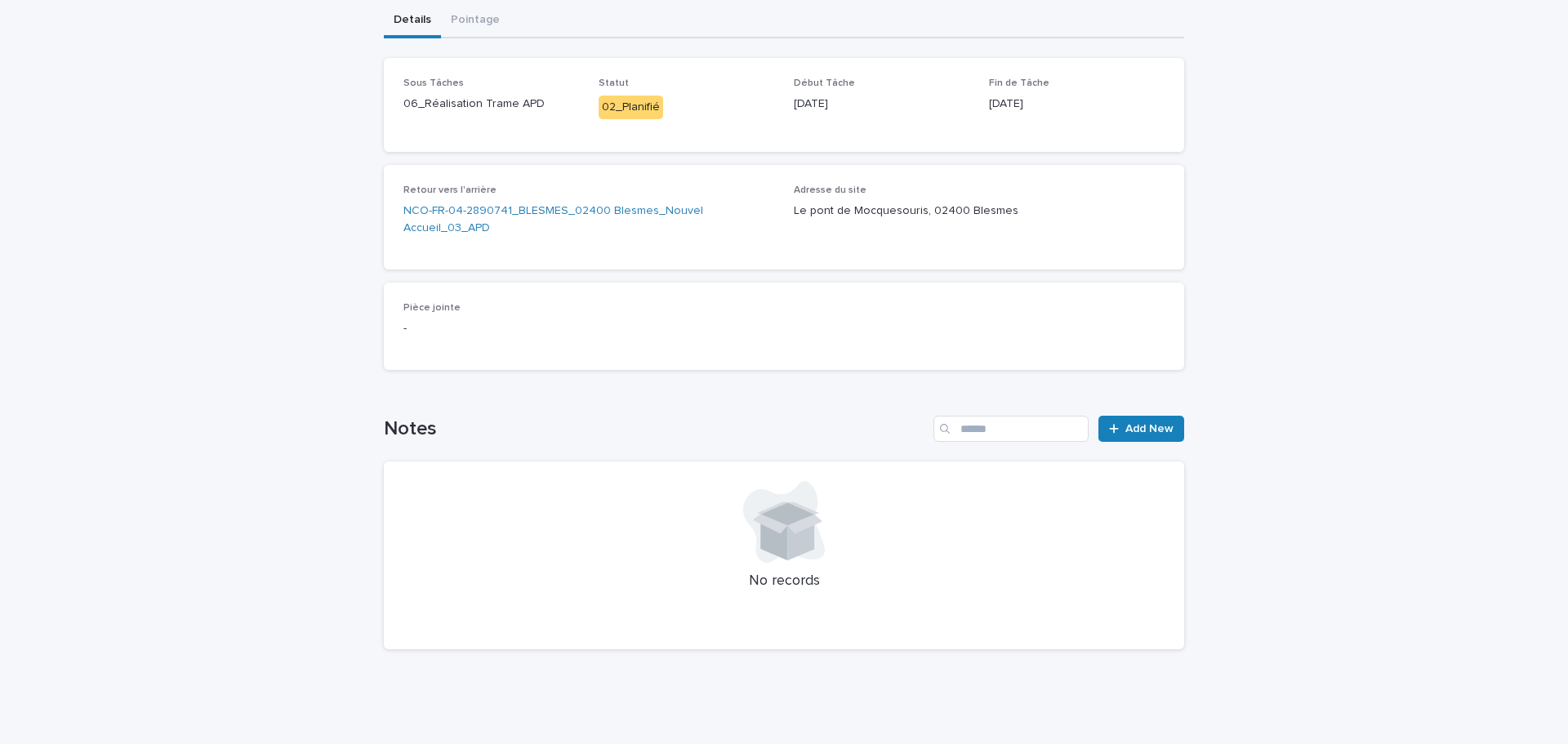 scroll, scrollTop: 0, scrollLeft: 0, axis: both 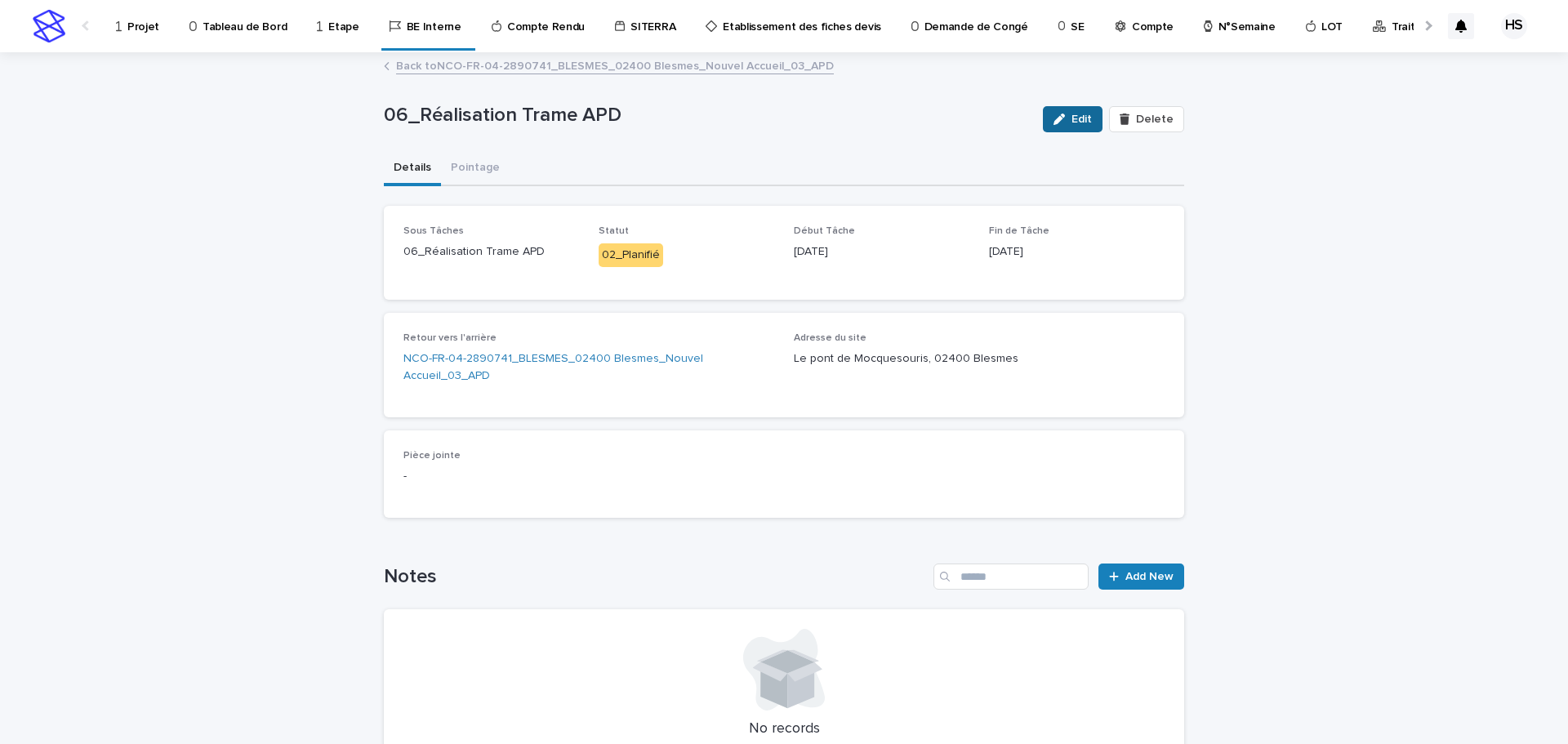 click on "Edit" at bounding box center (1081, 119) 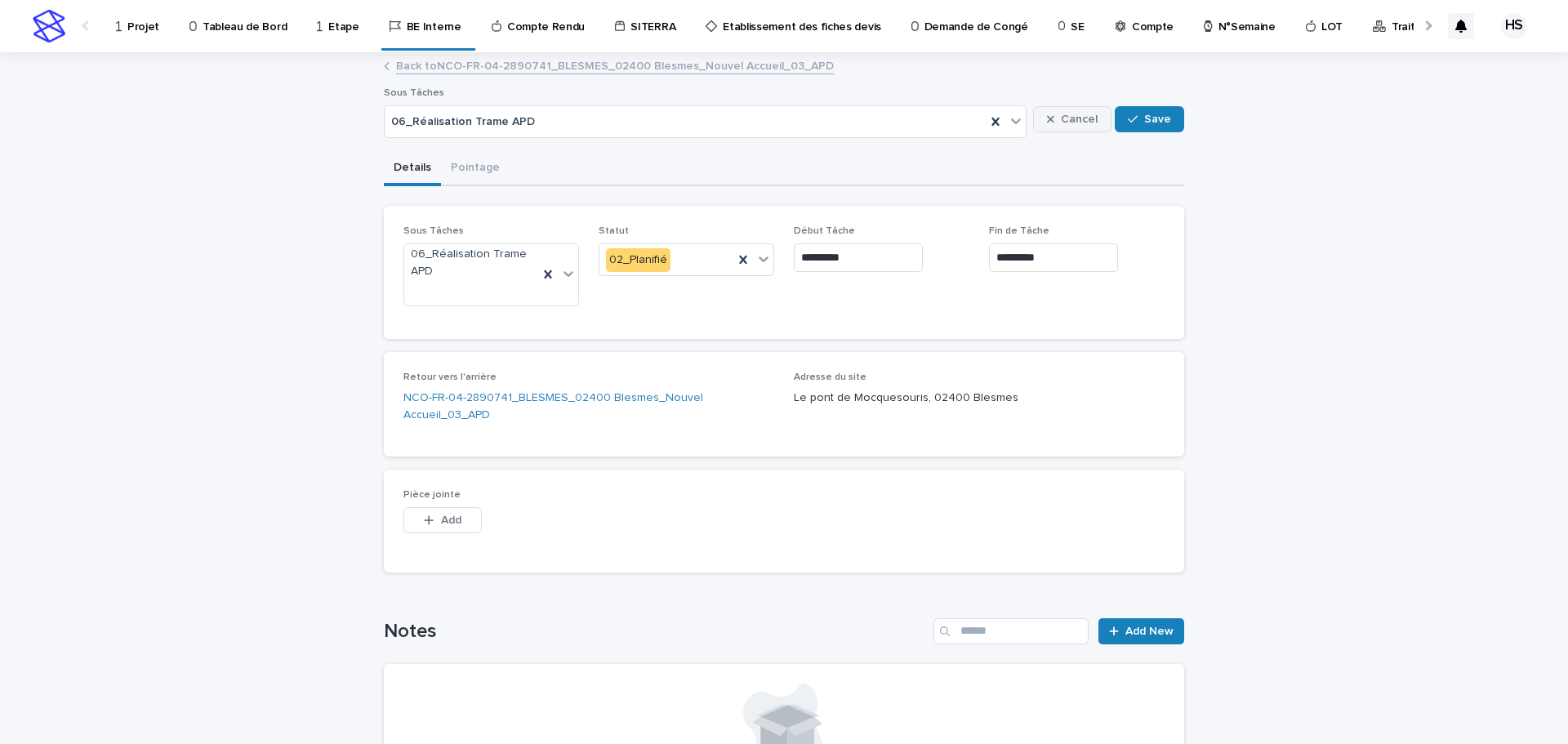 click on "Cancel" at bounding box center [1079, 119] 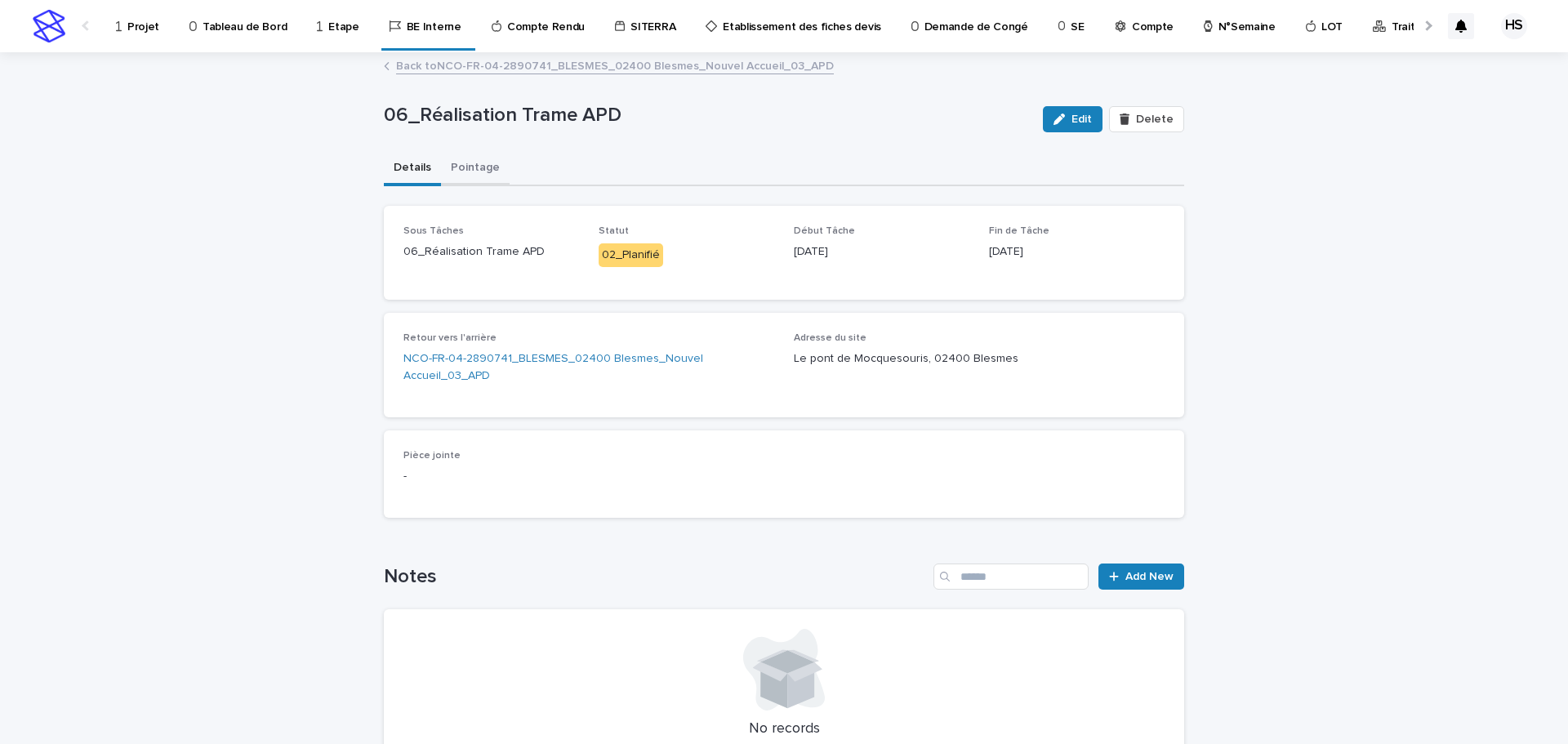 click on "Pointage" at bounding box center [475, 169] 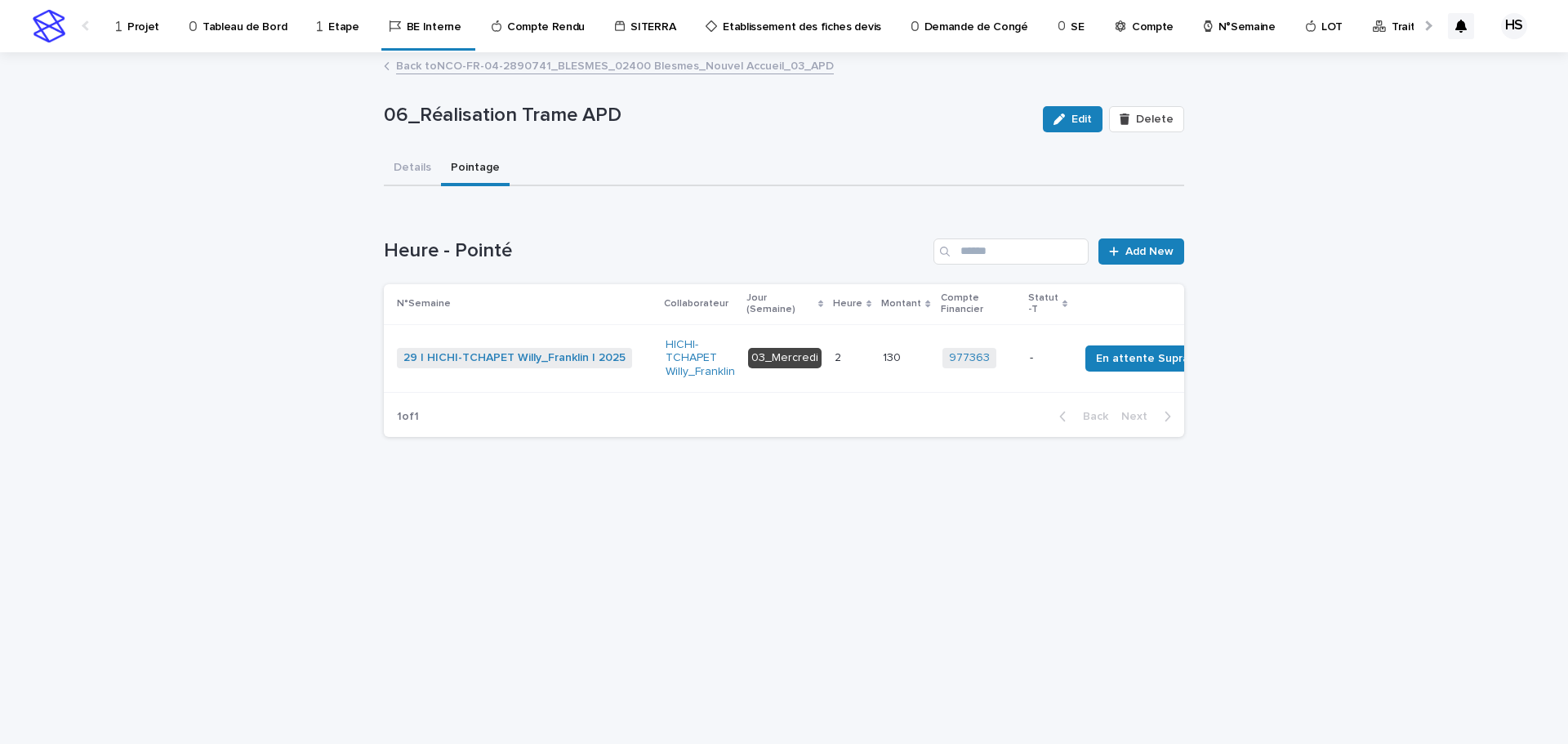 click on "130 130" at bounding box center (906, 358) 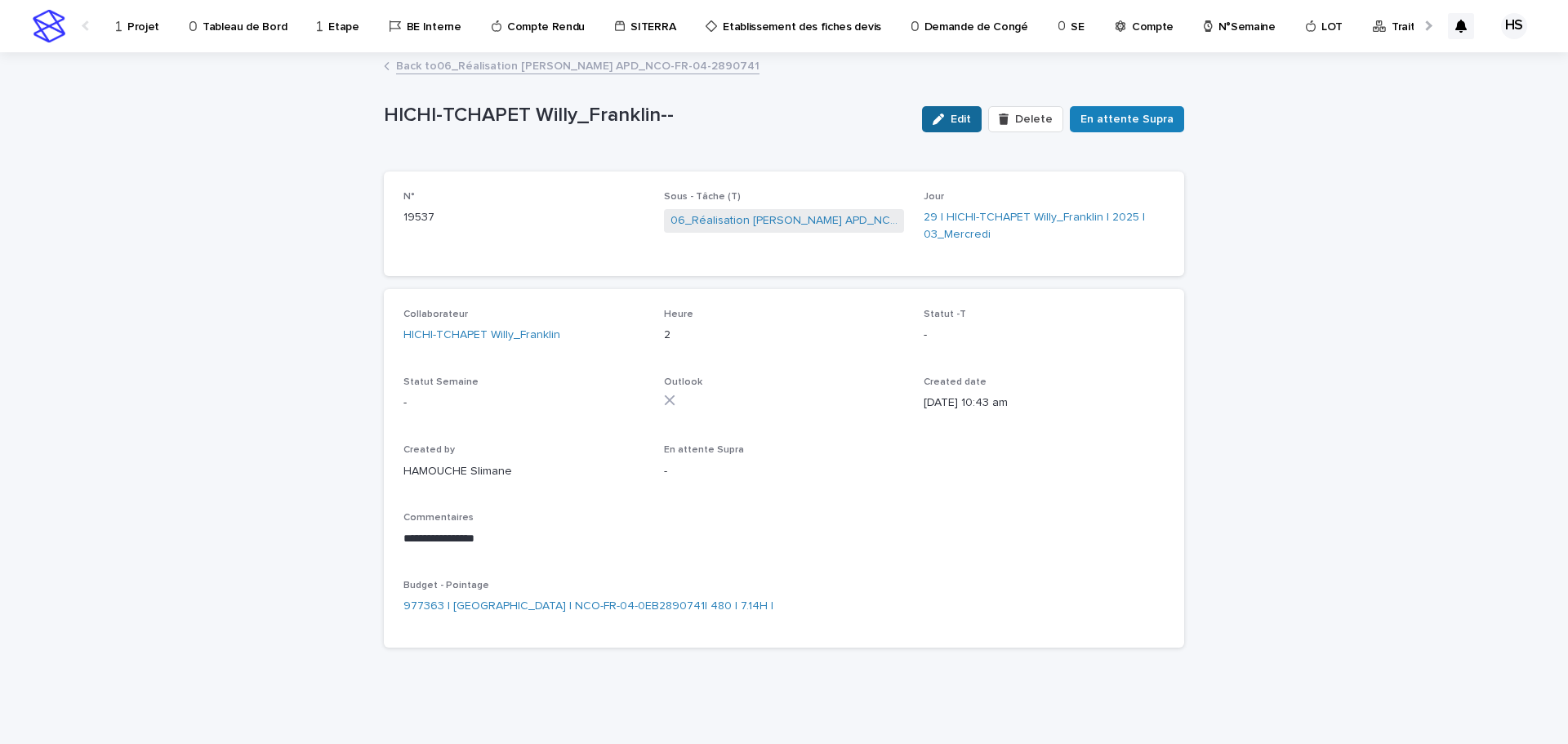 click on "Edit" at bounding box center [960, 119] 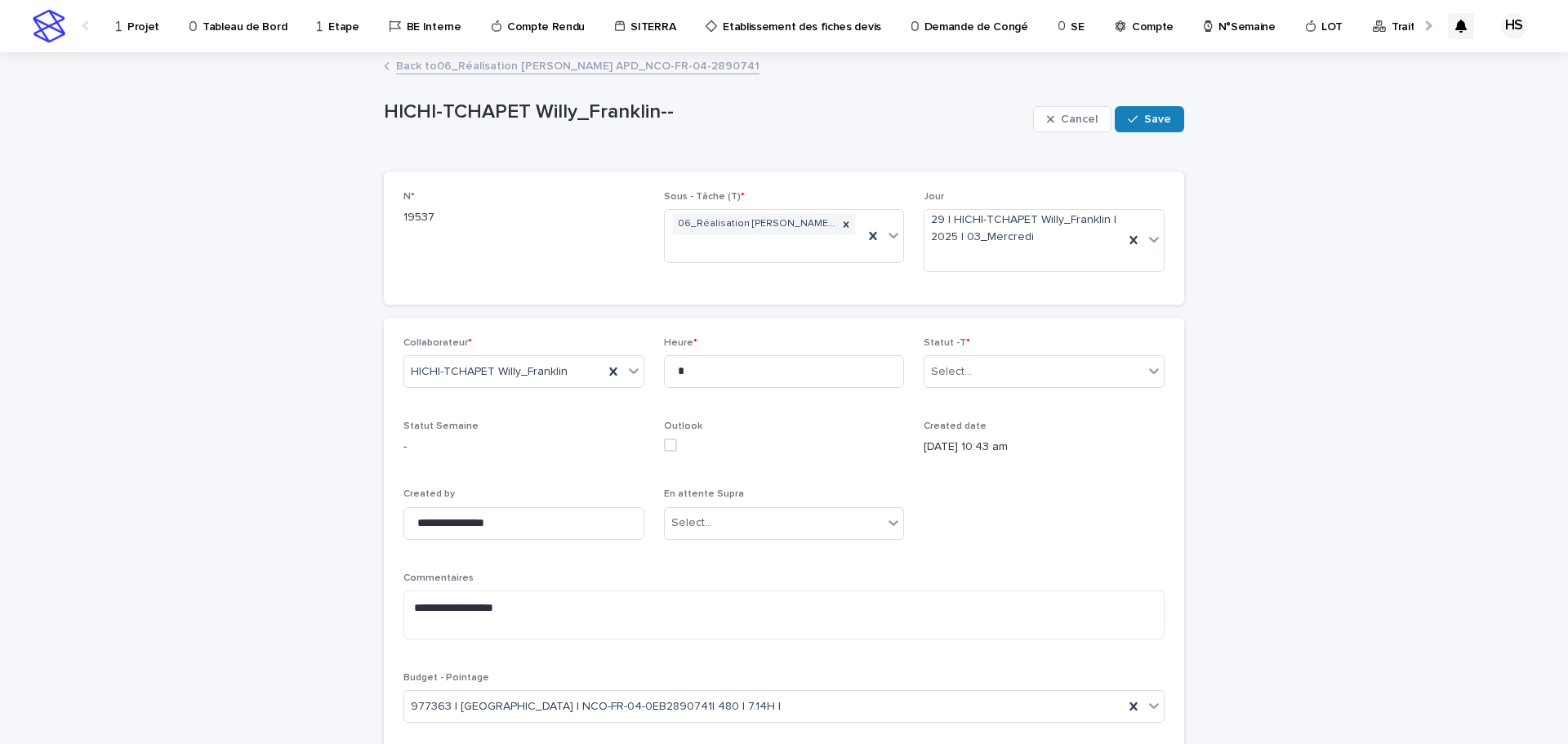 scroll, scrollTop: 82, scrollLeft: 0, axis: vertical 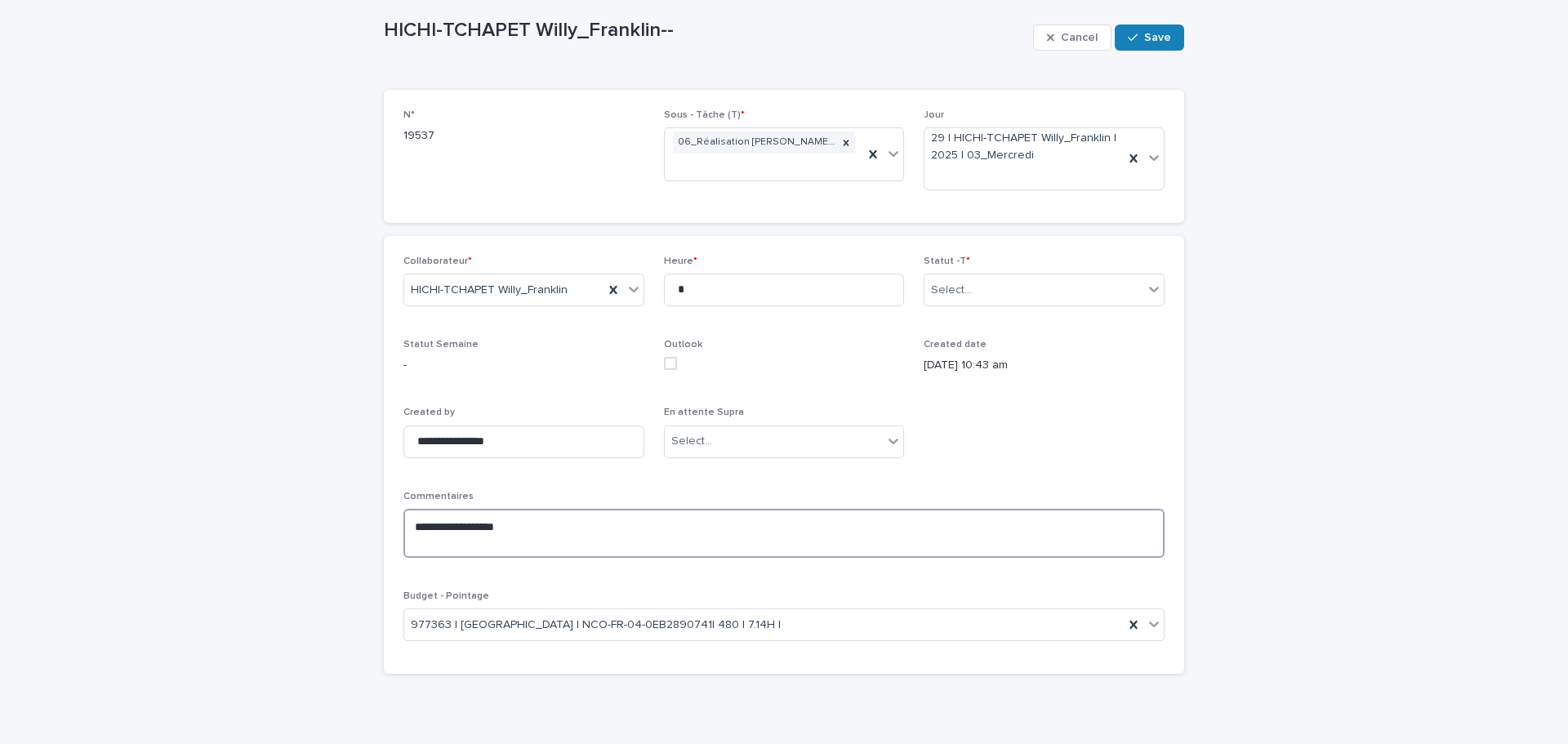 click on "**********" at bounding box center (784, 533) 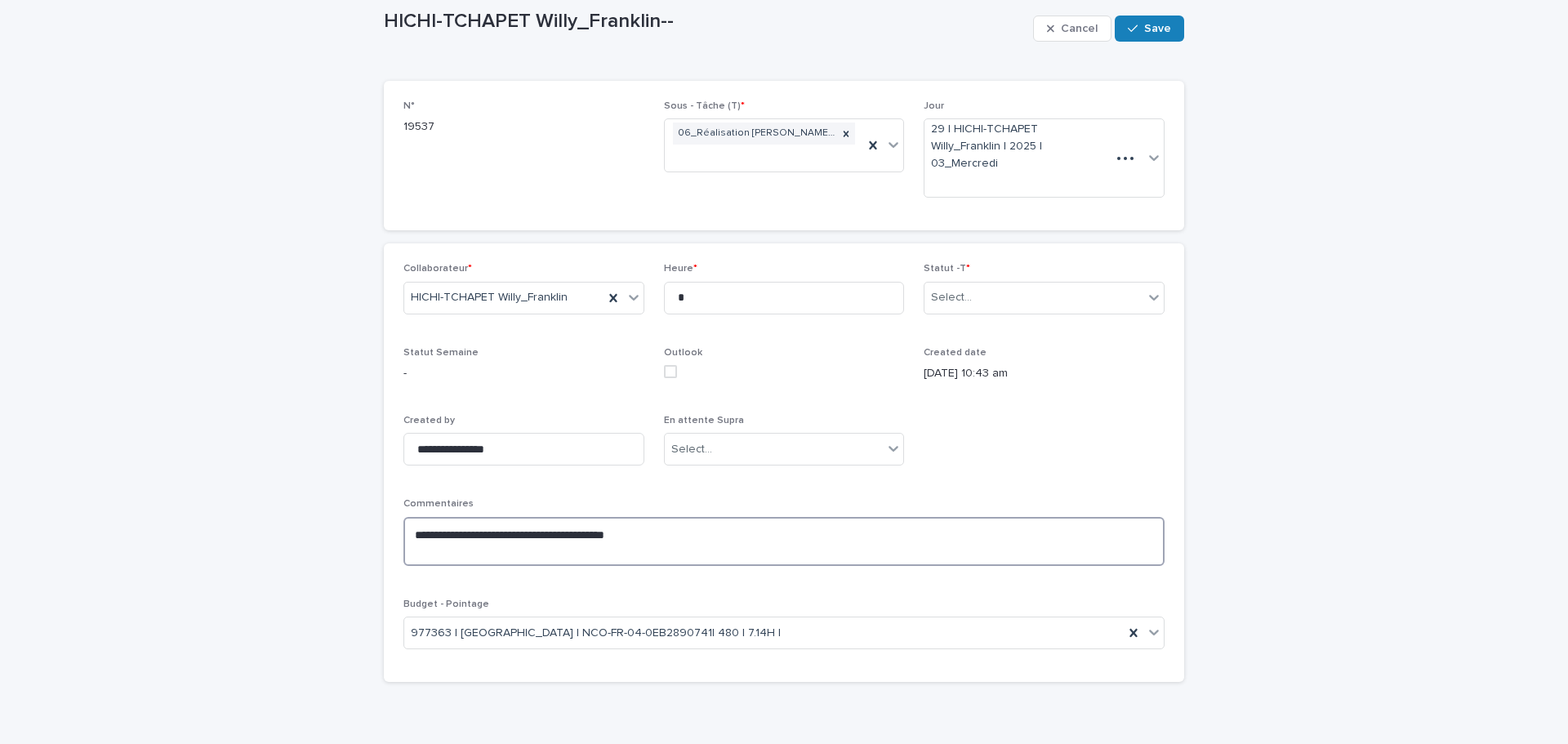 scroll, scrollTop: 82, scrollLeft: 0, axis: vertical 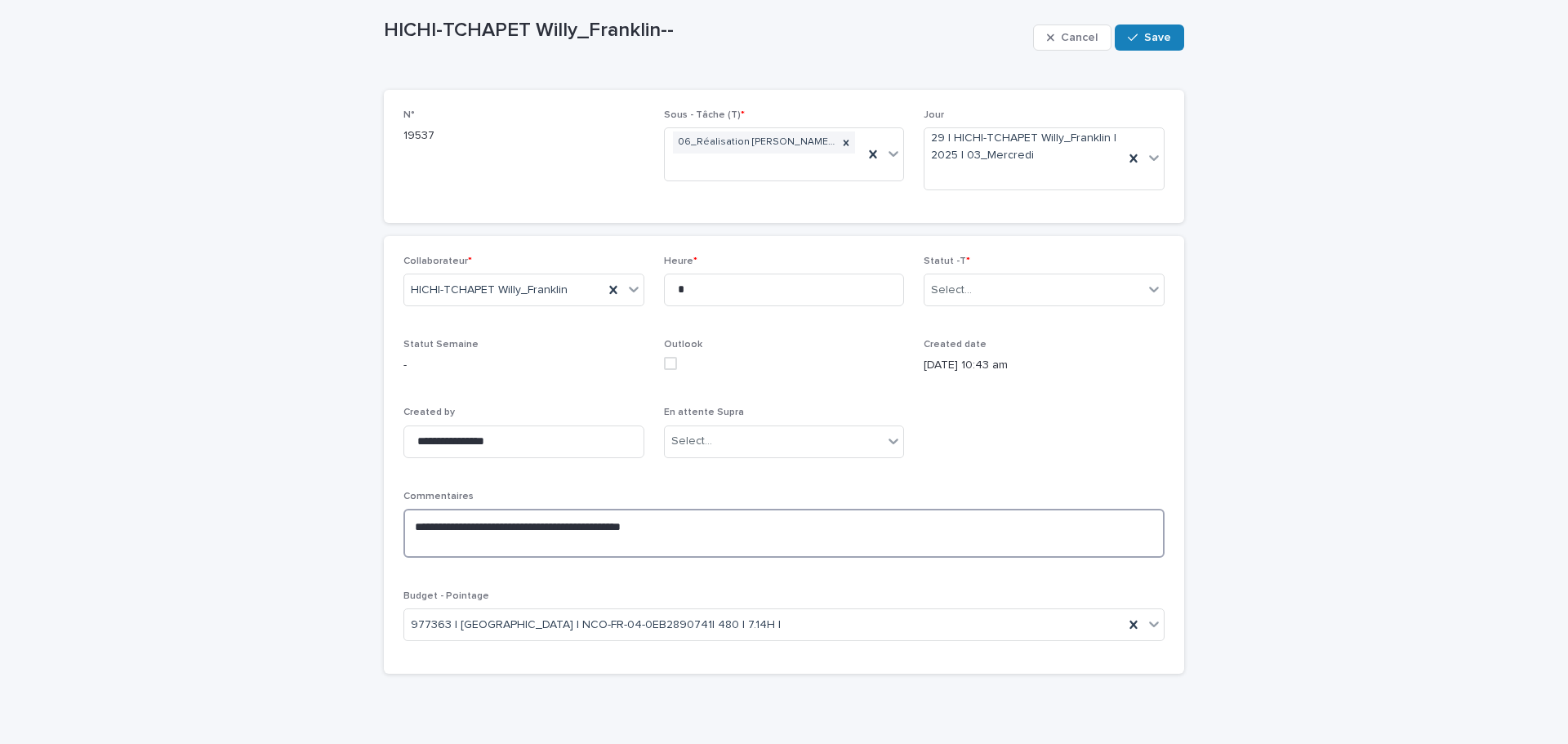 click on "**********" at bounding box center (784, 533) 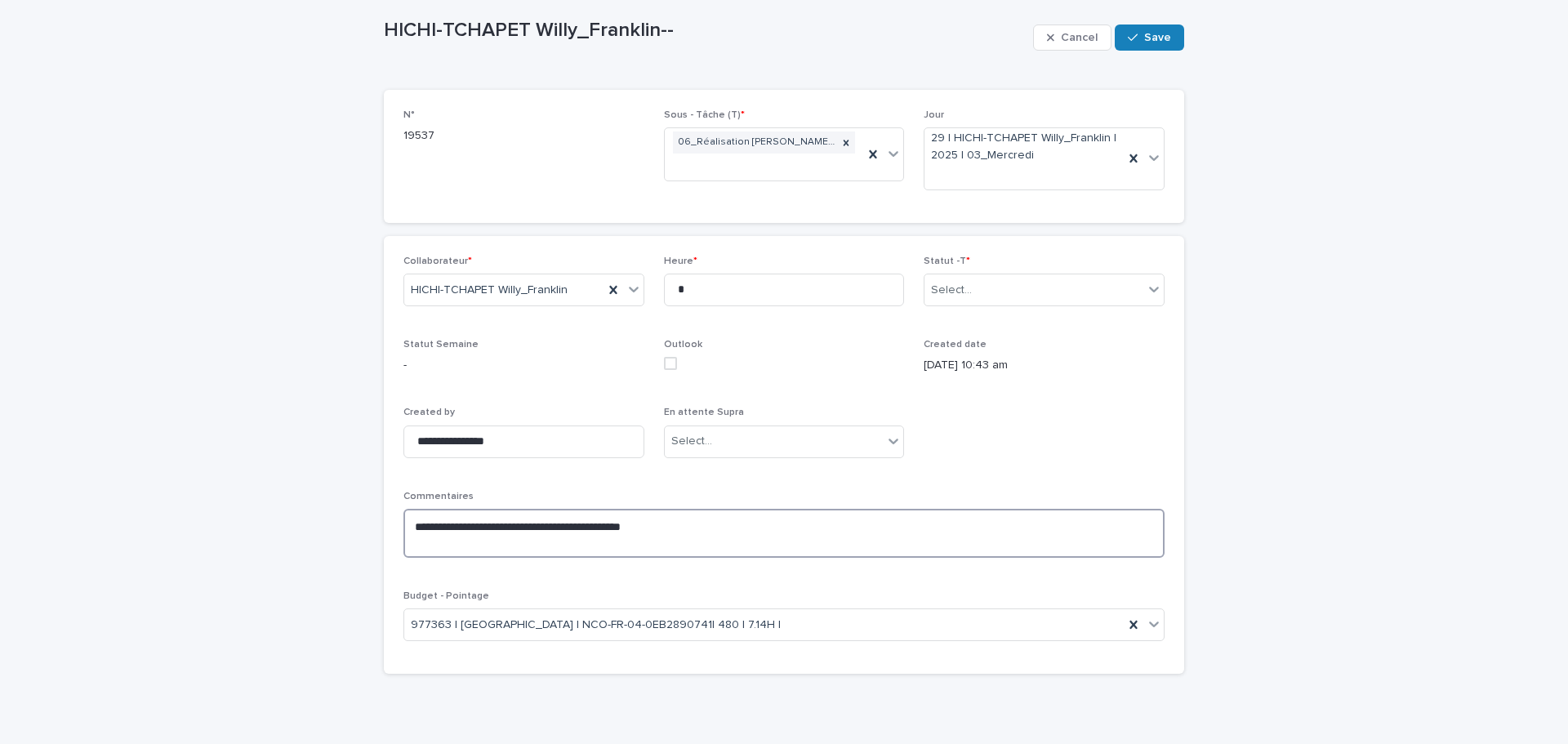 paste on "**********" 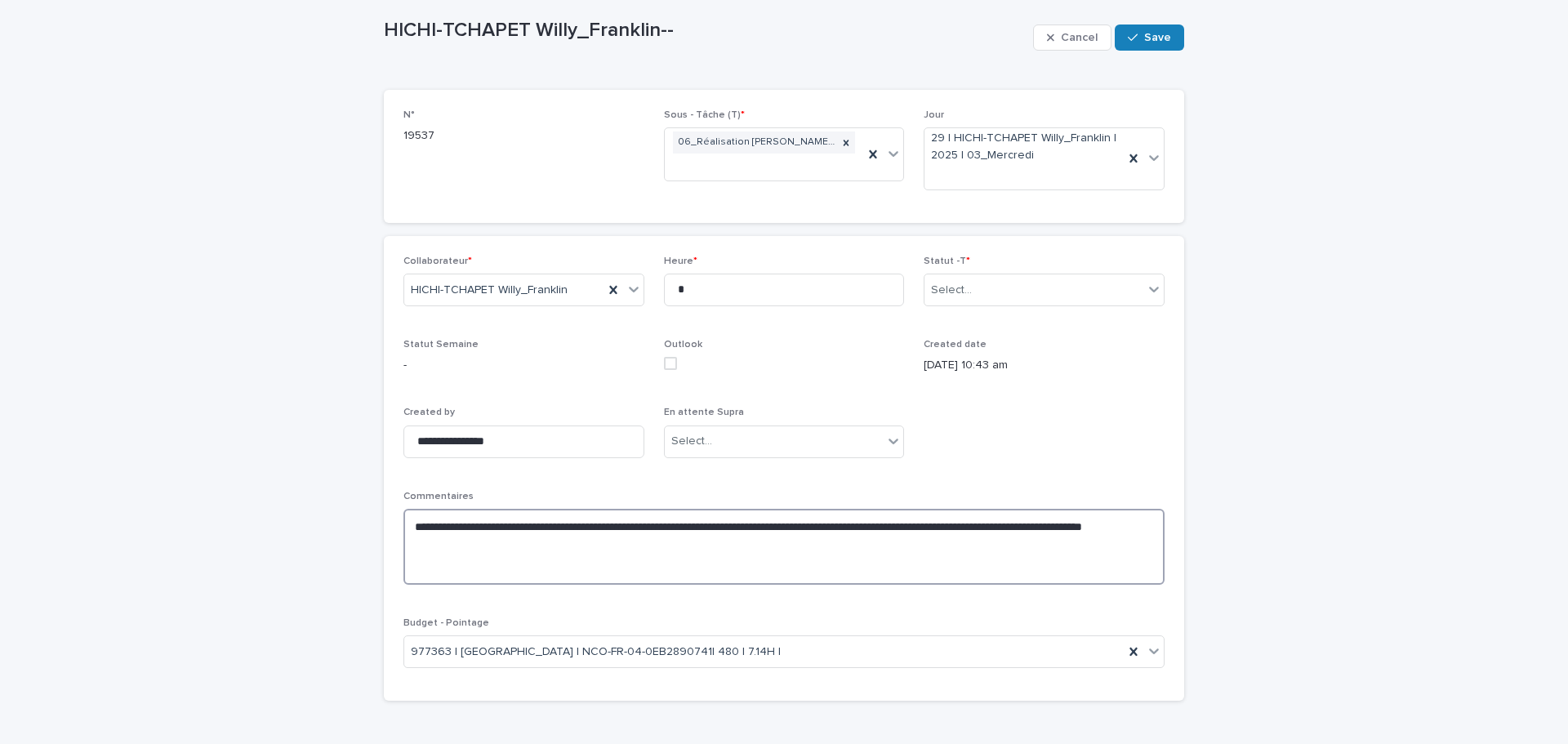 click on "**********" at bounding box center [784, 546] 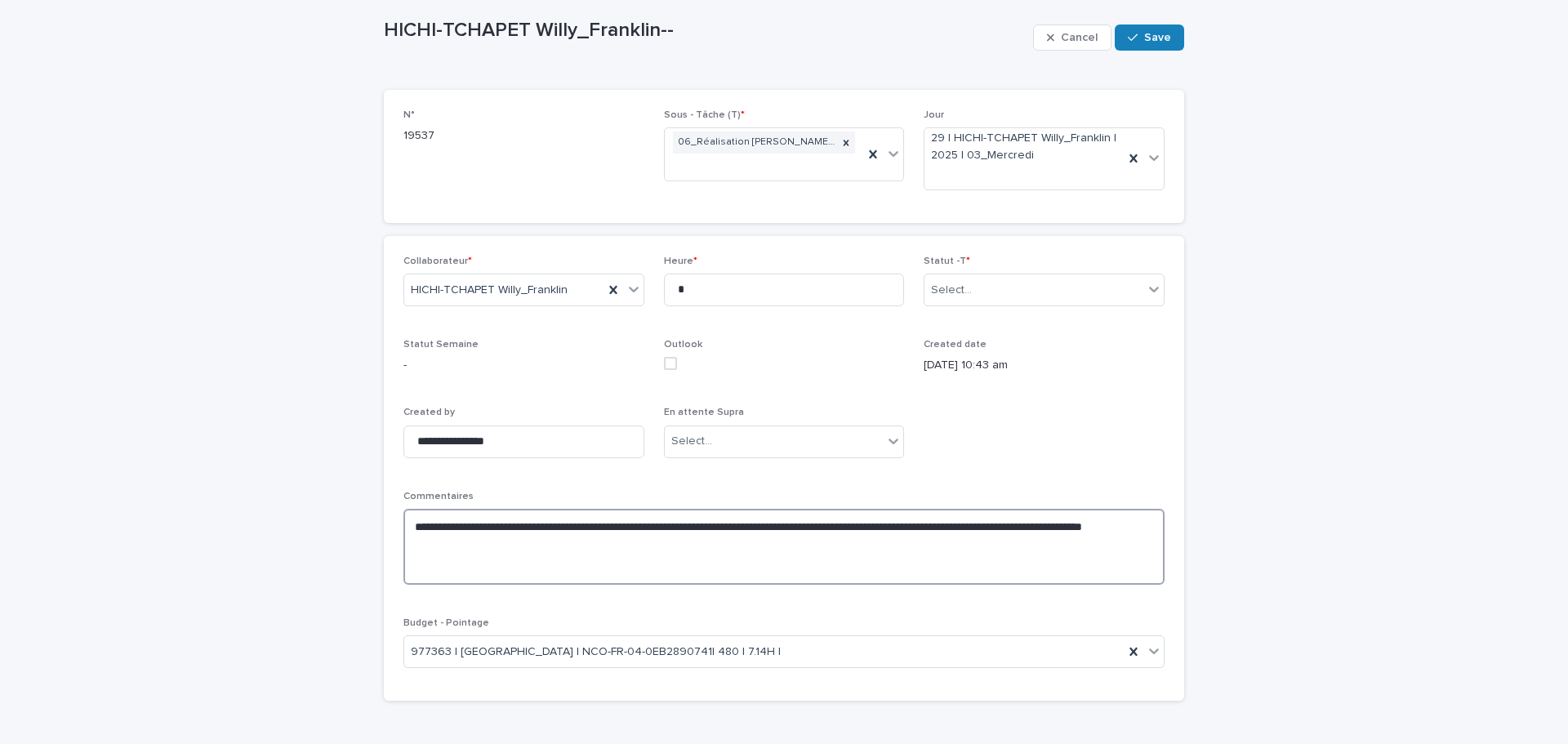 click on "**********" at bounding box center [784, 546] 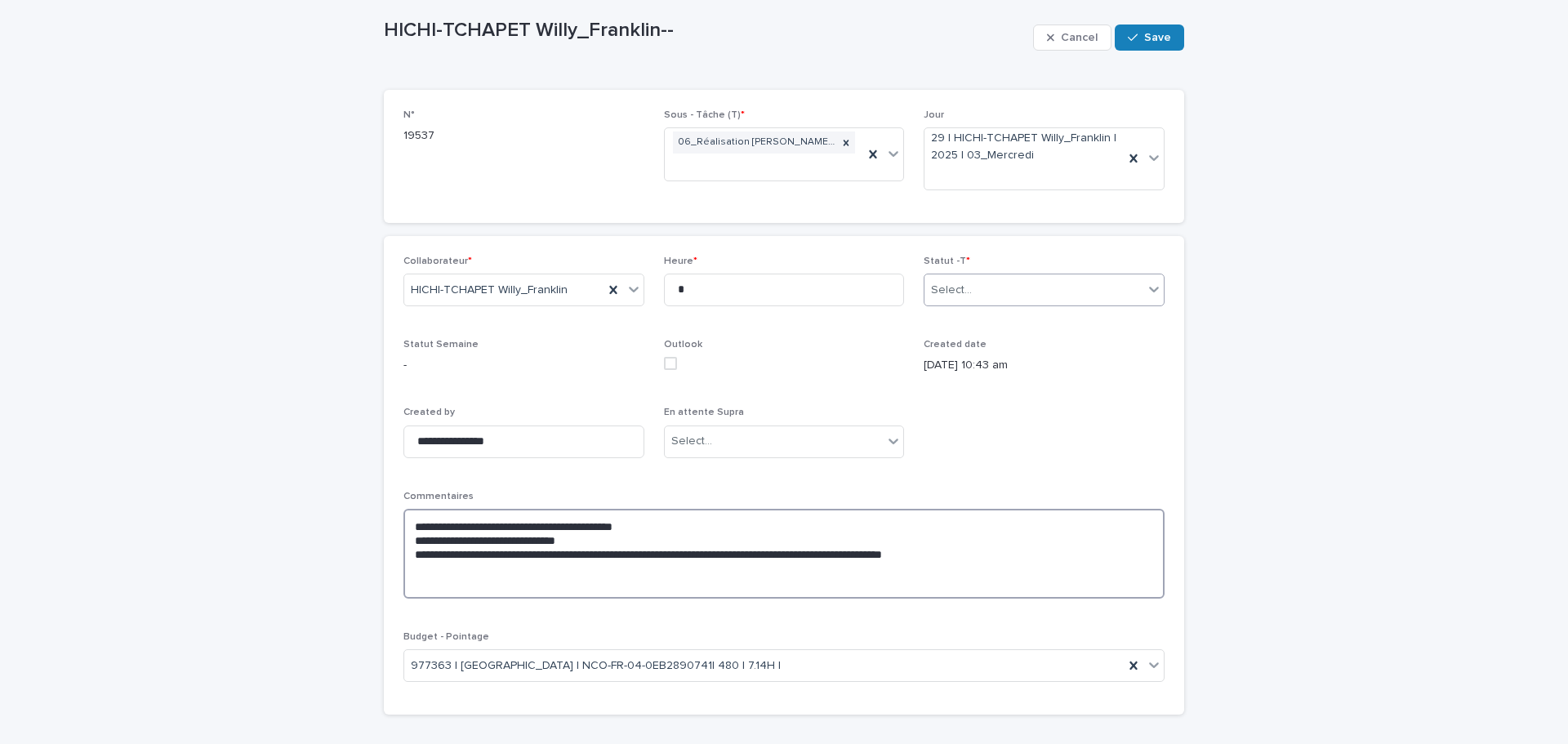 type on "**********" 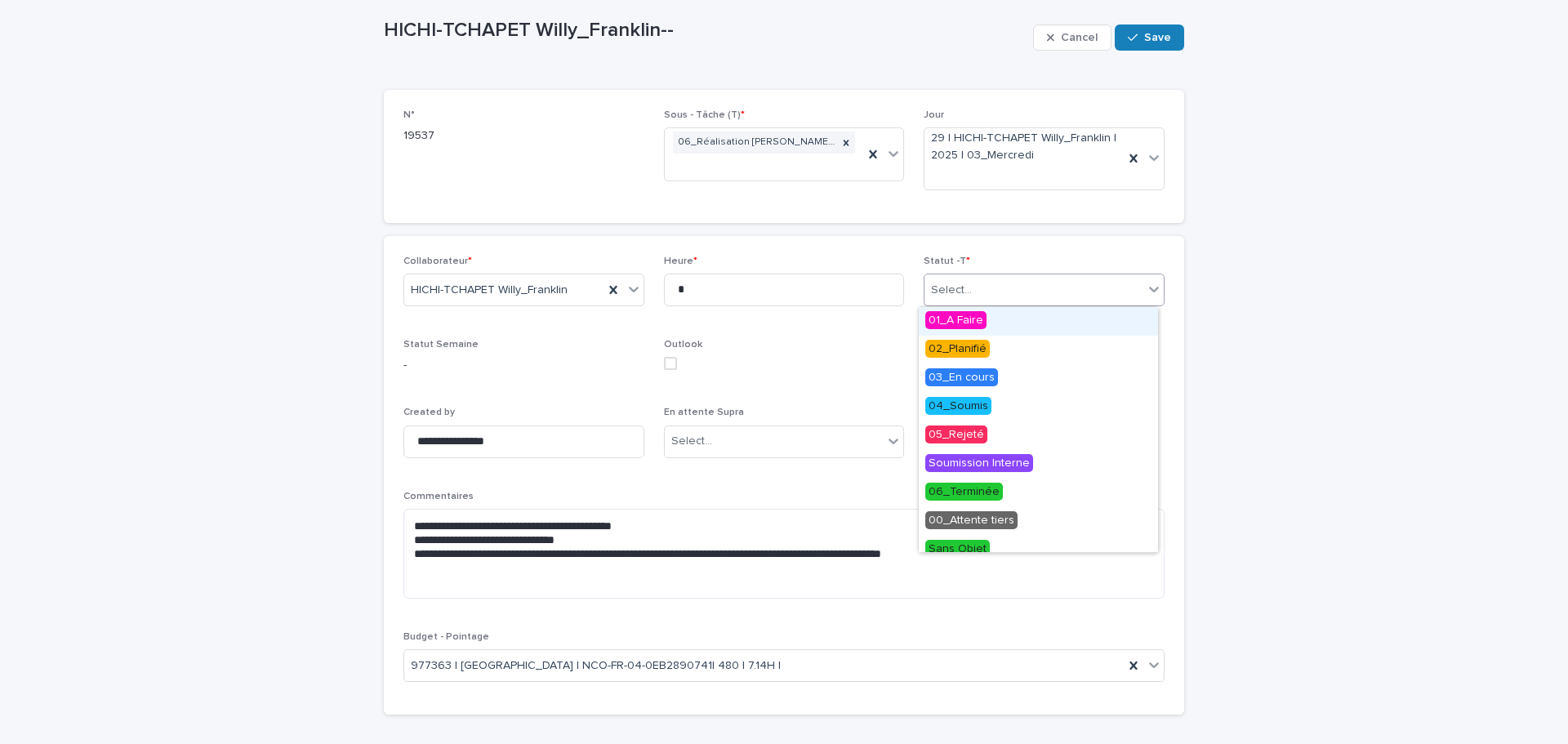 click on "Select..." at bounding box center (1034, 290) 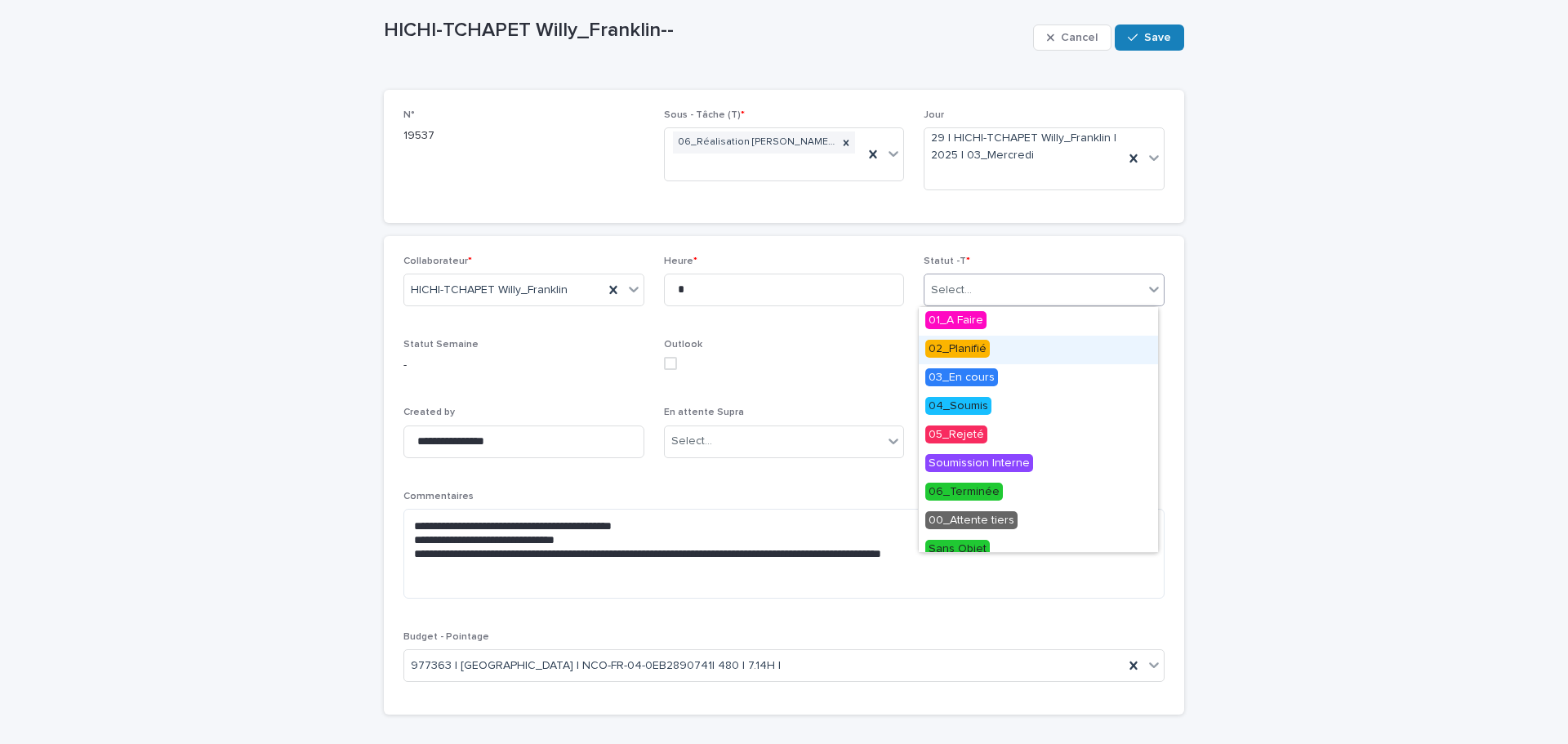 click on "02_Planifié" at bounding box center [957, 349] 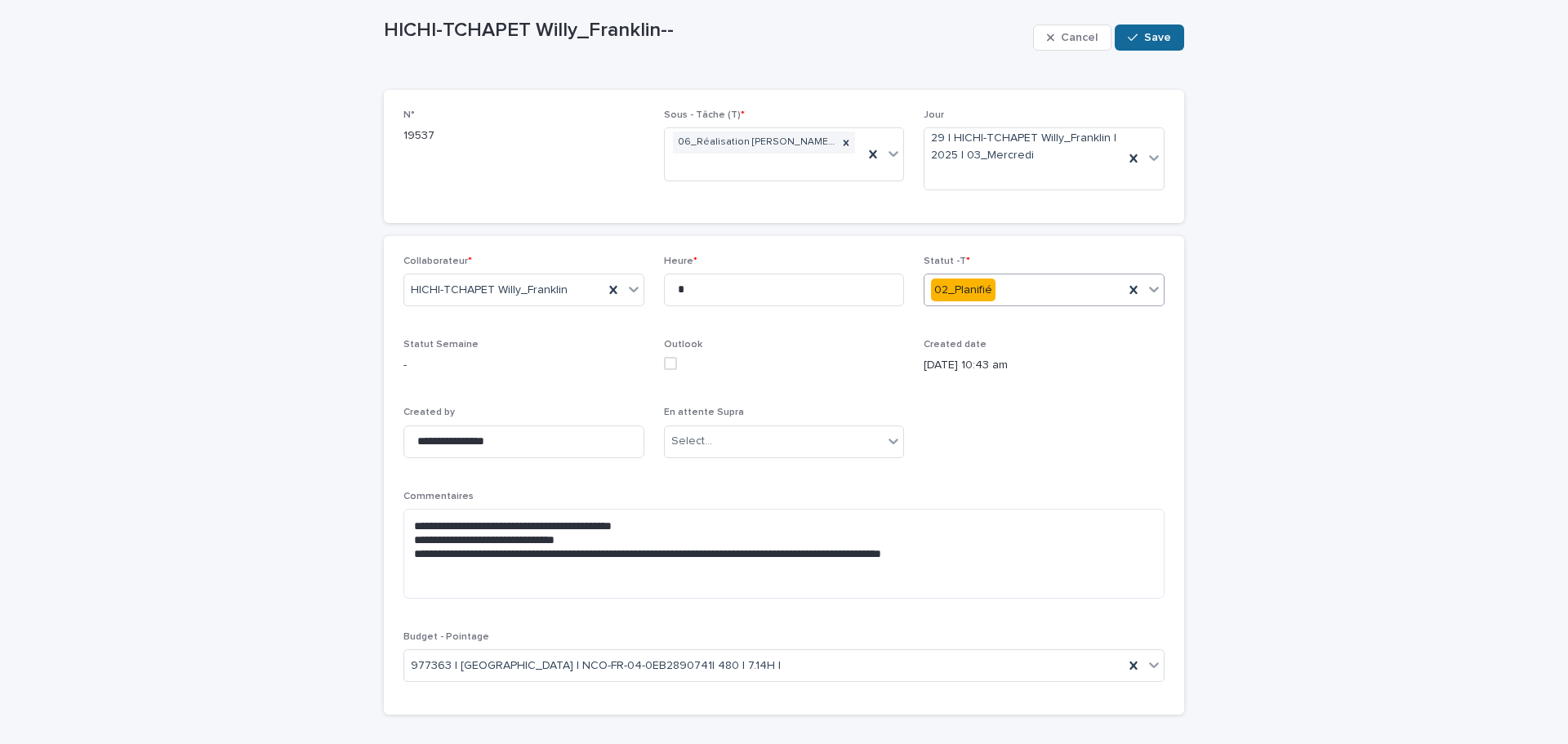 click on "Save" at bounding box center (1157, 38) 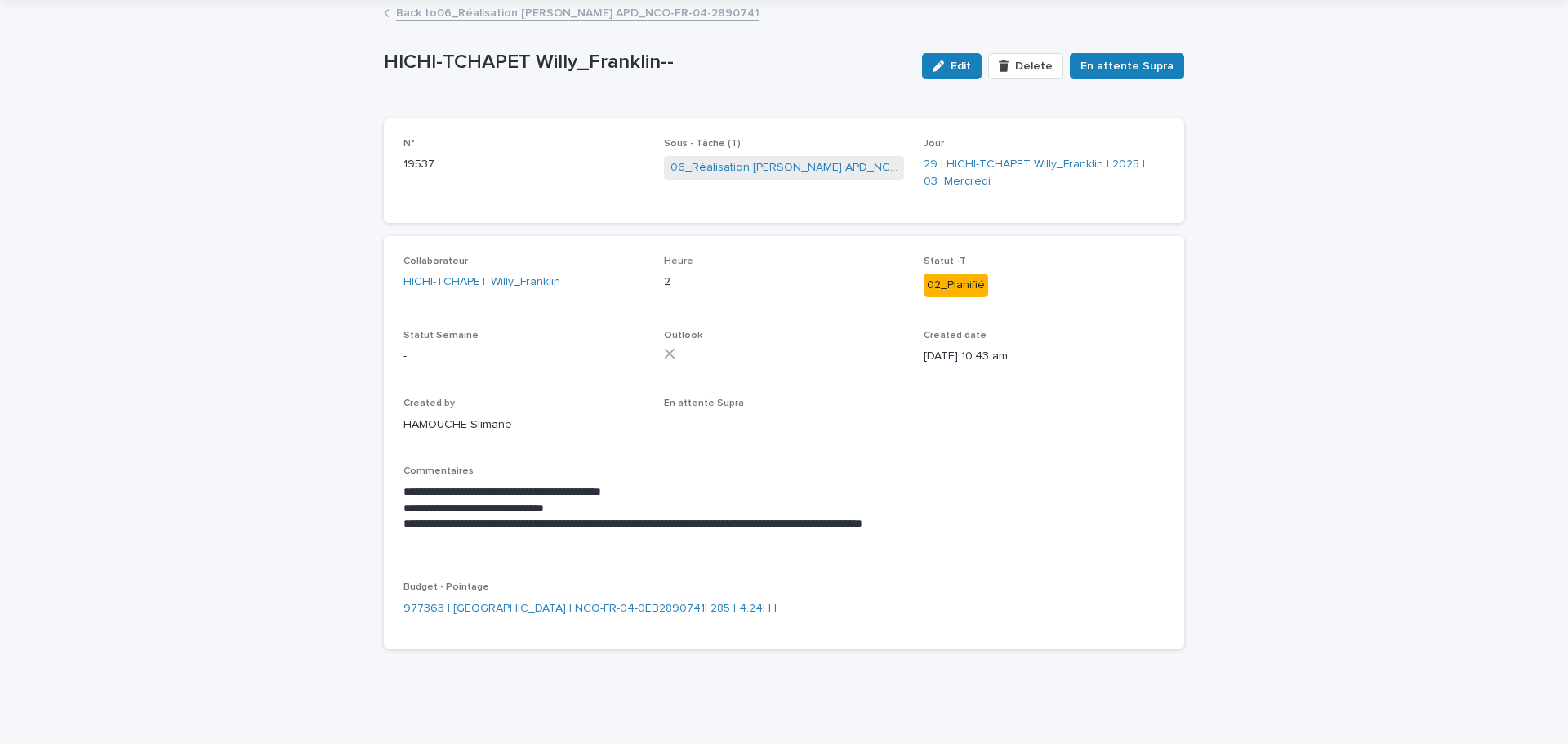 scroll, scrollTop: 35, scrollLeft: 0, axis: vertical 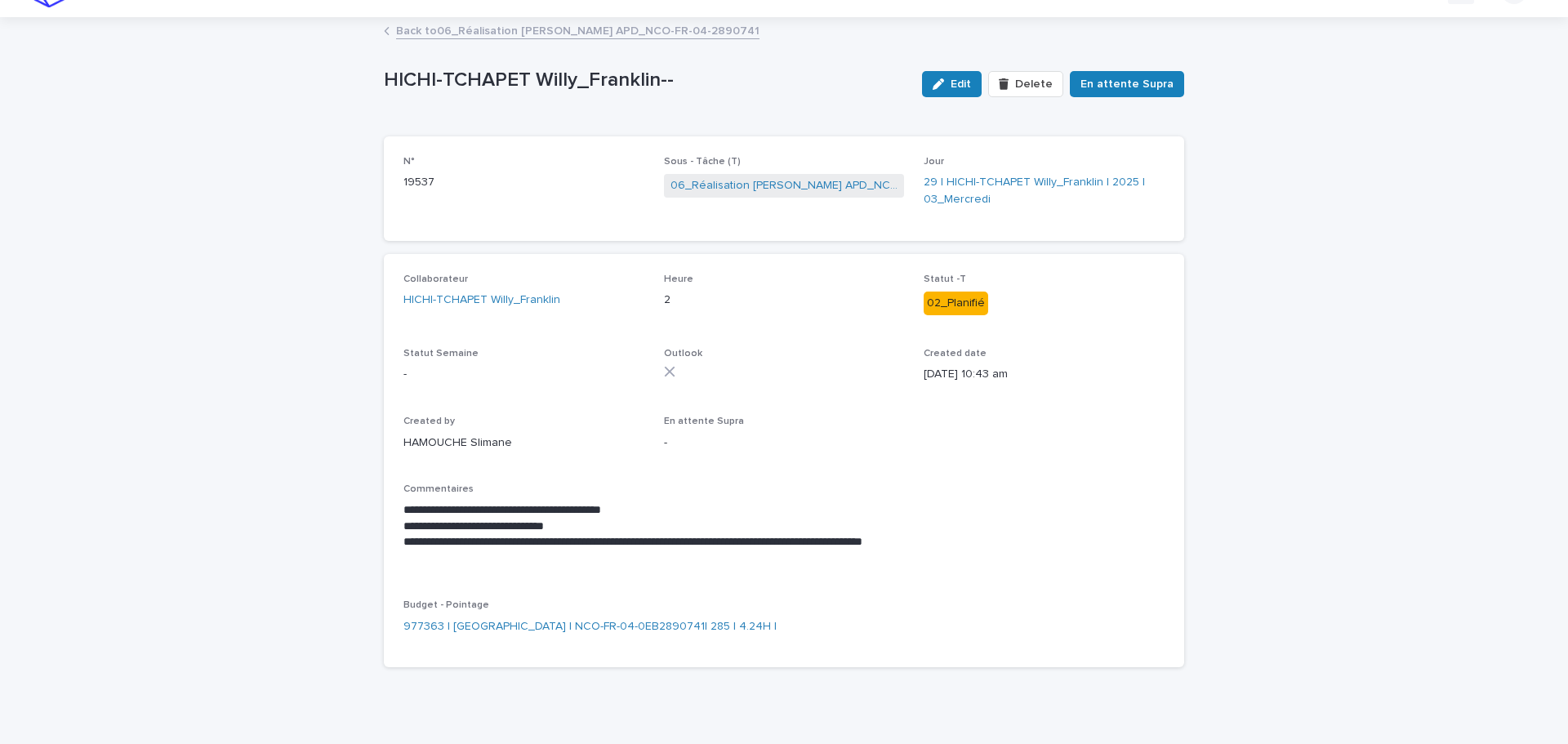 click on "Back to  06_Réalisation [PERSON_NAME] APD_NCO-FR-04-2890741" at bounding box center (577, 29) 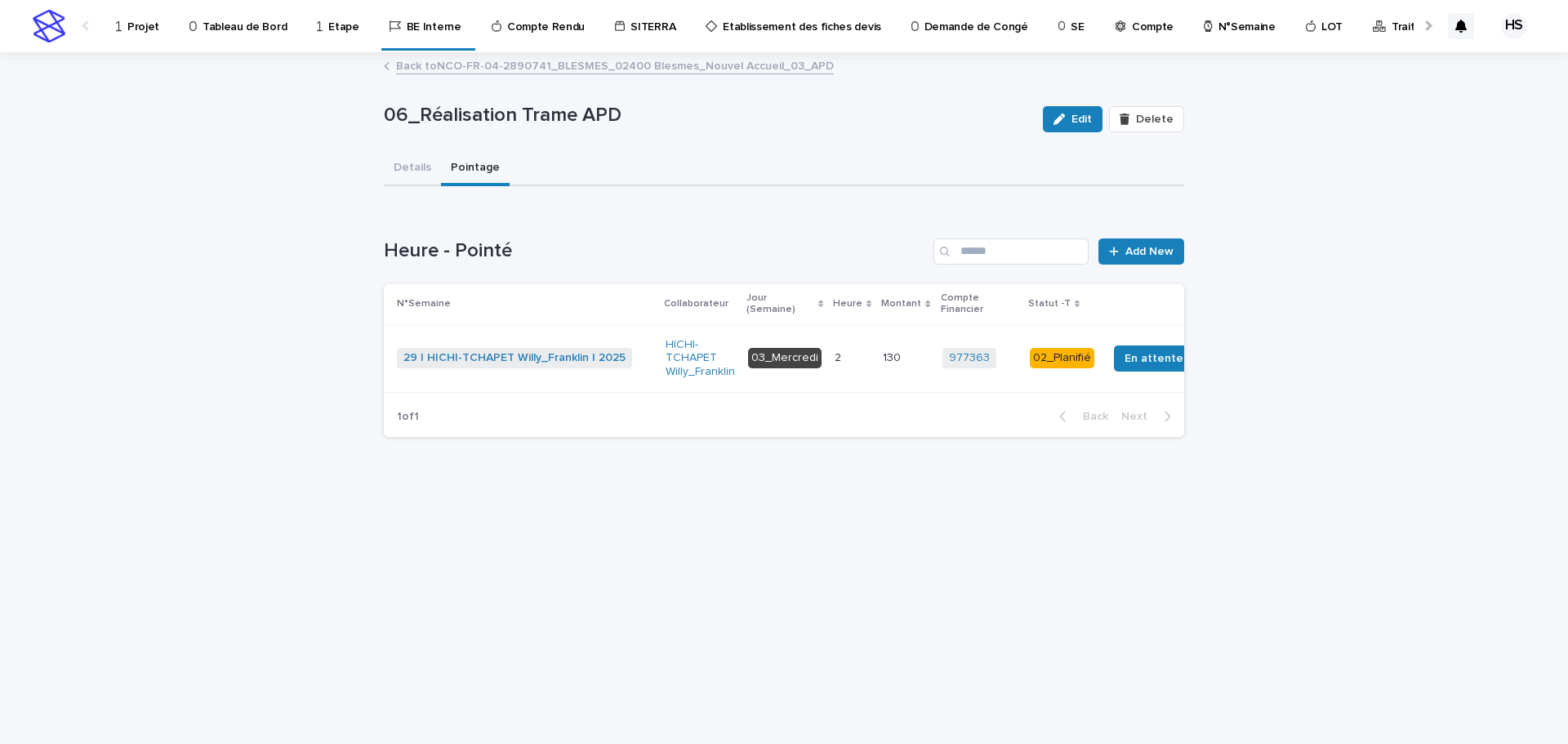 scroll, scrollTop: 0, scrollLeft: 0, axis: both 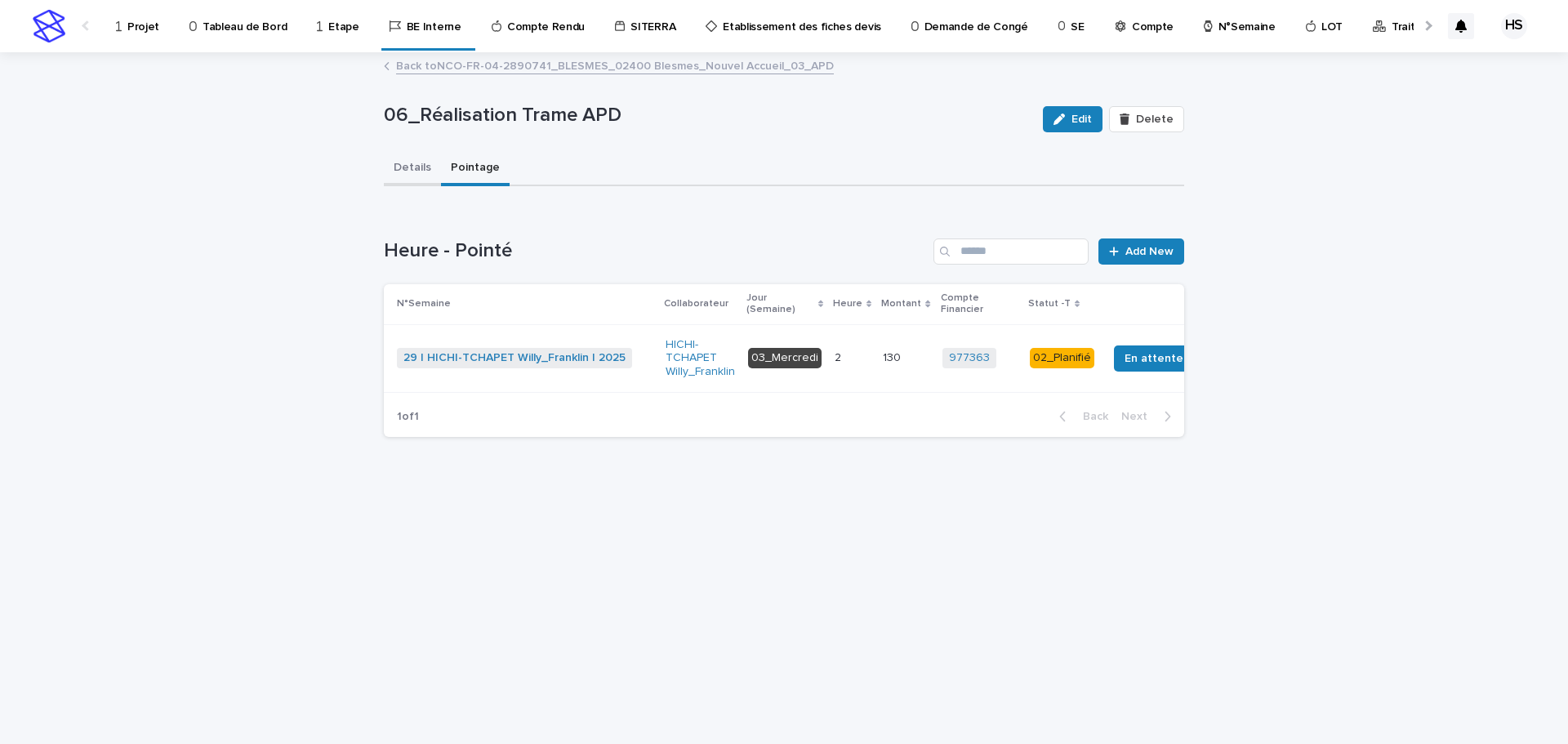 click on "Details" at bounding box center [412, 169] 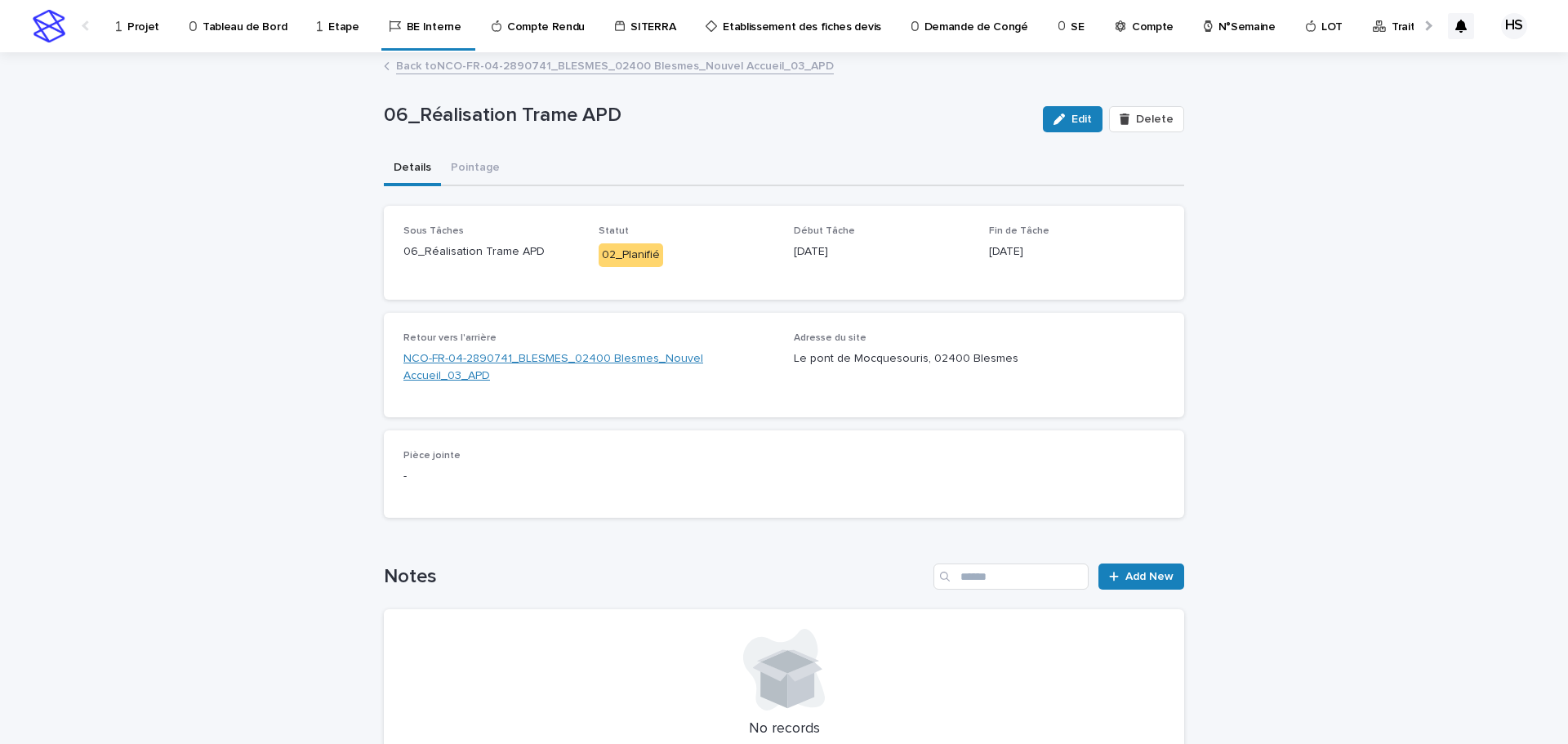 click on "NCO-FR-04-2890741_BLESMES_02400 Blesmes_Nouvel Accueil_03_APD" at bounding box center (589, 368) 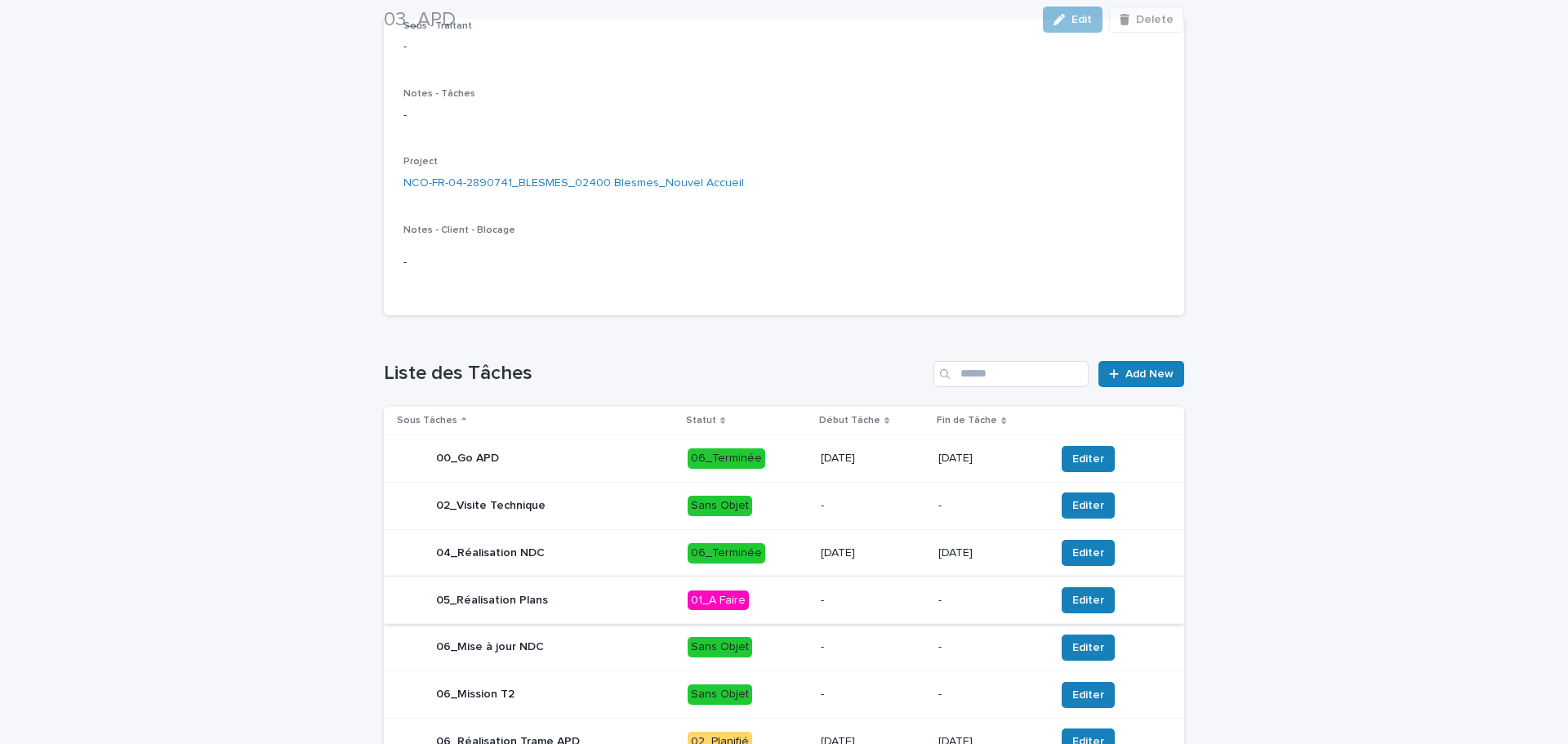 scroll, scrollTop: 547, scrollLeft: 0, axis: vertical 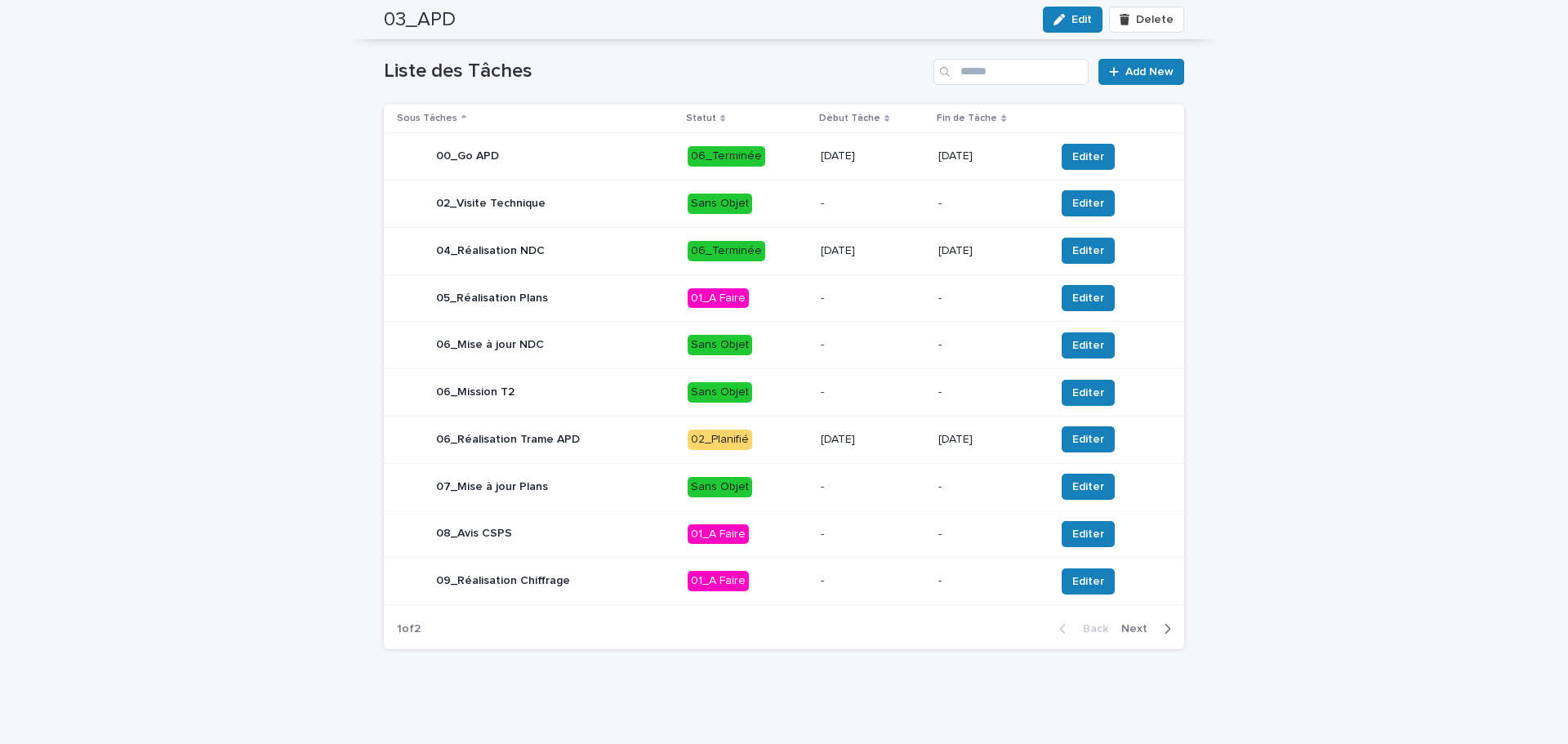 click on "09_Réalisation Chiffrage" at bounding box center (536, 581) 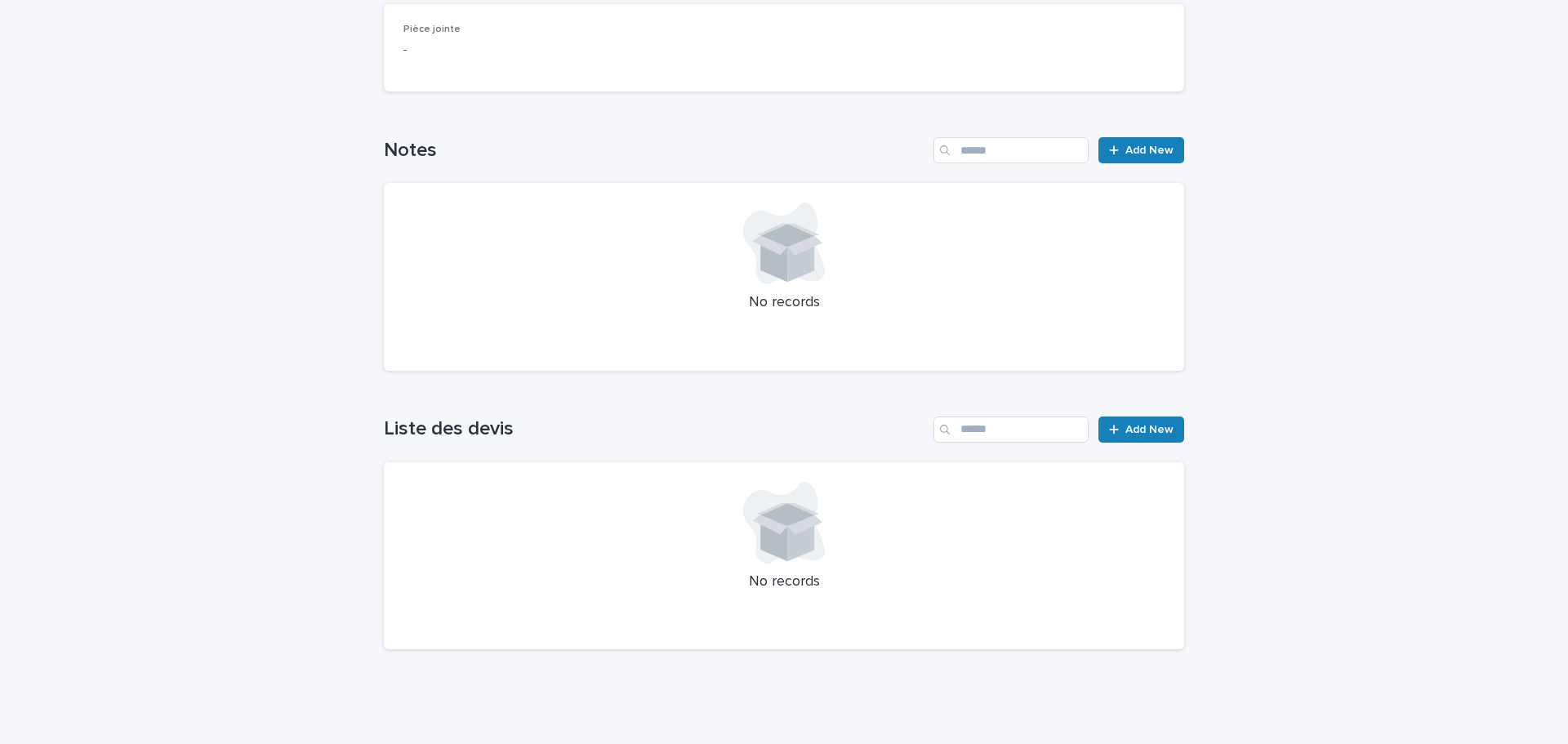 scroll, scrollTop: 0, scrollLeft: 0, axis: both 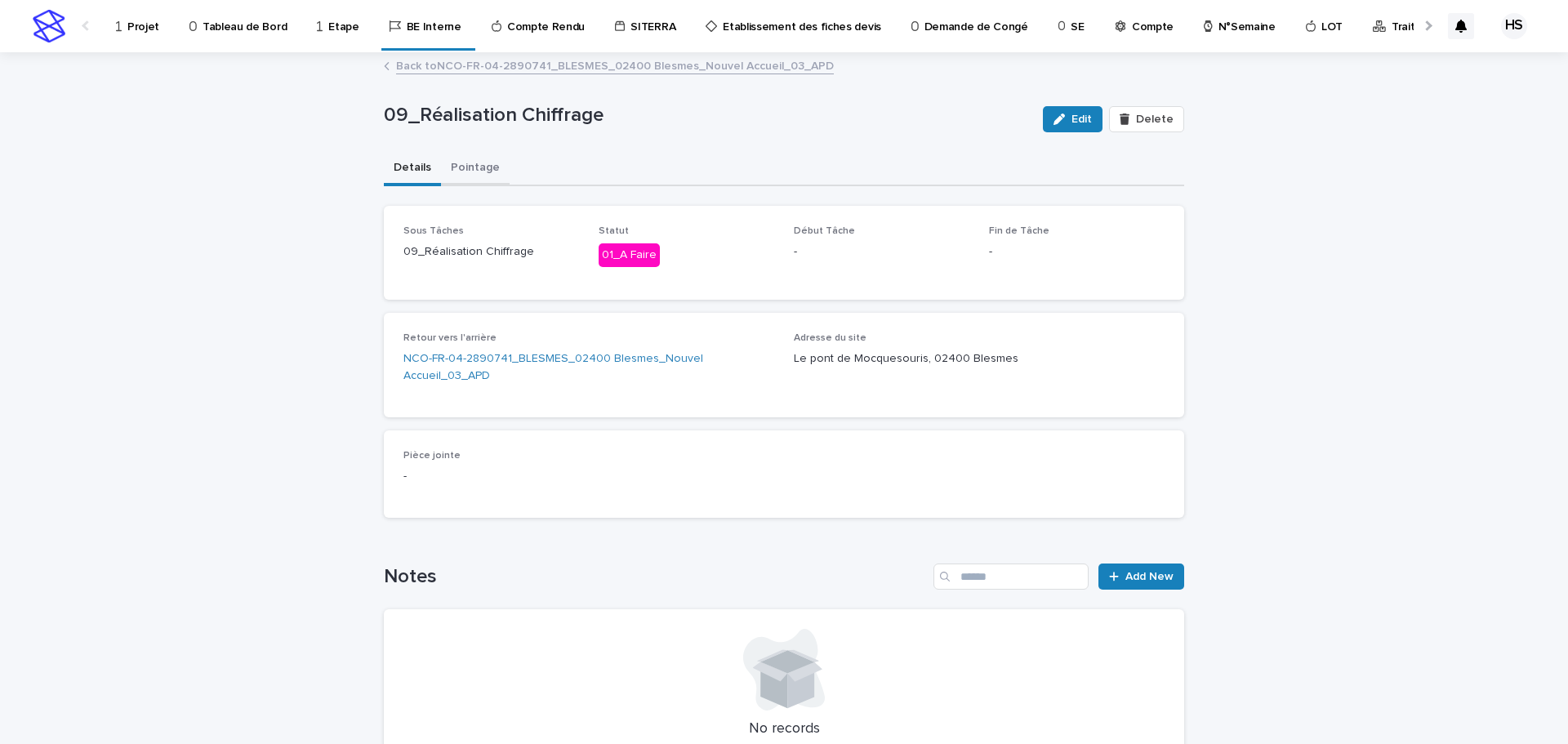 click on "Pointage" at bounding box center [475, 169] 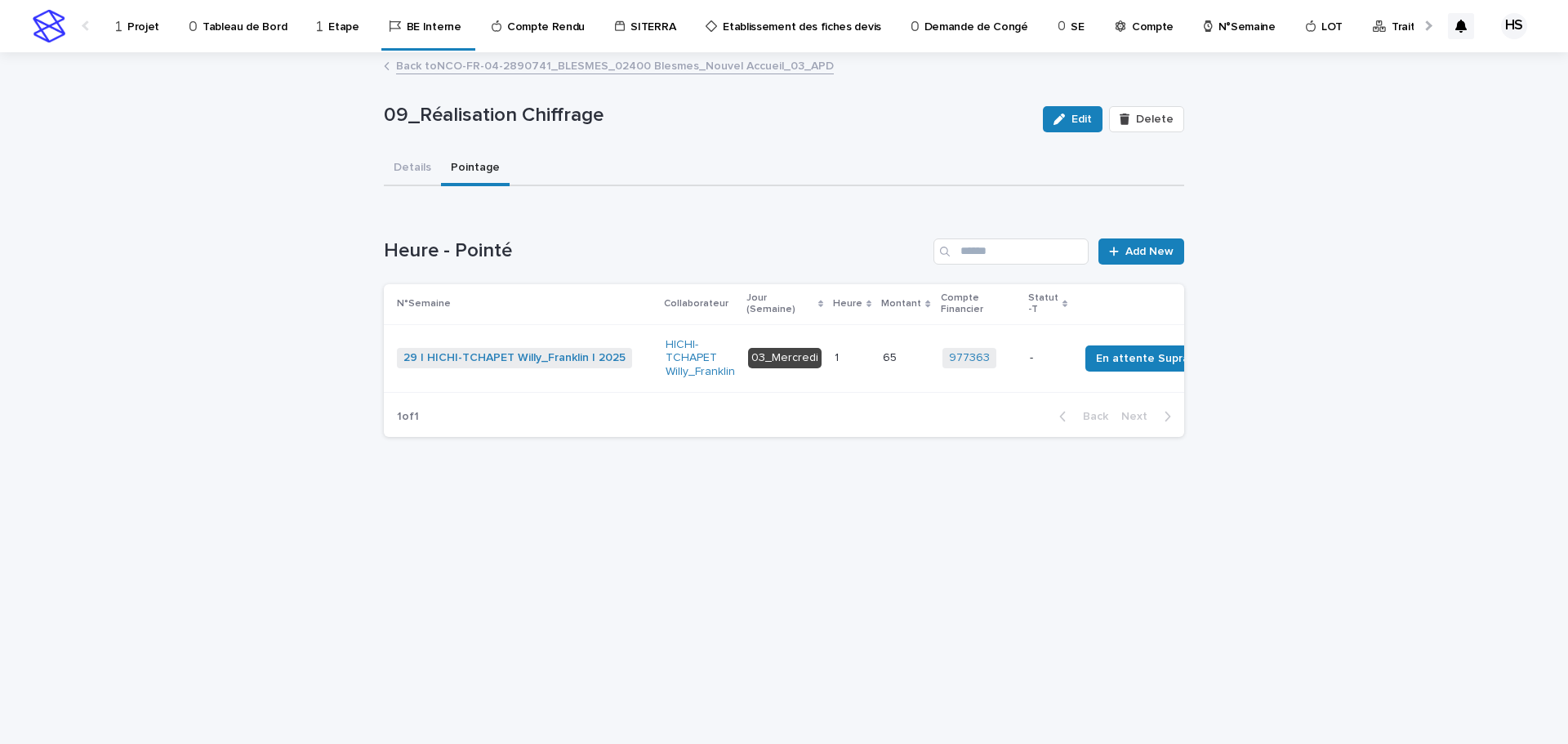 click at bounding box center [852, 358] 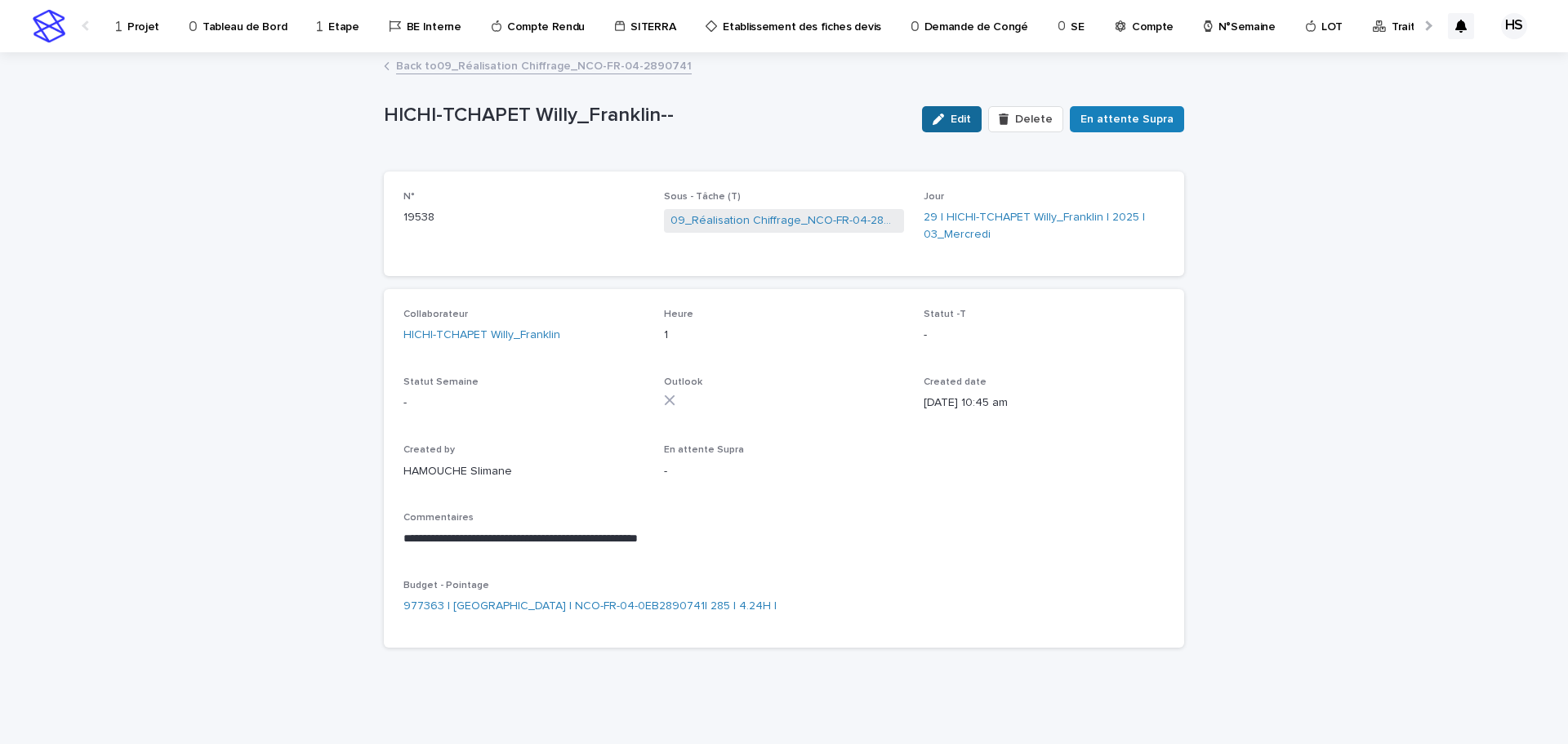 click on "Edit" at bounding box center [951, 119] 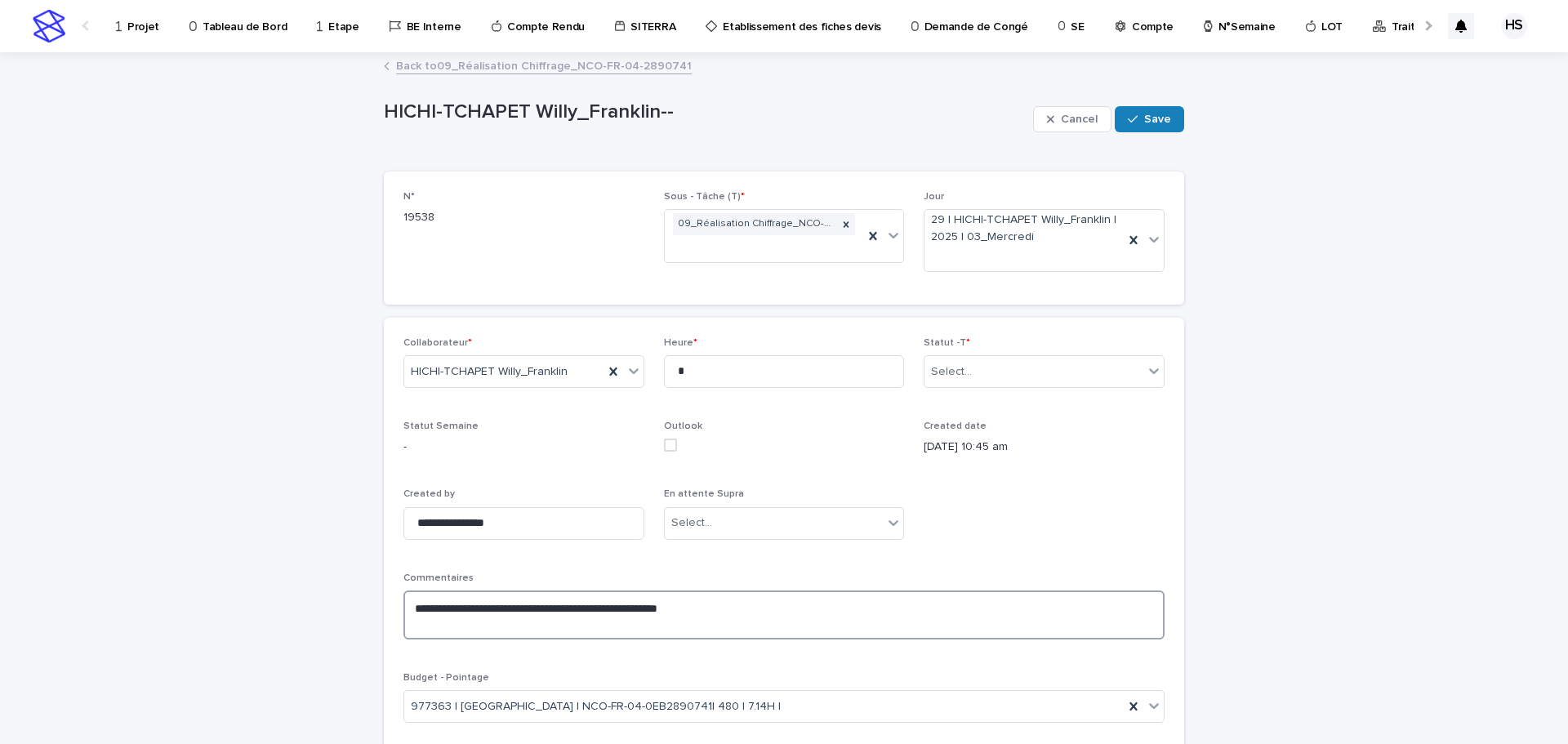 click on "**********" at bounding box center [784, 615] 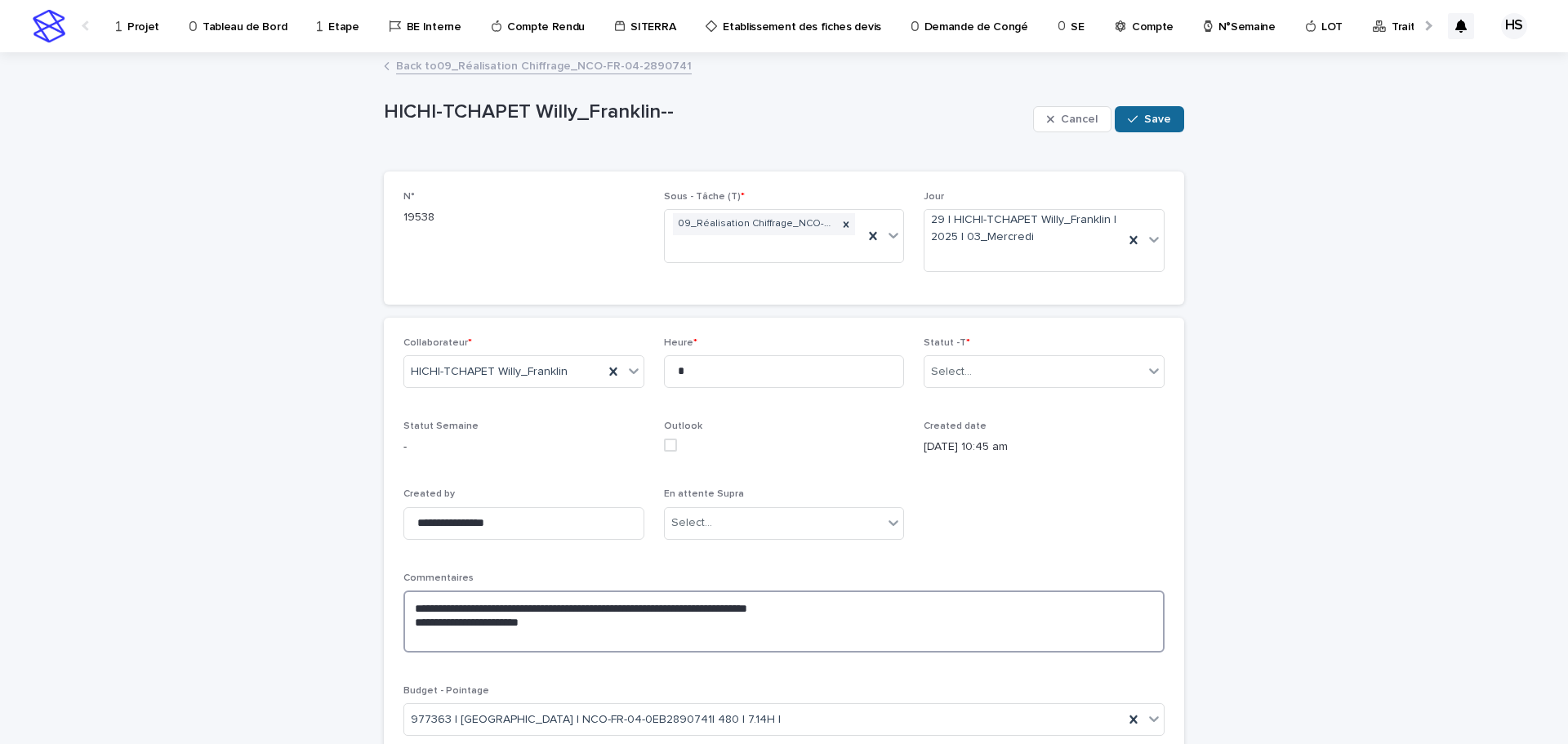 type on "**********" 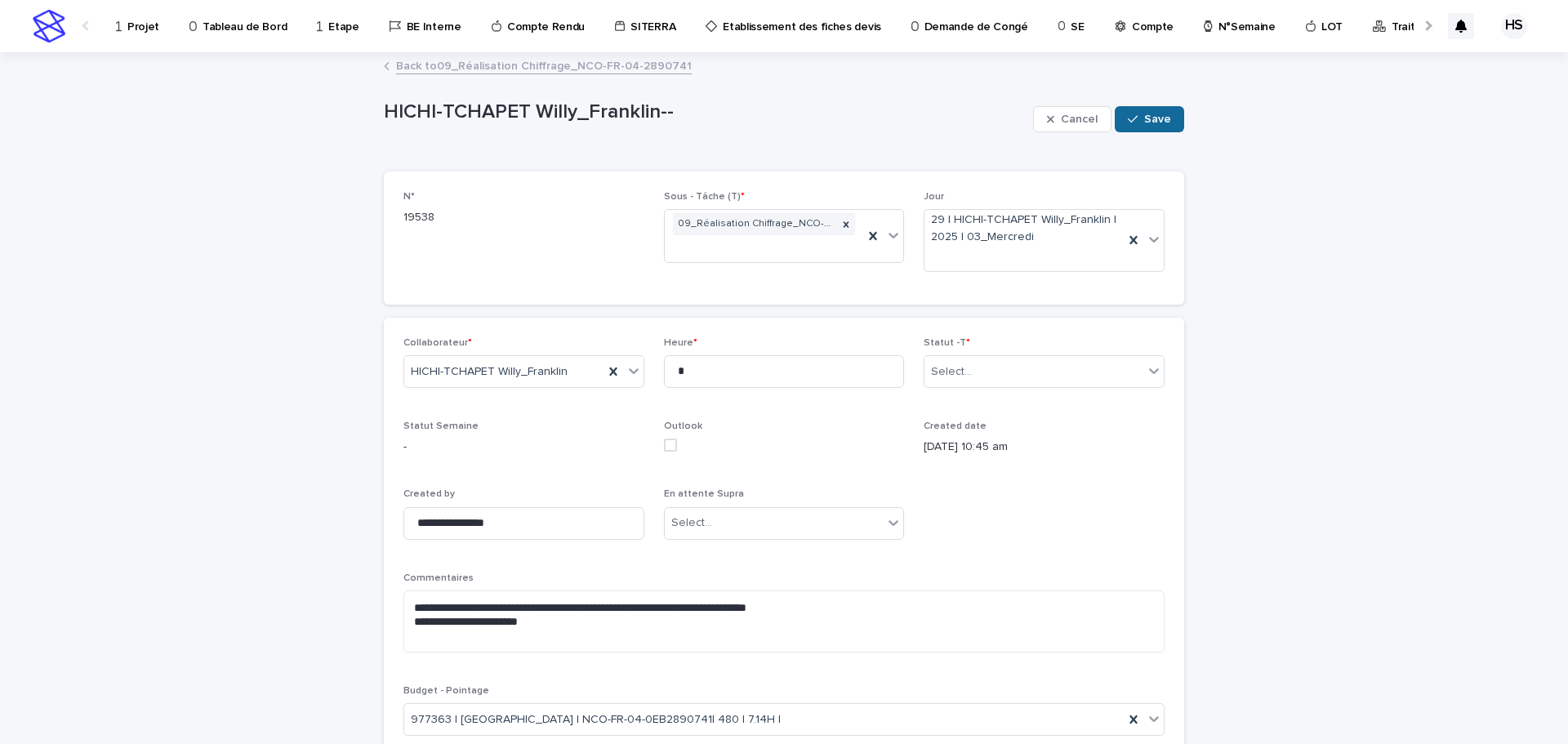 click on "Save" at bounding box center (1149, 119) 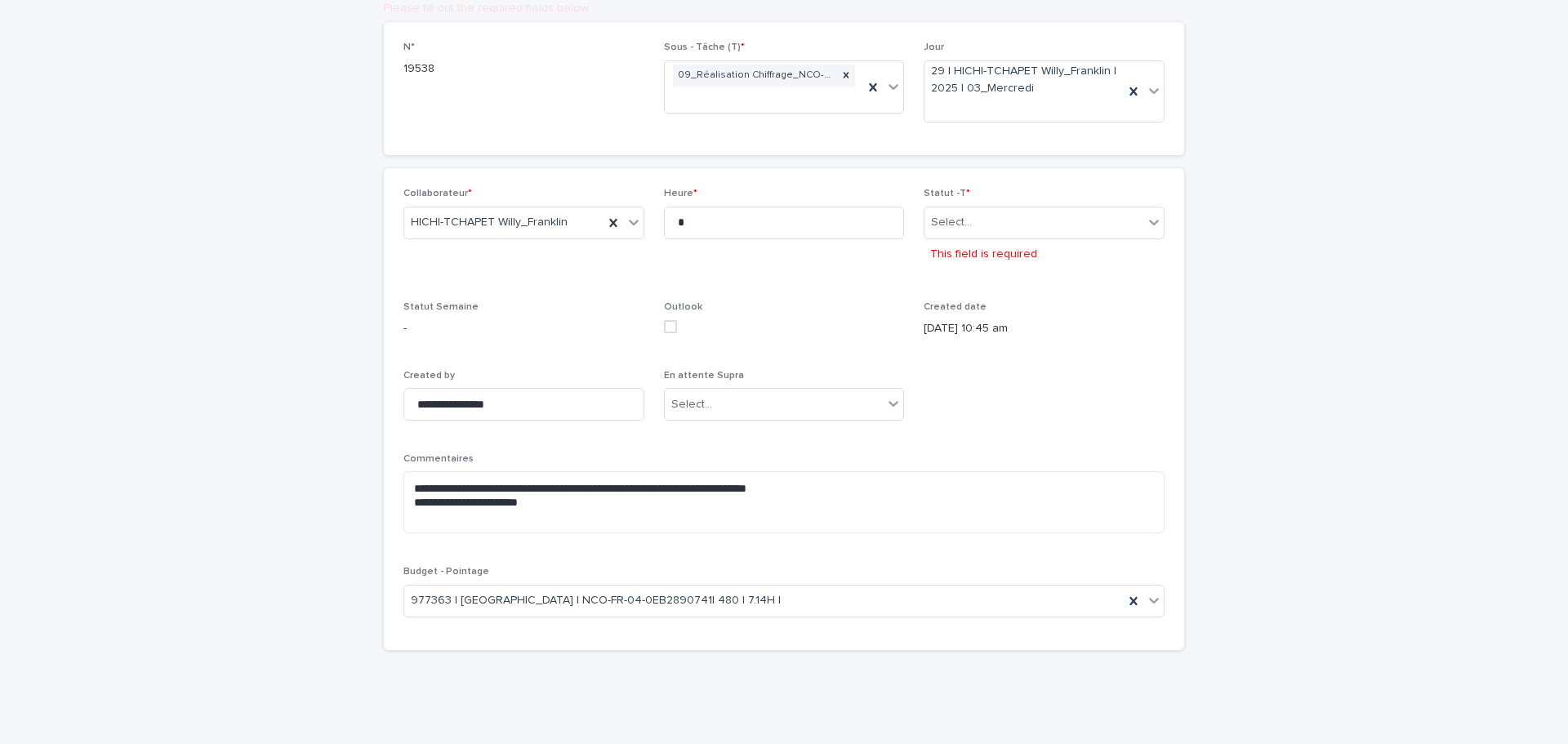scroll, scrollTop: 156, scrollLeft: 0, axis: vertical 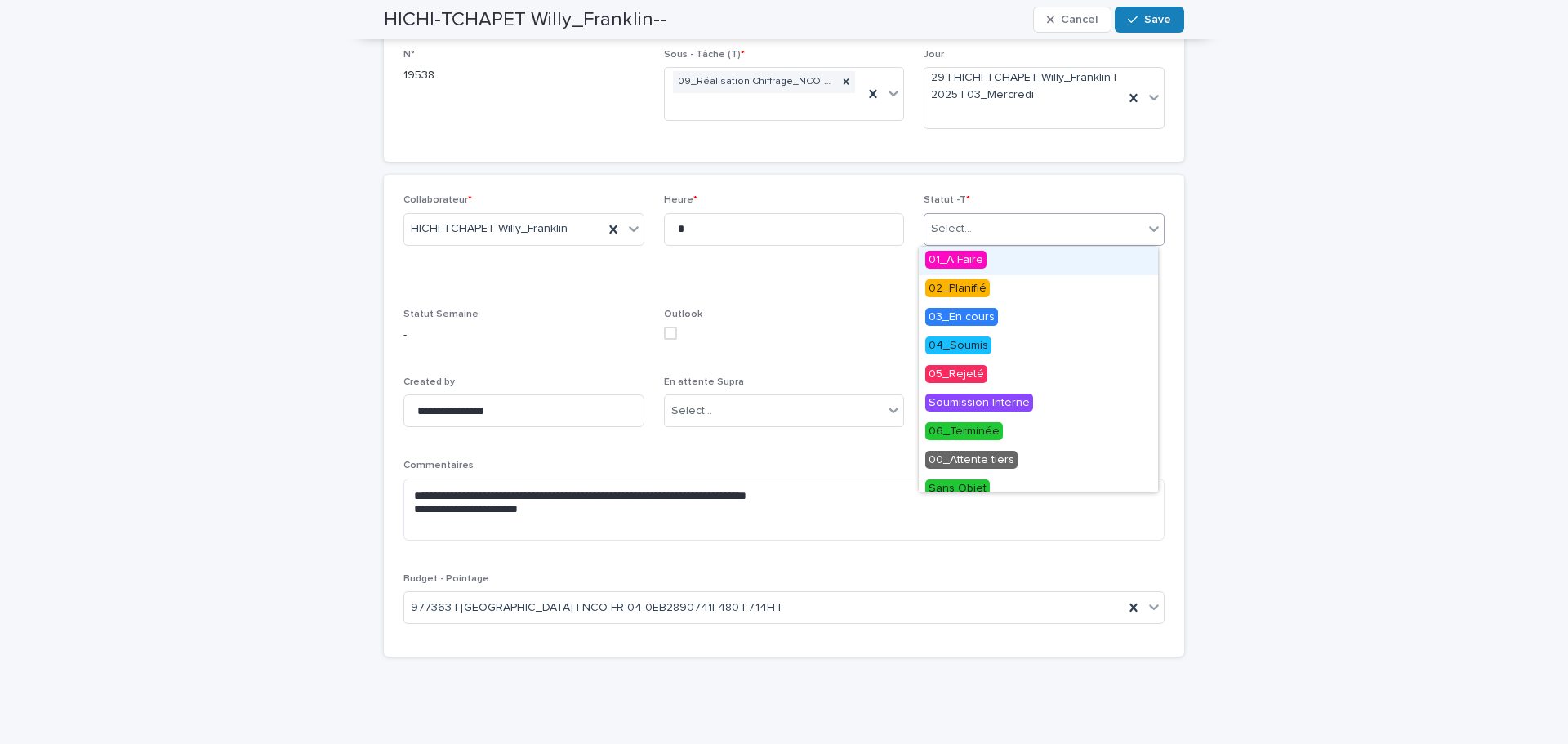 click on "Select..." at bounding box center (1034, 229) 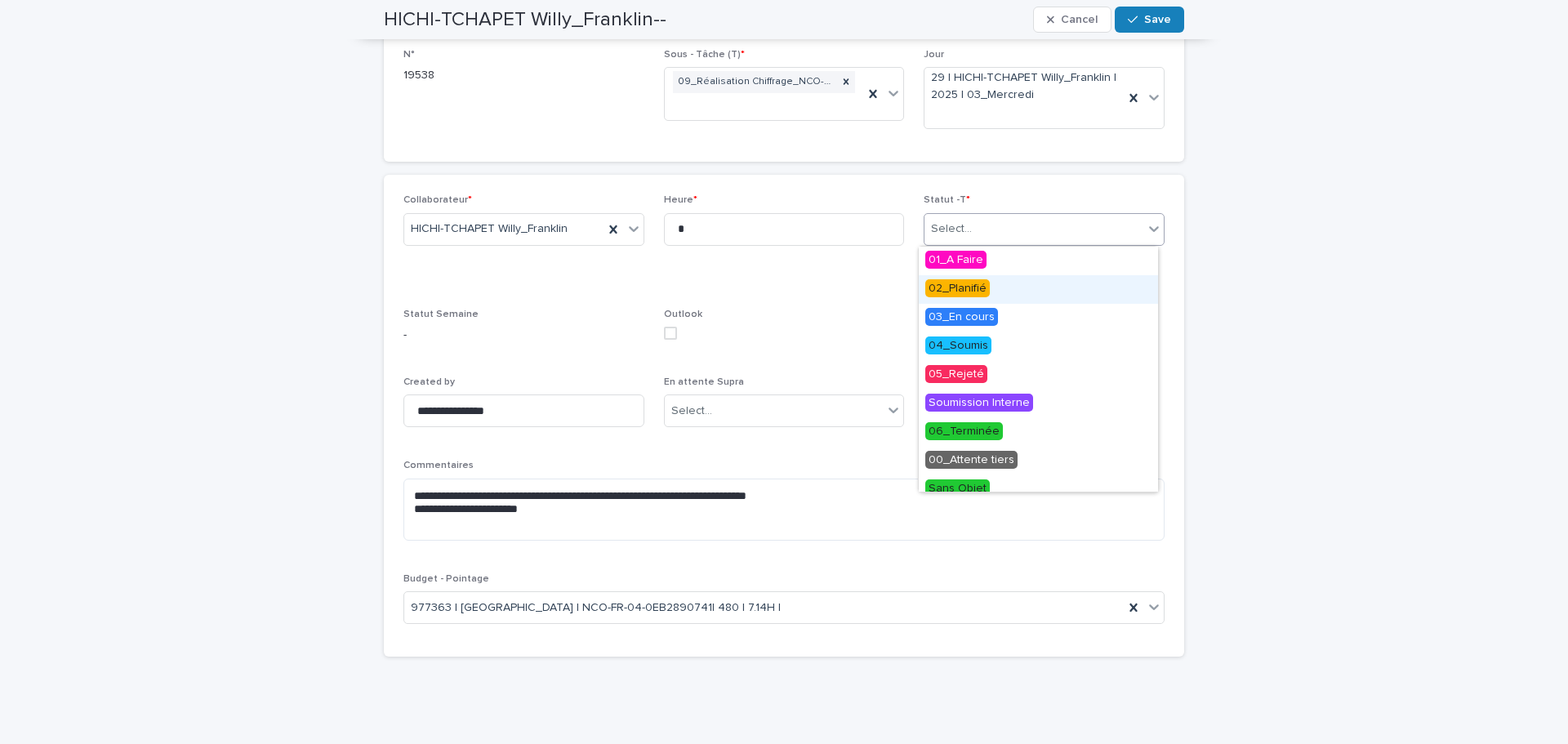 click on "02_Planifié" at bounding box center (1038, 289) 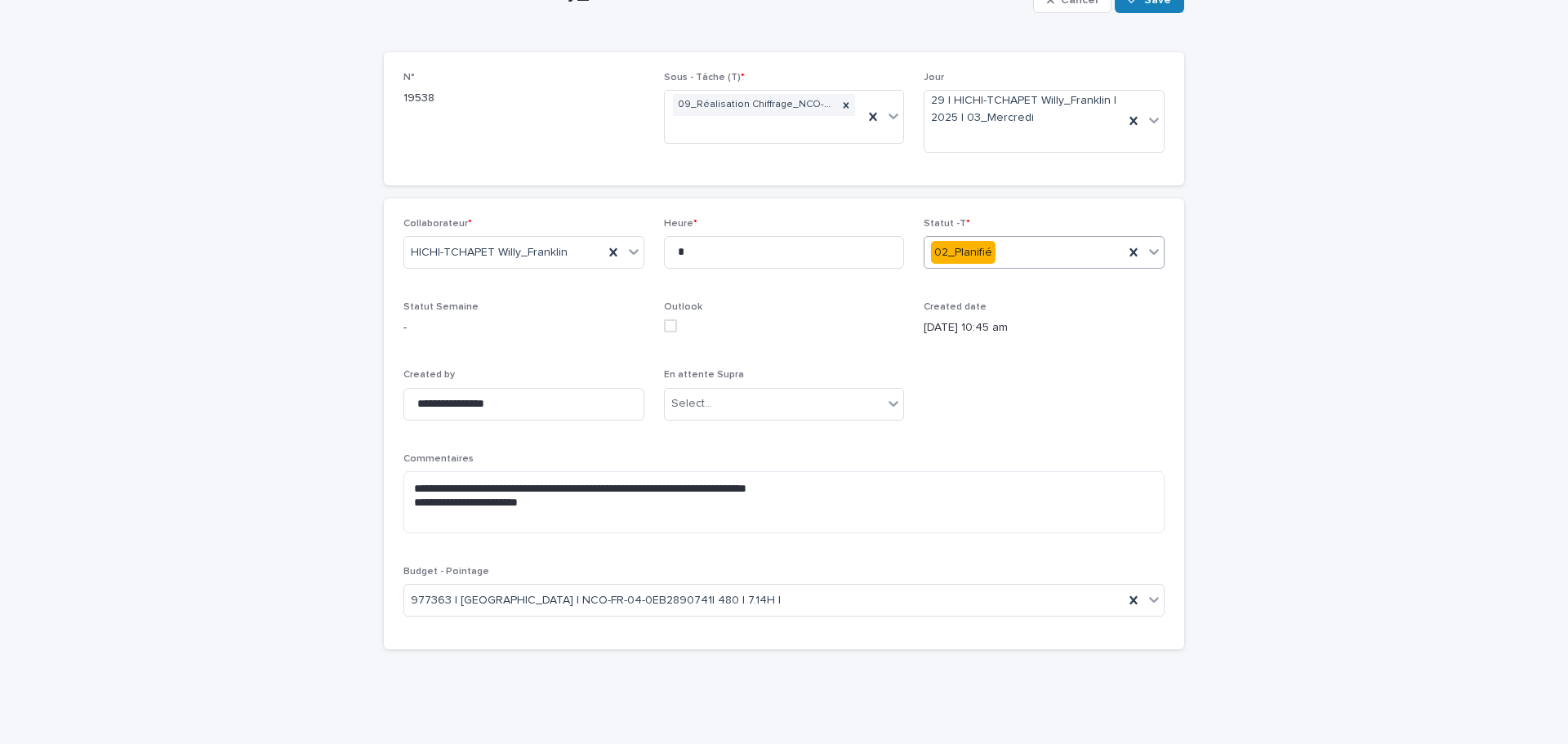 scroll, scrollTop: 119, scrollLeft: 0, axis: vertical 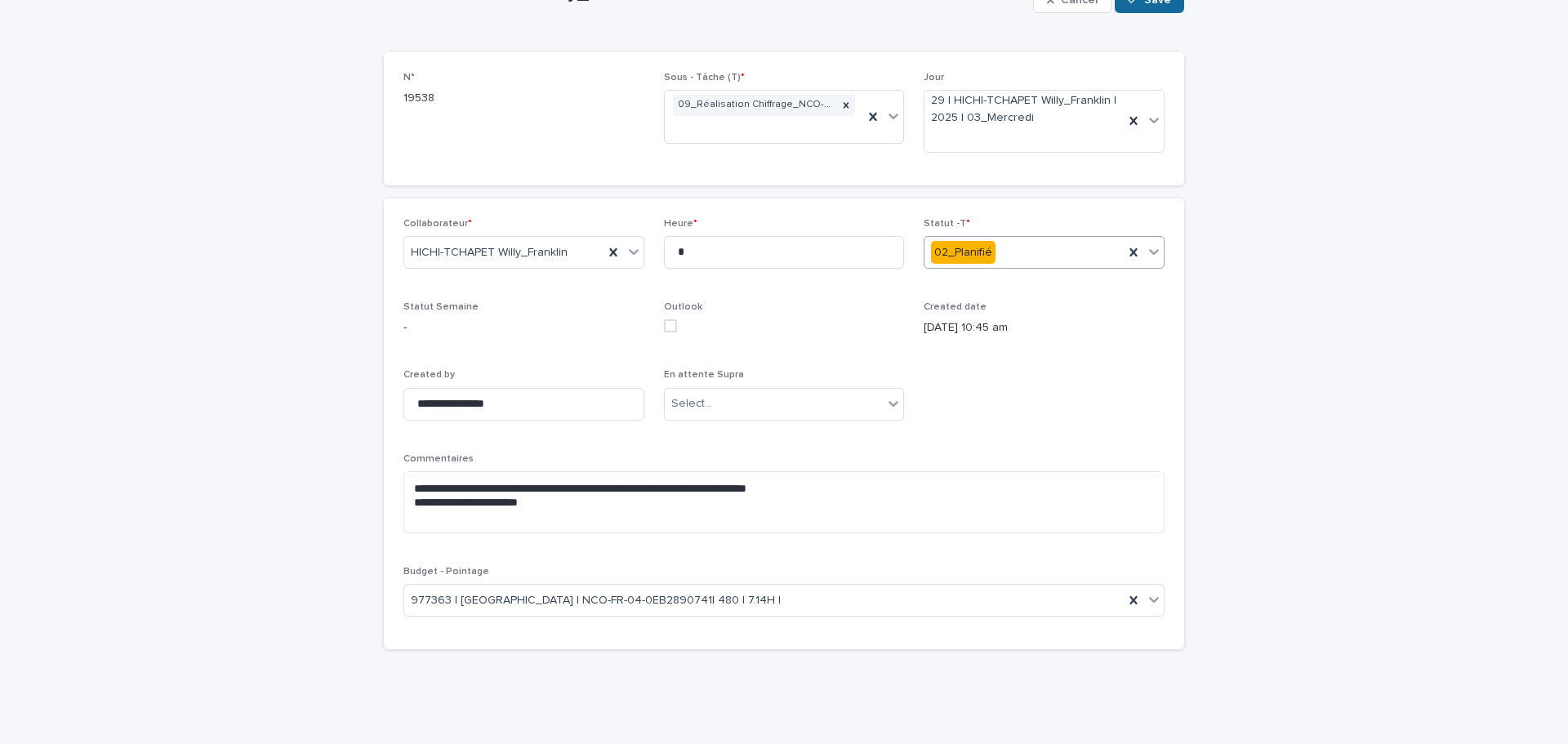 click on "Save" at bounding box center [1149, 0] 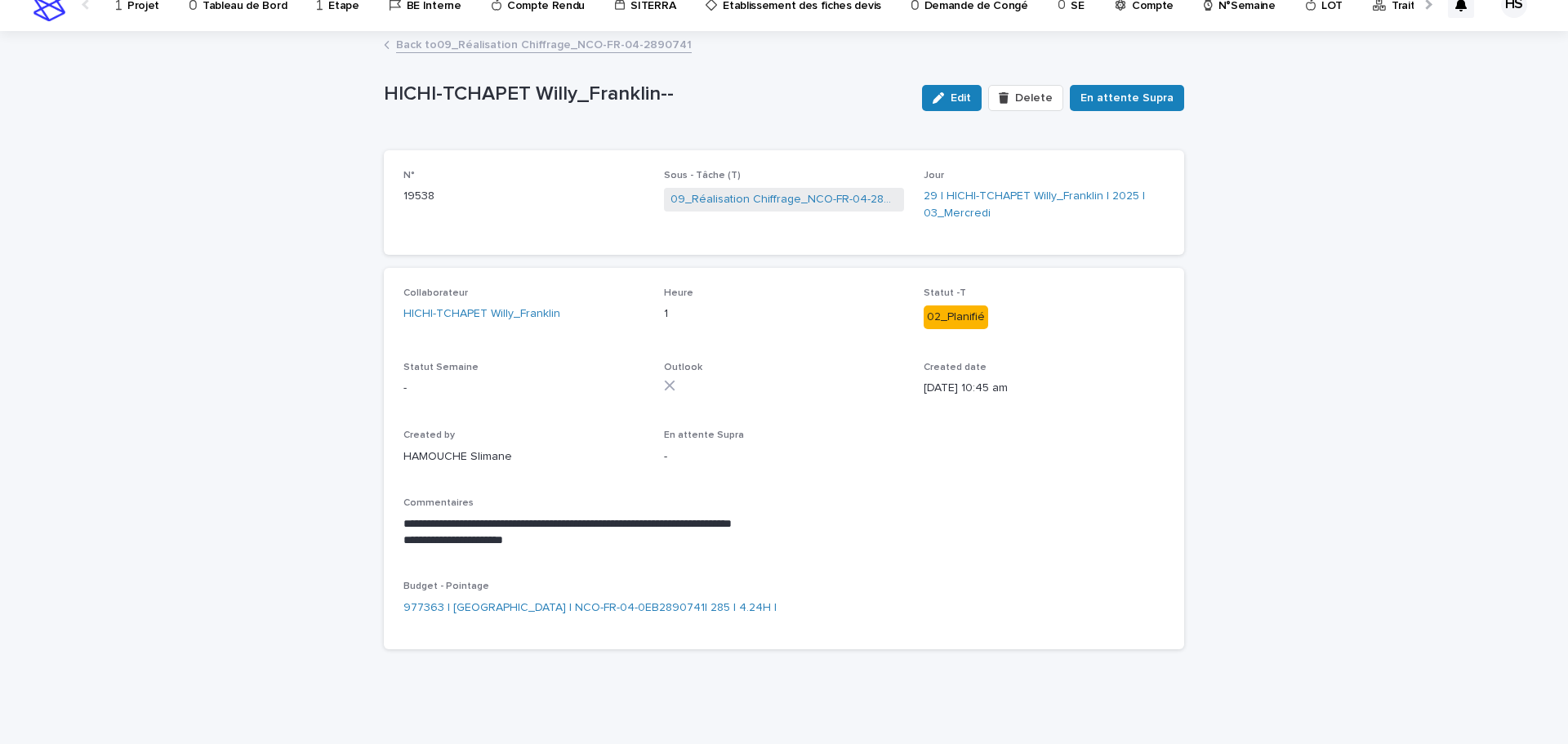 scroll, scrollTop: 21, scrollLeft: 0, axis: vertical 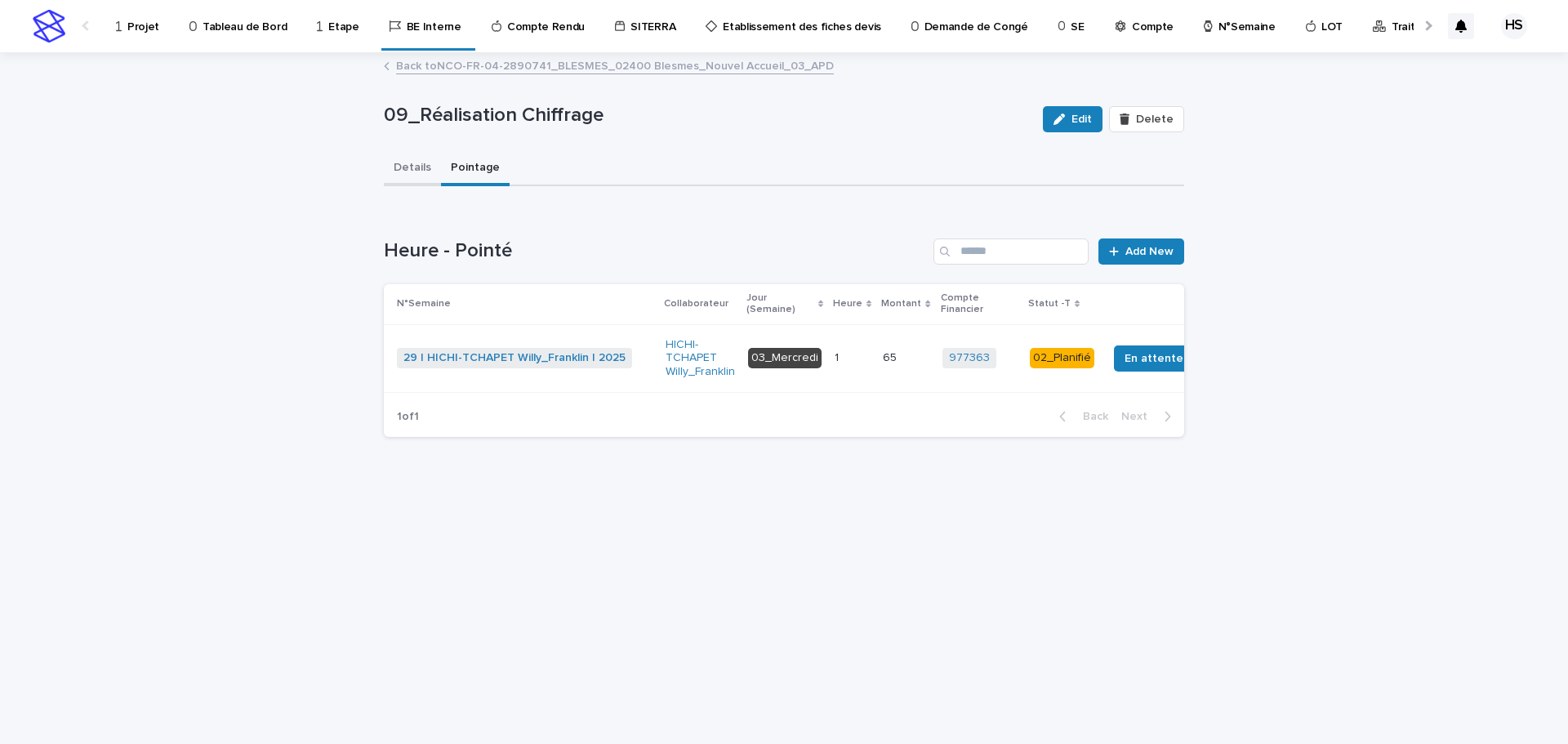 click on "Details" at bounding box center [412, 169] 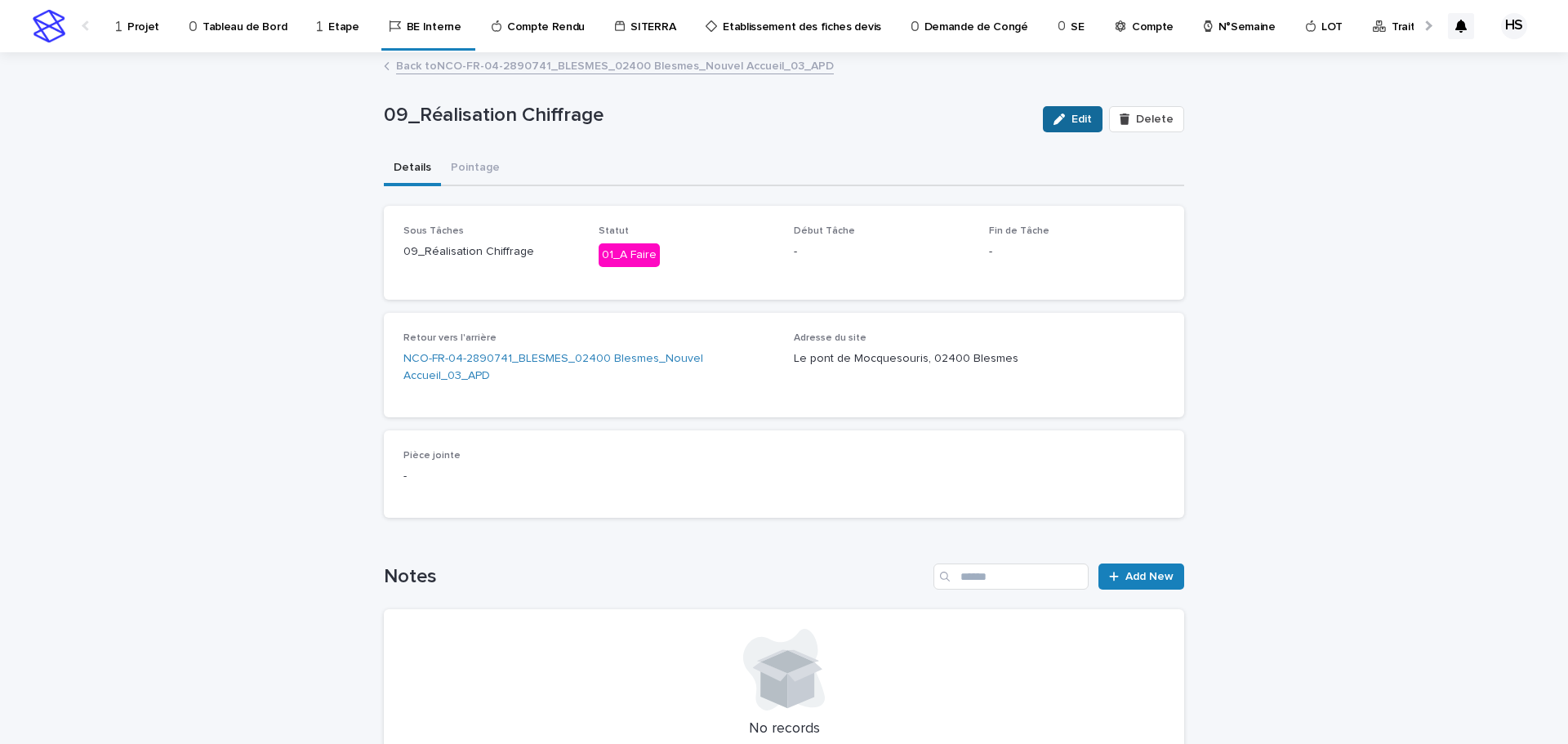 click on "Edit" at bounding box center [1081, 119] 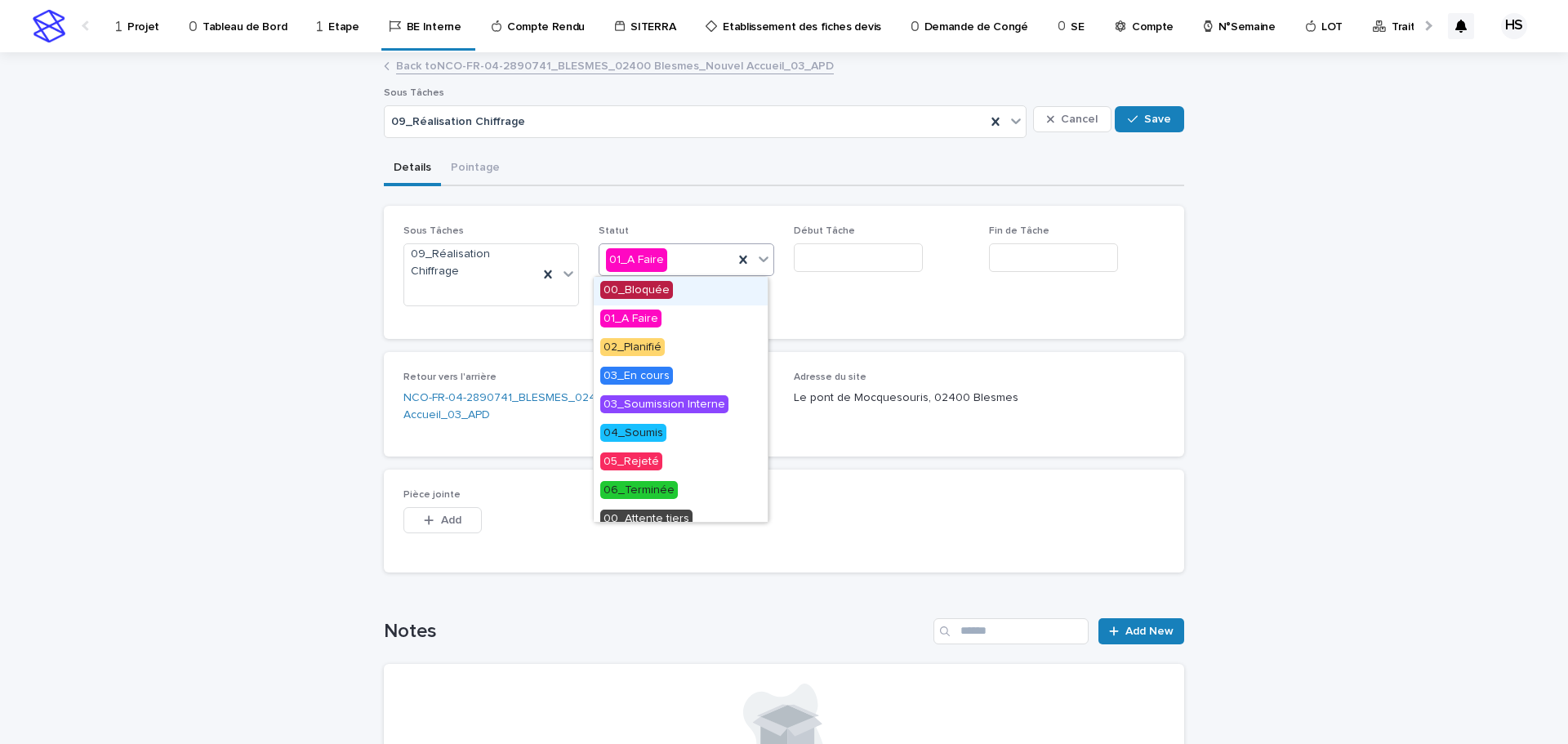 click on "01_A Faire" at bounding box center [666, 260] 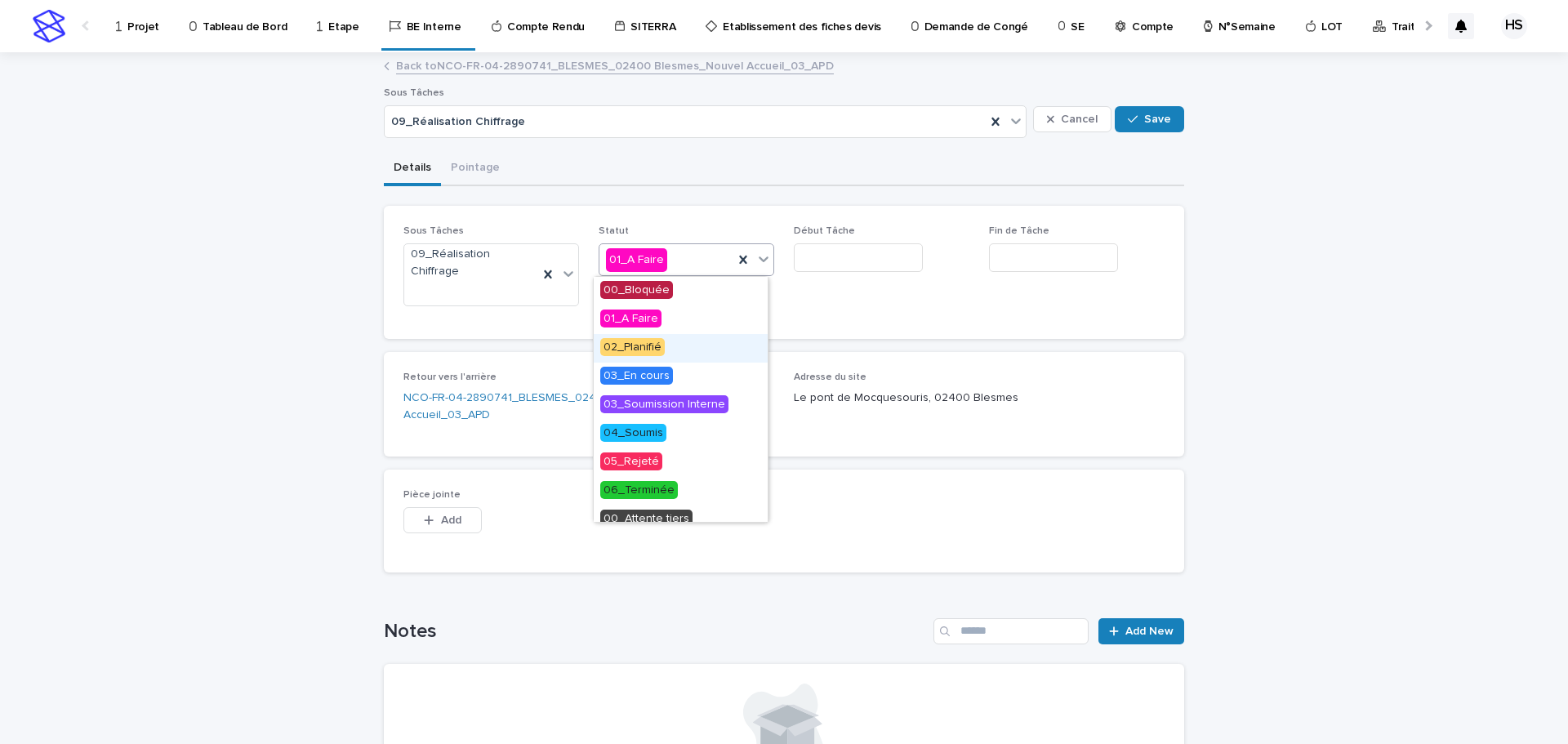 click on "02_Planifié" at bounding box center [632, 347] 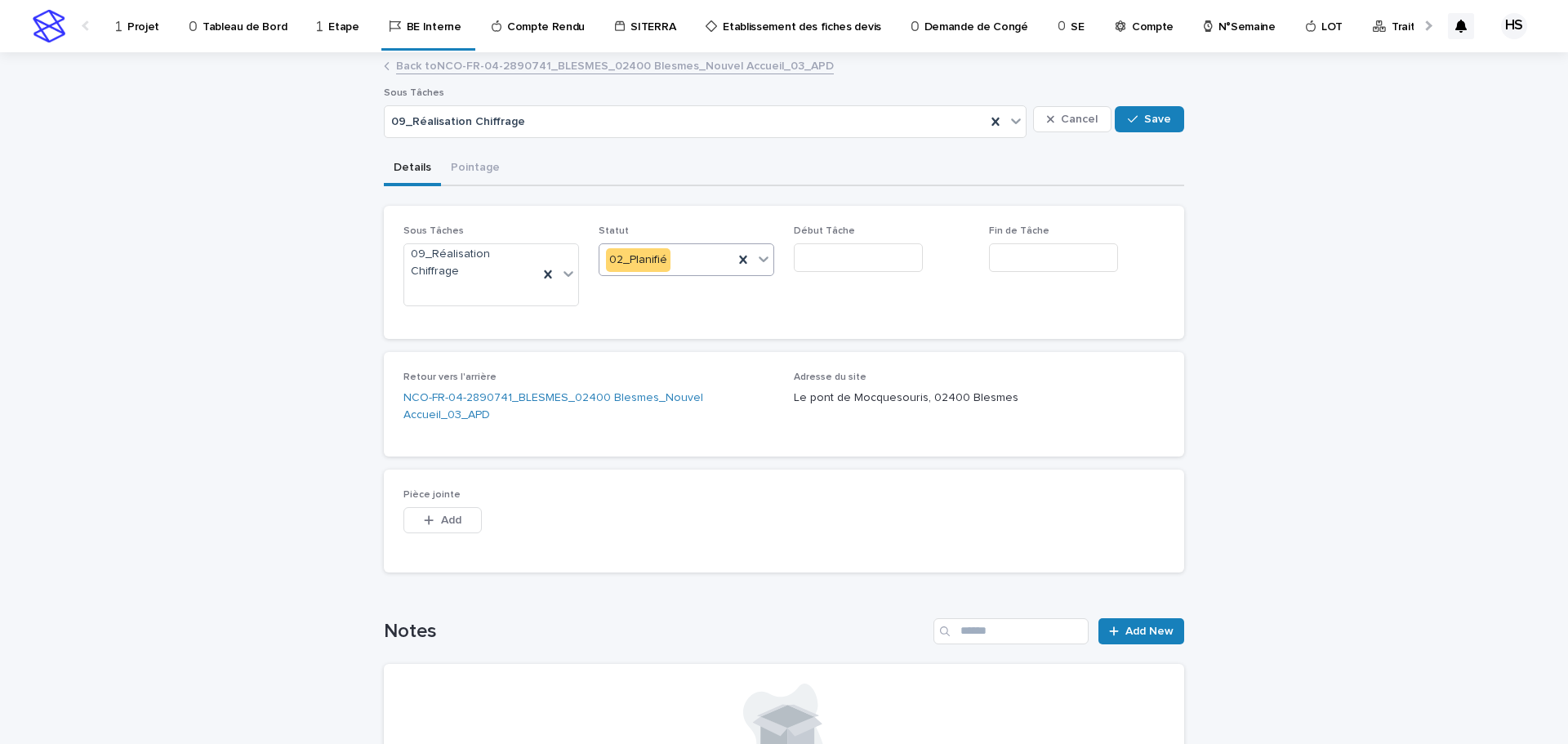 click at bounding box center [858, 257] 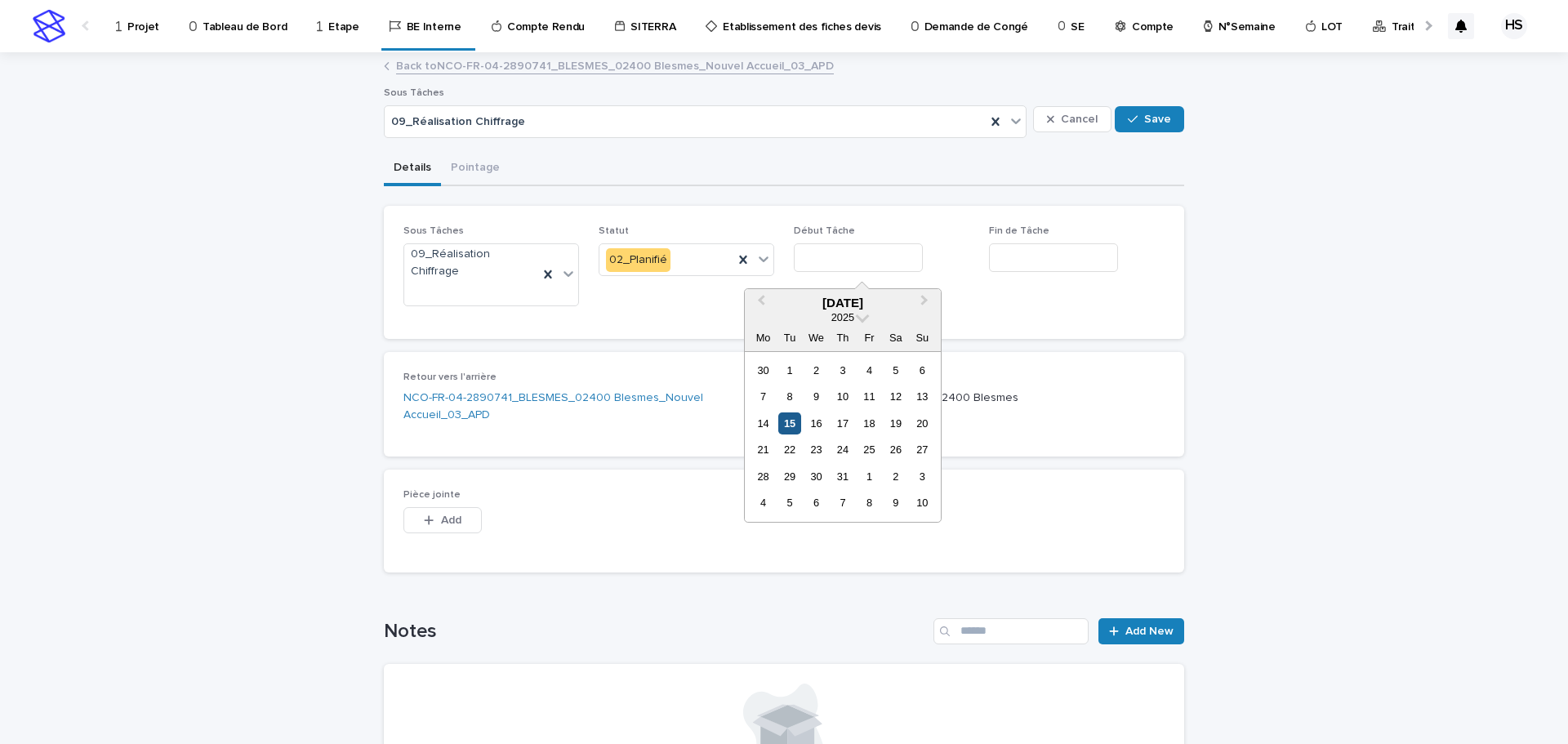 click on "15" at bounding box center [789, 423] 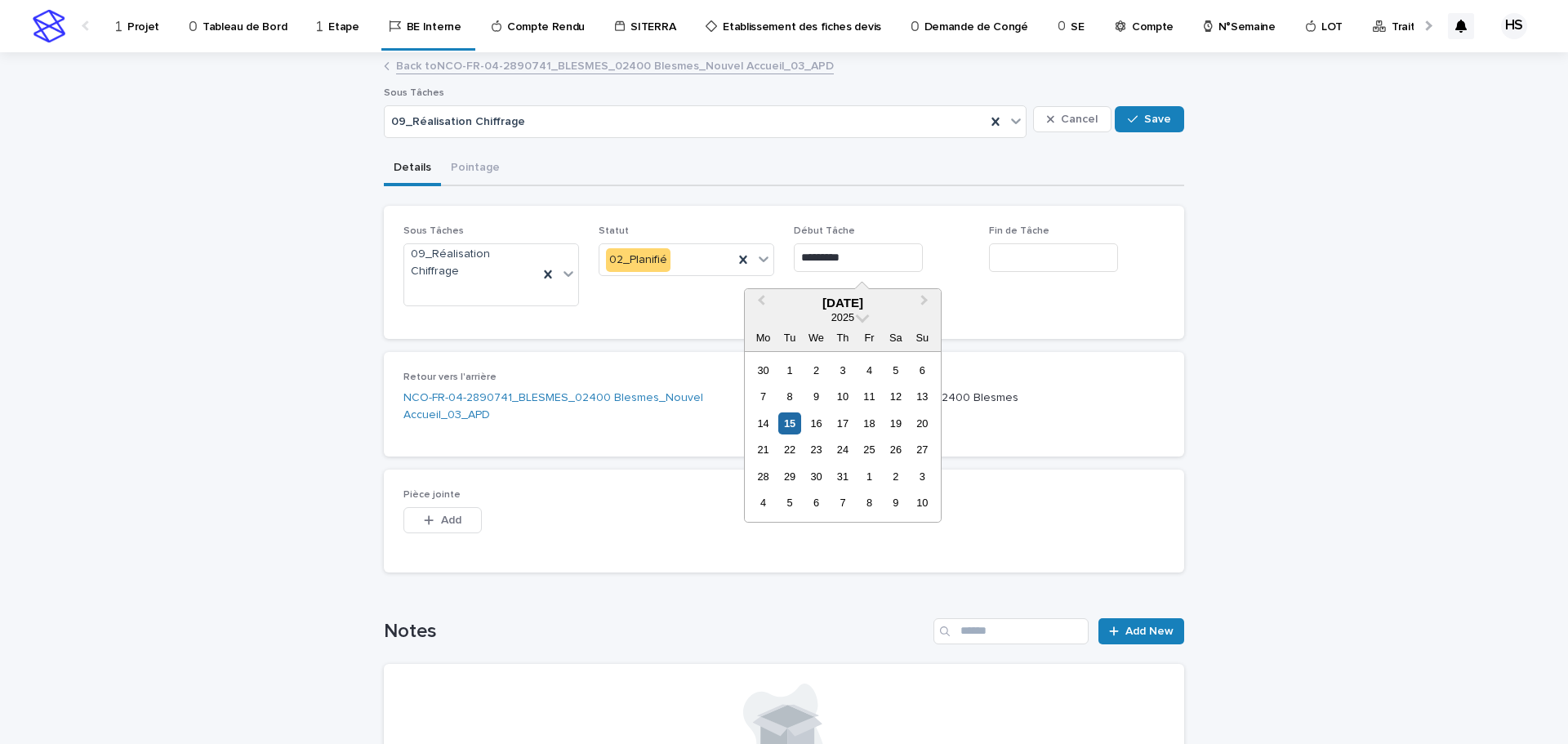 click on "*********" at bounding box center [858, 257] 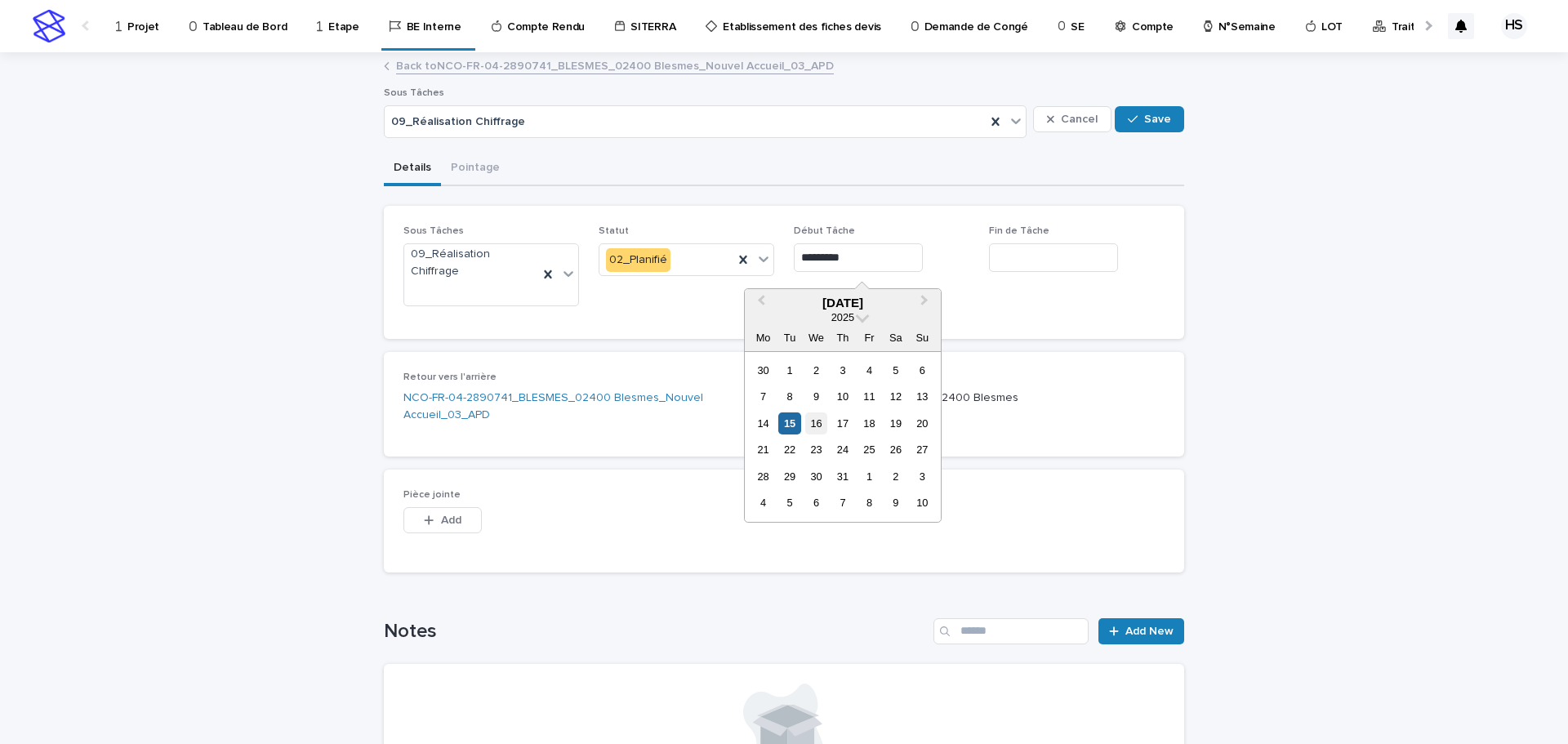 click on "16" at bounding box center (816, 423) 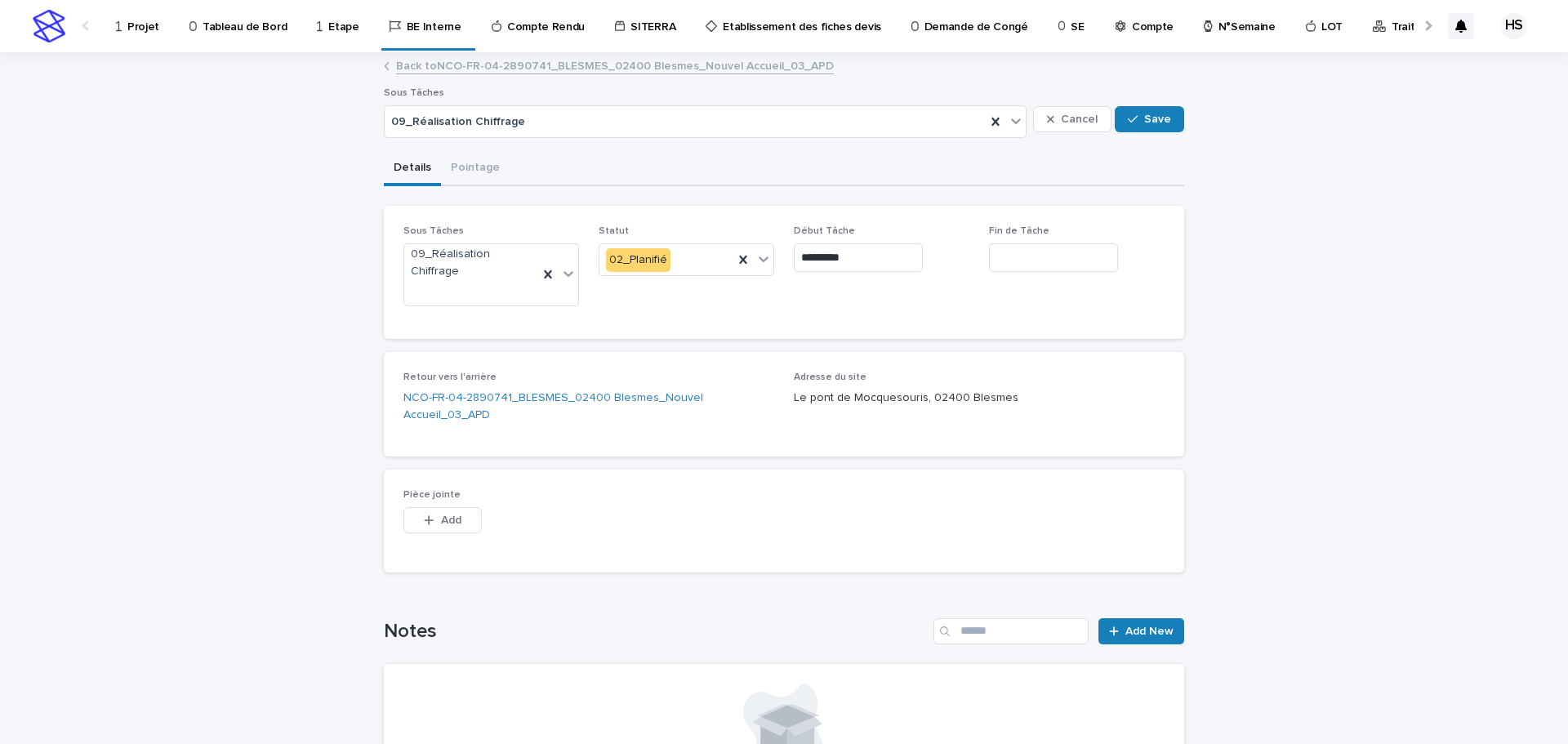 type on "*********" 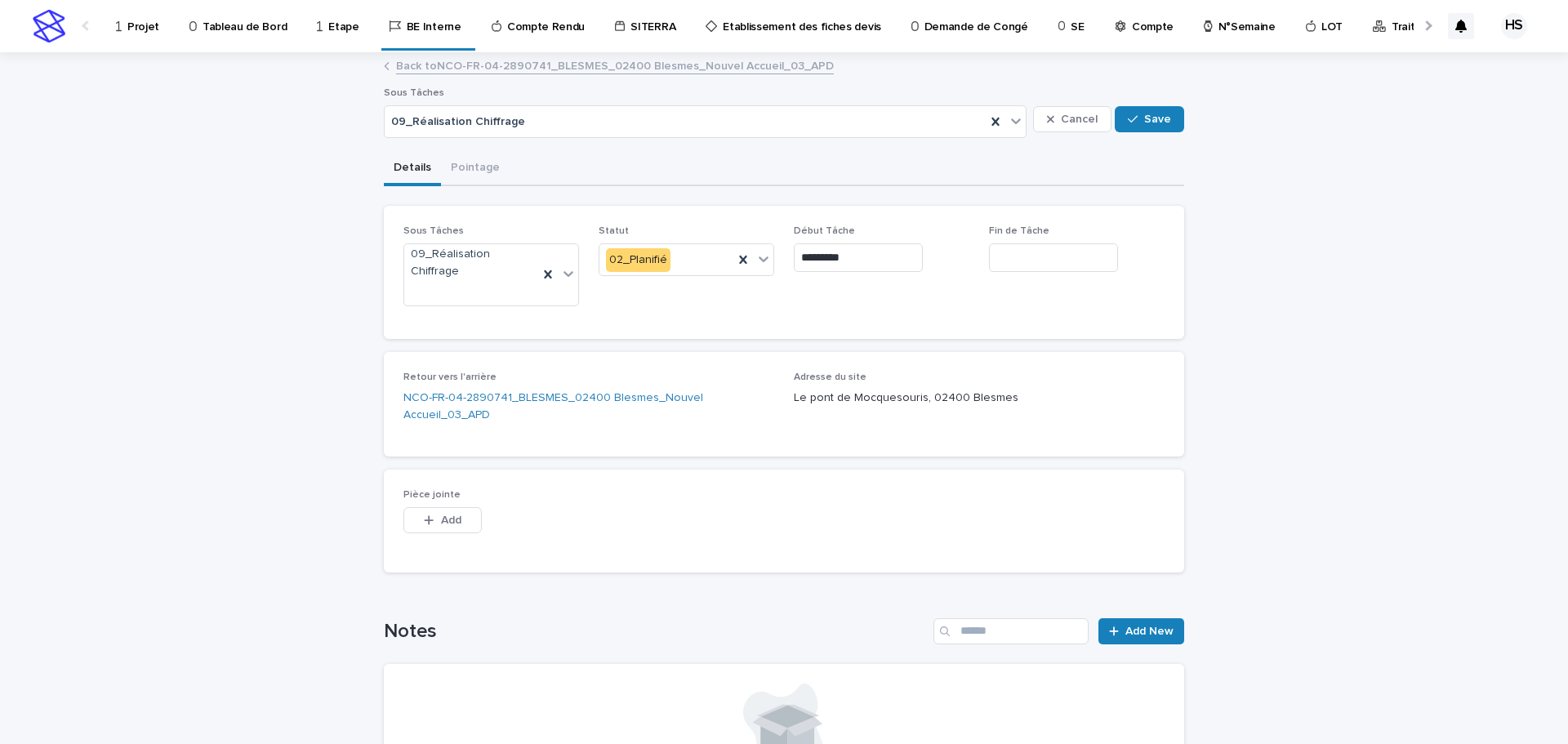 click at bounding box center [1054, 257] 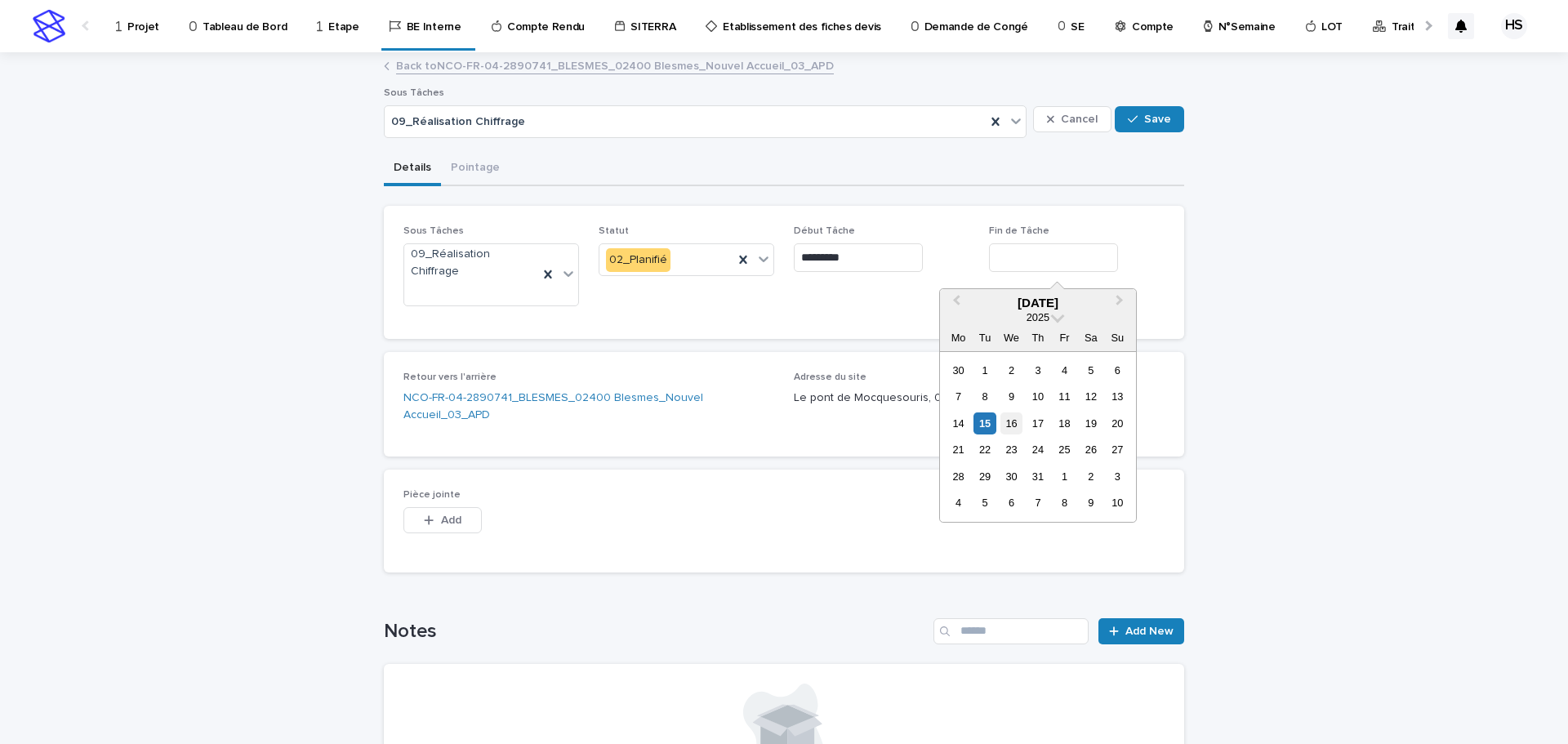 click on "16" at bounding box center [1011, 423] 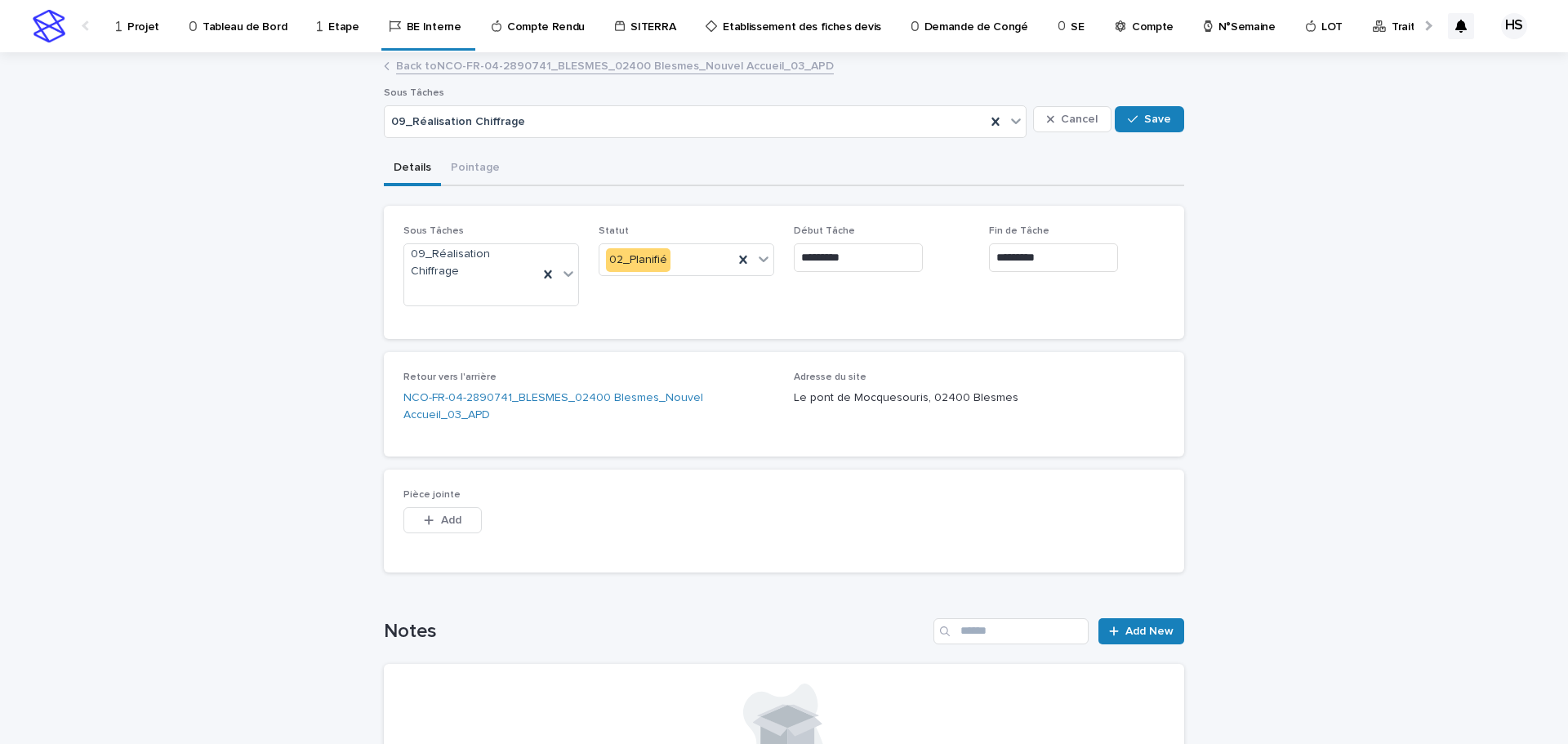 click on "Cancel Save" at bounding box center [1108, 119] 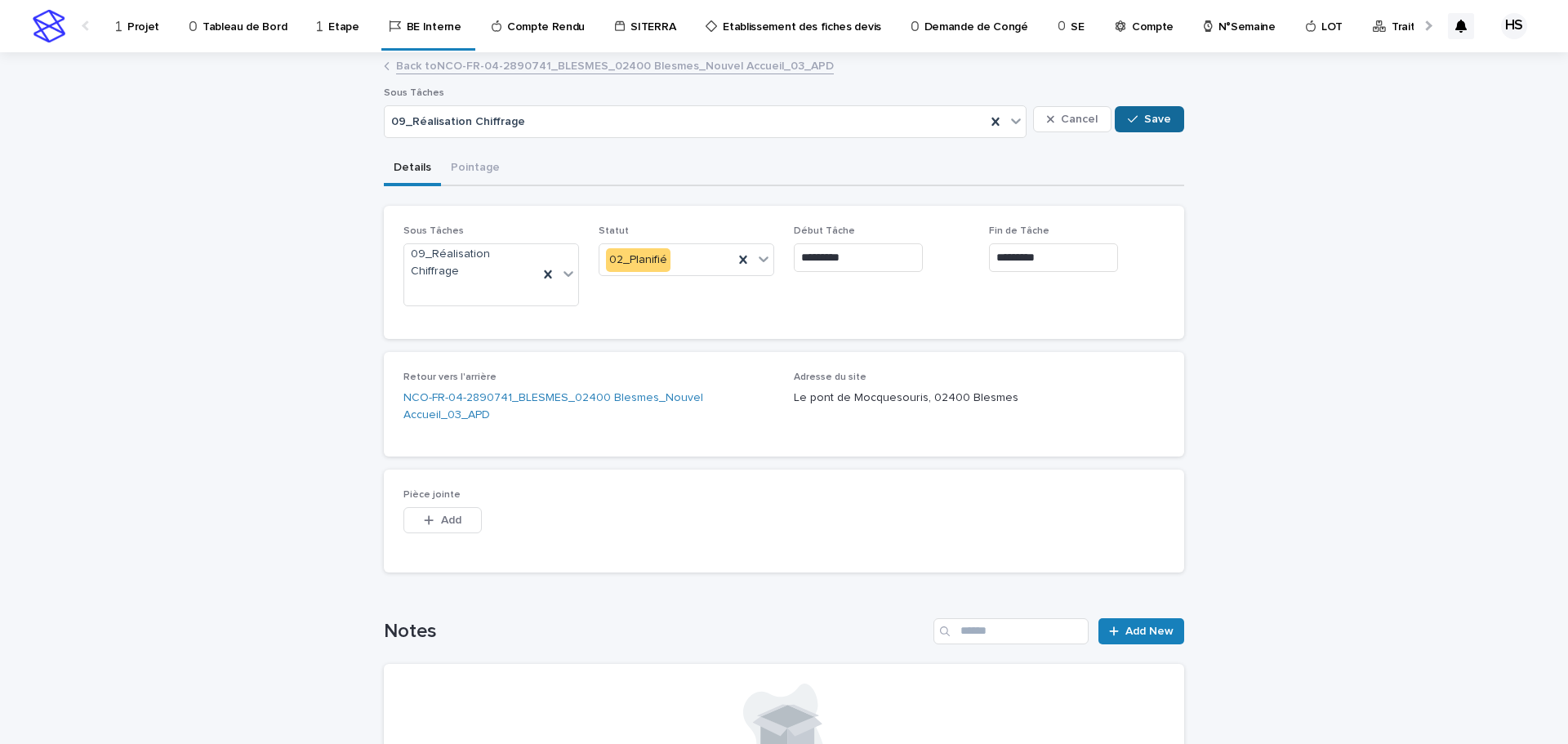 click on "Save" at bounding box center [1149, 119] 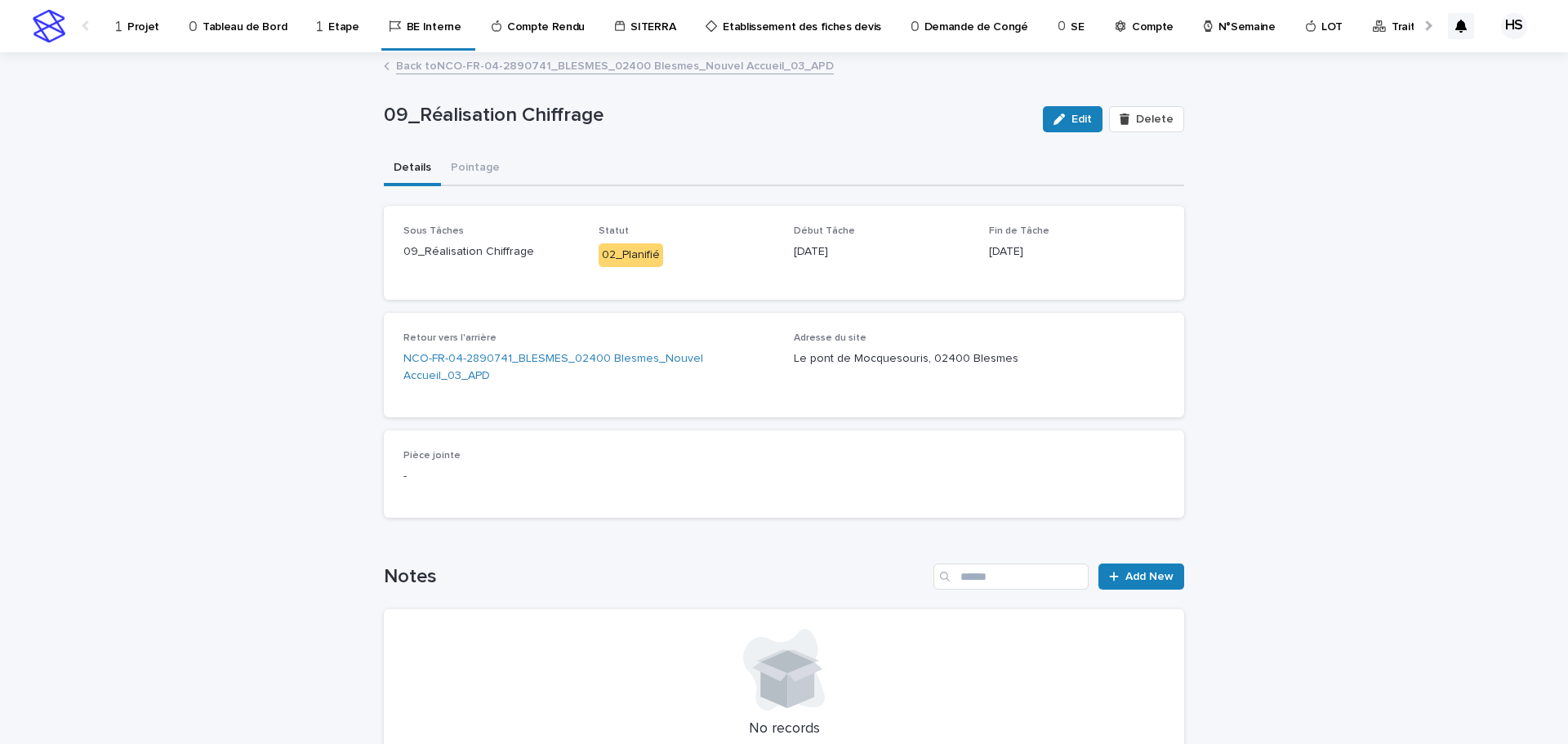 click on "Projet" at bounding box center [140, 17] 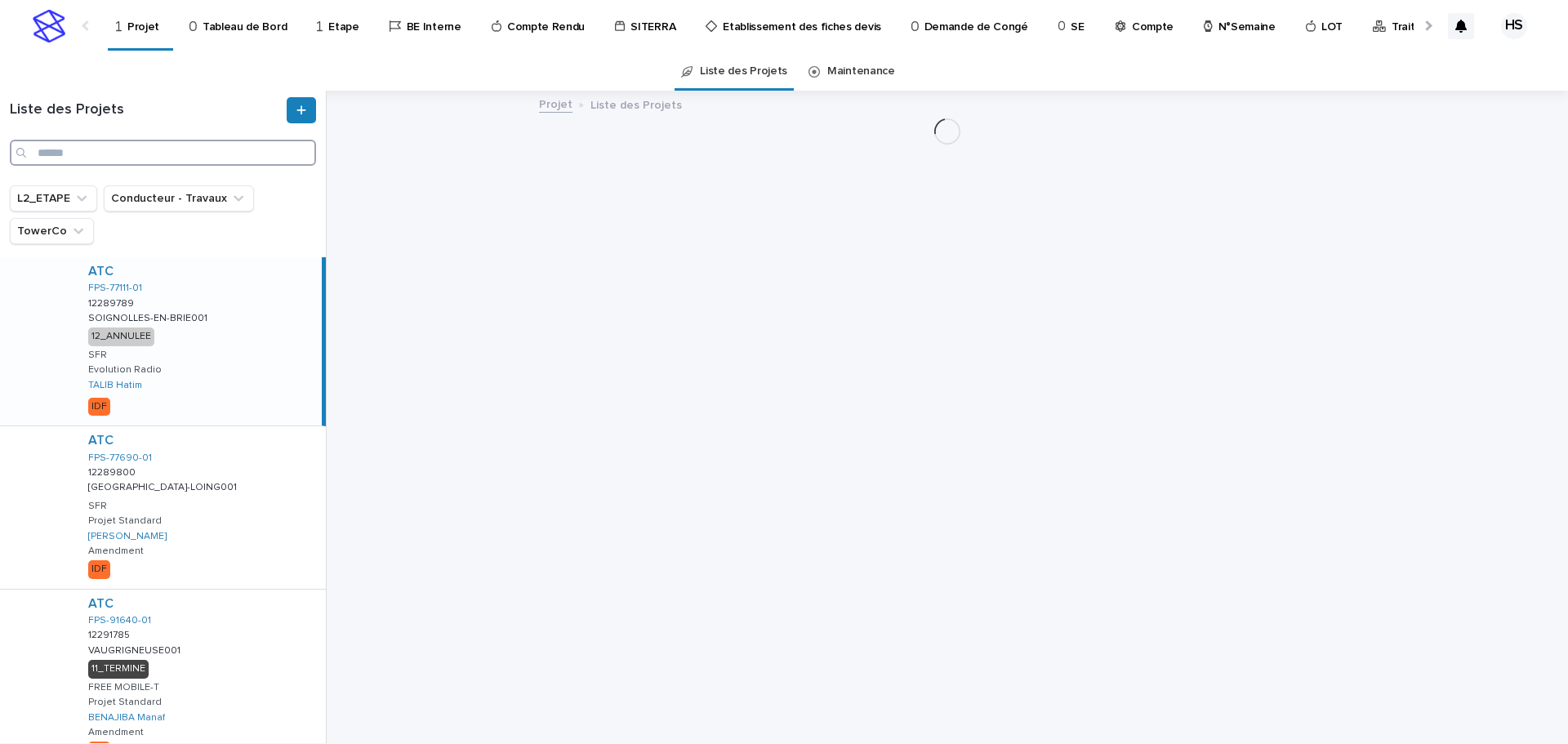 click at bounding box center (163, 153) 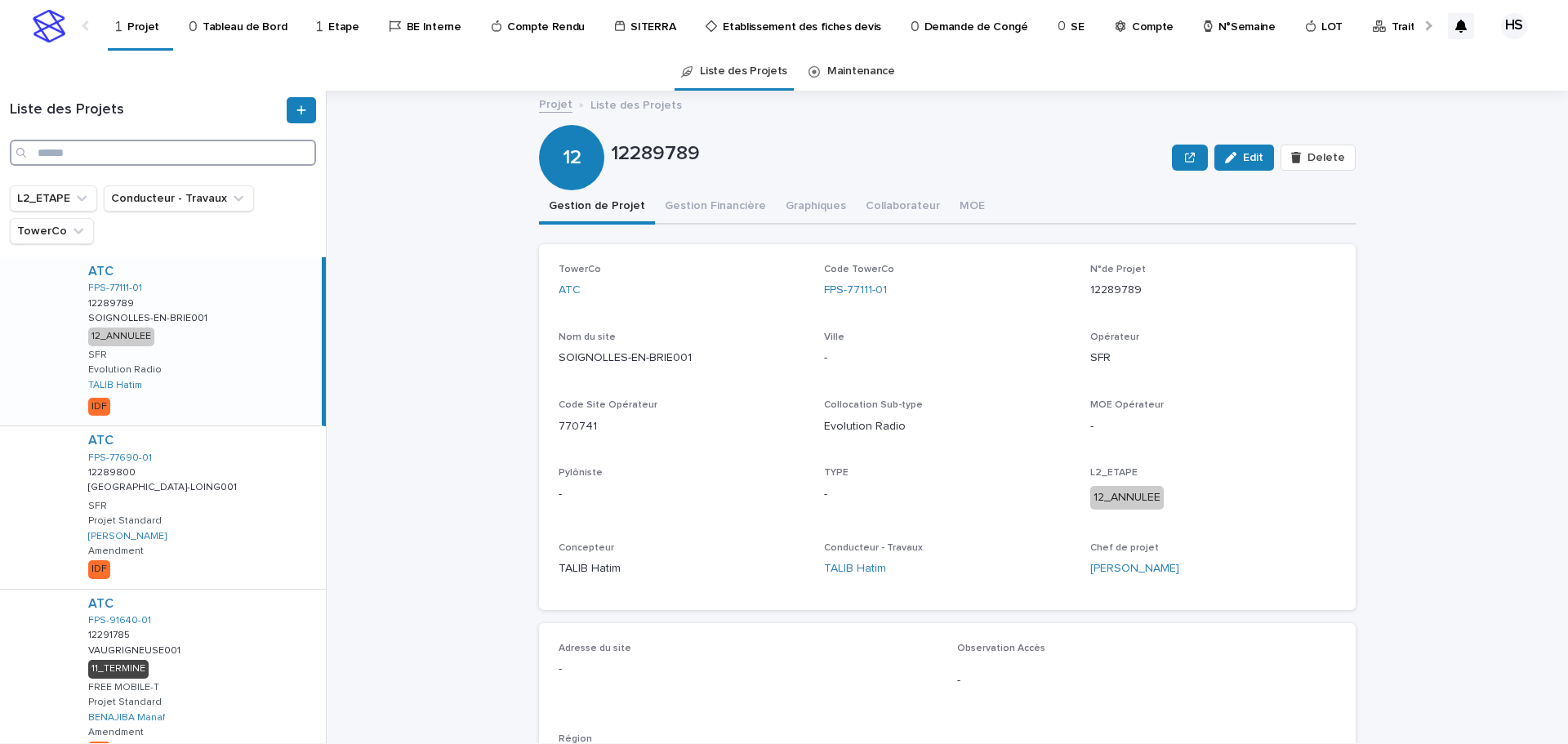 paste on "********" 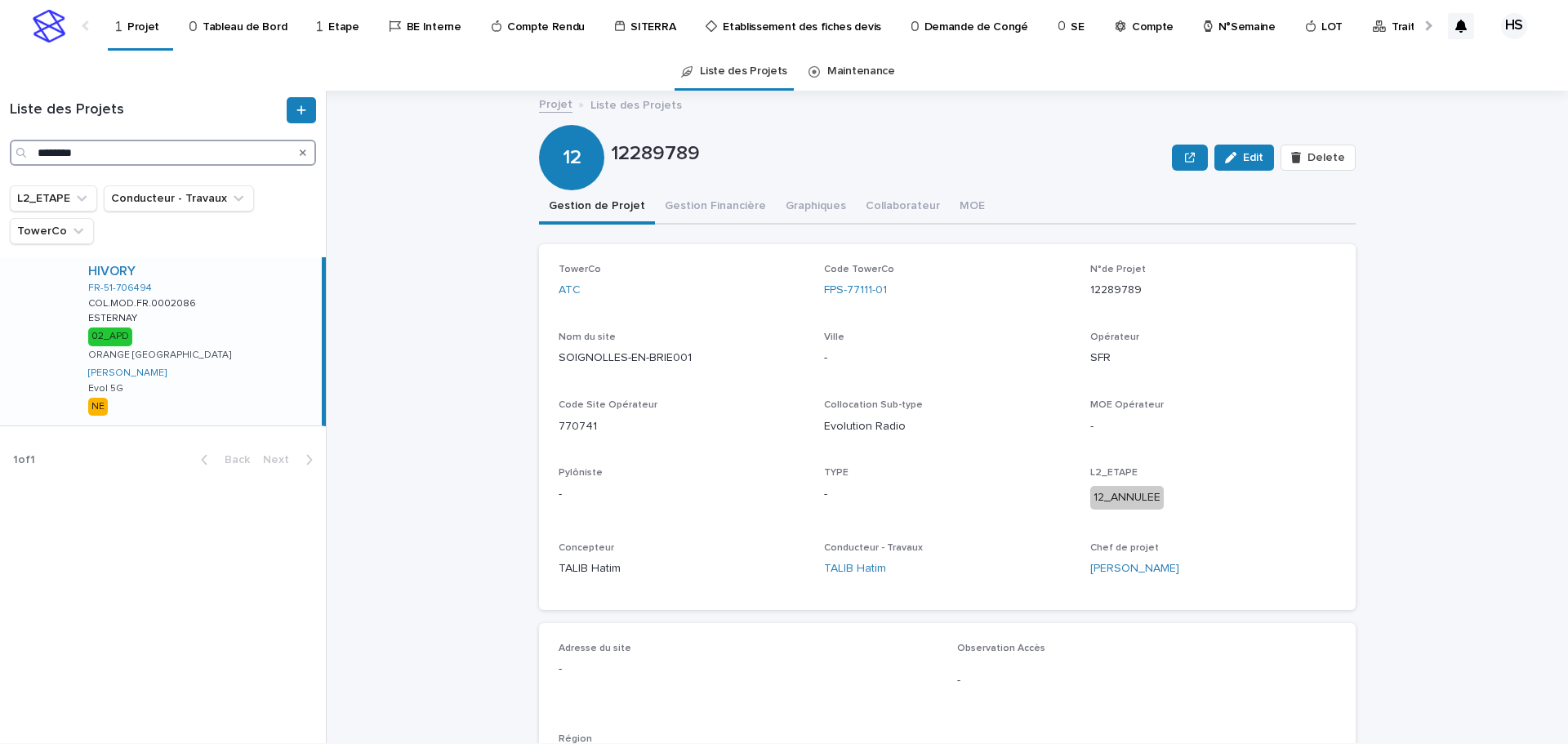 type on "********" 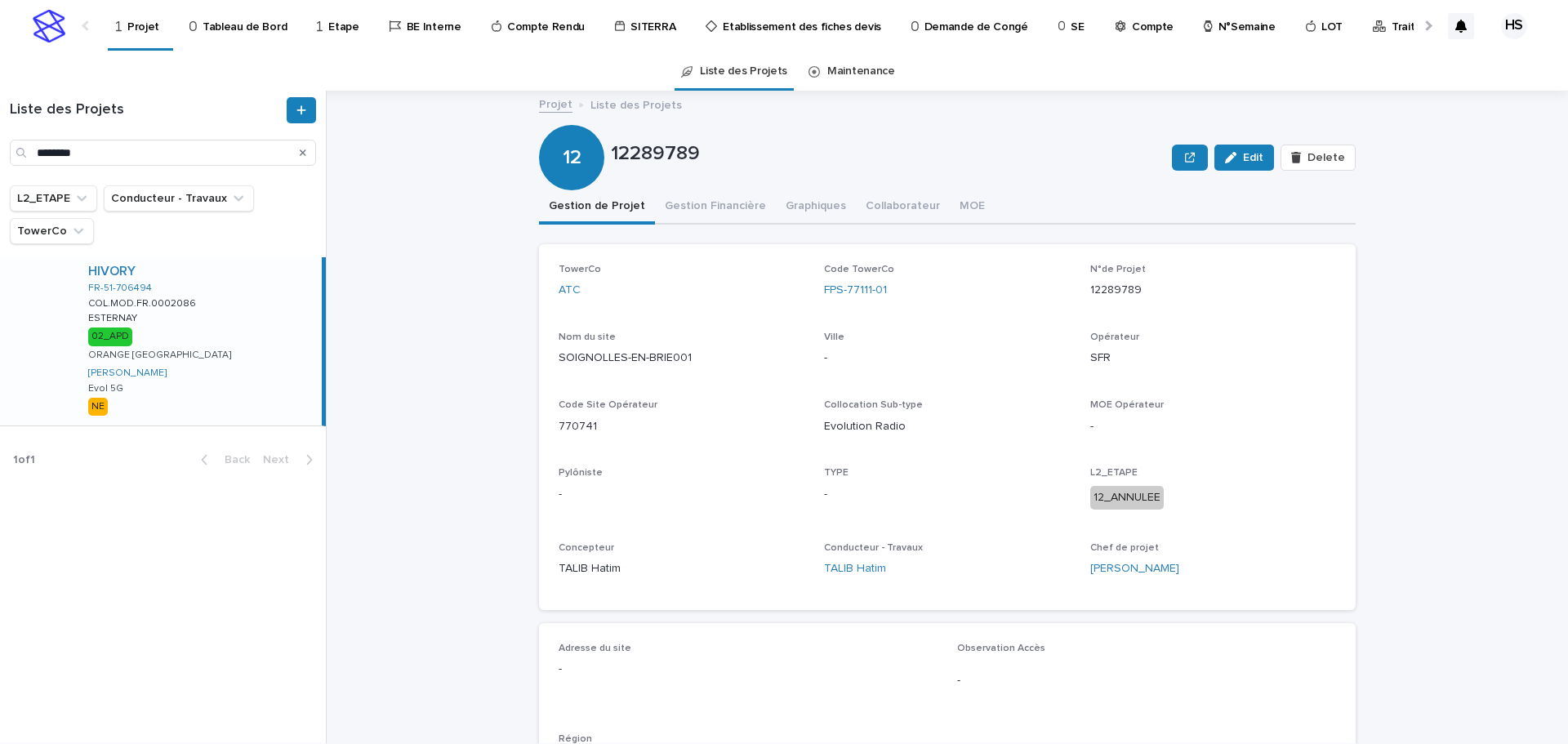 click on "HIVORY   FR-51-706494   COL.MOD.FR.0002086 COL.MOD.FR.0002086   ESTERNAY ESTERNAY   02_APD ORANGE FRANCE FERIANI Mahmoud   Evol 5G NE" at bounding box center (198, 341) 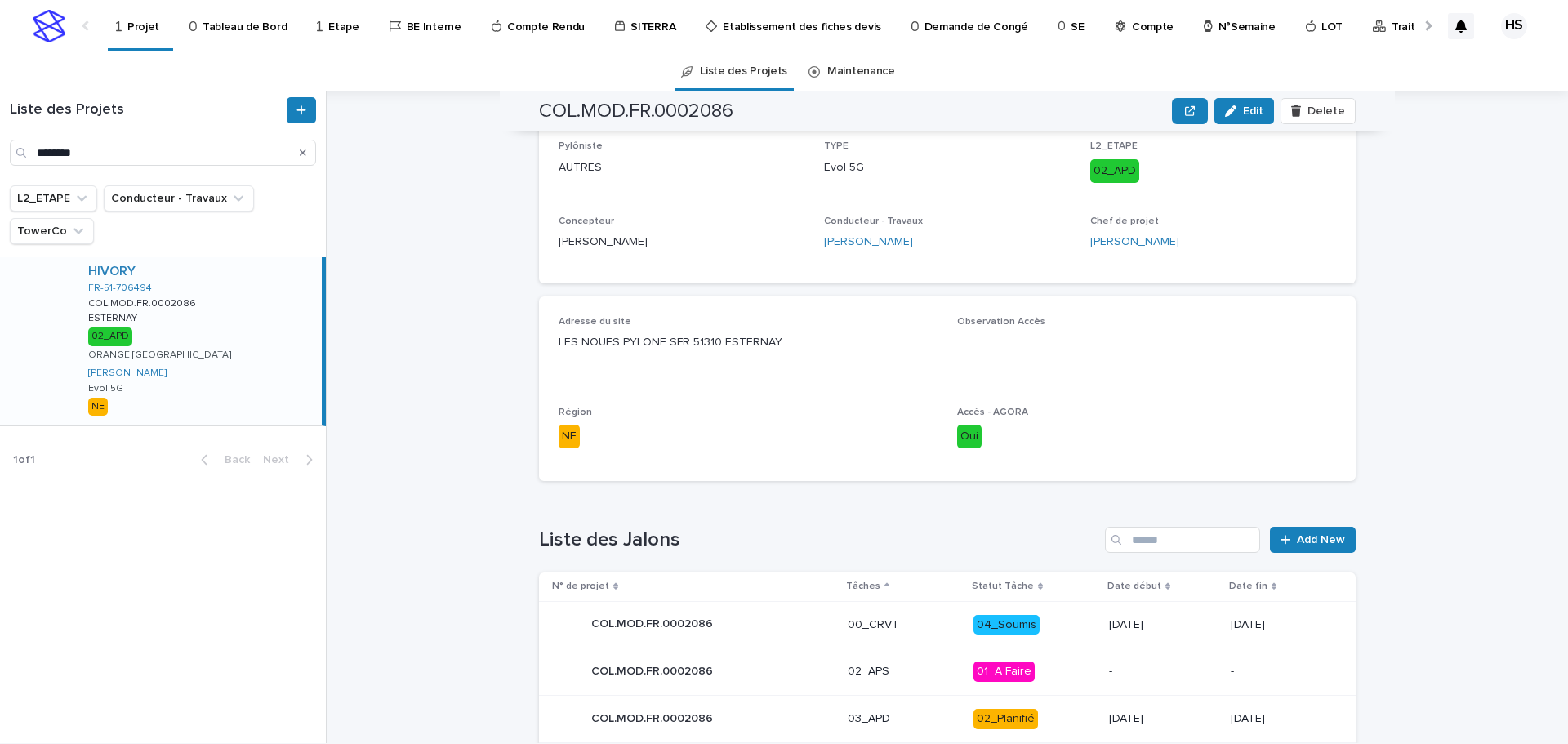 scroll, scrollTop: 644, scrollLeft: 0, axis: vertical 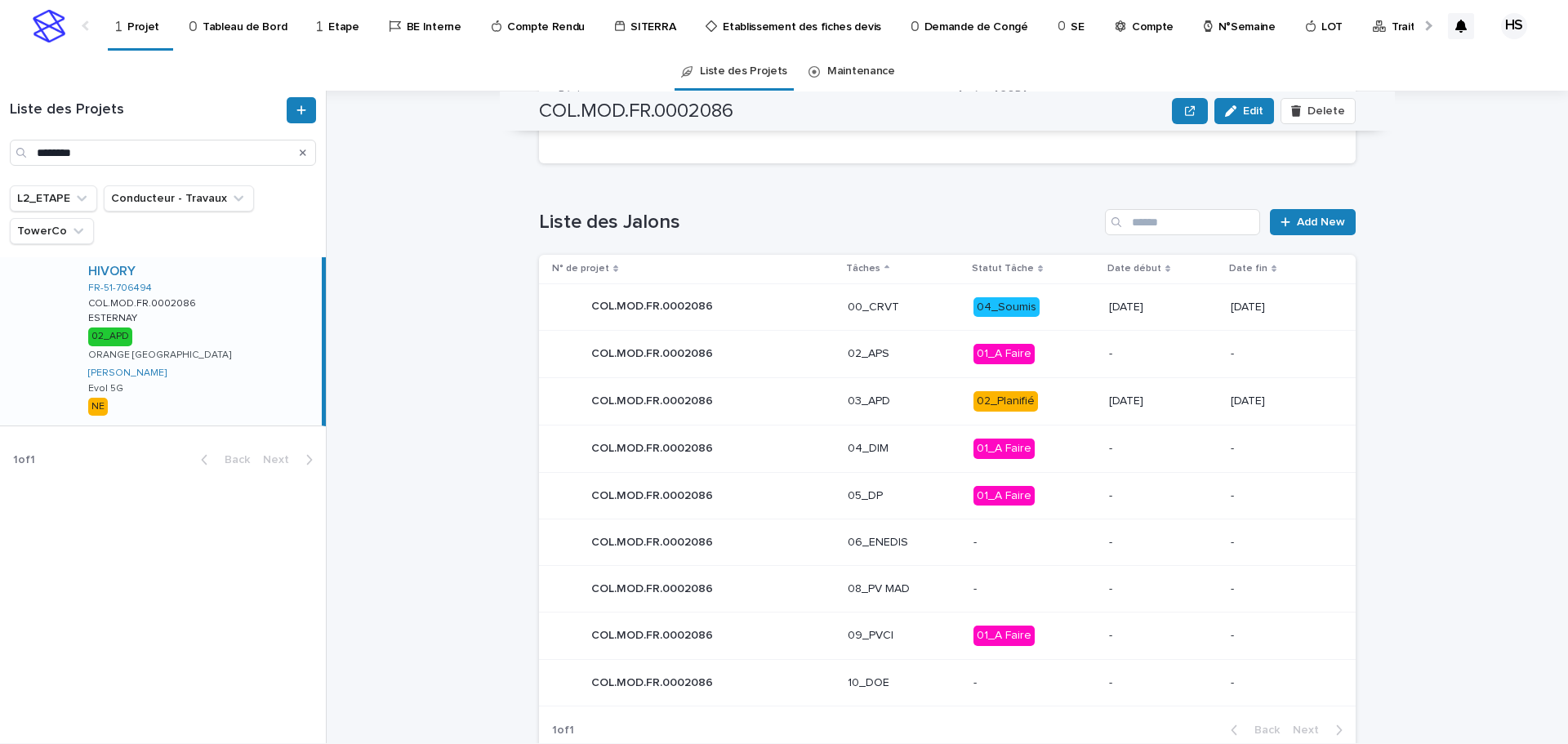 click on "03_APD" at bounding box center (904, 401) 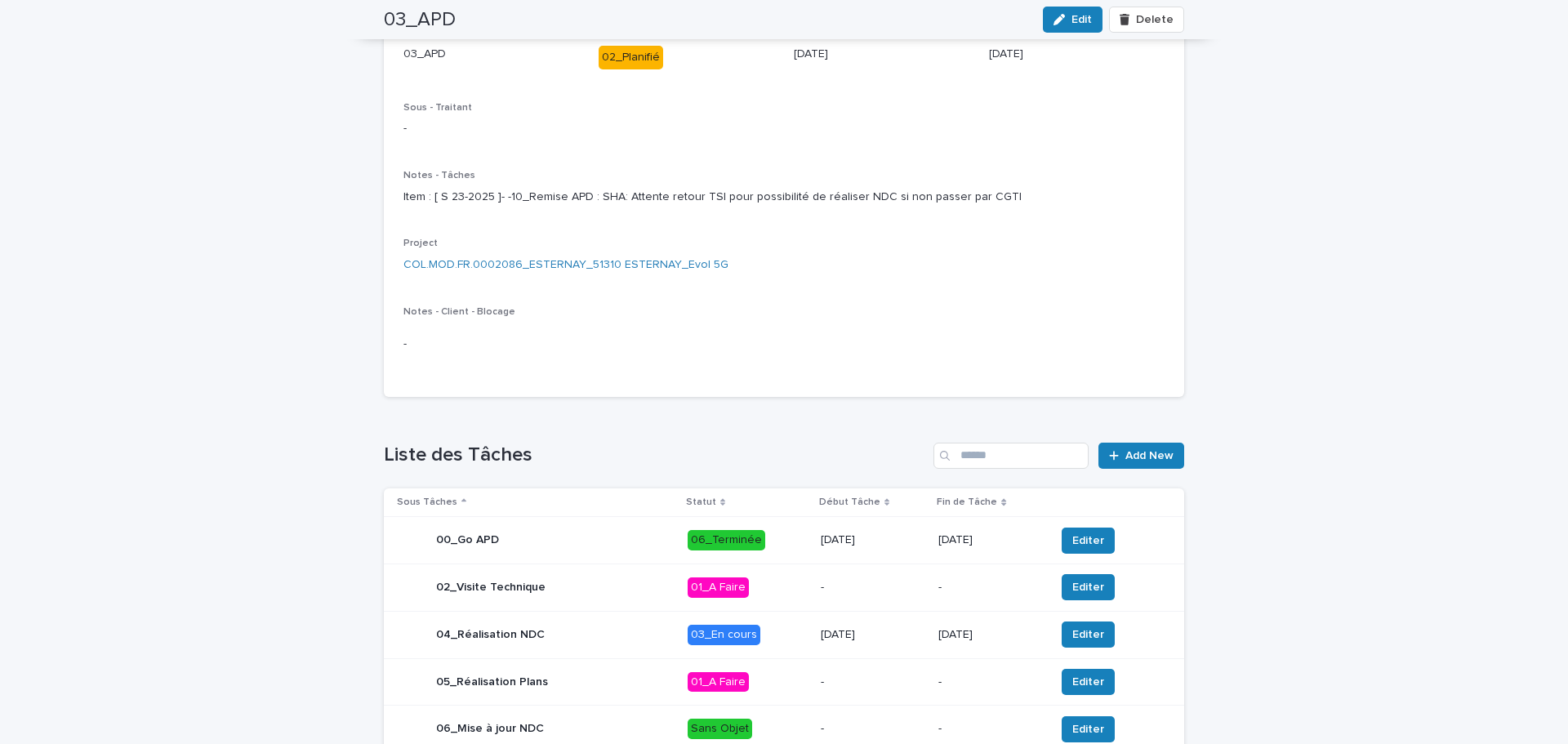 scroll, scrollTop: 327, scrollLeft: 0, axis: vertical 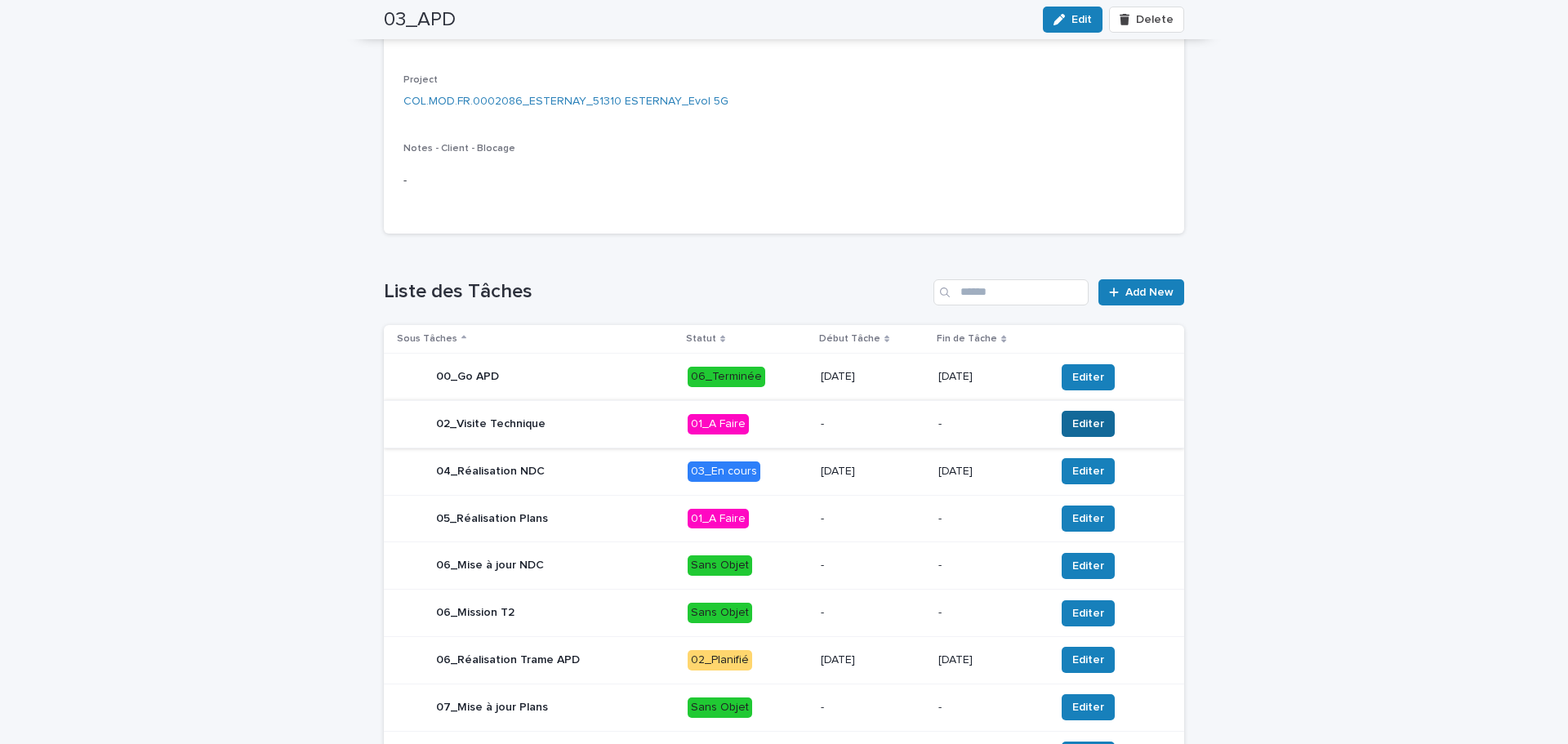 click on "Editer" at bounding box center (1088, 424) 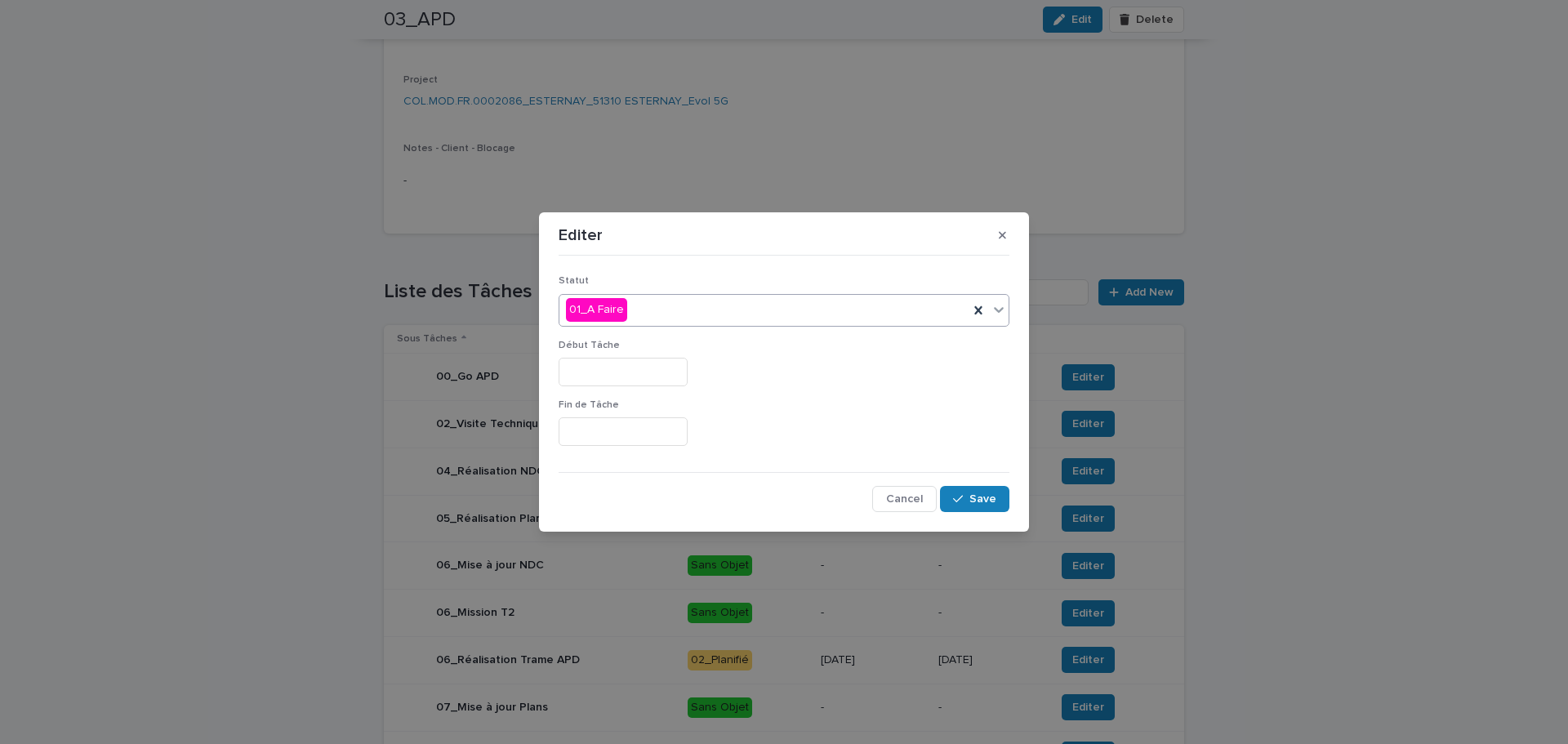 click on "01_A Faire" at bounding box center [764, 310] 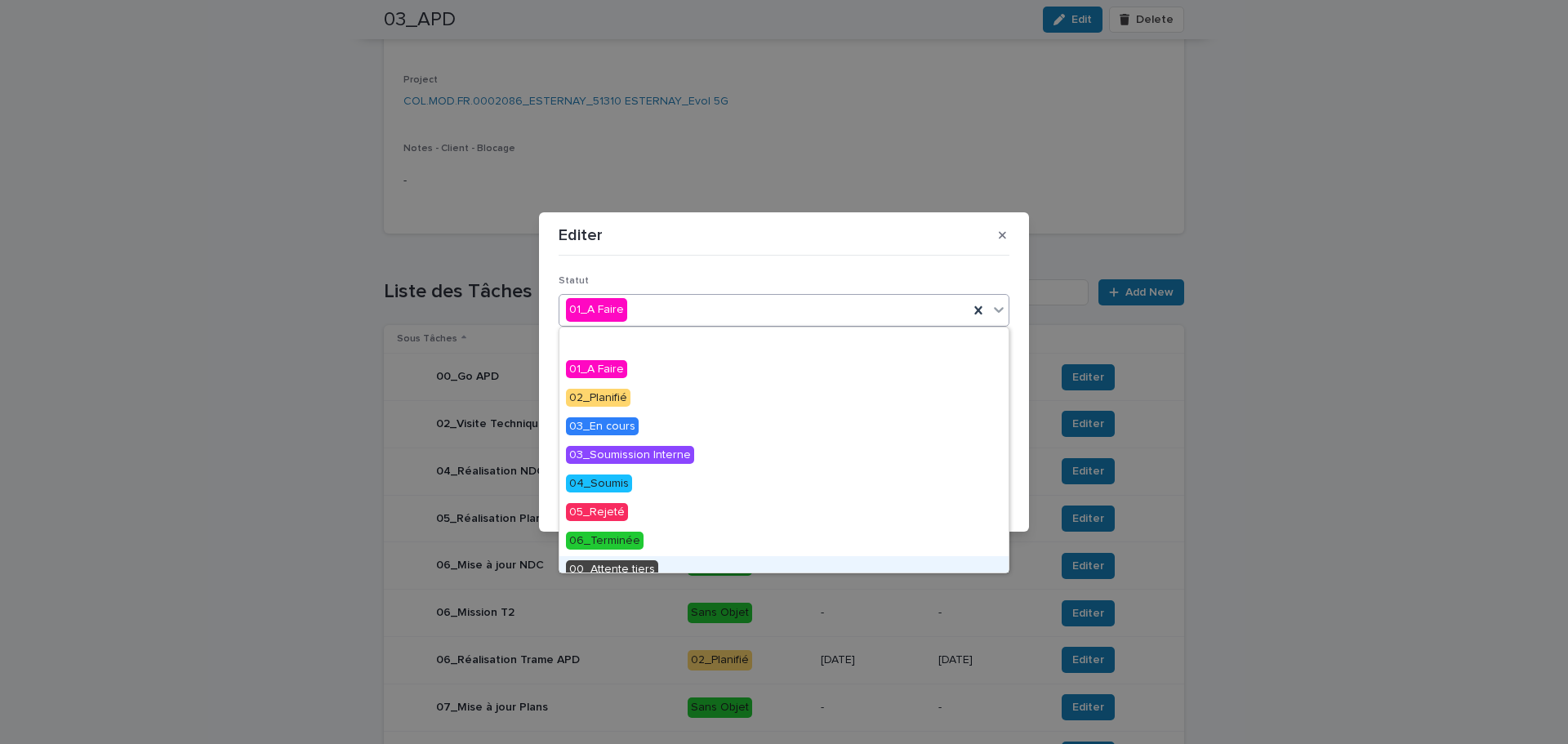 scroll, scrollTop: 69, scrollLeft: 0, axis: vertical 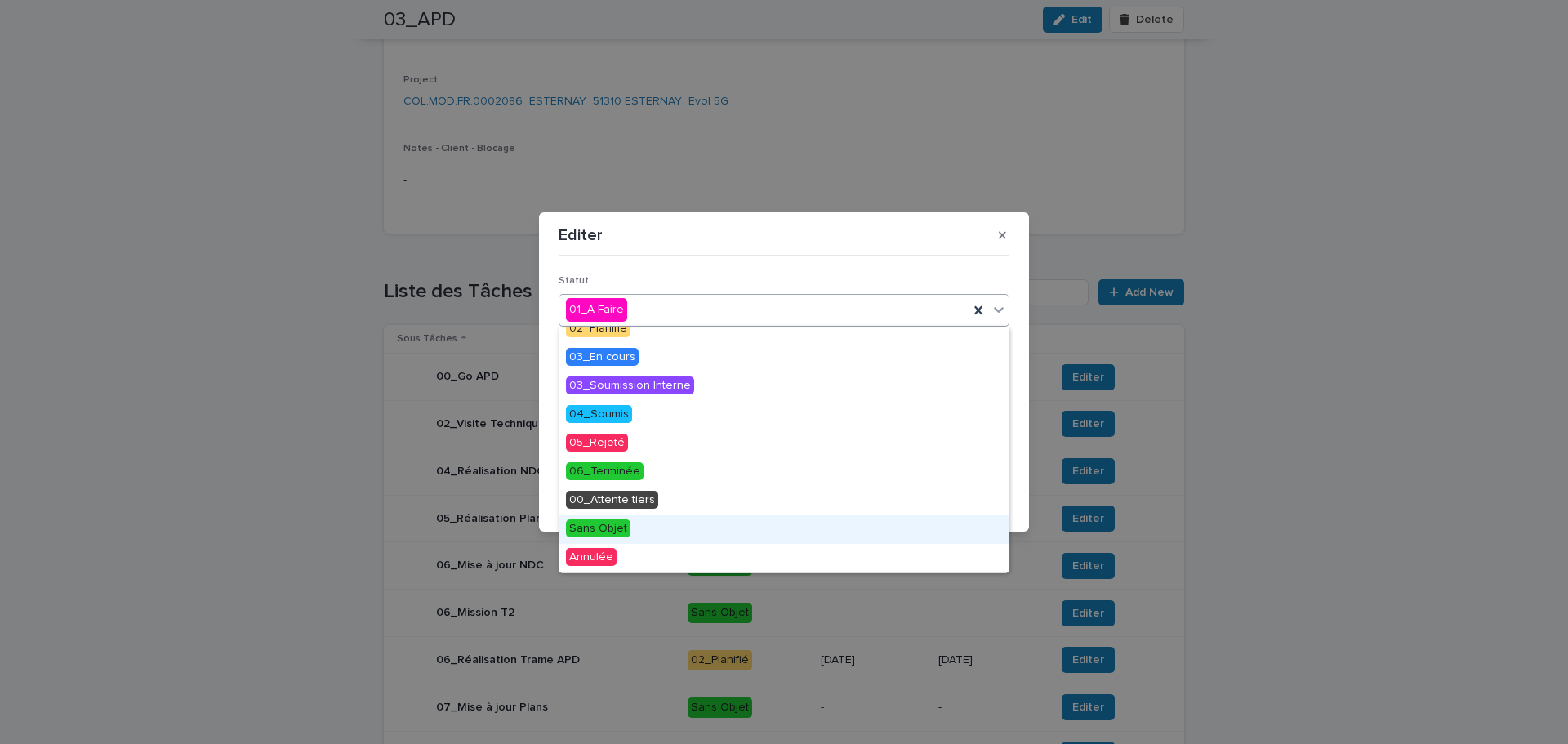 click on "Sans Objet" at bounding box center [784, 529] 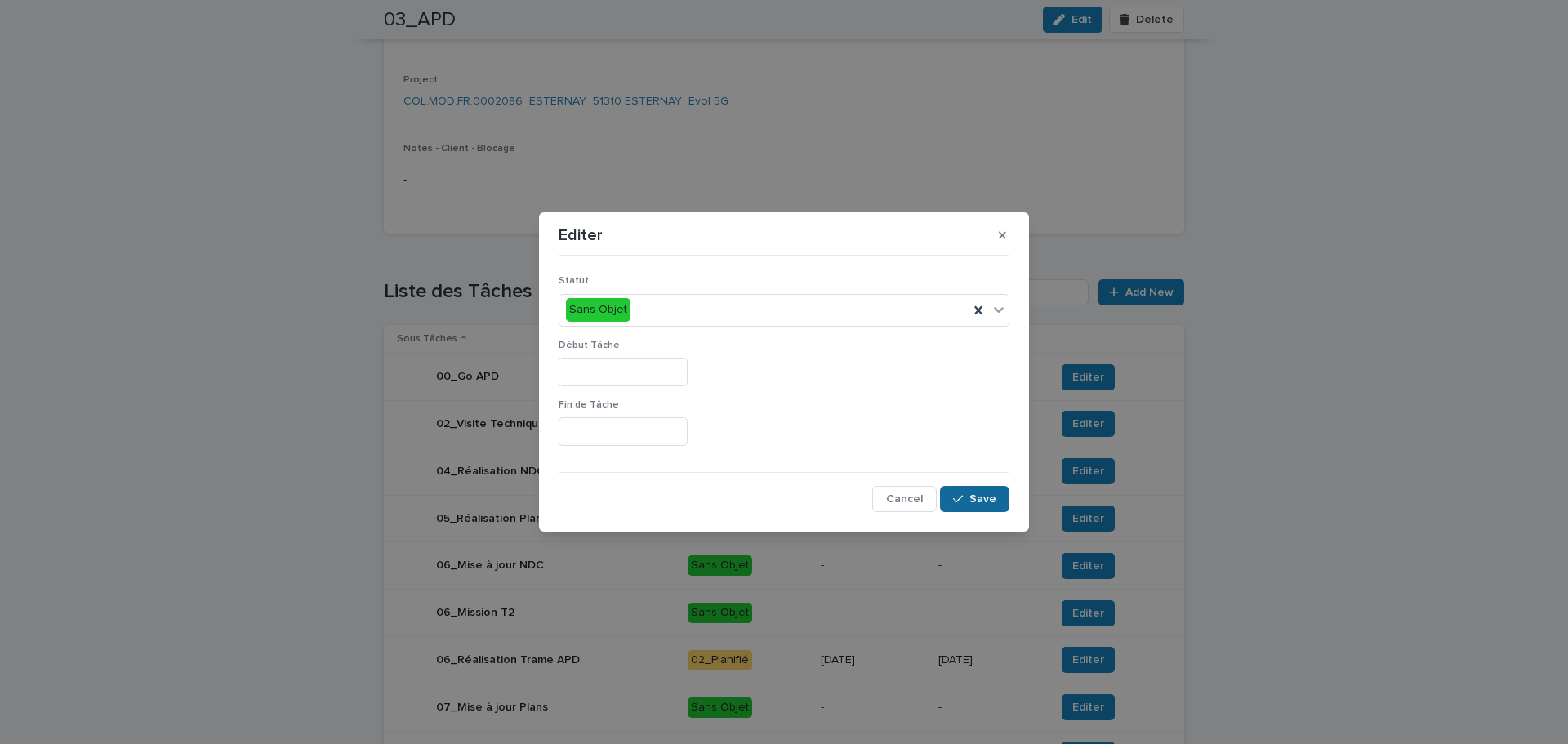 click on "Save" at bounding box center (982, 499) 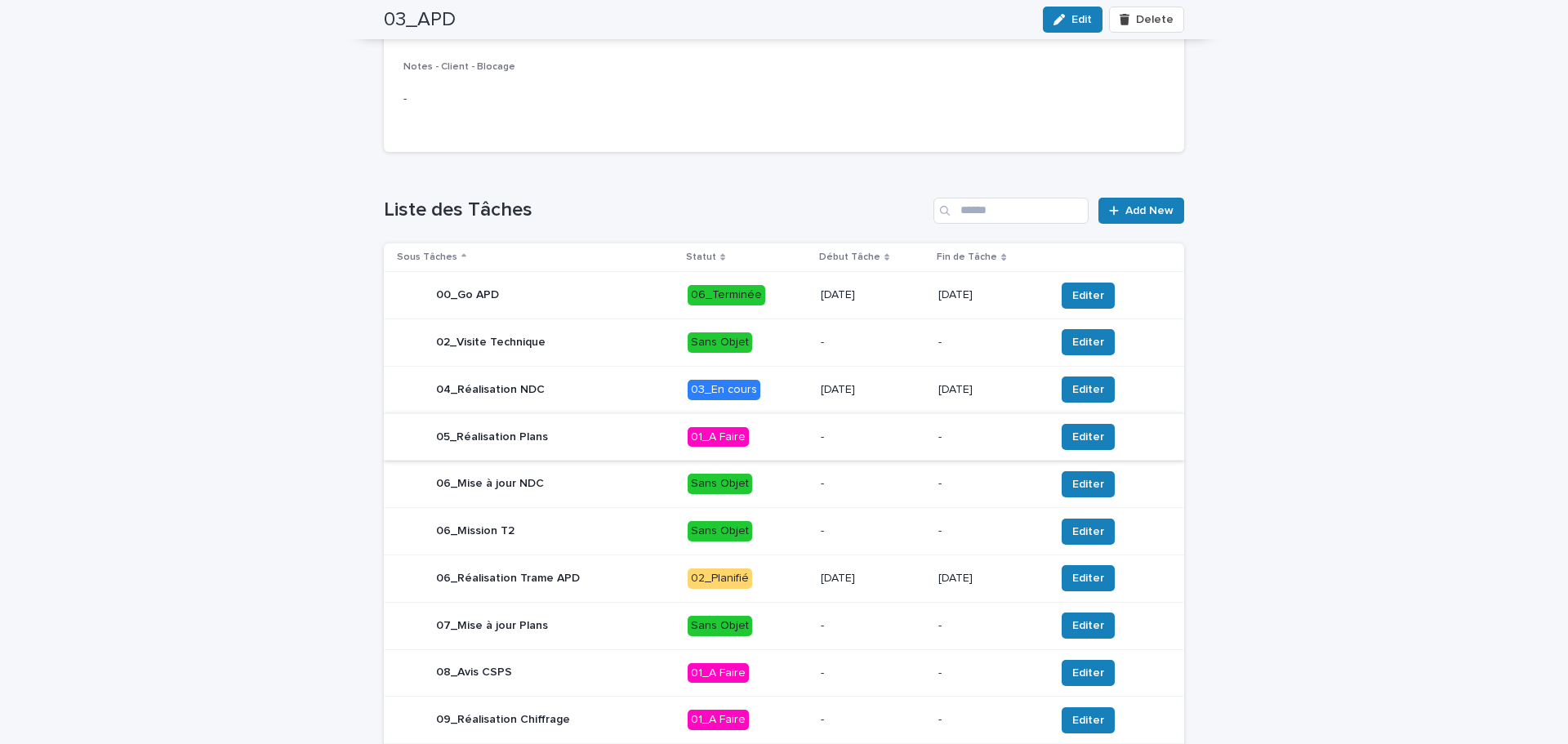 scroll, scrollTop: 490, scrollLeft: 0, axis: vertical 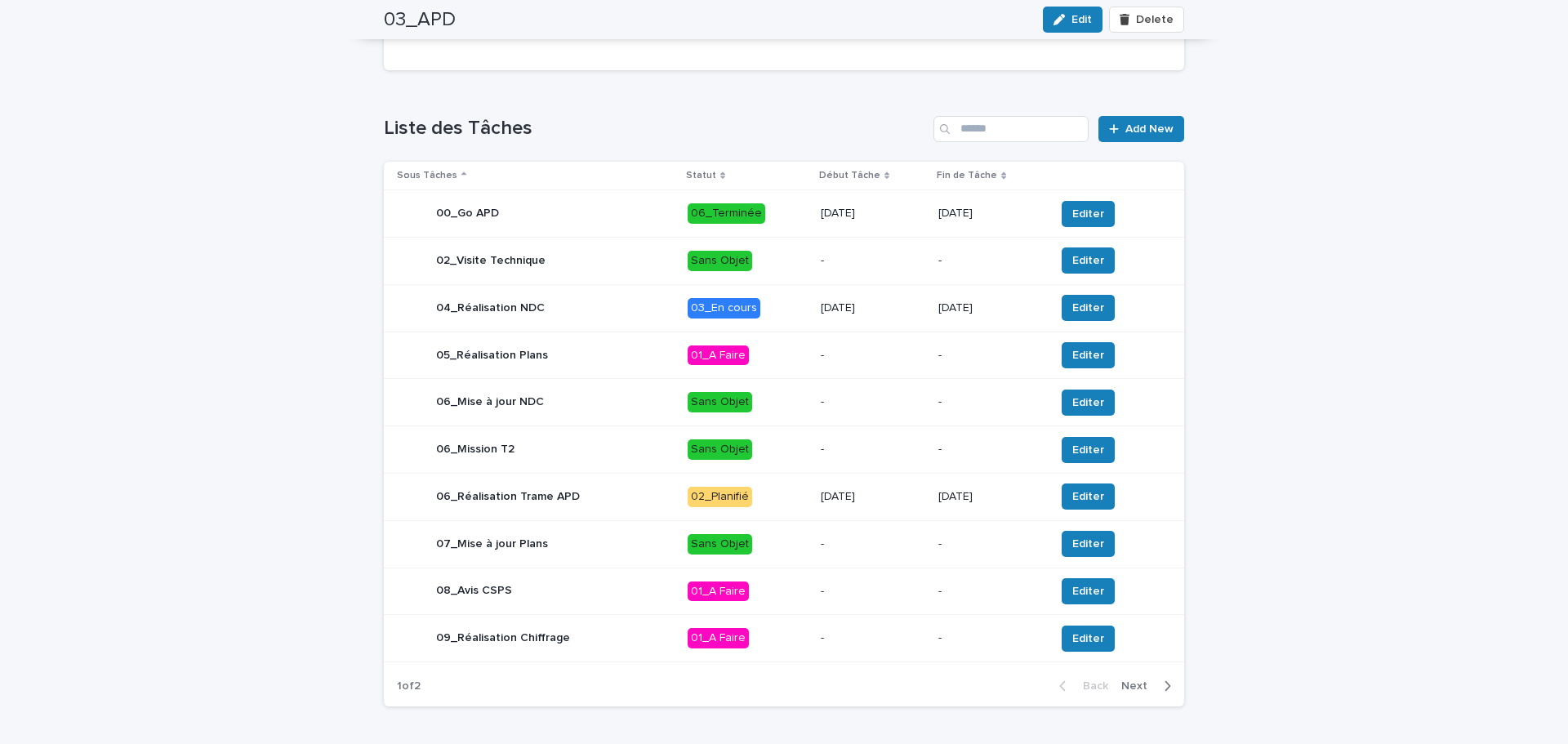 click on "02_Planifié" at bounding box center [747, 497] 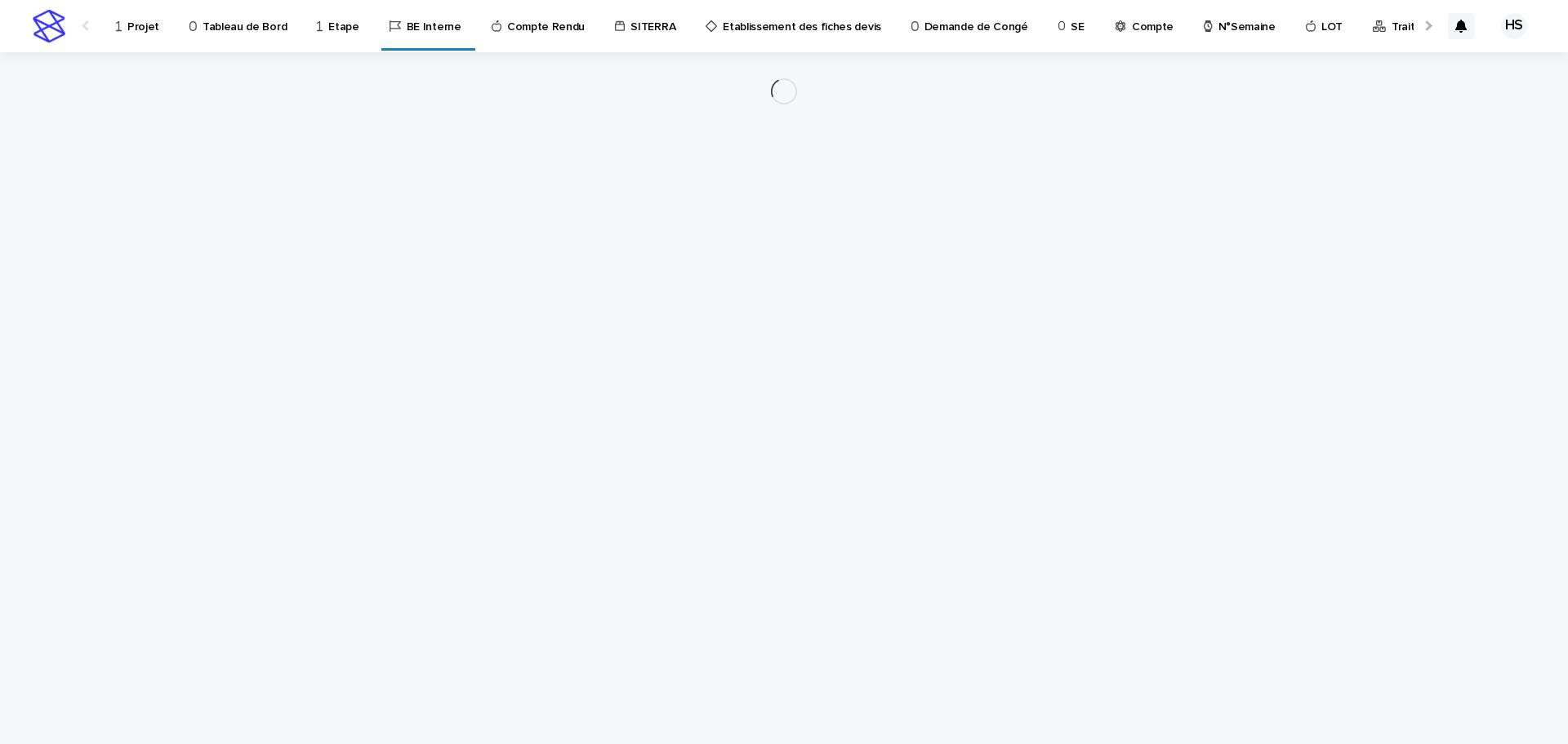 scroll, scrollTop: 0, scrollLeft: 0, axis: both 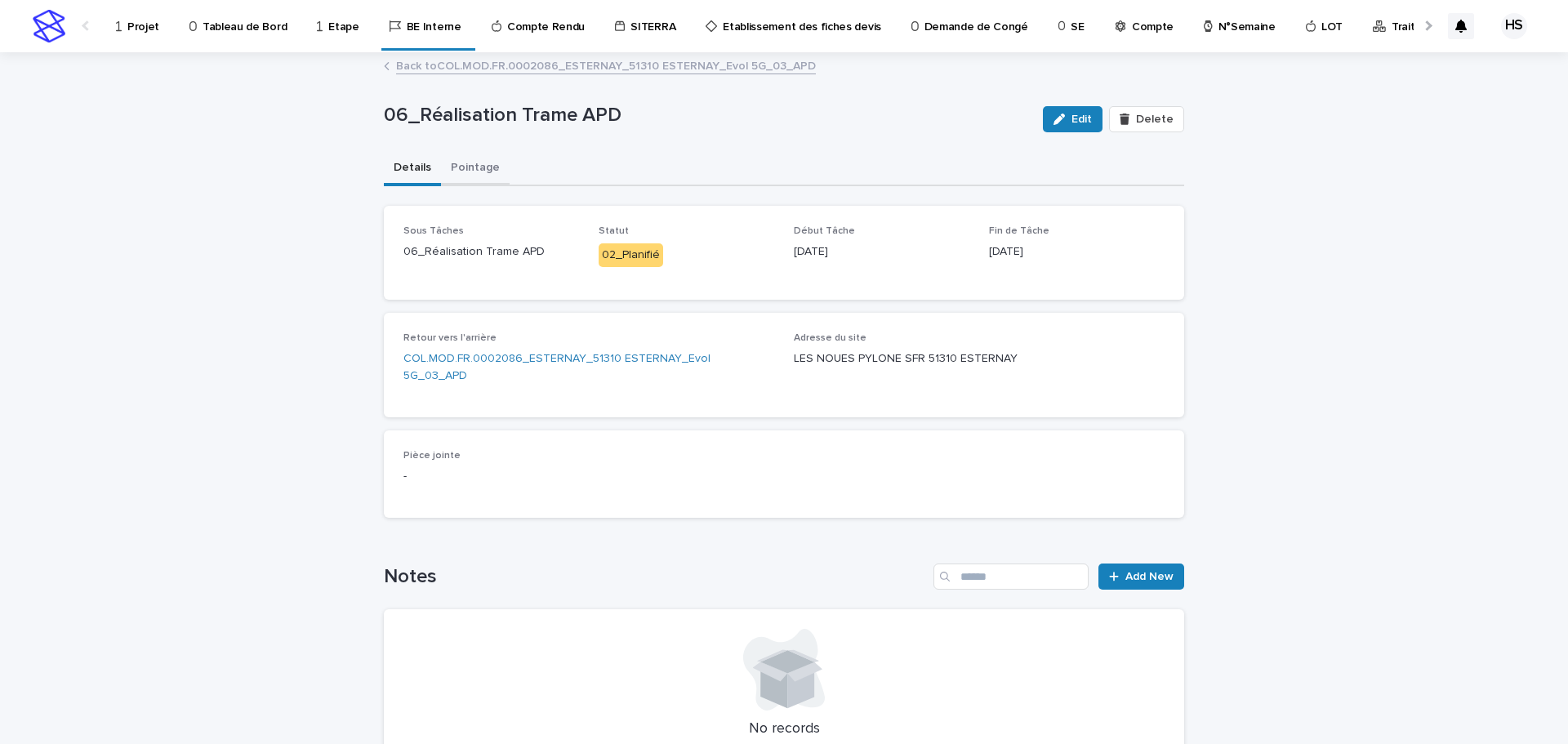 click on "Pointage" at bounding box center [475, 169] 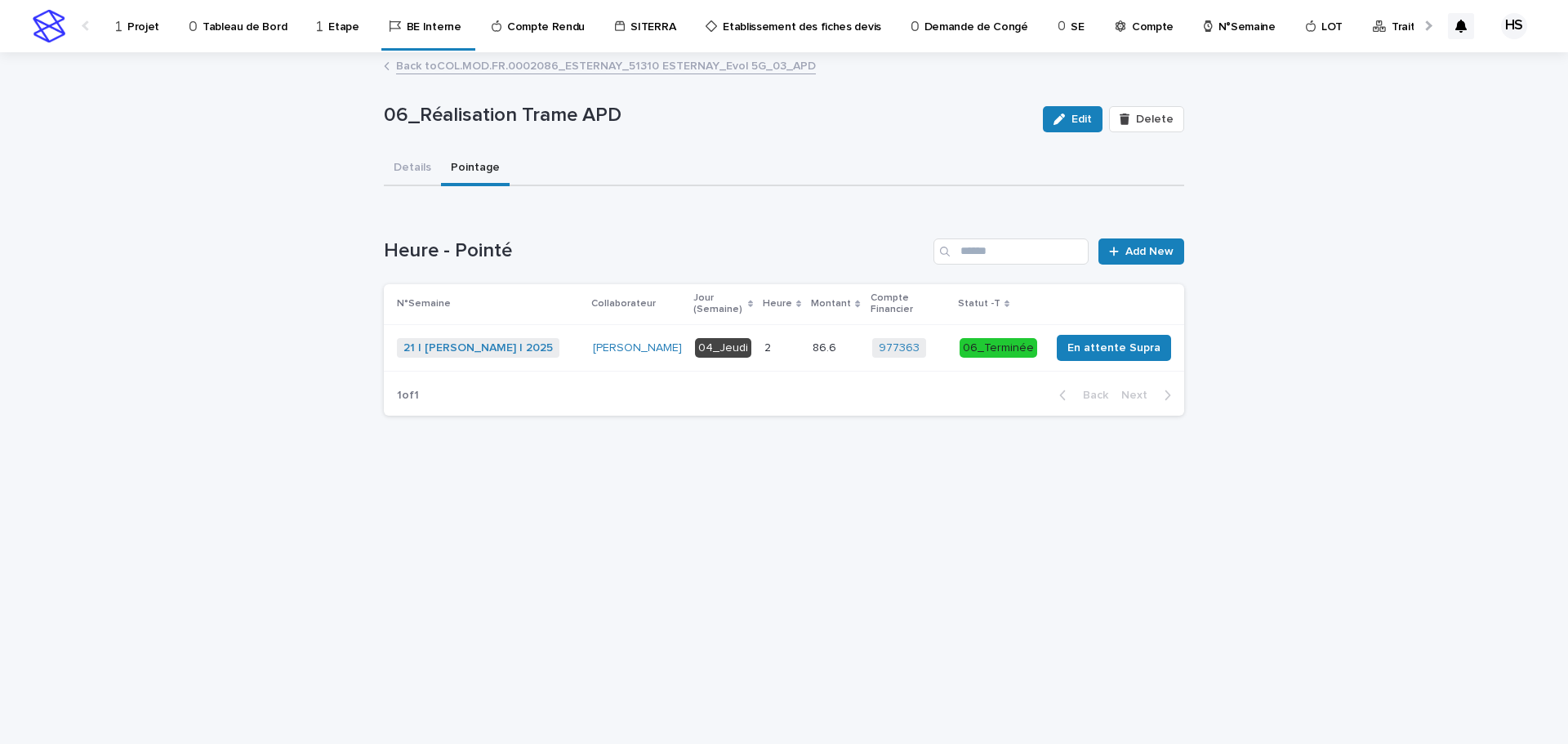 click at bounding box center [782, 348] 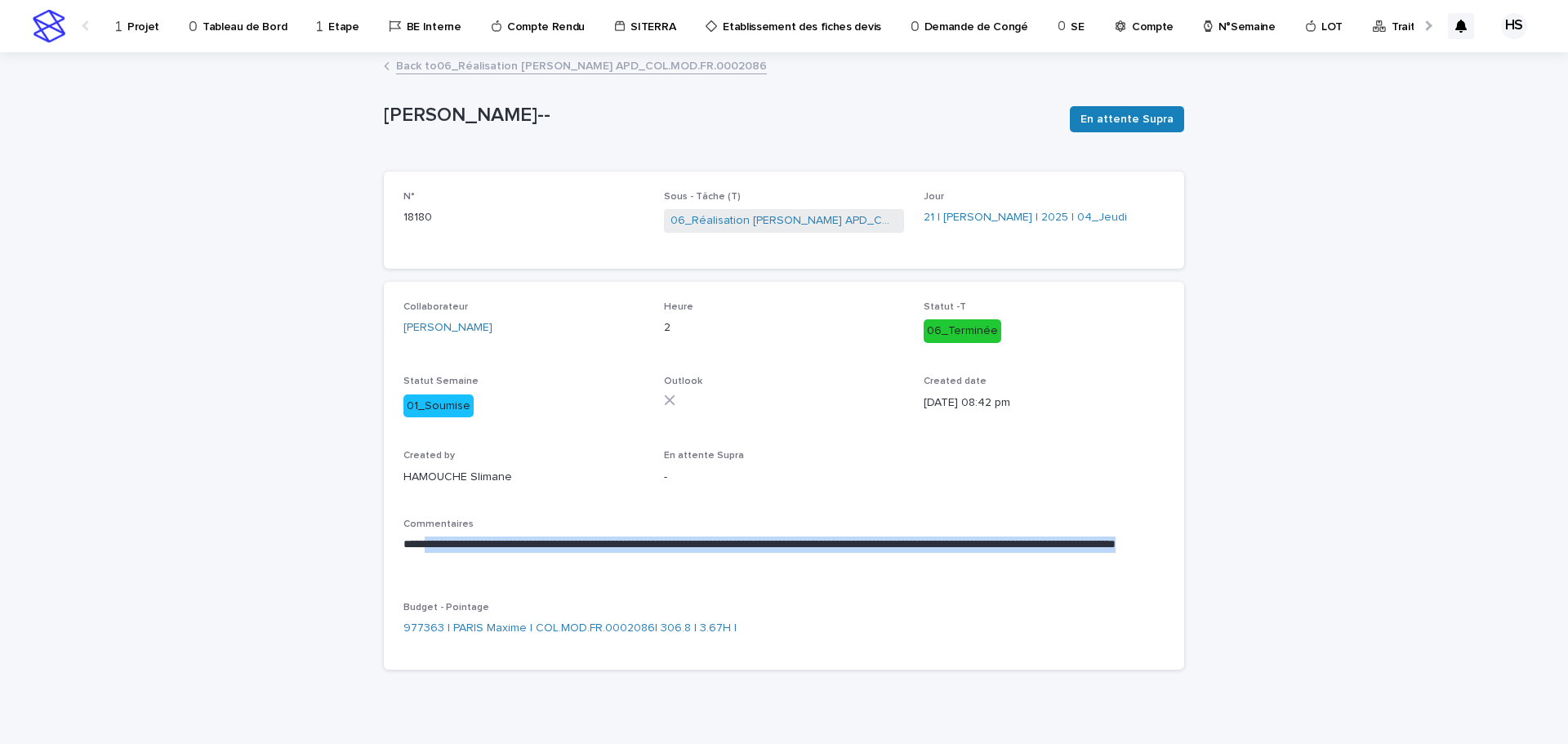 drag, startPoint x: 427, startPoint y: 545, endPoint x: 883, endPoint y: 563, distance: 456.35512 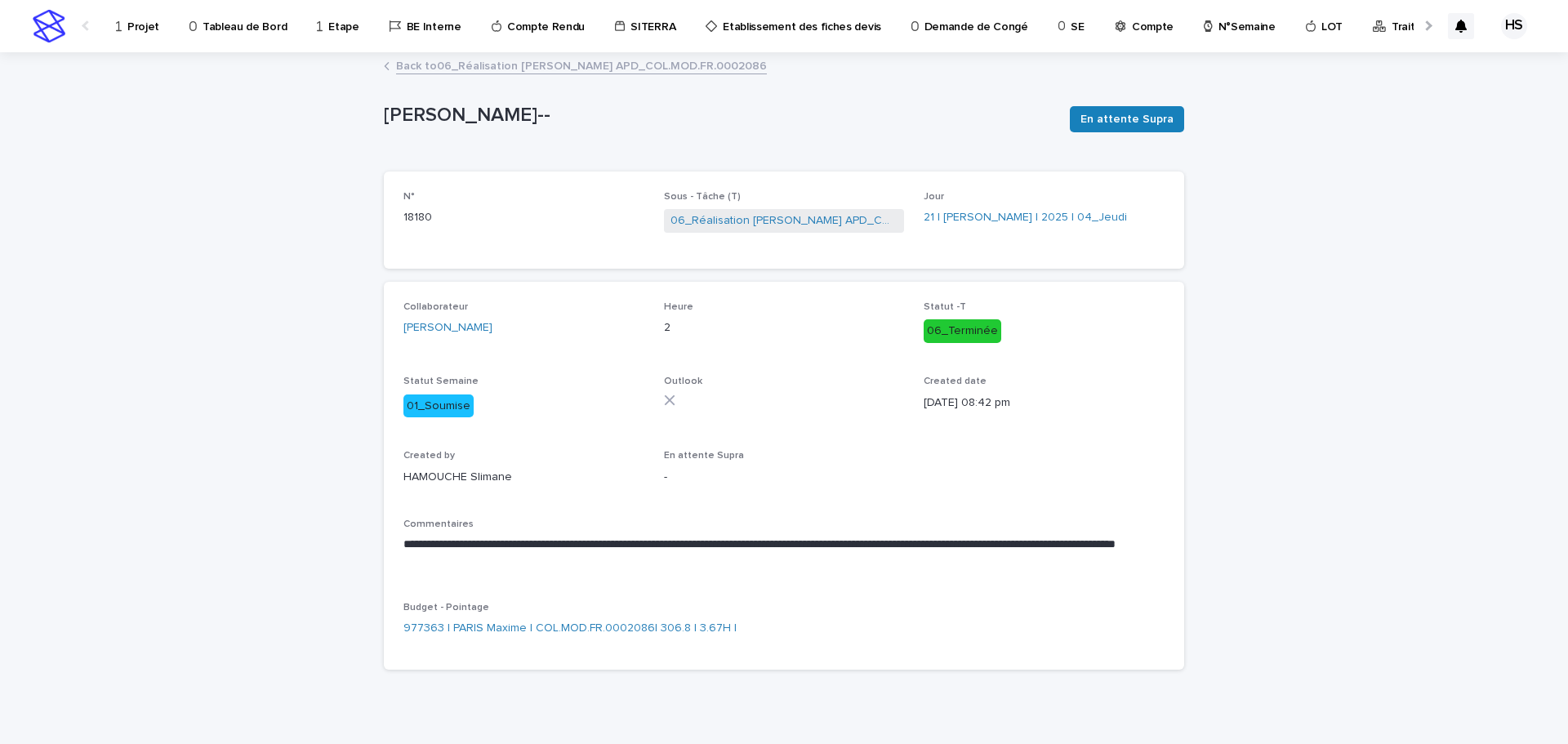 click on "**********" at bounding box center [784, 368] 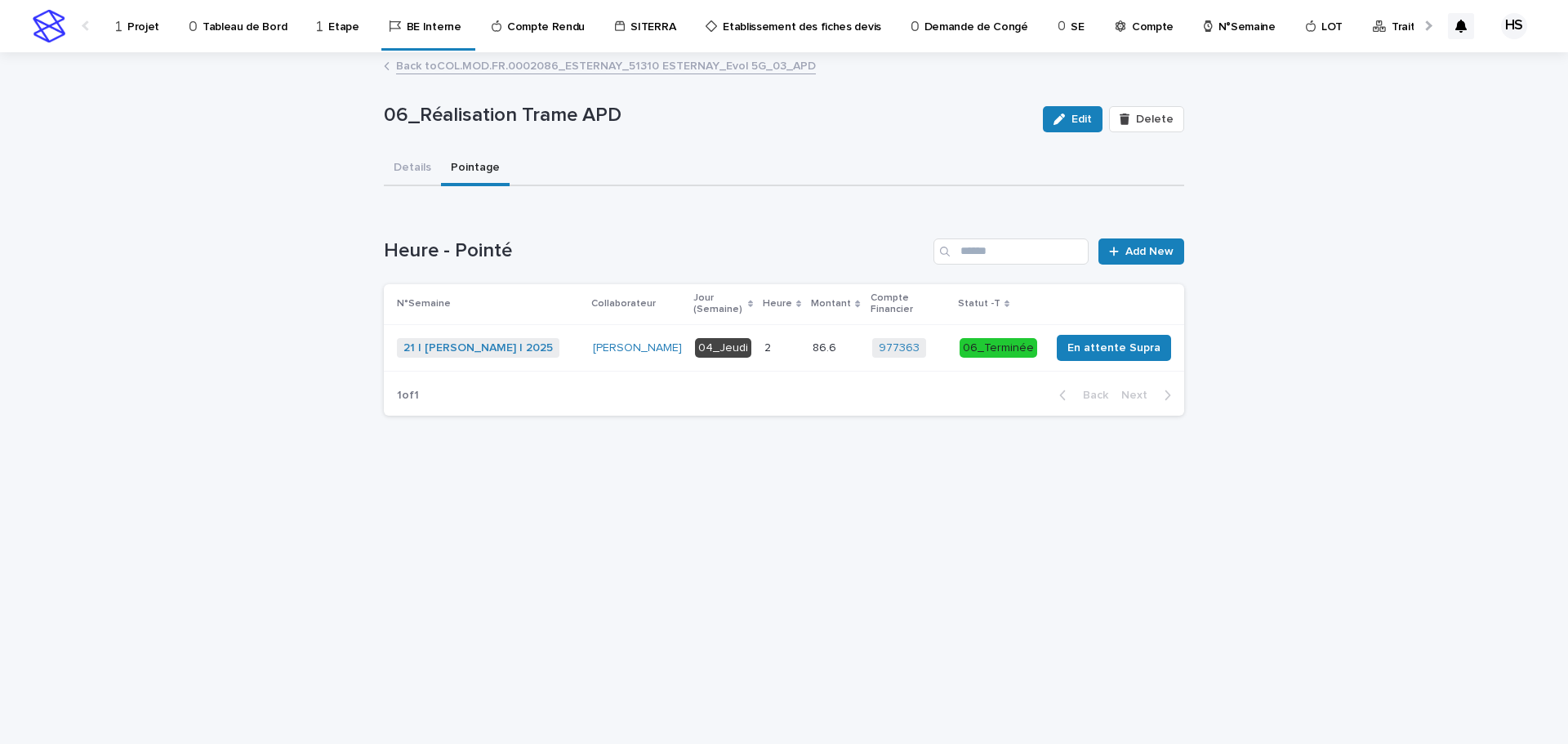 click on "Back to  COL.MOD.FR.0002086_ESTERNAY_51310 ESTERNAY_Evol 5G_03_APD" at bounding box center [606, 65] 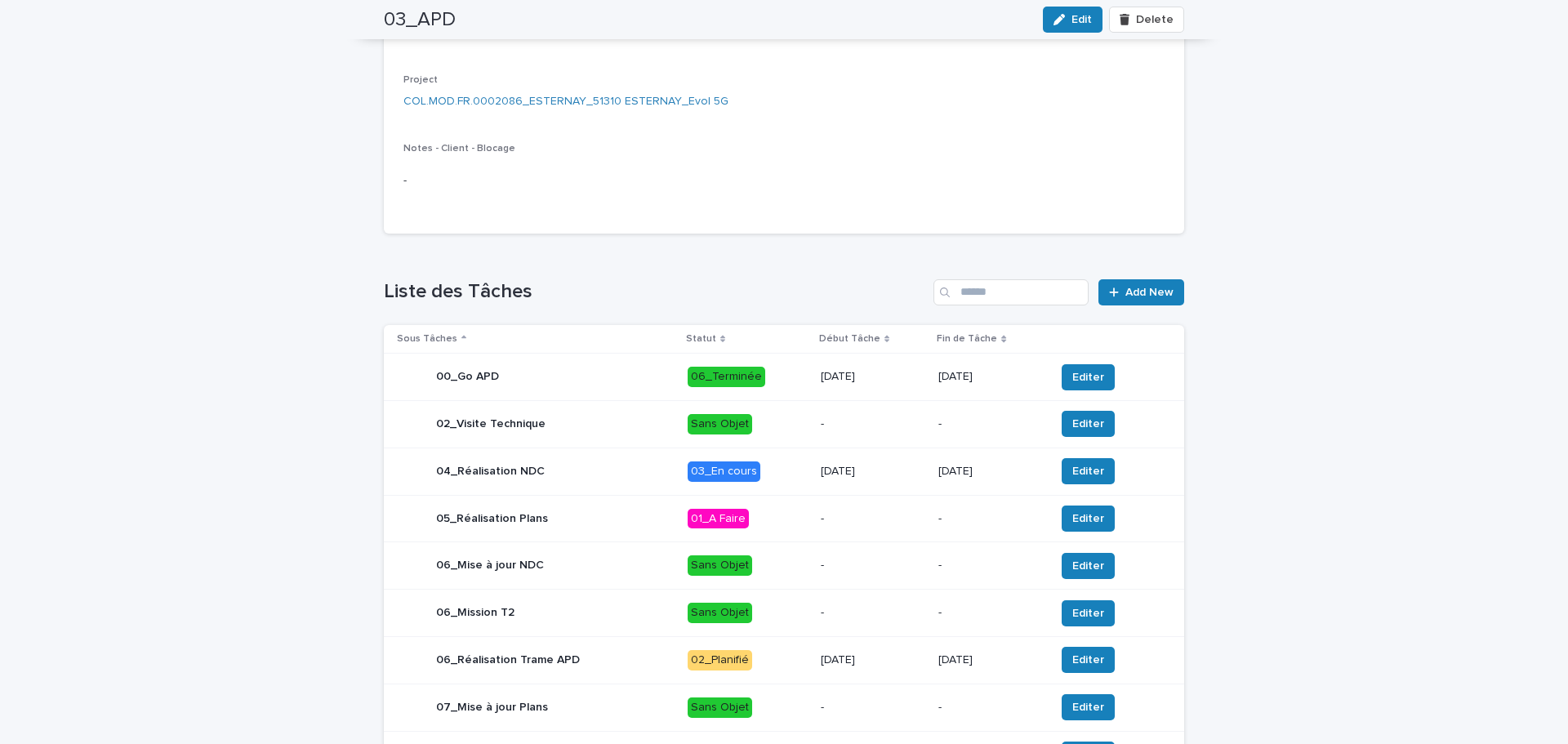 scroll, scrollTop: 490, scrollLeft: 0, axis: vertical 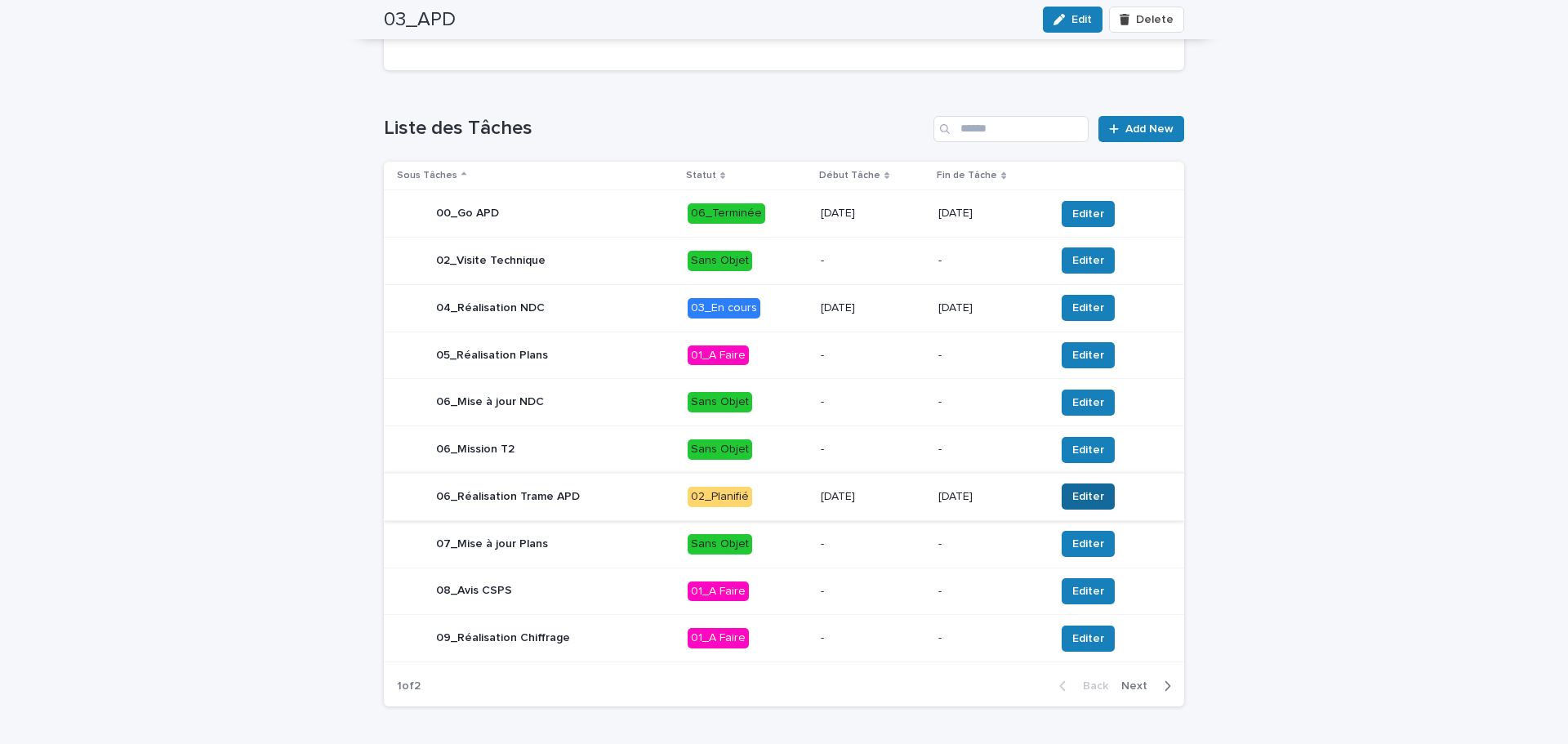click on "Editer" at bounding box center (1088, 497) 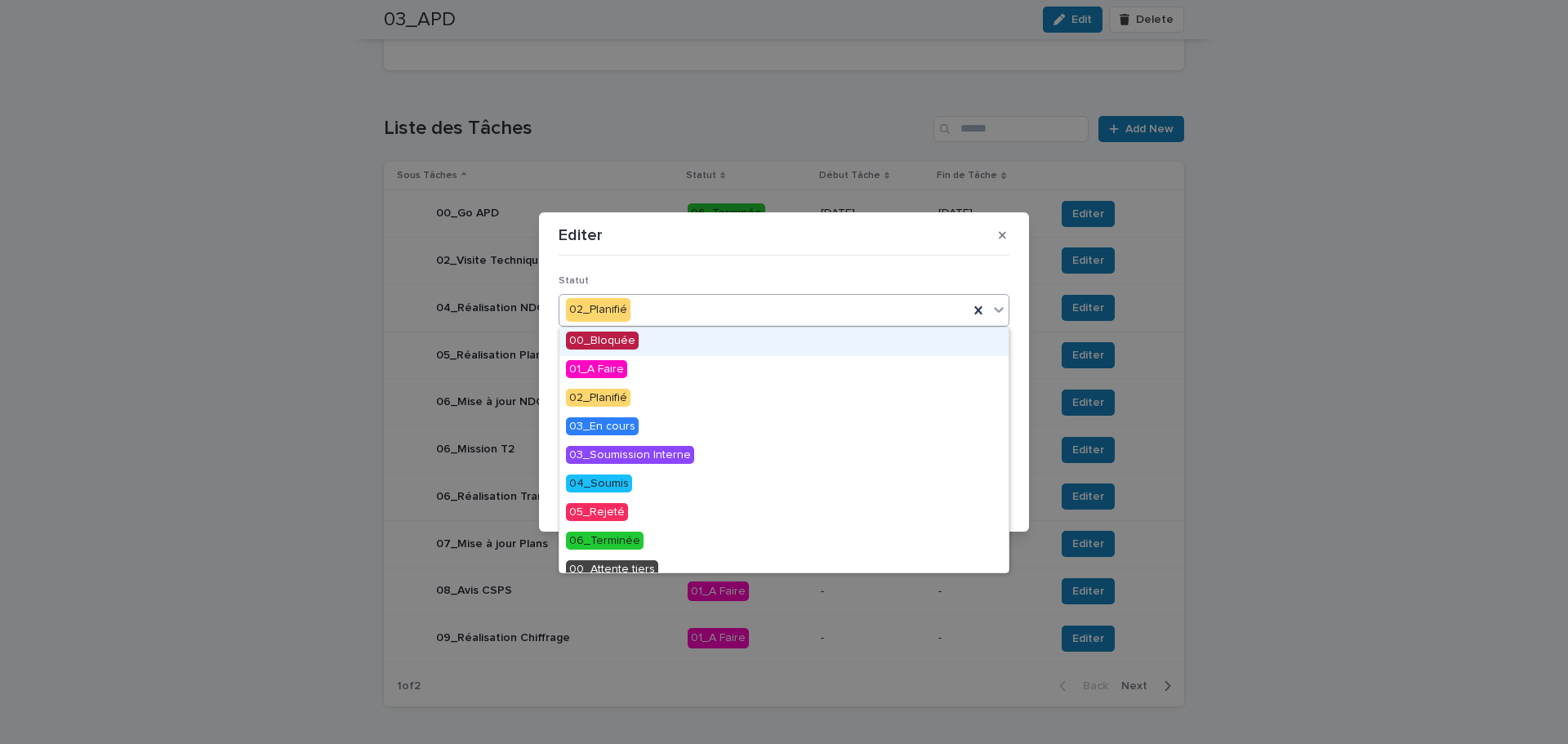 click on "02_Planifié" at bounding box center (764, 310) 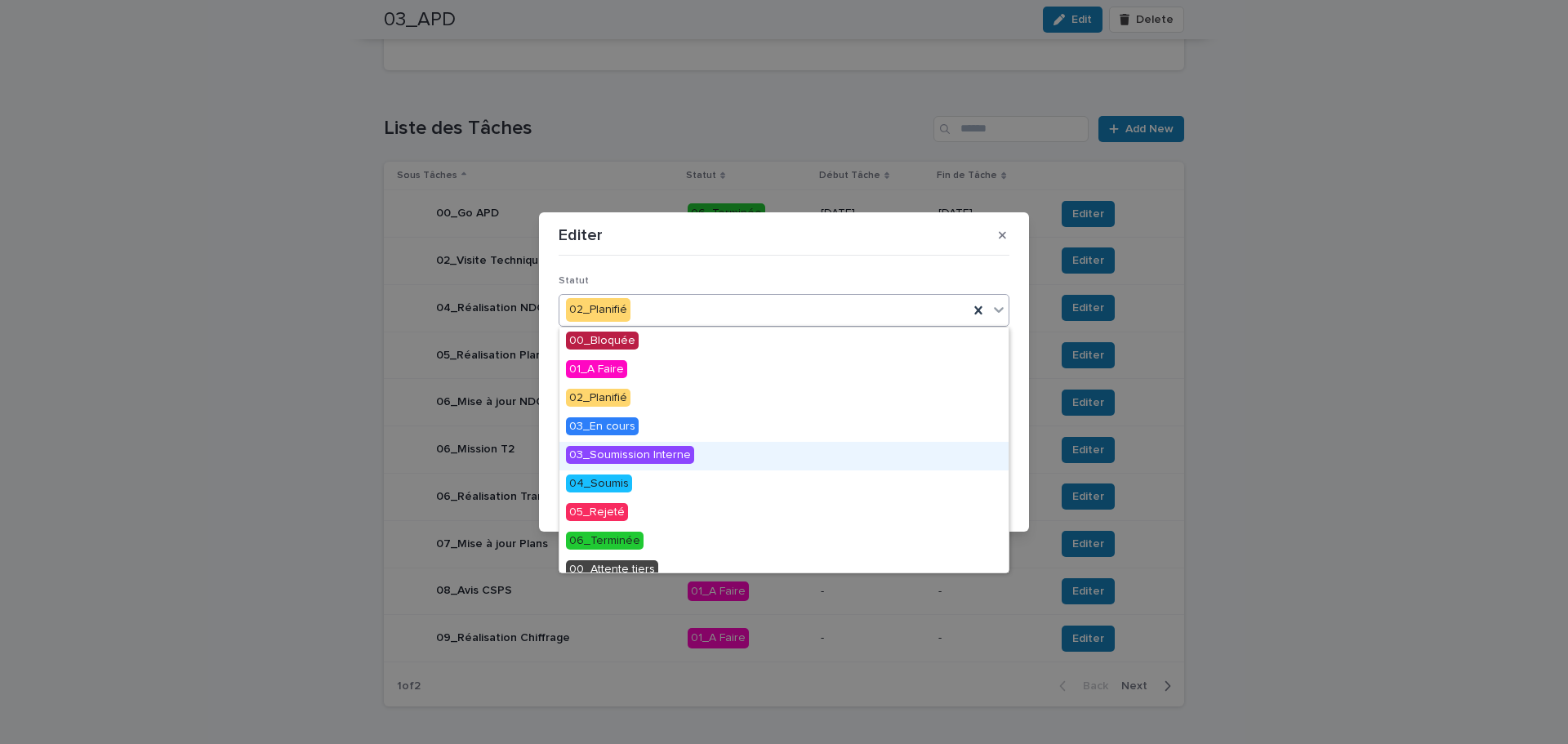 click on "03_Soumission Interne" at bounding box center (630, 455) 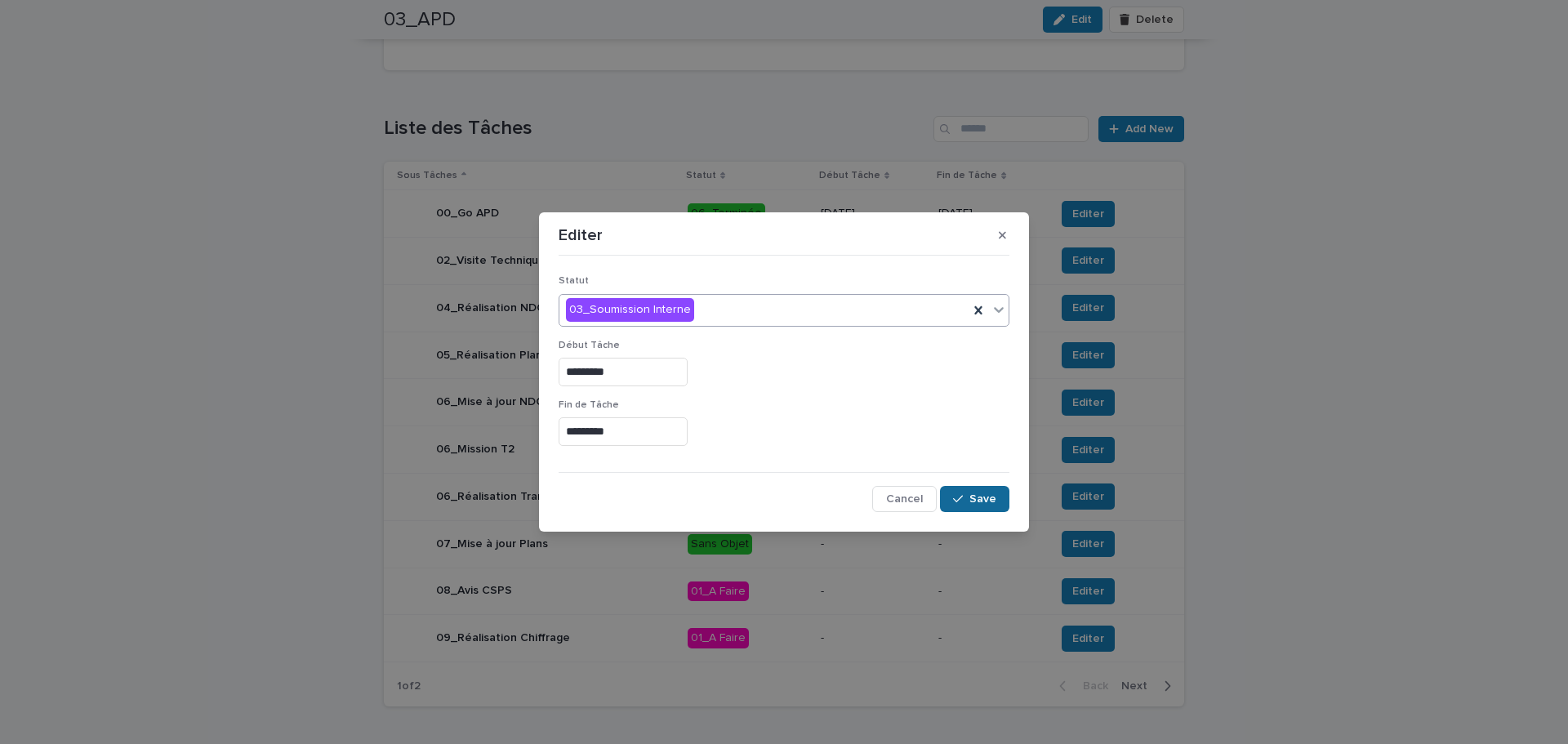 click at bounding box center (961, 499) 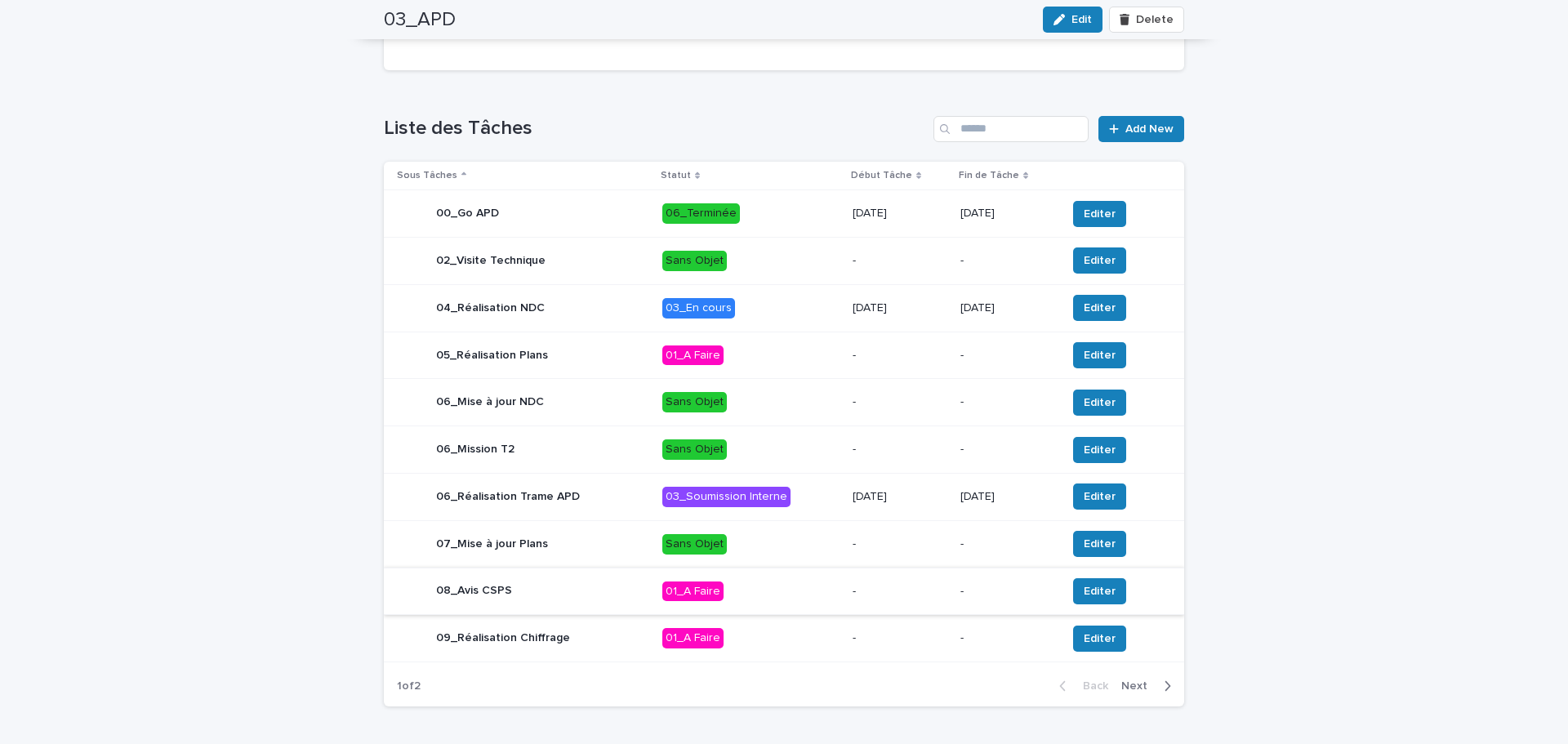 scroll, scrollTop: 564, scrollLeft: 0, axis: vertical 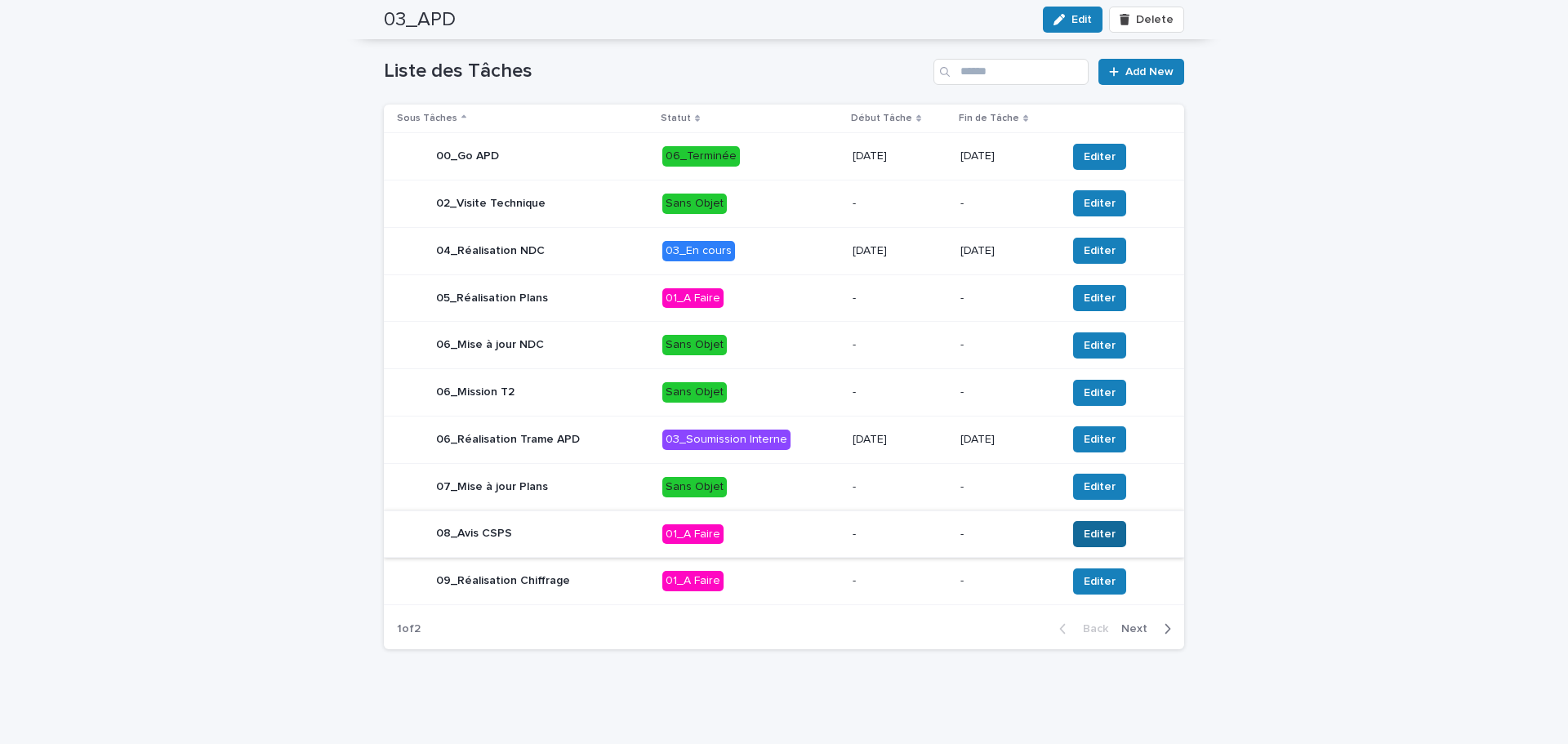 click on "Editer" at bounding box center (1099, 534) 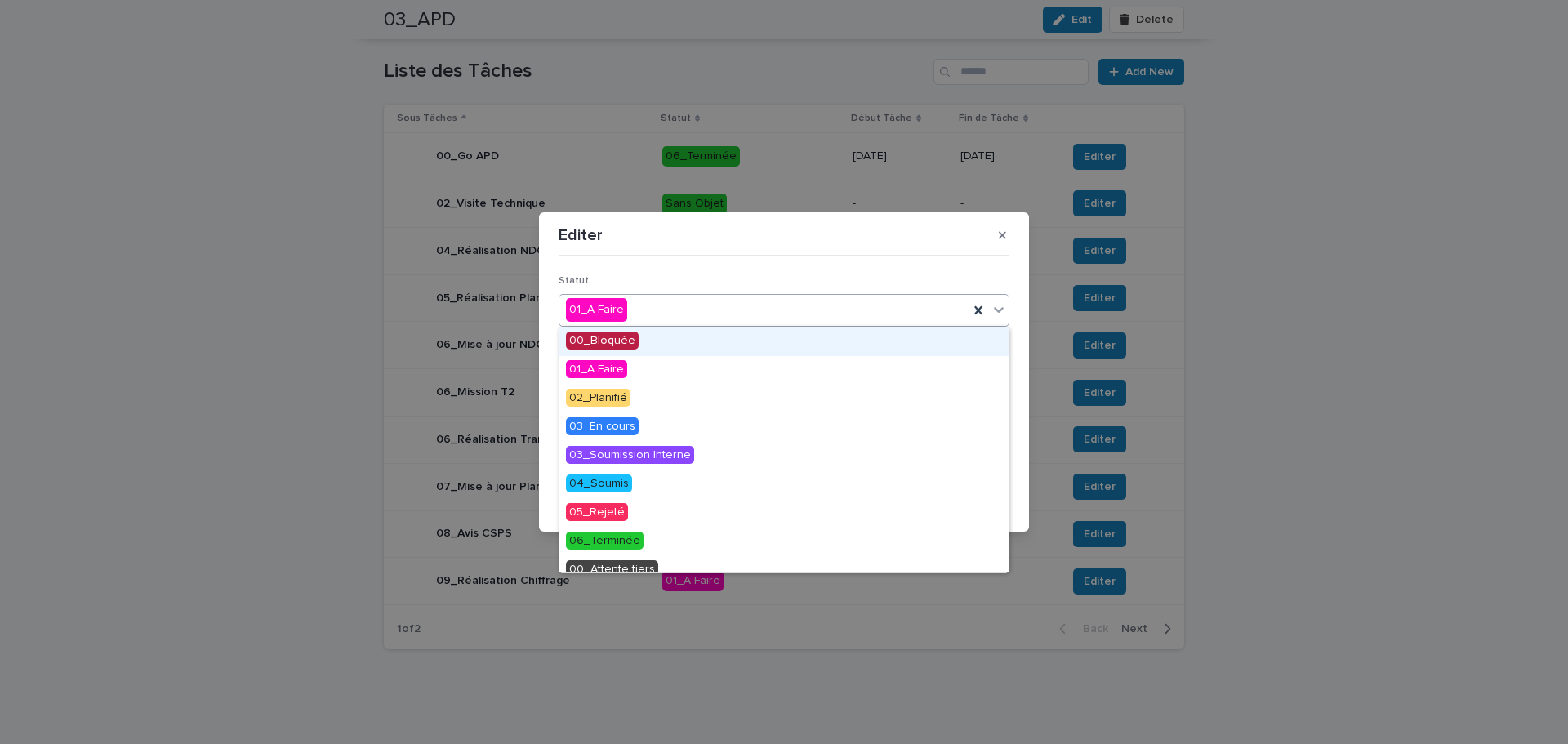 click on "01_A Faire" at bounding box center [764, 310] 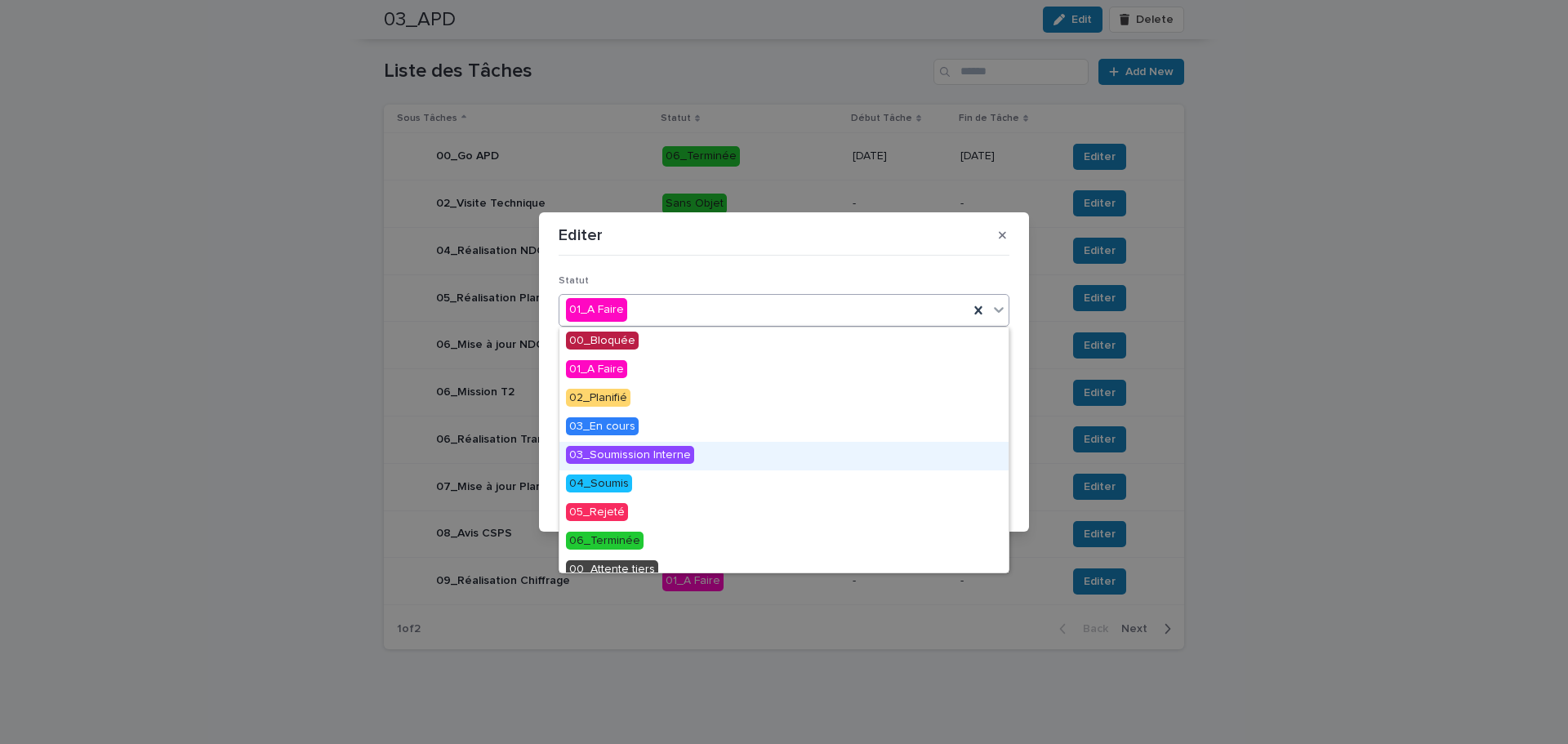 scroll, scrollTop: 69, scrollLeft: 0, axis: vertical 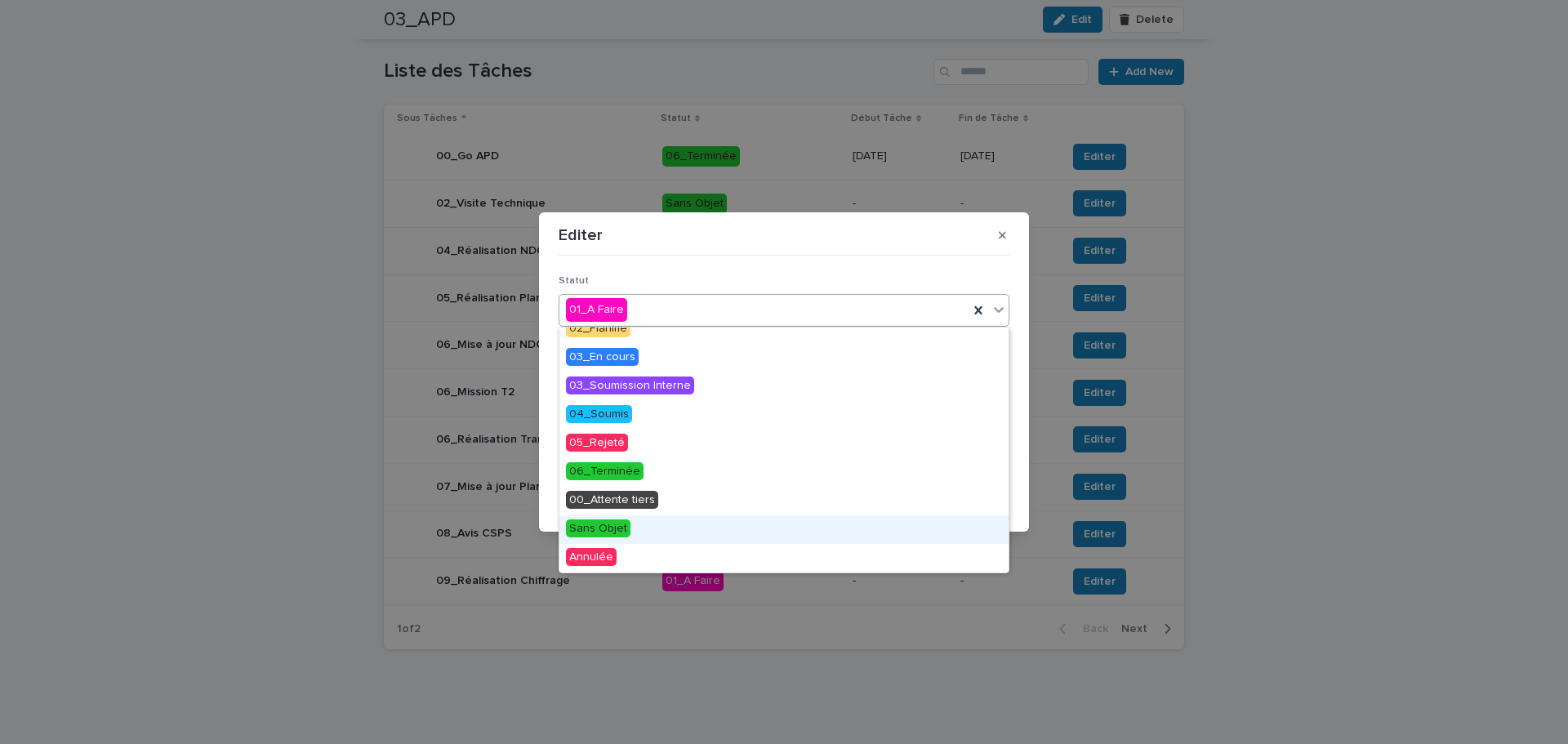 click on "Sans Objet" at bounding box center (598, 528) 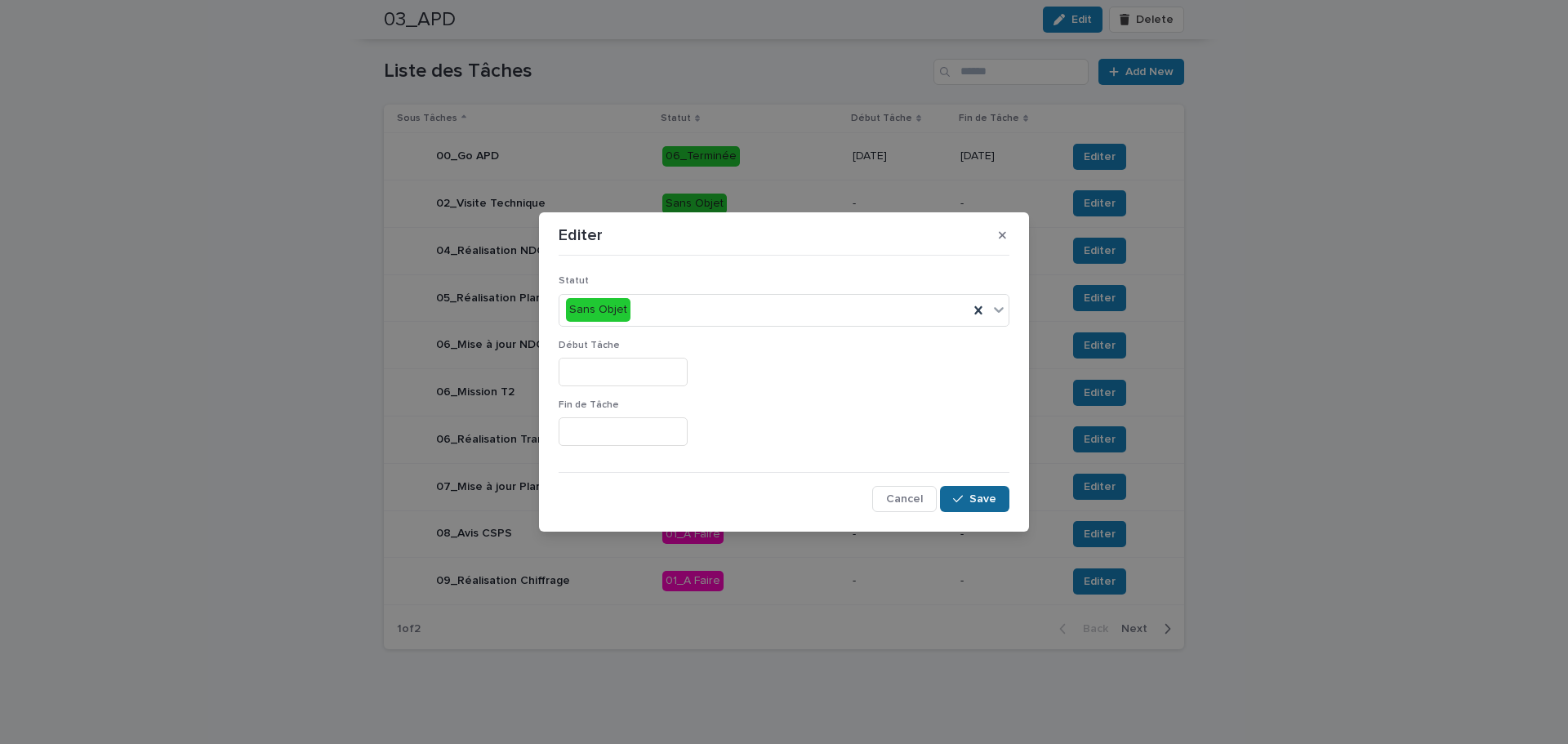 click on "Save" at bounding box center (982, 499) 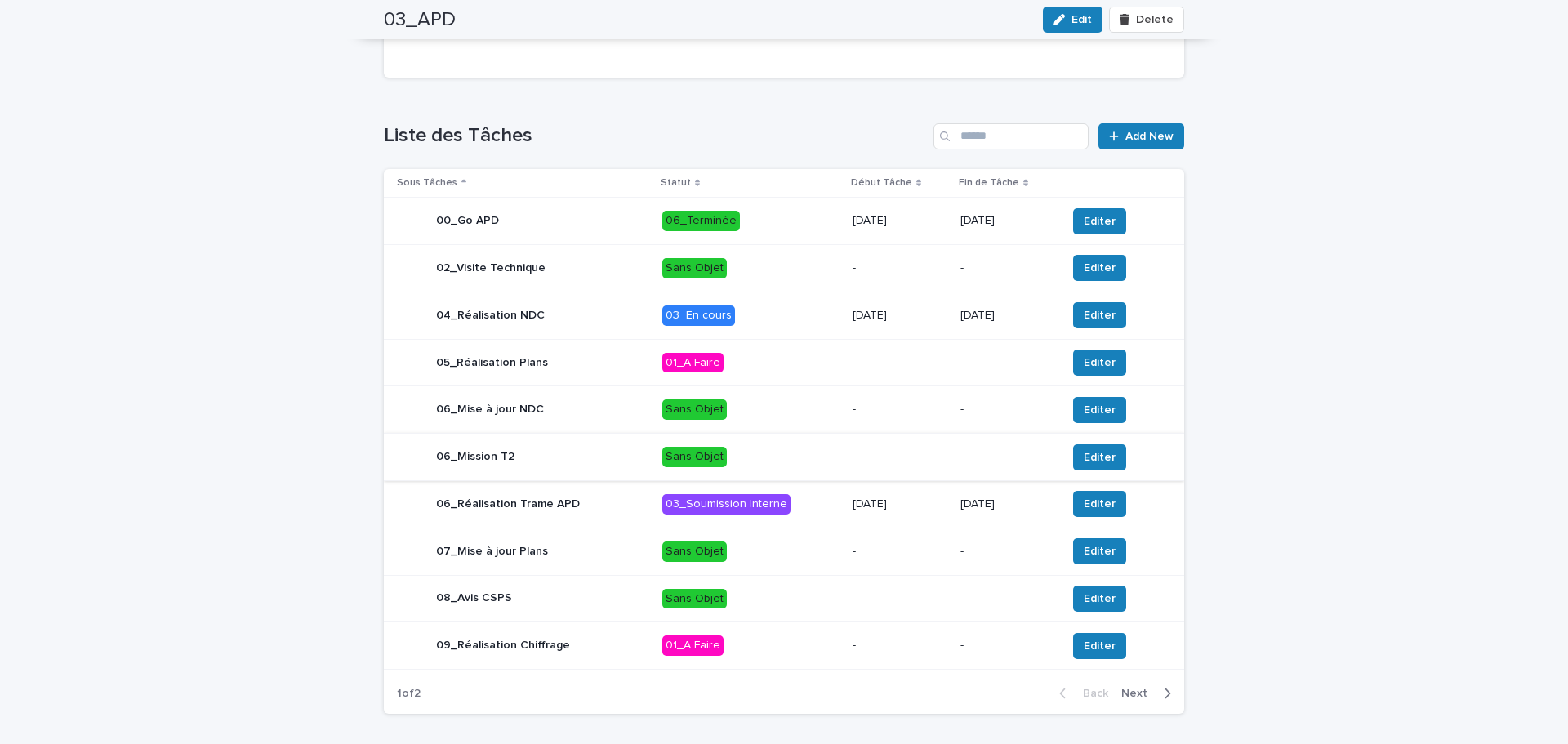 scroll, scrollTop: 564, scrollLeft: 0, axis: vertical 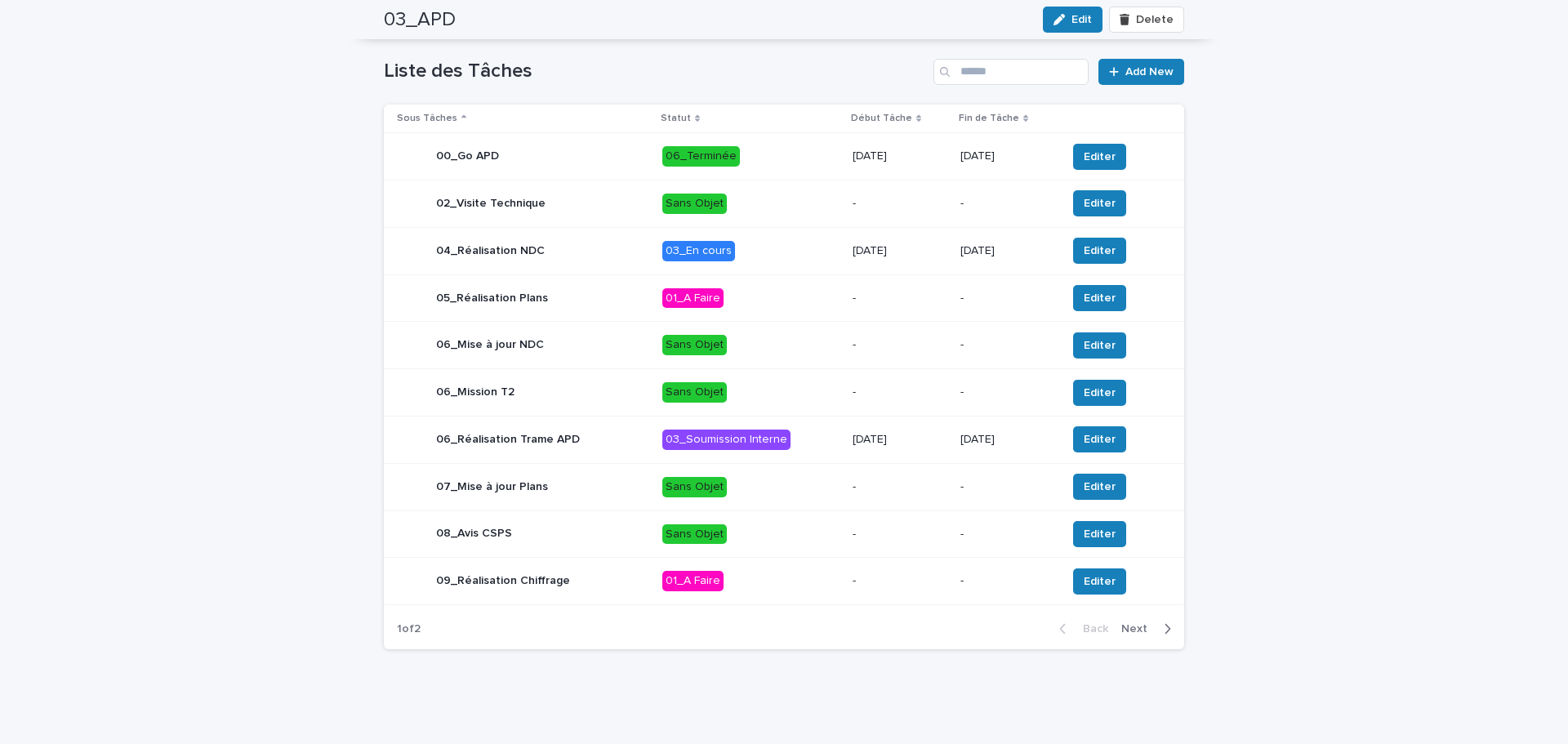 click on "Next" at bounding box center (1139, 629) 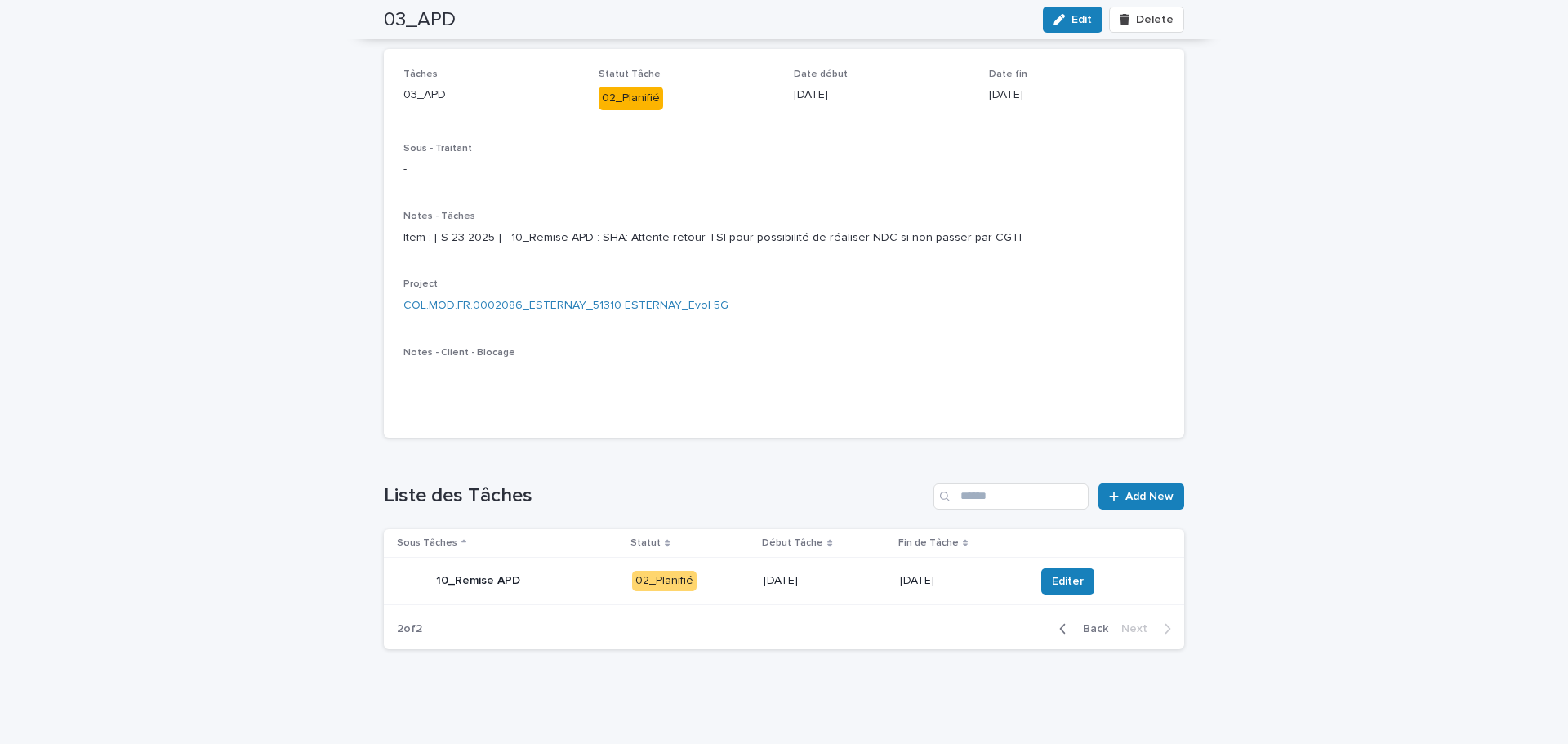scroll, scrollTop: 140, scrollLeft: 0, axis: vertical 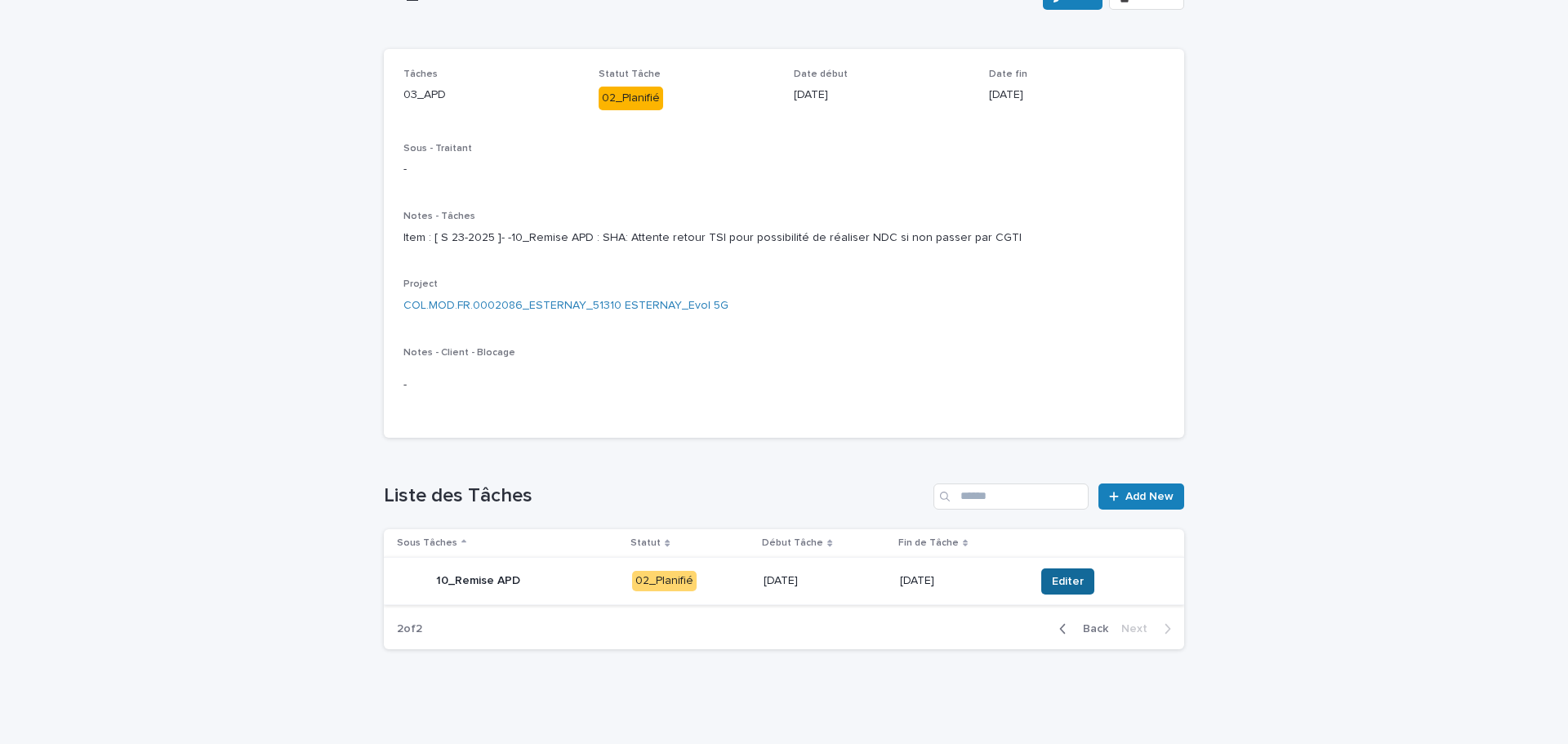 click on "Editer" at bounding box center (1067, 581) 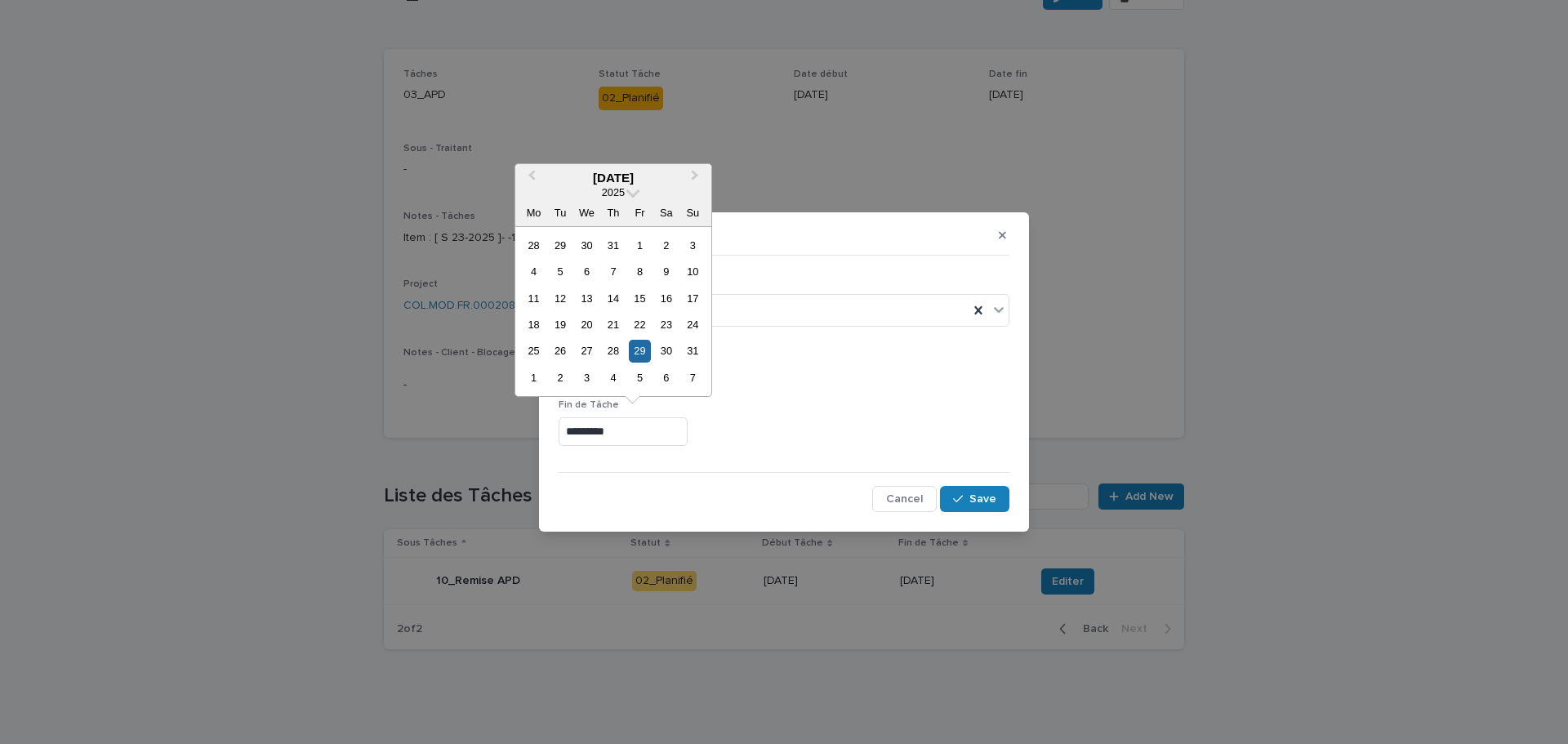 click on "*********" at bounding box center [623, 431] 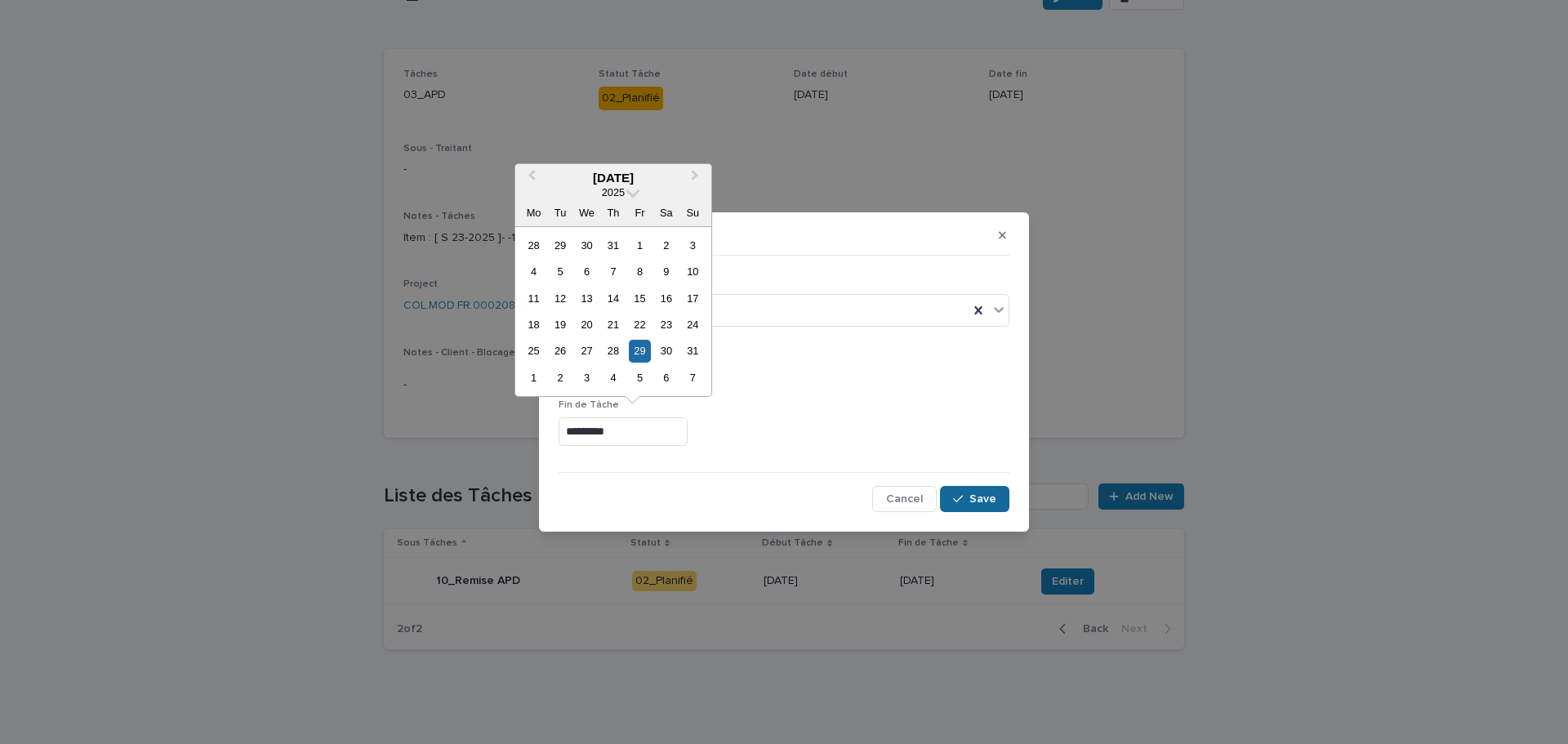 click on "Save" at bounding box center [974, 499] 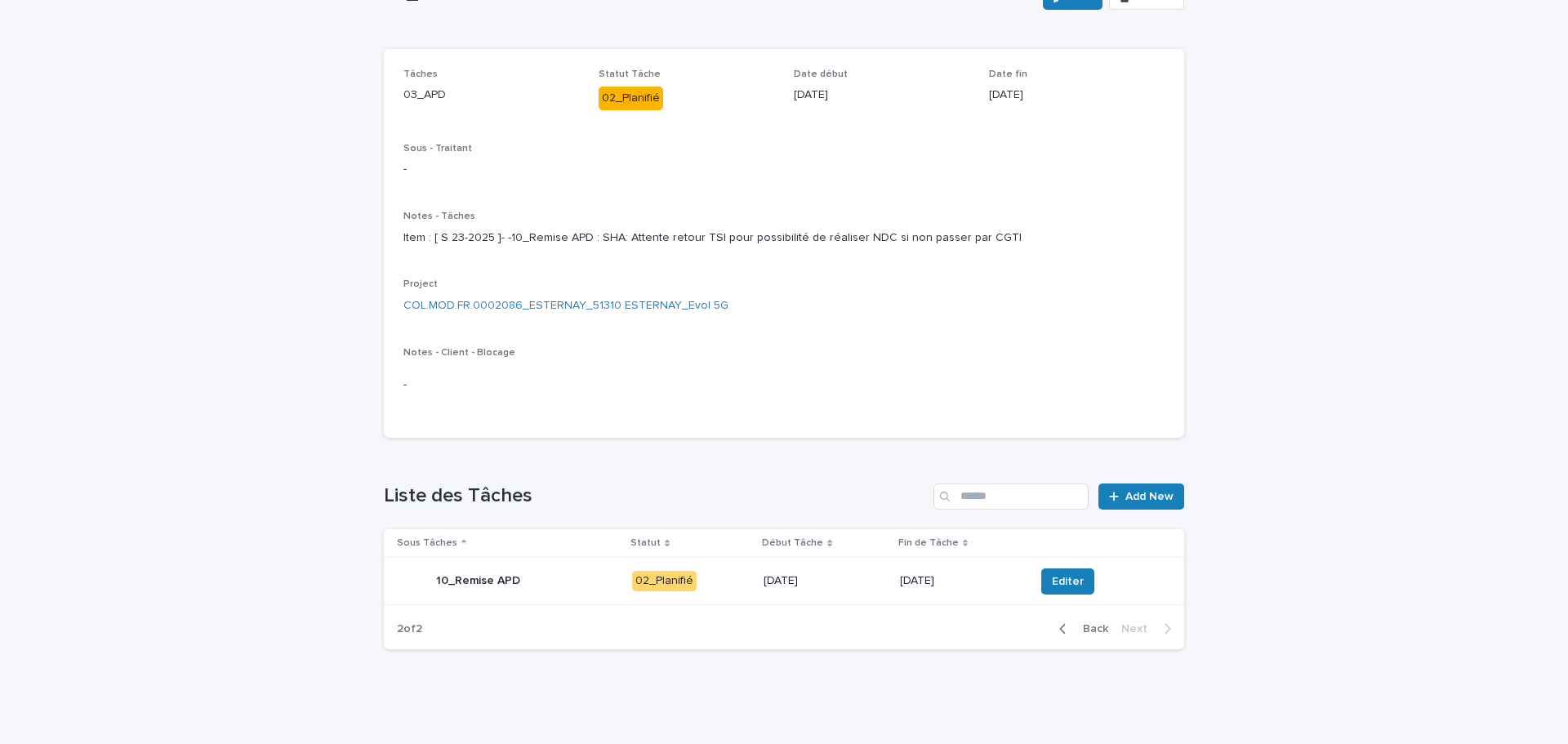 scroll, scrollTop: 0, scrollLeft: 0, axis: both 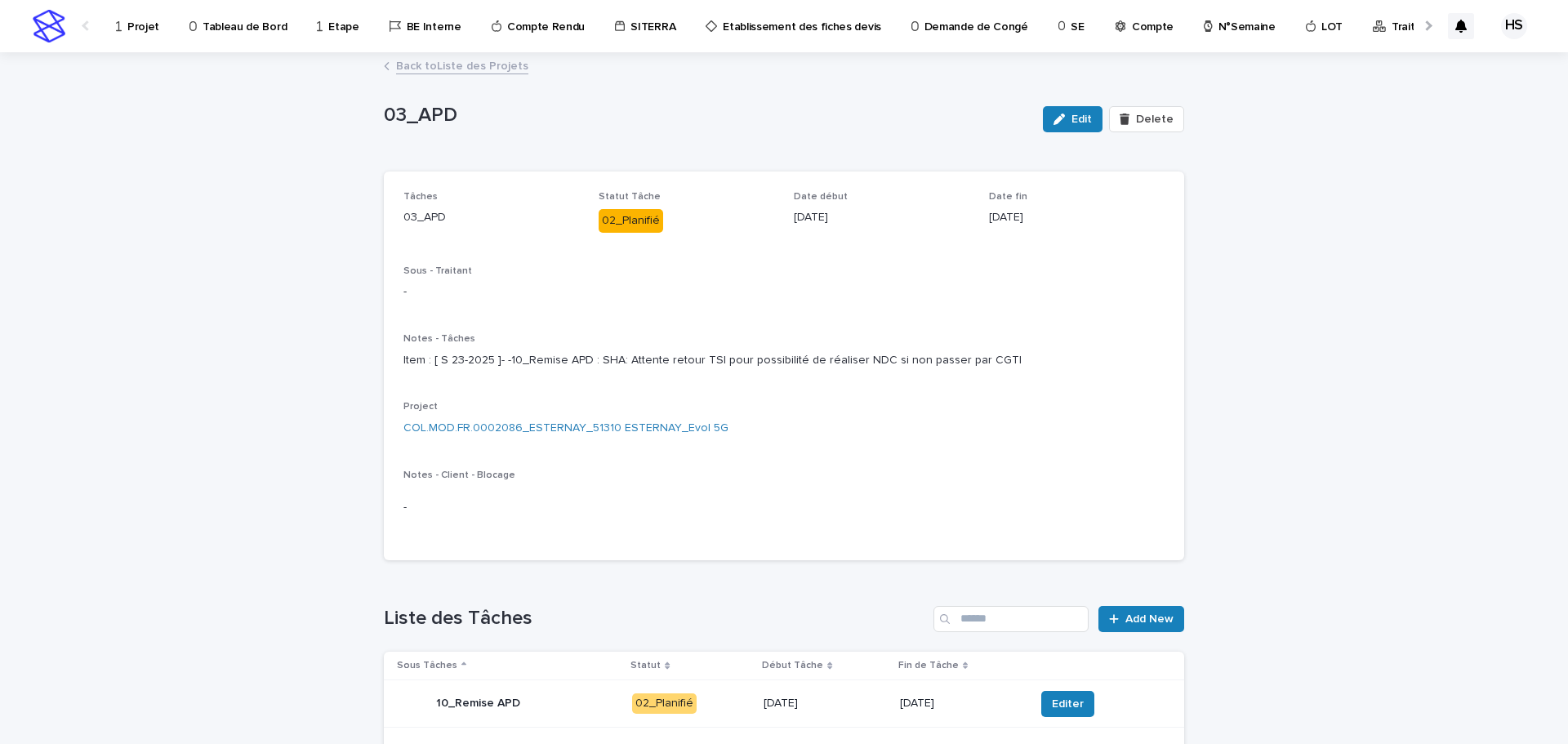 click on "Back to  Liste des Projets" at bounding box center (462, 65) 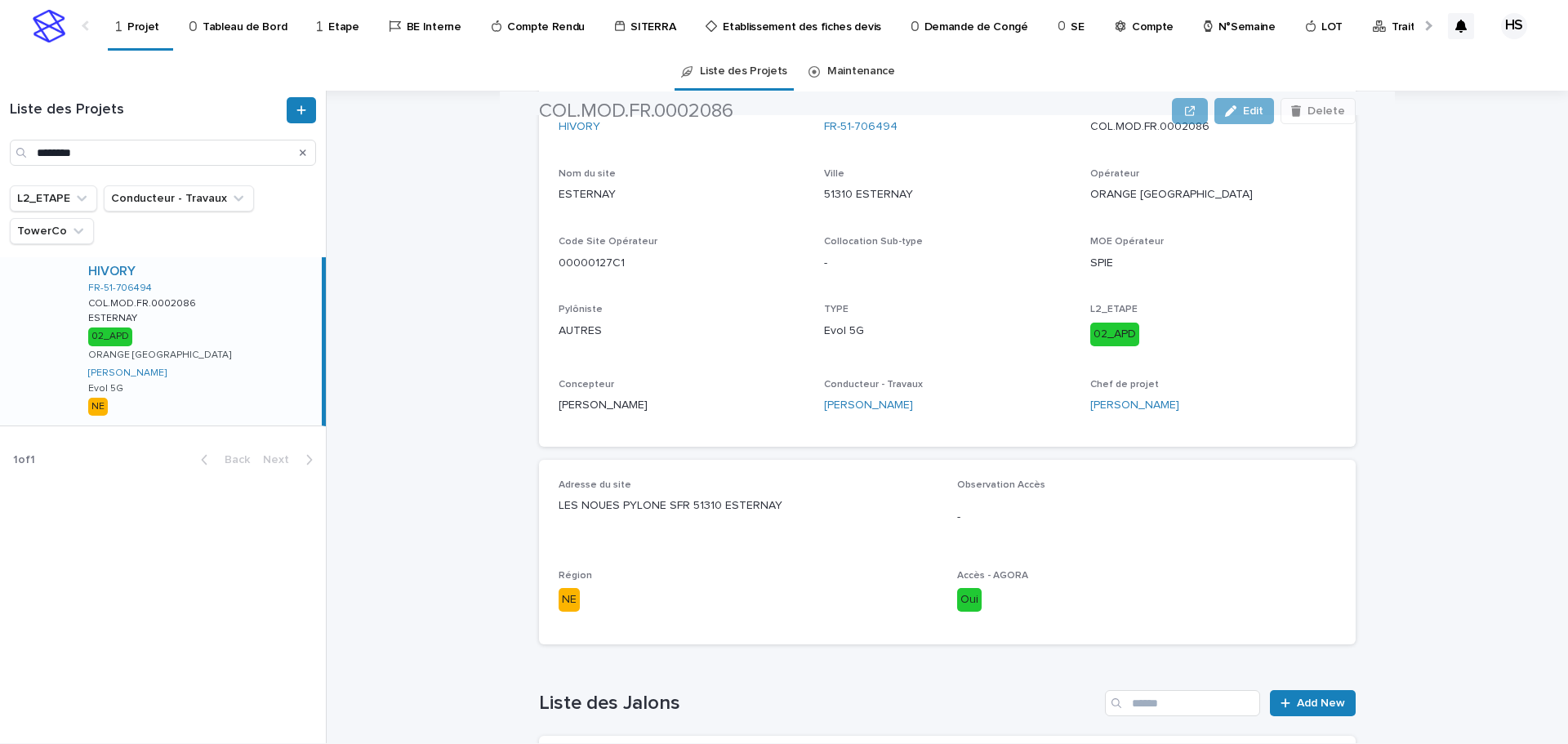 scroll, scrollTop: 490, scrollLeft: 0, axis: vertical 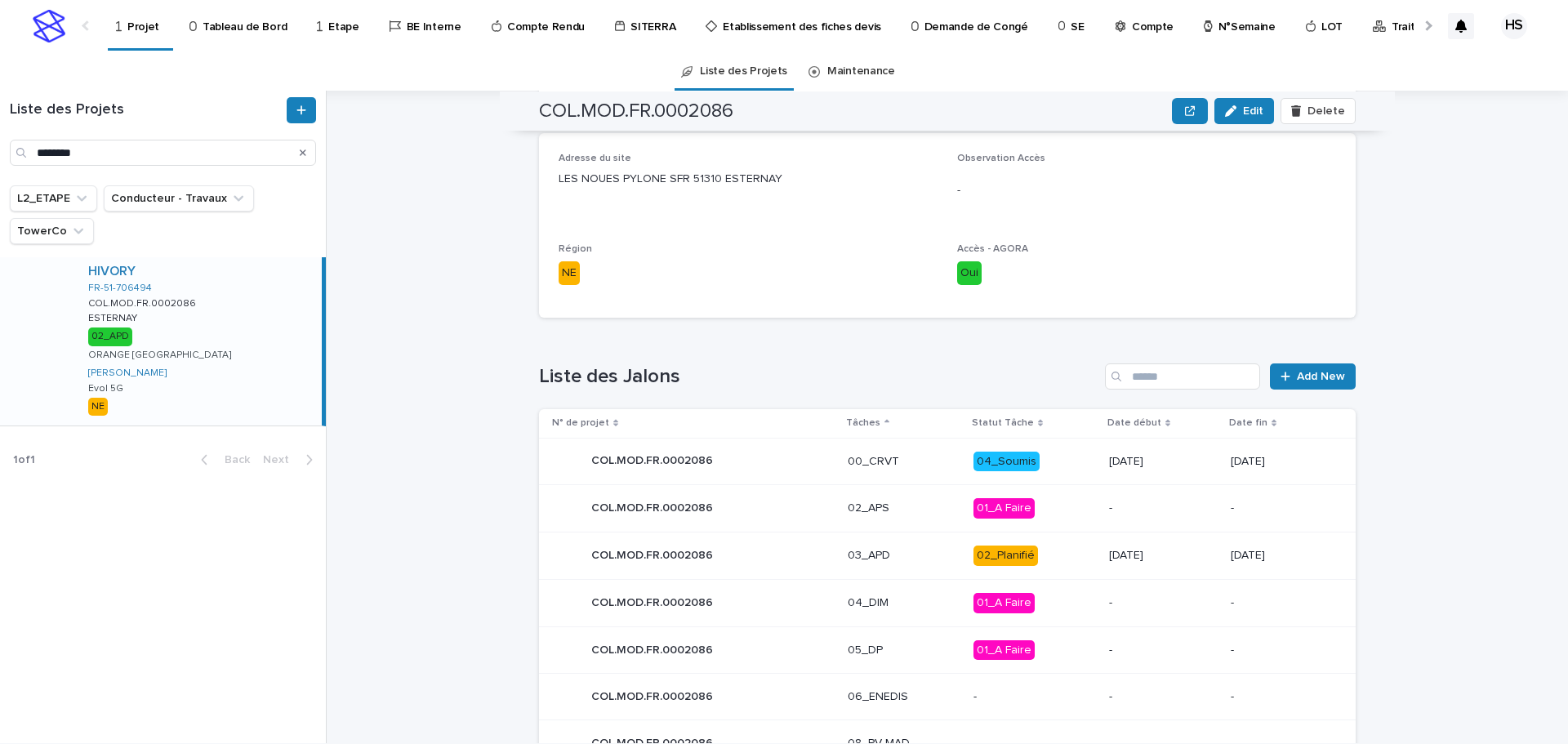 click on "03_APD" at bounding box center [904, 555] 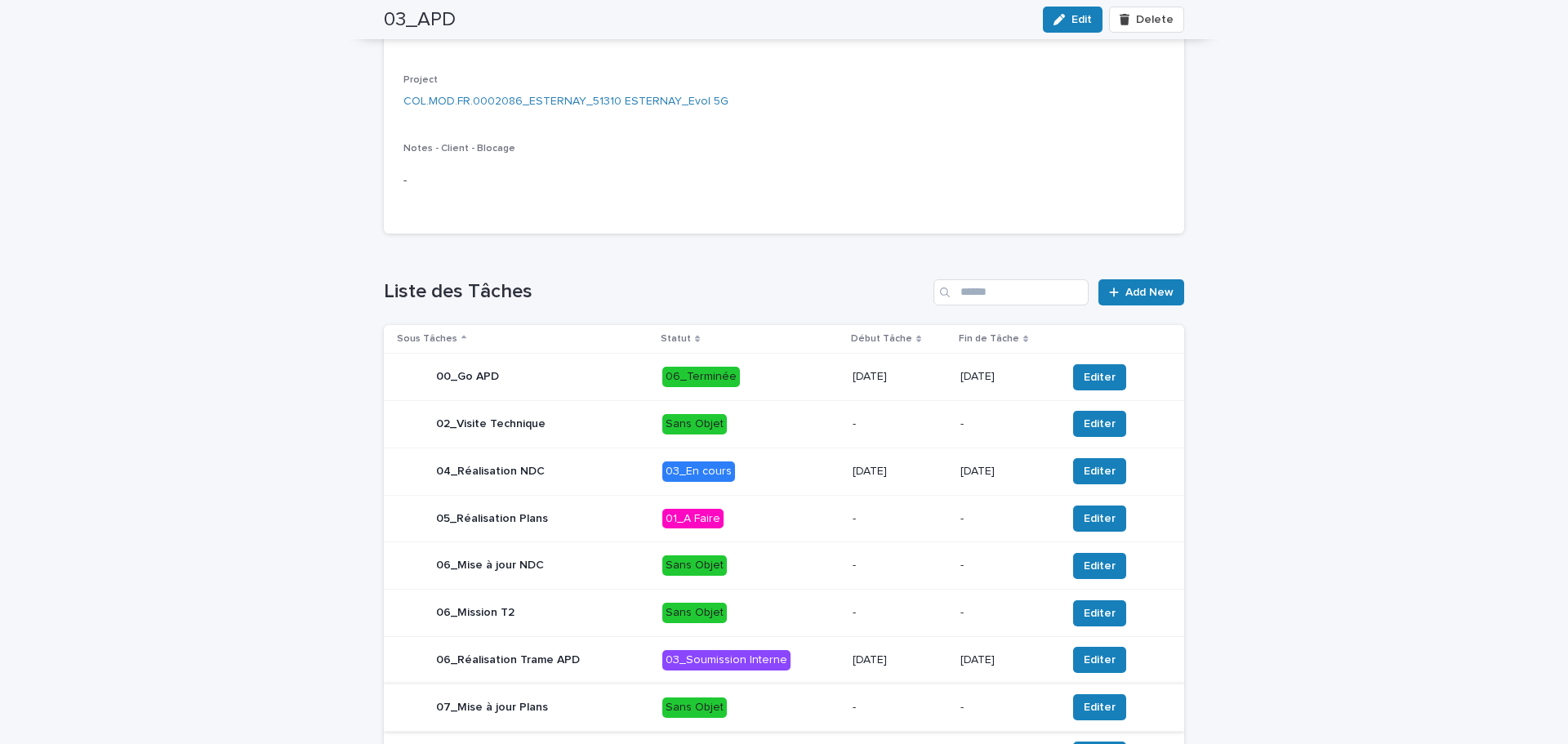 scroll, scrollTop: 564, scrollLeft: 0, axis: vertical 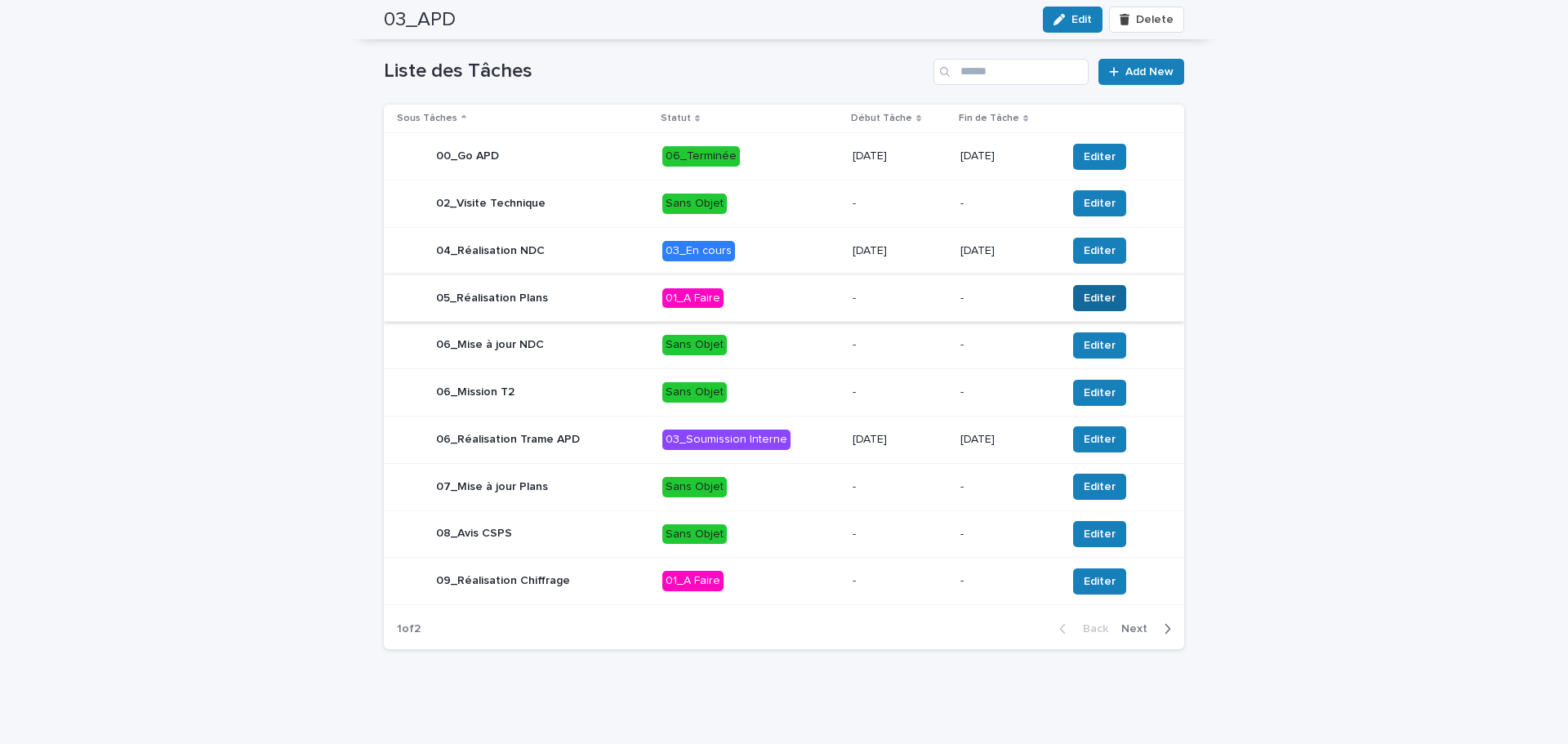 click on "Editer" at bounding box center [1099, 298] 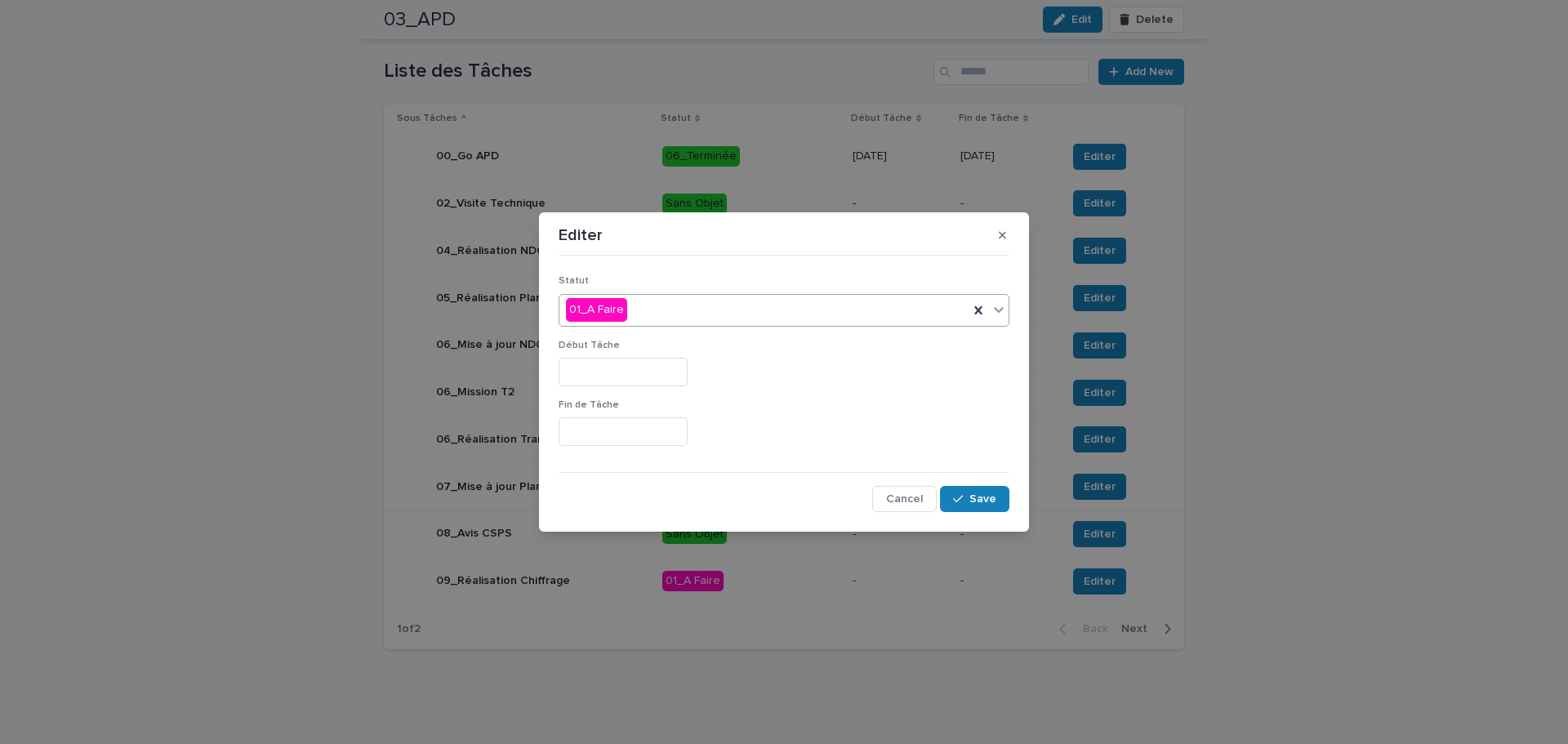 click on "01_A Faire" at bounding box center [784, 310] 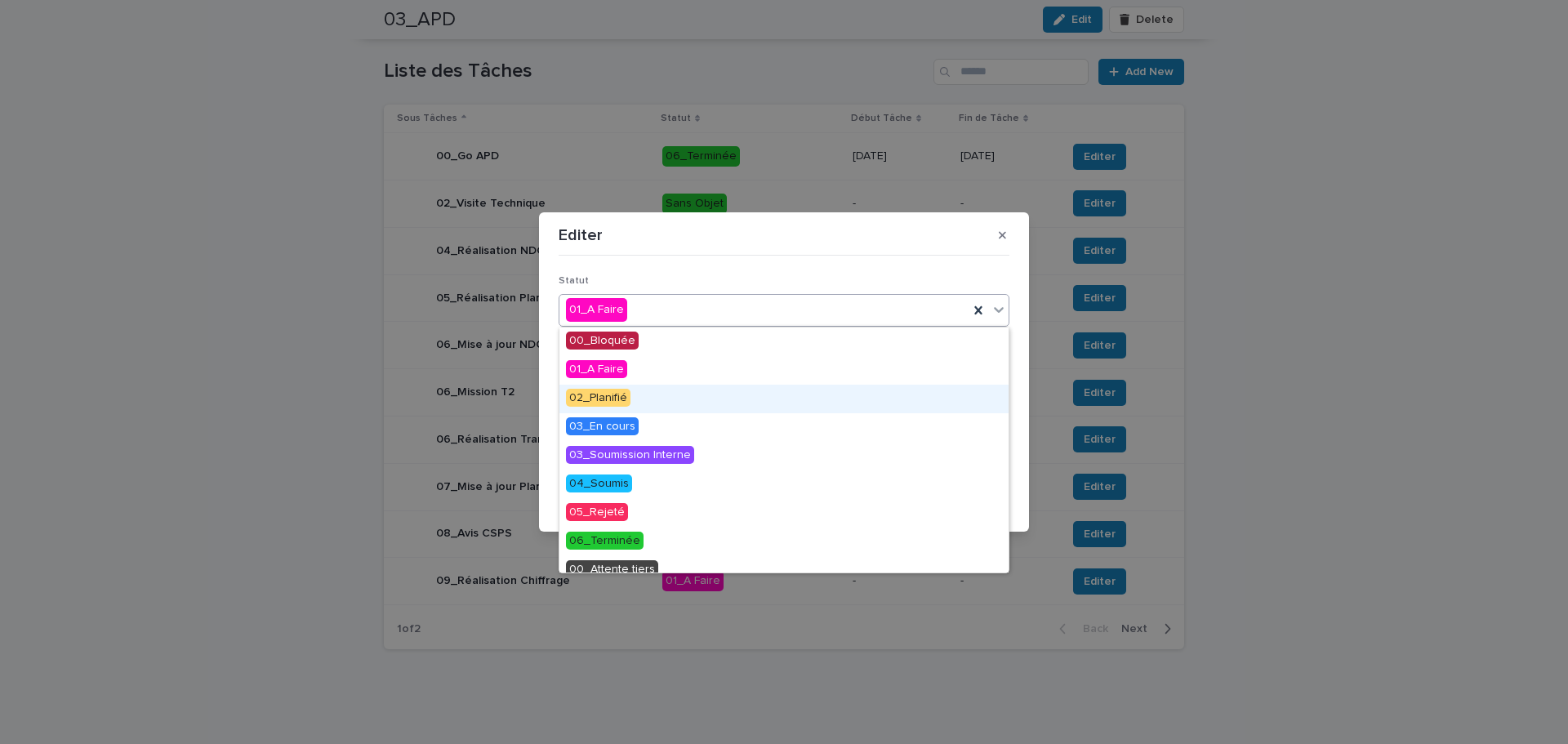 click on "02_Planifié" at bounding box center [784, 399] 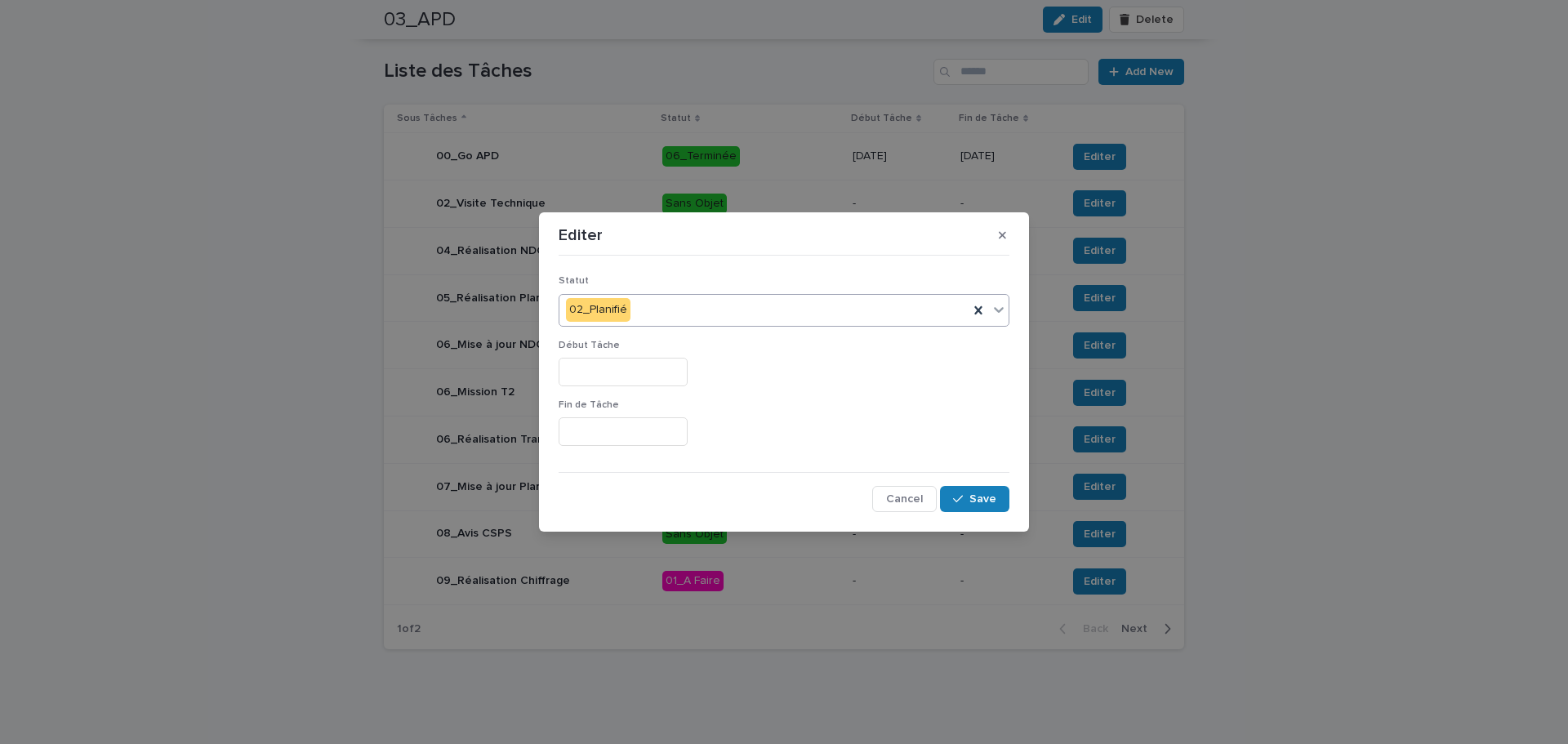 click at bounding box center [623, 372] 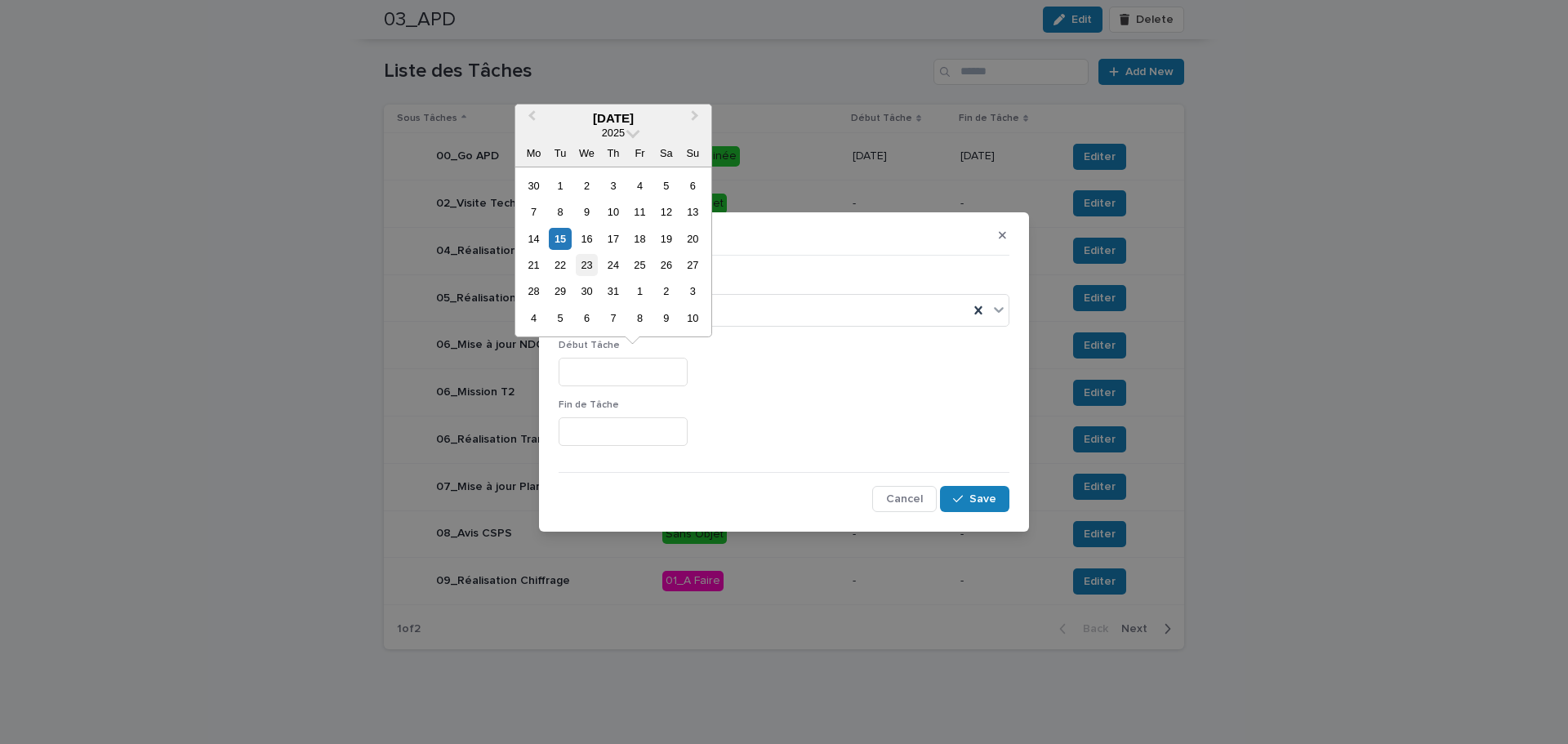 click on "23" at bounding box center (586, 265) 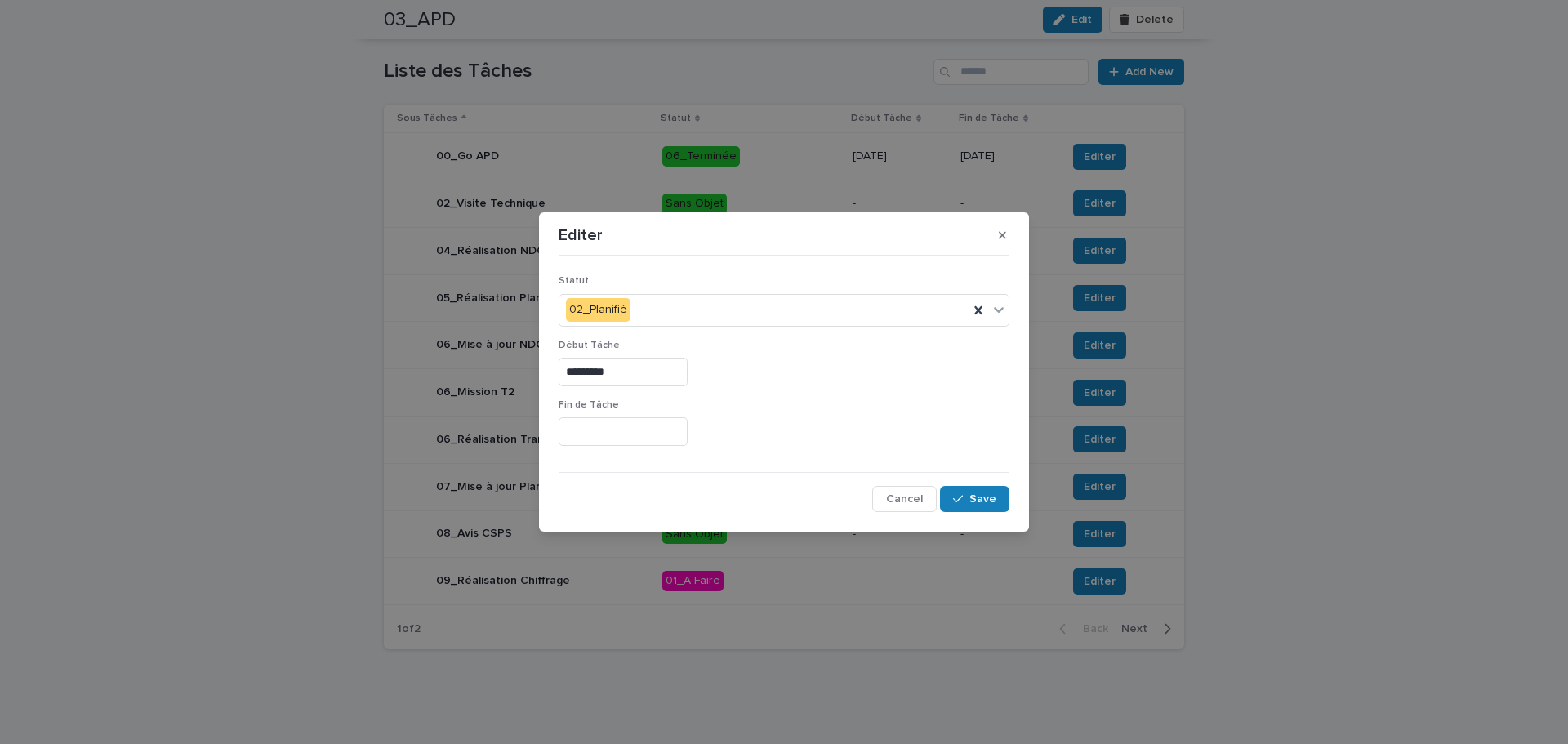 click at bounding box center (623, 431) 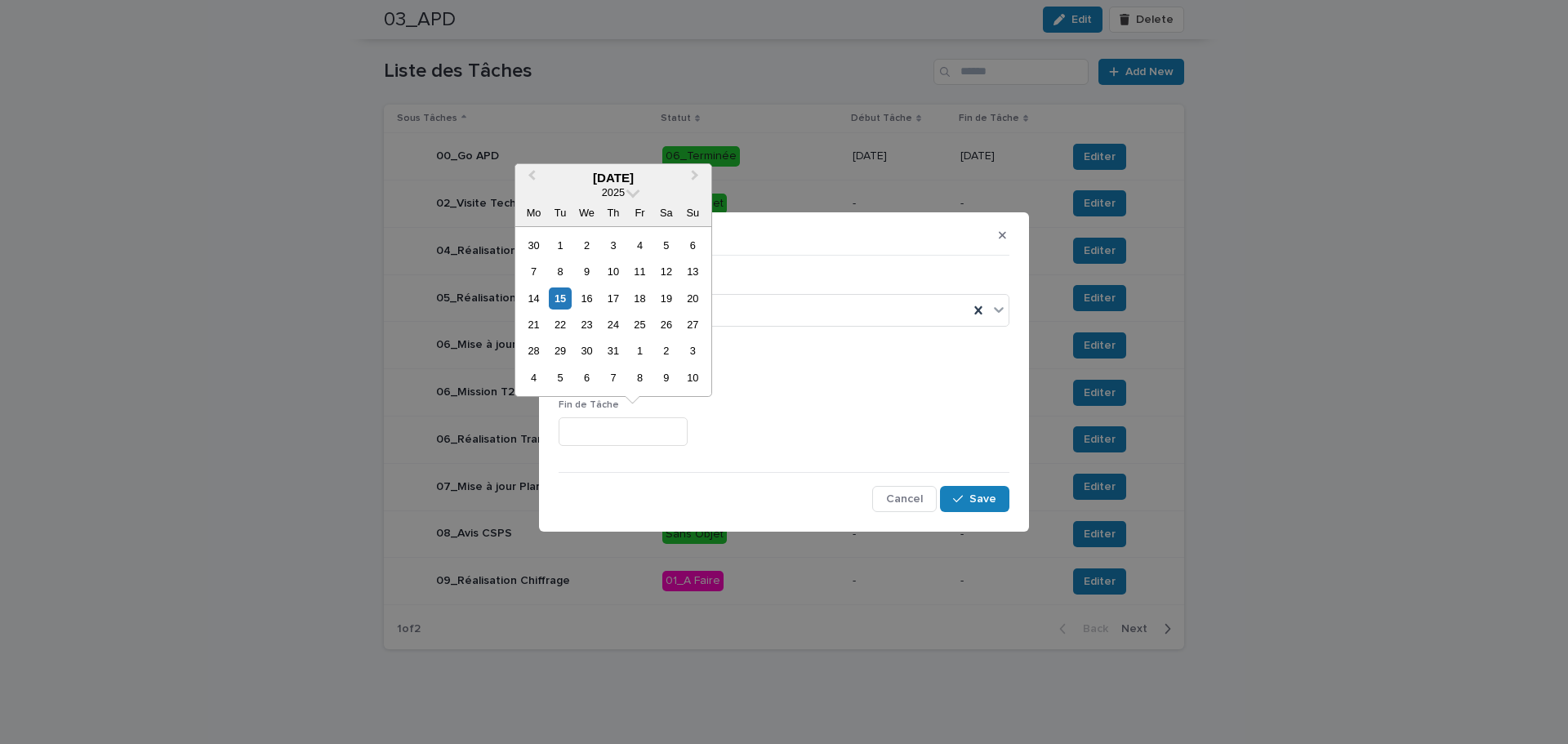 click at bounding box center [784, 431] 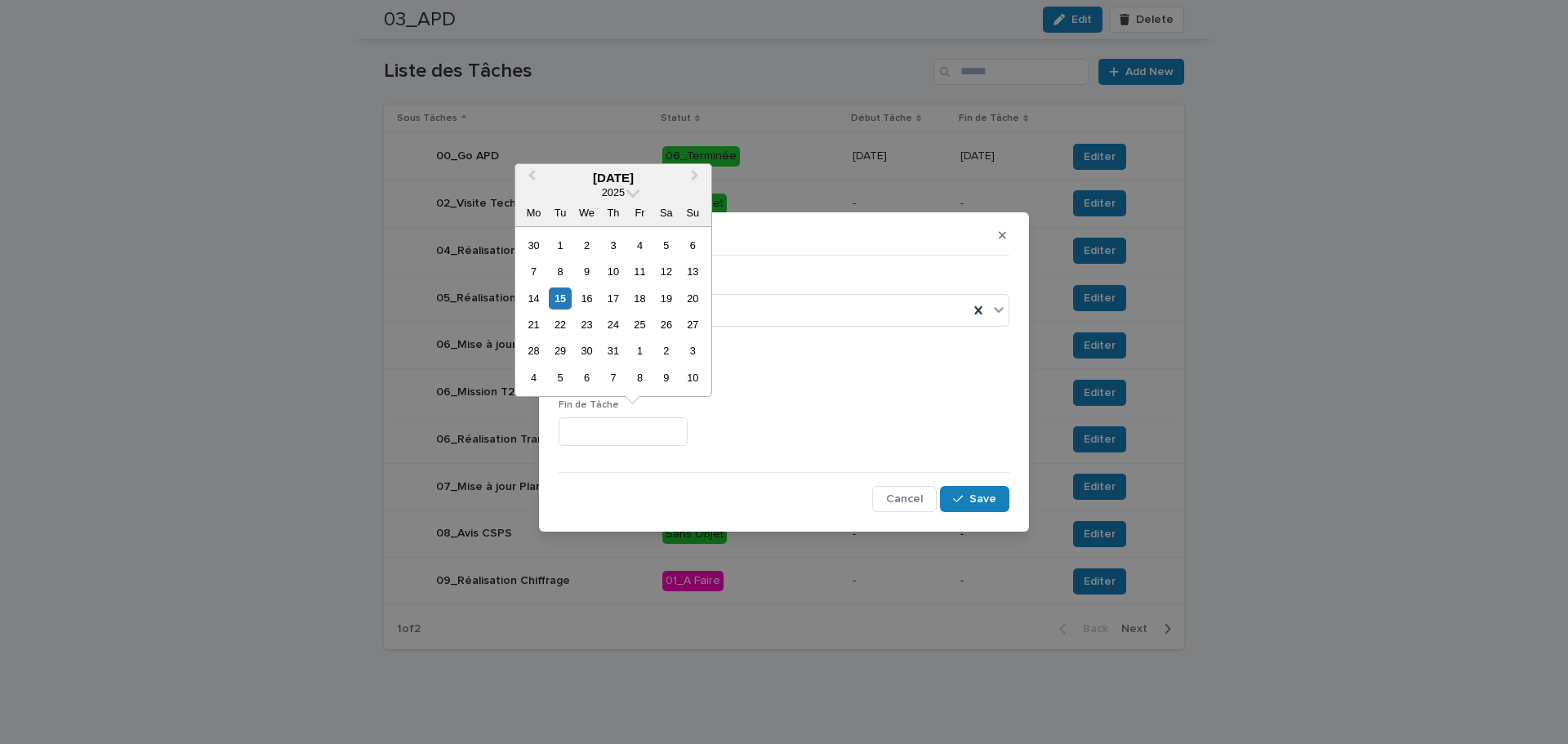 click at bounding box center (623, 431) 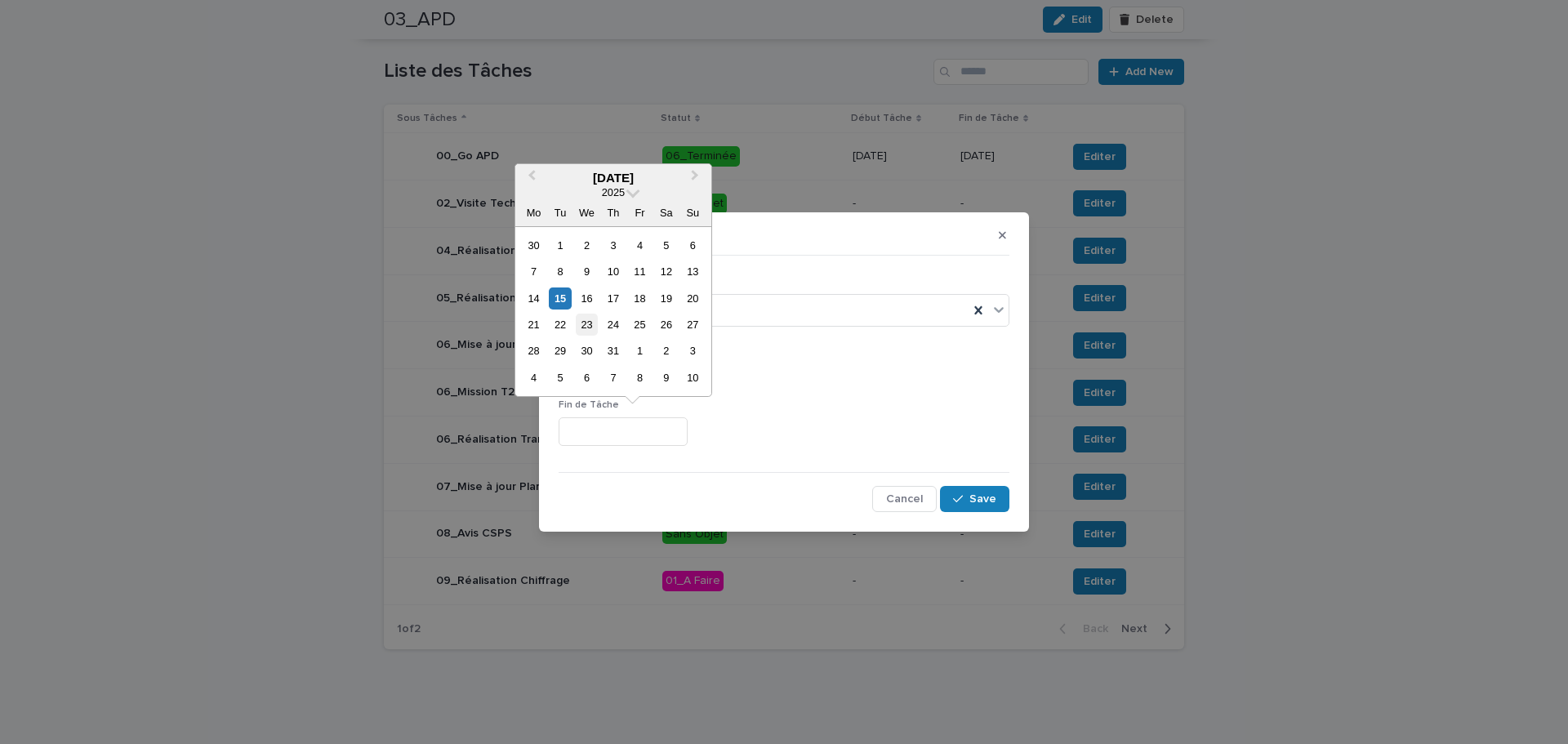 click on "23" at bounding box center (586, 324) 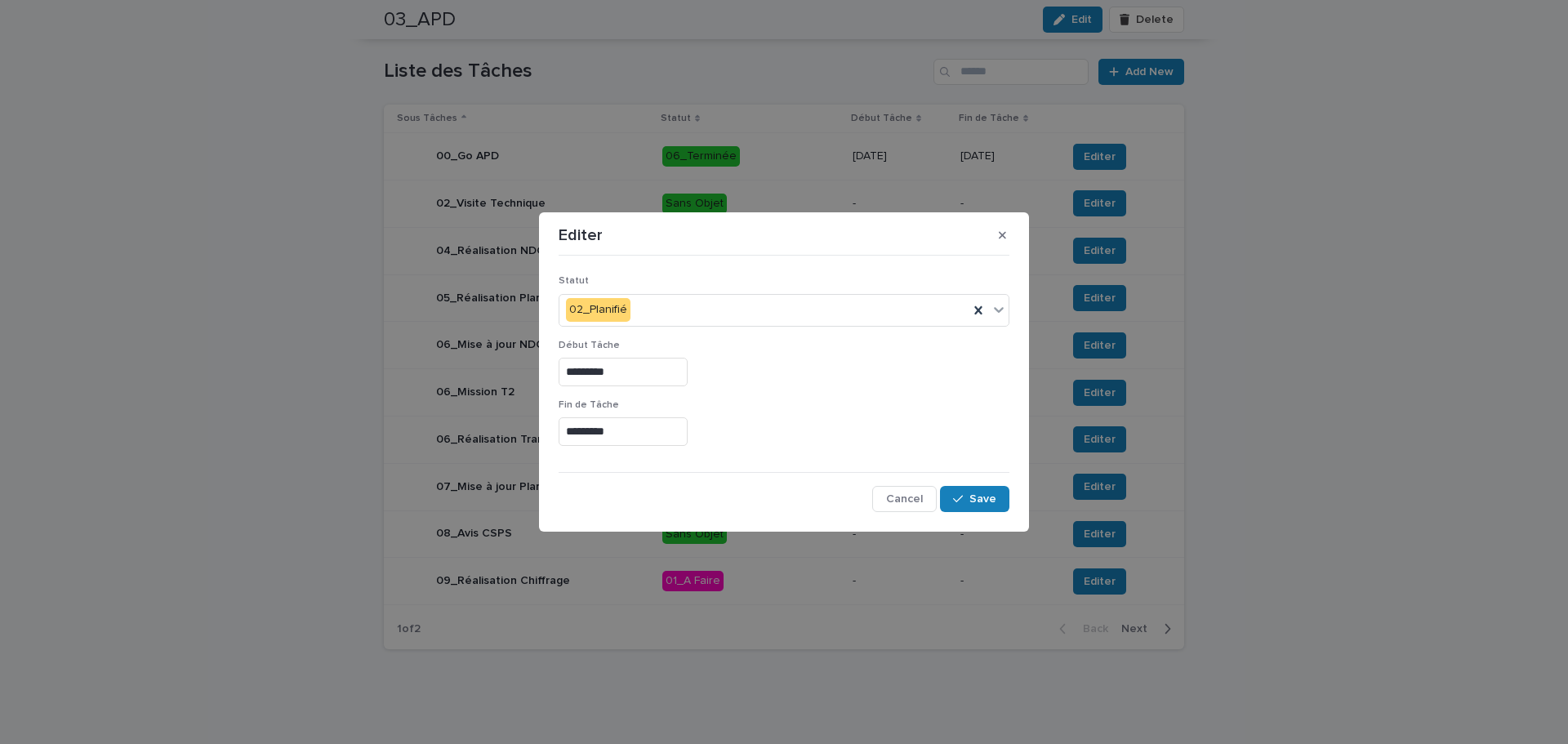 click on "Fin de Tâche" at bounding box center (784, 405) 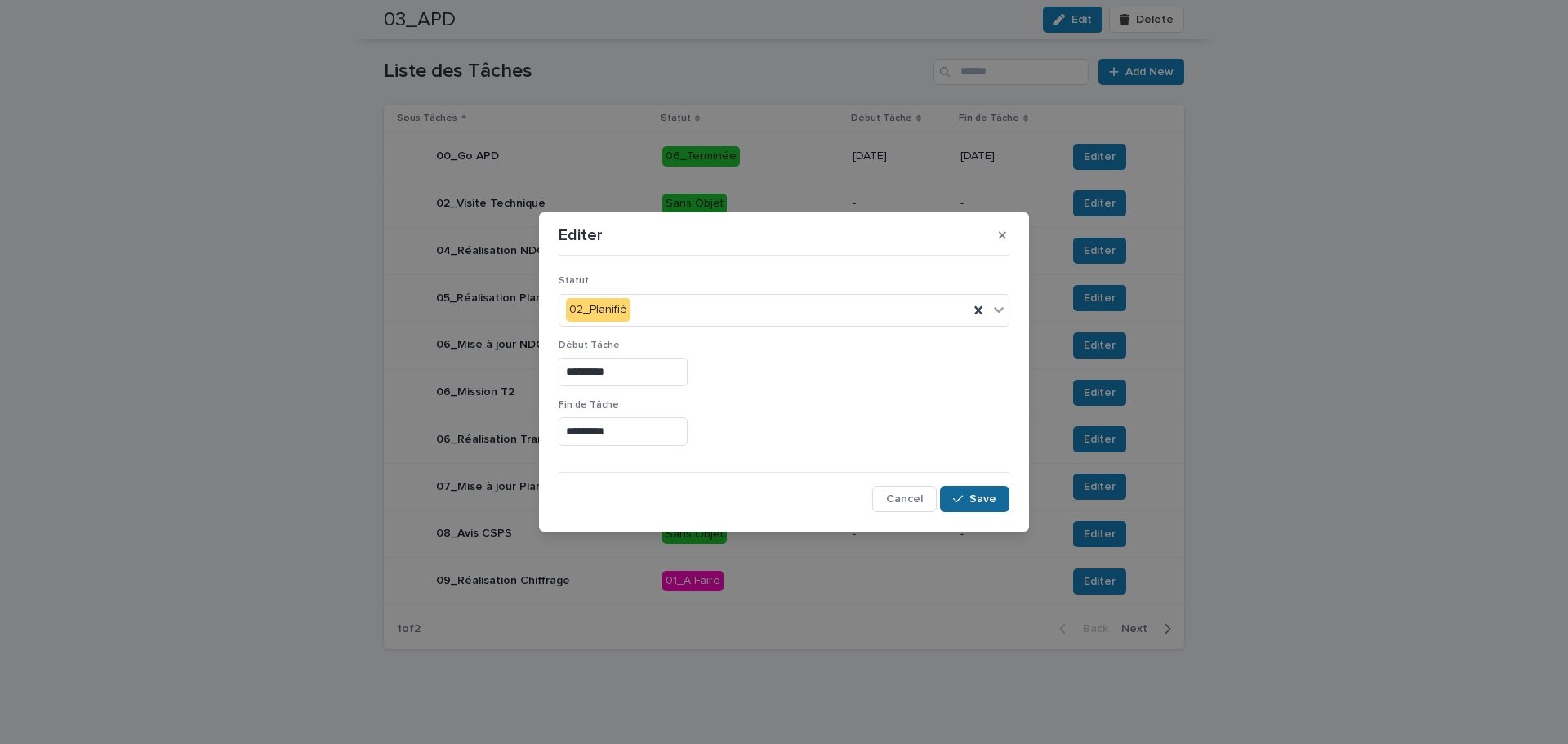 click on "Save" at bounding box center [974, 499] 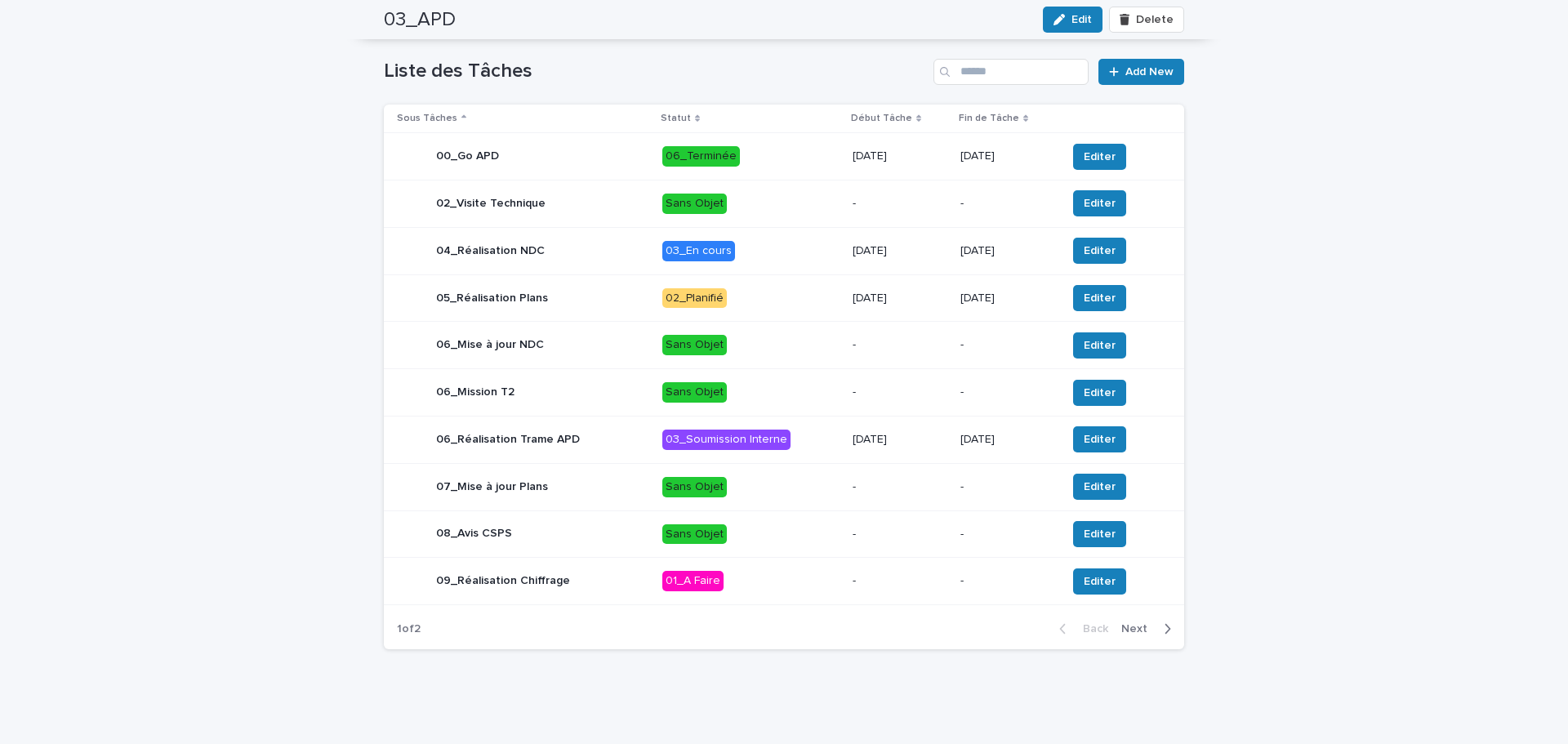 click on "02_Planifié" at bounding box center (751, 298) 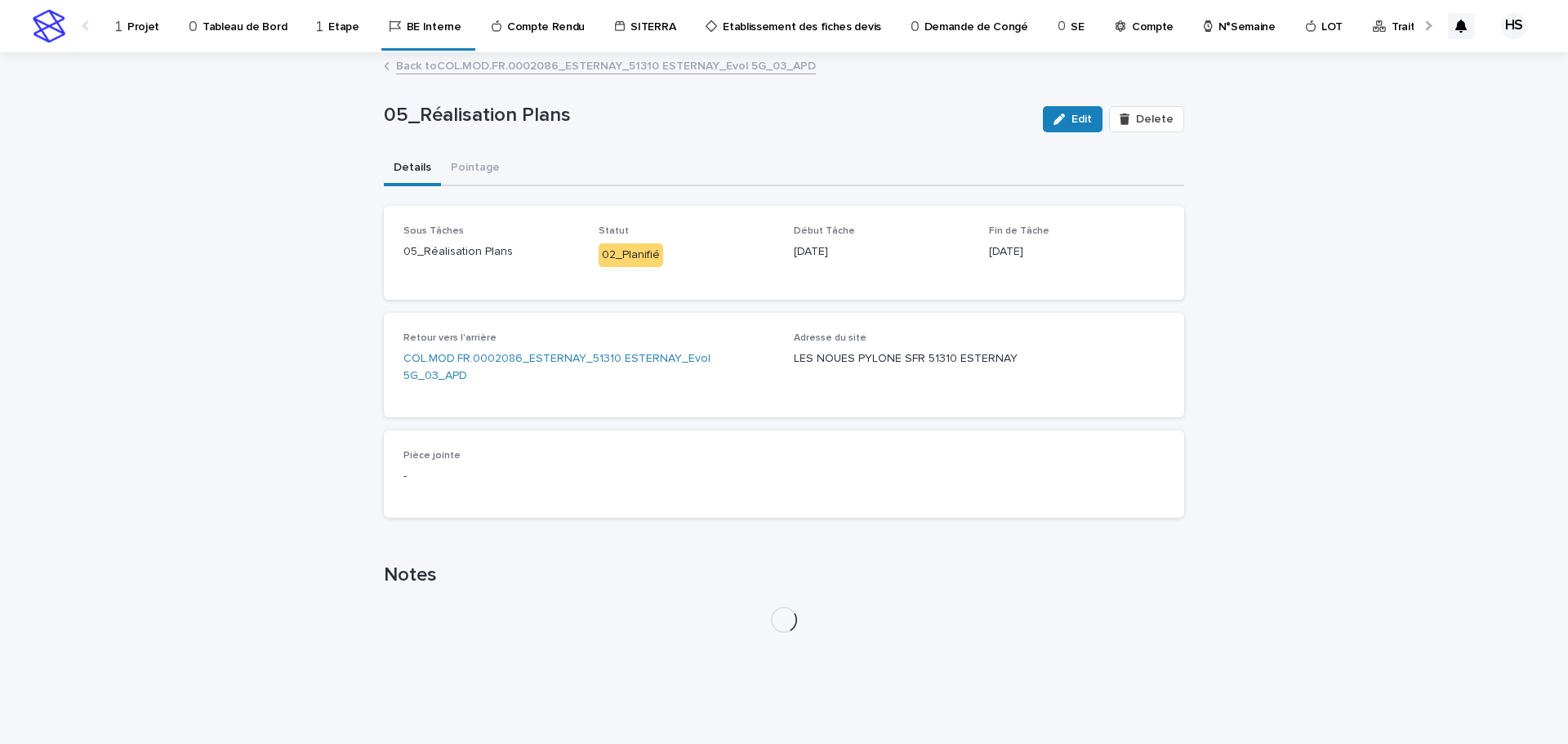 scroll, scrollTop: 0, scrollLeft: 0, axis: both 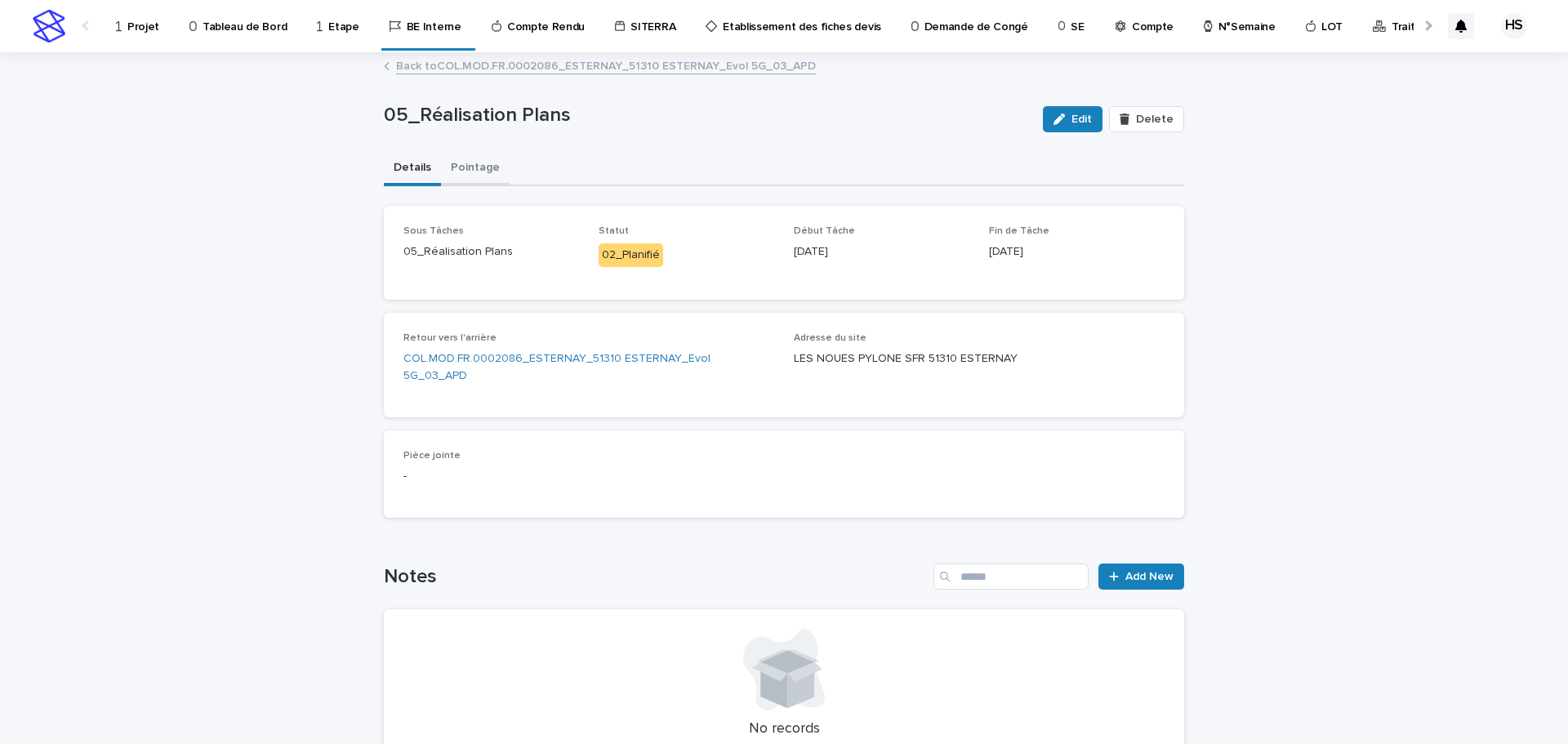 click on "Pointage" at bounding box center (475, 169) 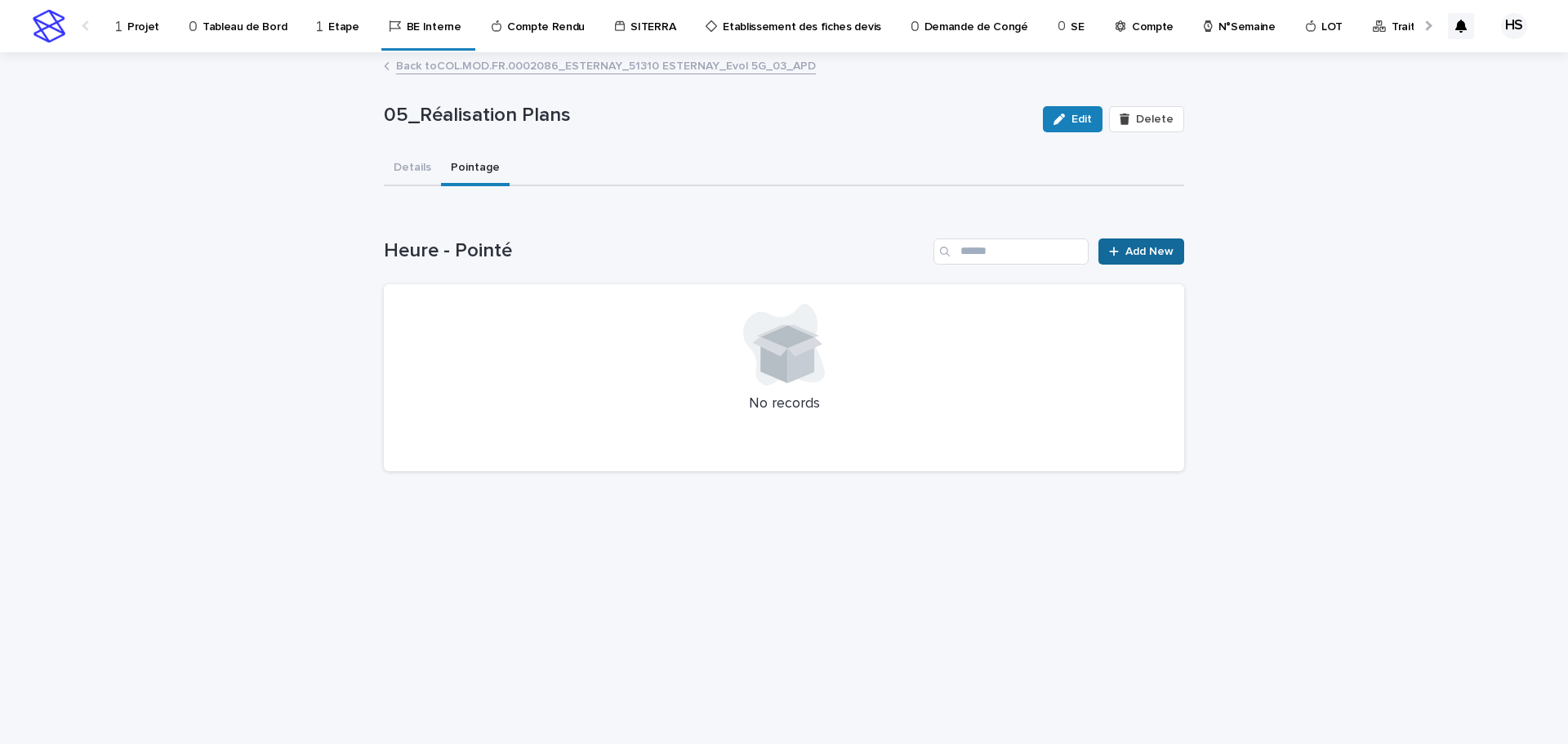 click 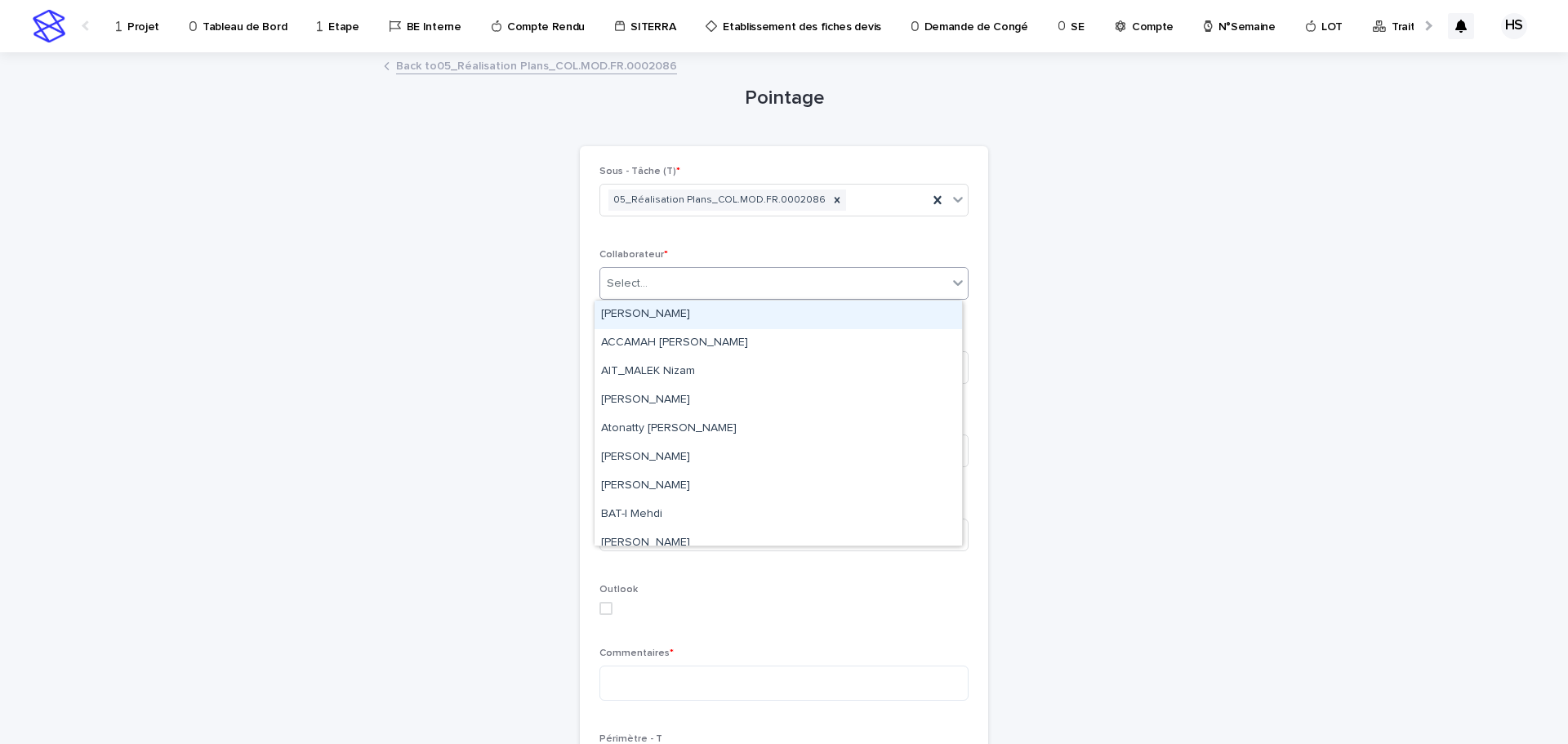 click on "Select..." at bounding box center [773, 283] 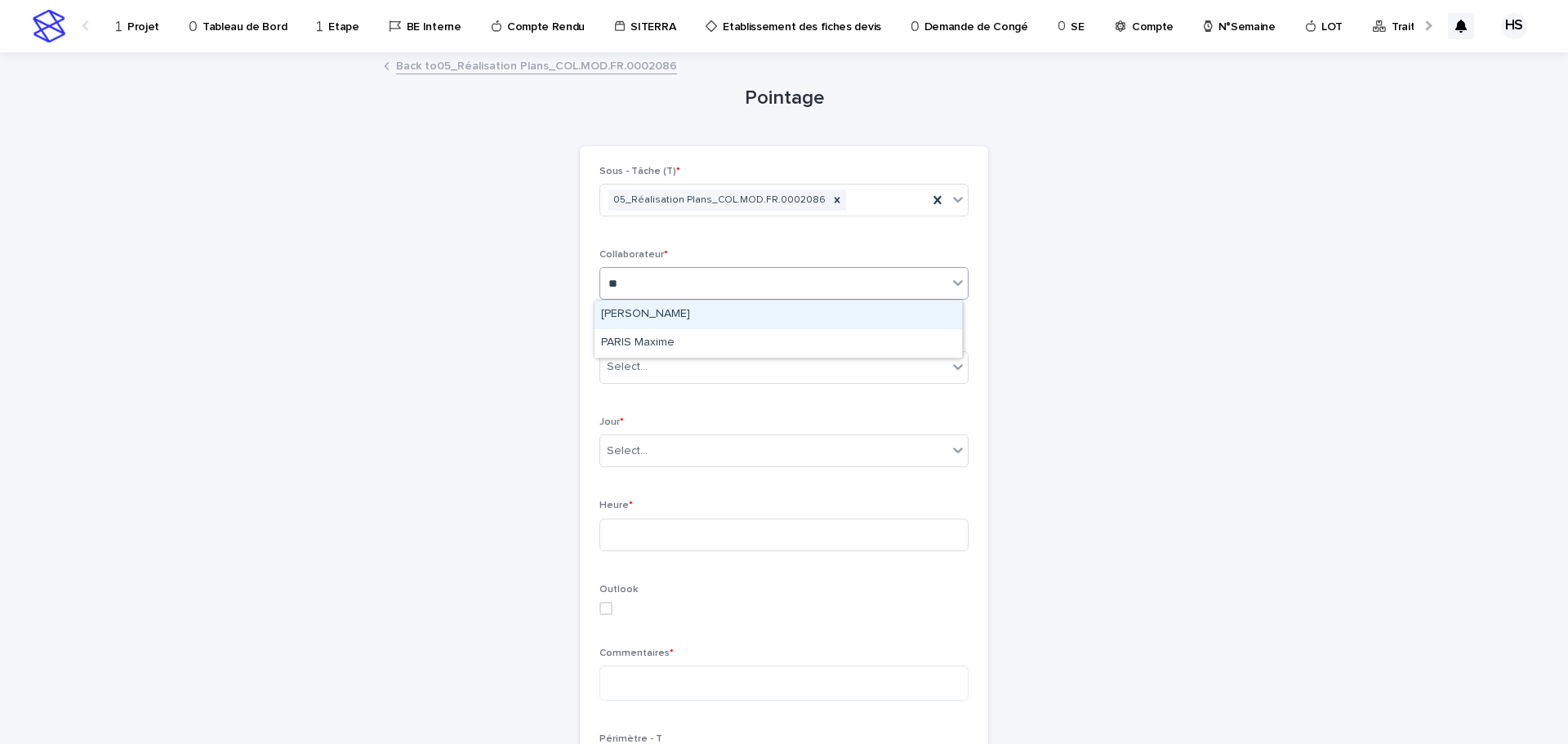 type on "***" 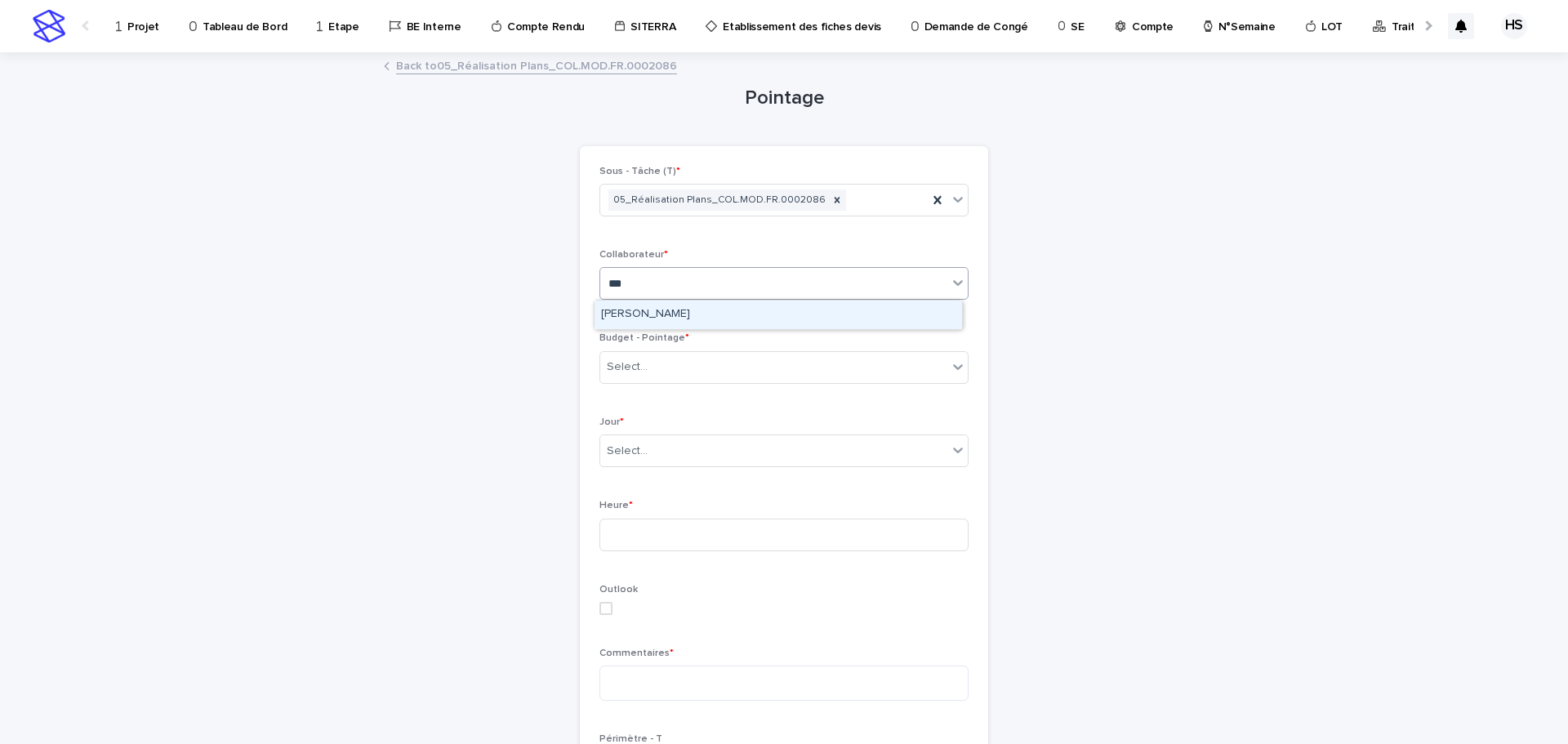 click on "GUERLAY  Pascal" at bounding box center (778, 314) 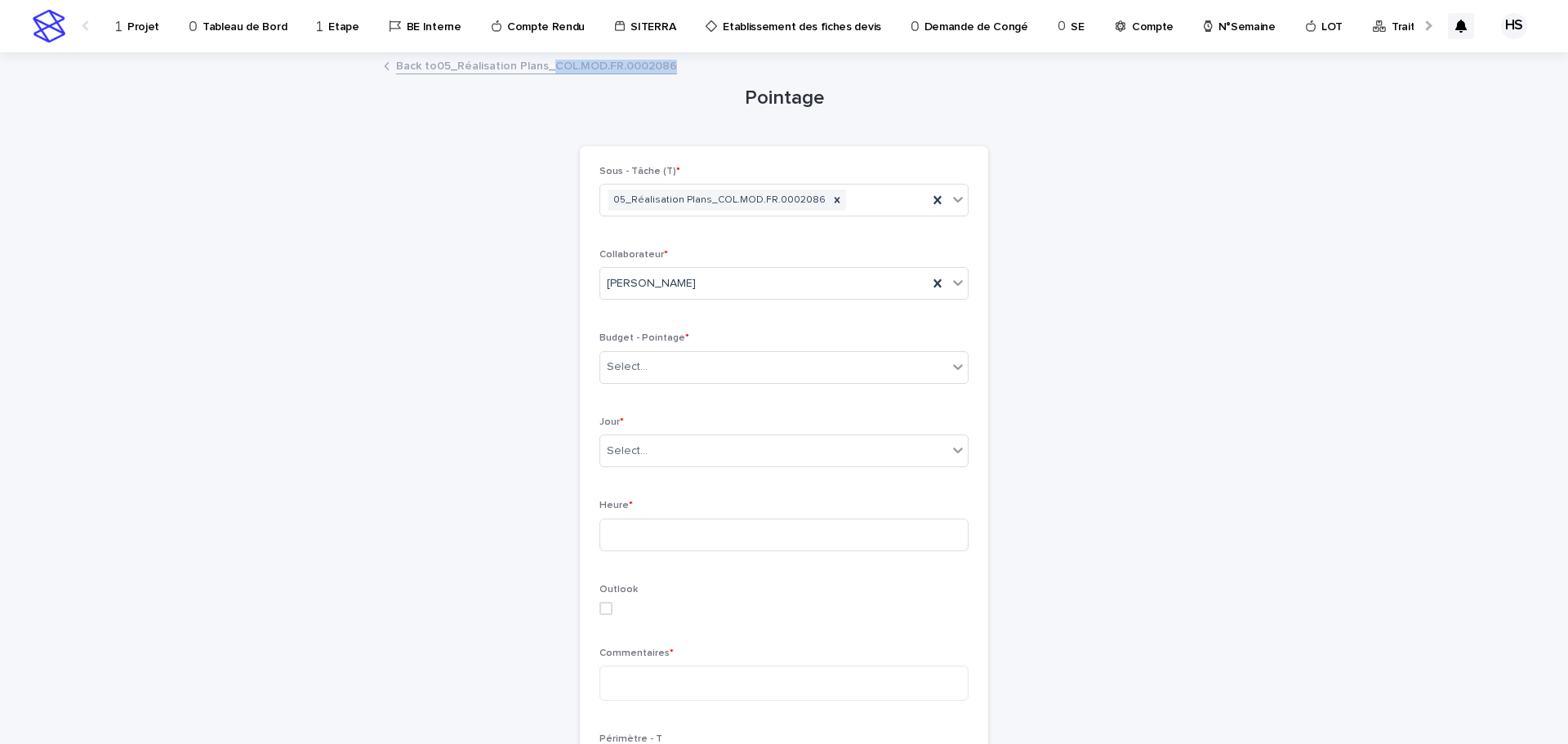 drag, startPoint x: 677, startPoint y: 79, endPoint x: 549, endPoint y: 71, distance: 128.24976 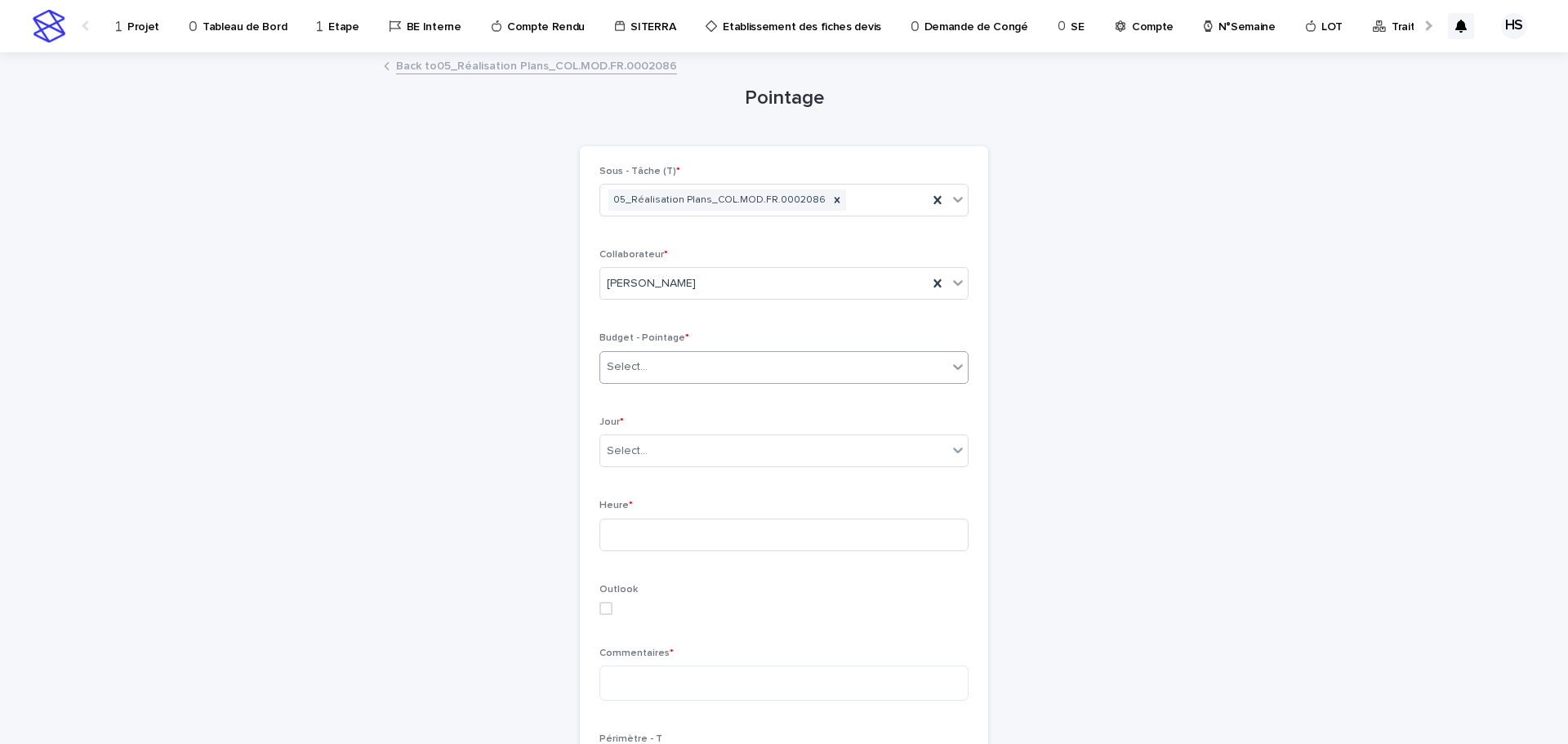 click on "Select..." at bounding box center [627, 367] 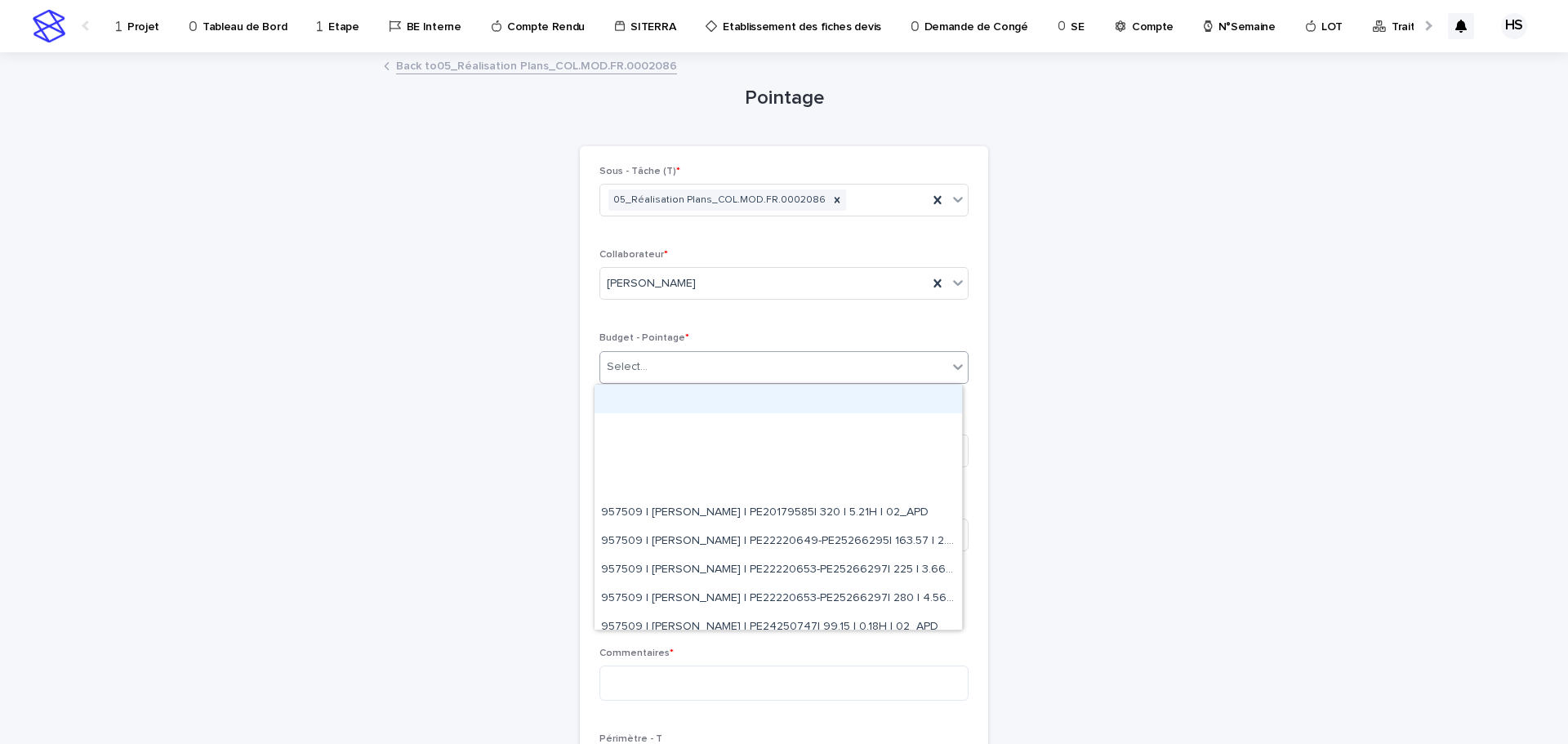 paste on "**********" 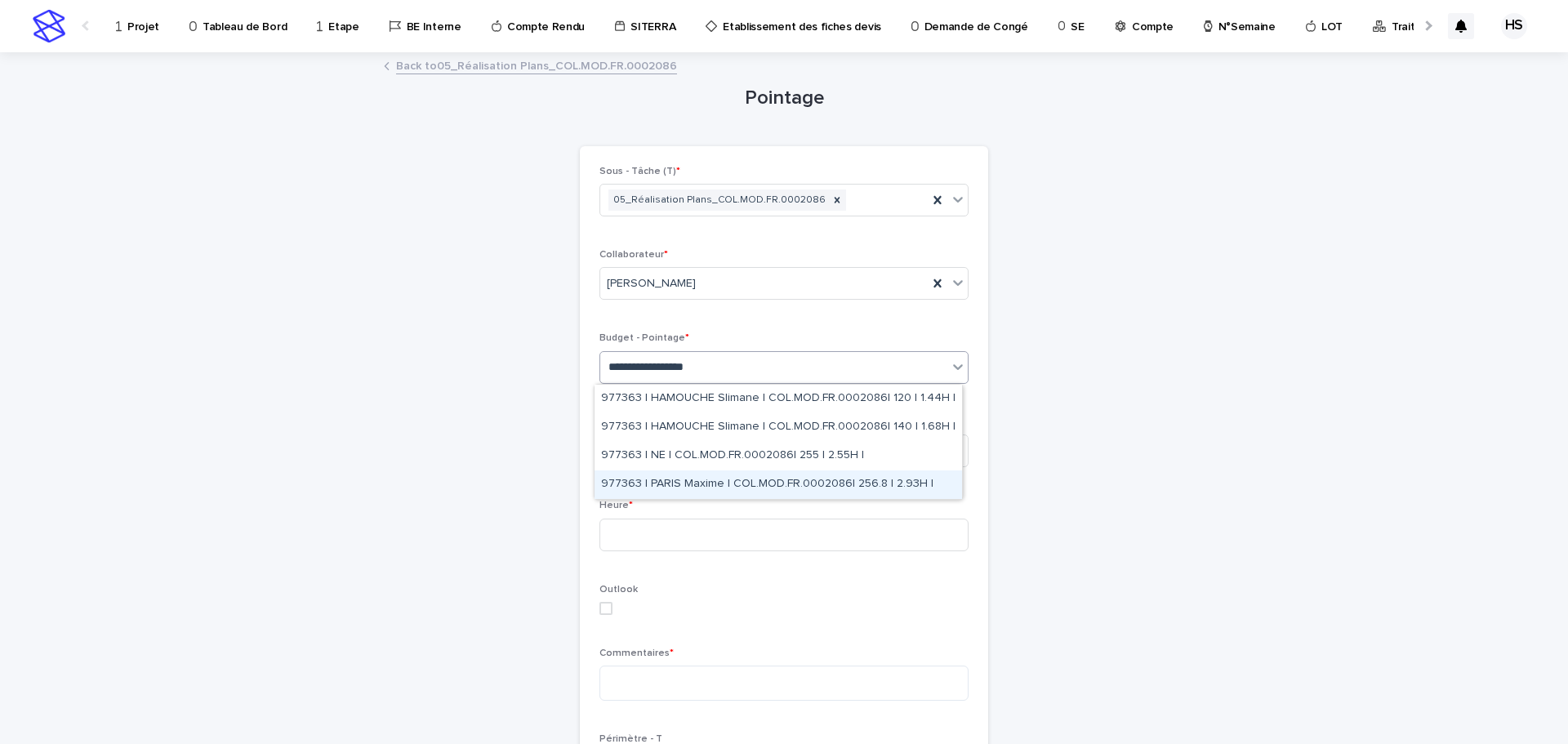 click on "977363 | PARIS Maxime | COL.MOD.FR.0002086| 256.8 | 2.93H  |" at bounding box center (778, 484) 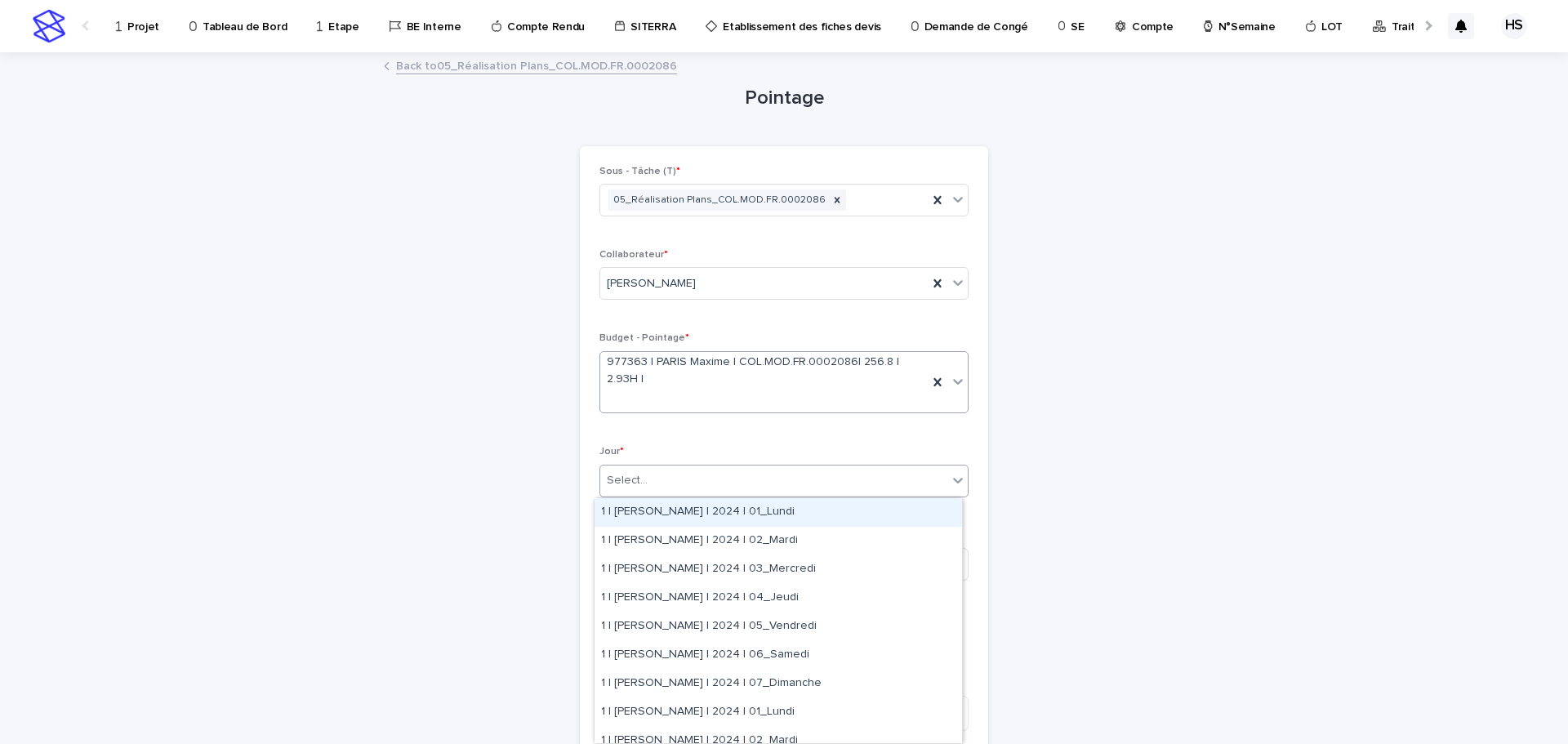 drag, startPoint x: 696, startPoint y: 468, endPoint x: 698, endPoint y: 486, distance: 18.11077 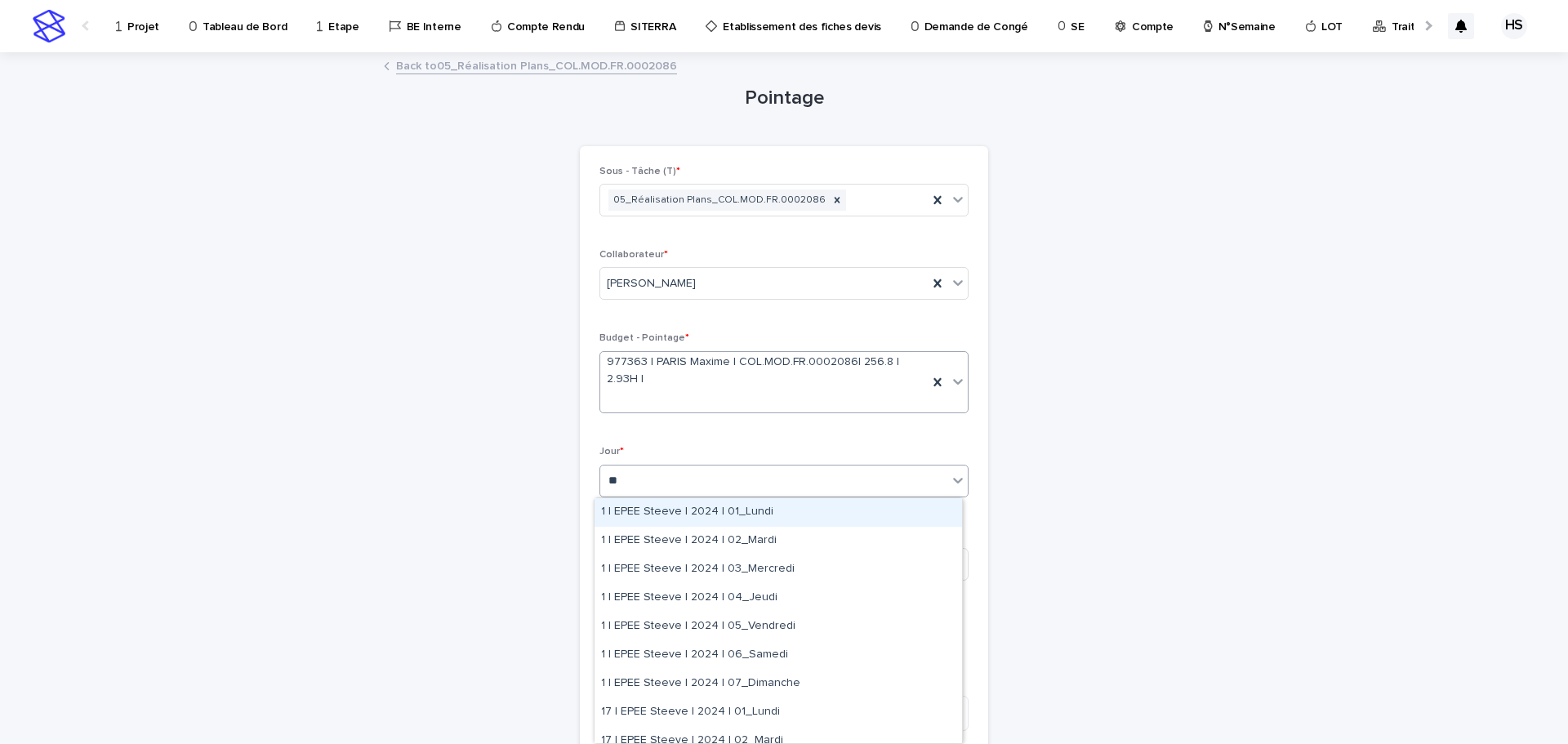 type on "***" 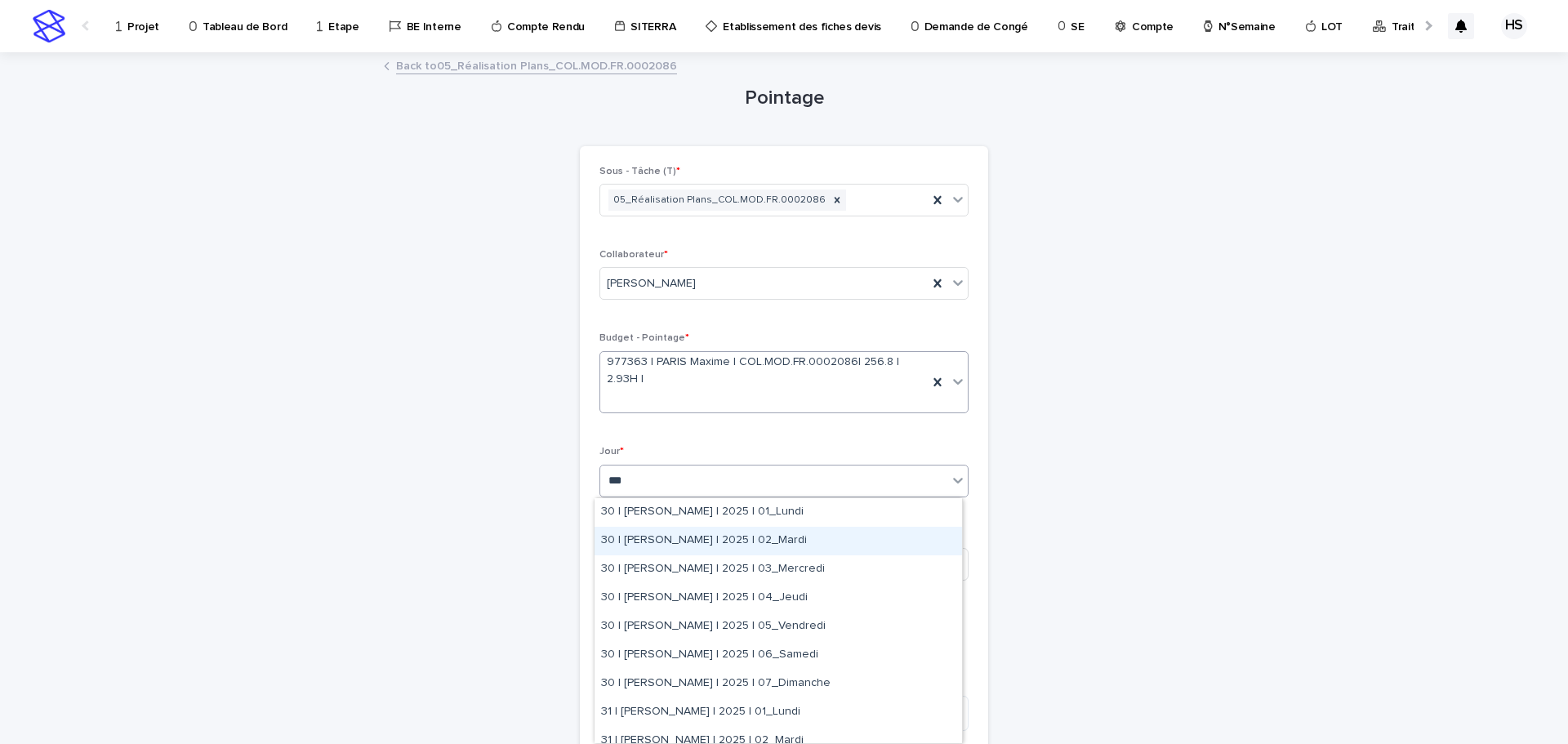 click on "30 | GUERLAY  Pascal | 2025 | 02_Mardi" at bounding box center [778, 541] 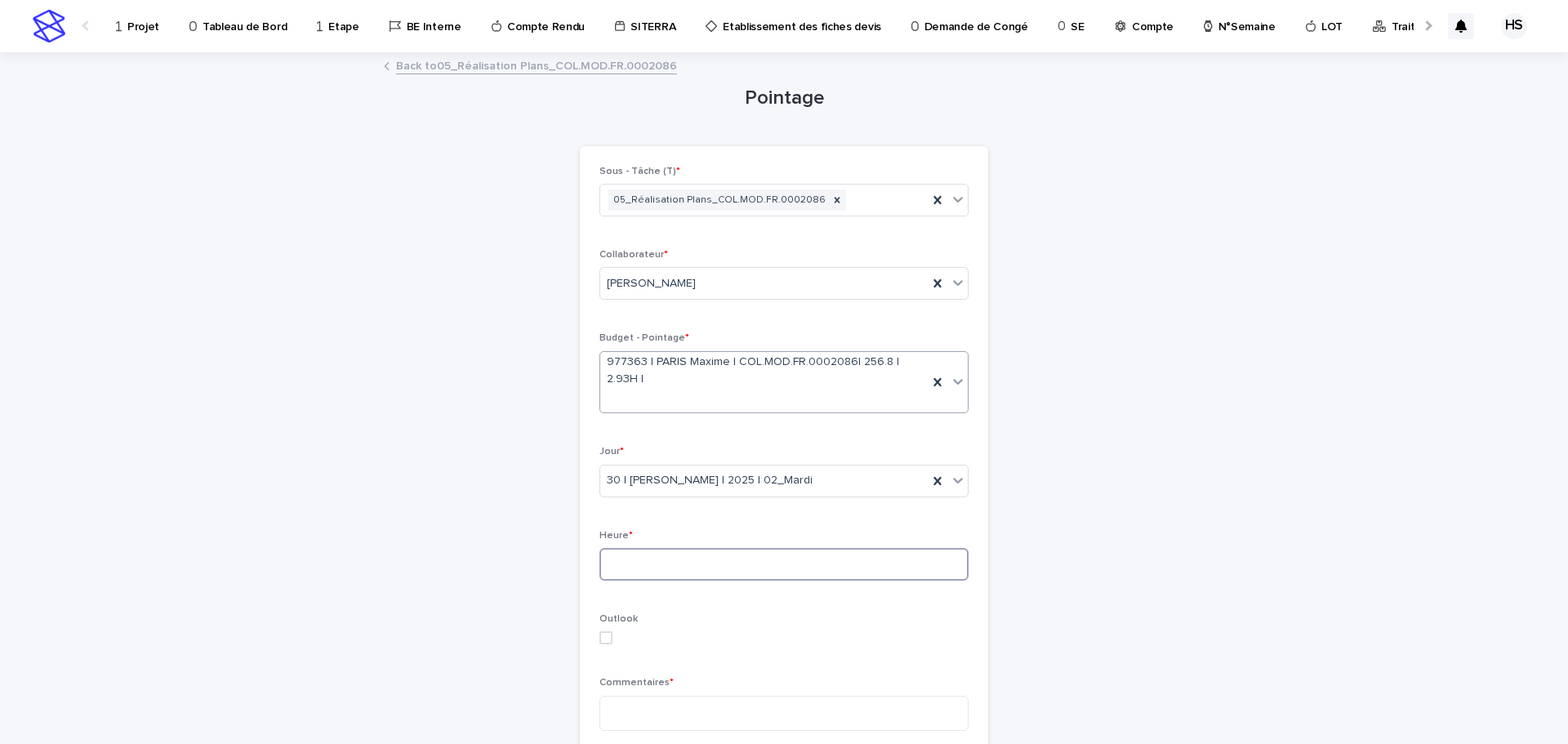 click at bounding box center (784, 564) 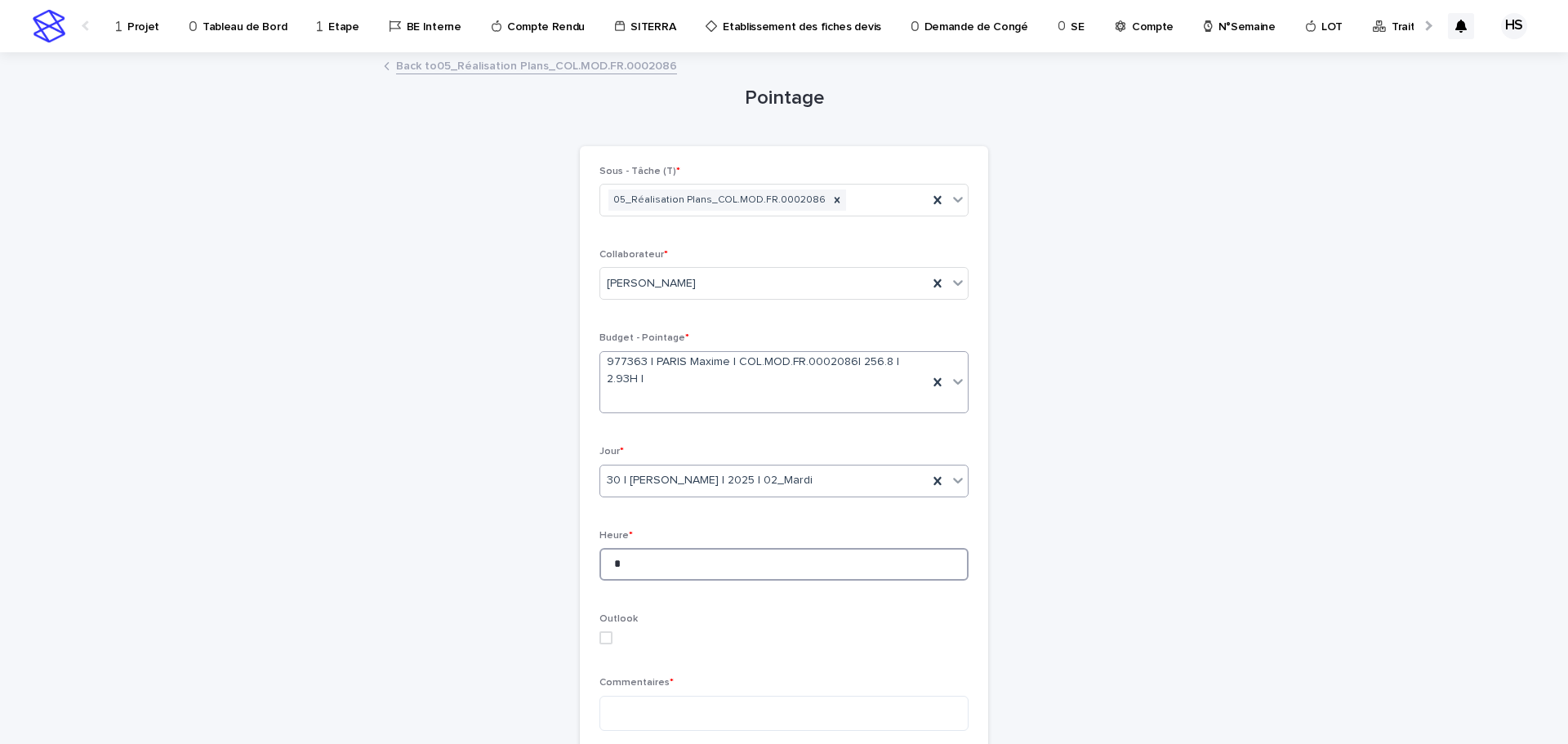 type on "*" 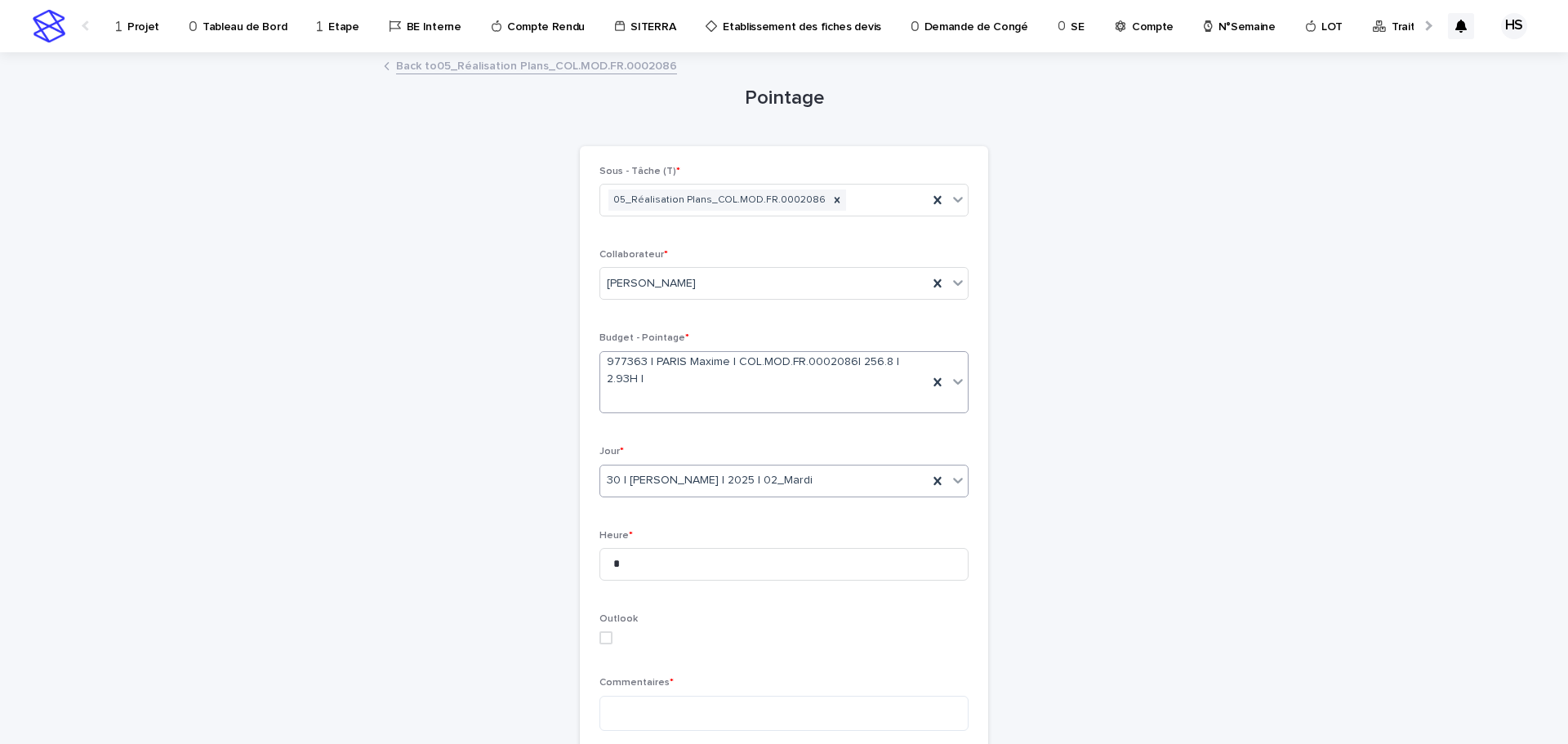 click on "30 | GUERLAY  Pascal | 2025 | 02_Mardi" at bounding box center [764, 480] 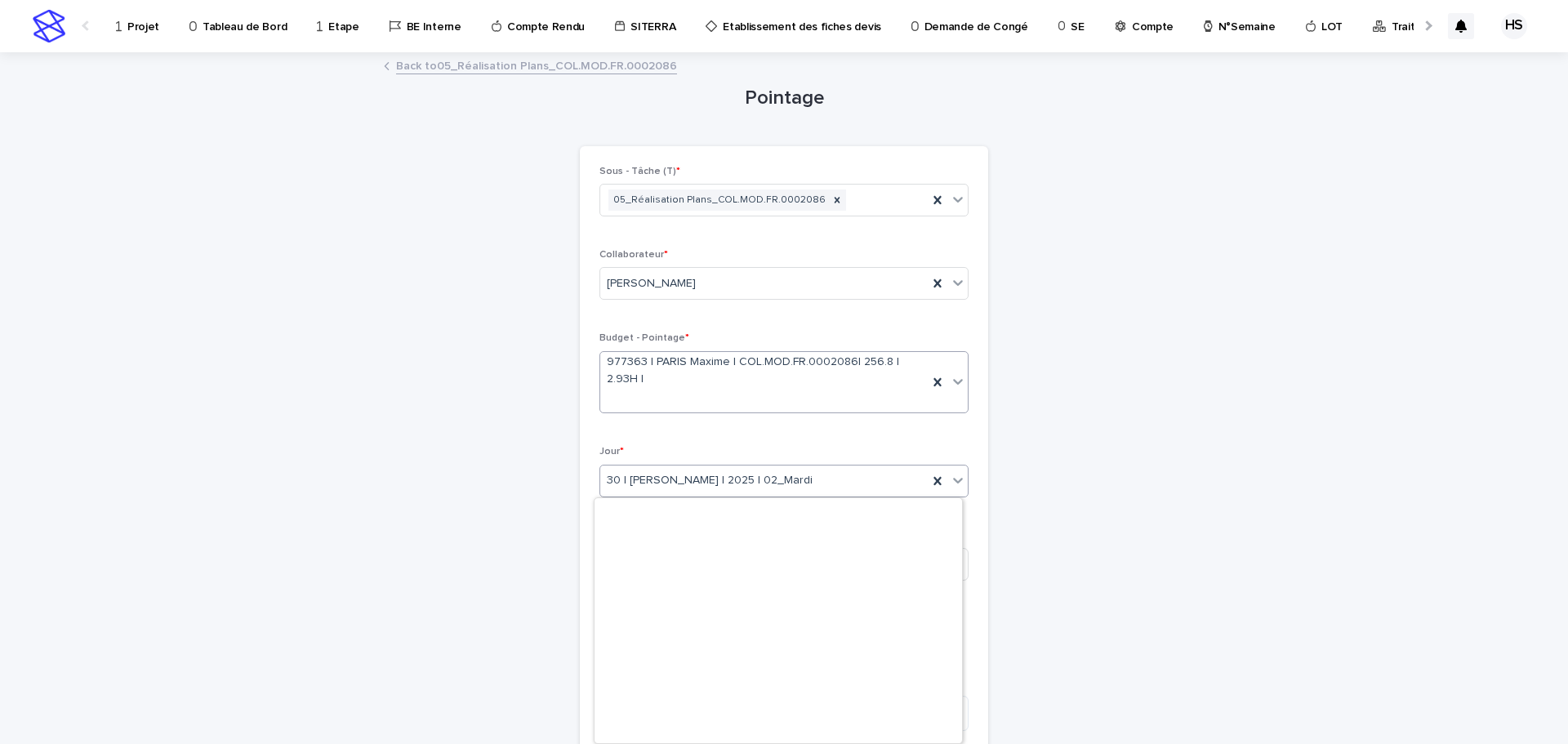 scroll, scrollTop: 14835, scrollLeft: 0, axis: vertical 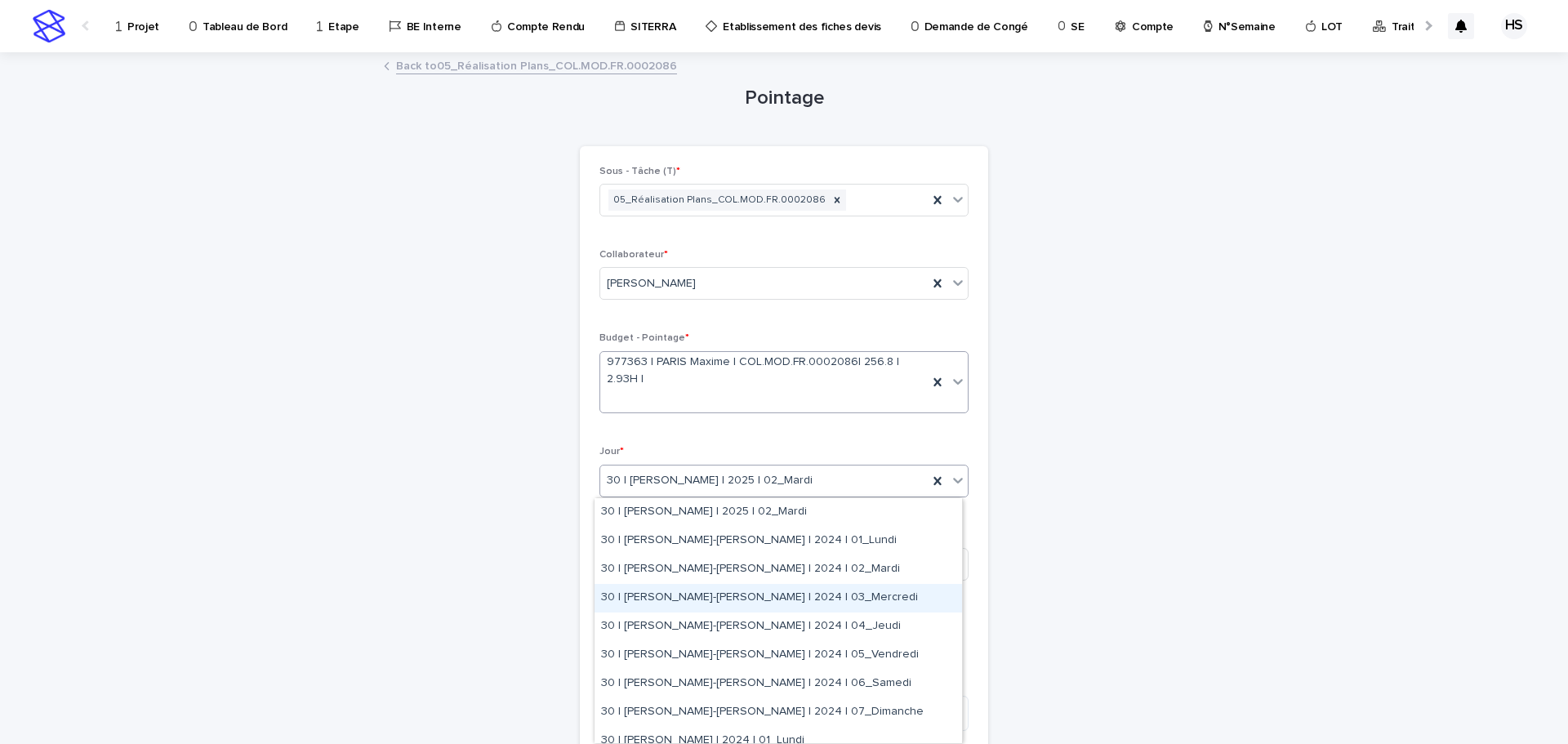 click on "30 | MAHIEU-ABID Meziane | 2024 | 03_Mercredi" at bounding box center (778, 598) 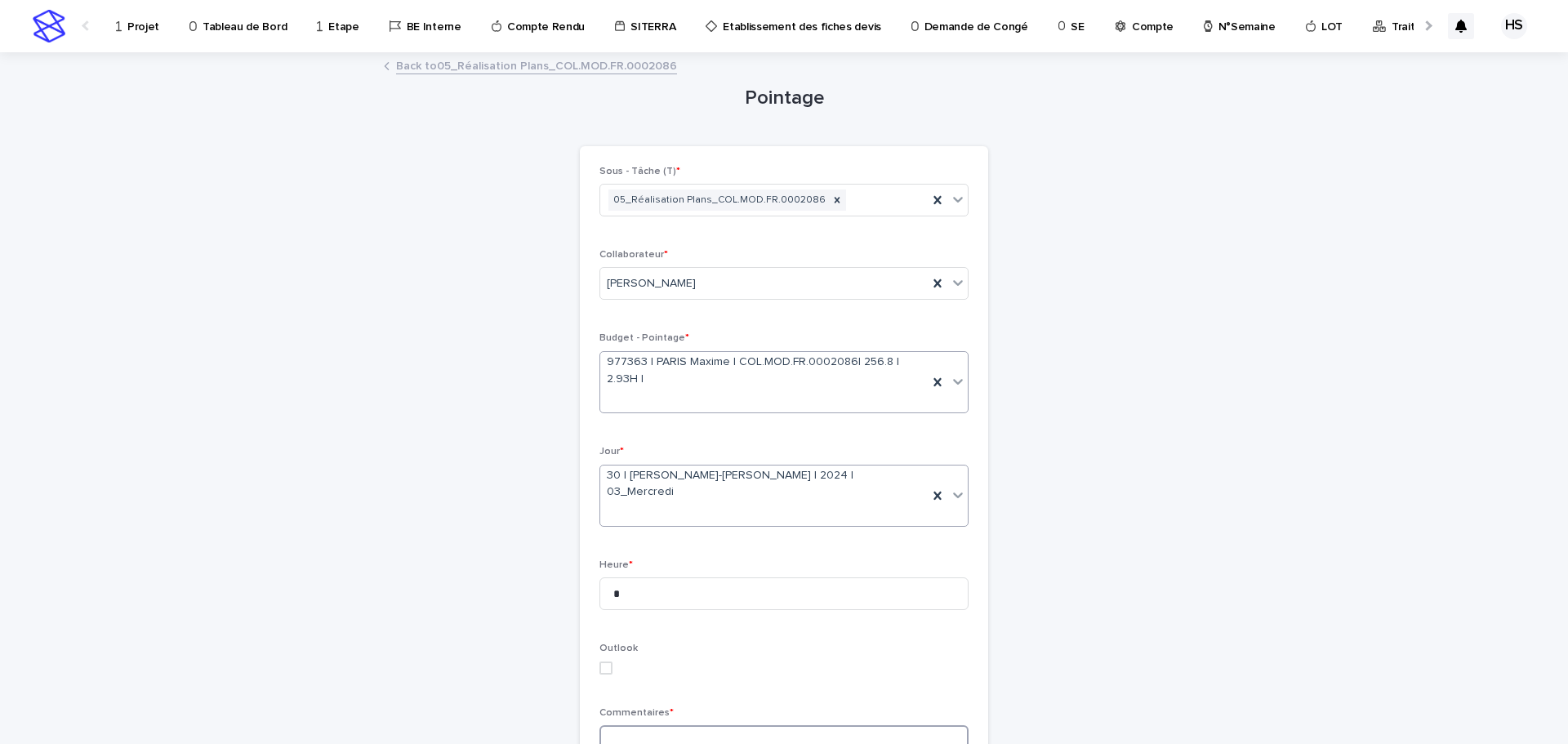 click at bounding box center (784, 742) 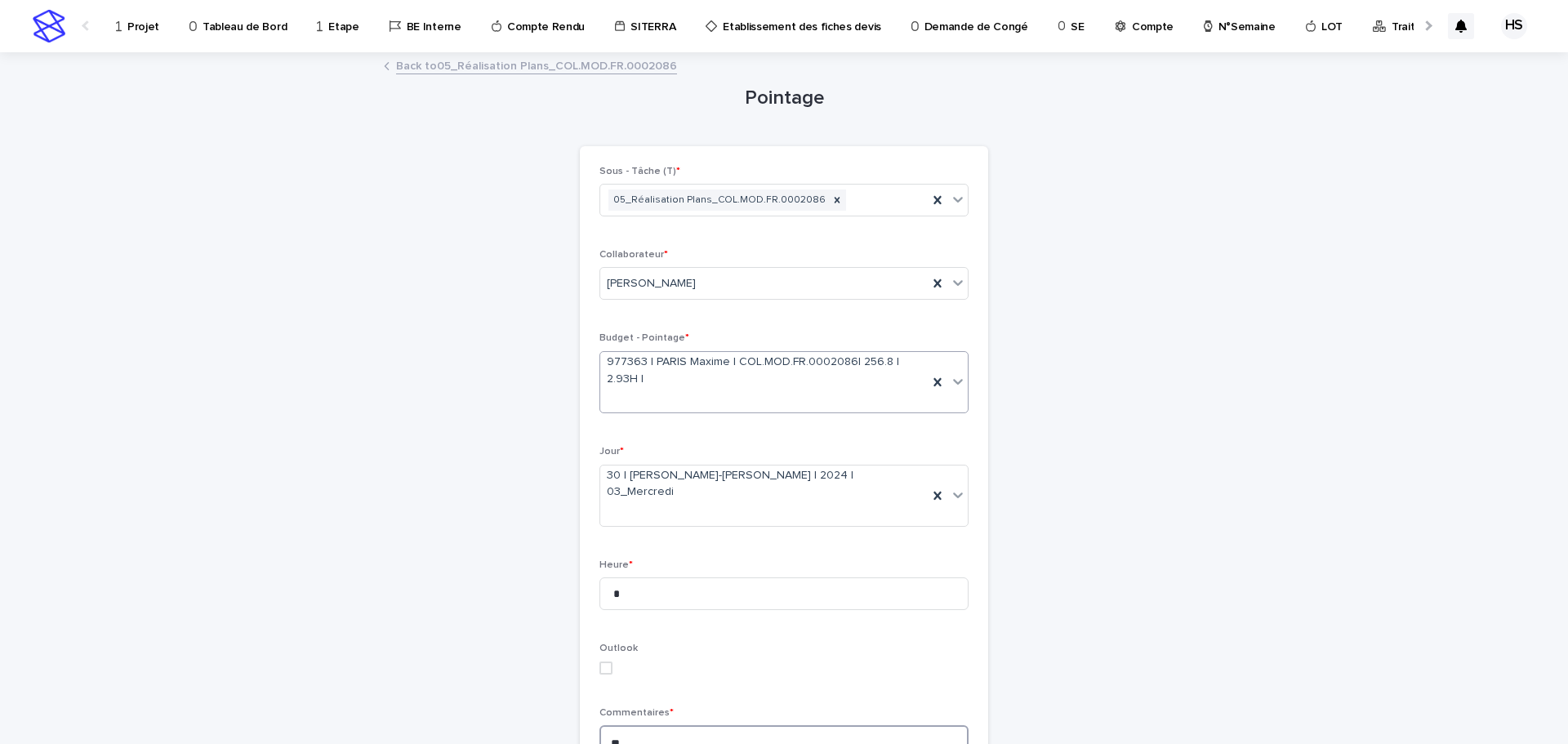 type on "*" 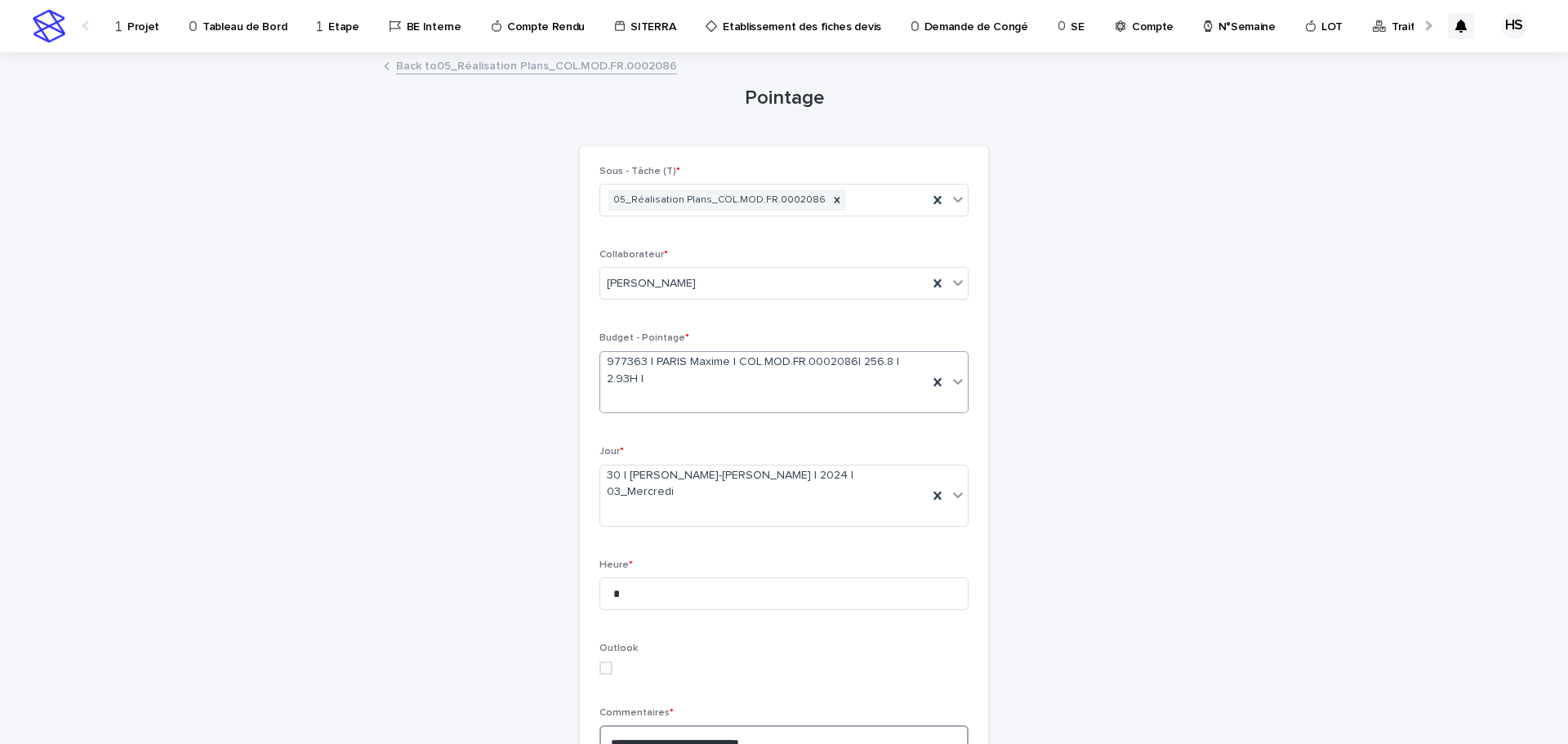 scroll, scrollTop: 82, scrollLeft: 0, axis: vertical 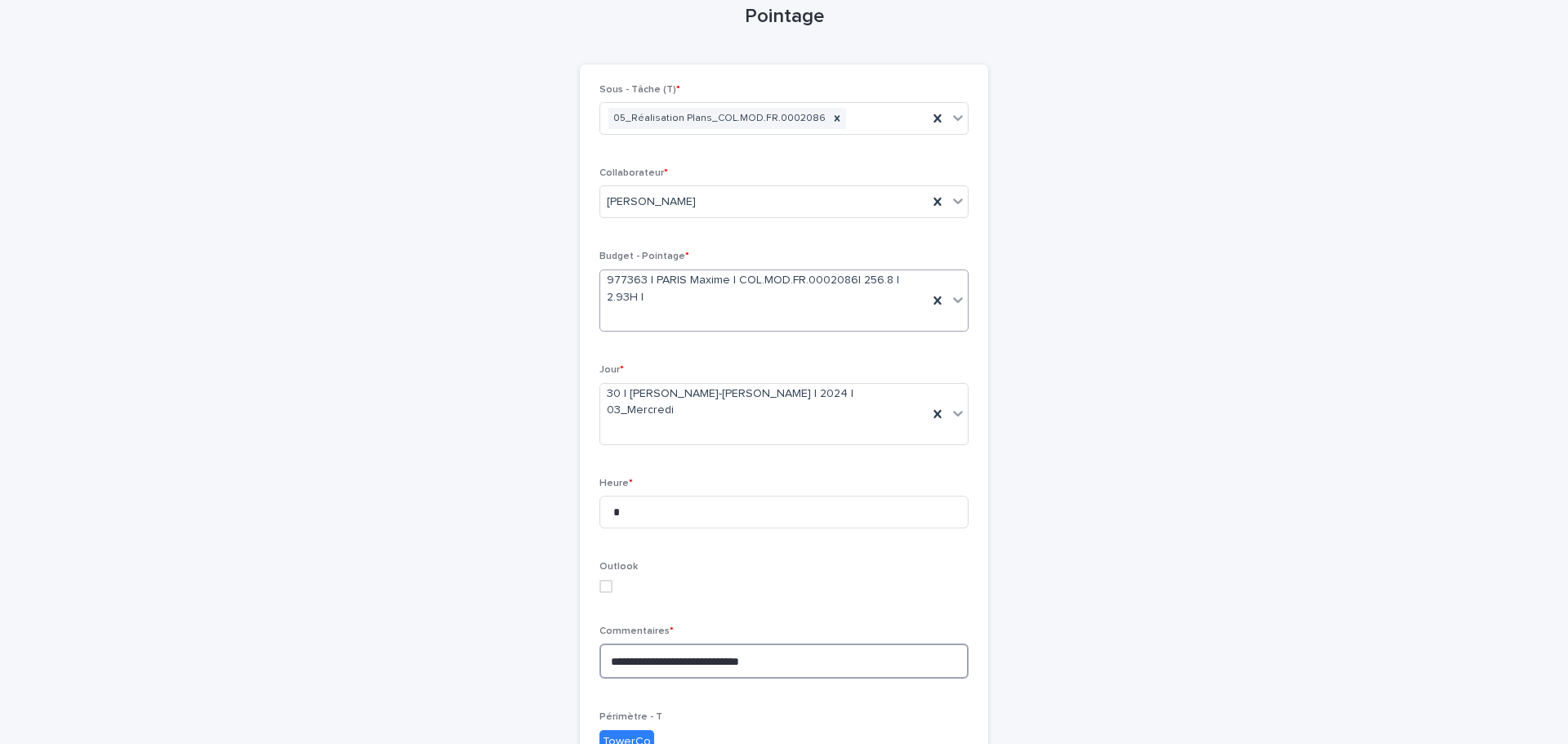 type on "**********" 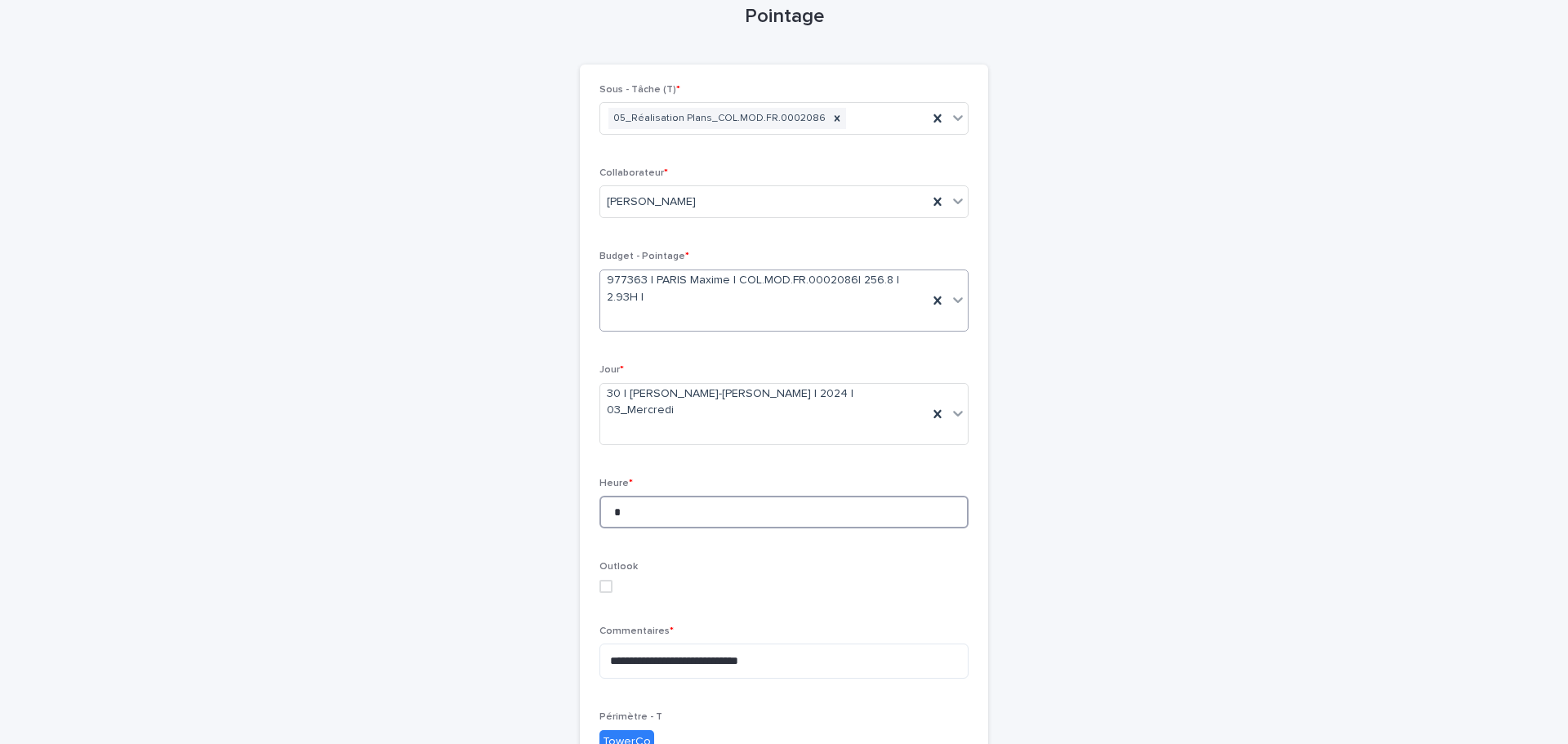 drag, startPoint x: 590, startPoint y: 483, endPoint x: 539, endPoint y: 483, distance: 51 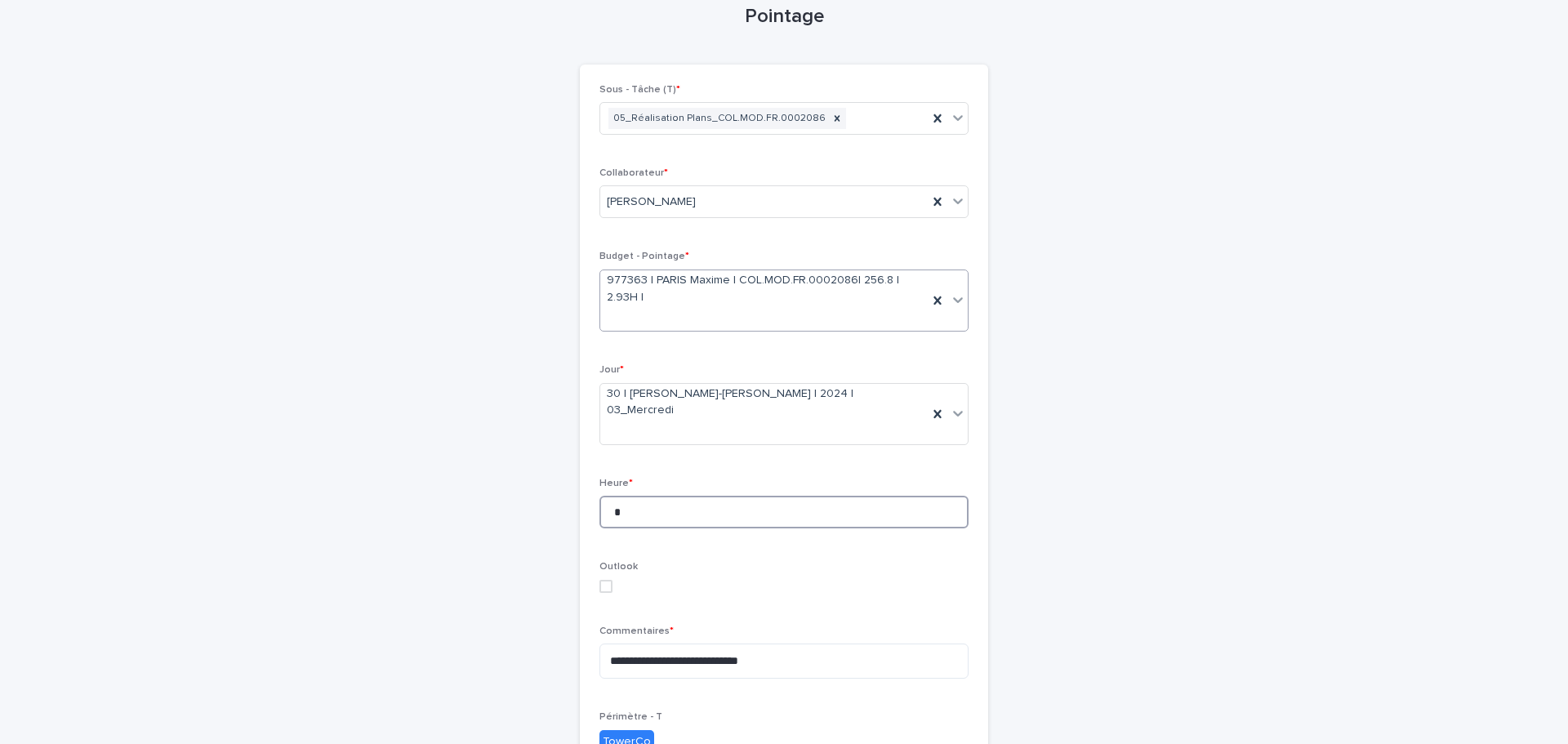 type on "*" 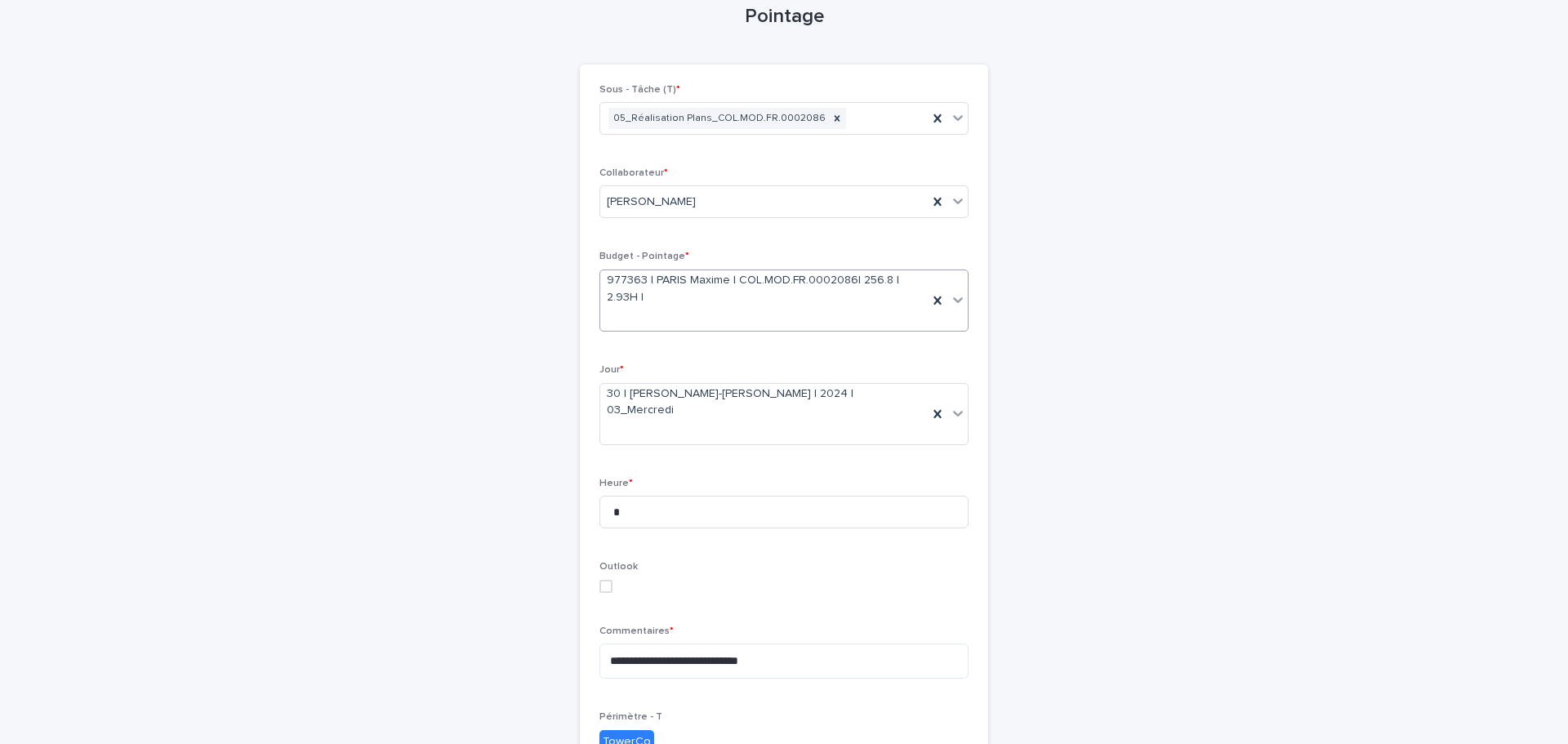 click on "Outlook" at bounding box center [784, 583] 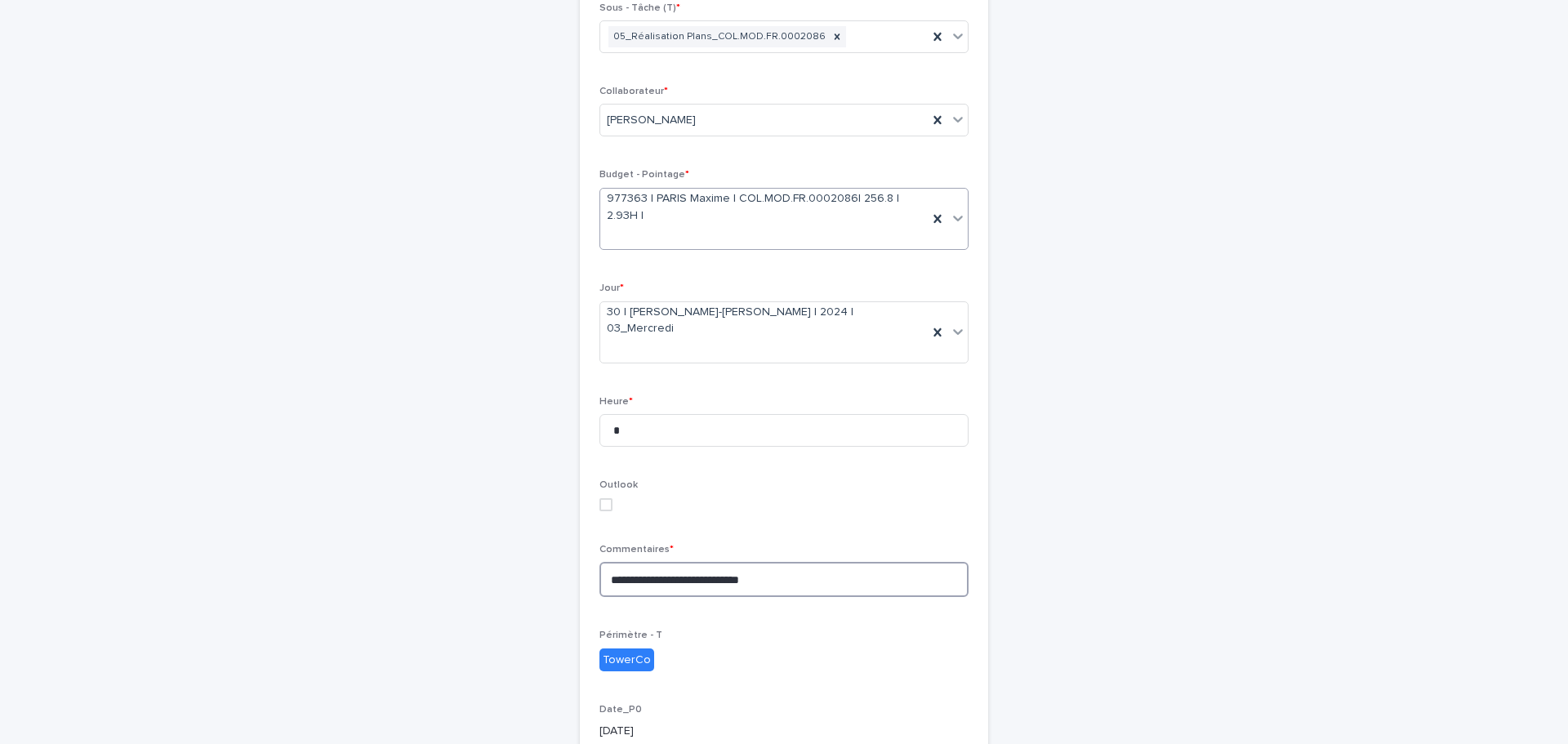 click on "**********" at bounding box center (784, 579) 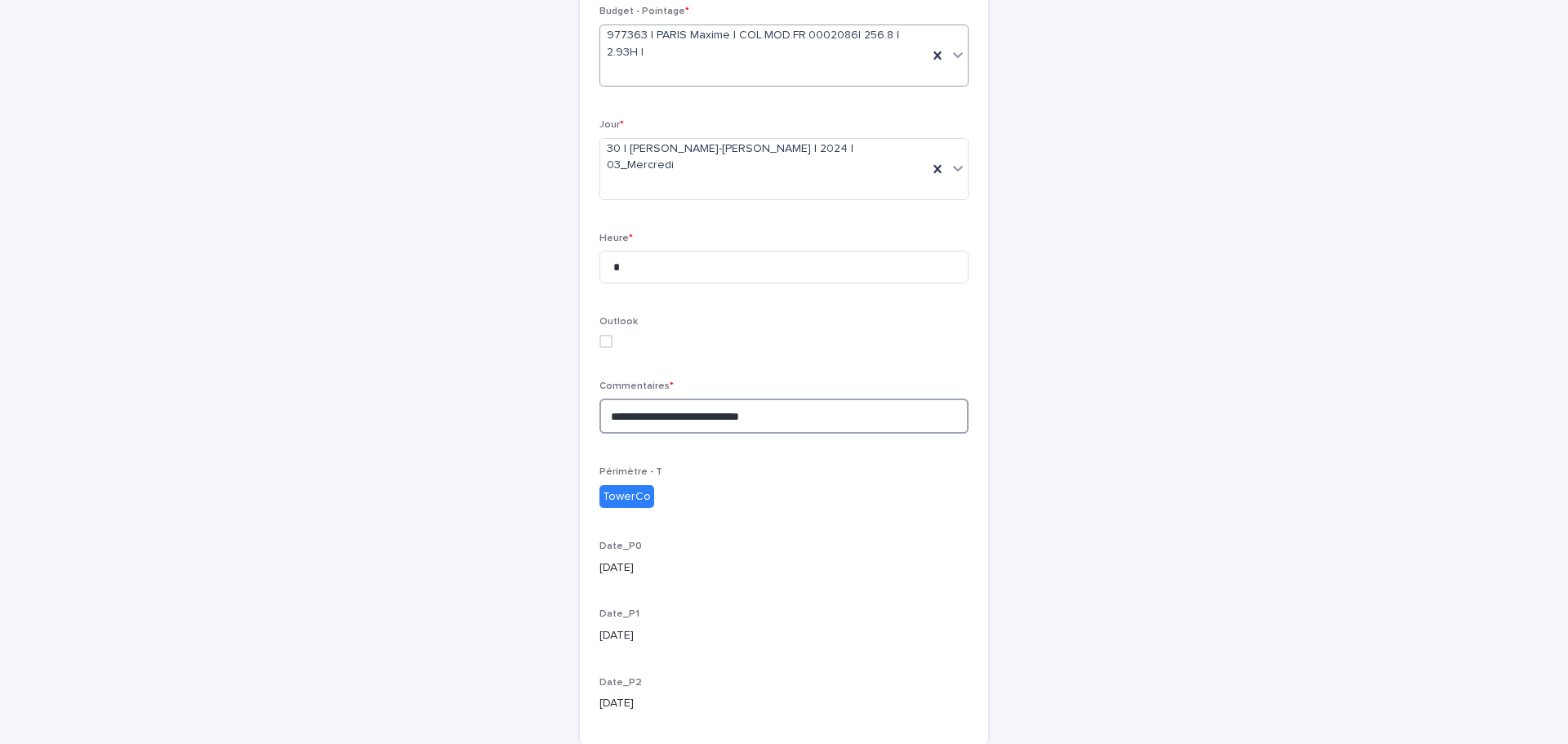 scroll, scrollTop: 418, scrollLeft: 0, axis: vertical 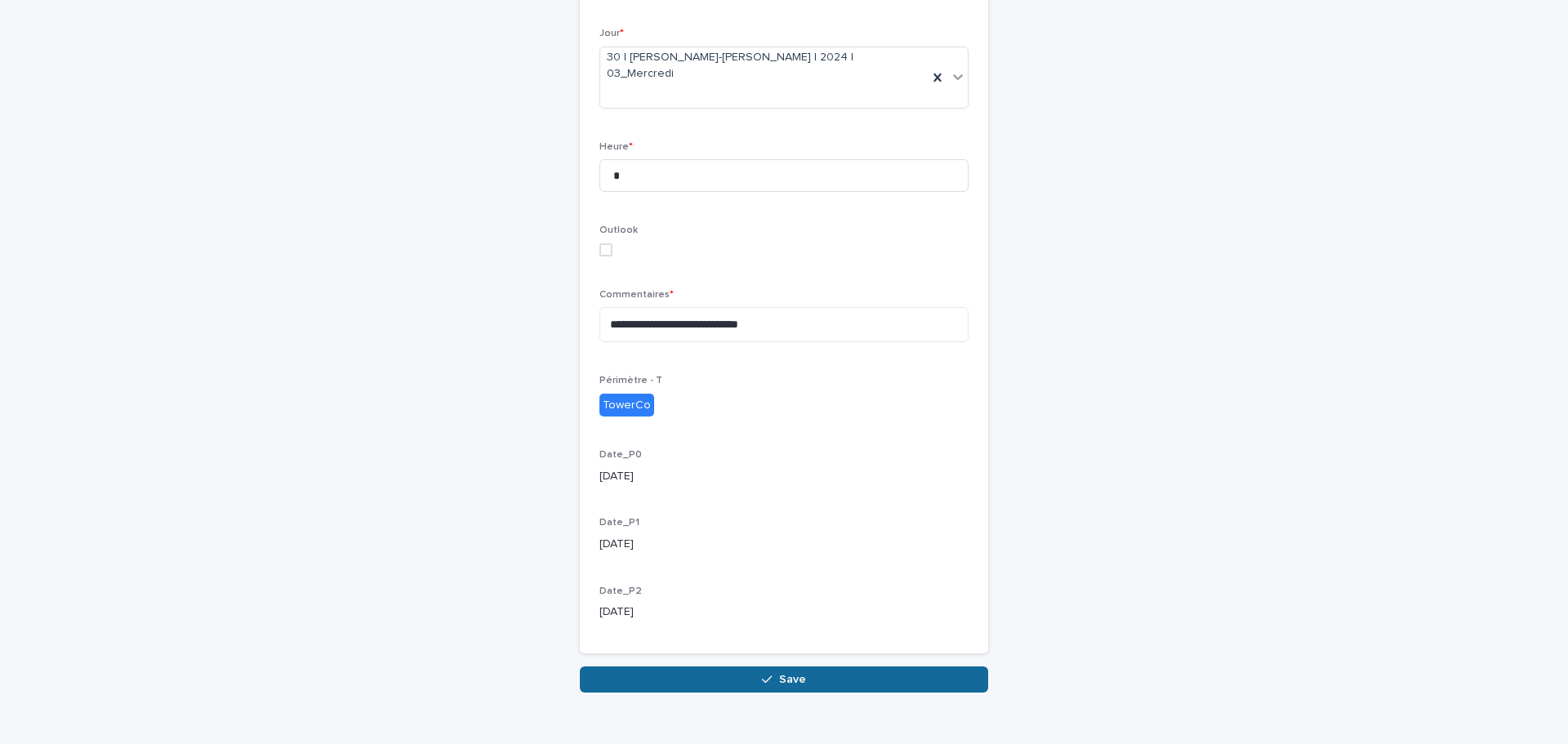 click on "Save" at bounding box center [784, 679] 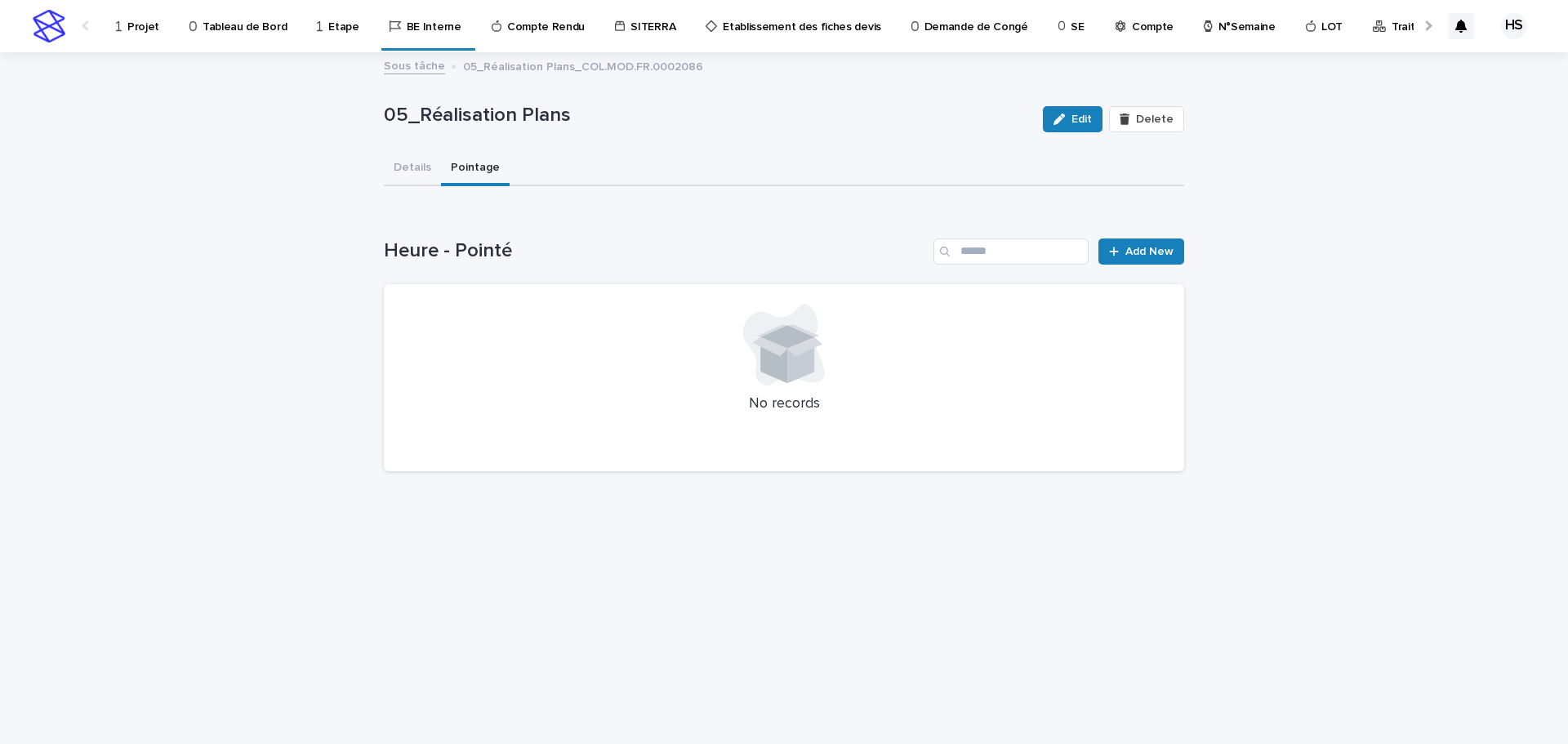 scroll, scrollTop: 0, scrollLeft: 0, axis: both 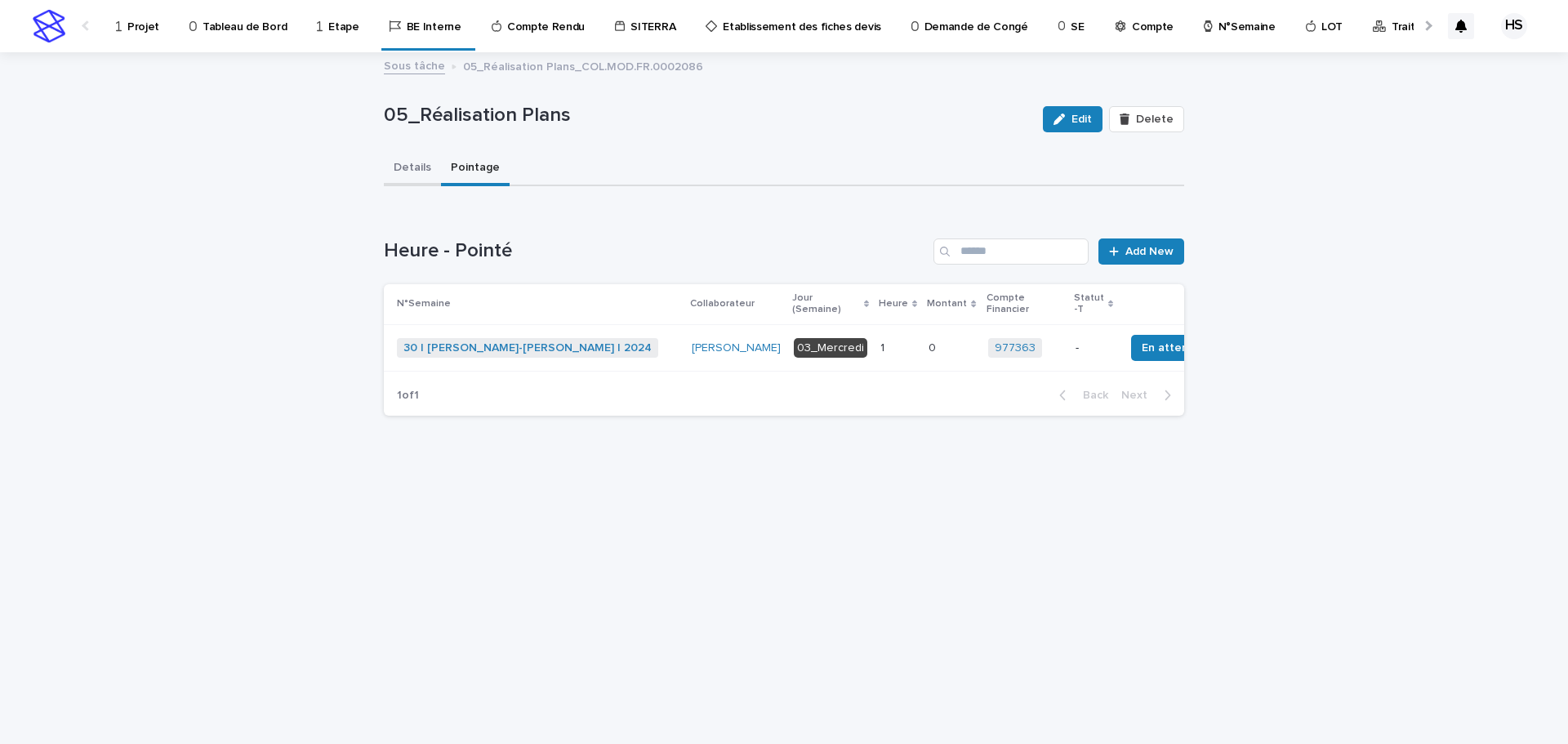 click on "Details" at bounding box center [412, 169] 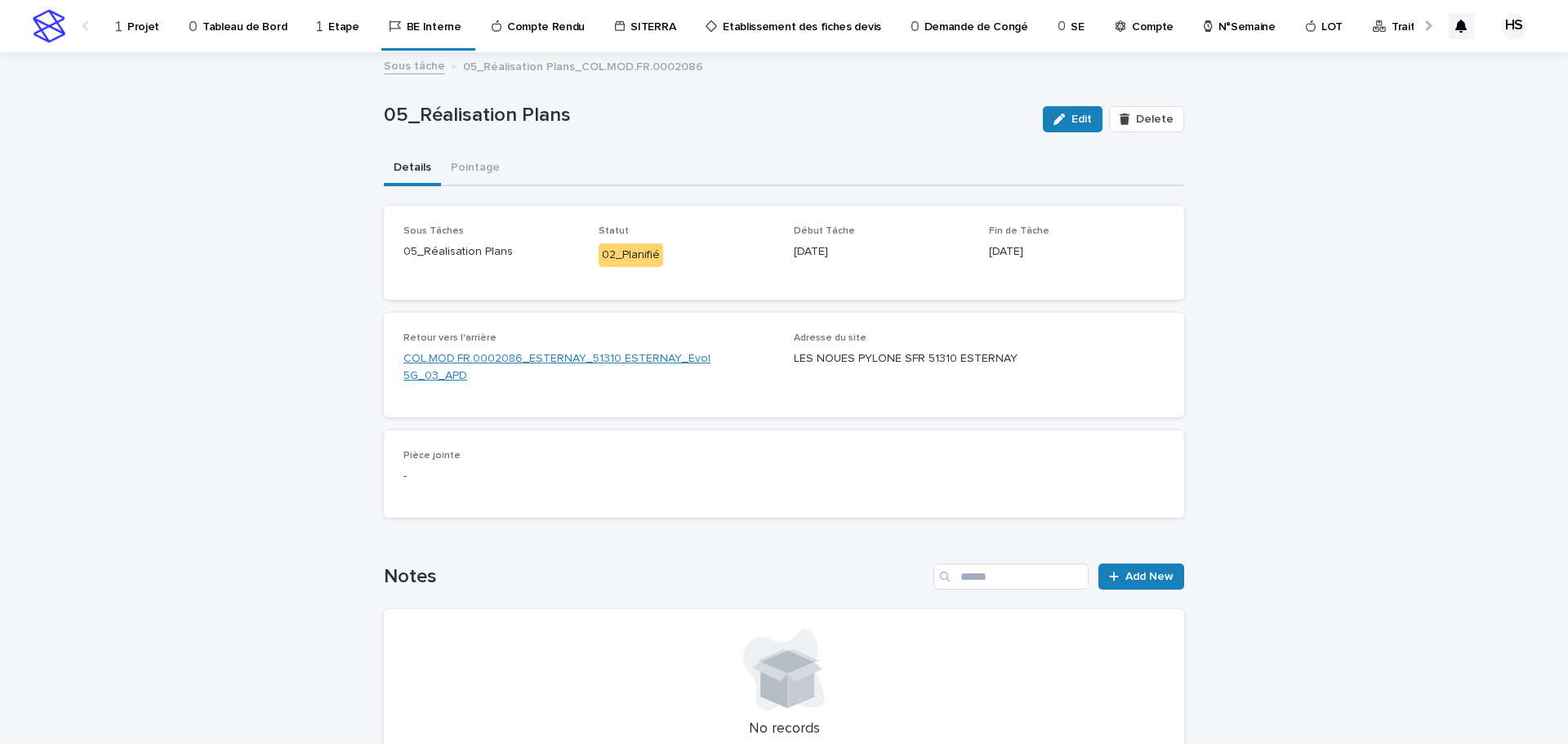 click on "COL.MOD.FR.0002086_ESTERNAY_51310 ESTERNAY_Evol 5G_03_APD" at bounding box center [589, 368] 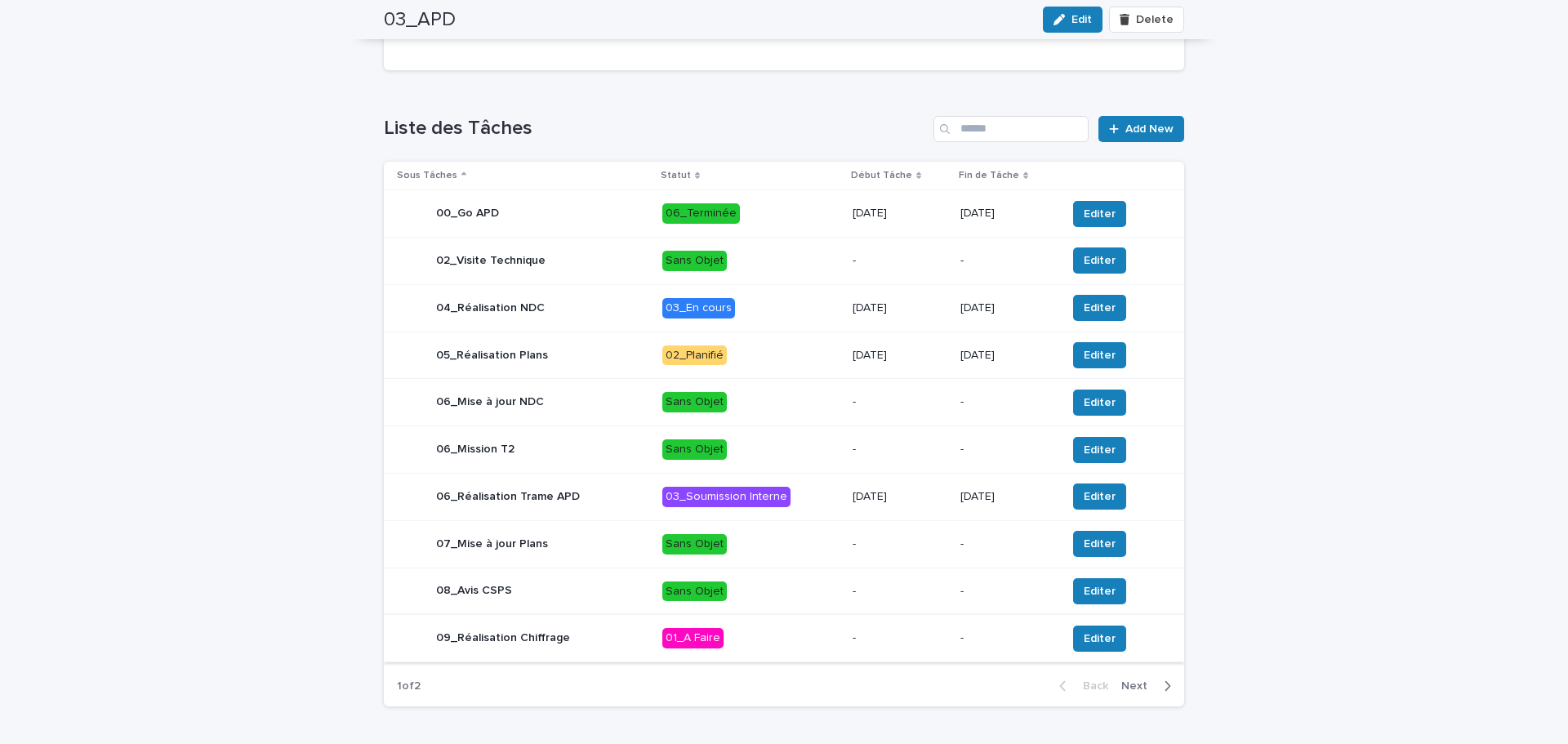 scroll, scrollTop: 564, scrollLeft: 0, axis: vertical 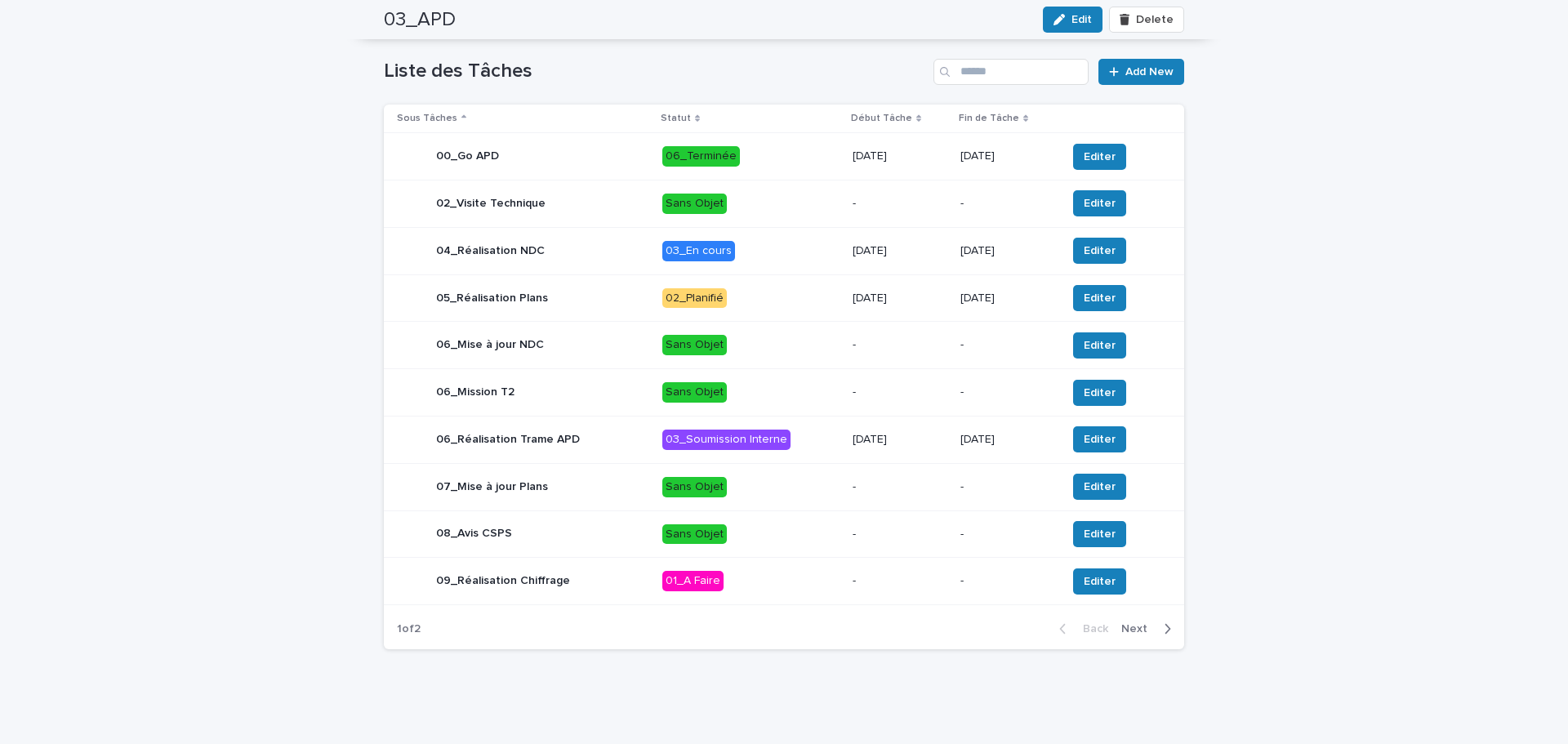 click on "-" at bounding box center (900, 581) 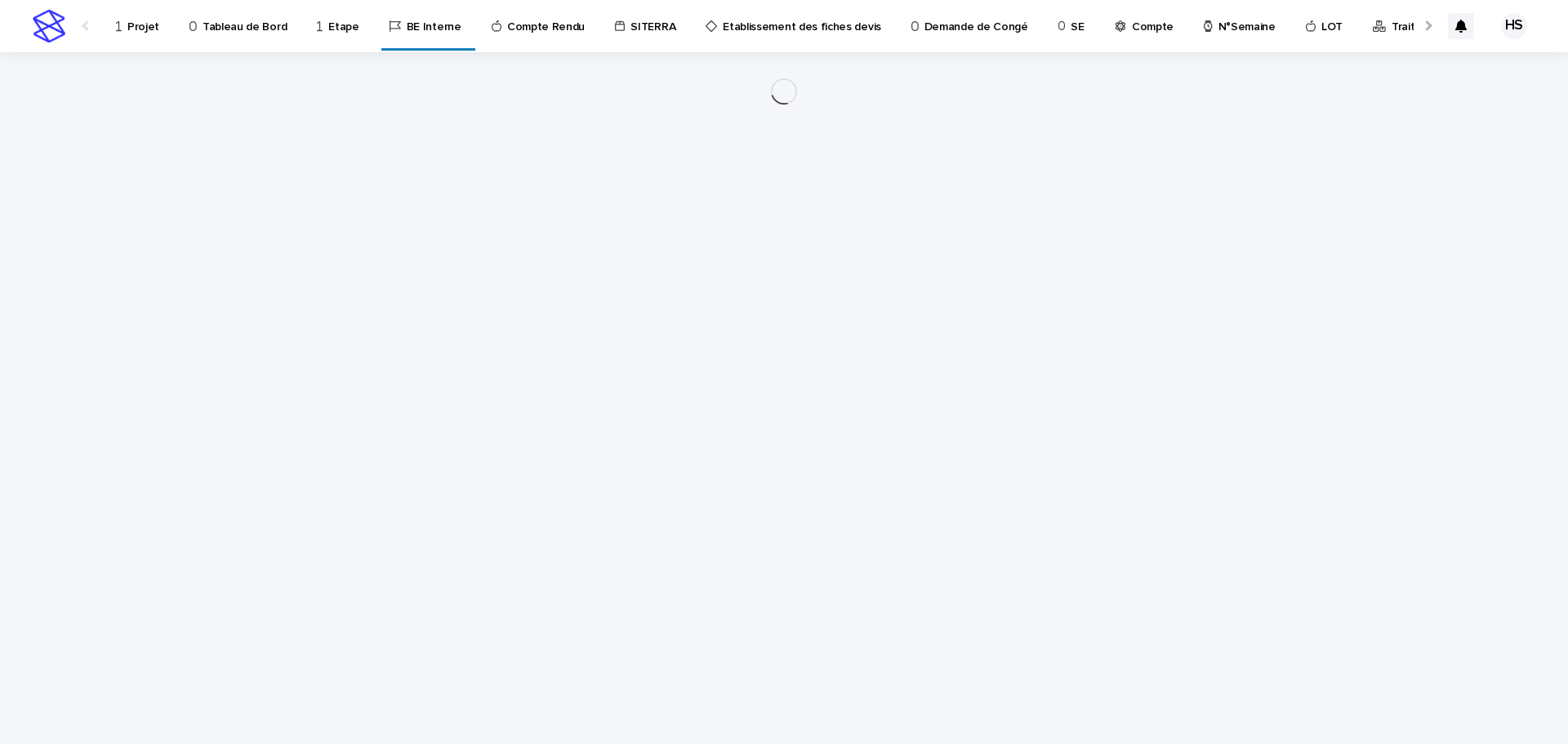 scroll, scrollTop: 0, scrollLeft: 0, axis: both 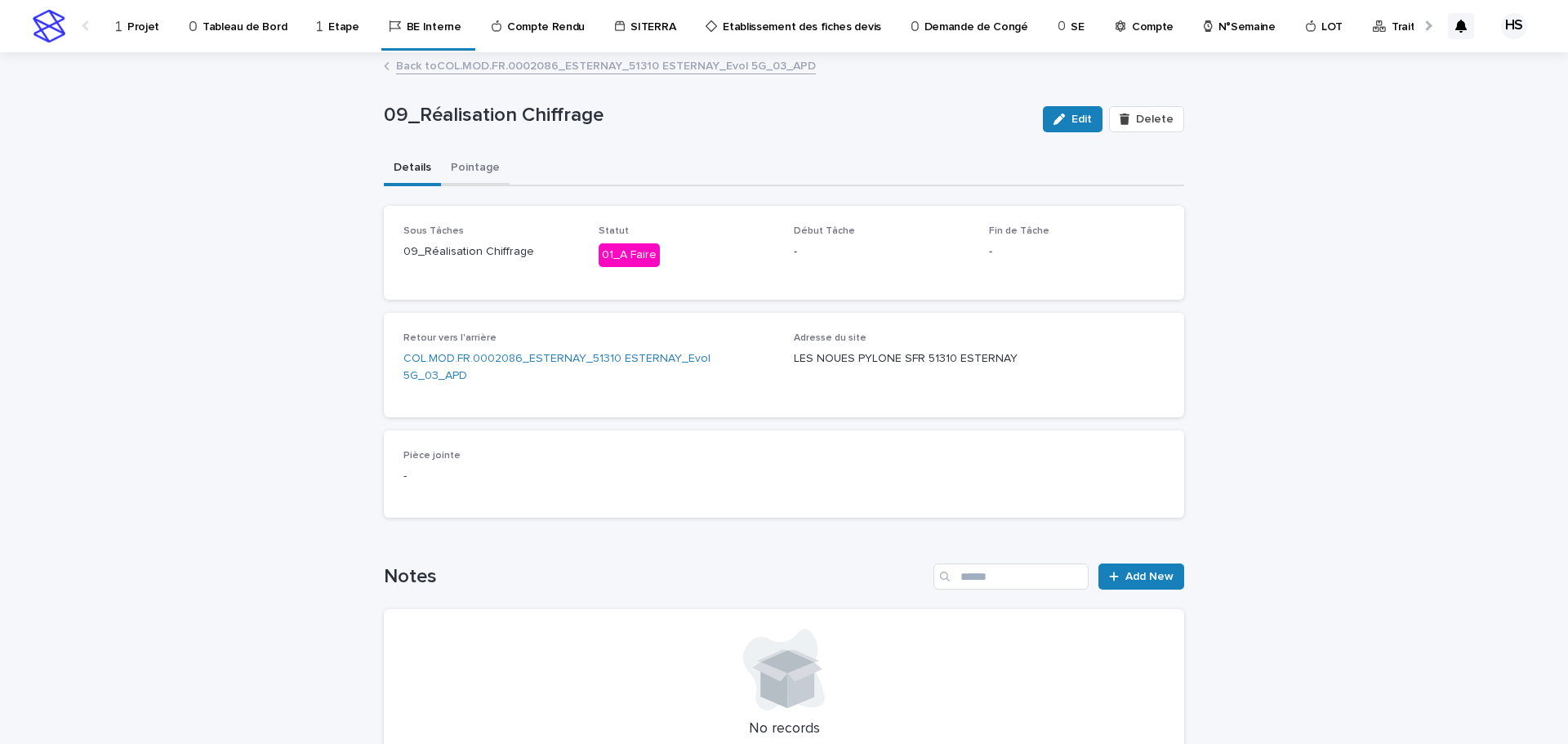 click on "Pointage" at bounding box center (475, 169) 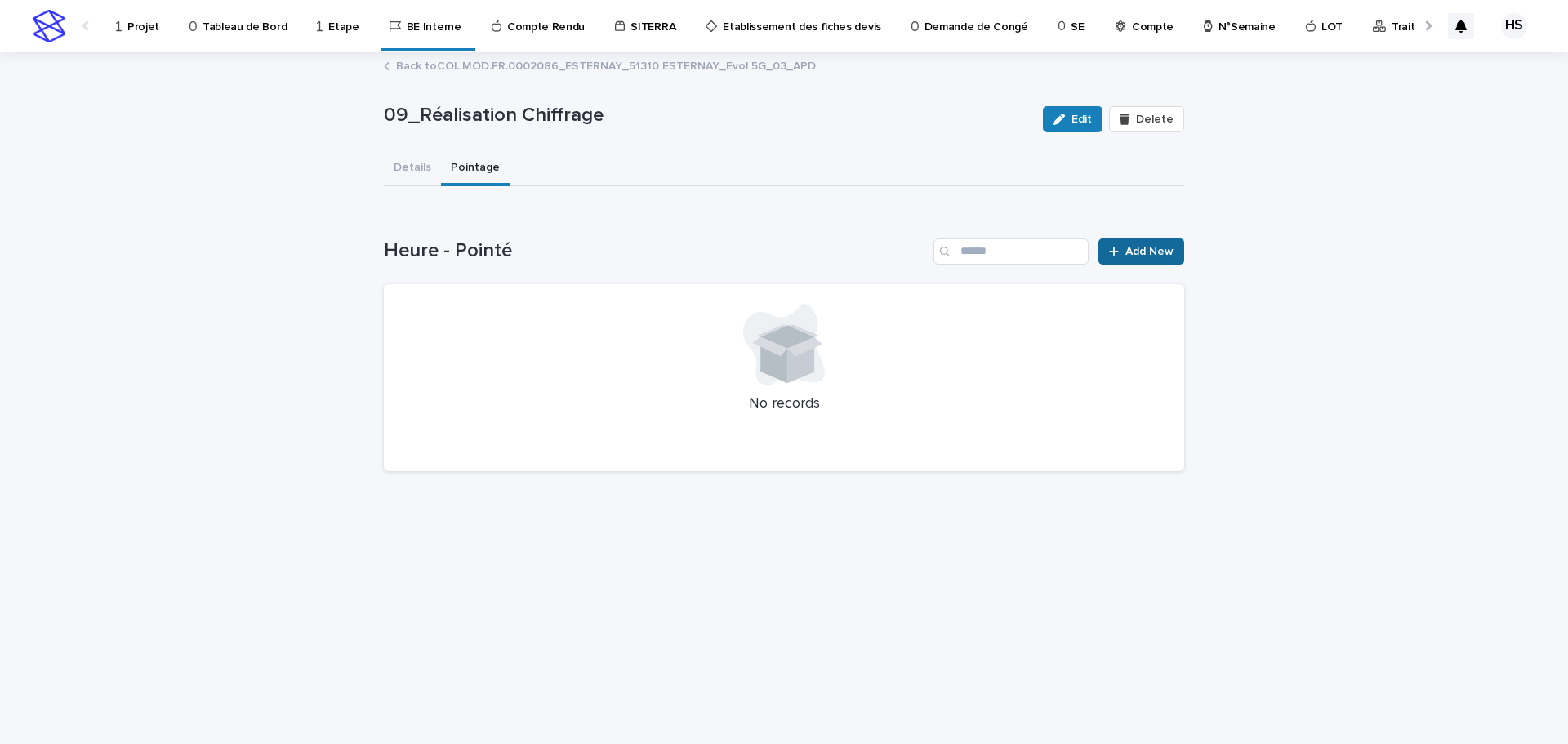 click on "Add New" at bounding box center [1141, 252] 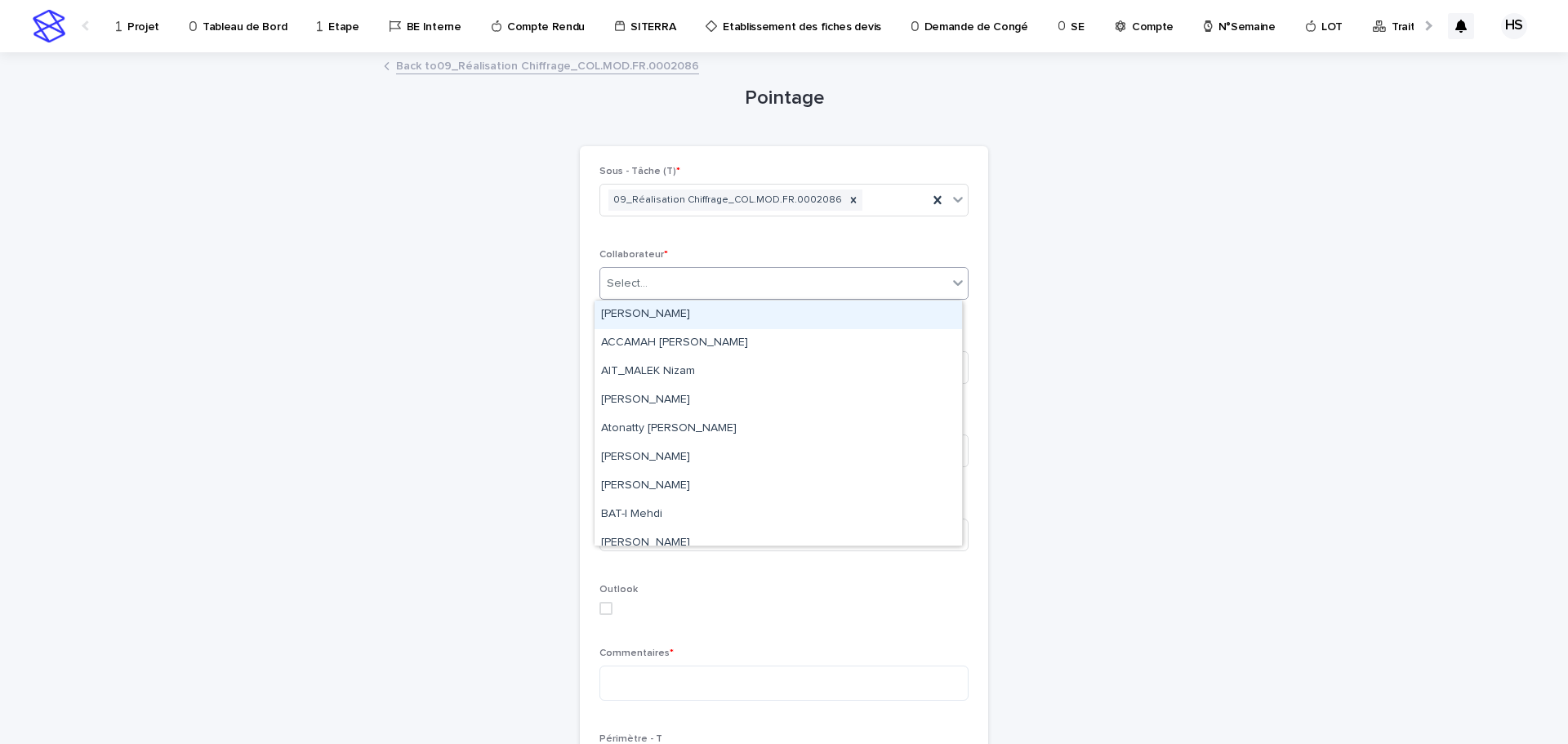 click on "Select..." at bounding box center [627, 283] 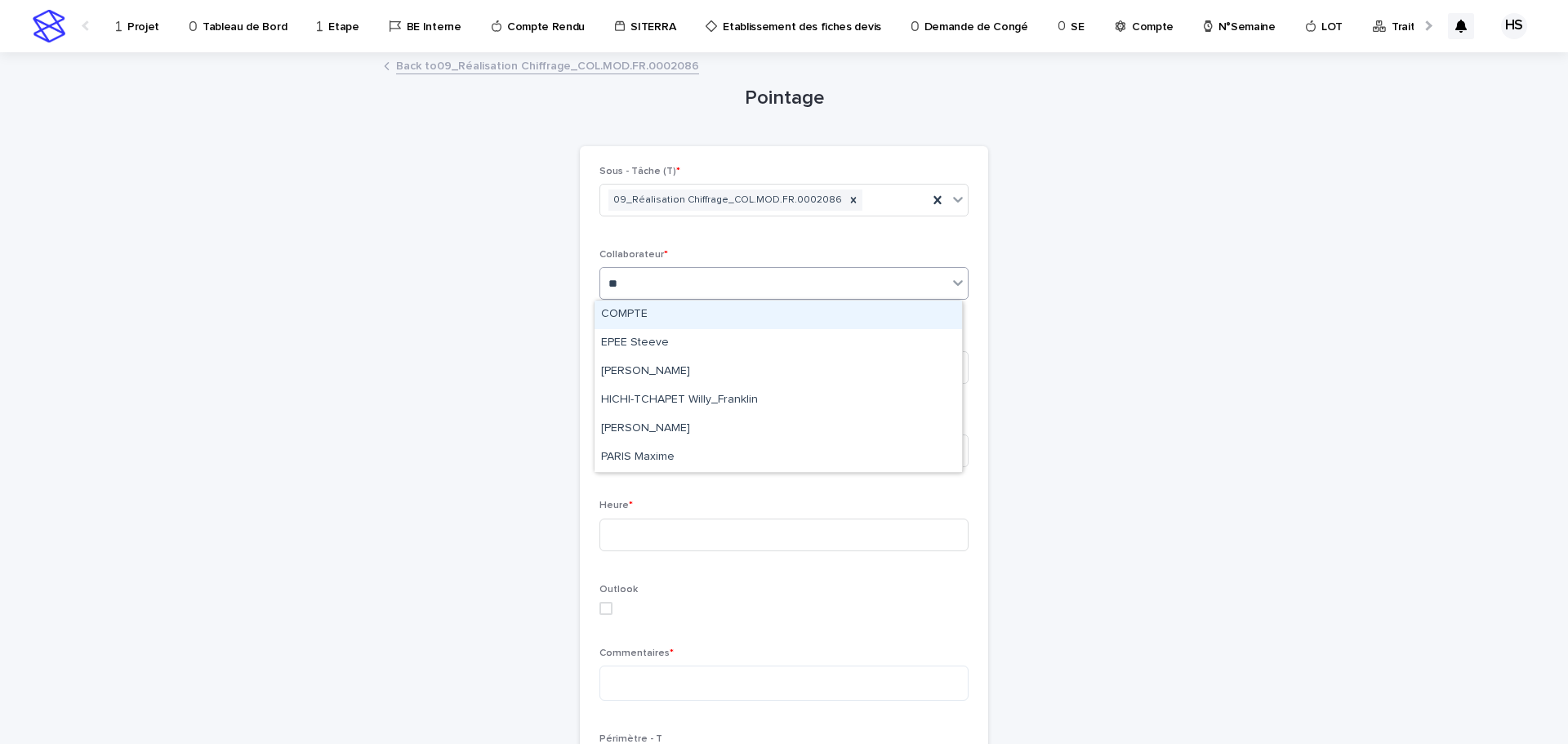 type on "***" 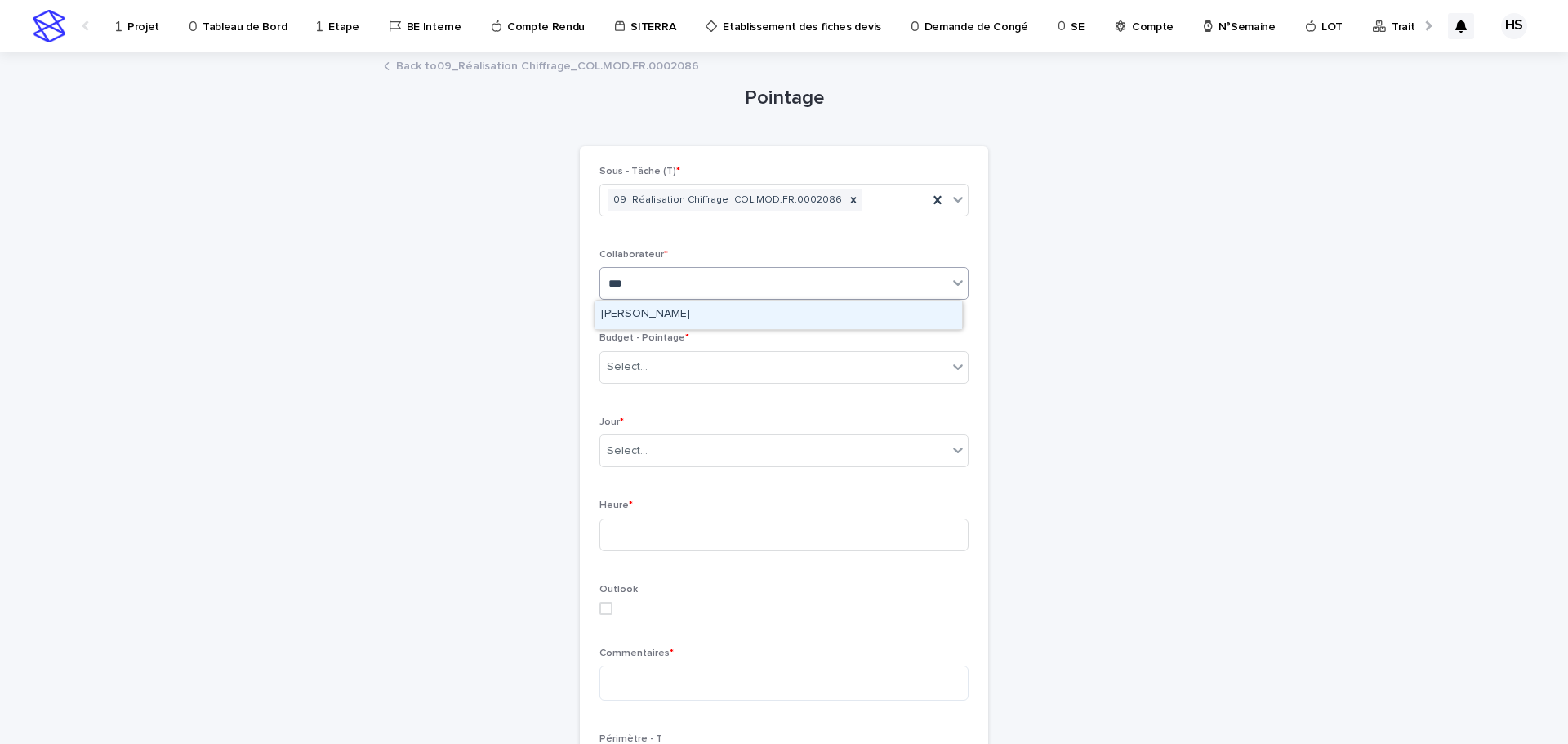 type 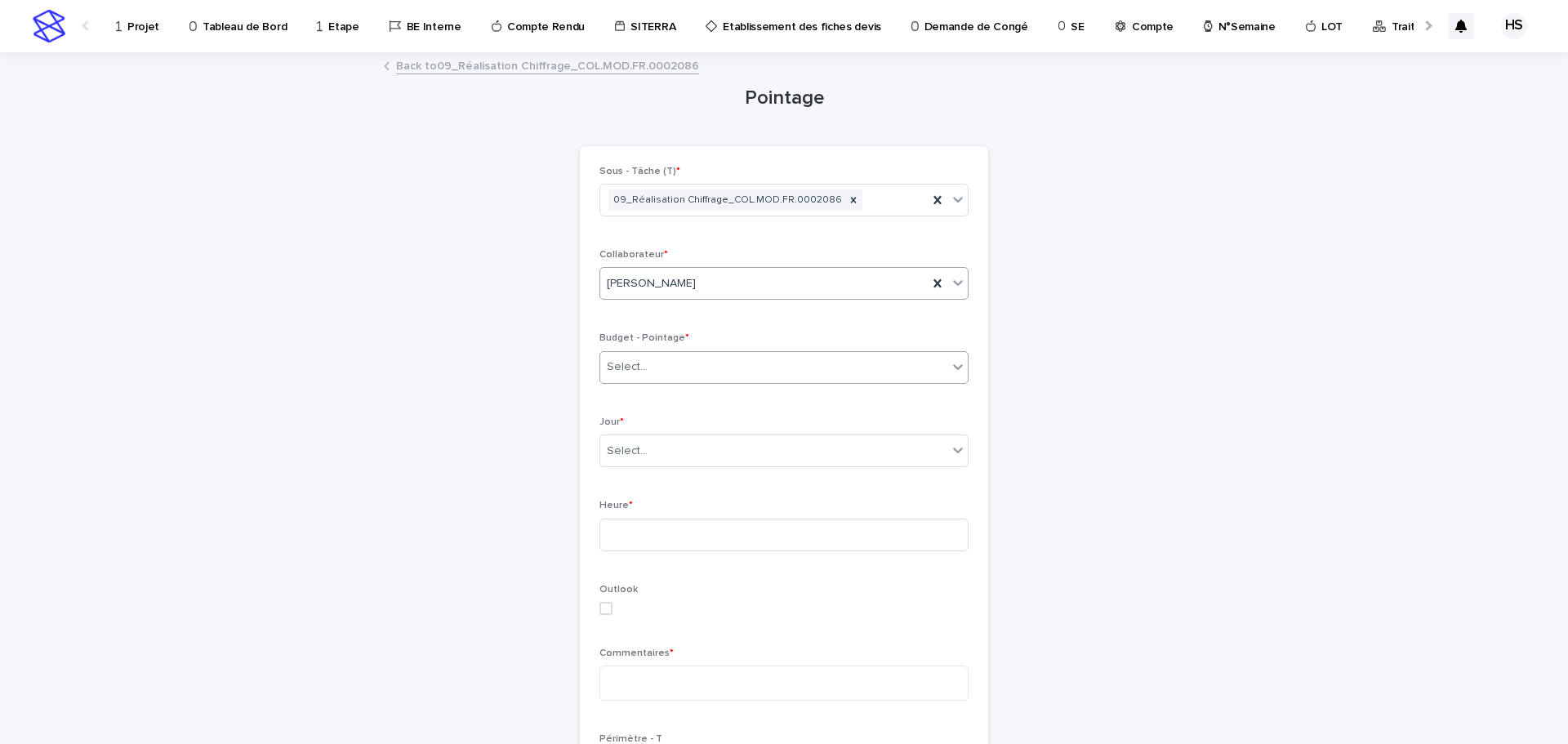 click on "Select..." at bounding box center (773, 367) 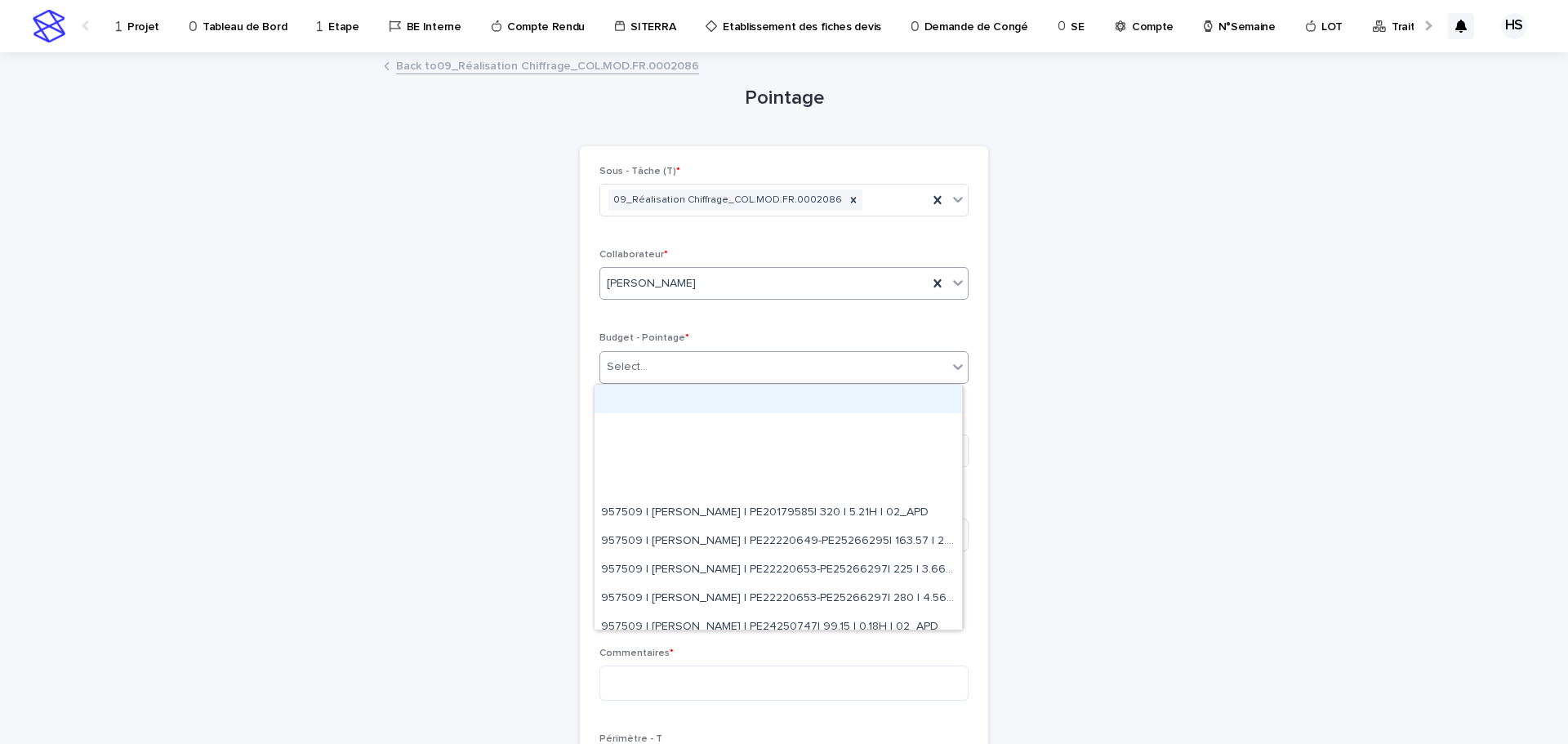 paste on "**********" 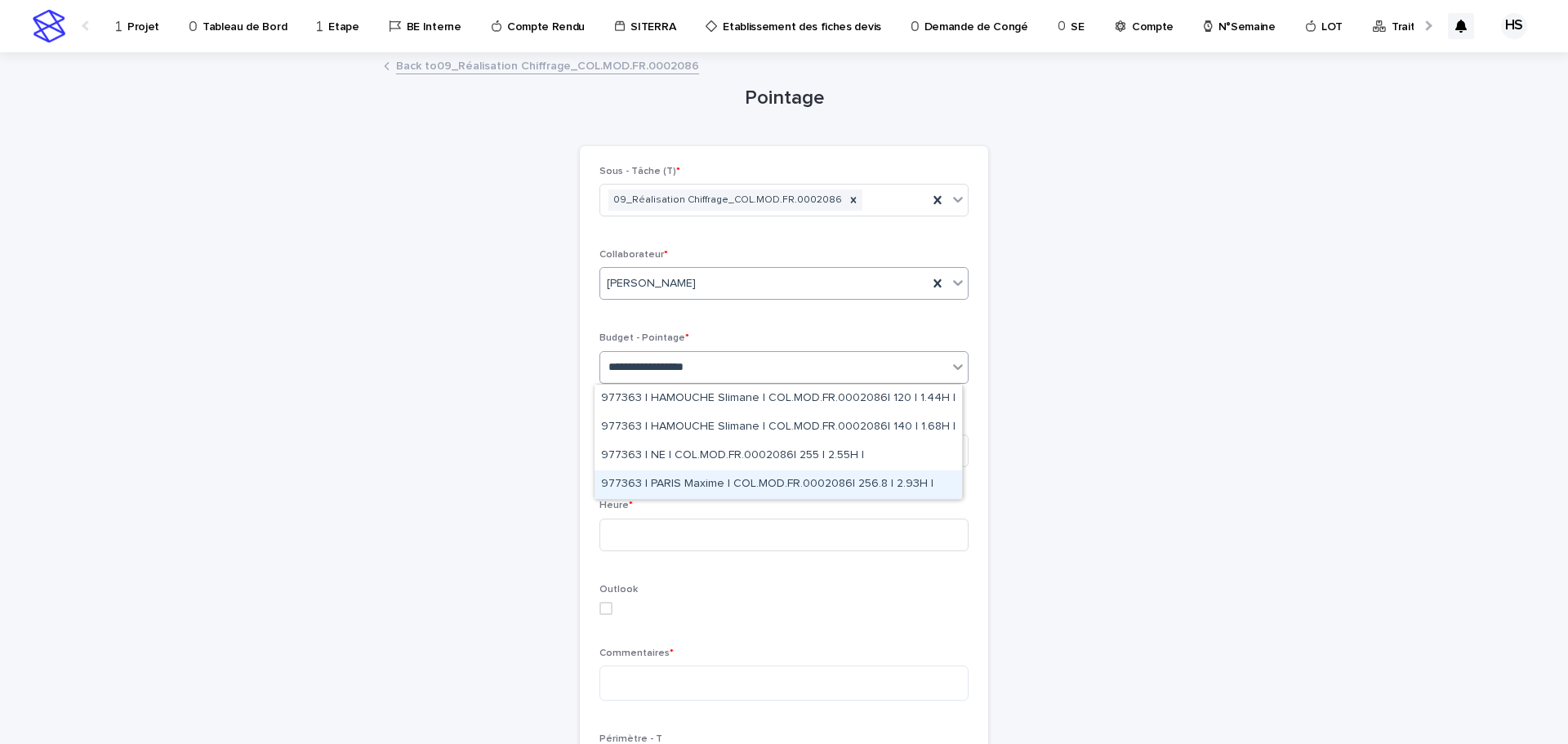 click on "977363 | PARIS Maxime | COL.MOD.FR.0002086| 256.8 | 2.93H  |" at bounding box center [778, 484] 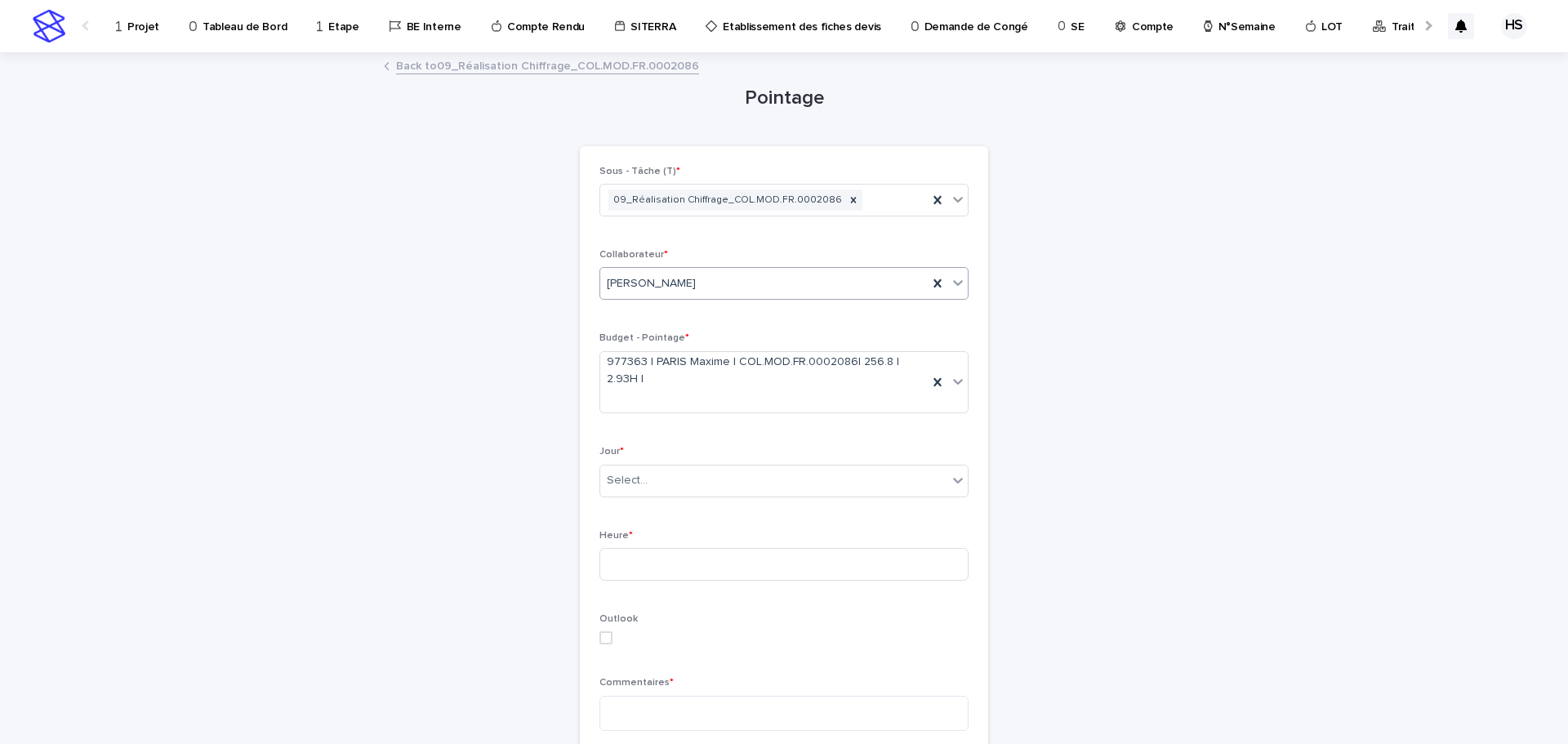 click on "Jour * Select..." at bounding box center (784, 478) 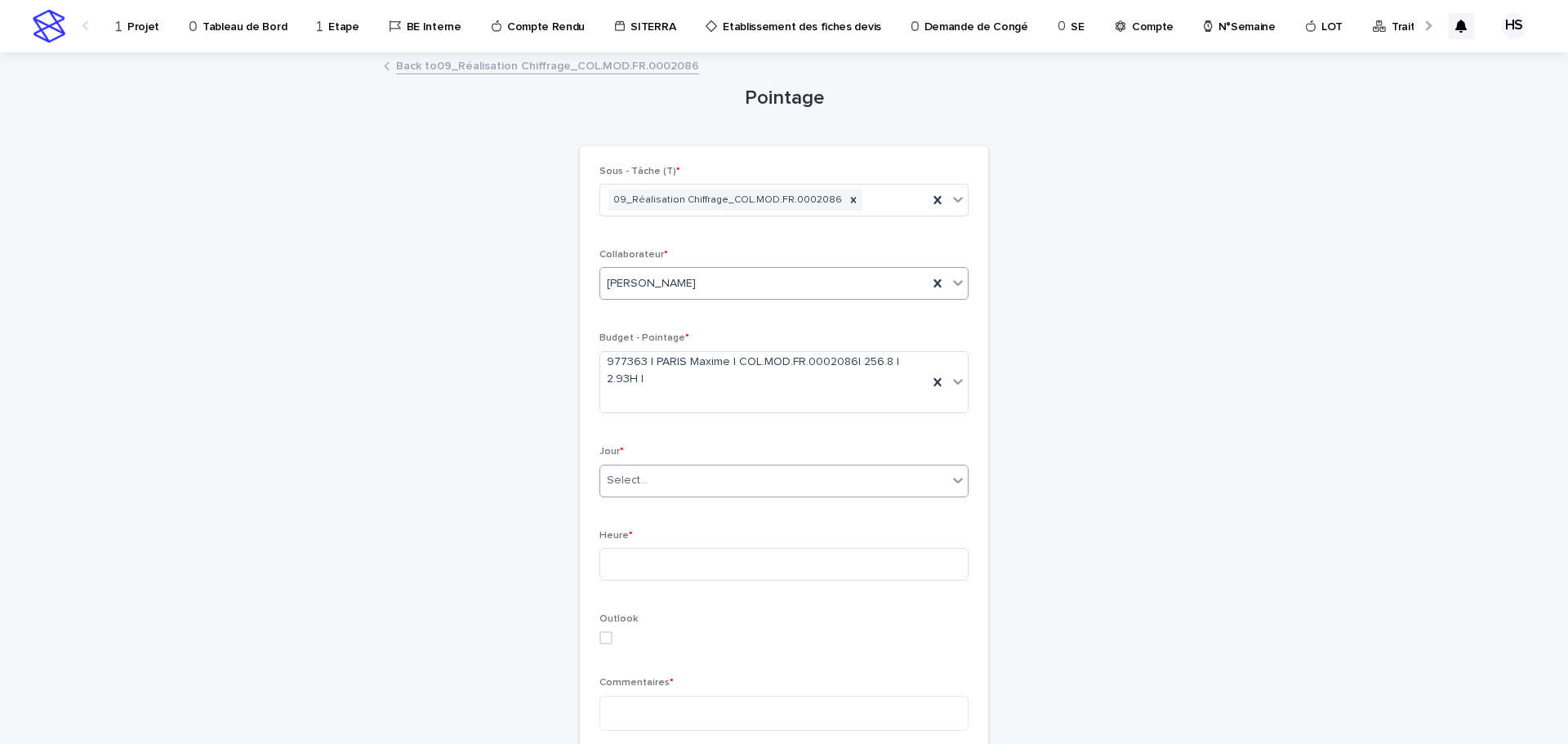 click on "Select..." at bounding box center [773, 480] 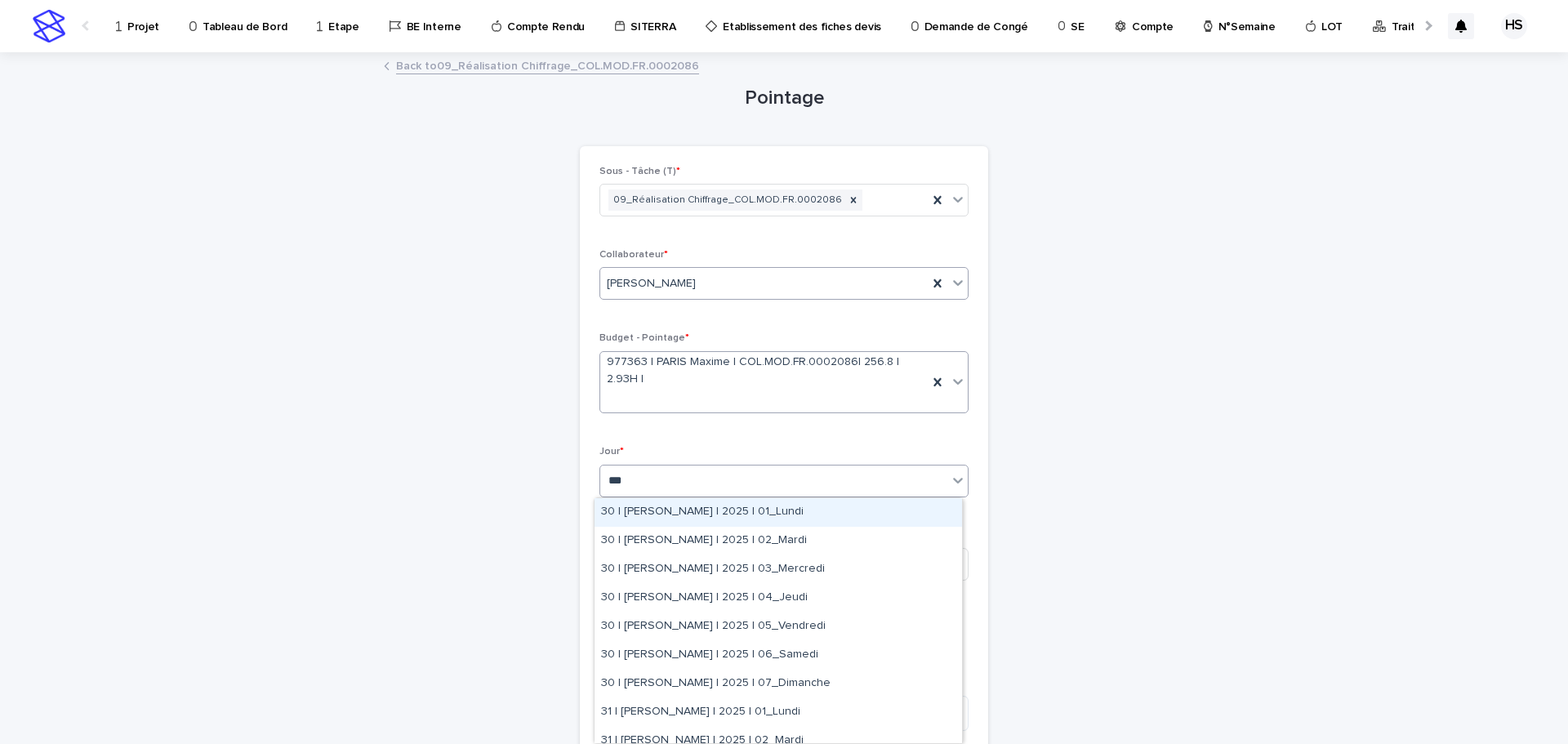 type on "***" 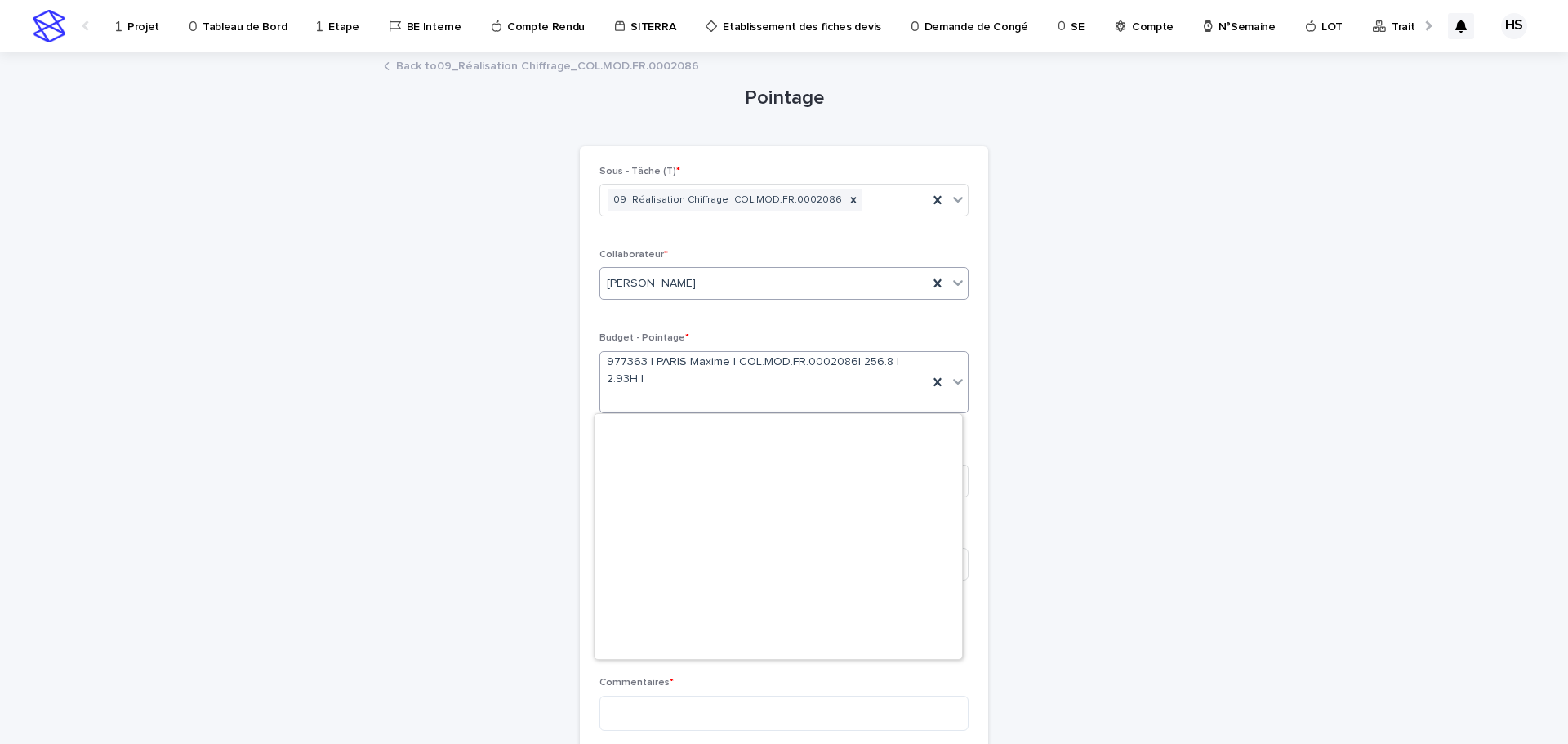 scroll, scrollTop: 15207, scrollLeft: 0, axis: vertical 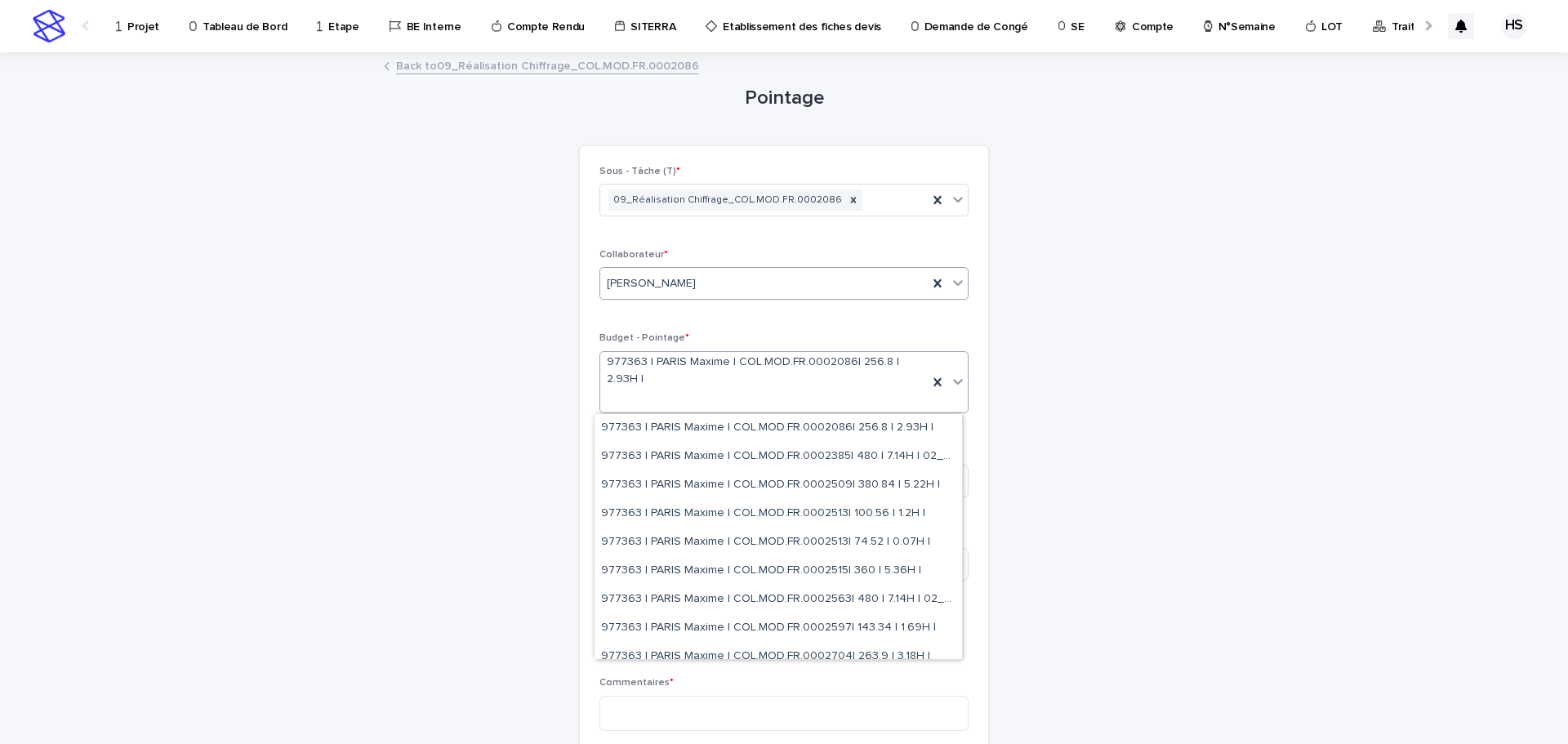 click on "Loading... Saving… Loading... Saving… Pointage Loading... Saving… Loading... Saving… Loading... Saving… Sous - Tâche (T) * 09_Réalisation Chiffrage_COL.MOD.FR.0002086 Collaborateur * GUERLAY  Pascal Budget - Pointage *   option 977363 | PARIS Maxime | COL.MOD.FR.0002086| 256.8 | 2.93H  | , selected.    option  focused, 1 of 718. 718 results available. Use Up and Down to choose options, press Enter to select the currently focused option, press Escape to exit the menu, press Tab to select the option and exit the menu. 977363 | PARIS Maxime | COL.MOD.FR.0002086| 256.8 | 2.93H  |  Jour * Select... Heure * Outlook Commentaires * Périmètre - T  TowerCo Date_P0 31/12/2023 Date_P1 30/4/2024 Date_P2 31/12/2024 Loading... Saving… Sorry, there was an error saving your record. Please try again. Please fill out the required fields above. Save" at bounding box center (784, 608) 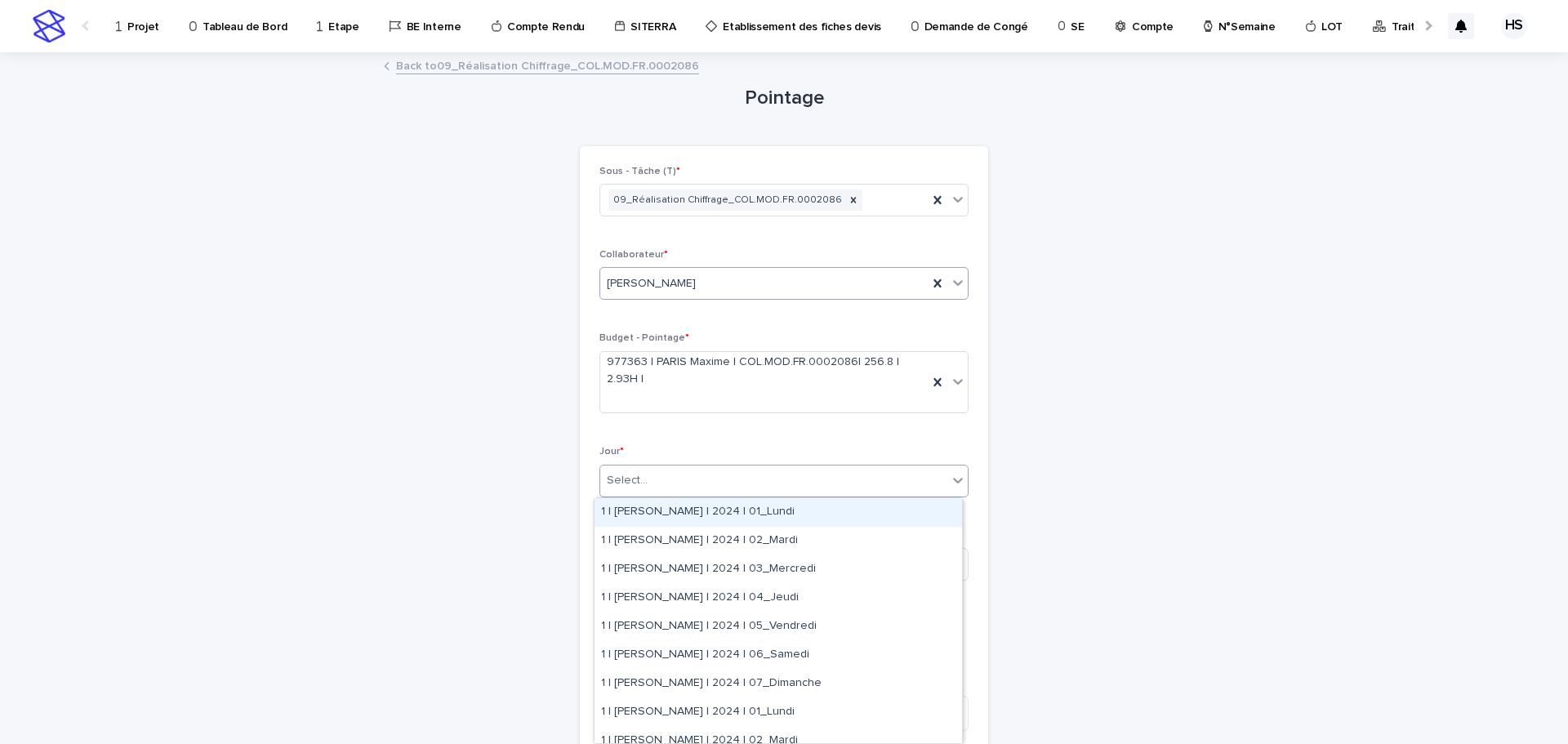 click on "Select..." at bounding box center [773, 480] 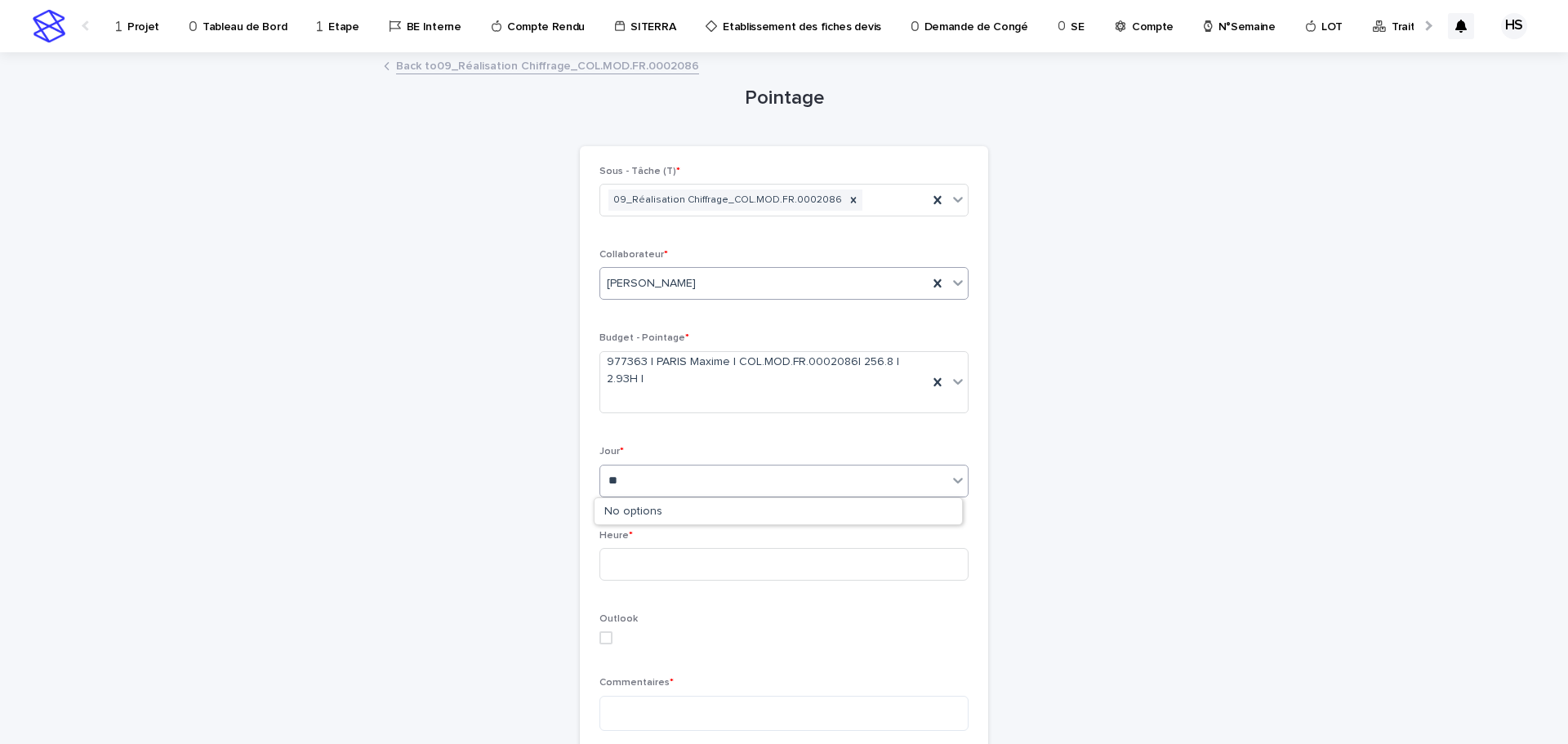 type on "***" 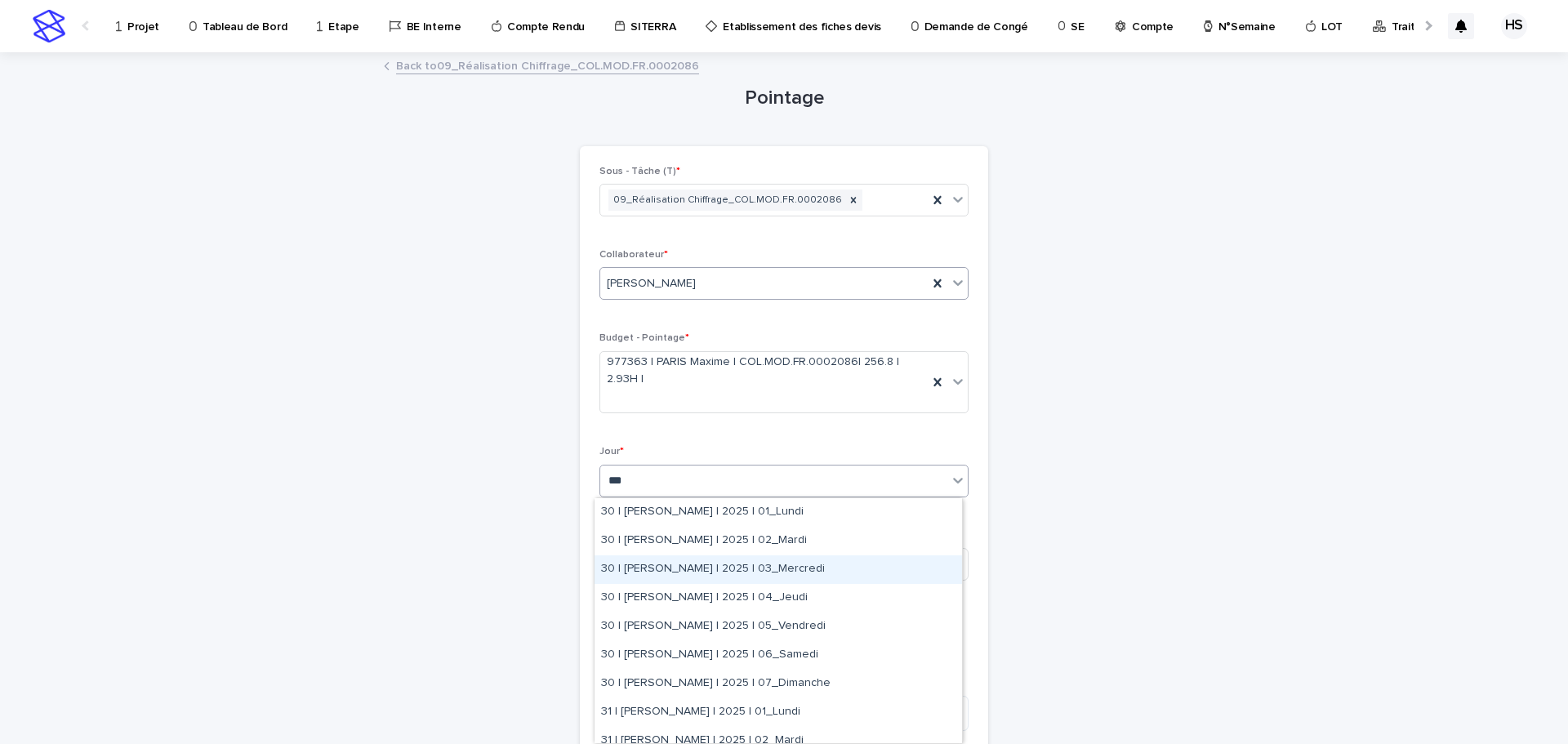 click on "30 | GUERLAY  Pascal | 2025 | 03_Mercredi" at bounding box center (778, 569) 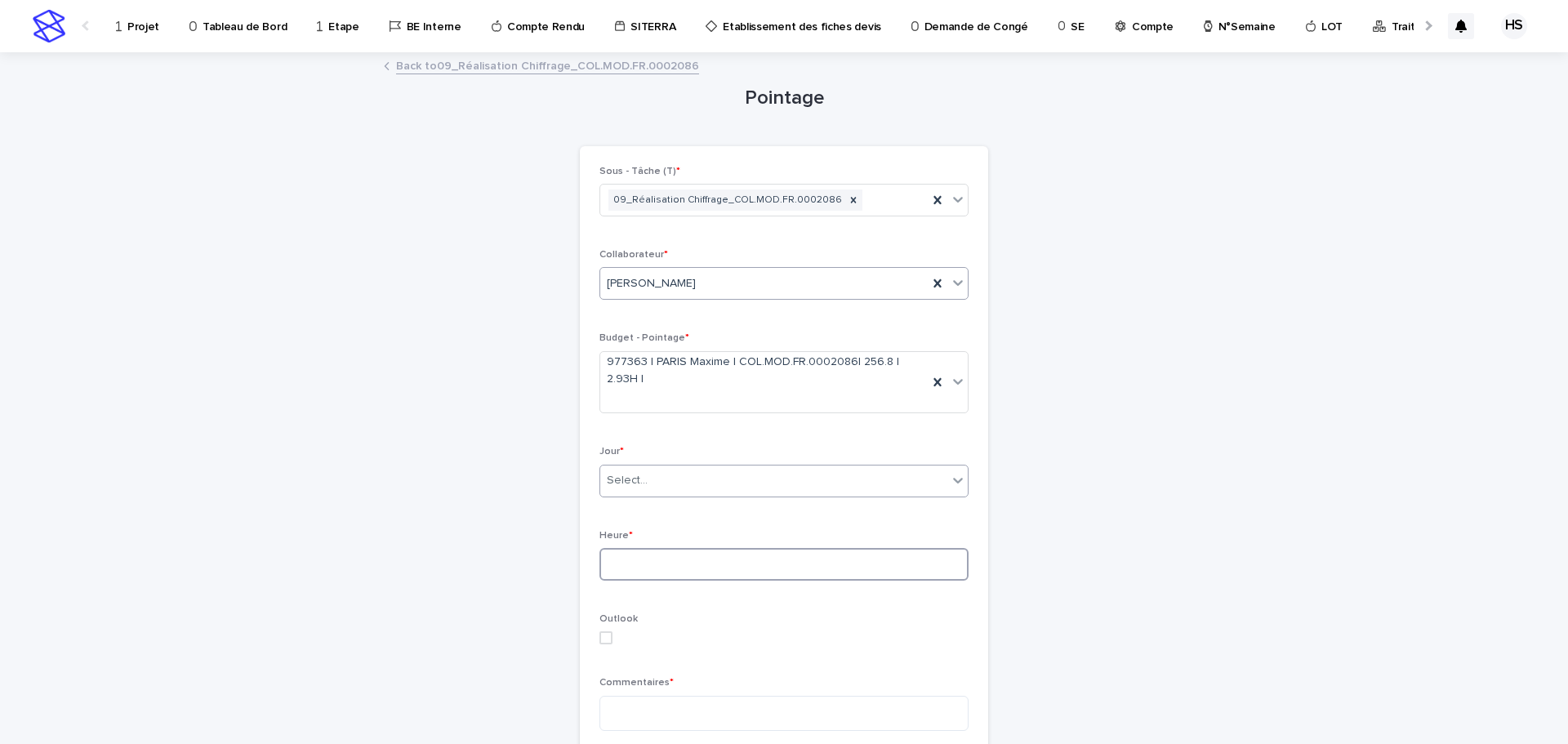 click at bounding box center (784, 564) 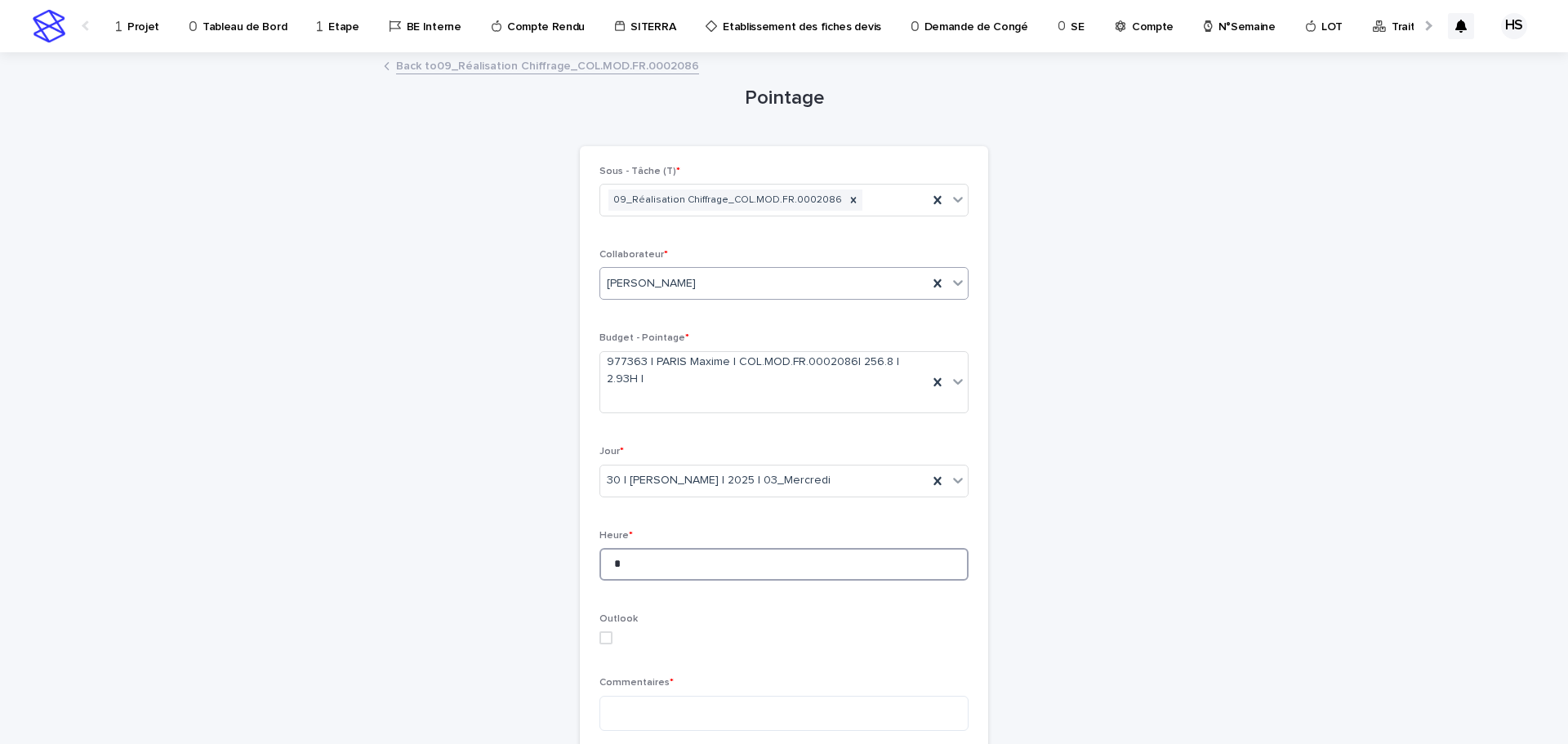 scroll, scrollTop: 163, scrollLeft: 0, axis: vertical 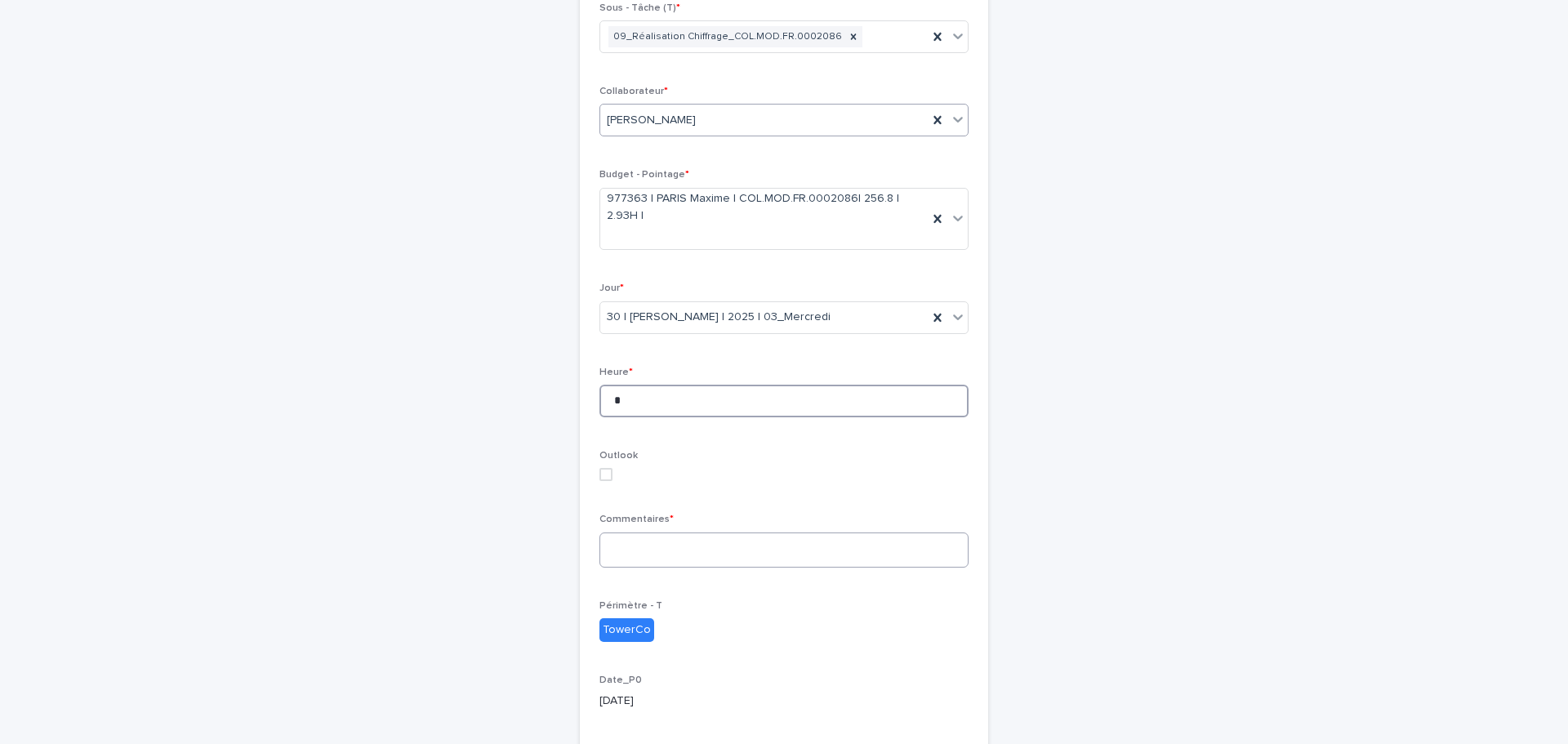 type on "*" 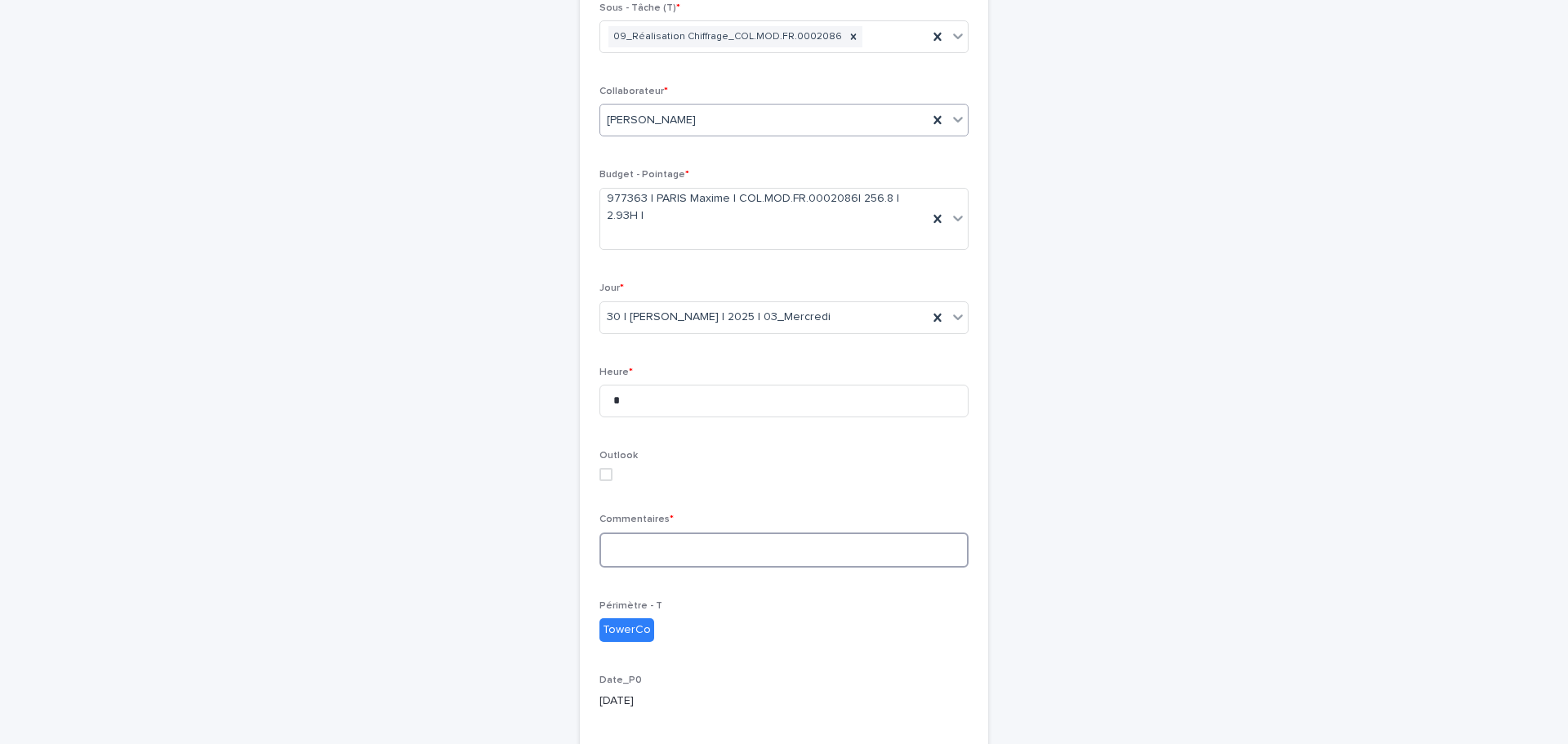 click at bounding box center (784, 550) 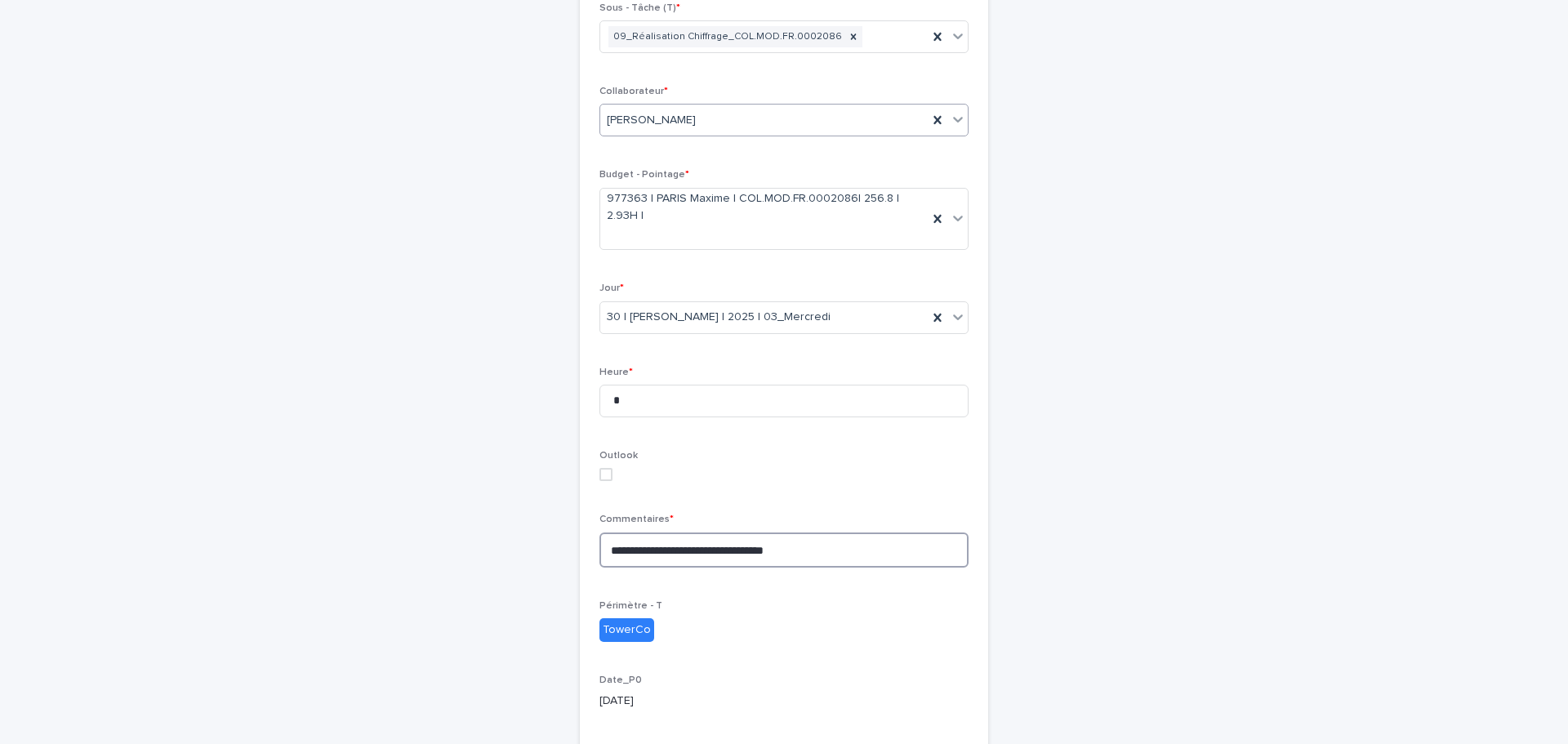 scroll, scrollTop: 408, scrollLeft: 0, axis: vertical 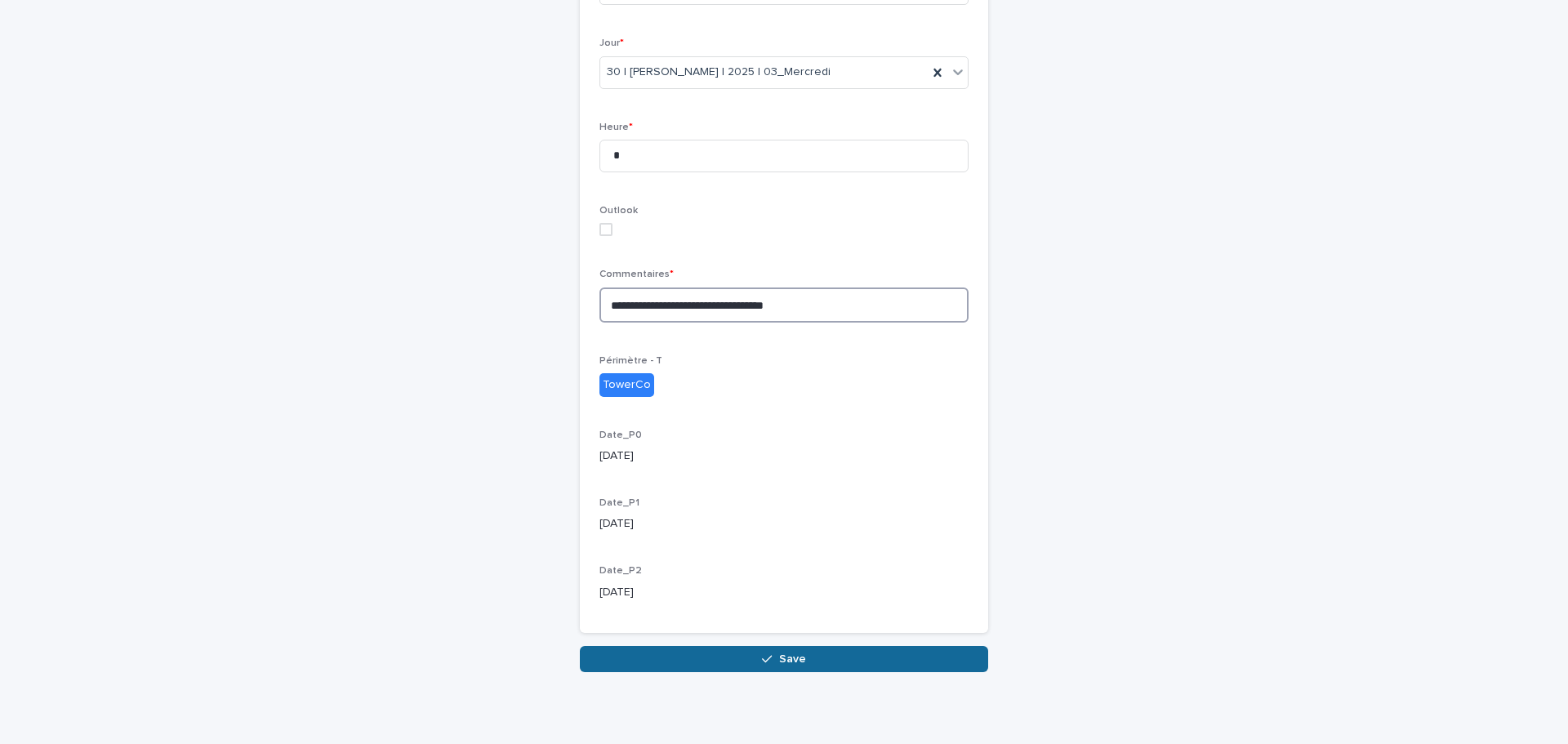 type on "**********" 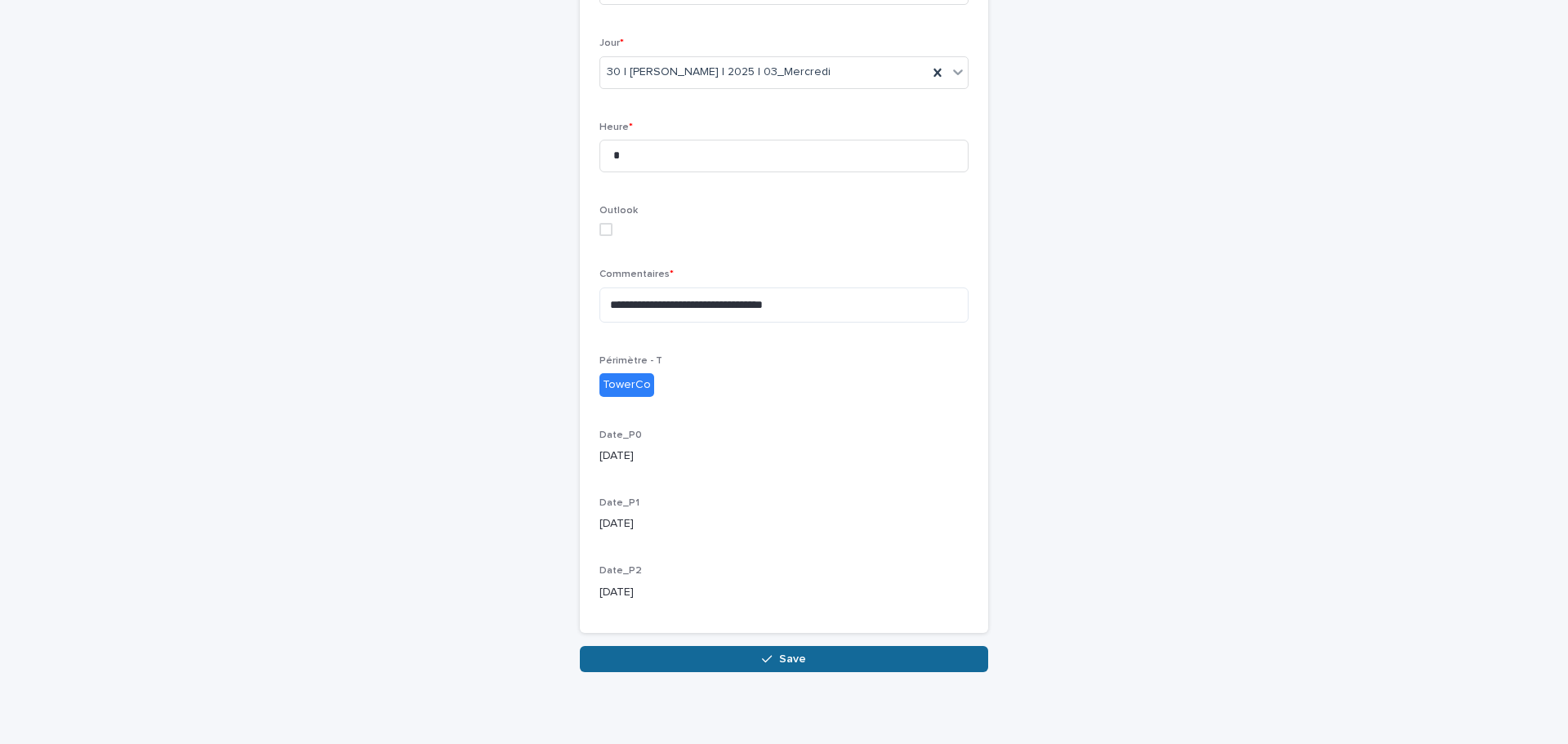 click 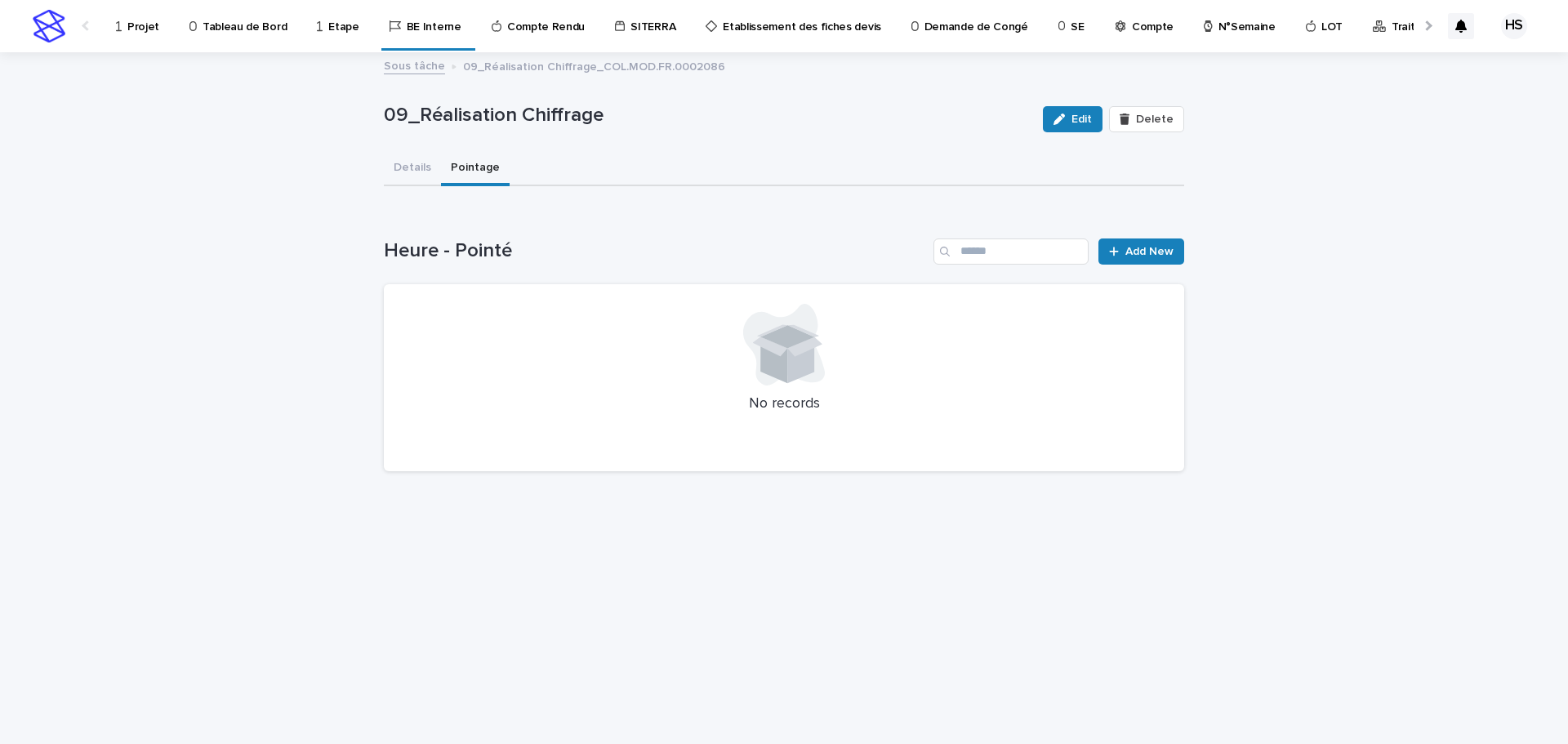 scroll, scrollTop: 0, scrollLeft: 0, axis: both 